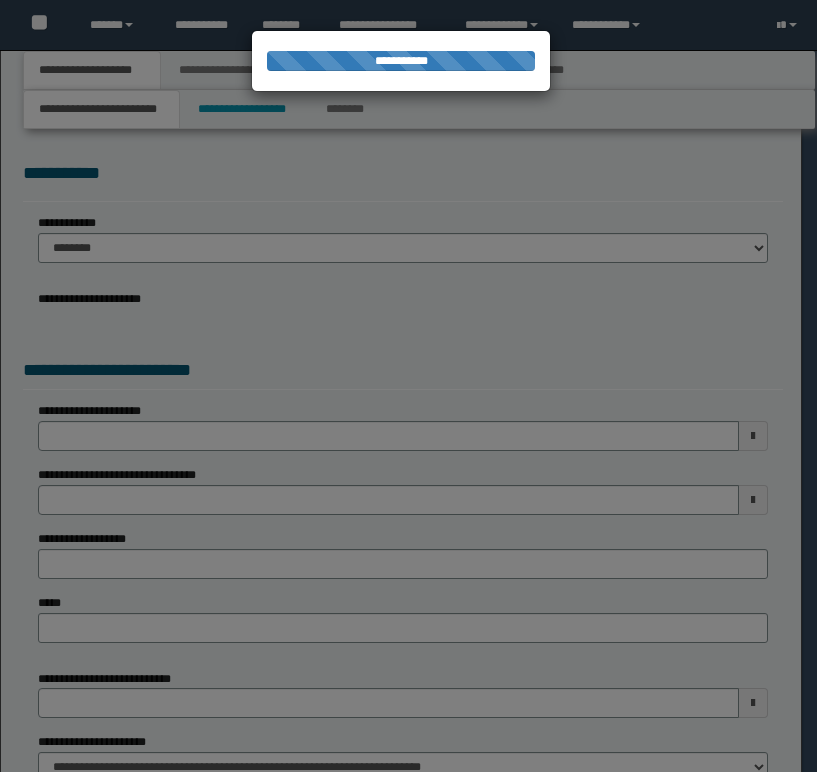 scroll, scrollTop: 0, scrollLeft: 0, axis: both 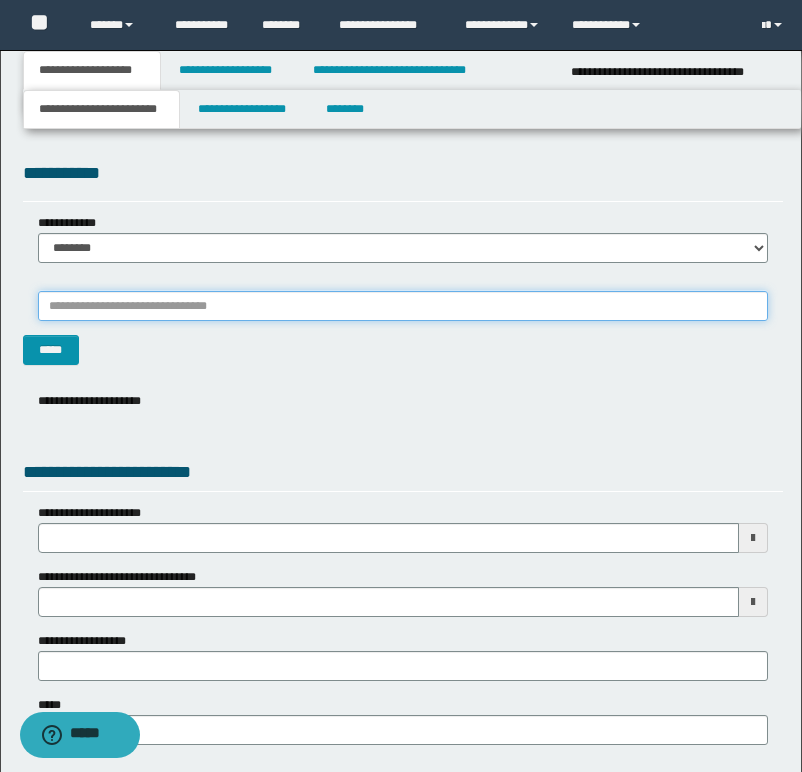 paste on "********" 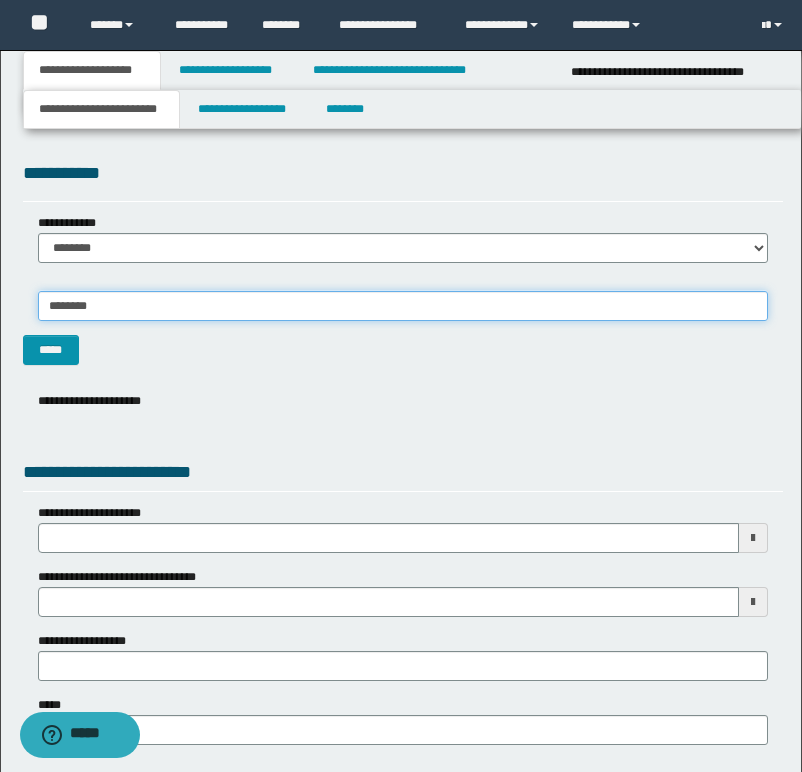 click on "********" at bounding box center (403, 306) 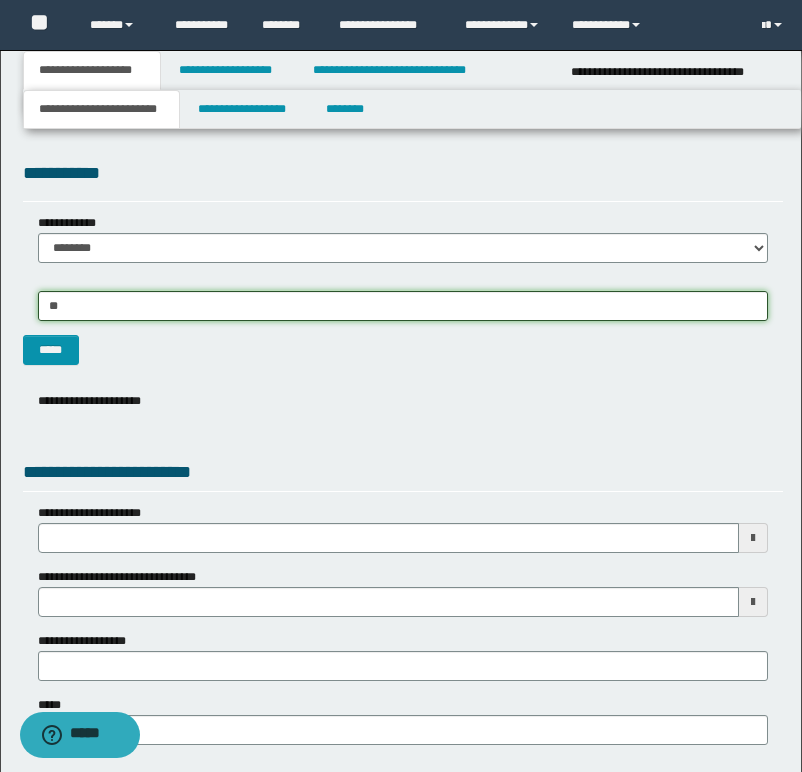 type on "*" 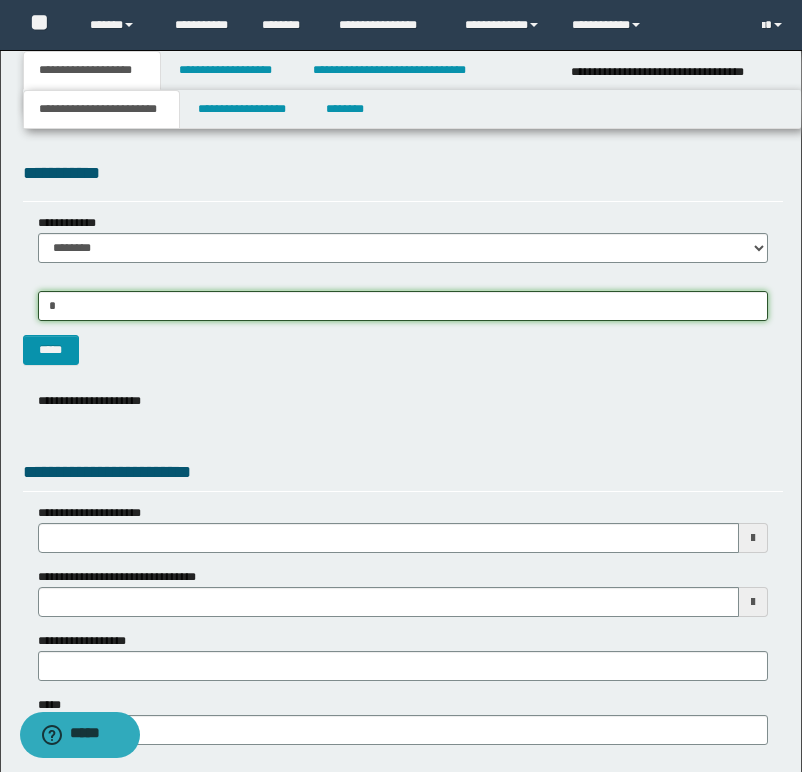 type 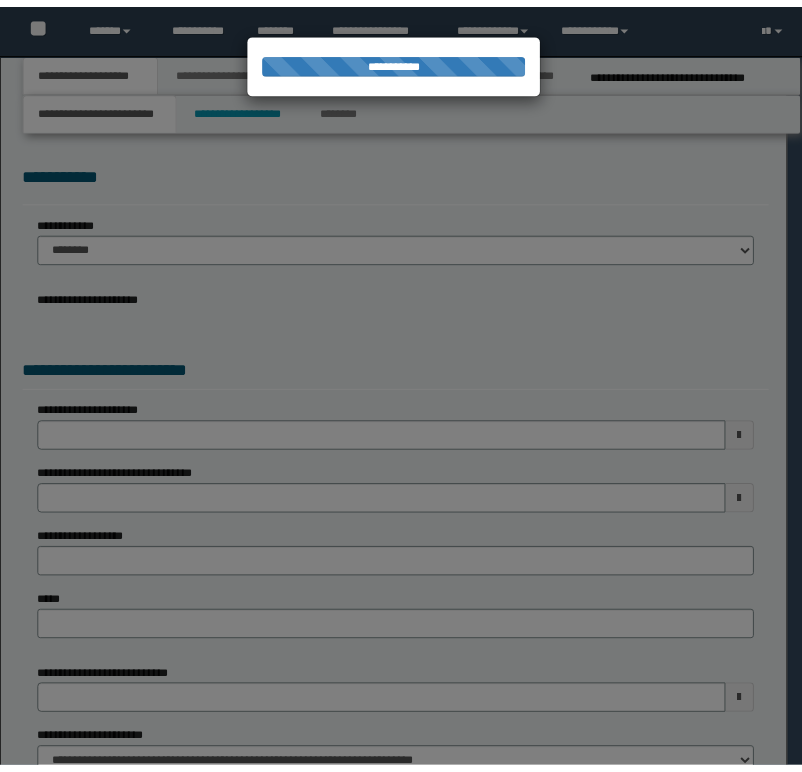 scroll, scrollTop: 0, scrollLeft: 0, axis: both 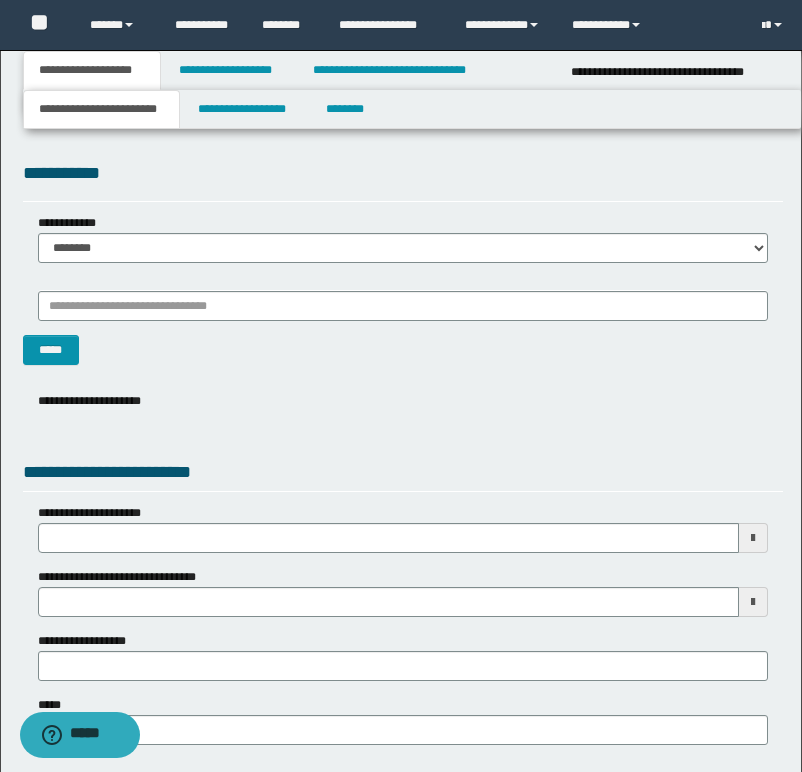click on "*******" at bounding box center (403, 306) 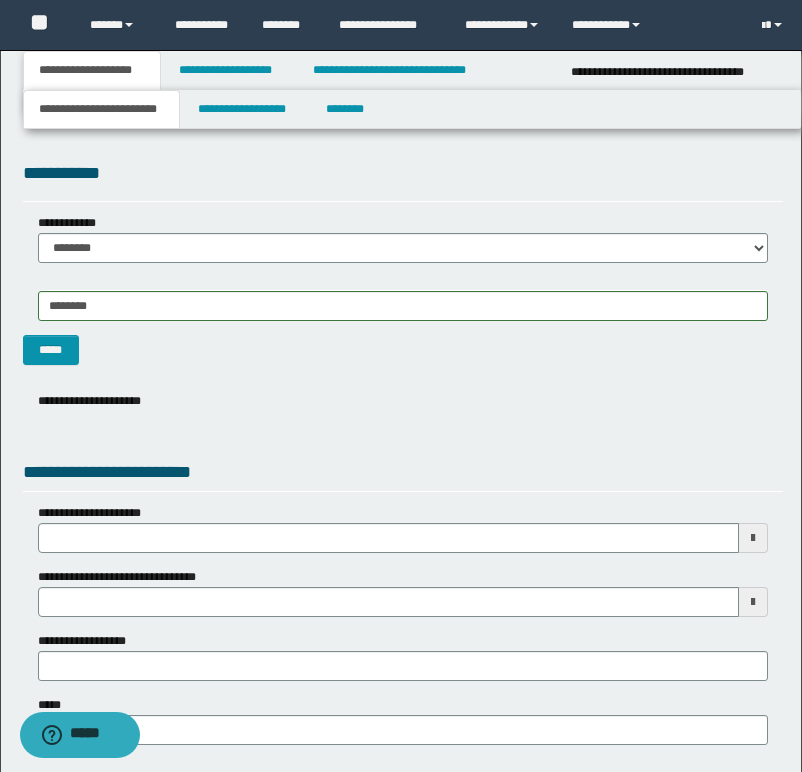 click on "********" at bounding box center (403, 306) 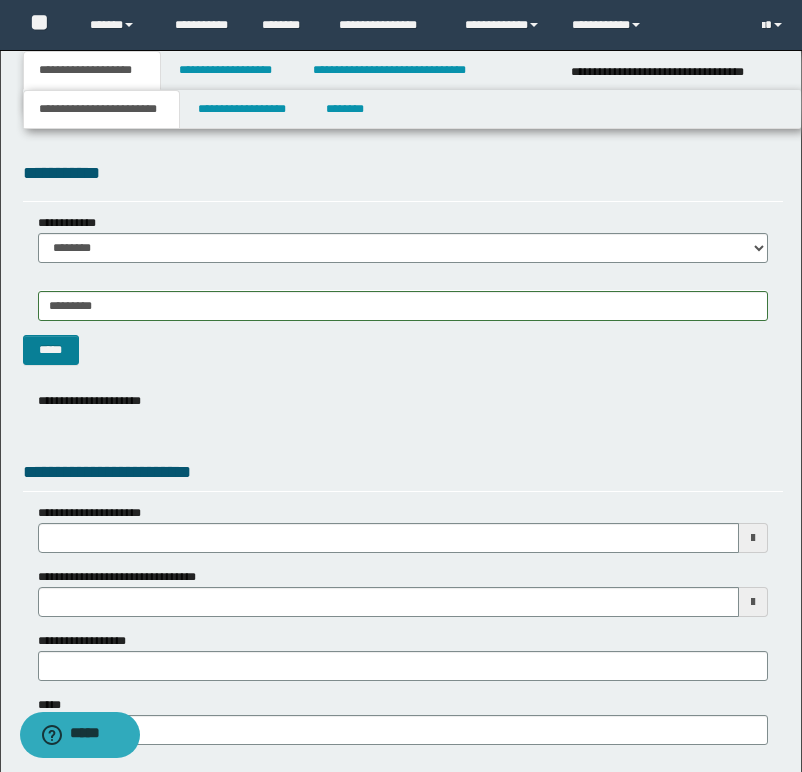 type on "********" 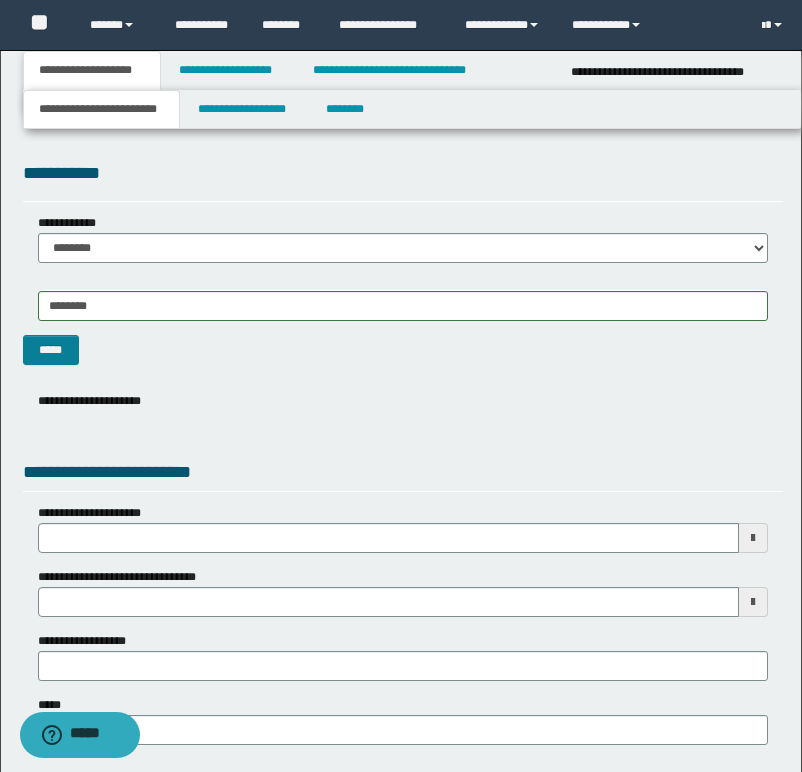 type on "**********" 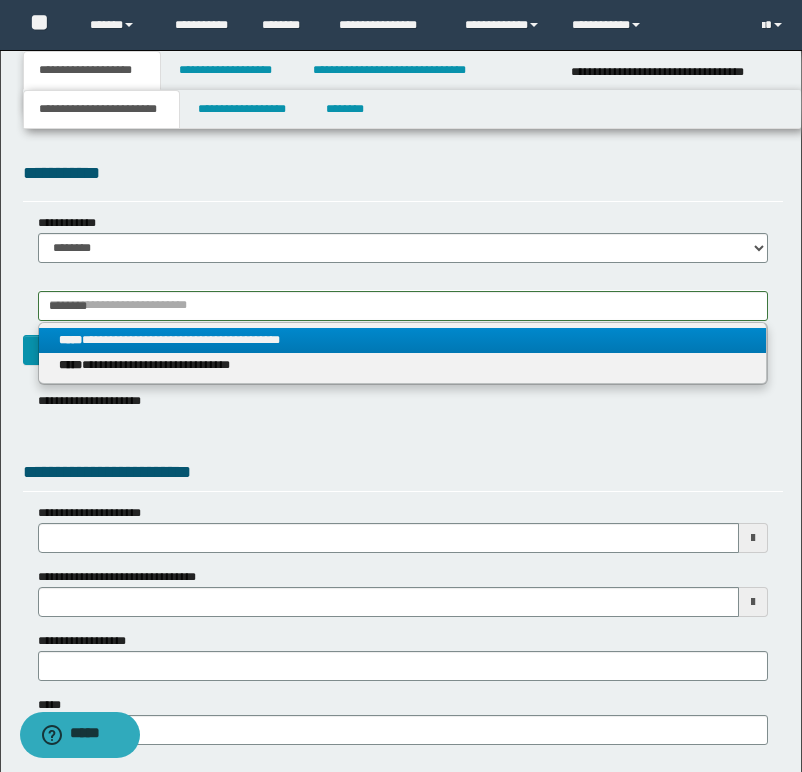 type on "********" 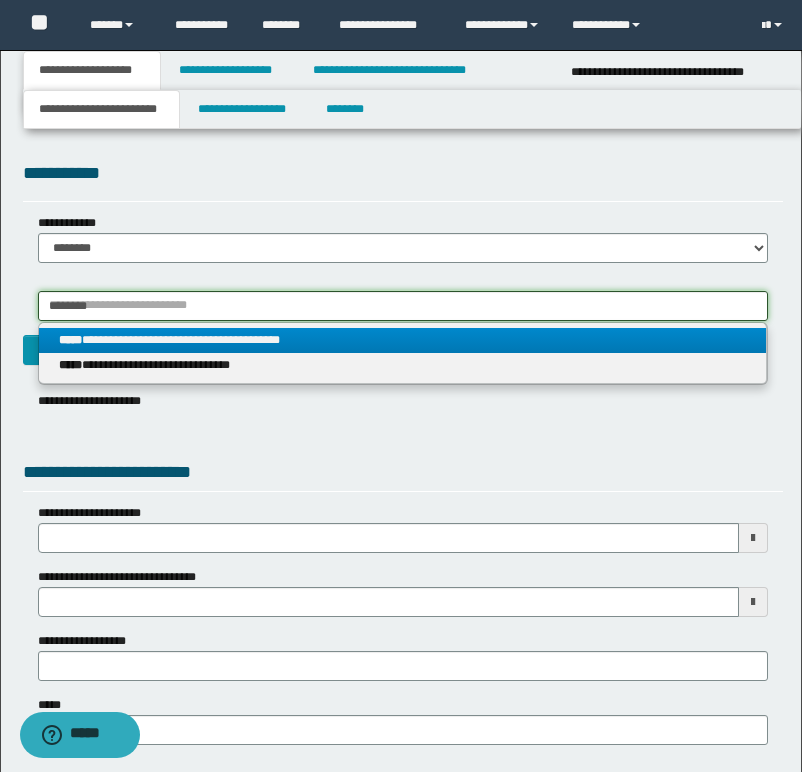 type 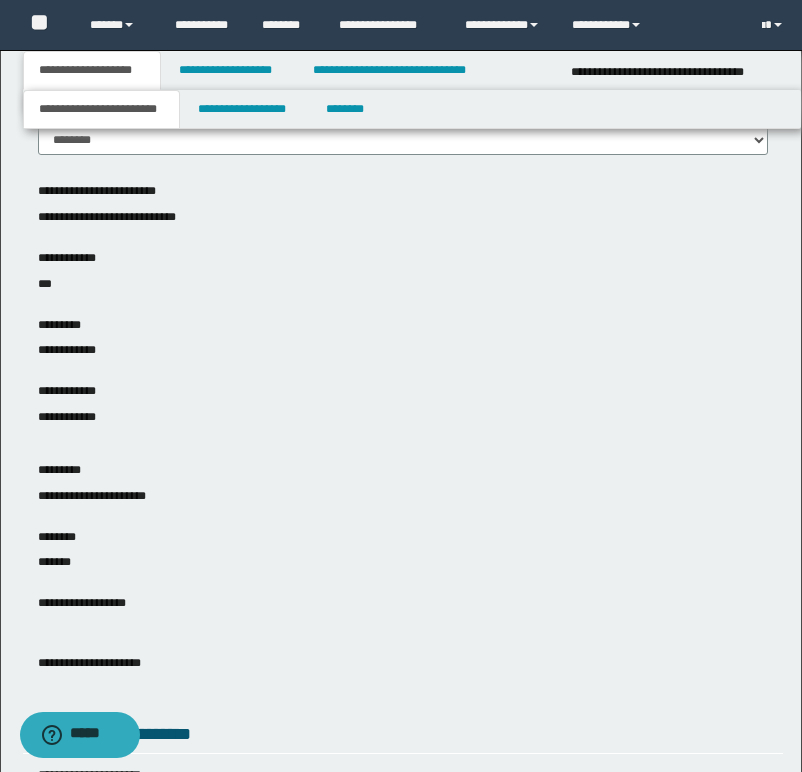 scroll, scrollTop: 300, scrollLeft: 0, axis: vertical 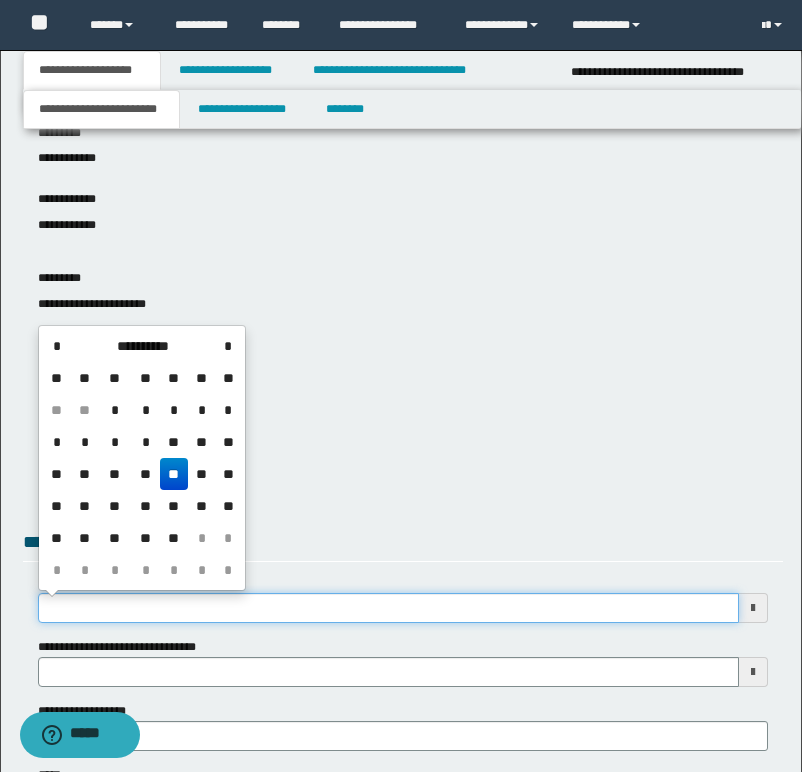 click on "**********" at bounding box center [388, 608] 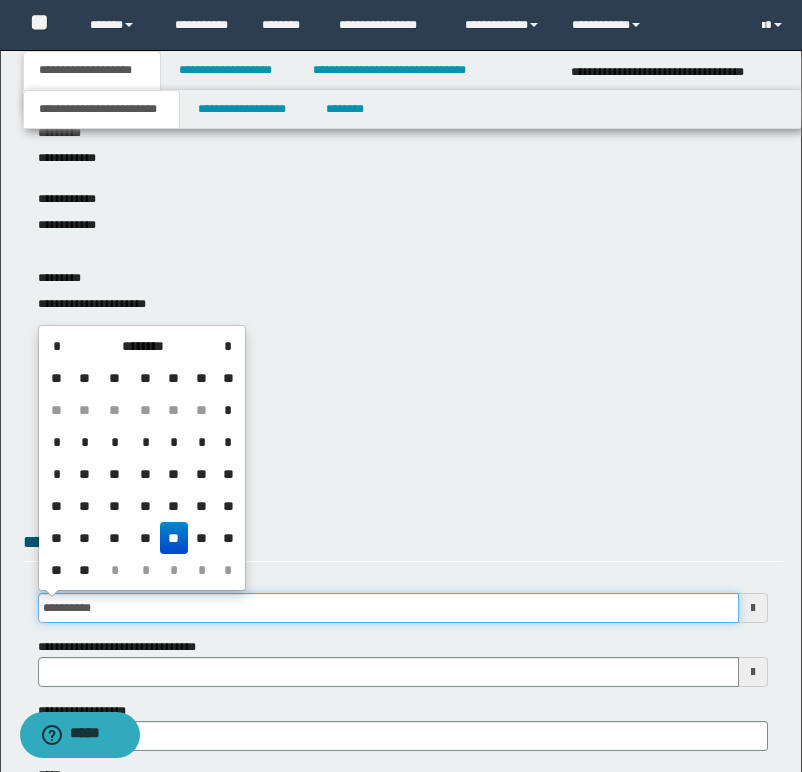 type on "**********" 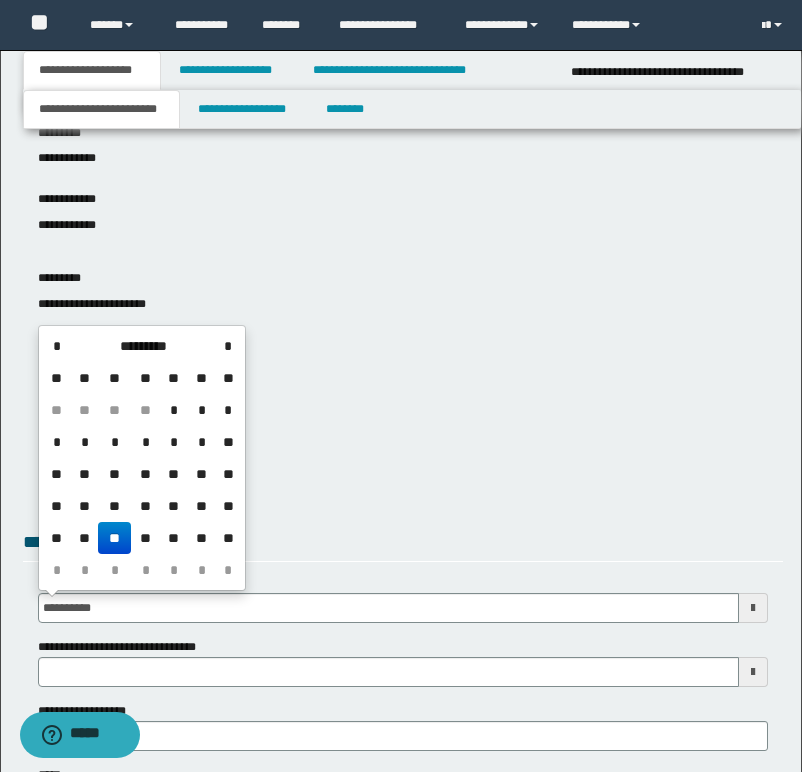 click on "**" at bounding box center (114, 538) 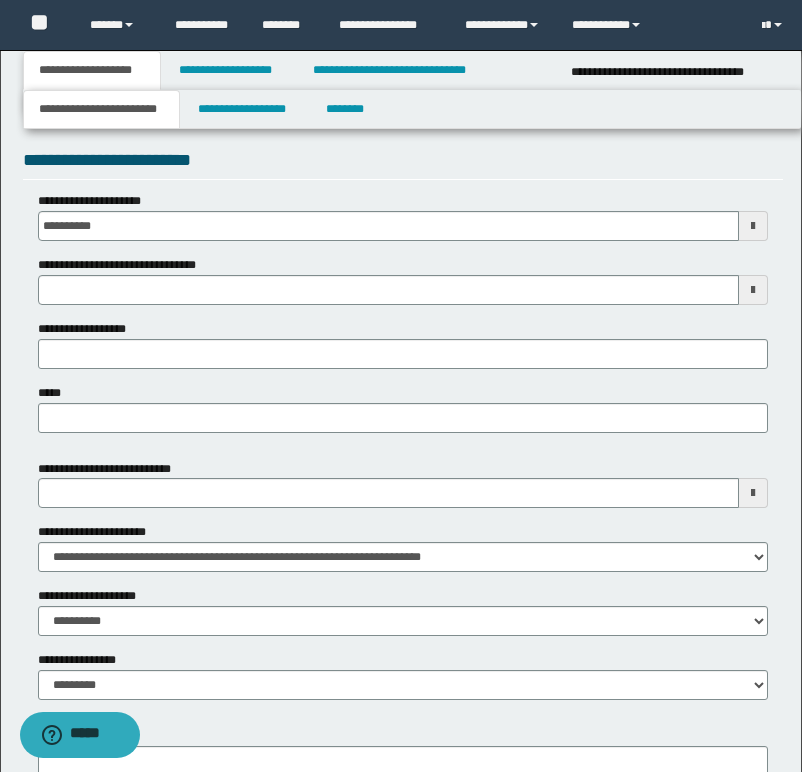 scroll, scrollTop: 700, scrollLeft: 0, axis: vertical 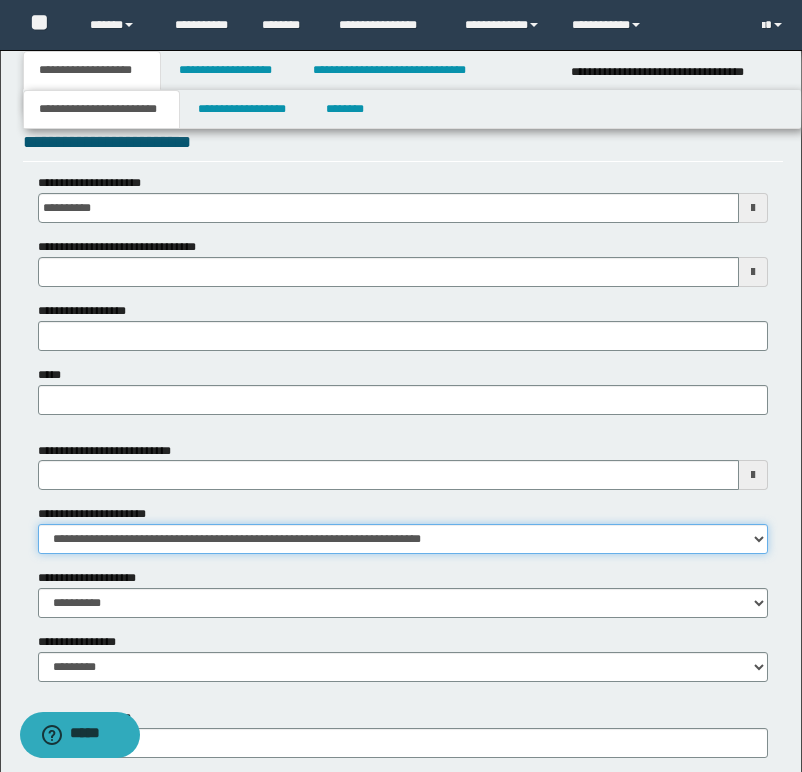 click on "**********" at bounding box center [403, 539] 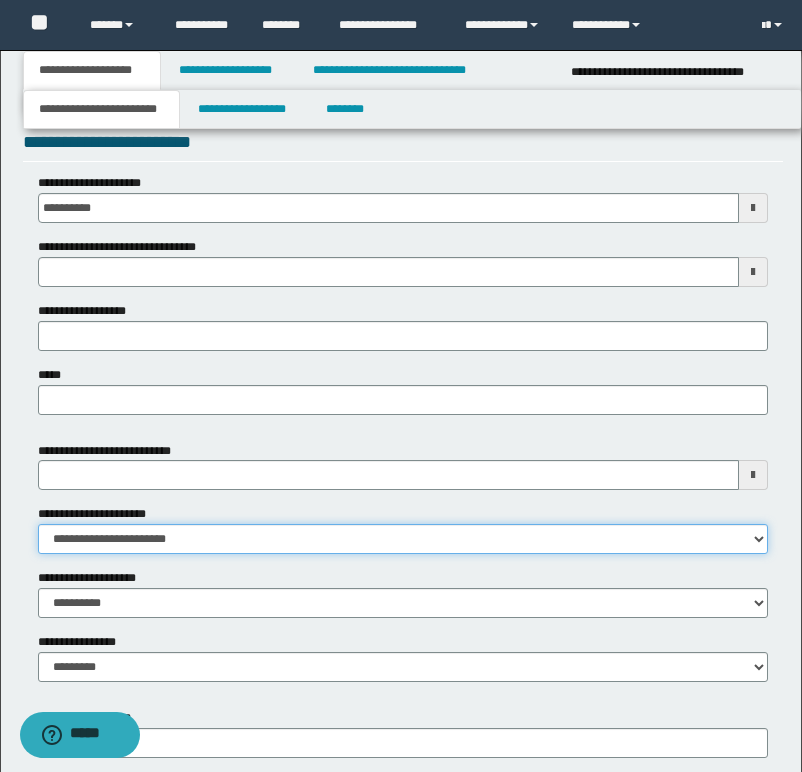 click on "**********" at bounding box center (403, 539) 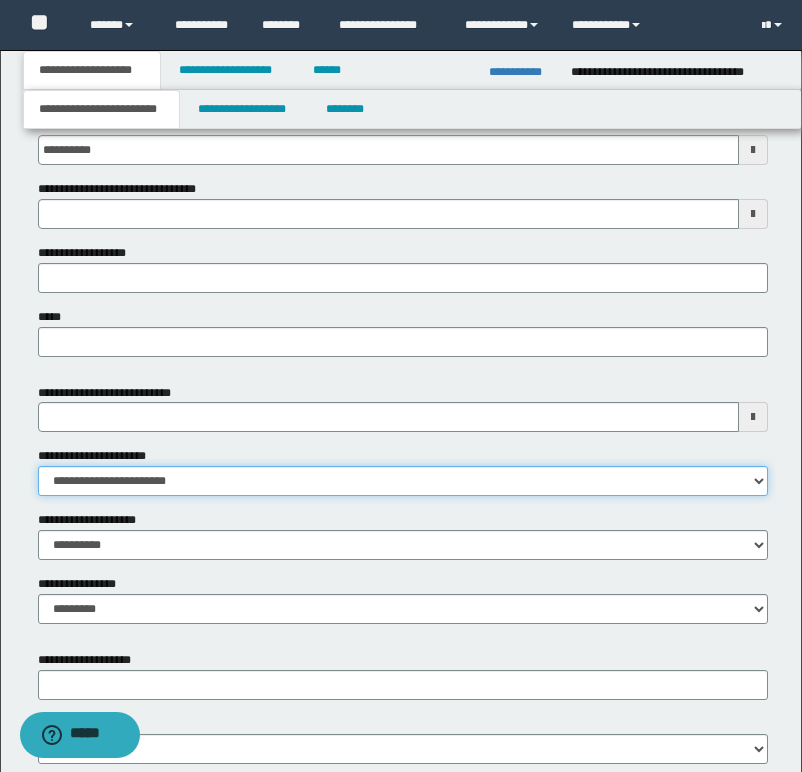 scroll, scrollTop: 800, scrollLeft: 0, axis: vertical 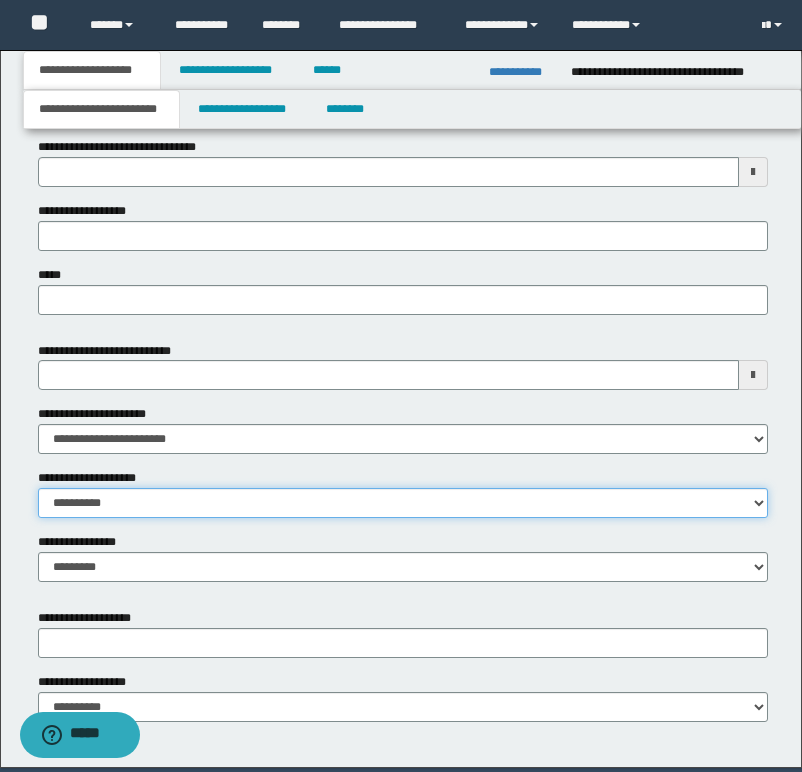 click on "**********" at bounding box center (403, 503) 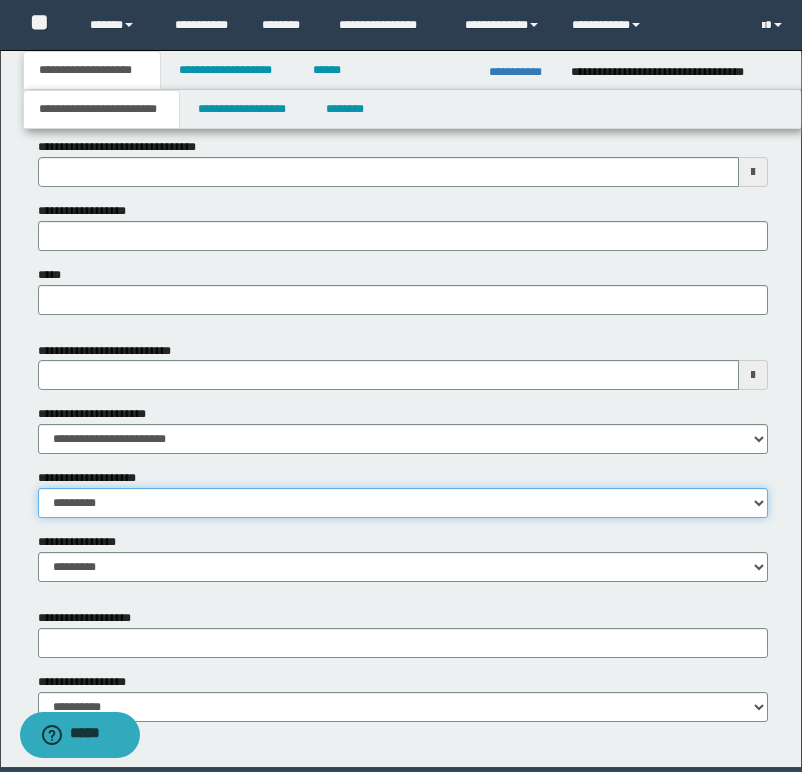 click on "**********" at bounding box center [403, 503] 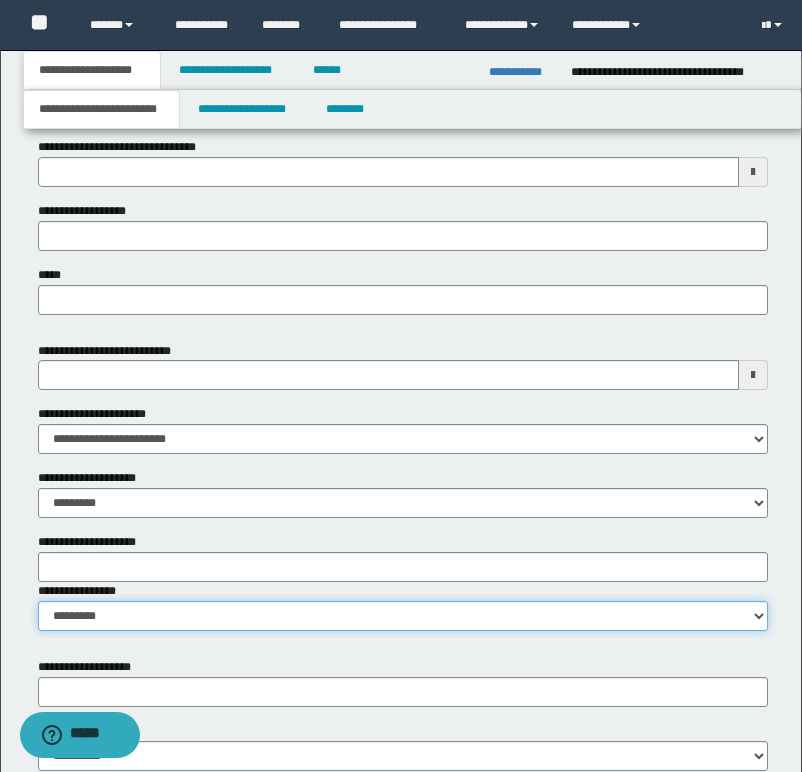 drag, startPoint x: 74, startPoint y: 613, endPoint x: 79, endPoint y: 602, distance: 12.083046 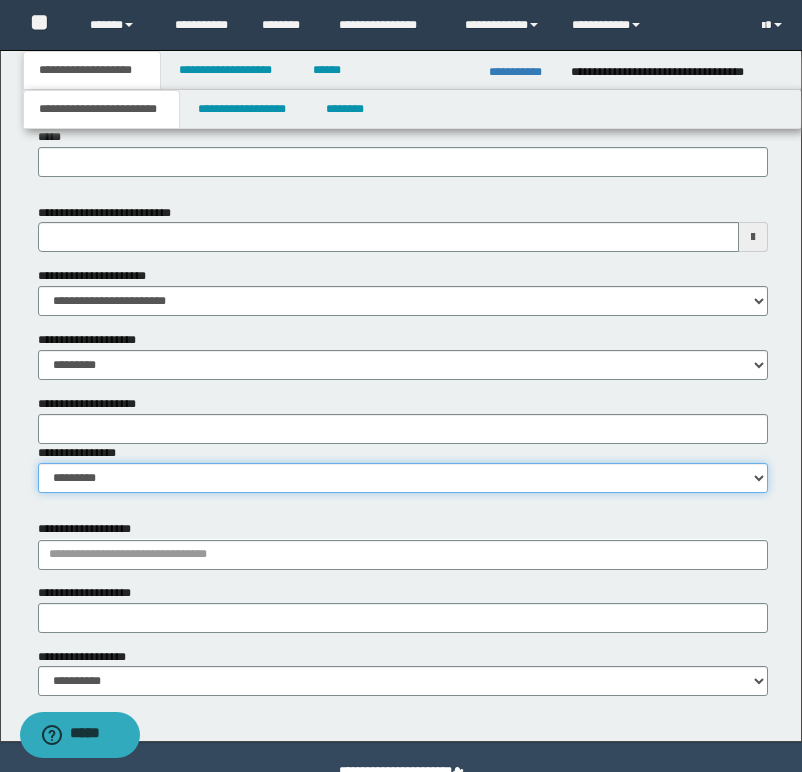scroll, scrollTop: 986, scrollLeft: 0, axis: vertical 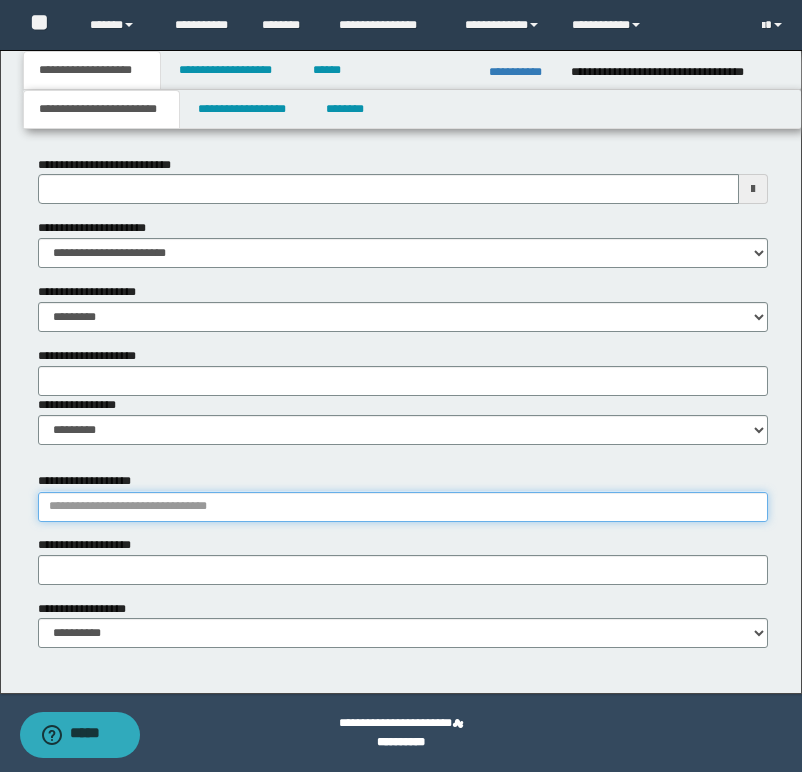 click on "**********" at bounding box center [403, 507] 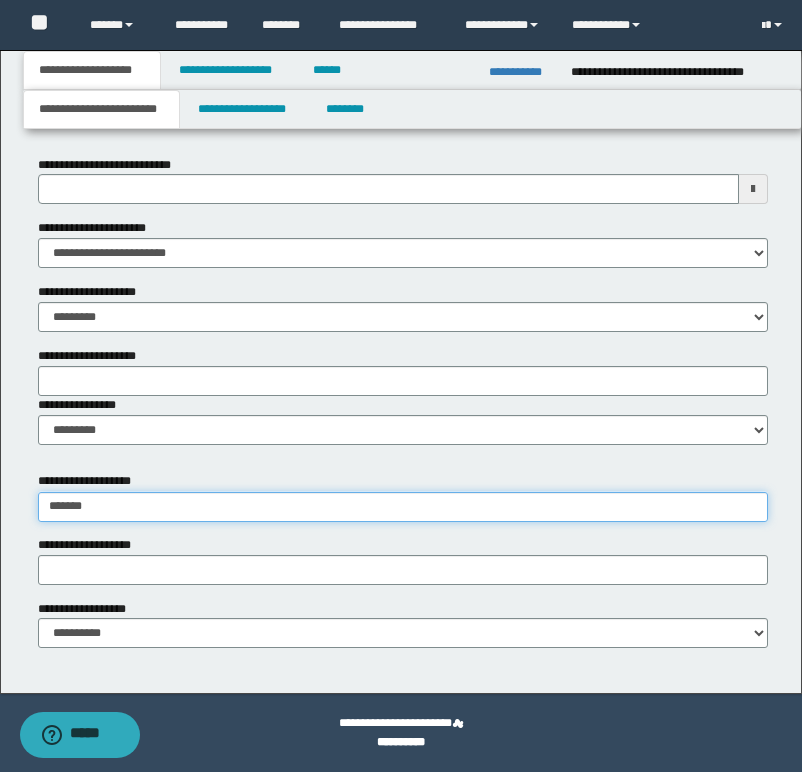 type on "********" 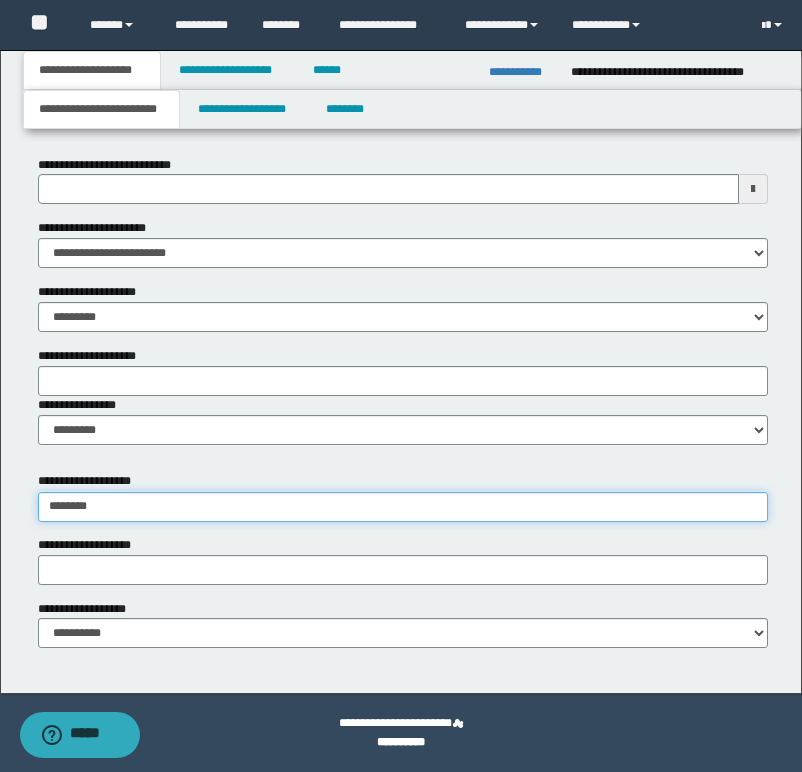 type on "**********" 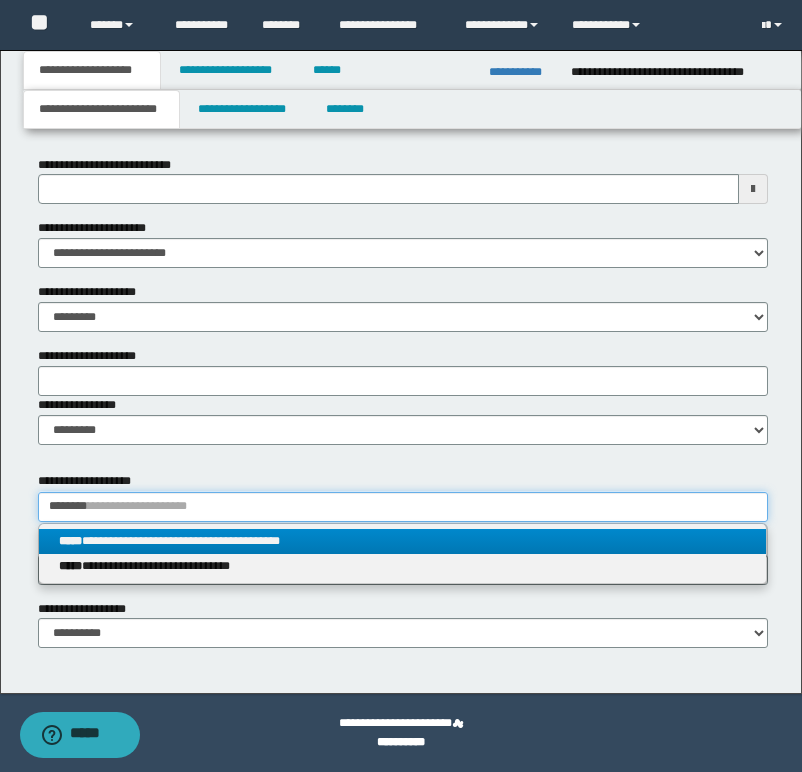 type on "********" 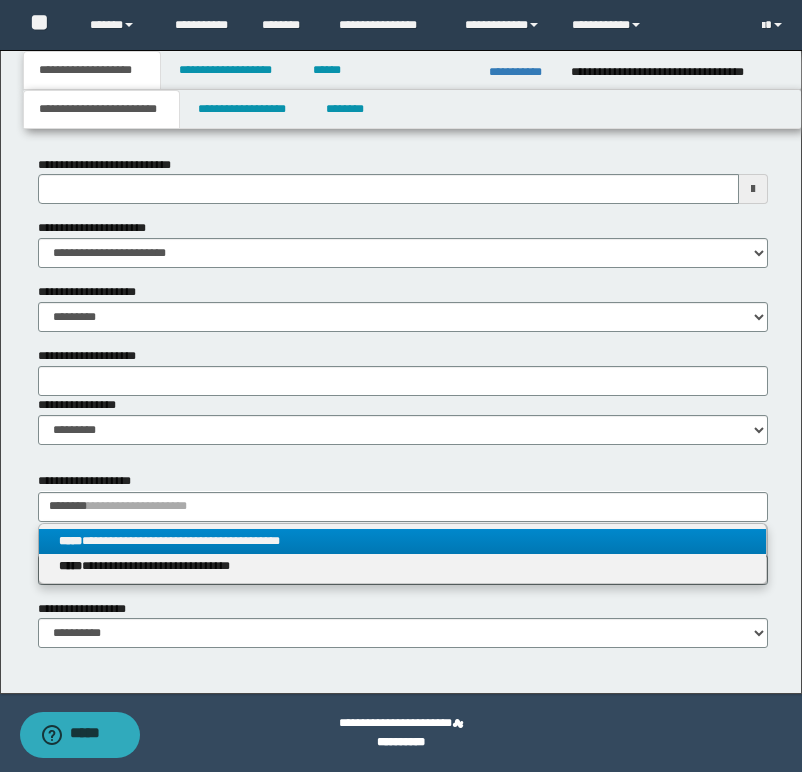 click on "**********" at bounding box center [402, 541] 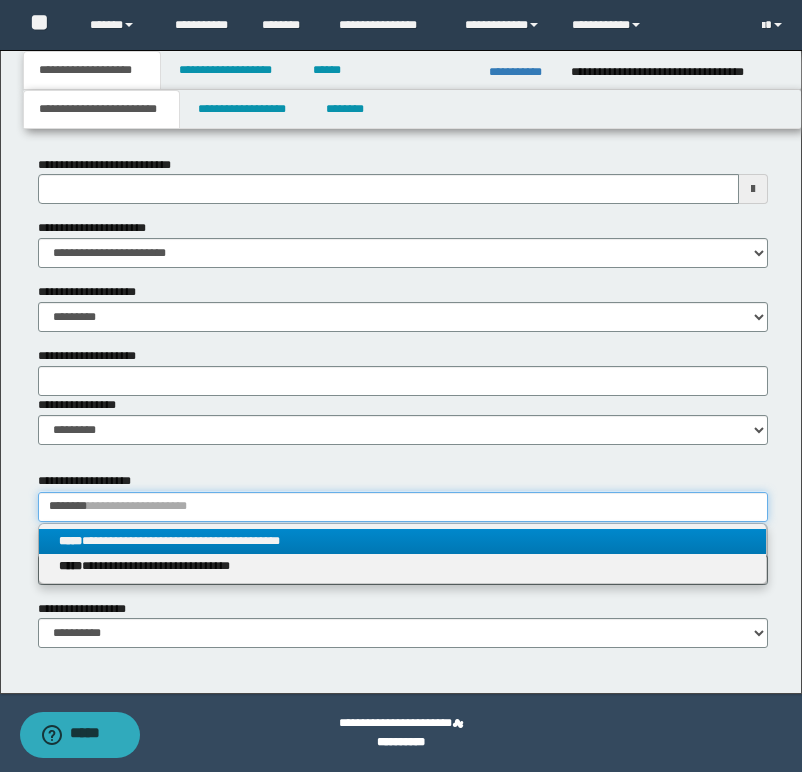 type 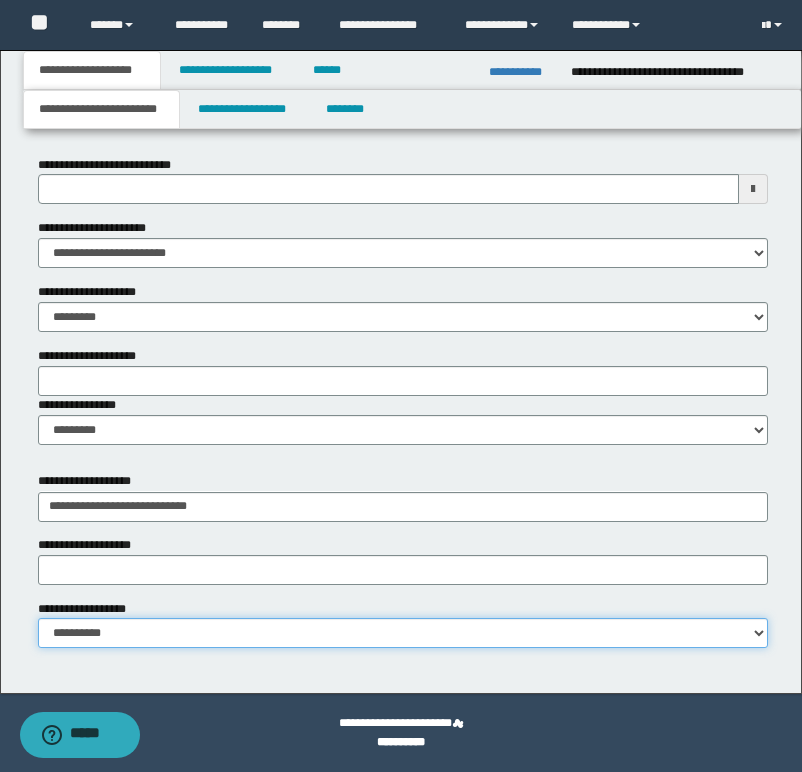 click on "**********" at bounding box center [403, 633] 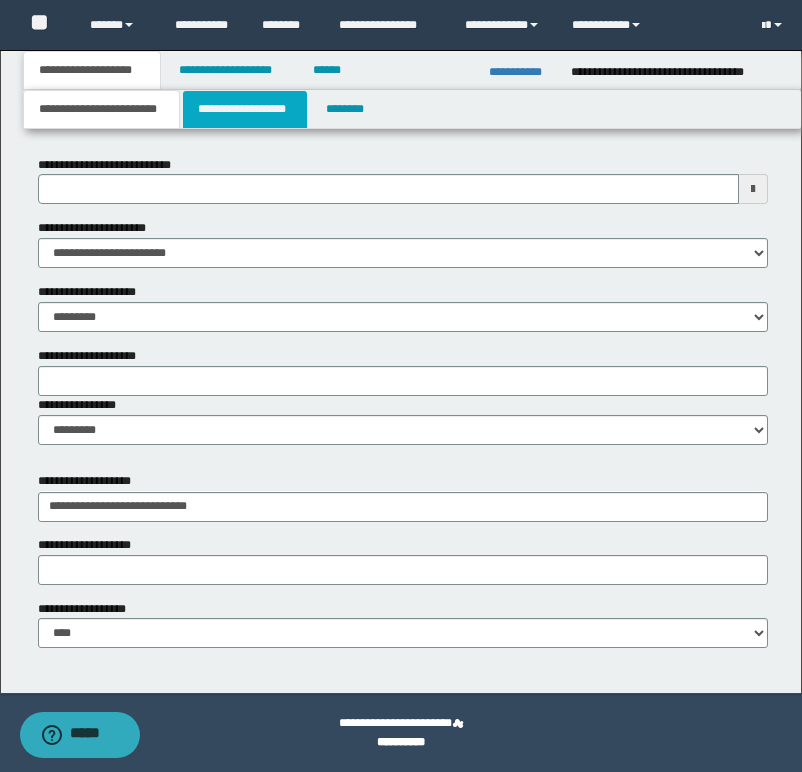 click on "**********" at bounding box center [245, 109] 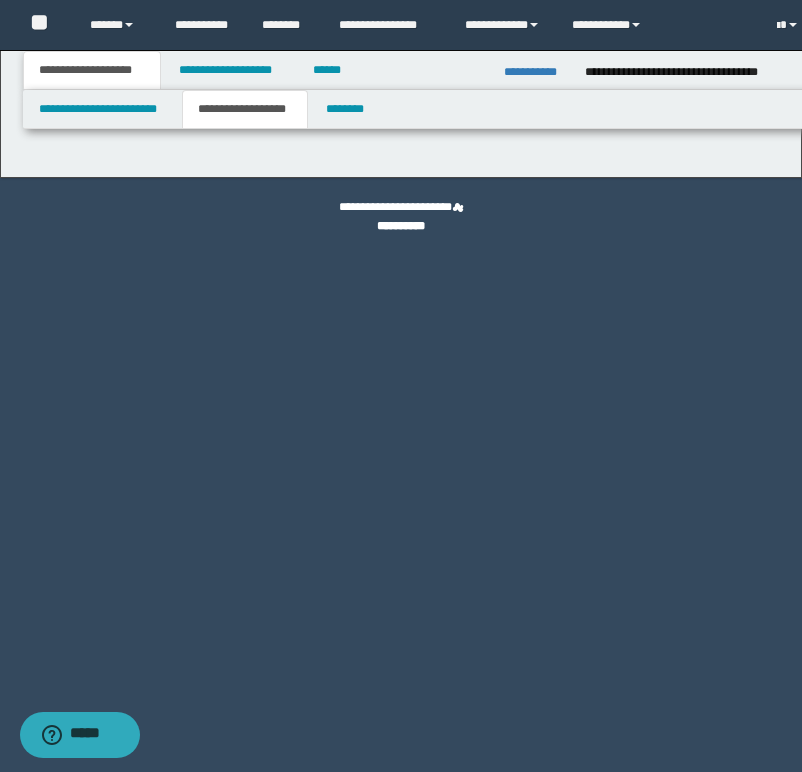 scroll, scrollTop: 0, scrollLeft: 0, axis: both 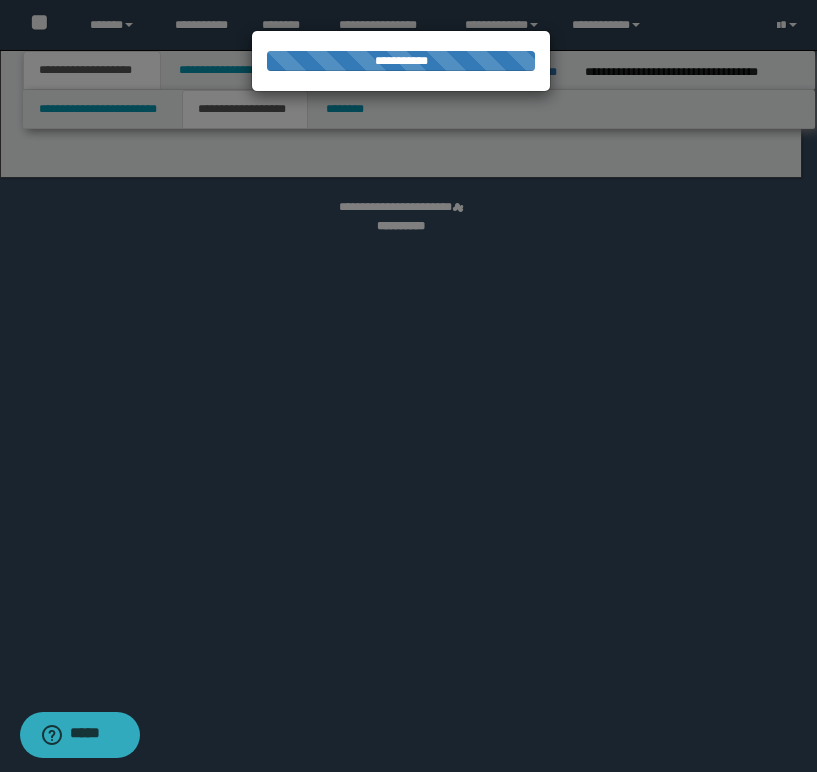 select on "*" 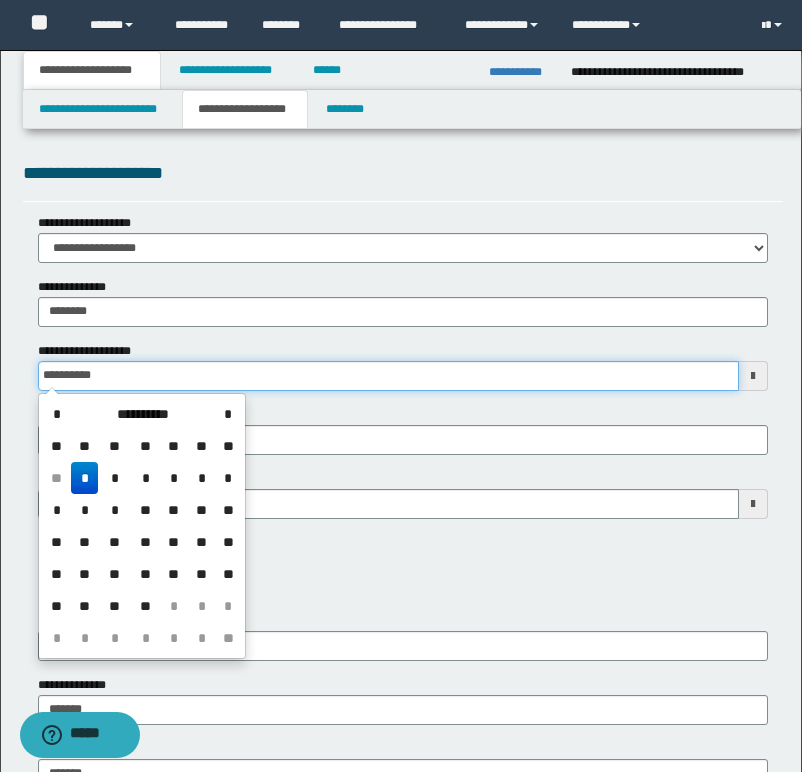 drag, startPoint x: 44, startPoint y: 377, endPoint x: 209, endPoint y: 361, distance: 165.77394 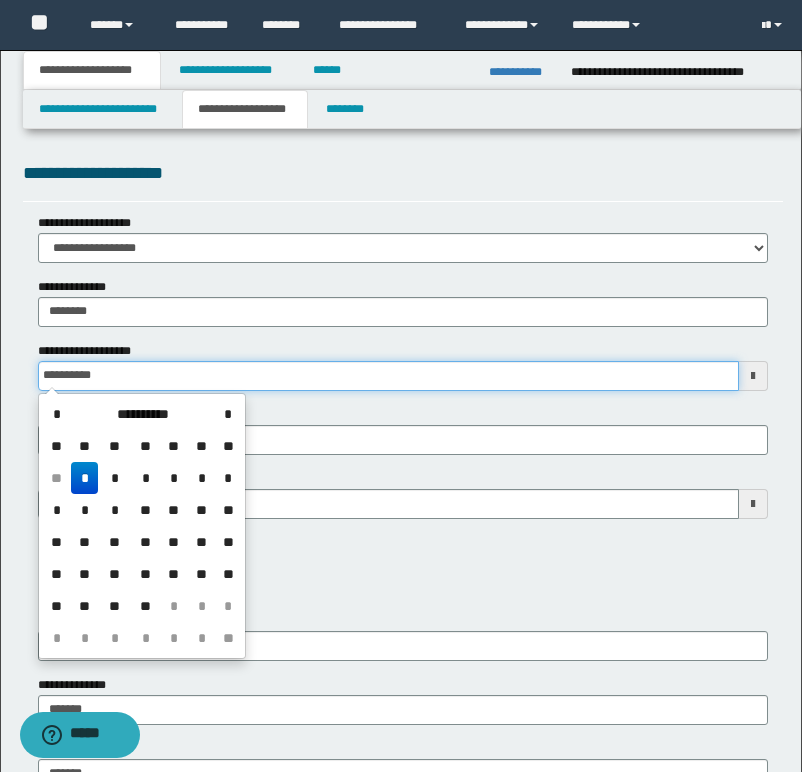 click on "**********" at bounding box center [388, 376] 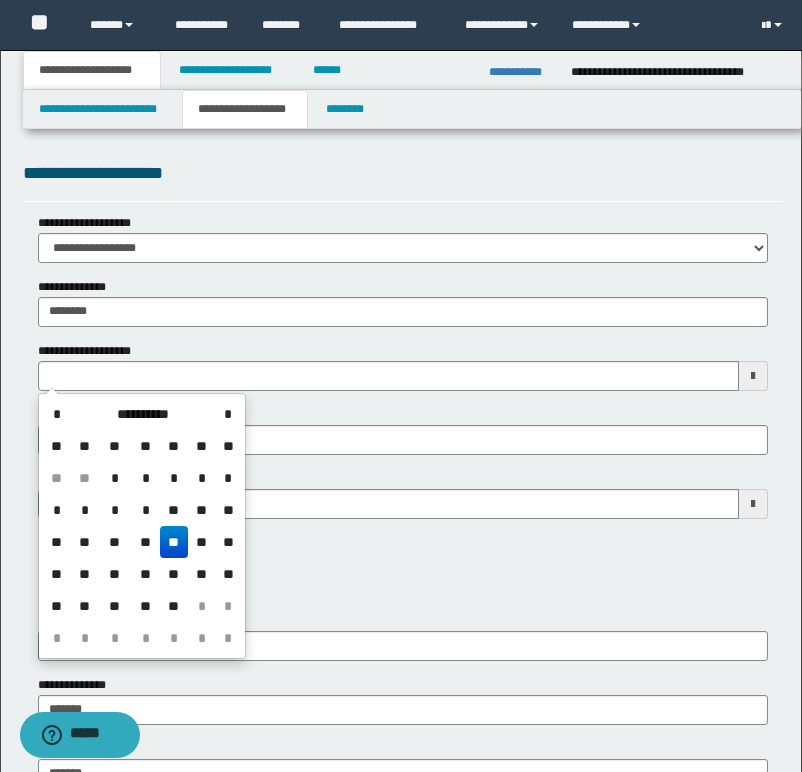type 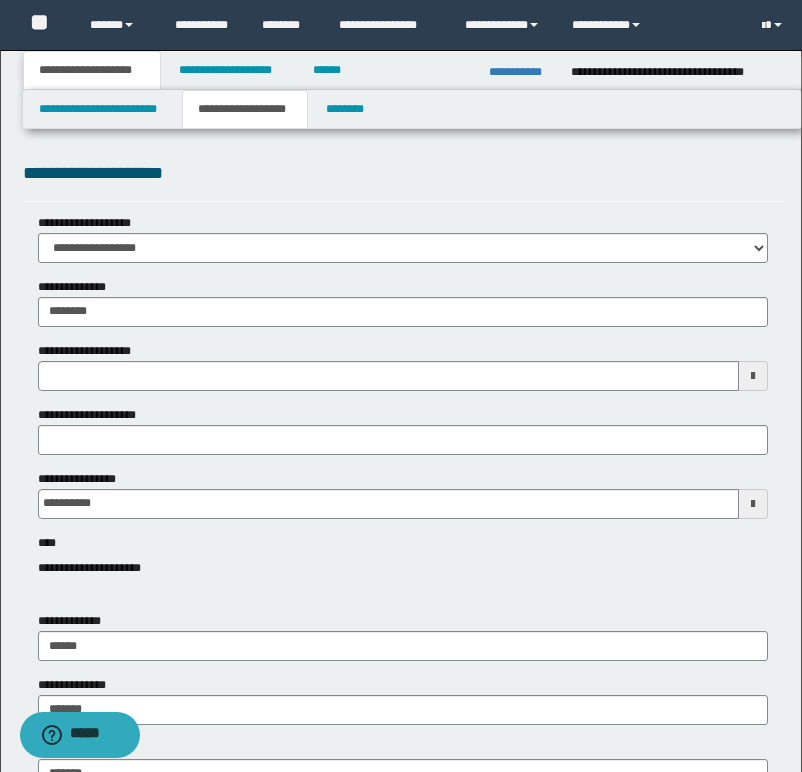 click on "**********" at bounding box center (403, 568) 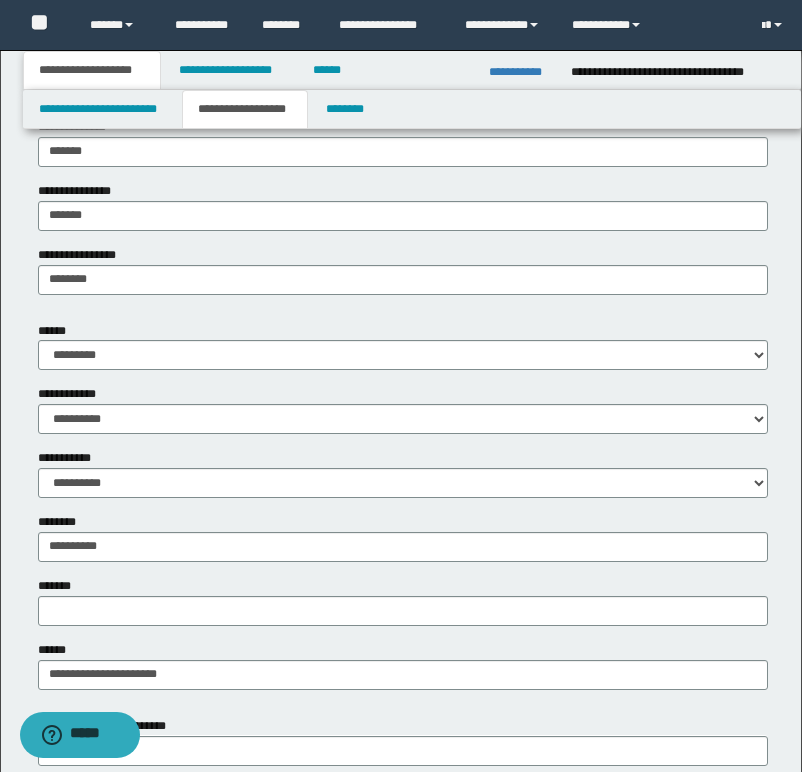 scroll, scrollTop: 600, scrollLeft: 0, axis: vertical 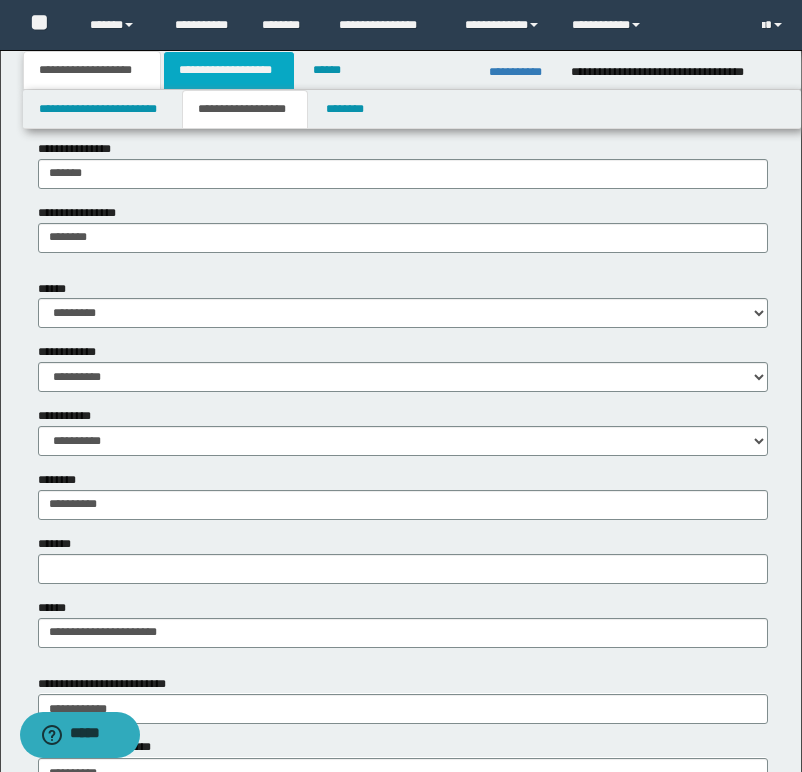 click on "**********" at bounding box center [229, 70] 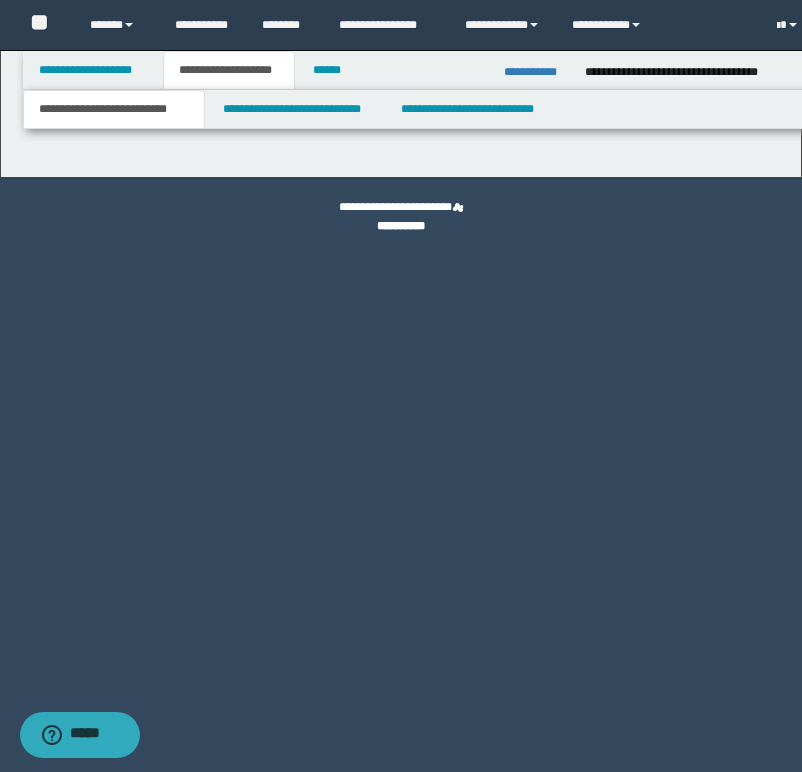 scroll, scrollTop: 0, scrollLeft: 0, axis: both 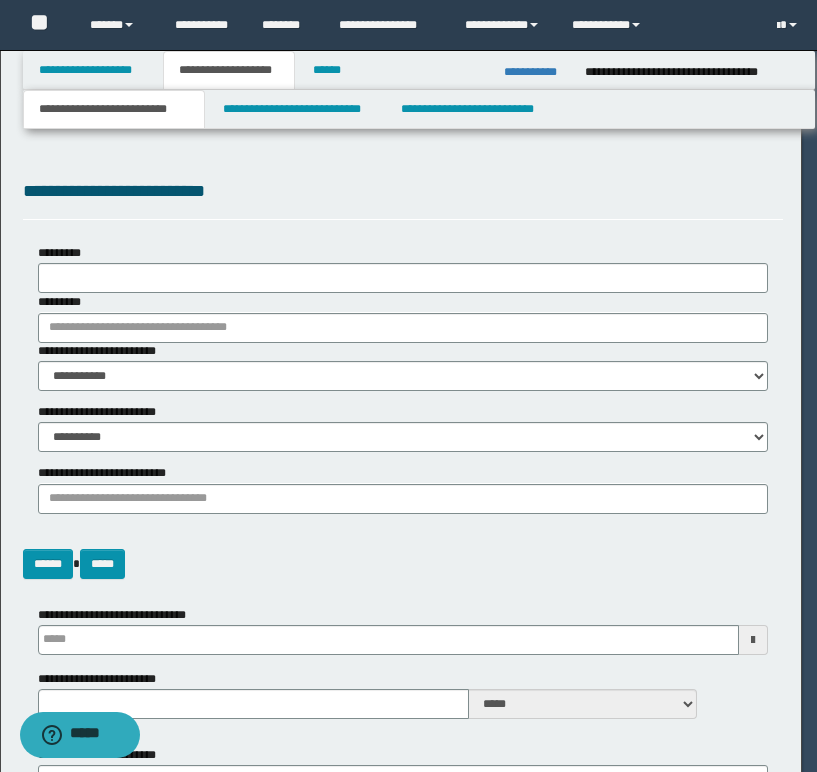 select on "*" 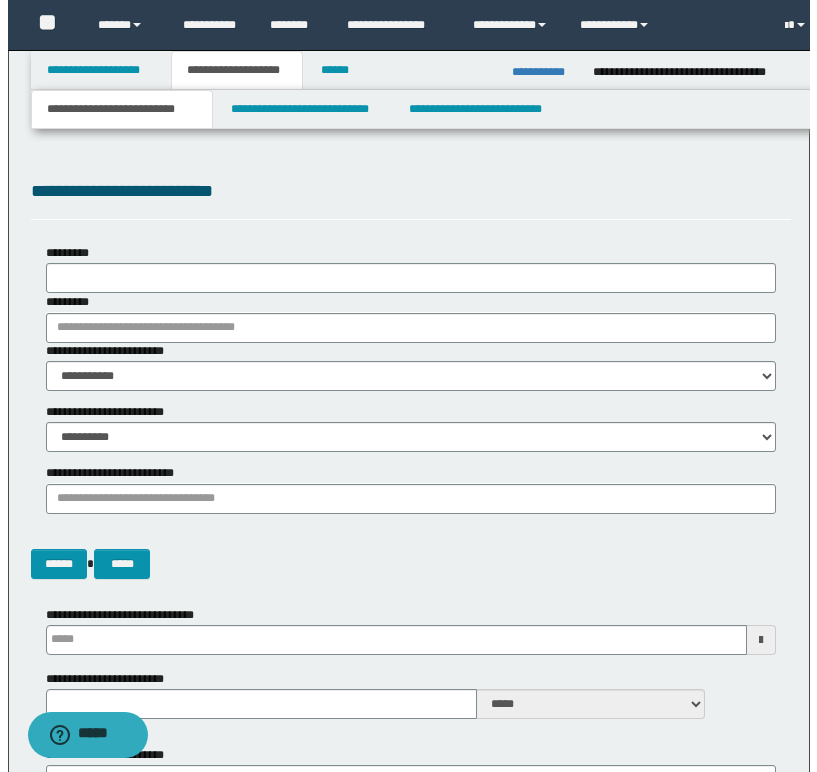scroll, scrollTop: 0, scrollLeft: 0, axis: both 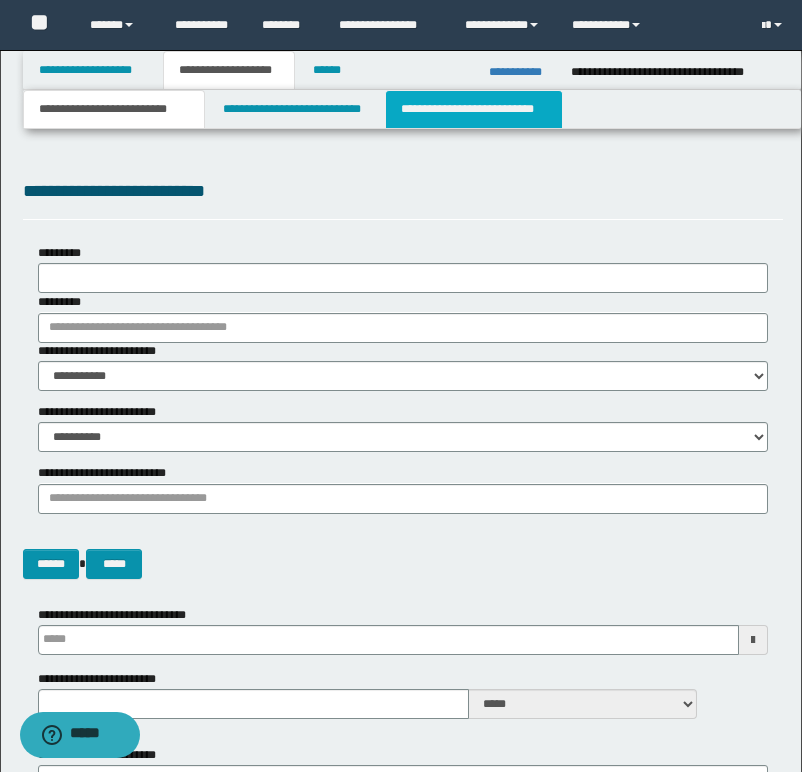 click on "**********" at bounding box center (474, 109) 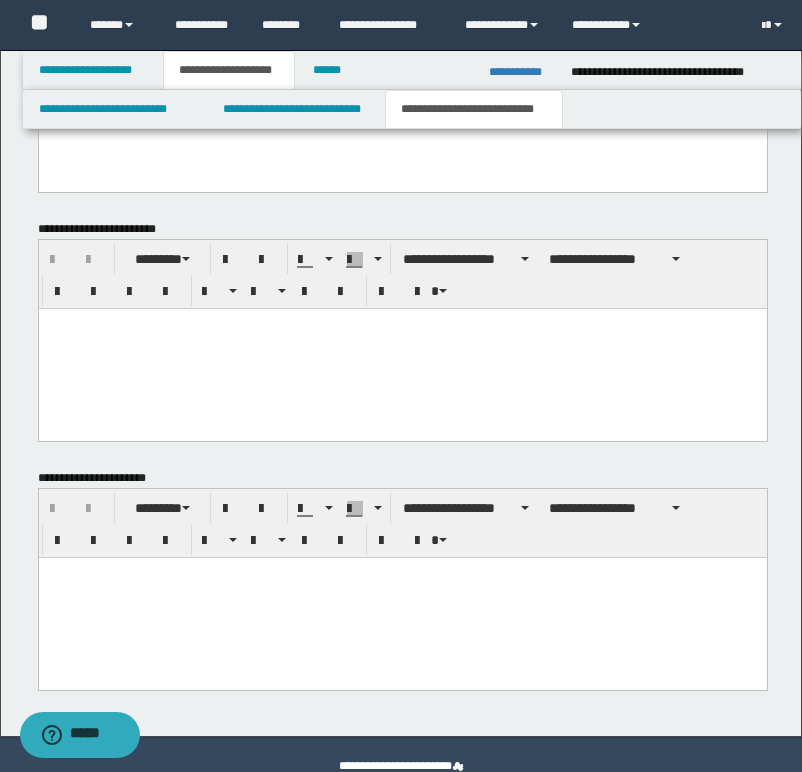 scroll, scrollTop: 943, scrollLeft: 0, axis: vertical 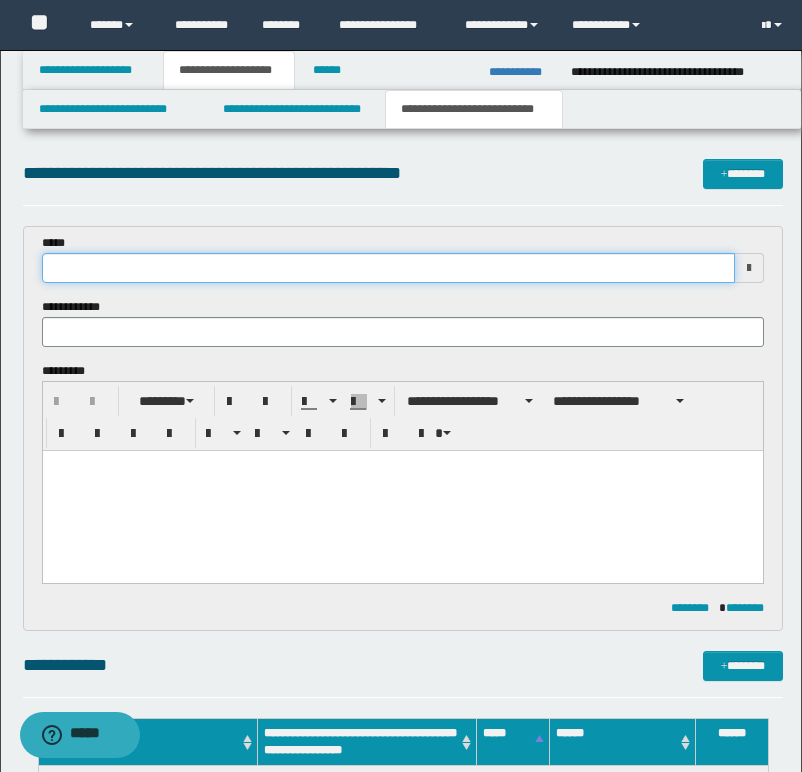 click at bounding box center [388, 268] 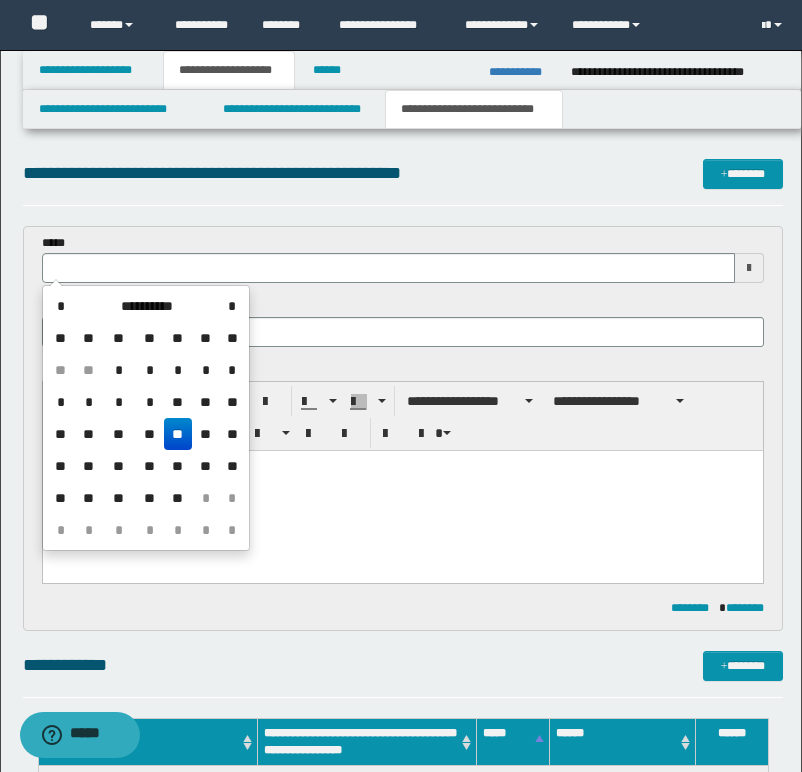 click on "**" at bounding box center (178, 434) 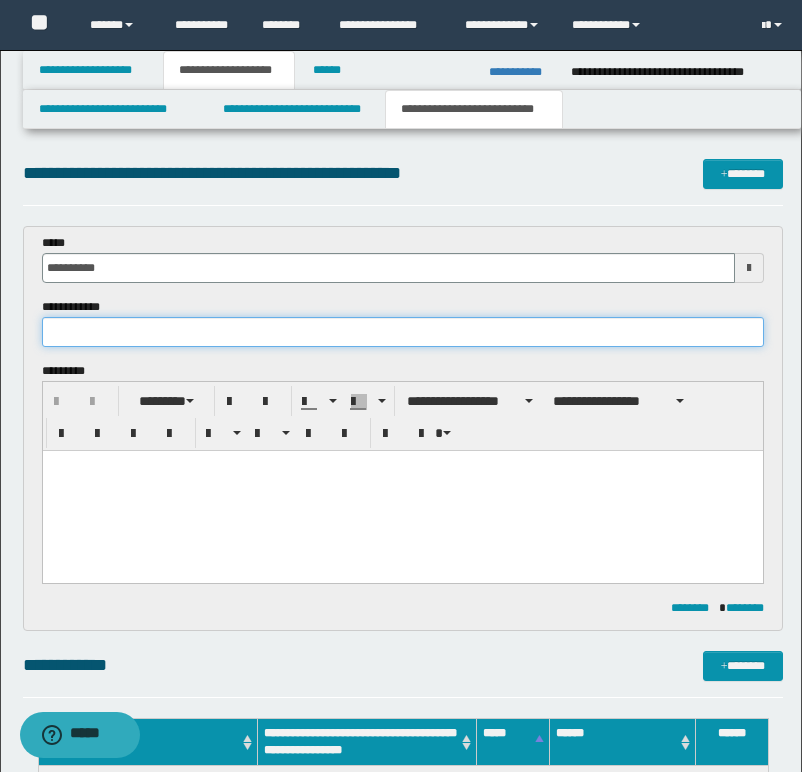 click at bounding box center [403, 332] 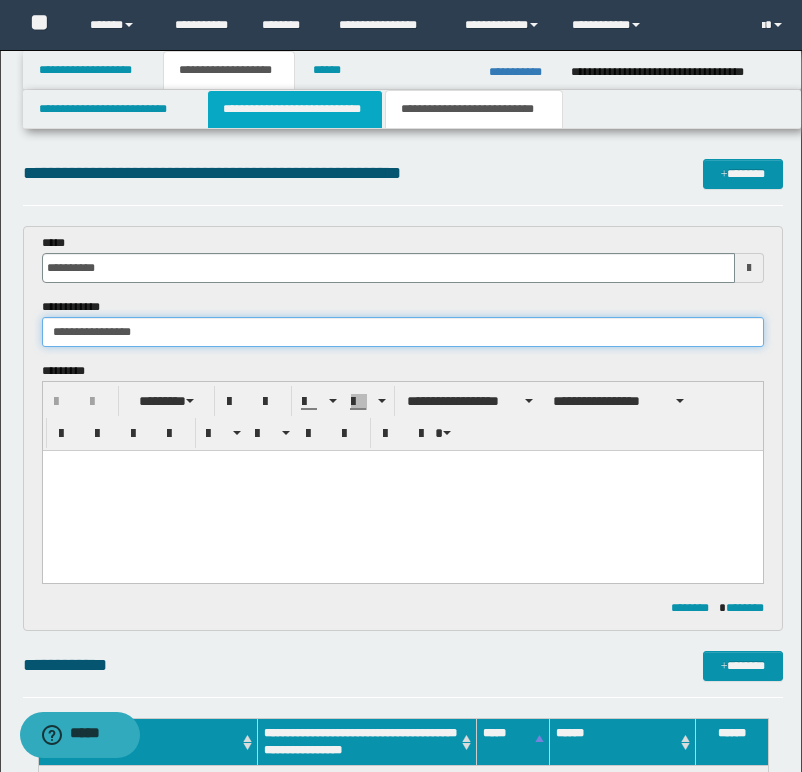 type on "**********" 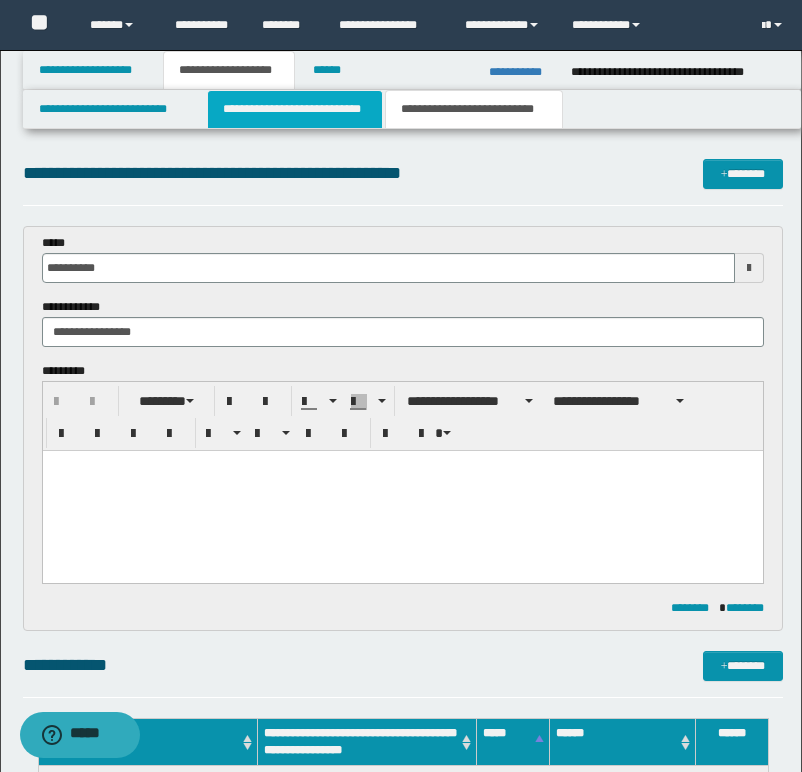 click on "**********" at bounding box center (295, 109) 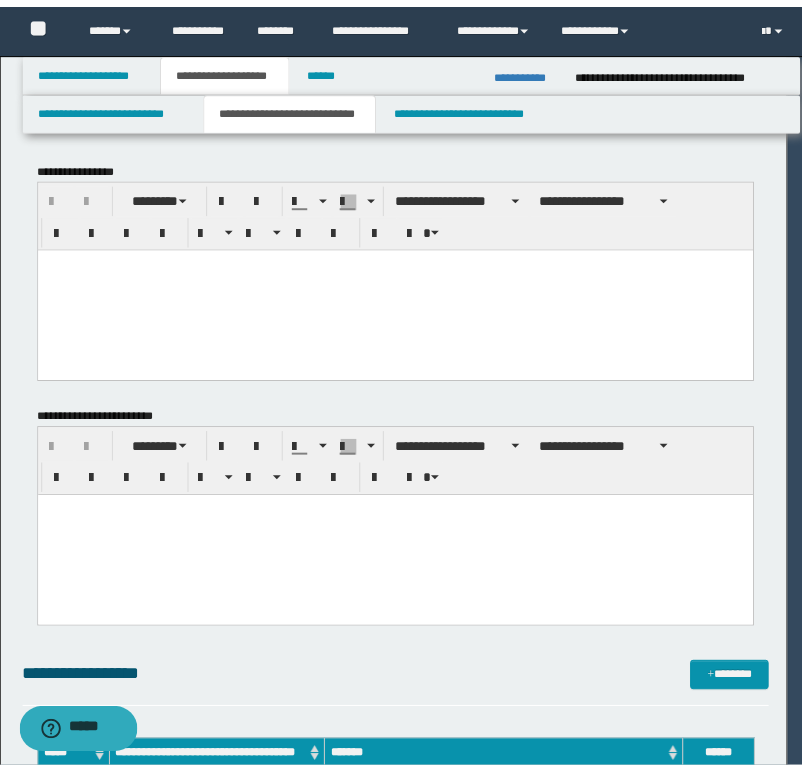 scroll, scrollTop: 0, scrollLeft: 0, axis: both 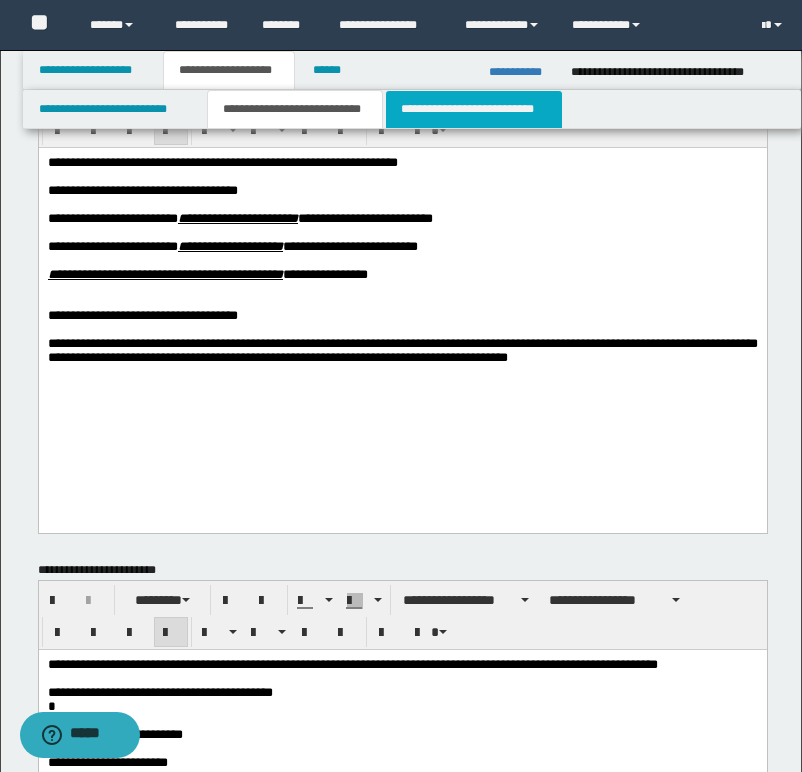 click on "**********" at bounding box center [474, 109] 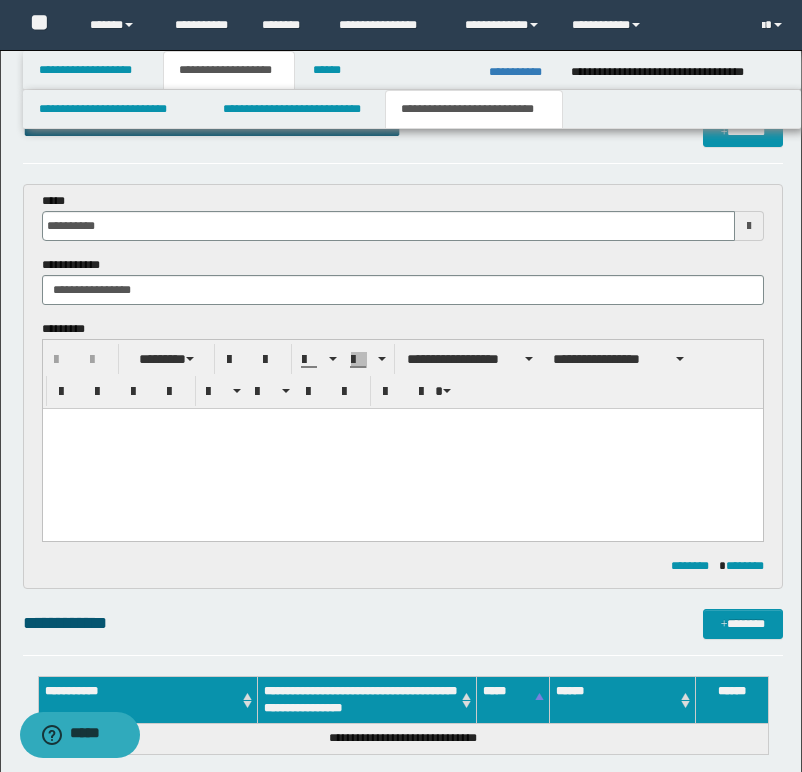 scroll, scrollTop: 0, scrollLeft: 0, axis: both 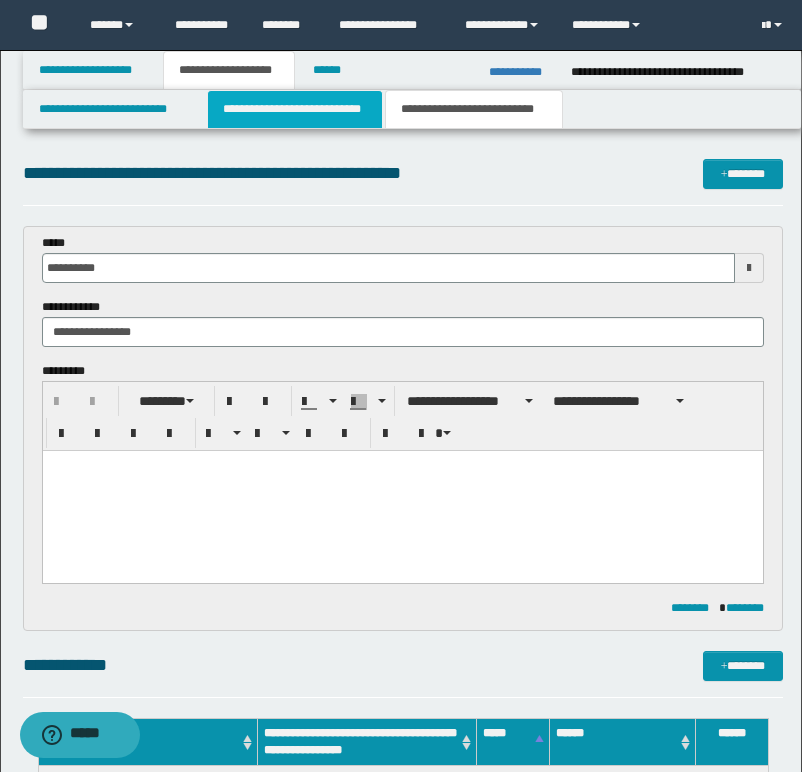 click on "**********" at bounding box center [295, 109] 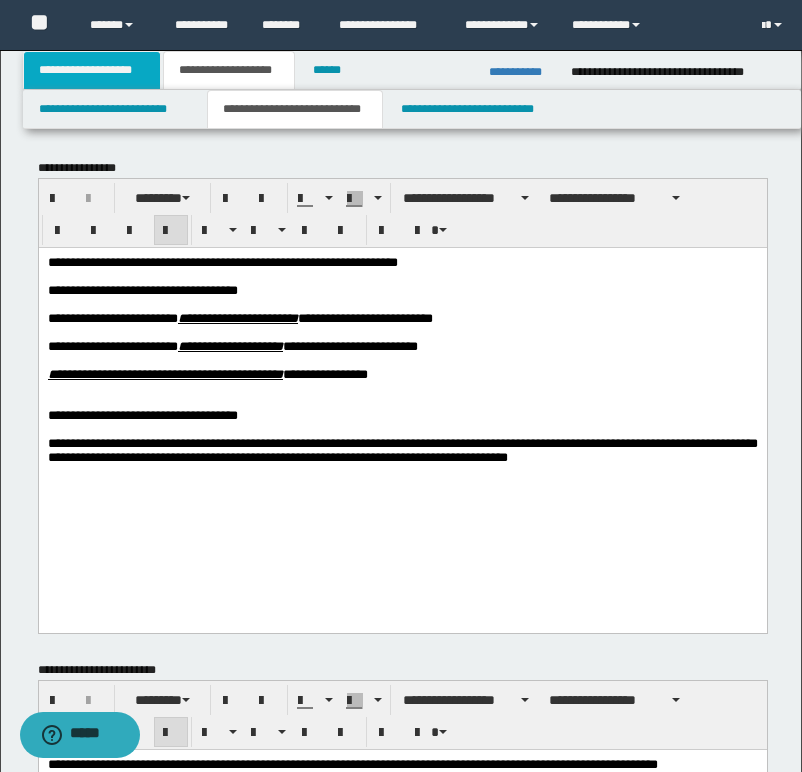click on "**********" at bounding box center (92, 70) 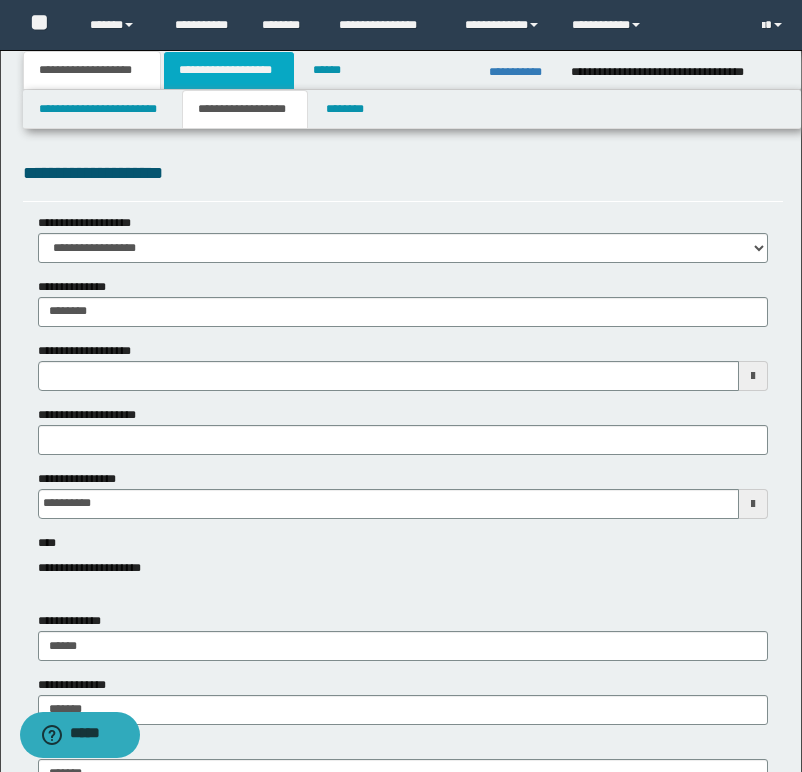 click on "**********" at bounding box center (229, 70) 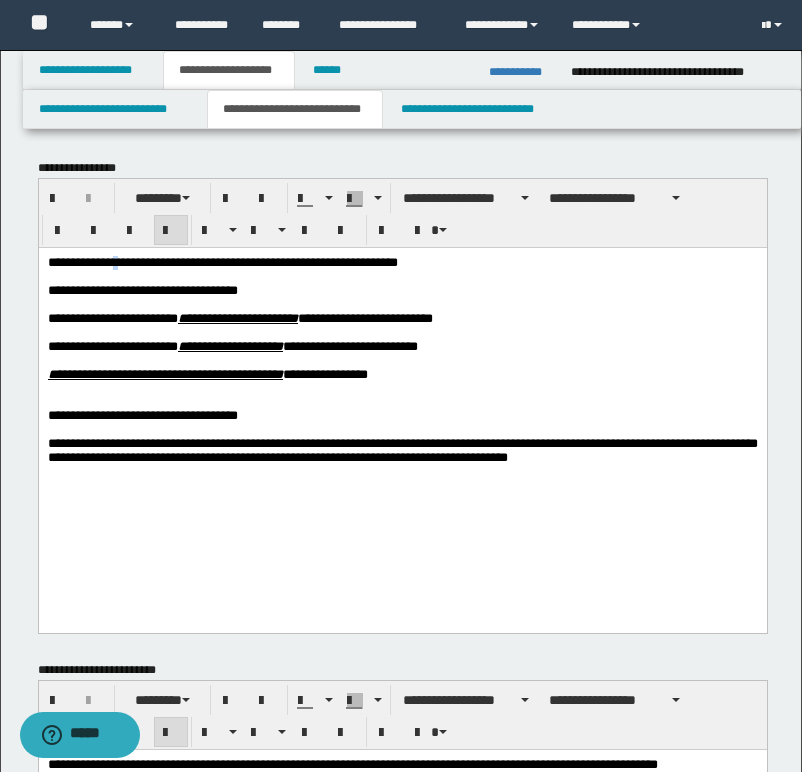 click on "**********" at bounding box center (222, 261) 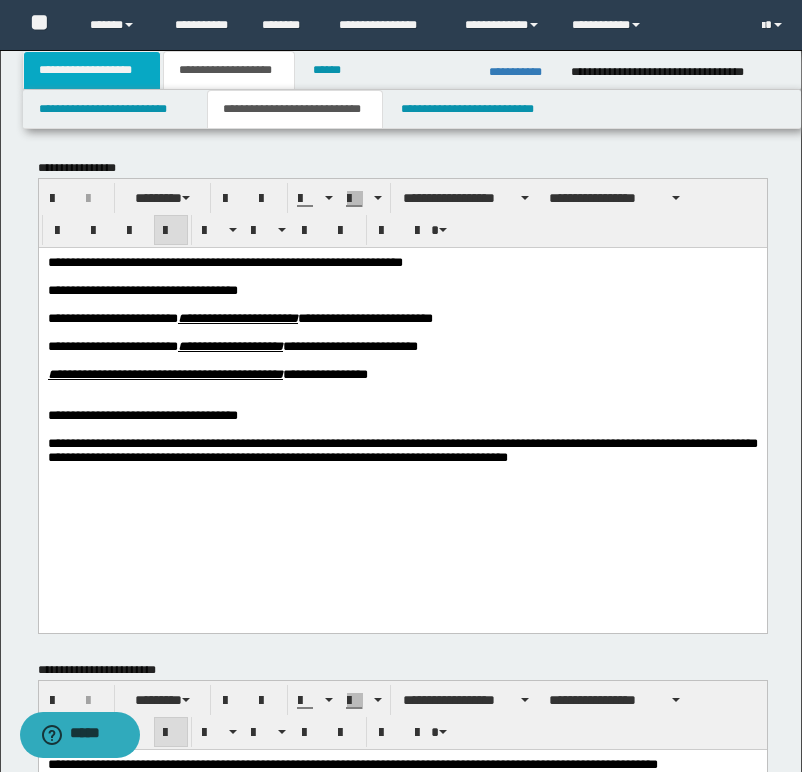 click on "**********" at bounding box center (92, 70) 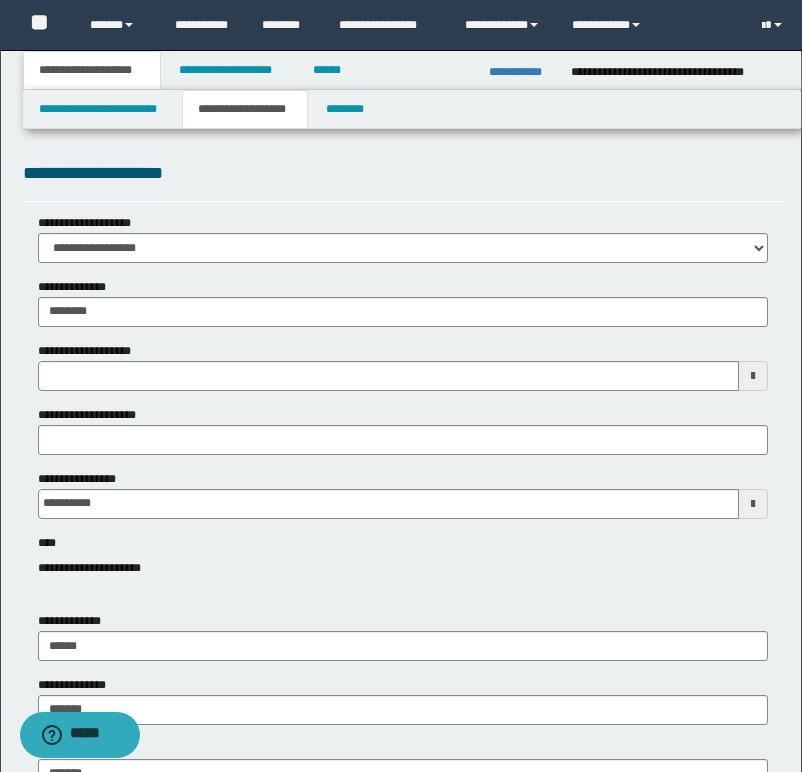 type 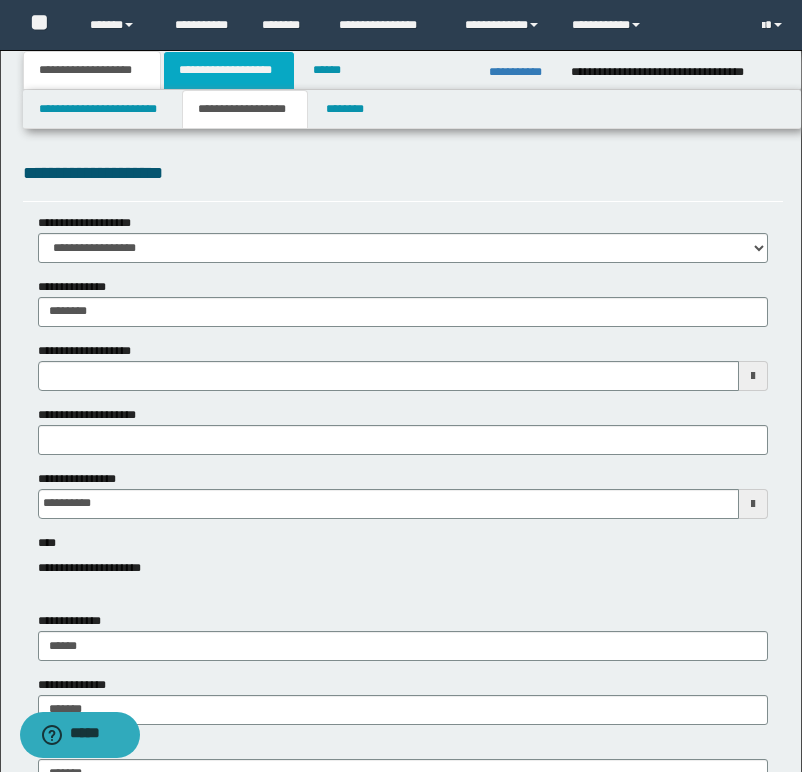 click on "**********" at bounding box center (229, 70) 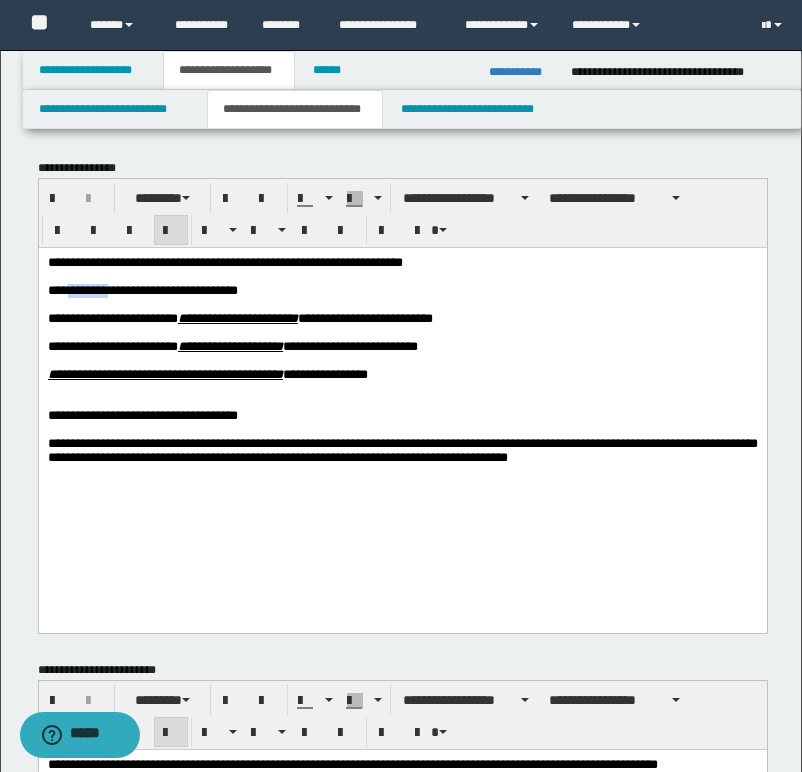 drag, startPoint x: 66, startPoint y: 295, endPoint x: 124, endPoint y: 289, distance: 58.30952 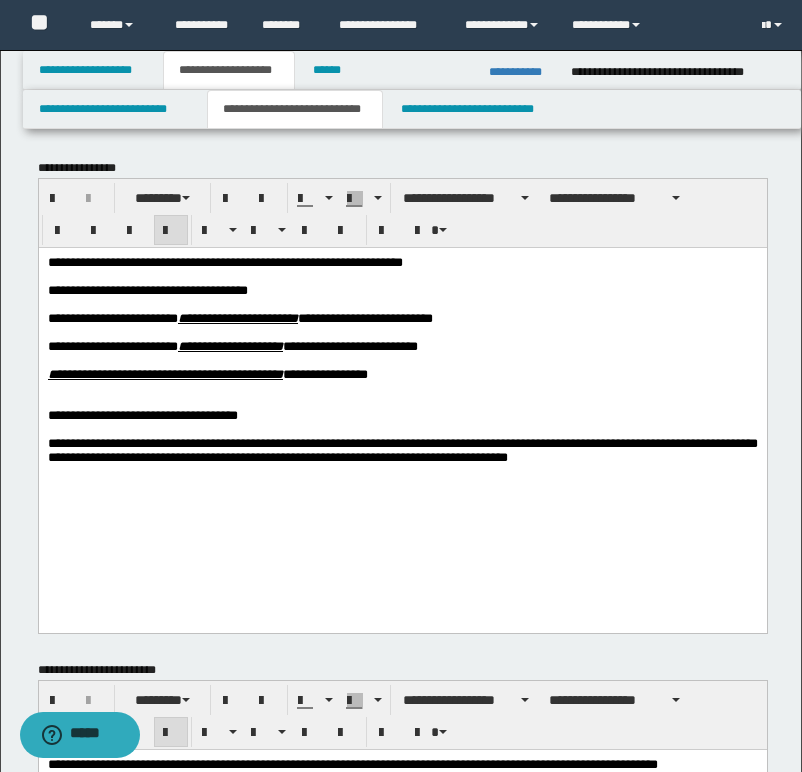 click on "**********" at bounding box center [224, 261] 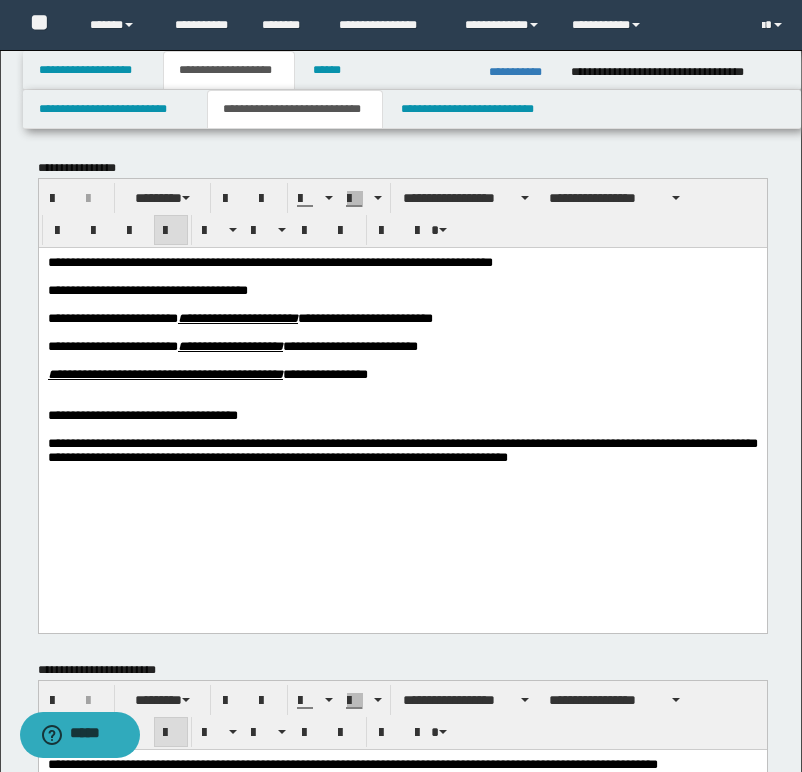 click on "**********" at bounding box center (269, 261) 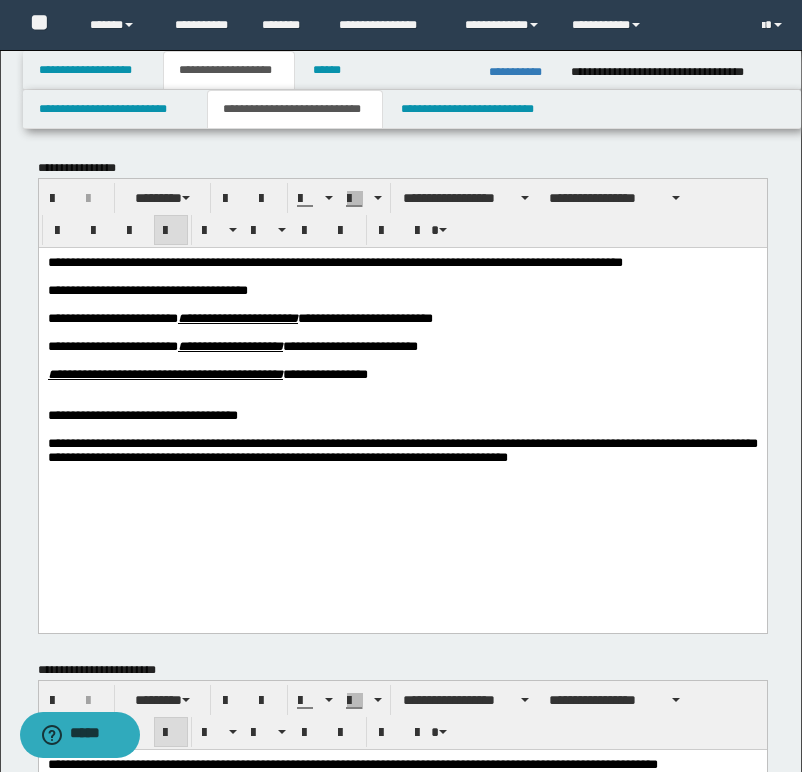 click on "**********" at bounding box center (147, 289) 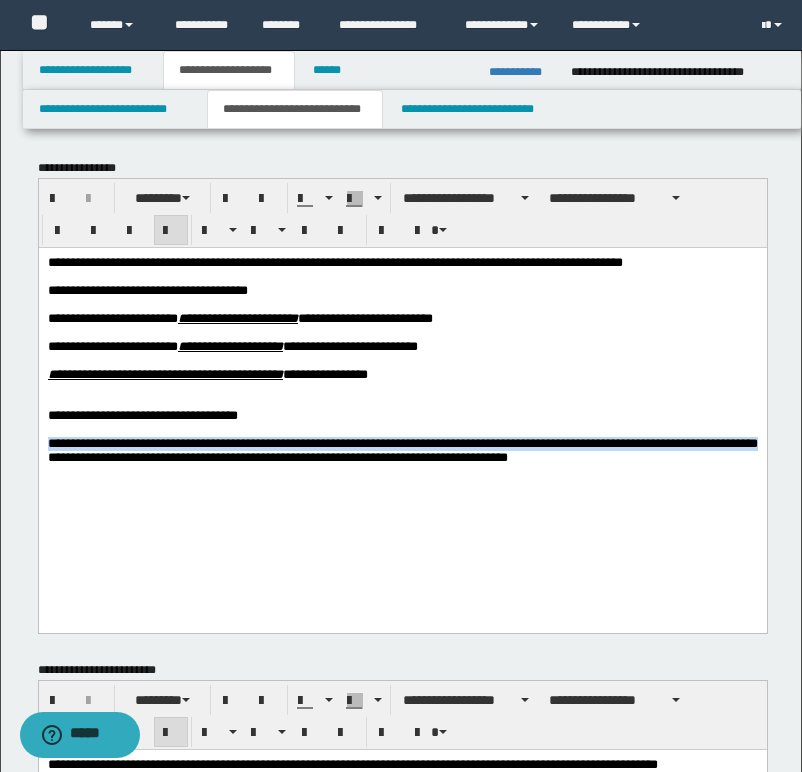 drag, startPoint x: 47, startPoint y: 469, endPoint x: 111, endPoint y: 481, distance: 65.11528 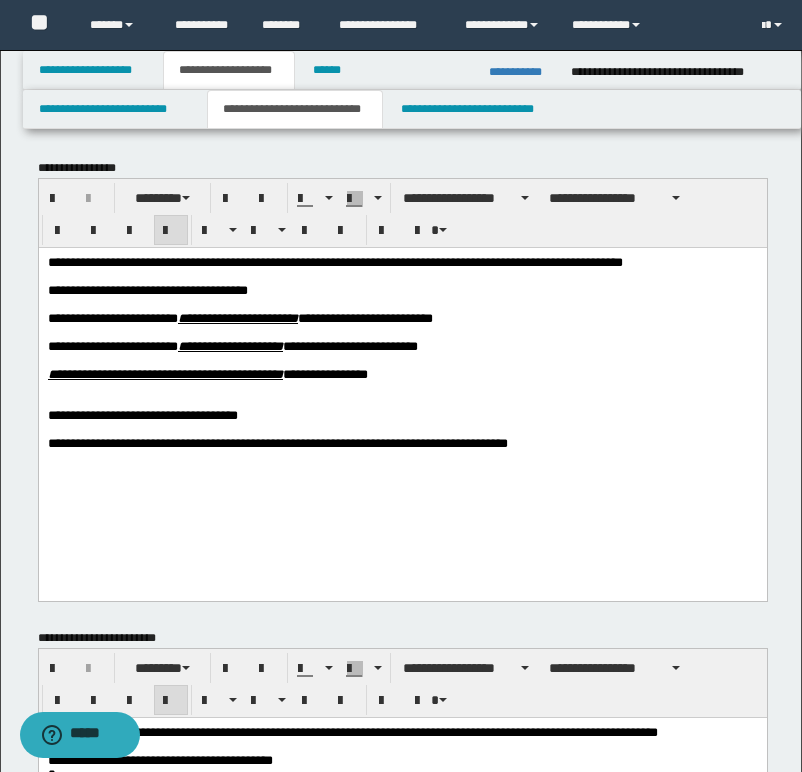 click on "**********" at bounding box center (277, 442) 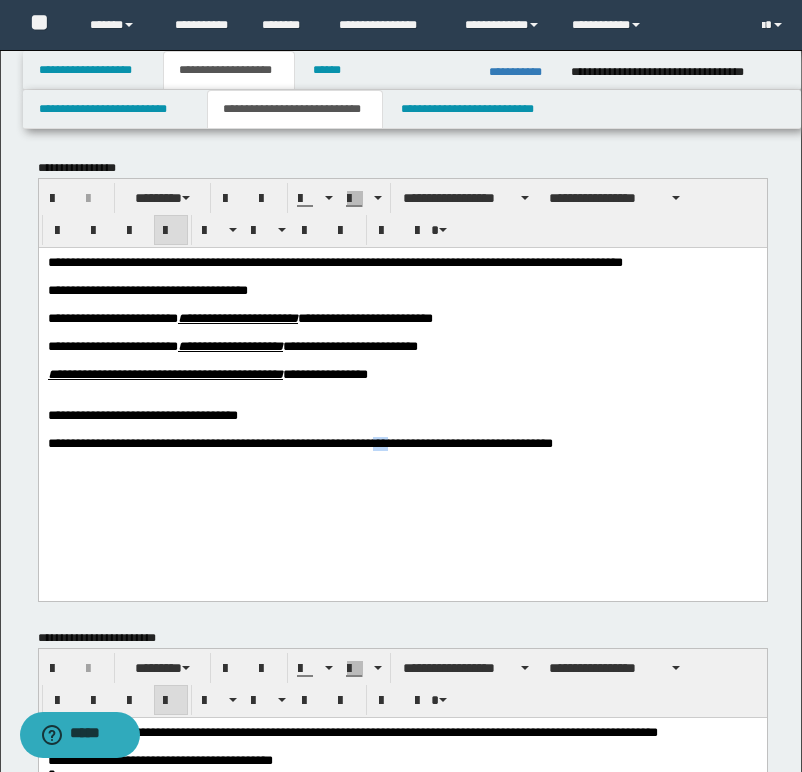 drag, startPoint x: 406, startPoint y: 464, endPoint x: 427, endPoint y: 462, distance: 21.095022 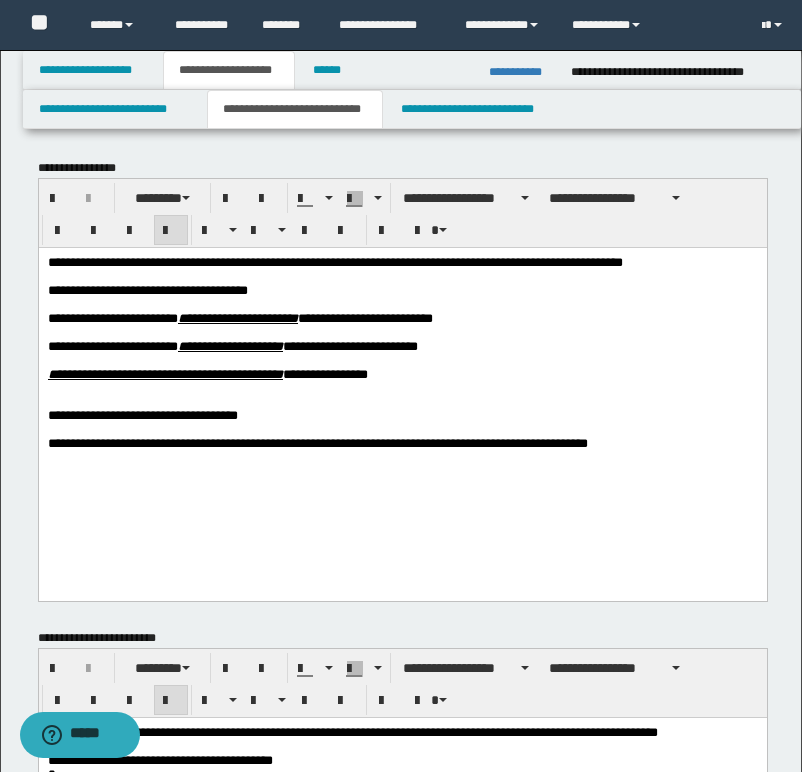 click on "**********" at bounding box center (402, 443) 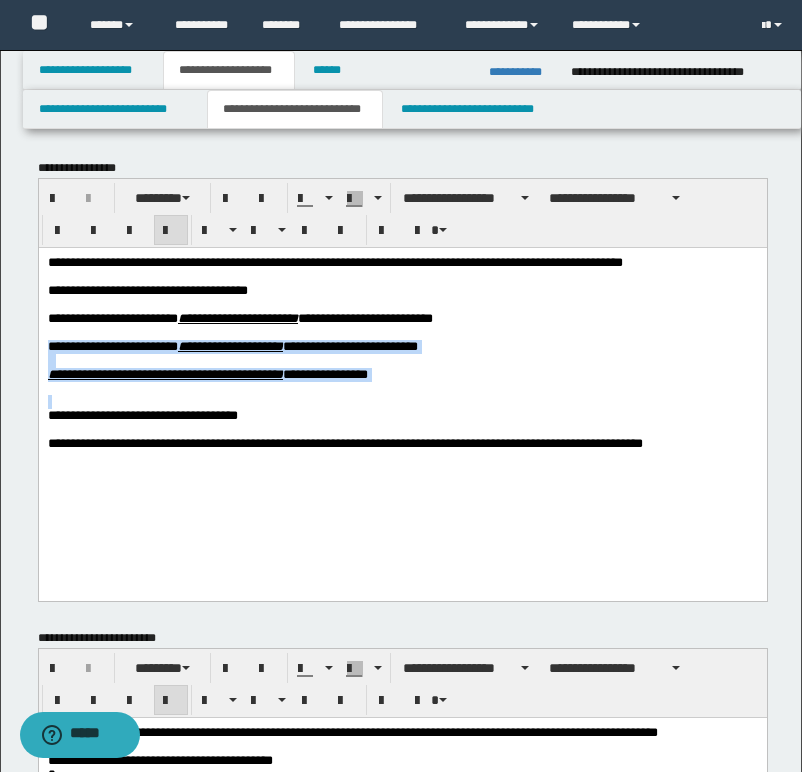 drag, startPoint x: 45, startPoint y: 356, endPoint x: 325, endPoint y: 400, distance: 283.43607 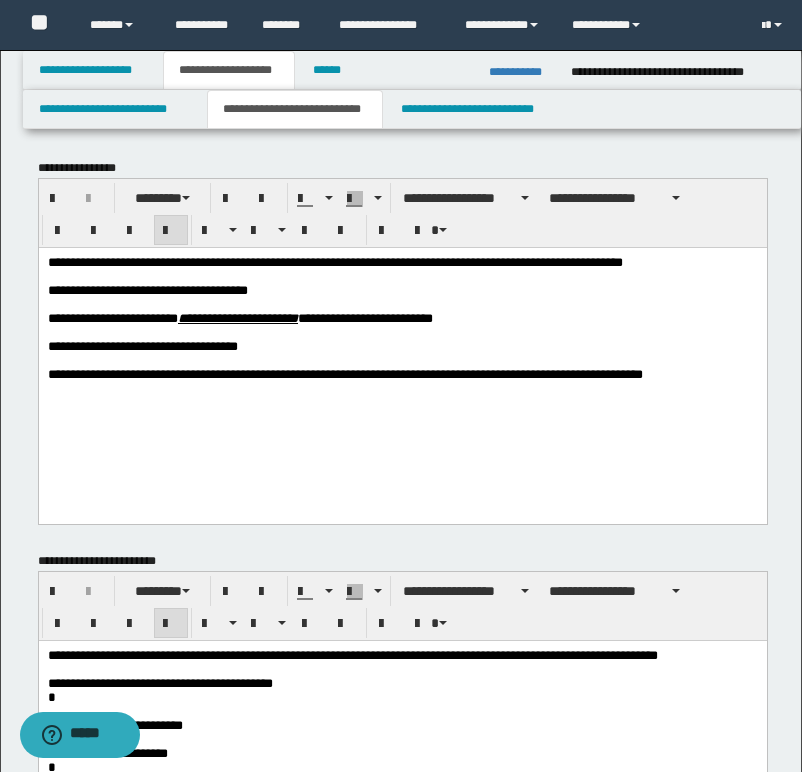 click on "**********" at bounding box center [239, 317] 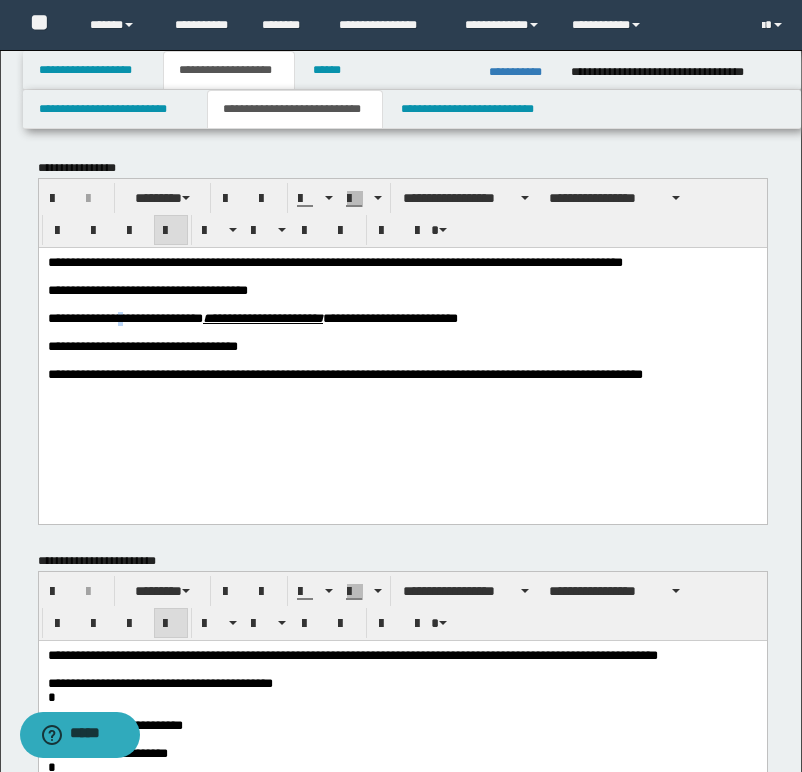 click on "**********" at bounding box center (252, 317) 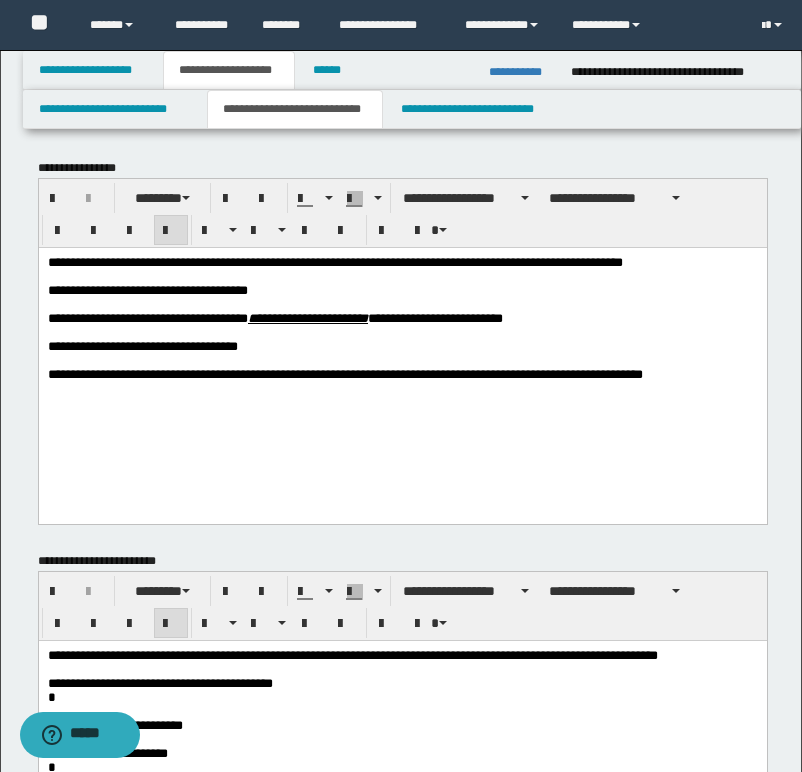 click on "**********" at bounding box center (274, 317) 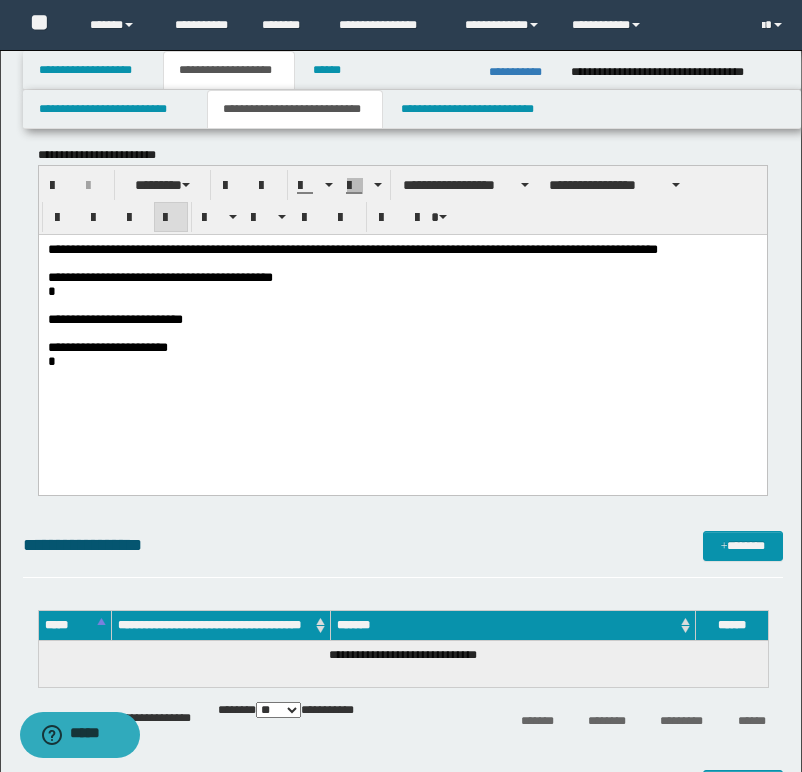 scroll, scrollTop: 500, scrollLeft: 0, axis: vertical 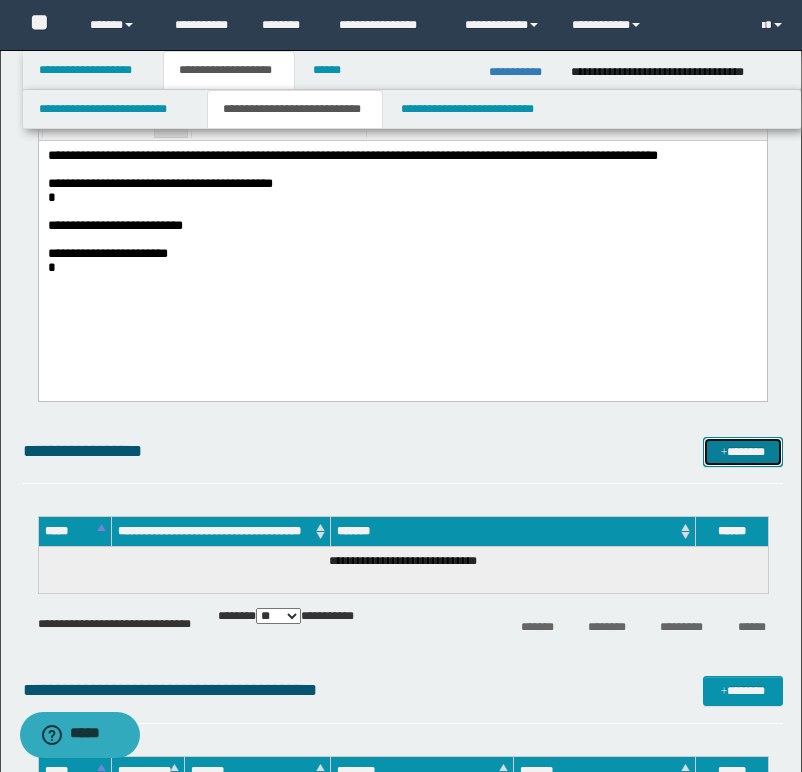 click on "*******" at bounding box center [743, 452] 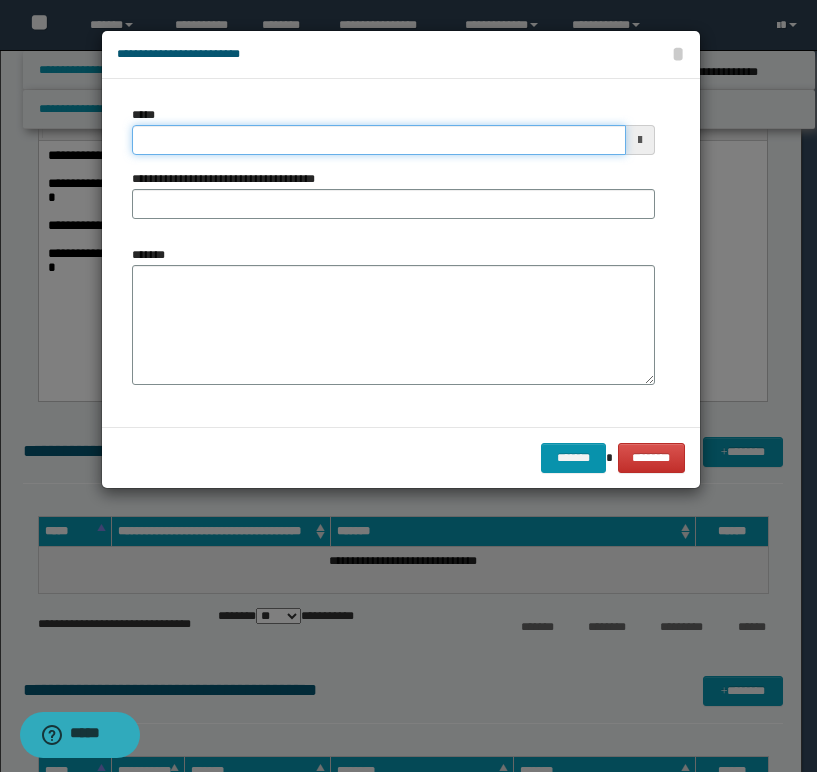 click on "*****" at bounding box center (379, 140) 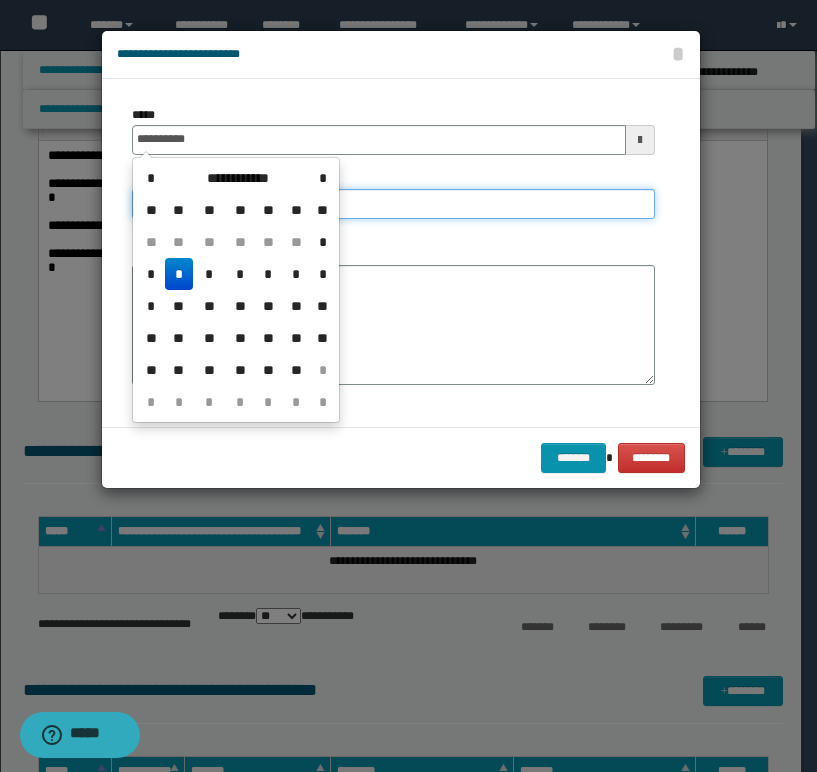 type on "**********" 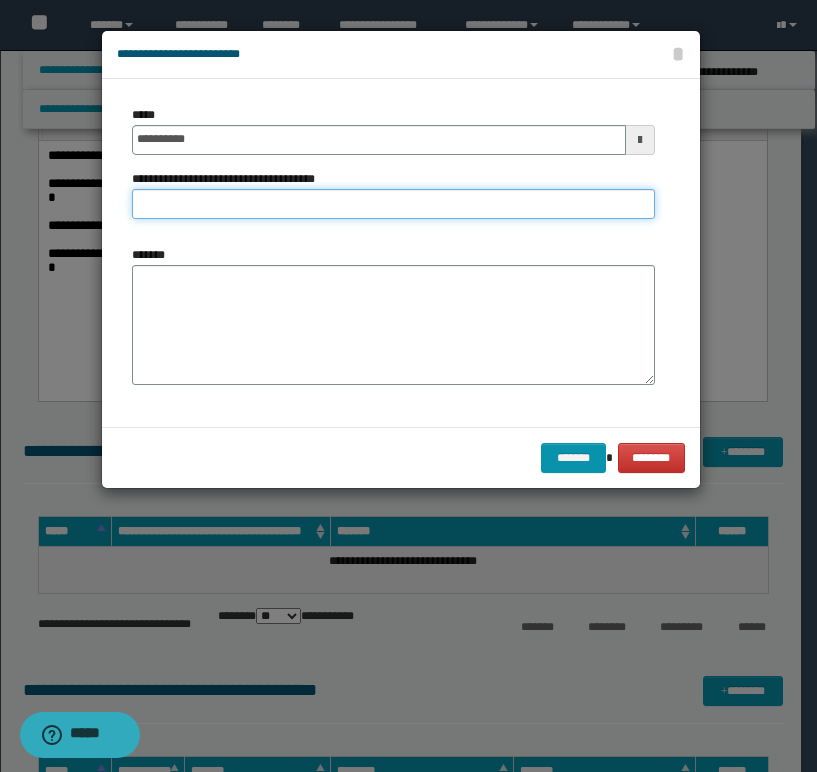 click on "**********" at bounding box center (393, 204) 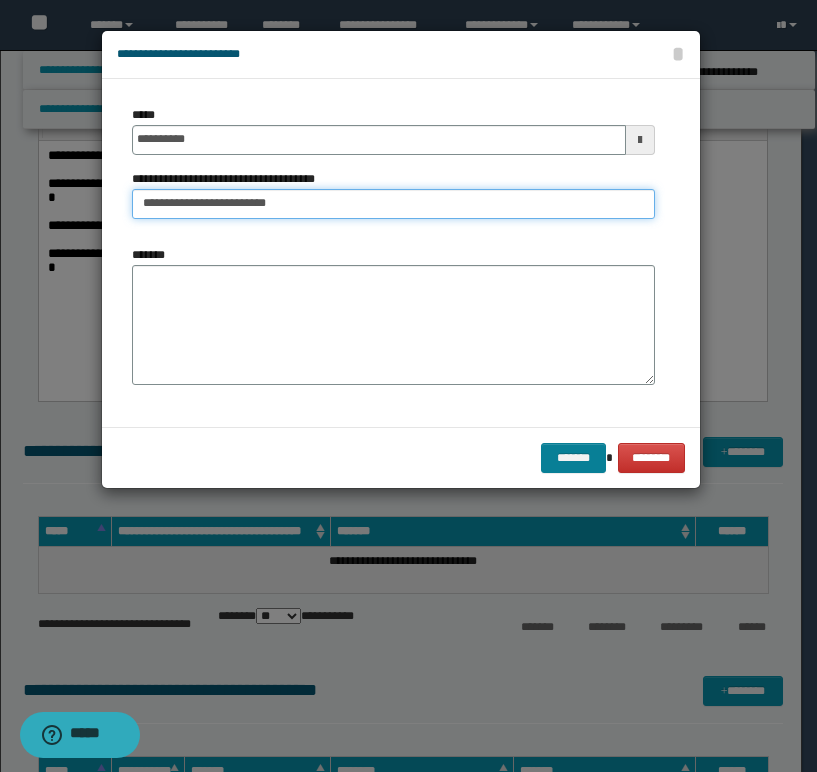 type on "**********" 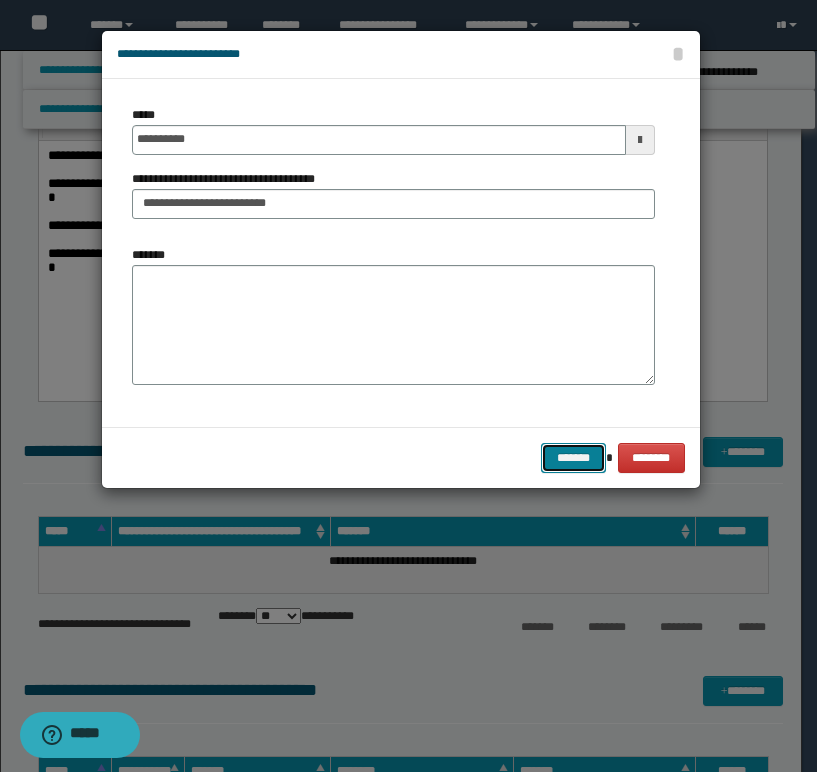 click on "*******" at bounding box center (573, 458) 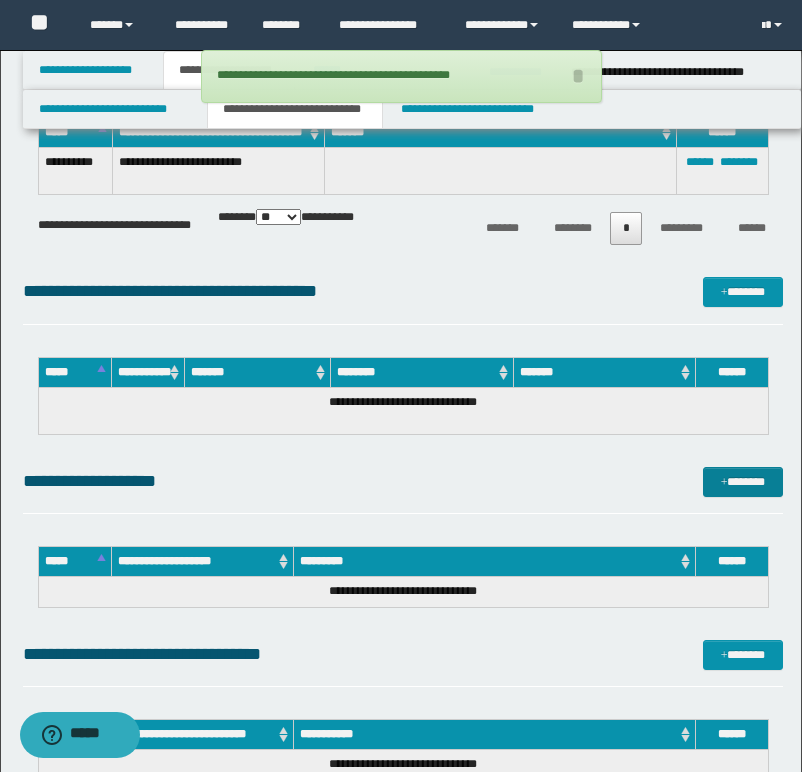 scroll, scrollTop: 900, scrollLeft: 0, axis: vertical 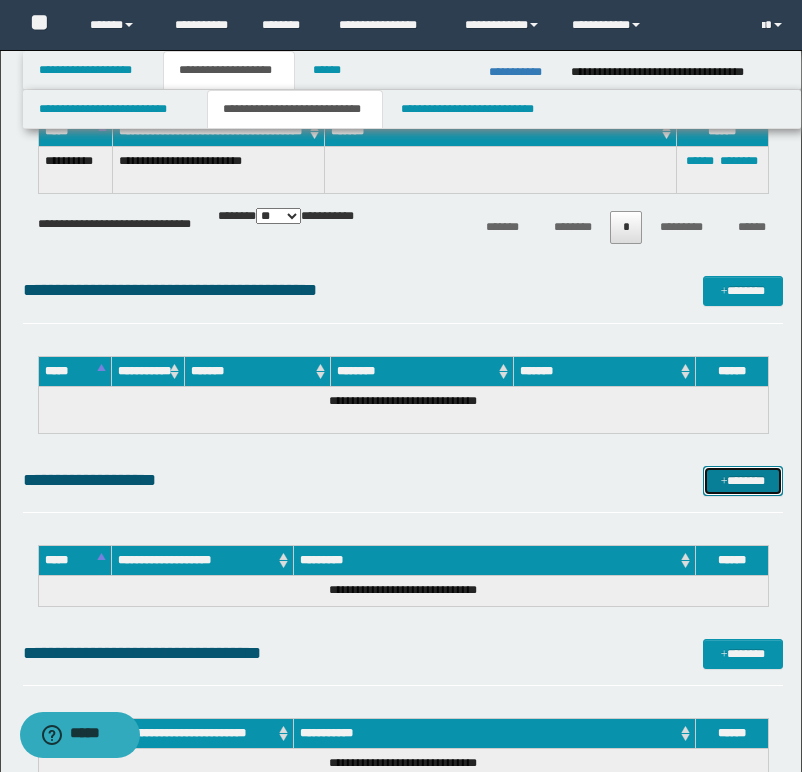 click on "*******" at bounding box center (743, 481) 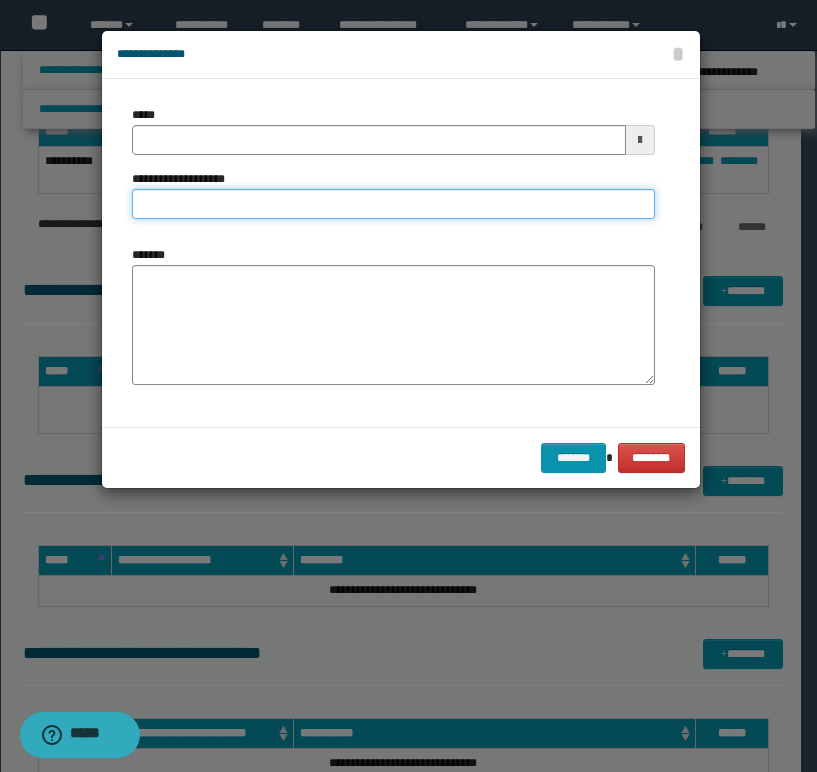 click on "**********" at bounding box center [393, 204] 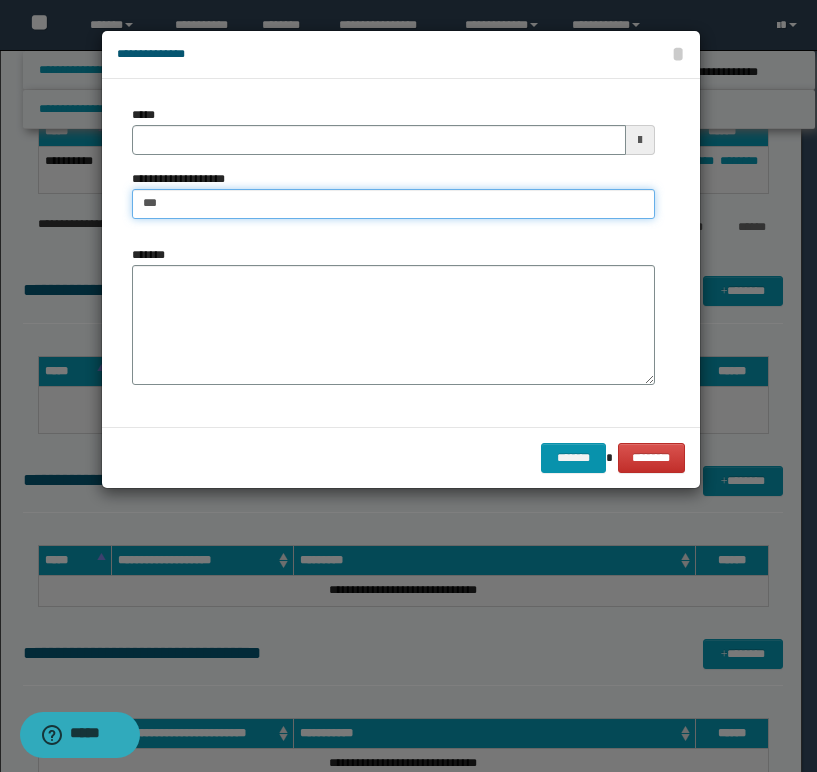 type on "**********" 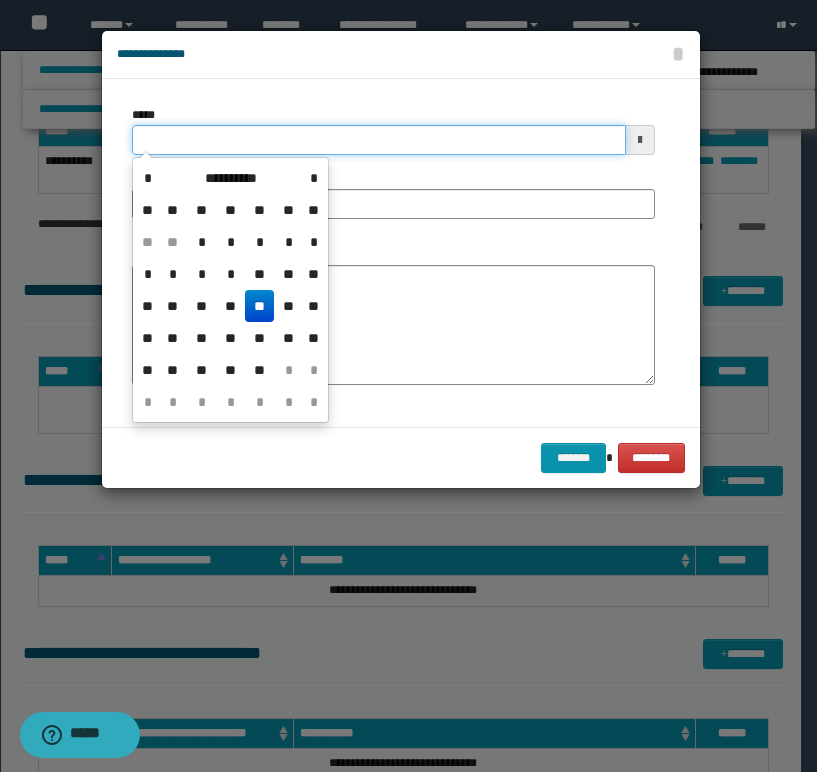 click on "*****" at bounding box center (379, 140) 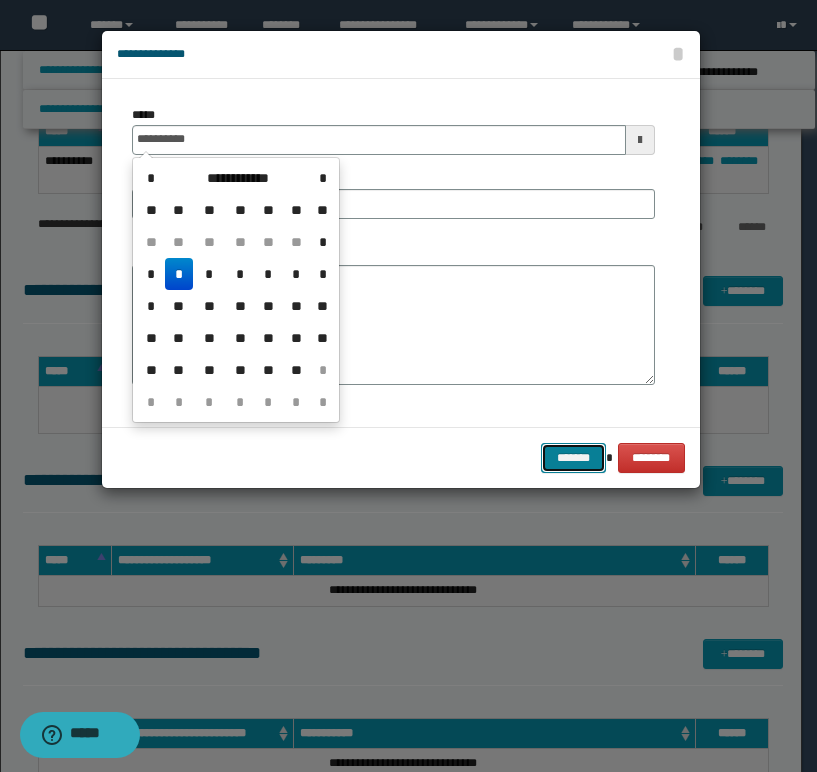 type on "**********" 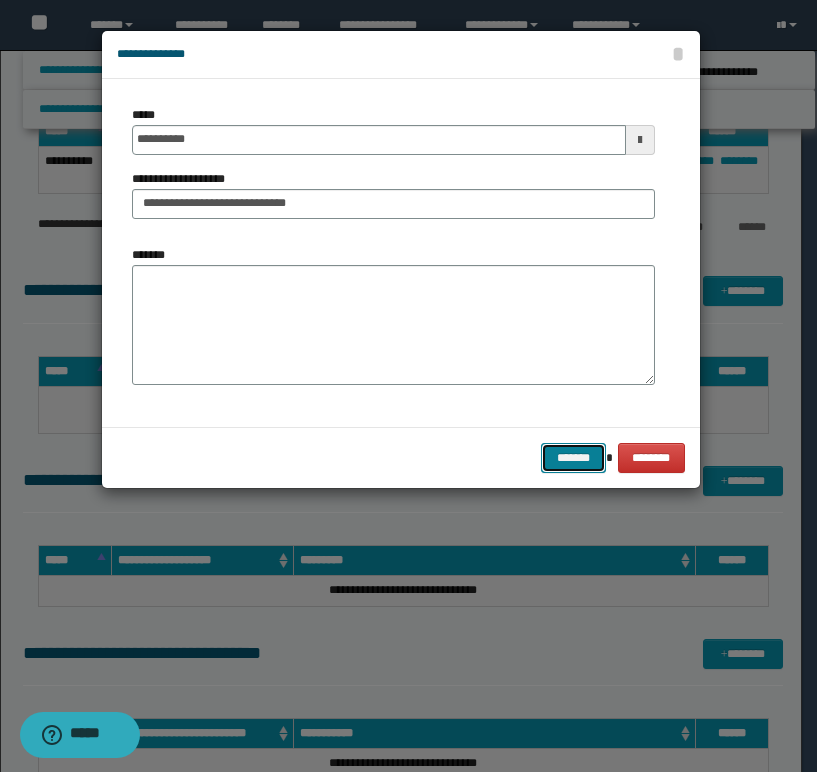 click on "*******" at bounding box center (573, 458) 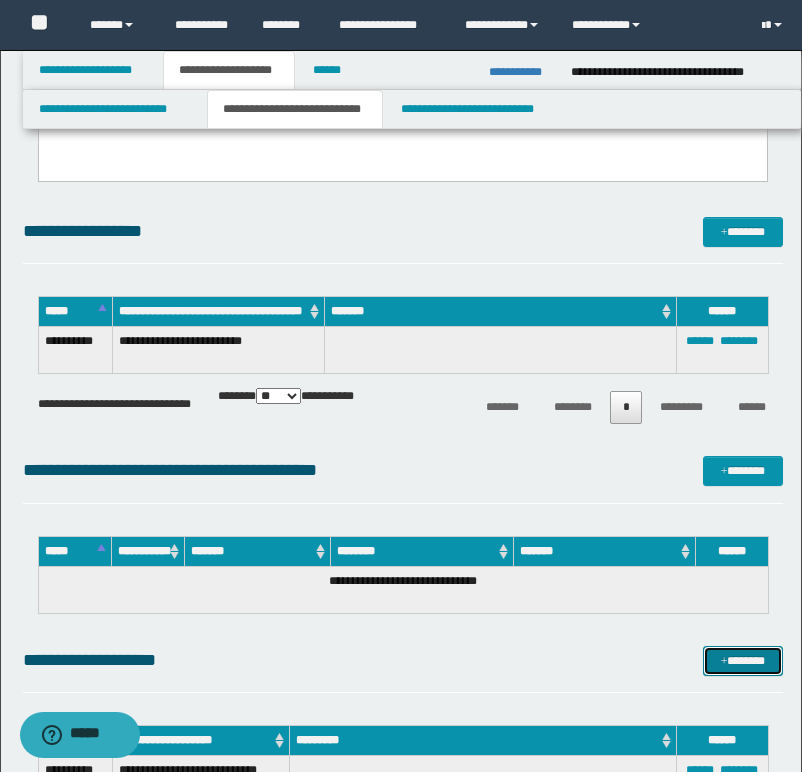 scroll, scrollTop: 700, scrollLeft: 0, axis: vertical 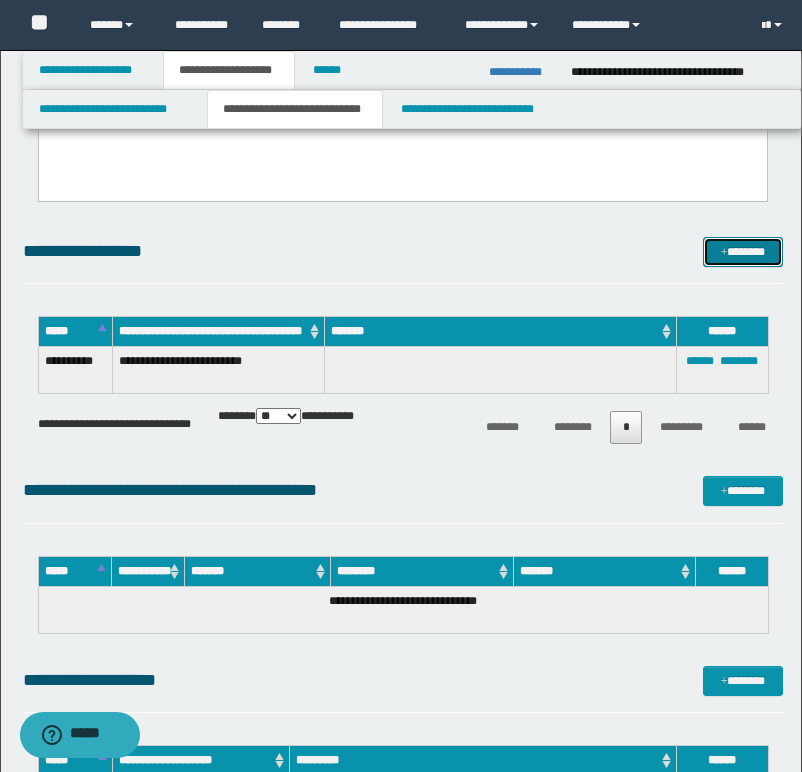 click on "*******" at bounding box center [743, 252] 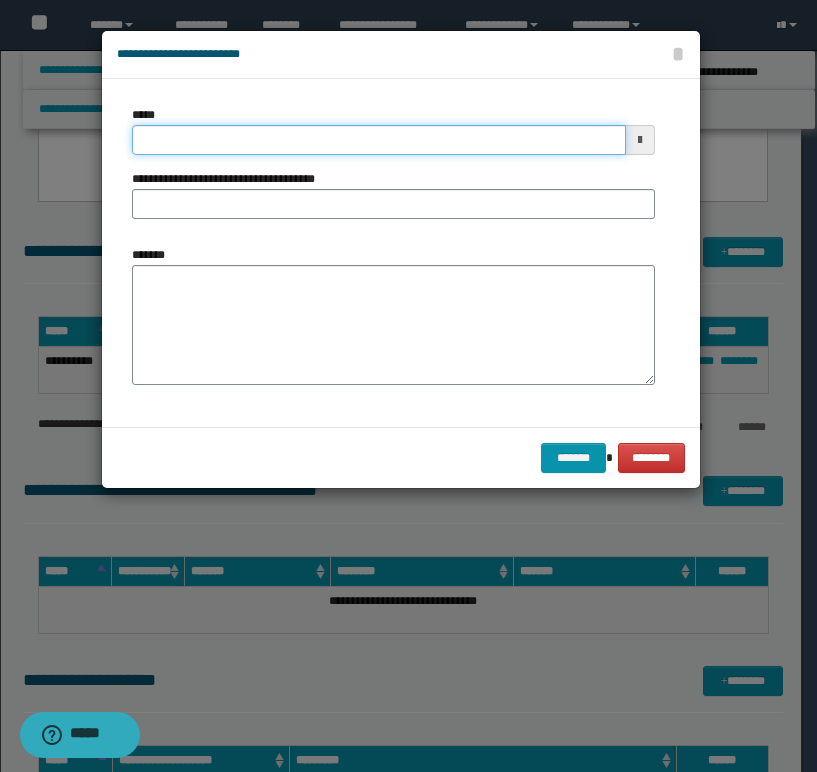 click on "*****" at bounding box center (379, 140) 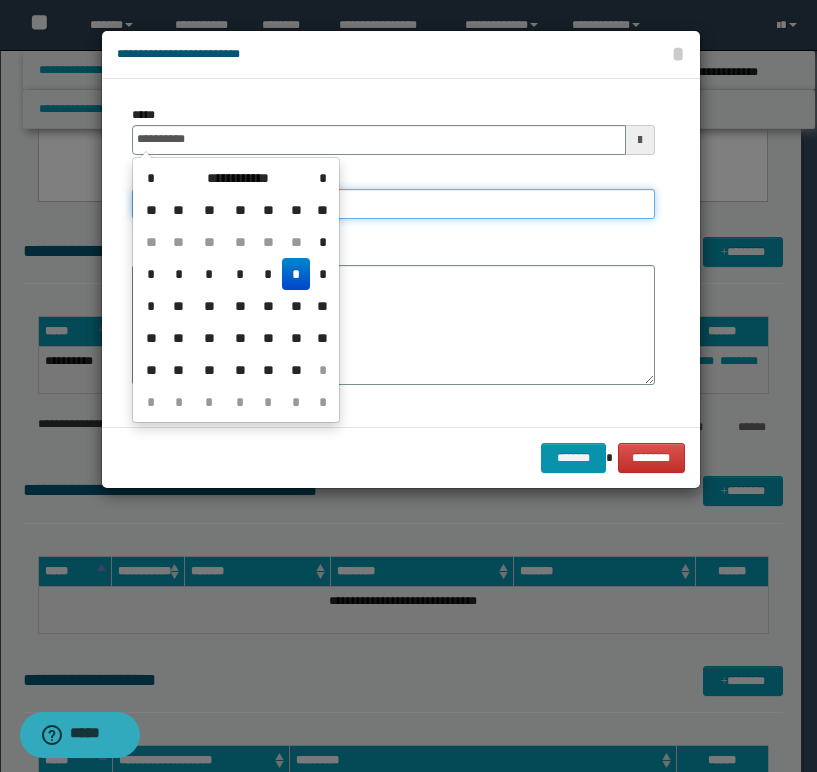type on "**********" 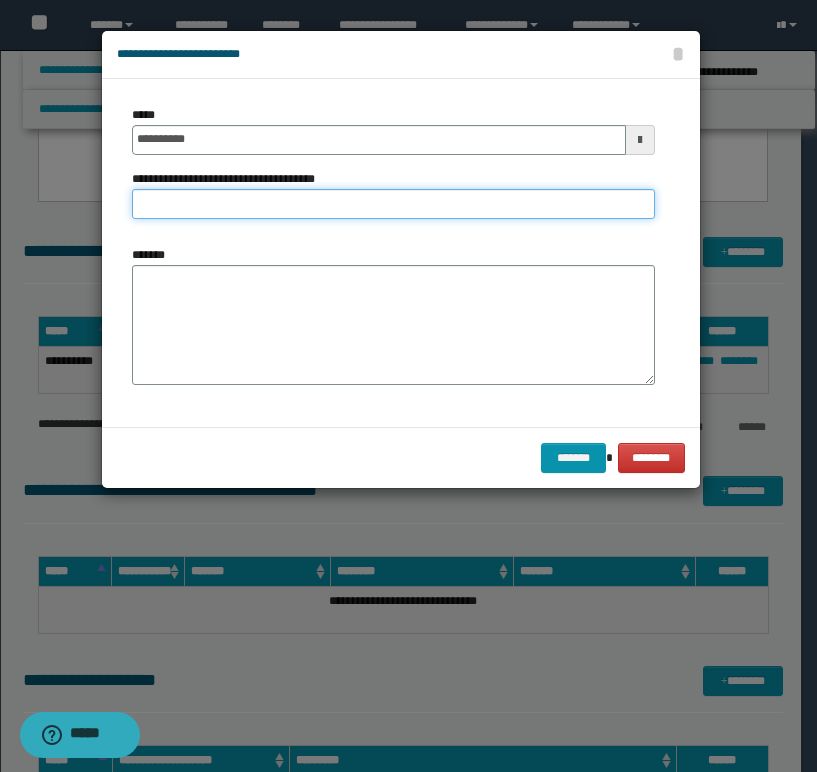 click on "**********" at bounding box center (393, 204) 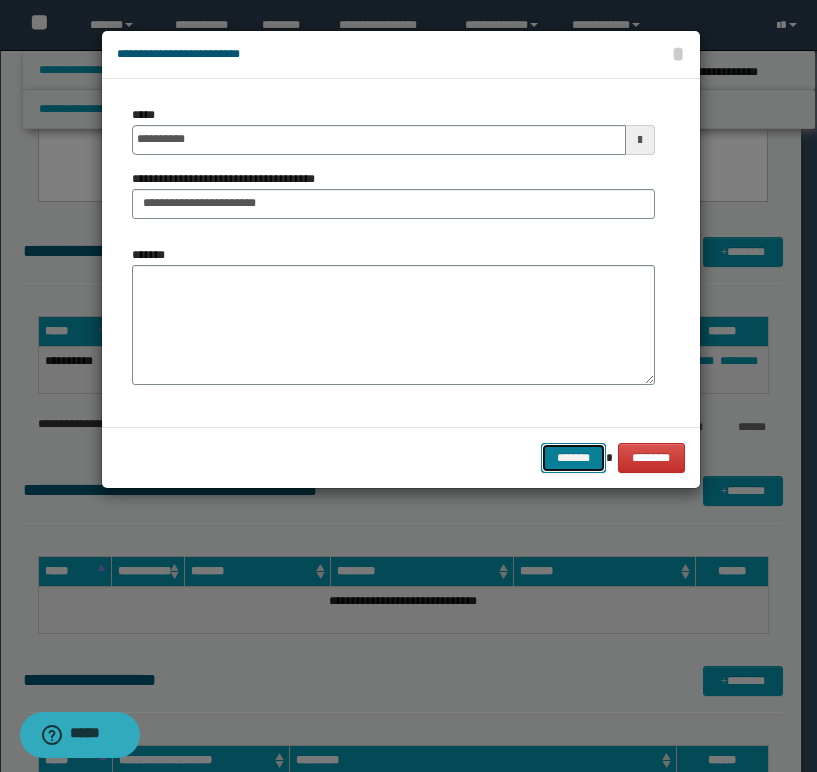 click on "*******" at bounding box center [573, 458] 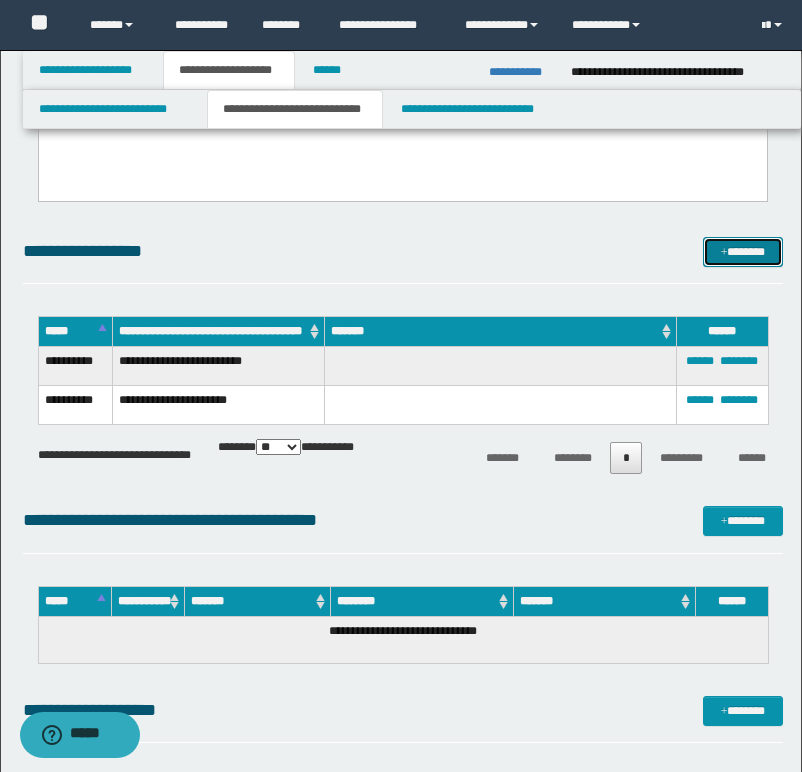 click on "*******" at bounding box center (743, 252) 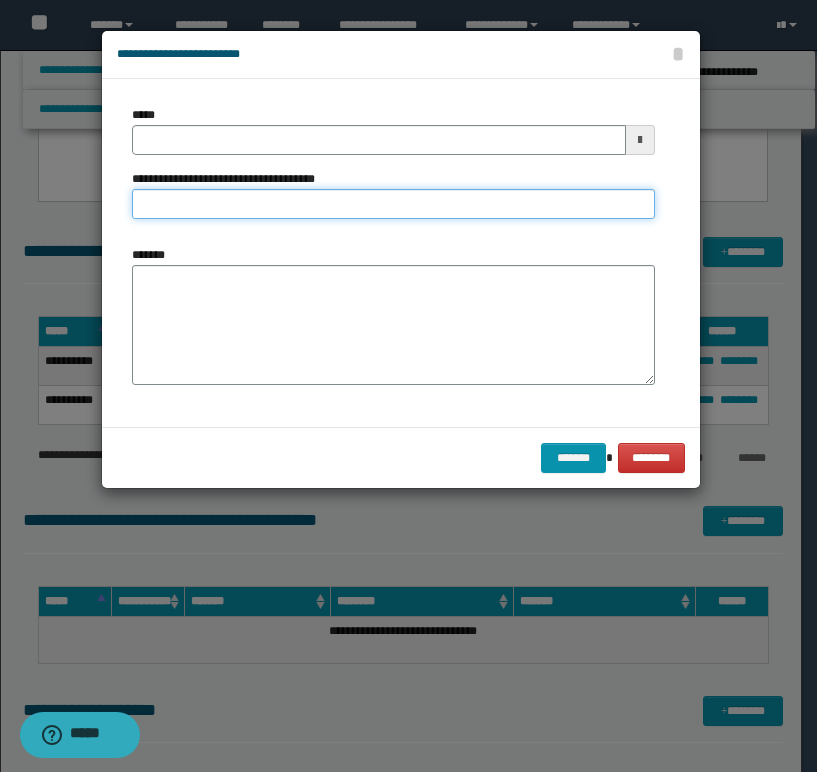click on "**********" at bounding box center (393, 204) 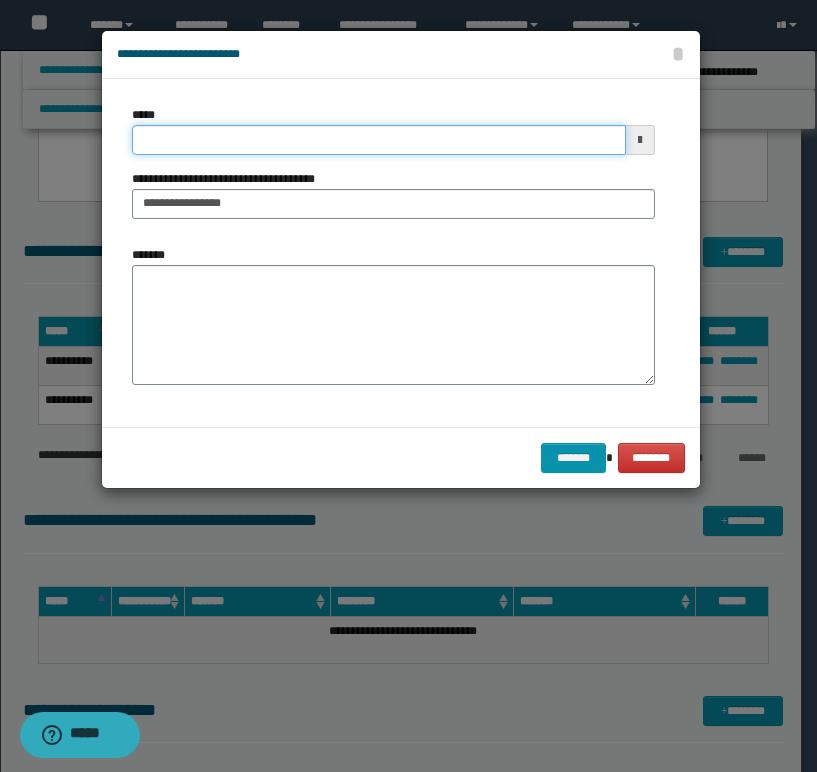 click on "*****" at bounding box center (379, 140) 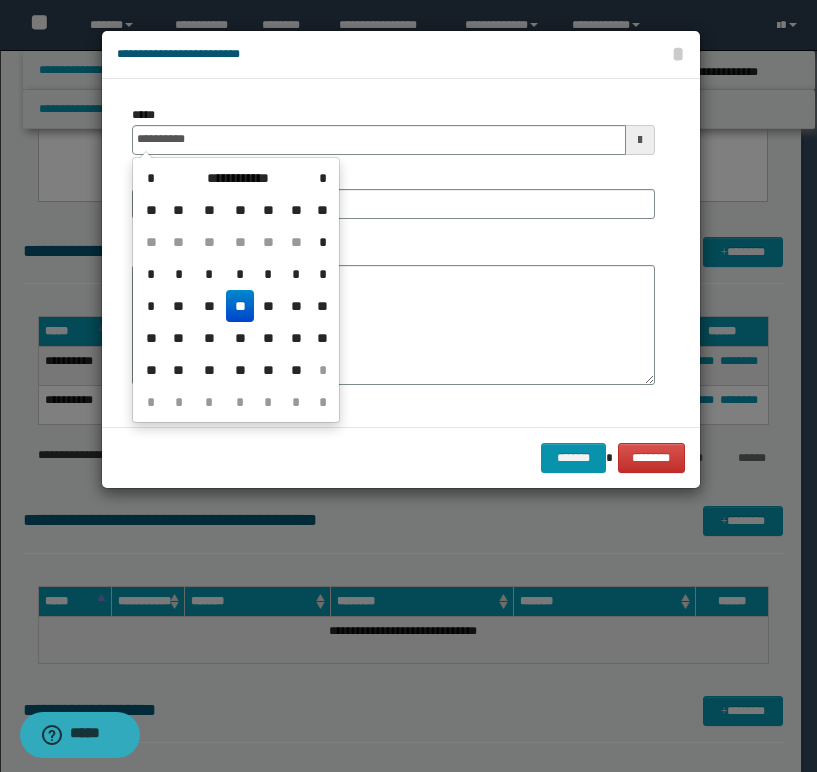 click on "**" at bounding box center (240, 306) 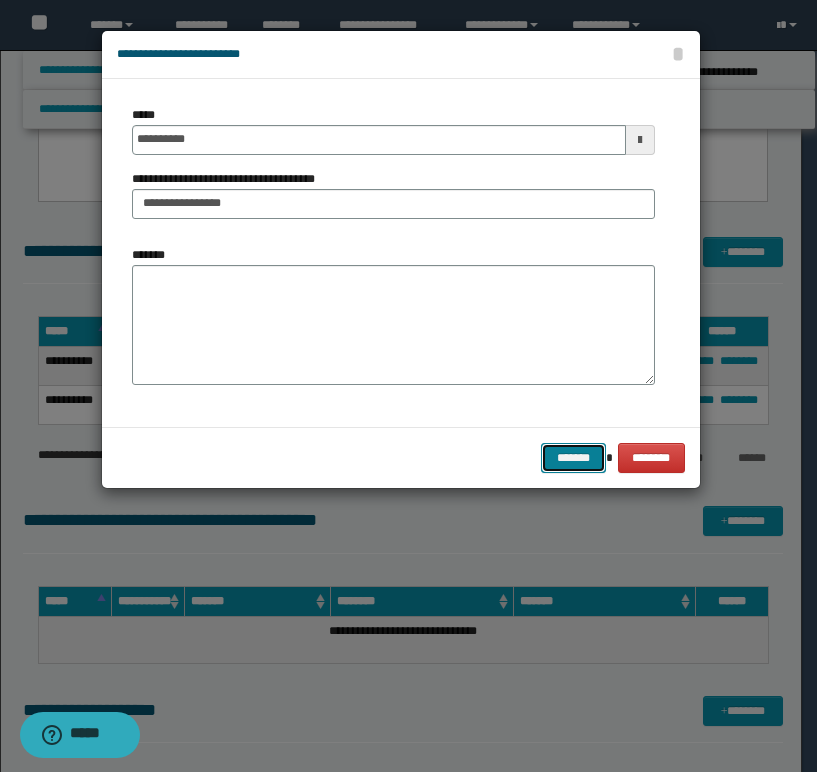 click on "*******" at bounding box center [573, 458] 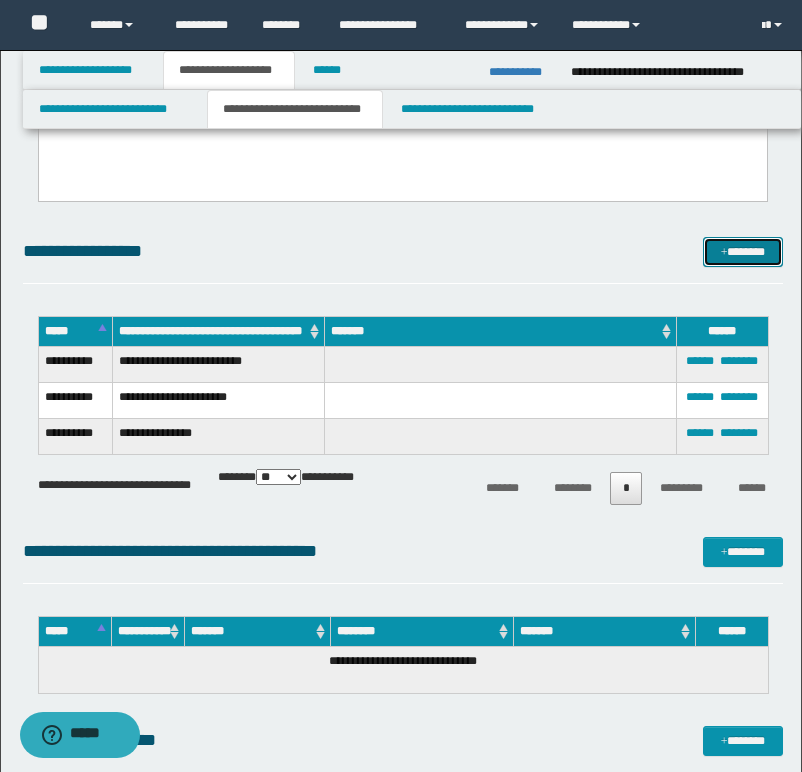 click at bounding box center (724, 253) 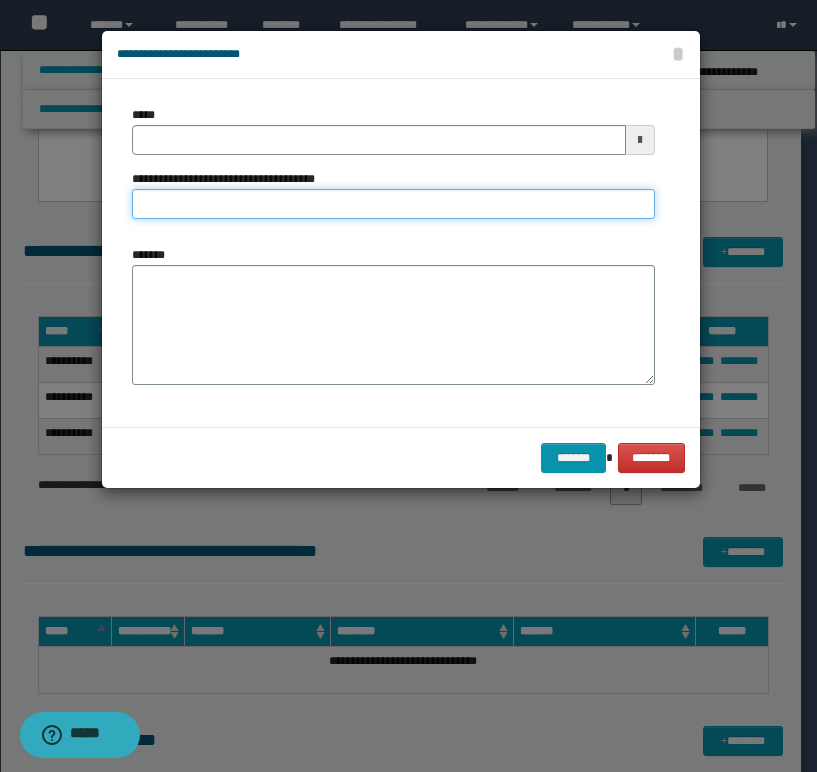 click on "**********" at bounding box center (393, 204) 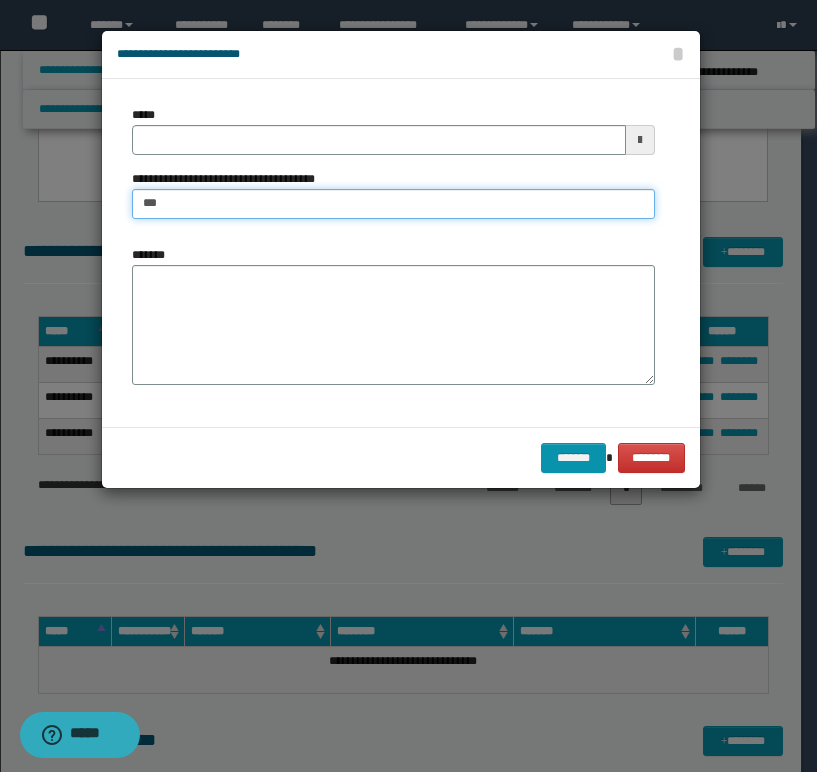 type on "**********" 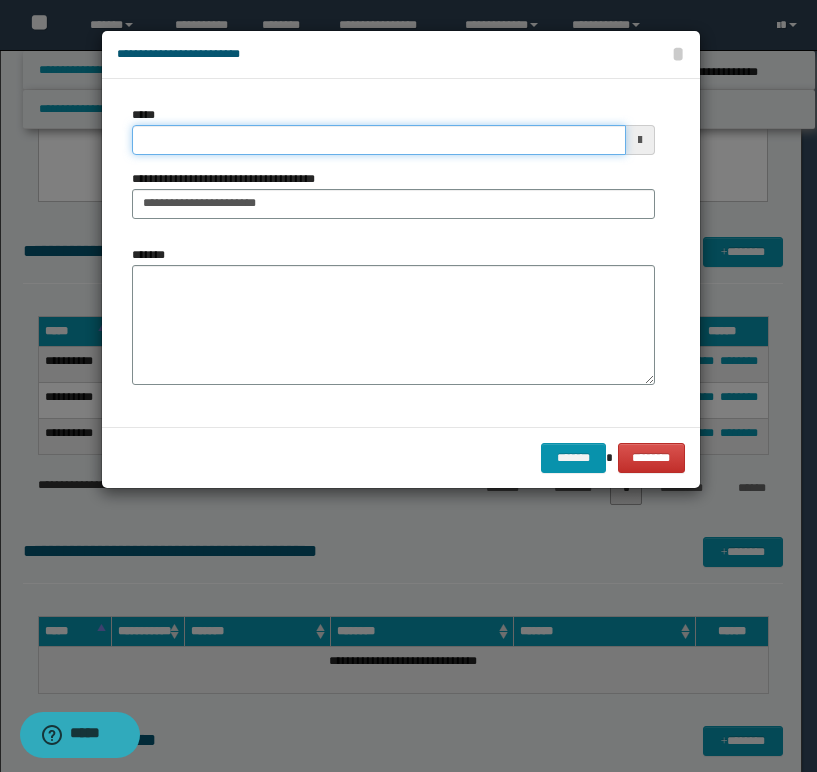 click on "*****" at bounding box center (379, 140) 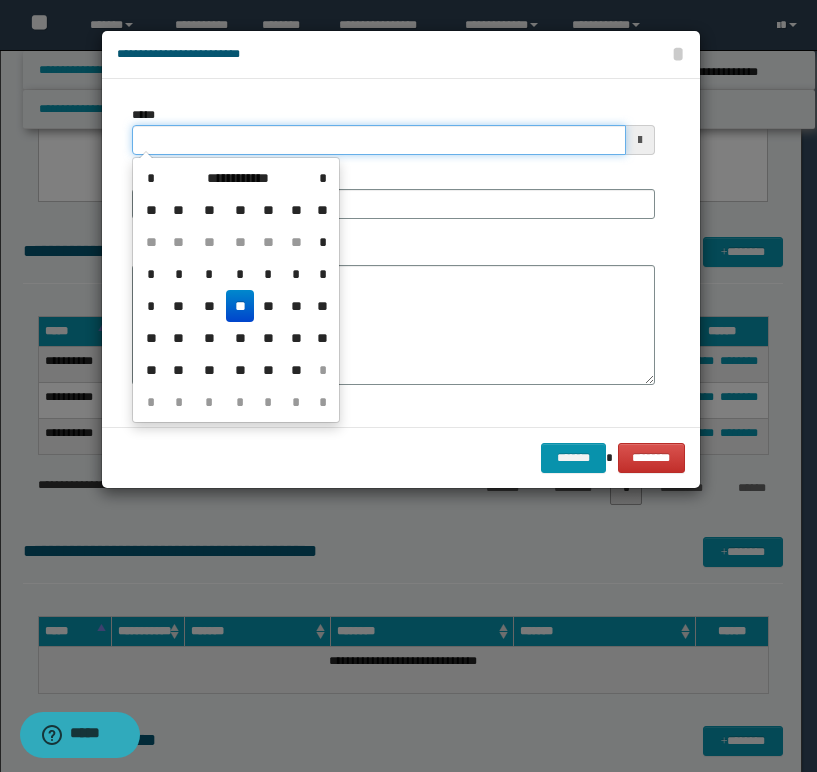 click on "*****" at bounding box center (379, 140) 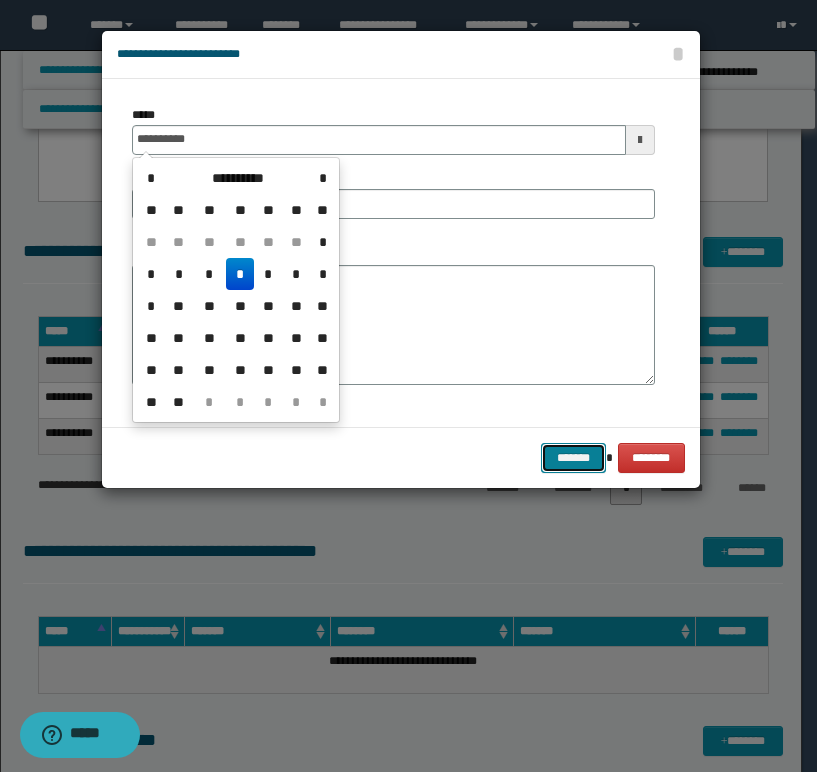 click on "*******" at bounding box center [573, 458] 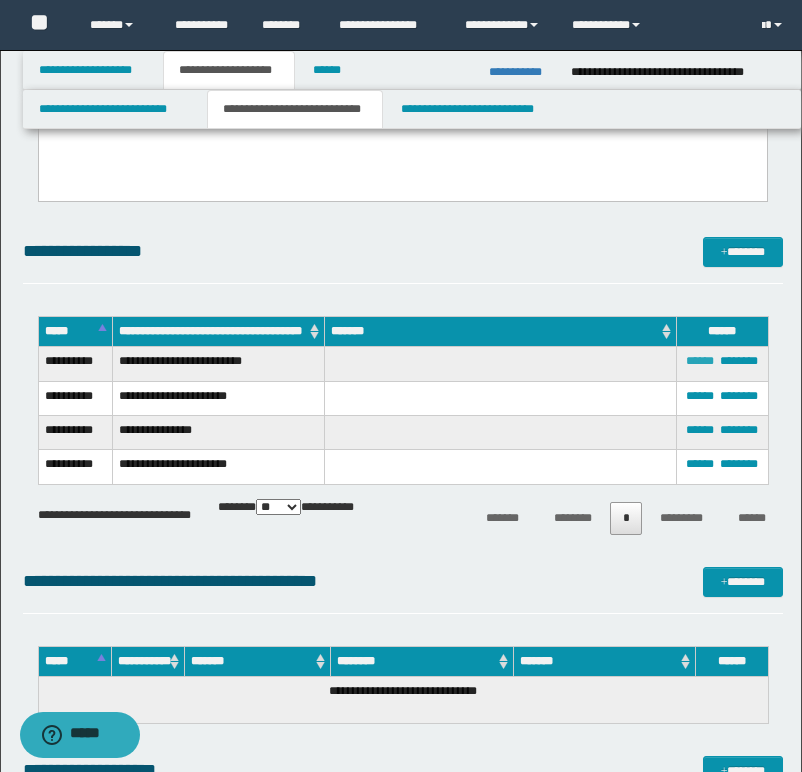 click on "******" at bounding box center [700, 361] 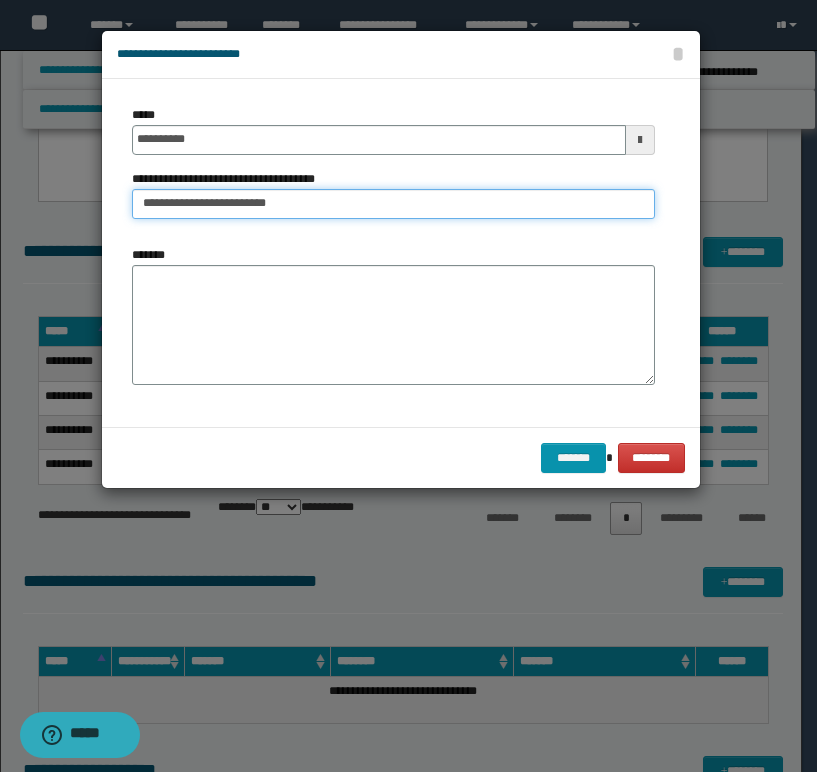 drag, startPoint x: 270, startPoint y: 199, endPoint x: 321, endPoint y: 199, distance: 51 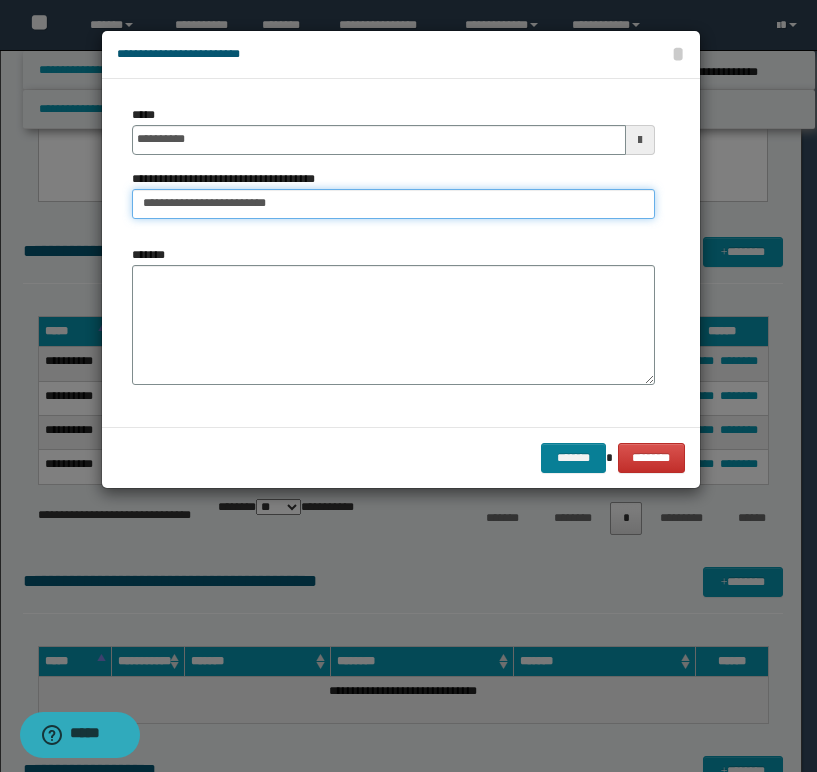 type on "**********" 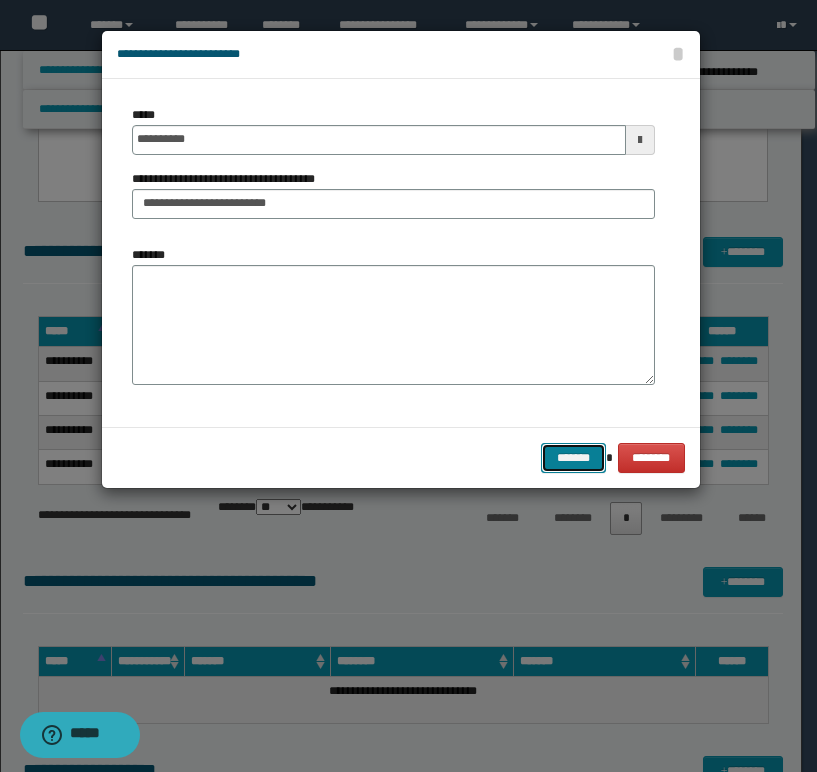 click on "*******" at bounding box center [573, 458] 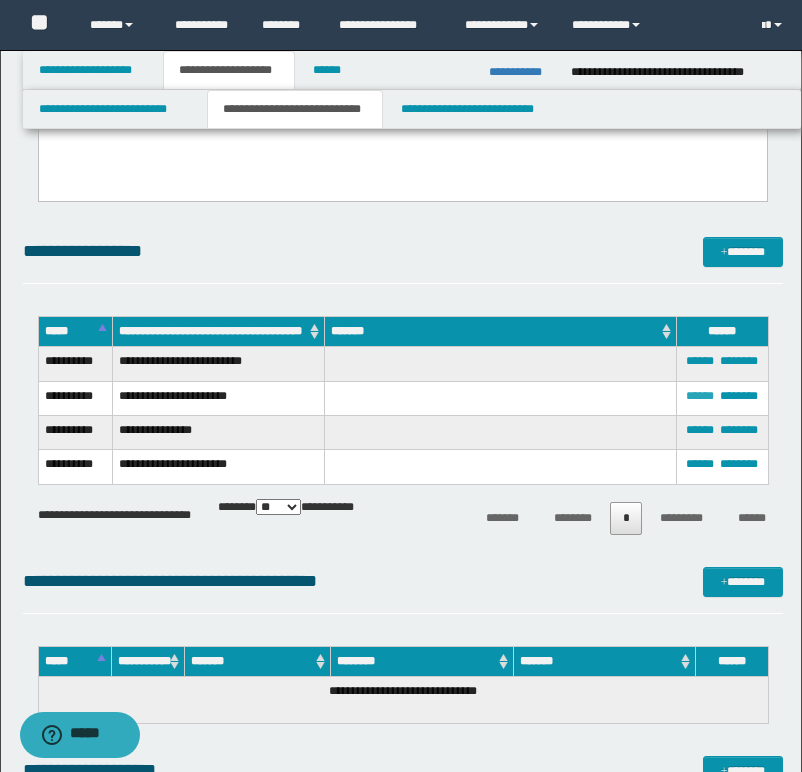 click on "******" at bounding box center [700, 396] 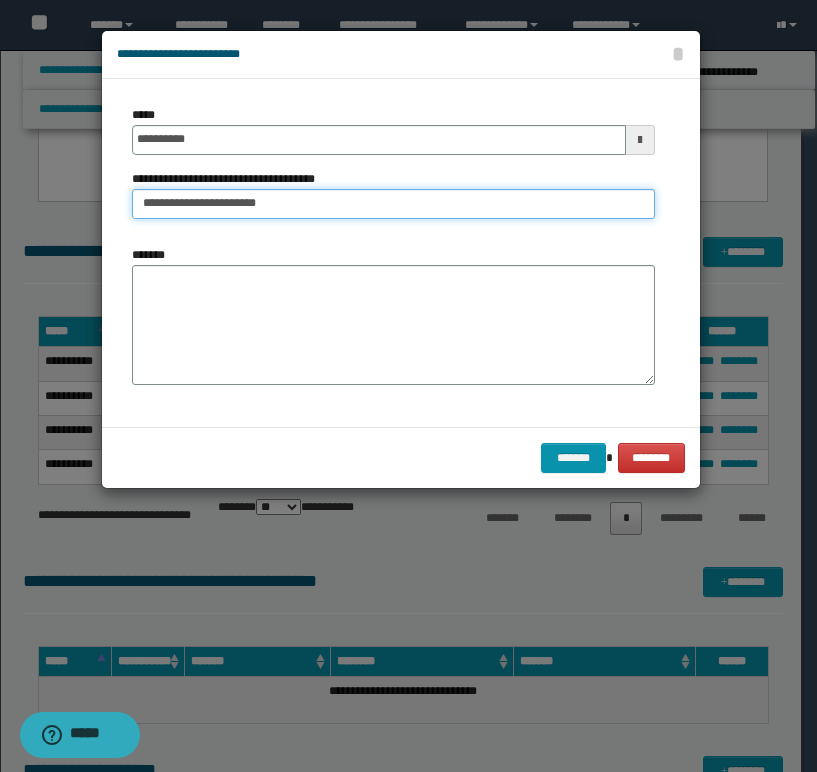 click on "**********" at bounding box center [393, 204] 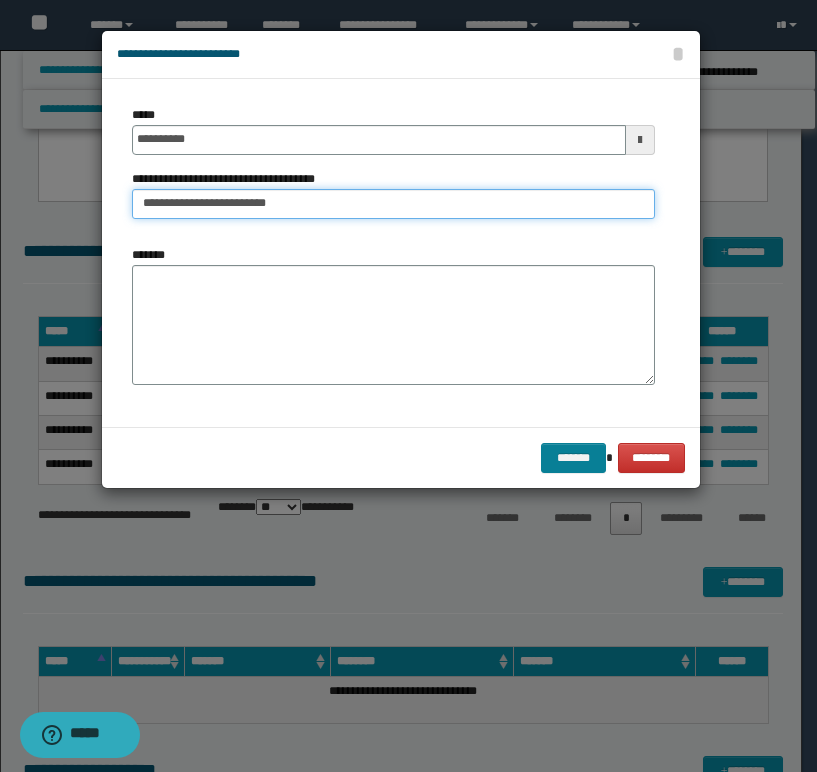 type on "**********" 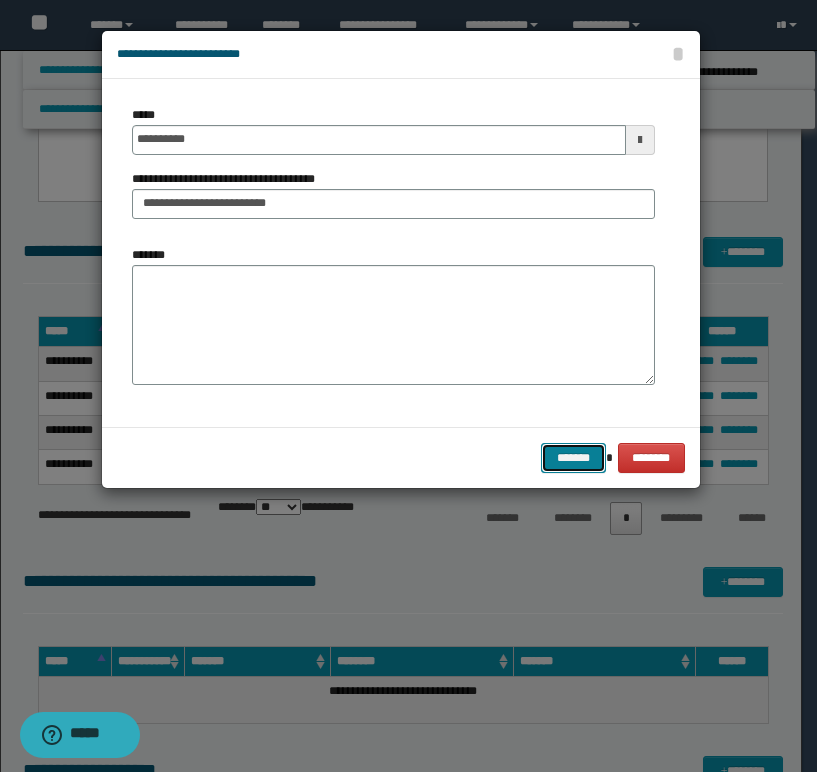 click on "*******" at bounding box center (573, 458) 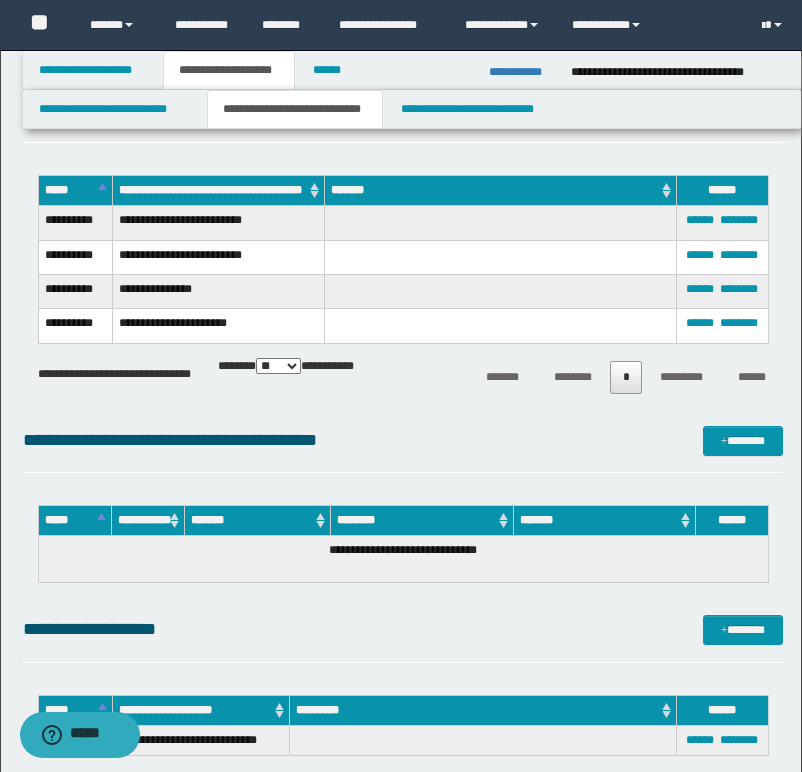 scroll, scrollTop: 800, scrollLeft: 0, axis: vertical 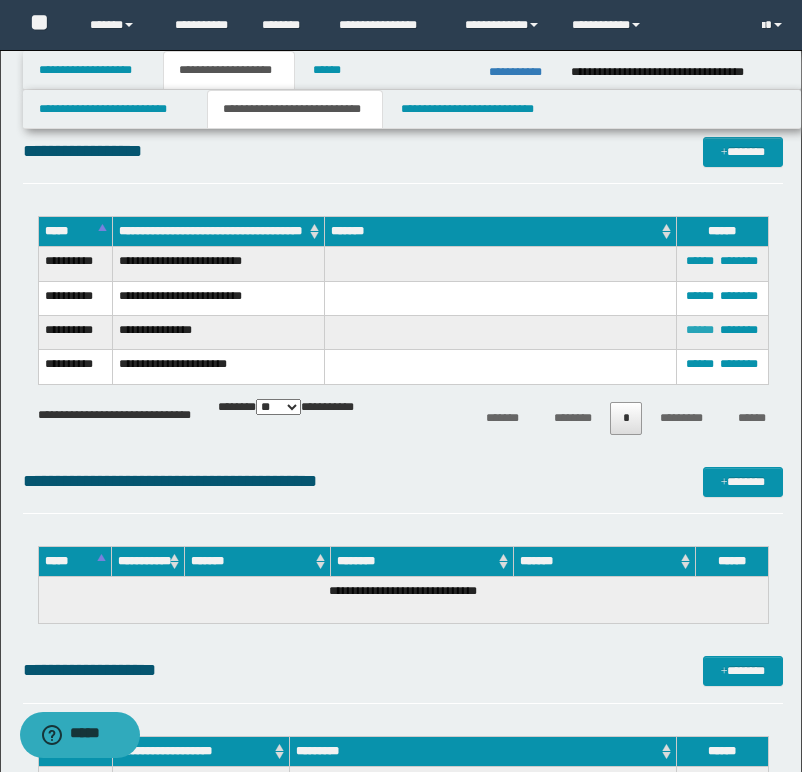 click on "******" at bounding box center (700, 330) 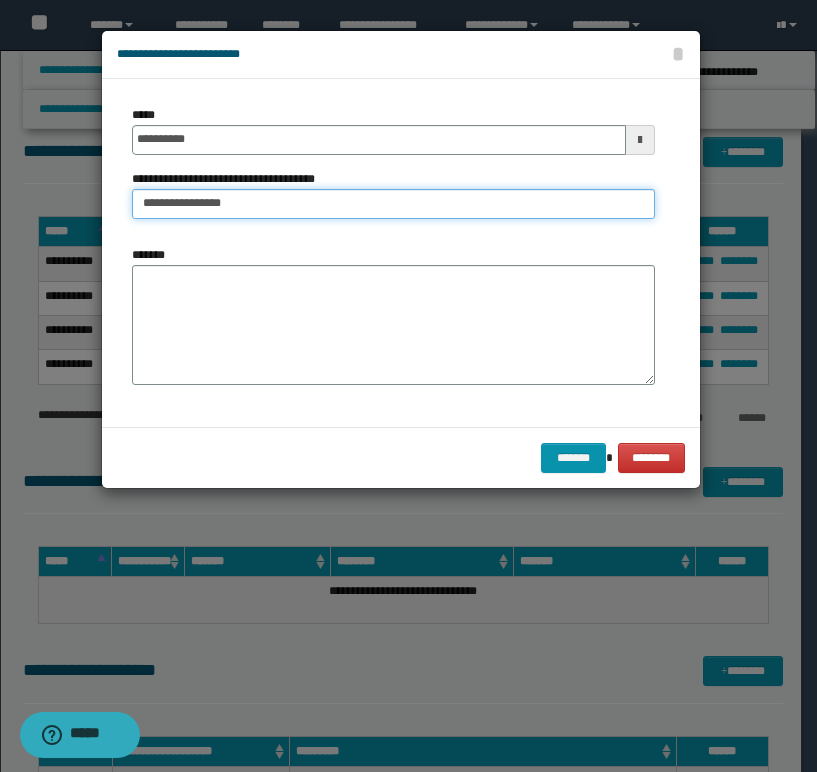 click on "**********" at bounding box center [393, 204] 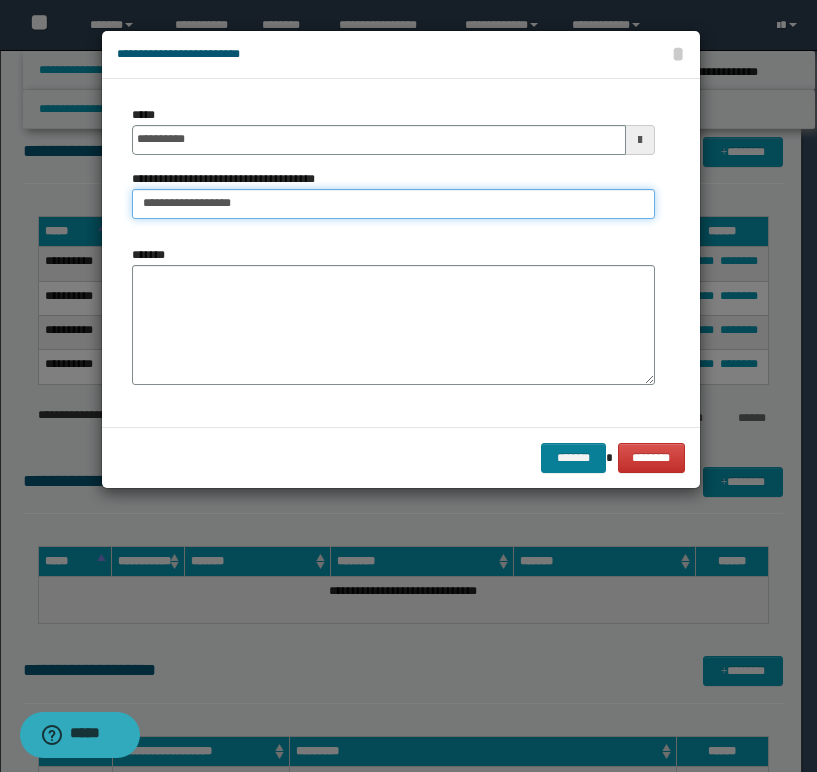 type on "**********" 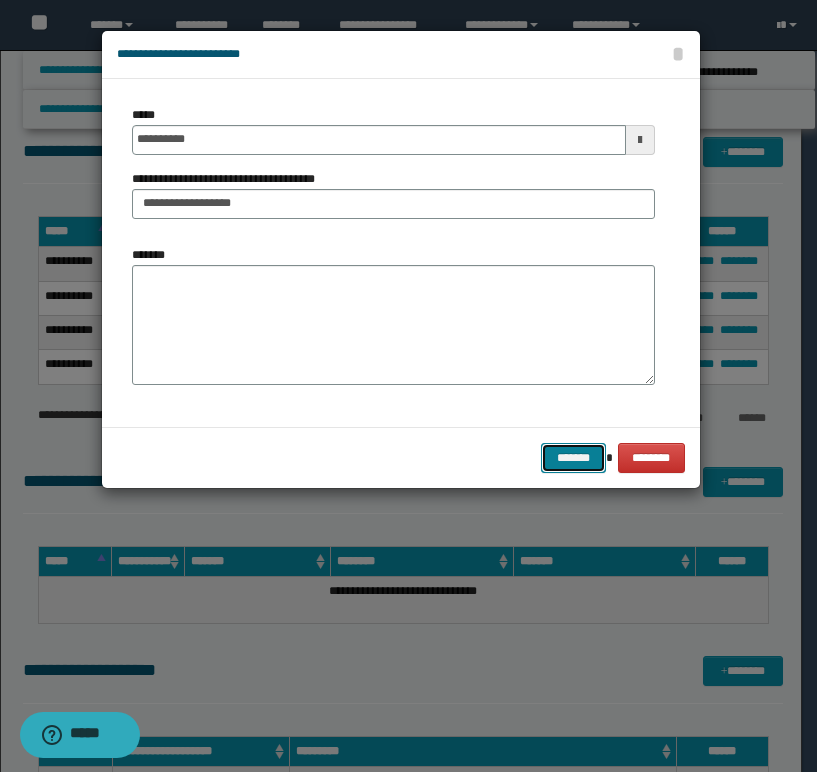 drag, startPoint x: 590, startPoint y: 456, endPoint x: 126, endPoint y: 485, distance: 464.90536 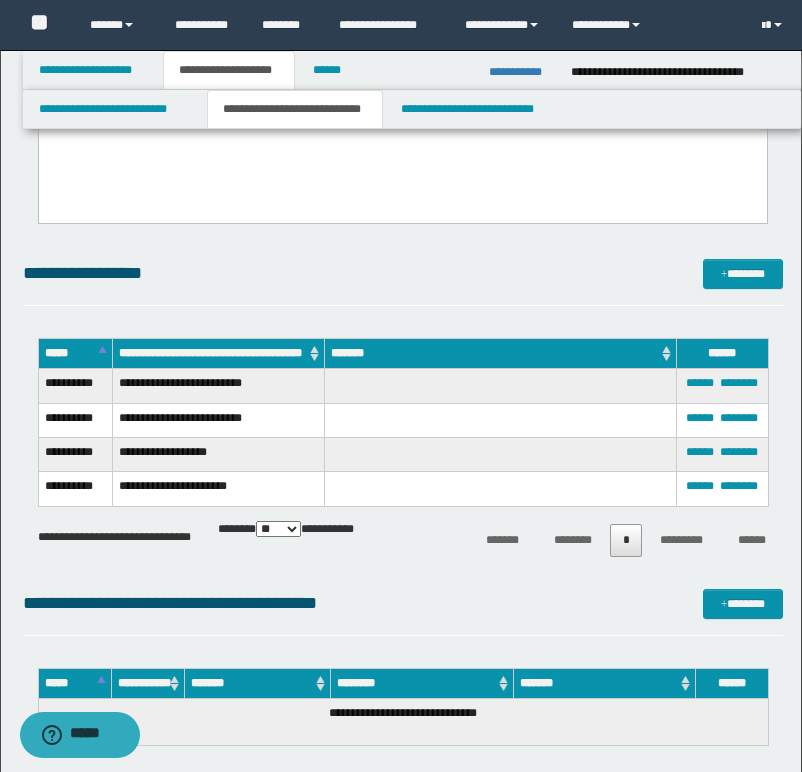 scroll, scrollTop: 1000, scrollLeft: 0, axis: vertical 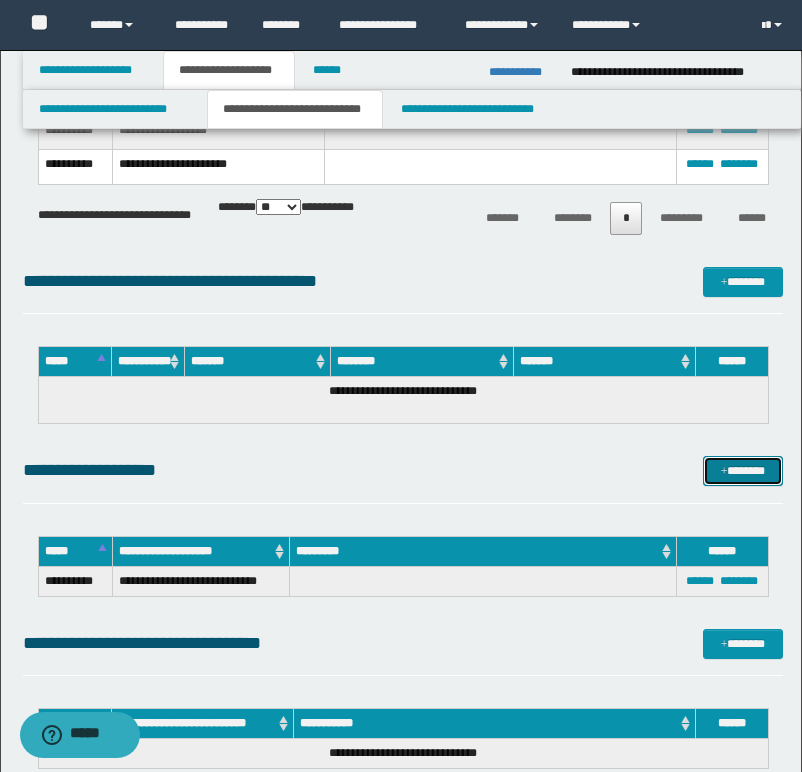 click on "*******" at bounding box center (743, 471) 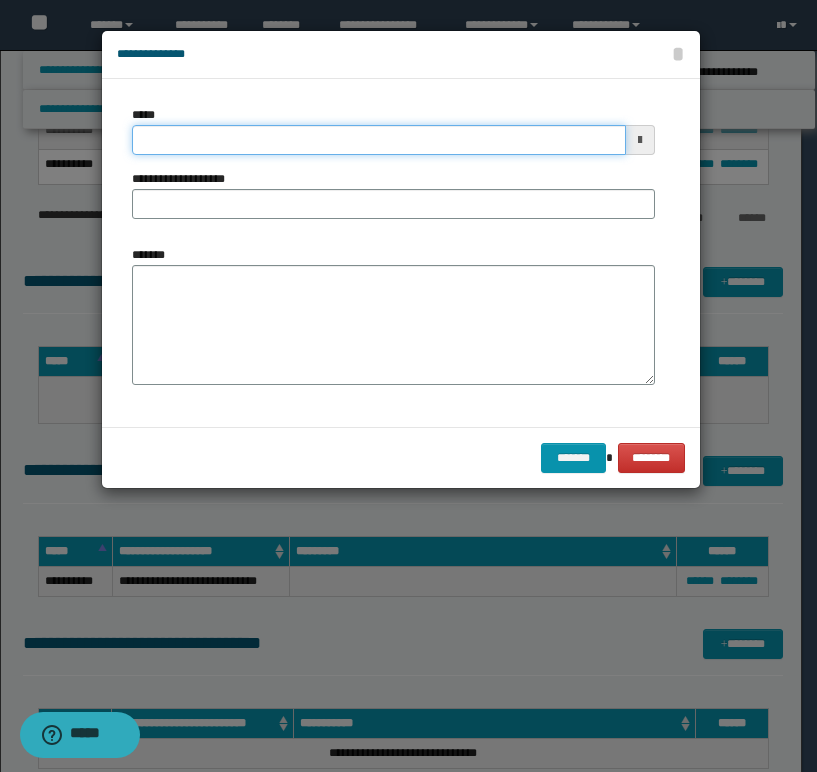 click on "*****" at bounding box center (379, 140) 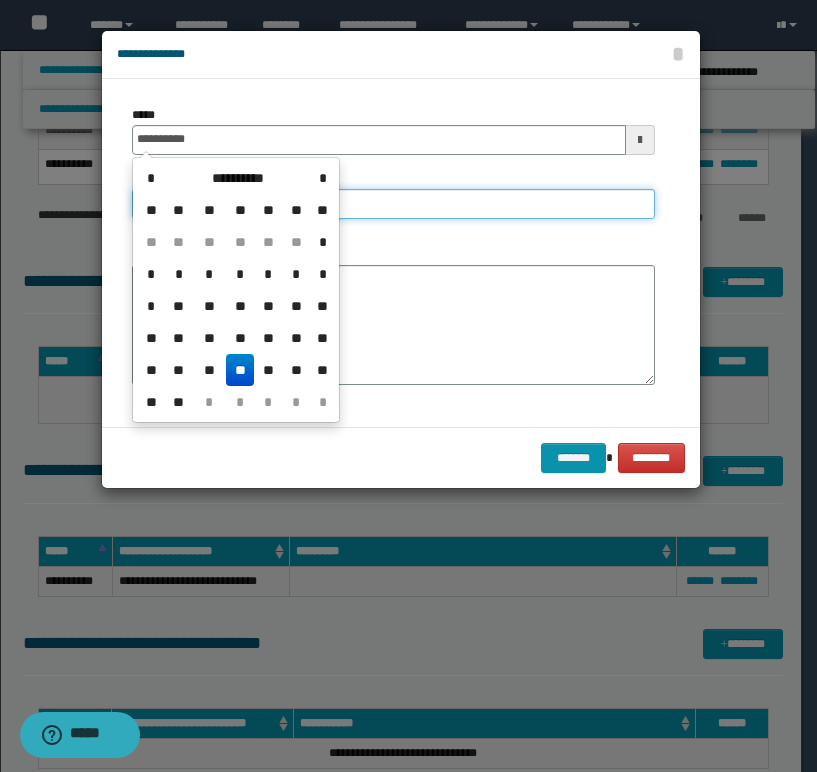 type on "**********" 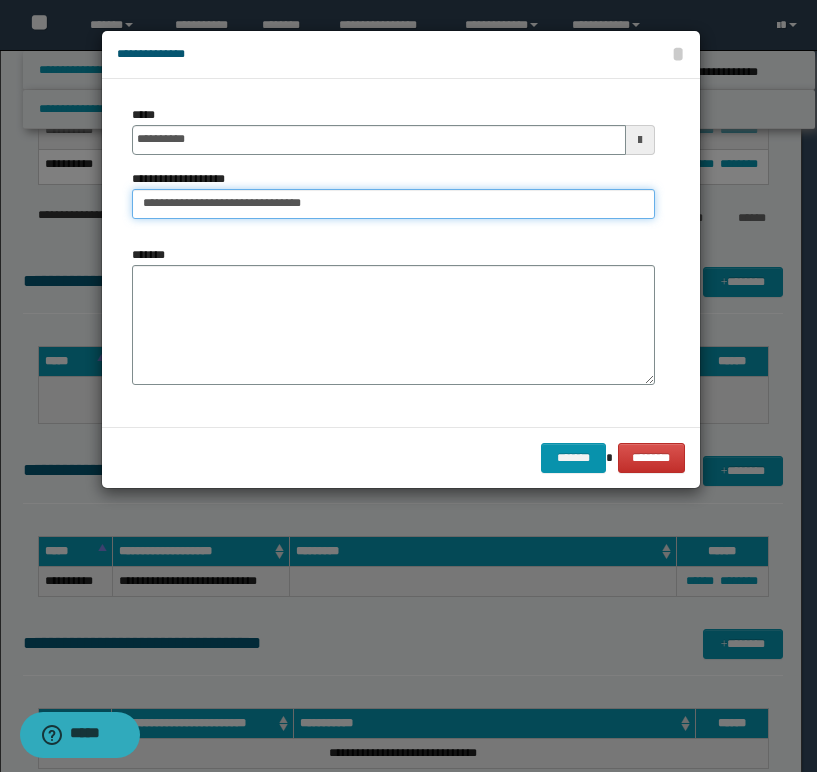 type on "**********" 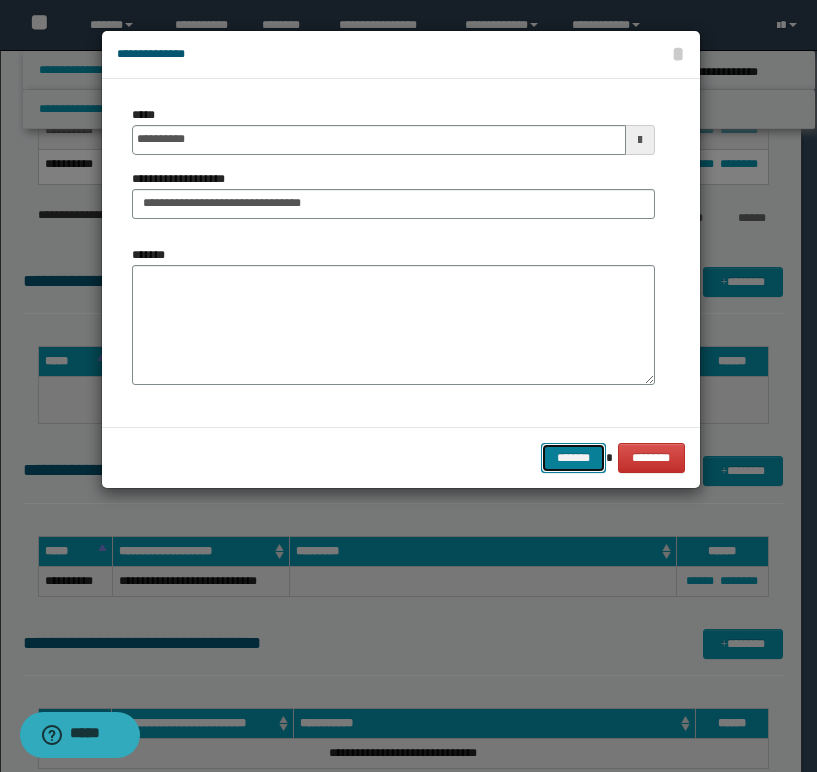 click on "*******" at bounding box center [573, 458] 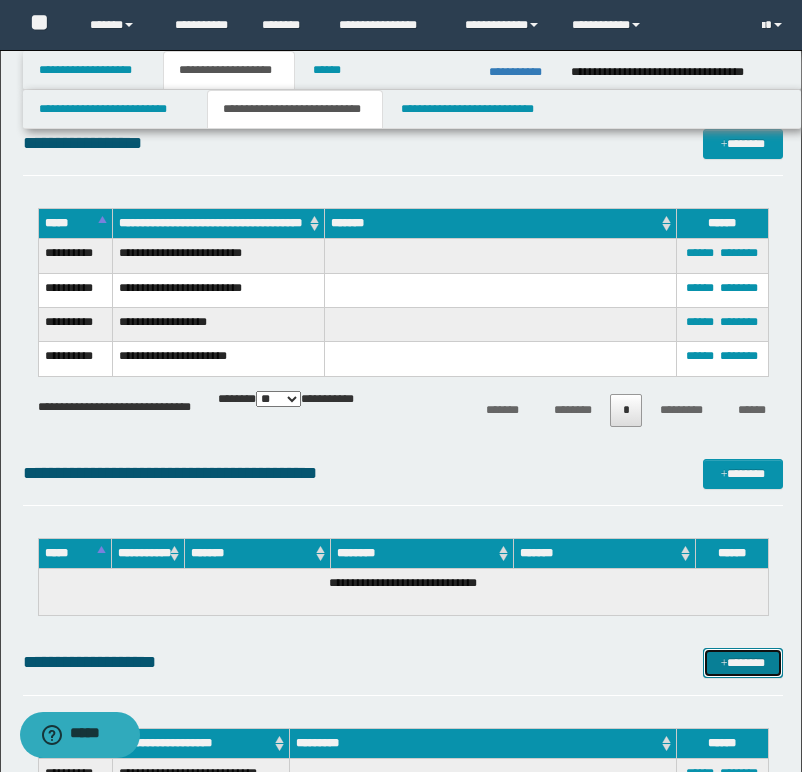 scroll, scrollTop: 800, scrollLeft: 0, axis: vertical 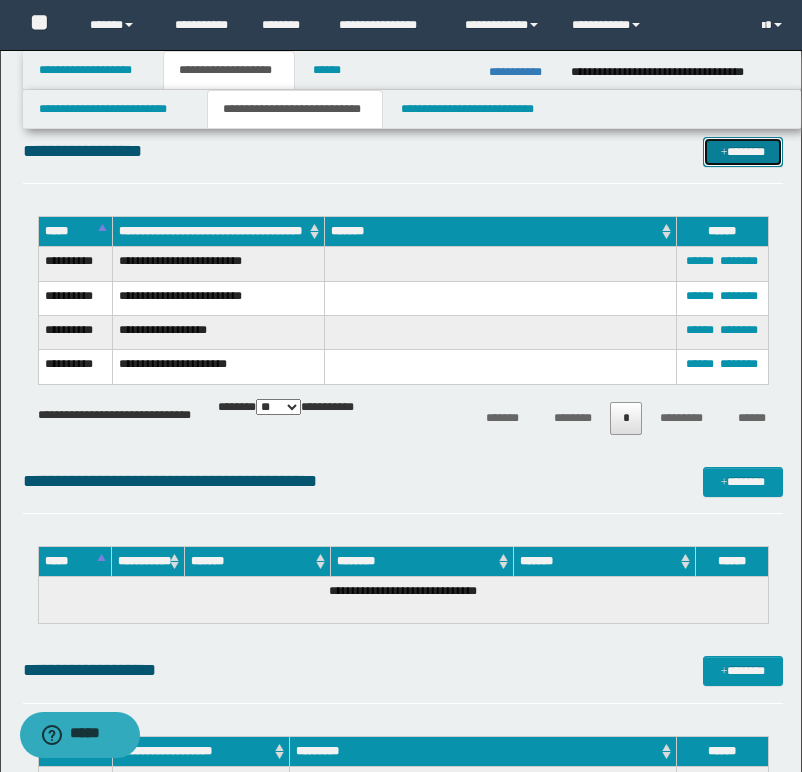 click on "*******" at bounding box center [743, 152] 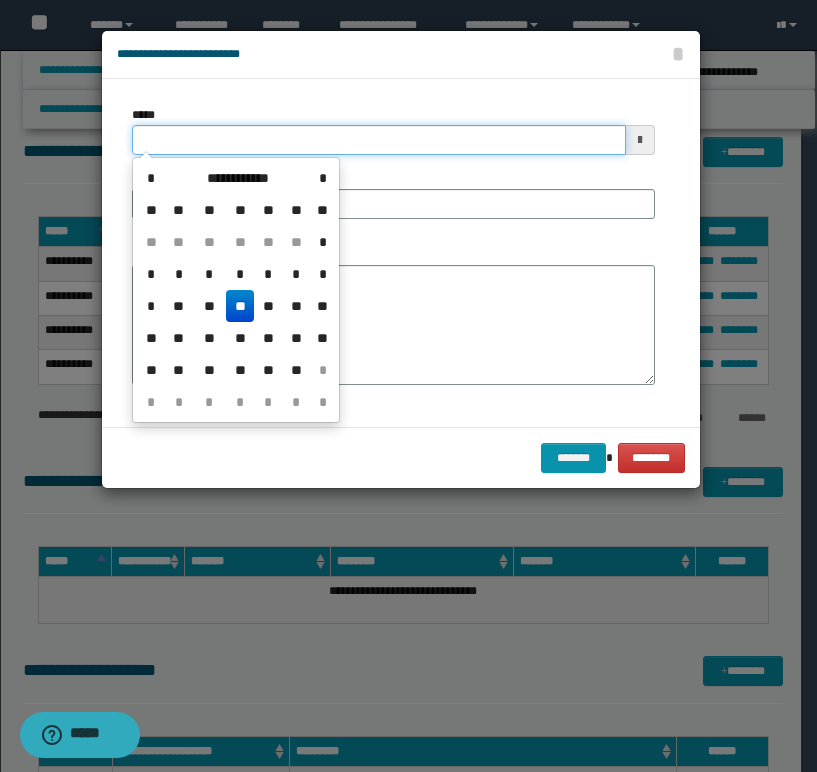 click on "*****" at bounding box center [379, 140] 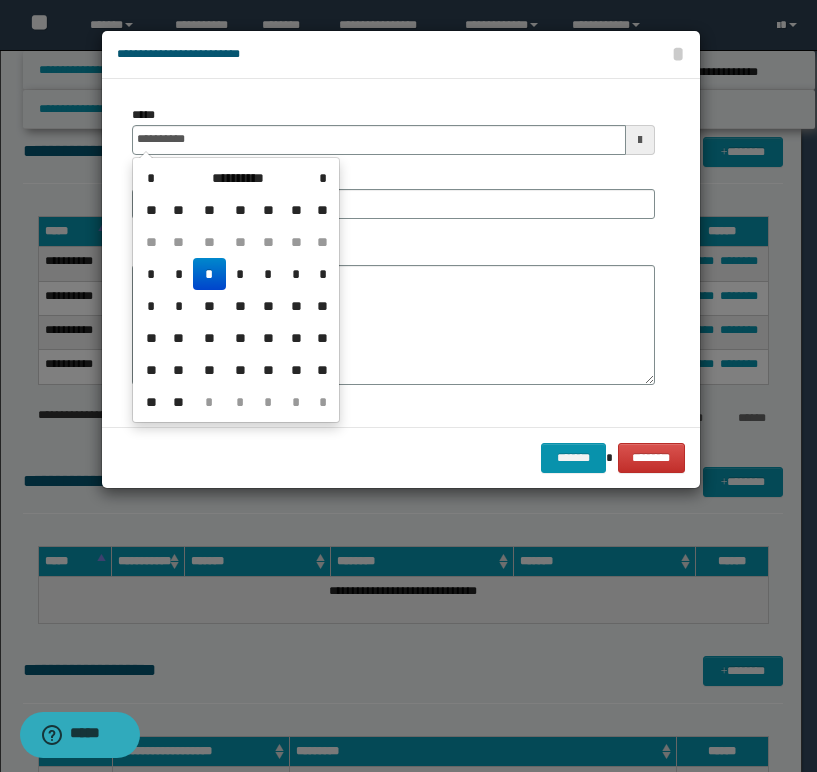 type on "**********" 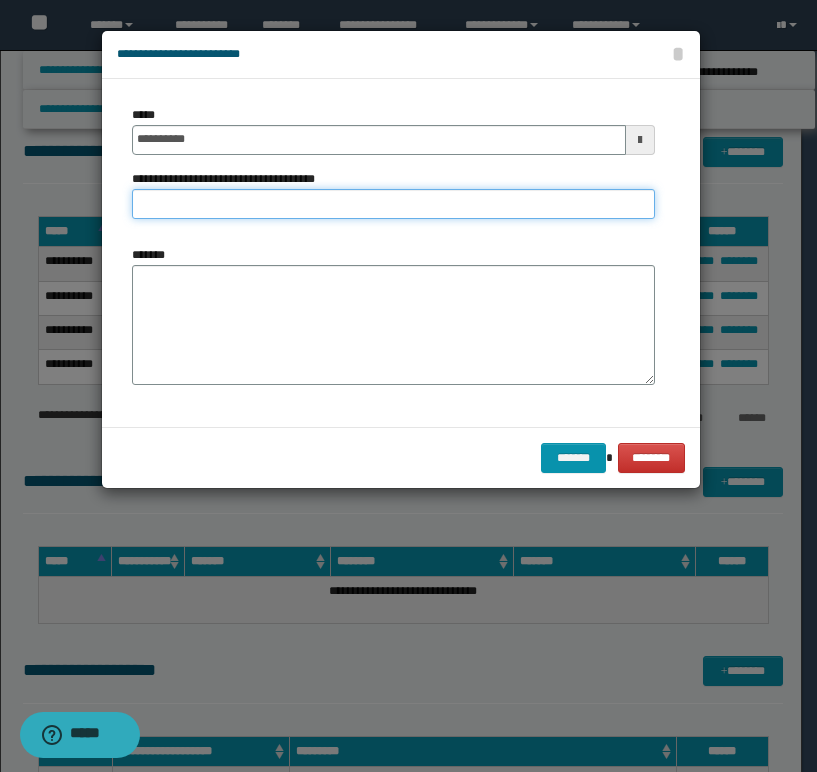 click on "**********" at bounding box center (393, 204) 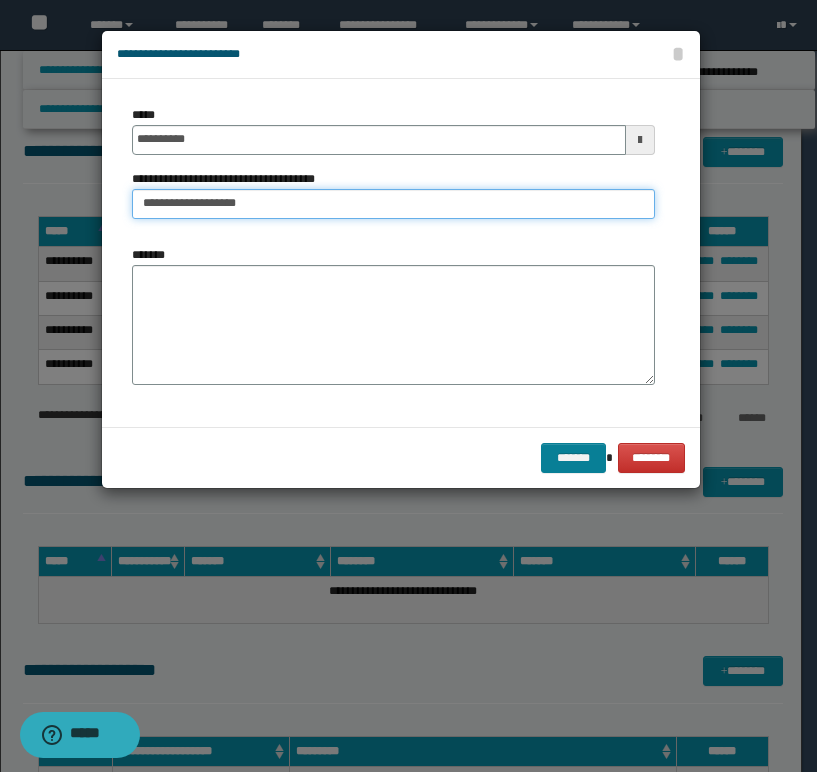 type on "**********" 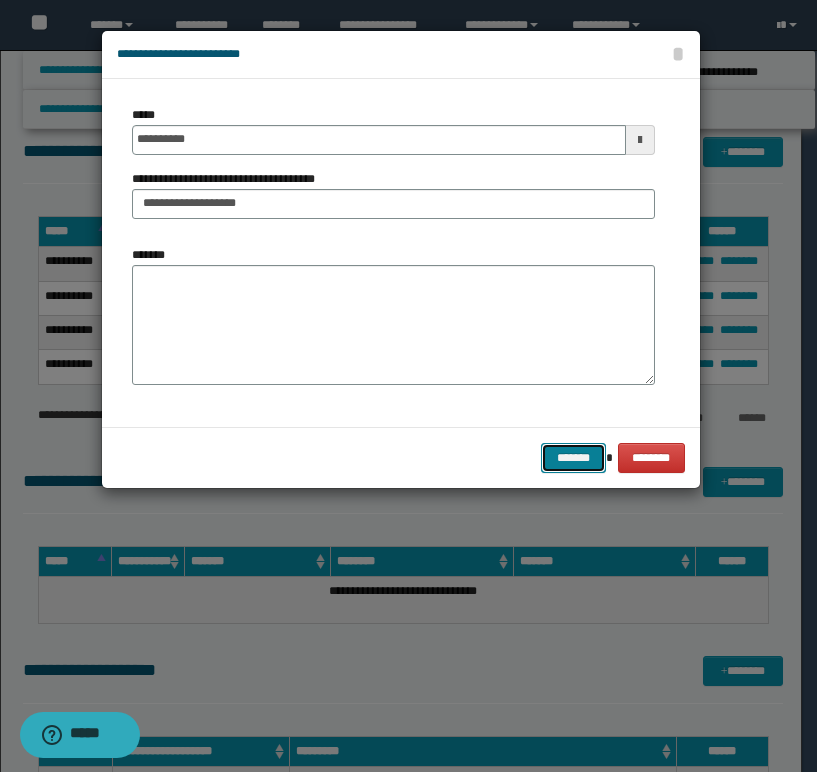 click on "*******" at bounding box center (573, 458) 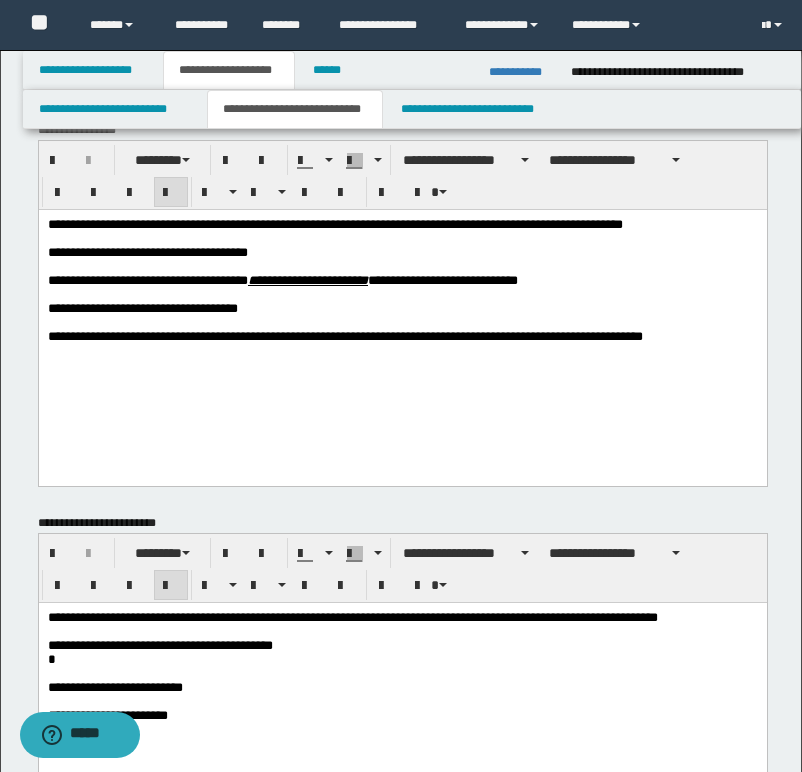 scroll, scrollTop: 0, scrollLeft: 0, axis: both 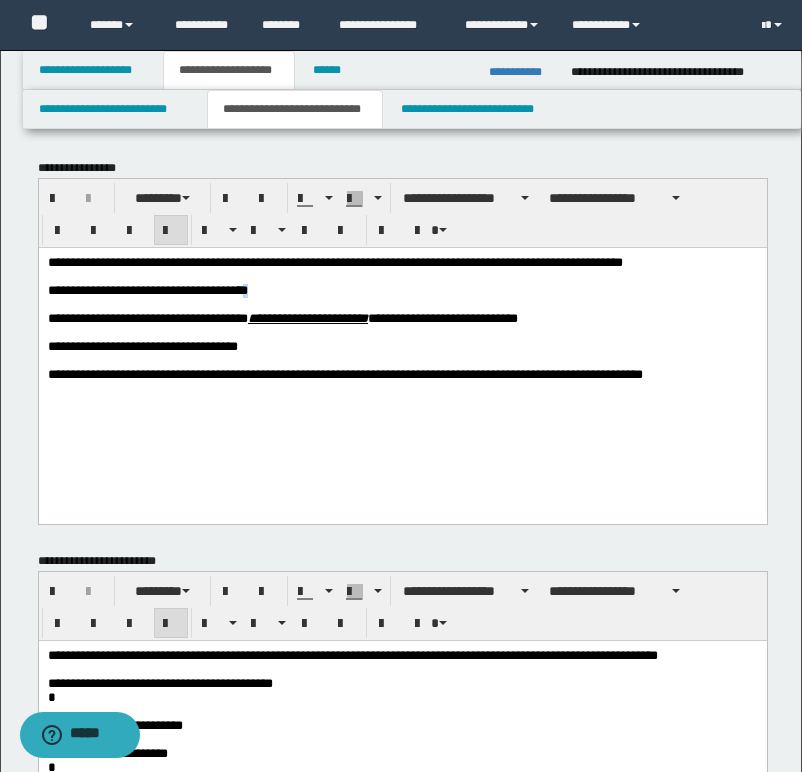 drag, startPoint x: 265, startPoint y: 294, endPoint x: 278, endPoint y: 293, distance: 13.038404 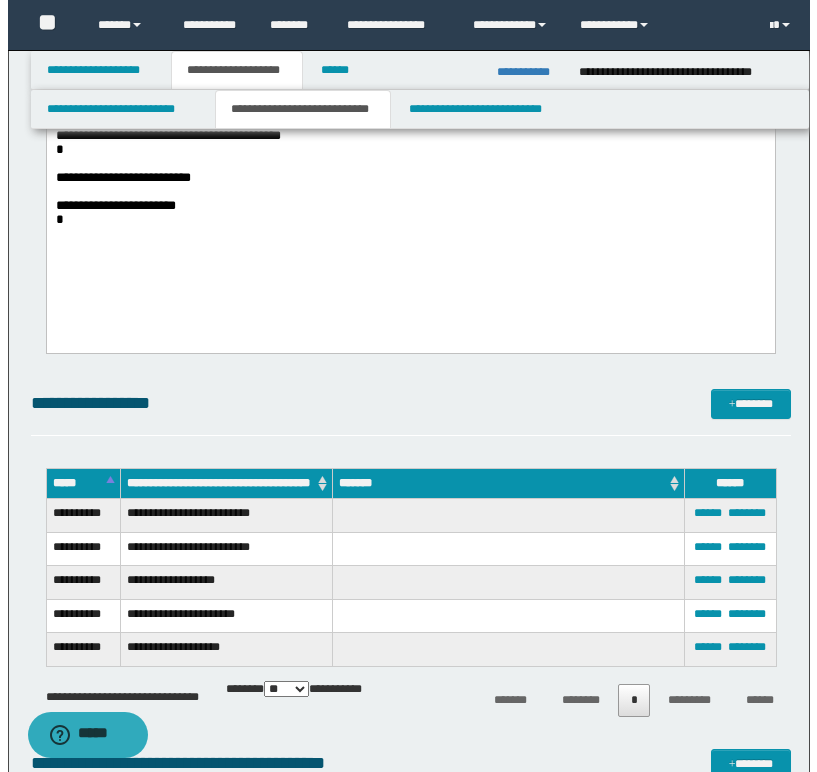 scroll, scrollTop: 600, scrollLeft: 0, axis: vertical 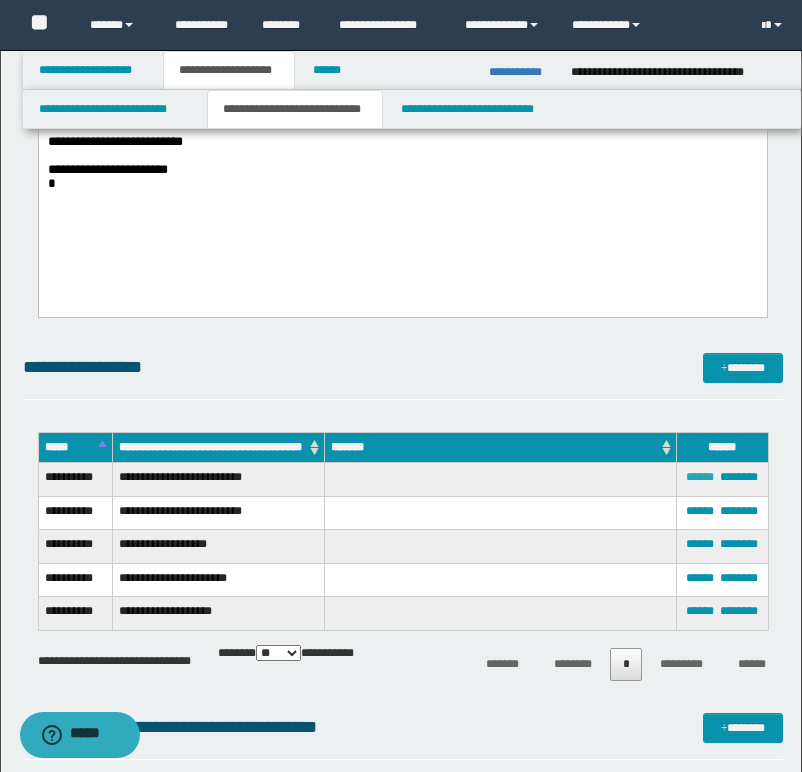 click on "******" at bounding box center [700, 477] 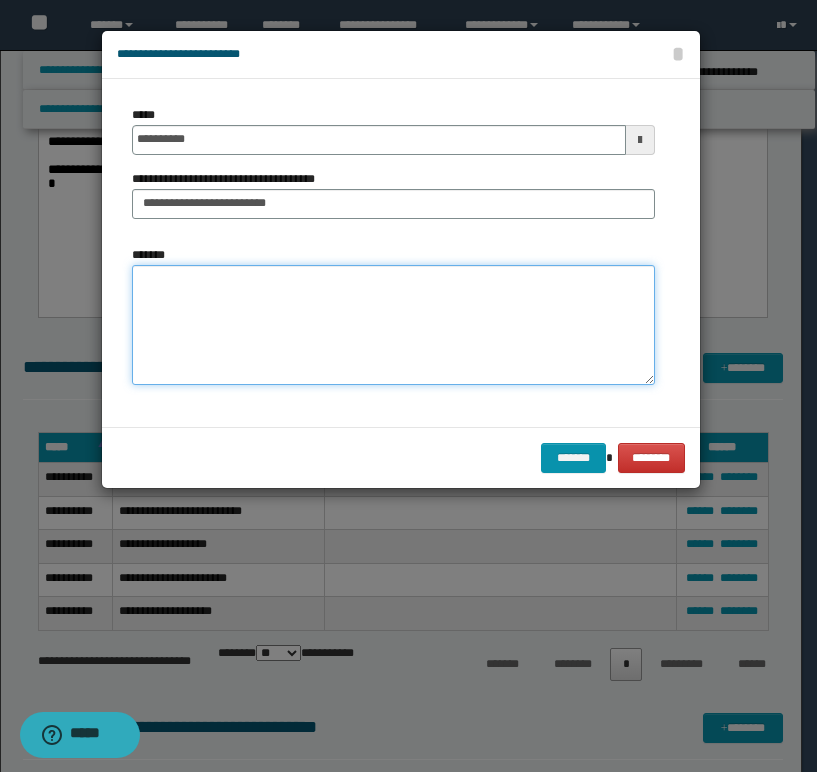 paste on "**********" 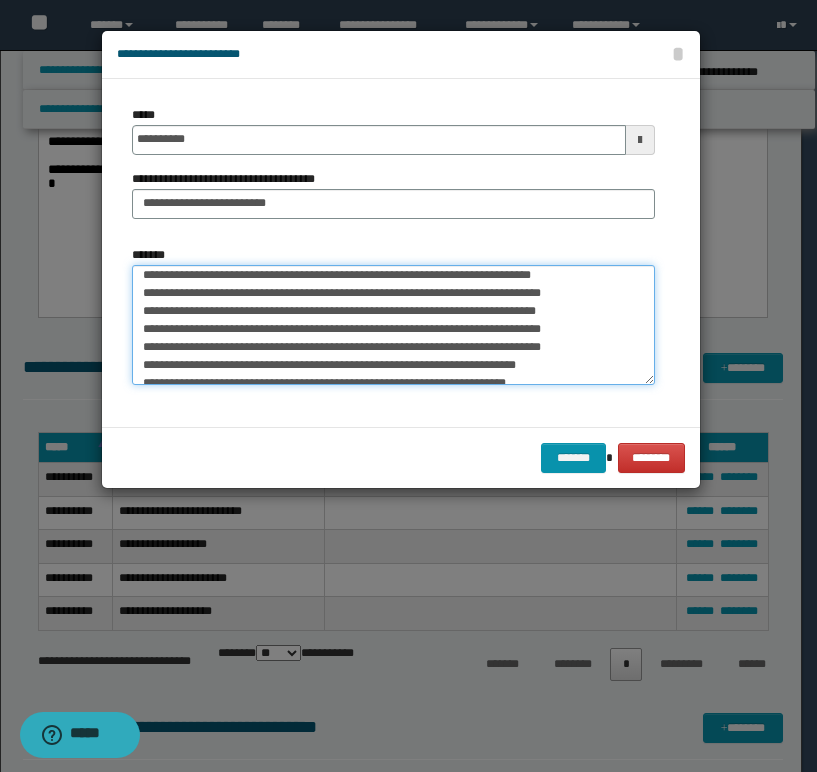 scroll, scrollTop: 0, scrollLeft: 0, axis: both 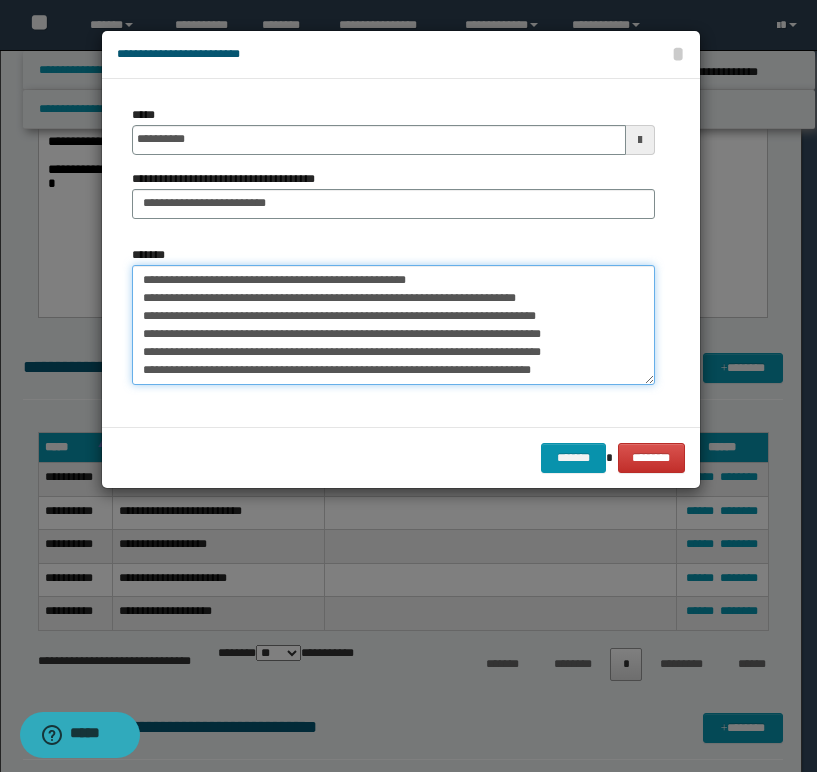 click on "*******" at bounding box center [393, 325] 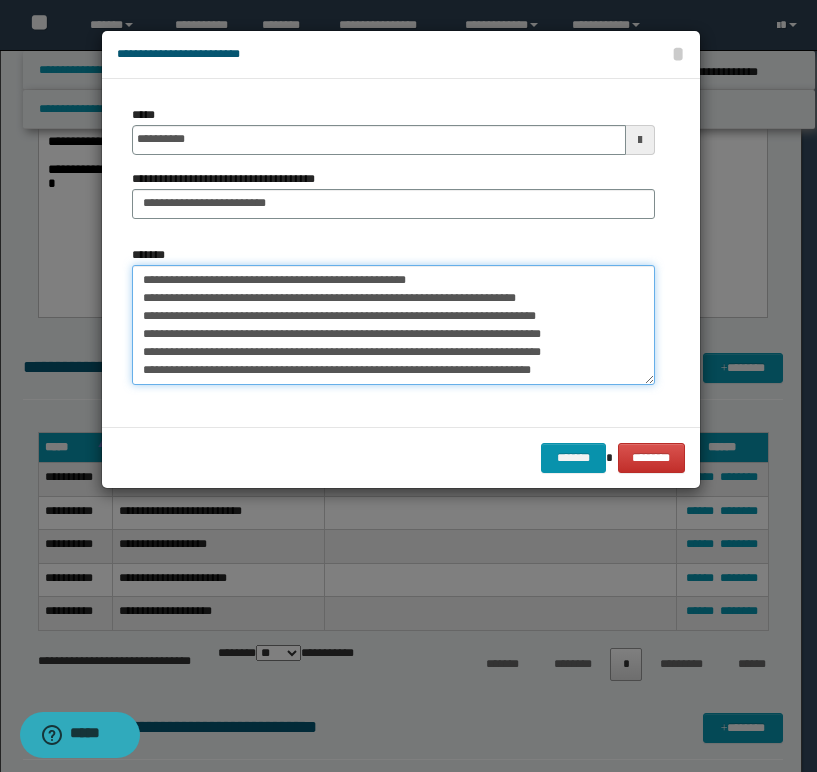 click on "*******" at bounding box center [393, 325] 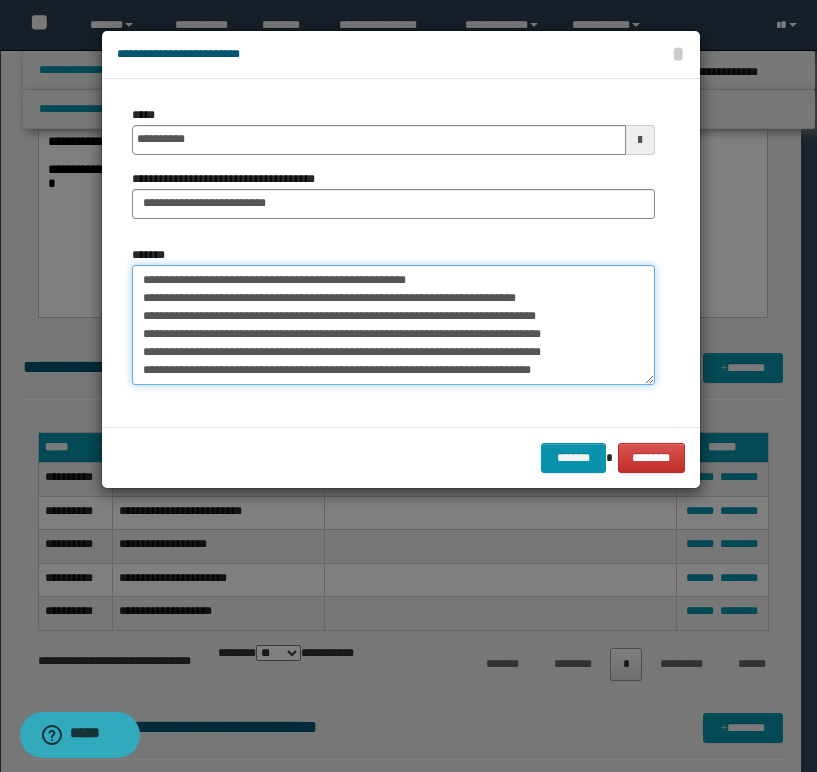 click on "*******" at bounding box center [393, 325] 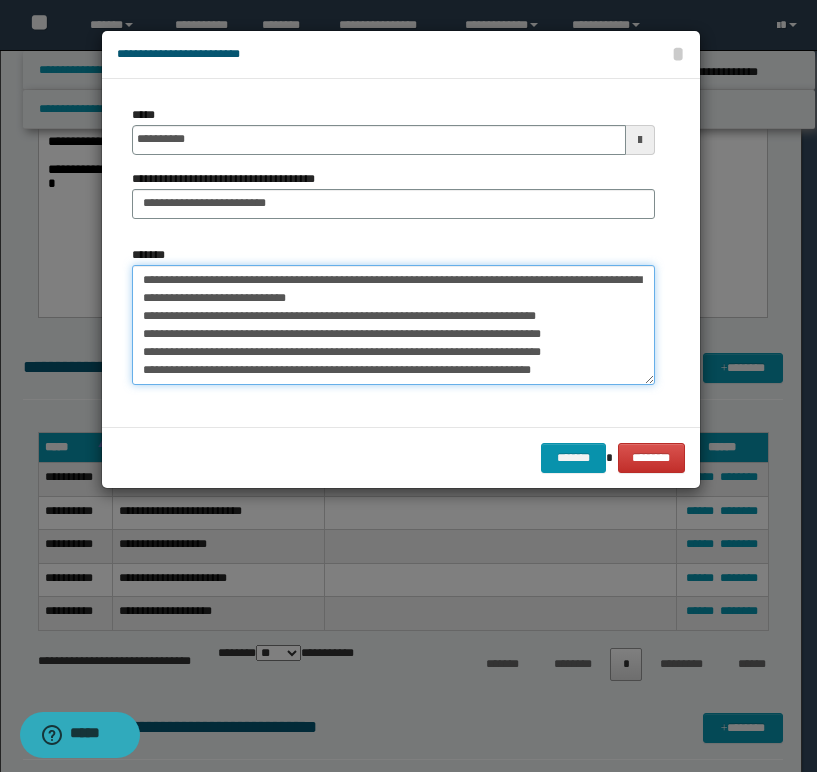 click on "*******" at bounding box center (393, 325) 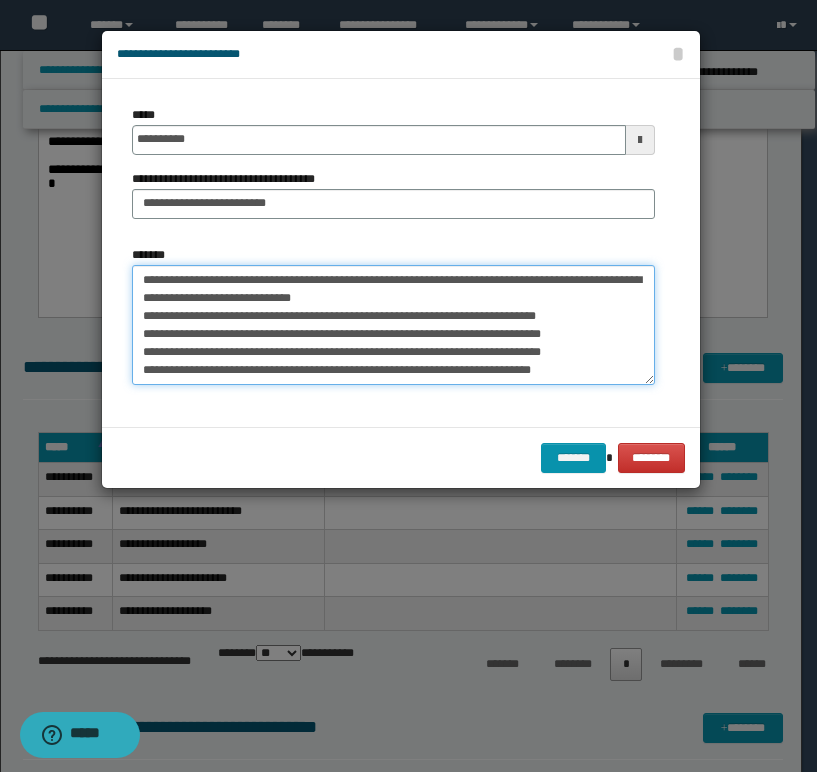 click on "*******" at bounding box center [393, 325] 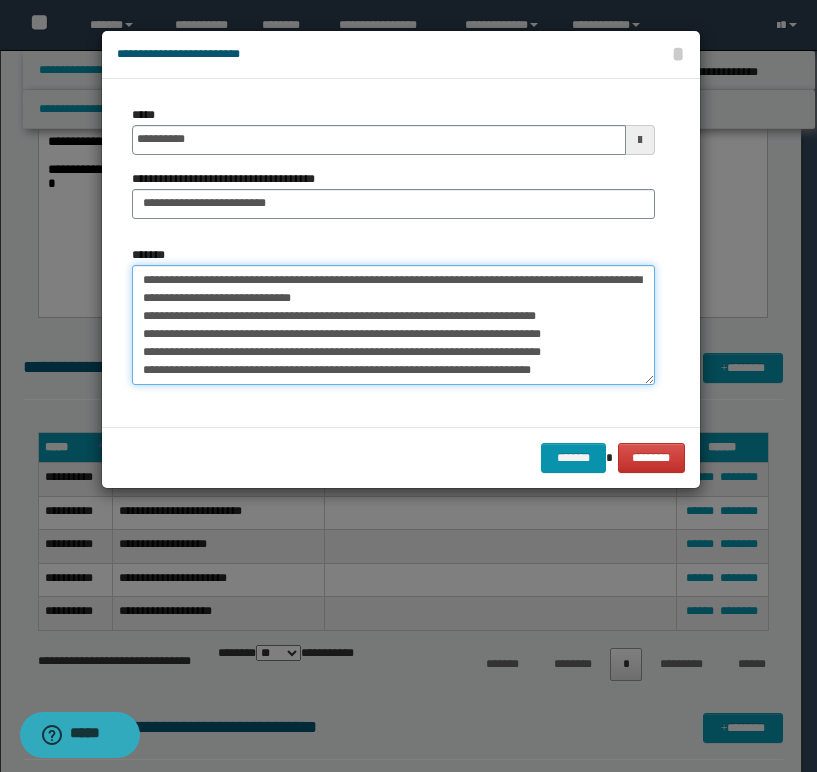 click on "*******" at bounding box center [393, 325] 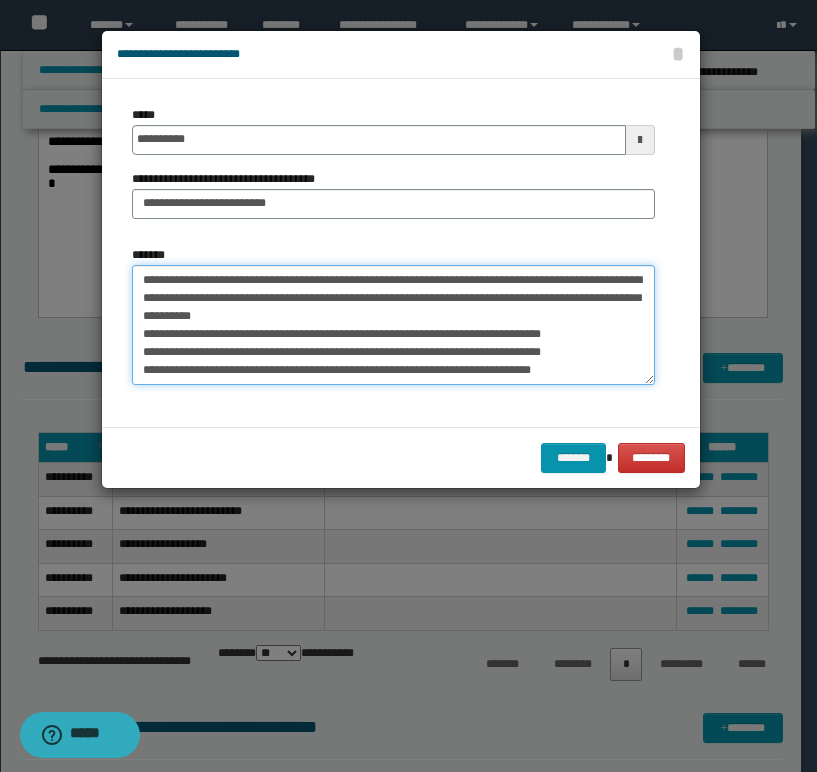 click on "*******" at bounding box center [393, 325] 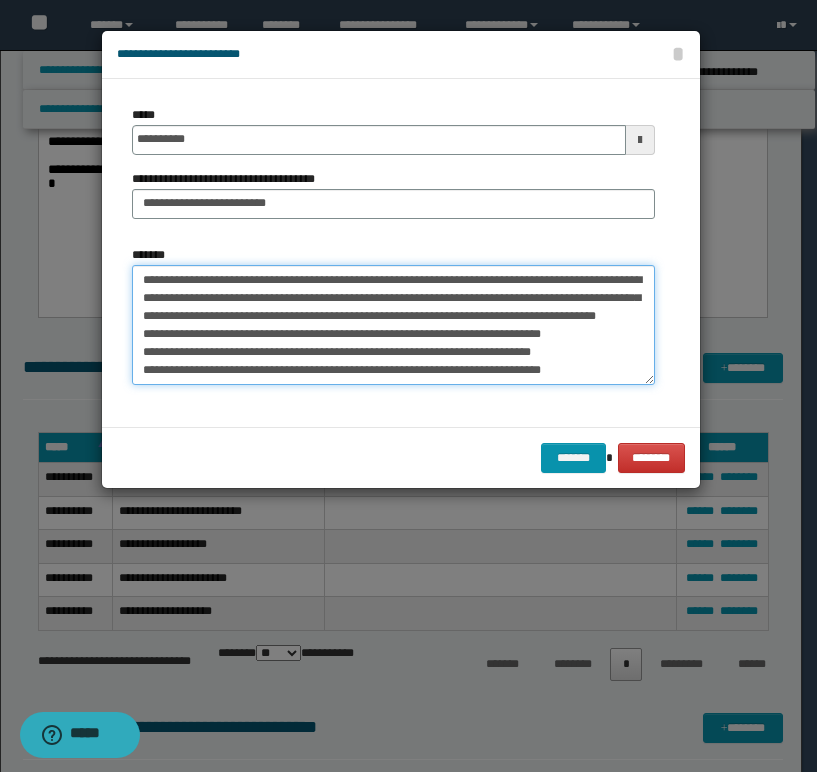 click on "*******" at bounding box center [393, 325] 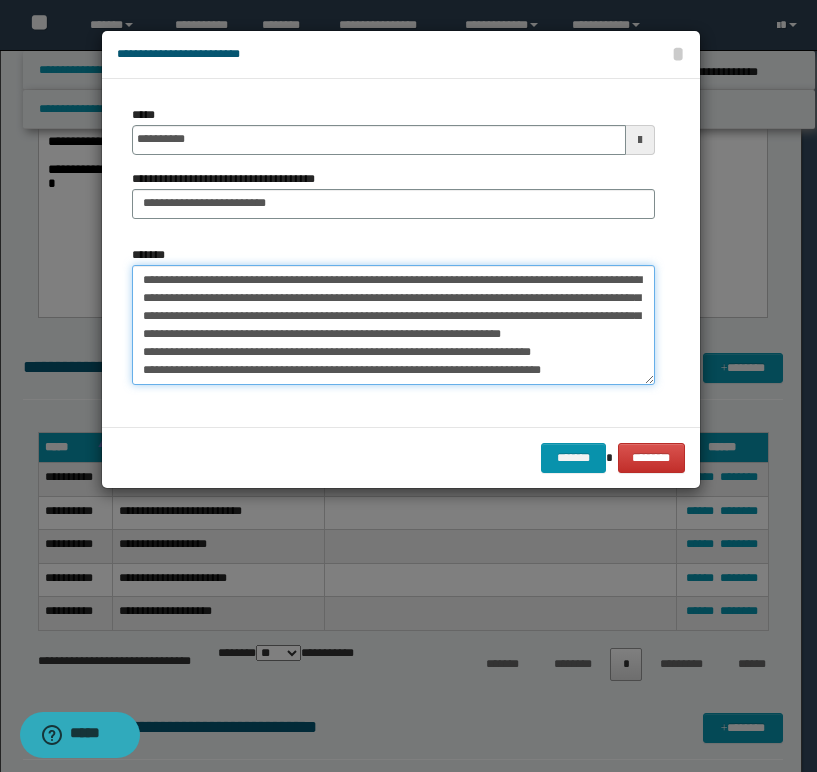 click on "*******" at bounding box center [393, 325] 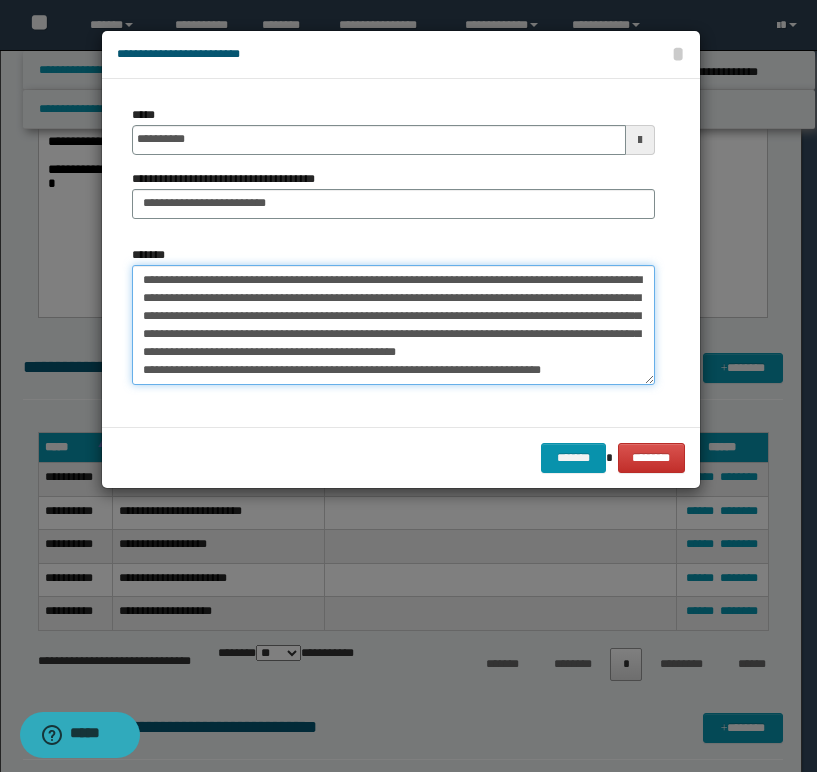 click on "*******" at bounding box center (393, 325) 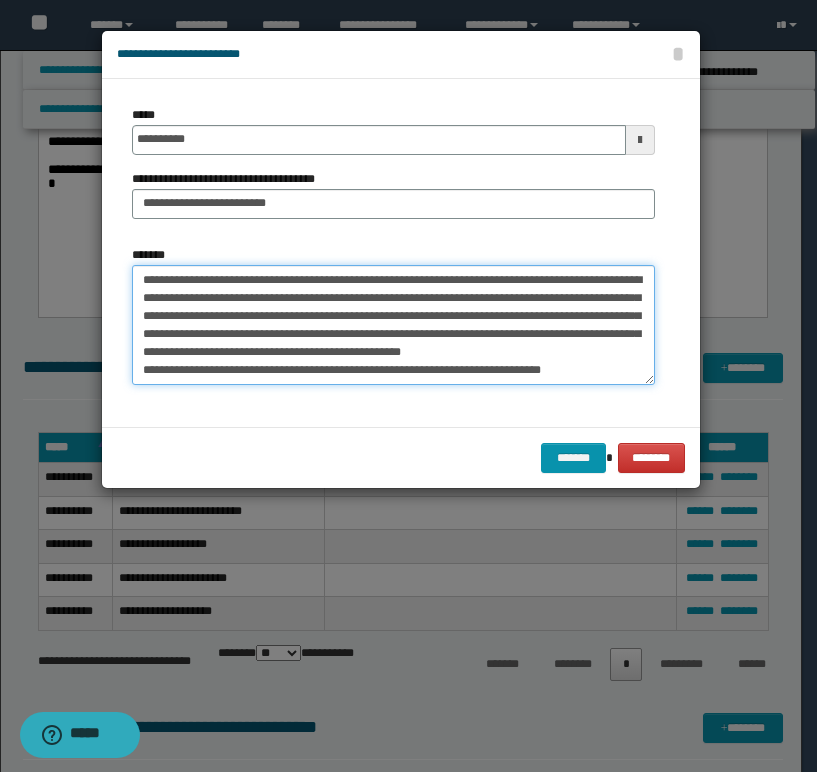 click on "*******" at bounding box center [393, 325] 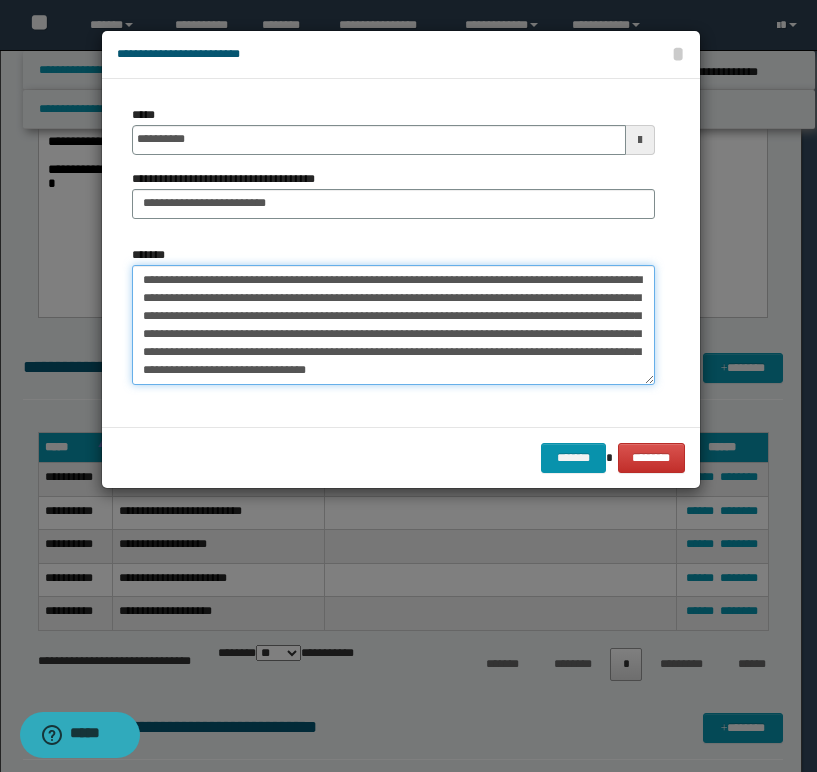 click on "*******" at bounding box center [393, 325] 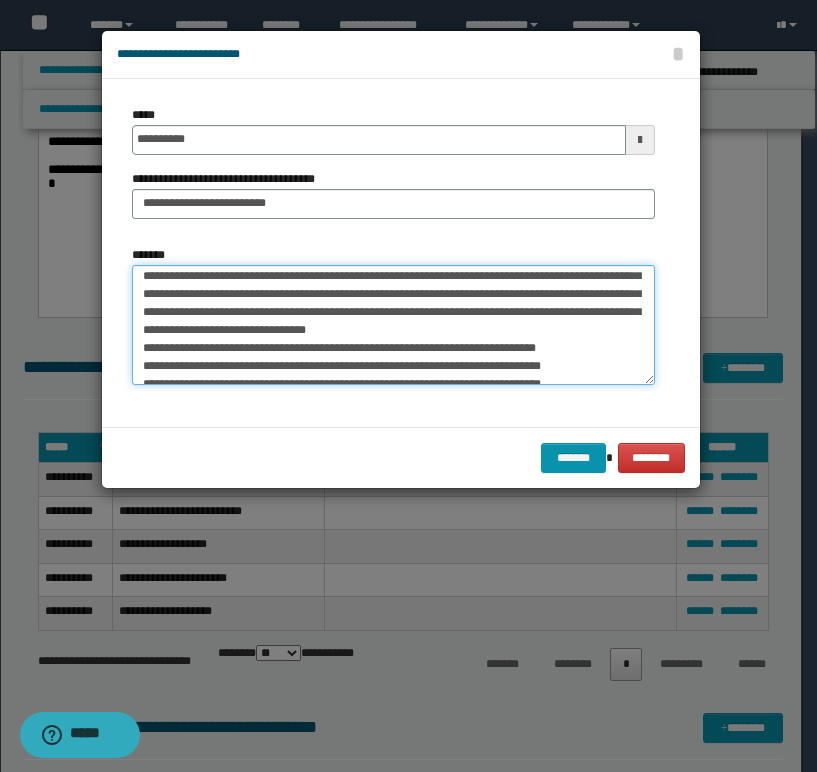 click on "*******" at bounding box center (393, 325) 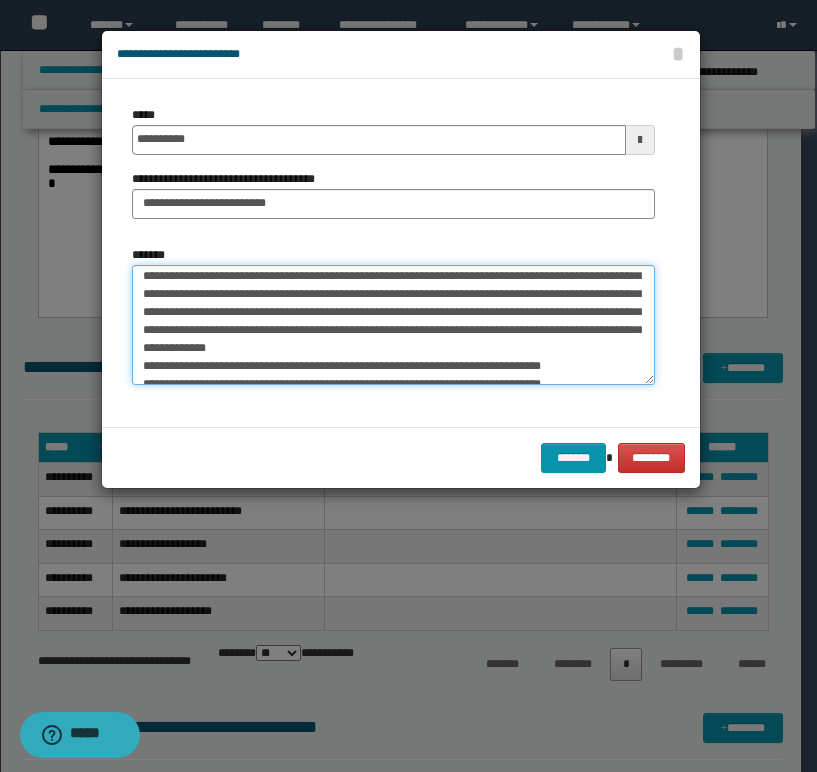 scroll, scrollTop: 22, scrollLeft: 0, axis: vertical 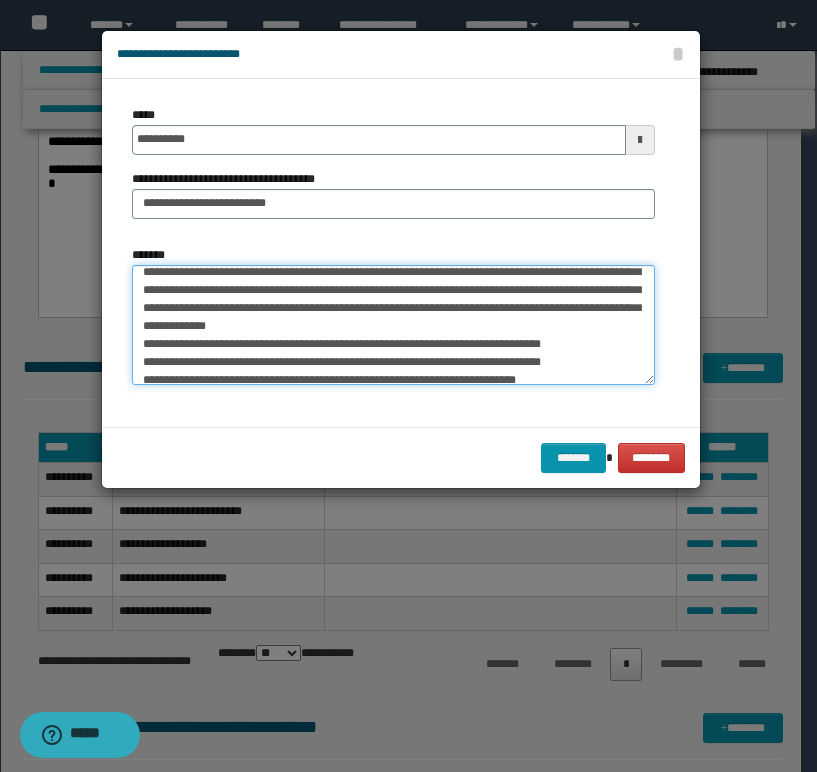 click on "*******" at bounding box center (393, 325) 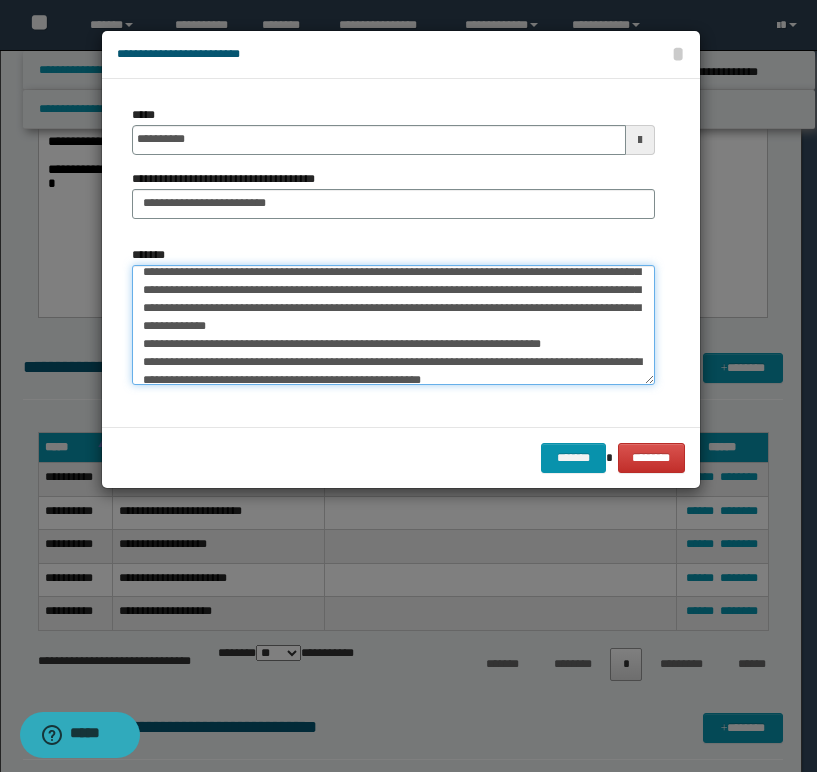 scroll, scrollTop: 66, scrollLeft: 0, axis: vertical 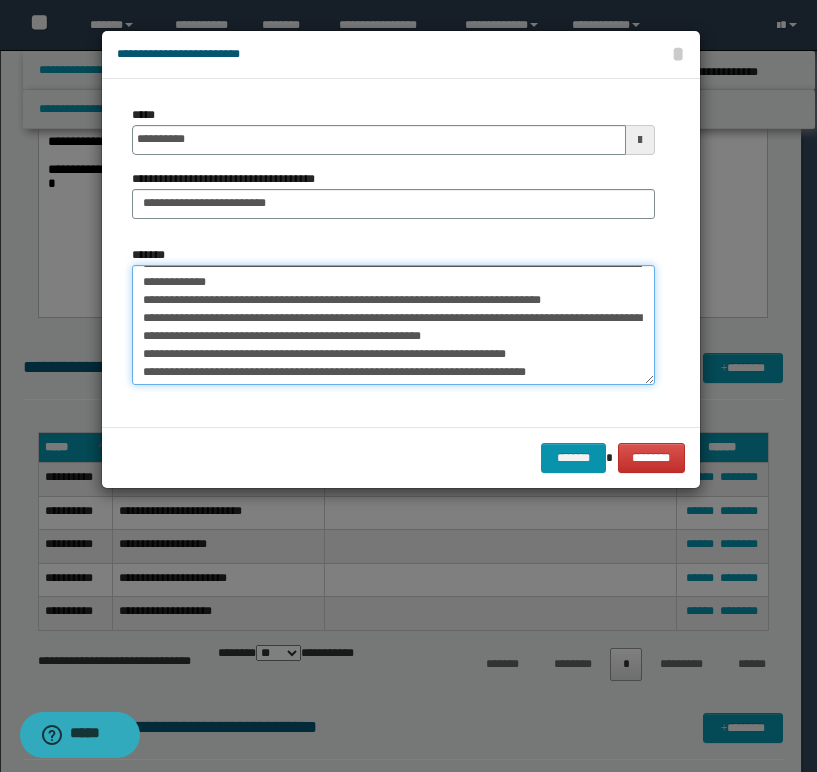 click on "*******" at bounding box center [393, 325] 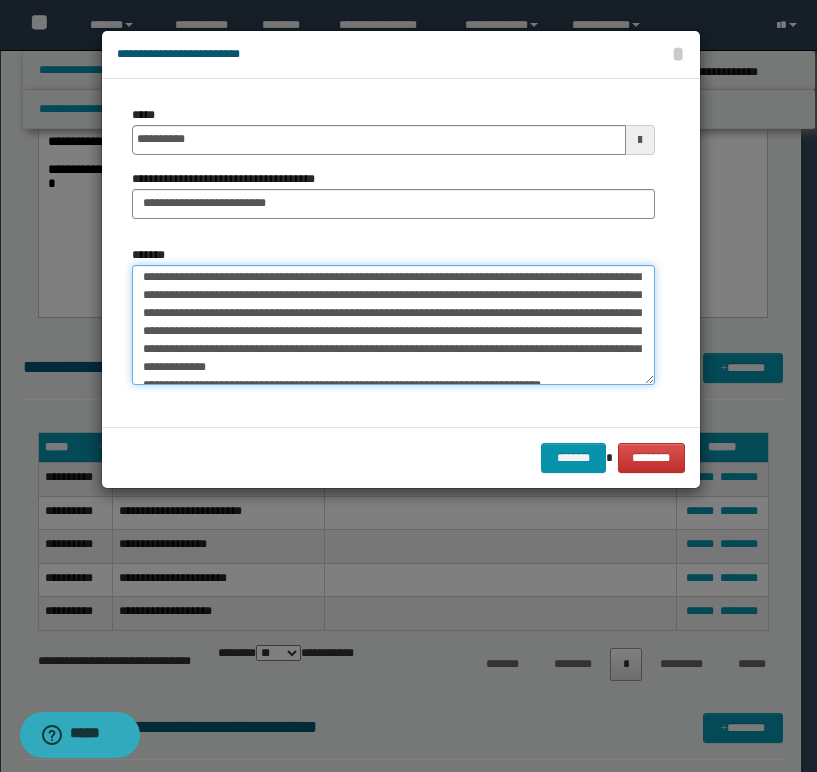 scroll, scrollTop: 0, scrollLeft: 0, axis: both 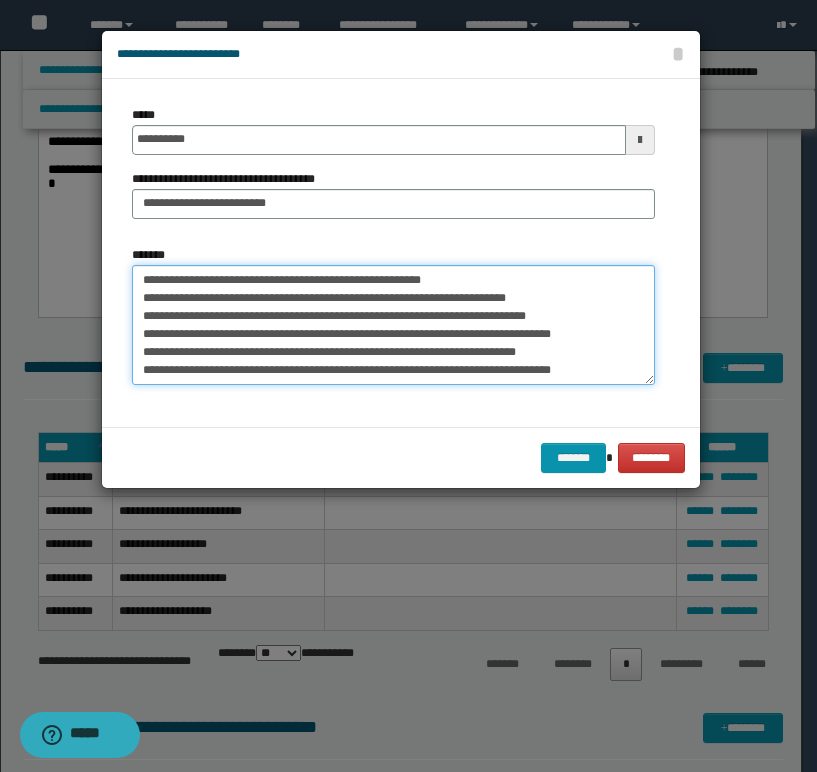 drag, startPoint x: 146, startPoint y: 278, endPoint x: 661, endPoint y: 435, distance: 538.3995 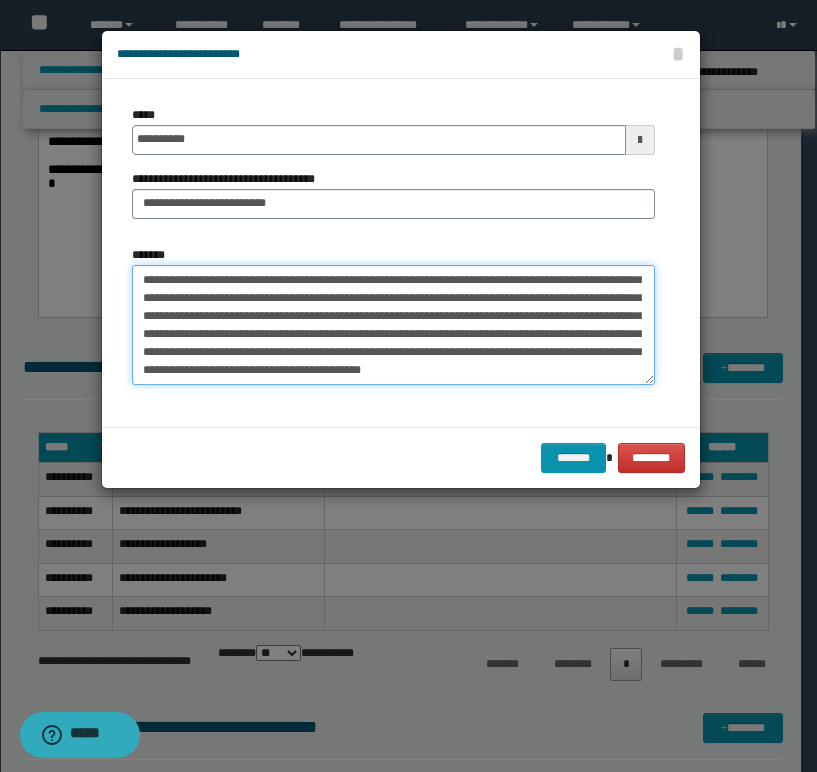 scroll, scrollTop: 0, scrollLeft: 0, axis: both 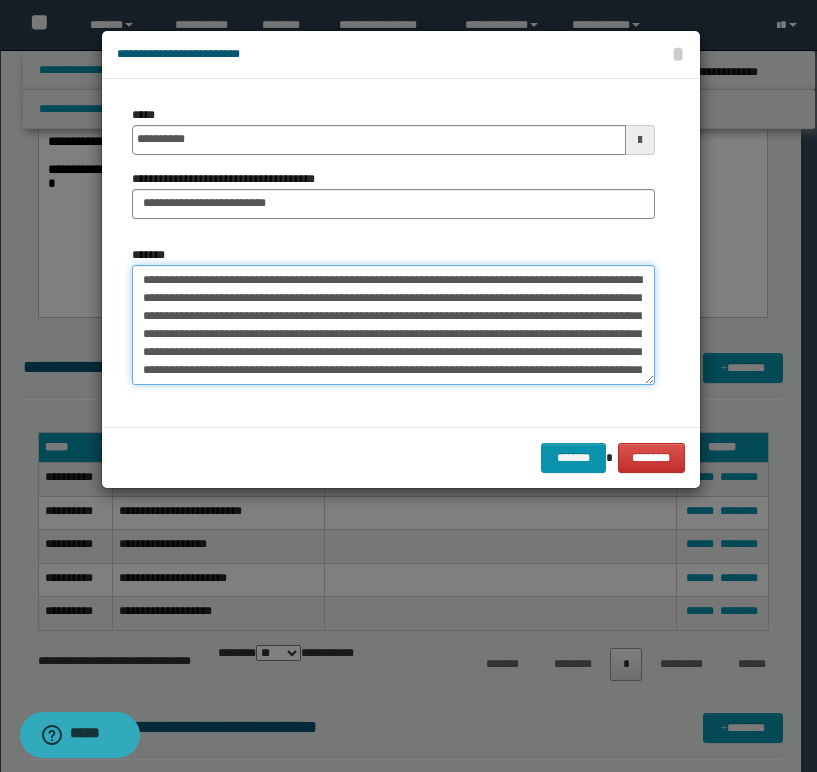 click on "*******" at bounding box center (393, 325) 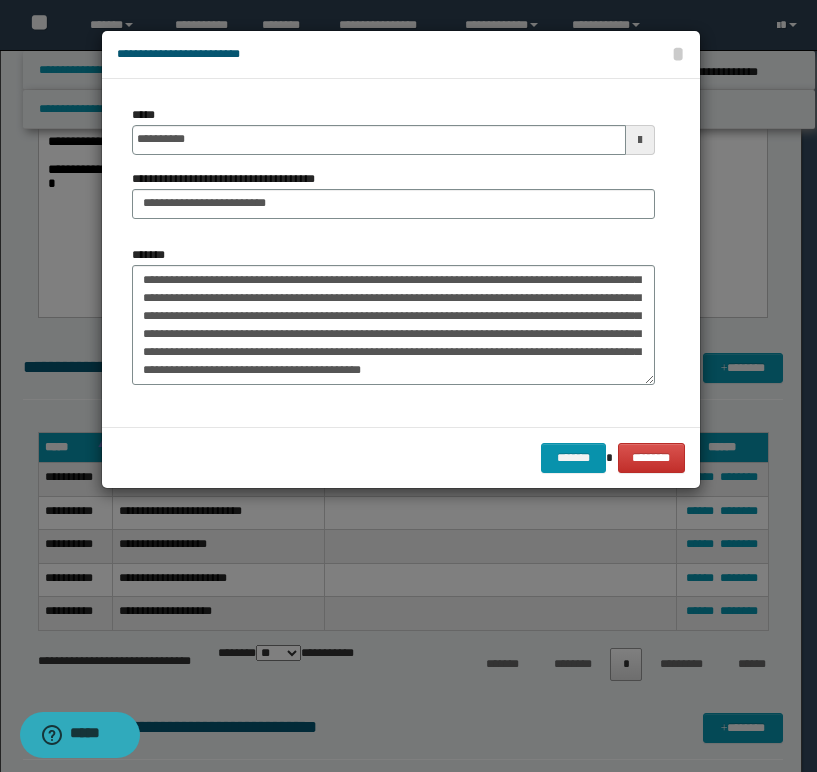 scroll, scrollTop: 162, scrollLeft: 0, axis: vertical 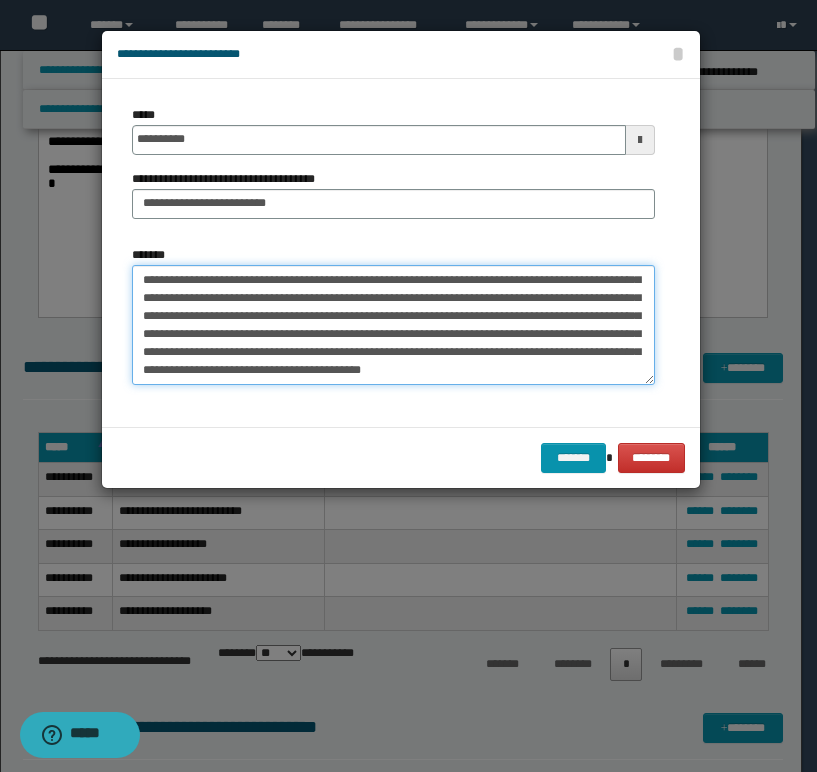 drag, startPoint x: 340, startPoint y: 366, endPoint x: 317, endPoint y: 371, distance: 23.537205 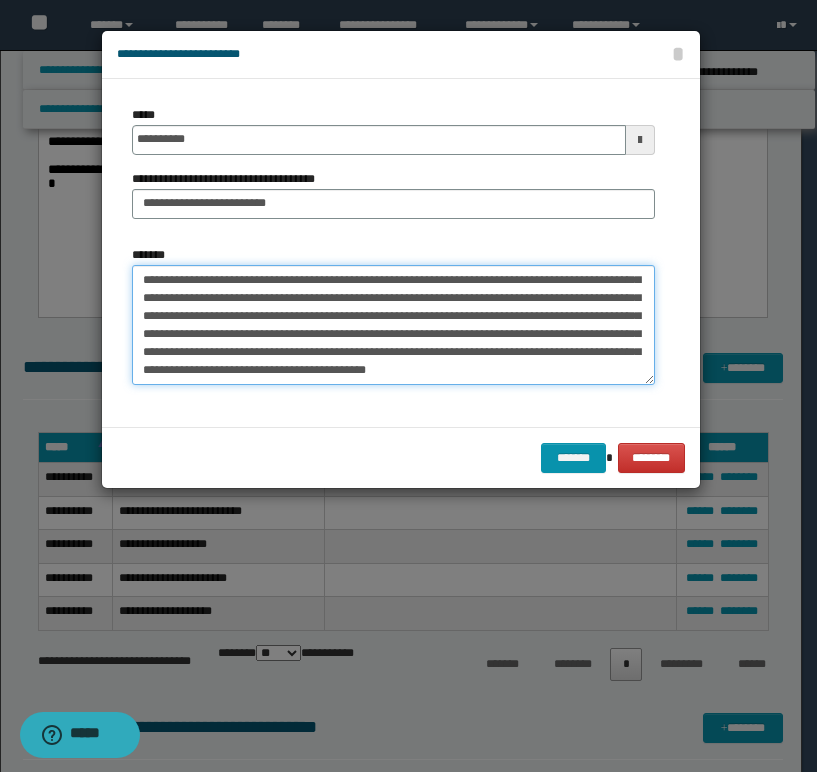 paste on "**********" 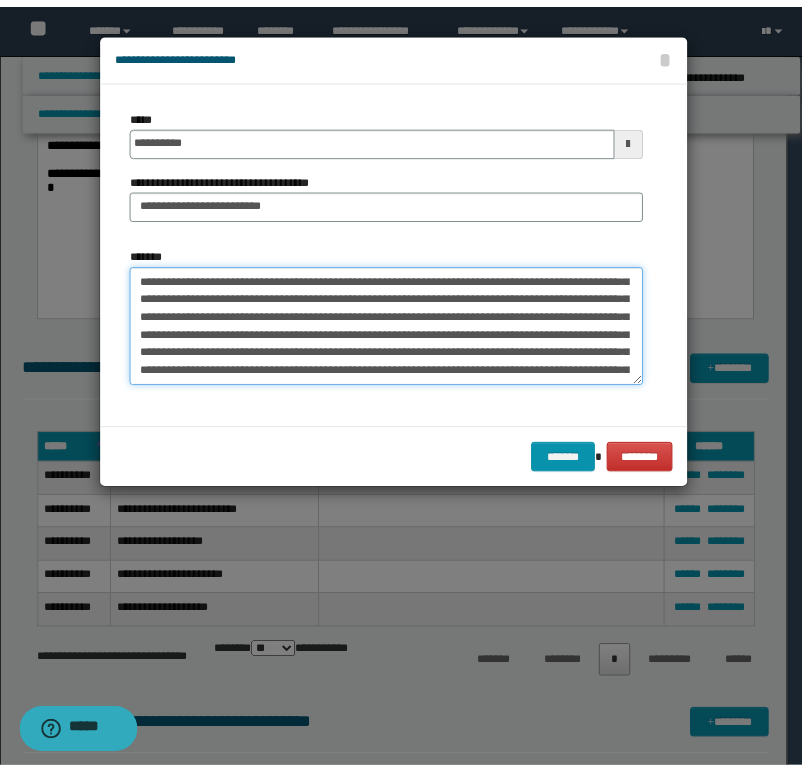 scroll, scrollTop: 480, scrollLeft: 0, axis: vertical 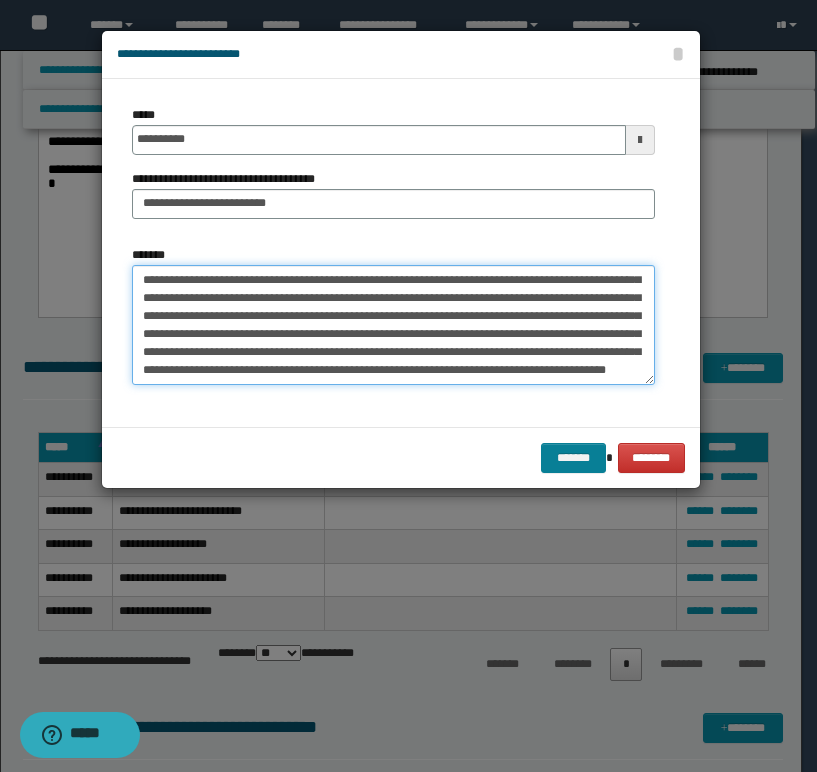 type on "**********" 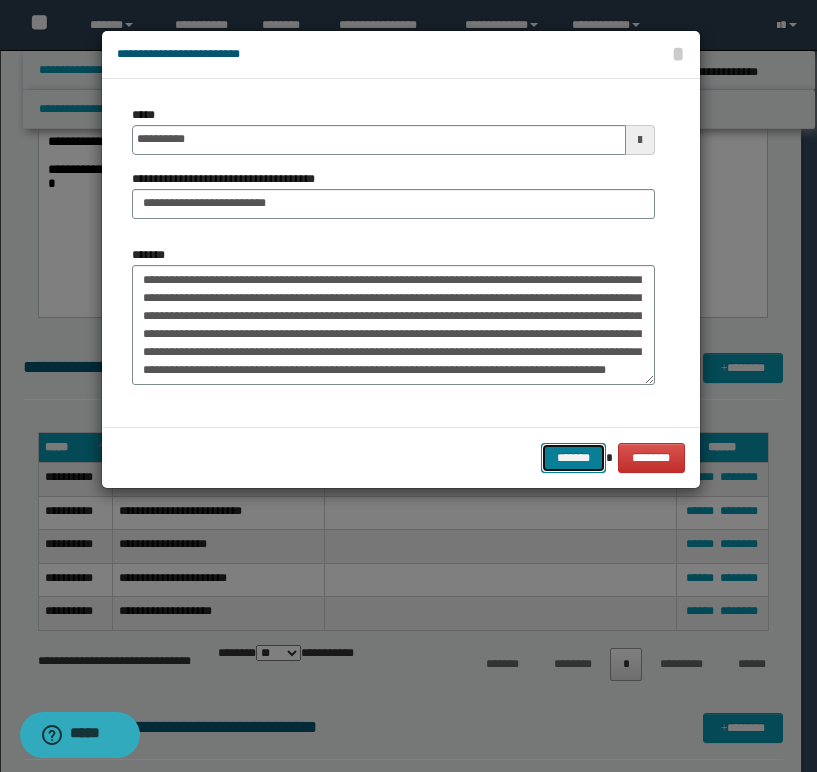 click on "*******" at bounding box center (573, 458) 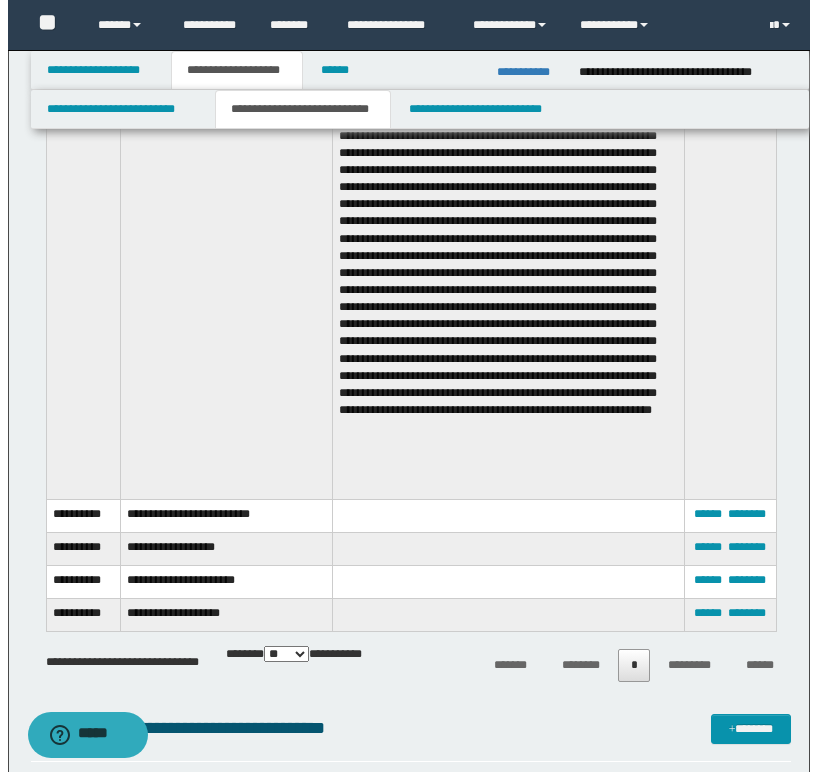 scroll, scrollTop: 1400, scrollLeft: 0, axis: vertical 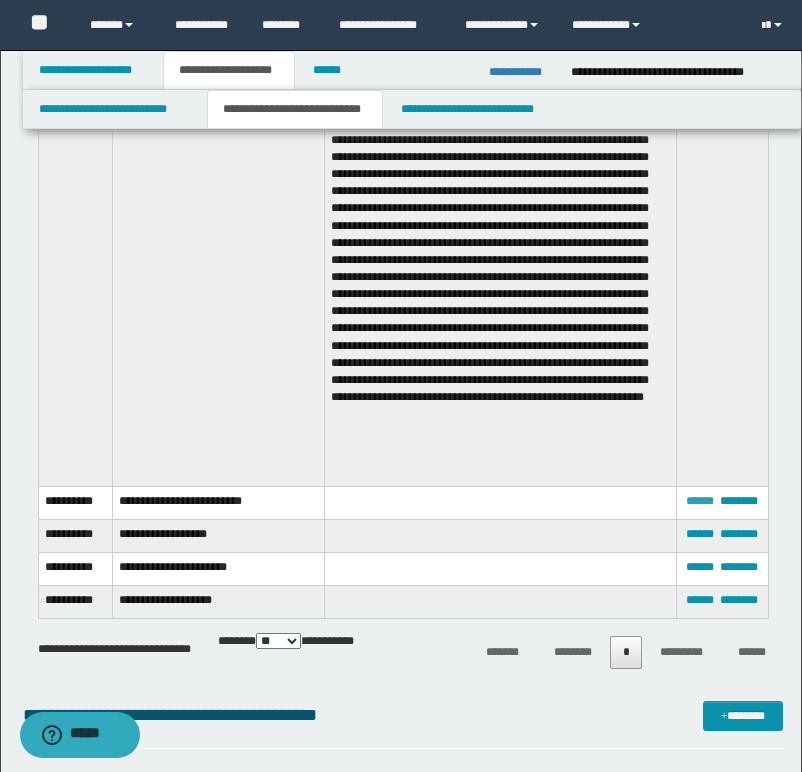 click on "******" at bounding box center (700, 501) 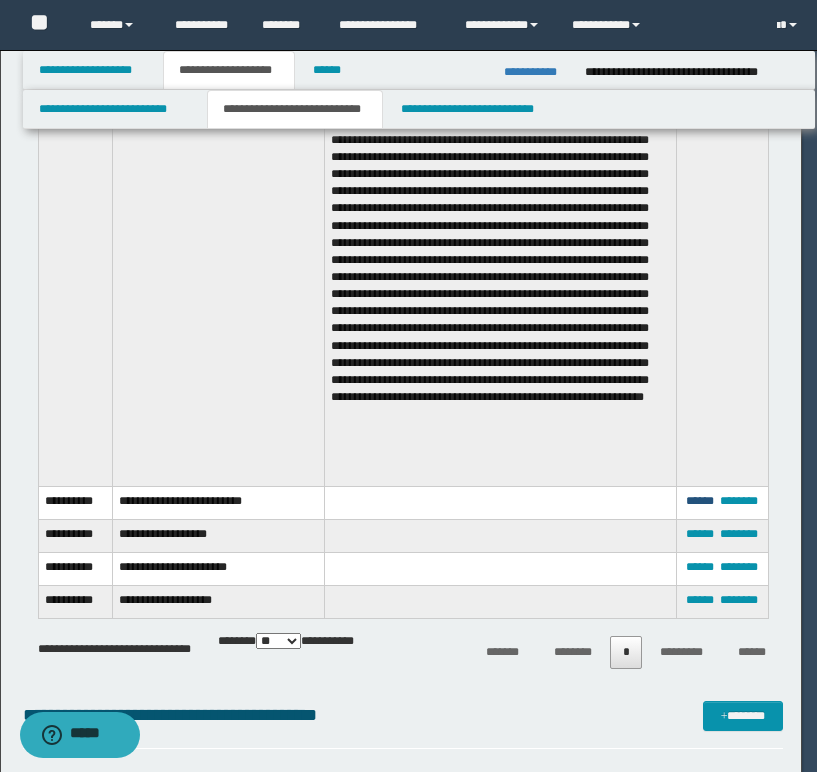 scroll, scrollTop: 0, scrollLeft: 0, axis: both 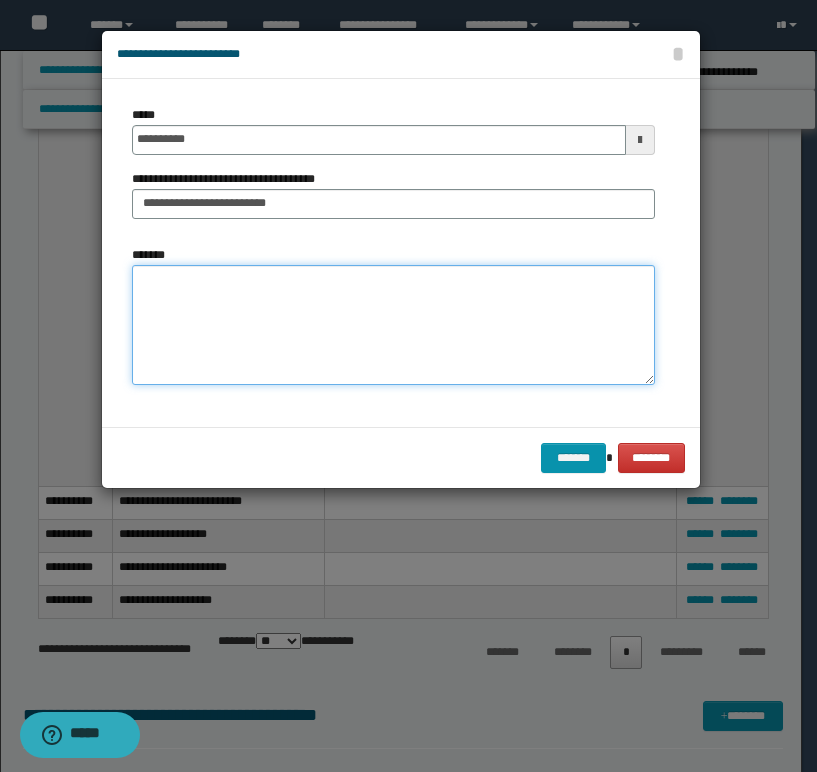 paste on "**********" 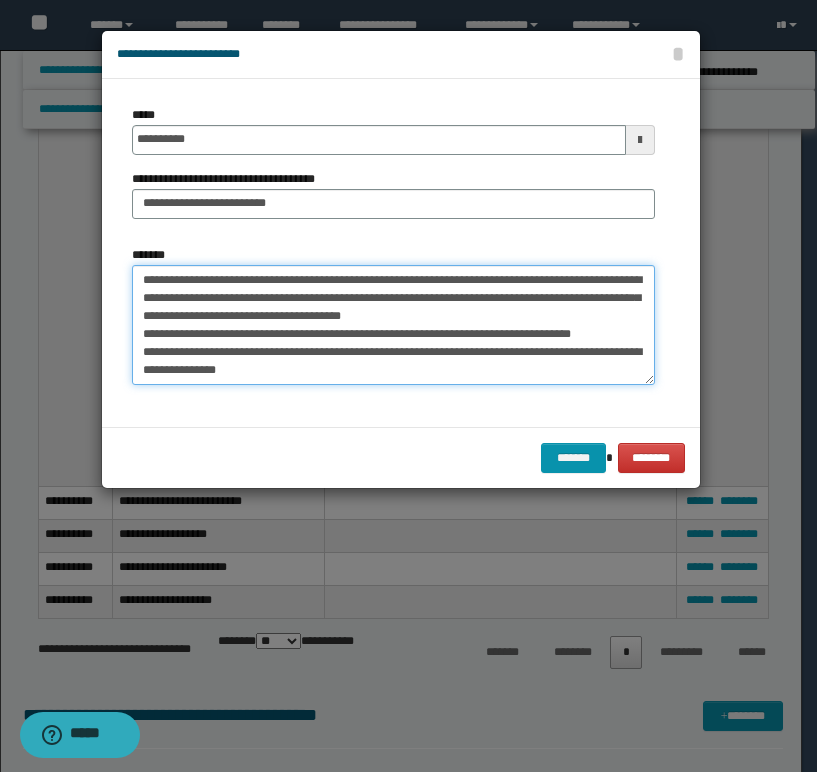 scroll, scrollTop: 30, scrollLeft: 0, axis: vertical 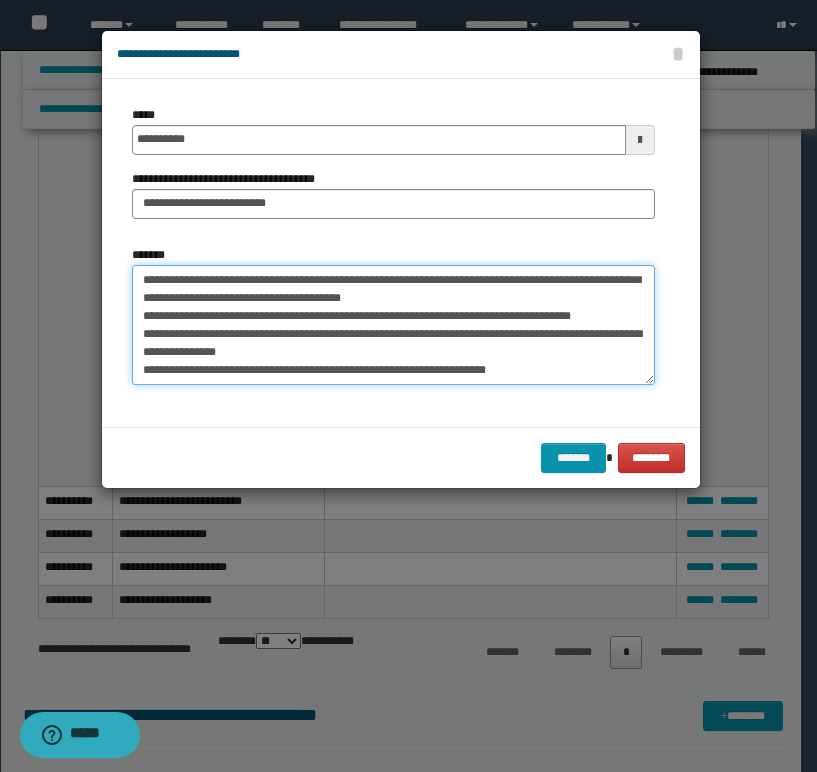 click on "**********" at bounding box center (393, 325) 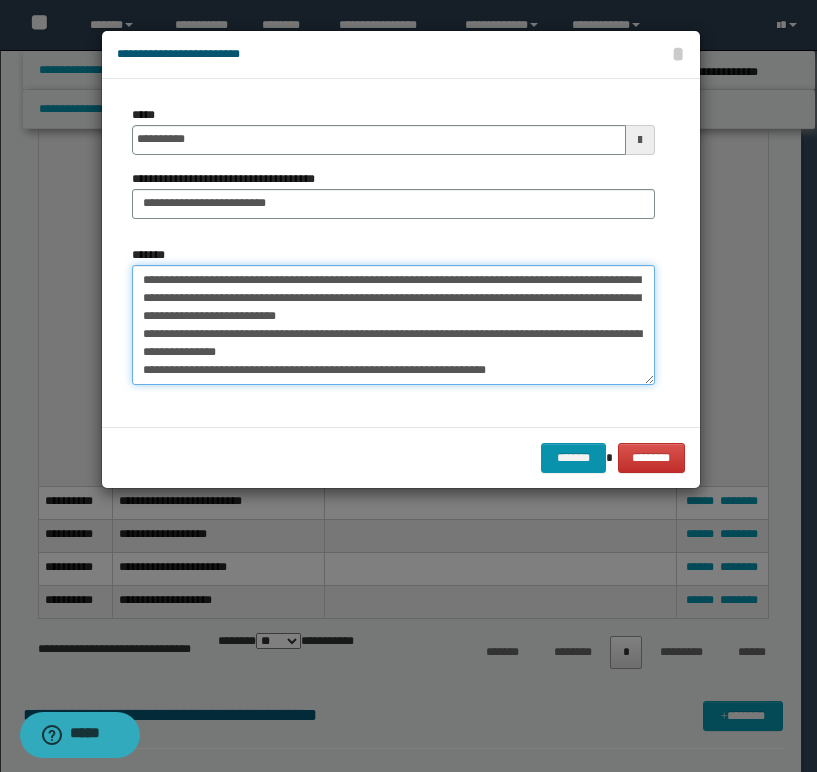 scroll, scrollTop: 12, scrollLeft: 0, axis: vertical 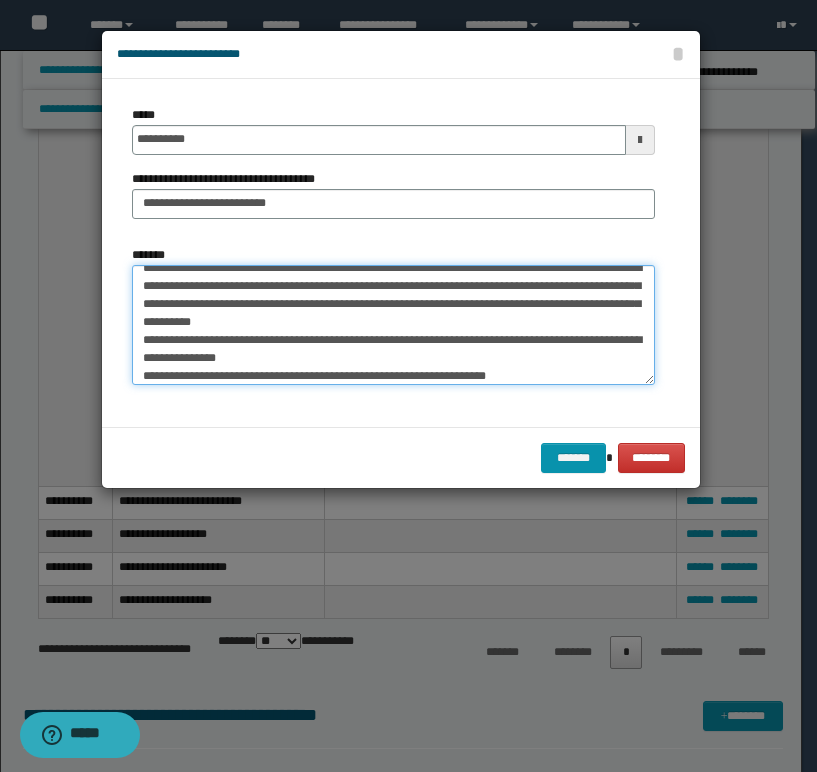 click on "**********" at bounding box center (393, 325) 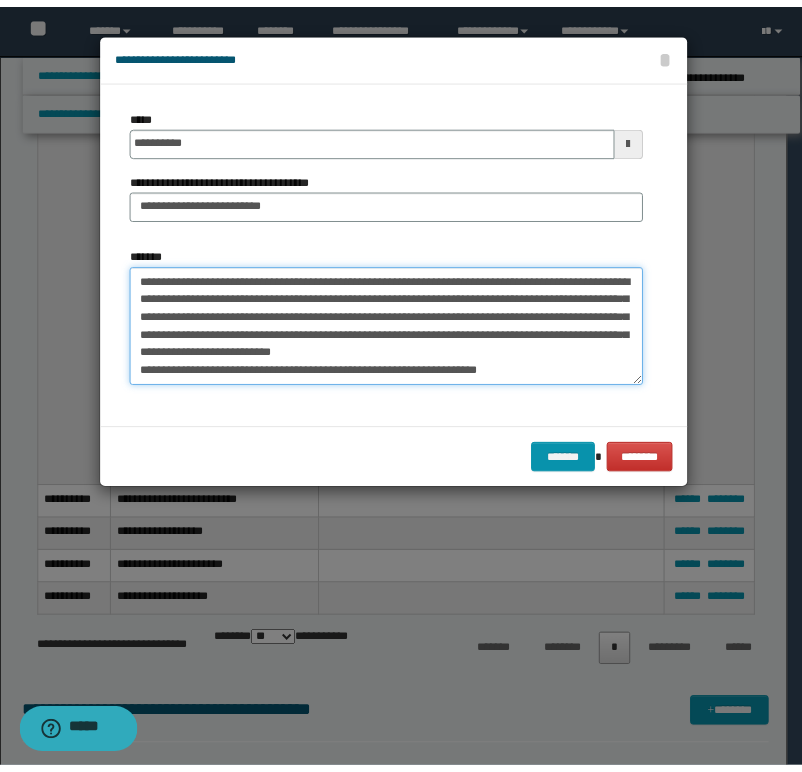 scroll, scrollTop: 0, scrollLeft: 0, axis: both 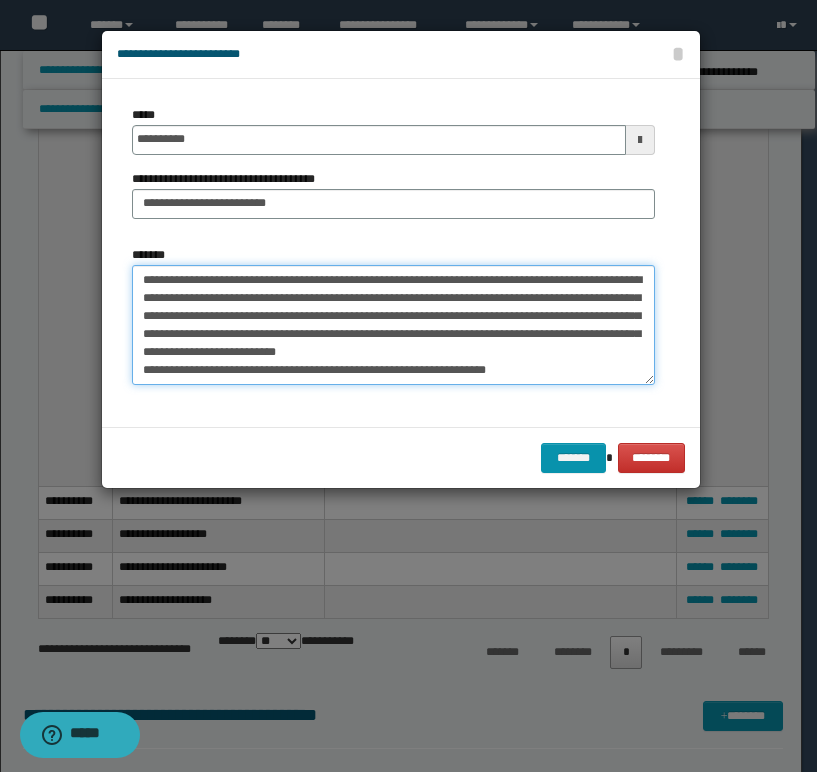 click on "**********" at bounding box center [393, 325] 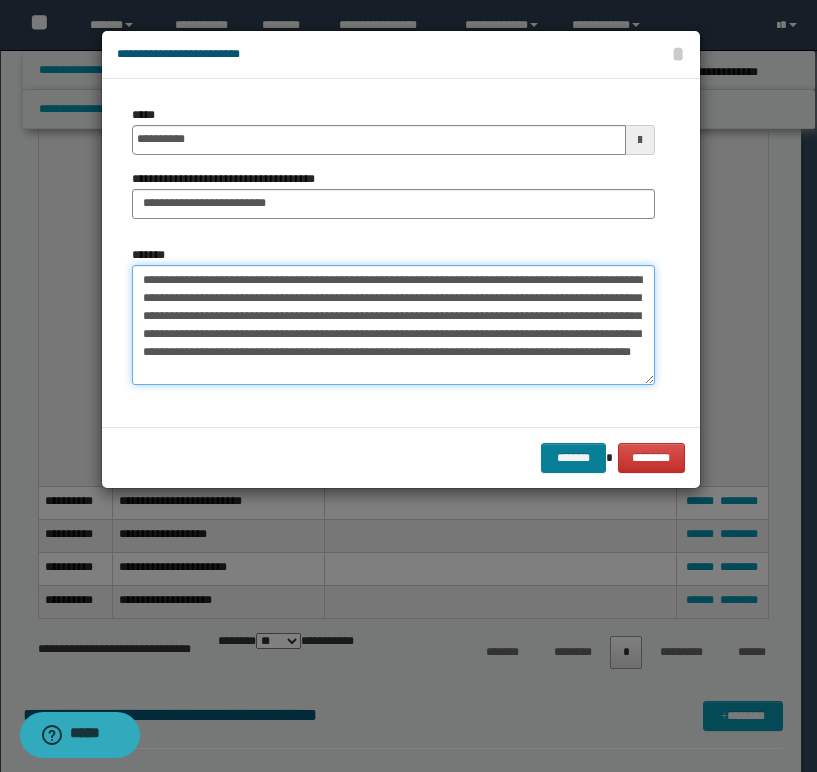 type on "**********" 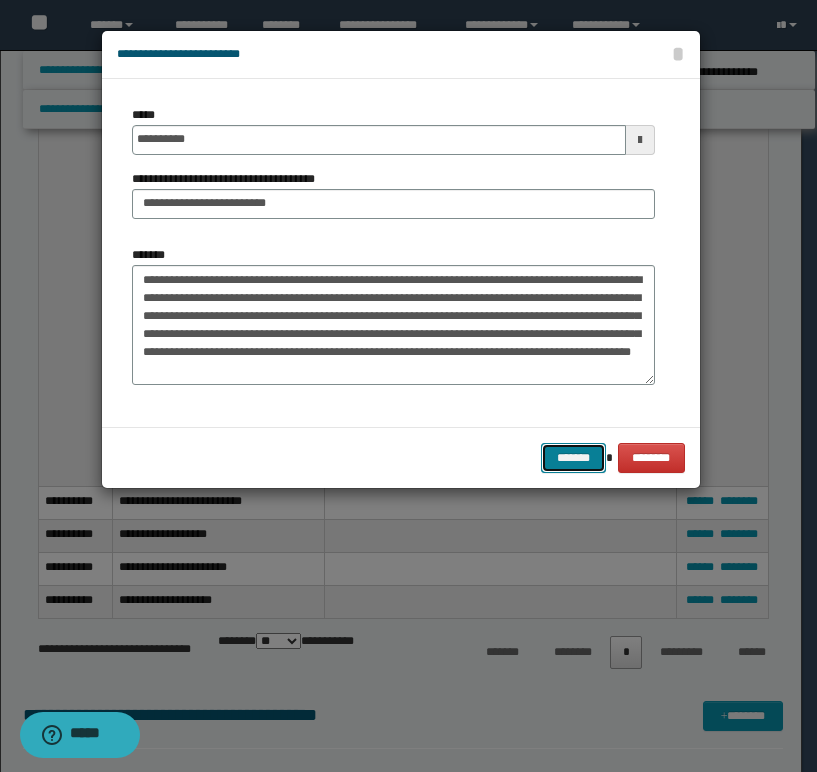 click on "*******" at bounding box center (573, 458) 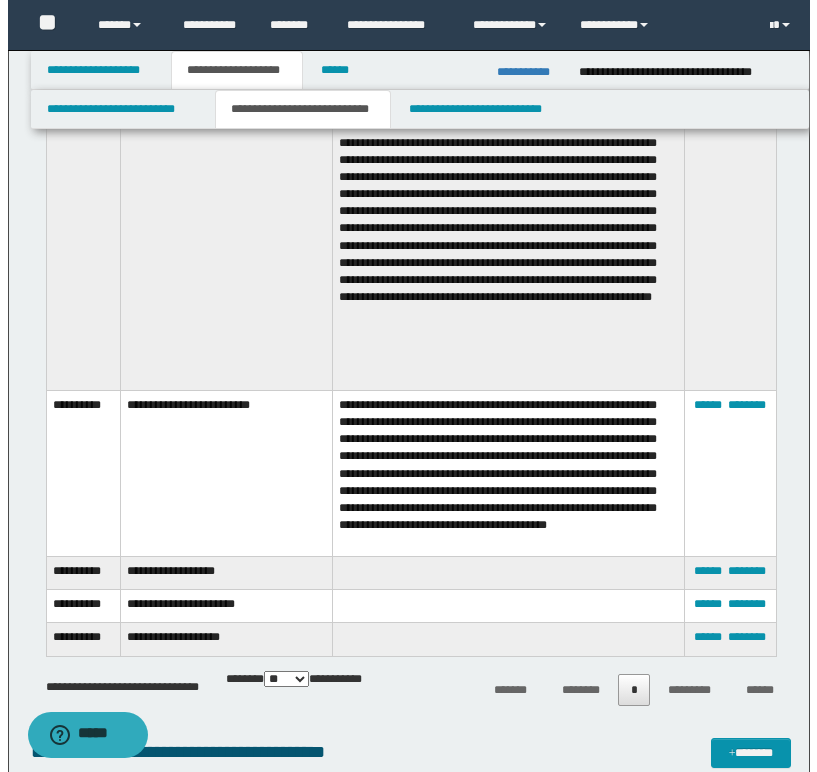 scroll, scrollTop: 1600, scrollLeft: 0, axis: vertical 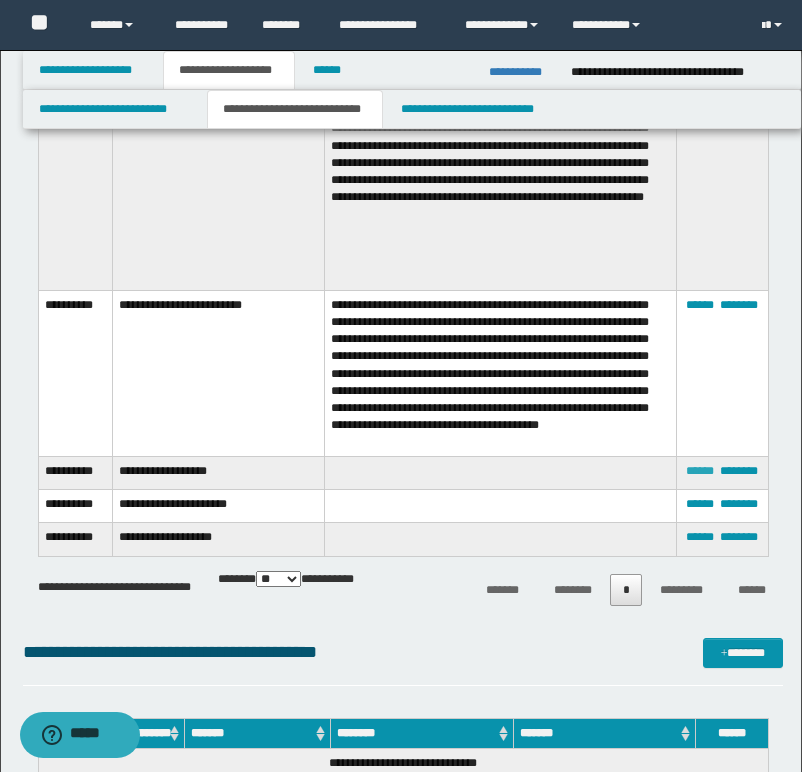 click on "******" at bounding box center (700, 471) 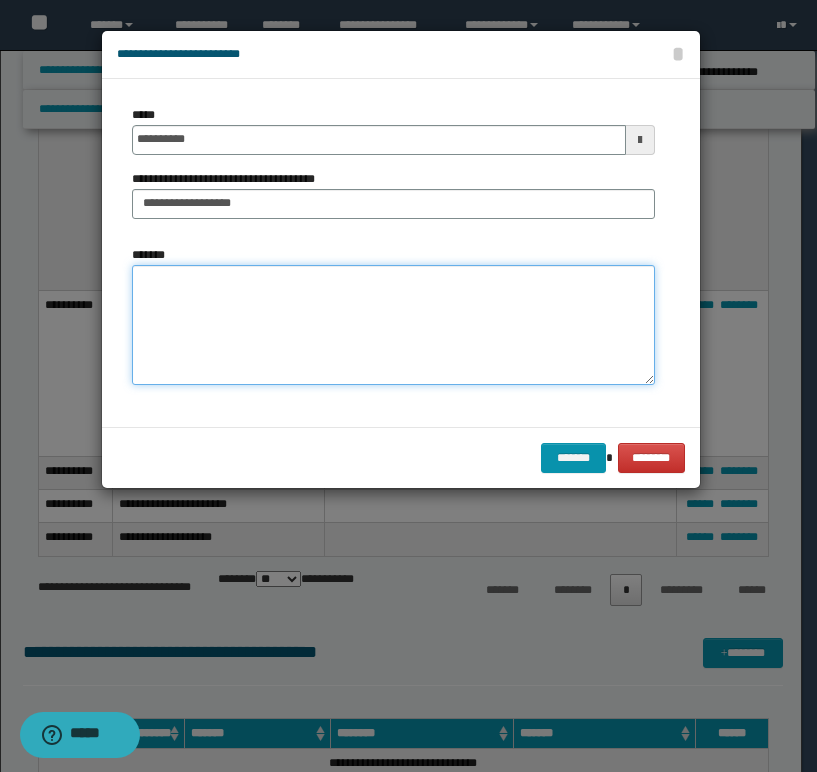 paste on "**********" 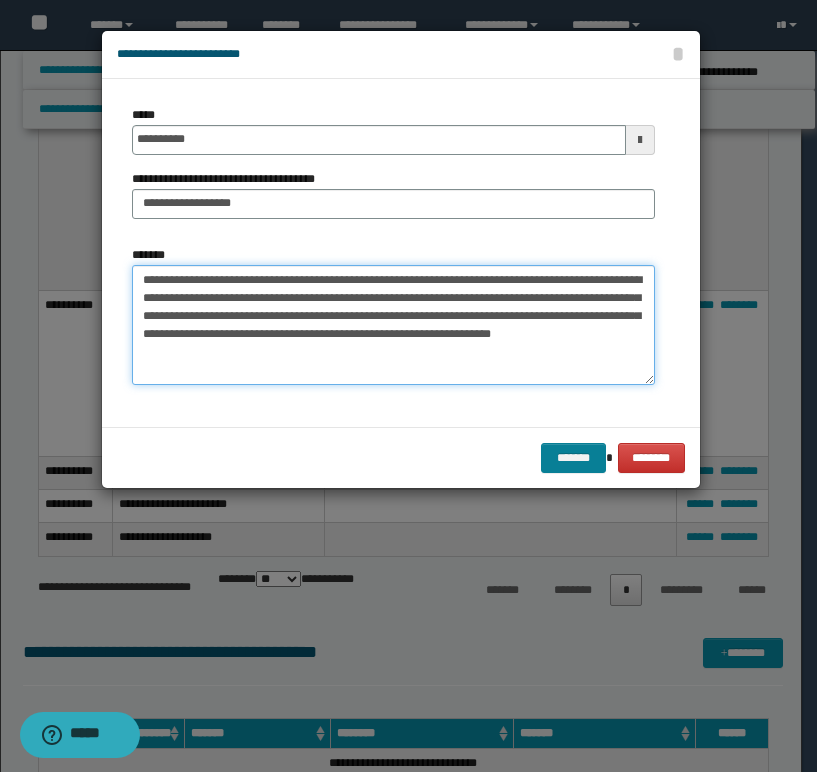 type on "**********" 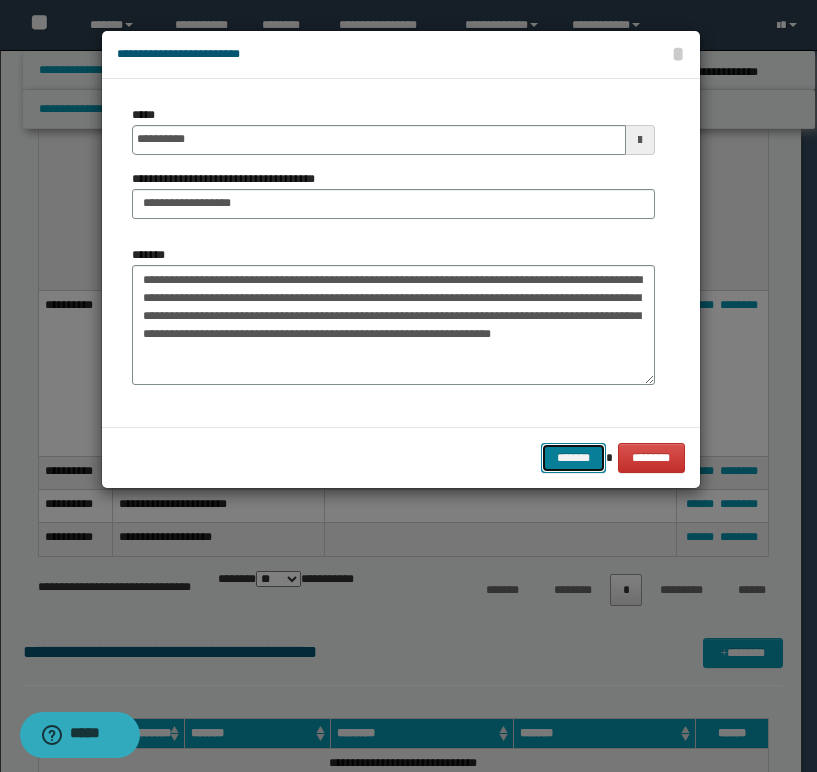 click on "*******" at bounding box center (573, 458) 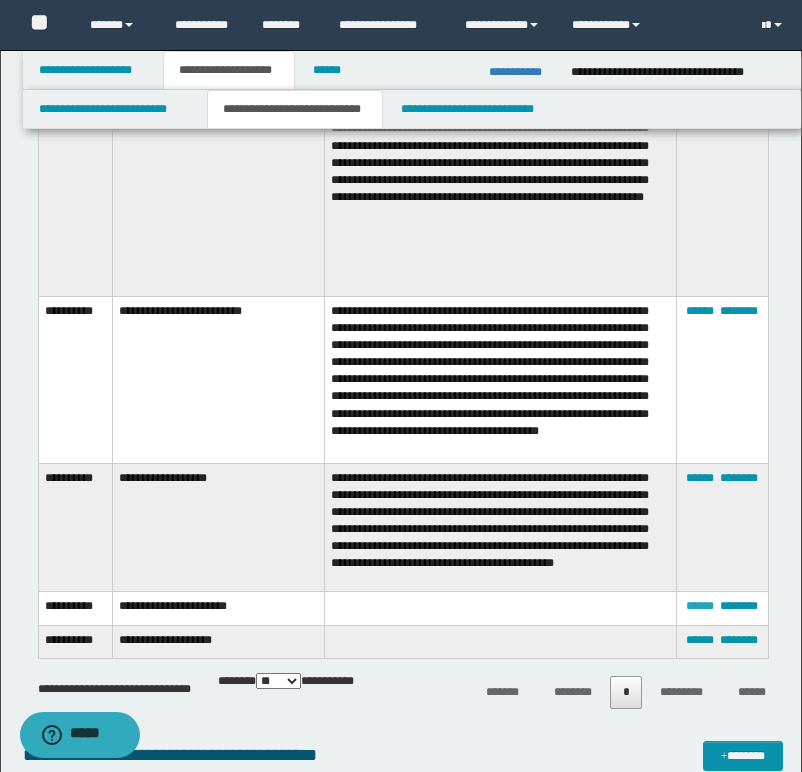 click on "******" at bounding box center [700, 606] 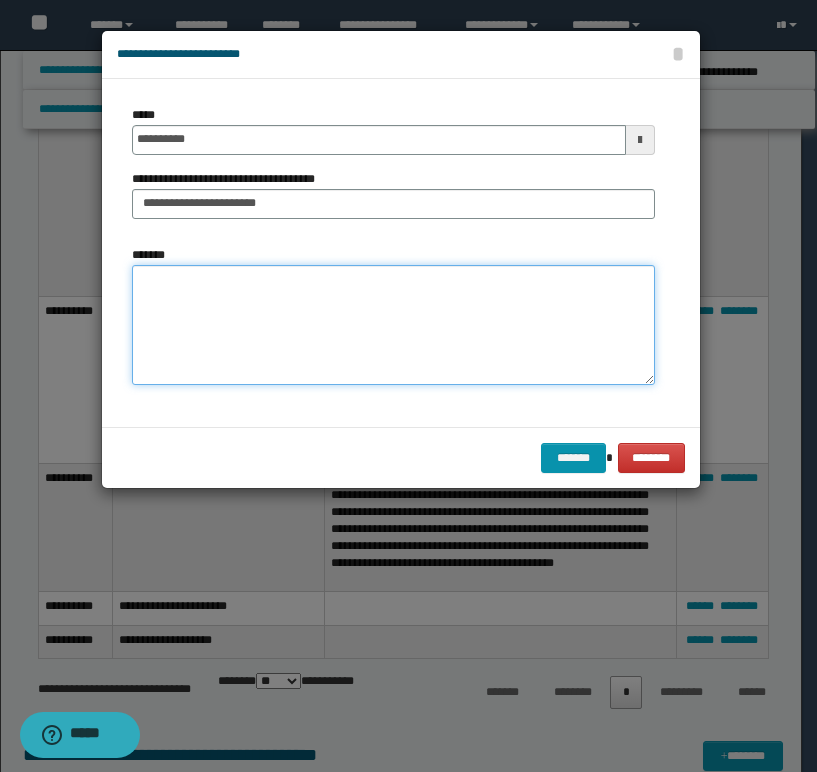 paste on "**********" 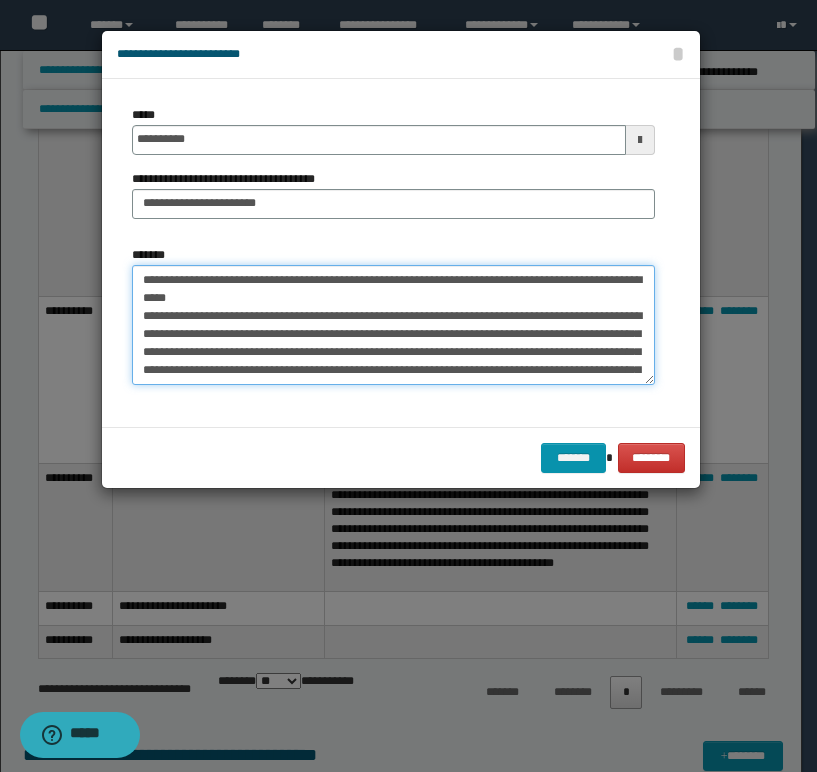 scroll, scrollTop: 174, scrollLeft: 0, axis: vertical 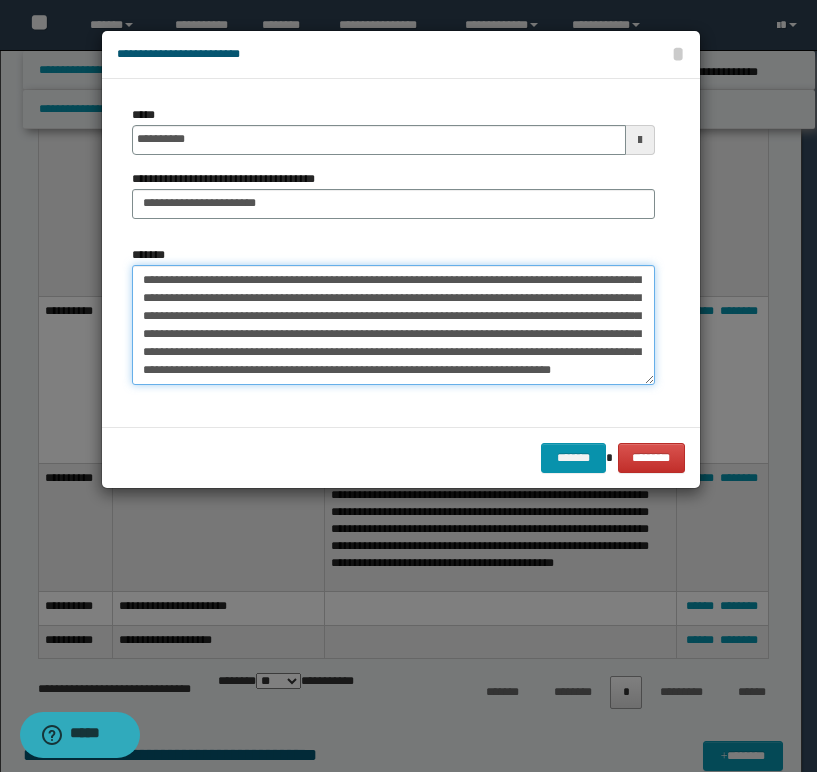 paste on "**********" 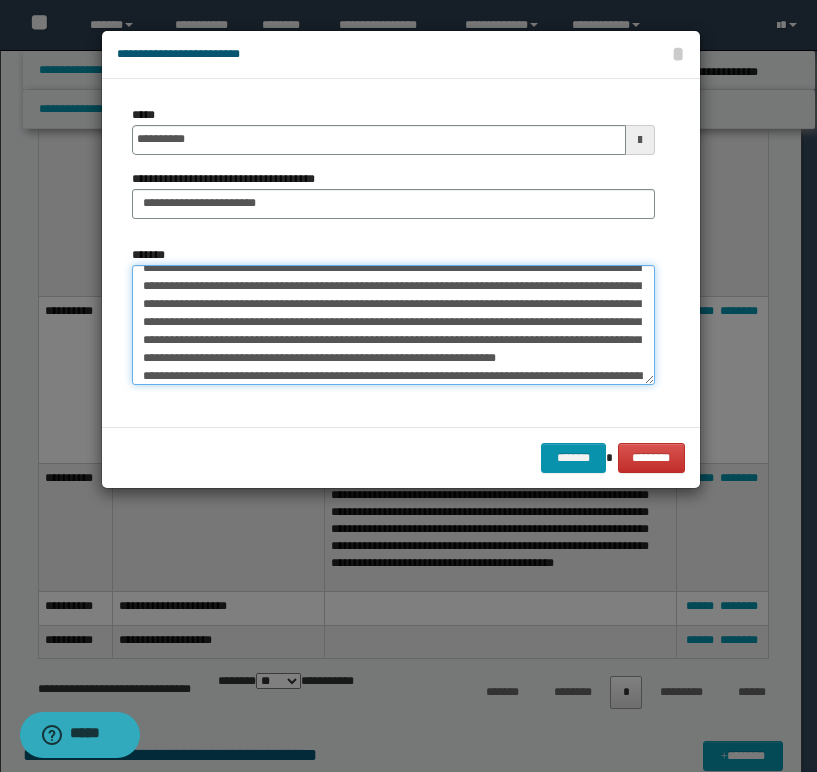 scroll, scrollTop: 750, scrollLeft: 0, axis: vertical 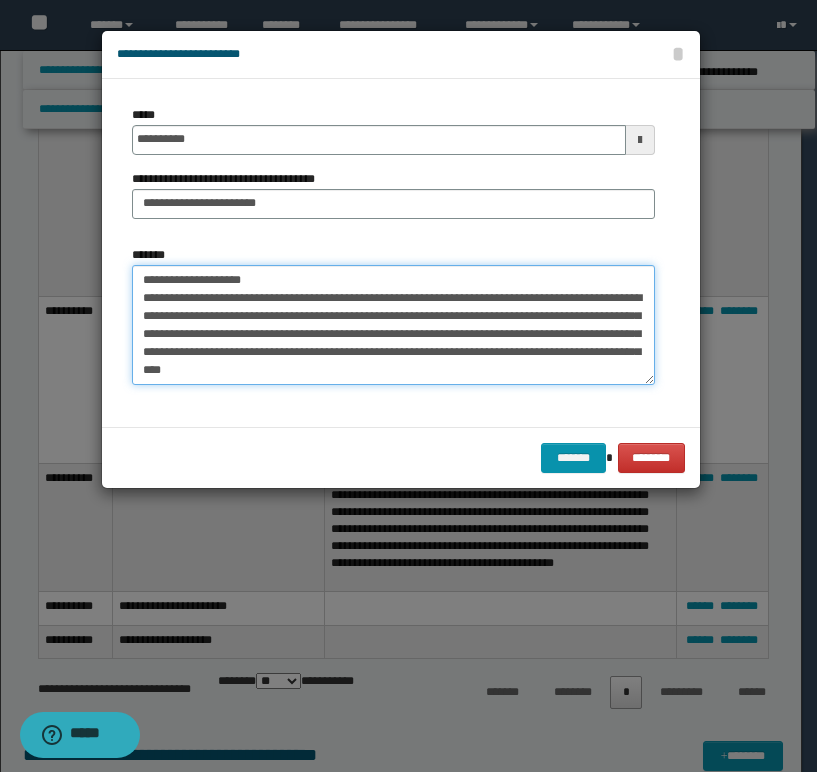 click on "*******" at bounding box center (393, 325) 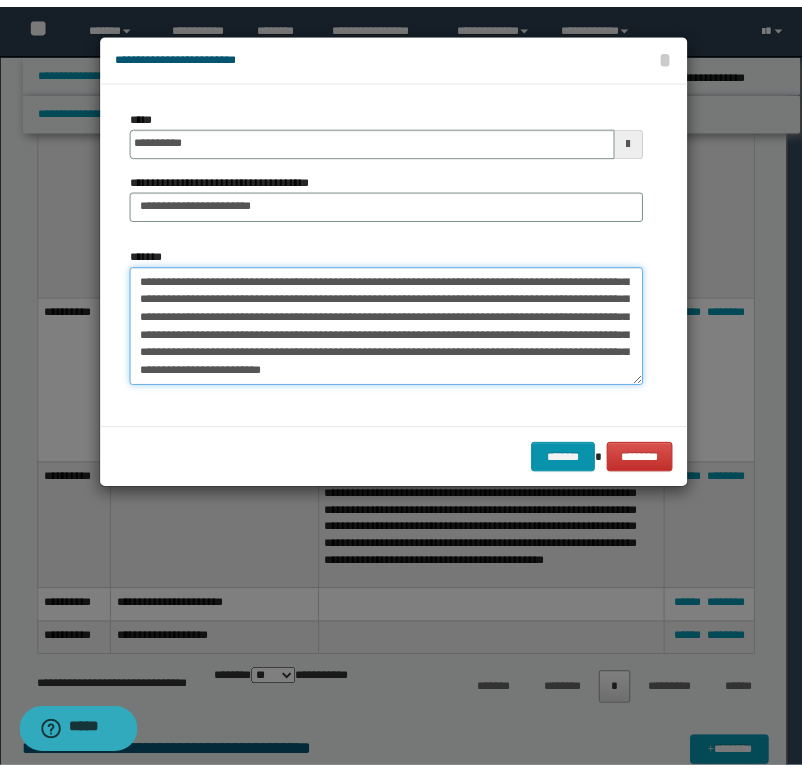scroll, scrollTop: 725, scrollLeft: 0, axis: vertical 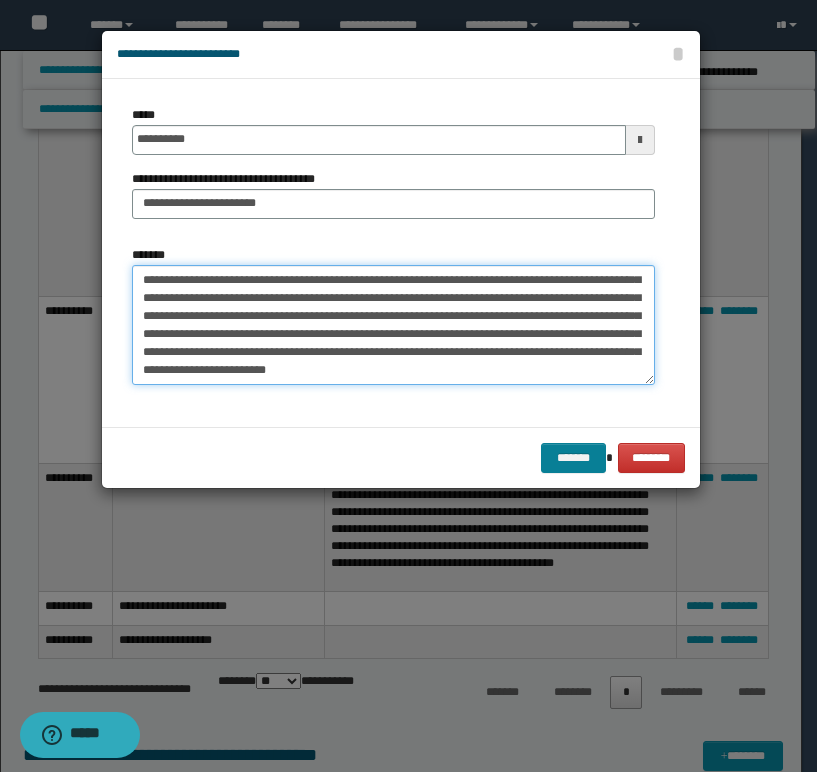 type on "**********" 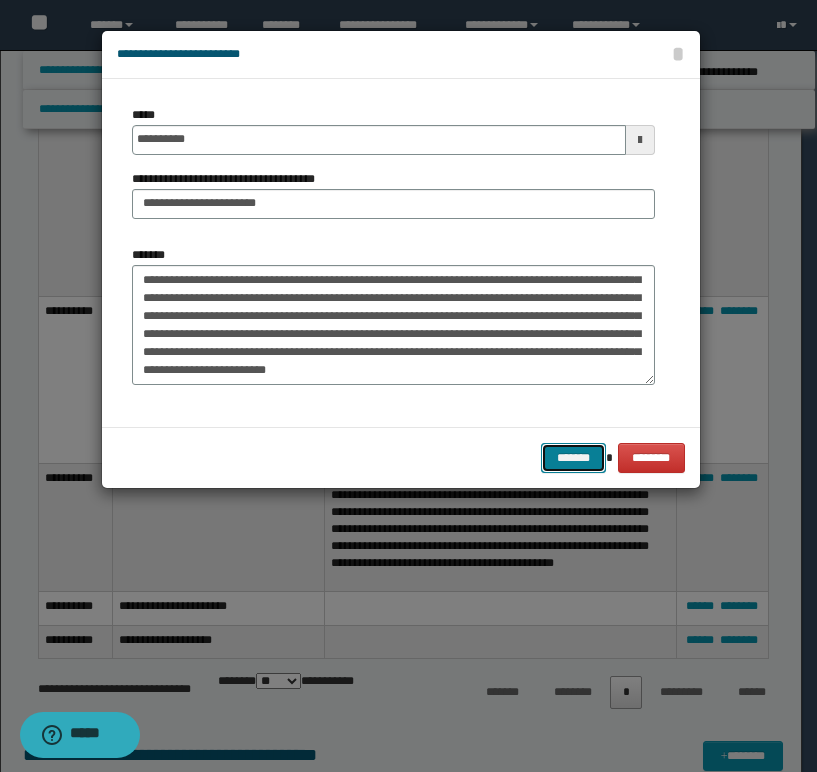 click on "*******" at bounding box center (573, 458) 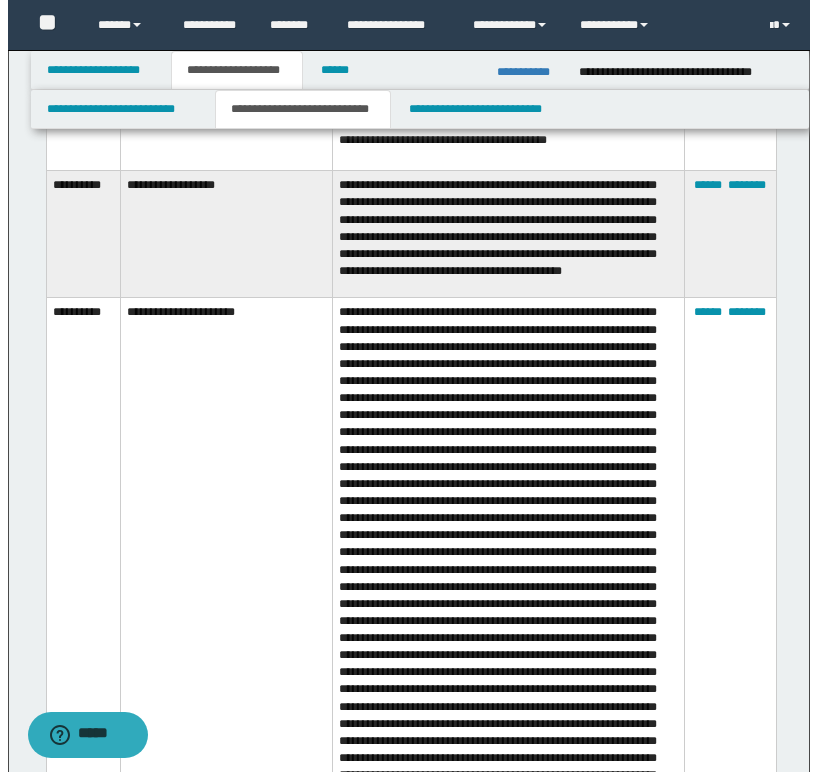 scroll, scrollTop: 1900, scrollLeft: 0, axis: vertical 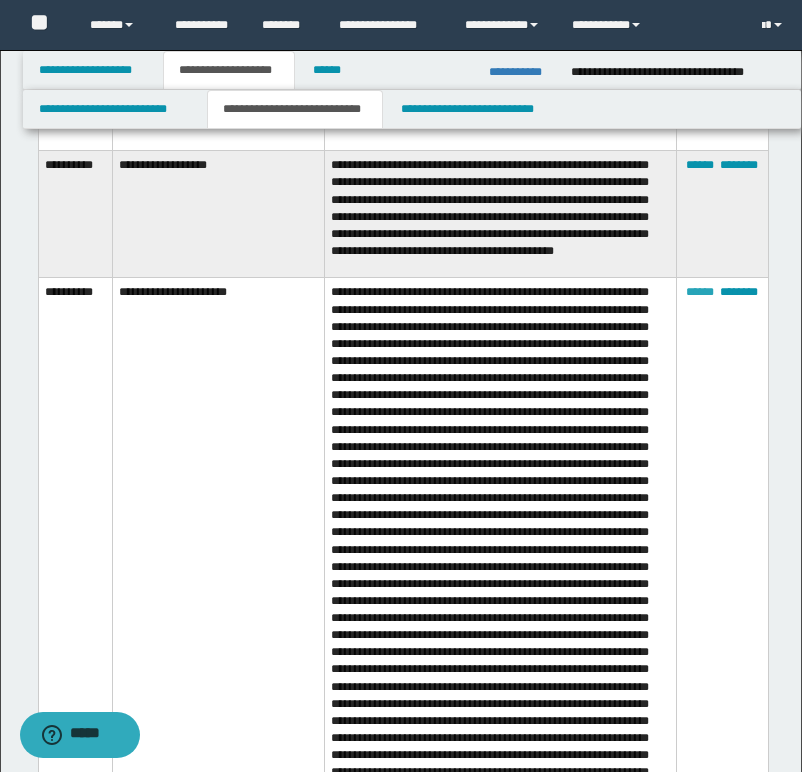 click on "******" at bounding box center [700, 292] 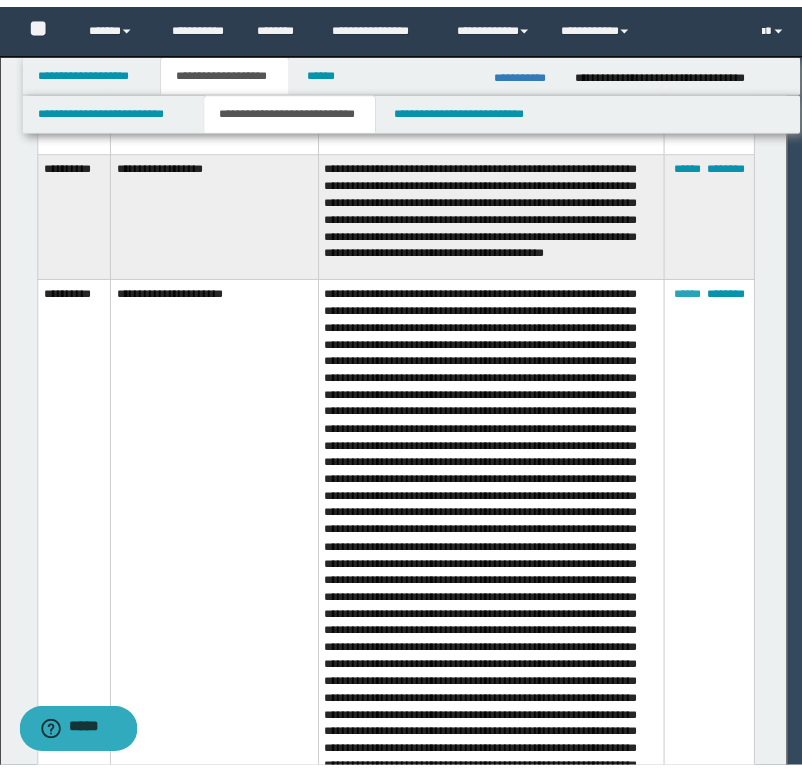 scroll, scrollTop: 702, scrollLeft: 0, axis: vertical 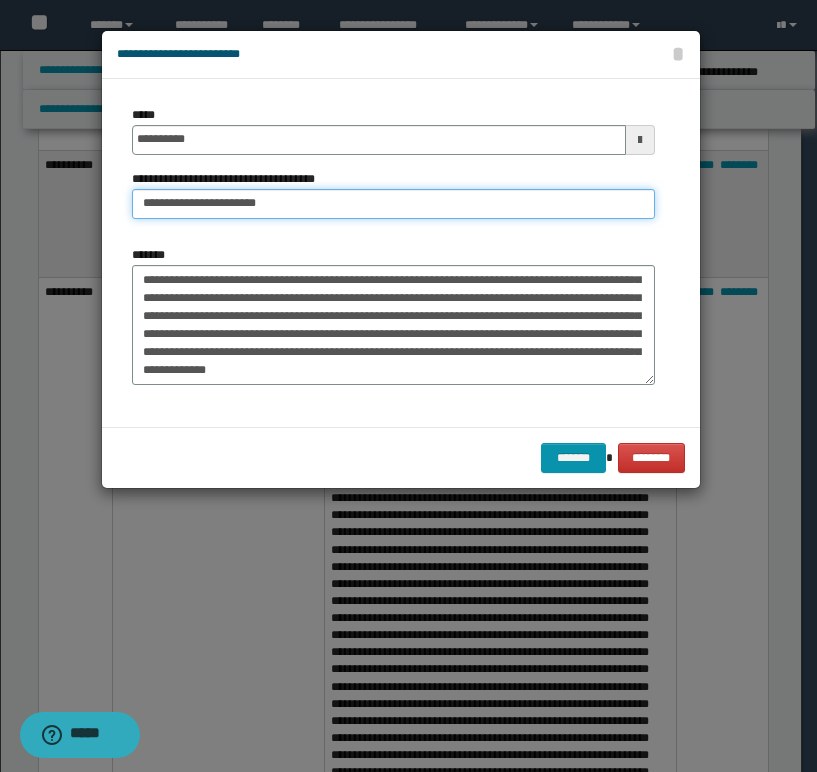 click on "**********" at bounding box center (393, 204) 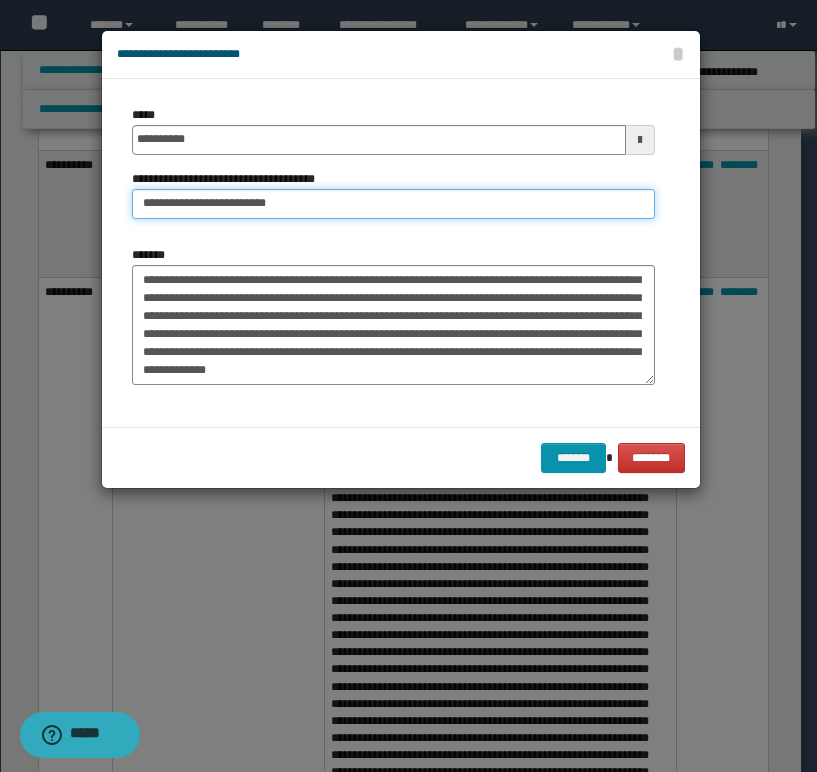 type on "**********" 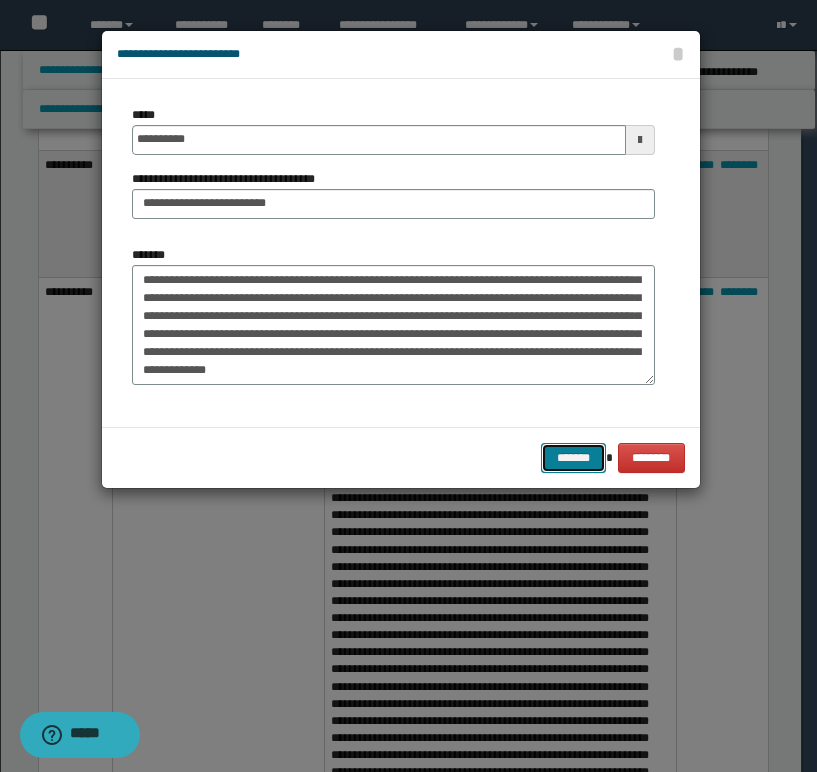click on "*******" at bounding box center [573, 458] 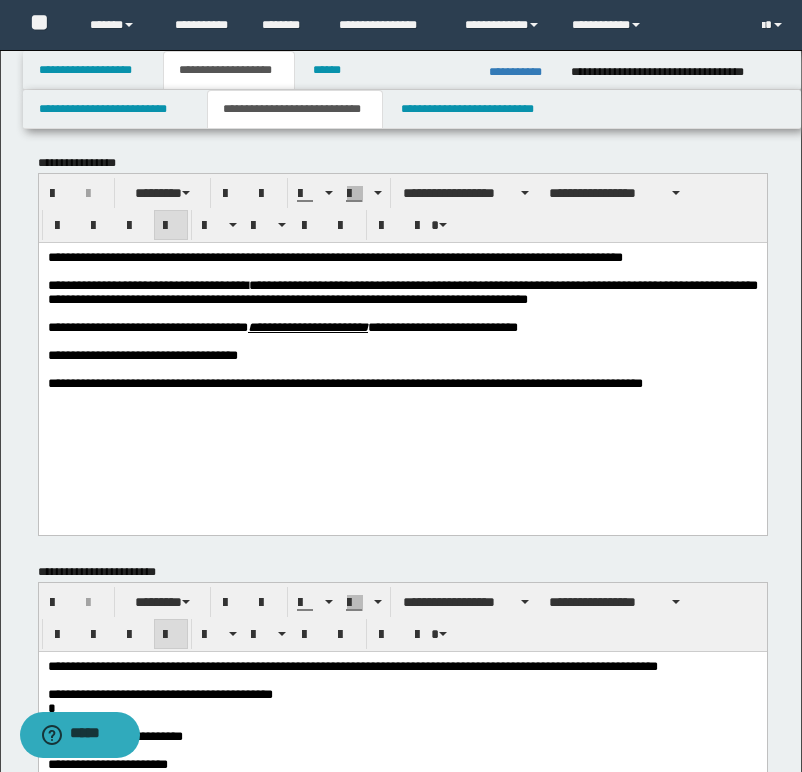 scroll, scrollTop: 0, scrollLeft: 0, axis: both 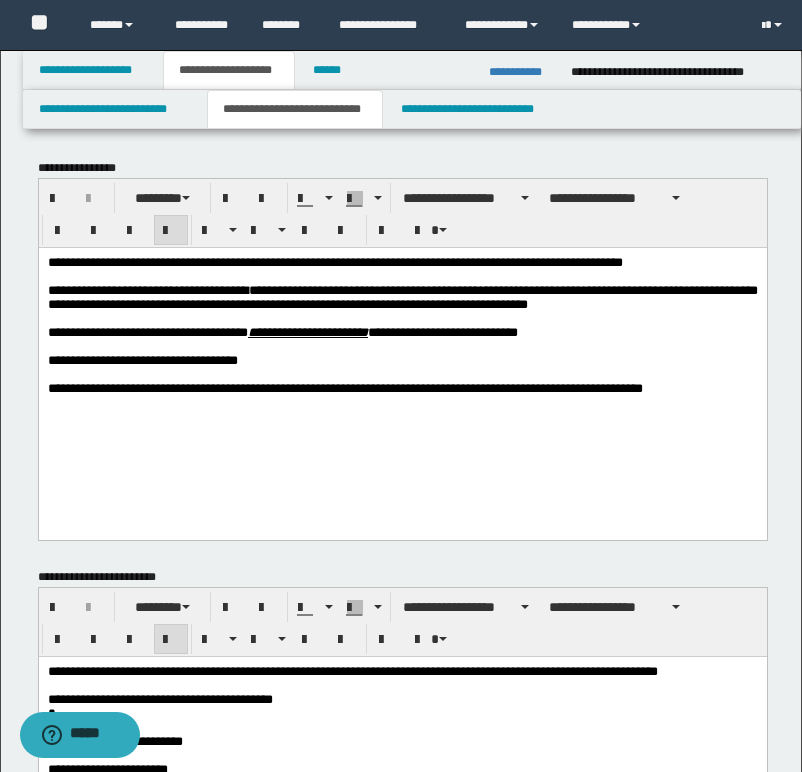 click on "**********" at bounding box center (282, 331) 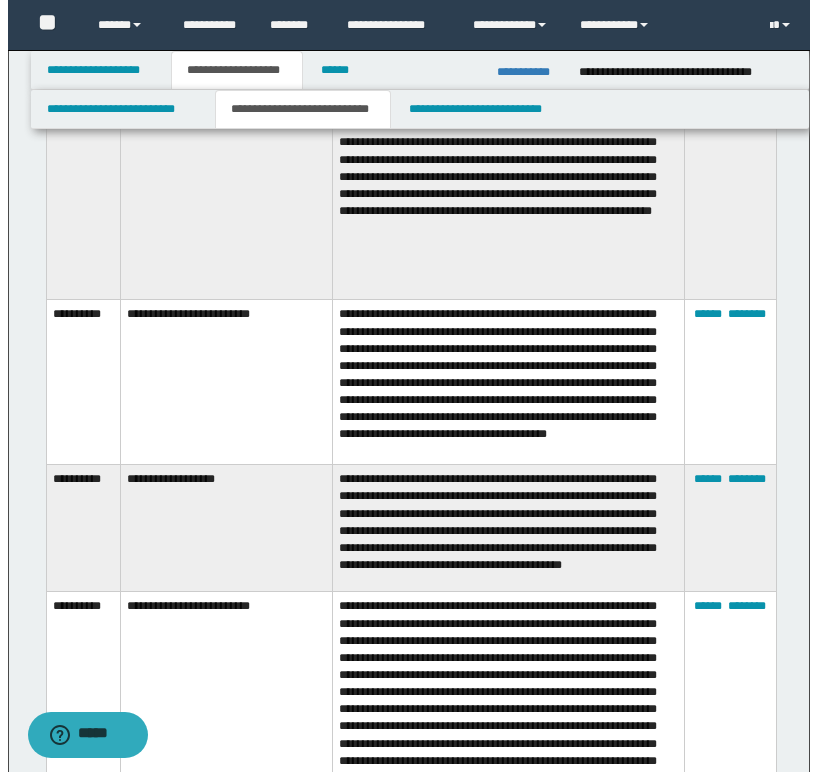 scroll, scrollTop: 1600, scrollLeft: 0, axis: vertical 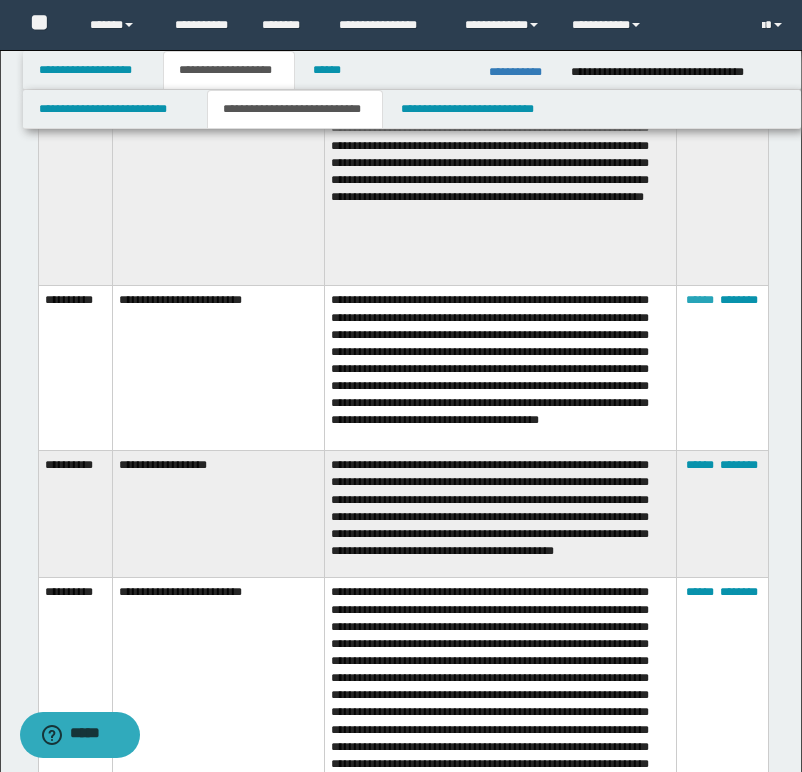 click on "******" at bounding box center (700, 300) 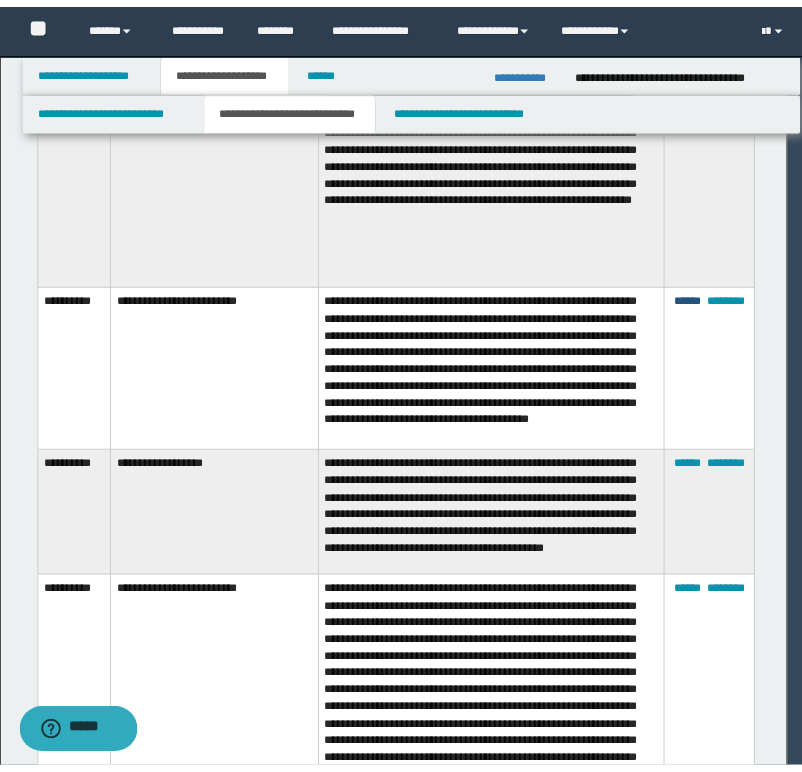 scroll, scrollTop: 0, scrollLeft: 0, axis: both 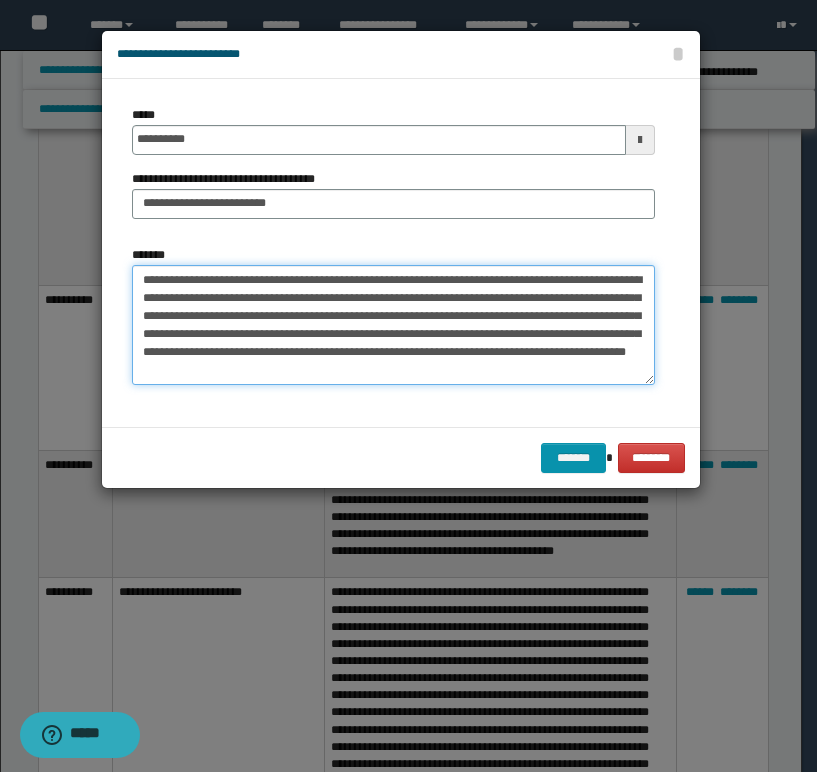 click on "**********" at bounding box center [393, 325] 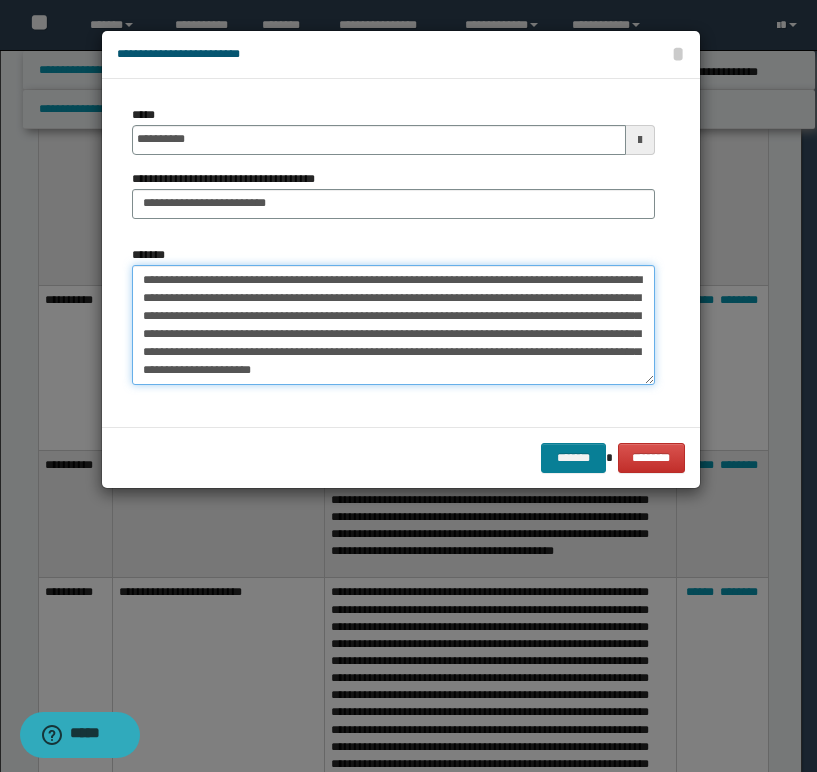type on "**********" 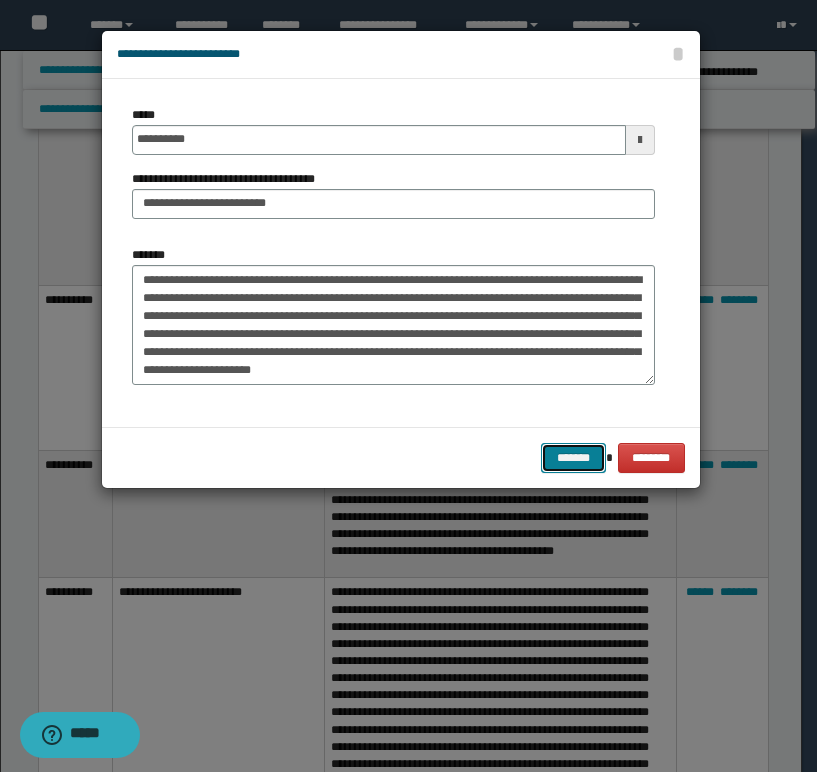 click on "*******" at bounding box center [573, 458] 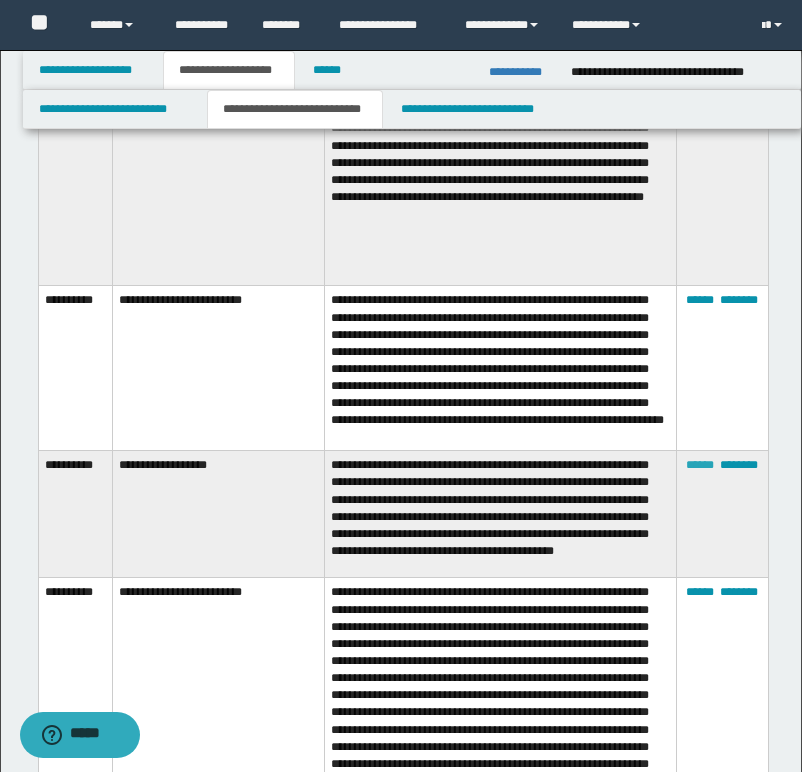 click on "******" at bounding box center (700, 465) 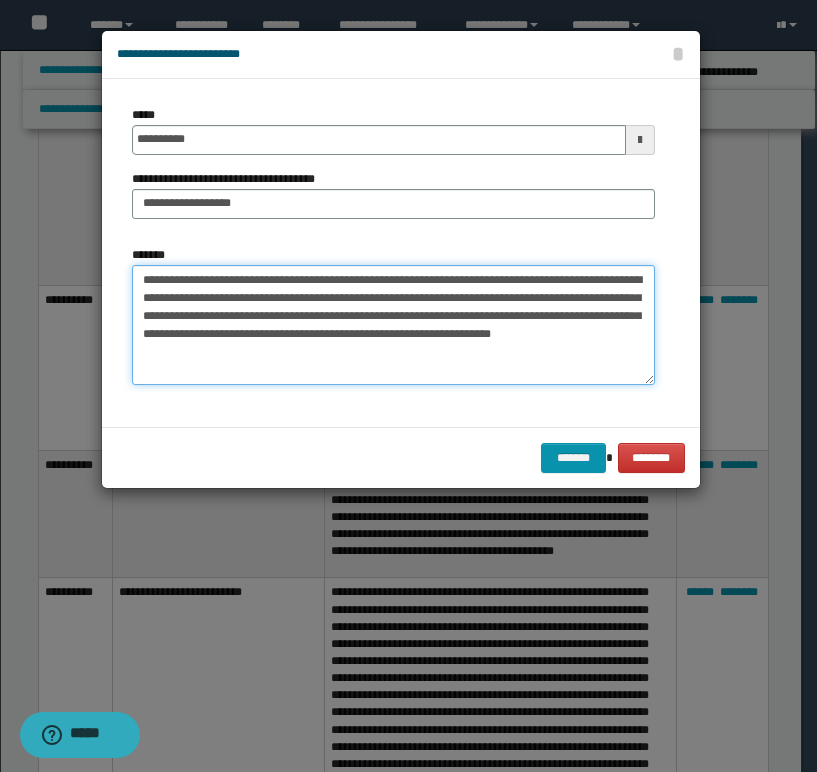 click on "**********" at bounding box center [393, 325] 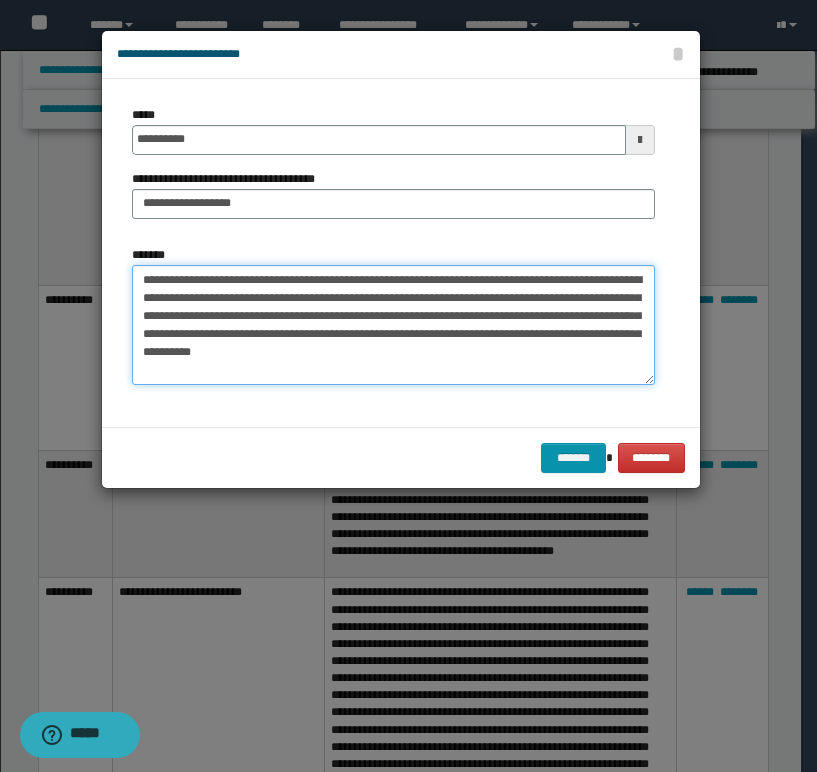 click on "**********" at bounding box center (393, 325) 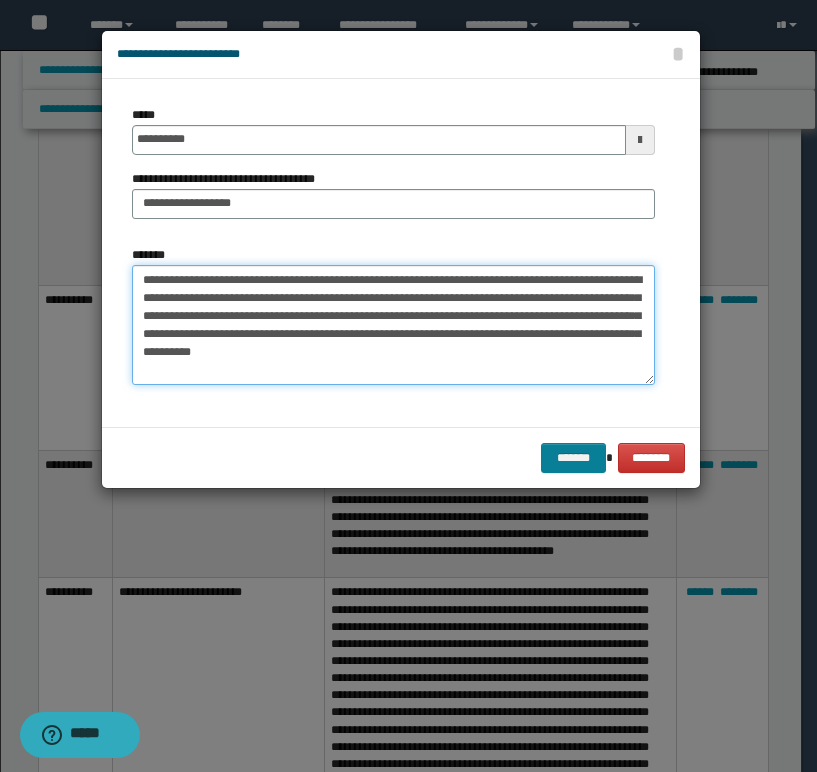 type on "**********" 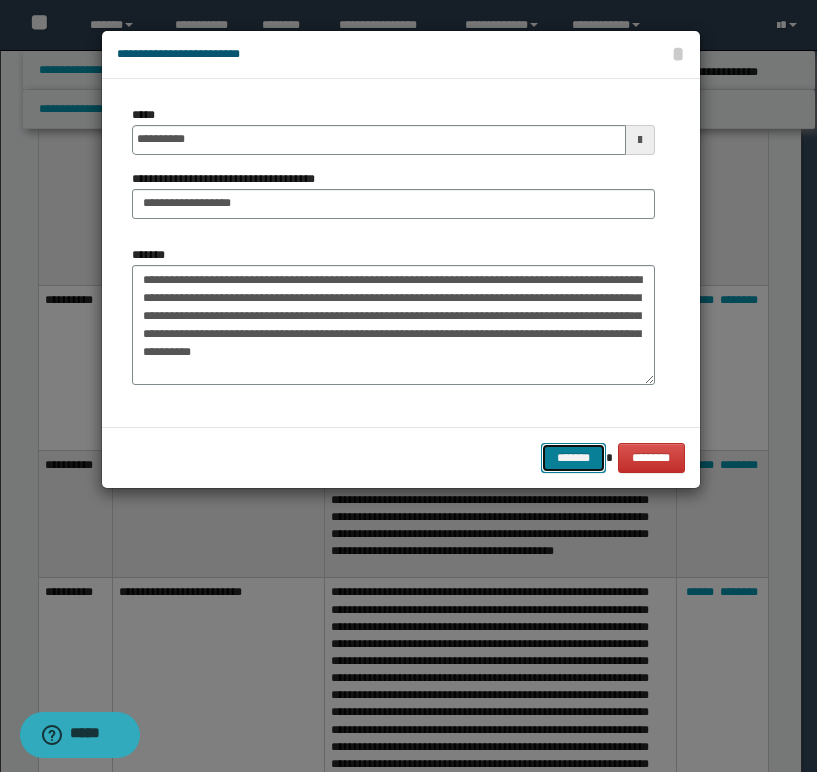 click on "*******" at bounding box center [573, 458] 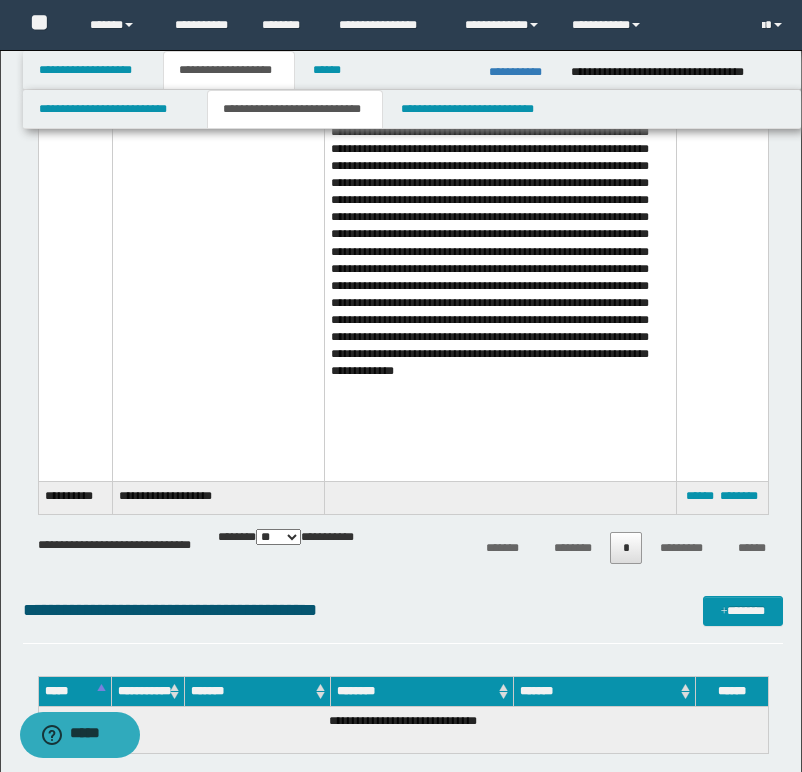 scroll, scrollTop: 2900, scrollLeft: 0, axis: vertical 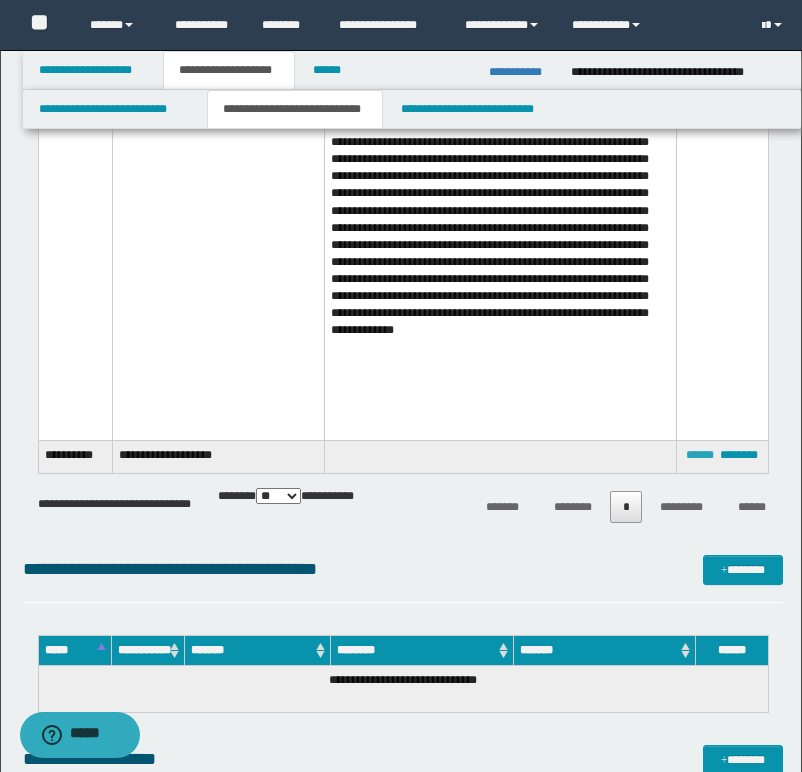 click on "******" at bounding box center [700, 455] 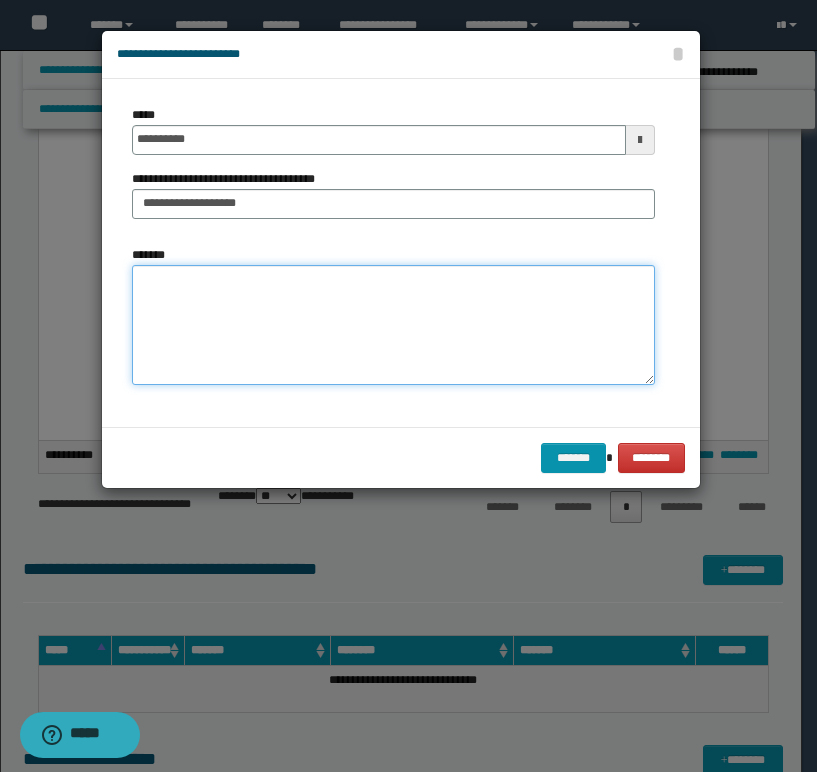 paste on "**********" 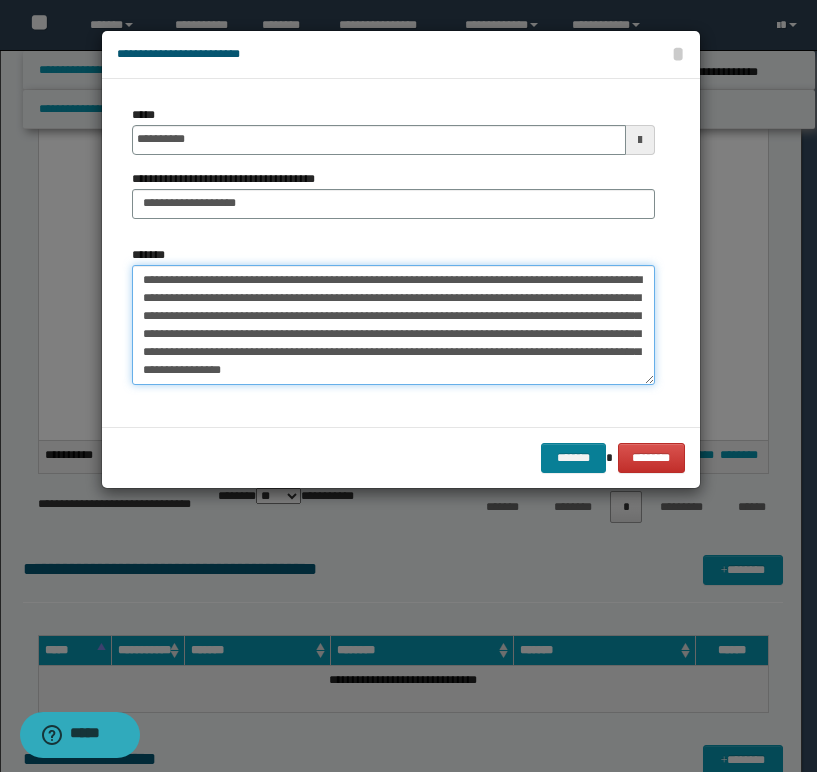 type on "**********" 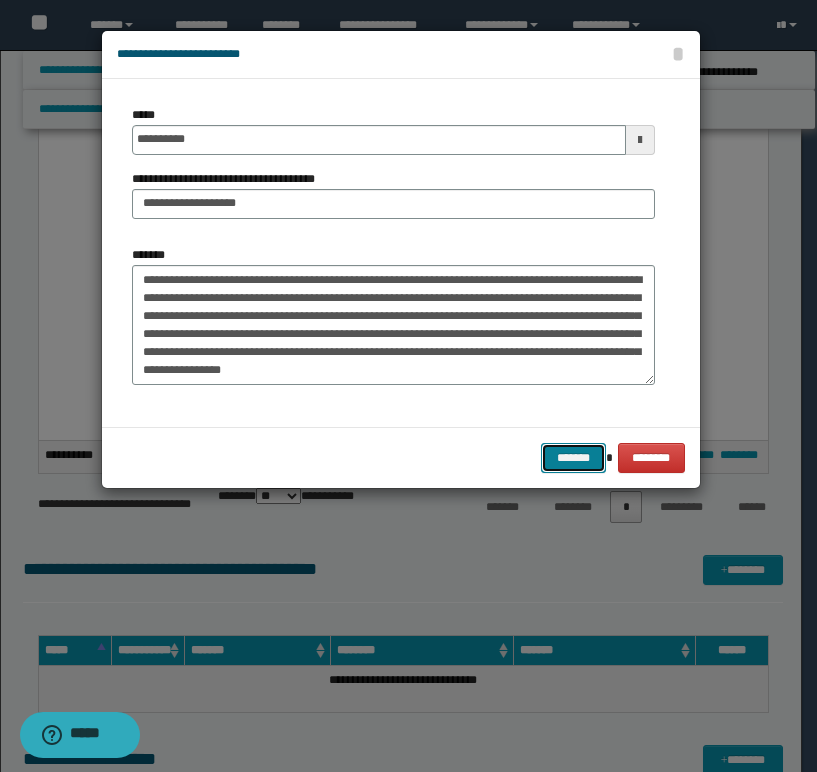 click on "*******" at bounding box center [573, 458] 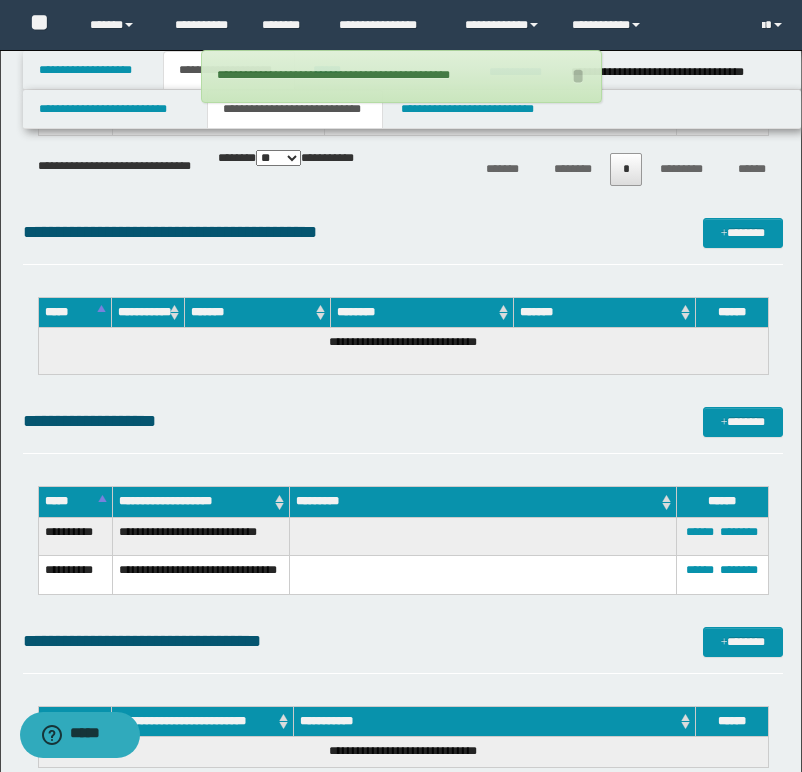 scroll, scrollTop: 3400, scrollLeft: 0, axis: vertical 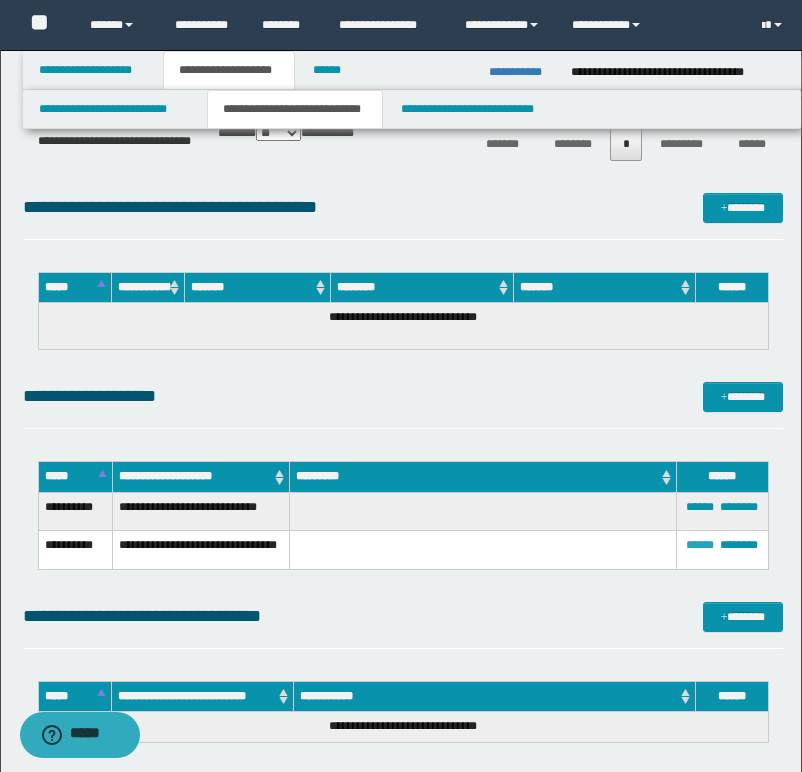 click on "******" at bounding box center [700, 545] 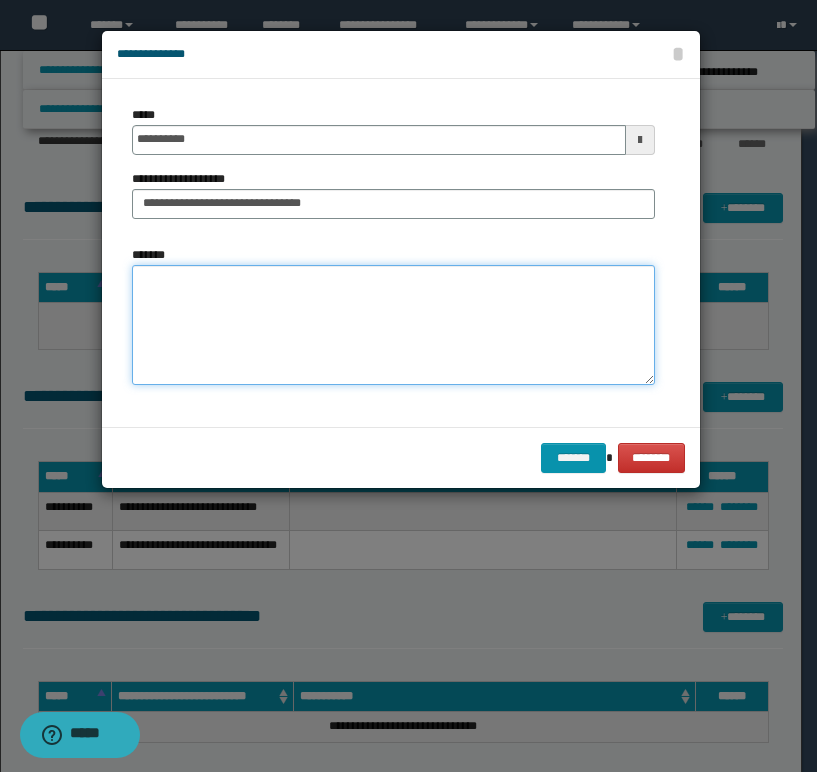 paste on "**********" 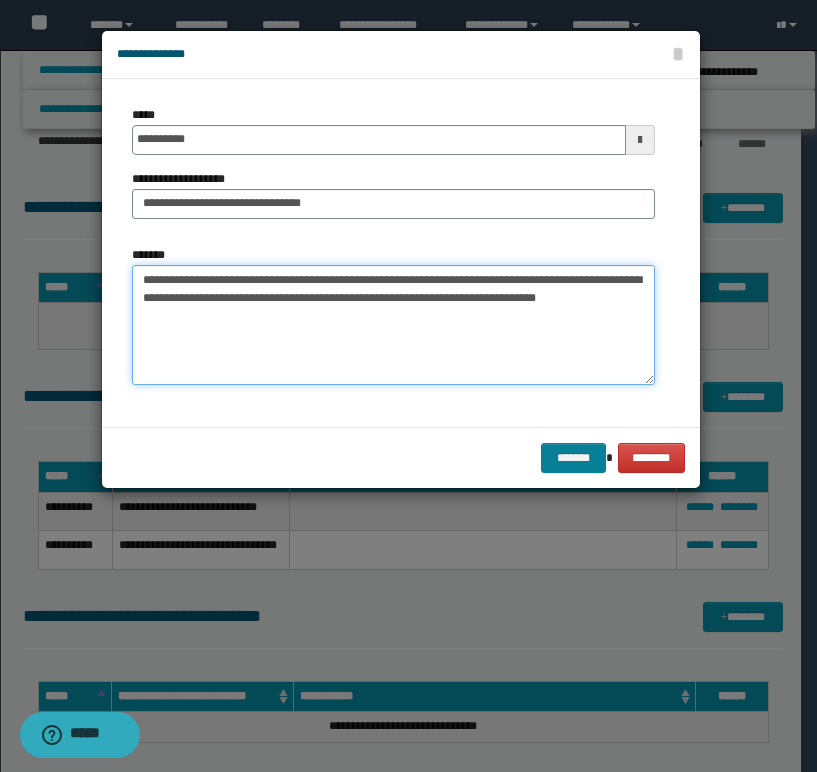 type on "**********" 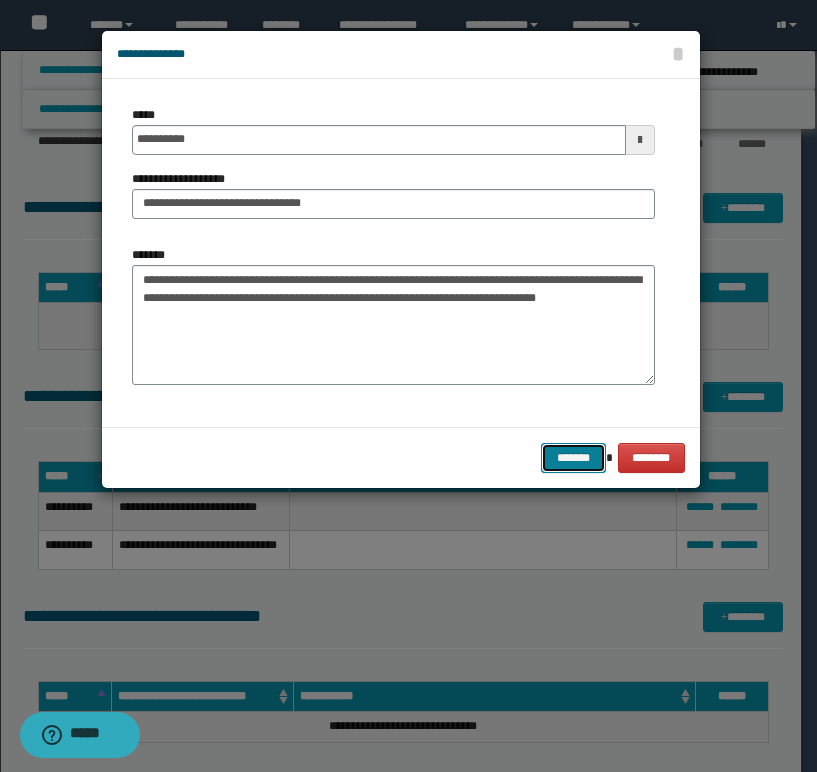 click on "*******" at bounding box center [573, 458] 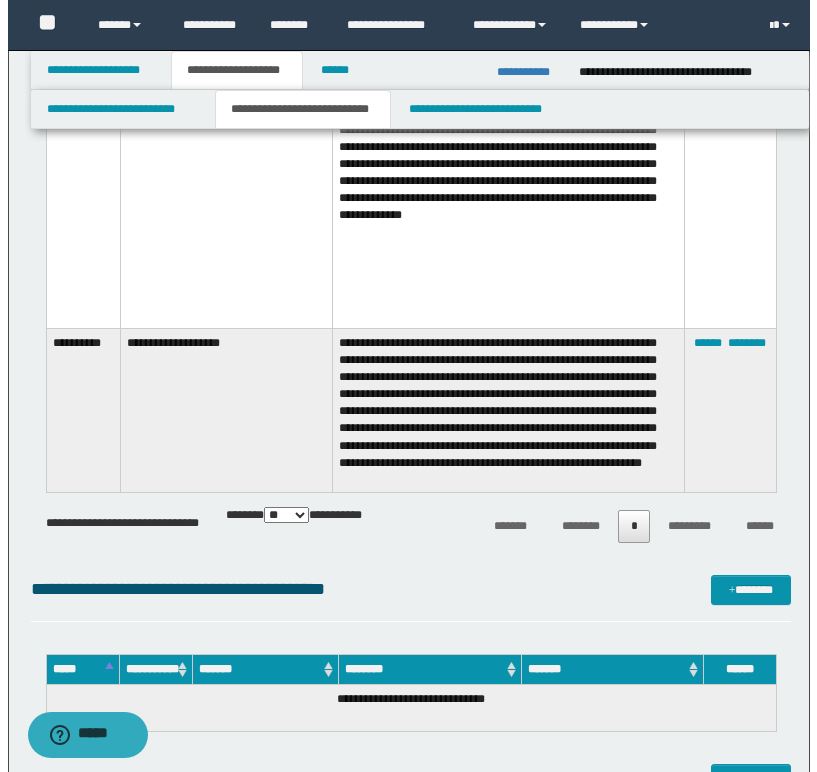 scroll, scrollTop: 3000, scrollLeft: 0, axis: vertical 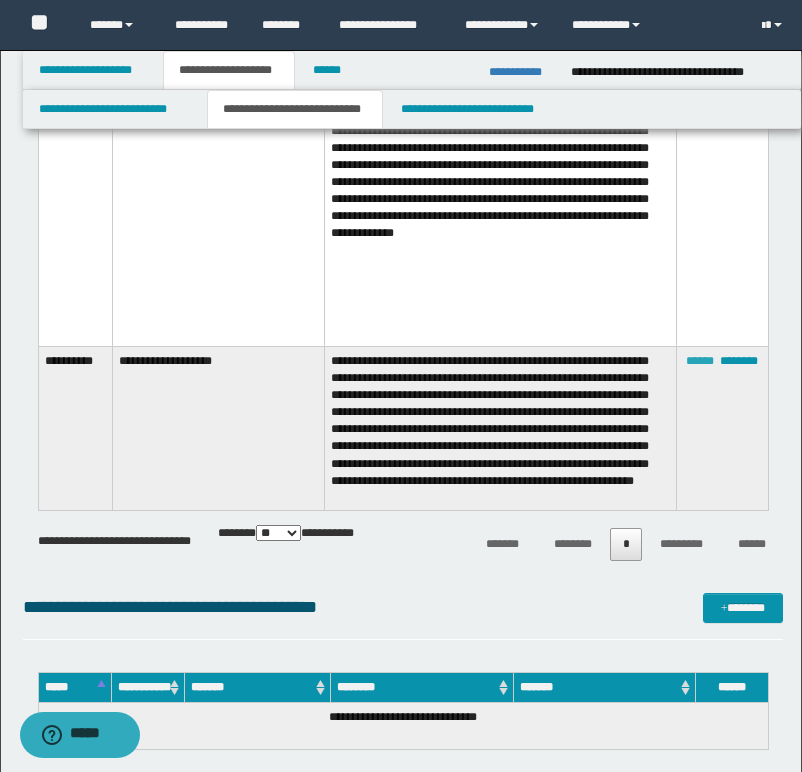 click on "******" at bounding box center (700, 361) 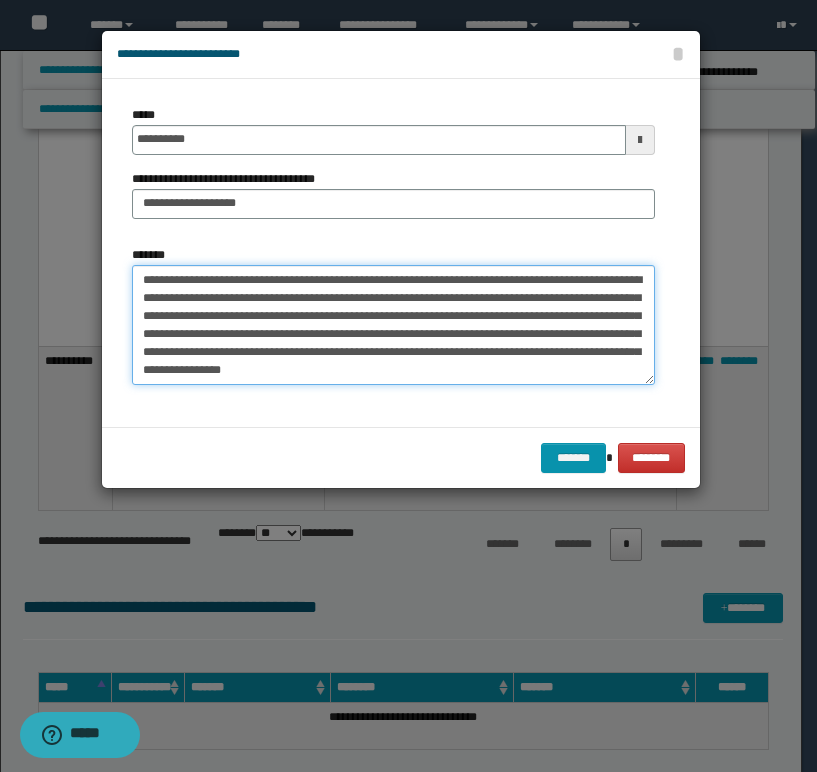 click on "**********" at bounding box center [393, 325] 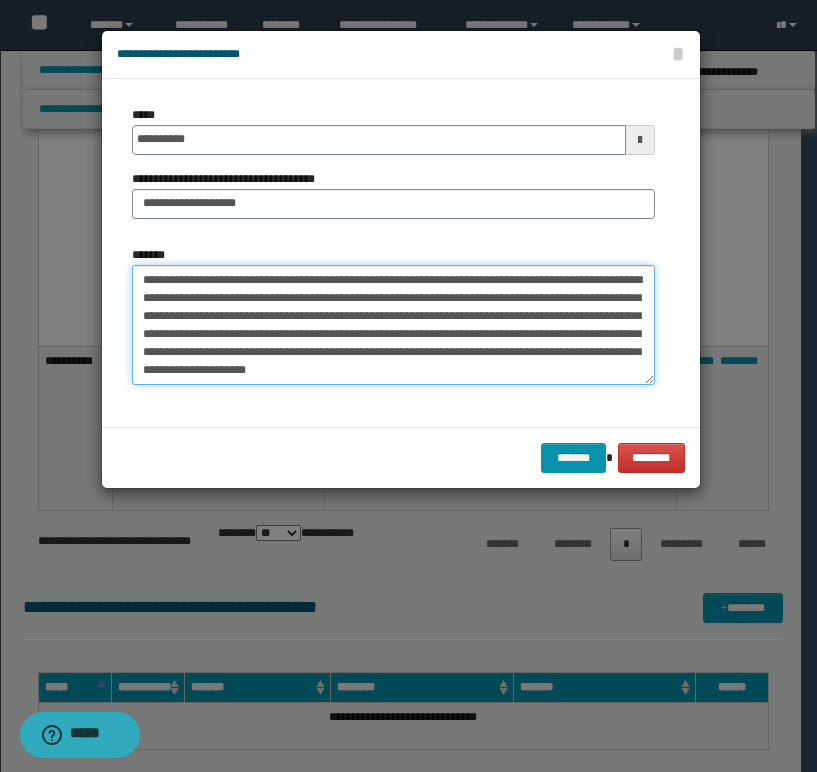 paste on "**********" 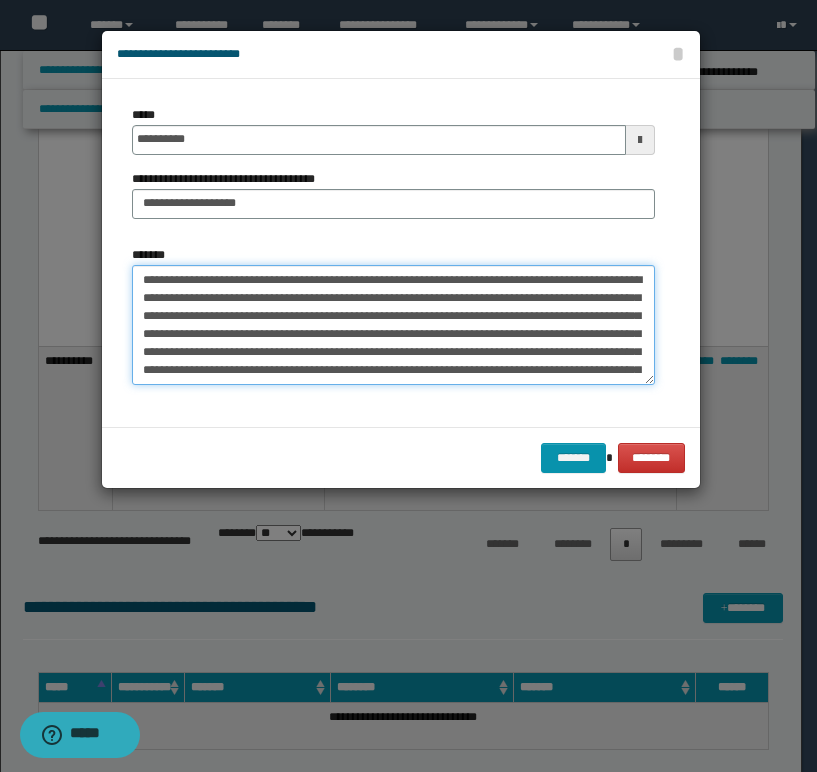 scroll, scrollTop: 120, scrollLeft: 0, axis: vertical 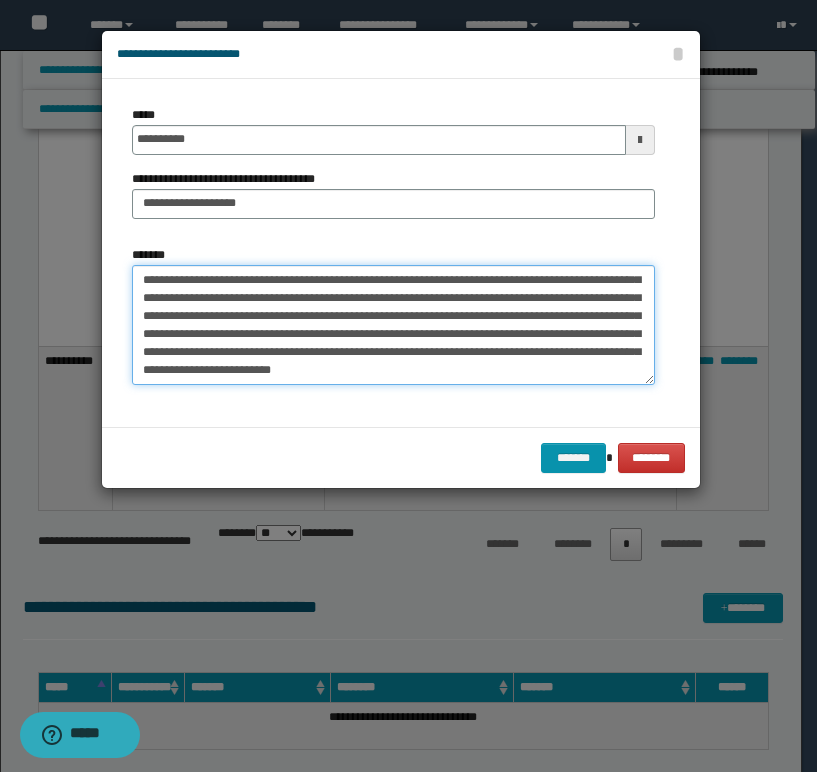 click on "*******" at bounding box center [393, 325] 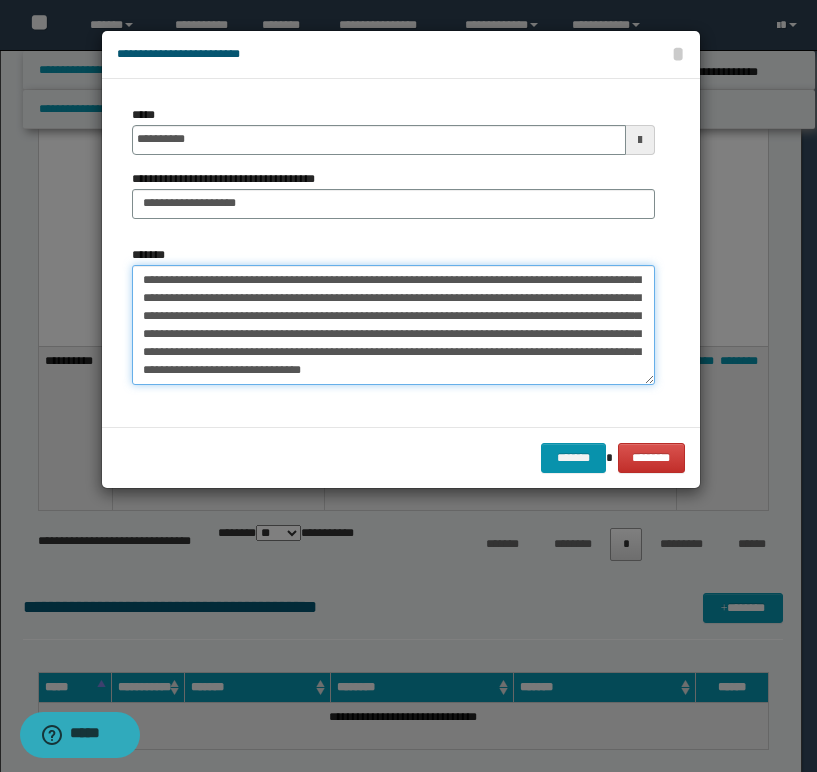 scroll, scrollTop: 138, scrollLeft: 0, axis: vertical 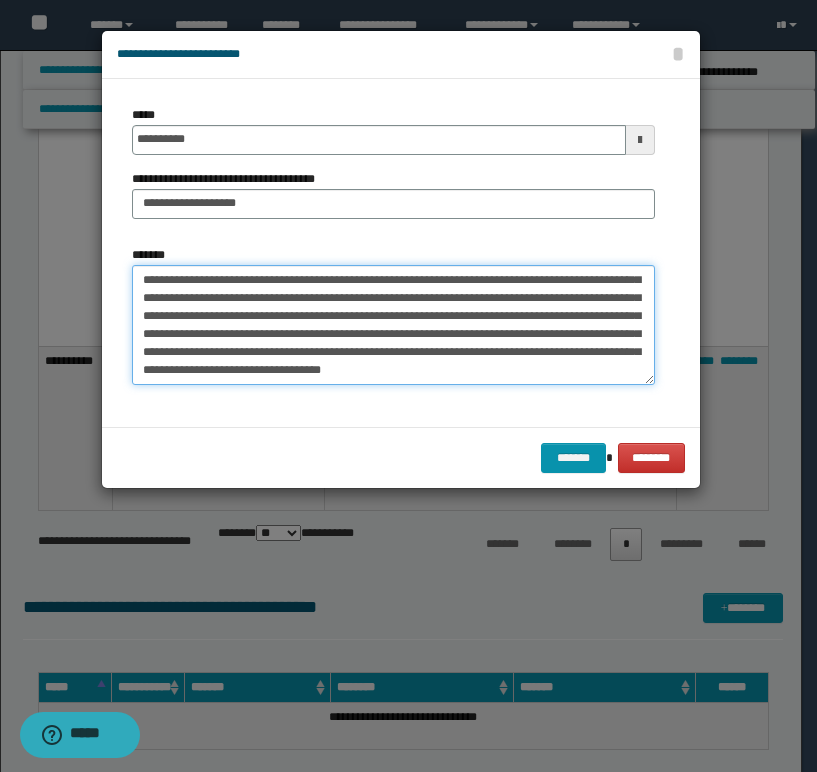 paste on "**********" 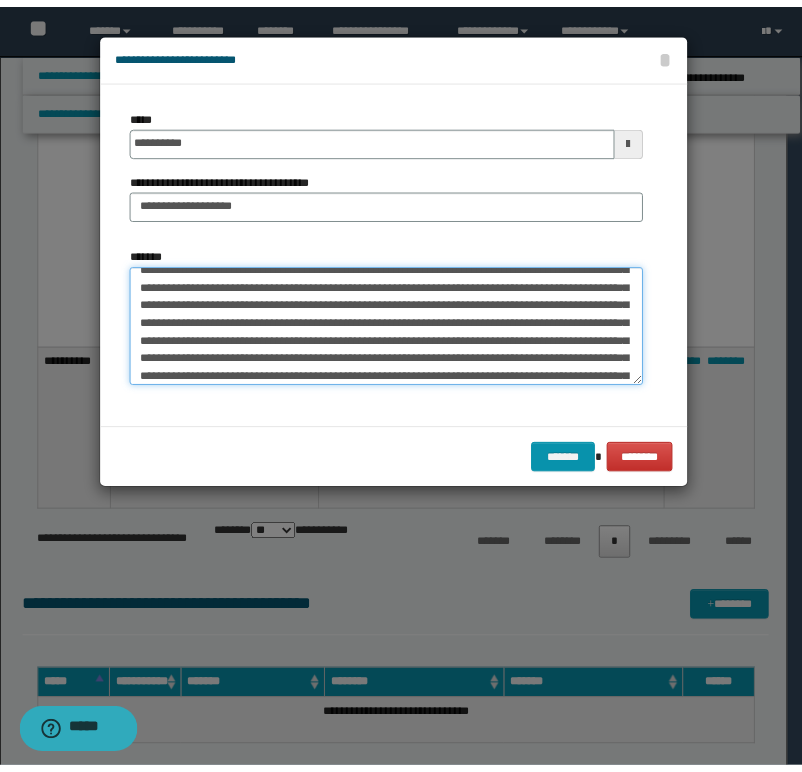 scroll, scrollTop: 300, scrollLeft: 0, axis: vertical 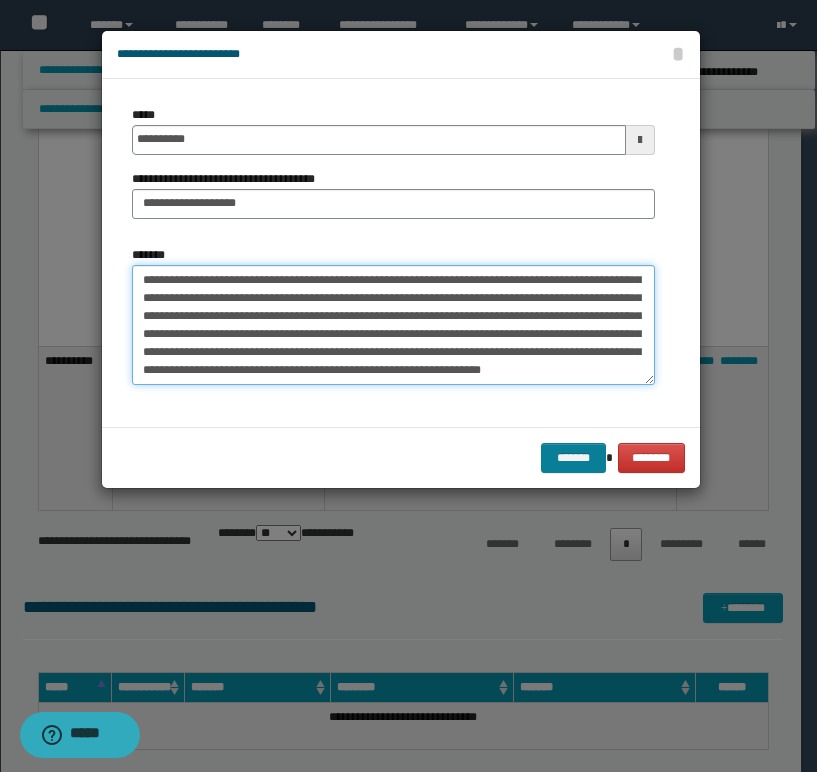 type on "**********" 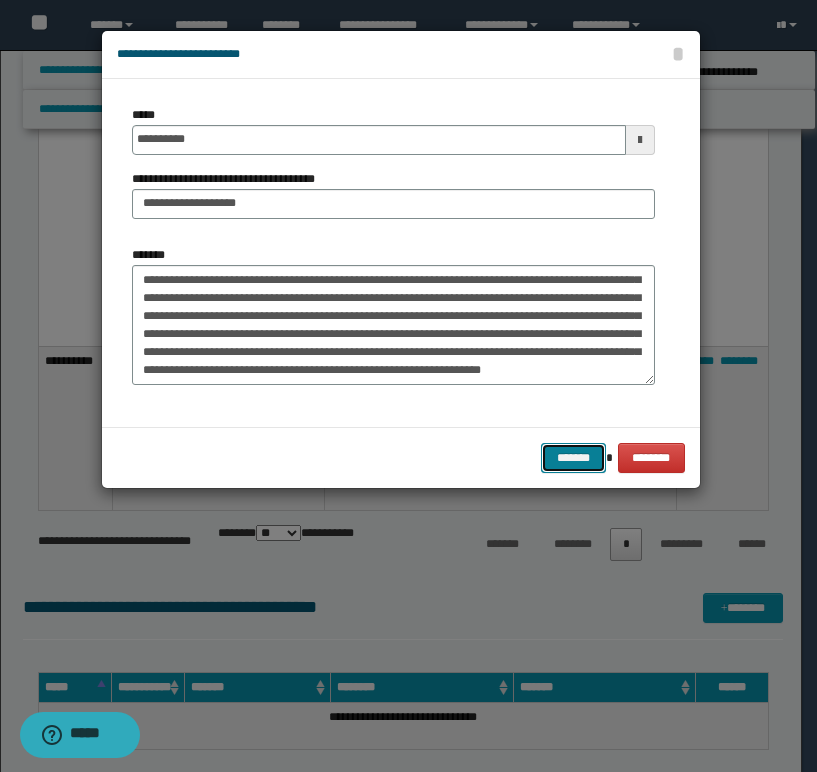 click on "*******" at bounding box center (573, 458) 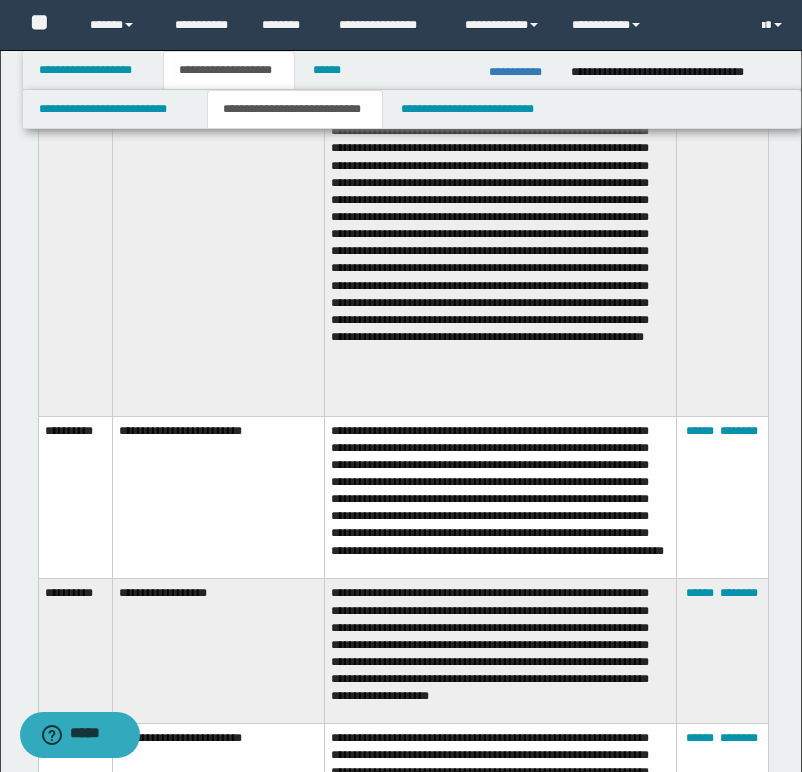 scroll, scrollTop: 1500, scrollLeft: 0, axis: vertical 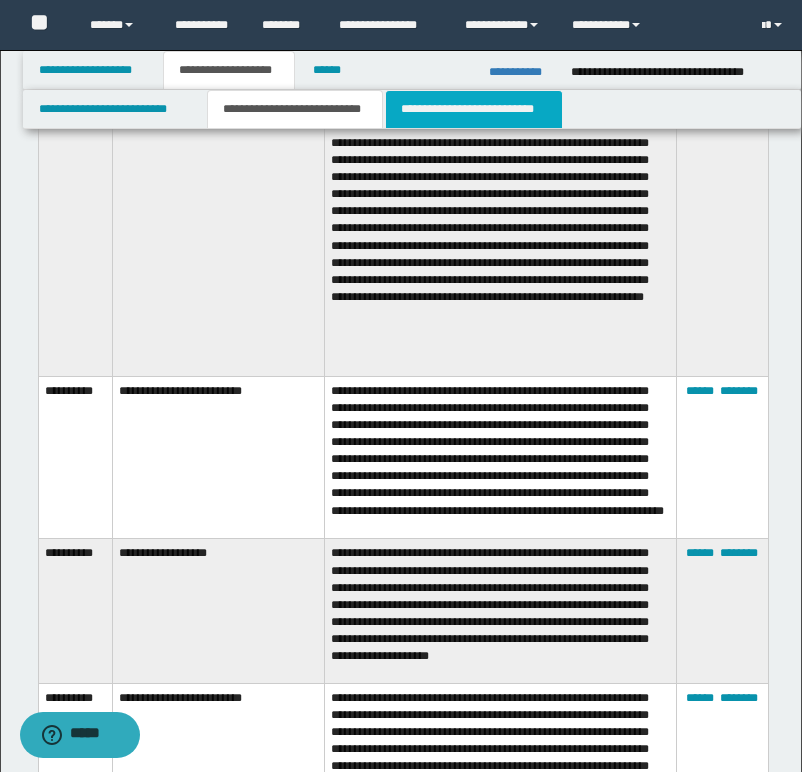click on "**********" at bounding box center [474, 109] 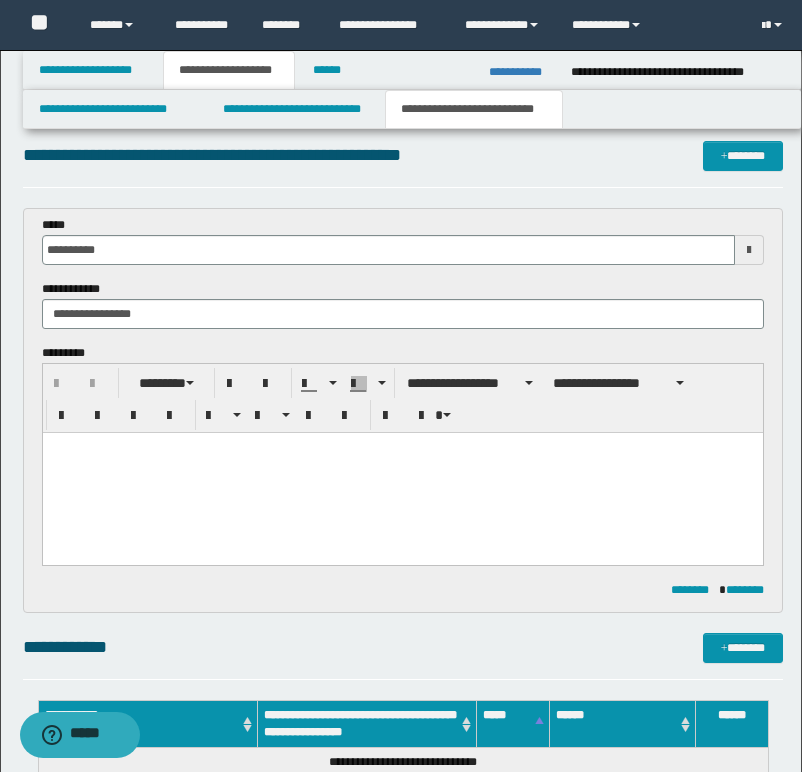 scroll, scrollTop: 0, scrollLeft: 0, axis: both 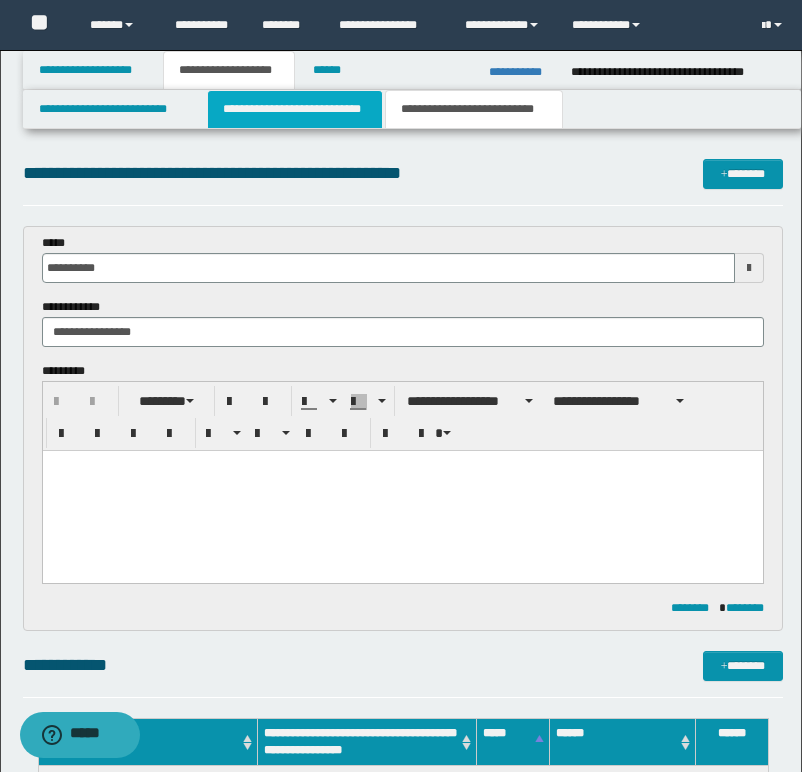 click on "**********" at bounding box center [295, 109] 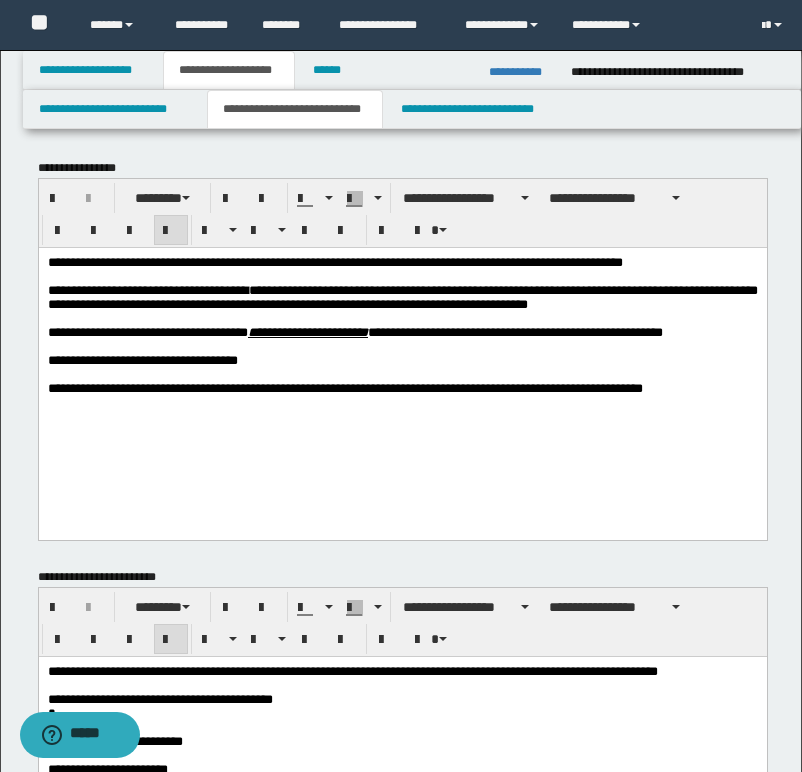 drag, startPoint x: 505, startPoint y: 344, endPoint x: 651, endPoint y: 348, distance: 146.05478 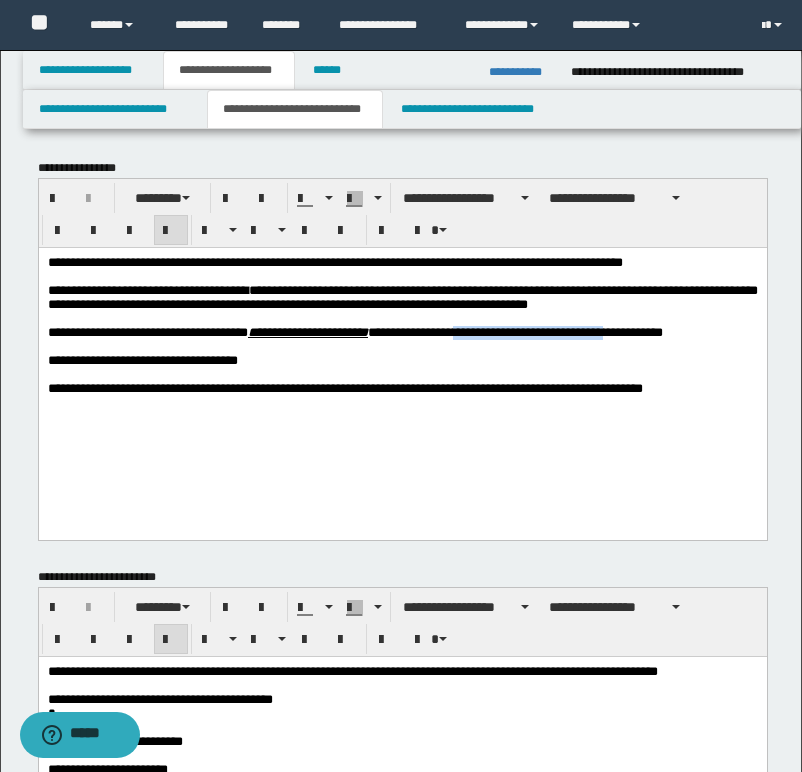 drag, startPoint x: 508, startPoint y: 341, endPoint x: 676, endPoint y: 342, distance: 168.00298 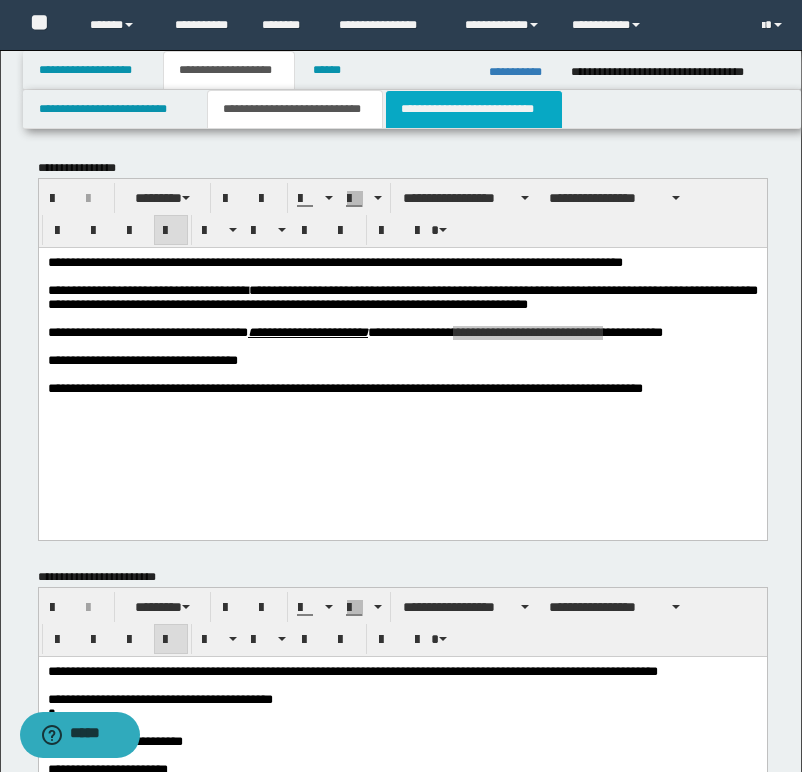 click on "**********" at bounding box center [474, 109] 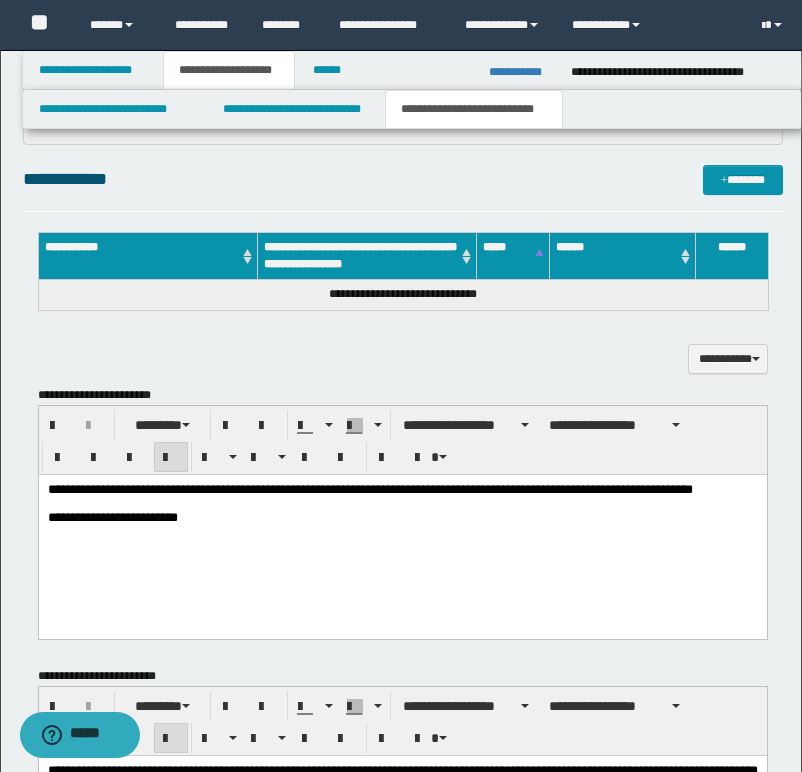 scroll, scrollTop: 500, scrollLeft: 0, axis: vertical 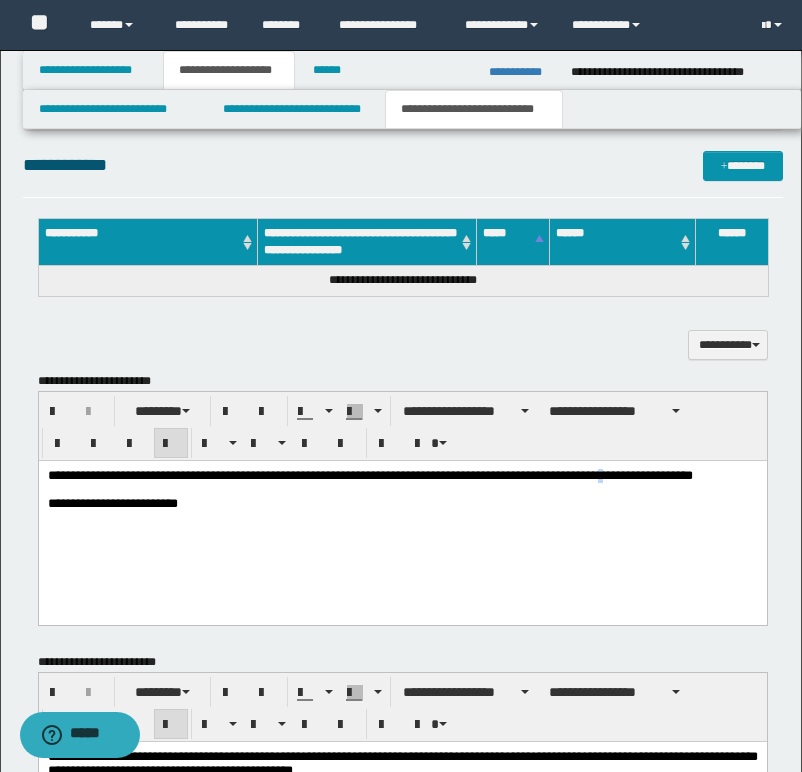 click on "**********" at bounding box center (369, 474) 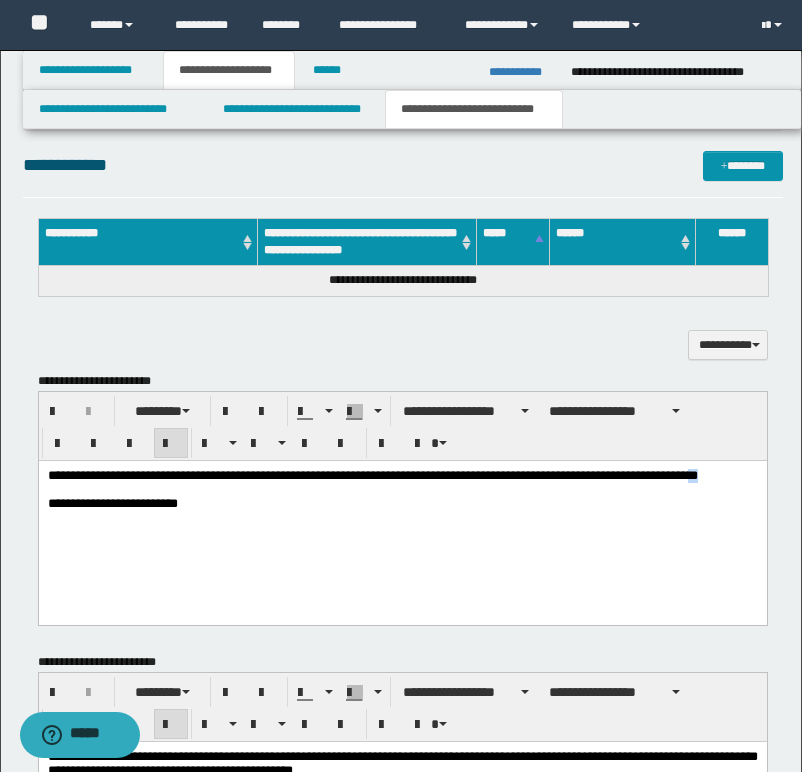 click on "**********" at bounding box center (372, 474) 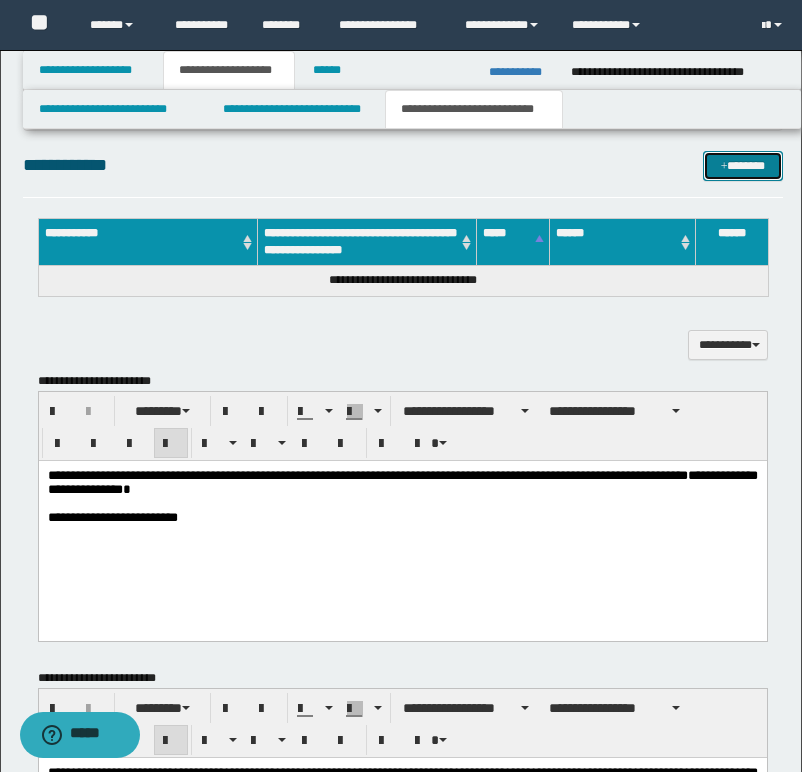 click on "*******" at bounding box center [743, 166] 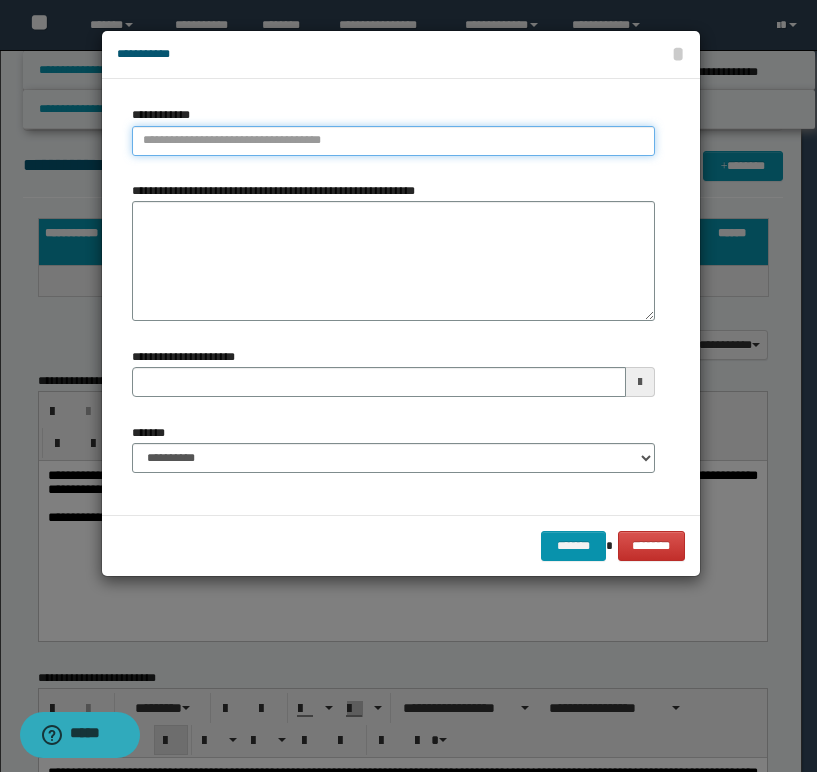 click on "**********" at bounding box center [393, 141] 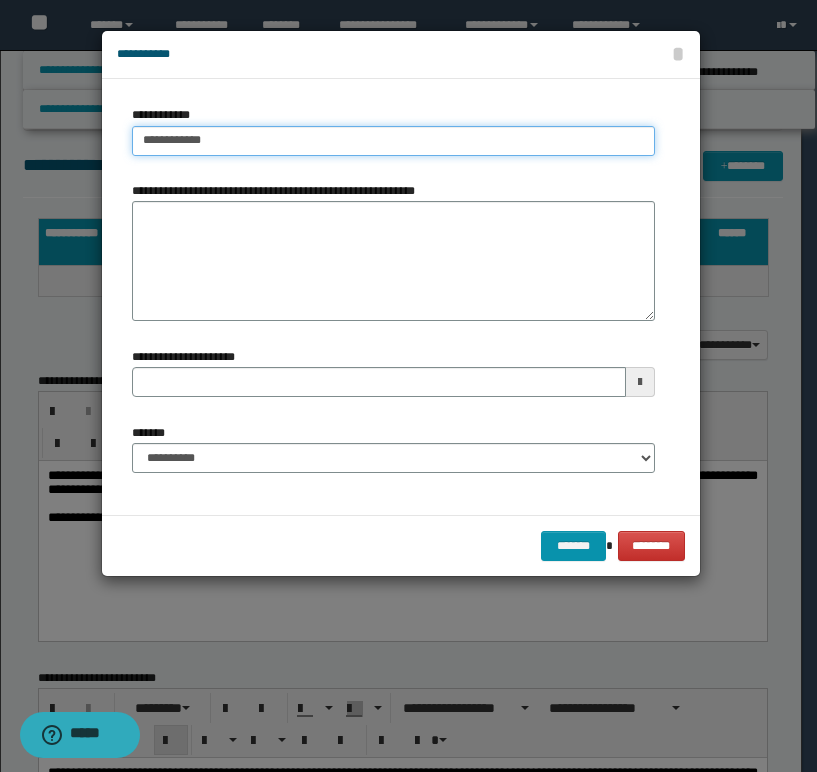type on "**********" 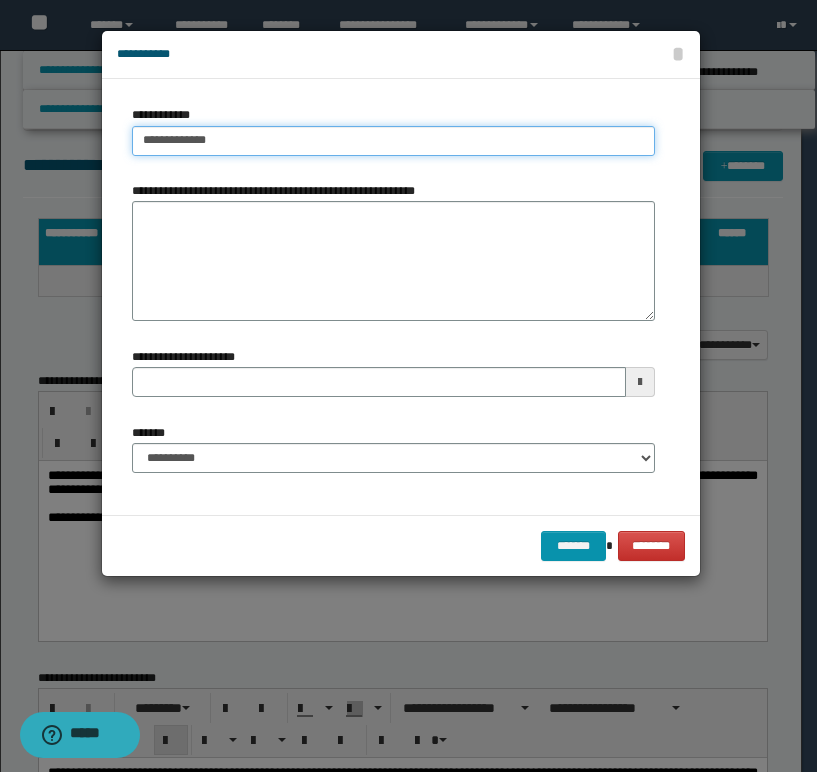type on "**********" 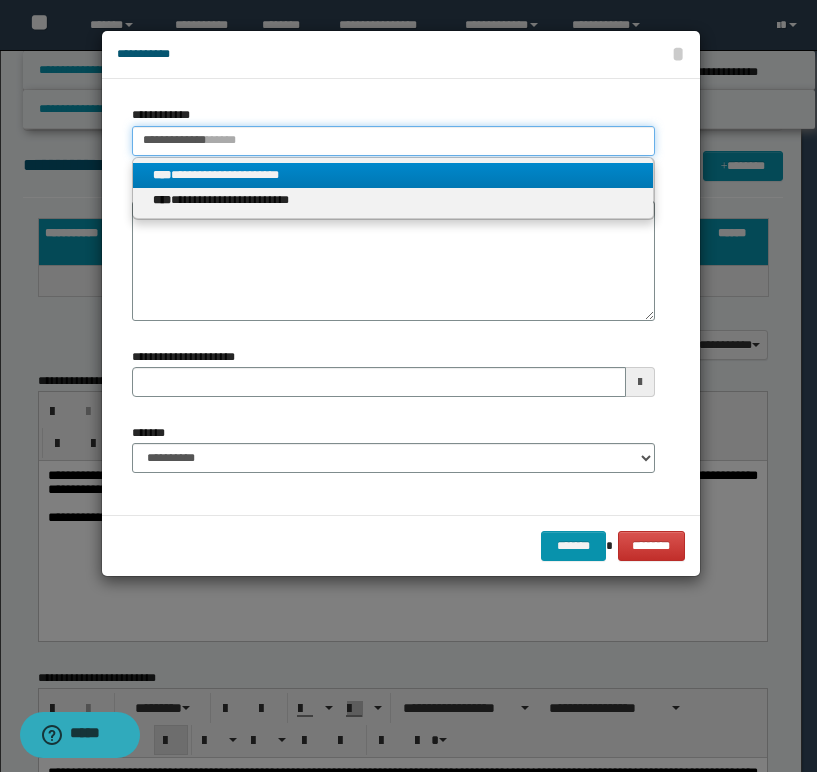 type on "**********" 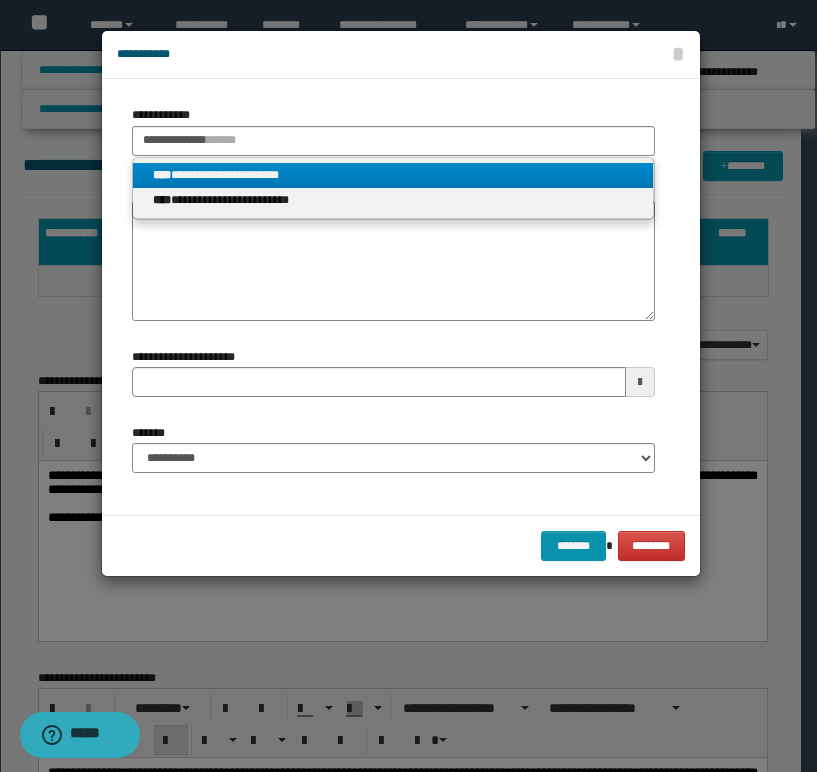 click on "**********" at bounding box center [393, 188] 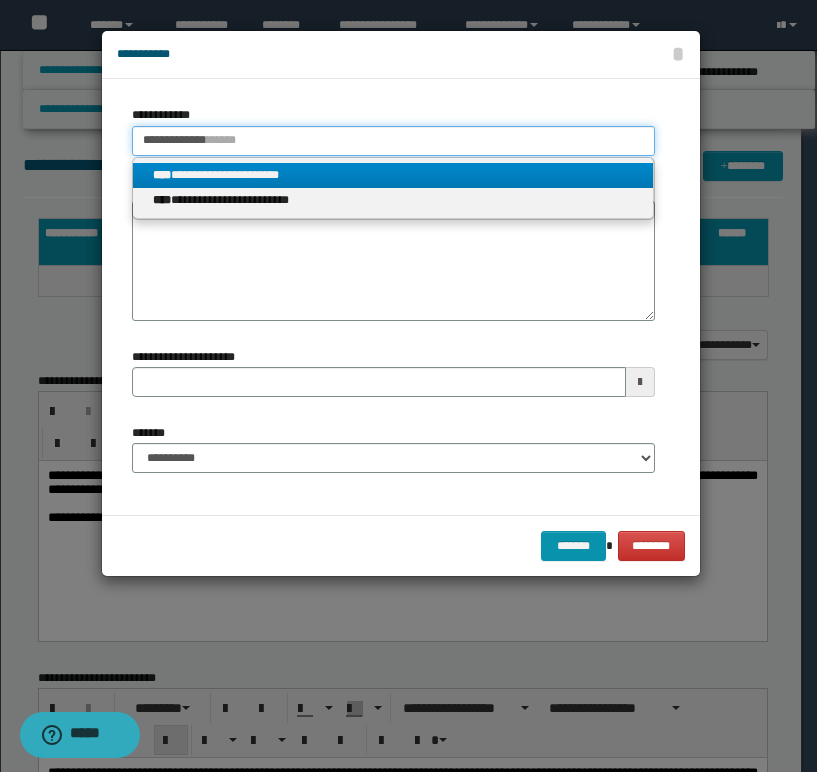 type 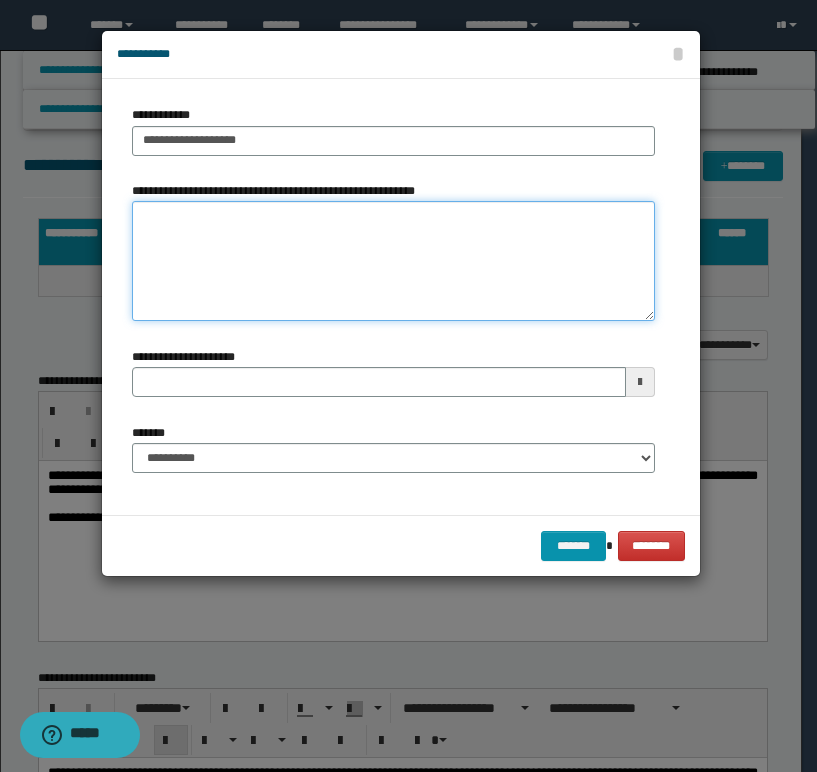 type 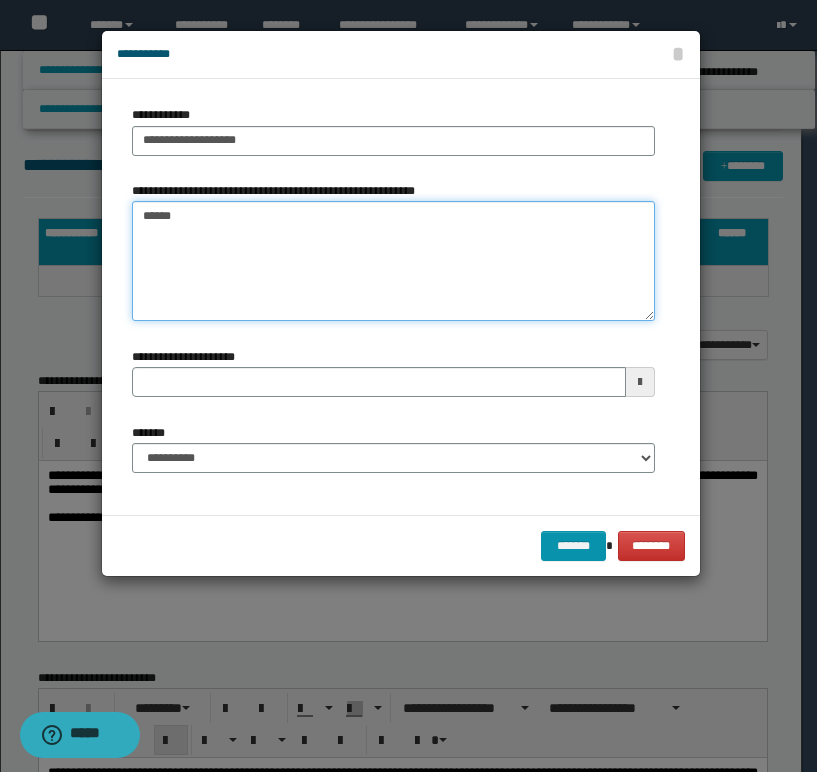type on "*******" 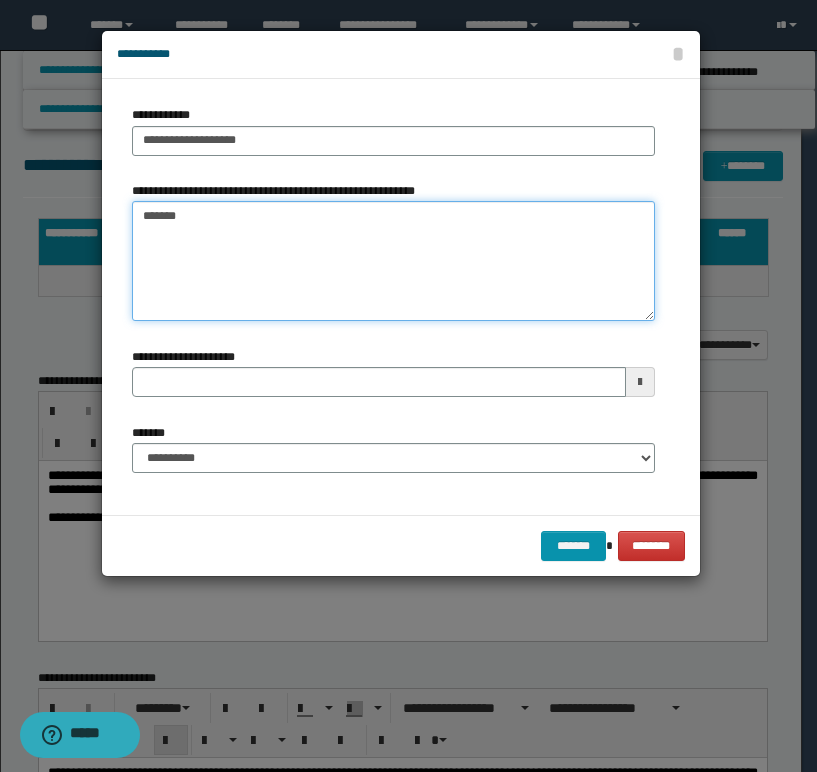 type 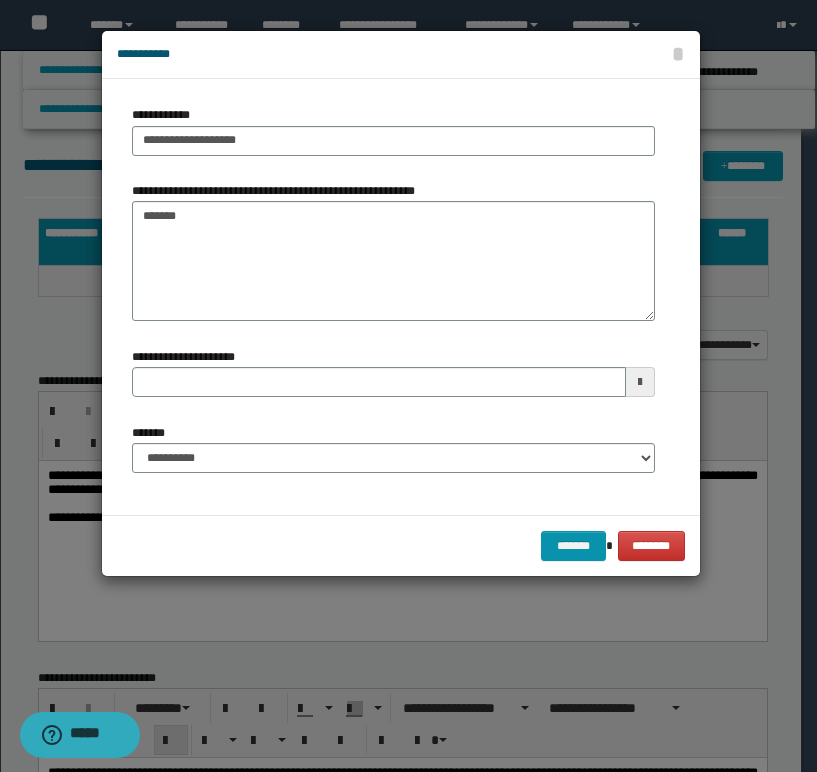 click on "*******
********" at bounding box center (401, 545) 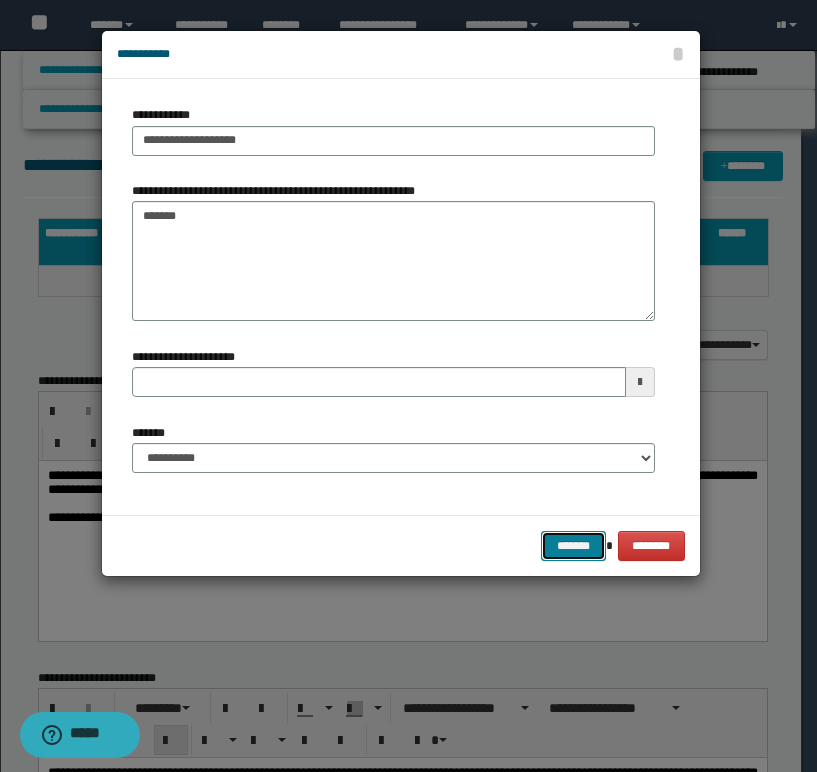 click on "*******" at bounding box center (573, 546) 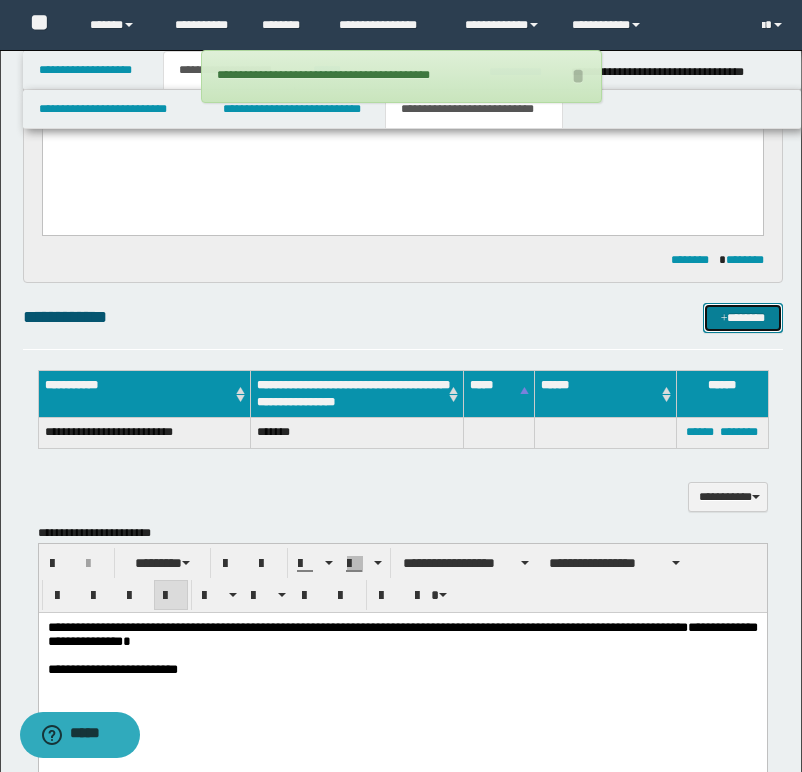 scroll, scrollTop: 200, scrollLeft: 0, axis: vertical 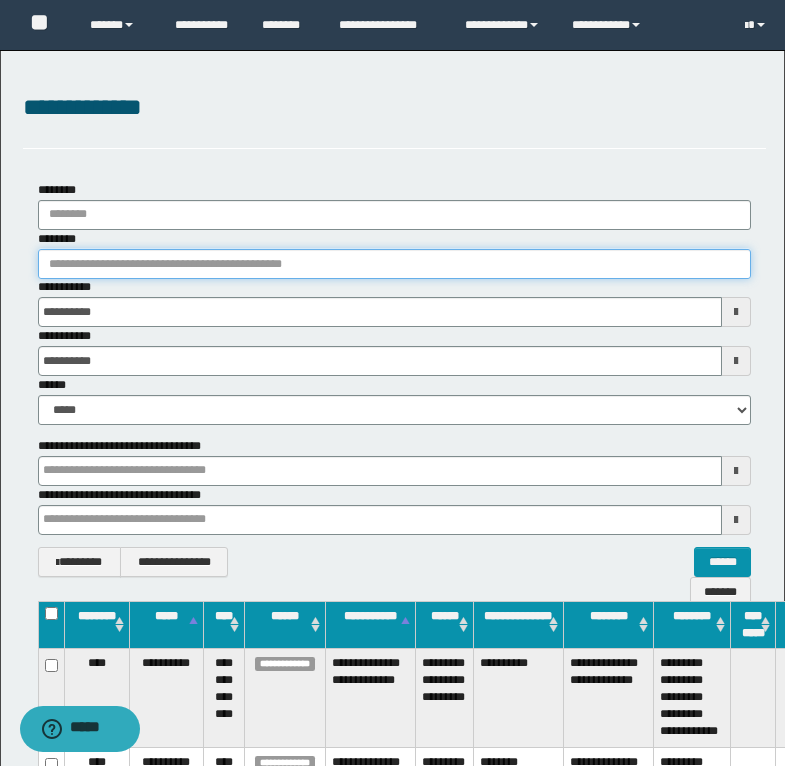 click on "********" at bounding box center (394, 264) 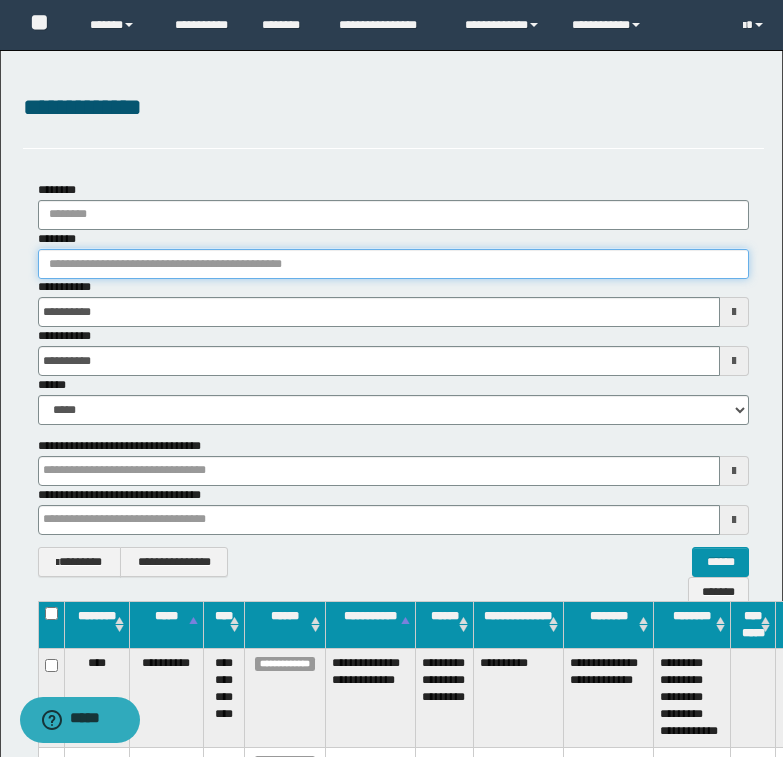 click on "********" at bounding box center (393, 264) 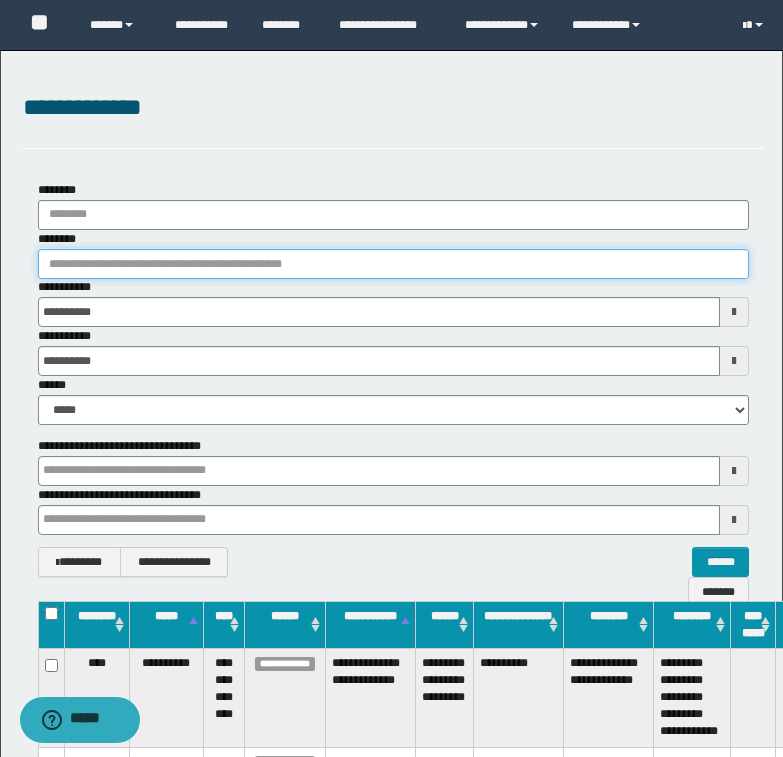 paste on "********" 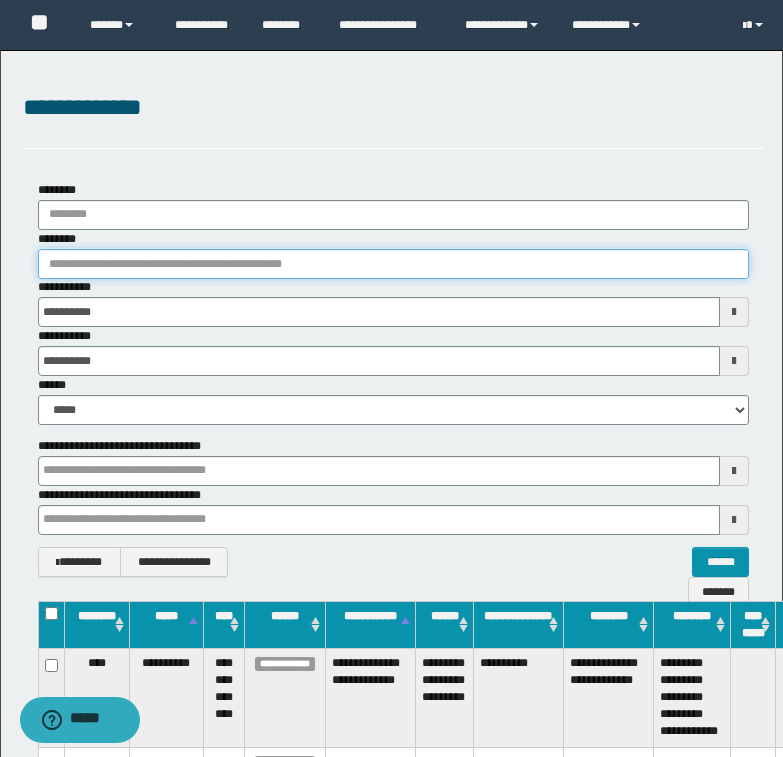 type on "********" 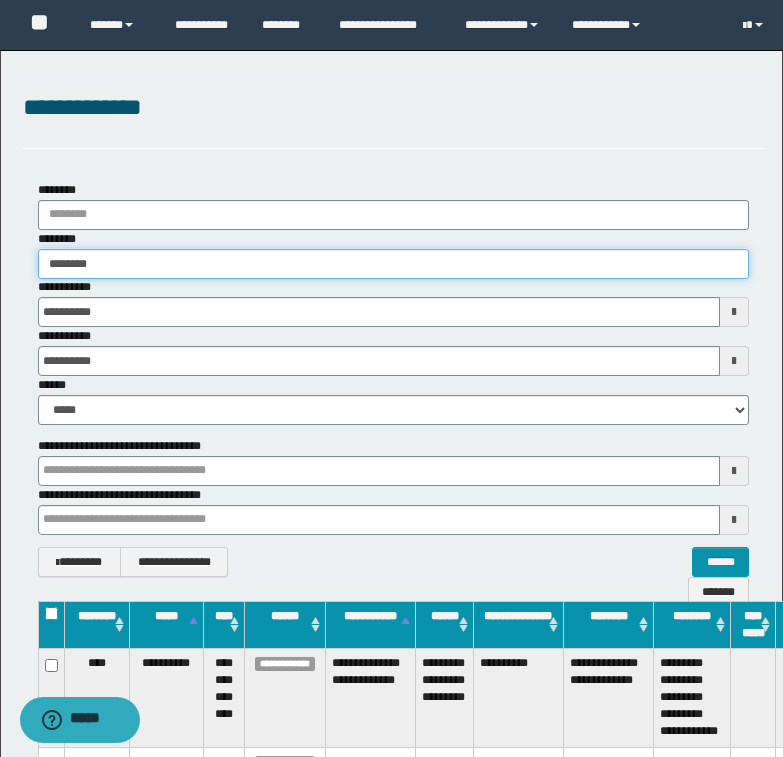 type on "********" 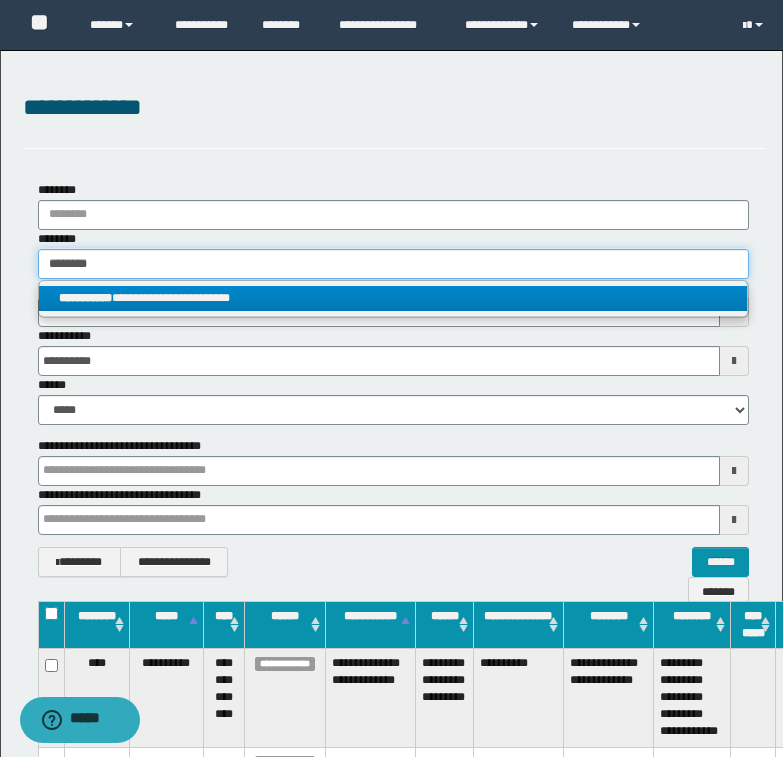 type on "********" 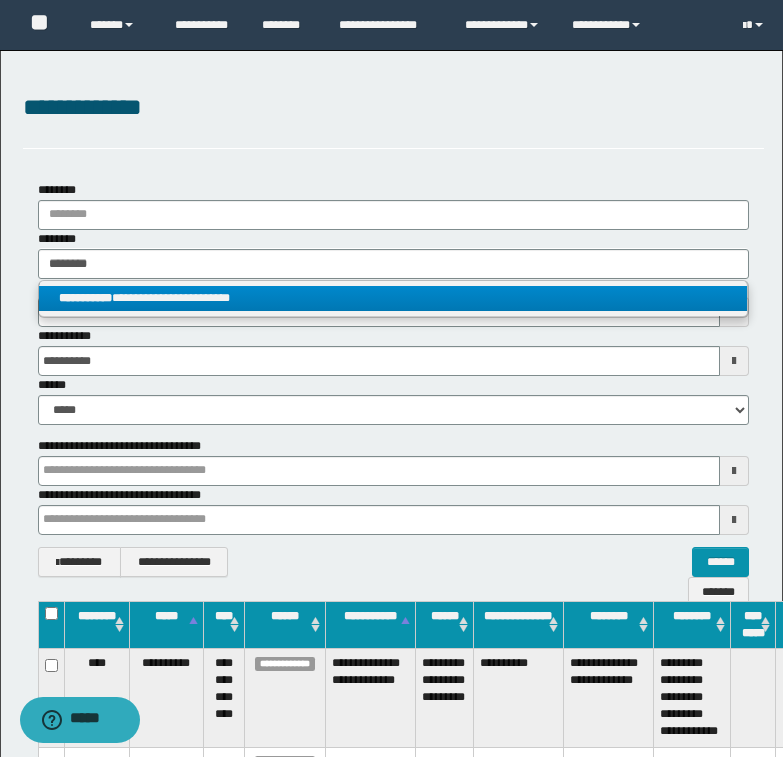 click on "**********" at bounding box center [393, 298] 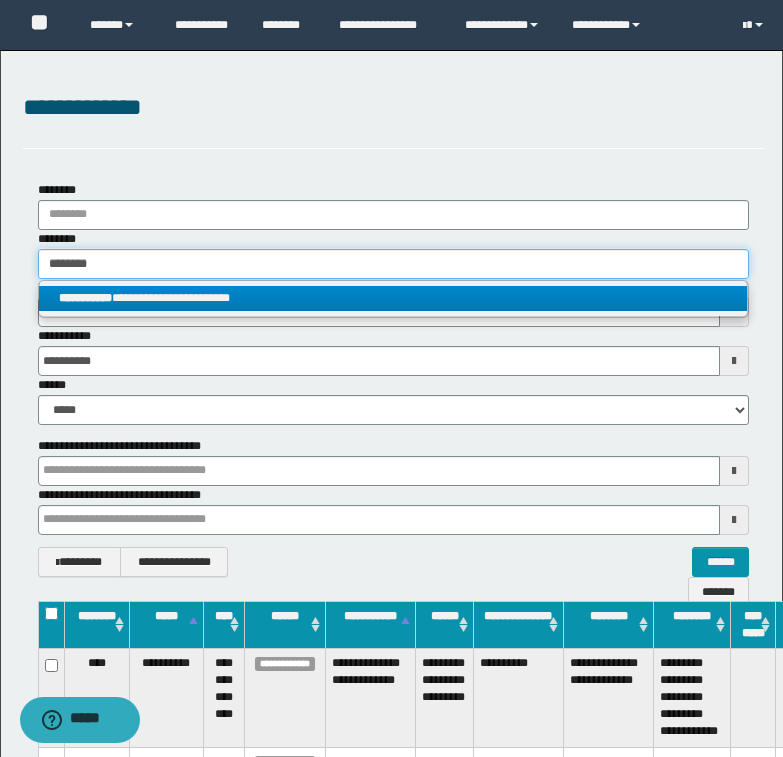 type 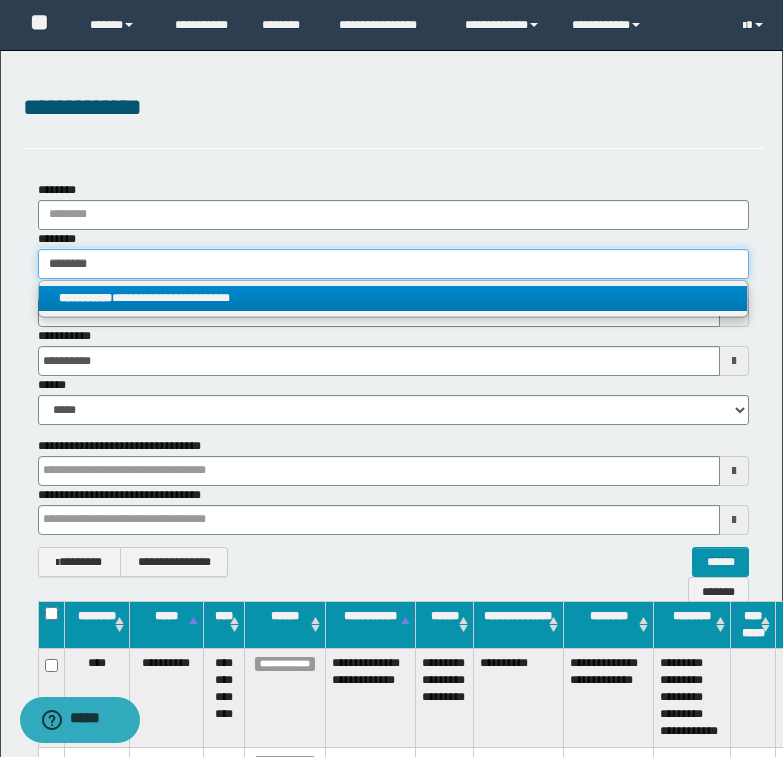 type on "**********" 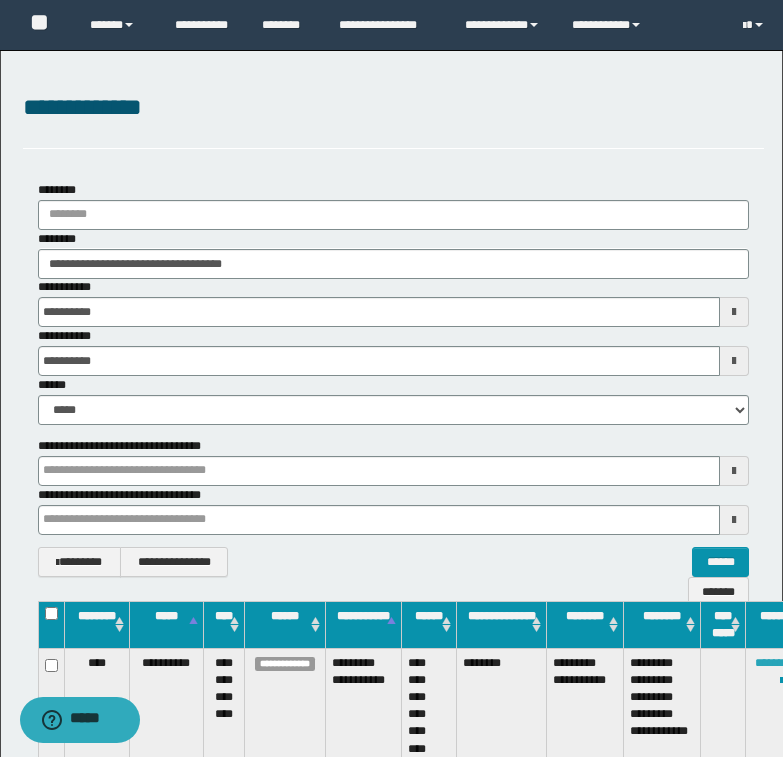 click on "********" at bounding box center (774, 663) 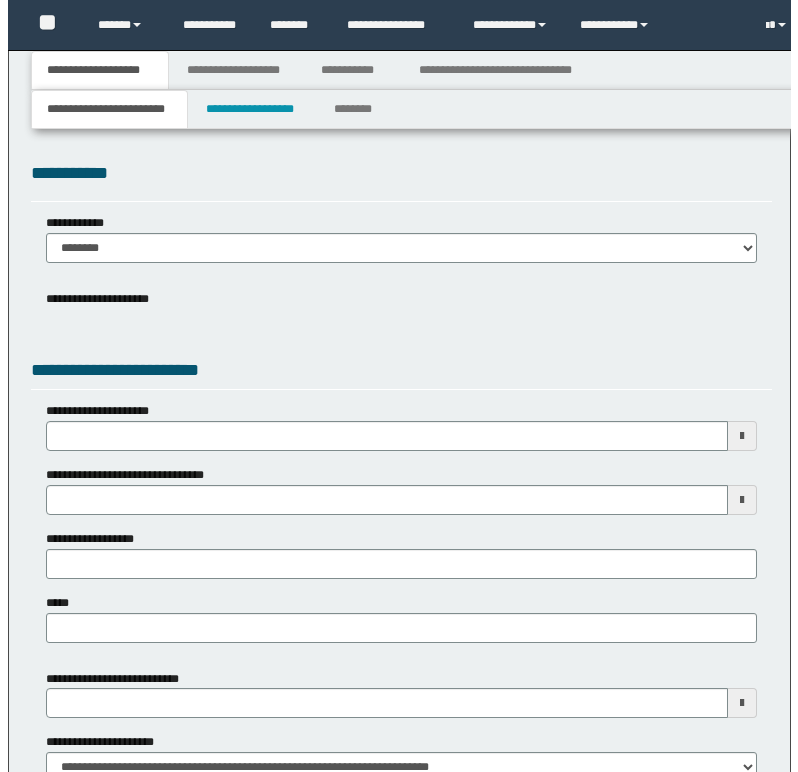 scroll, scrollTop: 0, scrollLeft: 0, axis: both 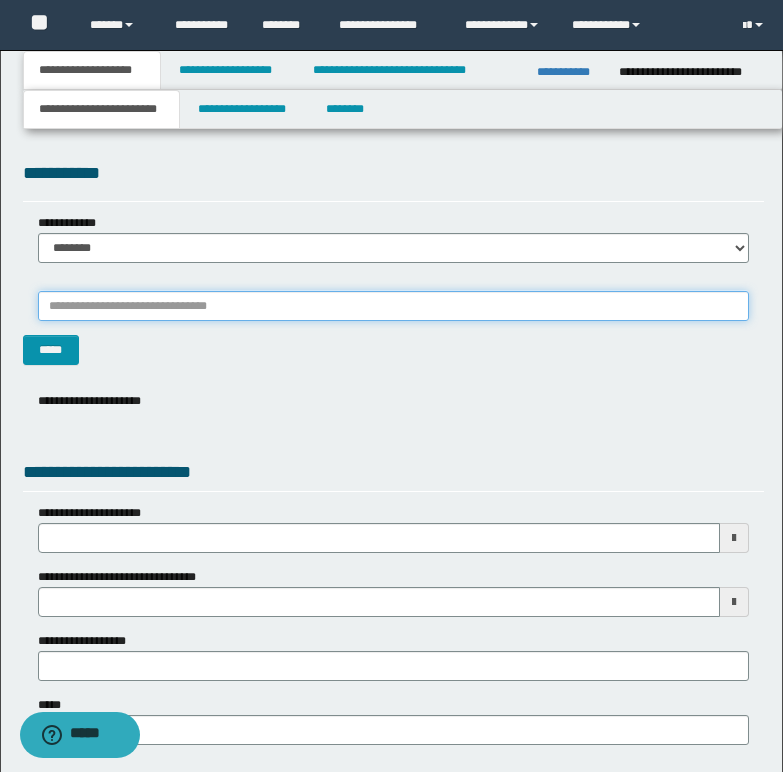 click on "*******" at bounding box center (393, 306) 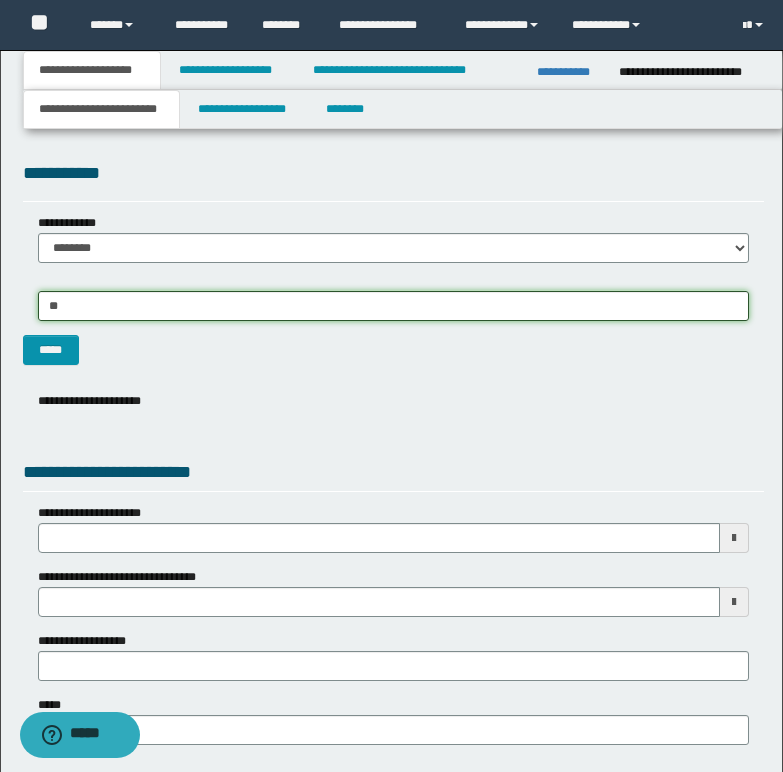 type on "***" 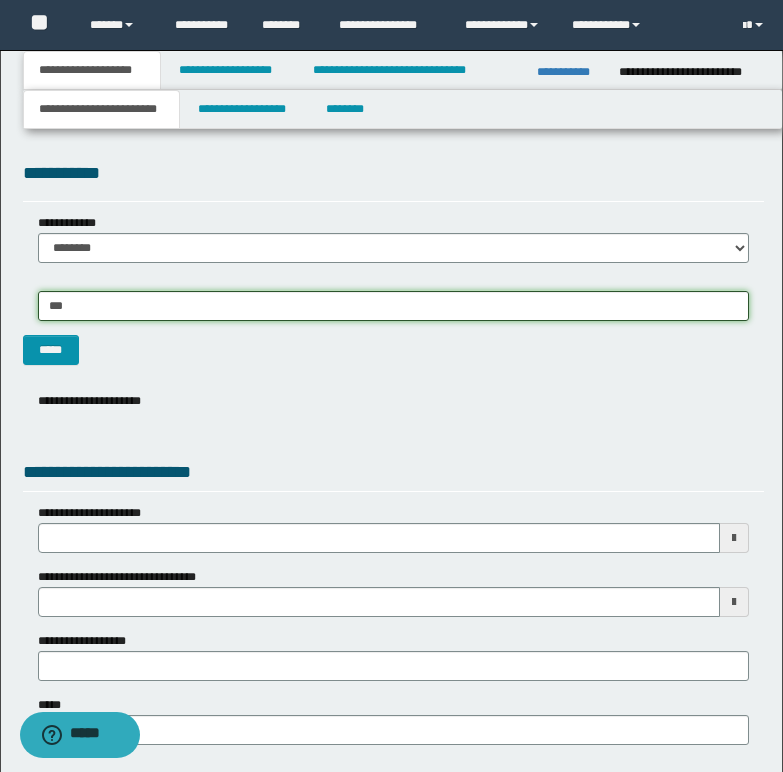 type on "*********" 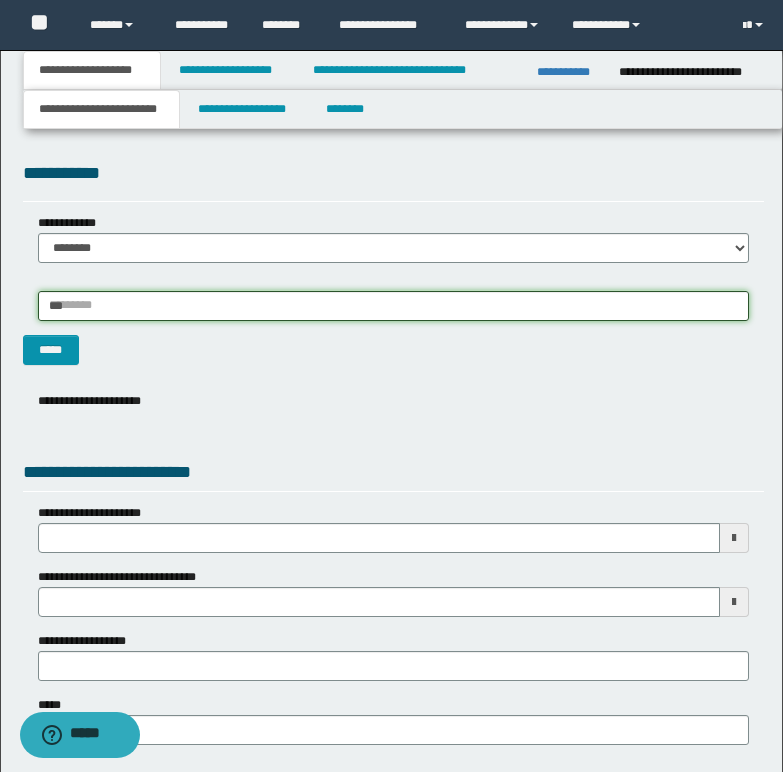 type 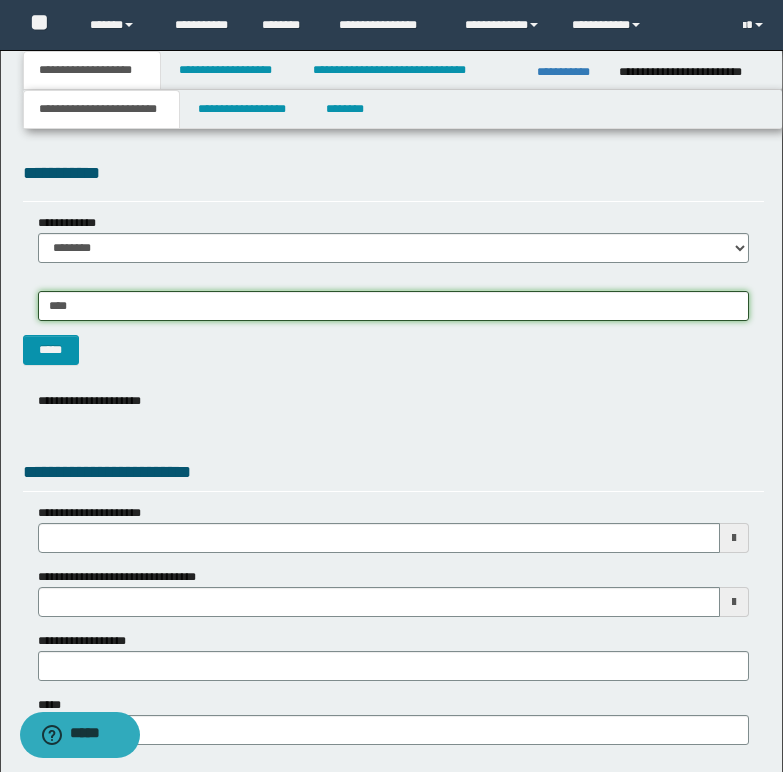 type on "*****" 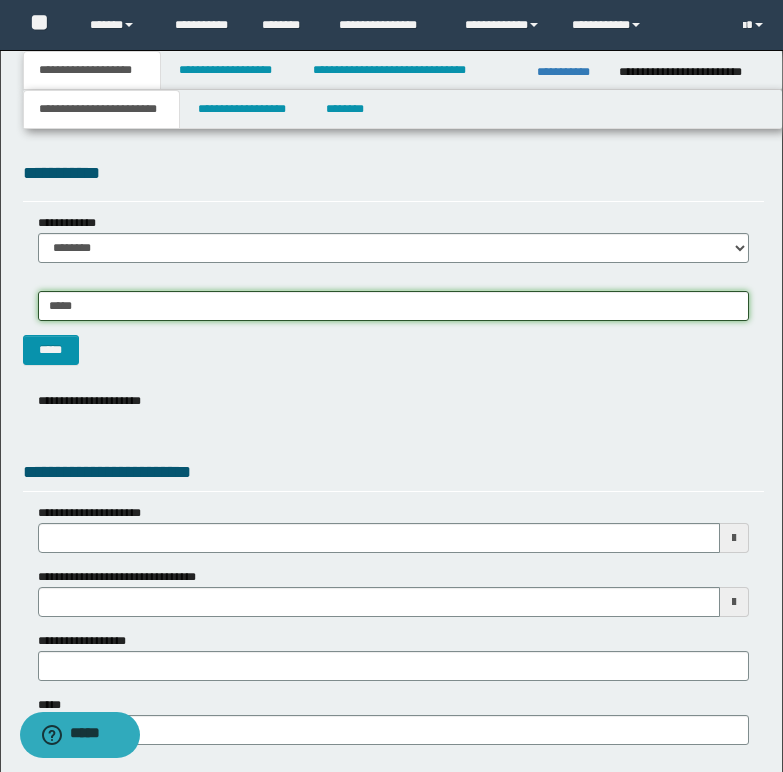 type on "*********" 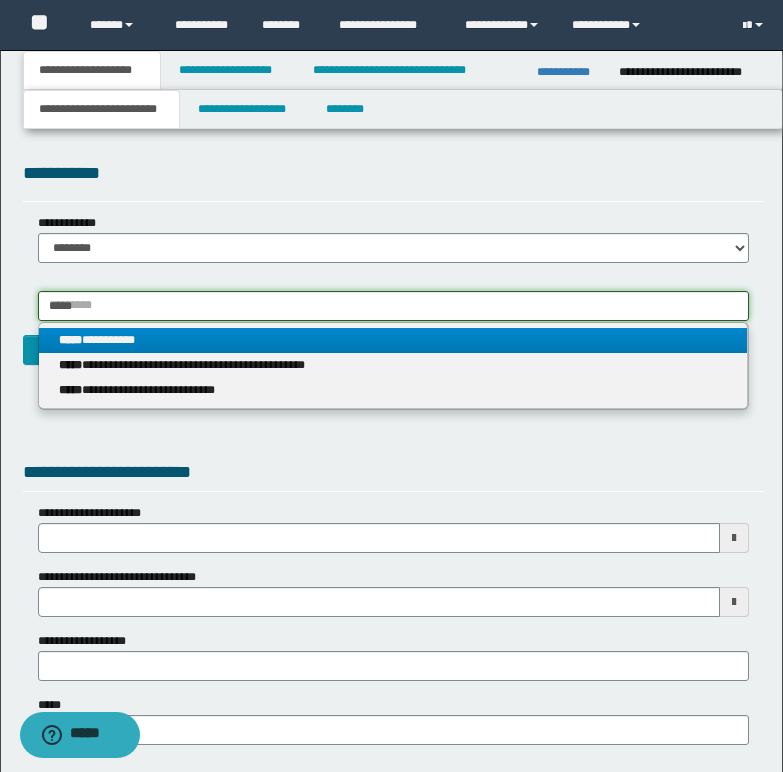type on "*****" 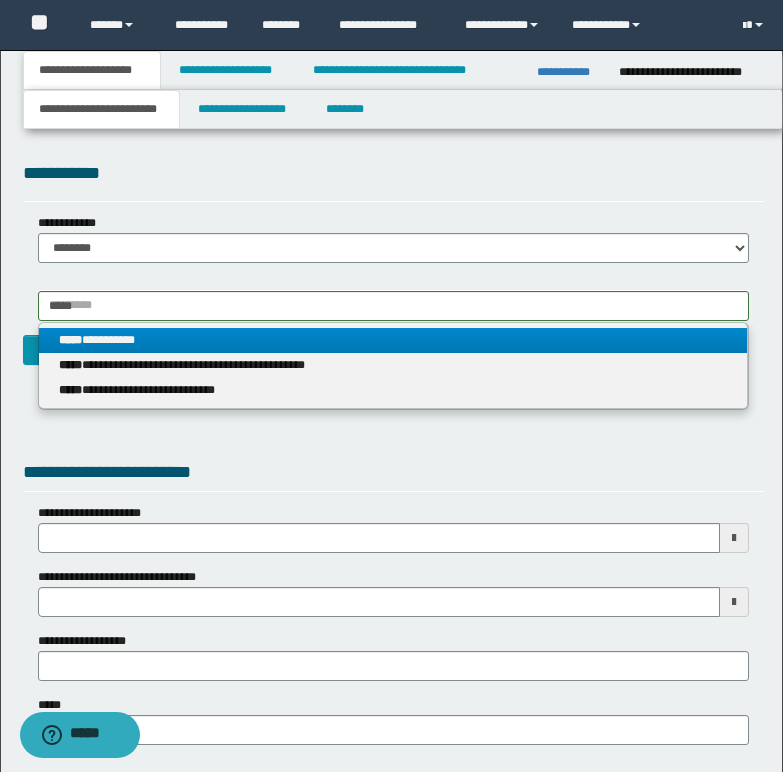 click on "**********" at bounding box center (393, 340) 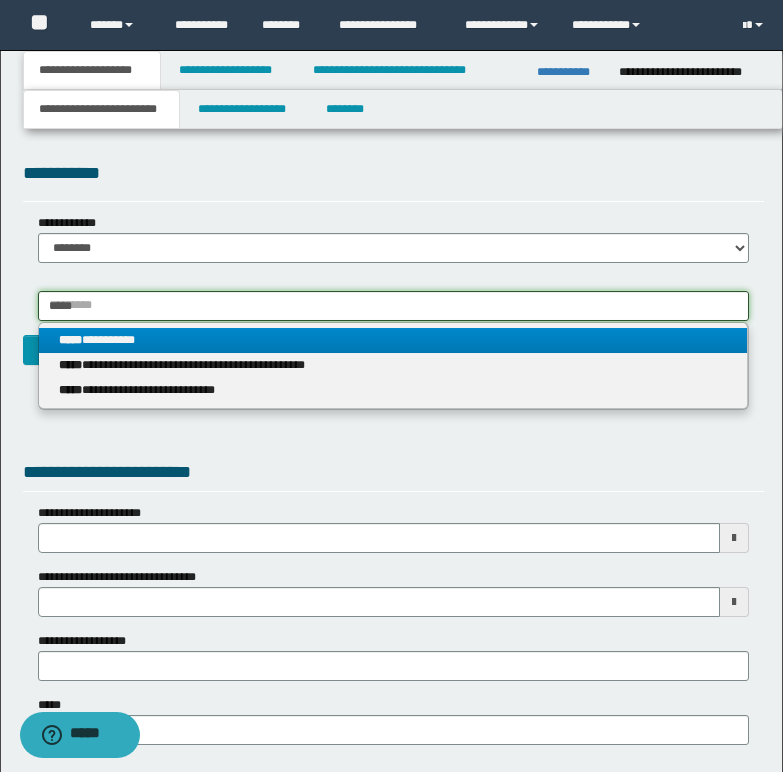 type 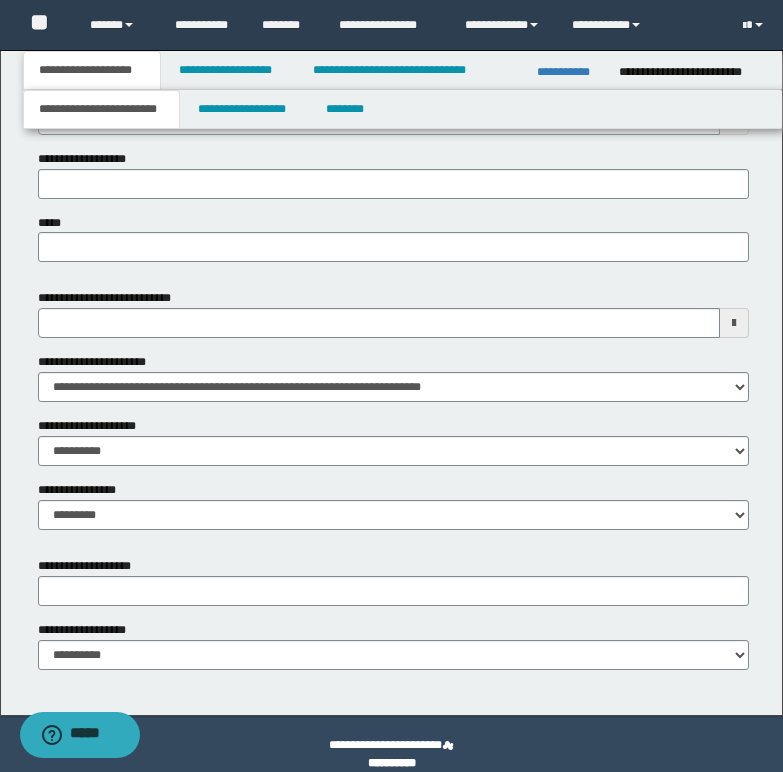 scroll, scrollTop: 892, scrollLeft: 0, axis: vertical 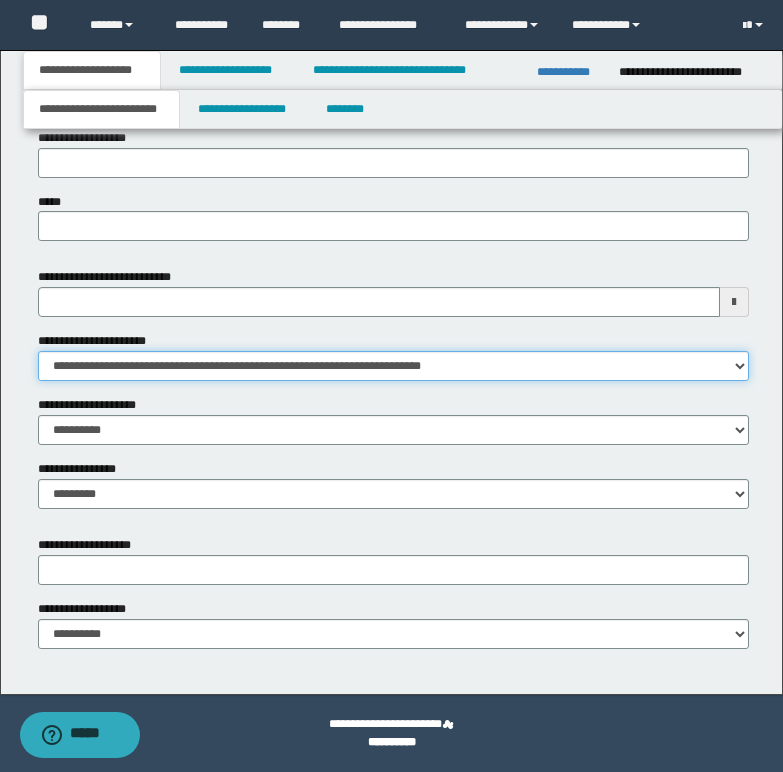 click on "**********" at bounding box center [393, 366] 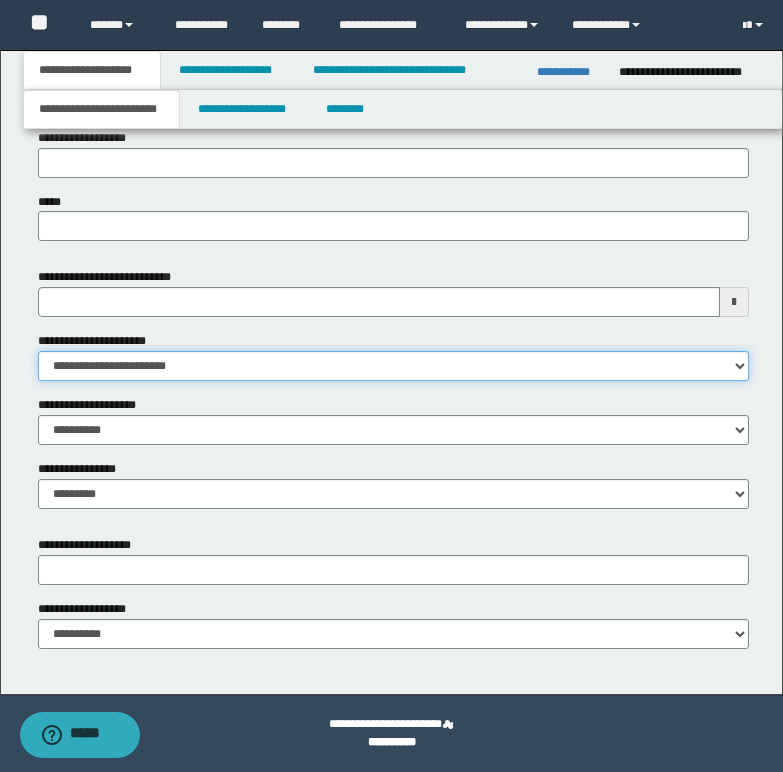 click on "**********" at bounding box center [393, 366] 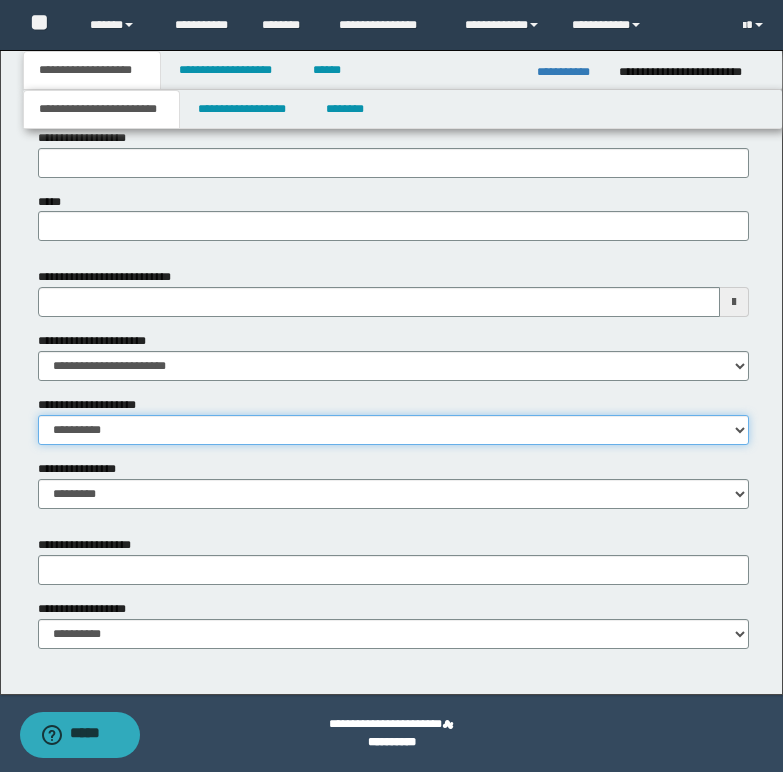 click on "**********" at bounding box center (393, 430) 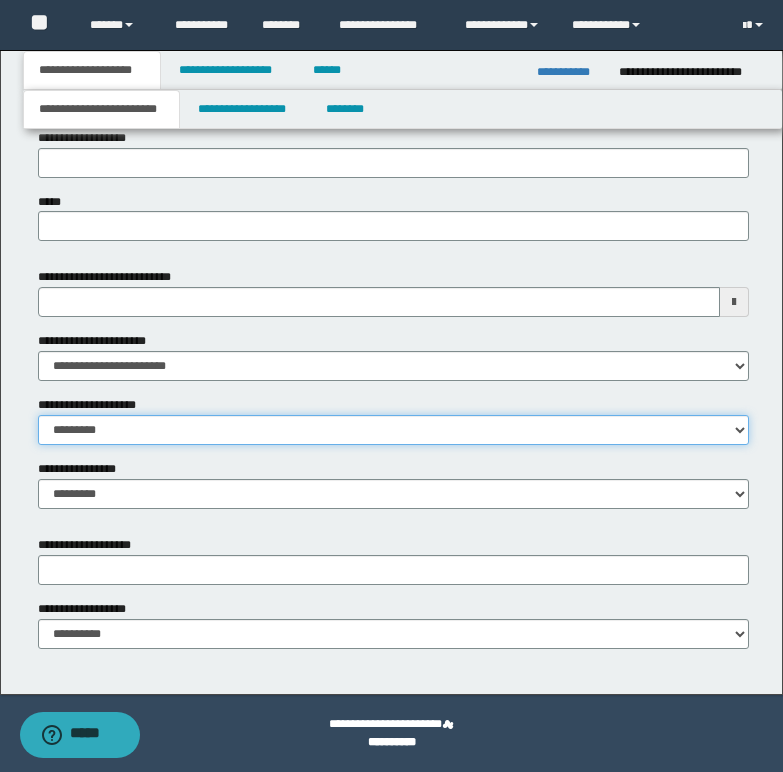click on "**********" at bounding box center (393, 430) 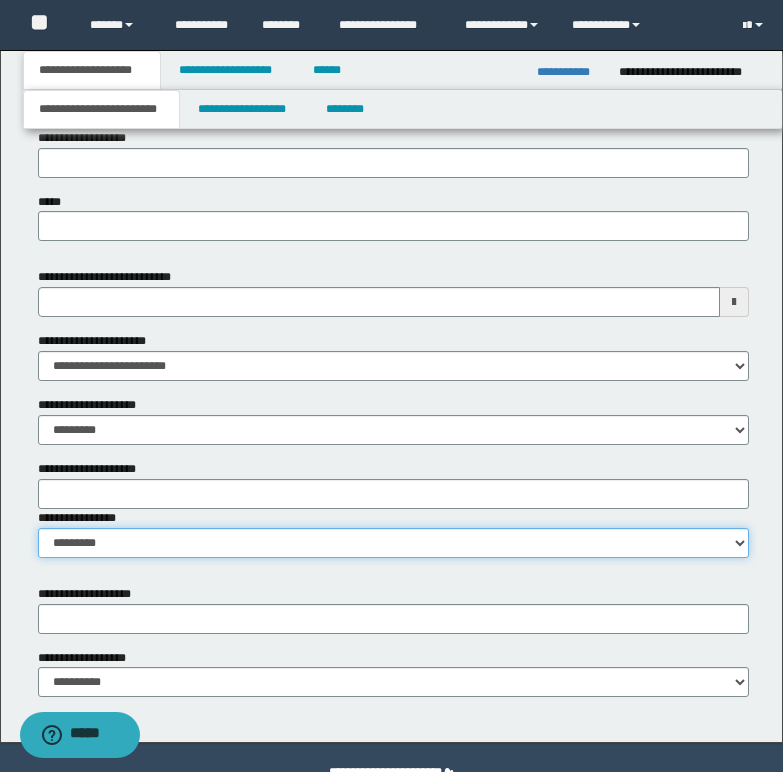 click on "**********" at bounding box center [393, 543] 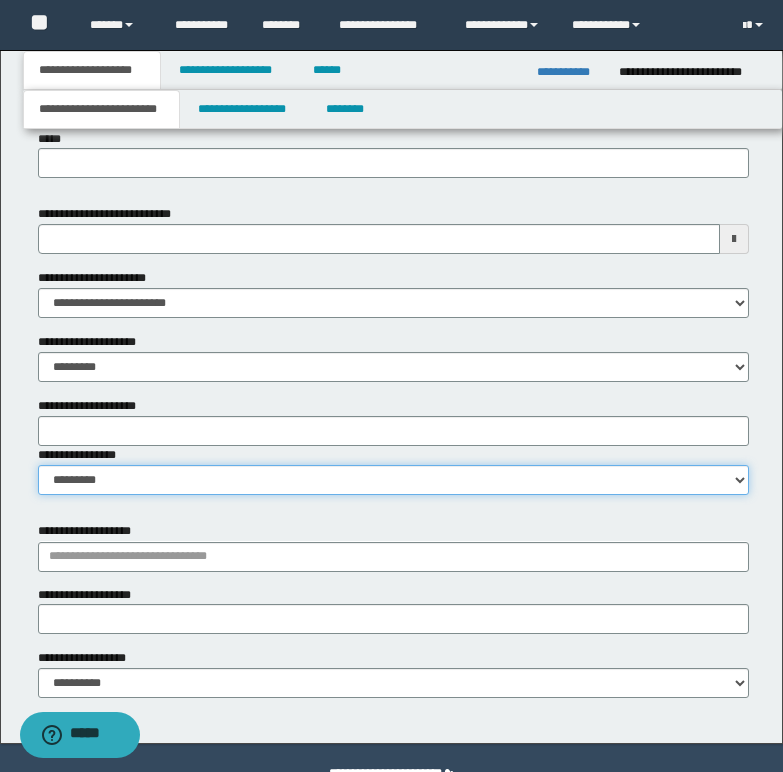 scroll, scrollTop: 992, scrollLeft: 0, axis: vertical 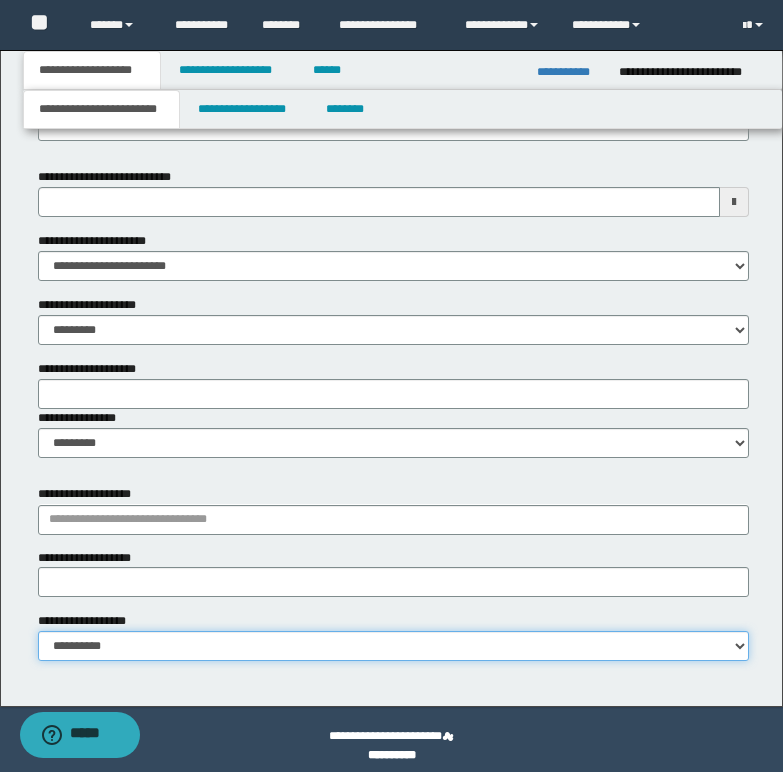 click on "**********" at bounding box center [393, 646] 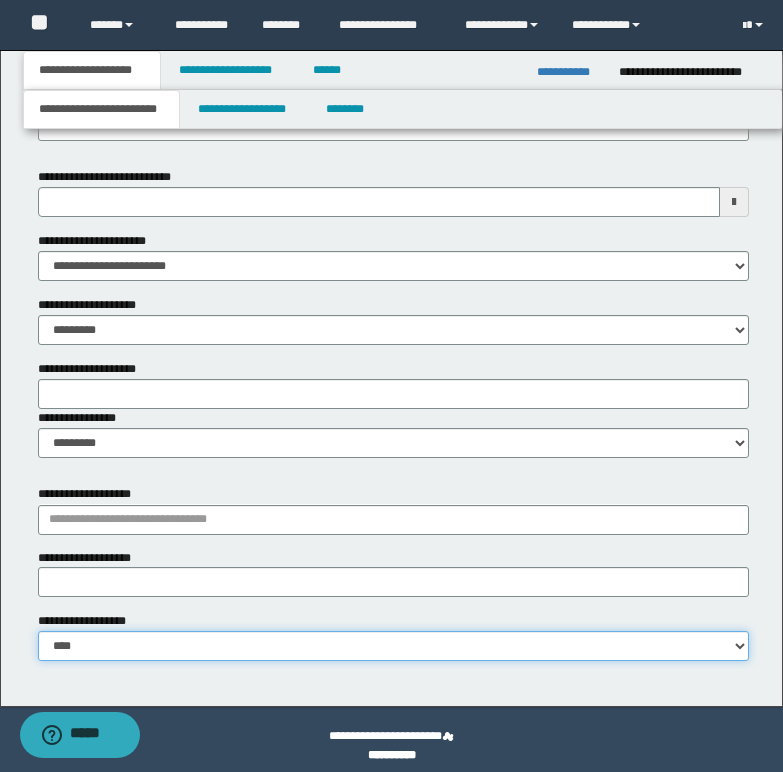 click on "**********" at bounding box center [393, 646] 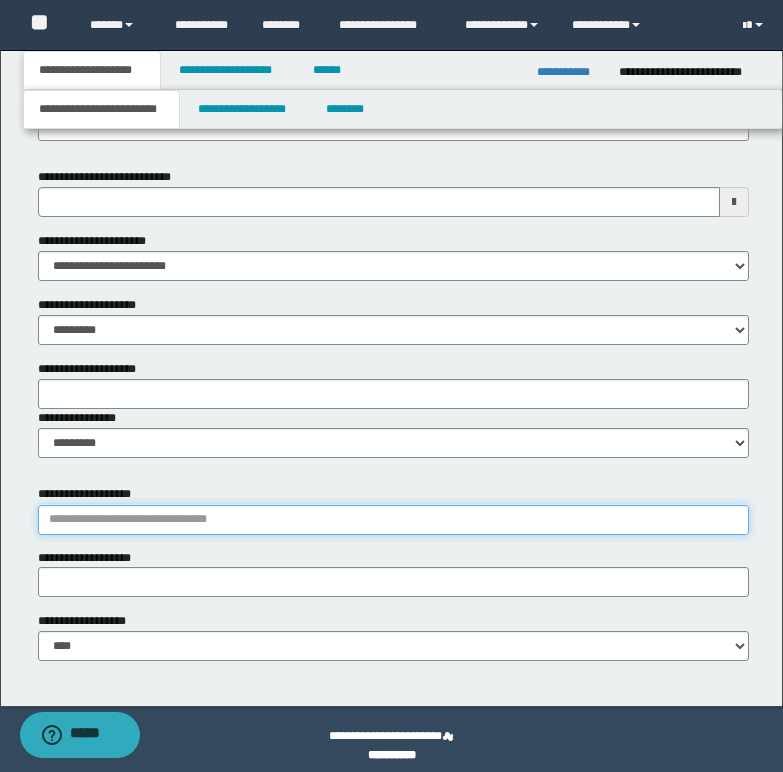 click on "**********" at bounding box center (393, 520) 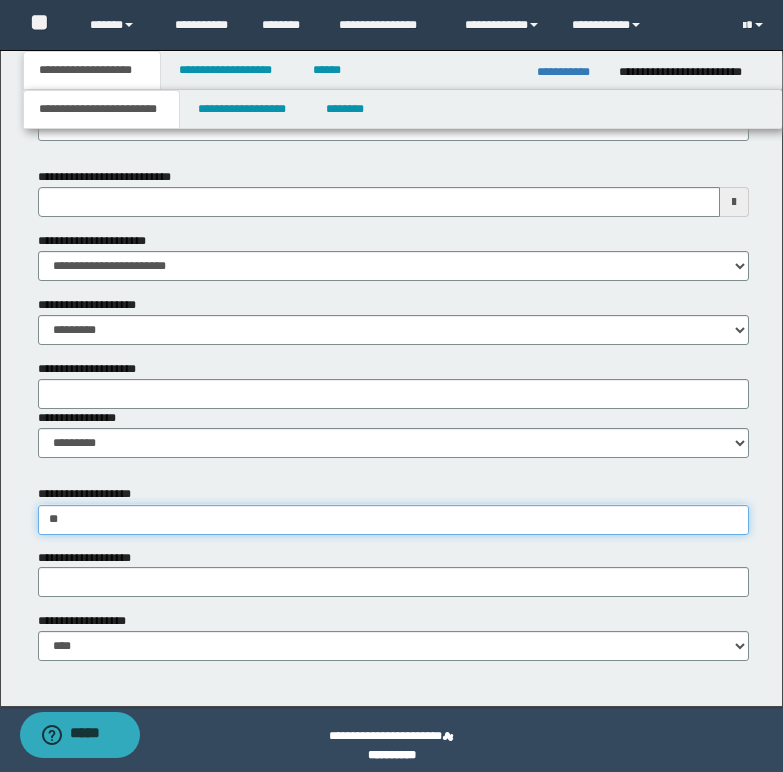 type on "***" 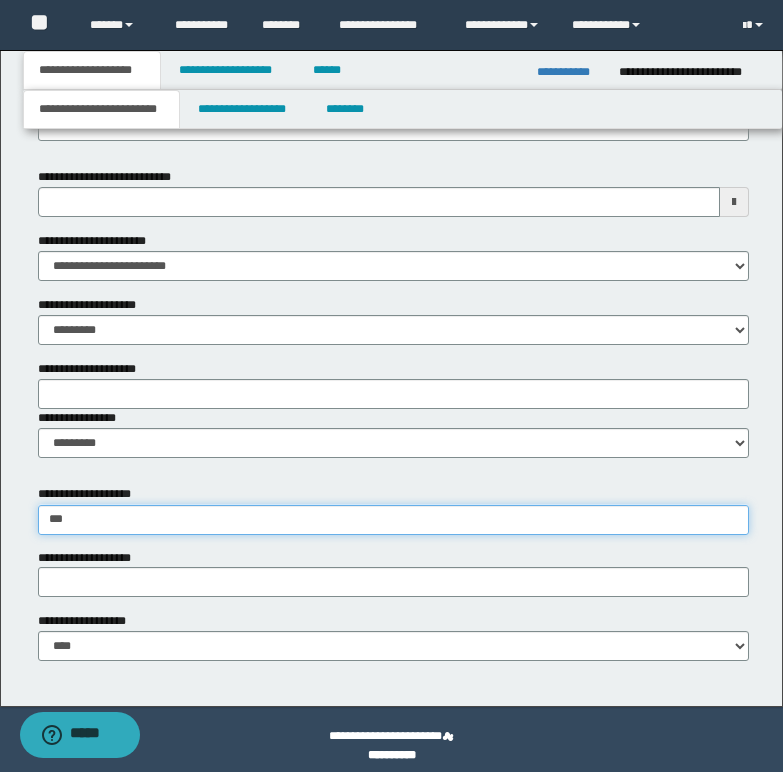 type on "*********" 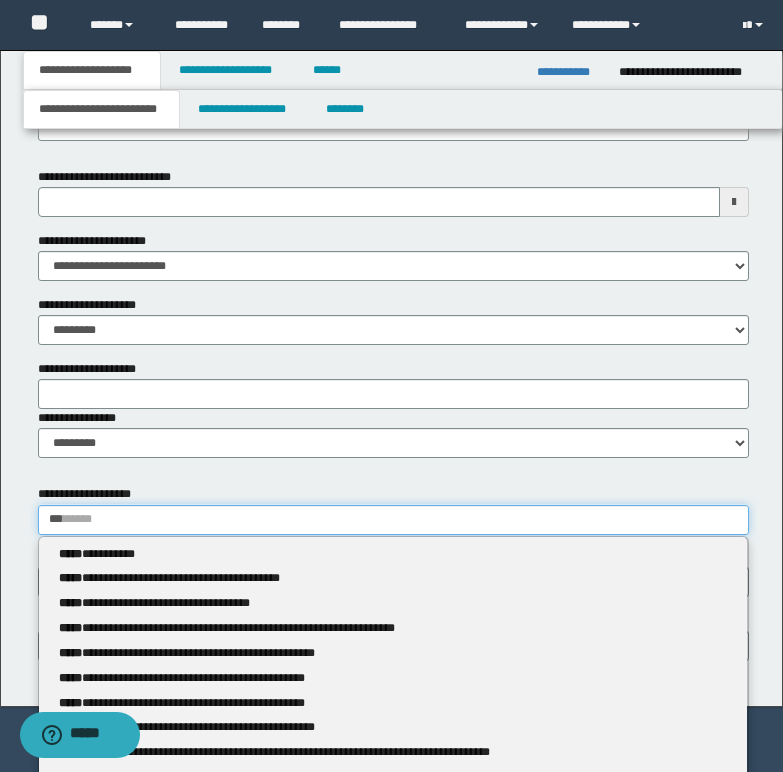 type 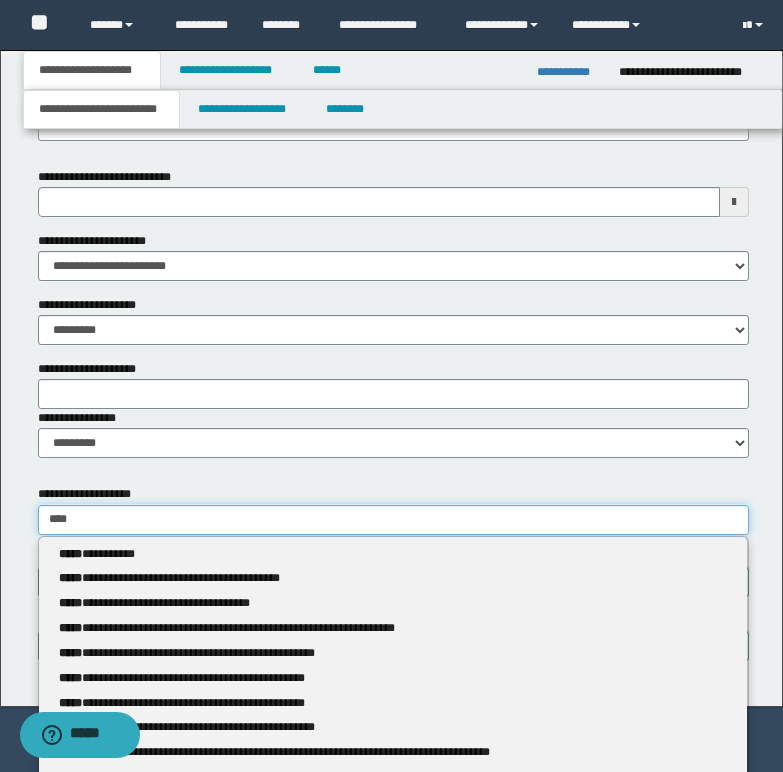 type on "*********" 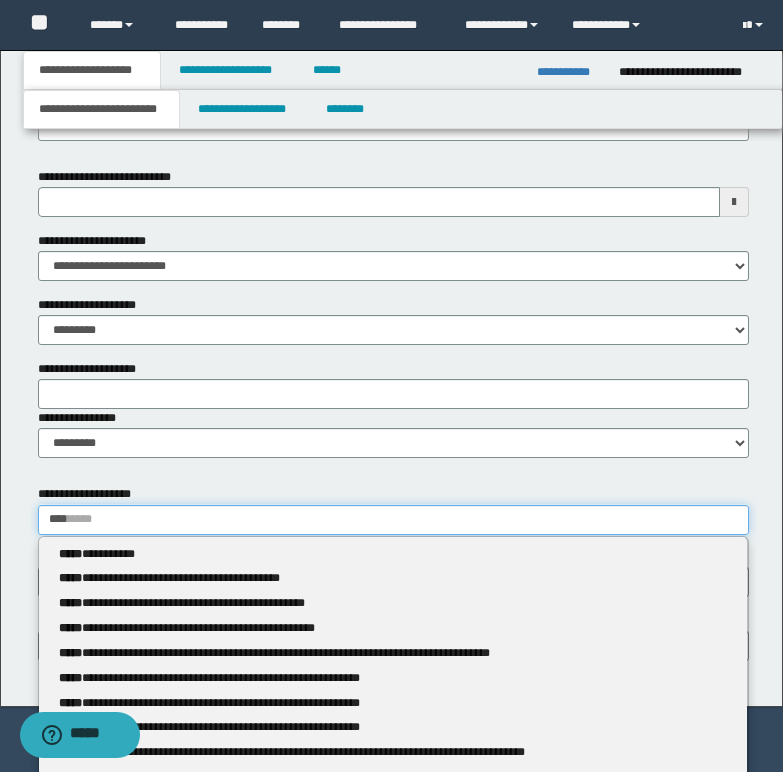 type 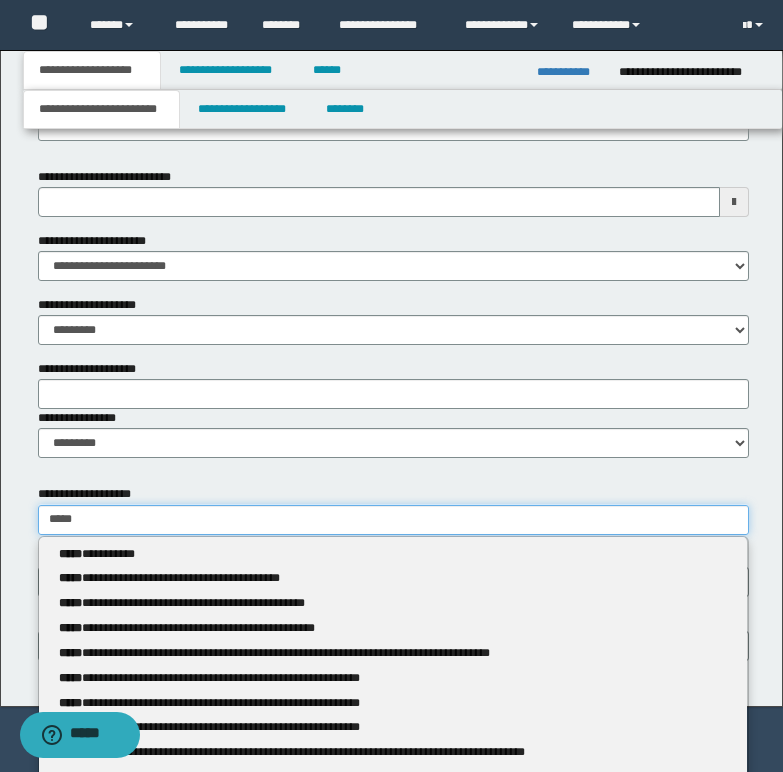 type on "*********" 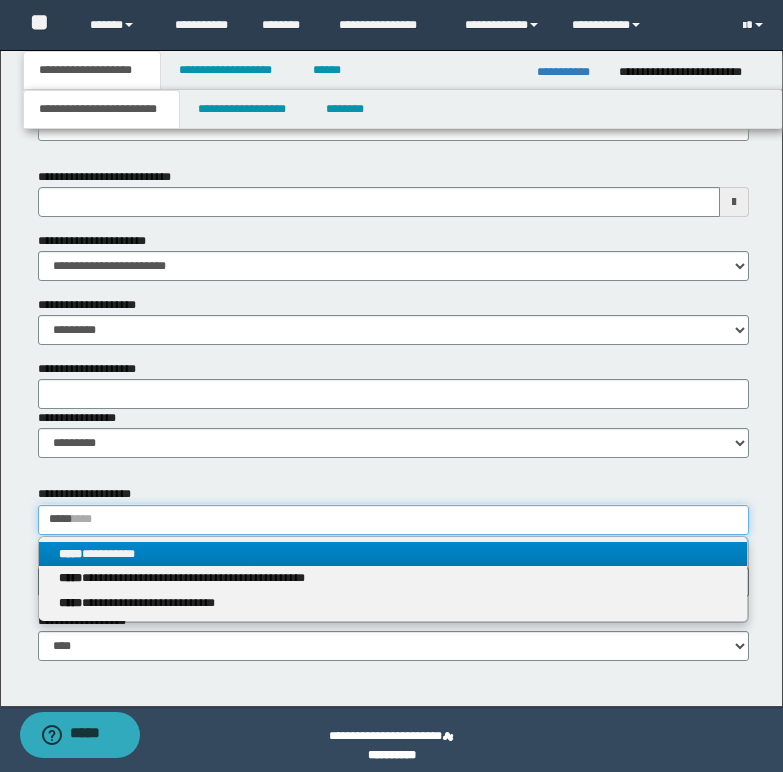 type on "*****" 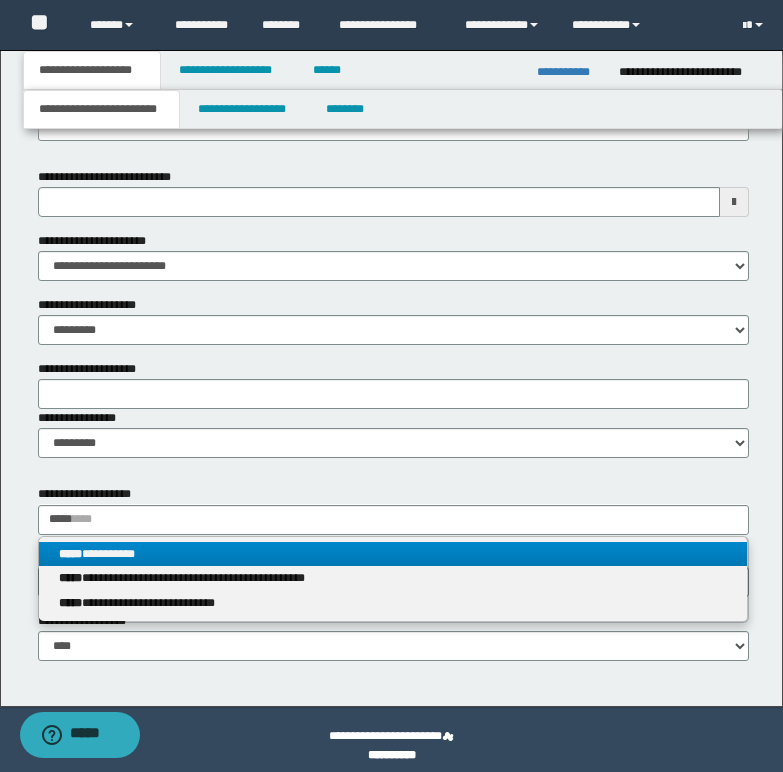 click on "**********" at bounding box center (393, 554) 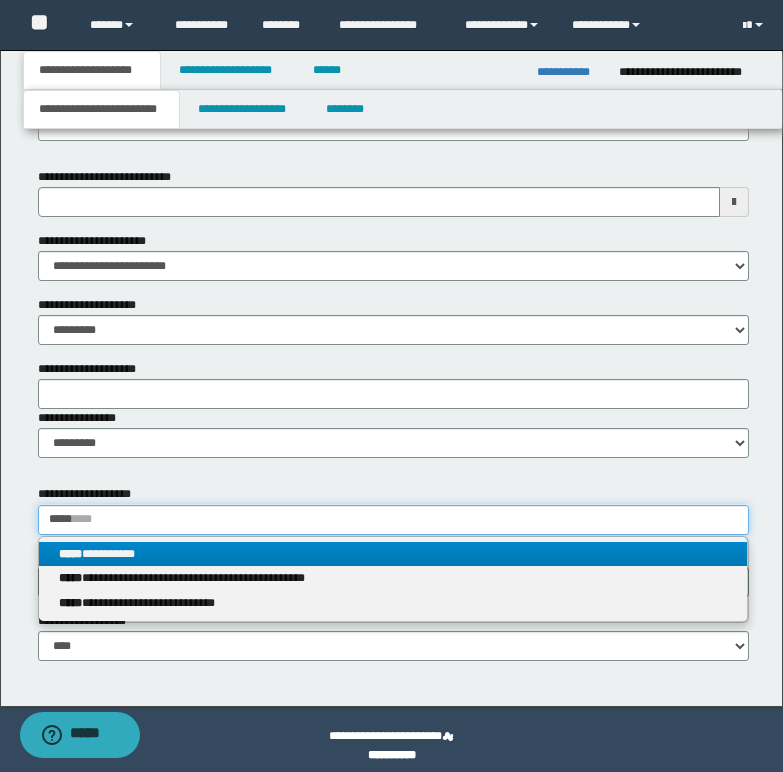 type 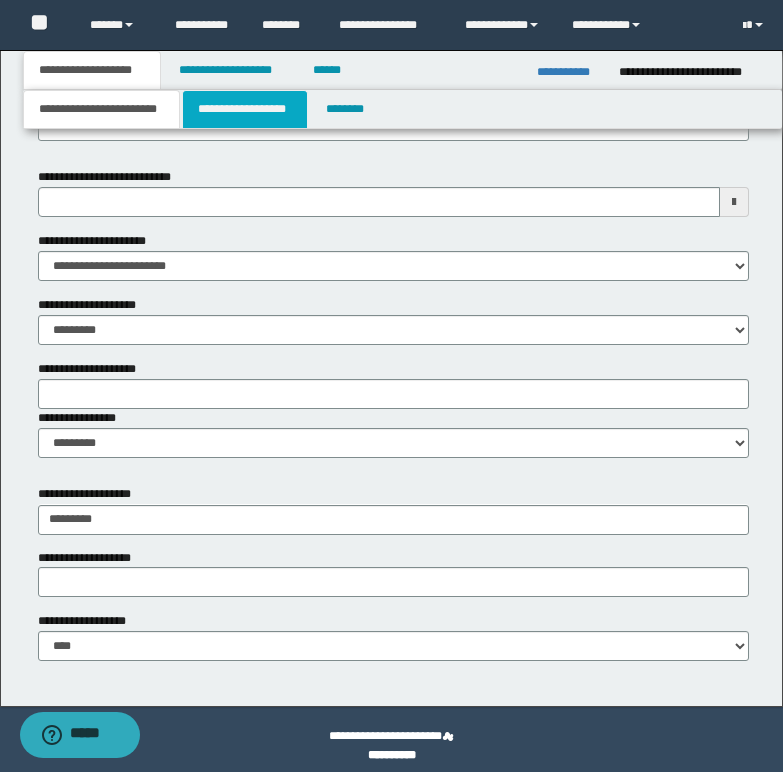 click on "**********" at bounding box center [245, 109] 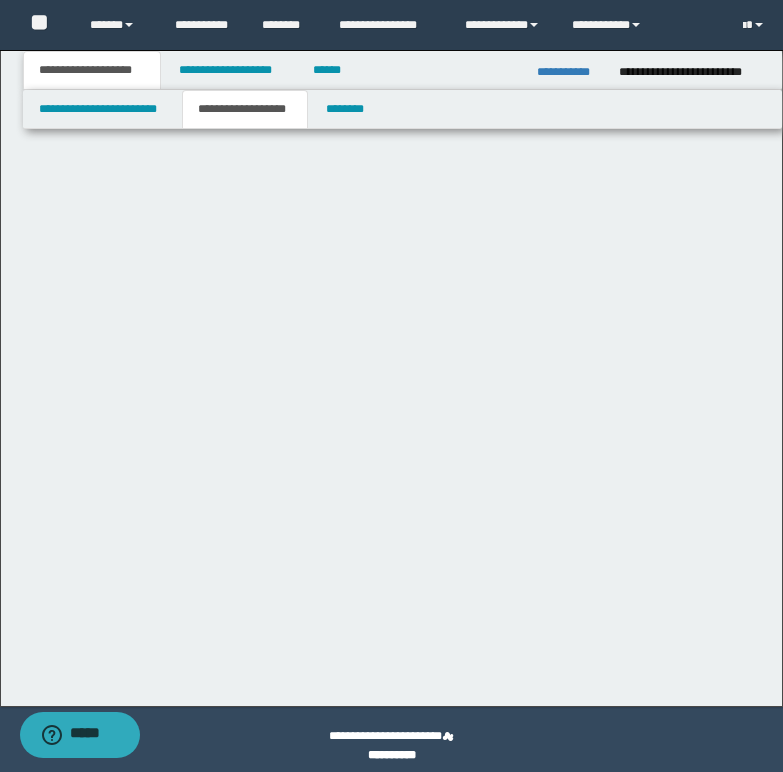 scroll, scrollTop: 0, scrollLeft: 0, axis: both 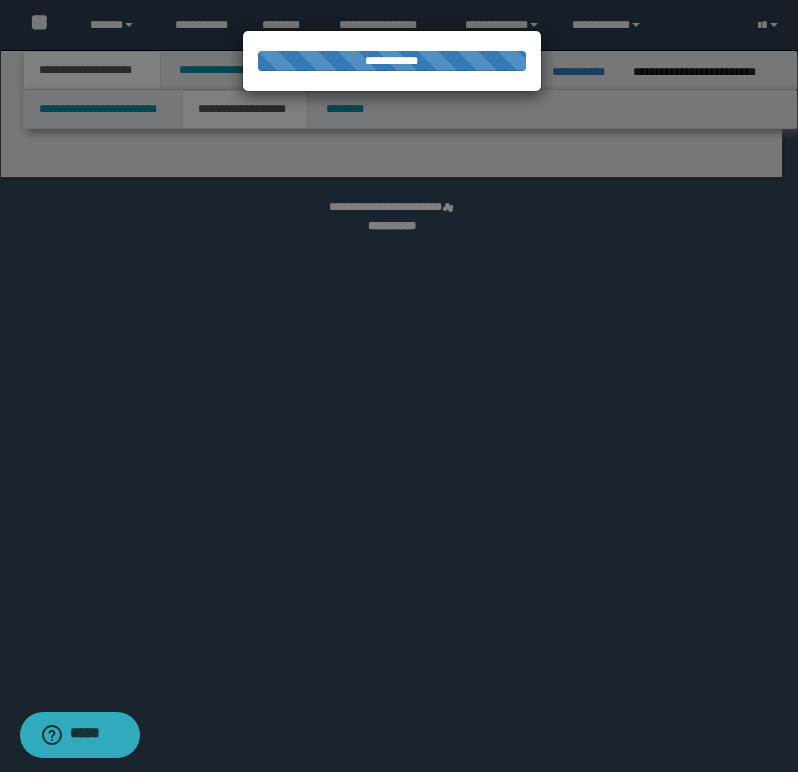select on "*" 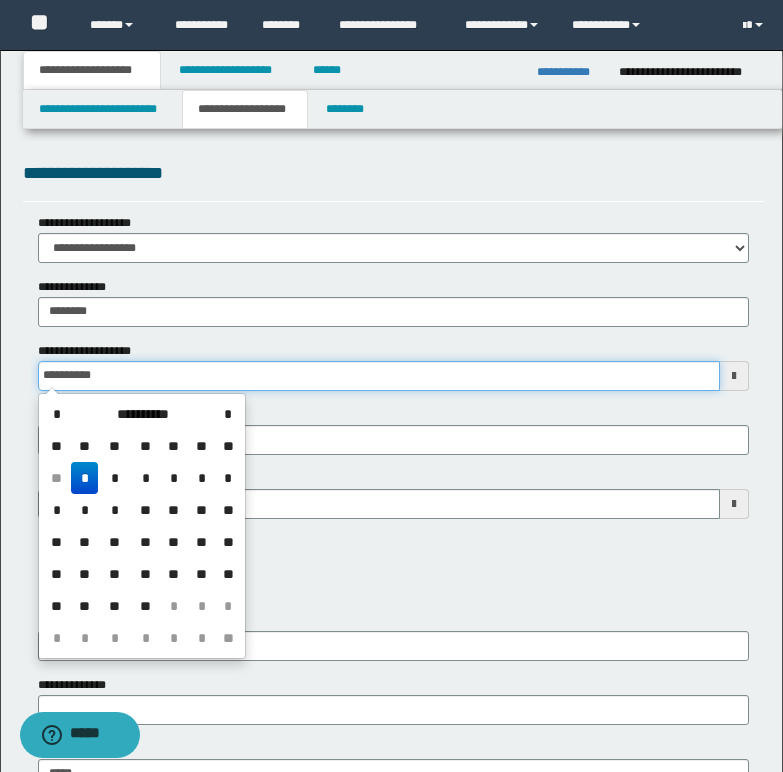drag, startPoint x: 46, startPoint y: 372, endPoint x: 144, endPoint y: 360, distance: 98.731964 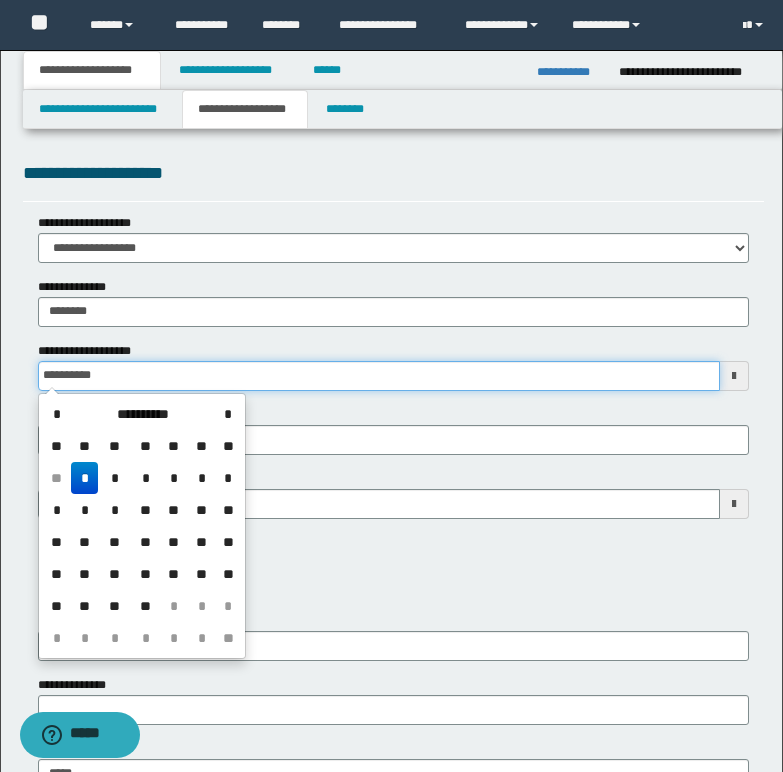 click on "**********" at bounding box center [379, 376] 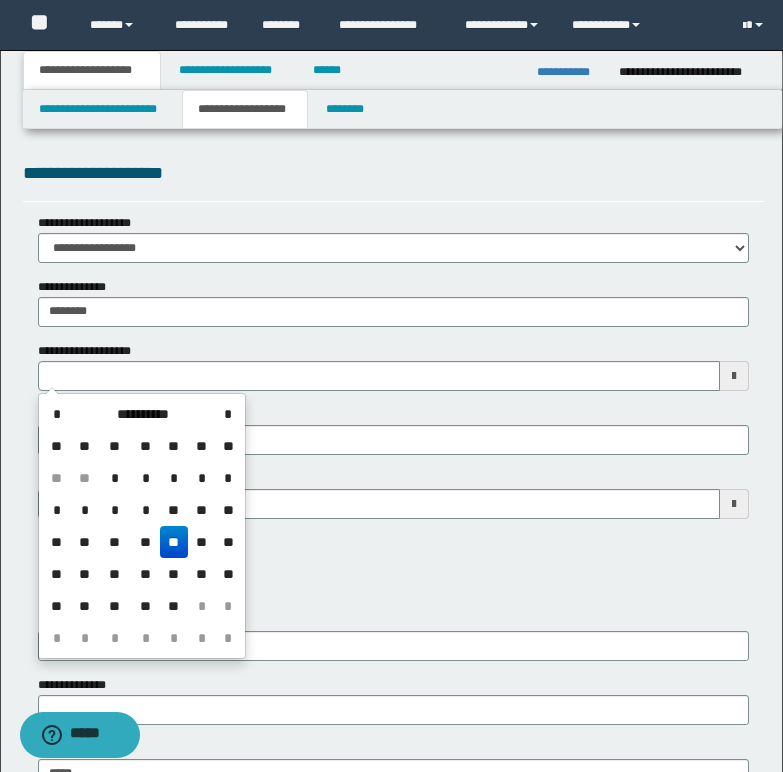 type 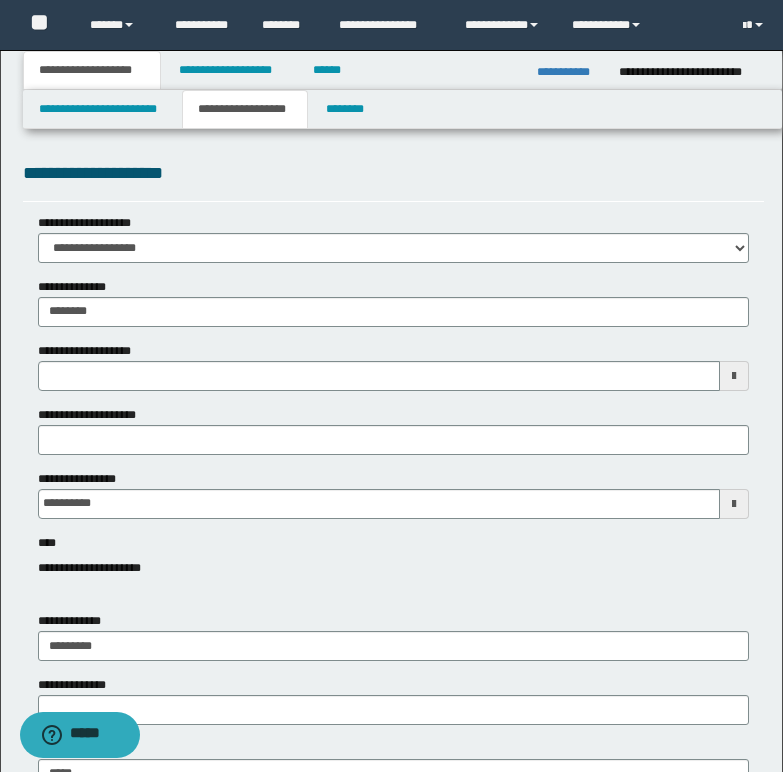 click on "**********" at bounding box center (393, 407) 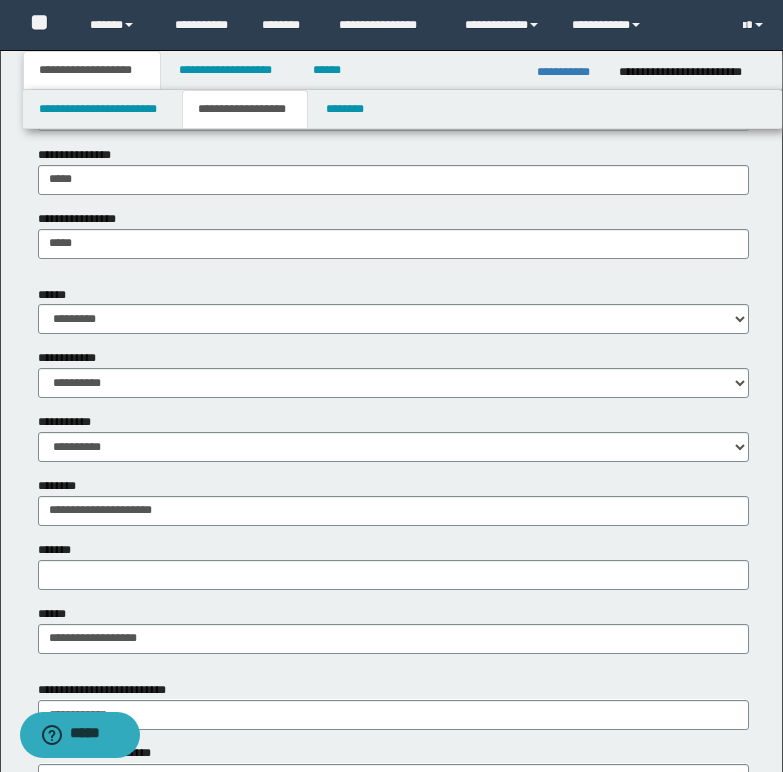 scroll, scrollTop: 600, scrollLeft: 0, axis: vertical 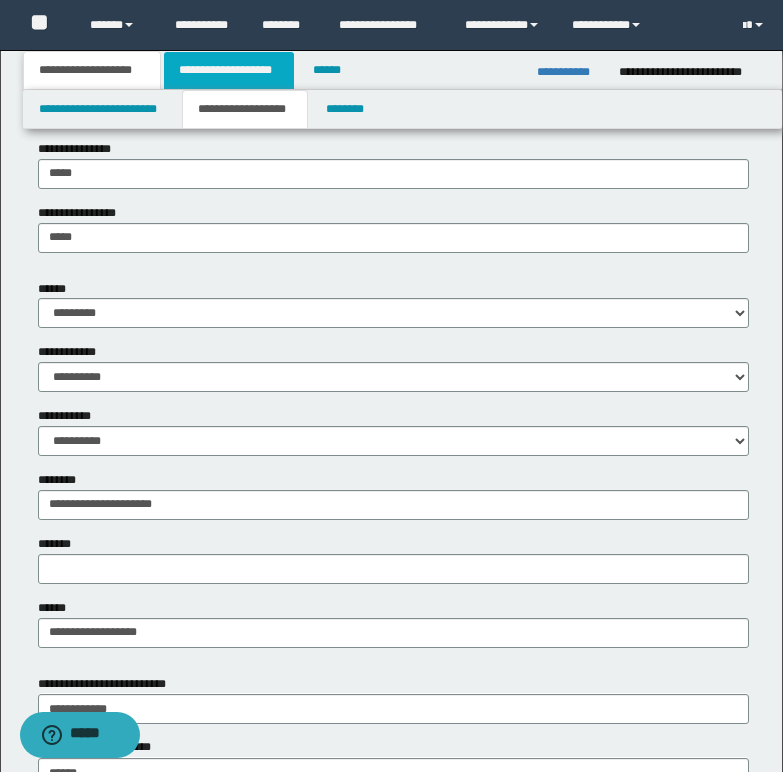 click on "**********" at bounding box center [229, 70] 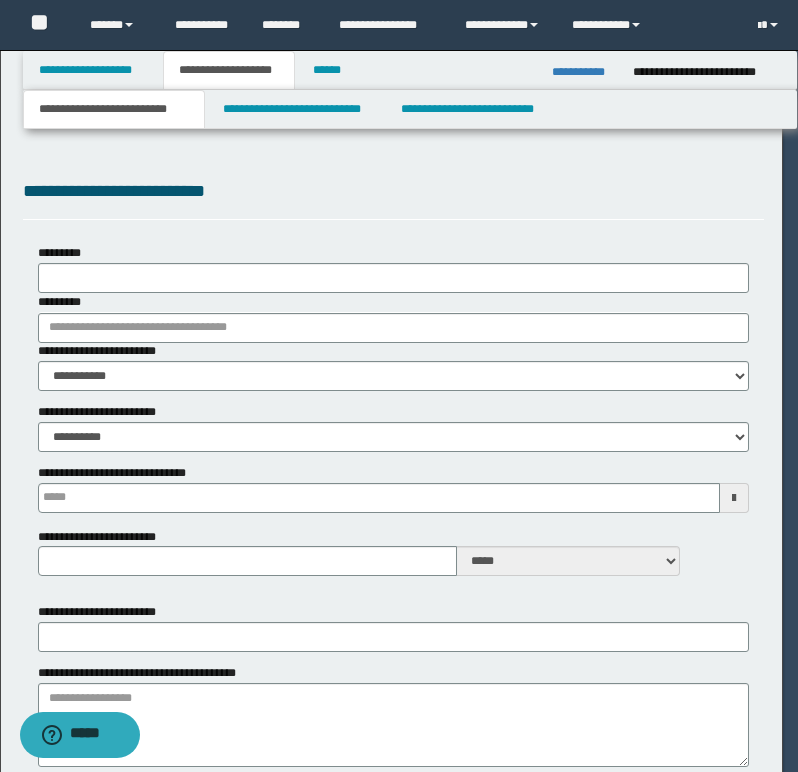 select on "*" 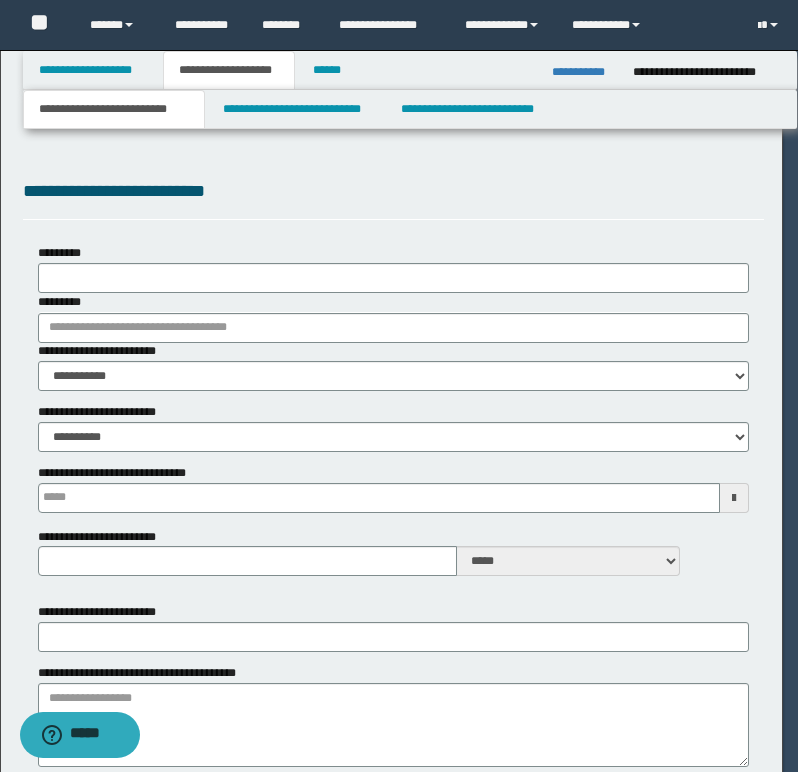 type 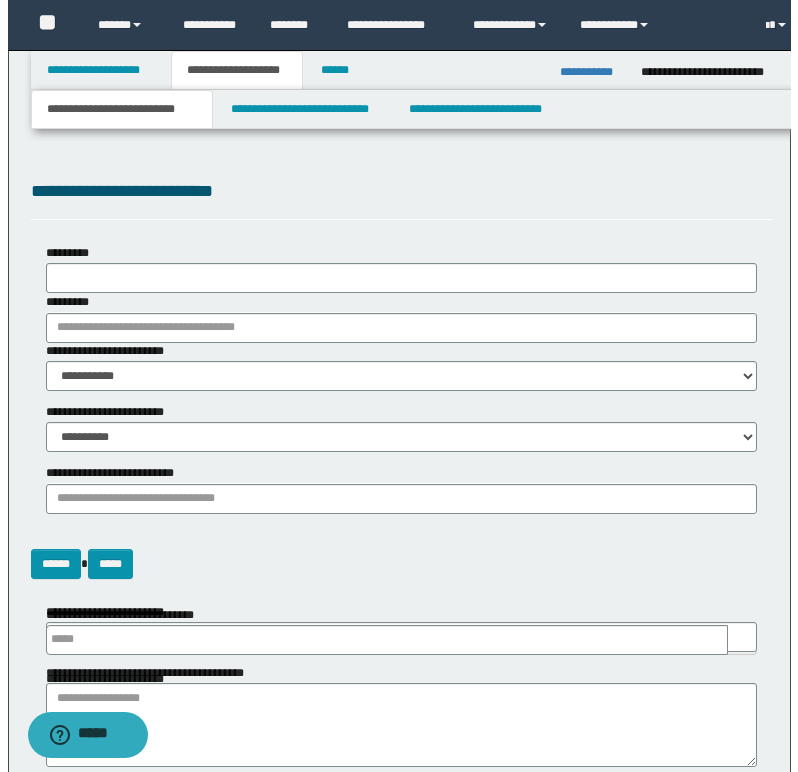 scroll, scrollTop: 0, scrollLeft: 0, axis: both 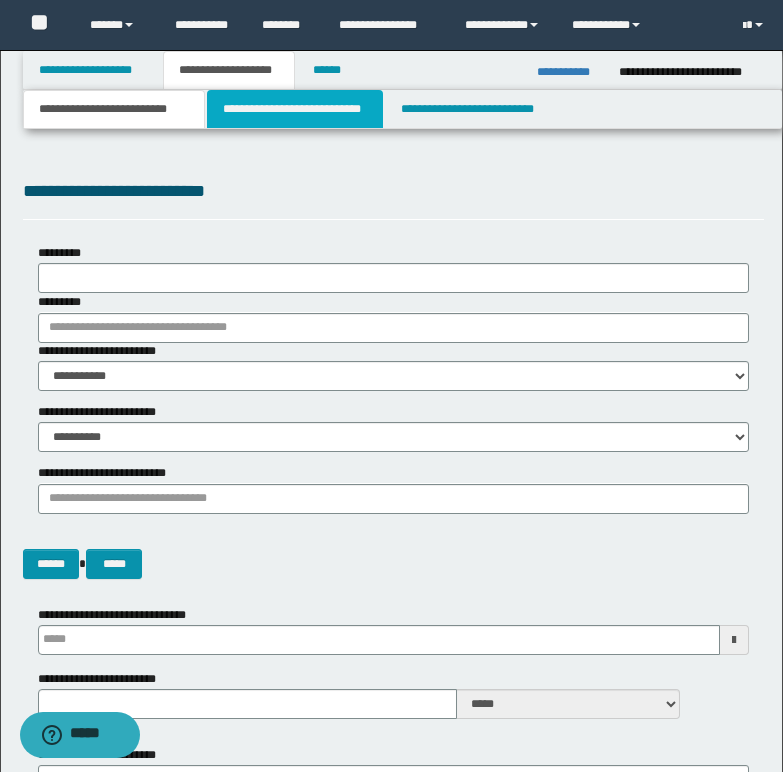 click on "**********" at bounding box center [295, 109] 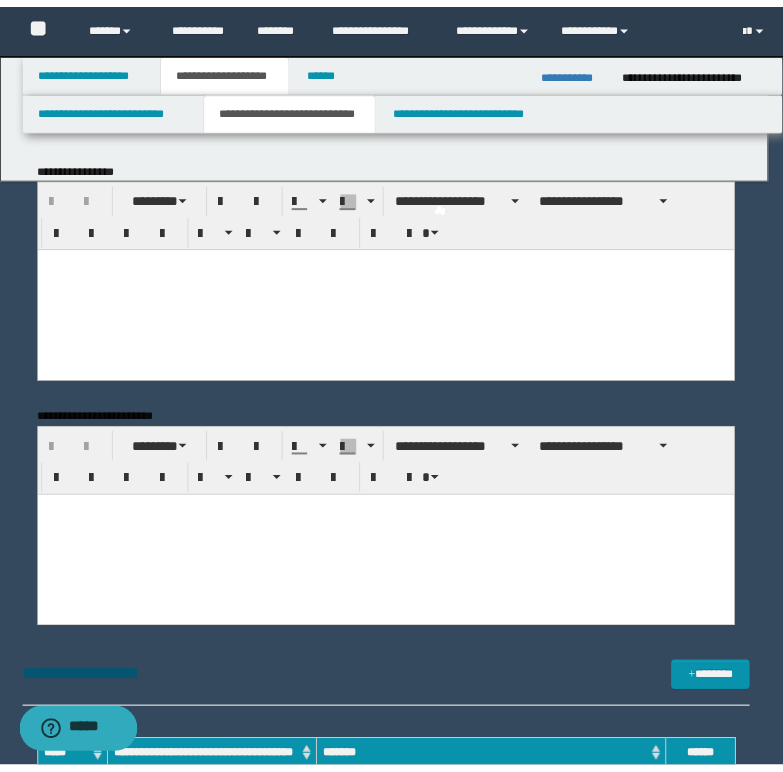 scroll, scrollTop: 0, scrollLeft: 0, axis: both 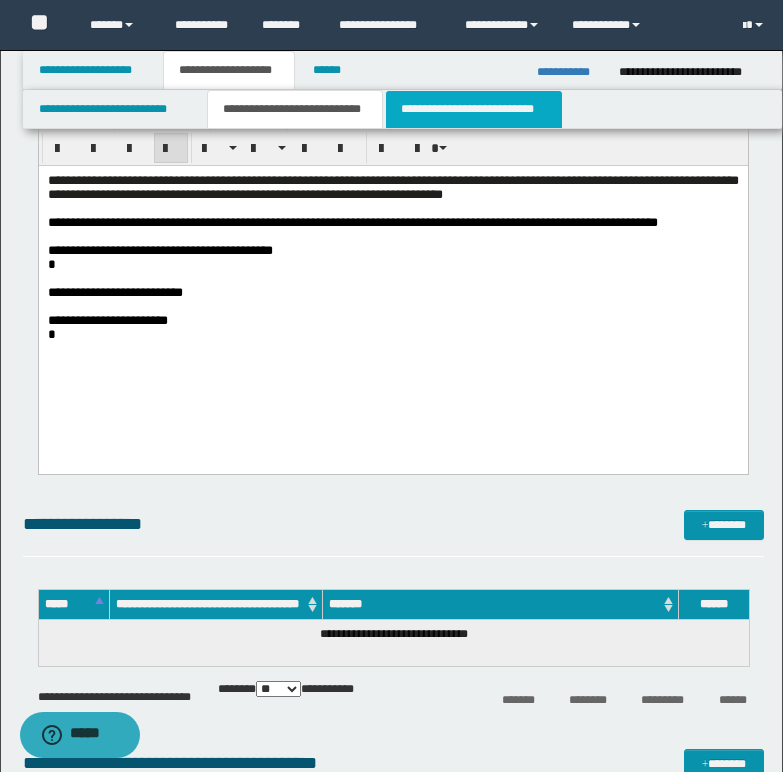 click on "**********" at bounding box center [474, 109] 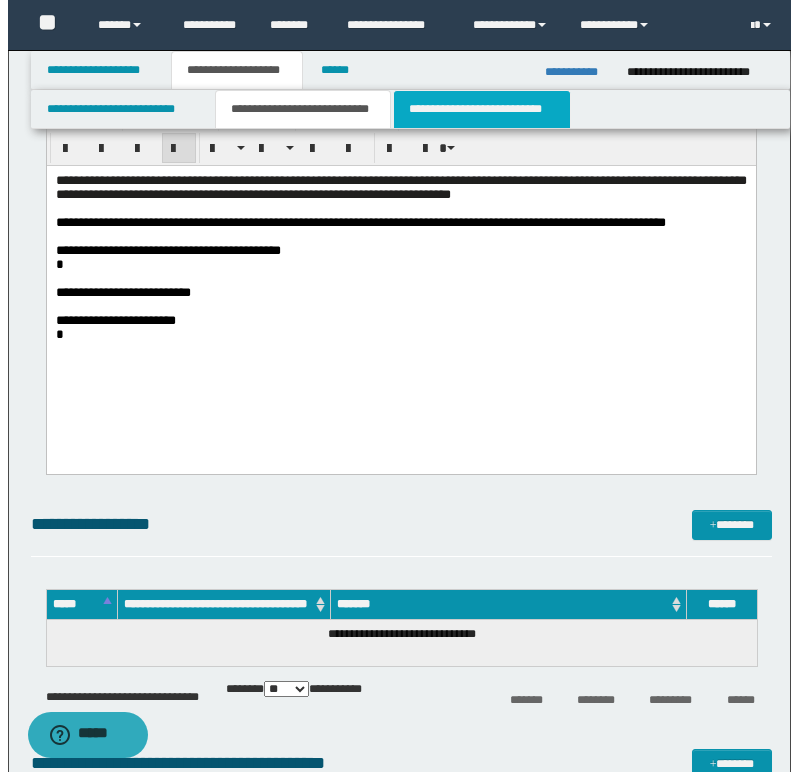 scroll, scrollTop: 0, scrollLeft: 0, axis: both 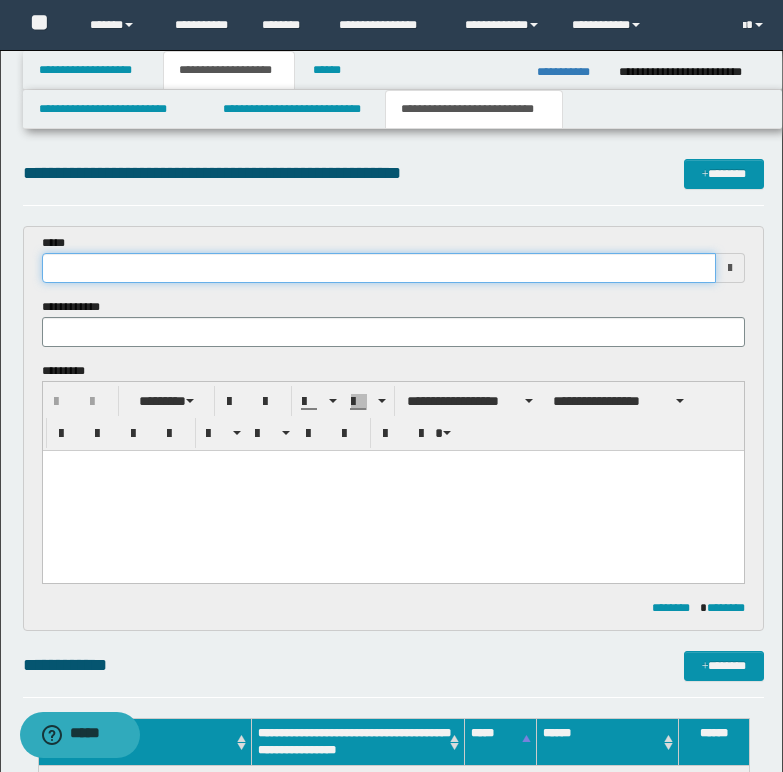click at bounding box center (379, 268) 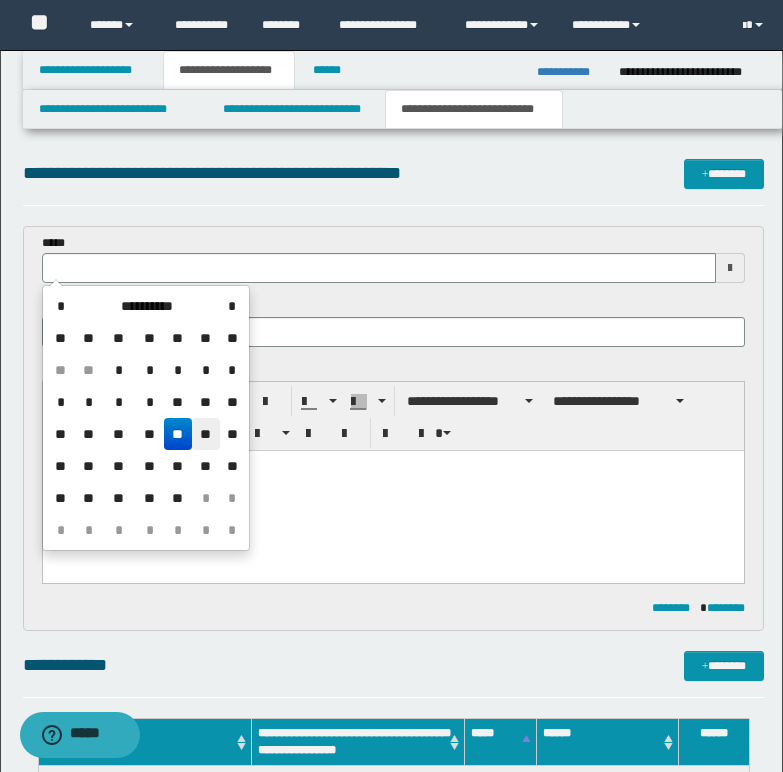 click on "**" at bounding box center (206, 434) 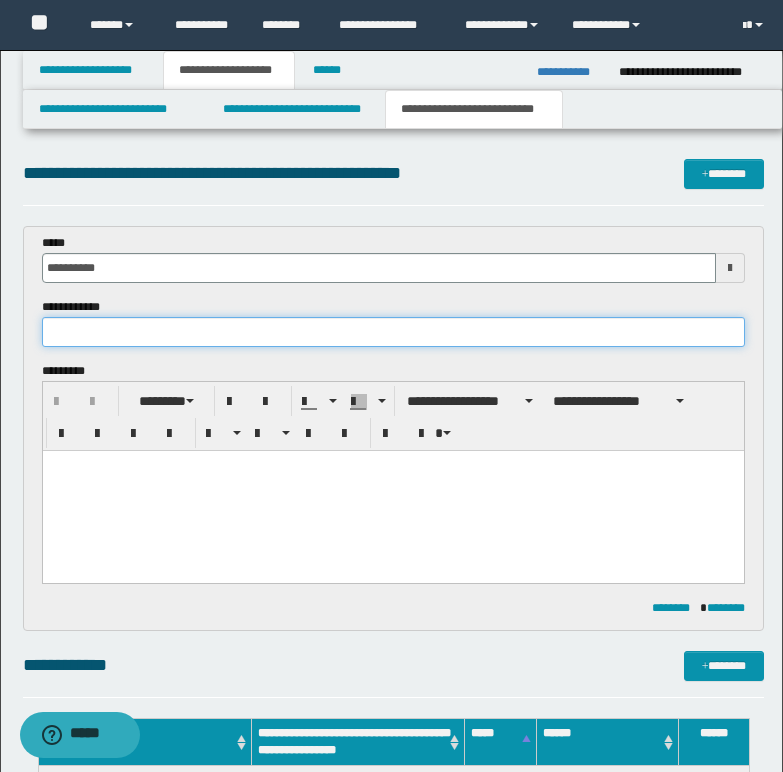 click at bounding box center (393, 332) 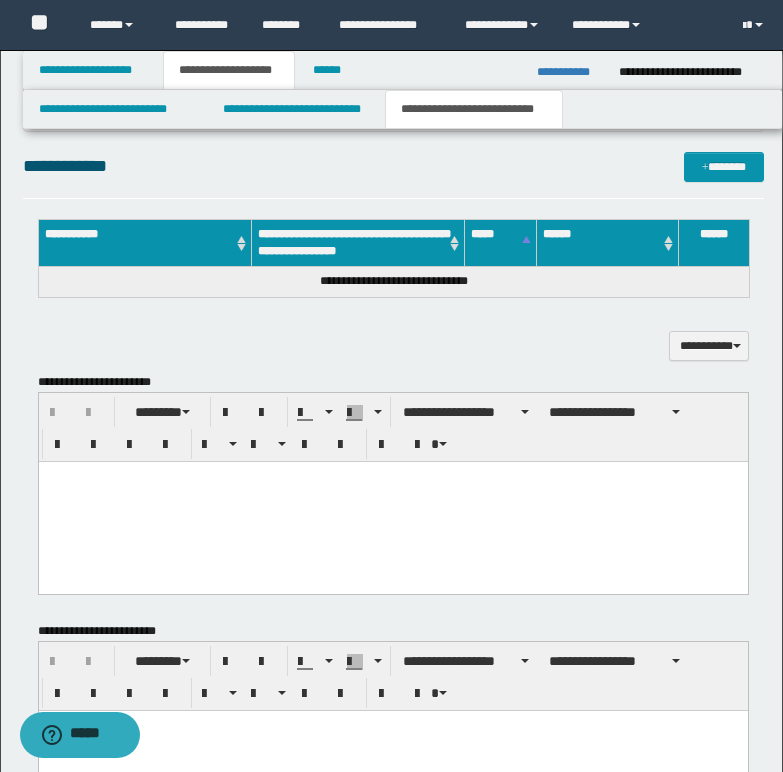 scroll, scrollTop: 500, scrollLeft: 0, axis: vertical 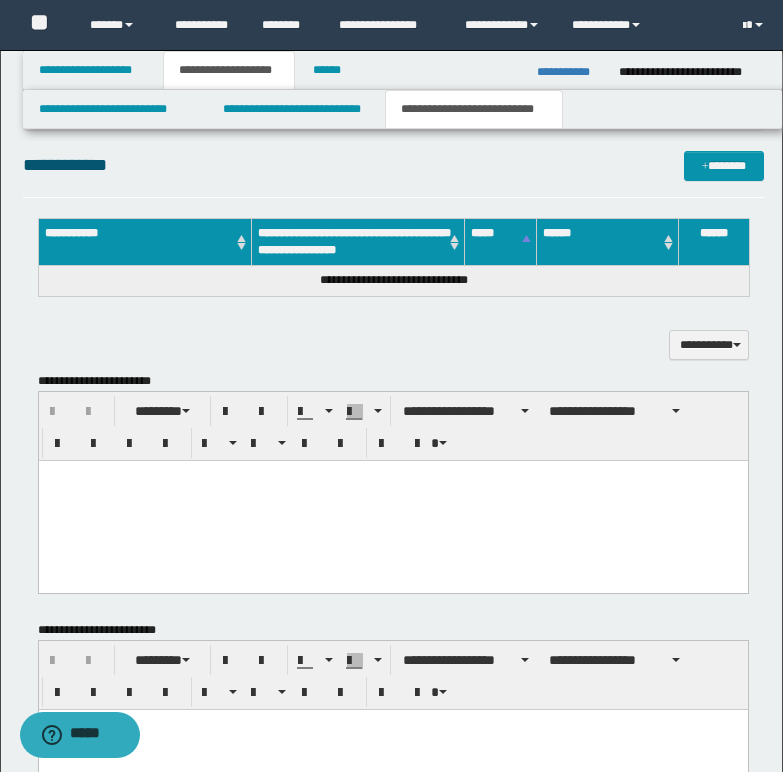 type on "**********" 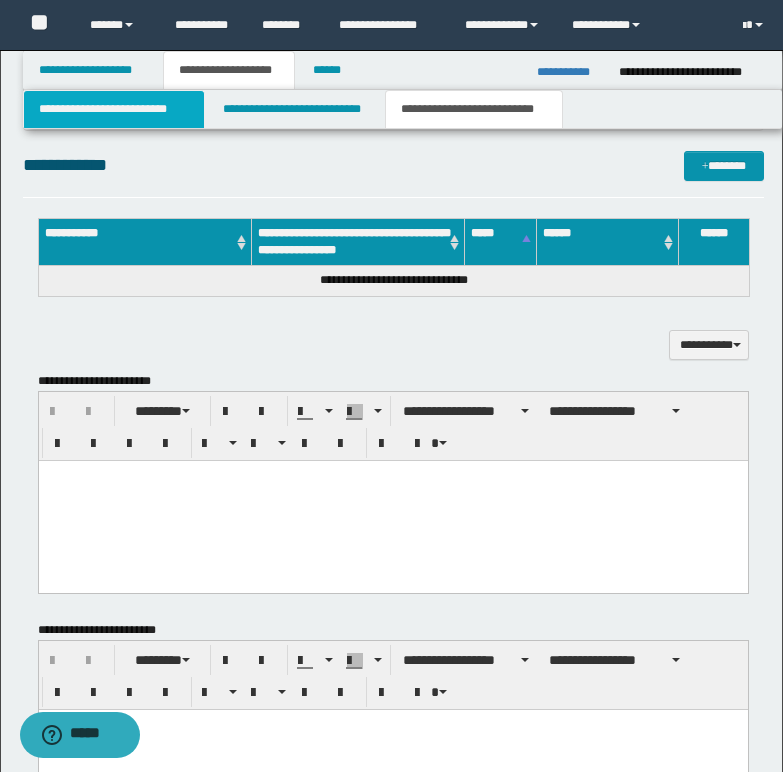 click on "**********" at bounding box center [114, 109] 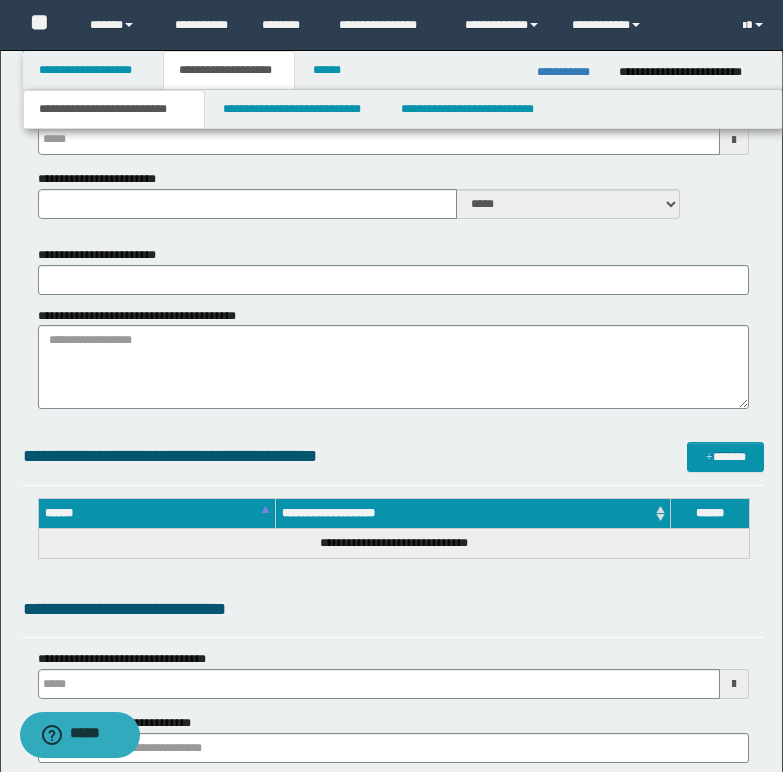 type 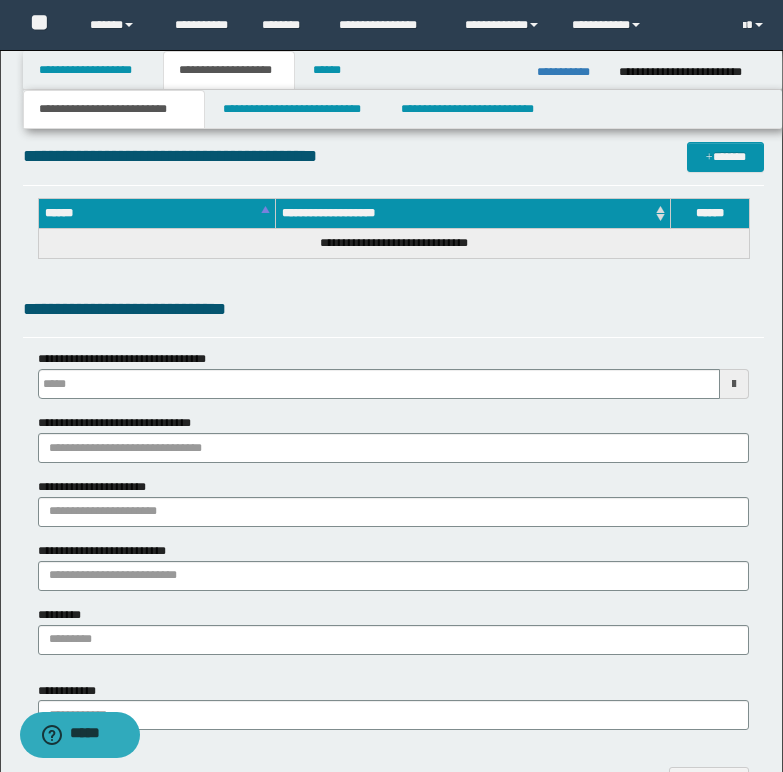 type 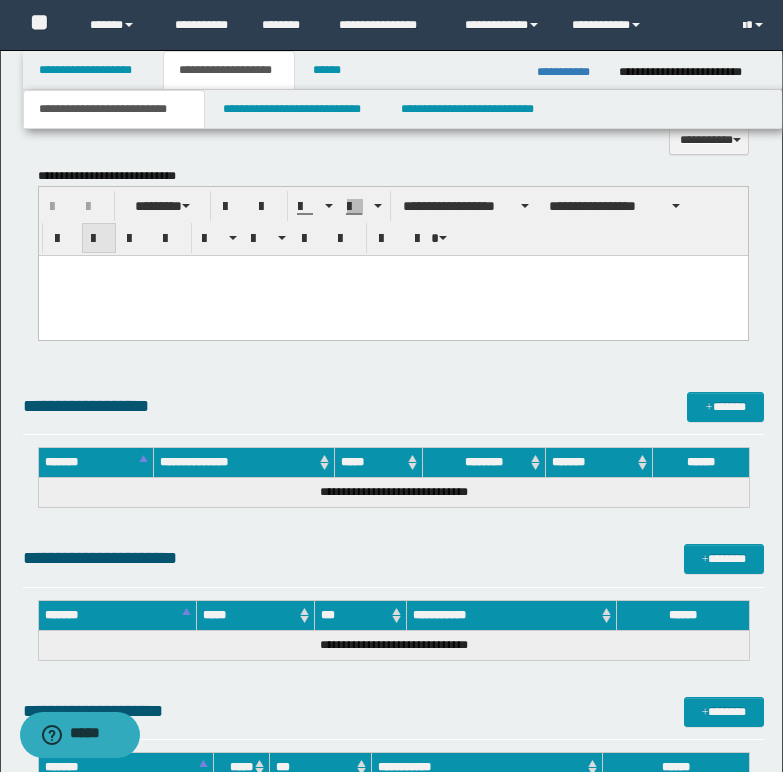 scroll, scrollTop: 1400, scrollLeft: 0, axis: vertical 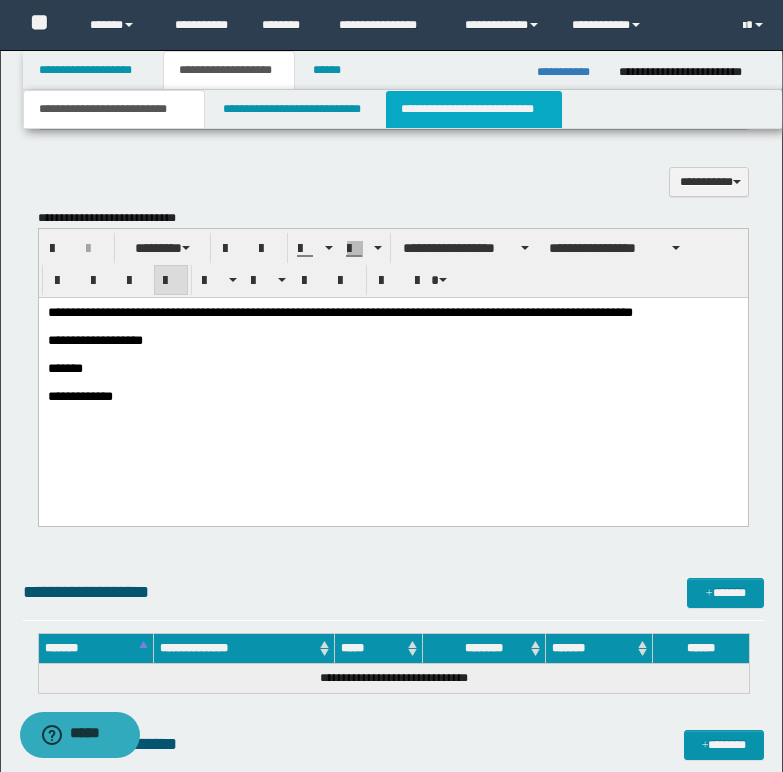 click on "**********" at bounding box center [474, 109] 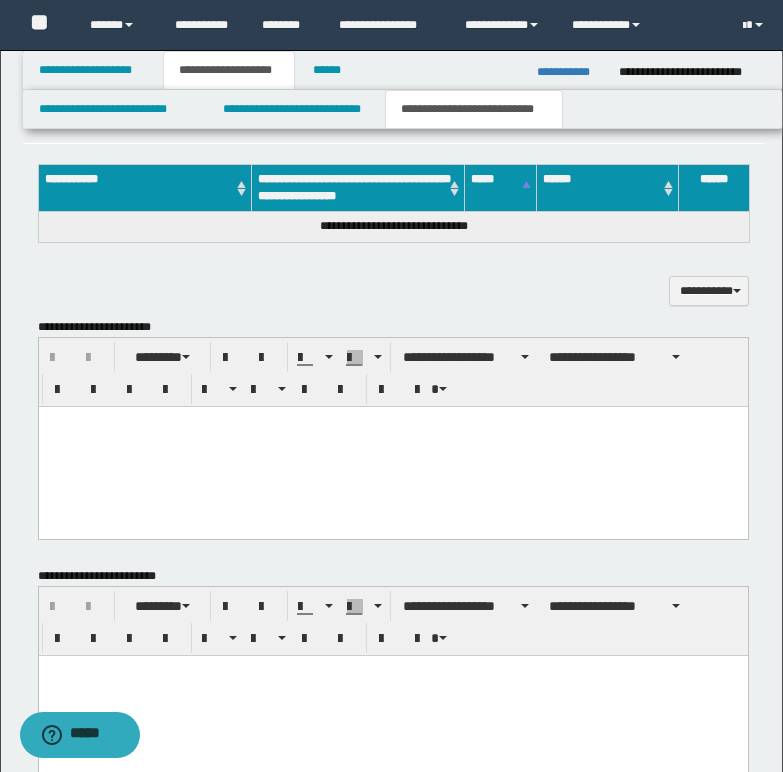 scroll, scrollTop: 495, scrollLeft: 0, axis: vertical 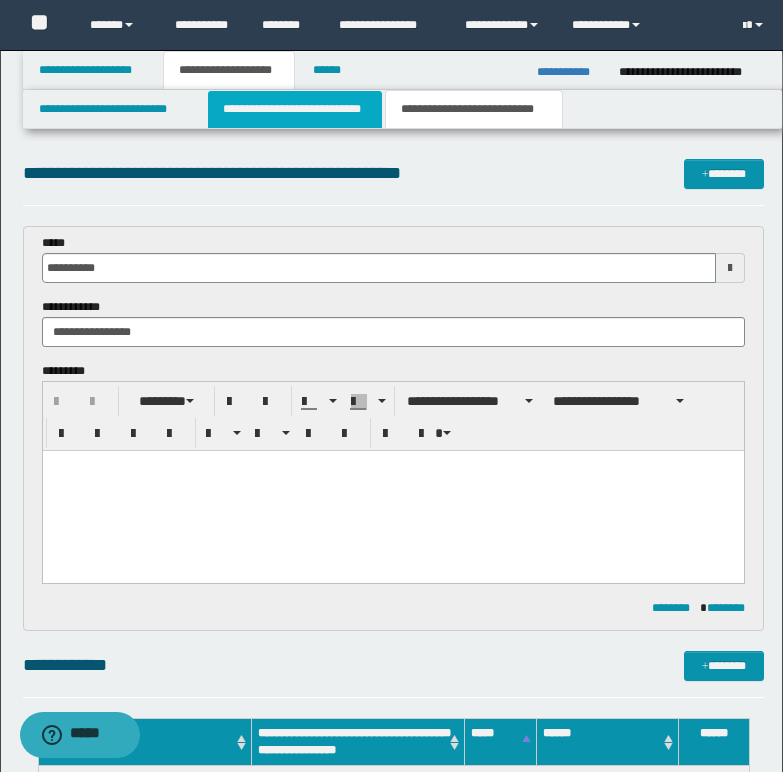 click on "**********" at bounding box center [295, 109] 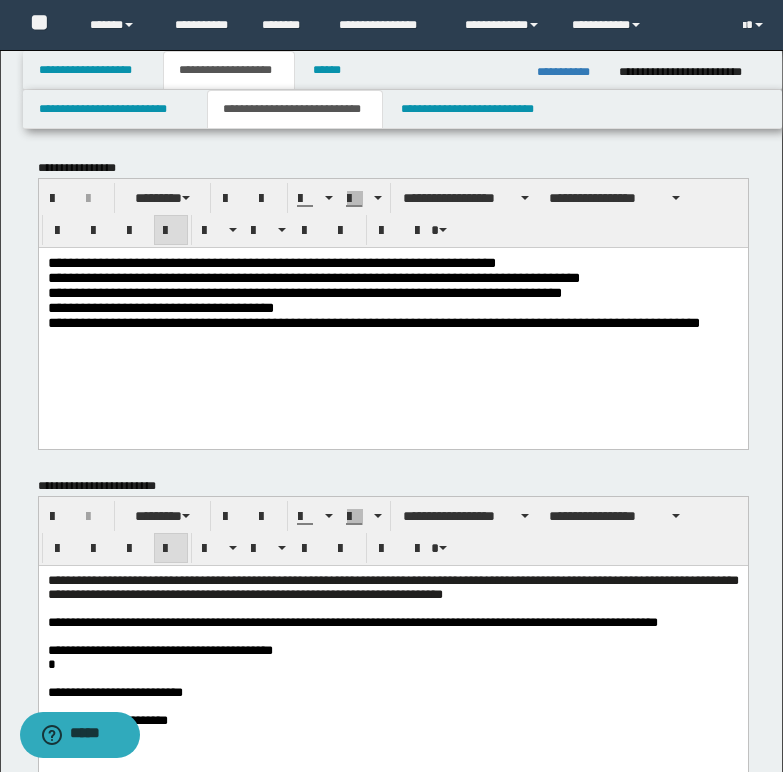 click on "**********" at bounding box center (392, 262) 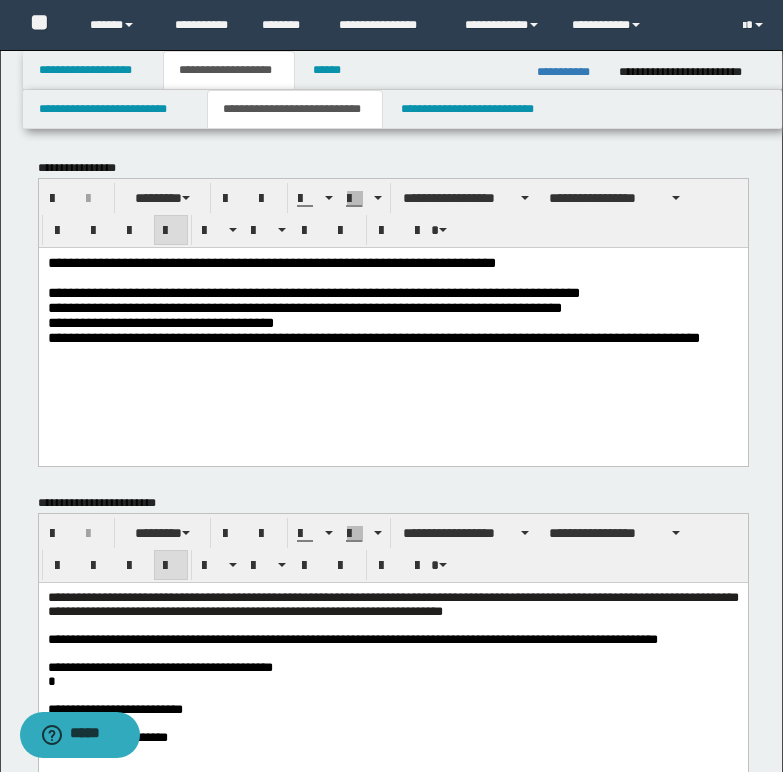 click on "**********" at bounding box center (392, 292) 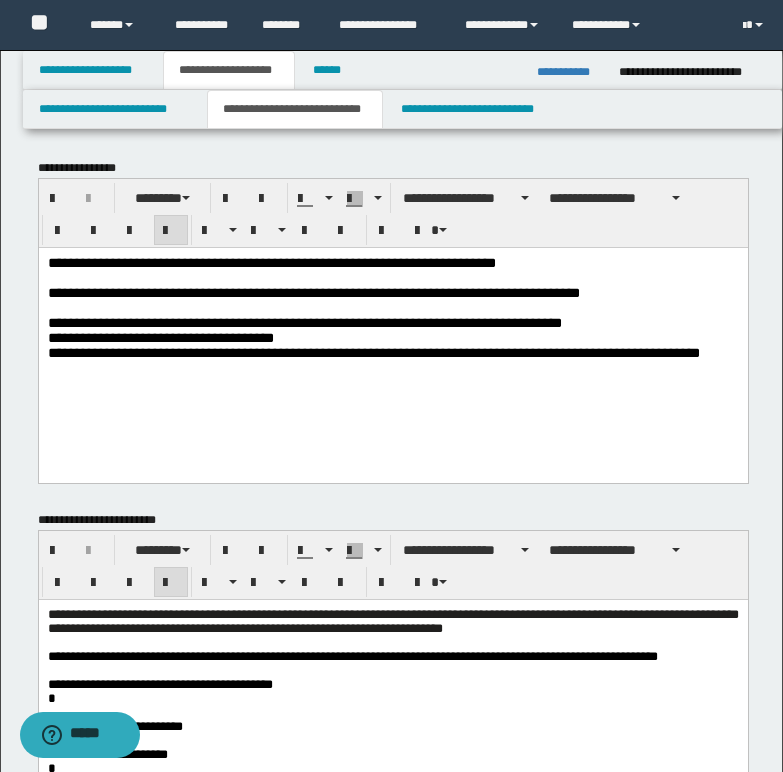 click on "**********" at bounding box center [392, 337] 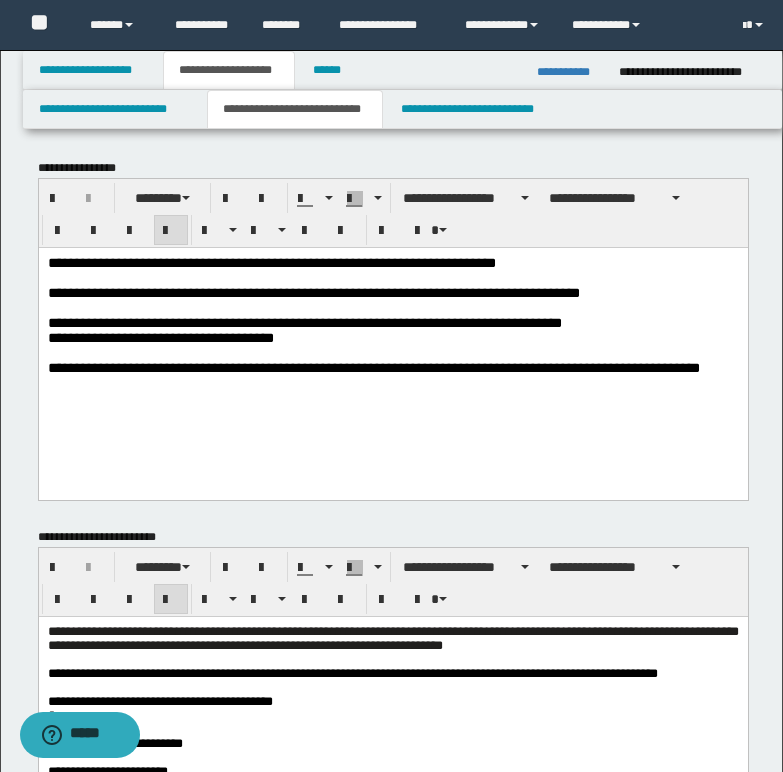 click on "**********" at bounding box center (392, 322) 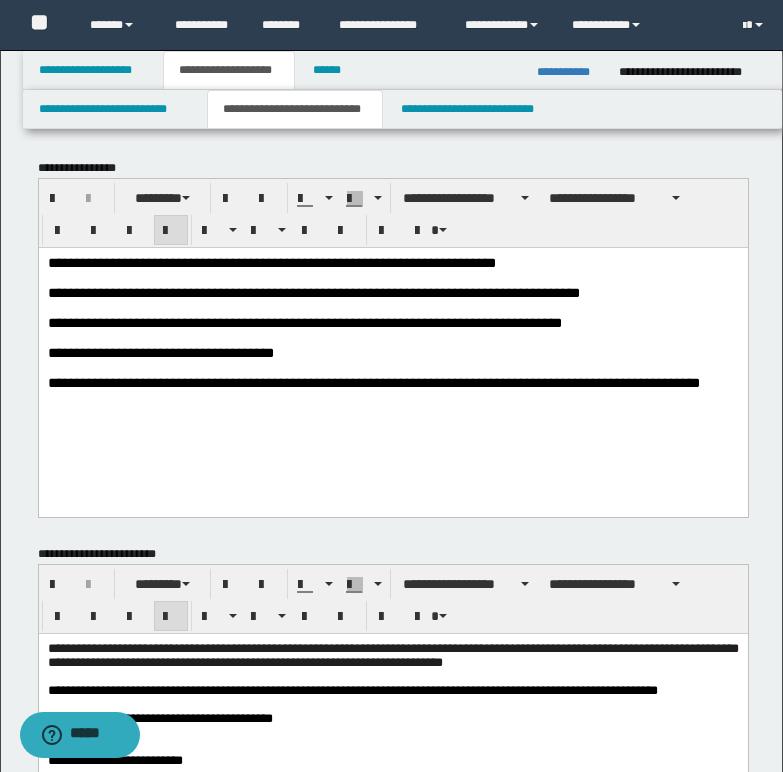 click on "**********" at bounding box center (304, 322) 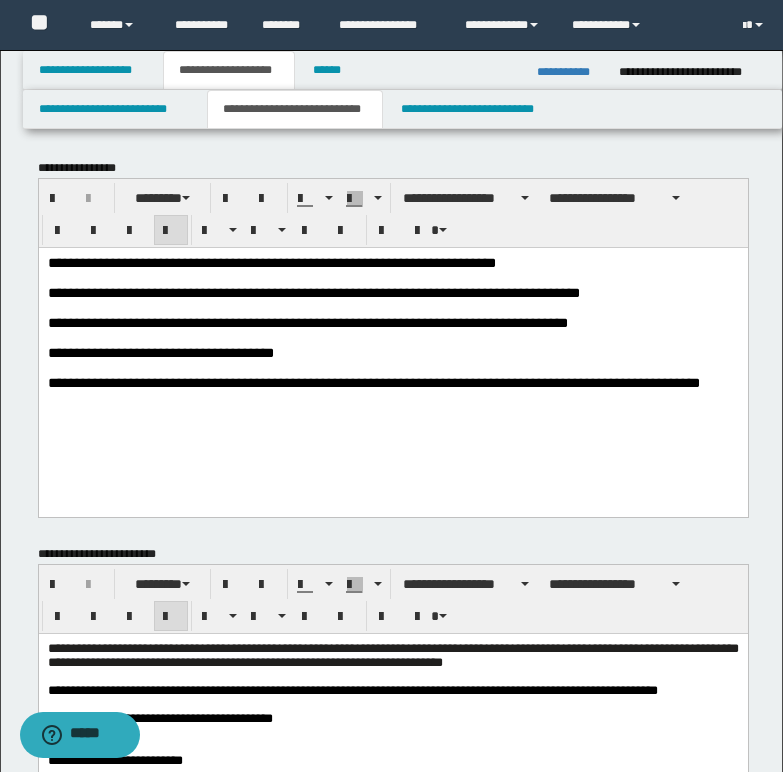 click on "**********" at bounding box center (307, 322) 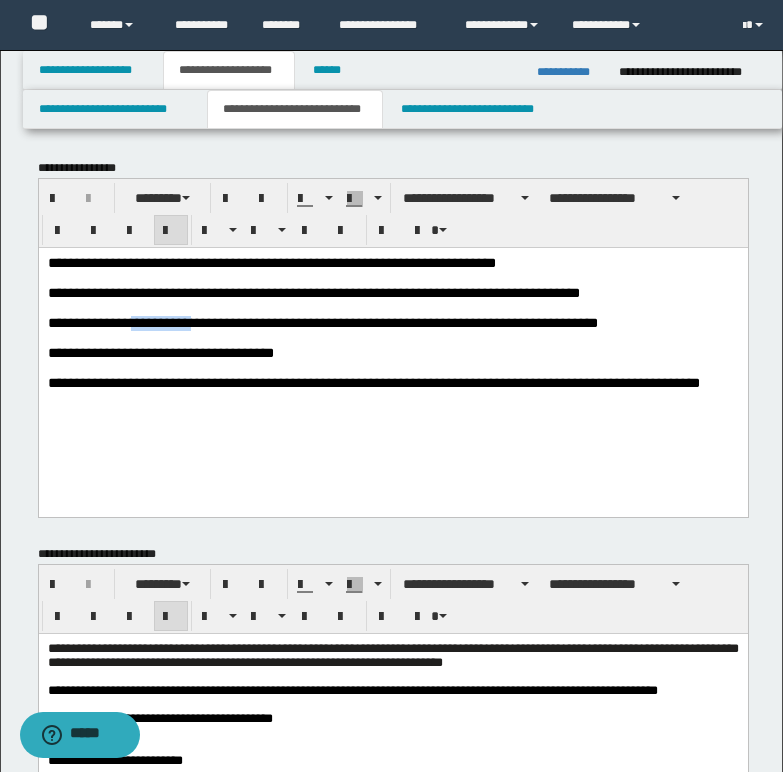 drag, startPoint x: 142, startPoint y: 328, endPoint x: 211, endPoint y: 333, distance: 69.18092 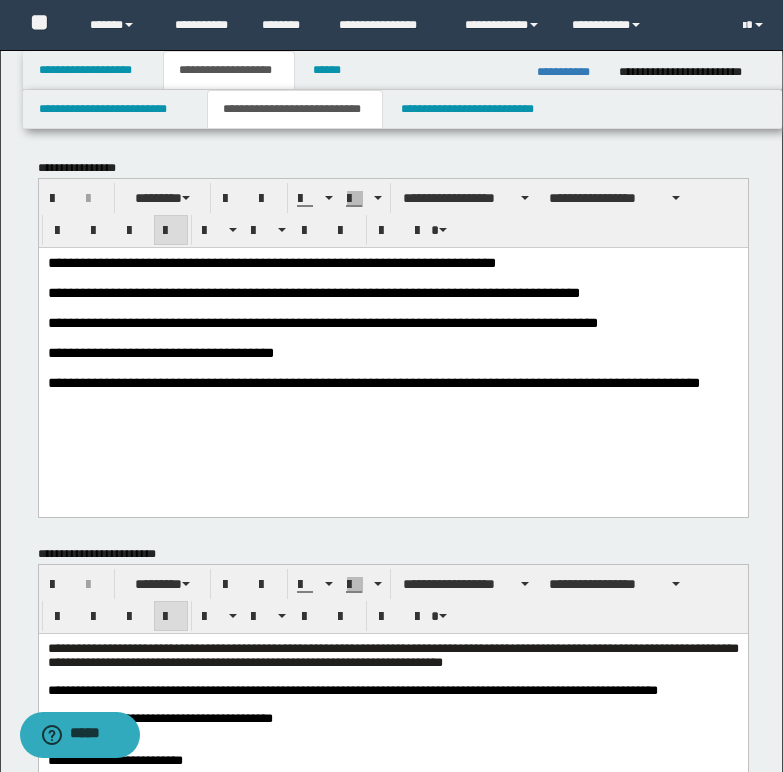 click on "**********" at bounding box center [373, 382] 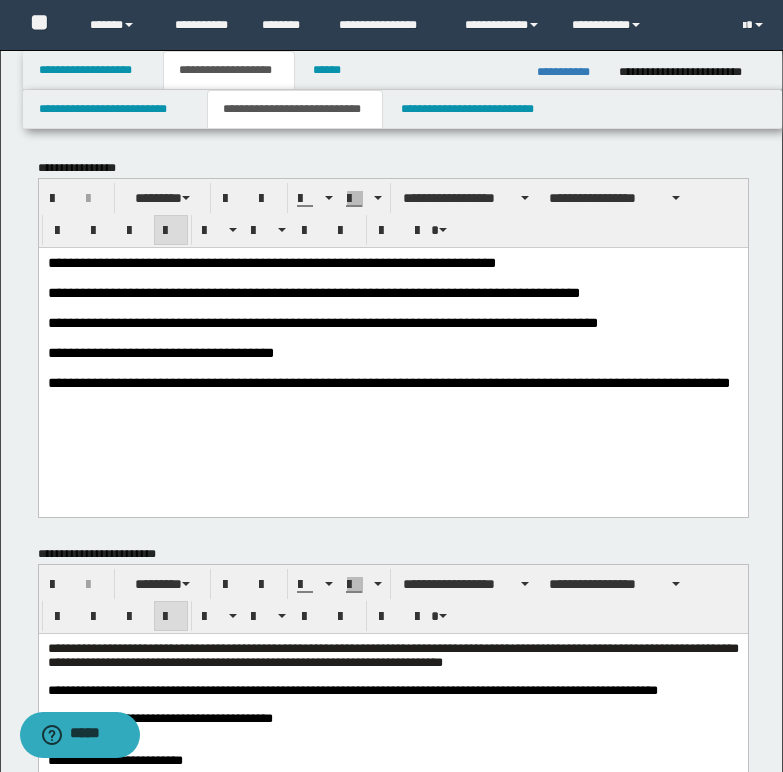 click on "**********" at bounding box center (388, 382) 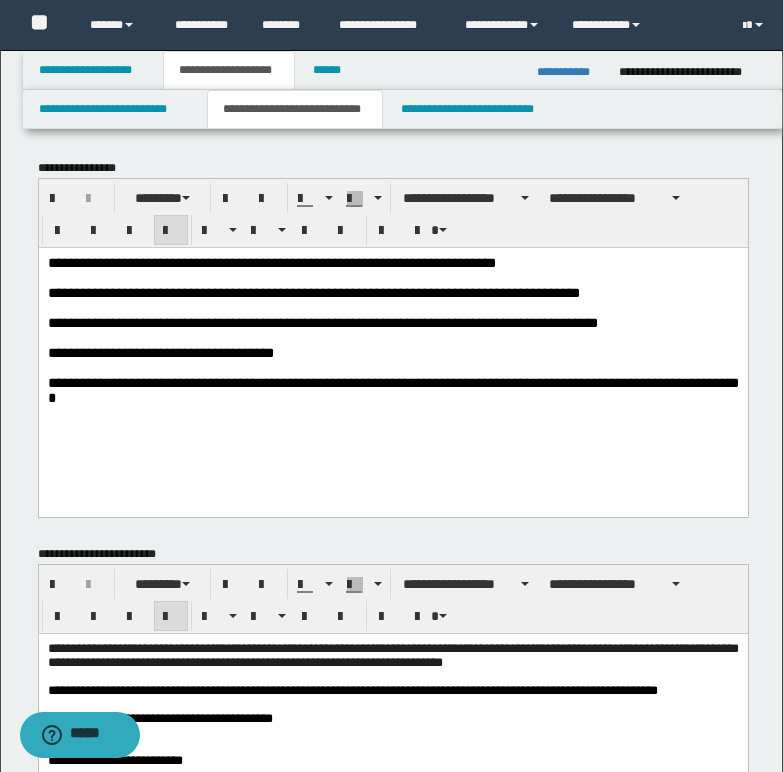 click on "**********" at bounding box center (322, 322) 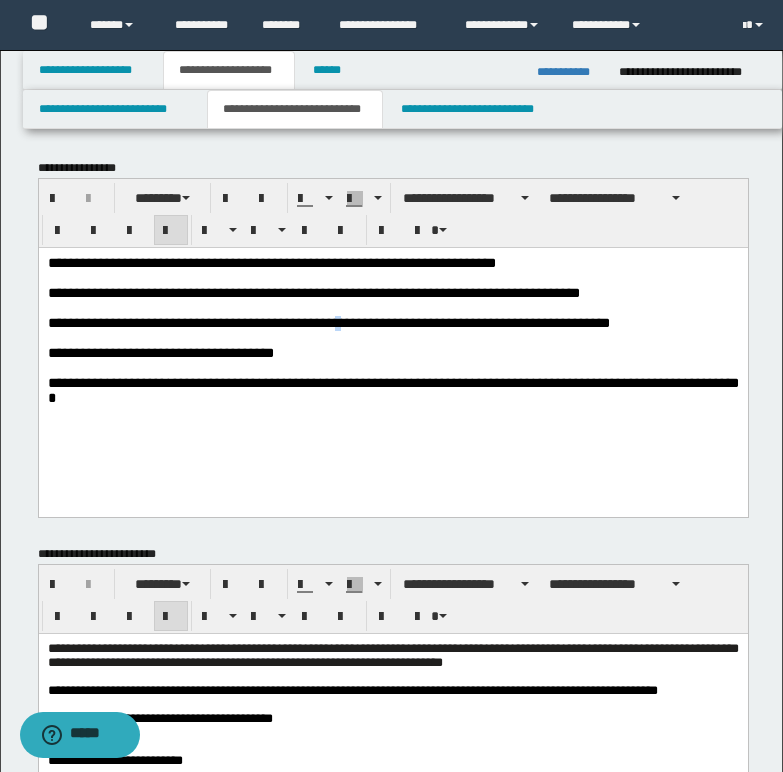 click on "**********" at bounding box center (328, 322) 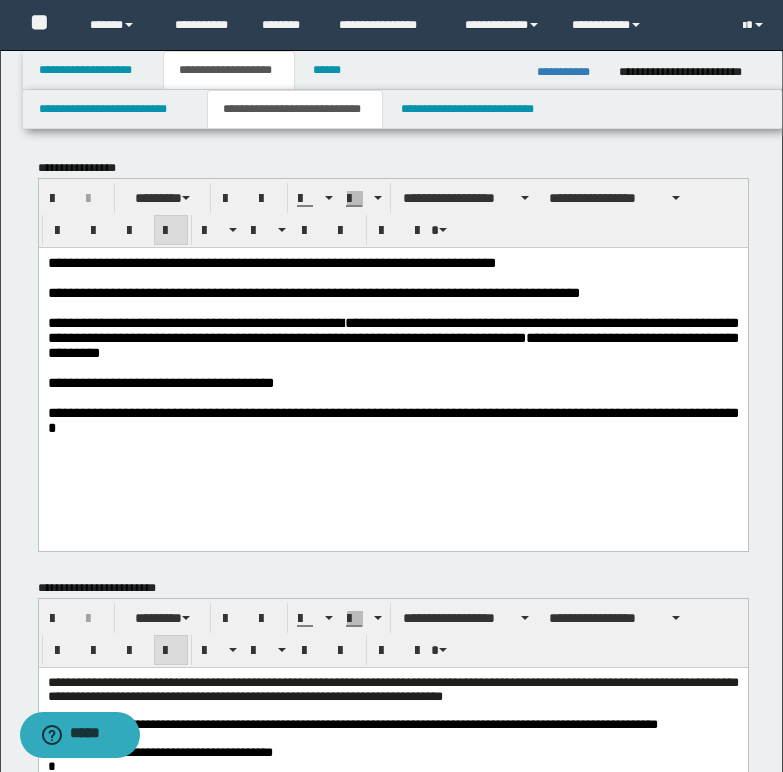 click on "**********" at bounding box center (392, 337) 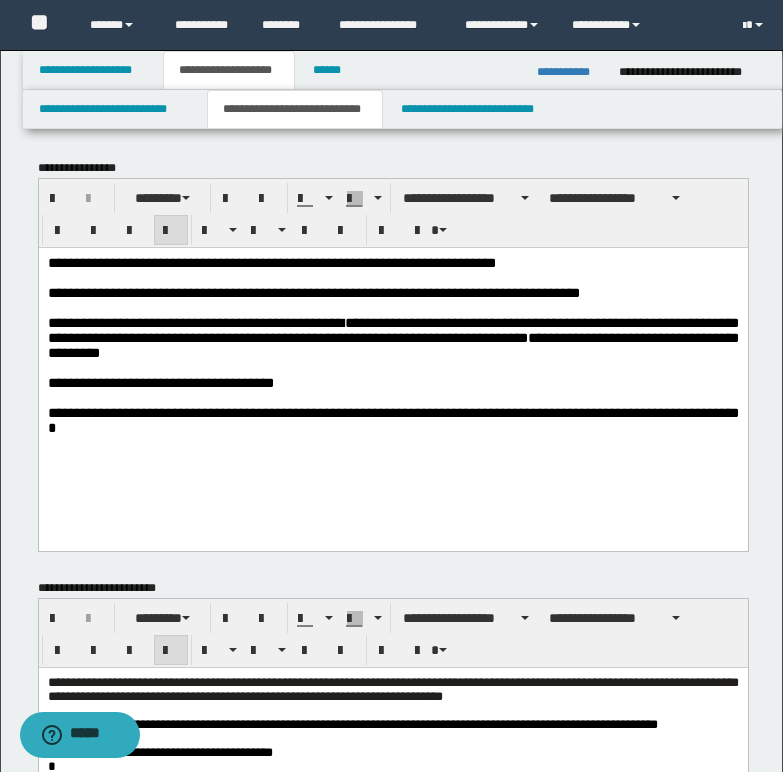 click on "**********" at bounding box center (392, 337) 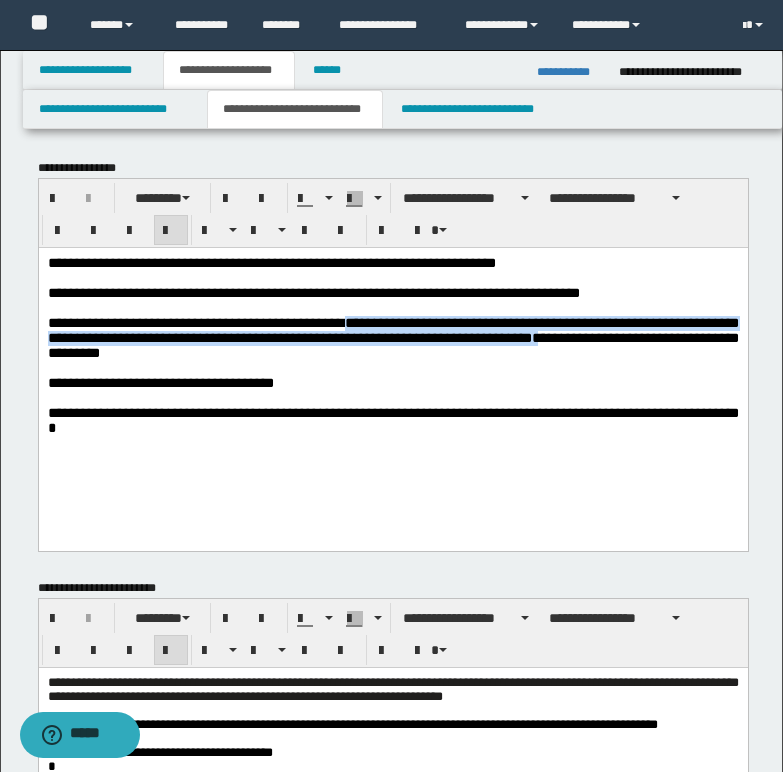 drag, startPoint x: 379, startPoint y: 327, endPoint x: 628, endPoint y: 344, distance: 249.57965 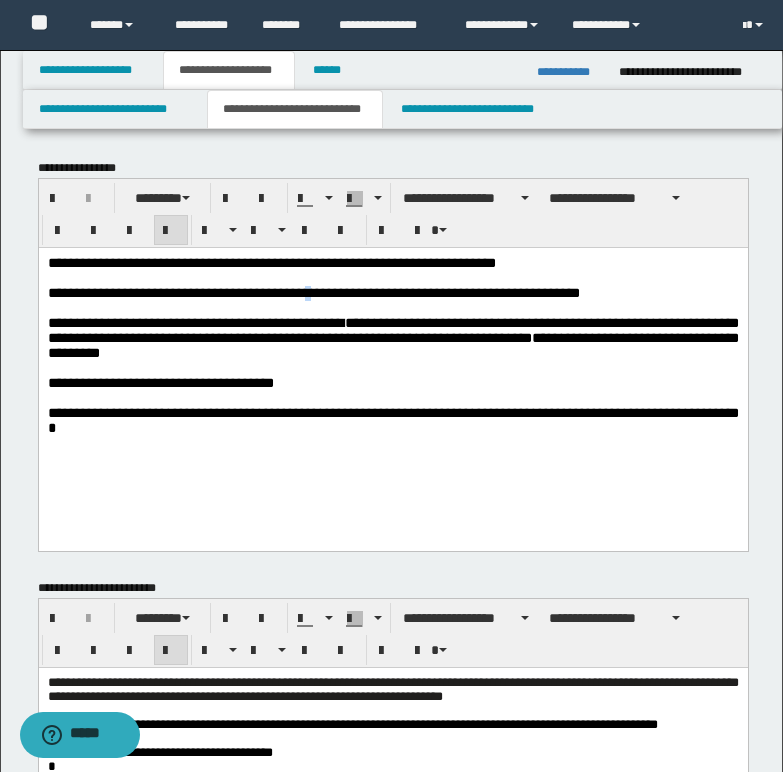 click on "**********" at bounding box center (313, 292) 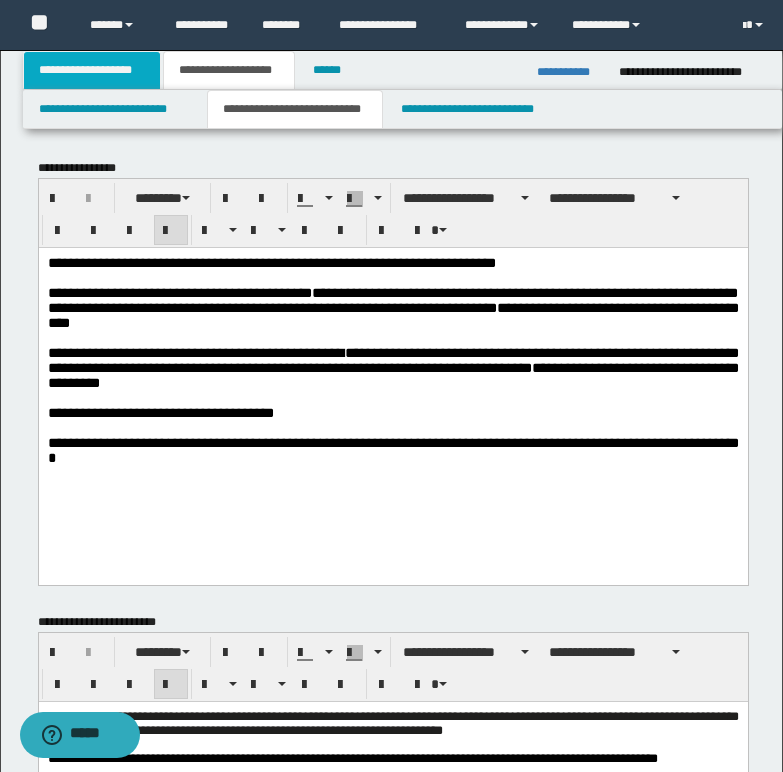 click on "**********" at bounding box center [92, 70] 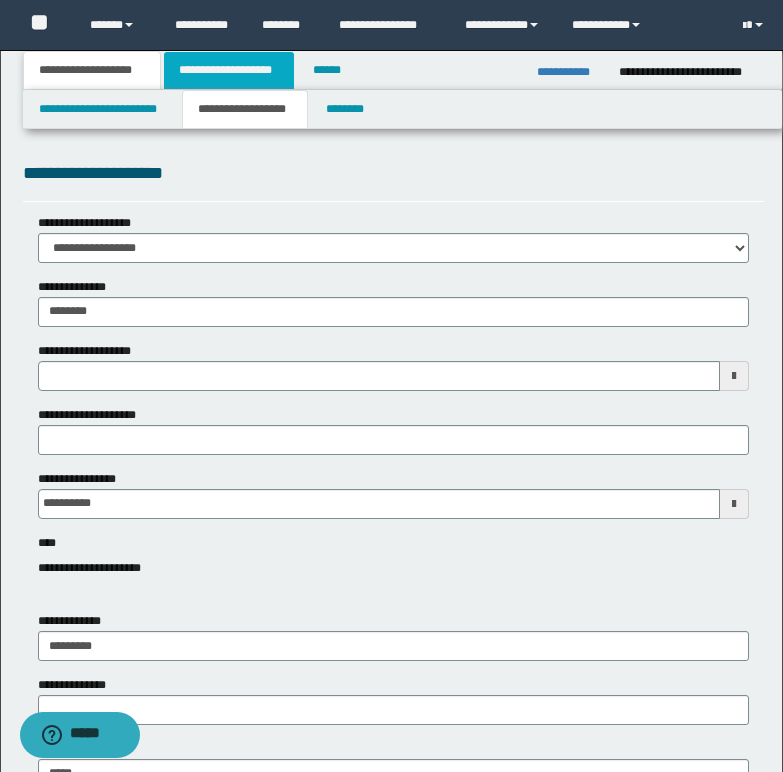 click on "**********" at bounding box center (229, 70) 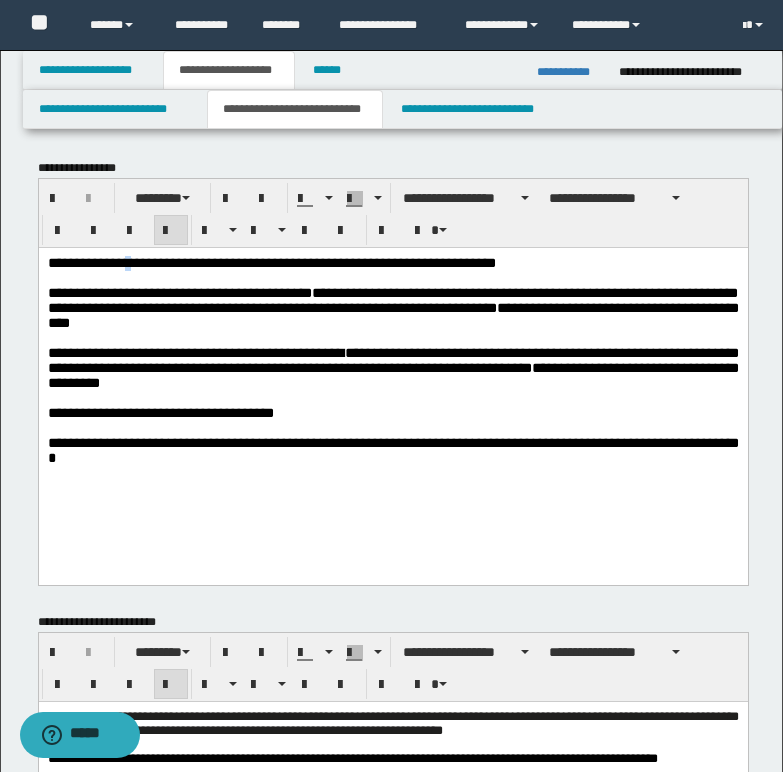 click on "**********" at bounding box center [271, 262] 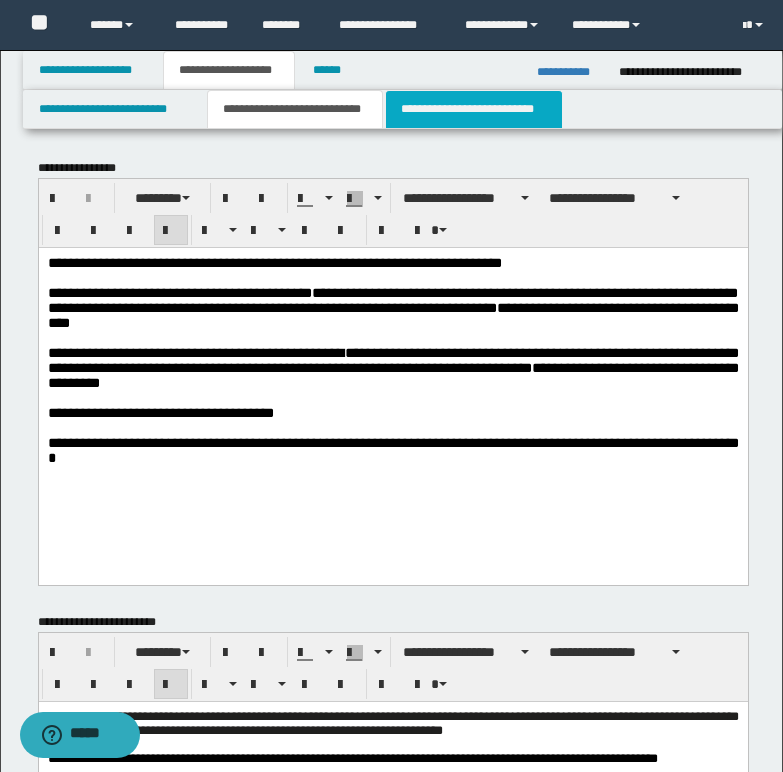 click on "**********" at bounding box center (474, 109) 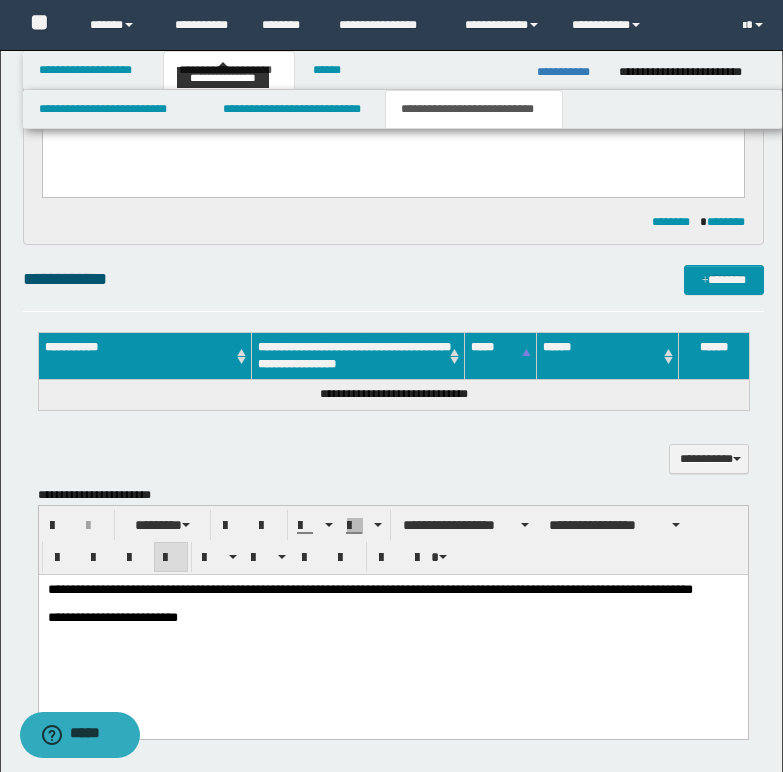 scroll, scrollTop: 400, scrollLeft: 0, axis: vertical 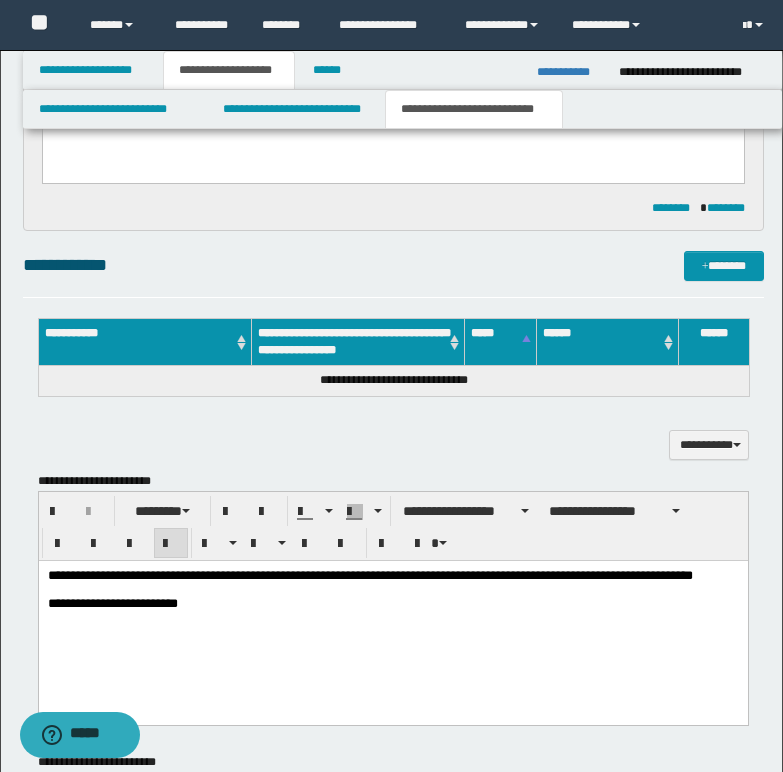 click on "**********" at bounding box center [369, 574] 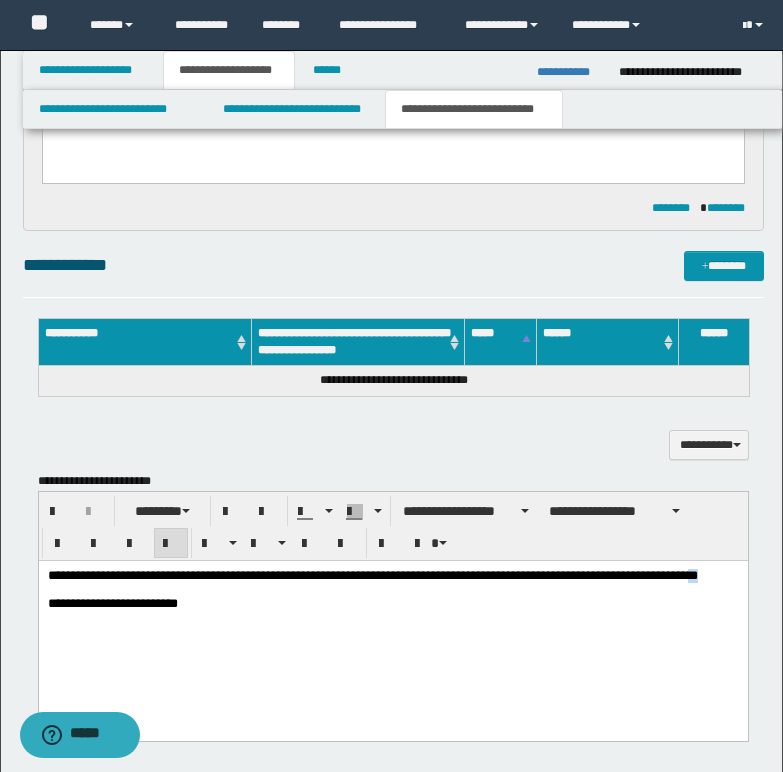 click on "**********" at bounding box center [372, 574] 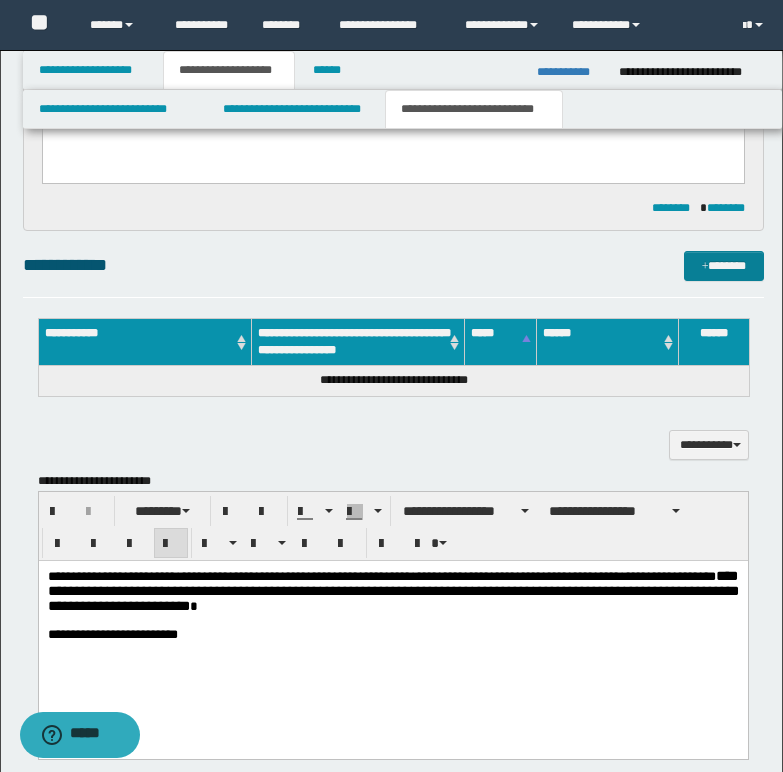 click on "*******" at bounding box center (724, 266) 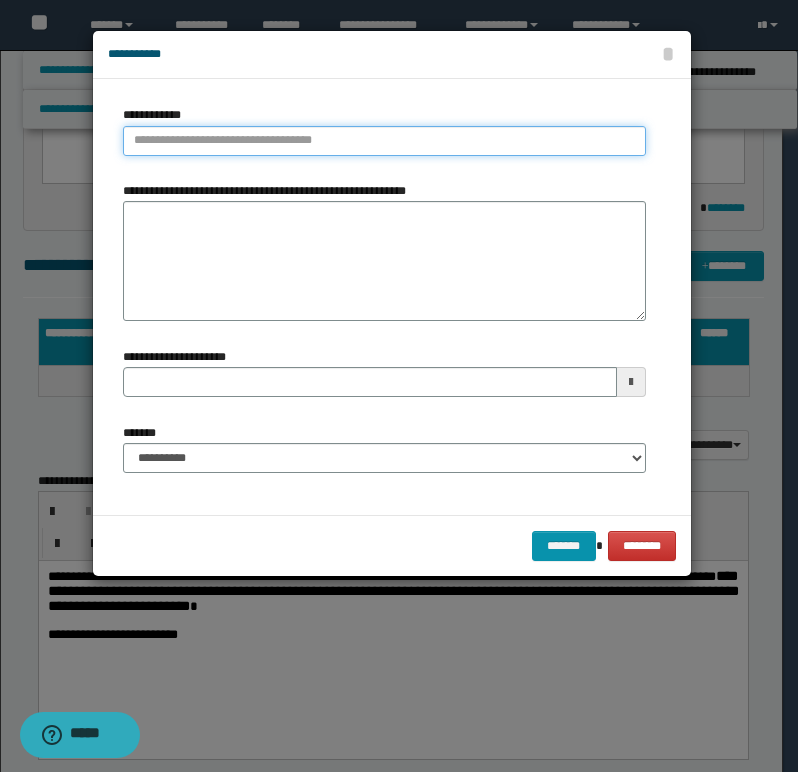 click on "**********" at bounding box center (384, 141) 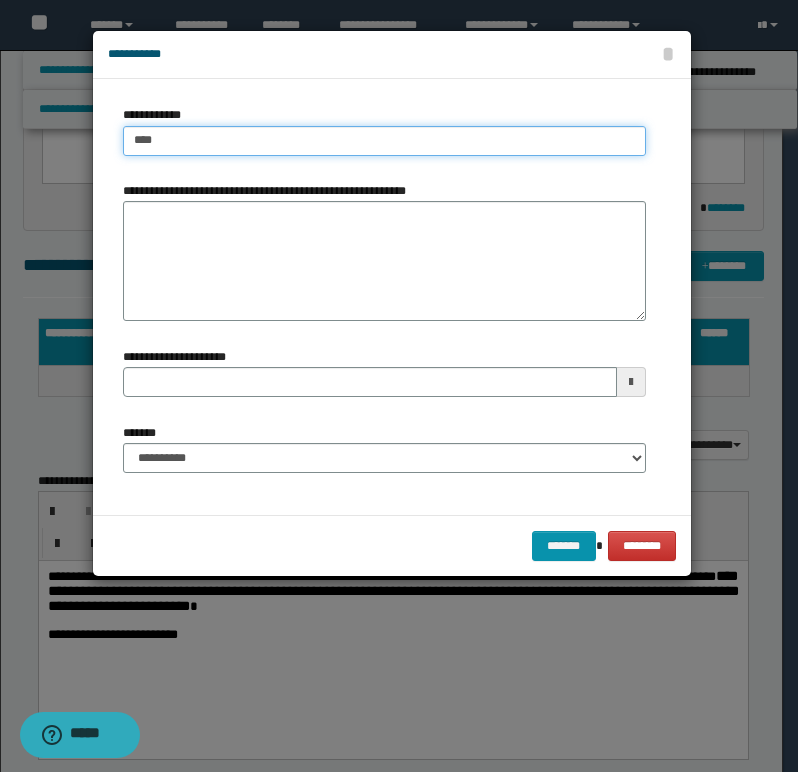 type on "*****" 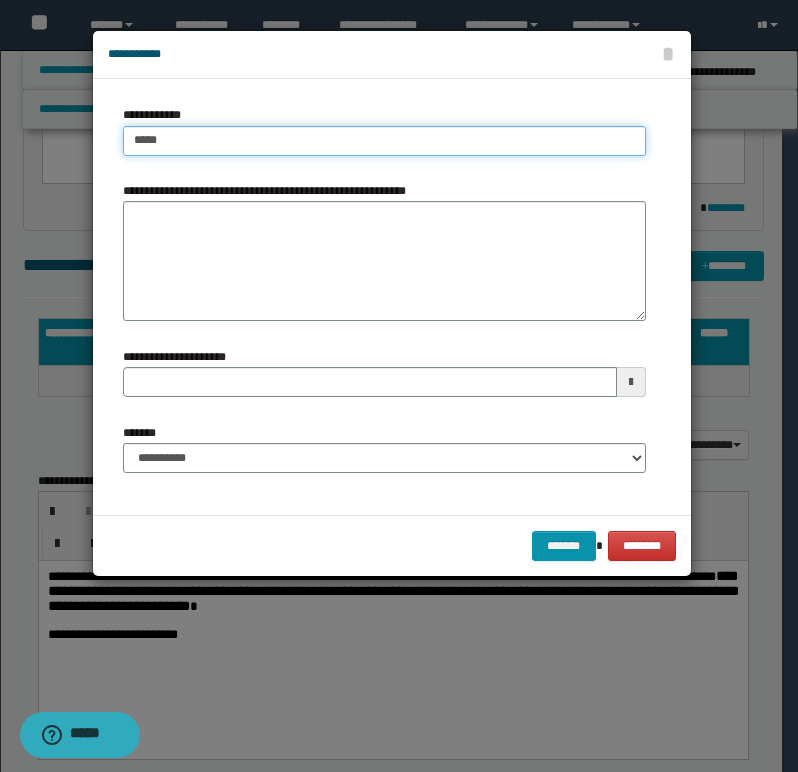 type on "*****" 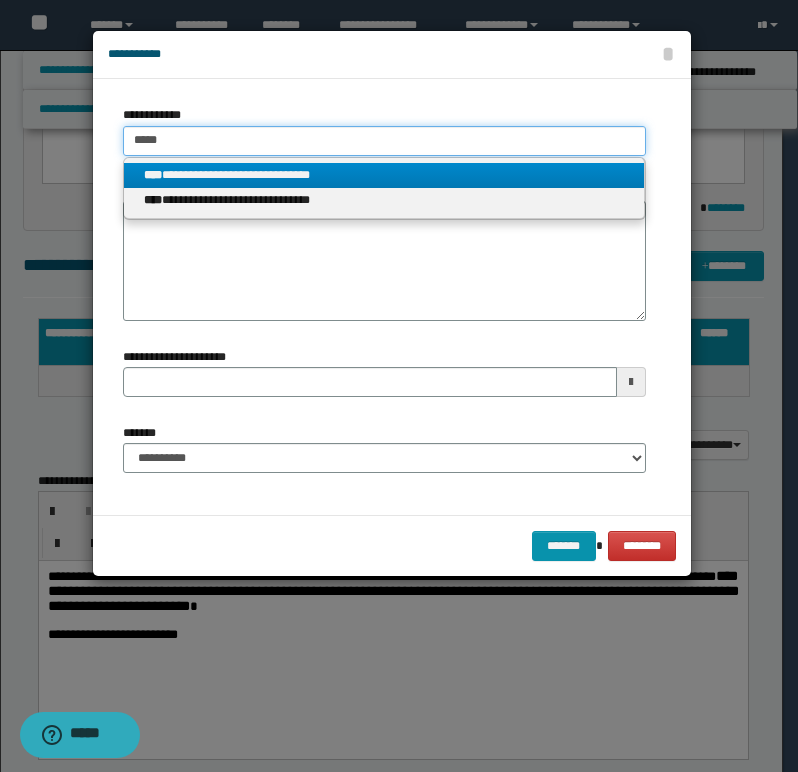 type on "*****" 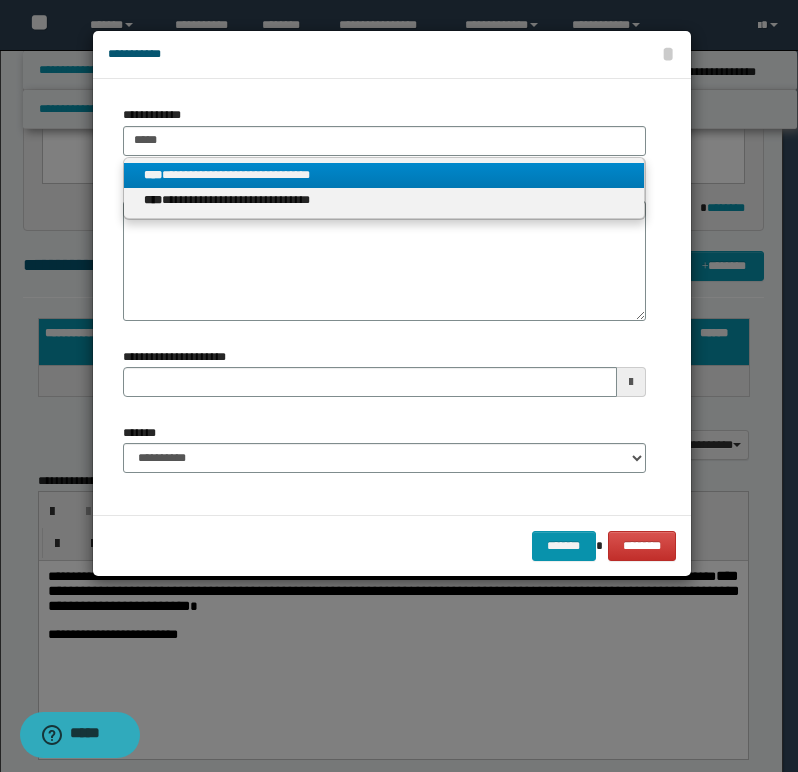 drag, startPoint x: 190, startPoint y: 174, endPoint x: 190, endPoint y: 160, distance: 14 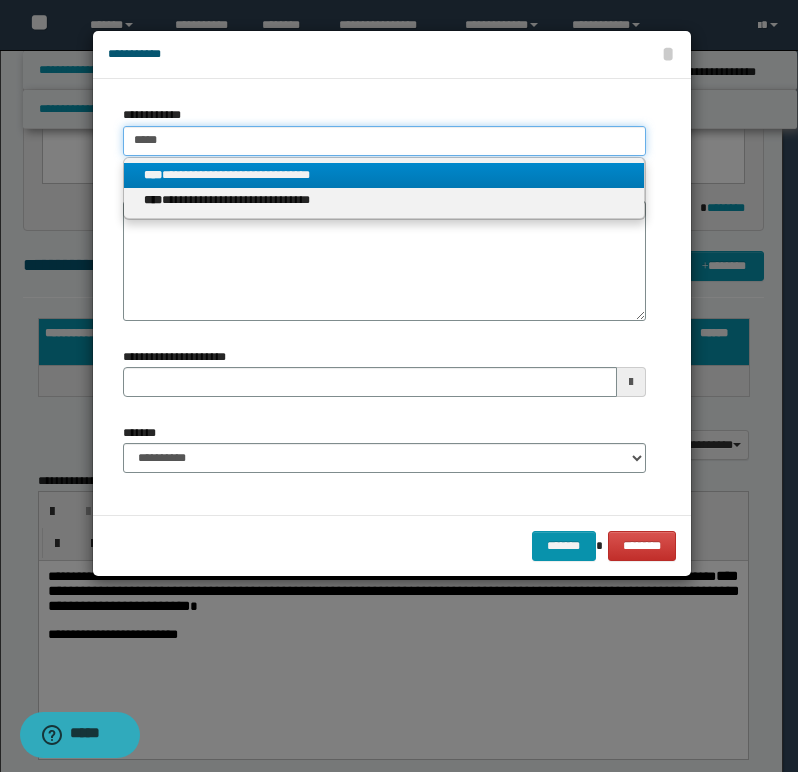 type 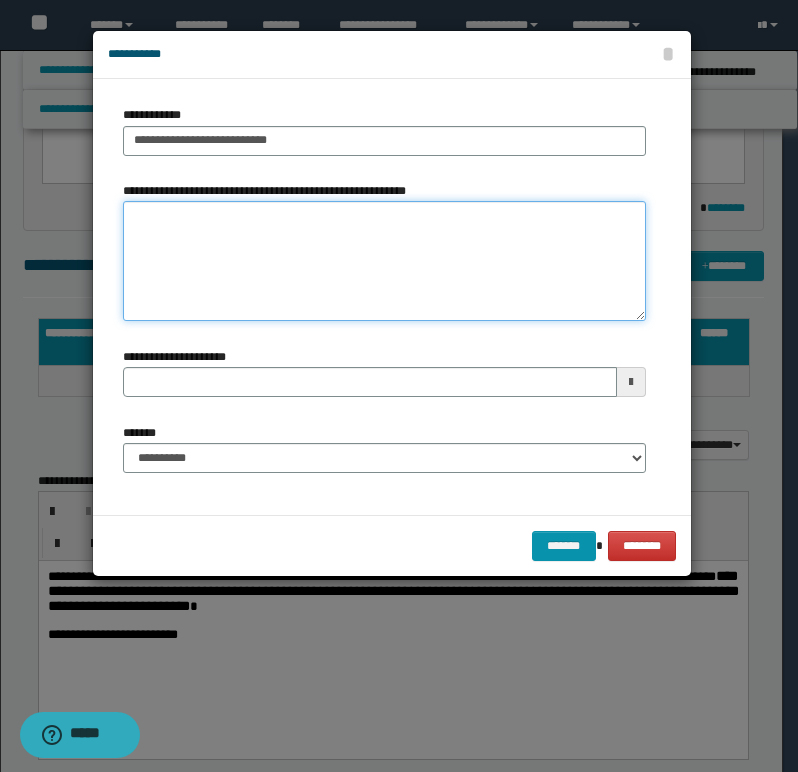 click on "**********" at bounding box center [384, 261] 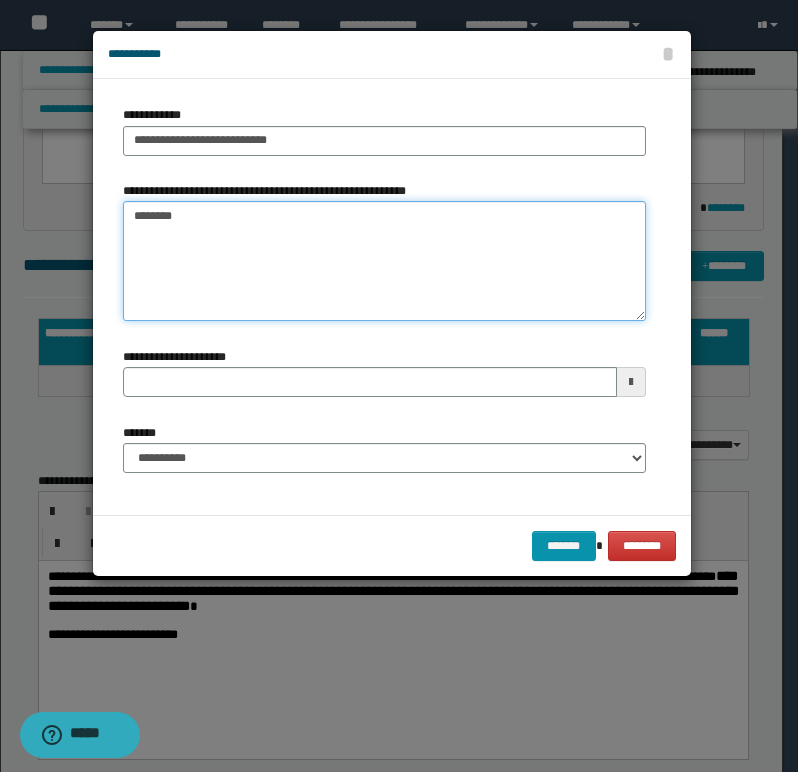 type on "*********" 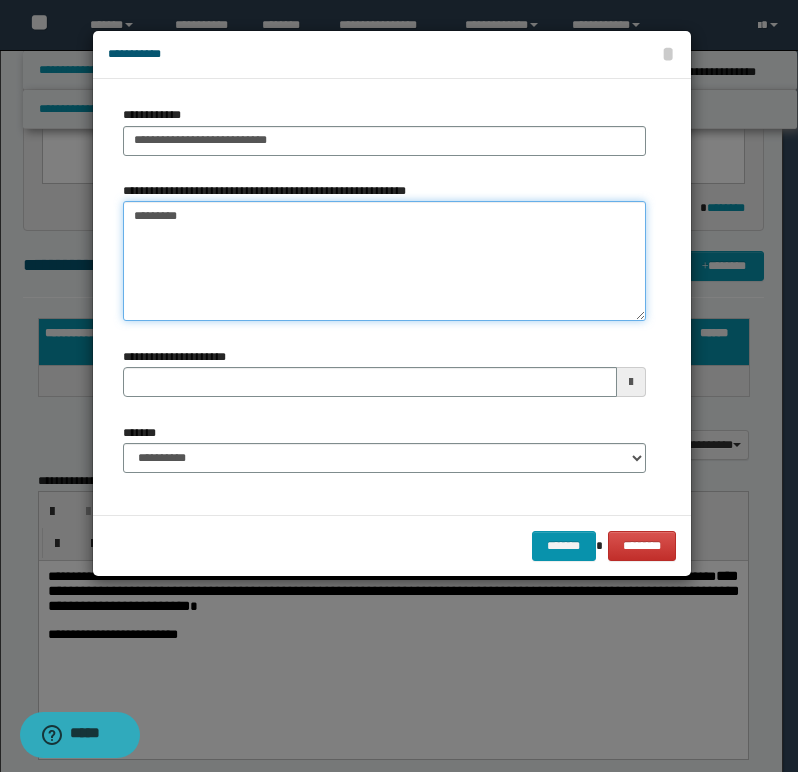 type 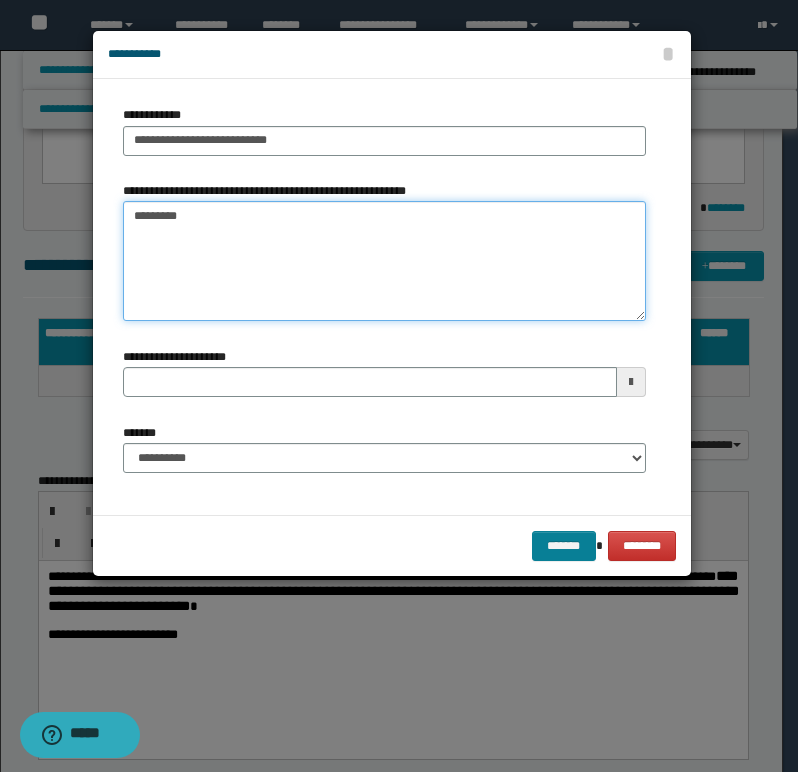 type on "*********" 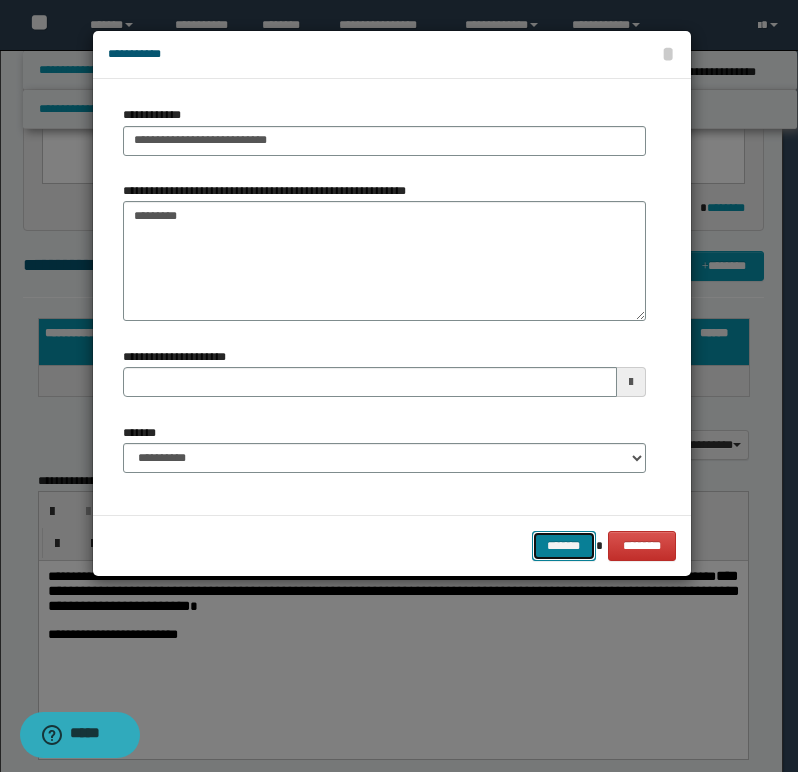 click on "*******" at bounding box center (564, 546) 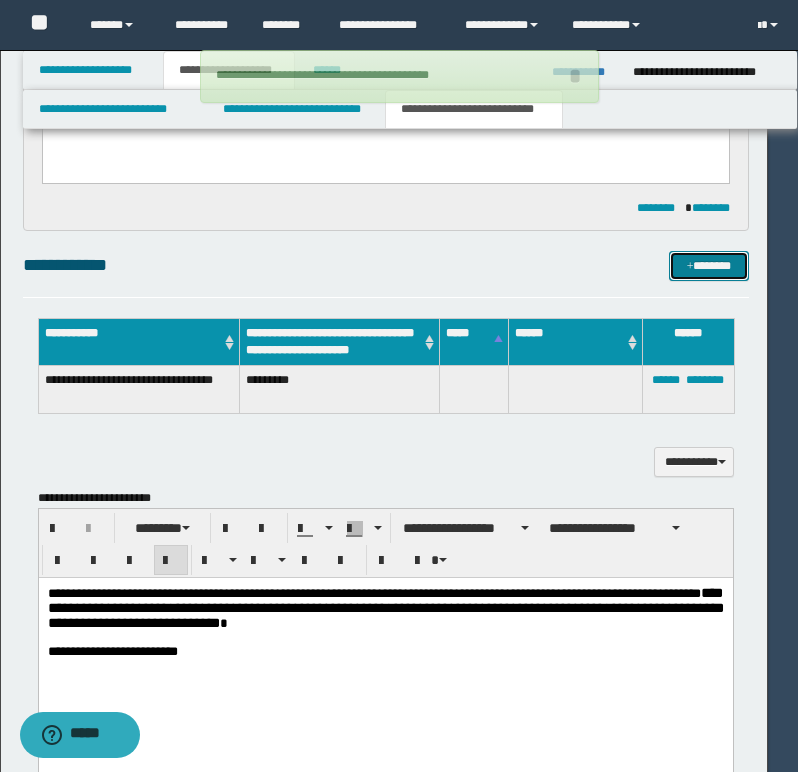 type 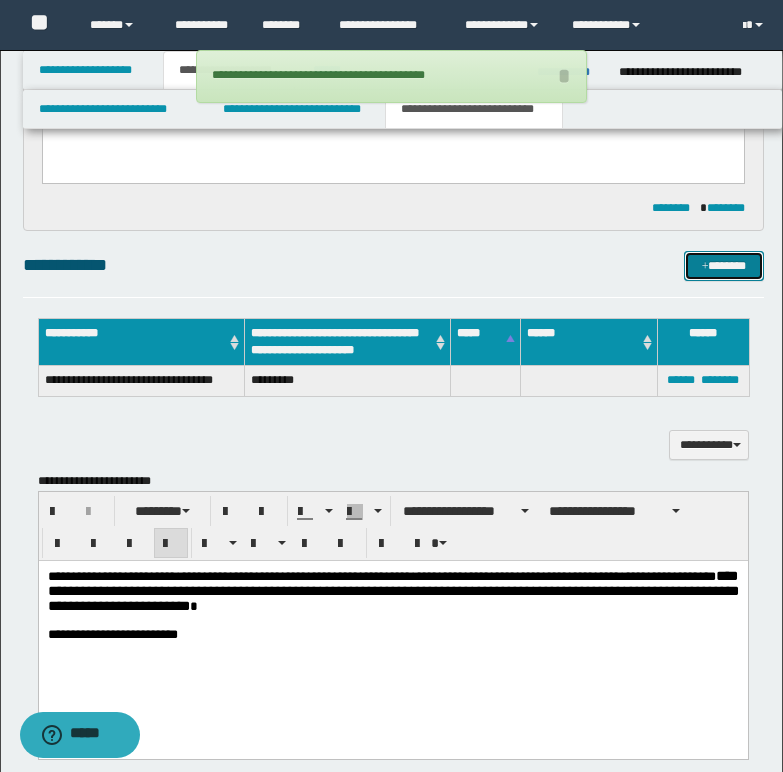 click at bounding box center (705, 267) 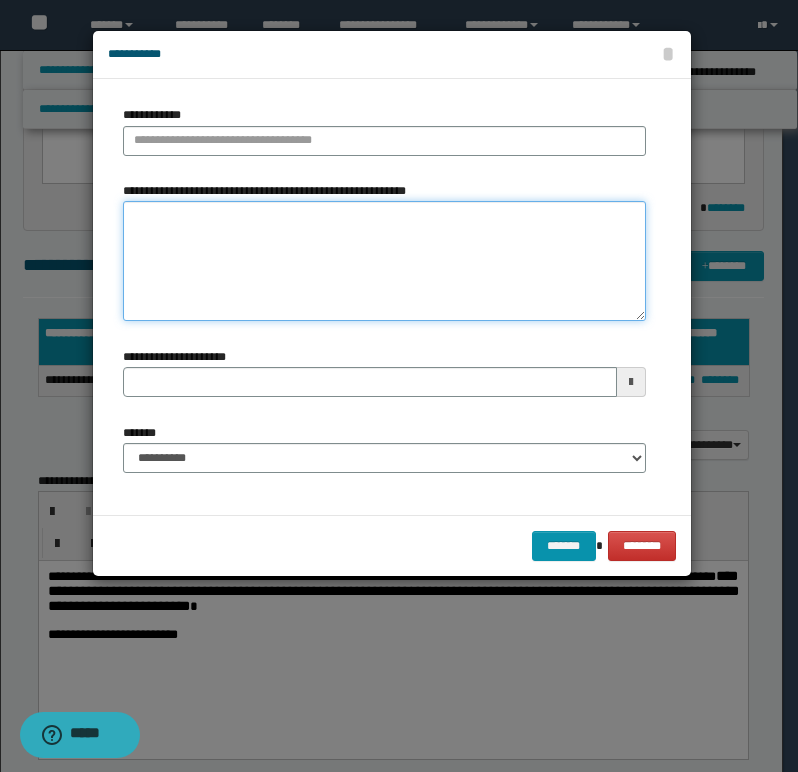paste on "**********" 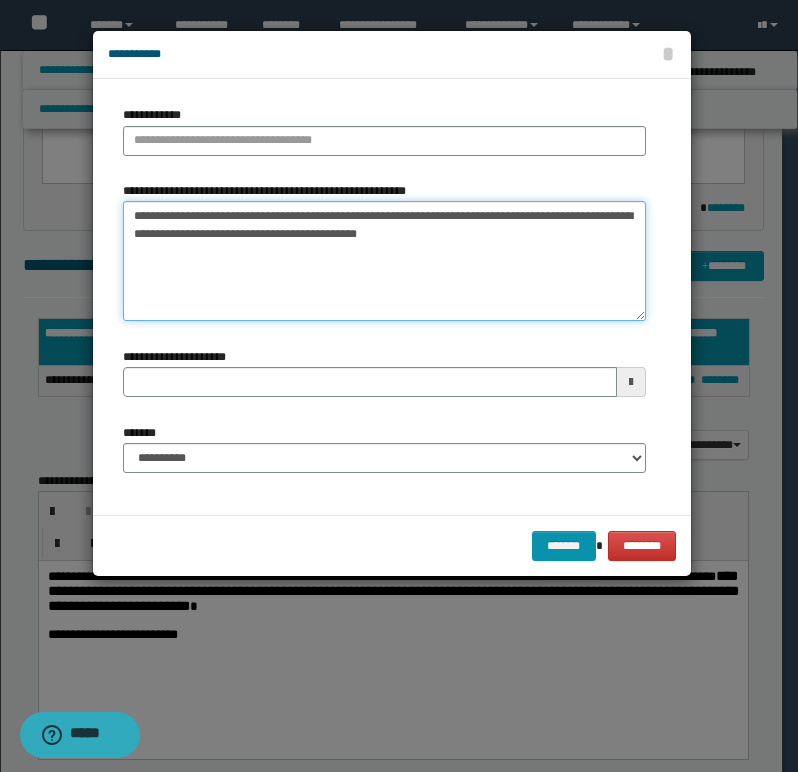 type 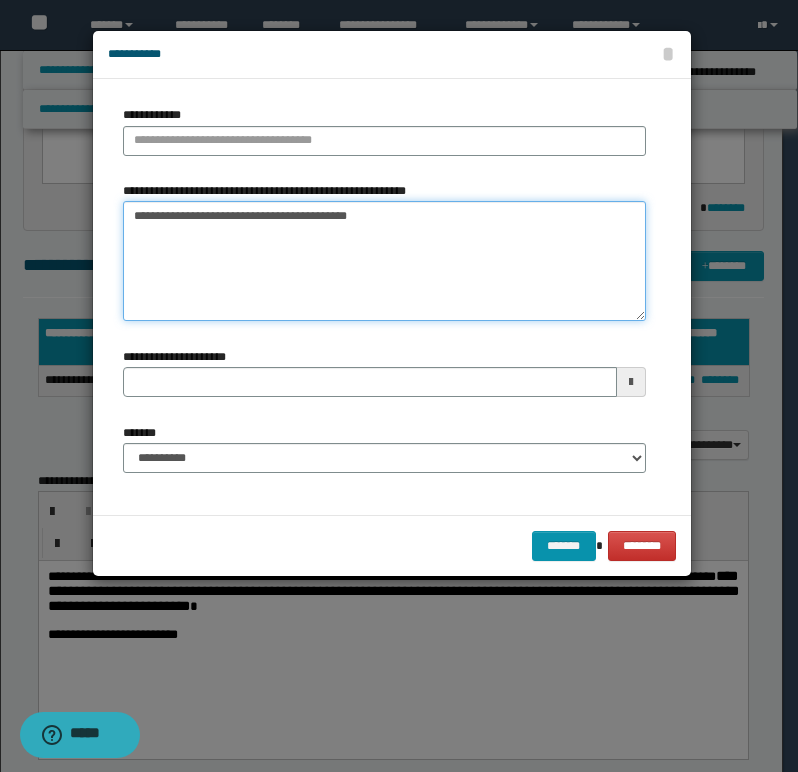 drag, startPoint x: 229, startPoint y: 213, endPoint x: 682, endPoint y: 209, distance: 453.01767 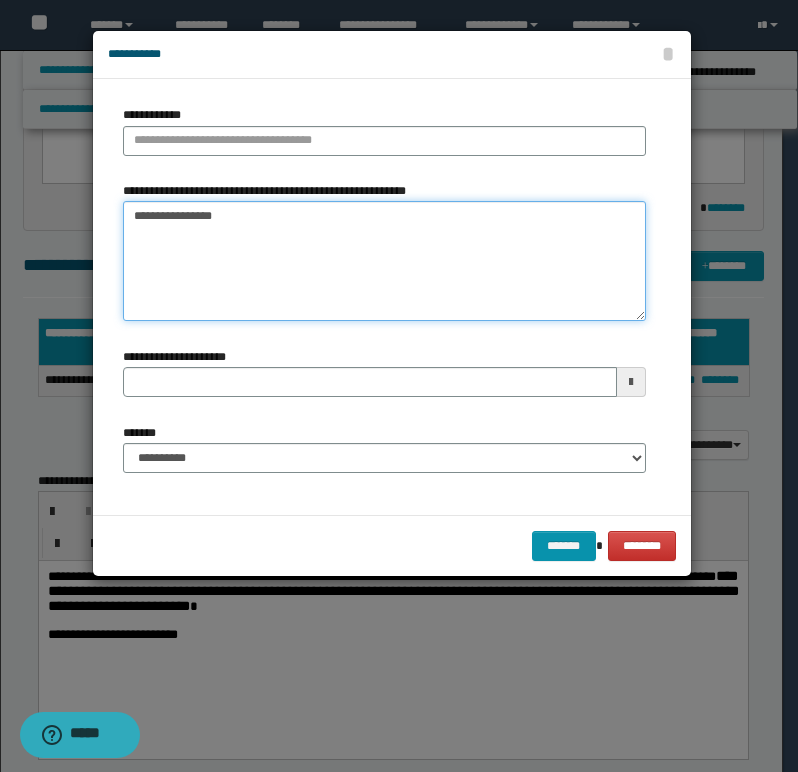 type on "**********" 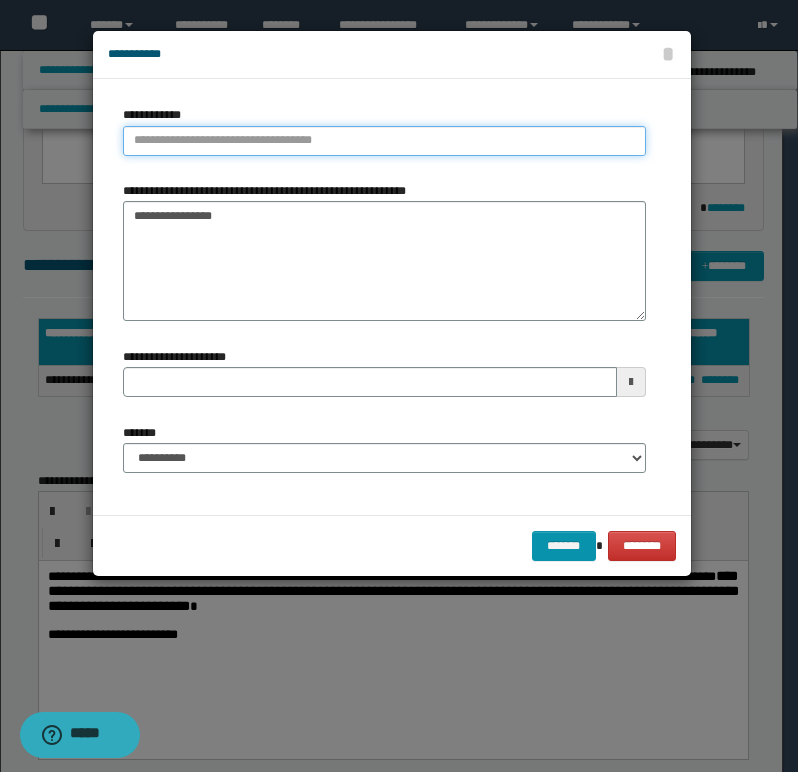 type on "**********" 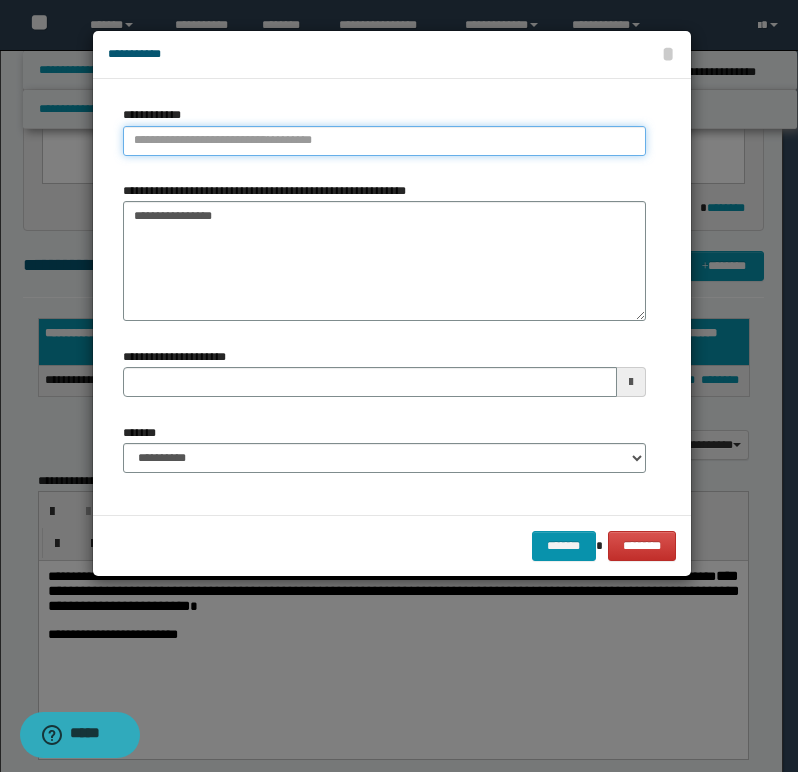 click on "**********" at bounding box center [384, 141] 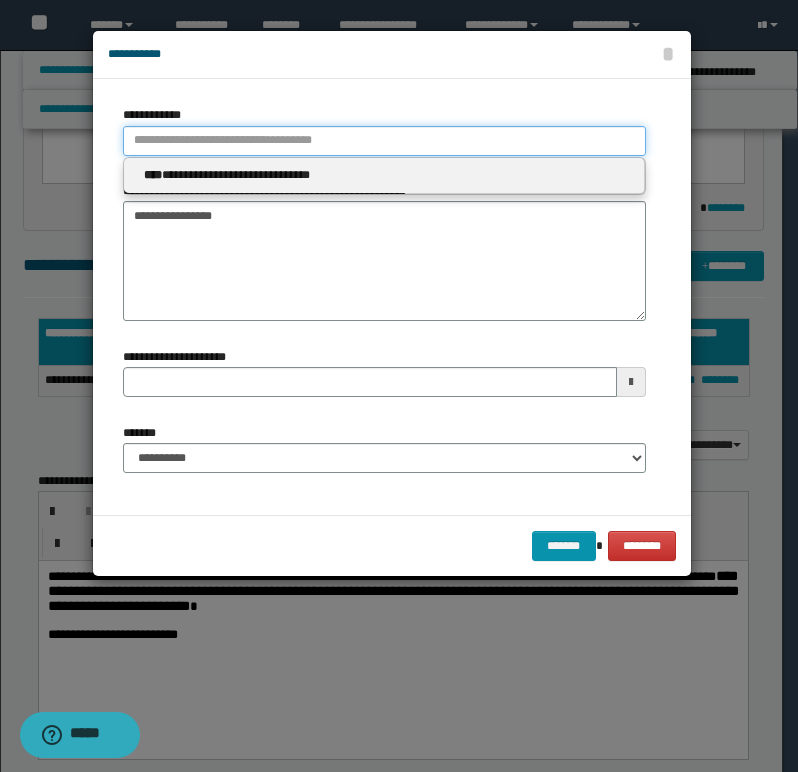 type 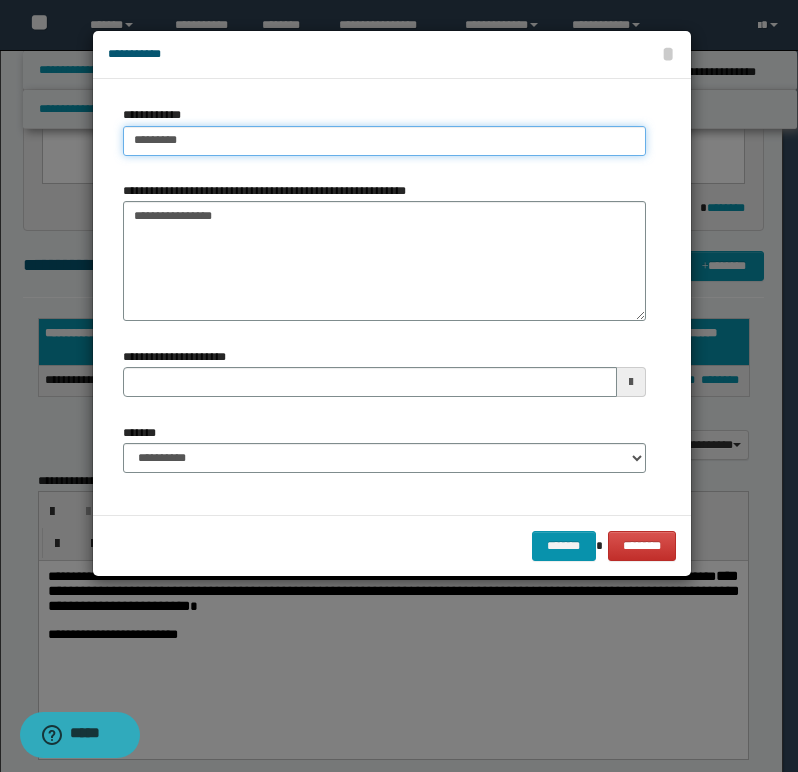 type on "**********" 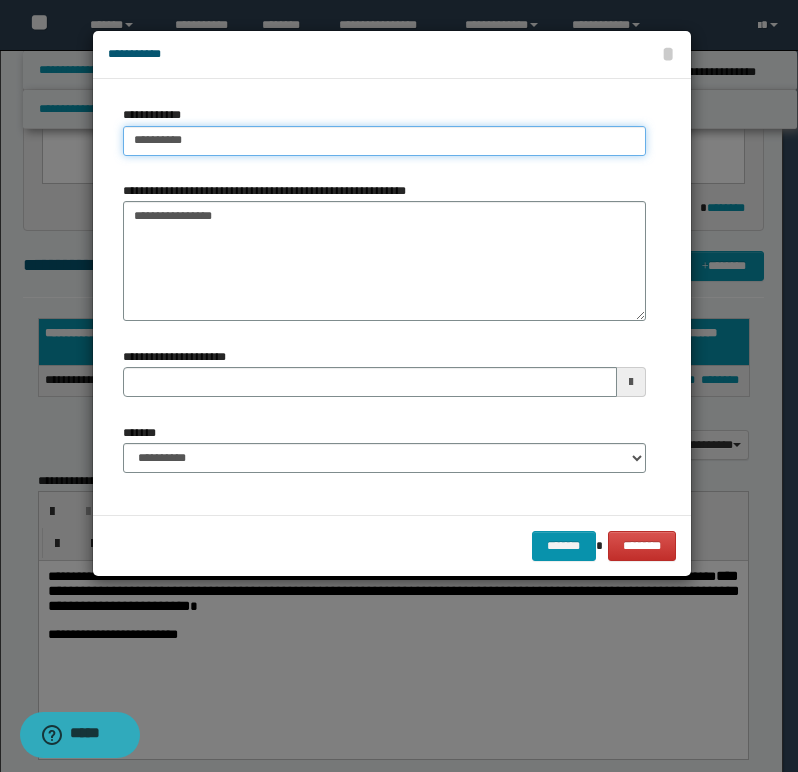 type on "**********" 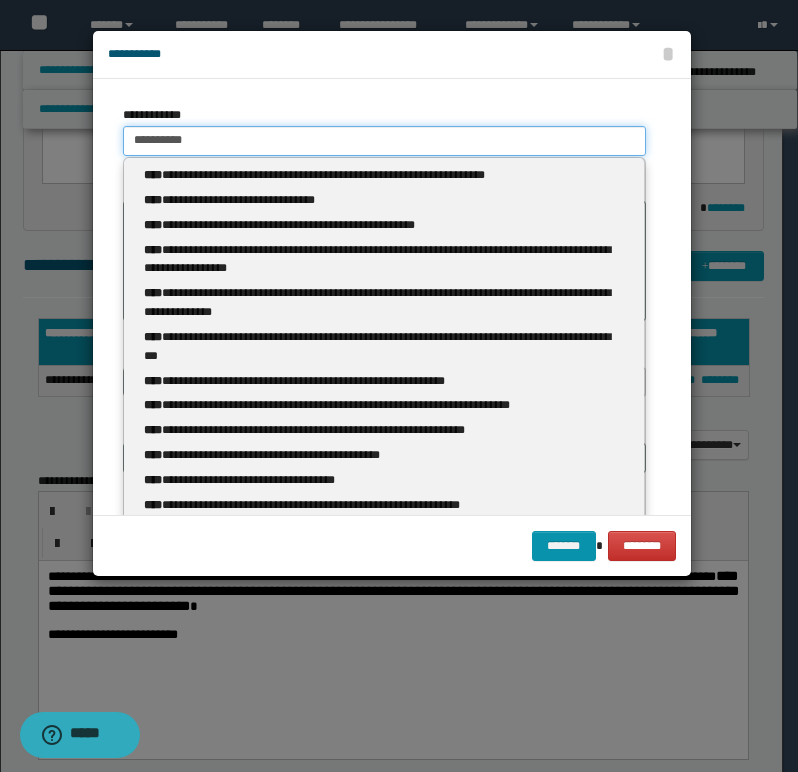 type 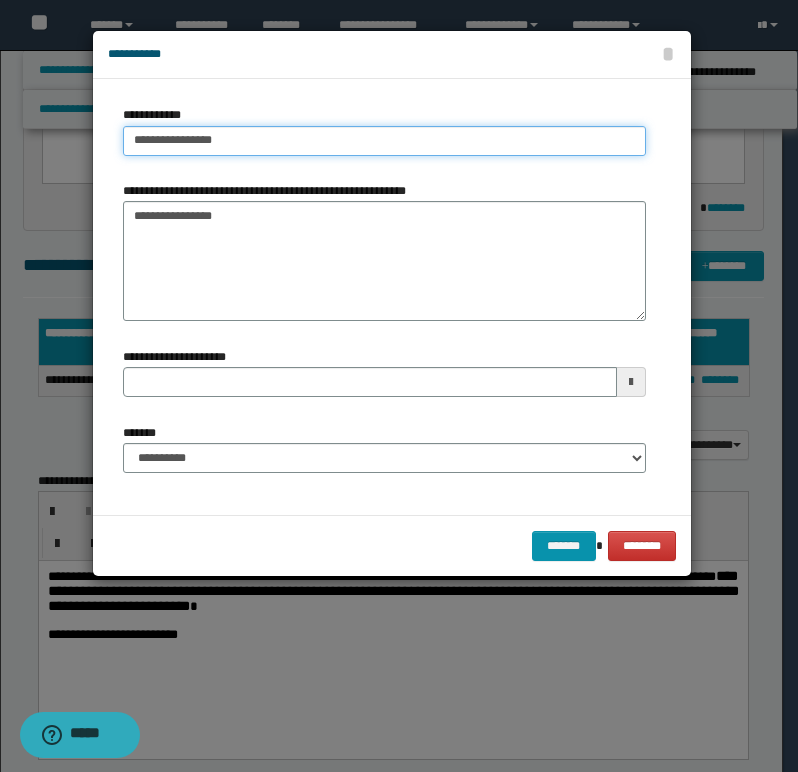 type on "**********" 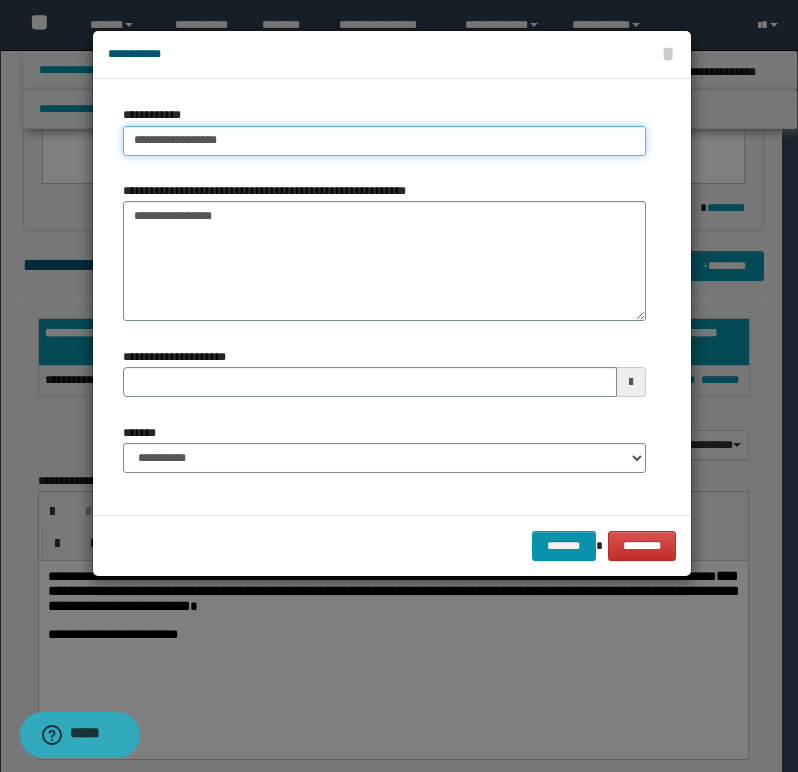 type on "**********" 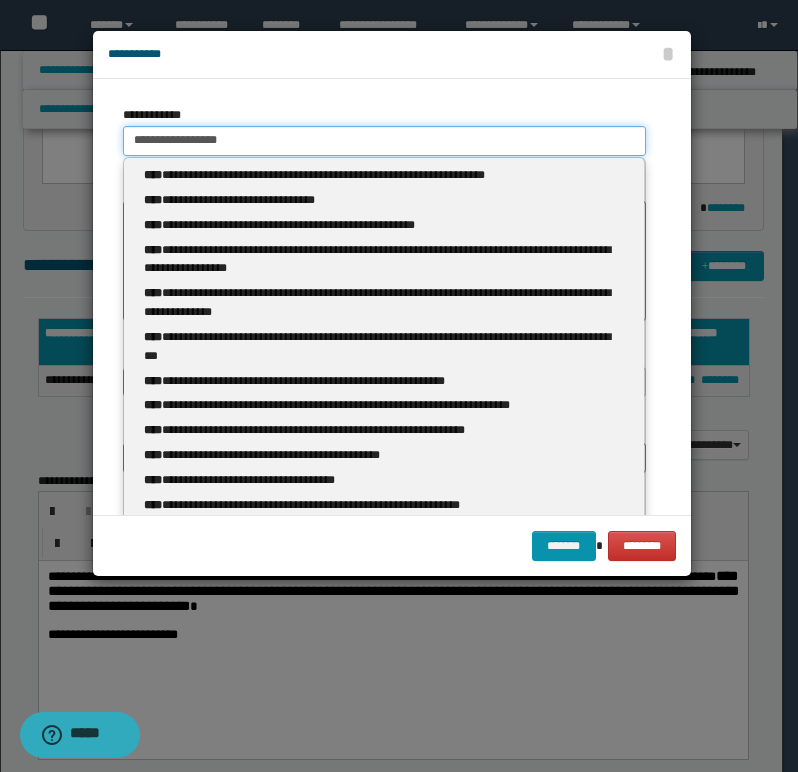 type 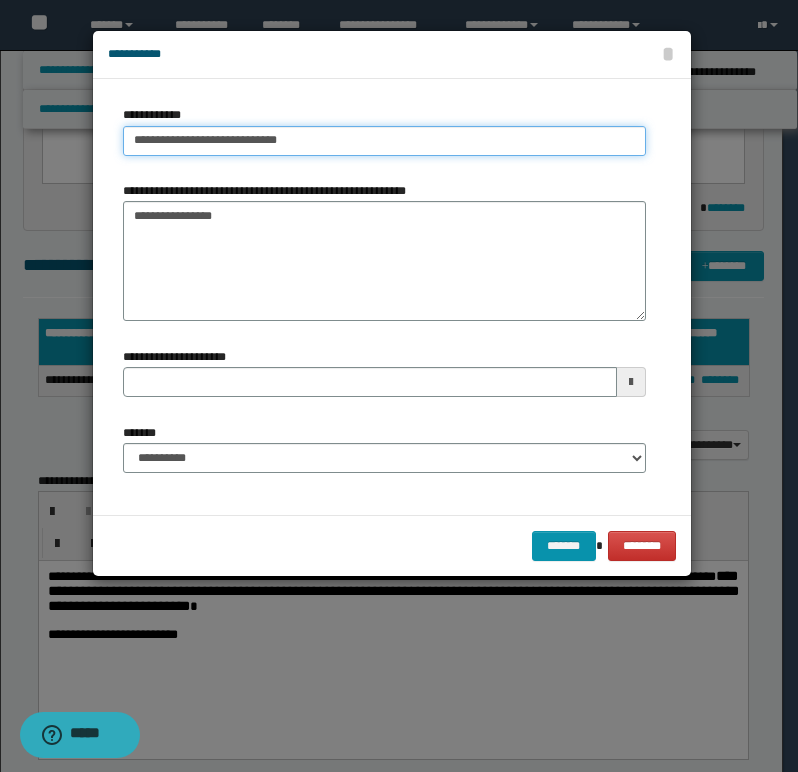 type on "**********" 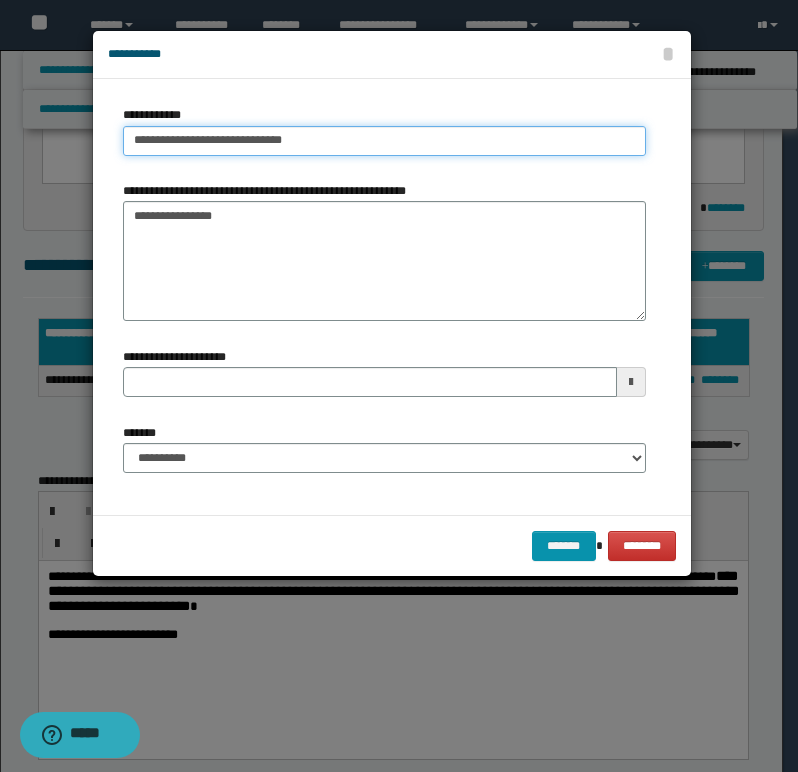 type on "**********" 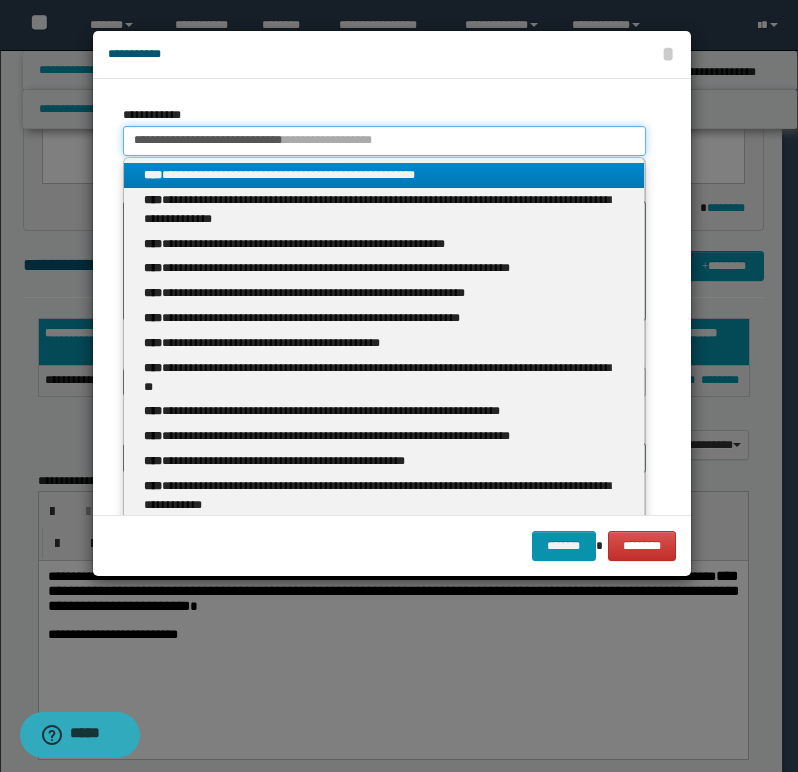 type 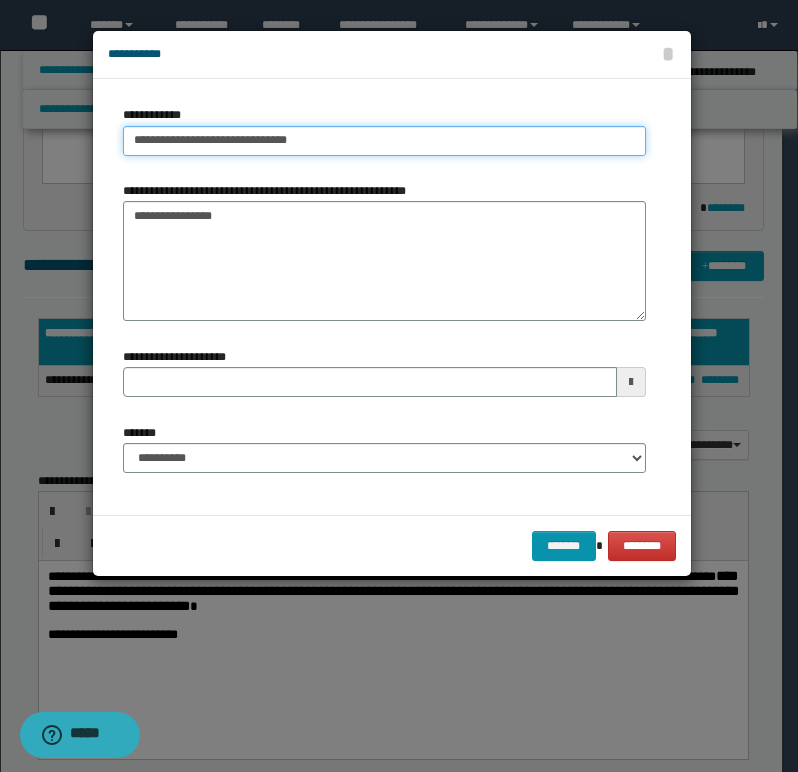 type on "**********" 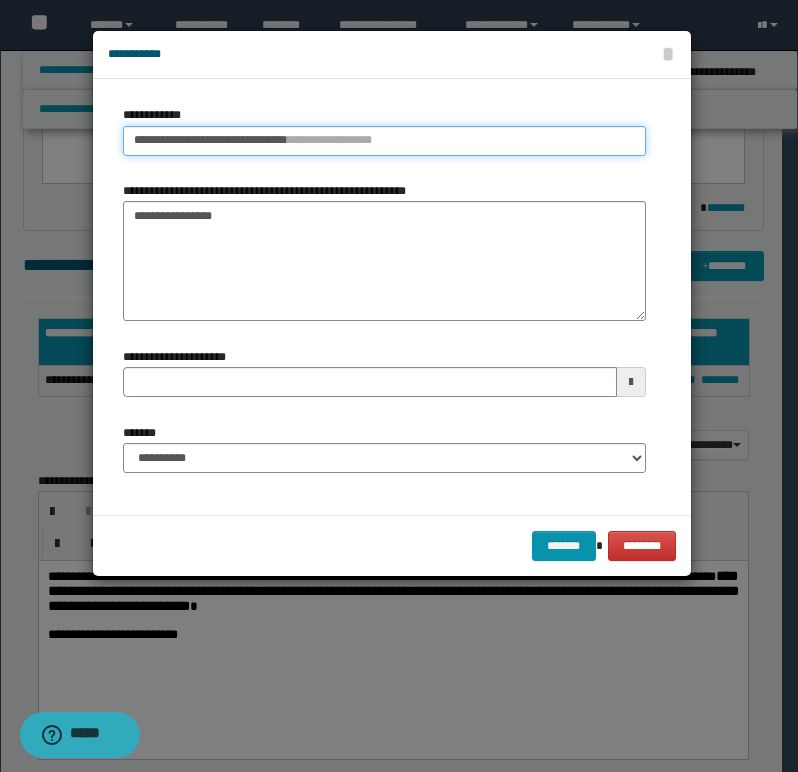 type 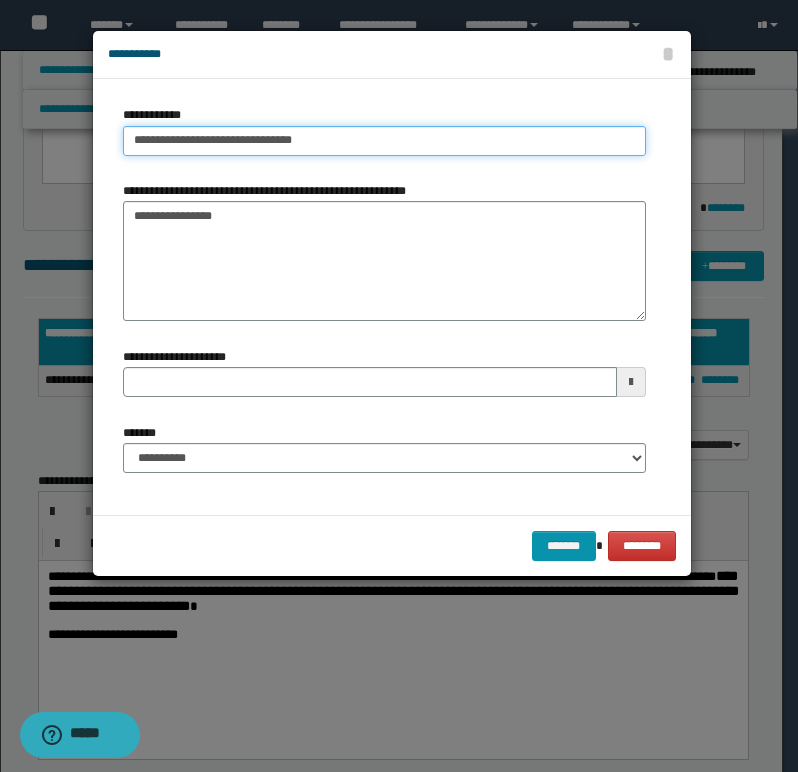 type on "**********" 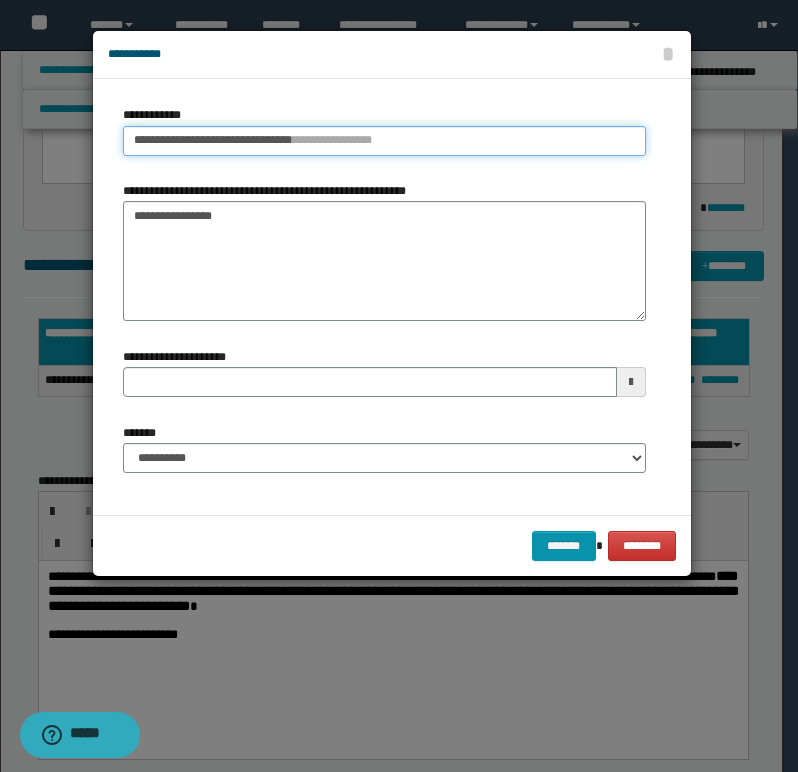 type 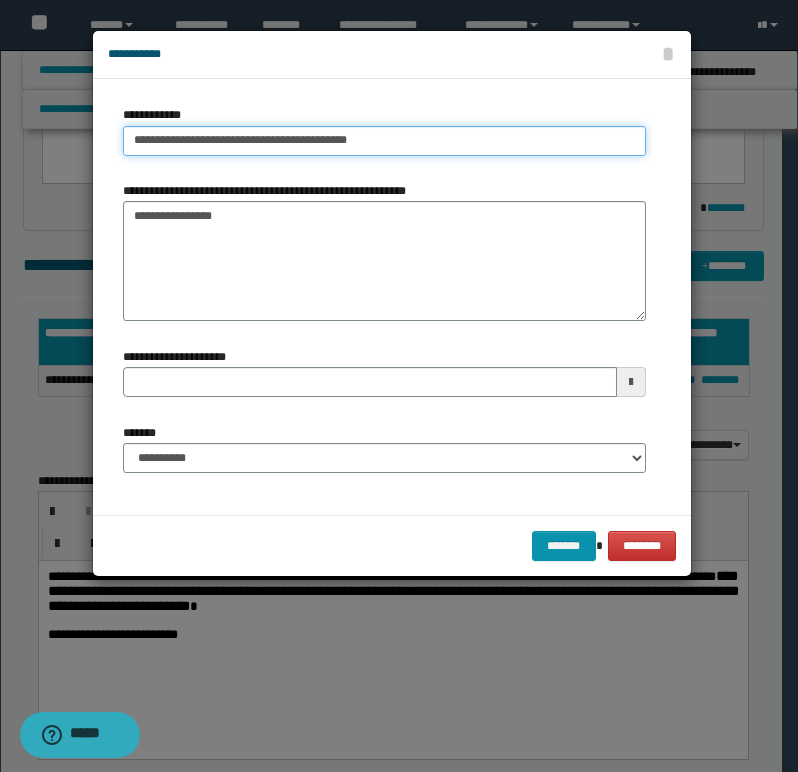 type on "**********" 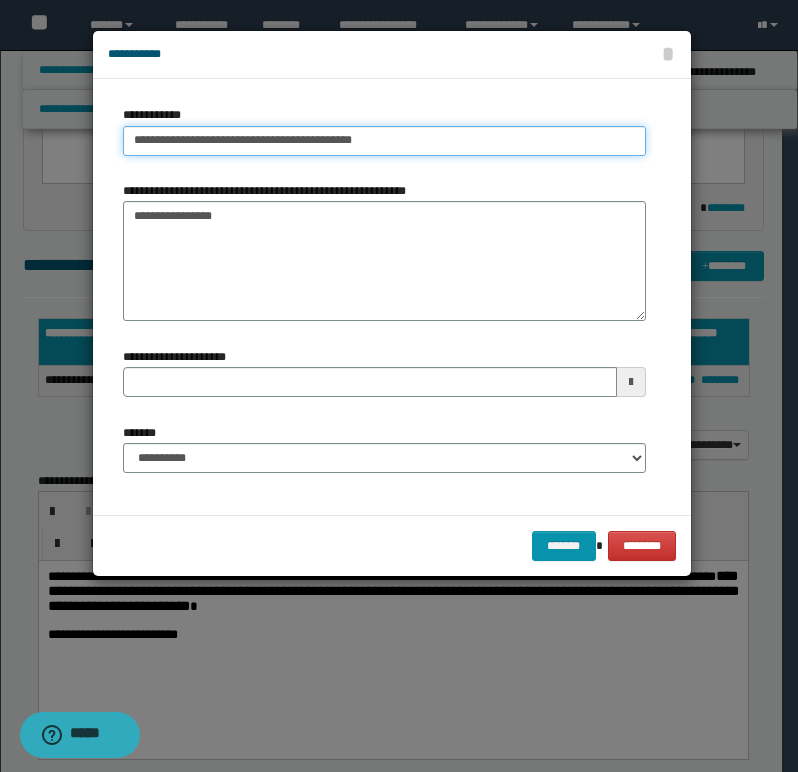 type on "**********" 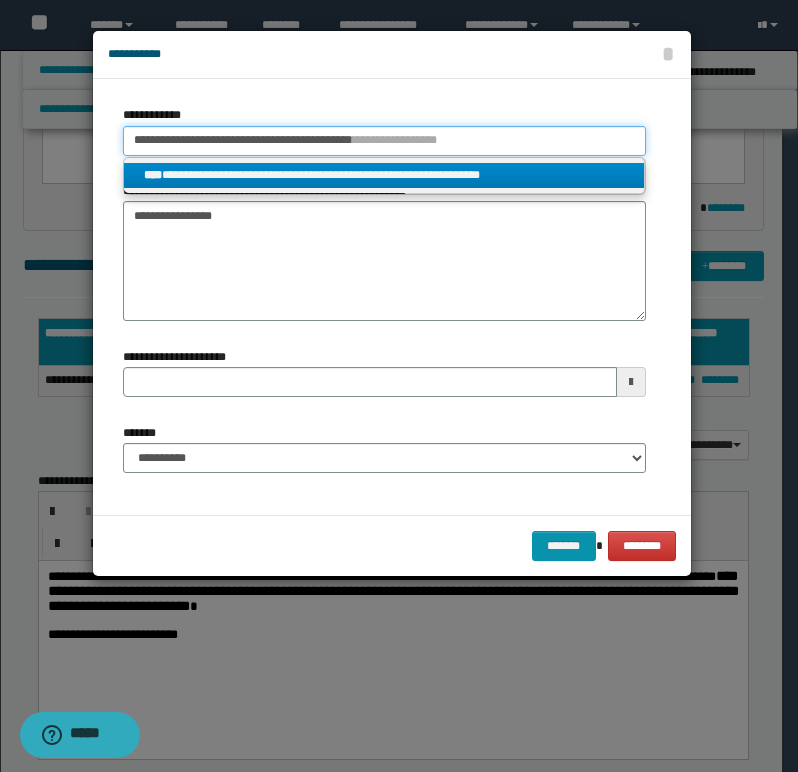 type on "**********" 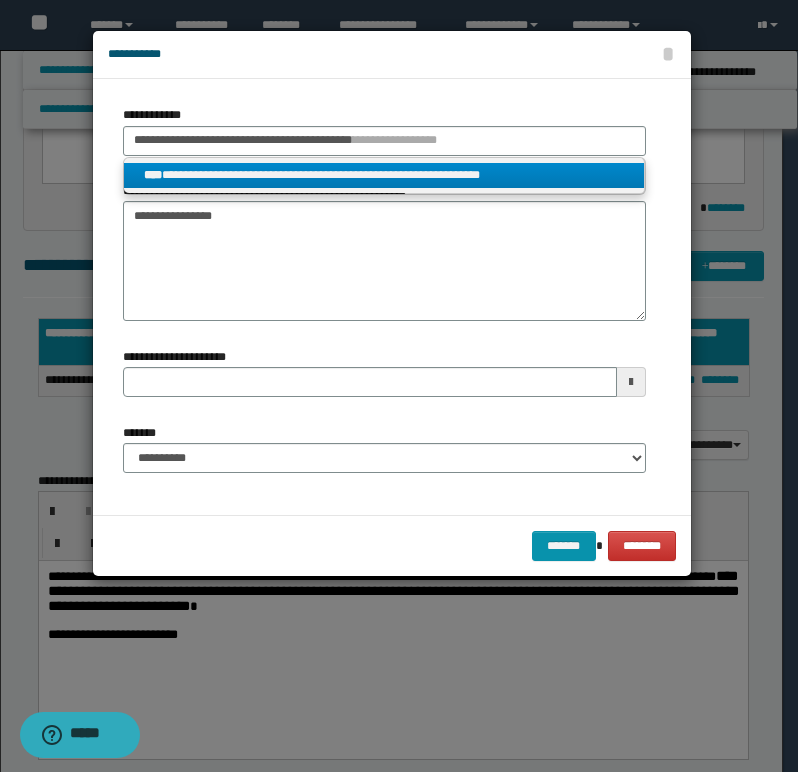 click on "**********" at bounding box center (384, 175) 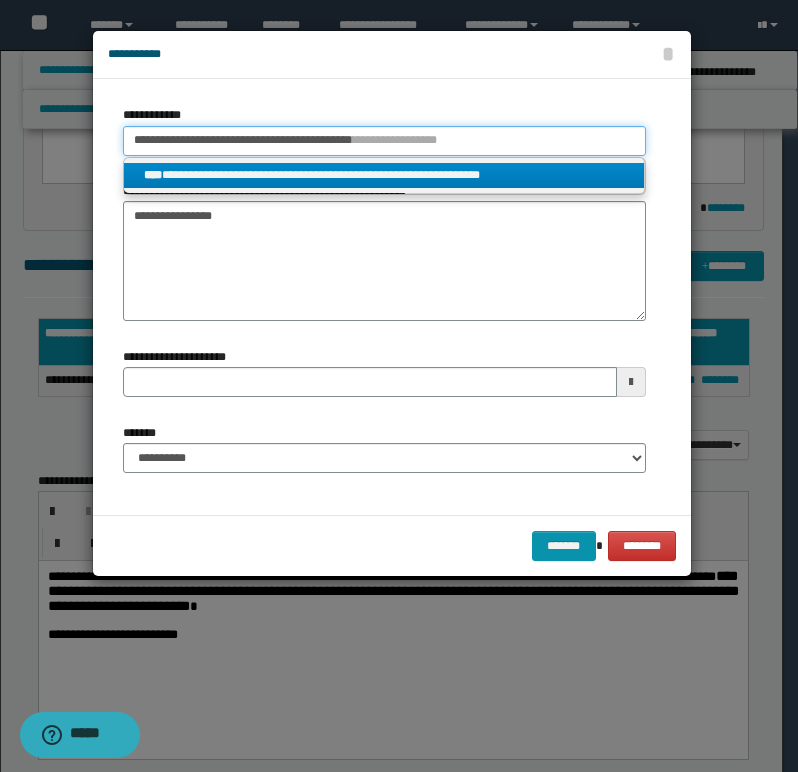 type 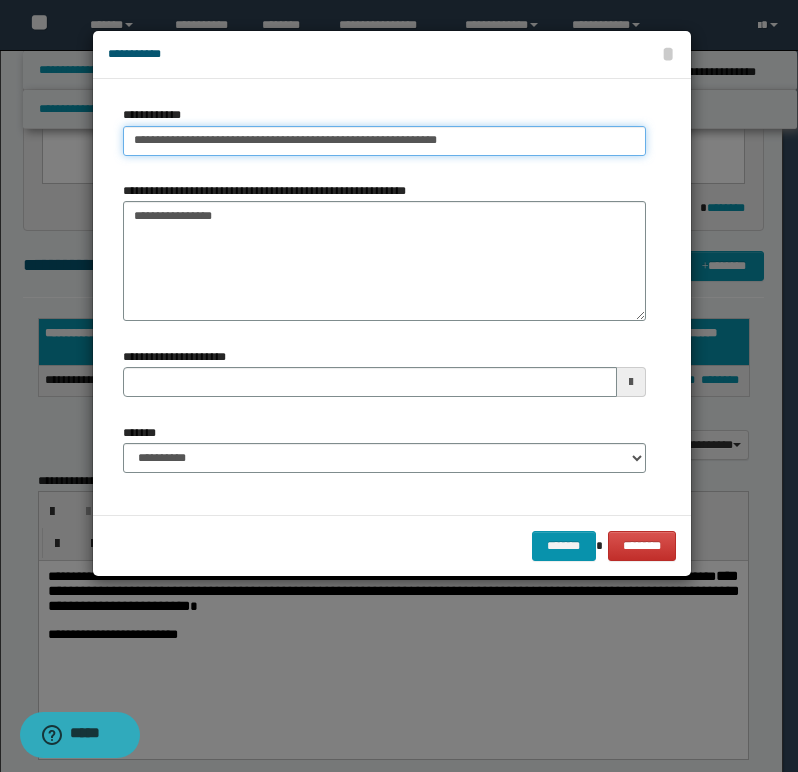 type 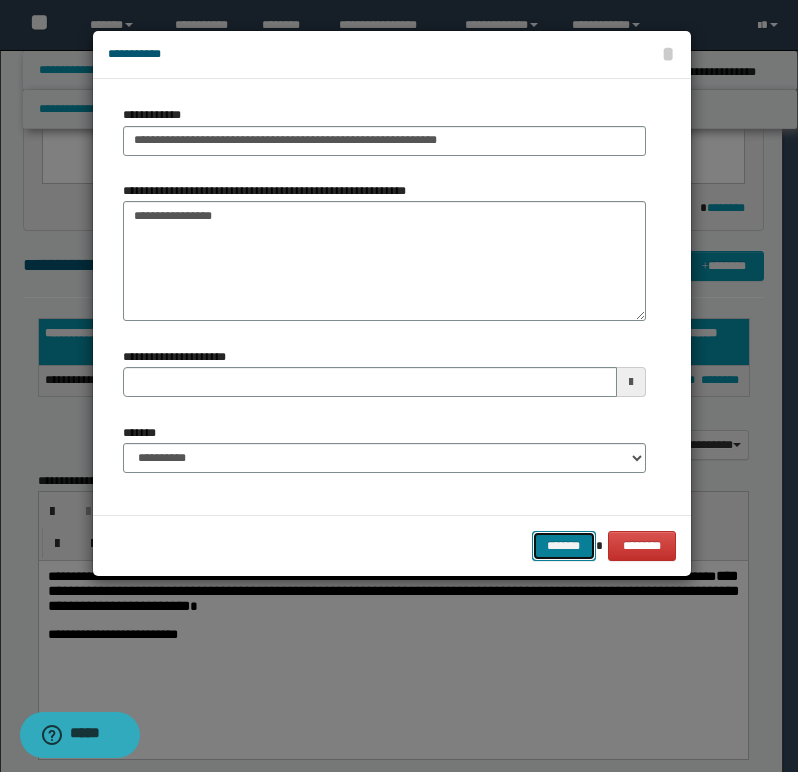 click on "*******" at bounding box center [564, 546] 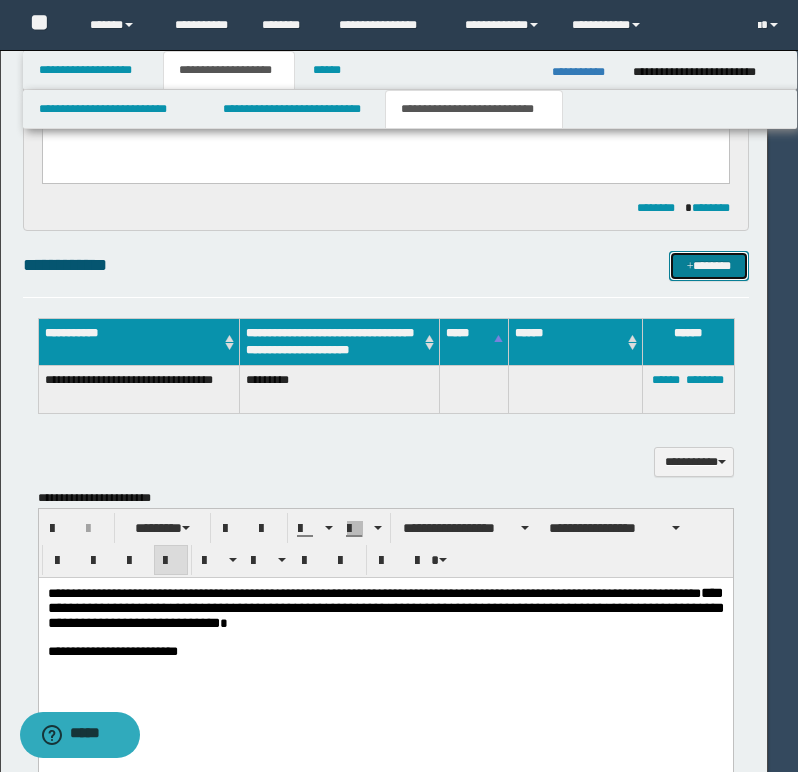 type 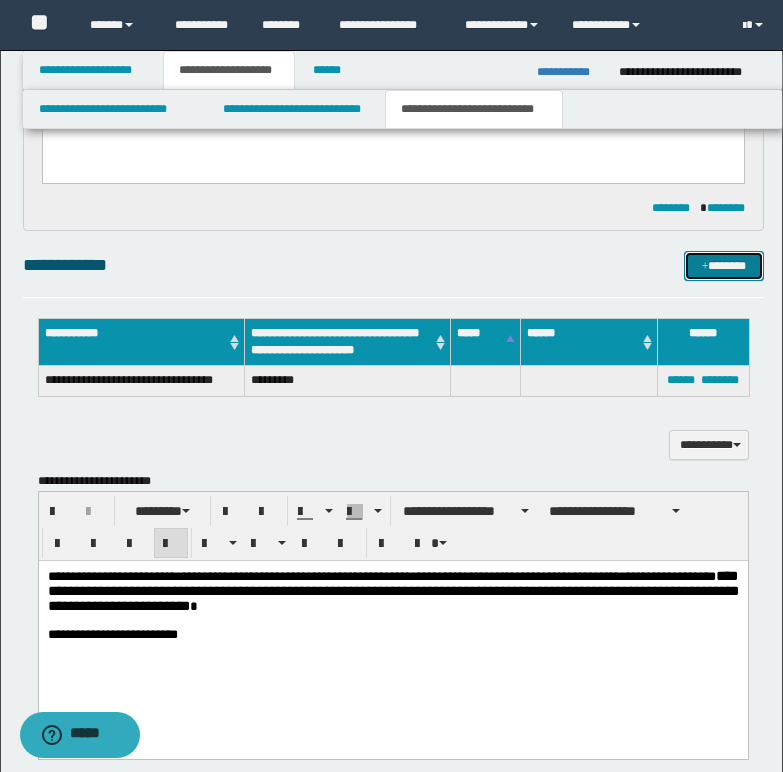 click on "*******" at bounding box center (724, 266) 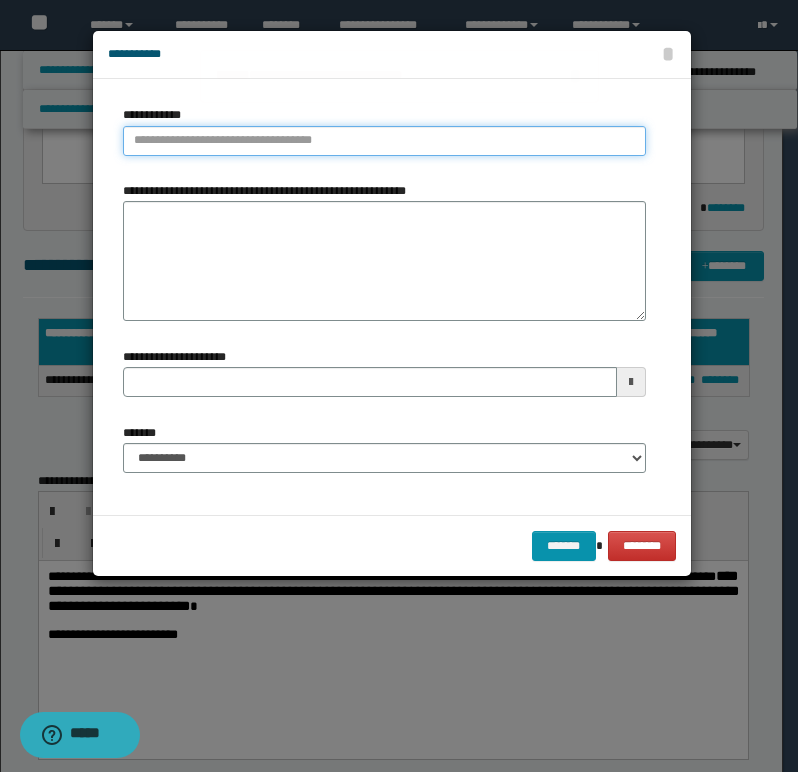 type on "**********" 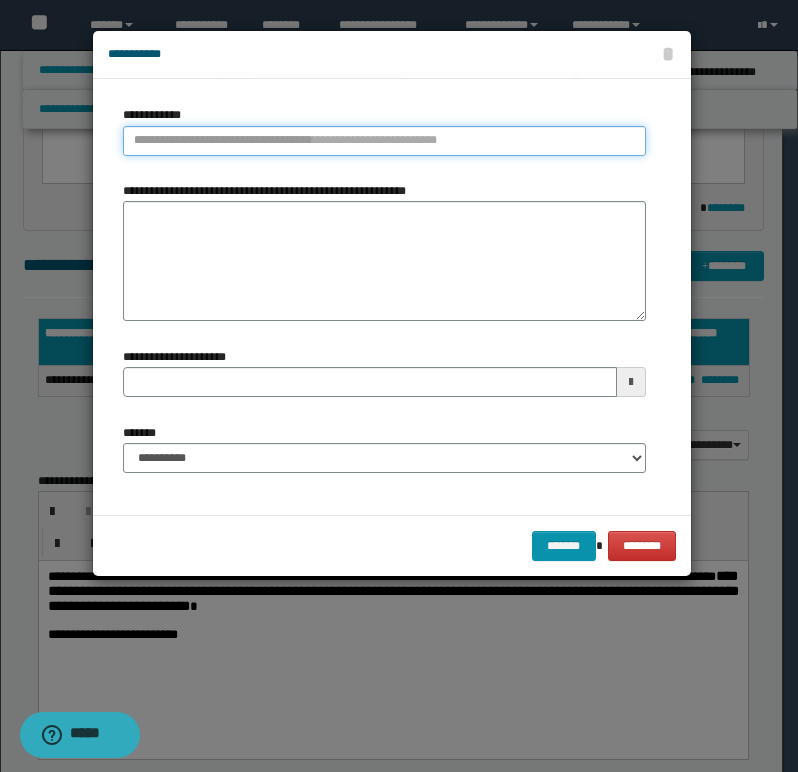click on "**********" at bounding box center (384, 141) 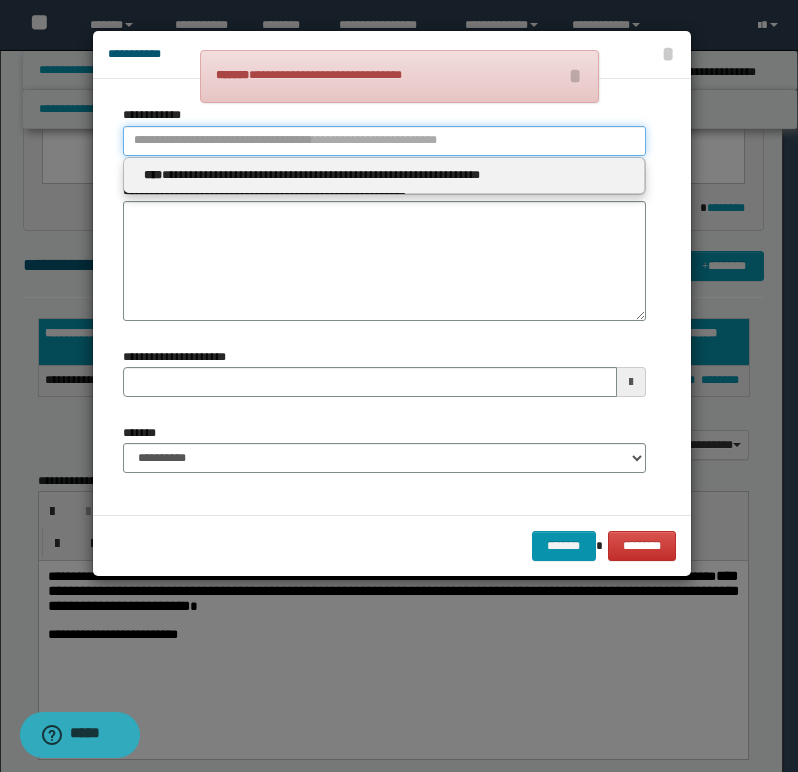 type 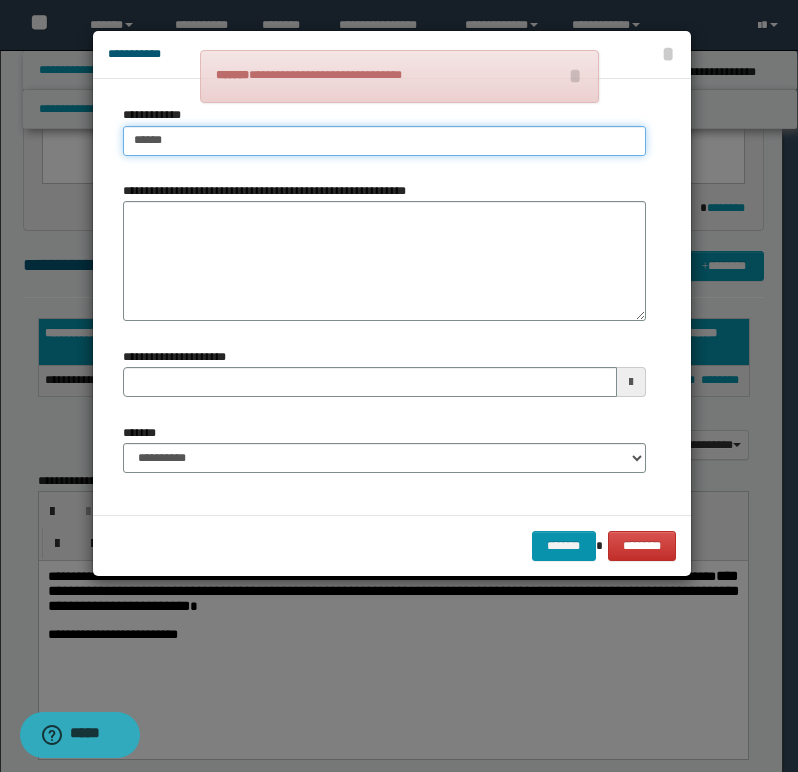 type on "*******" 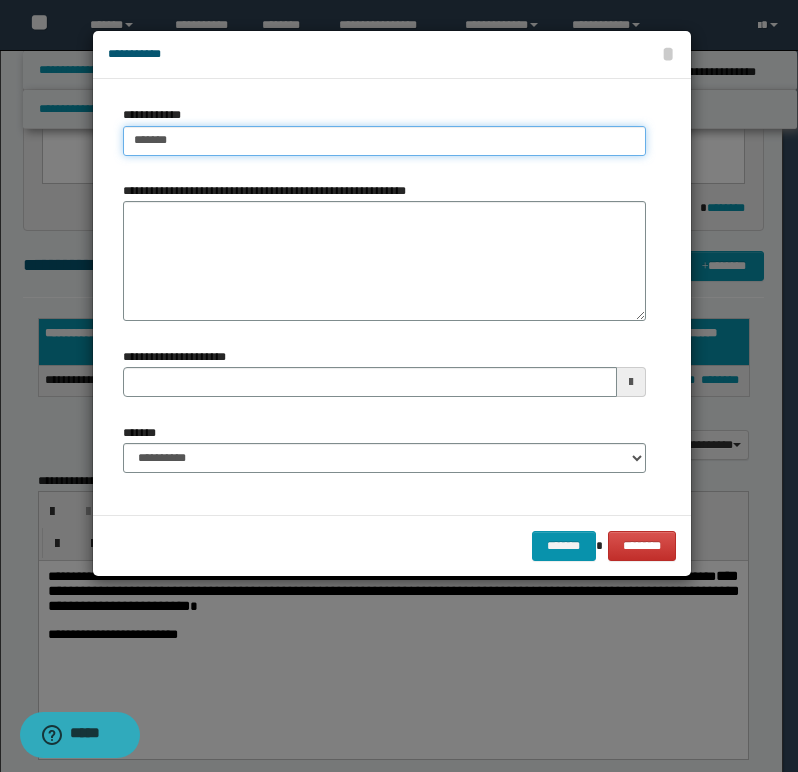type on "**********" 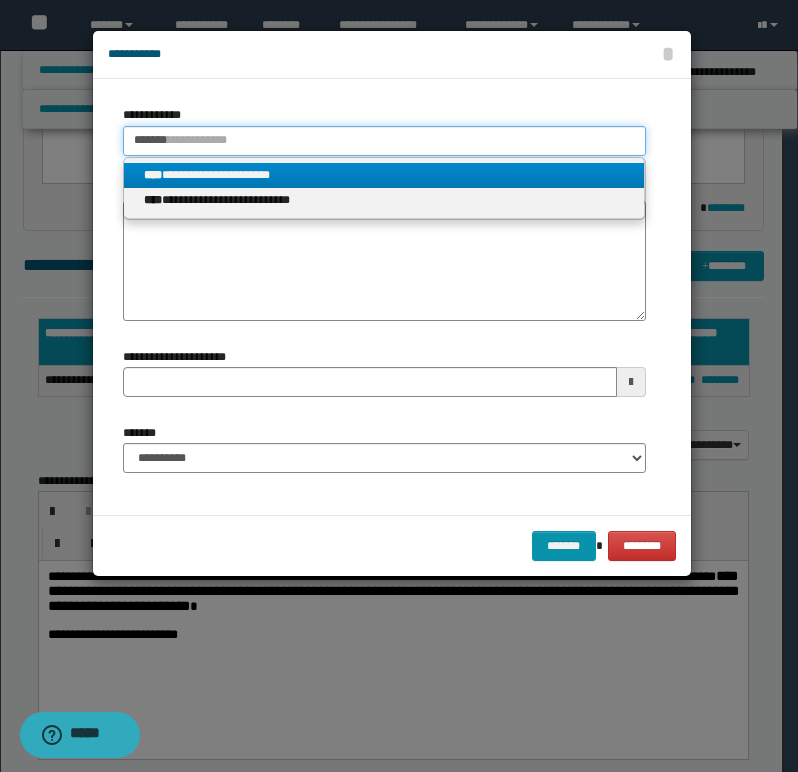 type on "*******" 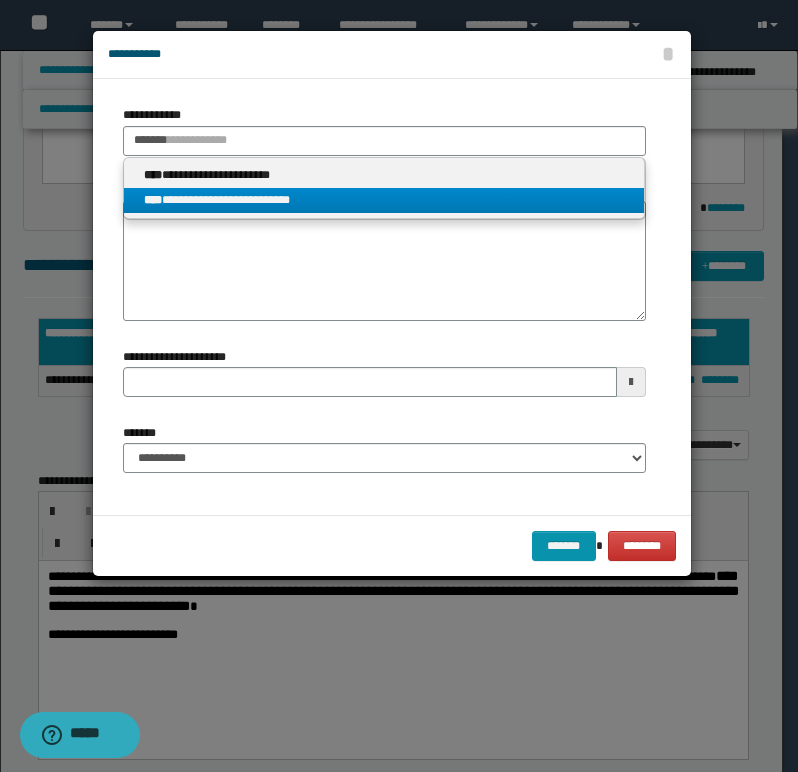 click on "**********" at bounding box center [384, 200] 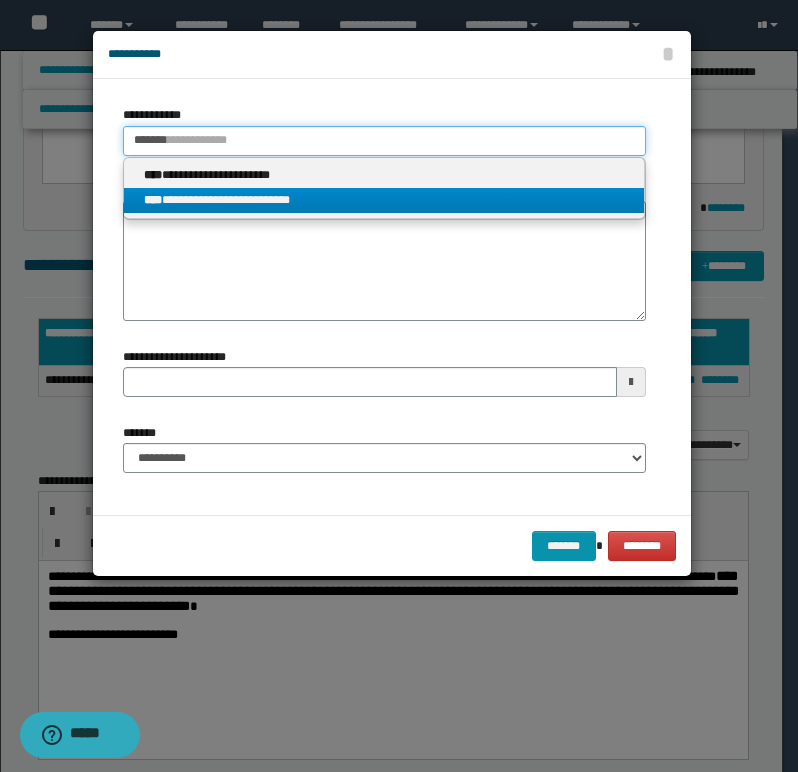 type 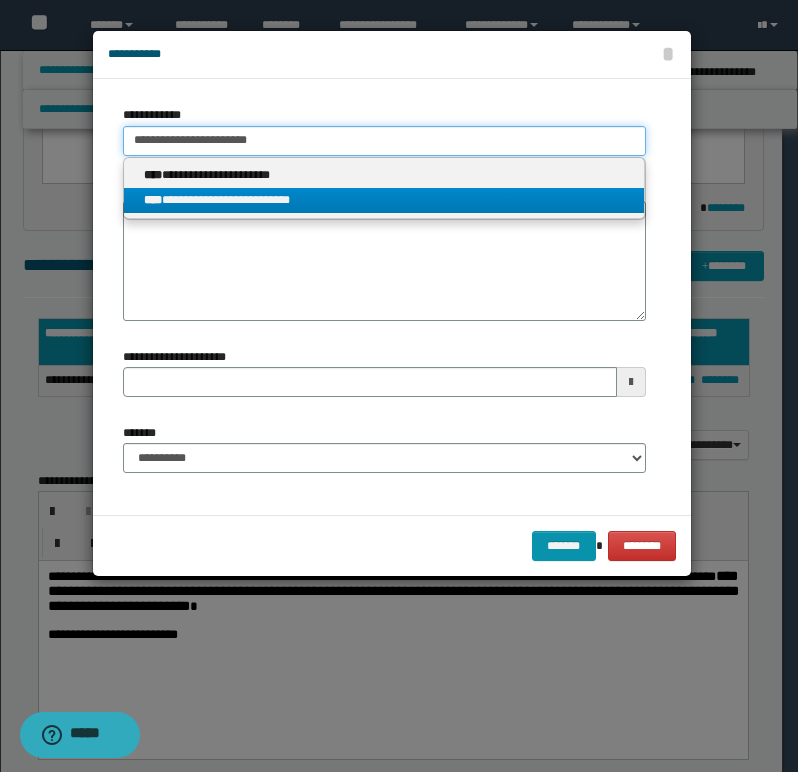 type 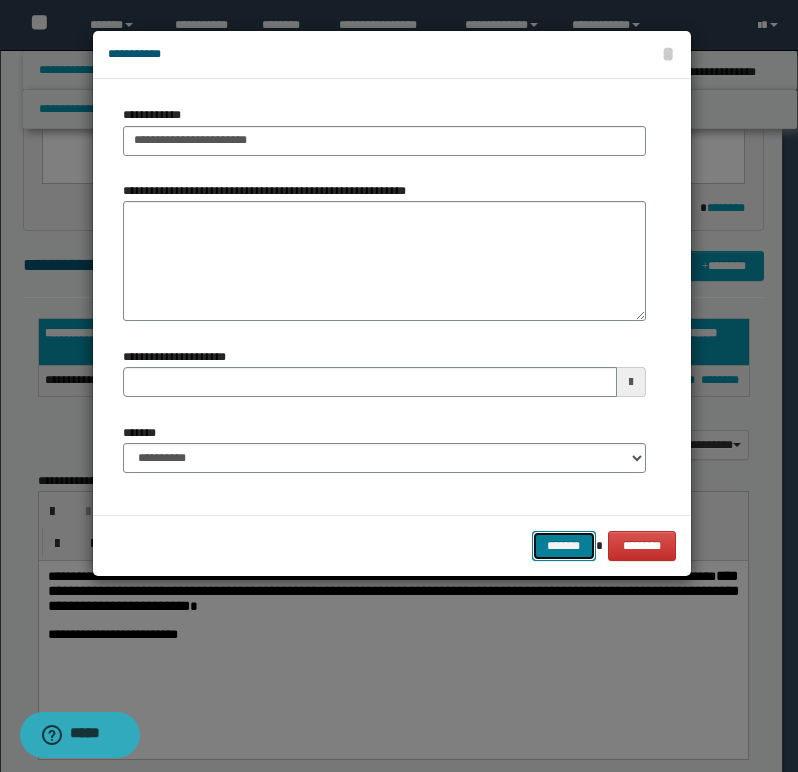click on "*******" at bounding box center (564, 546) 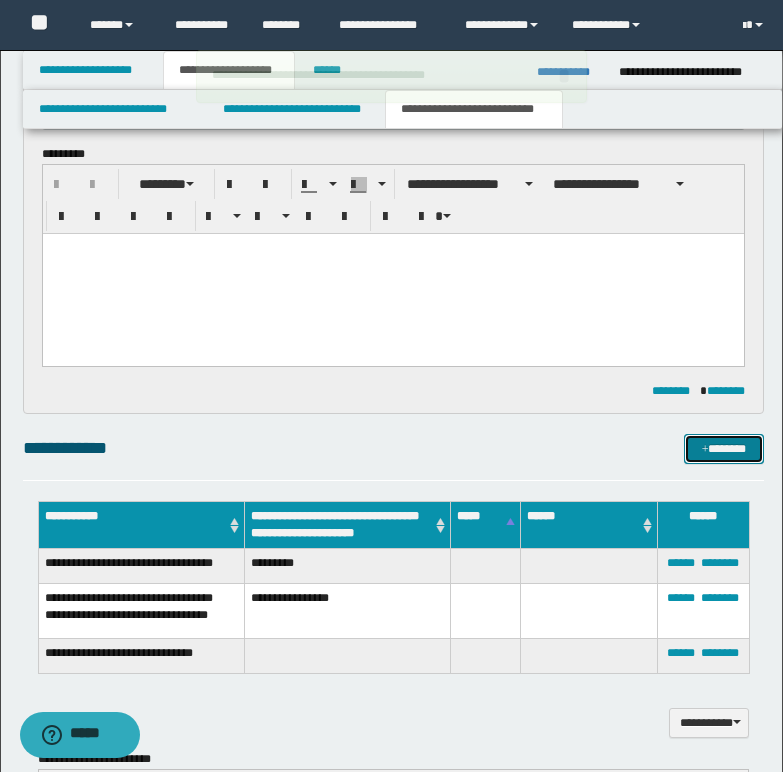 scroll, scrollTop: 400, scrollLeft: 0, axis: vertical 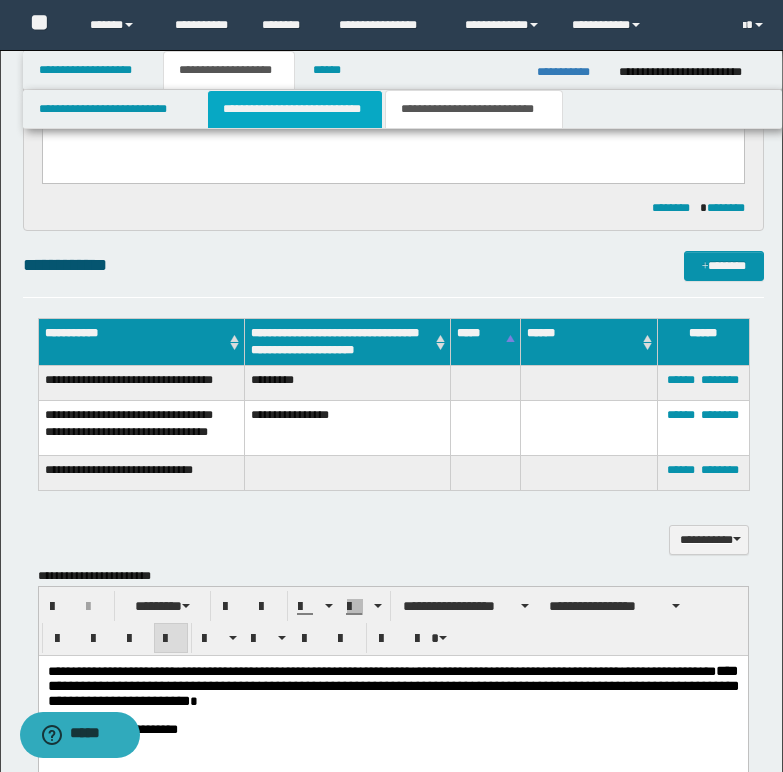 click on "**********" at bounding box center [295, 109] 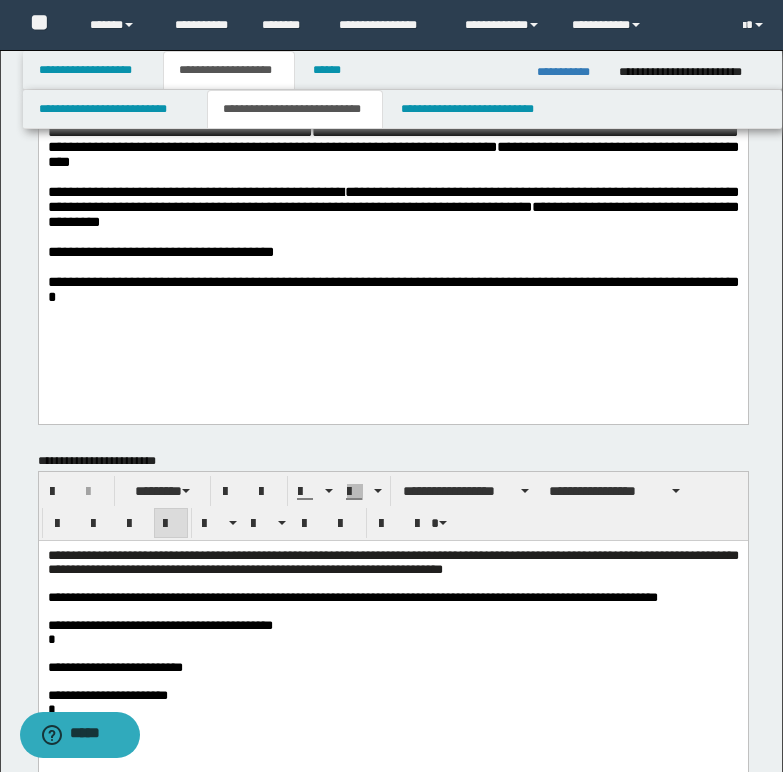 scroll, scrollTop: 200, scrollLeft: 0, axis: vertical 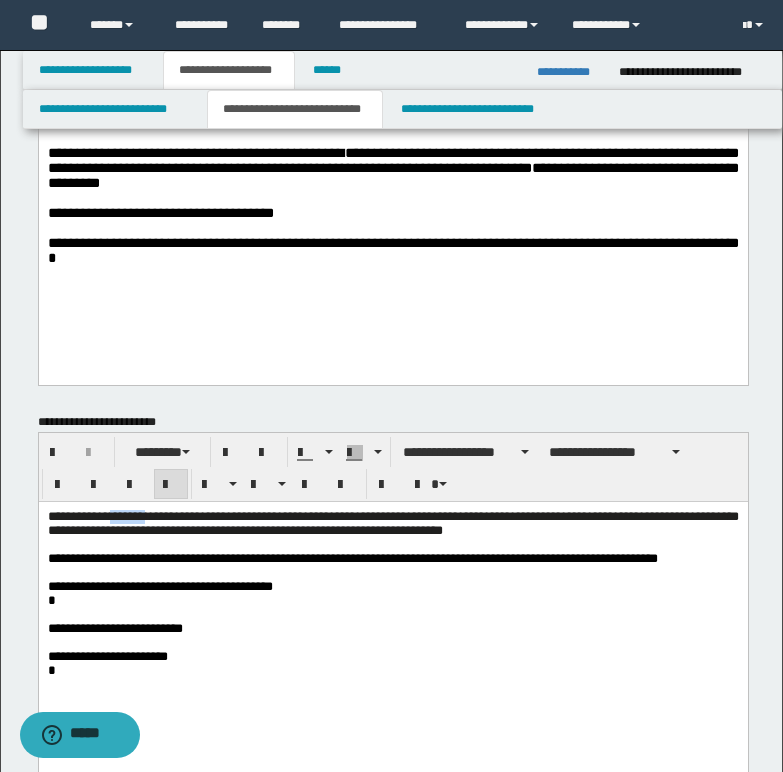 drag, startPoint x: 115, startPoint y: 516, endPoint x: 176, endPoint y: 508, distance: 61.522354 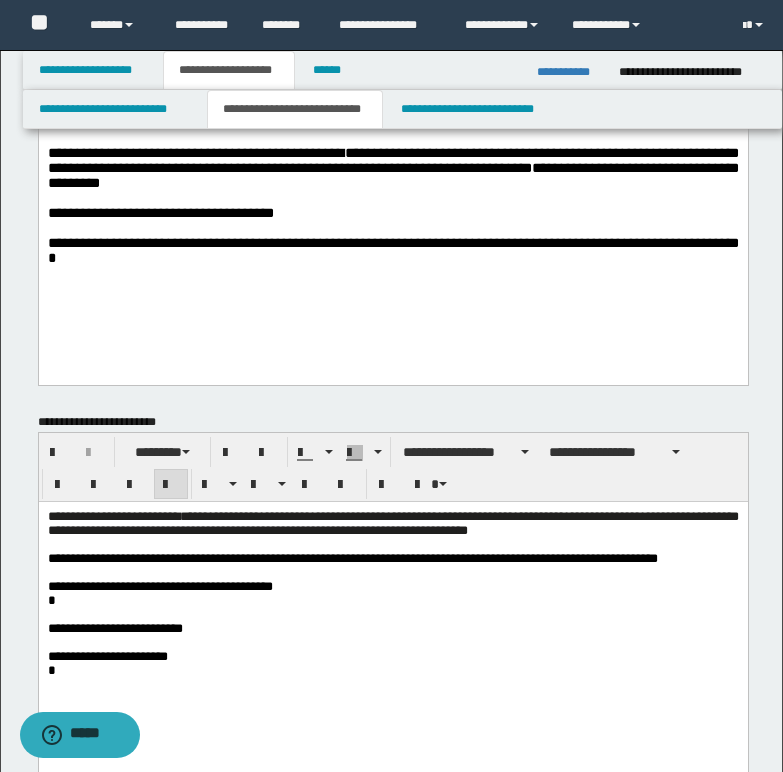 click on "**********" at bounding box center [392, 522] 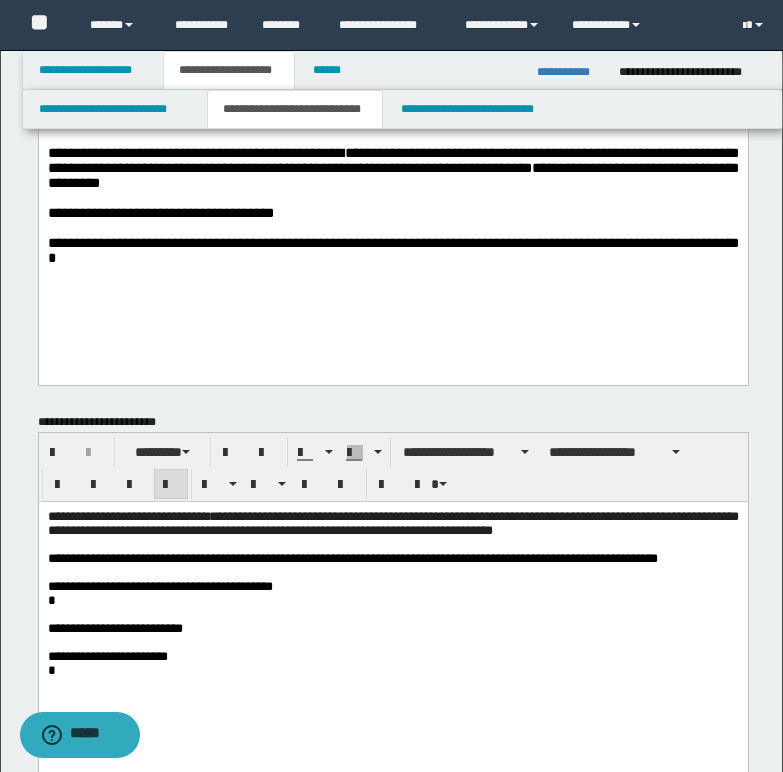 click on "**********" at bounding box center [392, 522] 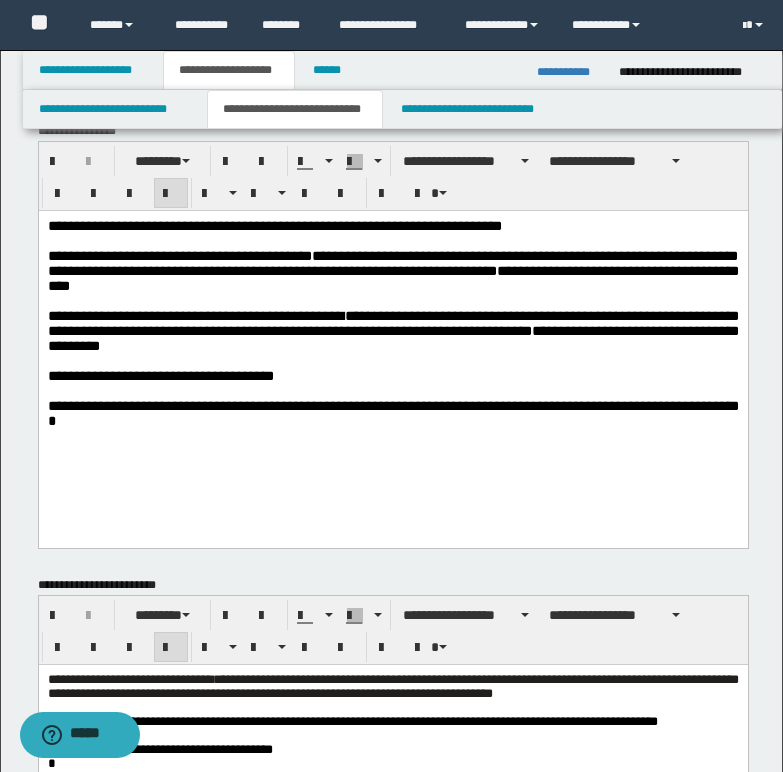 scroll, scrollTop: 0, scrollLeft: 0, axis: both 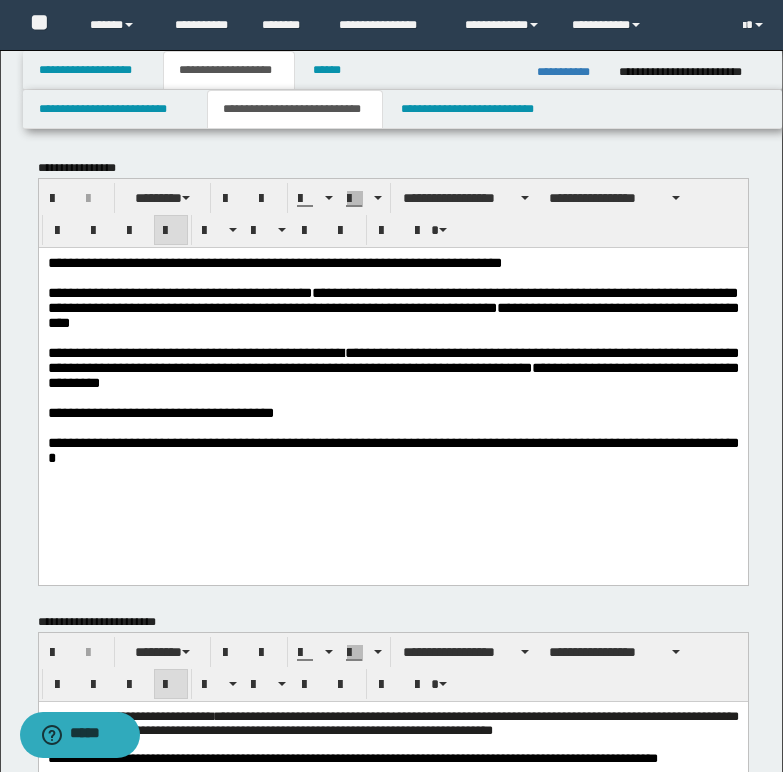 click on "**********" at bounding box center (274, 262) 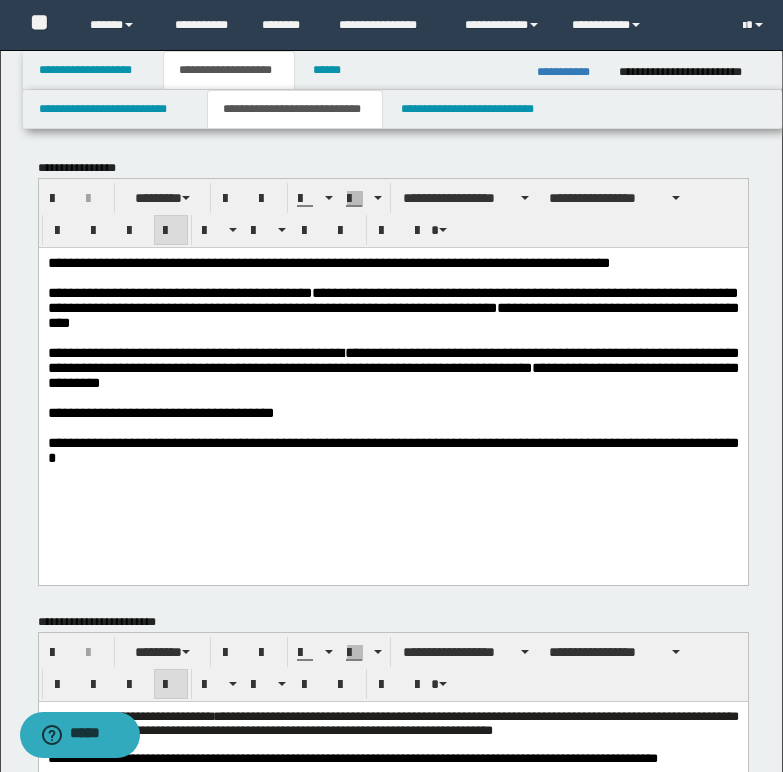 click on "**********" at bounding box center (328, 262) 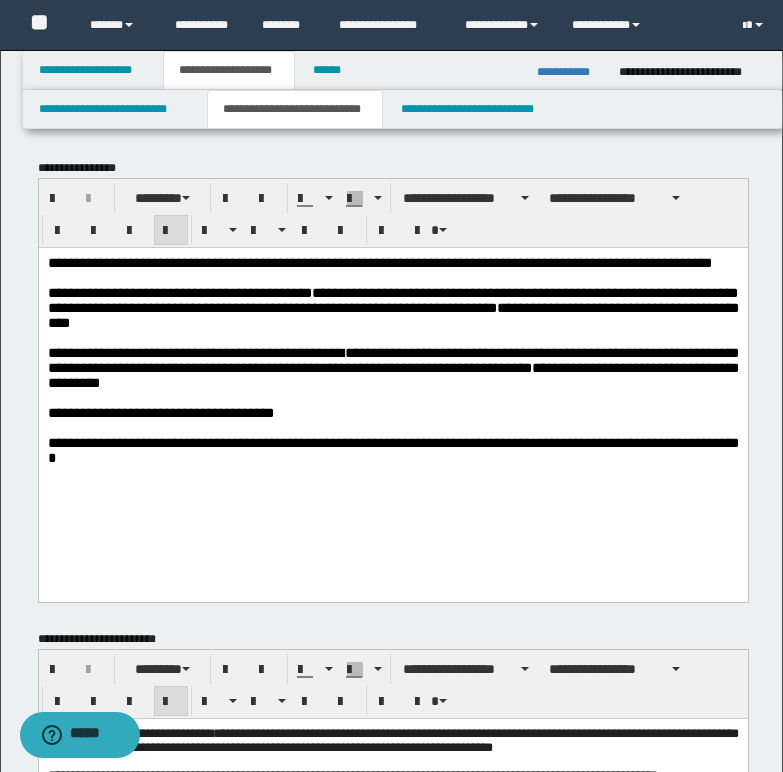 click on "**********" at bounding box center [392, 307] 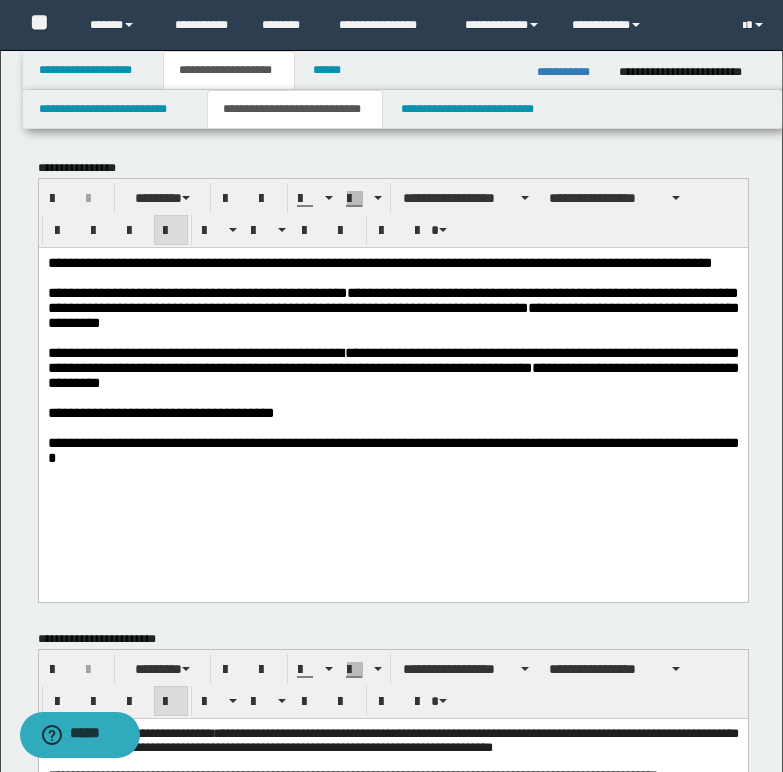 click on "**********" at bounding box center [392, 449] 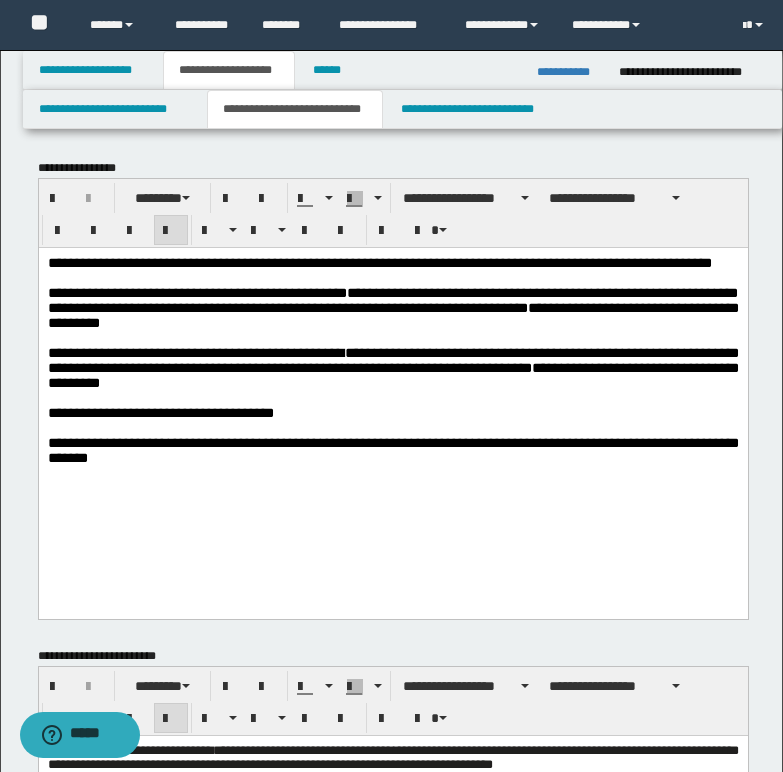 click on "**********" at bounding box center (392, 307) 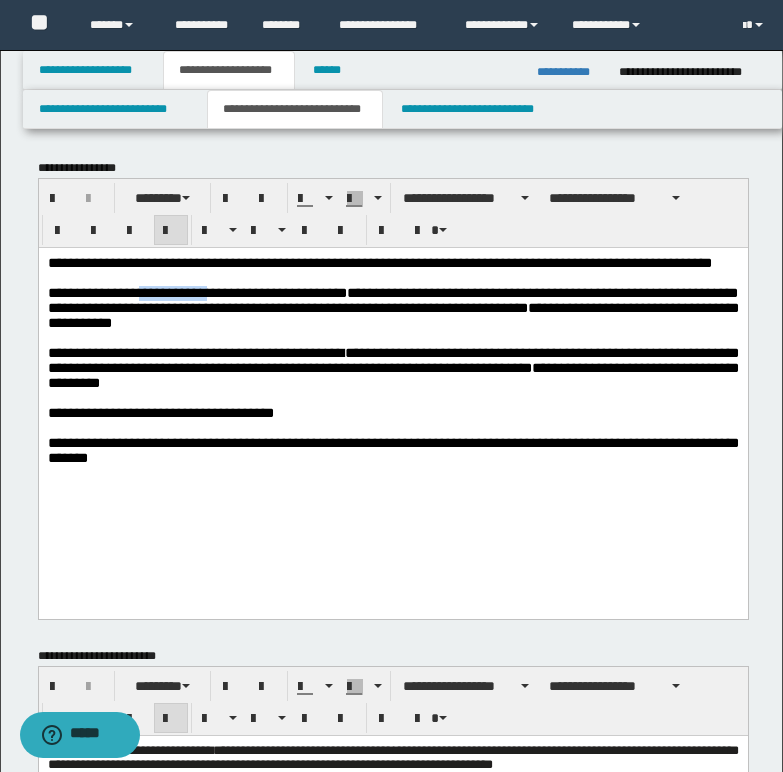 drag, startPoint x: 168, startPoint y: 313, endPoint x: 239, endPoint y: 307, distance: 71.25307 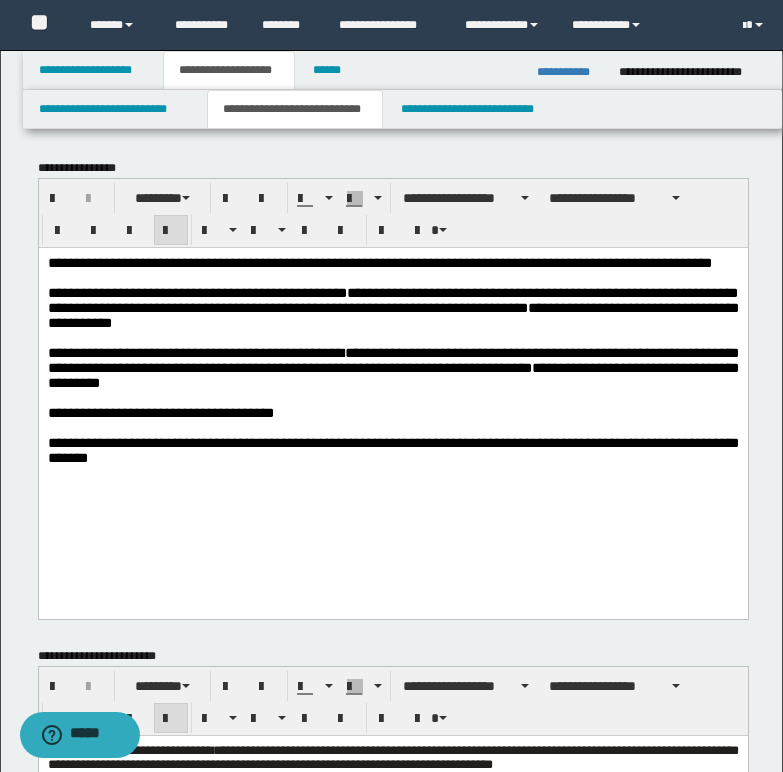 click on "**********" at bounding box center [392, 307] 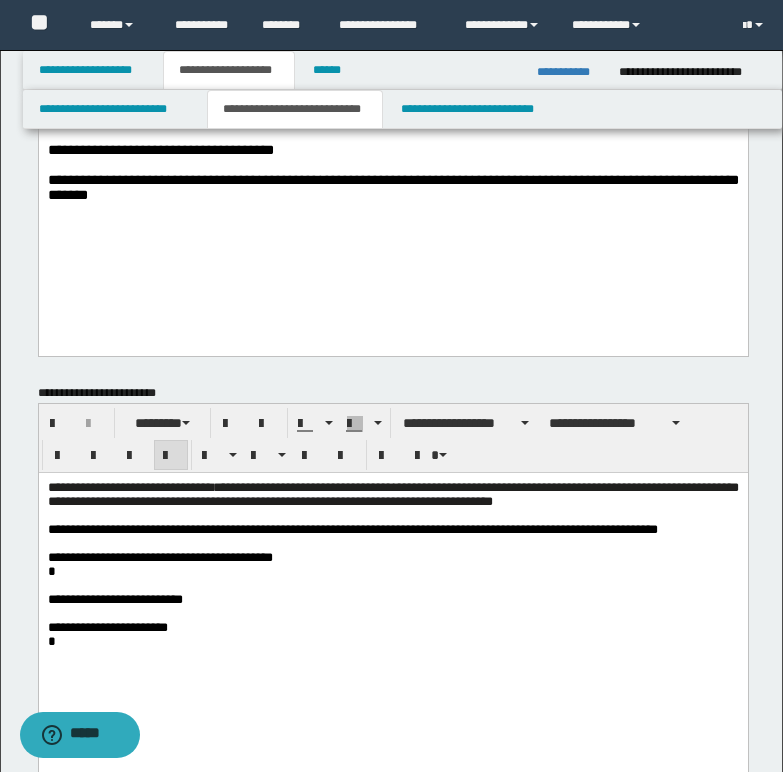 scroll, scrollTop: 300, scrollLeft: 0, axis: vertical 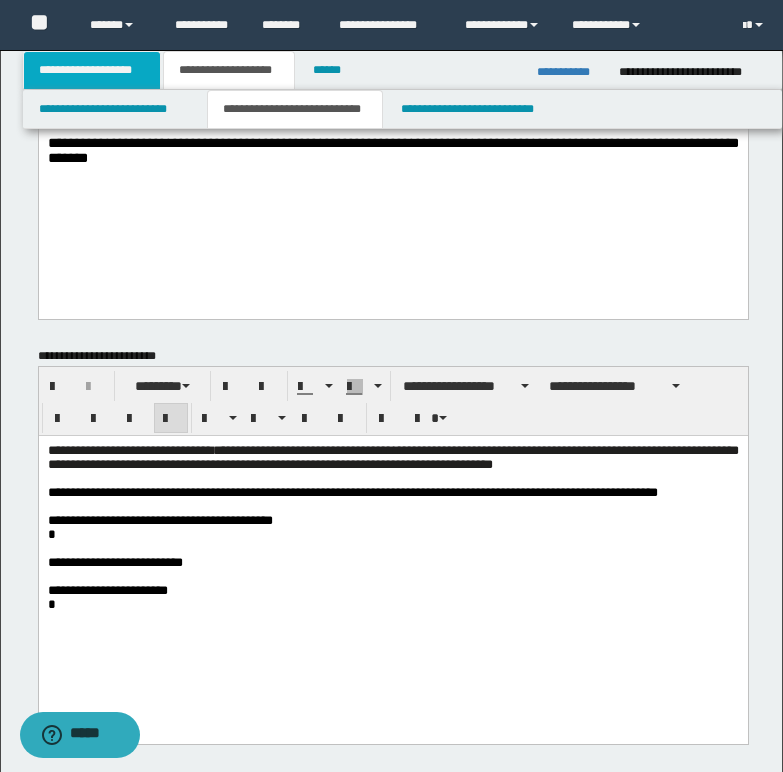 click on "**********" at bounding box center (92, 70) 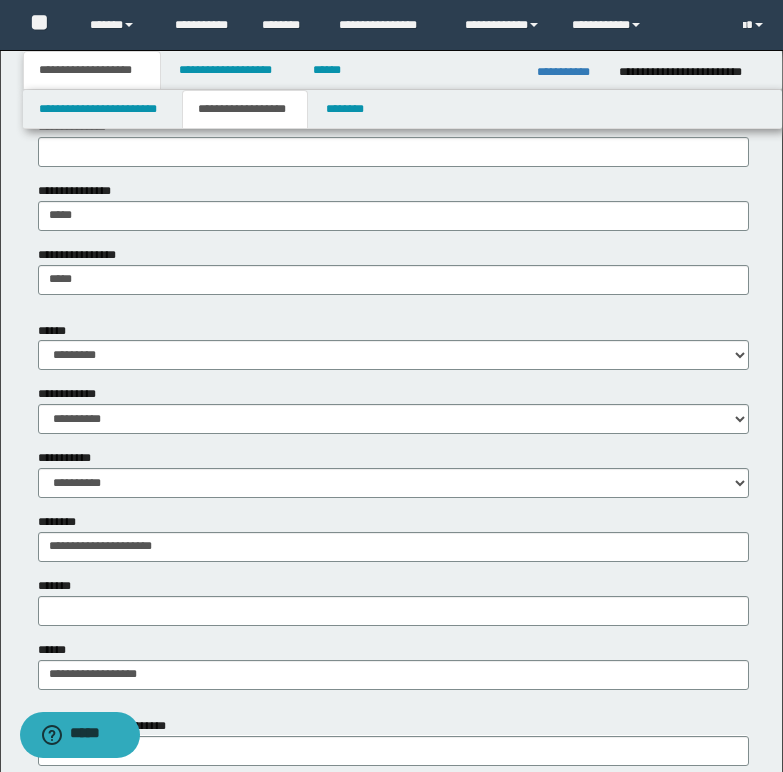 scroll, scrollTop: 600, scrollLeft: 0, axis: vertical 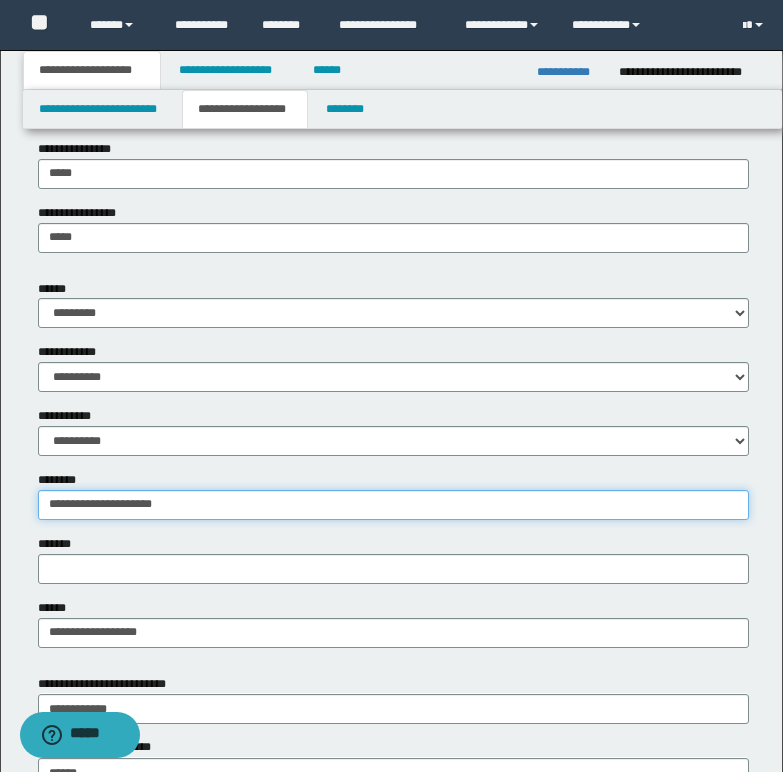 drag, startPoint x: 45, startPoint y: 503, endPoint x: 211, endPoint y: 502, distance: 166.003 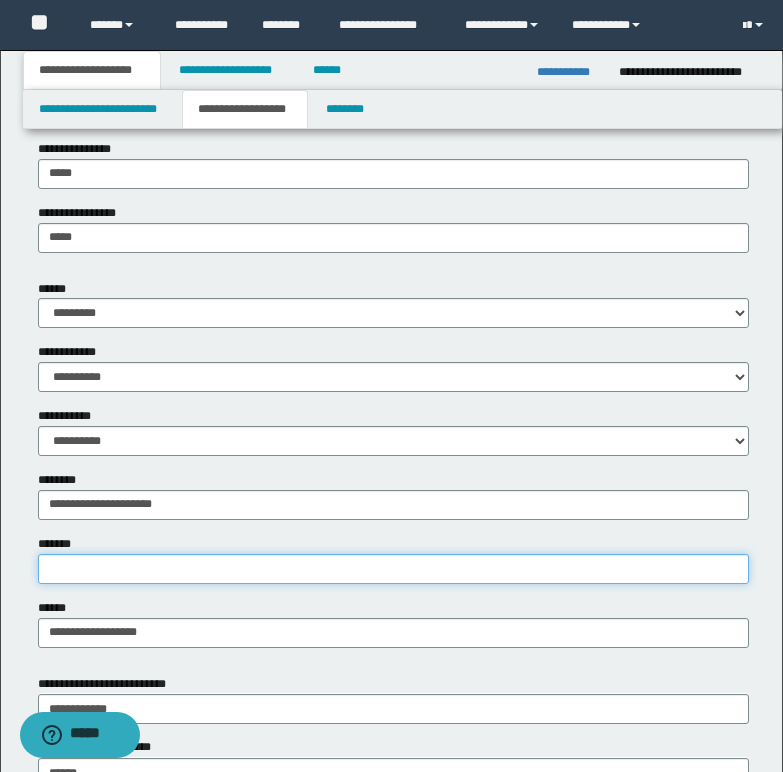paste on "**********" 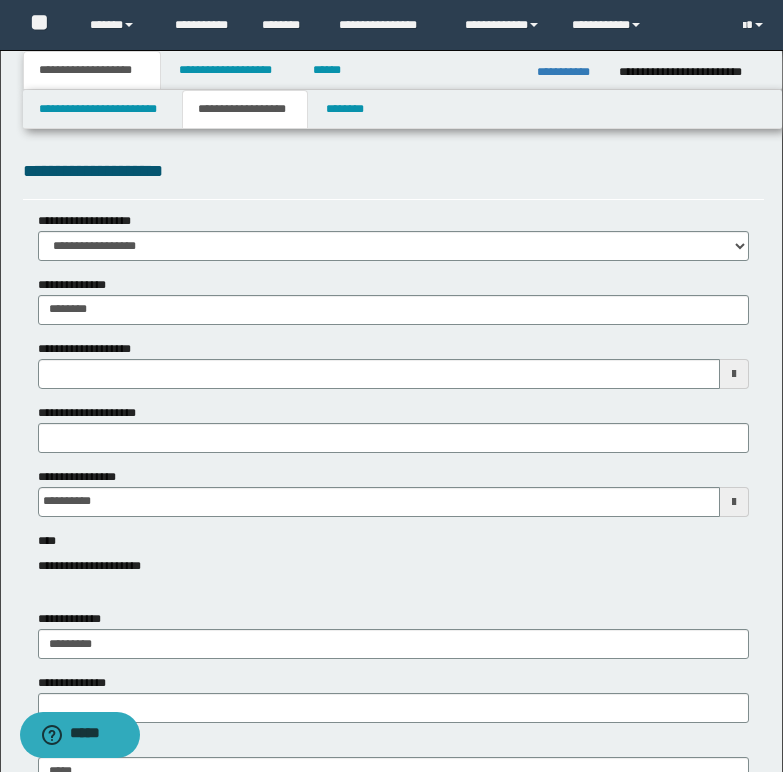 scroll, scrollTop: 0, scrollLeft: 0, axis: both 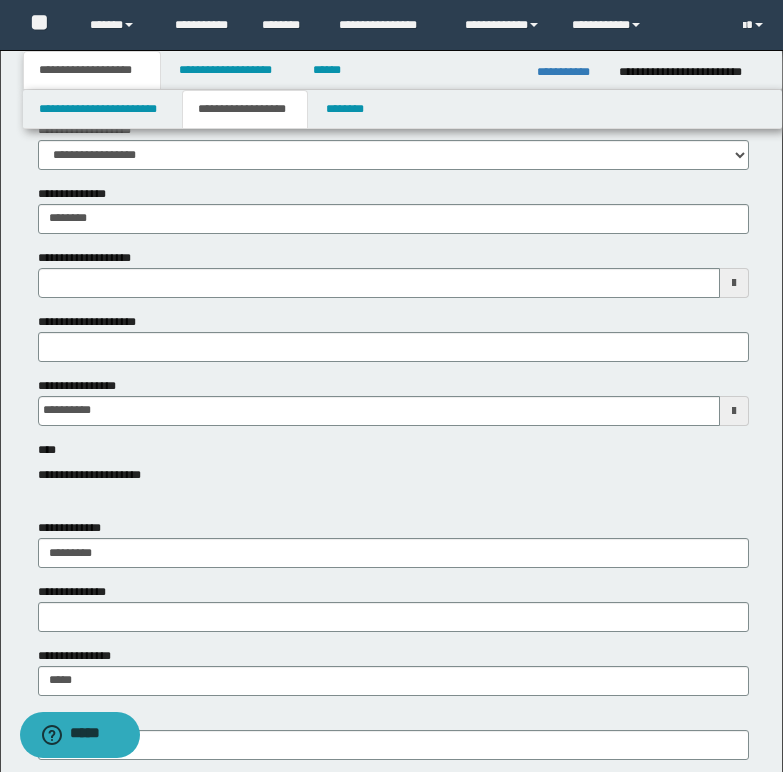 type 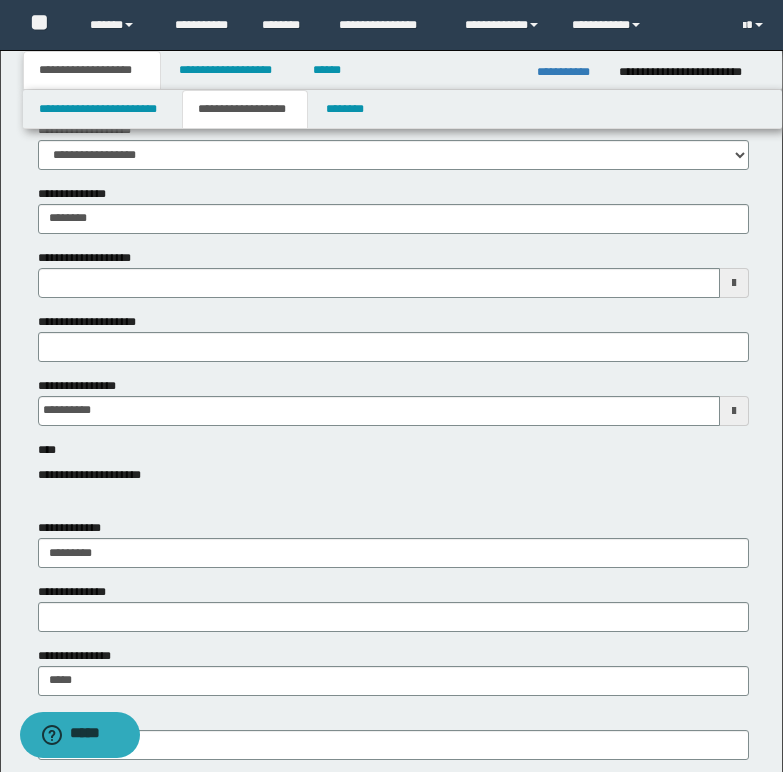 scroll, scrollTop: 100, scrollLeft: 0, axis: vertical 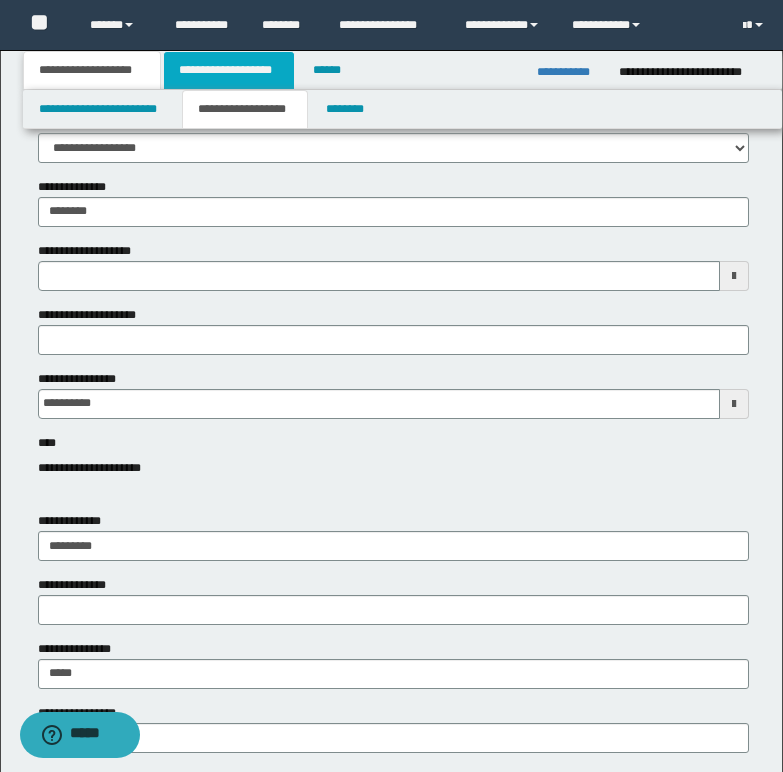 type on "**********" 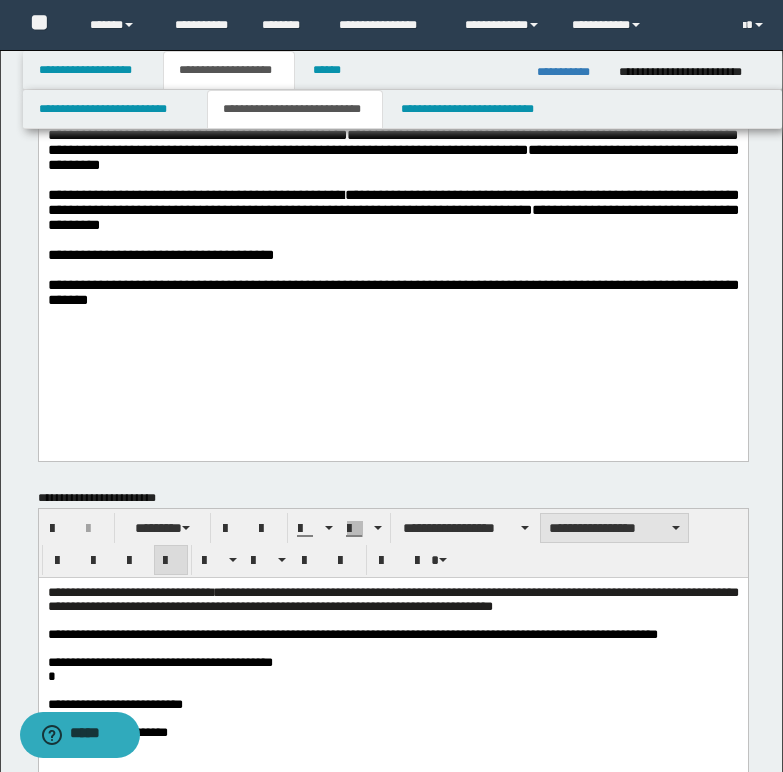 scroll, scrollTop: 200, scrollLeft: 0, axis: vertical 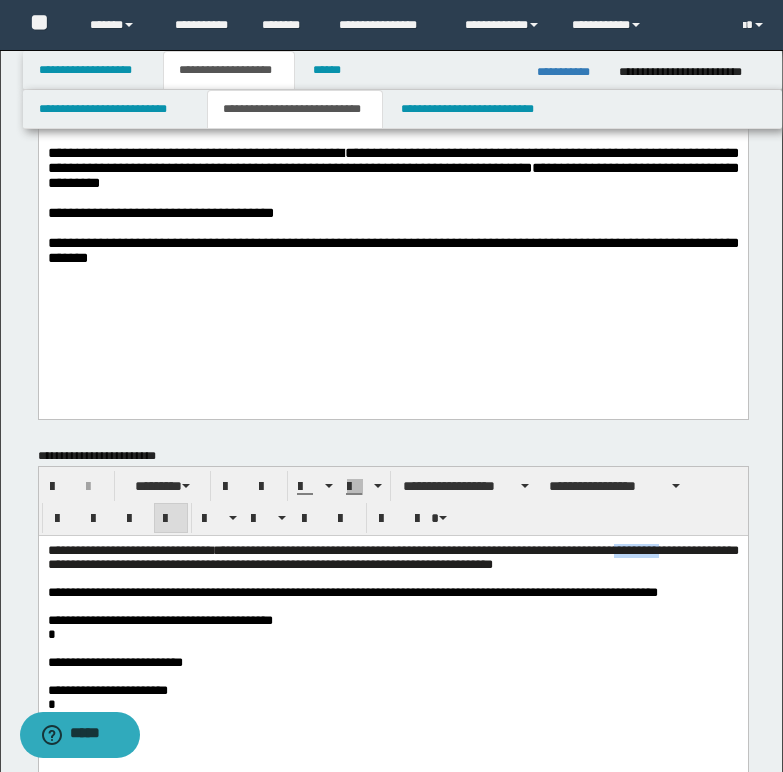 drag, startPoint x: 663, startPoint y: 555, endPoint x: 719, endPoint y: 556, distance: 56.008926 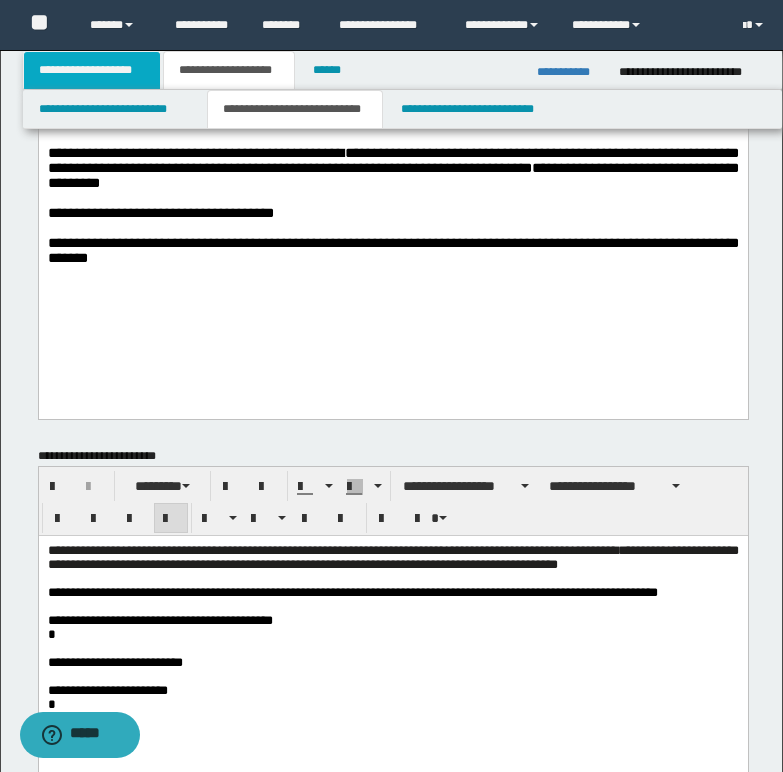 click on "**********" at bounding box center [92, 70] 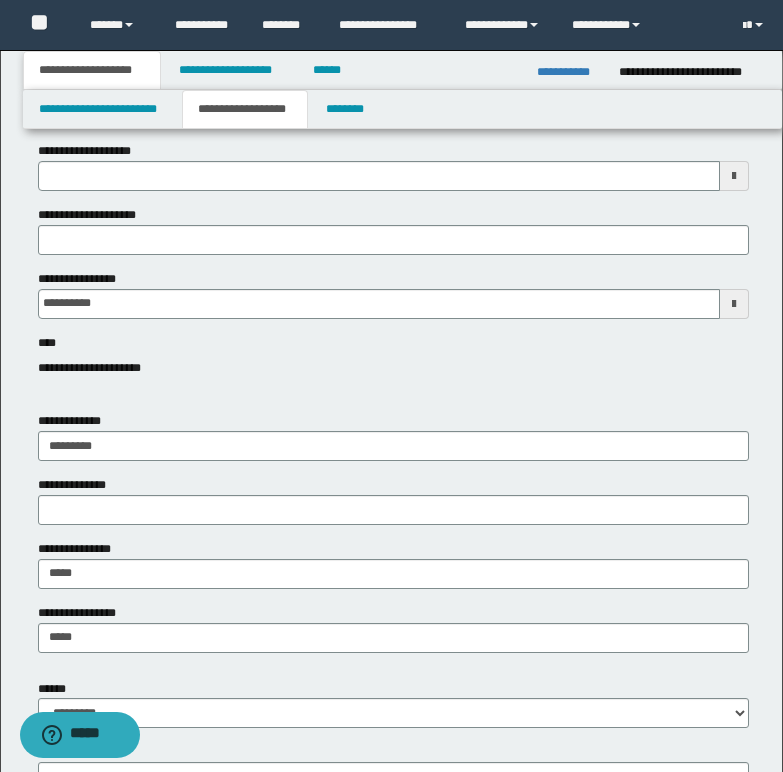 type 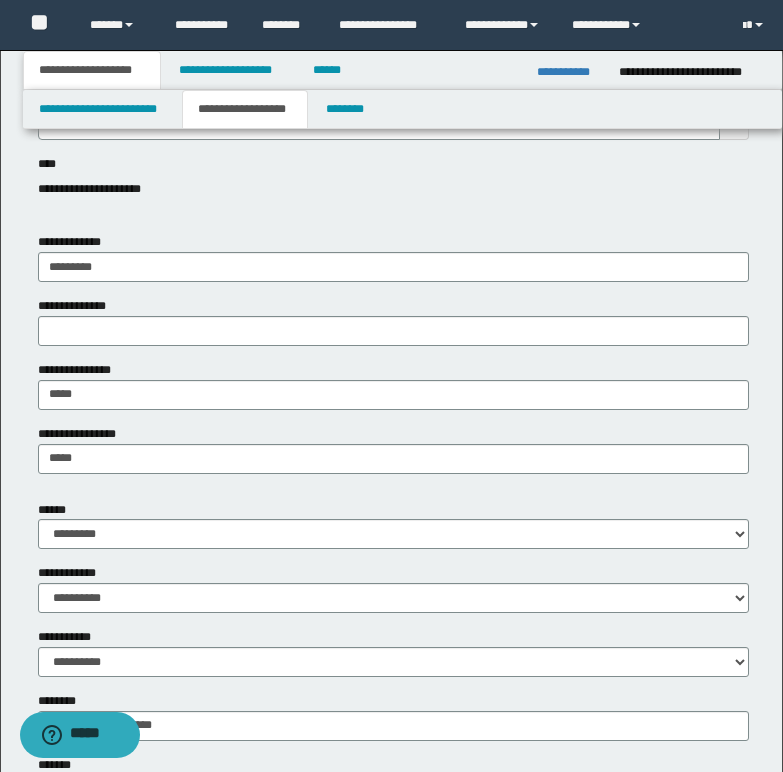 scroll, scrollTop: 400, scrollLeft: 0, axis: vertical 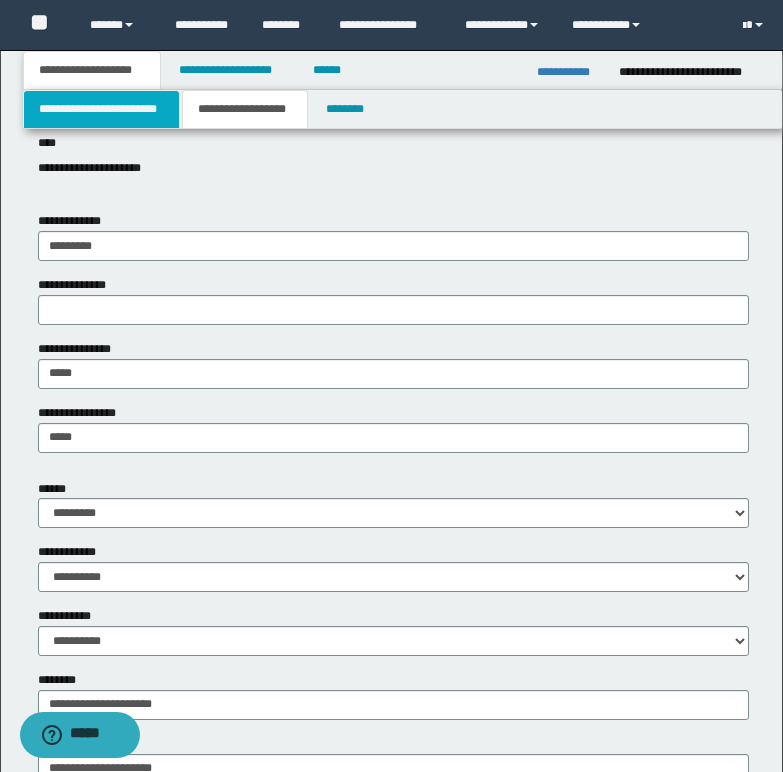 click on "**********" at bounding box center (101, 109) 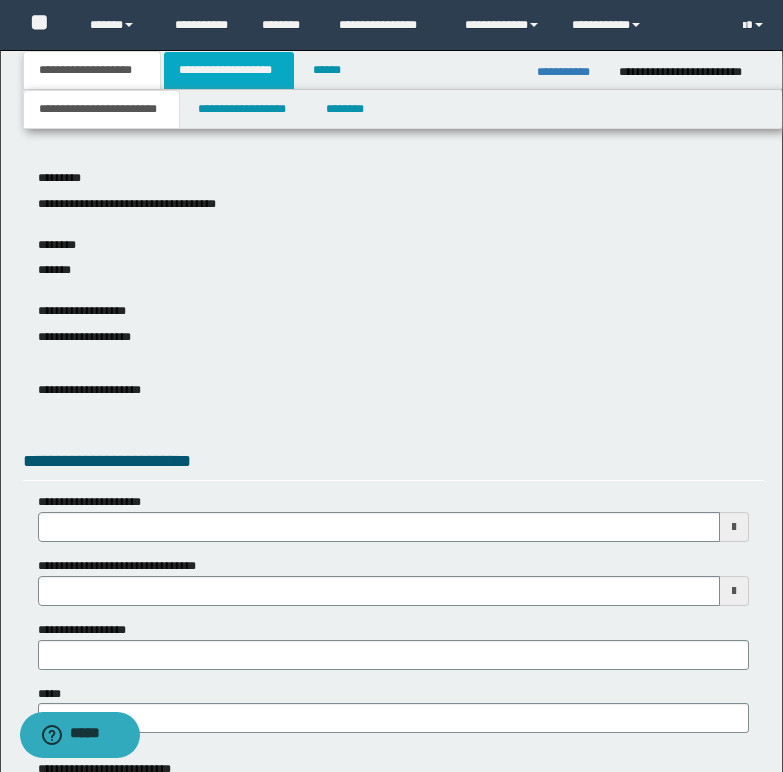click on "**********" at bounding box center [229, 70] 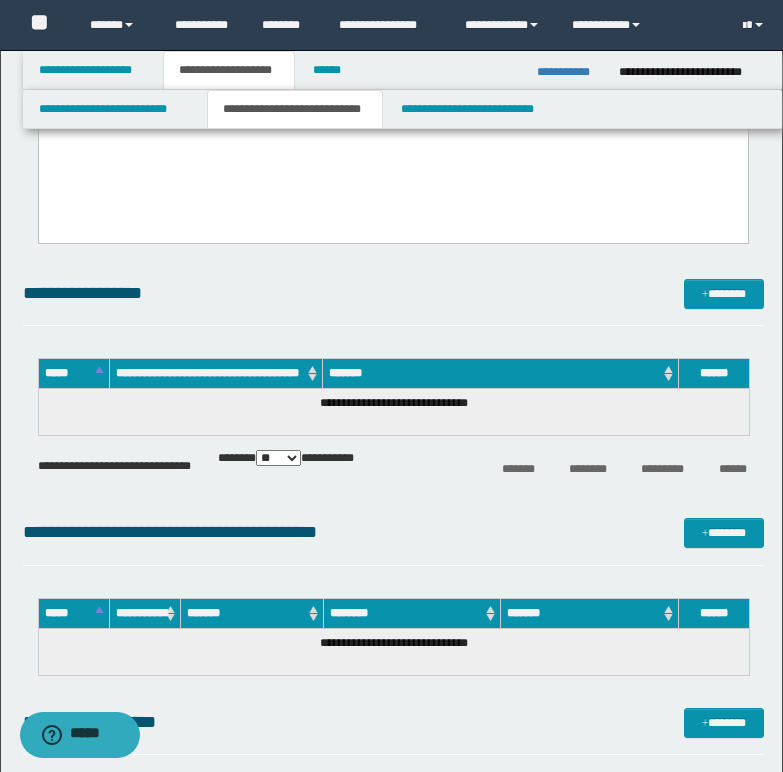 scroll, scrollTop: 800, scrollLeft: 0, axis: vertical 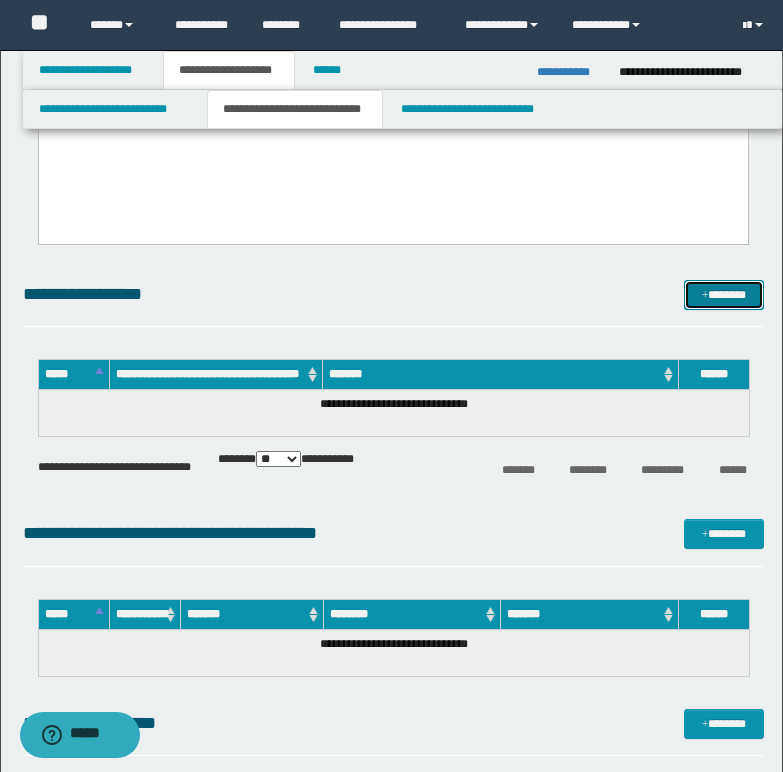 click on "*******" at bounding box center [724, 295] 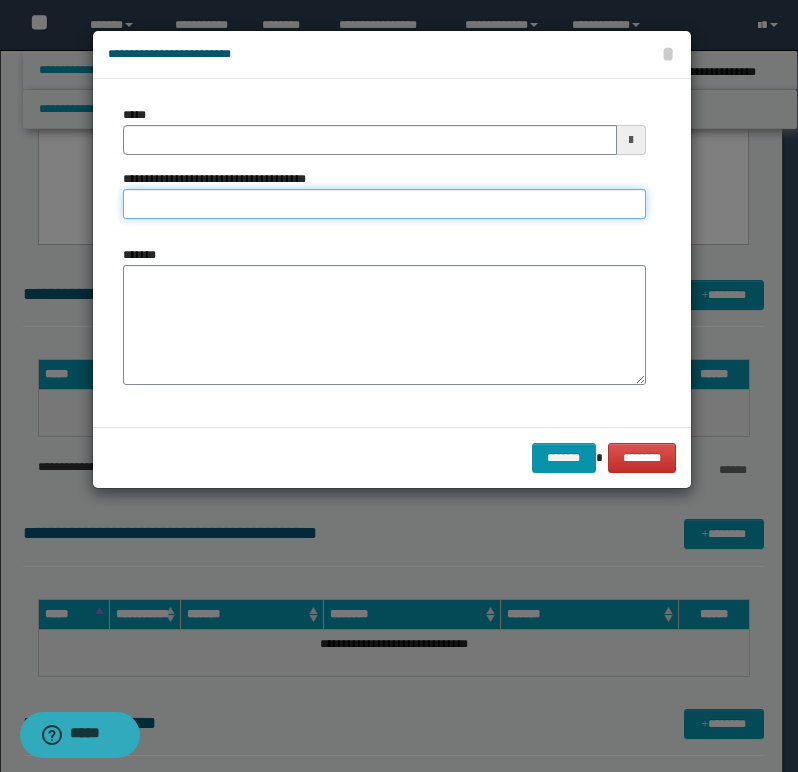 click on "**********" at bounding box center (384, 204) 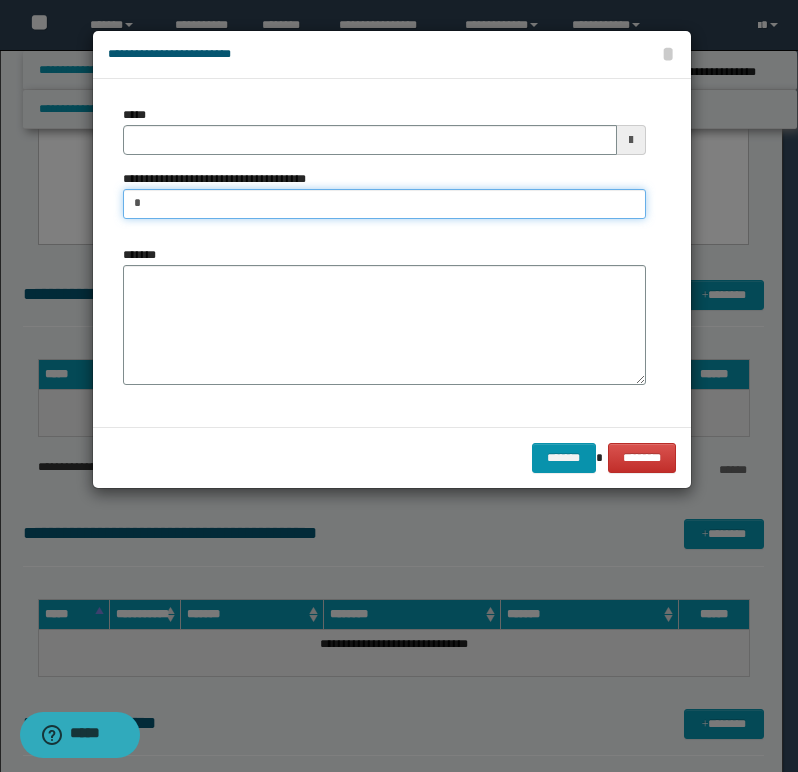 type on "**********" 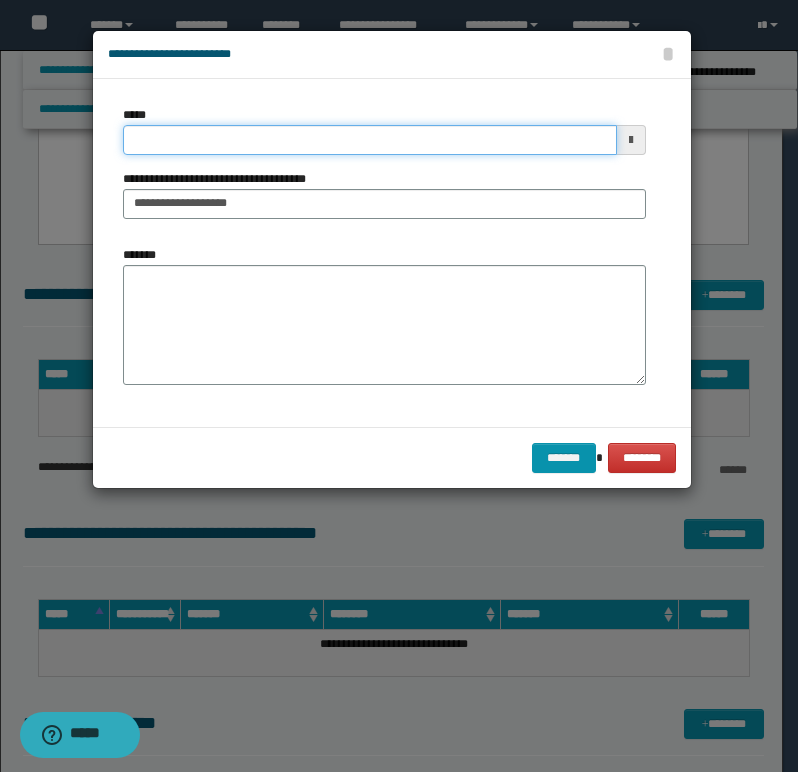 click on "*****" at bounding box center [370, 140] 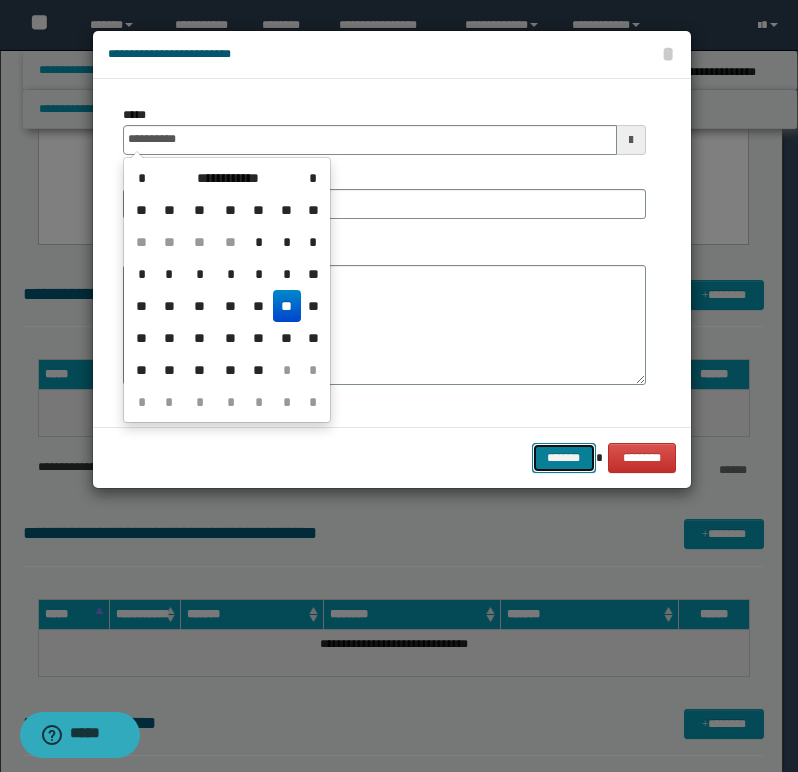 type on "**********" 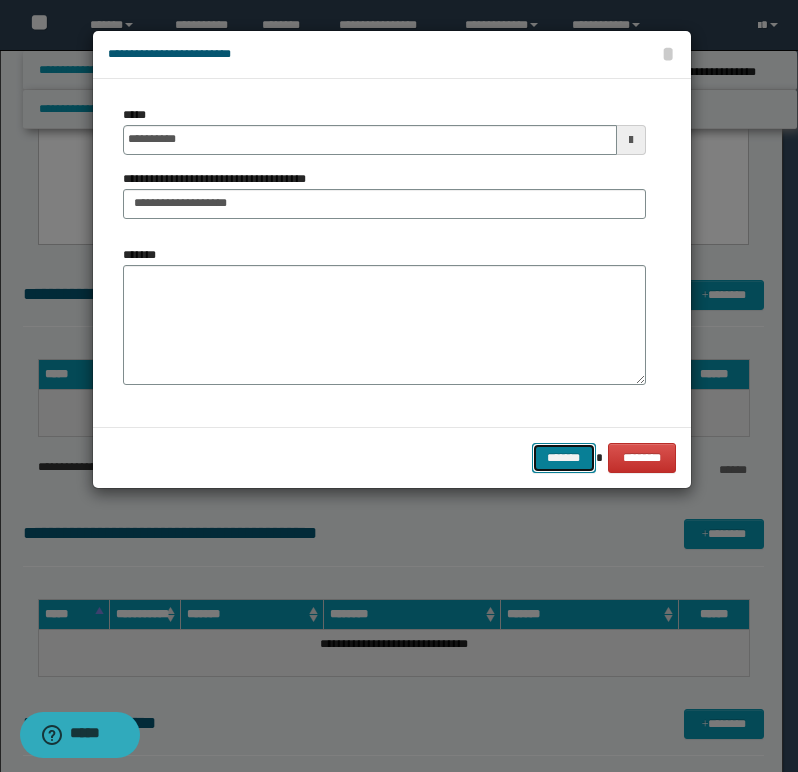 click on "*******" at bounding box center [564, 458] 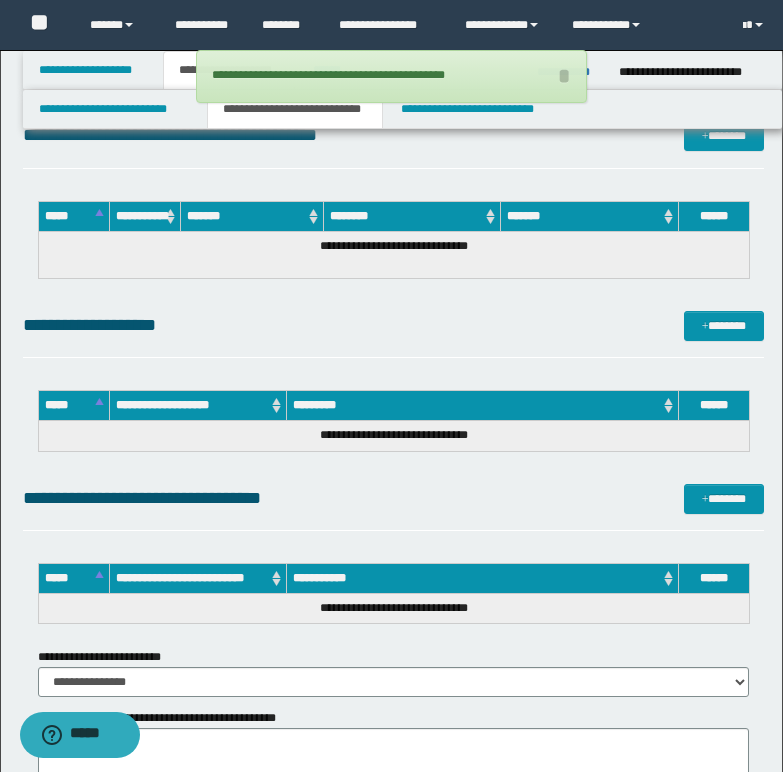 scroll, scrollTop: 1200, scrollLeft: 0, axis: vertical 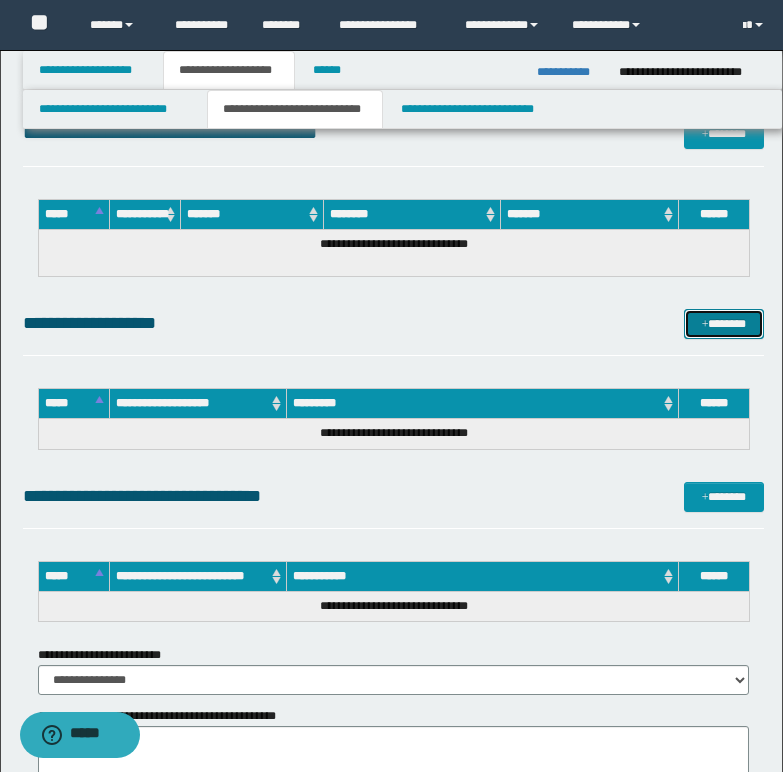 click on "*******" at bounding box center [724, 324] 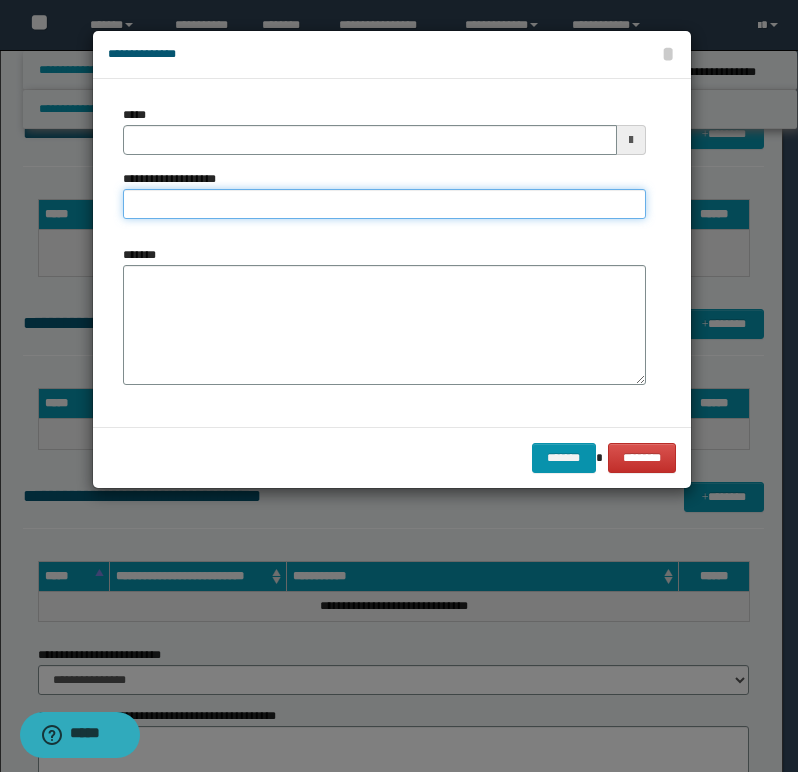click on "**********" at bounding box center [384, 204] 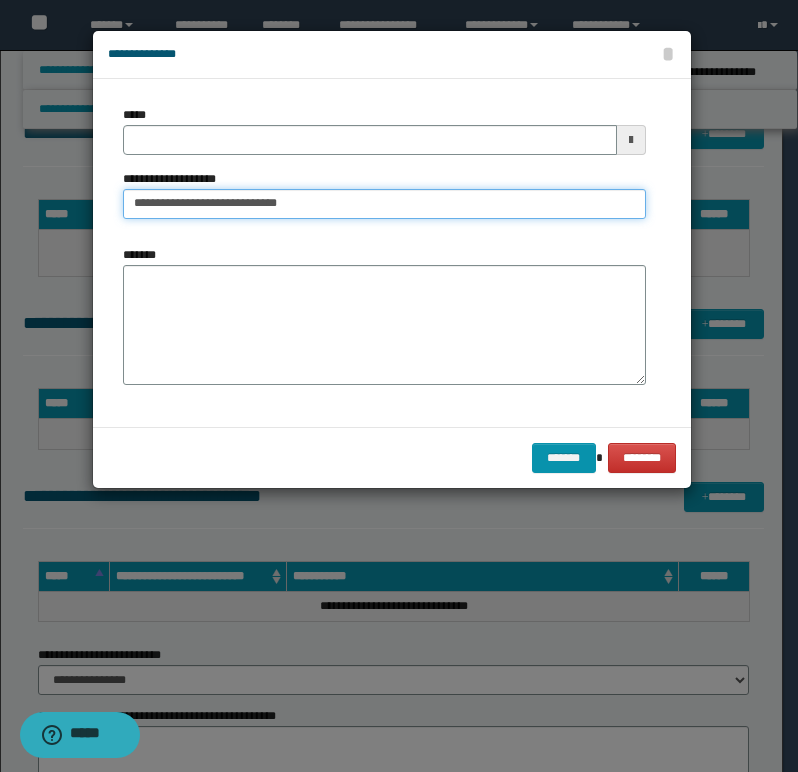 click on "**********" at bounding box center [384, 204] 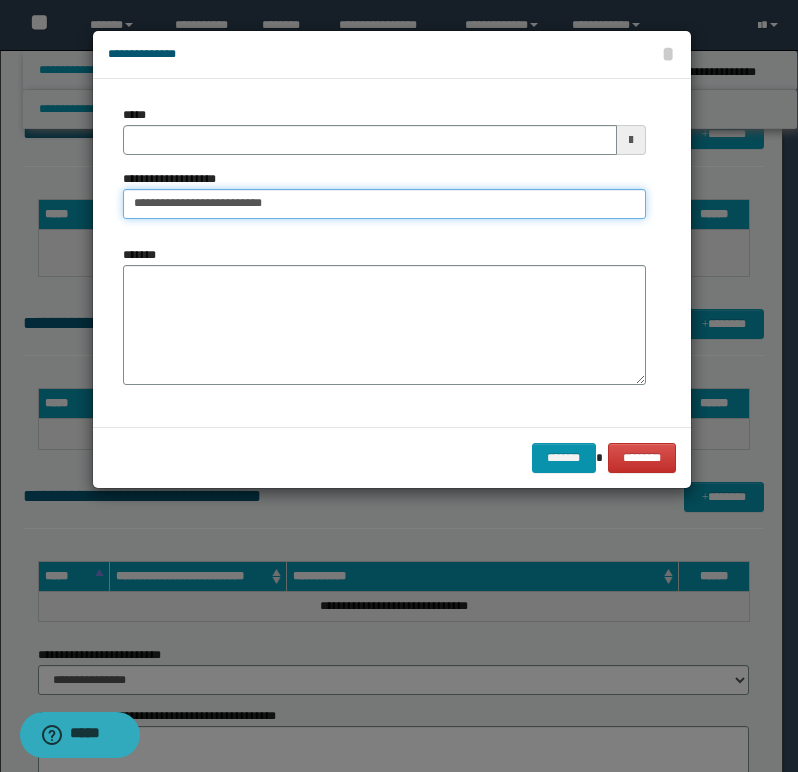 type on "**********" 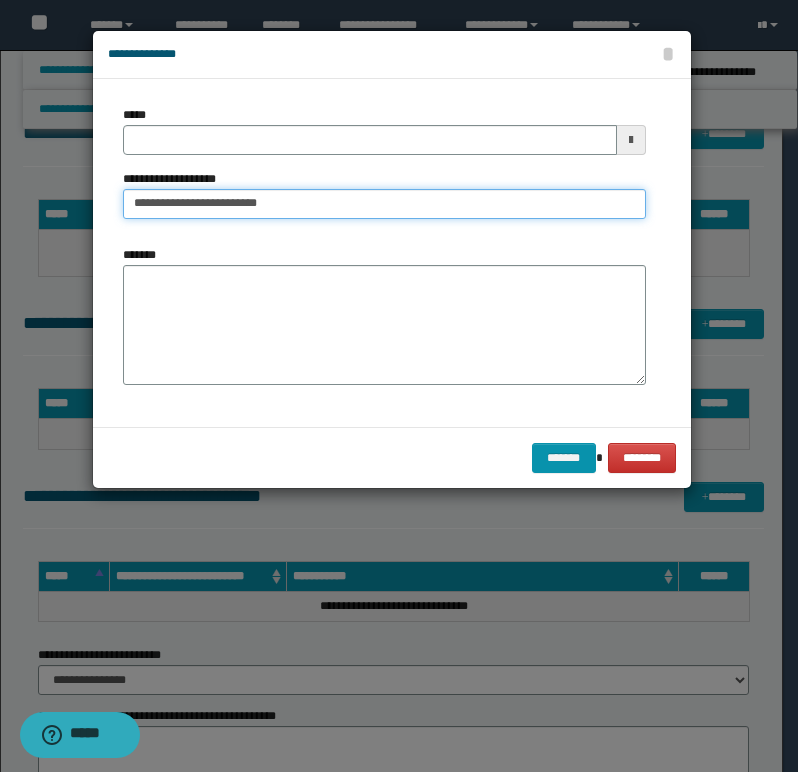 type 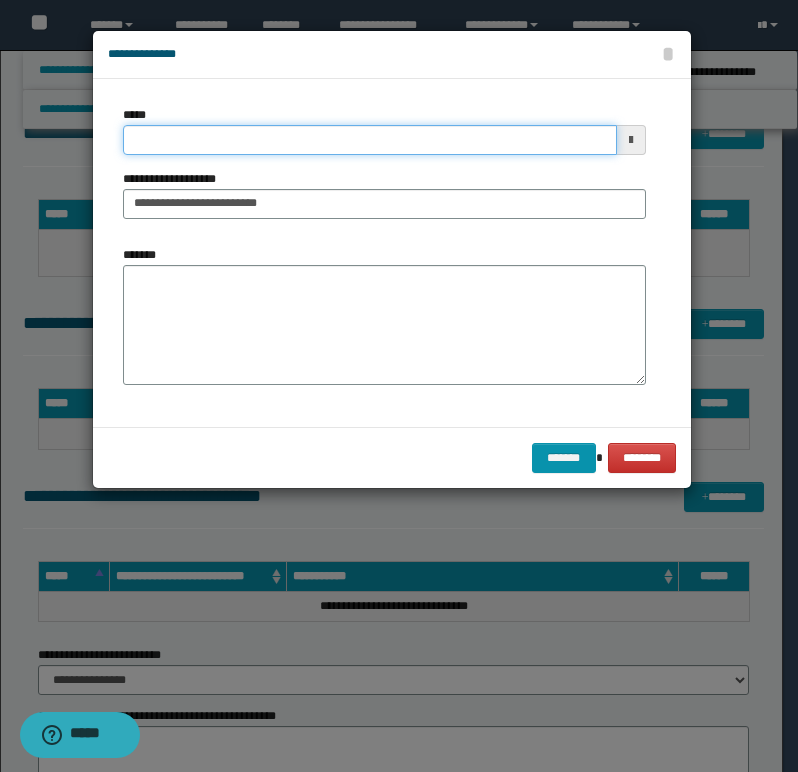 click on "*****" at bounding box center (370, 140) 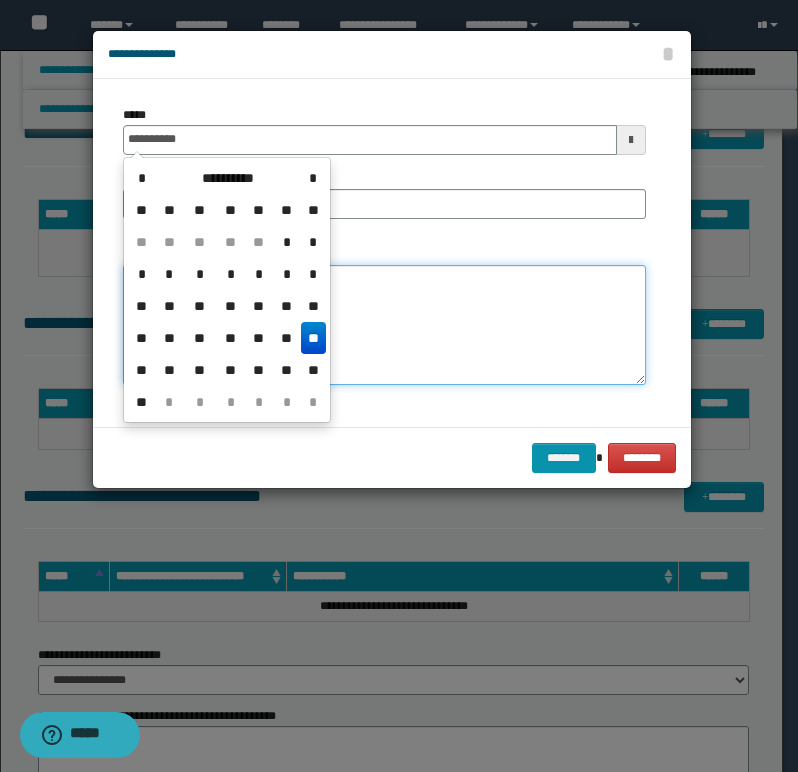 type on "**********" 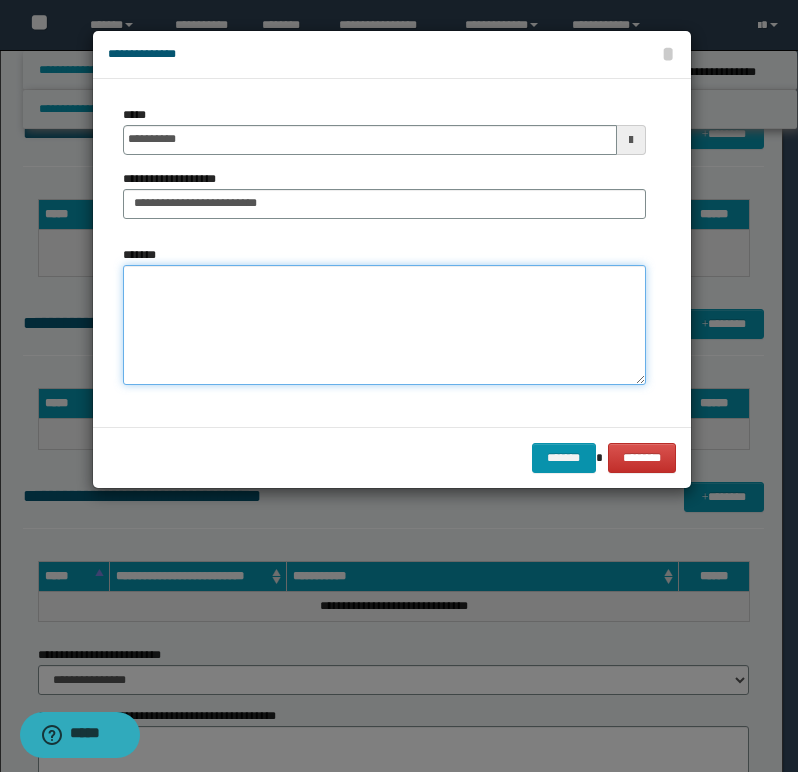 click on "*******" at bounding box center [384, 325] 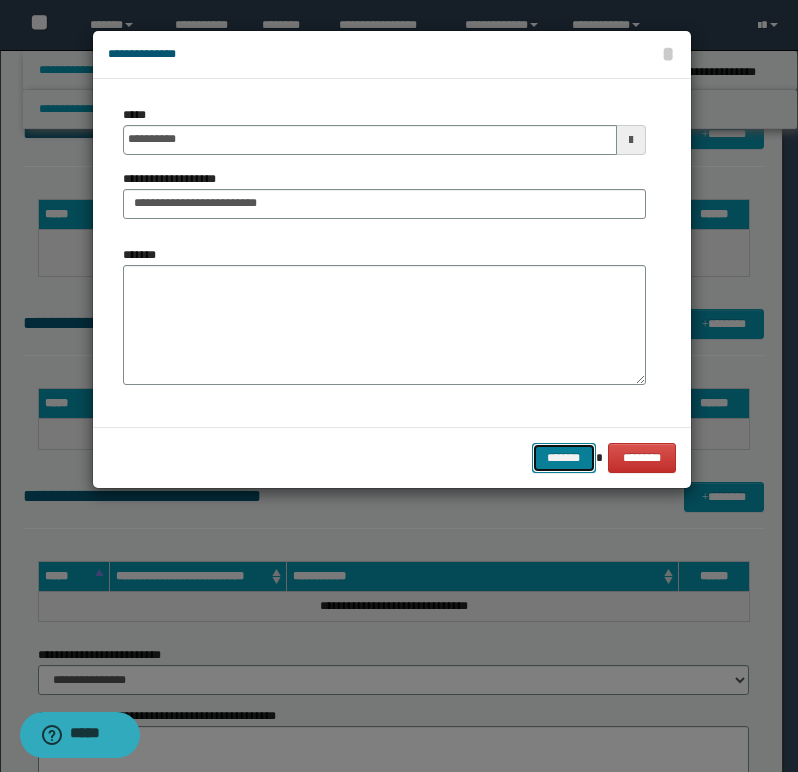 click on "*******" at bounding box center (564, 458) 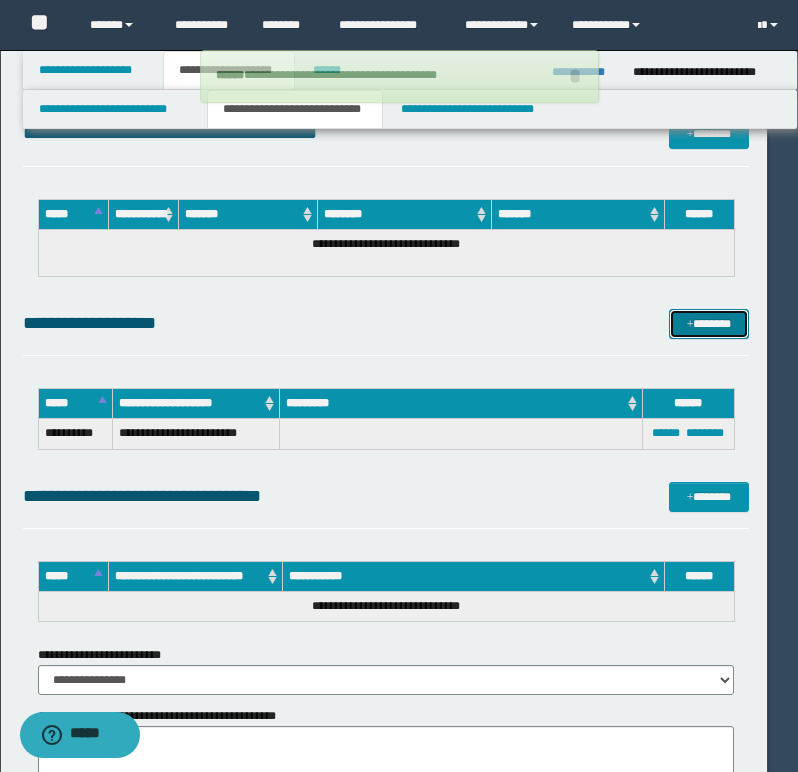 type 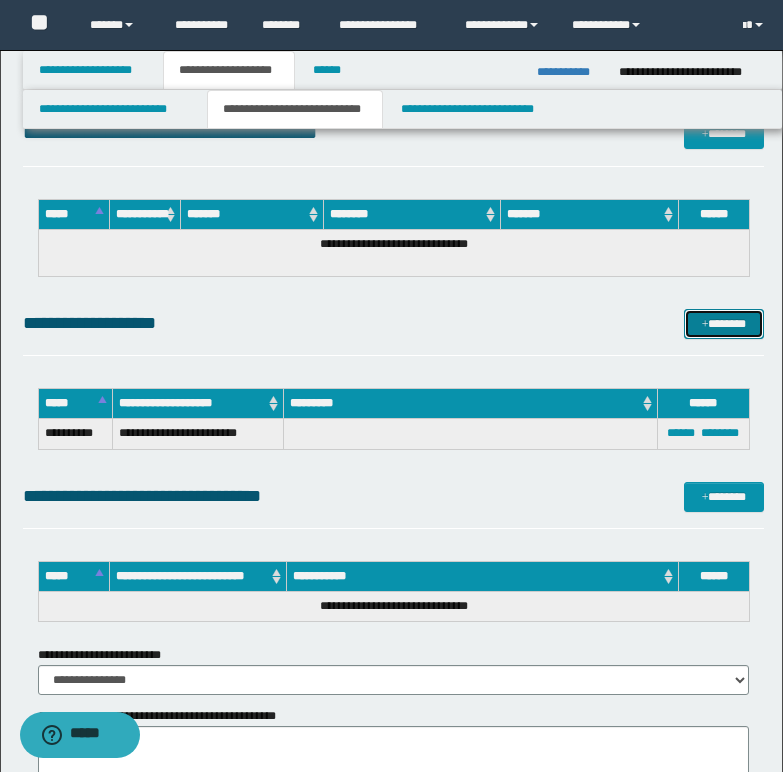 click on "*******" at bounding box center [724, 324] 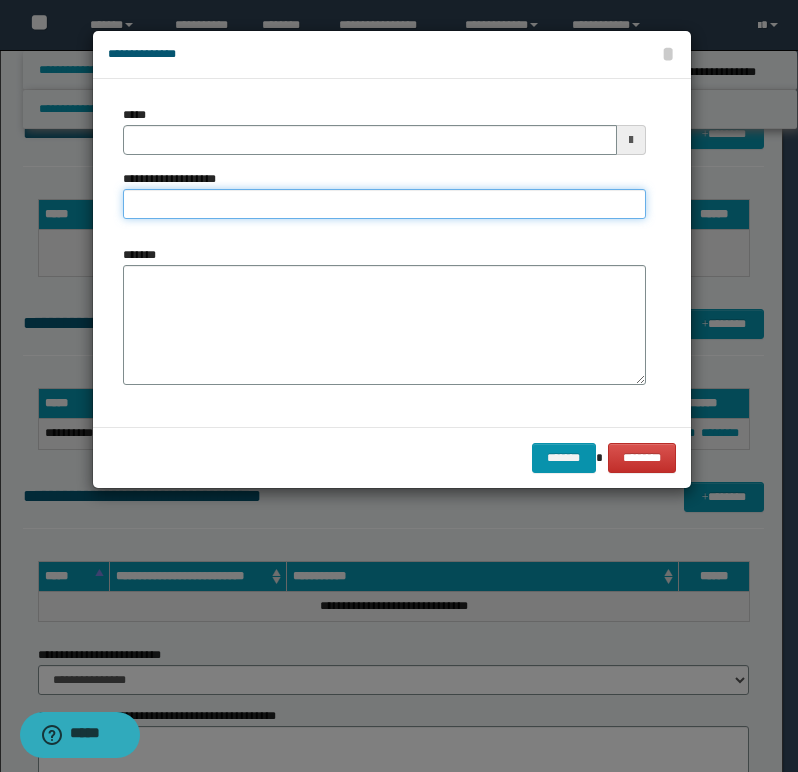 click on "**********" at bounding box center (384, 204) 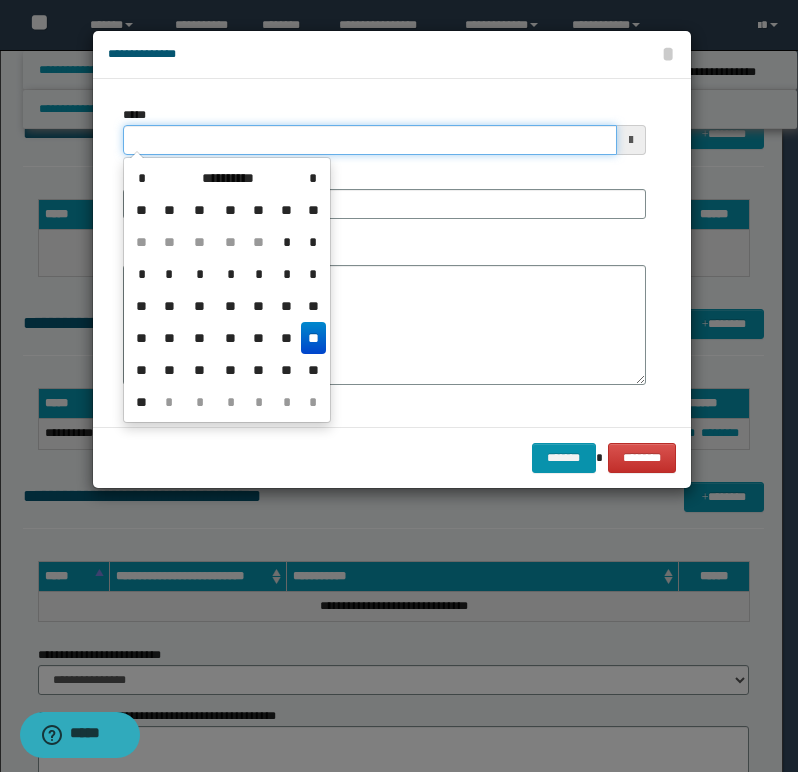 click on "*****" at bounding box center [370, 140] 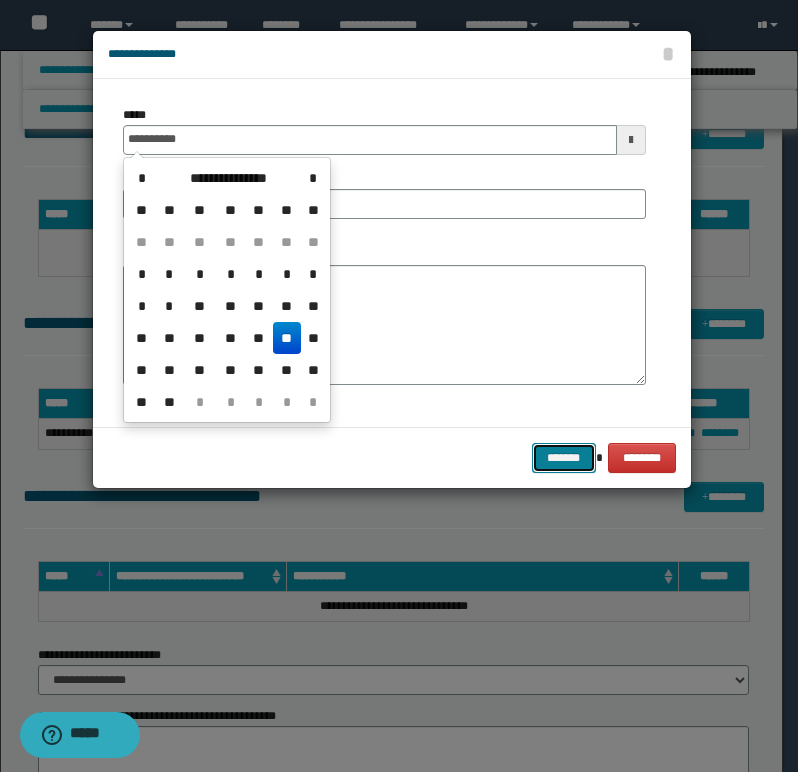 type on "**********" 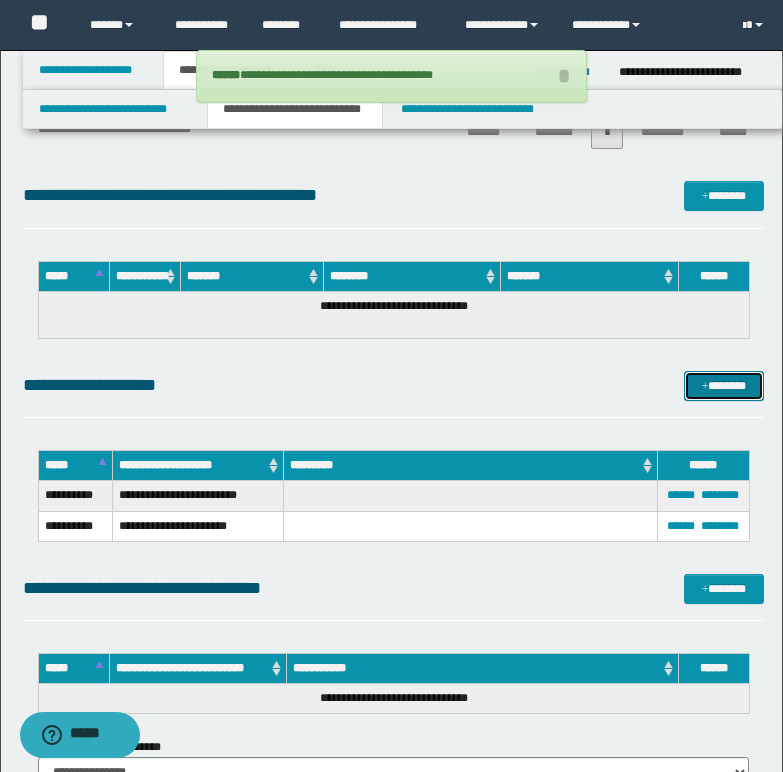 scroll, scrollTop: 900, scrollLeft: 0, axis: vertical 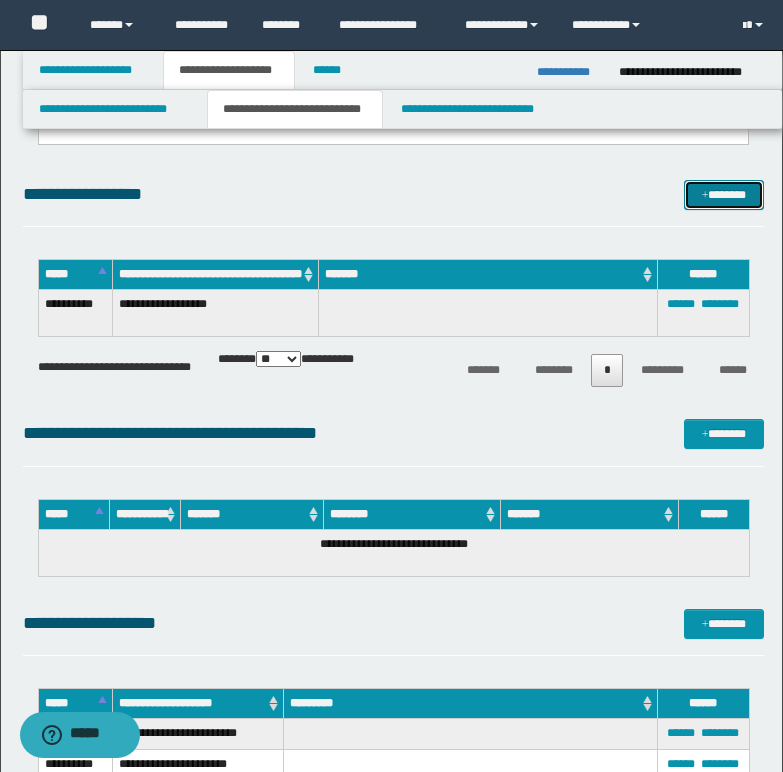 click on "*******" at bounding box center (724, 195) 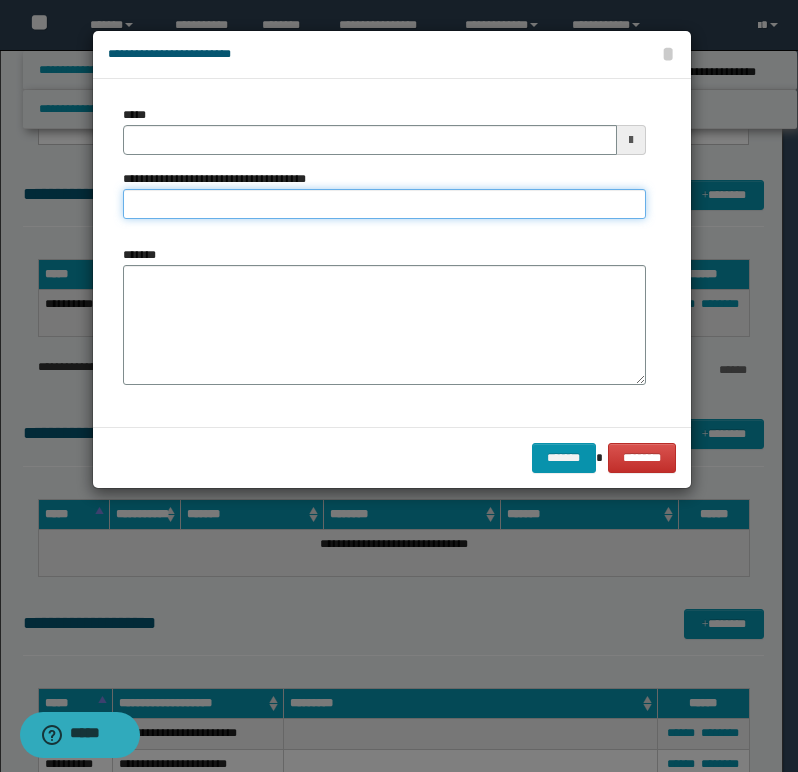 click on "**********" at bounding box center (384, 204) 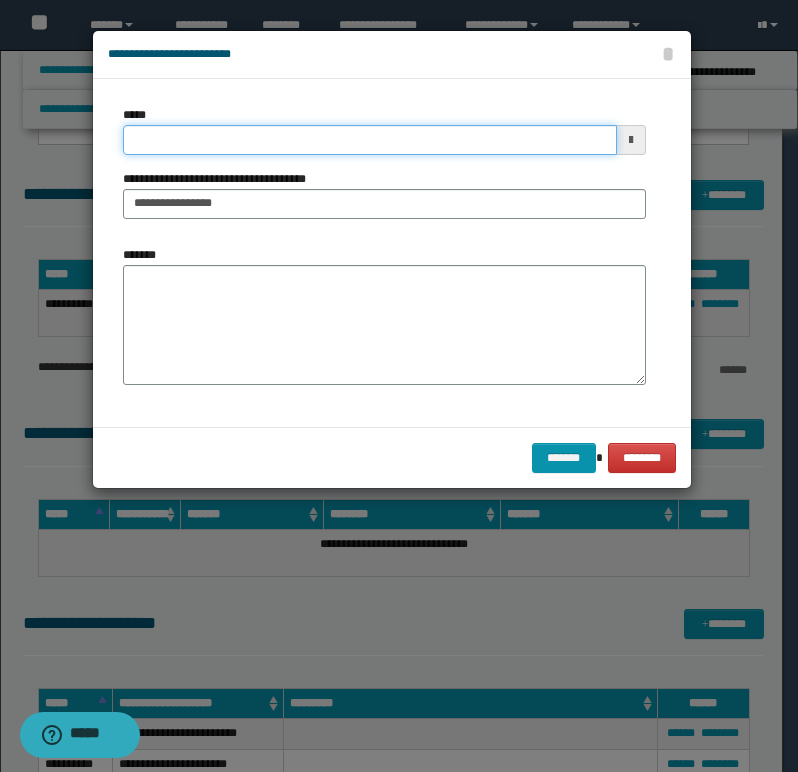 click on "*****" at bounding box center [370, 140] 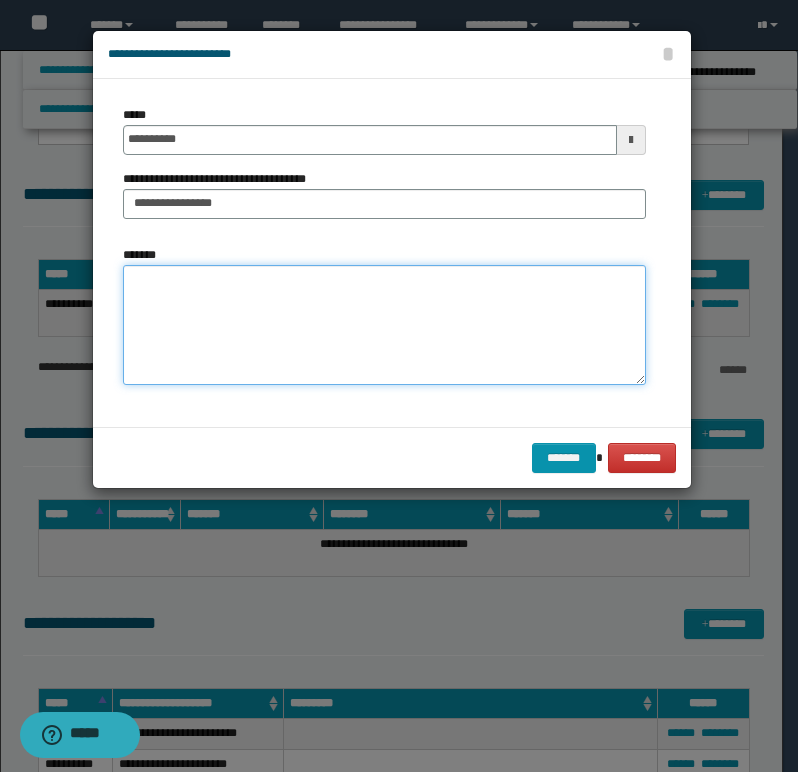 click on "*******" at bounding box center [384, 325] 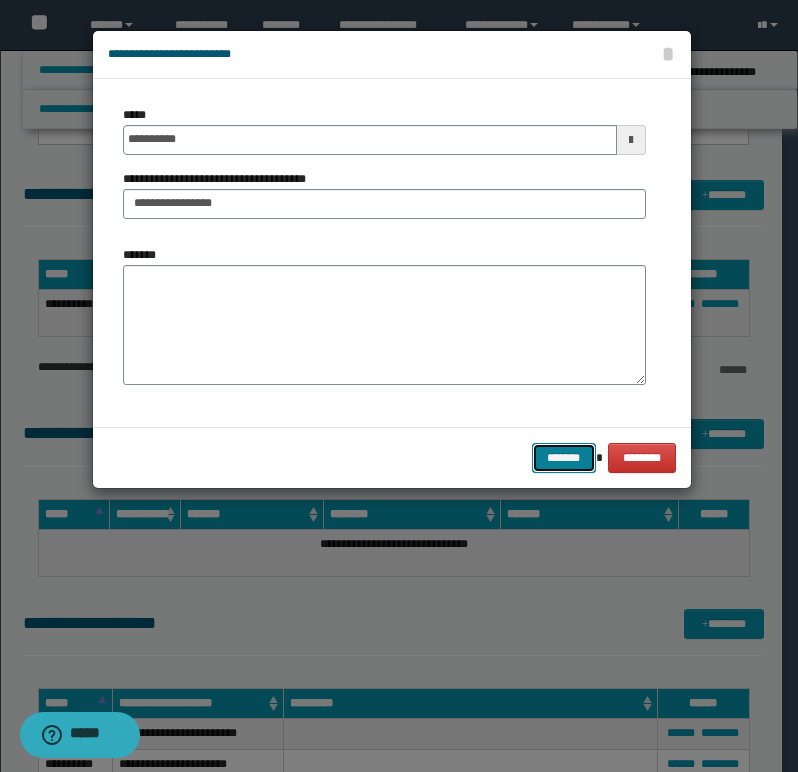 click on "*******" at bounding box center [564, 458] 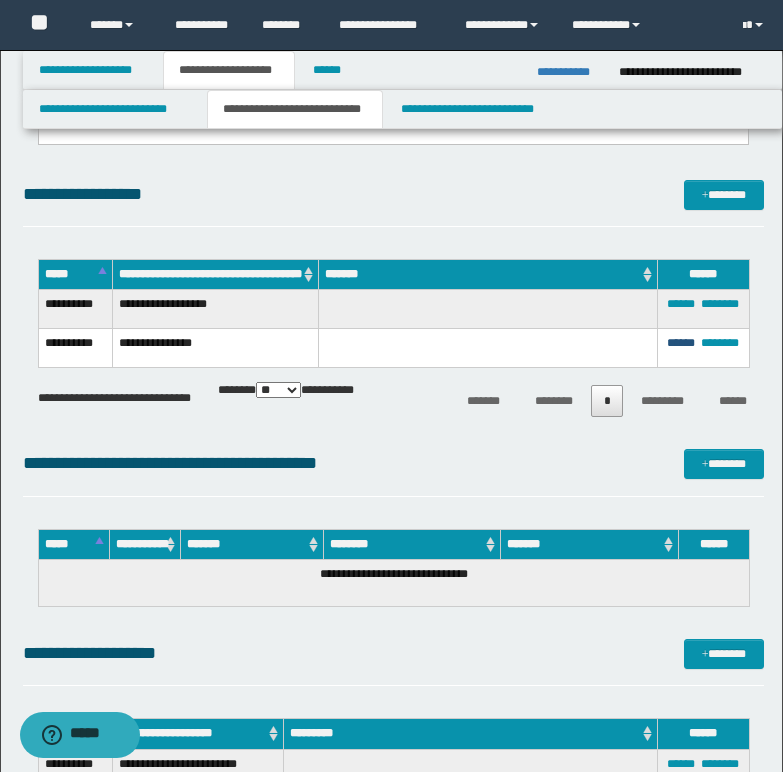 drag, startPoint x: 687, startPoint y: 350, endPoint x: 673, endPoint y: 342, distance: 16.124516 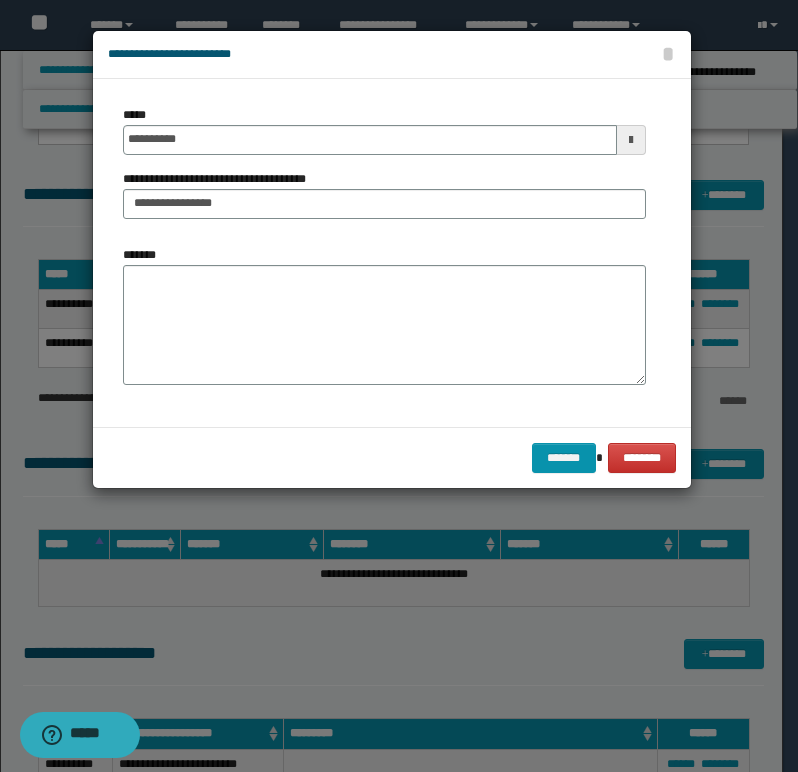 click on "**********" at bounding box center (222, 179) 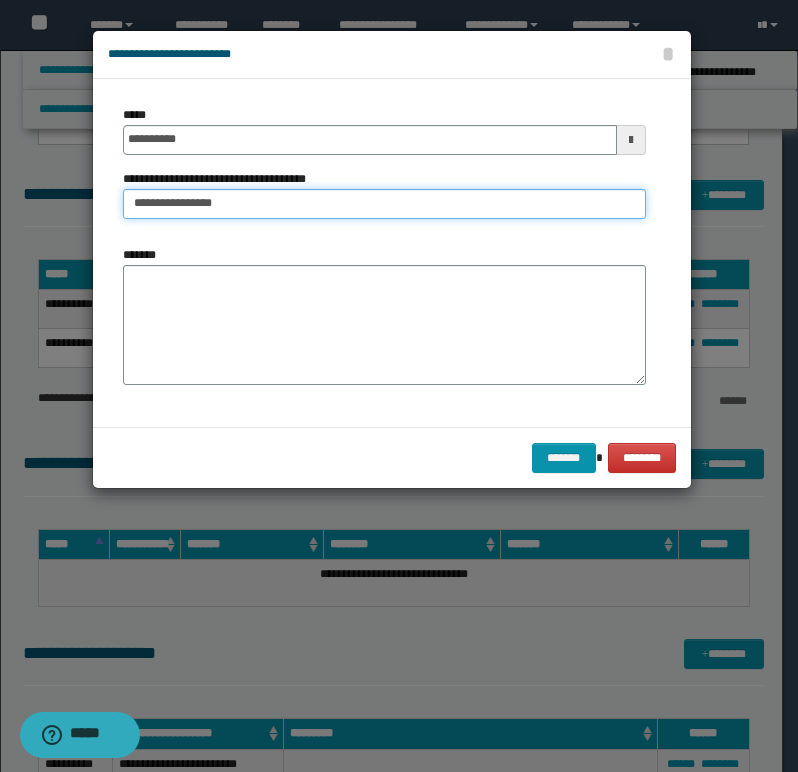 click on "**********" at bounding box center [384, 204] 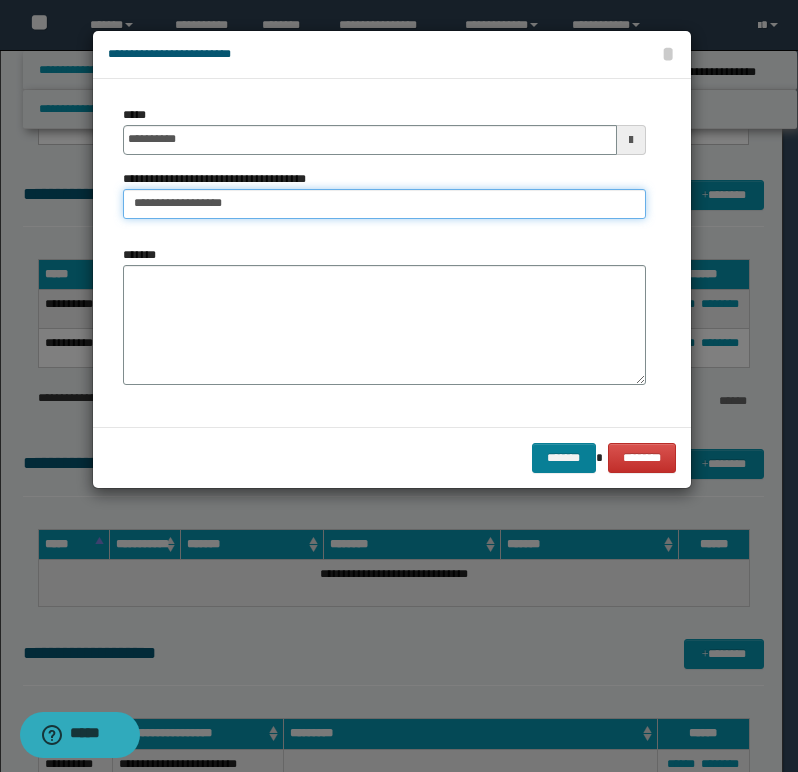type on "**********" 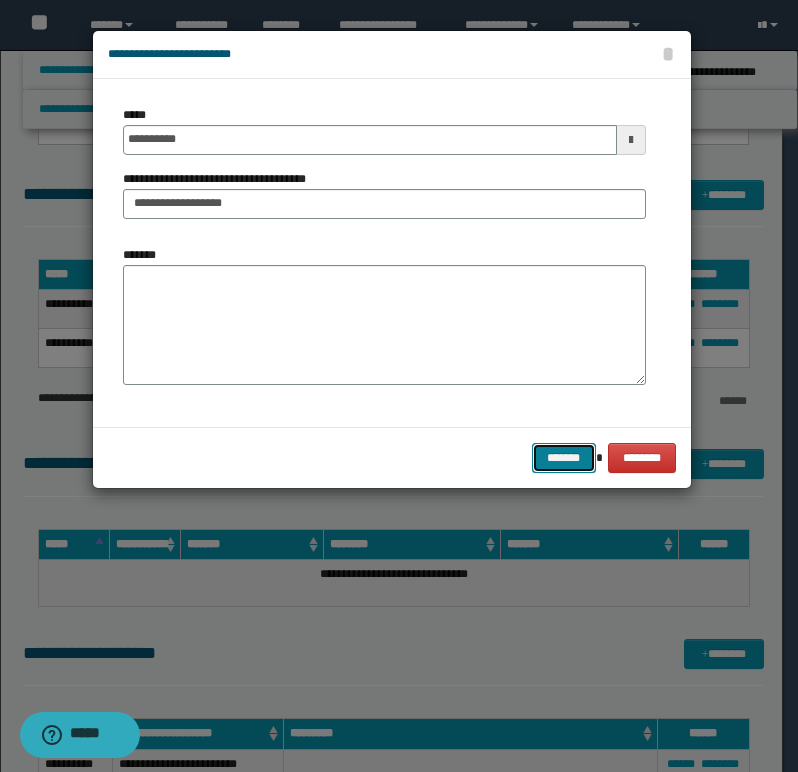 drag, startPoint x: 576, startPoint y: 454, endPoint x: 117, endPoint y: 453, distance: 459.0011 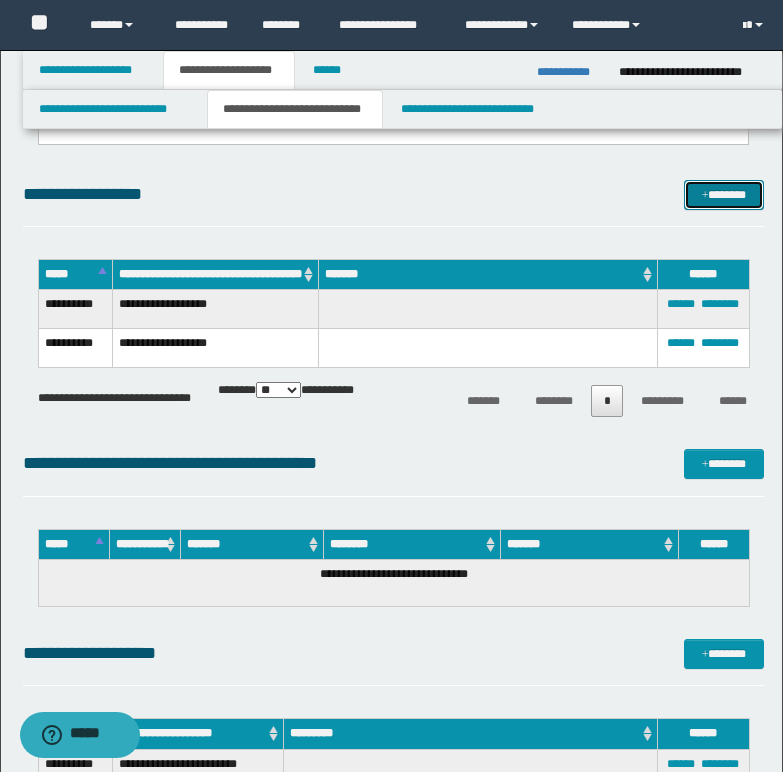 click on "*******" at bounding box center (724, 195) 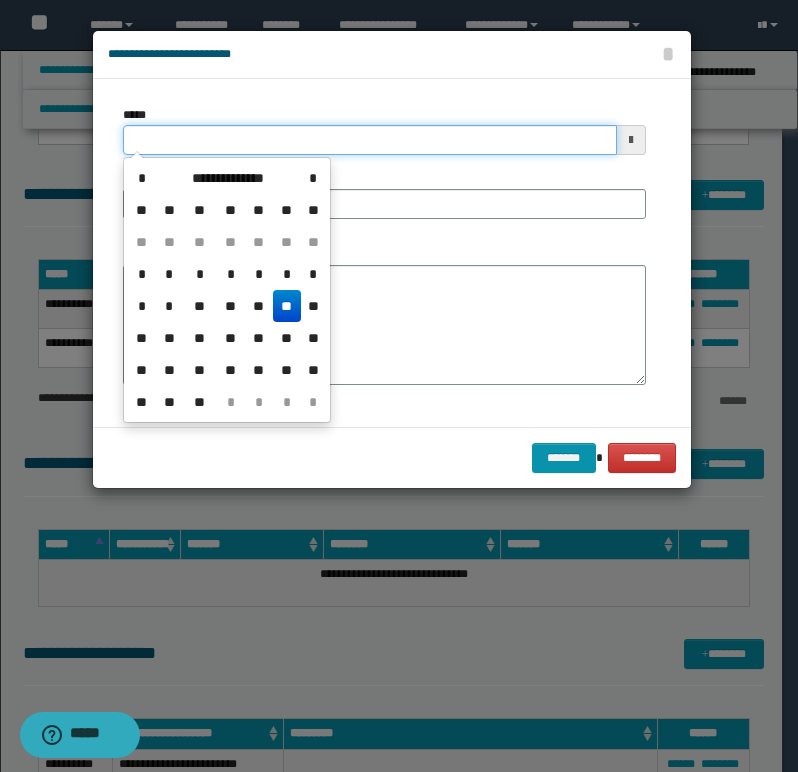 click on "*****" at bounding box center (370, 140) 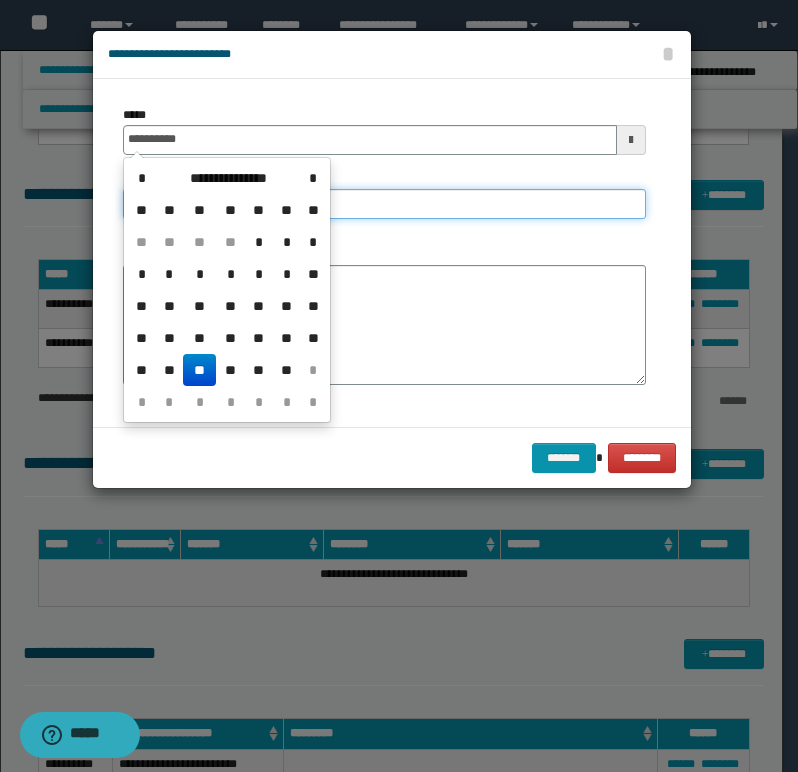 type on "**********" 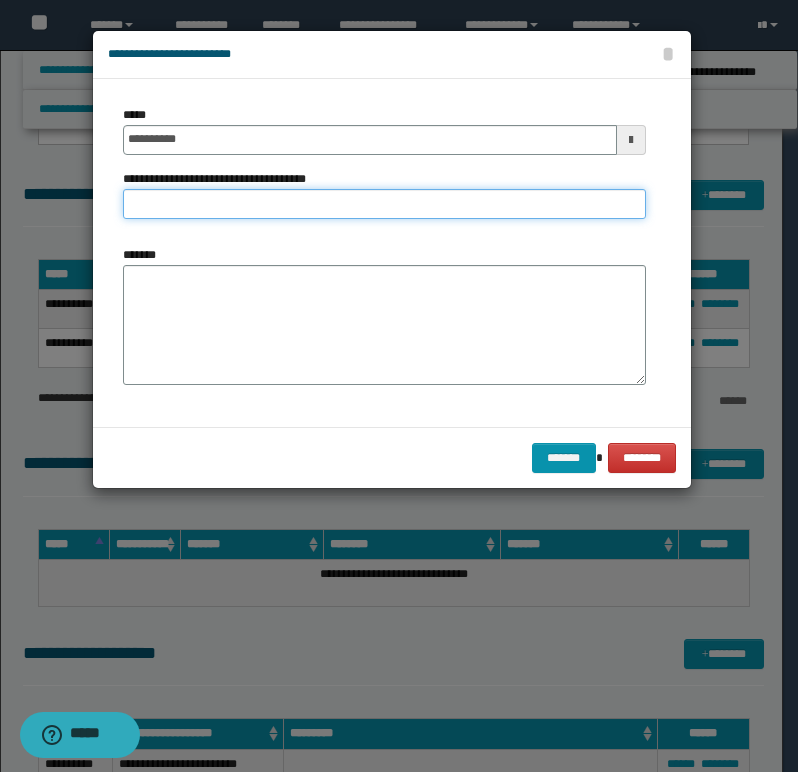 drag, startPoint x: 369, startPoint y: 198, endPoint x: 359, endPoint y: 208, distance: 14.142136 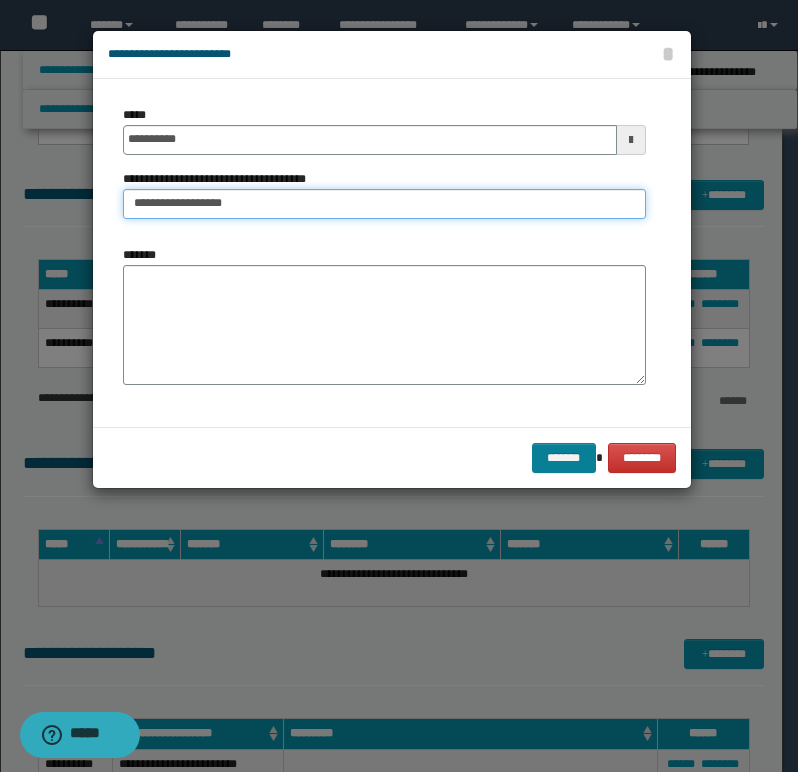 type on "**********" 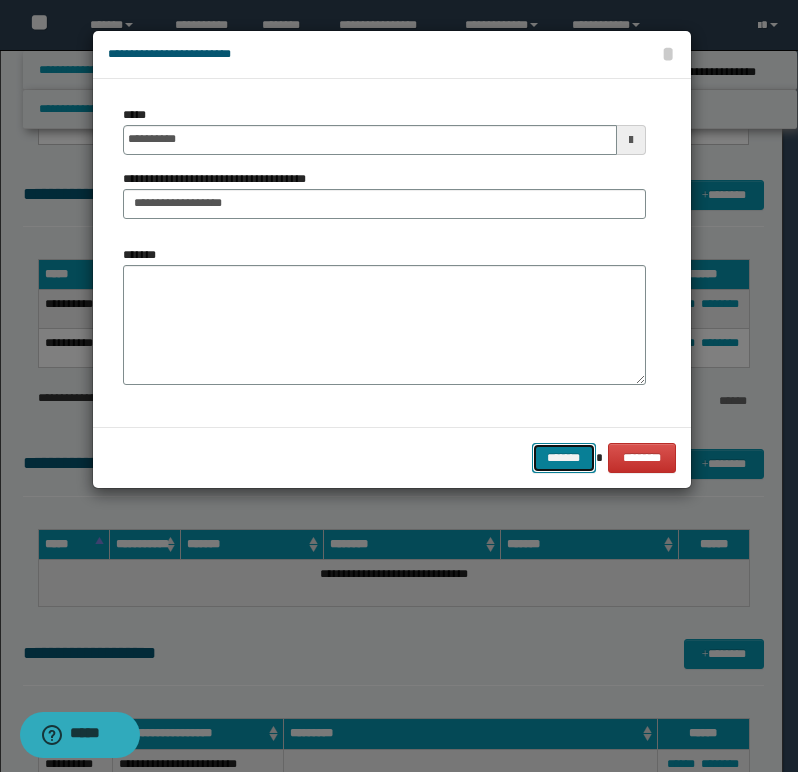 click on "*******" at bounding box center (564, 458) 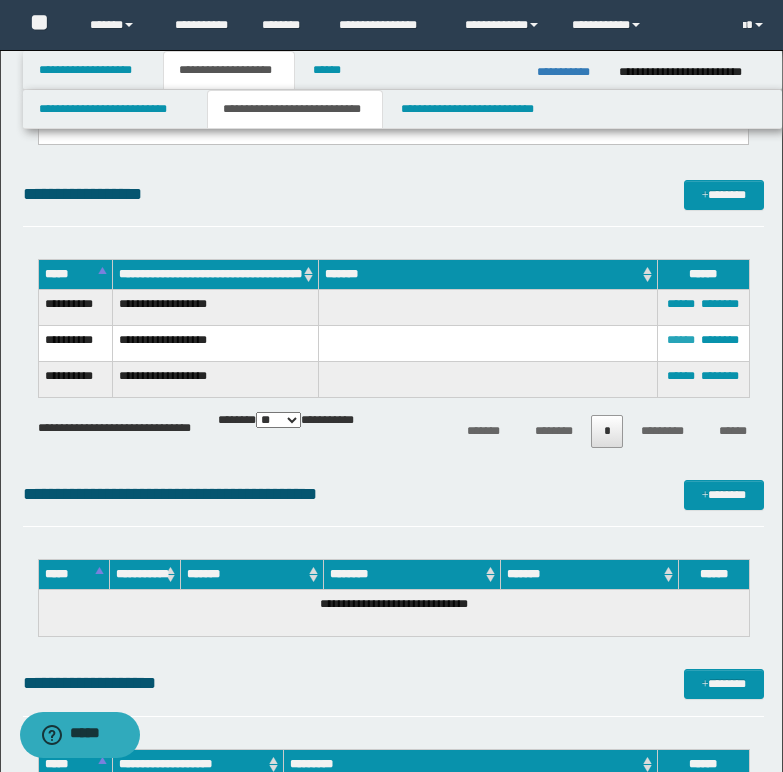 click on "******" at bounding box center [681, 340] 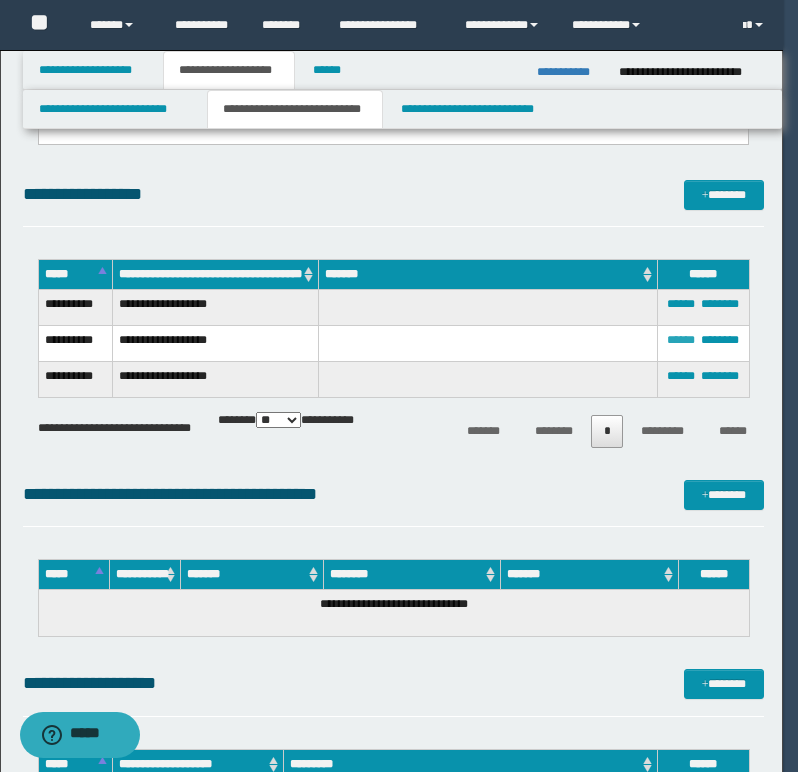 type on "**********" 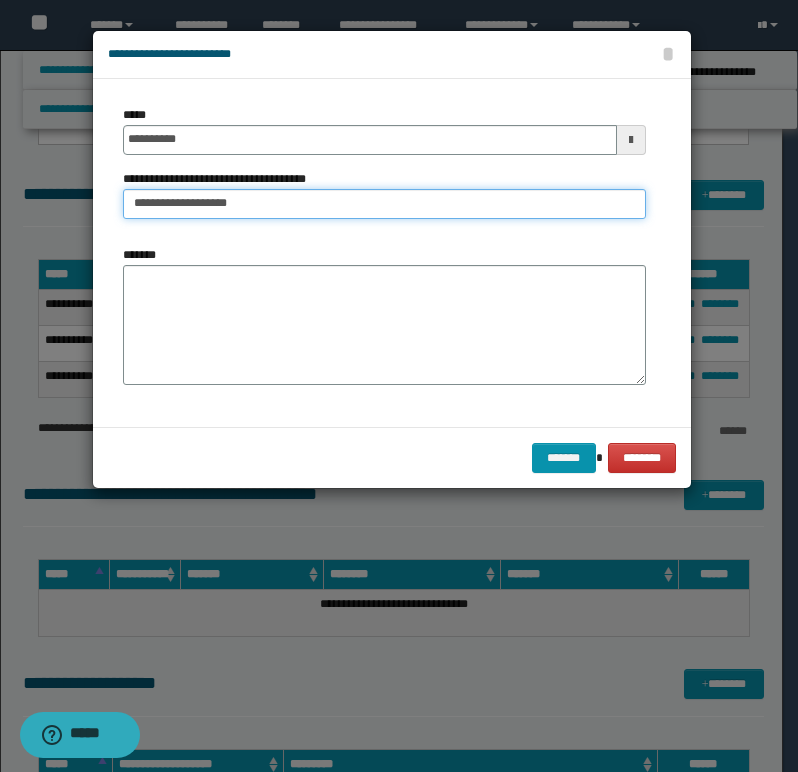 click on "**********" at bounding box center [384, 204] 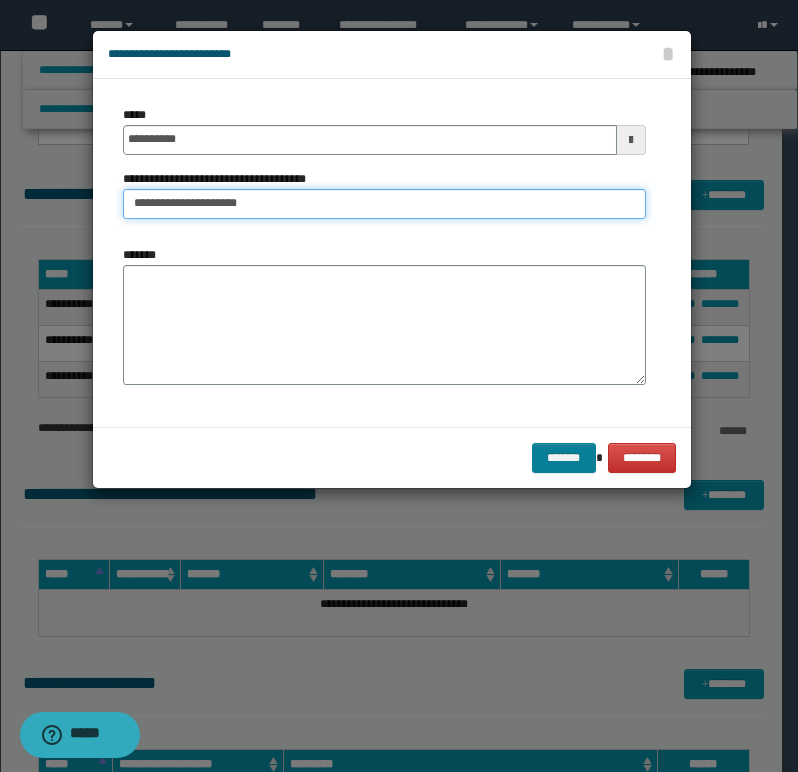 type on "**********" 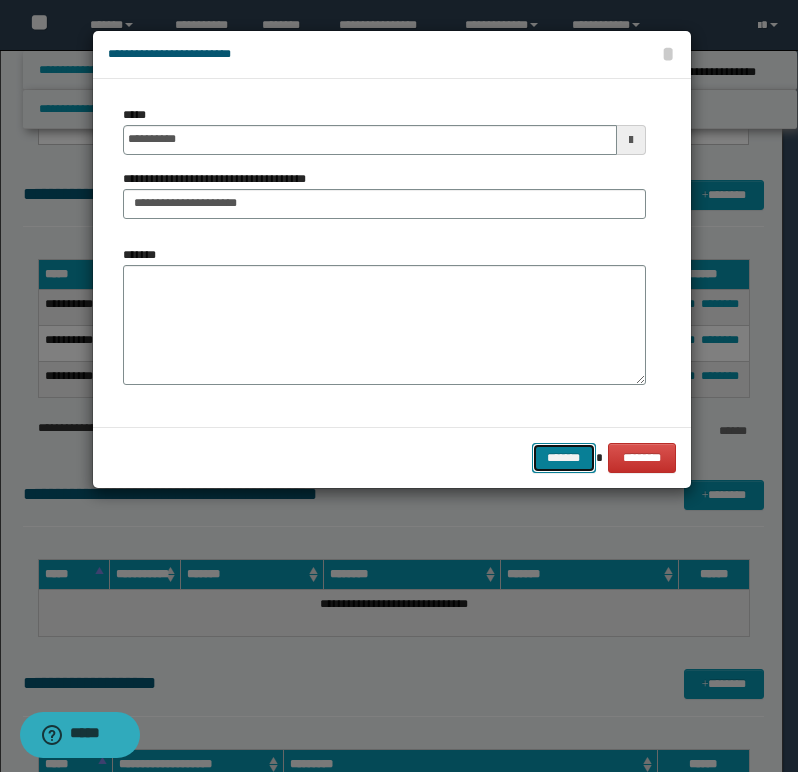 click on "*******" at bounding box center (564, 458) 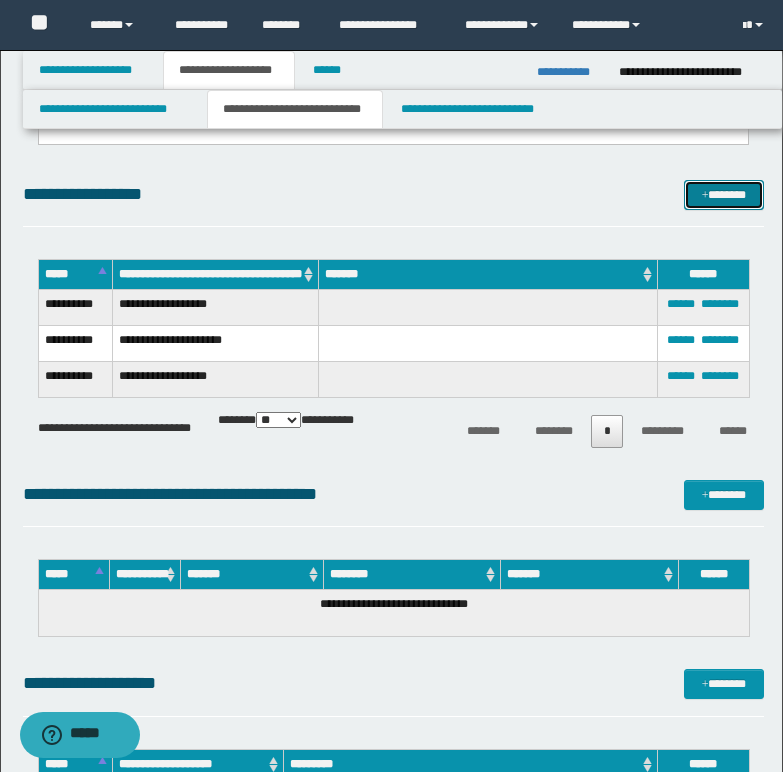click on "*******" at bounding box center [724, 195] 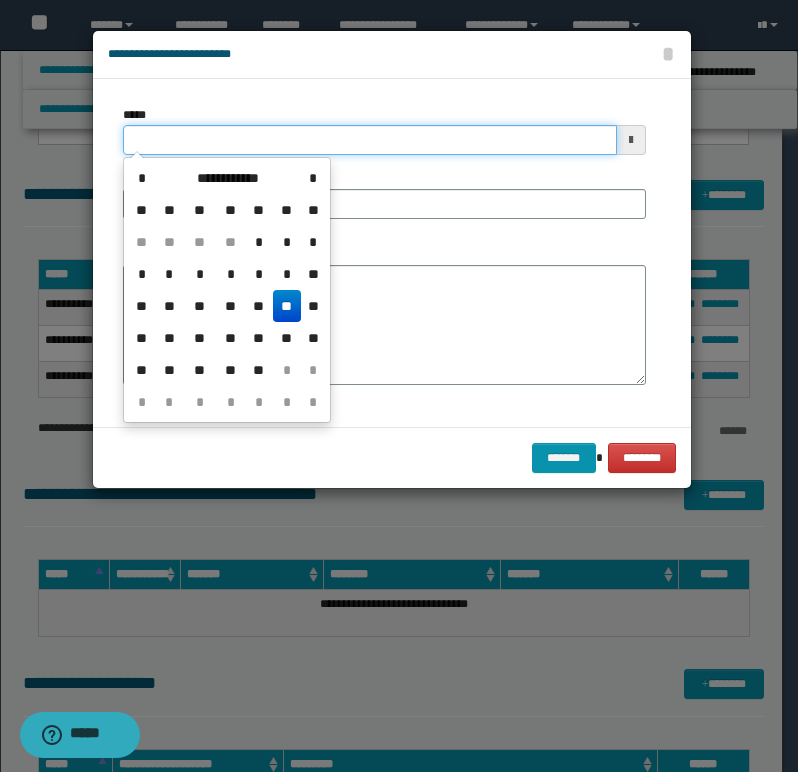 click on "*****" at bounding box center [370, 140] 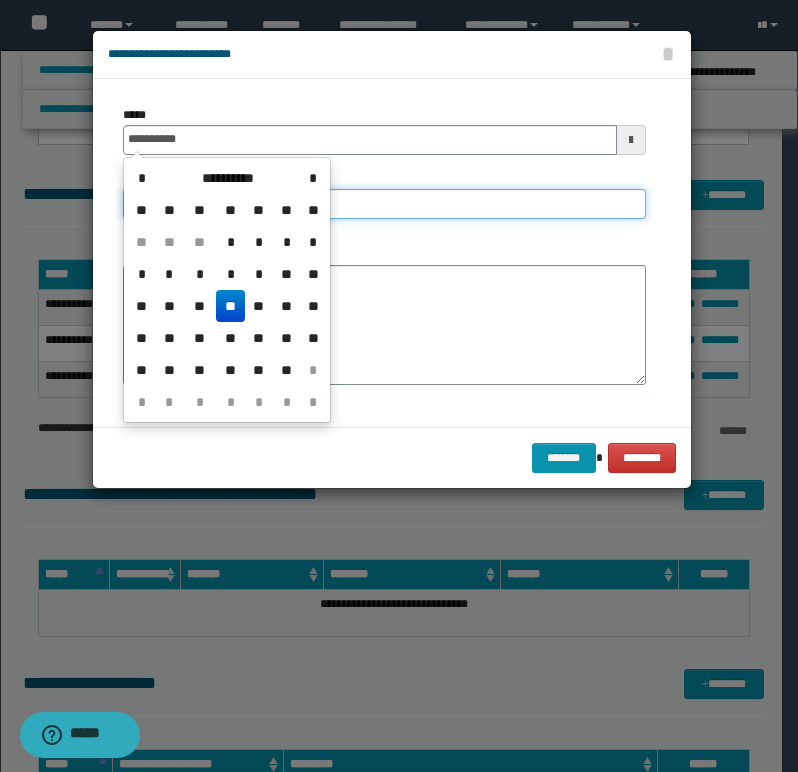 type on "**********" 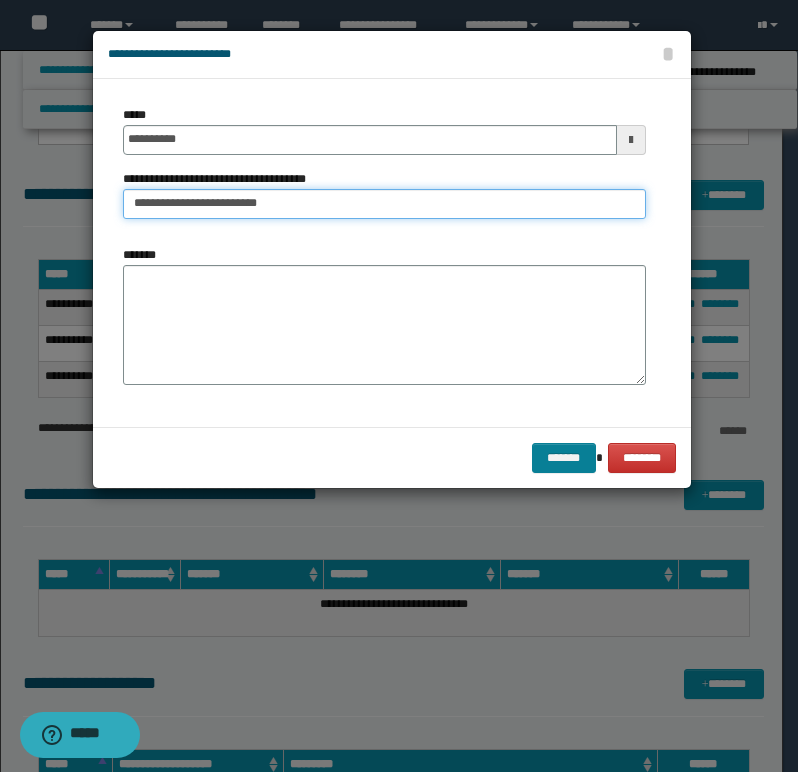 type on "**********" 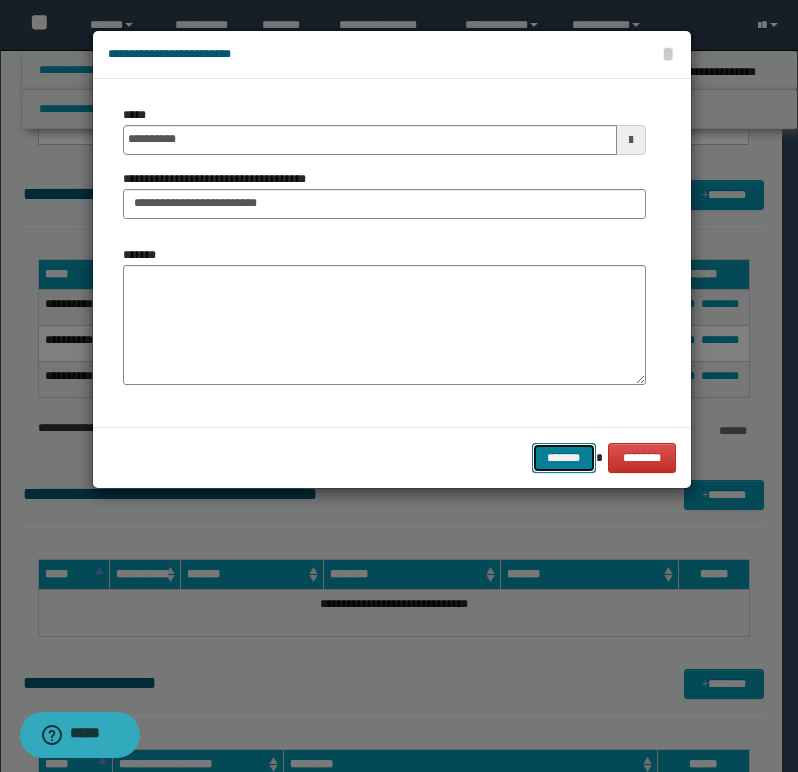 click on "*******" at bounding box center (564, 458) 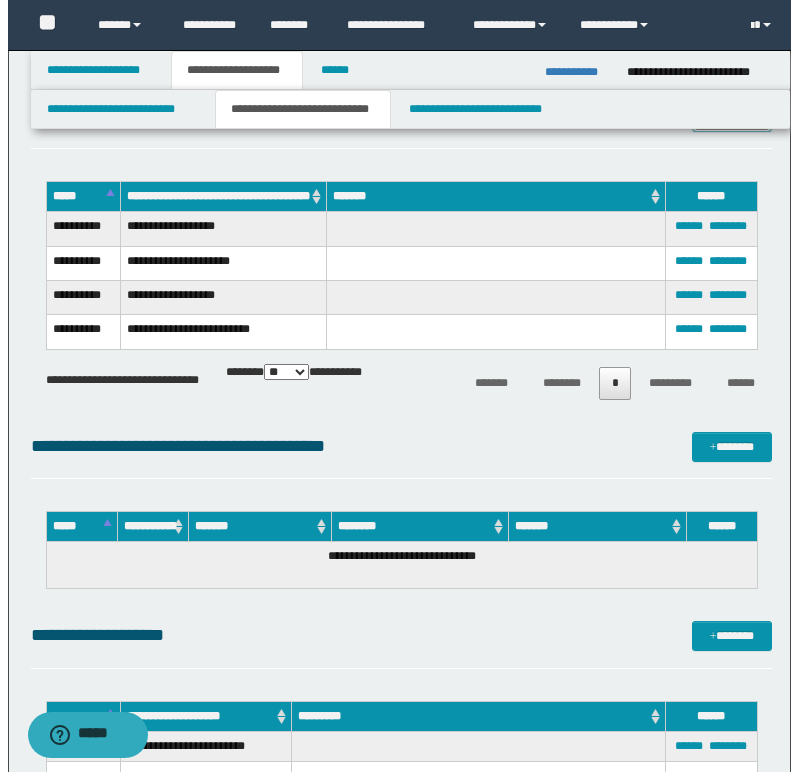 scroll, scrollTop: 1200, scrollLeft: 0, axis: vertical 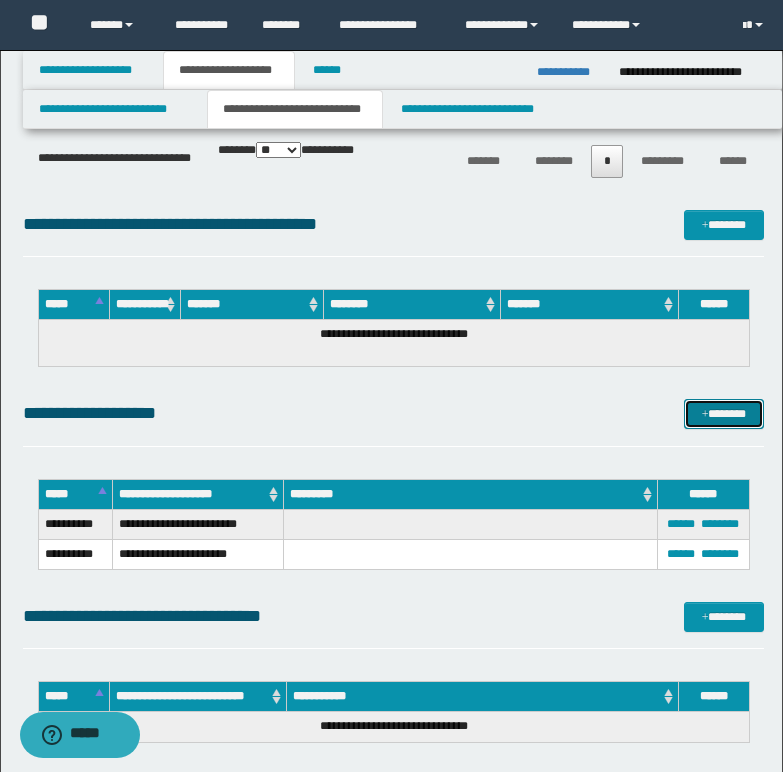 click on "*******" at bounding box center (724, 414) 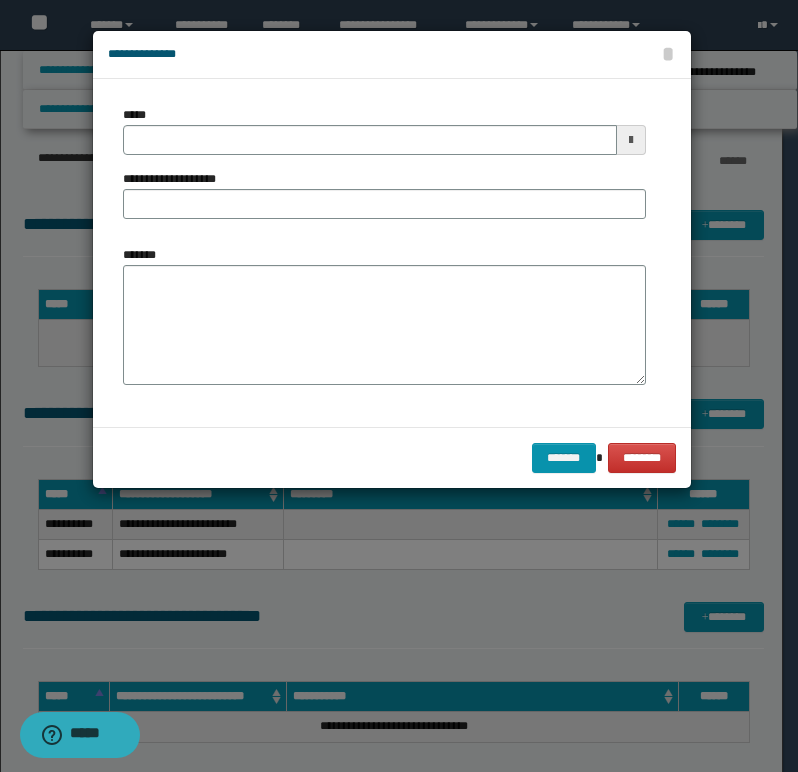 click on "**********" at bounding box center [180, 179] 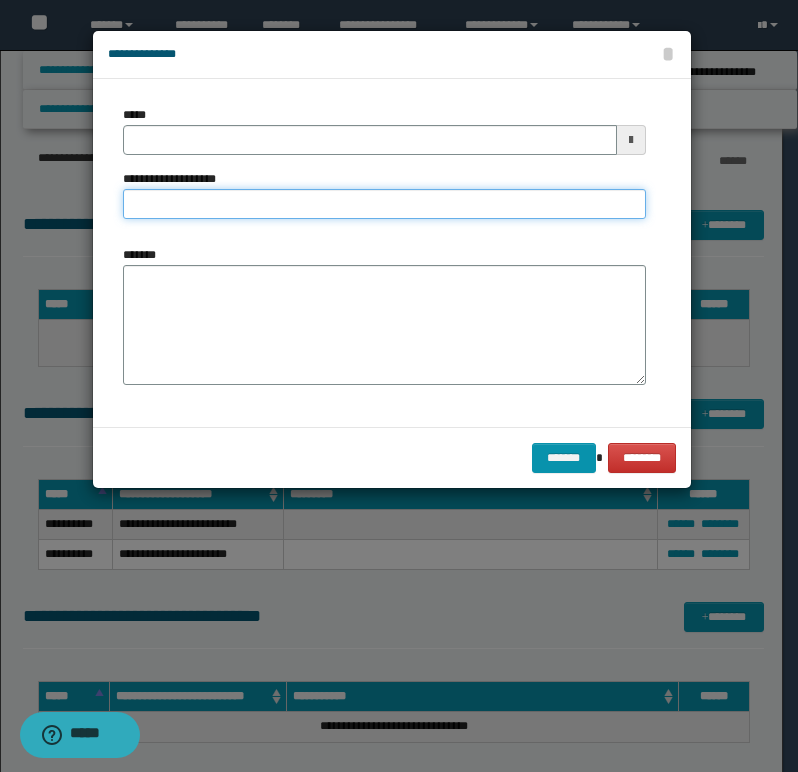 click on "**********" at bounding box center [384, 204] 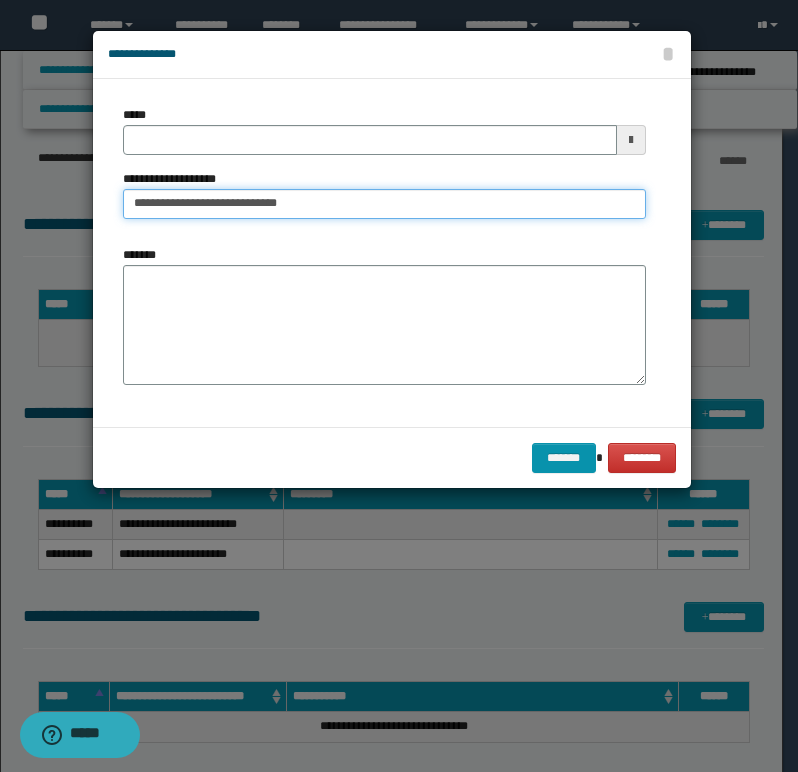 type on "**********" 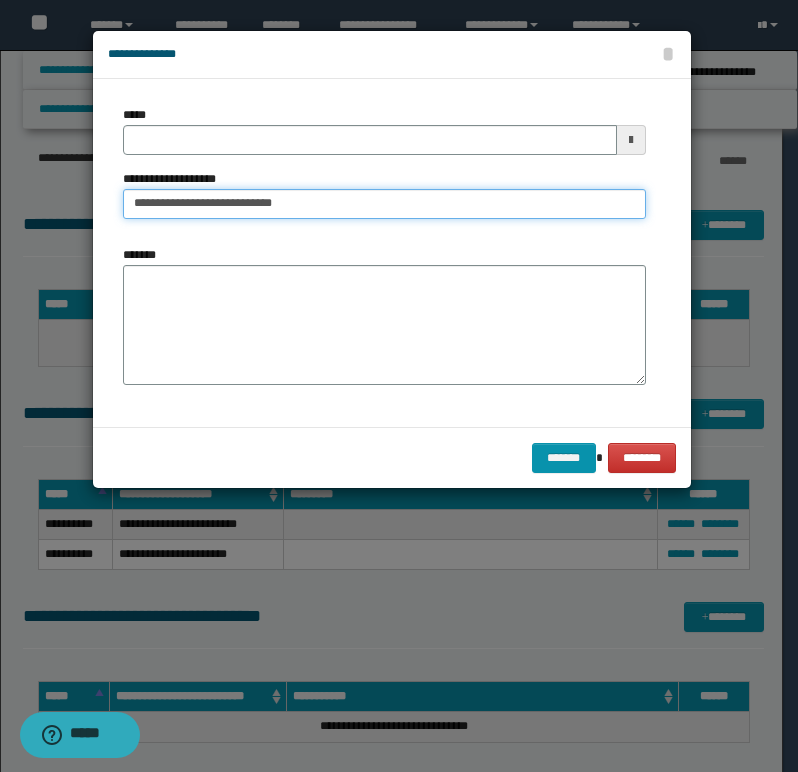 type 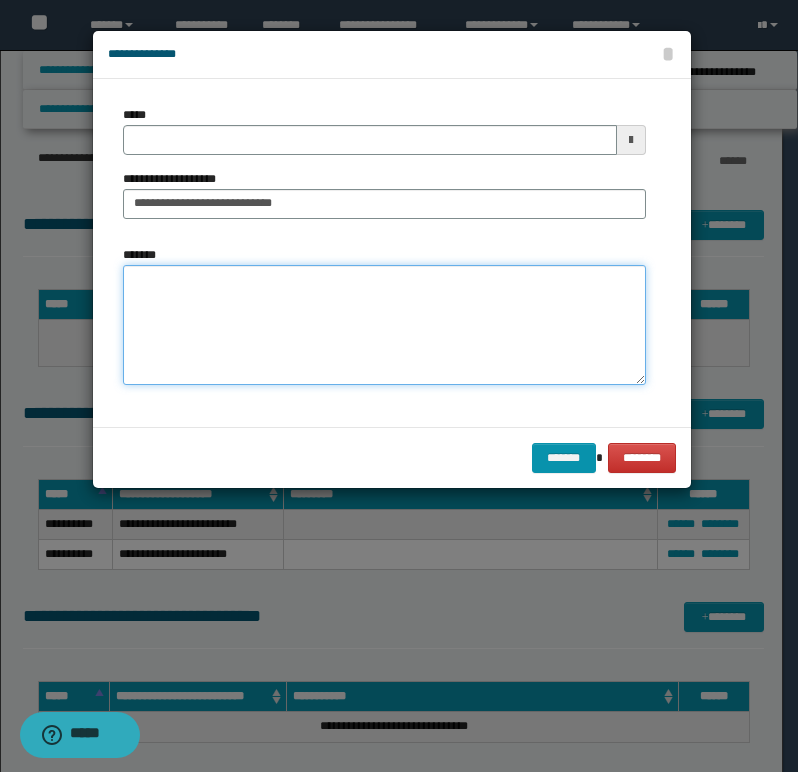 click on "*******" at bounding box center [384, 325] 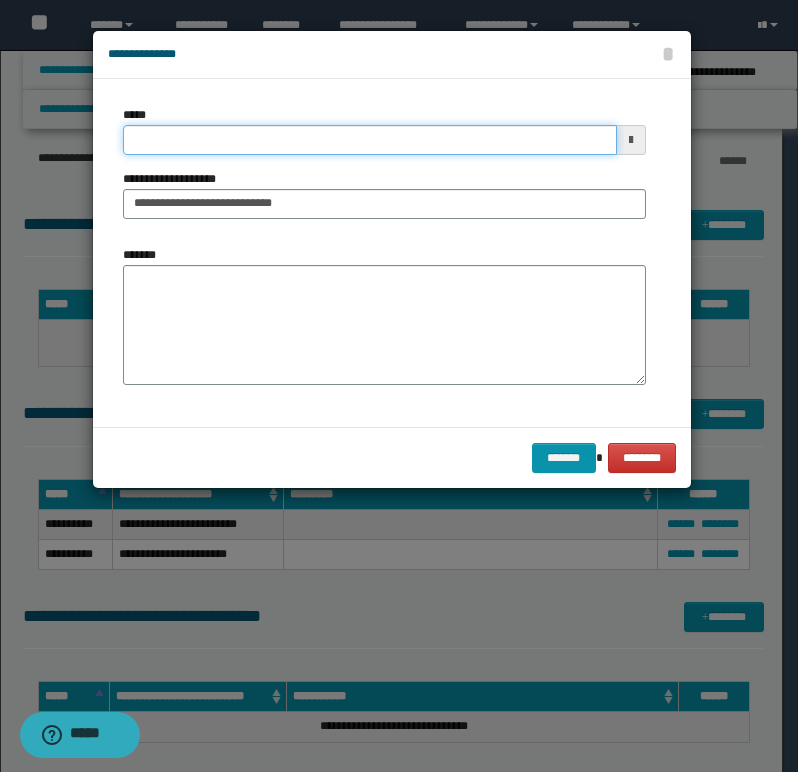 click on "*****" at bounding box center [370, 140] 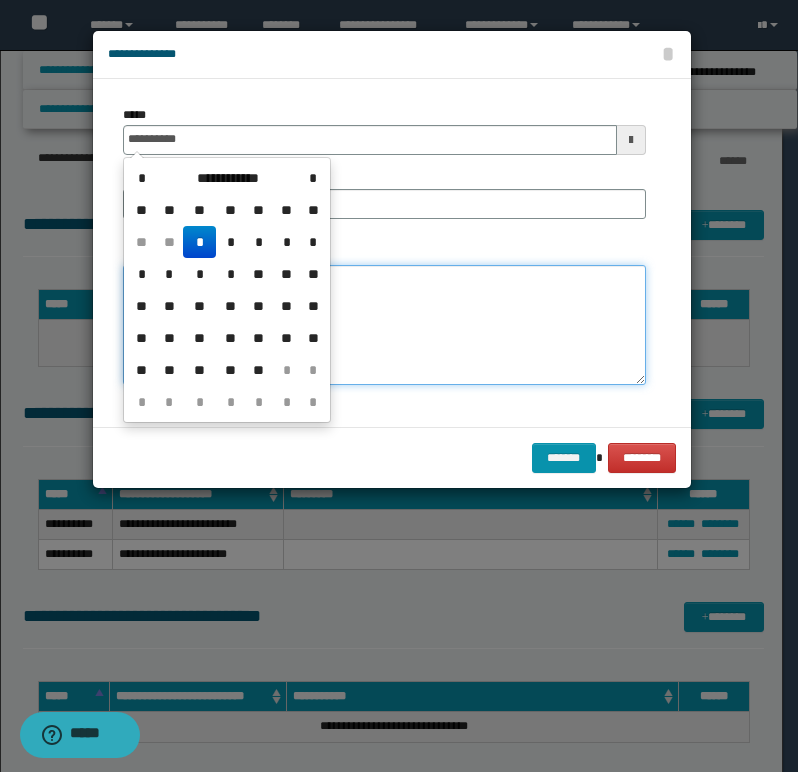 type on "**********" 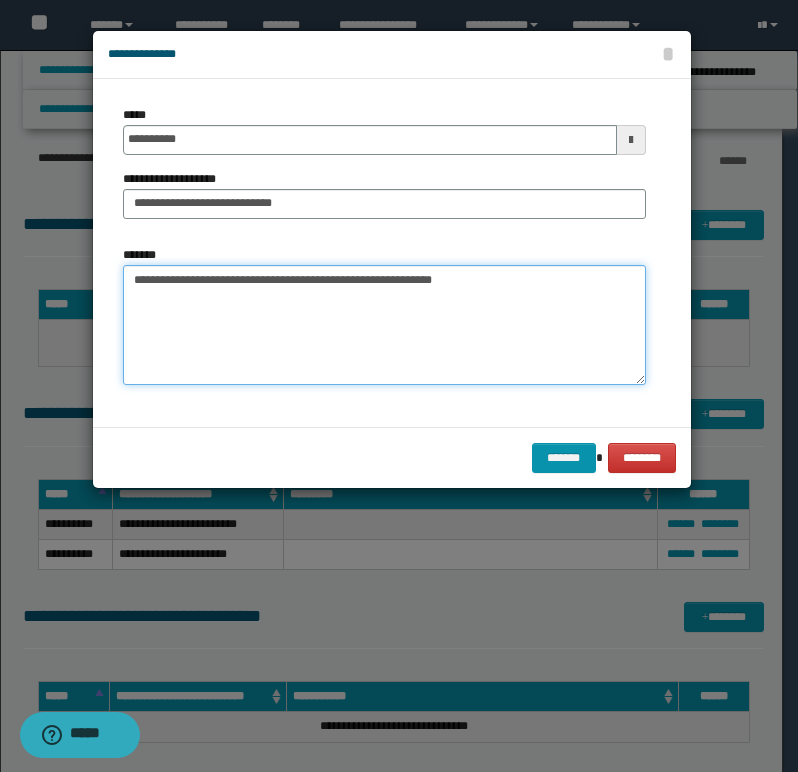 click on "**********" at bounding box center [384, 325] 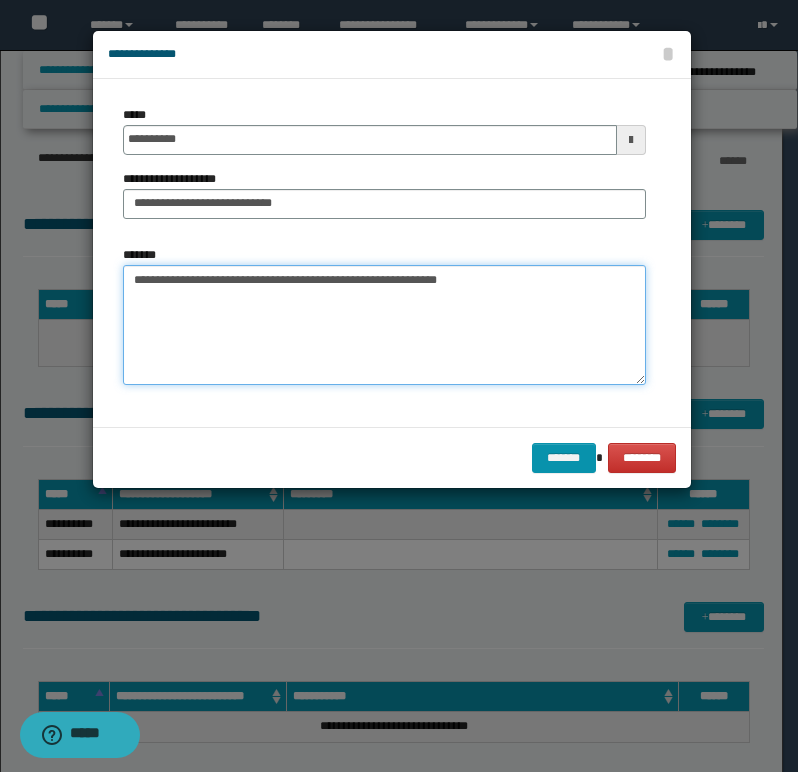 click on "**********" at bounding box center (384, 325) 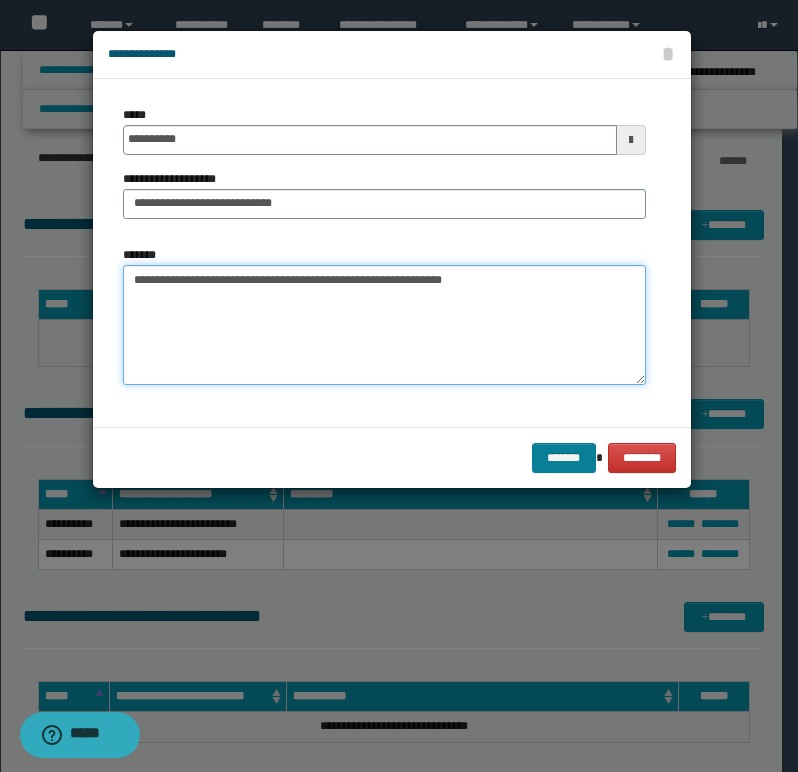 type on "**********" 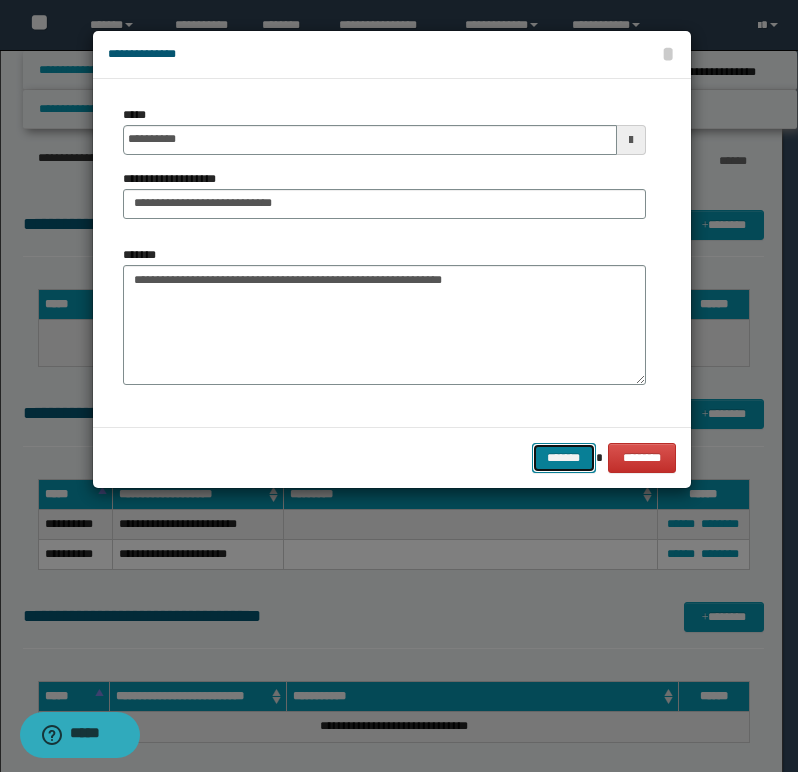 click on "*******" at bounding box center [564, 458] 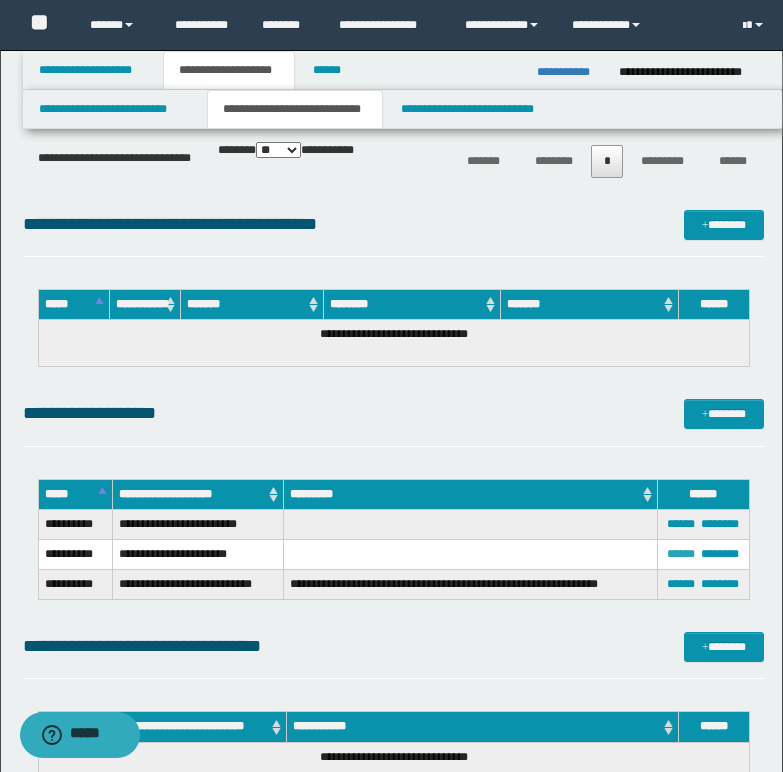 click on "******" at bounding box center [681, 554] 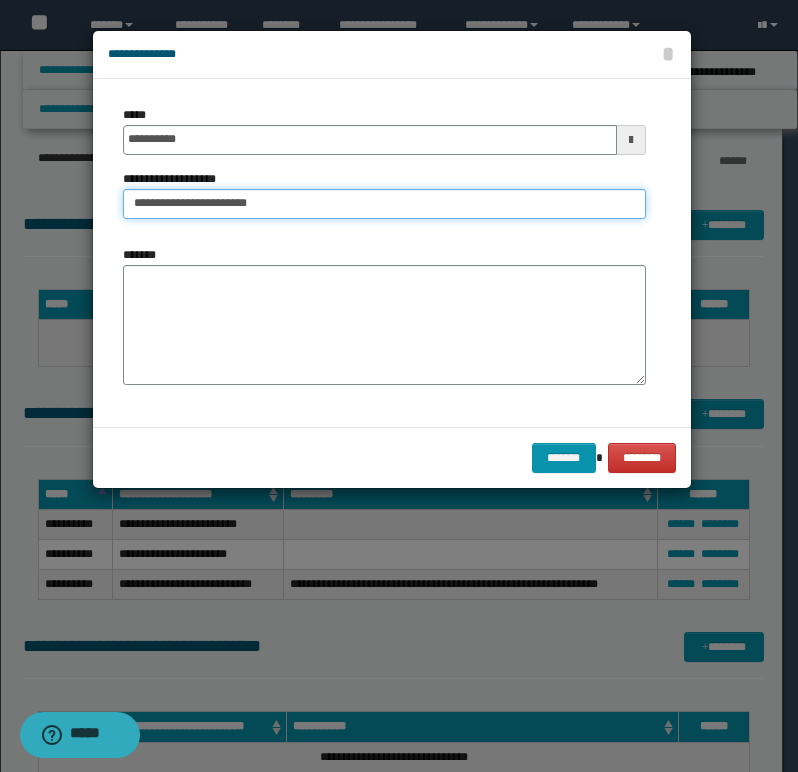 drag, startPoint x: 268, startPoint y: 198, endPoint x: 293, endPoint y: 200, distance: 25.079872 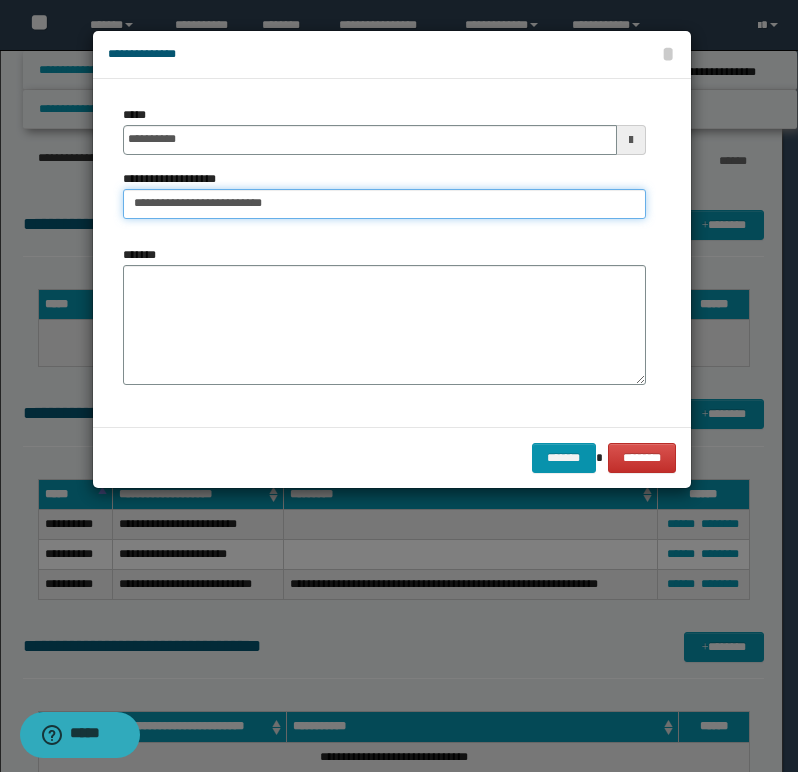 type on "**********" 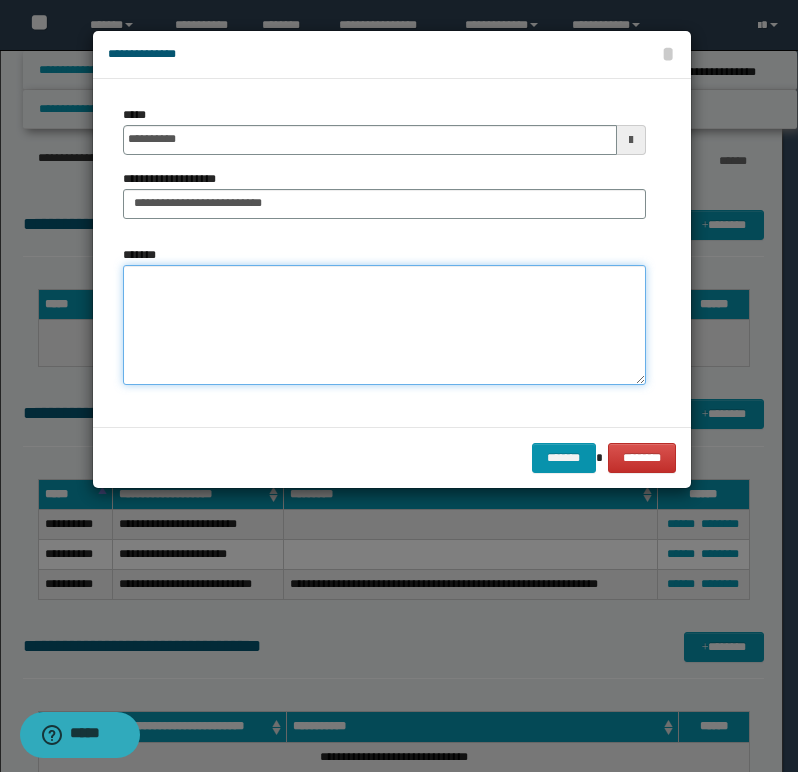 click on "*******" at bounding box center [384, 325] 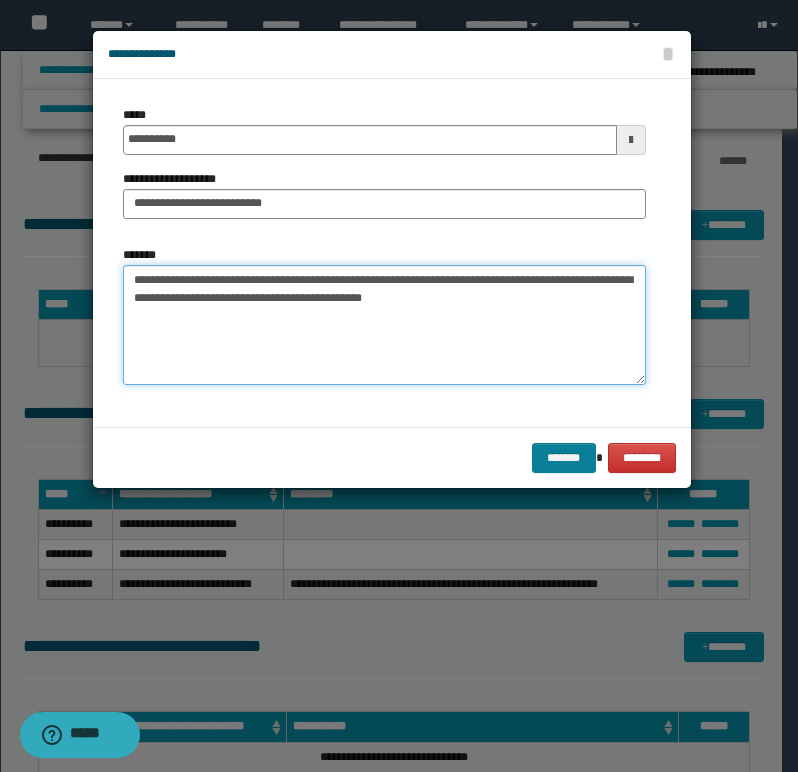type on "**********" 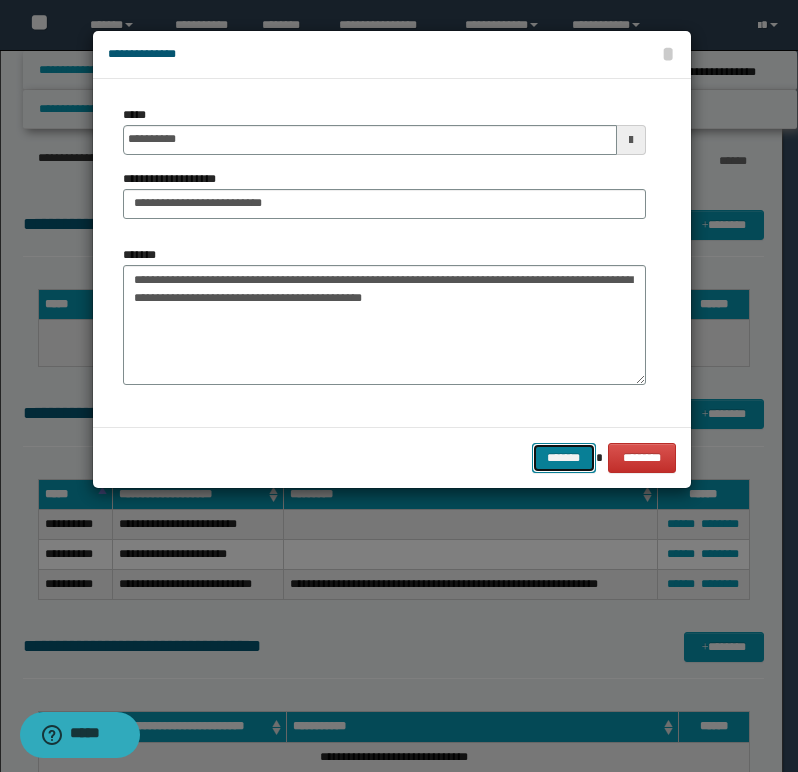 click on "*******" at bounding box center (564, 458) 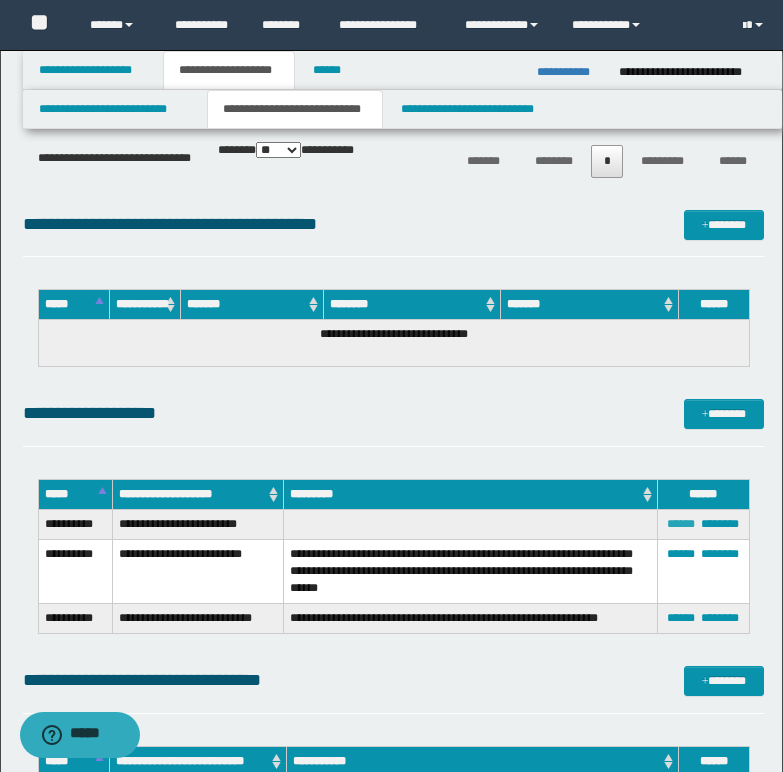 click on "******" at bounding box center (681, 524) 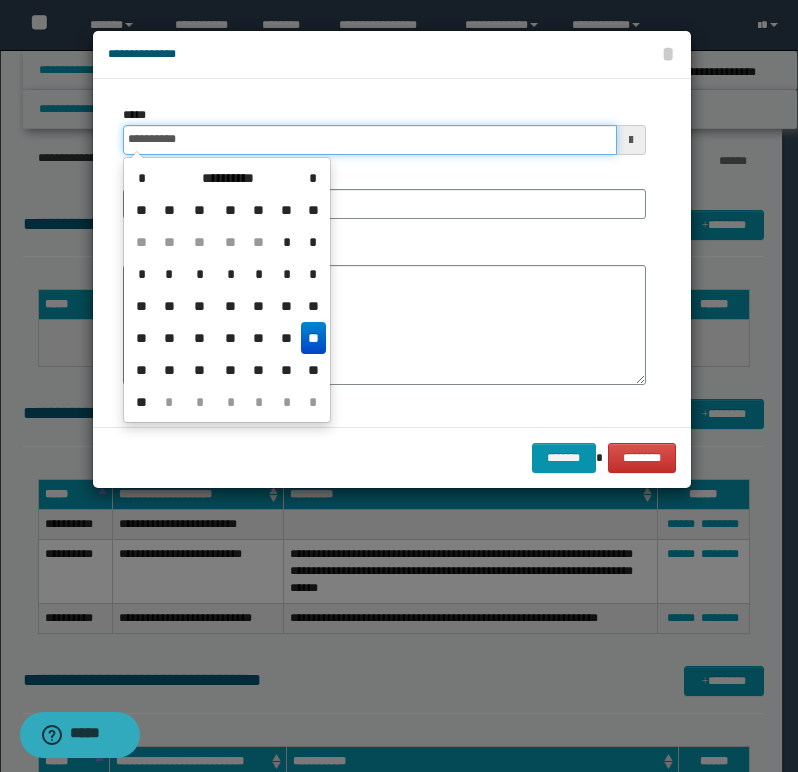 click on "**********" at bounding box center [370, 140] 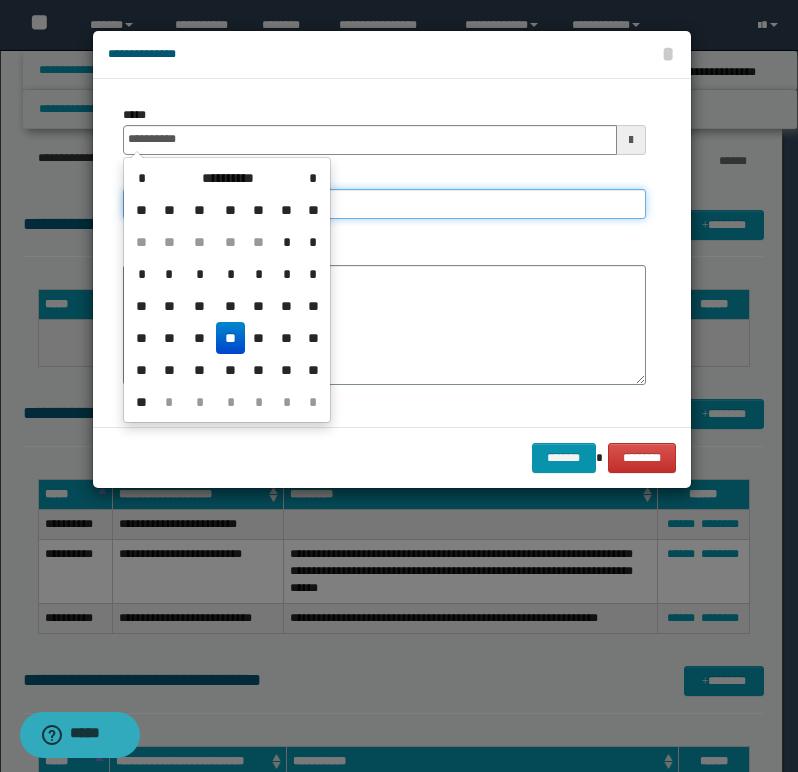 type on "**********" 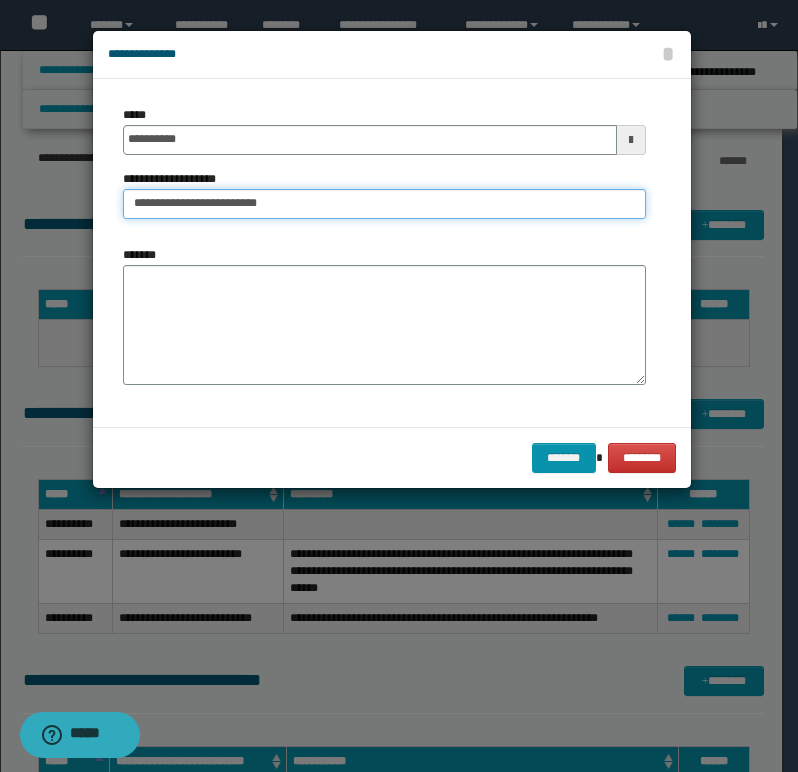 drag, startPoint x: 346, startPoint y: 192, endPoint x: 268, endPoint y: 211, distance: 80.280754 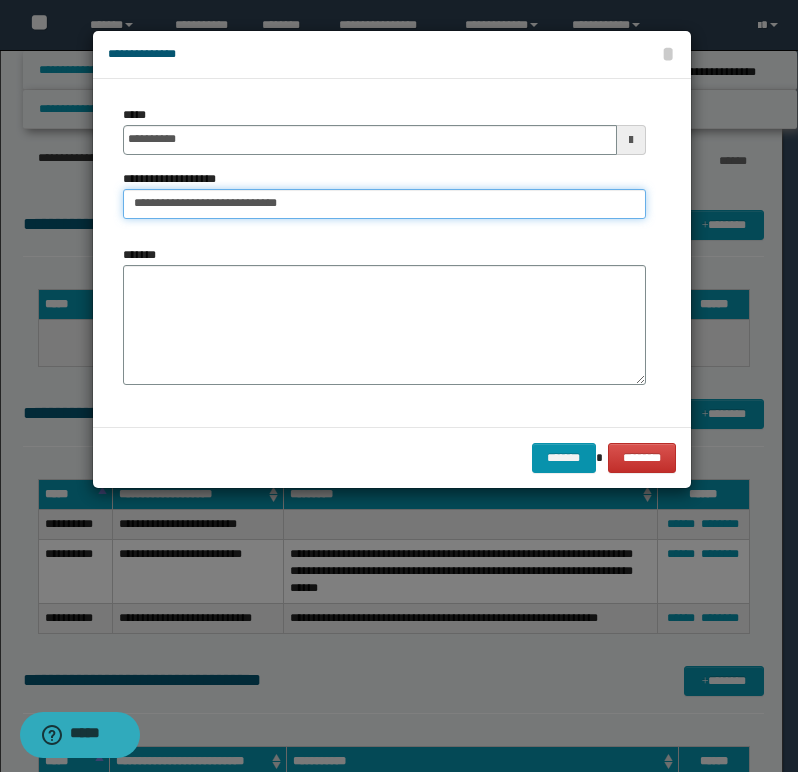 click on "**********" at bounding box center (384, 204) 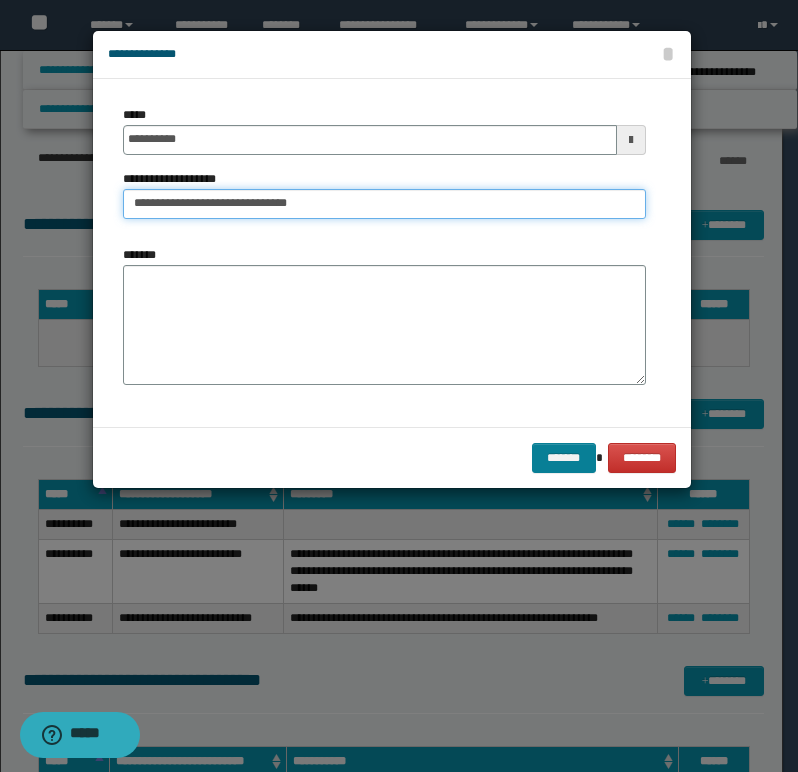 type on "**********" 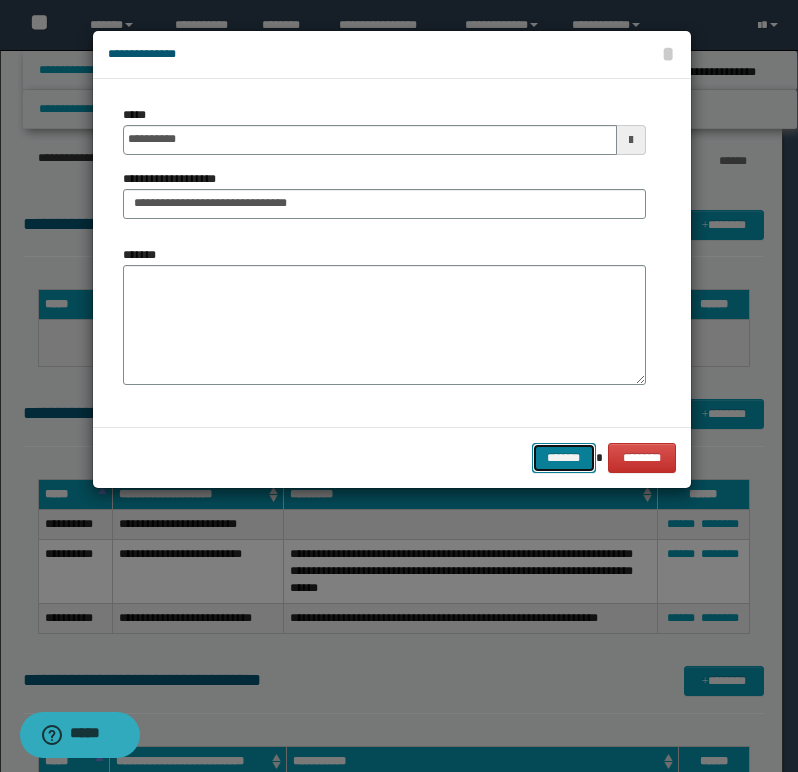 click on "*******" at bounding box center (564, 458) 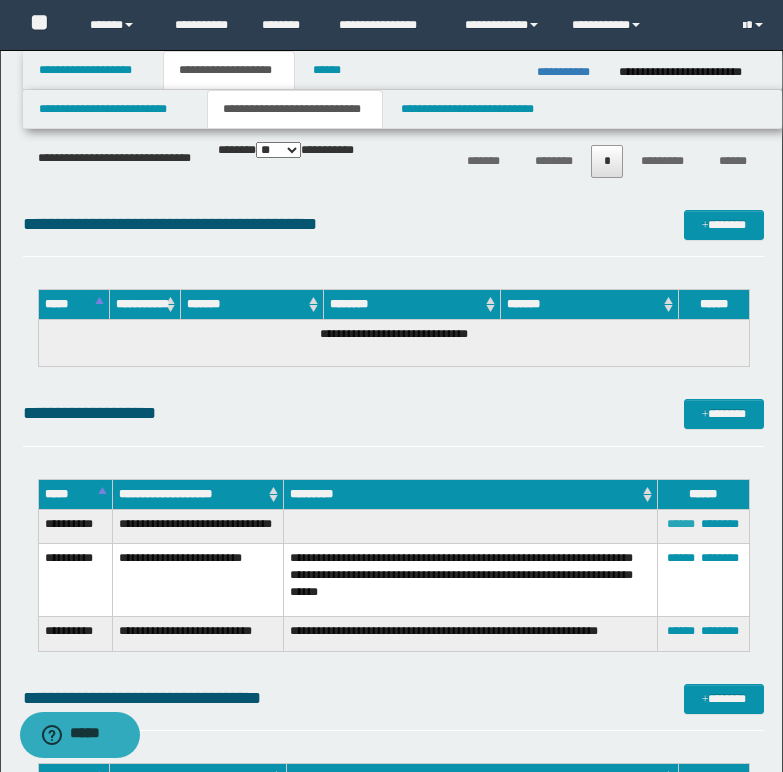 click on "******" at bounding box center (681, 524) 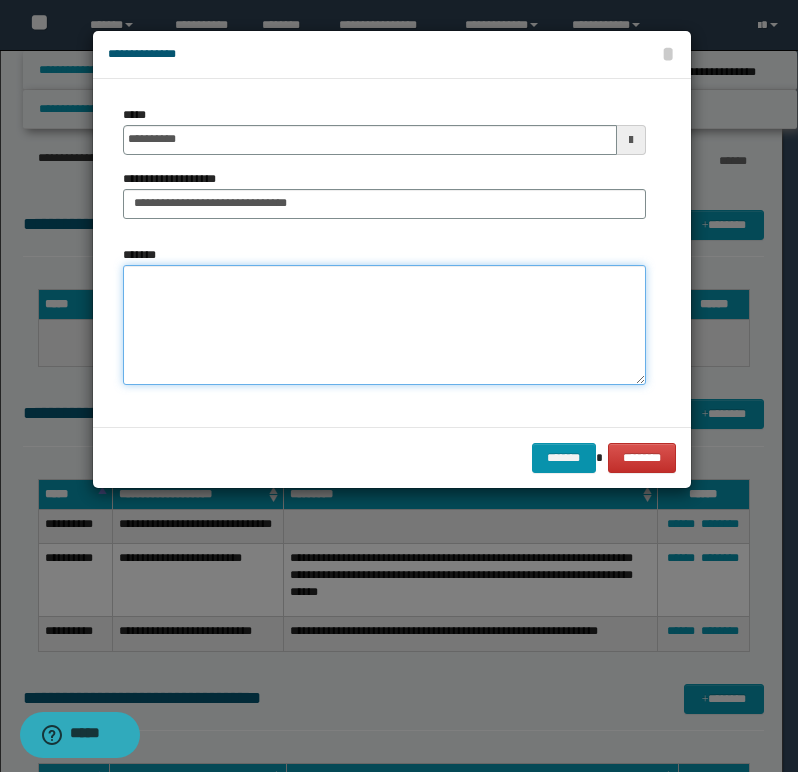 paste on "**********" 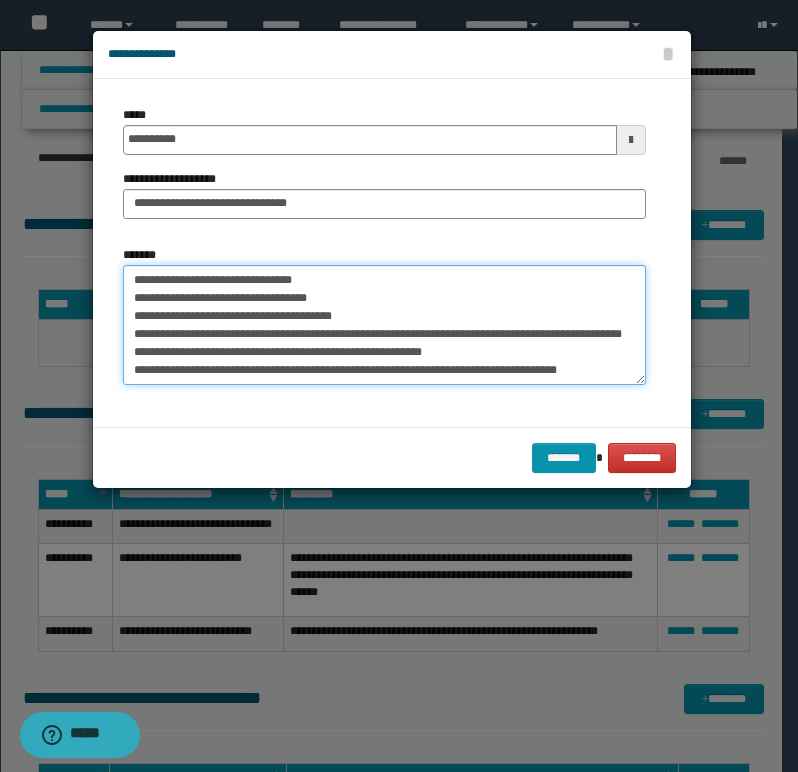 scroll, scrollTop: 138, scrollLeft: 0, axis: vertical 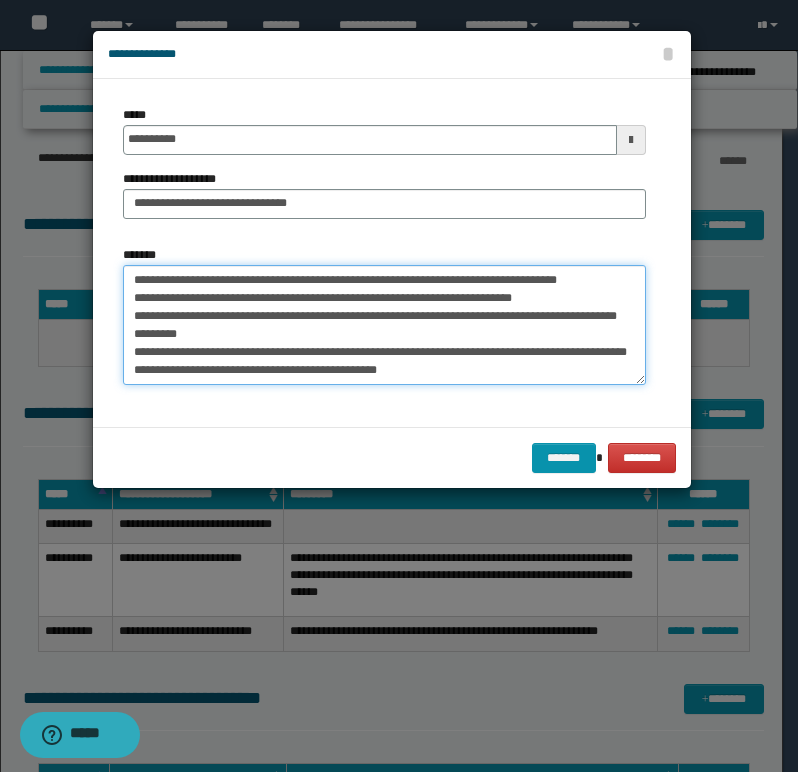click on "**********" at bounding box center [384, 325] 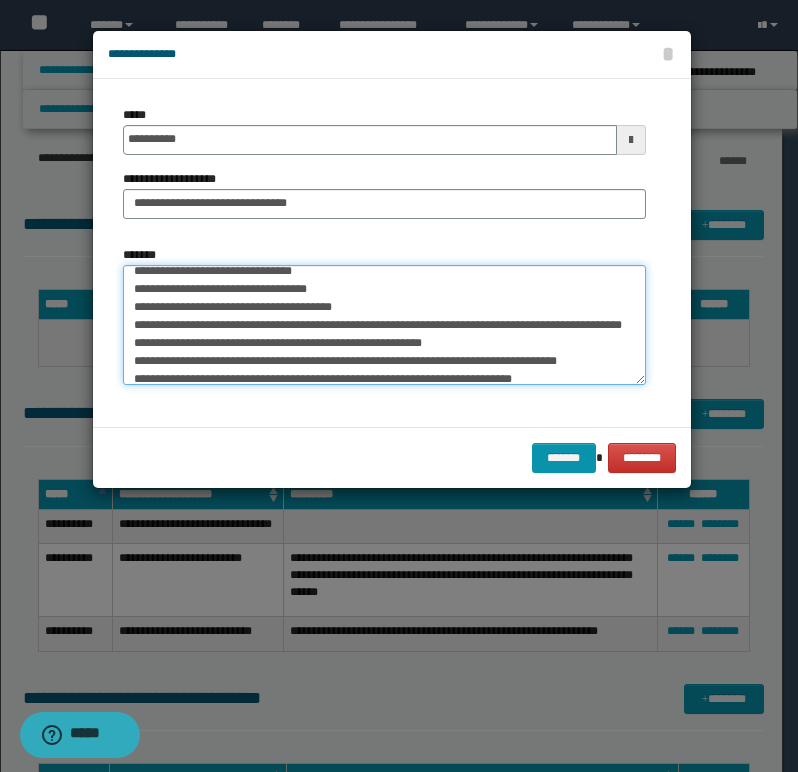 scroll, scrollTop: 0, scrollLeft: 0, axis: both 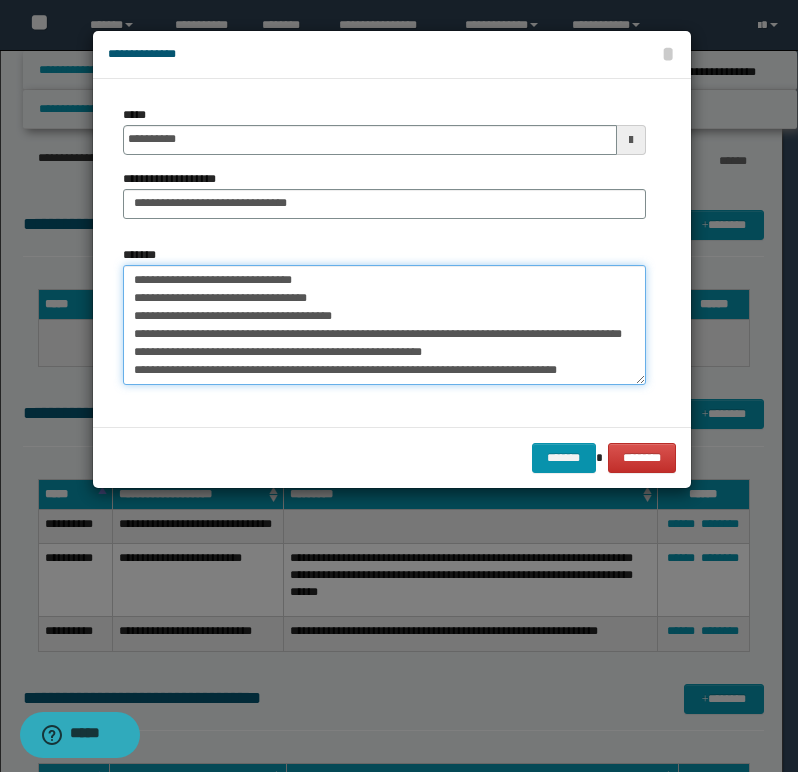 click on "**********" at bounding box center (384, 325) 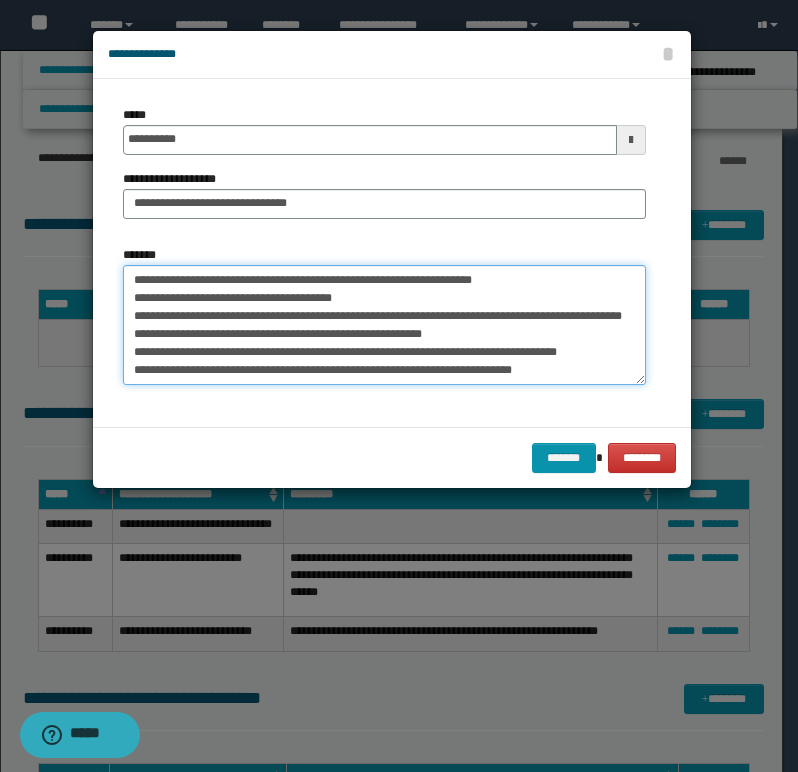 click on "**********" at bounding box center [384, 325] 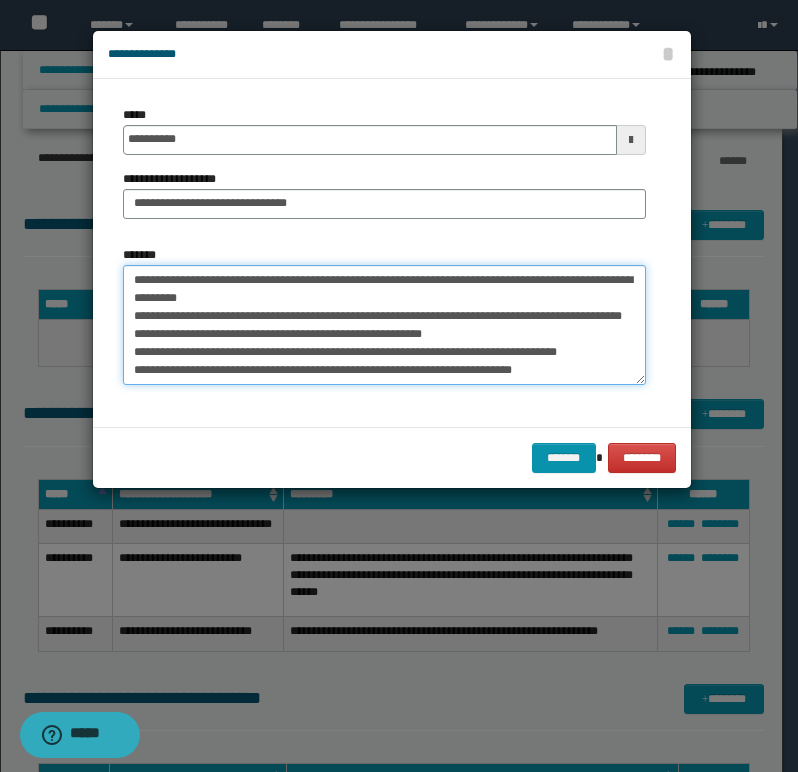 click on "**********" at bounding box center [384, 325] 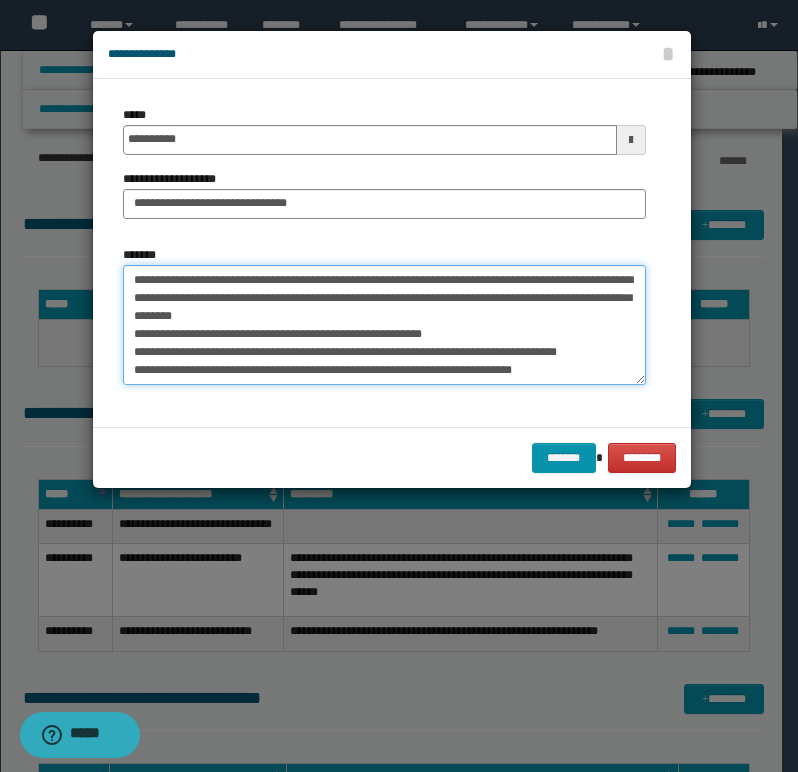 click on "**********" at bounding box center [384, 325] 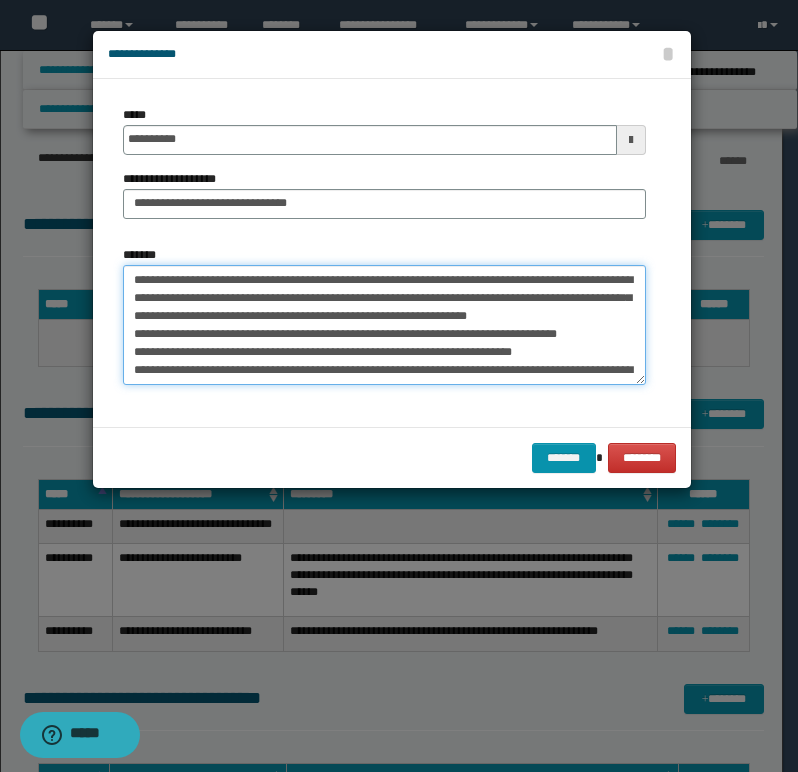 click on "**********" at bounding box center [384, 325] 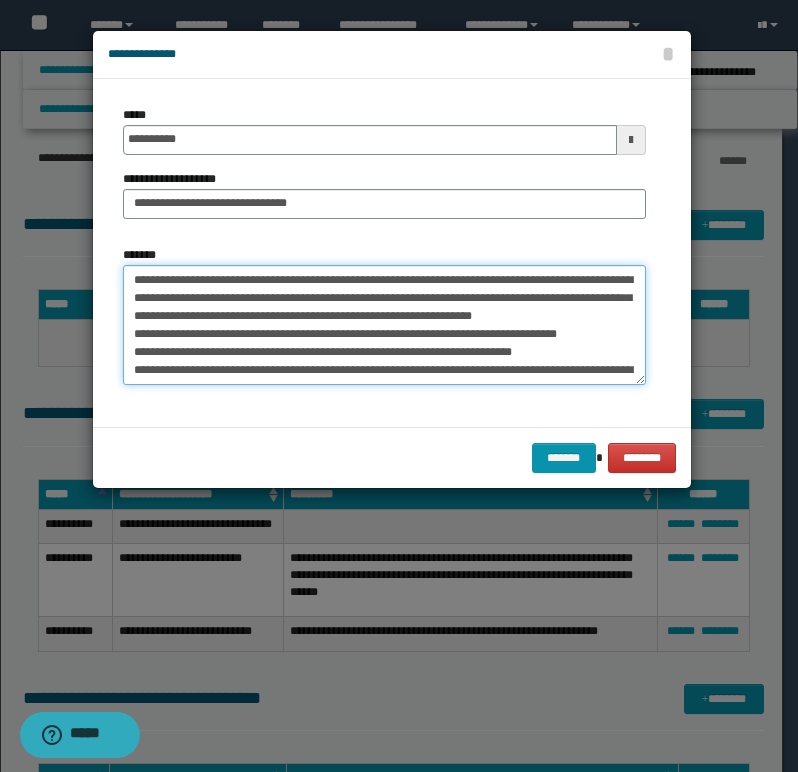 click on "**********" at bounding box center (384, 325) 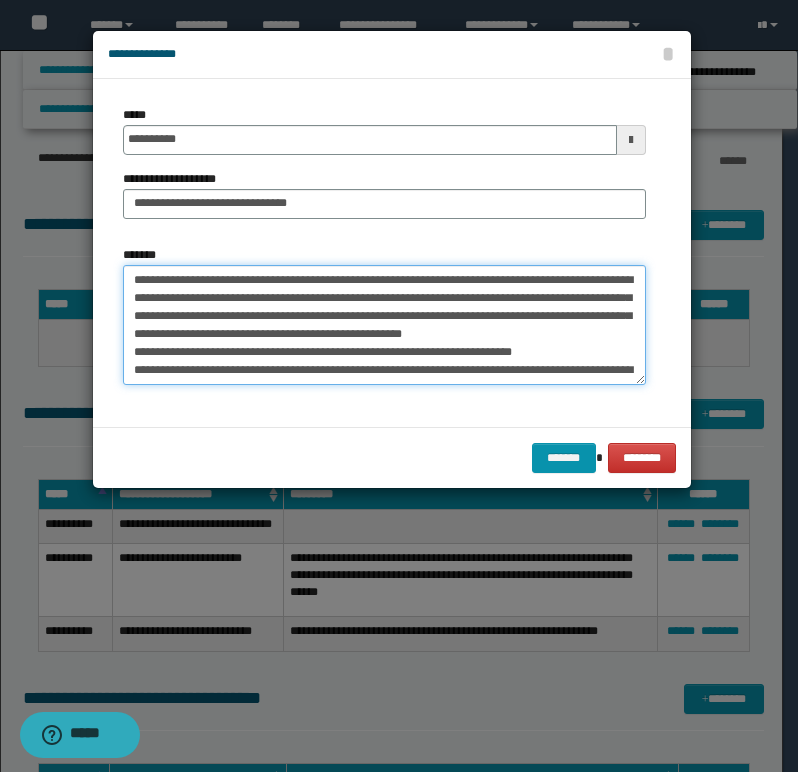 click on "**********" at bounding box center [384, 325] 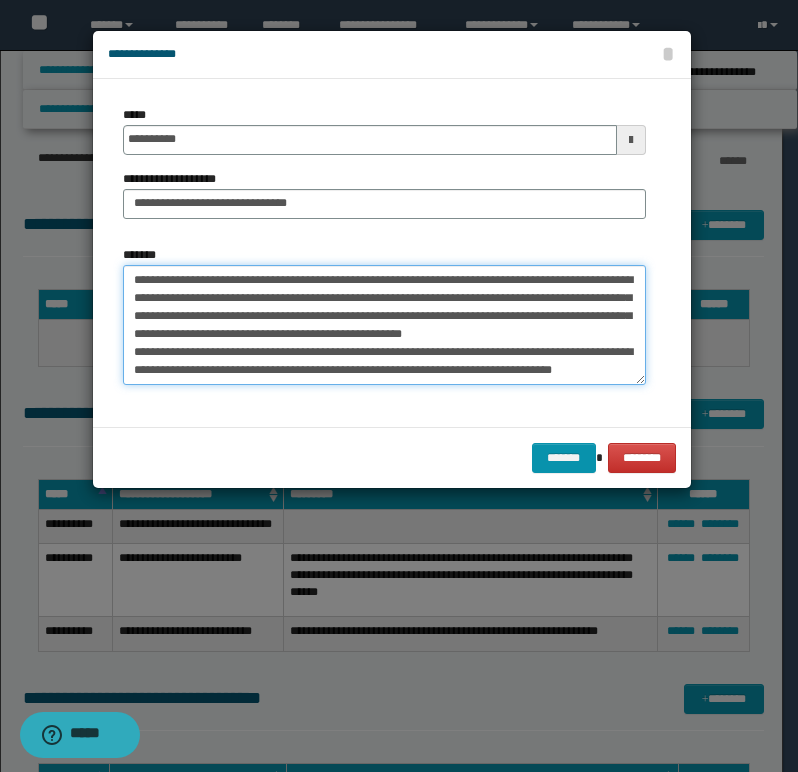 click on "**********" at bounding box center (384, 325) 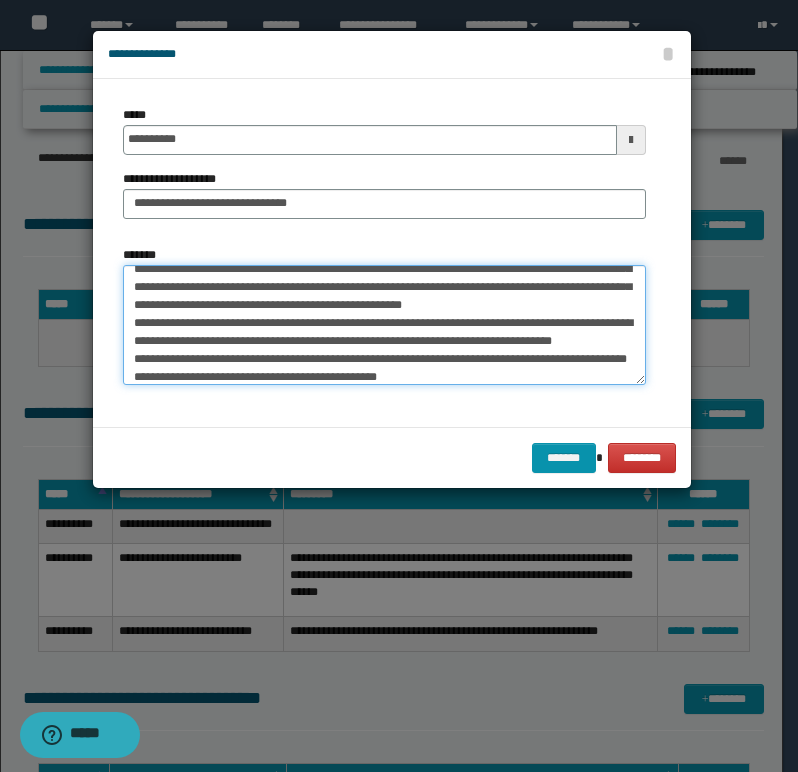 scroll, scrollTop: 40, scrollLeft: 0, axis: vertical 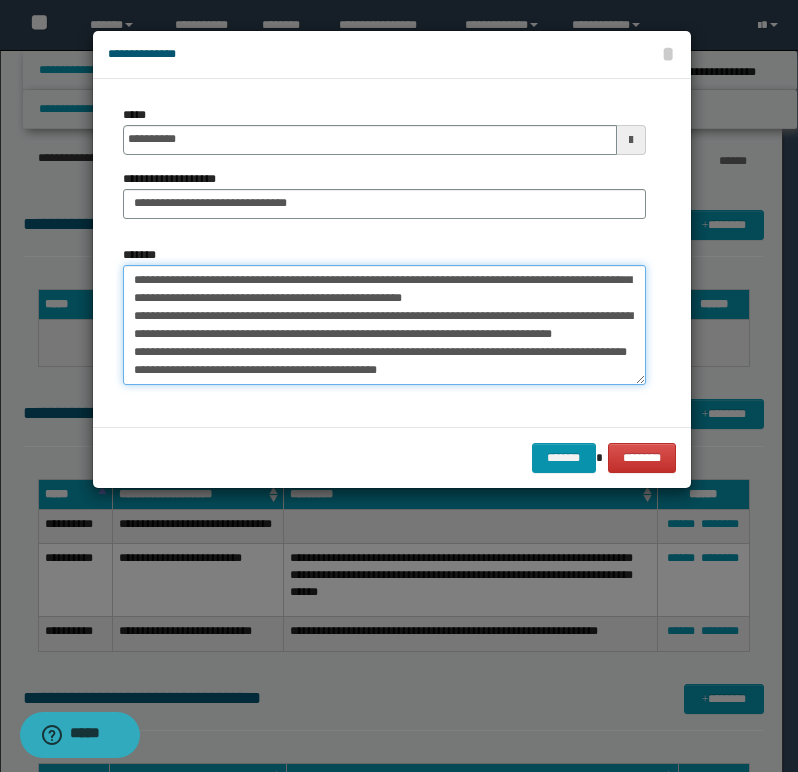 click on "**********" at bounding box center [384, 325] 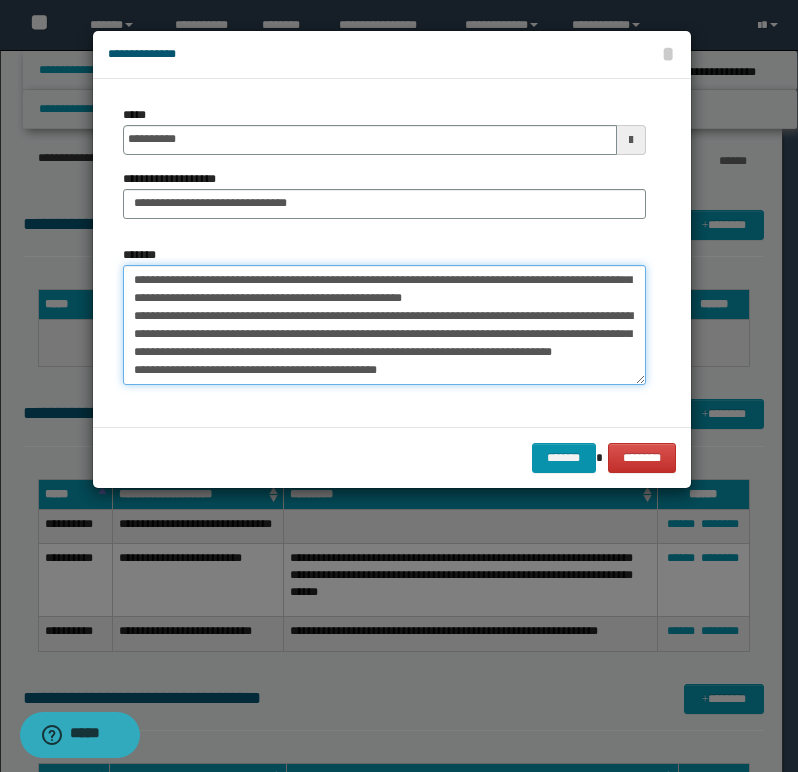 click on "**********" at bounding box center [384, 325] 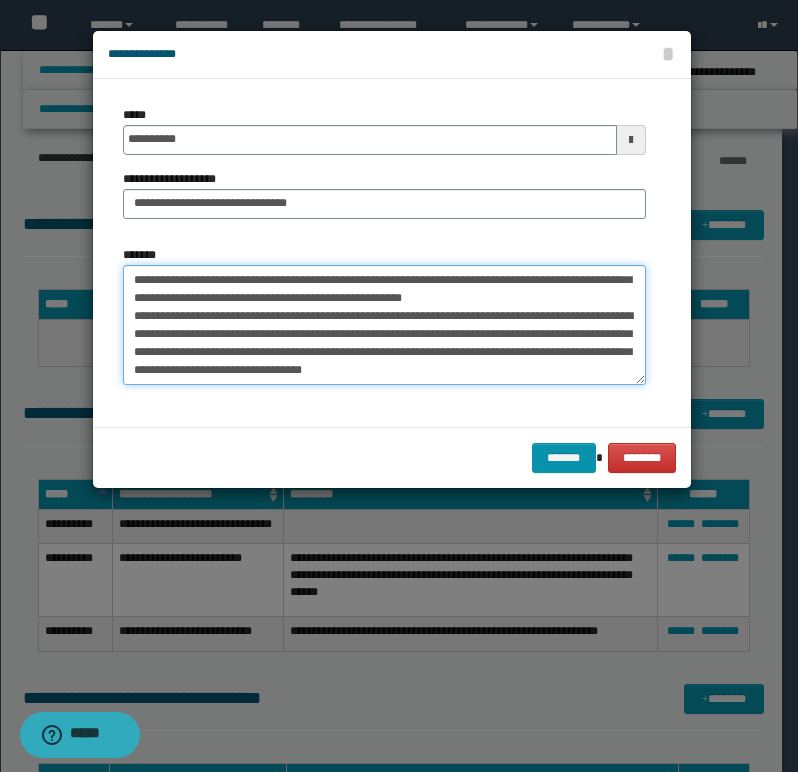scroll, scrollTop: 36, scrollLeft: 0, axis: vertical 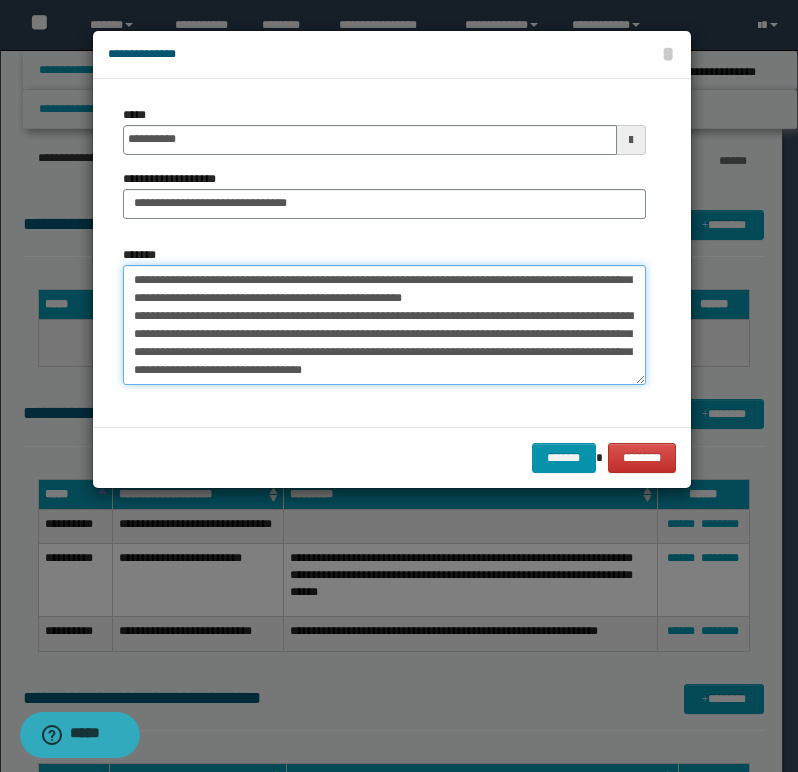 click on "**********" at bounding box center [384, 325] 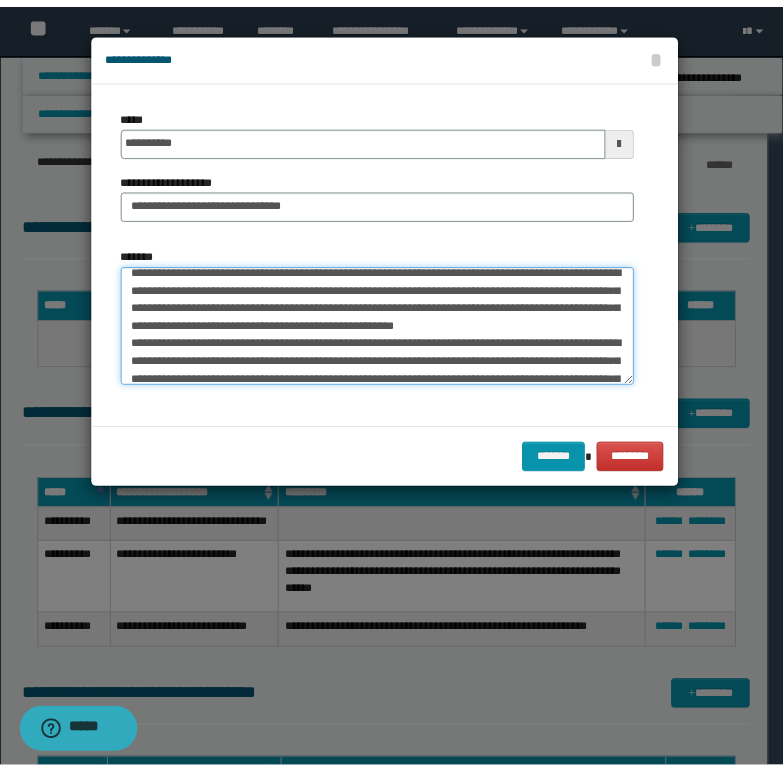 scroll, scrollTop: 0, scrollLeft: 0, axis: both 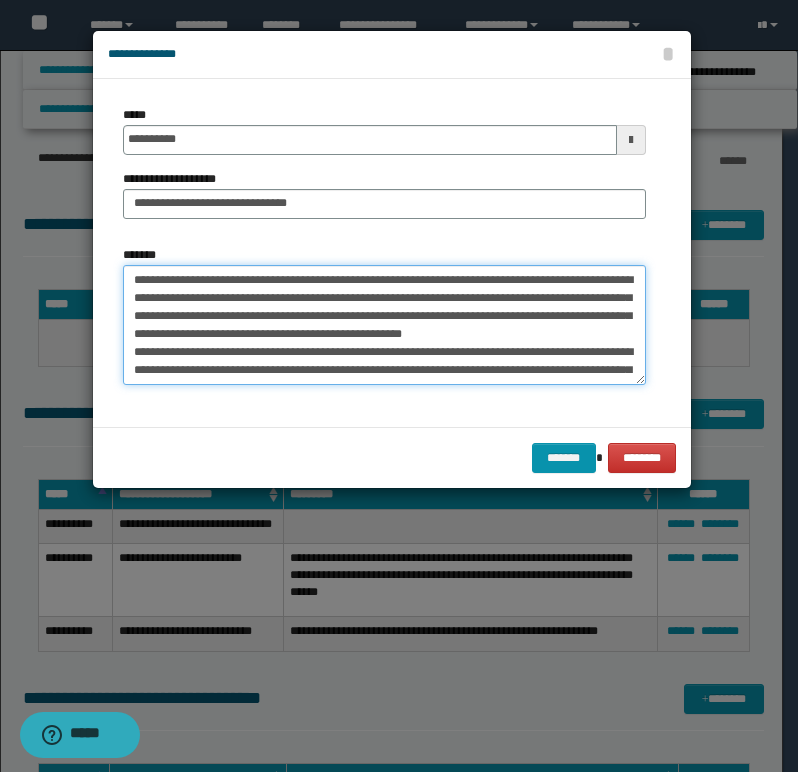 click on "**********" at bounding box center [384, 325] 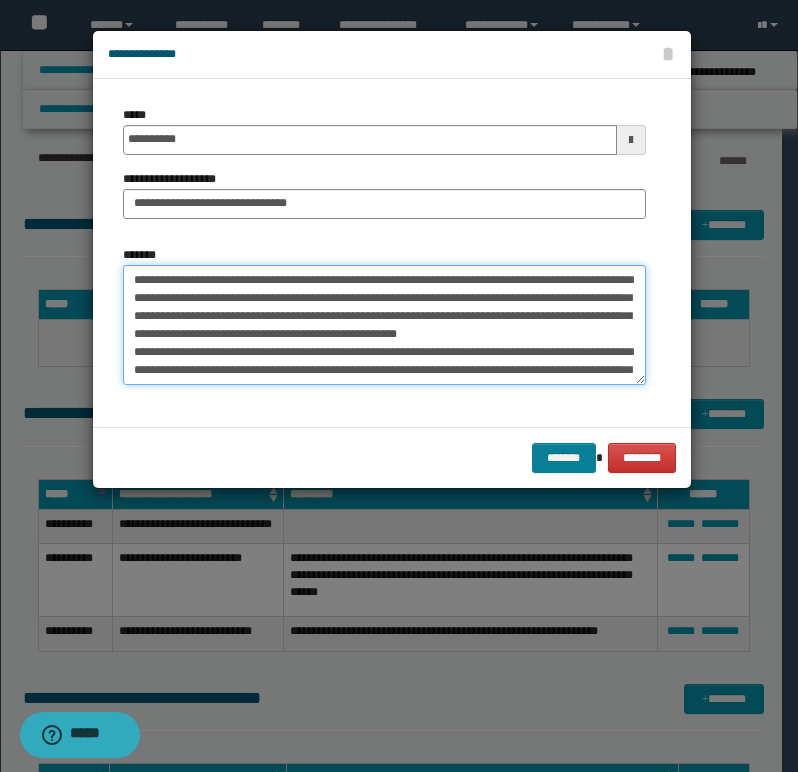 type on "**********" 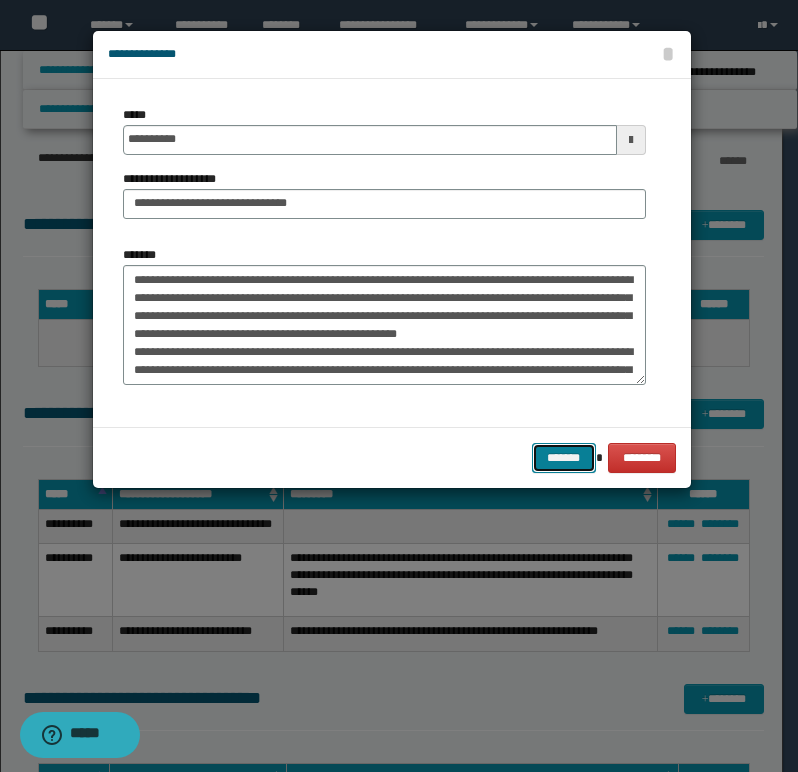 click on "*******" at bounding box center (564, 458) 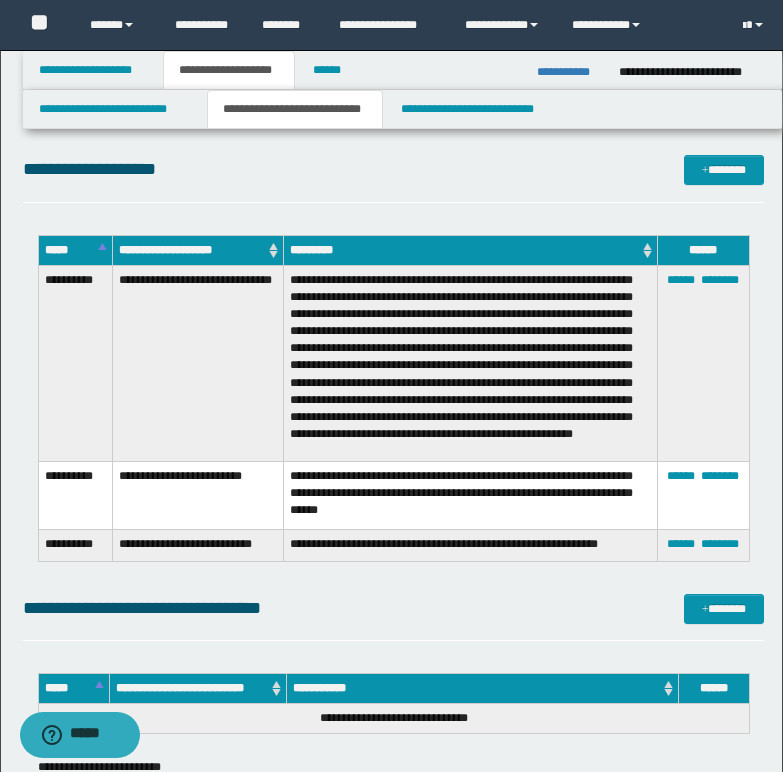 scroll, scrollTop: 1500, scrollLeft: 0, axis: vertical 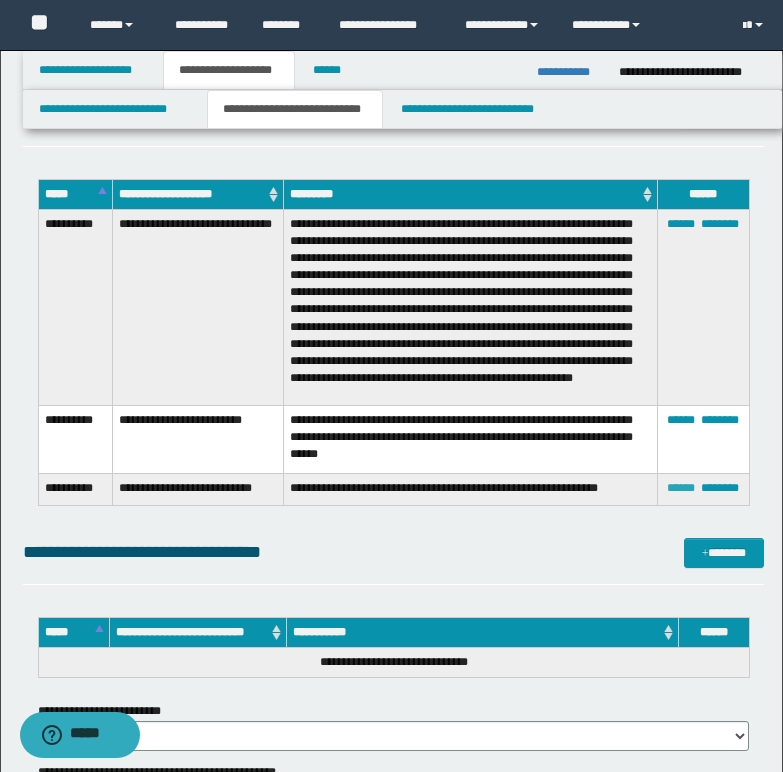click on "******" at bounding box center [681, 488] 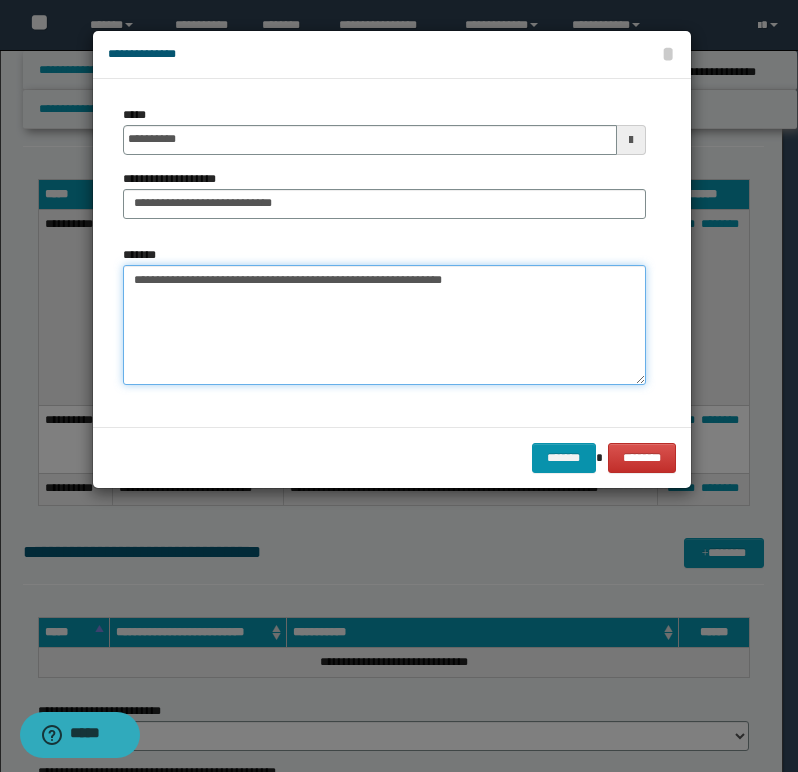 click on "**********" at bounding box center (384, 325) 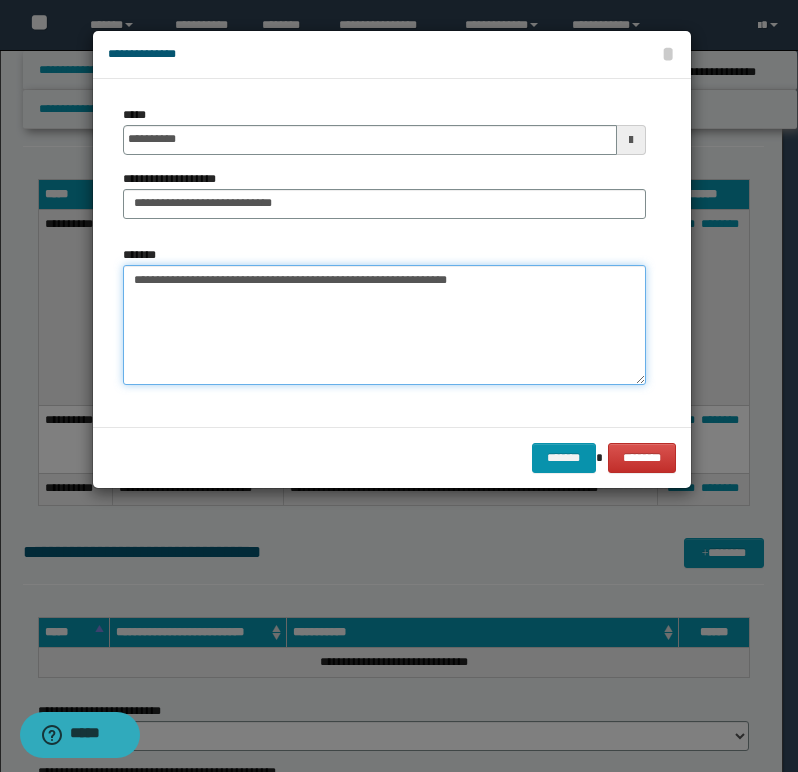 type on "**********" 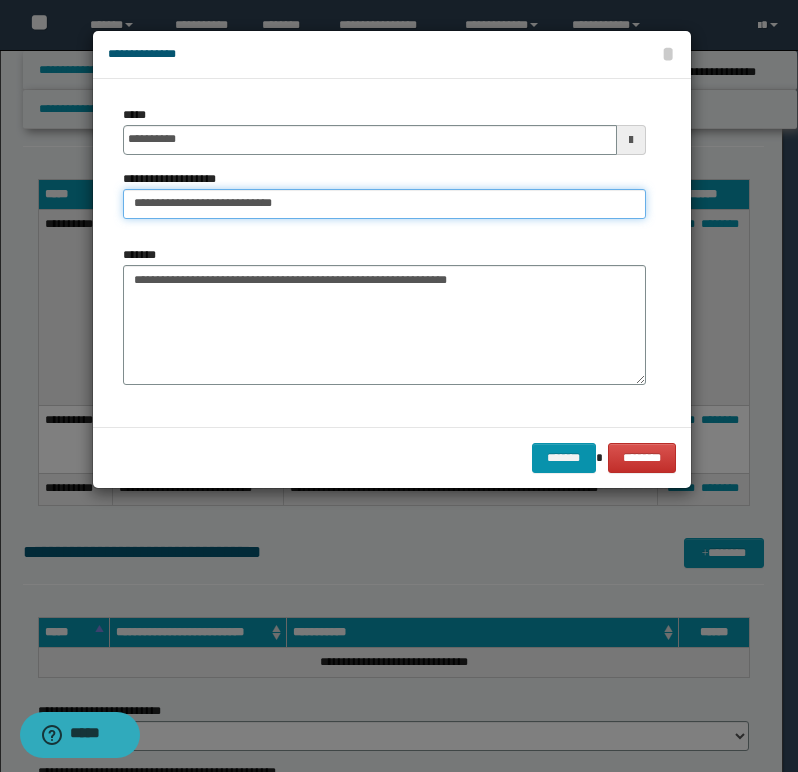 click on "**********" at bounding box center (384, 204) 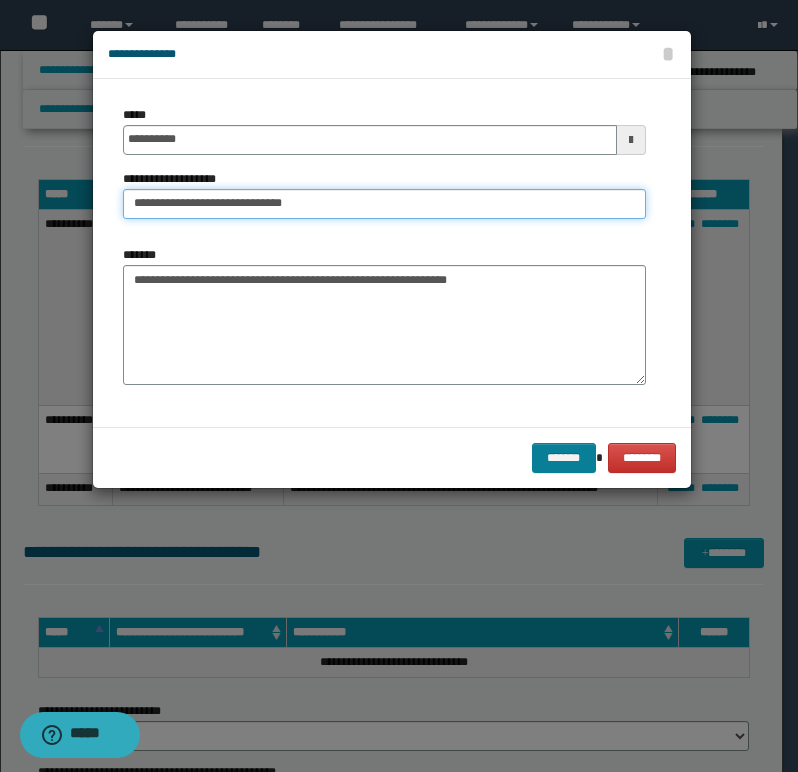 type on "**********" 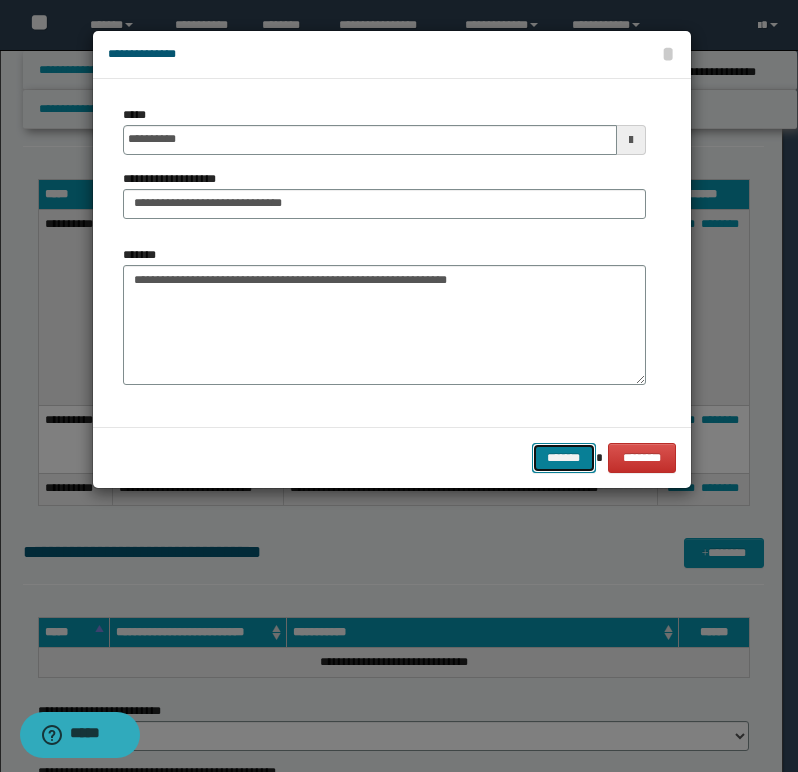 click on "*******" at bounding box center (564, 458) 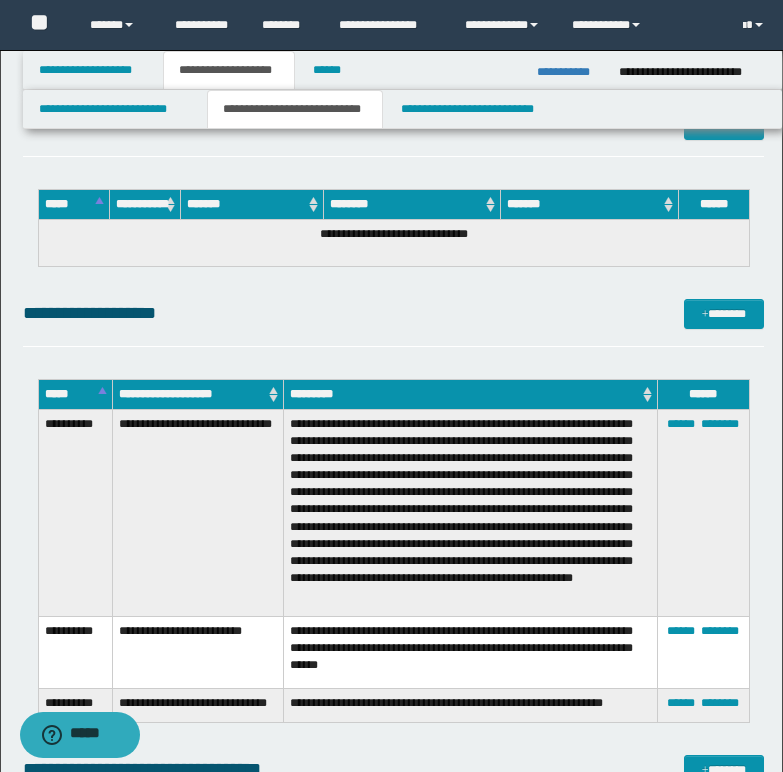 scroll, scrollTop: 1400, scrollLeft: 0, axis: vertical 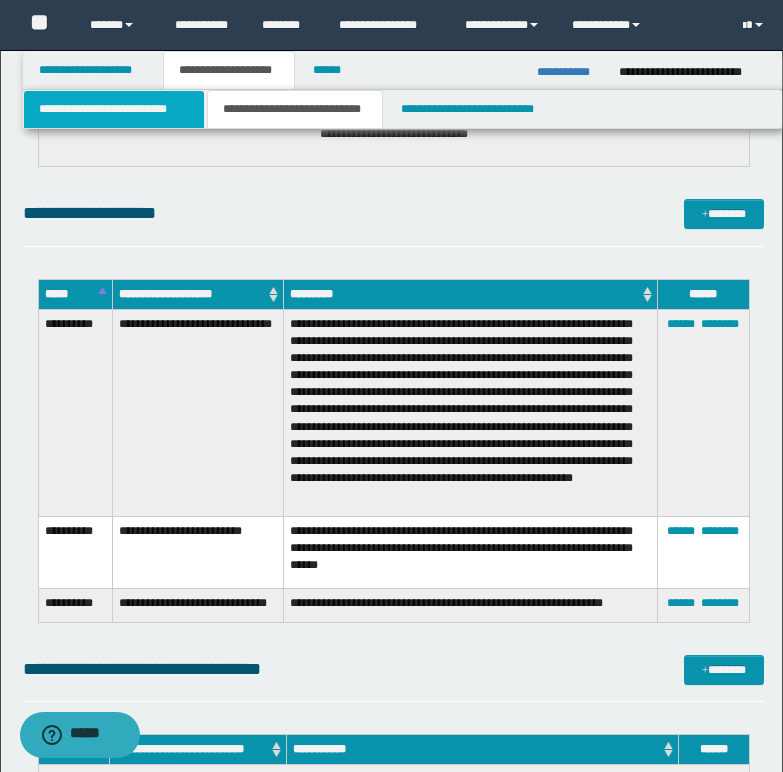 click on "**********" at bounding box center (114, 109) 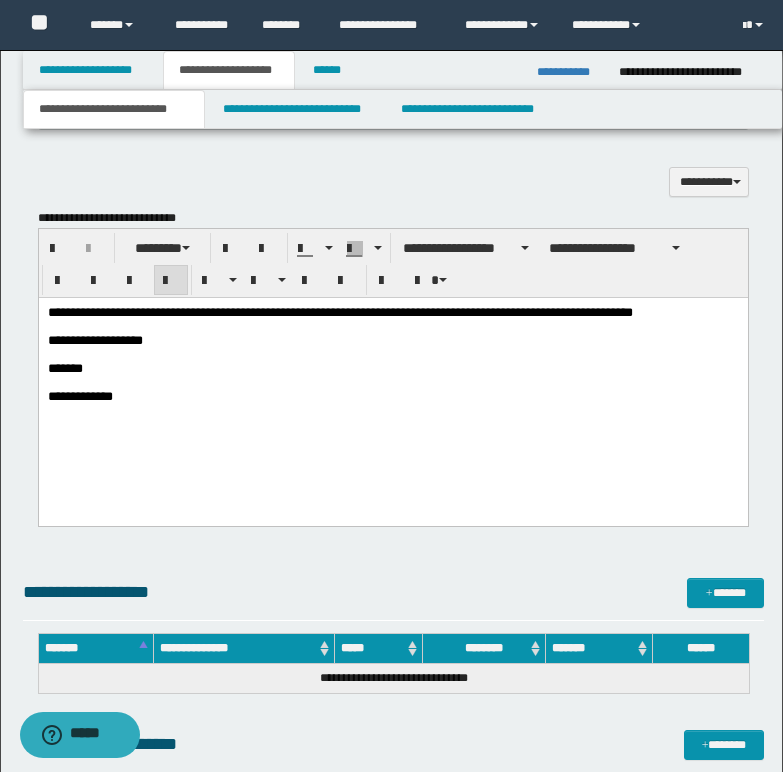 click on "**********" at bounding box center [392, 379] 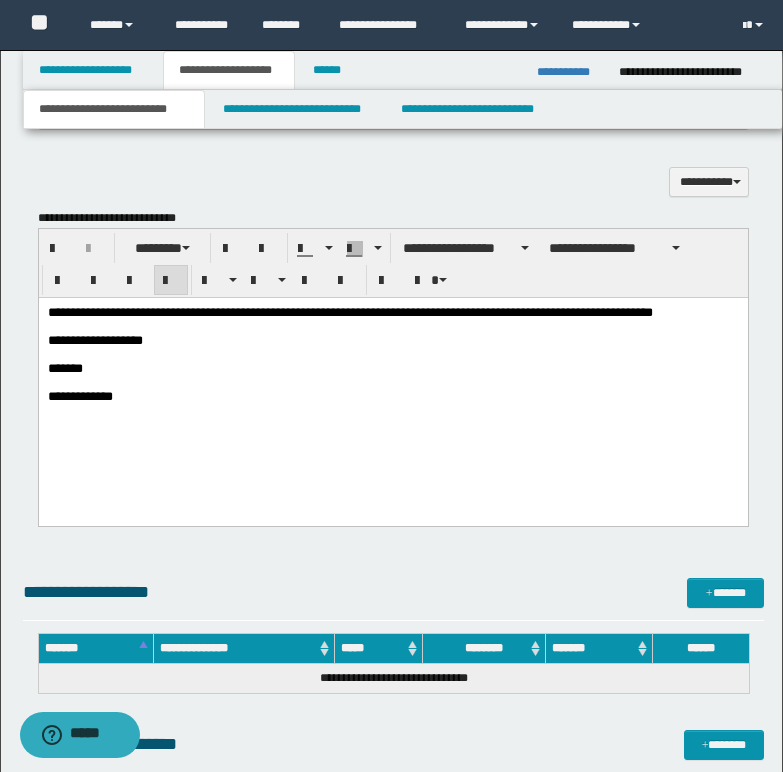 click on "**********" at bounding box center [349, 311] 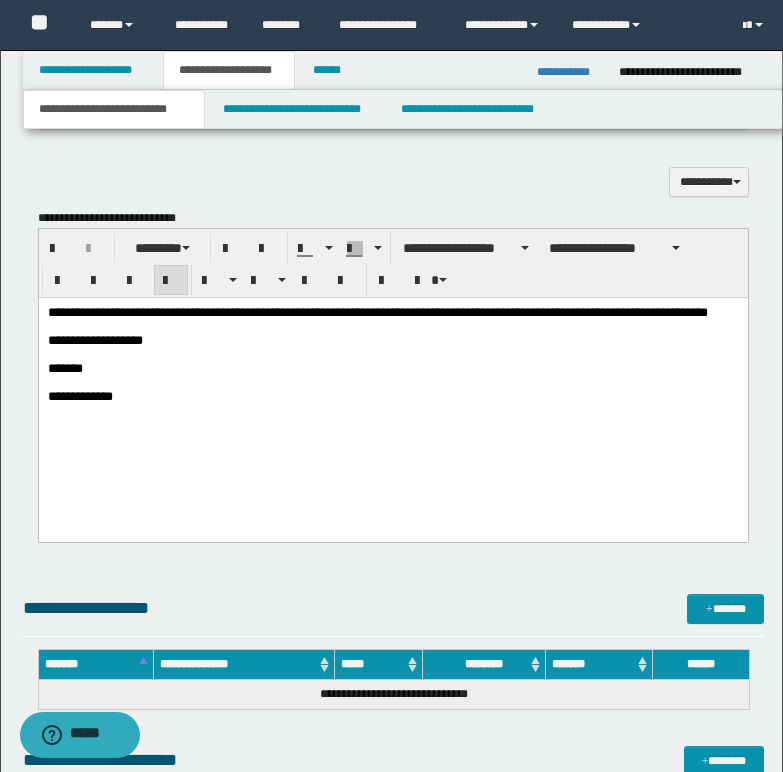 click on "**********" at bounding box center [377, 311] 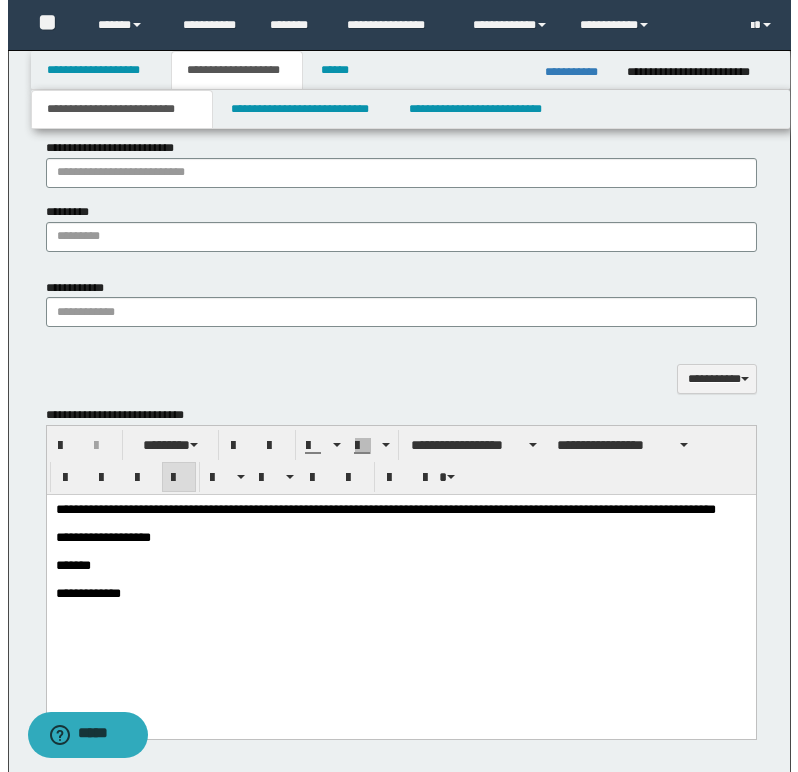 scroll, scrollTop: 1200, scrollLeft: 0, axis: vertical 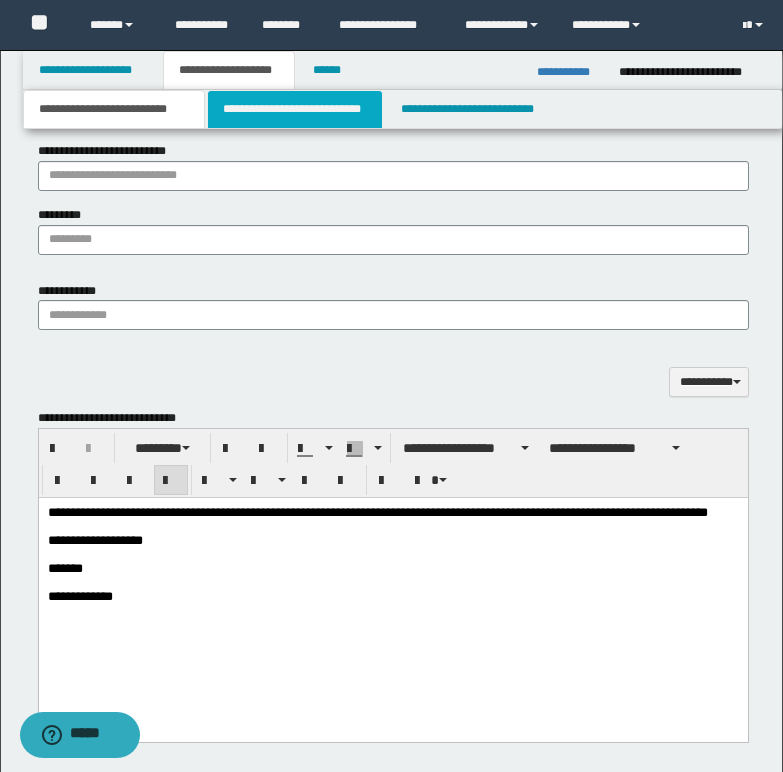 click on "**********" at bounding box center [295, 109] 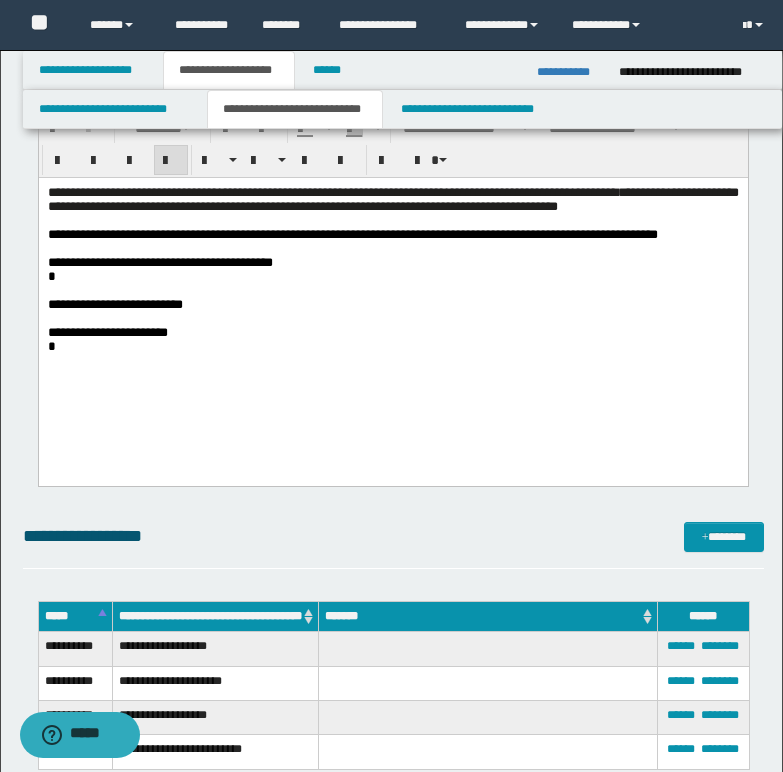 scroll, scrollTop: 600, scrollLeft: 0, axis: vertical 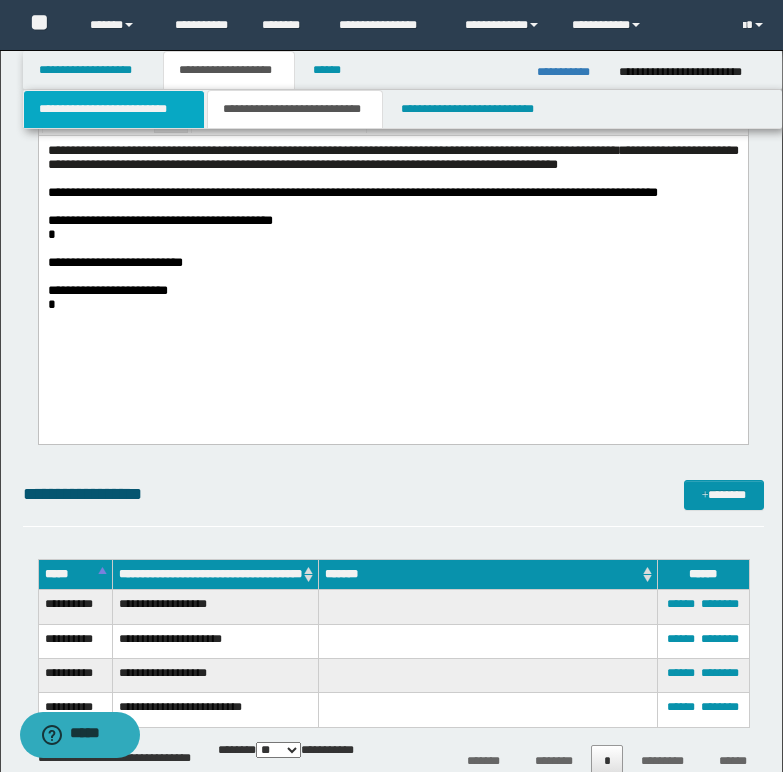 click on "**********" at bounding box center [114, 109] 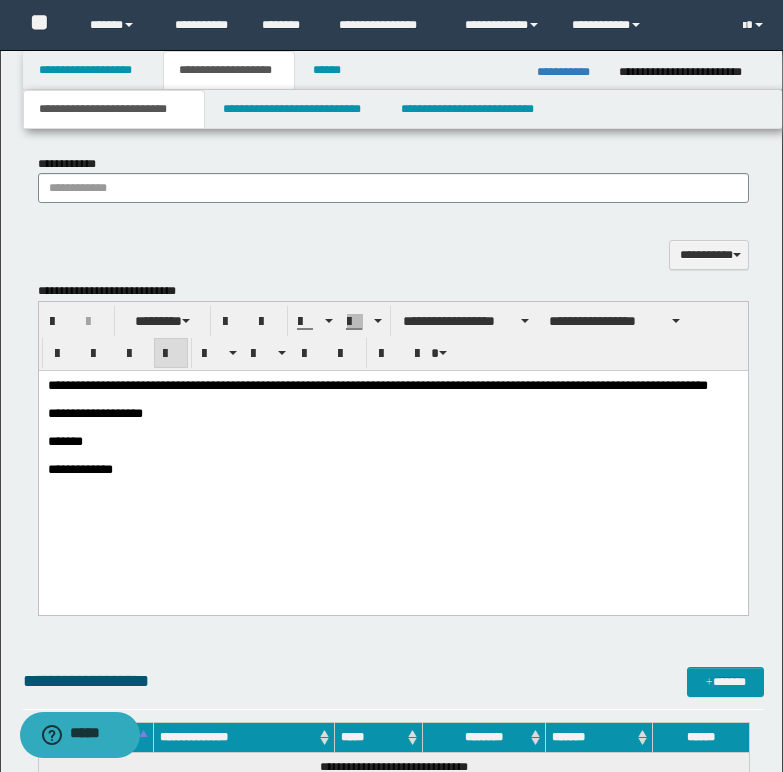 scroll, scrollTop: 1500, scrollLeft: 0, axis: vertical 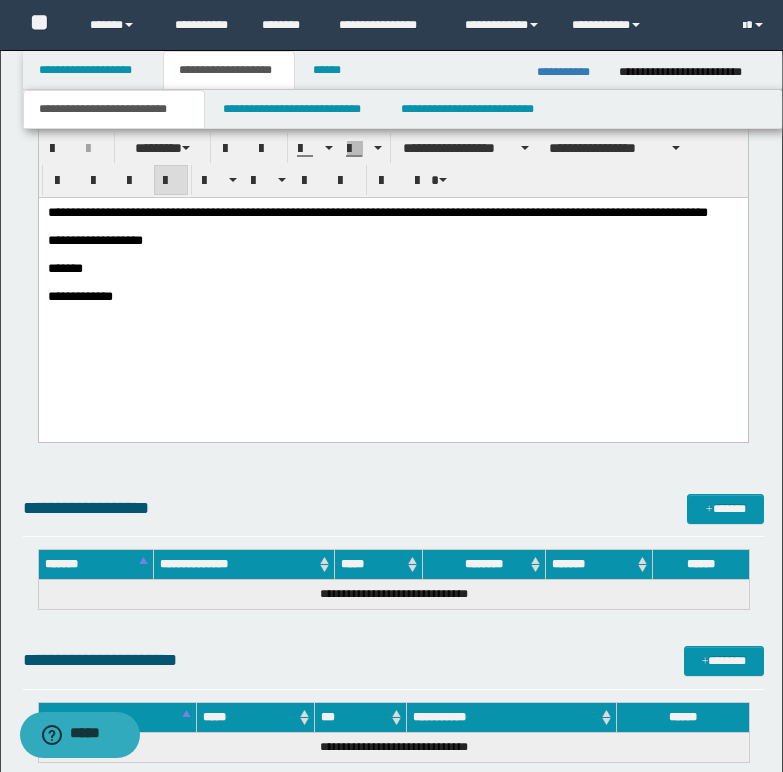 click on "**********" at bounding box center (377, 211) 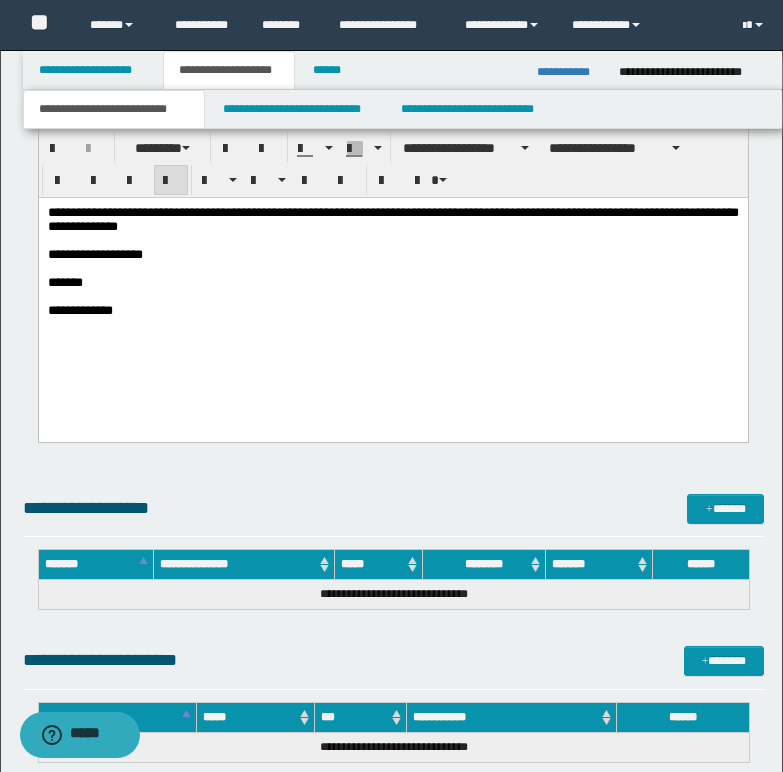 click on "**********" at bounding box center [392, 218] 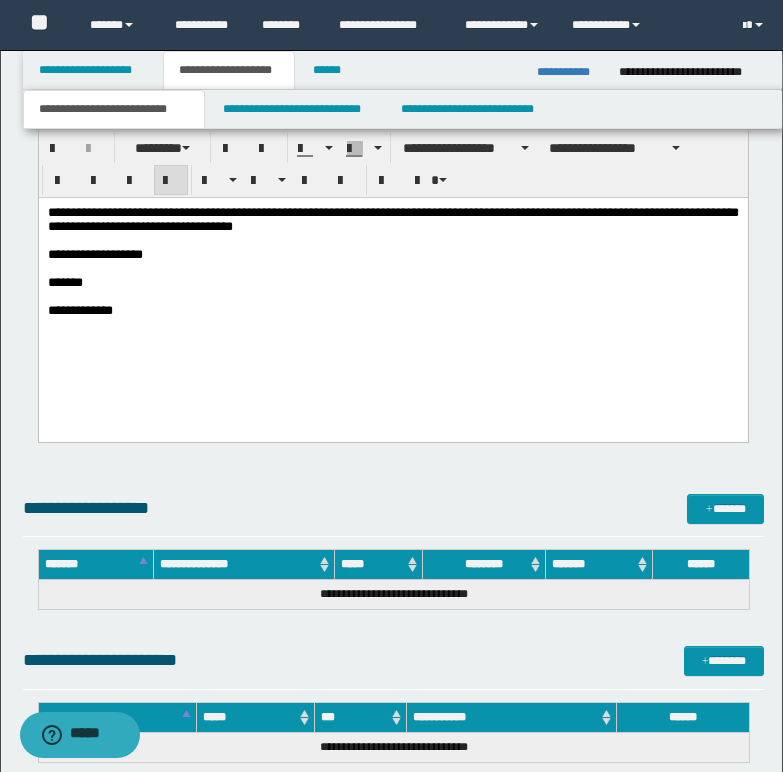 click on "*******" at bounding box center [392, 282] 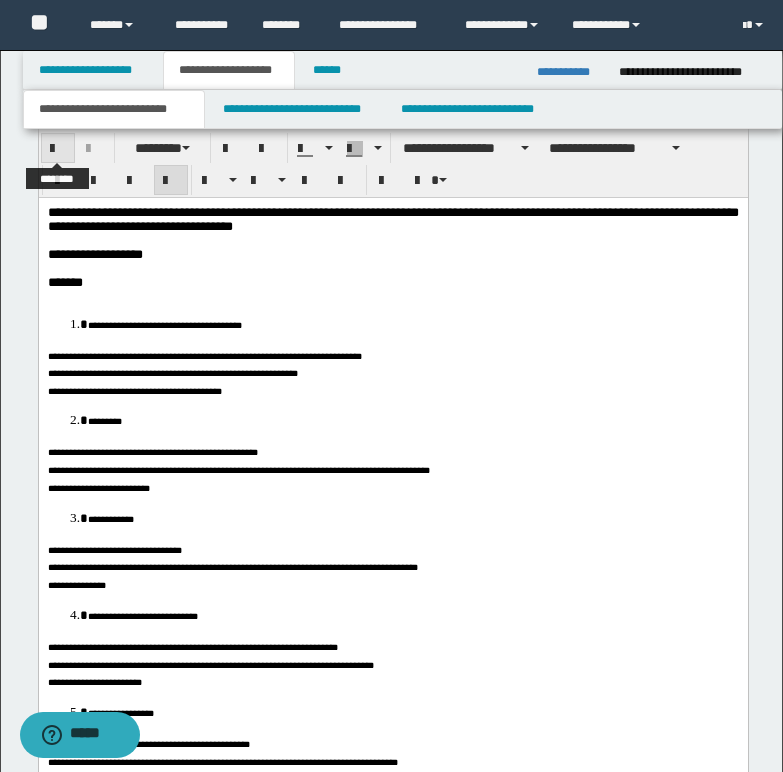 click at bounding box center [58, 149] 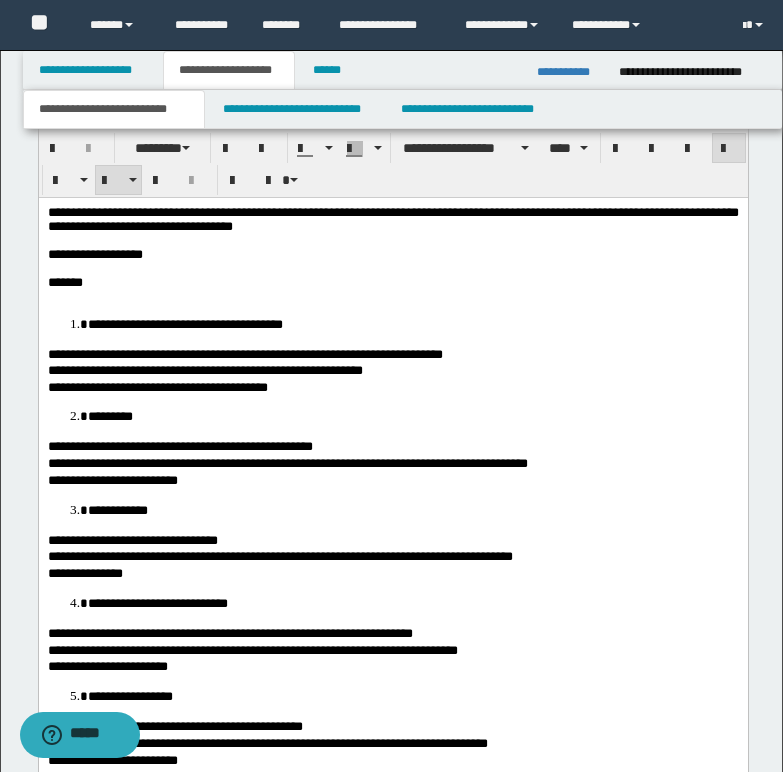 click on "**********" at bounding box center [184, 323] 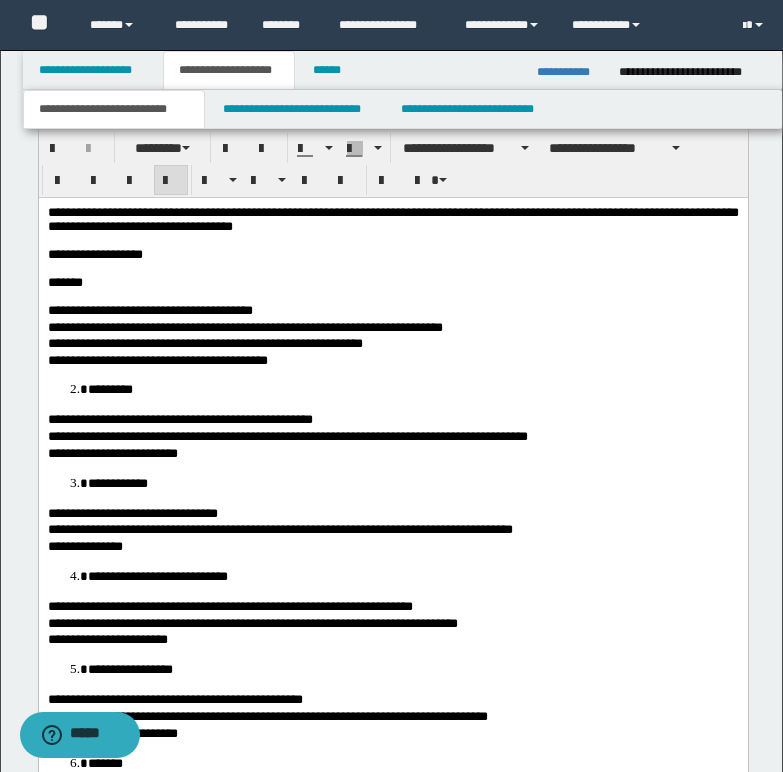 click on "**********" at bounding box center [392, 311] 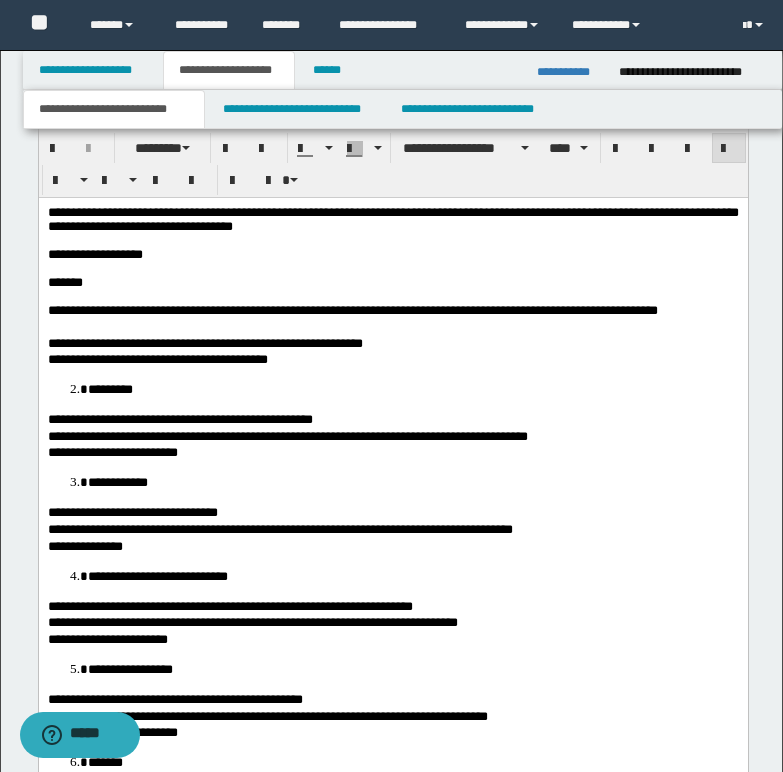 click on "**********" at bounding box center [392, 319] 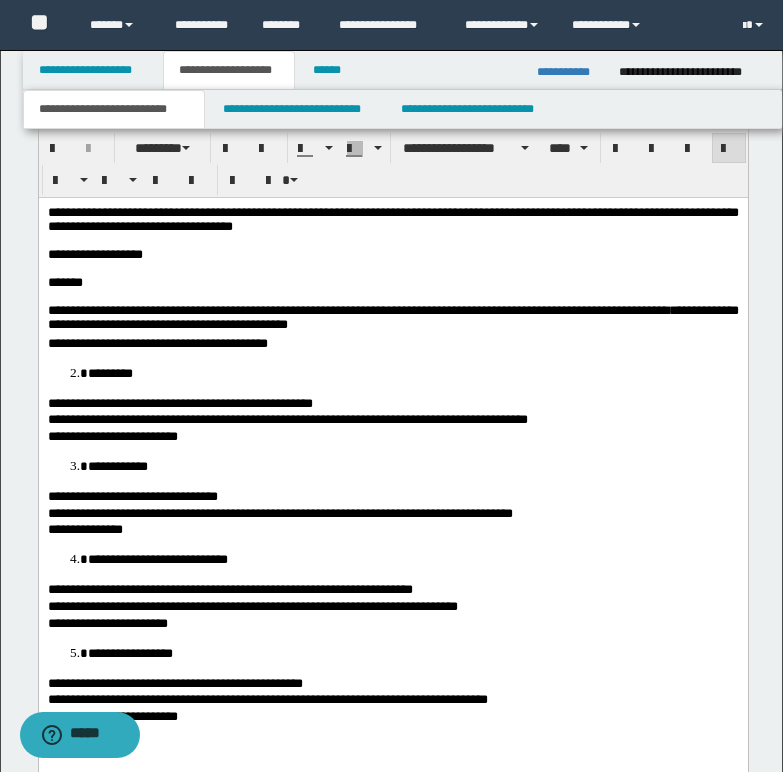 click on "**********" at bounding box center (392, 319) 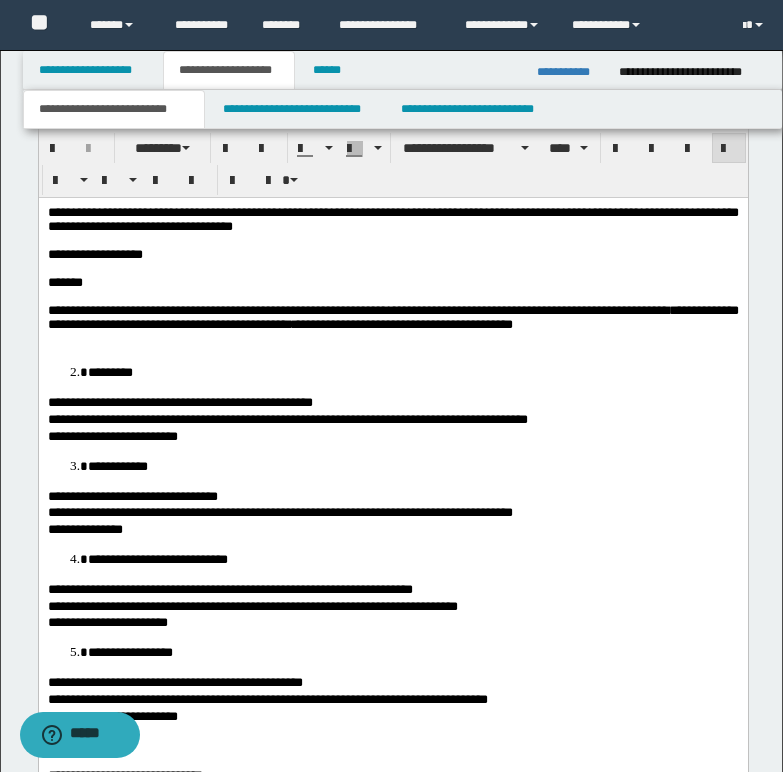 click on "*********" at bounding box center (109, 371) 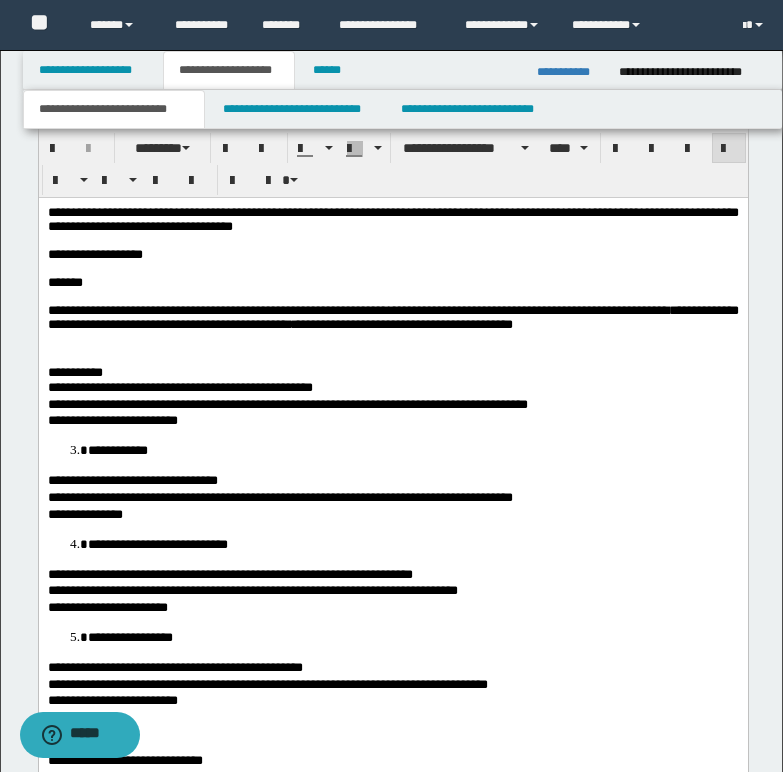 click at bounding box center [392, 358] 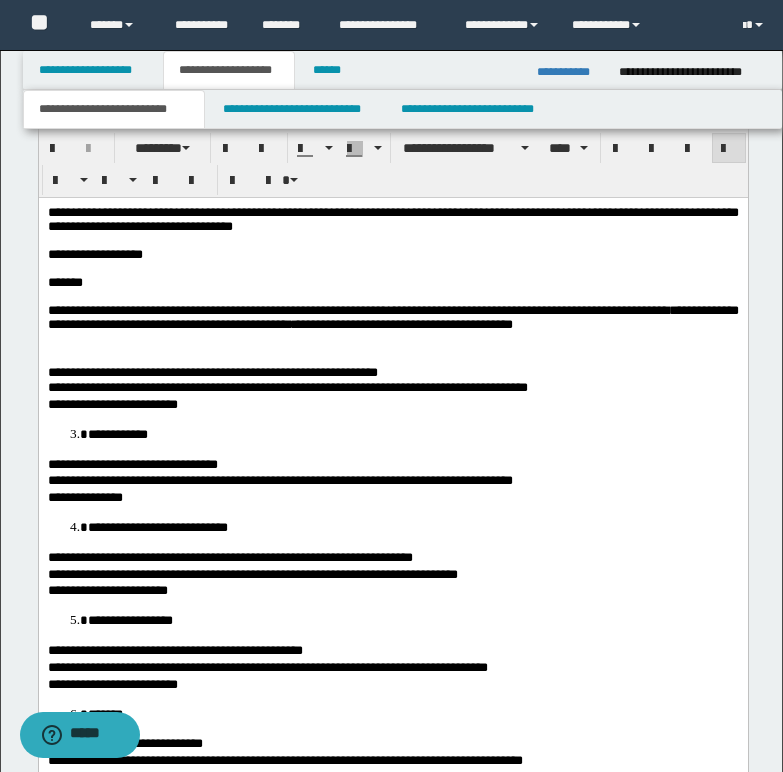 click on "**********" at bounding box center [392, 372] 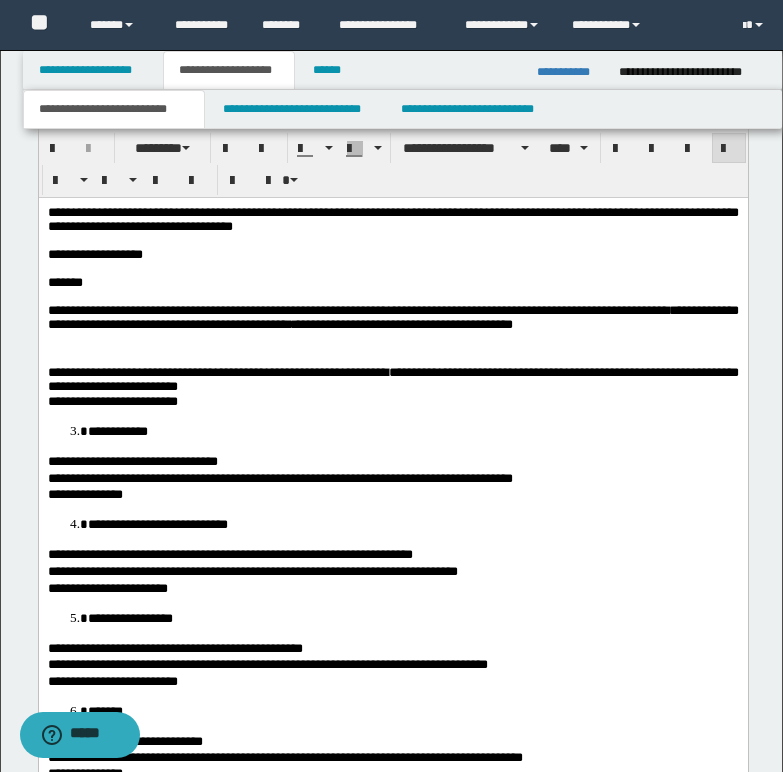 click on "**********" at bounding box center [392, 379] 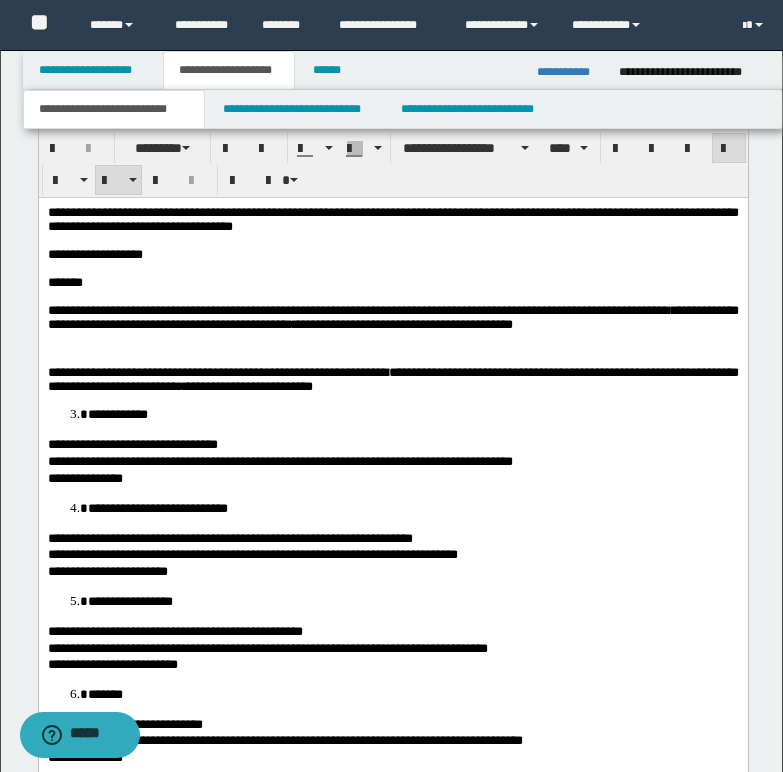 click on "**********" at bounding box center (117, 413) 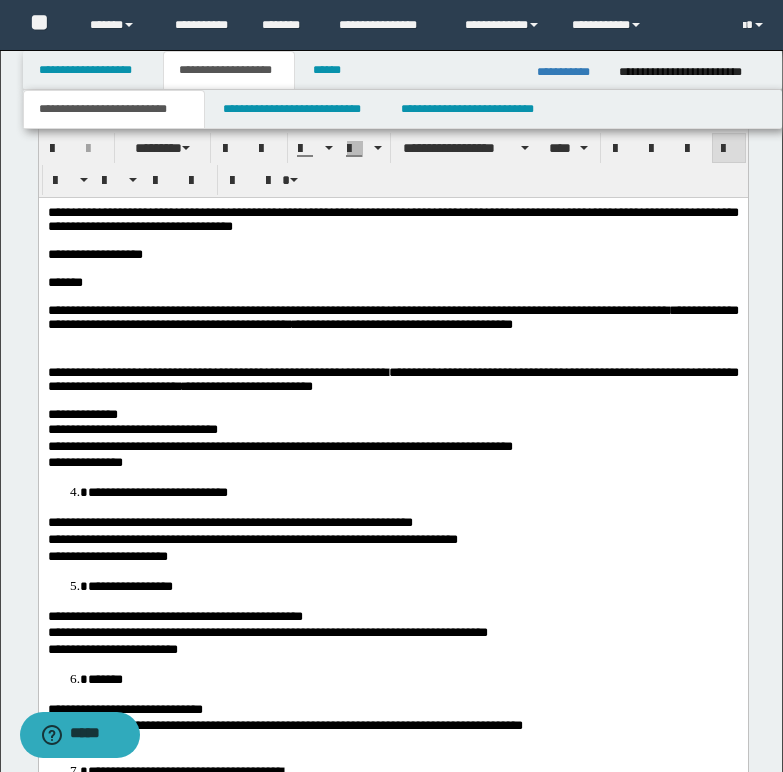 click on "**********" at bounding box center [392, 414] 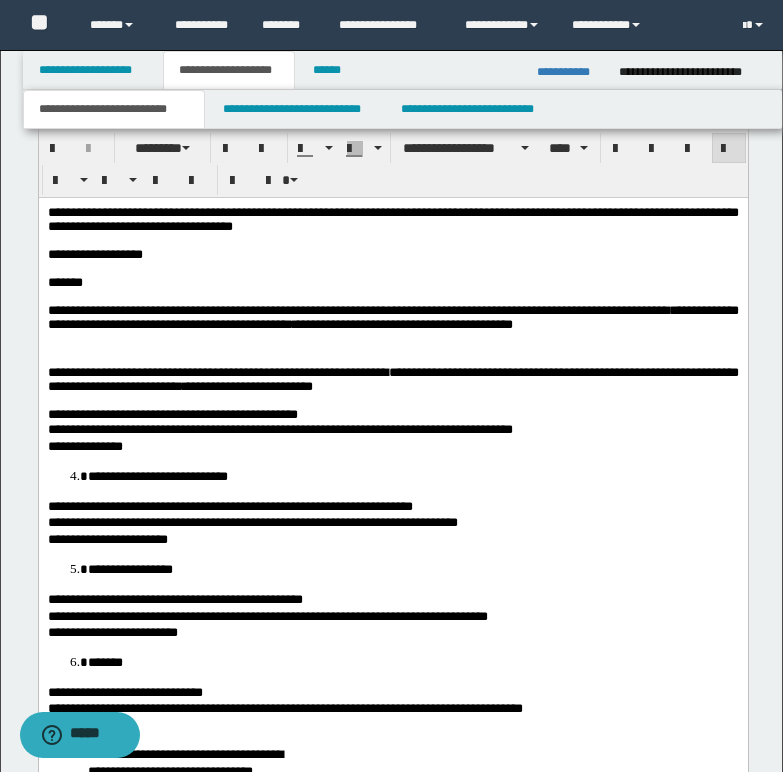 click on "**********" at bounding box center (392, 414) 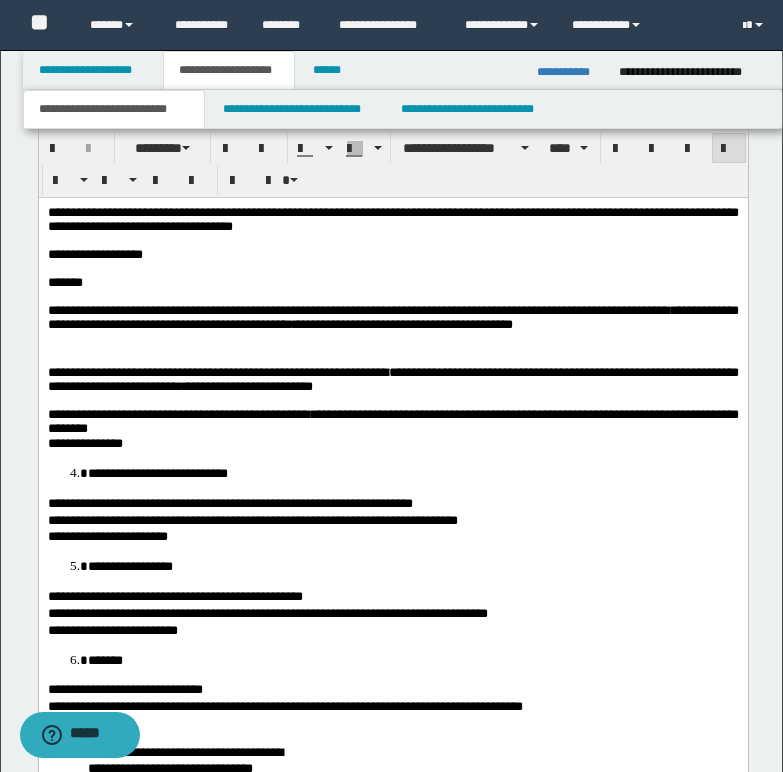 click on "**********" at bounding box center (392, 421) 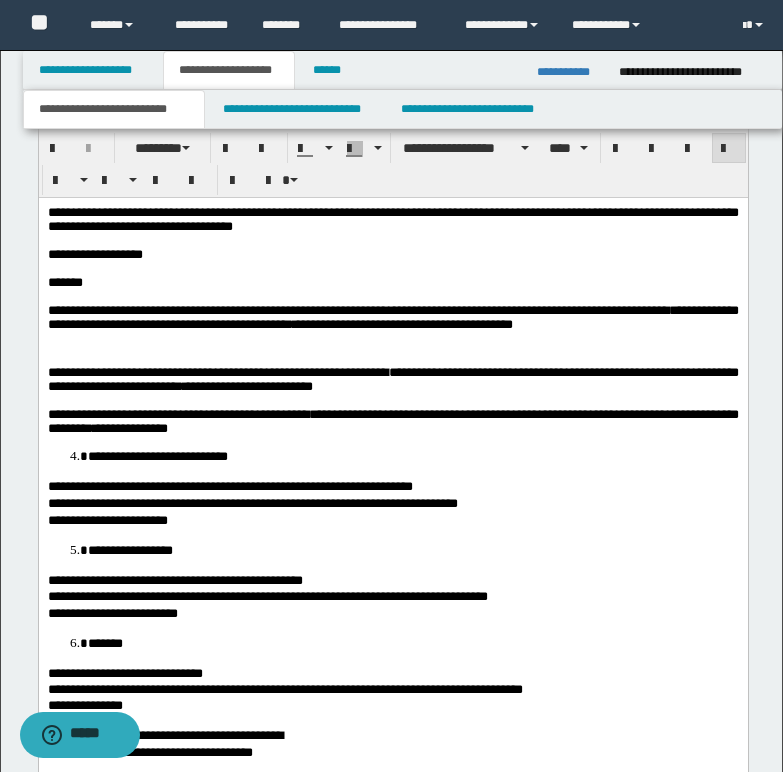 click on "**********" at bounding box center (412, 456) 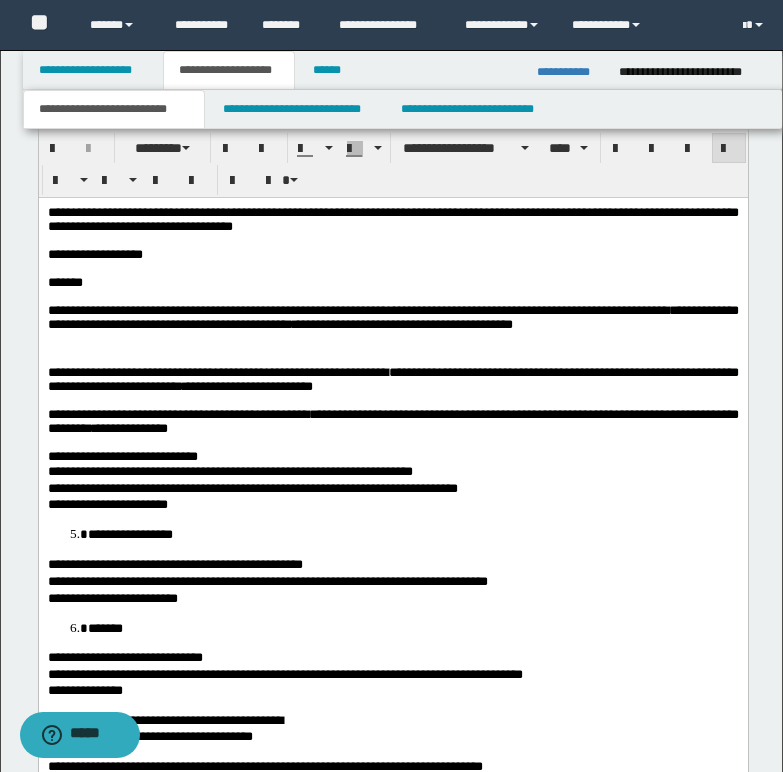 click on "**********" at bounding box center (392, 456) 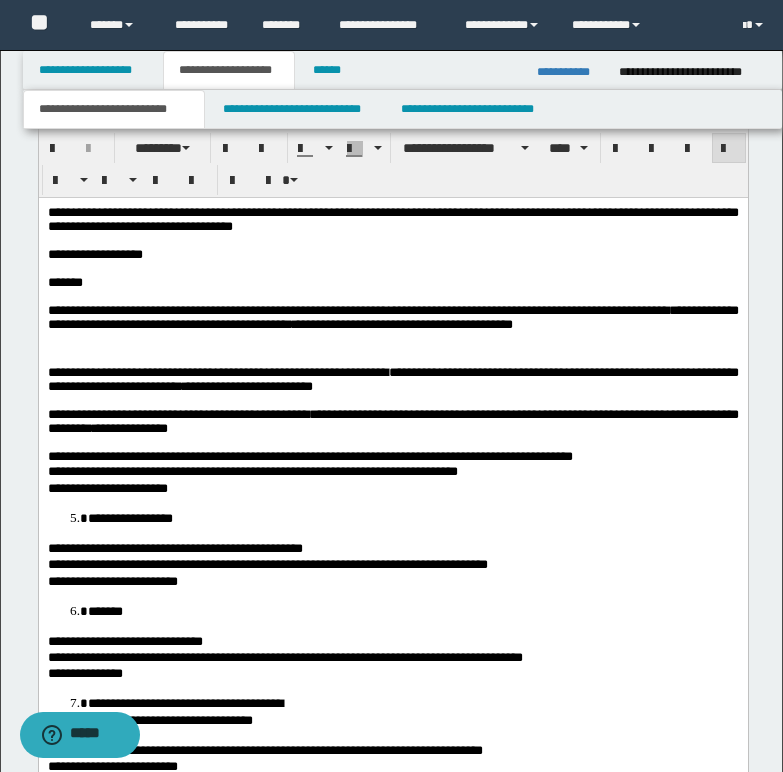 click on "**********" at bounding box center [392, 456] 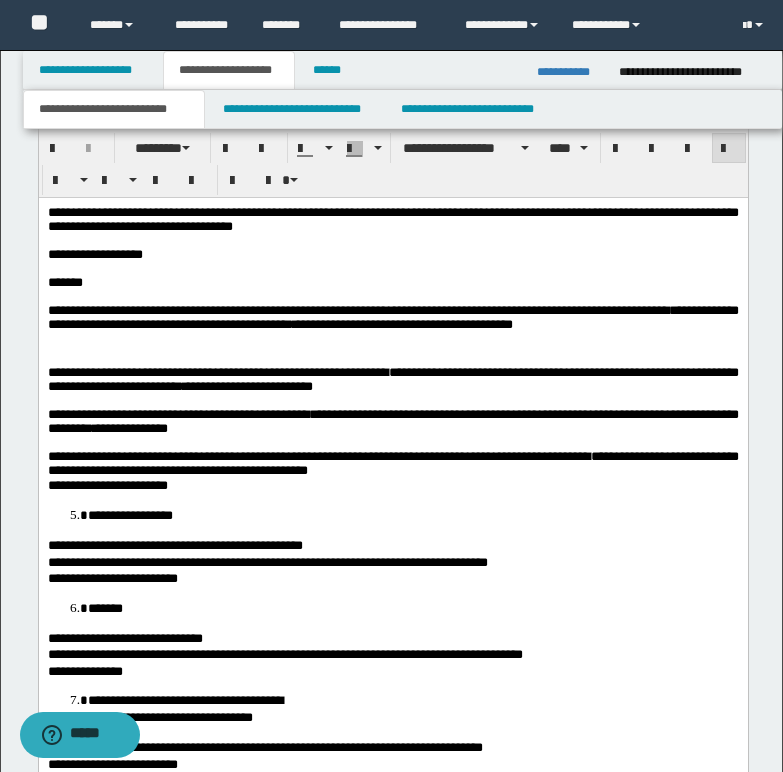 click on "**********" at bounding box center [392, 463] 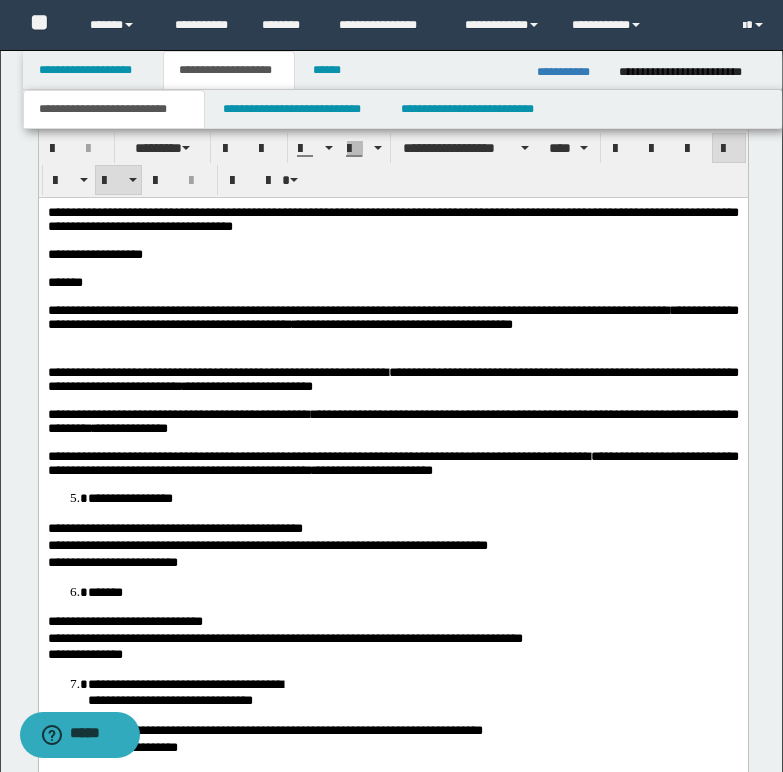 click on "**********" at bounding box center (412, 498) 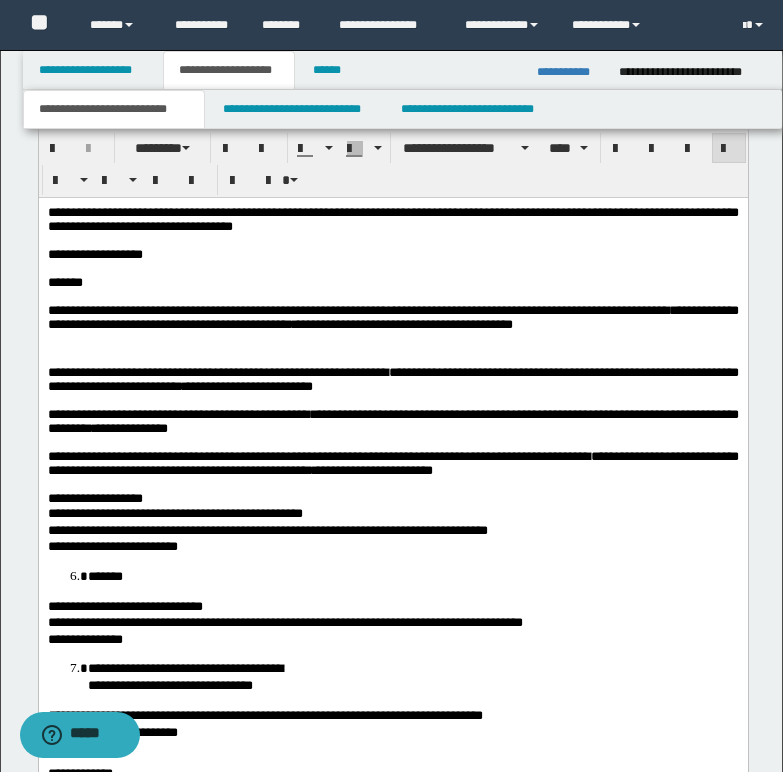click on "**********" at bounding box center [94, 497] 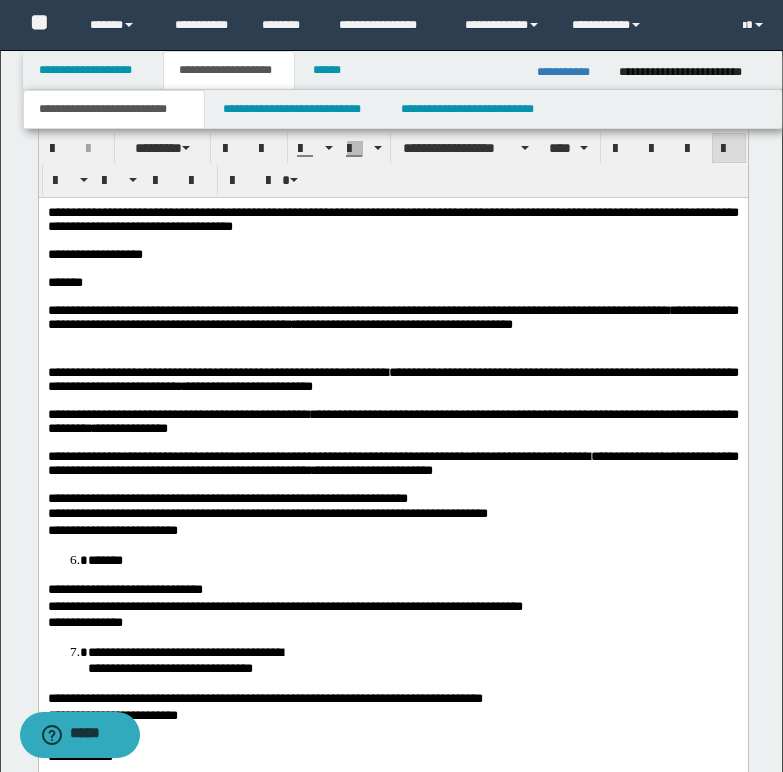 click on "**********" at bounding box center (392, 462) 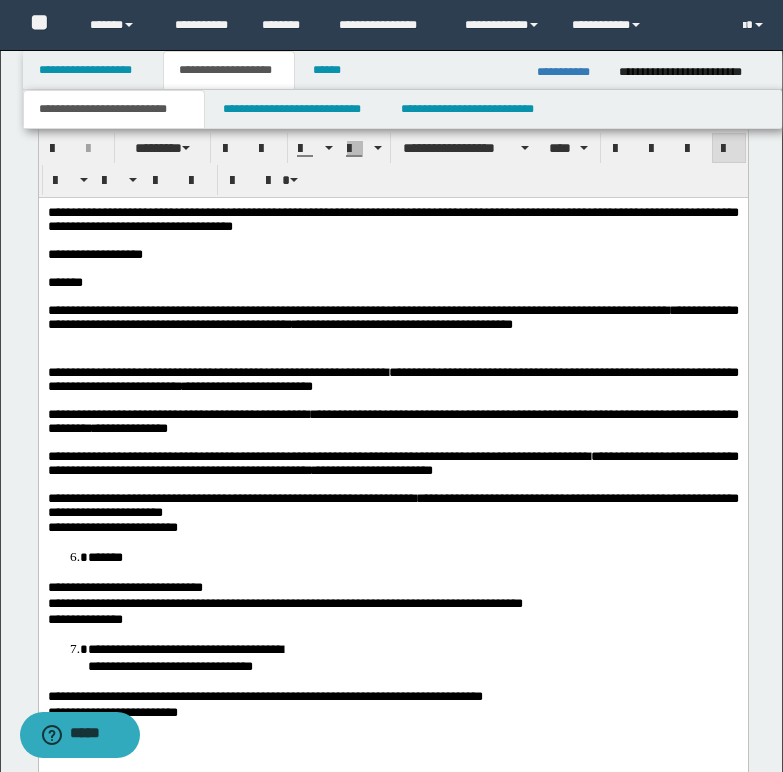 click on "**********" at bounding box center [392, 504] 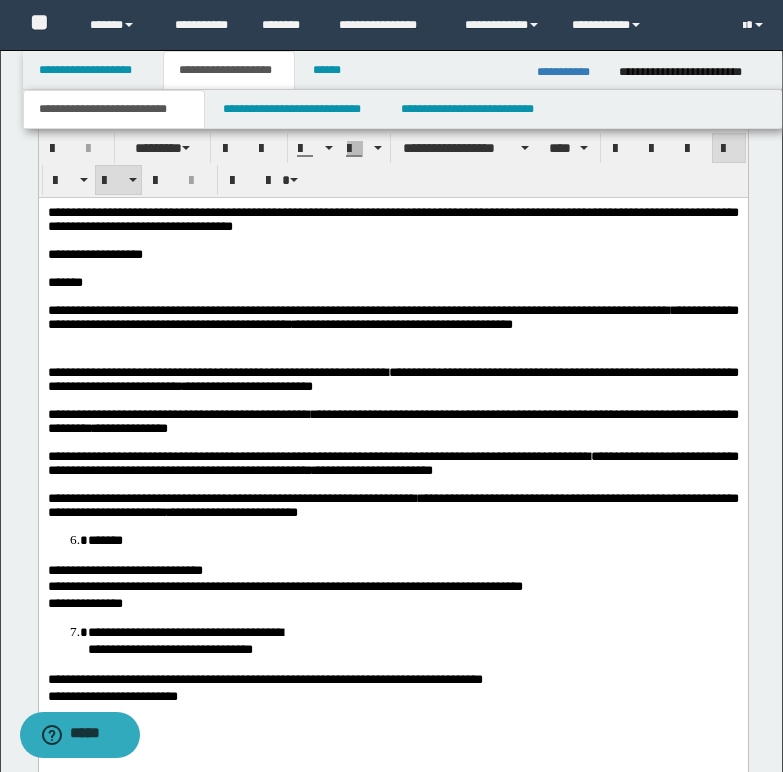 click on "*******" at bounding box center (104, 539) 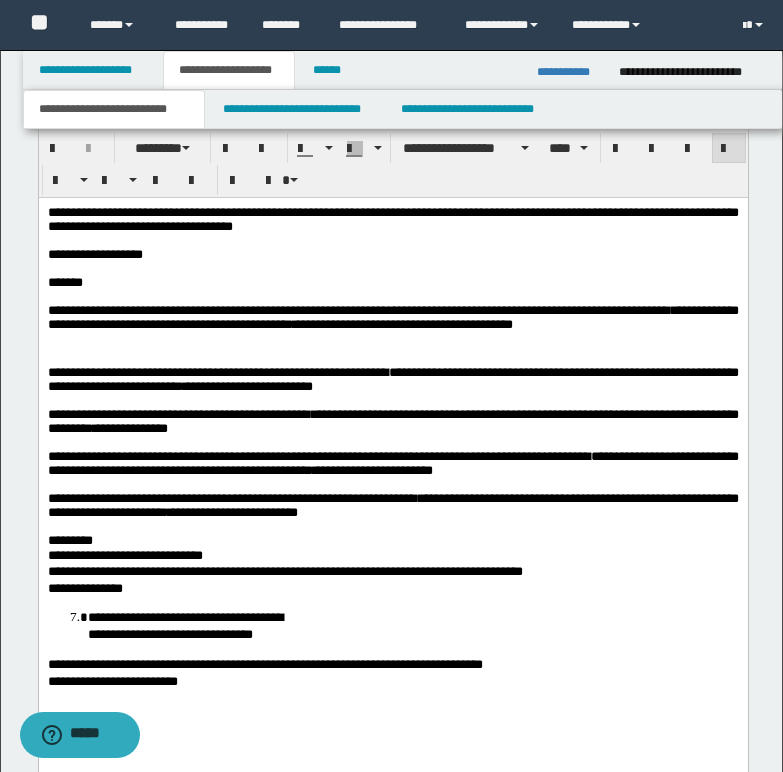 click on "*********" at bounding box center [392, 540] 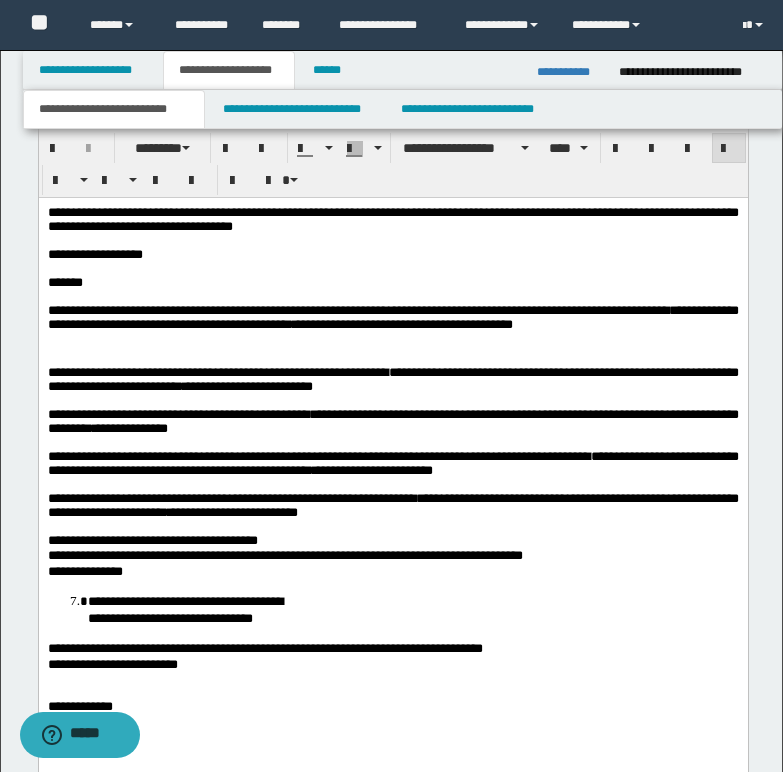 click on "**********" at bounding box center [392, 540] 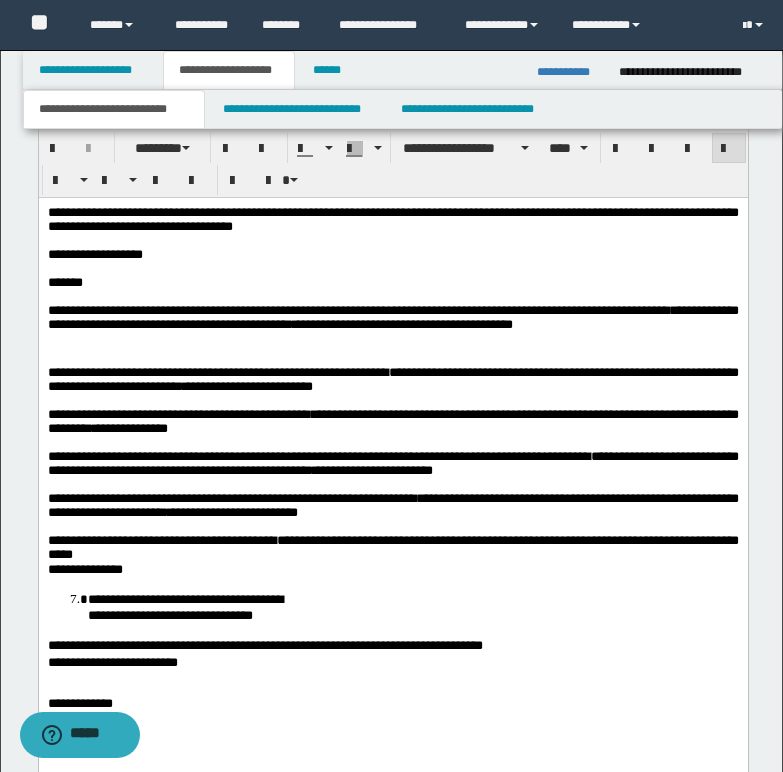 click on "**********" at bounding box center (392, 546) 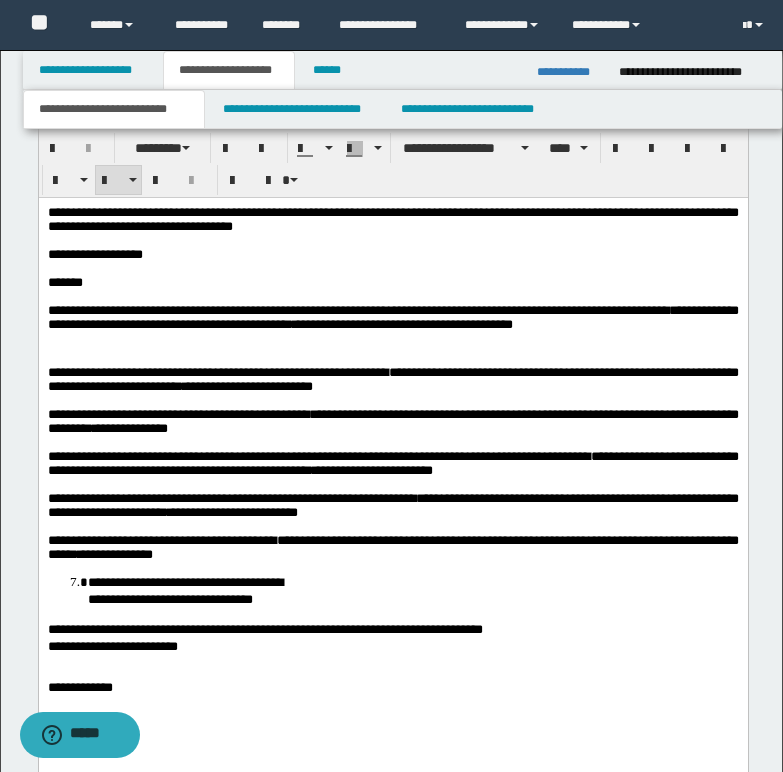 click on "**********" at bounding box center (184, 590) 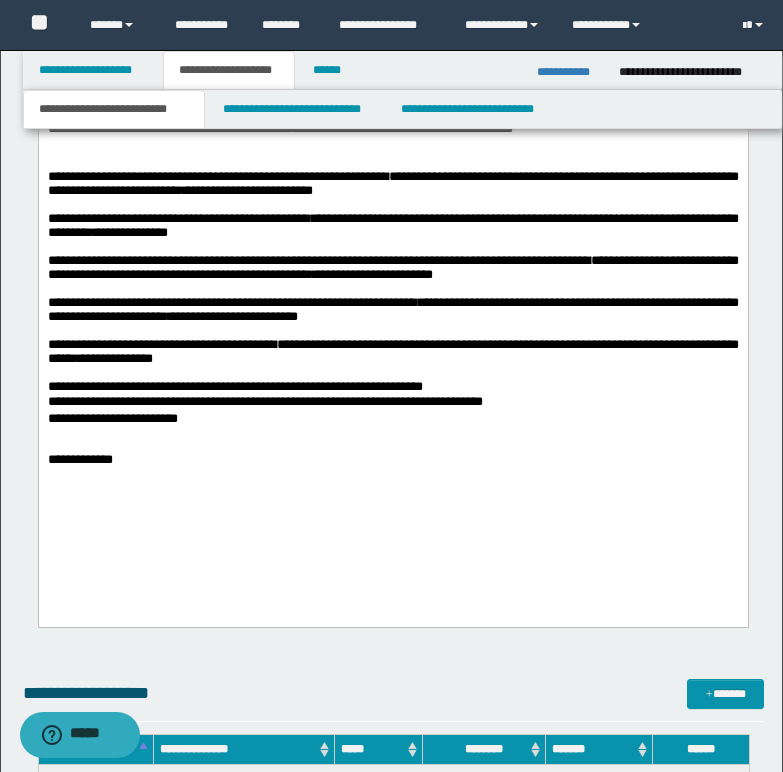 scroll, scrollTop: 1700, scrollLeft: 0, axis: vertical 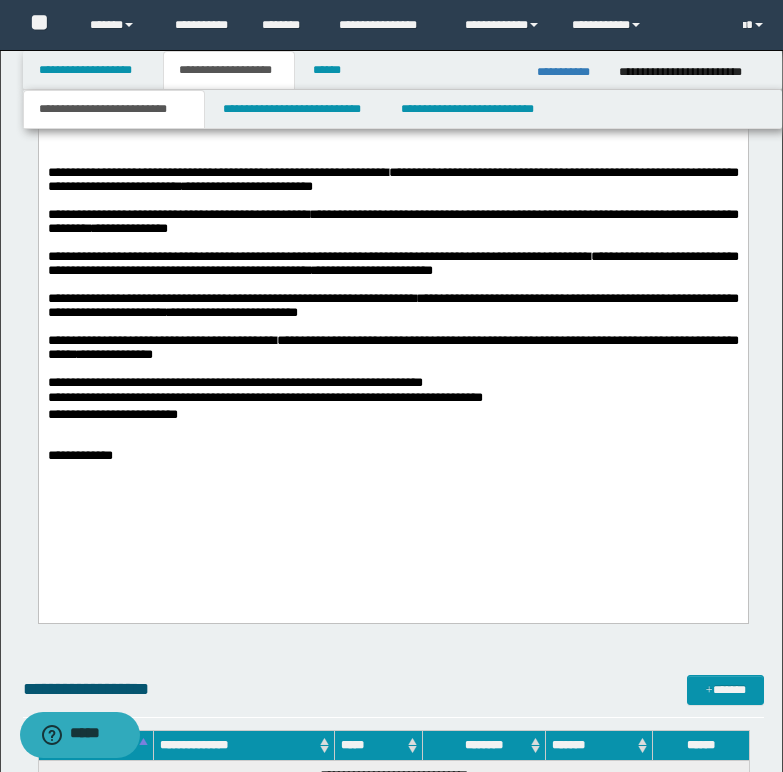 click on "**********" at bounding box center (234, 382) 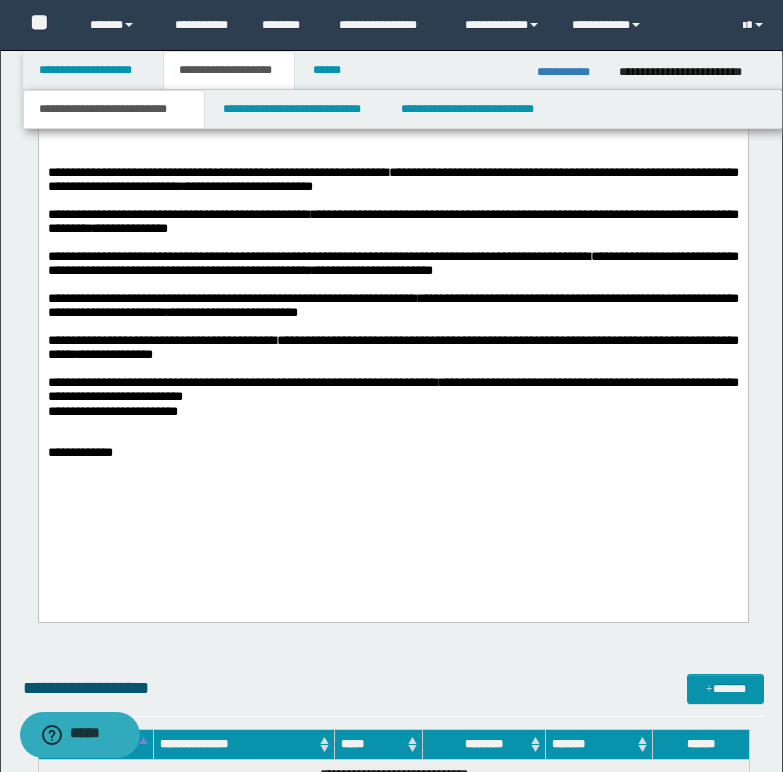 click on "**********" at bounding box center (392, 389) 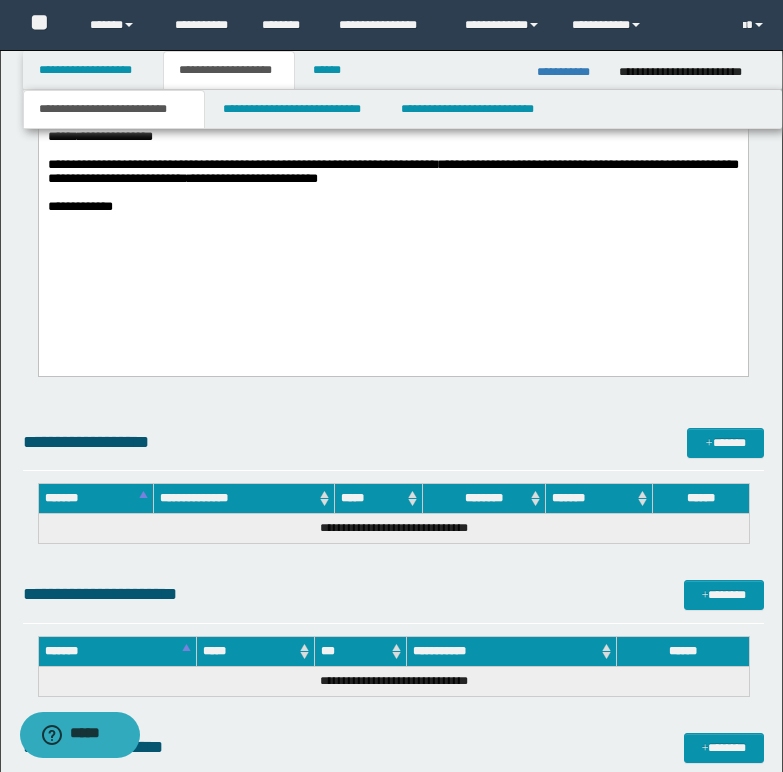 scroll, scrollTop: 1700, scrollLeft: 0, axis: vertical 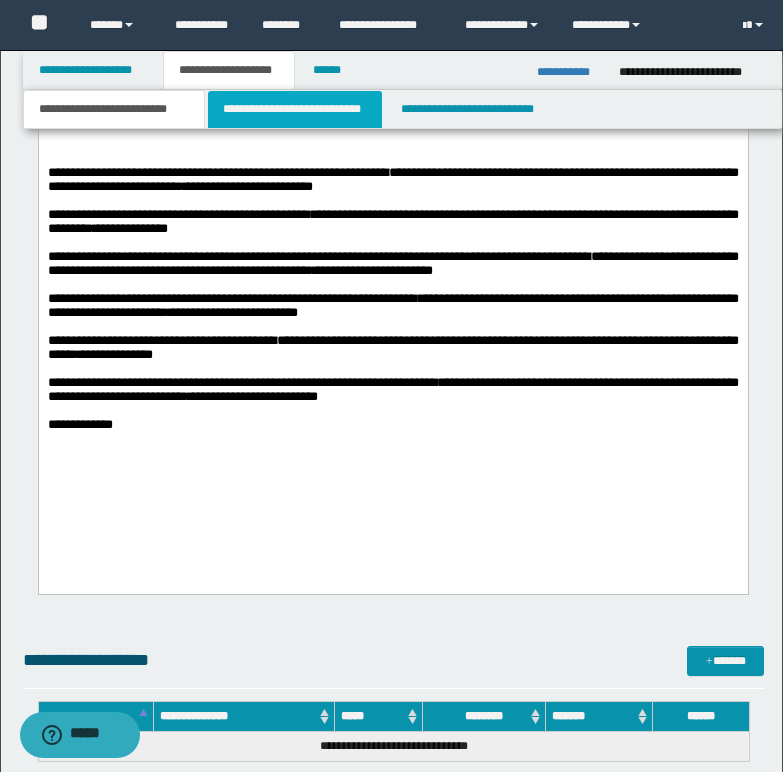 click on "**********" at bounding box center [295, 109] 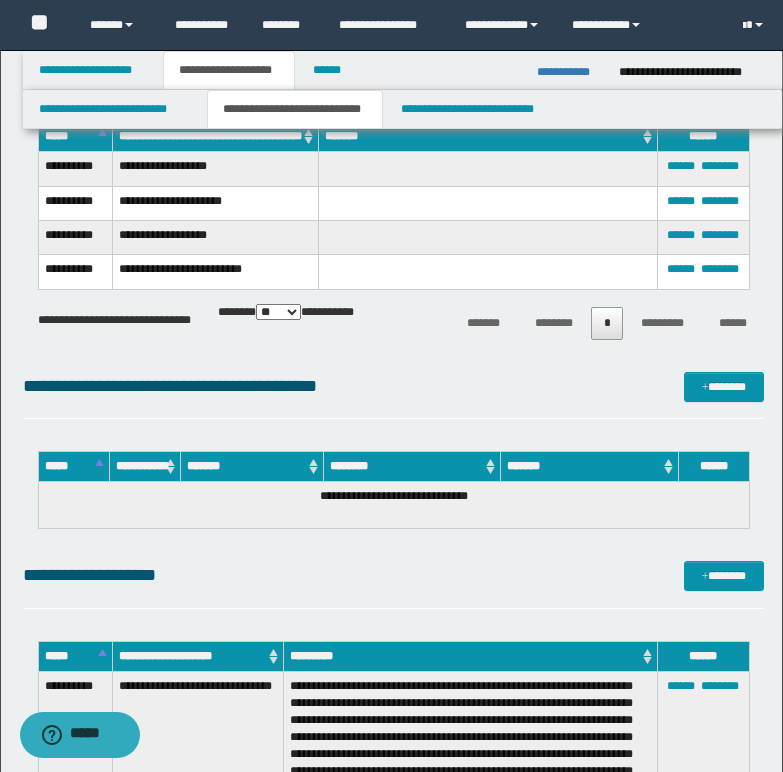 scroll, scrollTop: 900, scrollLeft: 0, axis: vertical 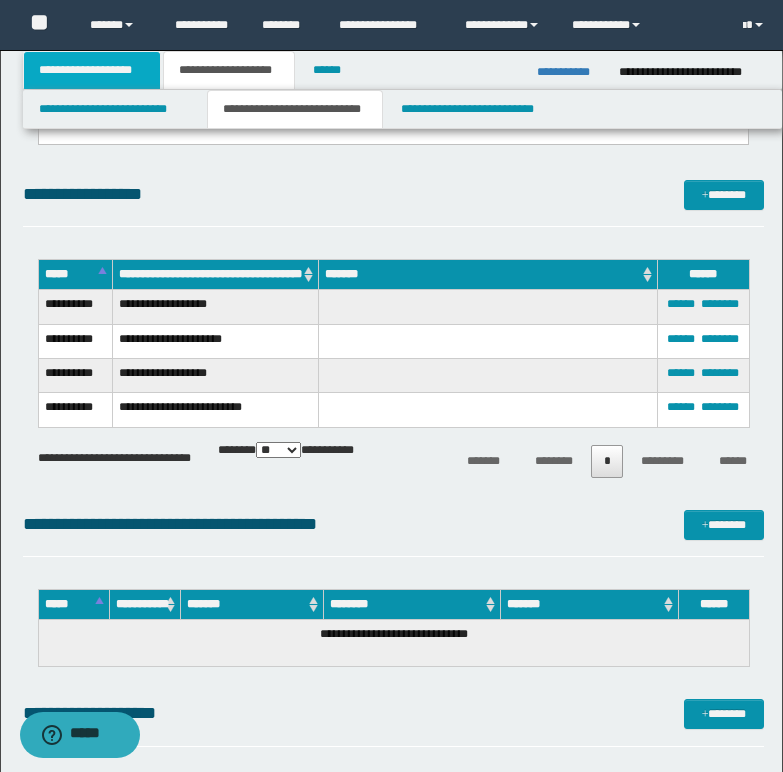 click on "**********" at bounding box center [92, 70] 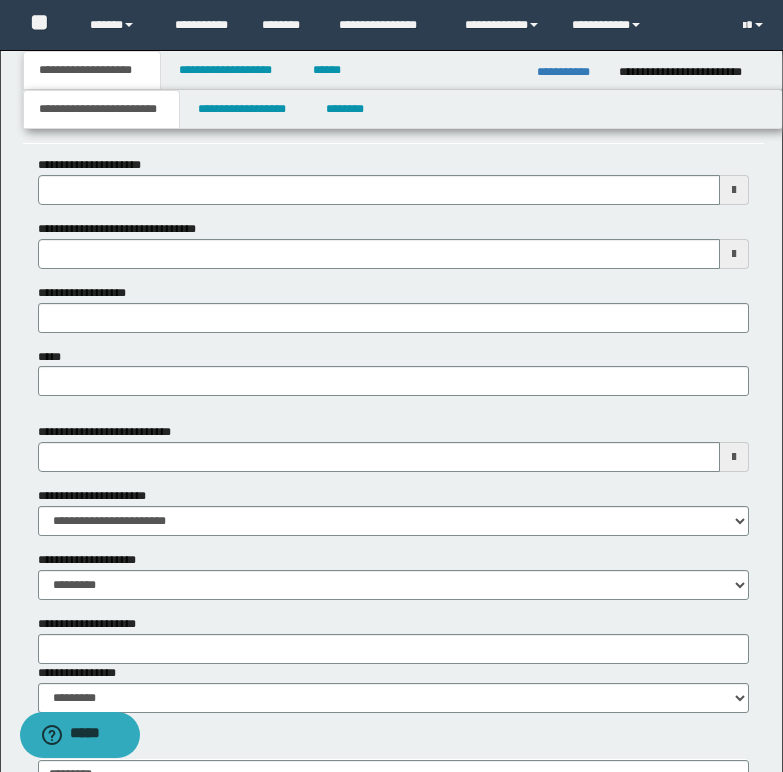 scroll, scrollTop: 705, scrollLeft: 0, axis: vertical 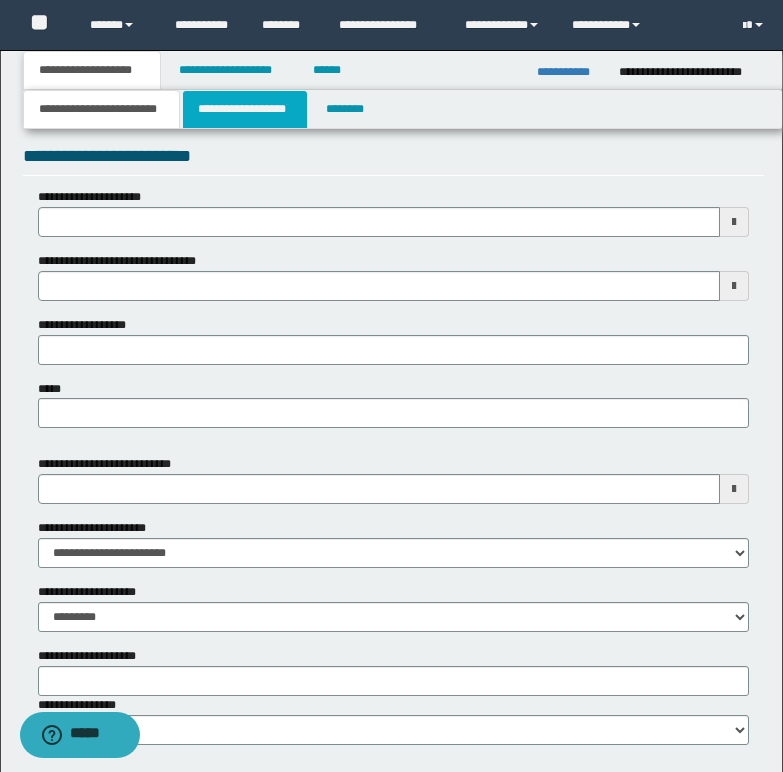 click on "**********" at bounding box center [245, 109] 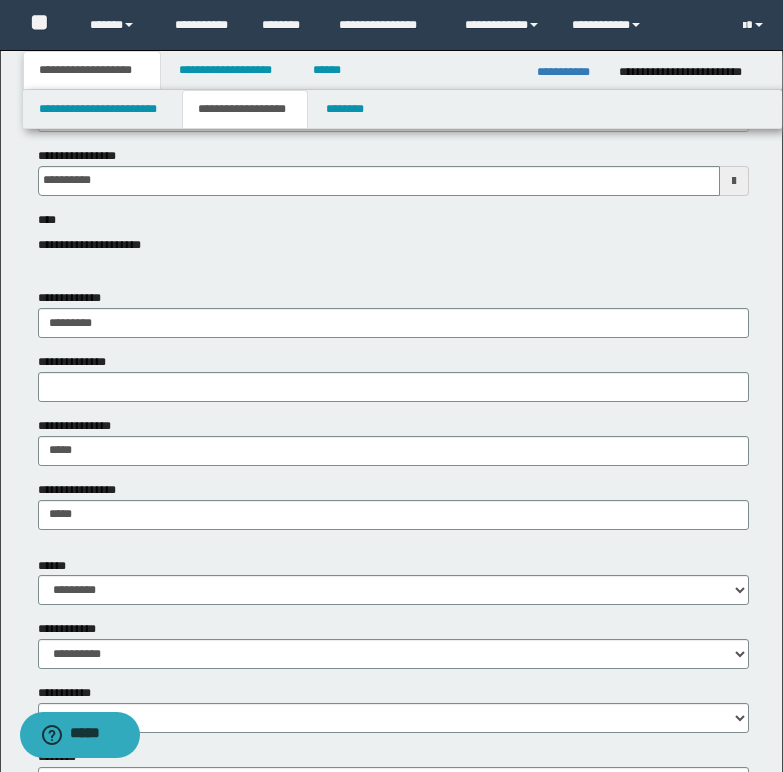 scroll, scrollTop: 305, scrollLeft: 0, axis: vertical 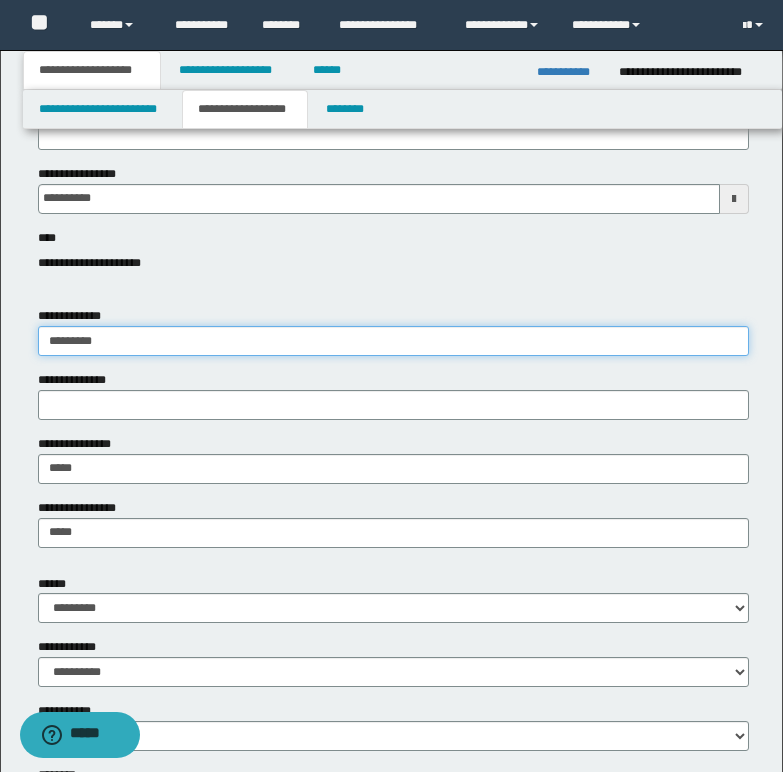 drag, startPoint x: 49, startPoint y: 341, endPoint x: 175, endPoint y: 333, distance: 126.253716 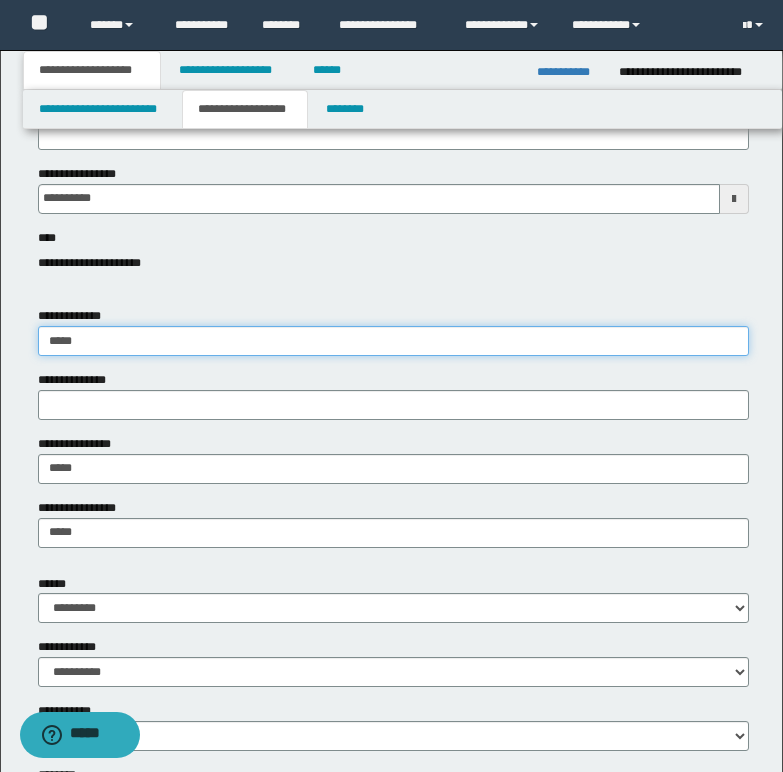 type on "*****" 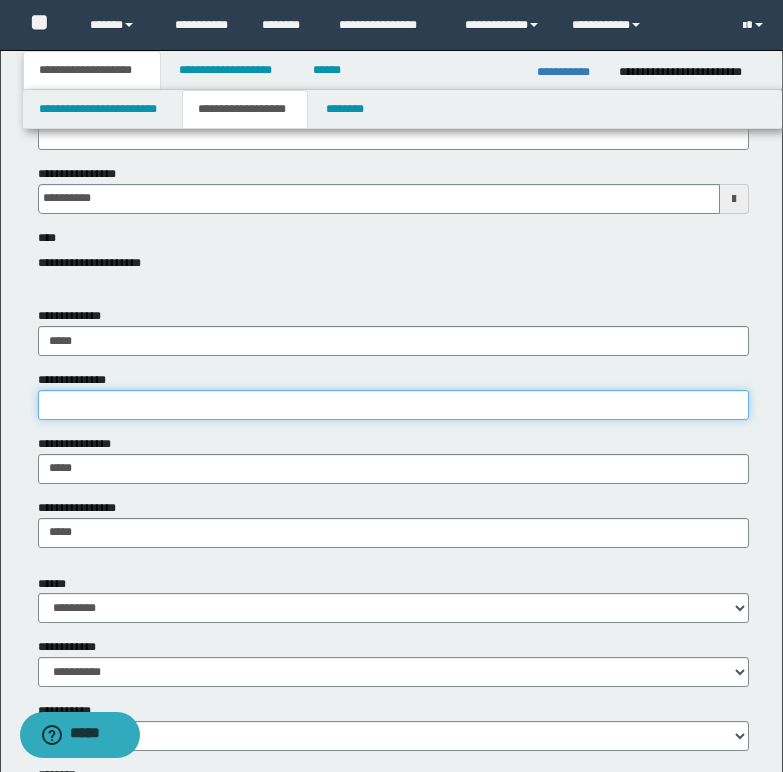 click on "**********" at bounding box center (393, 405) 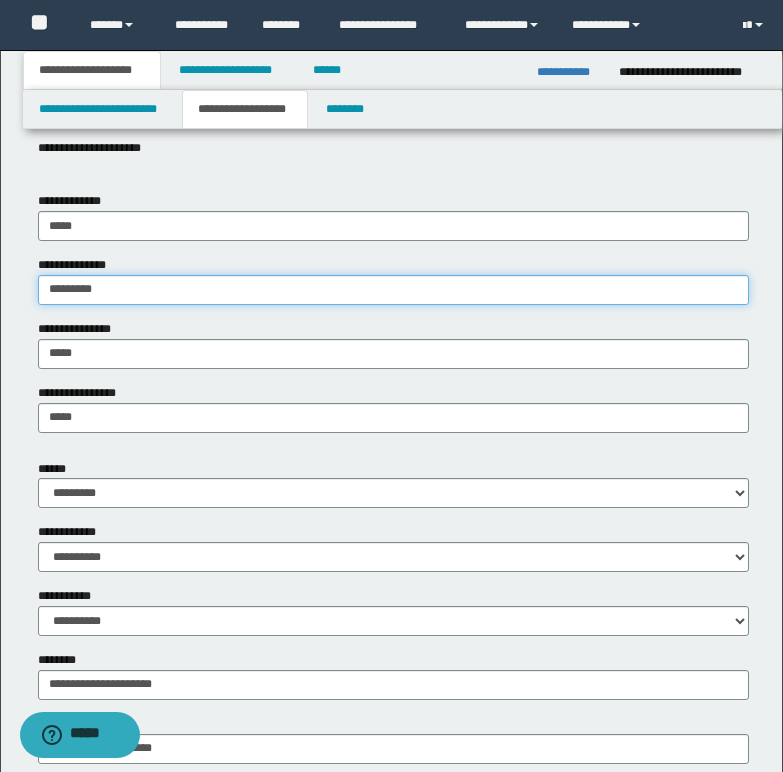 scroll, scrollTop: 505, scrollLeft: 0, axis: vertical 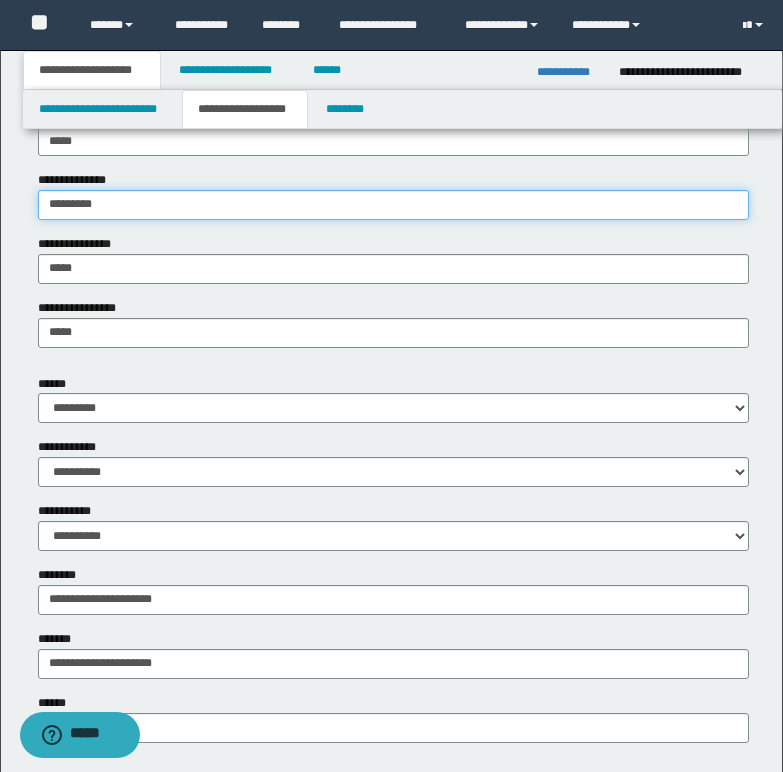 type on "*********" 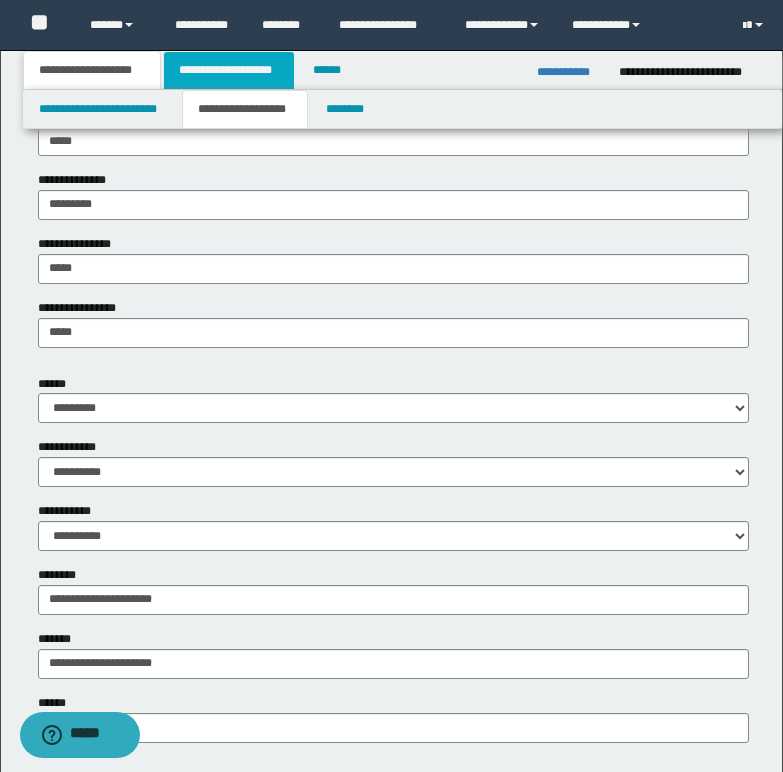 click on "**********" at bounding box center (229, 70) 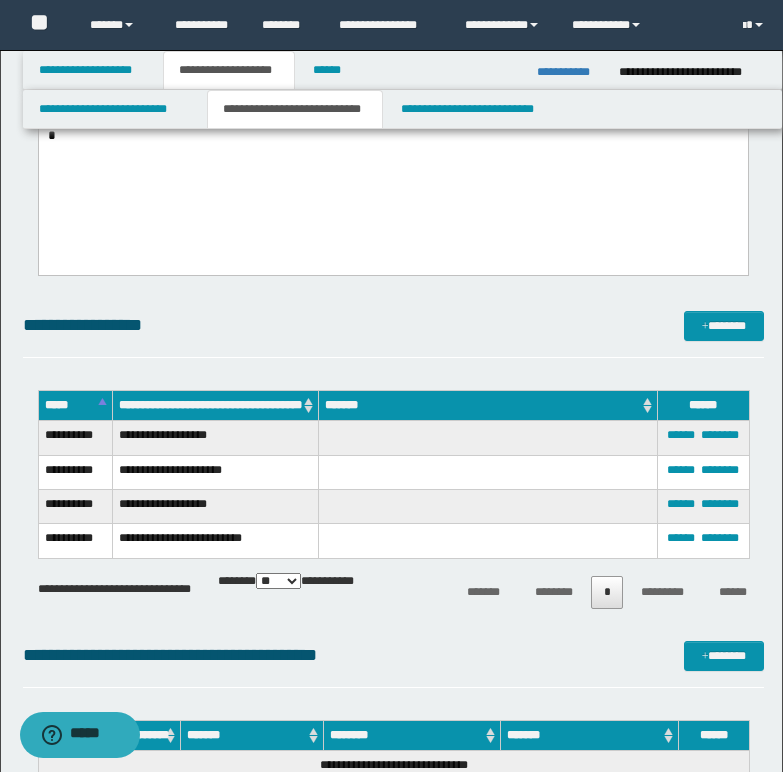 scroll, scrollTop: 805, scrollLeft: 0, axis: vertical 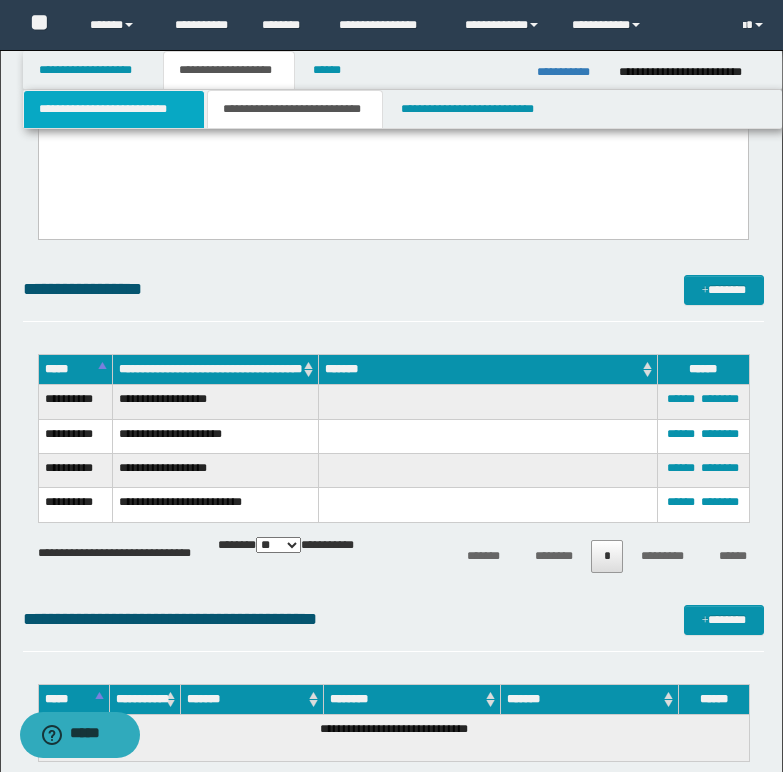 click on "**********" at bounding box center [114, 109] 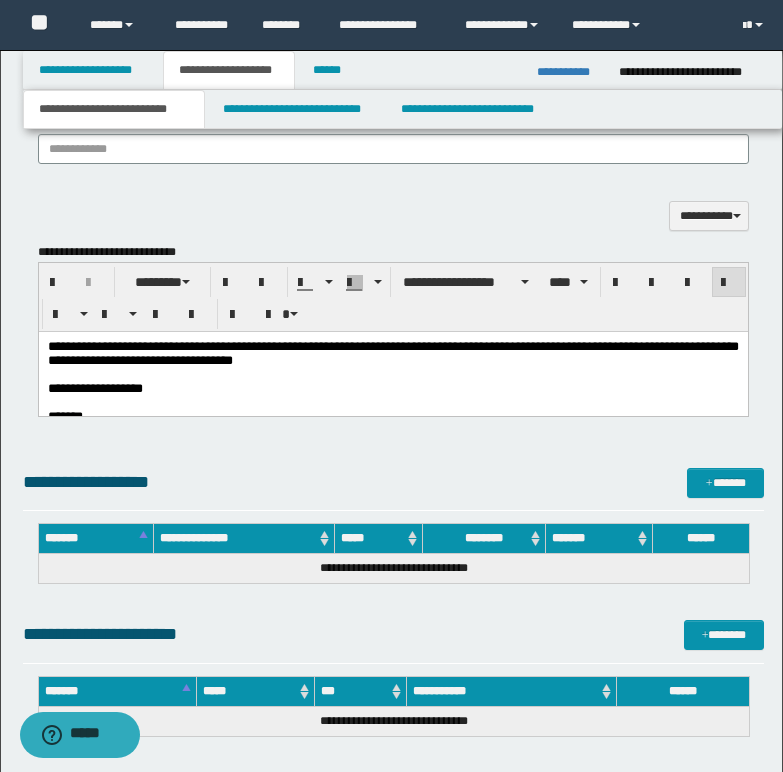 scroll, scrollTop: 1405, scrollLeft: 0, axis: vertical 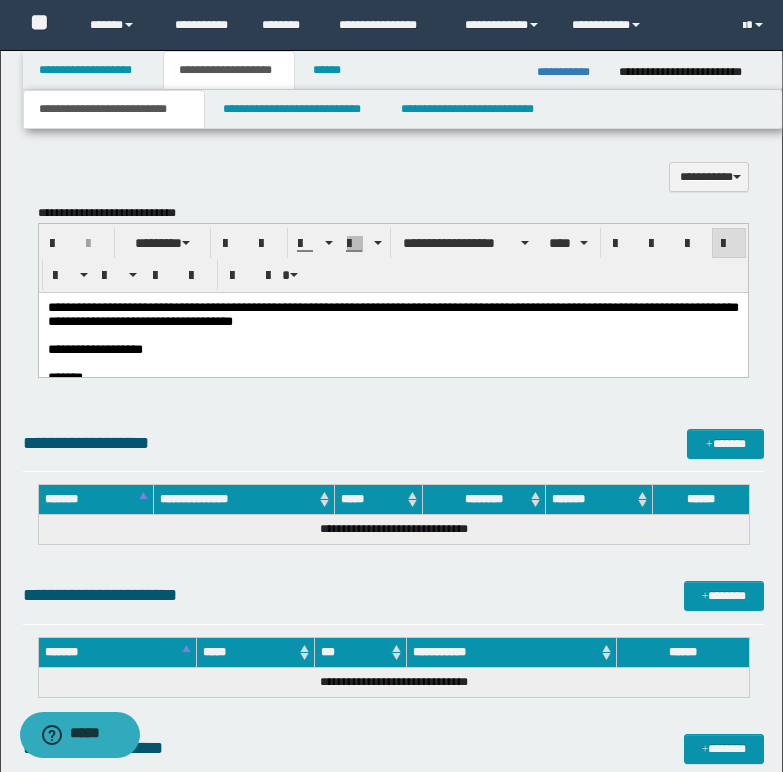 click on "**********" at bounding box center (392, 349) 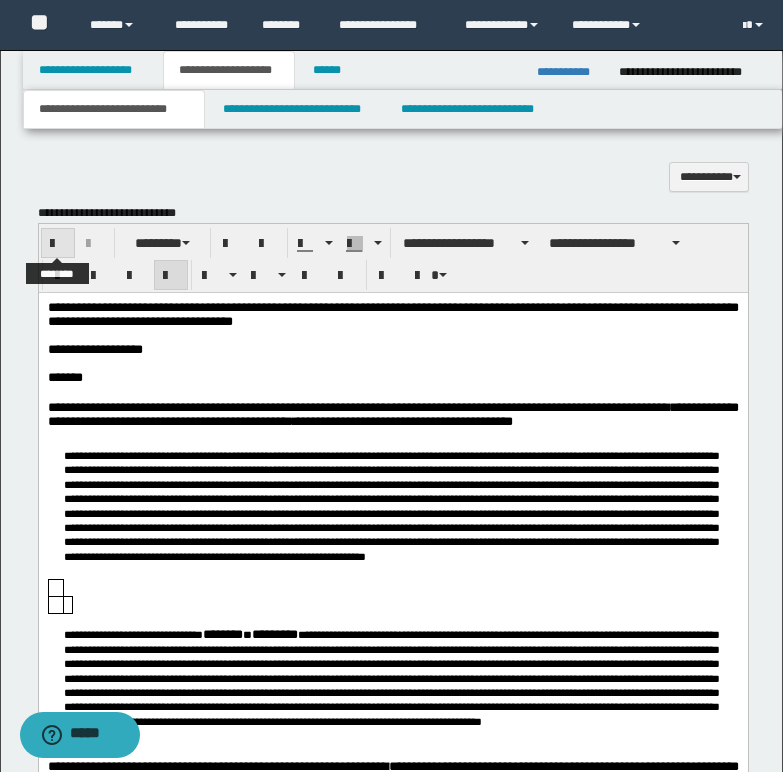 click at bounding box center (58, 244) 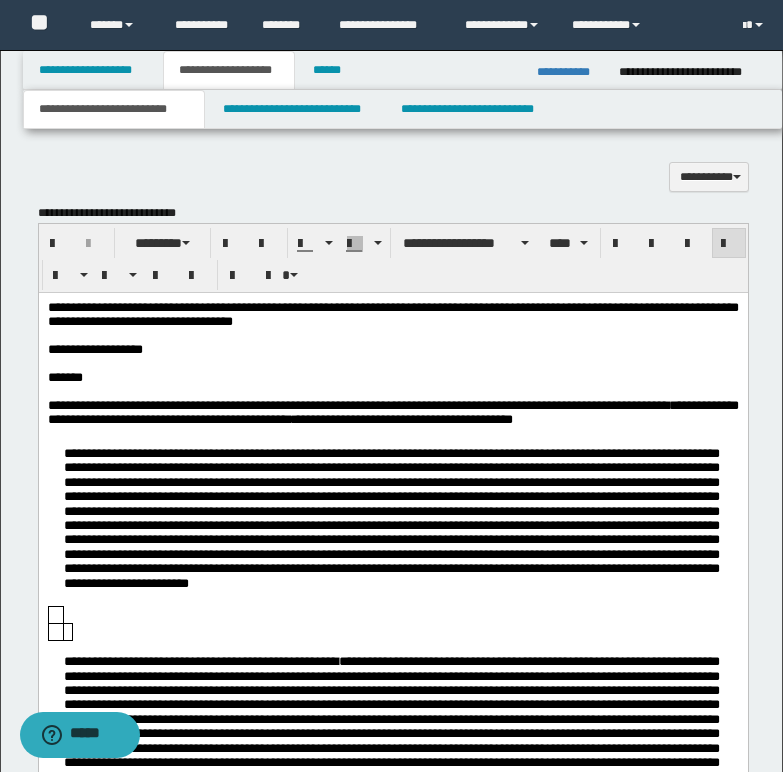 click on "**********" at bounding box center [392, 422] 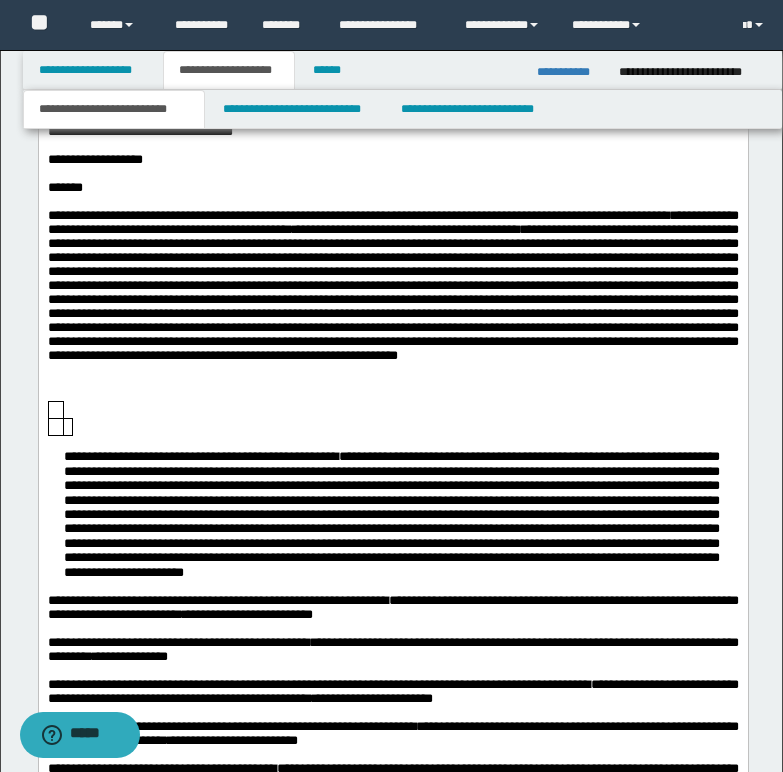 scroll, scrollTop: 1605, scrollLeft: 0, axis: vertical 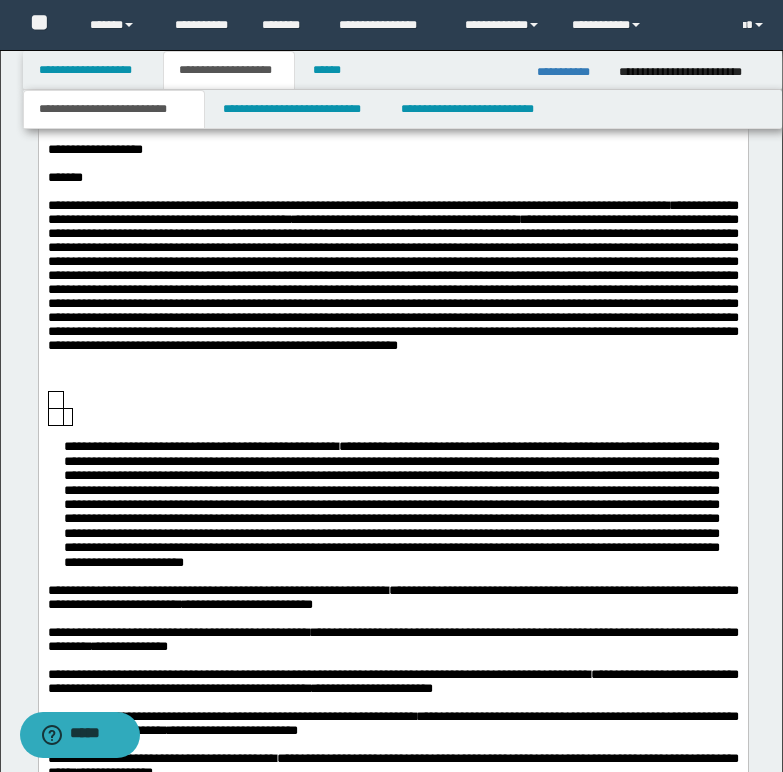 click on "**********" at bounding box center [392, 294] 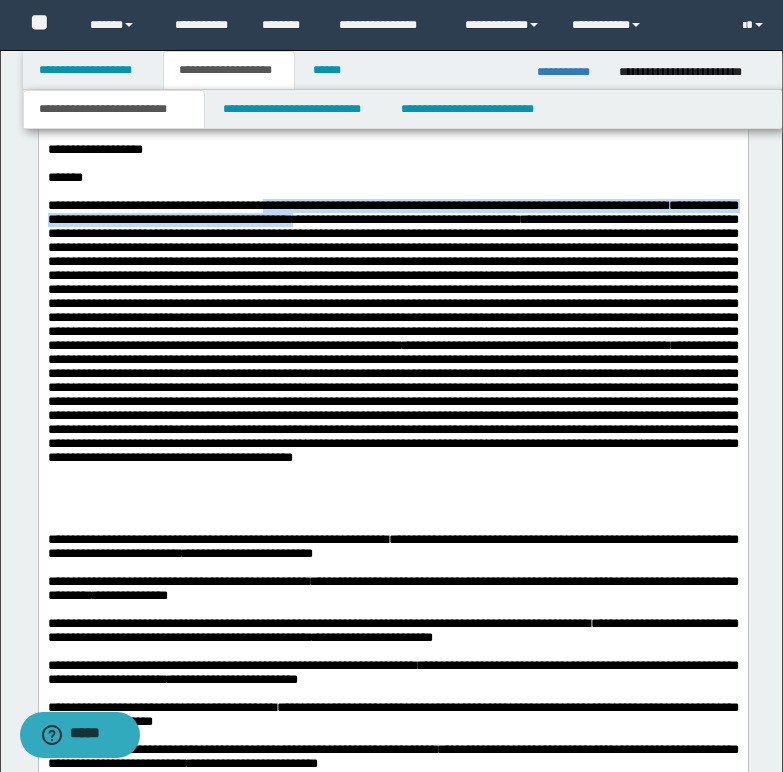 drag, startPoint x: 396, startPoint y: 219, endPoint x: 541, endPoint y: 231, distance: 145.4957 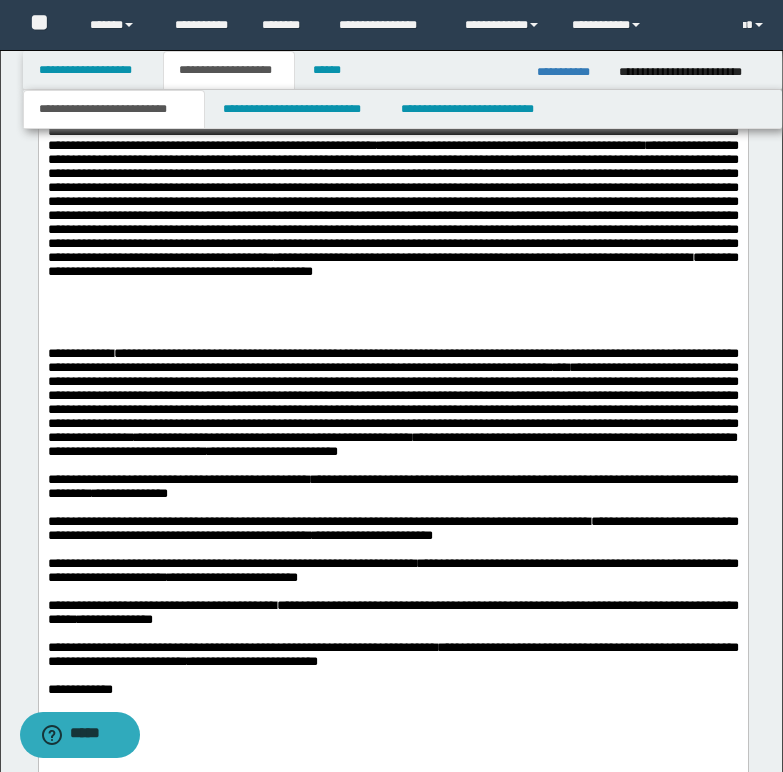 scroll, scrollTop: 1805, scrollLeft: 0, axis: vertical 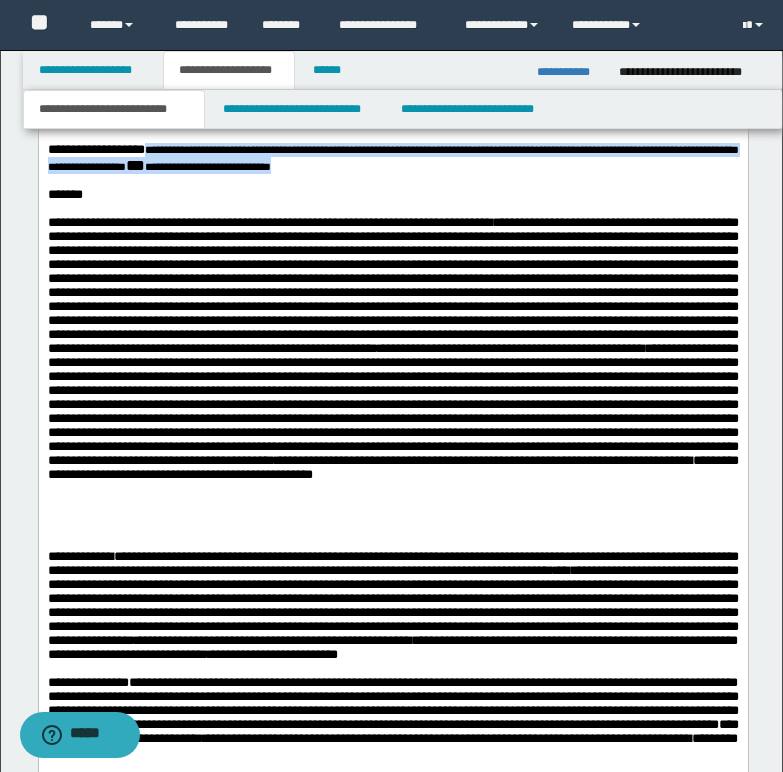 drag, startPoint x: 195, startPoint y: 155, endPoint x: 498, endPoint y: 171, distance: 303.42215 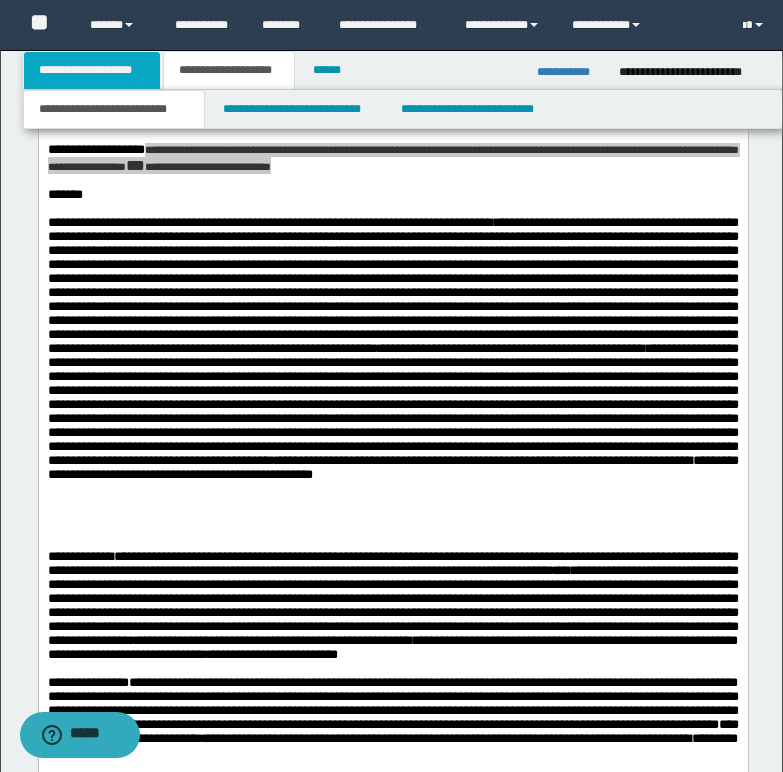 click on "**********" at bounding box center [92, 70] 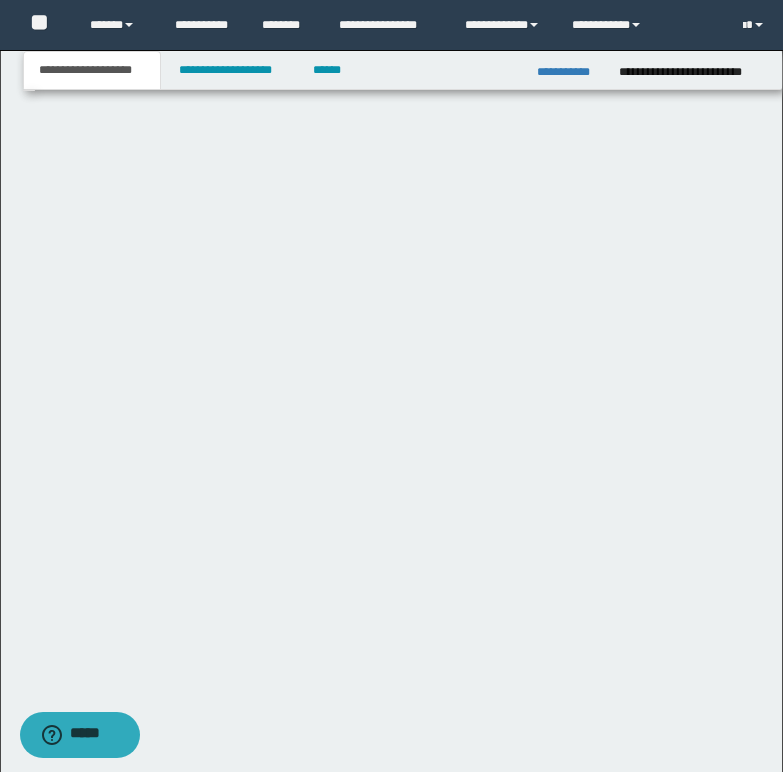 scroll, scrollTop: 1597, scrollLeft: 0, axis: vertical 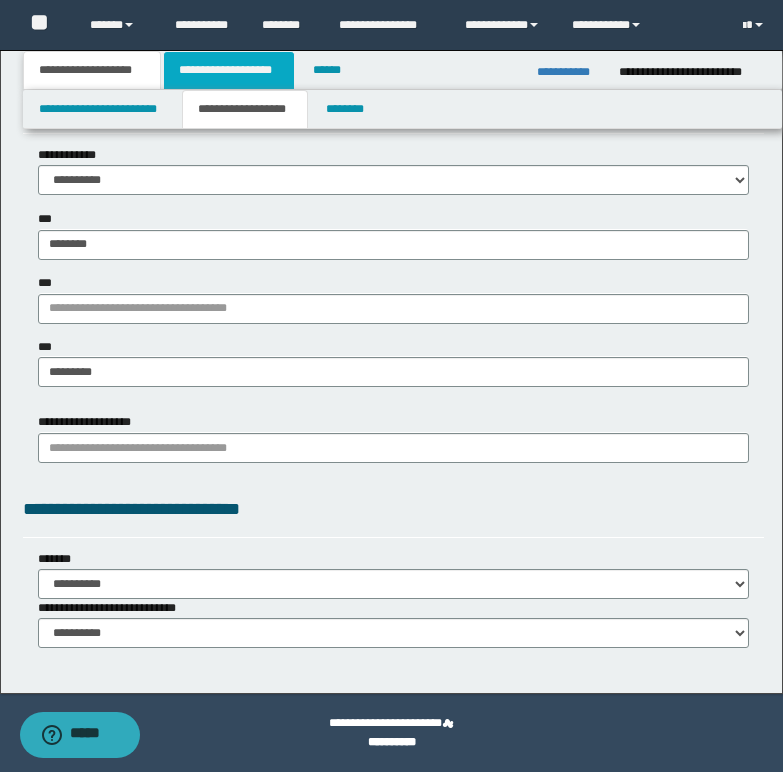 click on "**********" at bounding box center [229, 70] 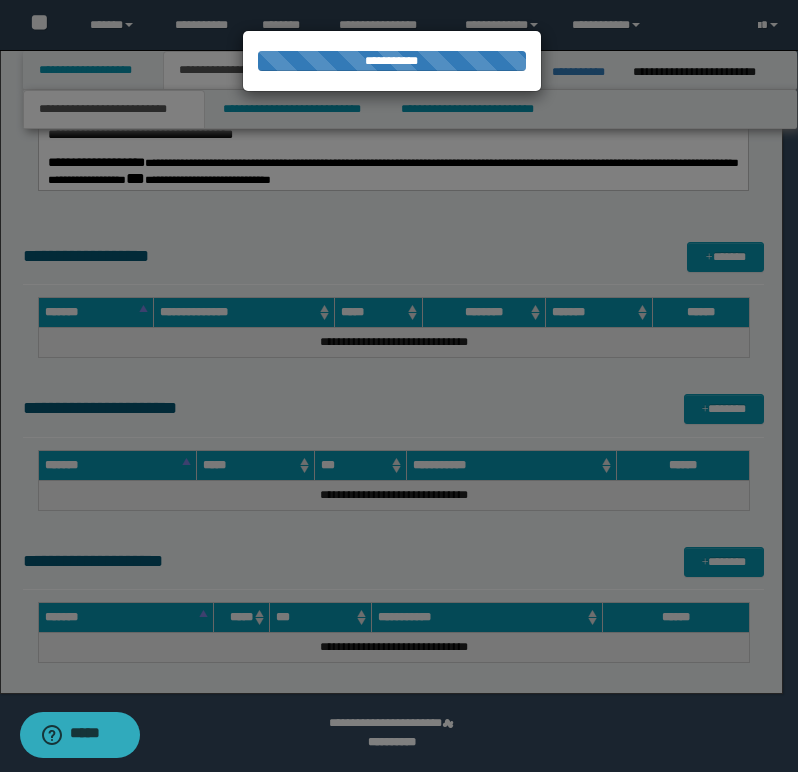 type 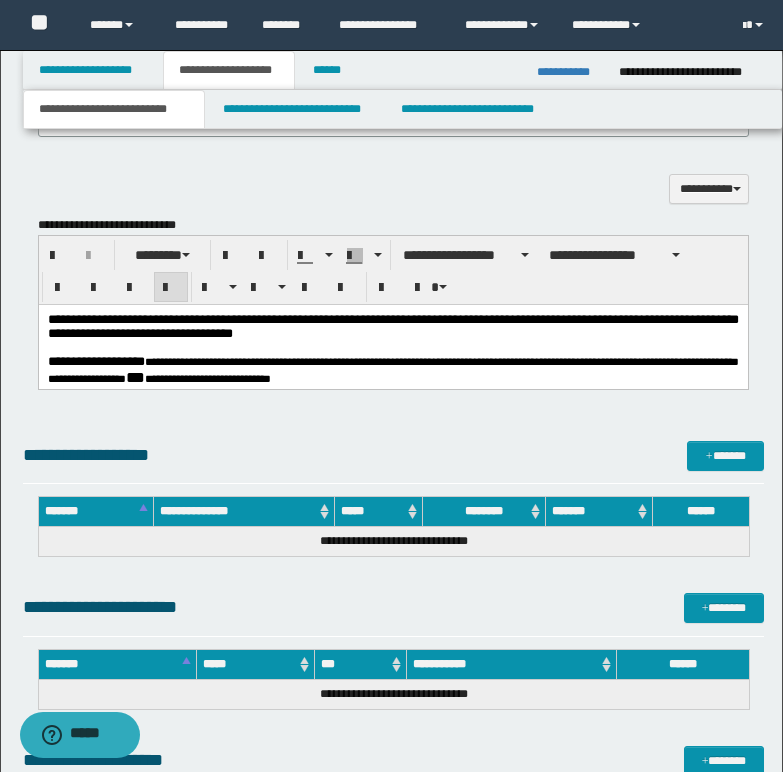 scroll, scrollTop: 1392, scrollLeft: 0, axis: vertical 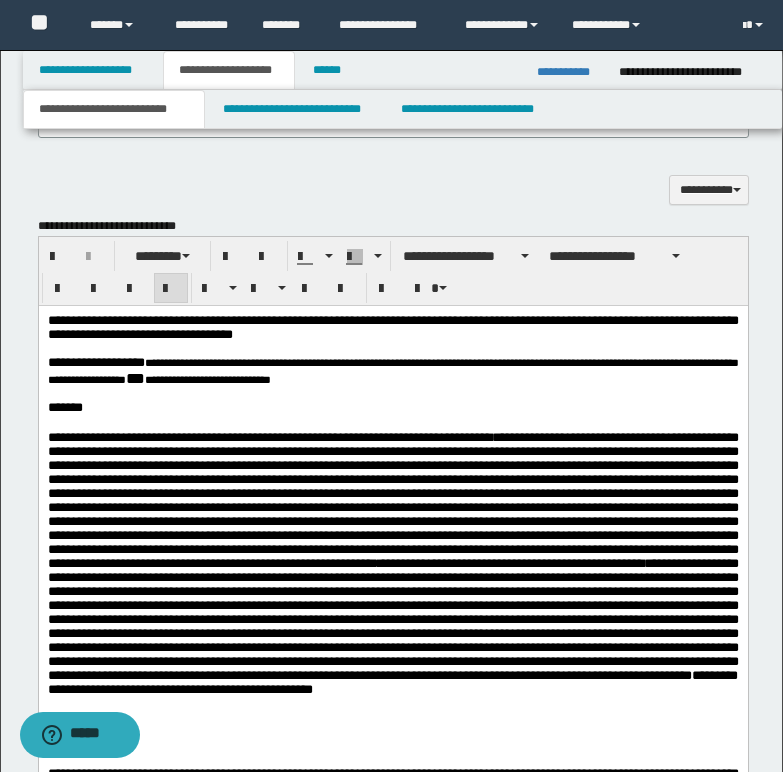 click on "**********" at bounding box center (392, 327) 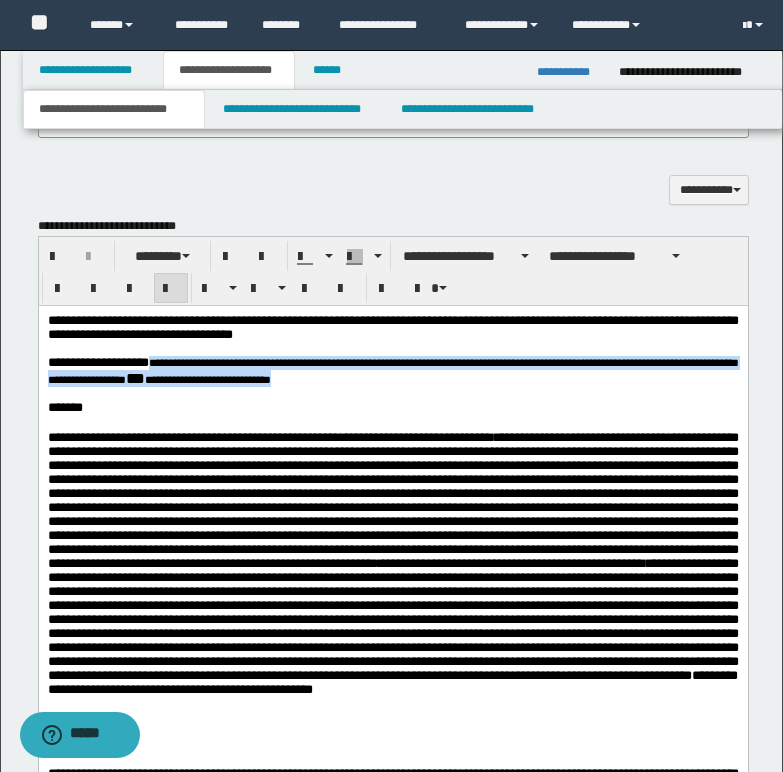 drag, startPoint x: 201, startPoint y: 365, endPoint x: 515, endPoint y: 384, distance: 314.5743 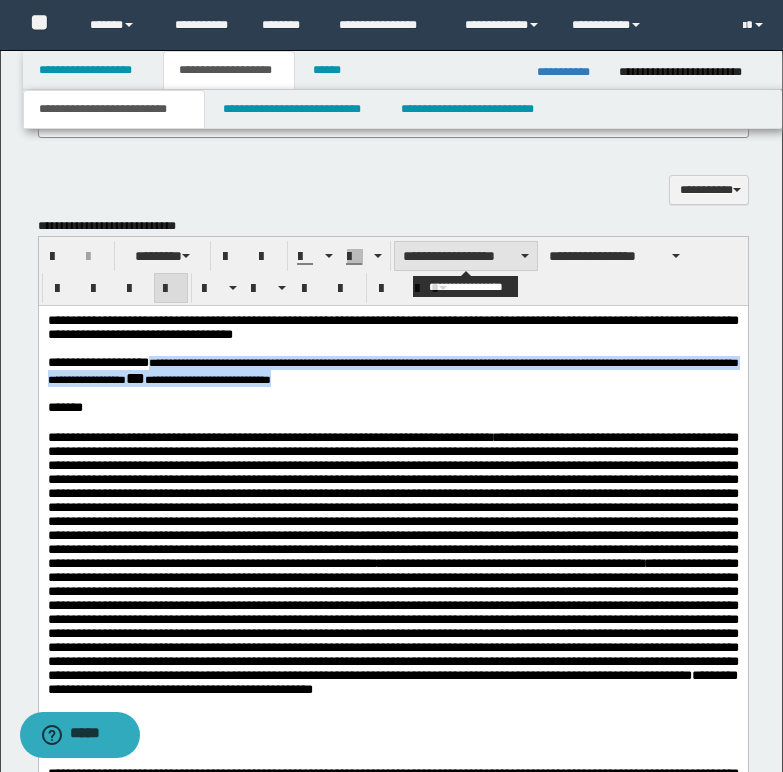 click on "**********" at bounding box center (466, 256) 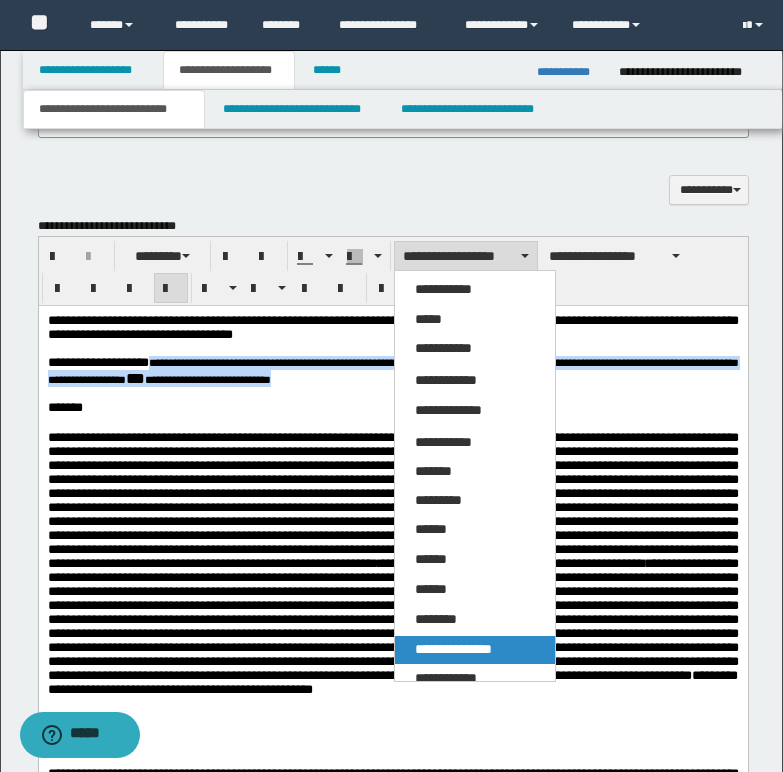 click on "**********" at bounding box center [453, 649] 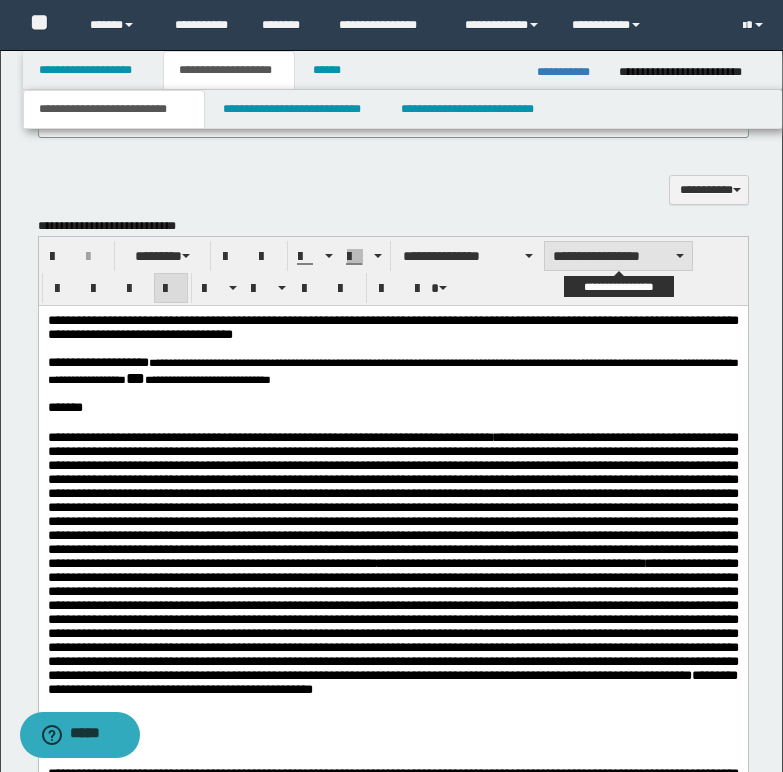 click on "**********" at bounding box center [618, 256] 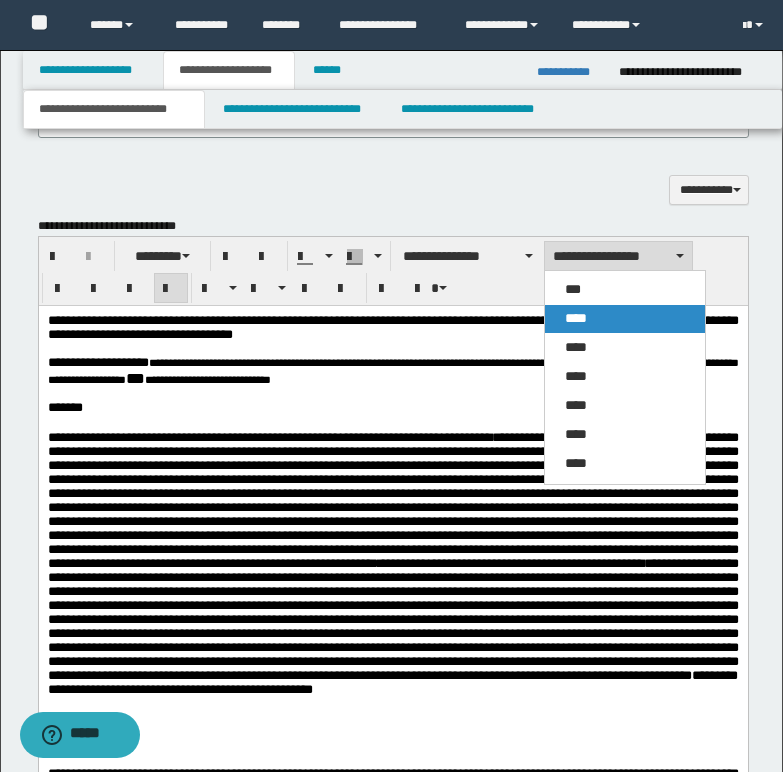 click on "****" at bounding box center [576, 318] 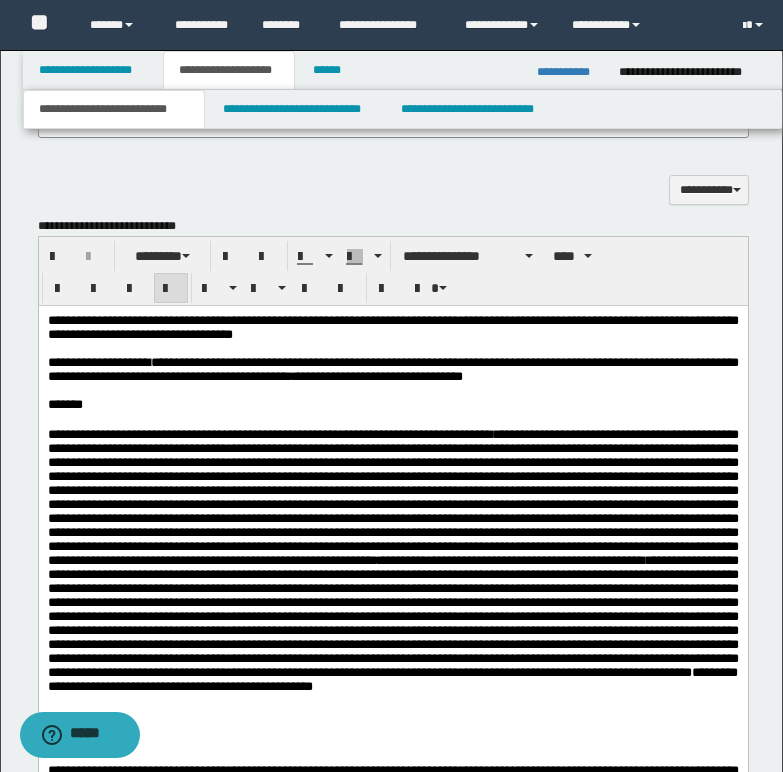click on "**********" at bounding box center [392, 368] 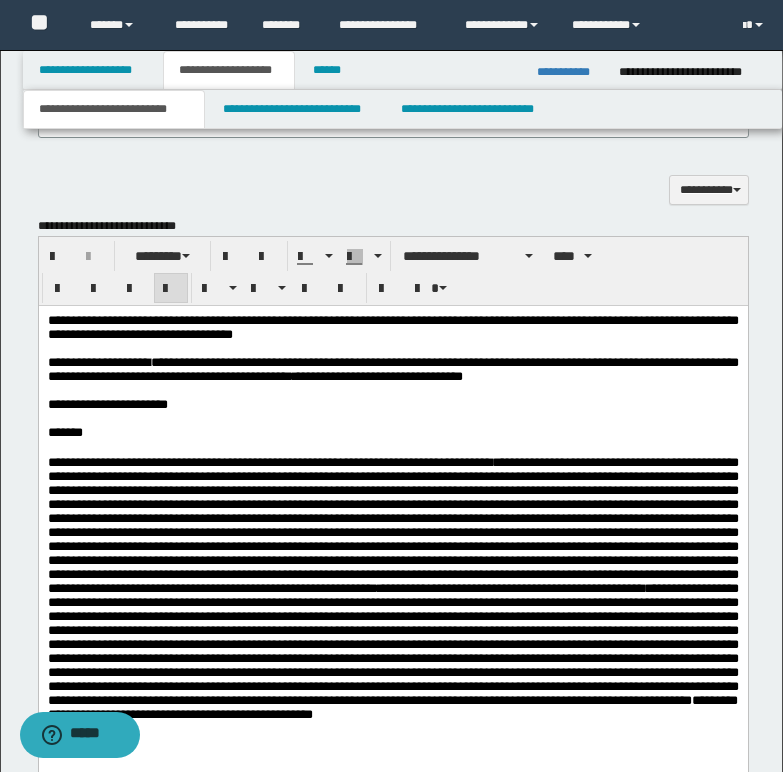 drag, startPoint x: 244, startPoint y: 405, endPoint x: 261, endPoint y: 413, distance: 18.788294 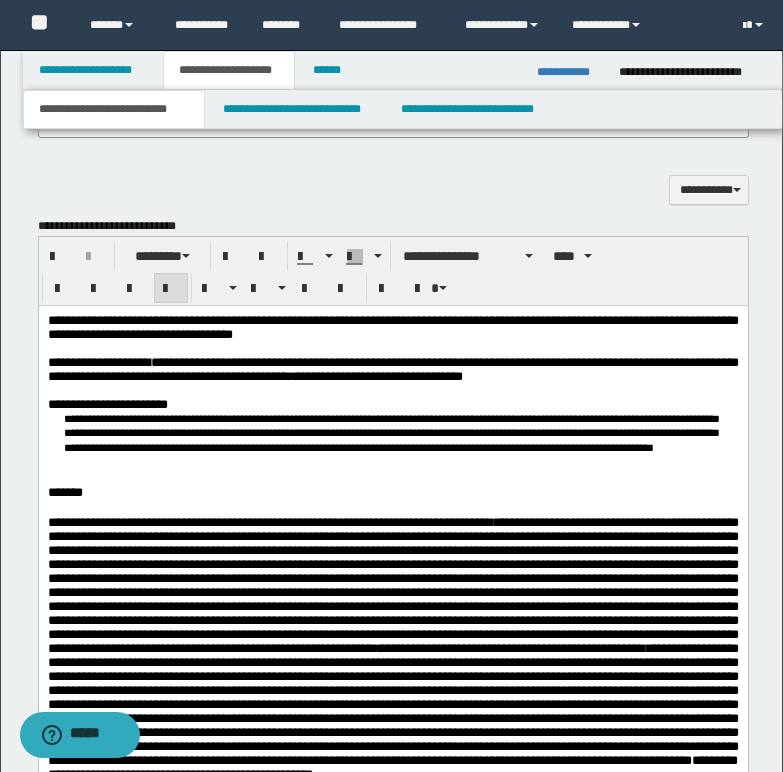 click at bounding box center (392, 390) 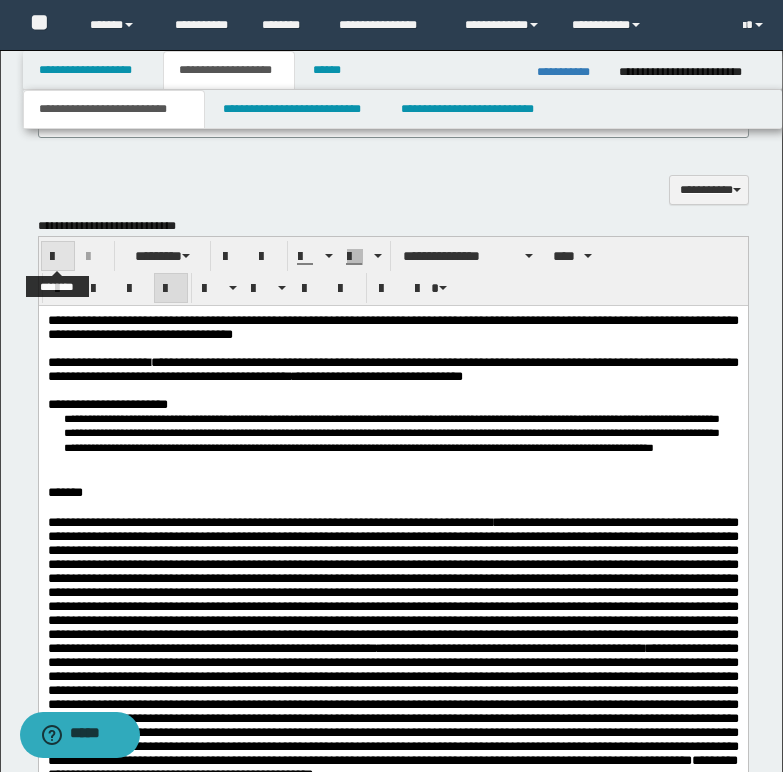 click at bounding box center (58, 256) 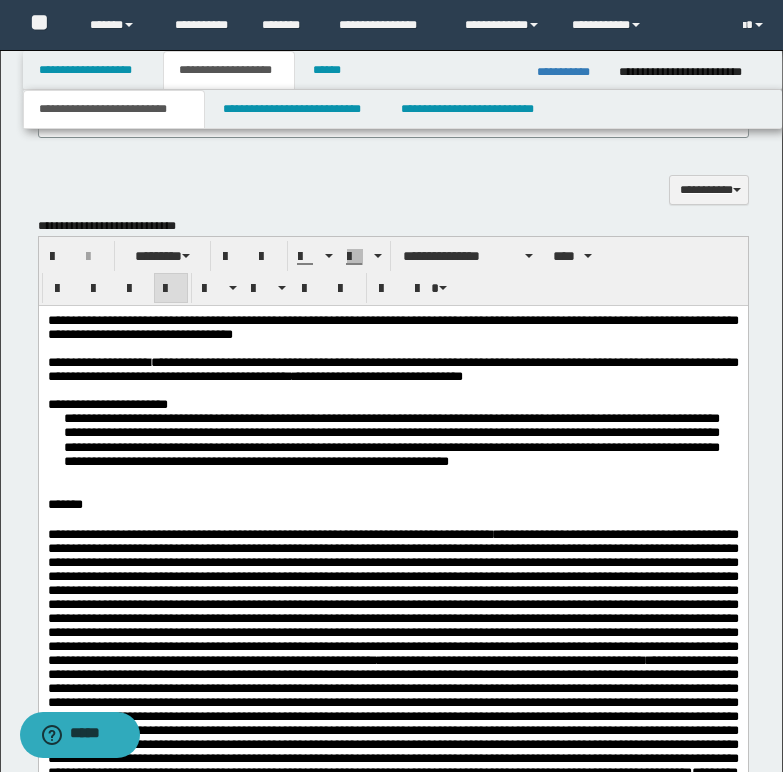 click at bounding box center (392, 390) 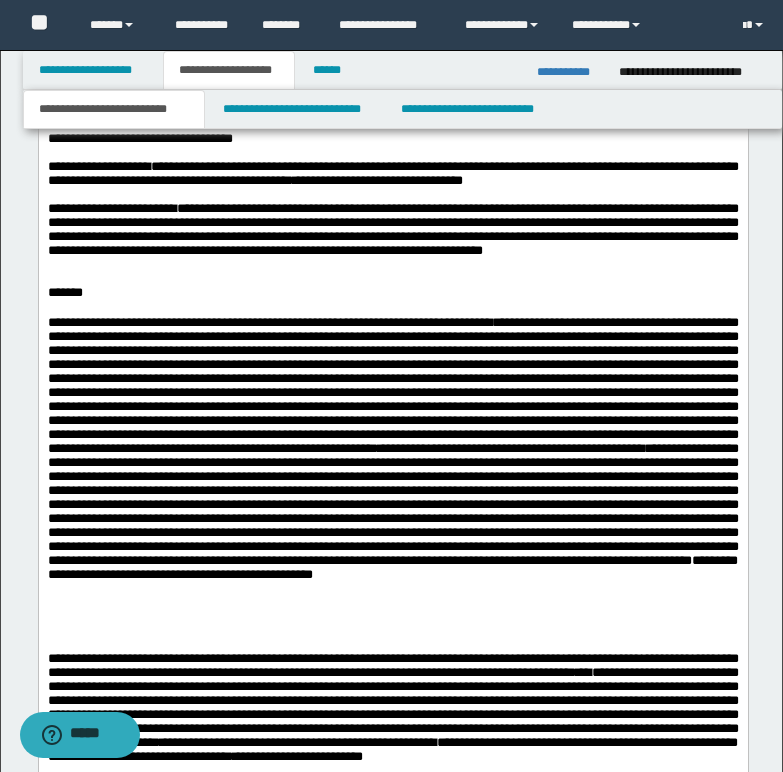 scroll, scrollTop: 1592, scrollLeft: 0, axis: vertical 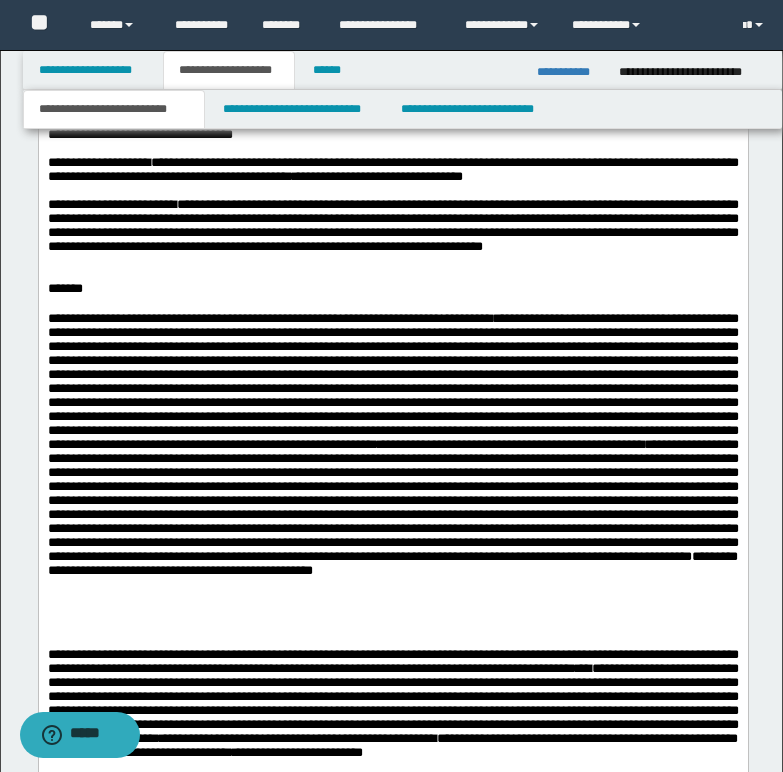 click on "**********" at bounding box center (392, 471) 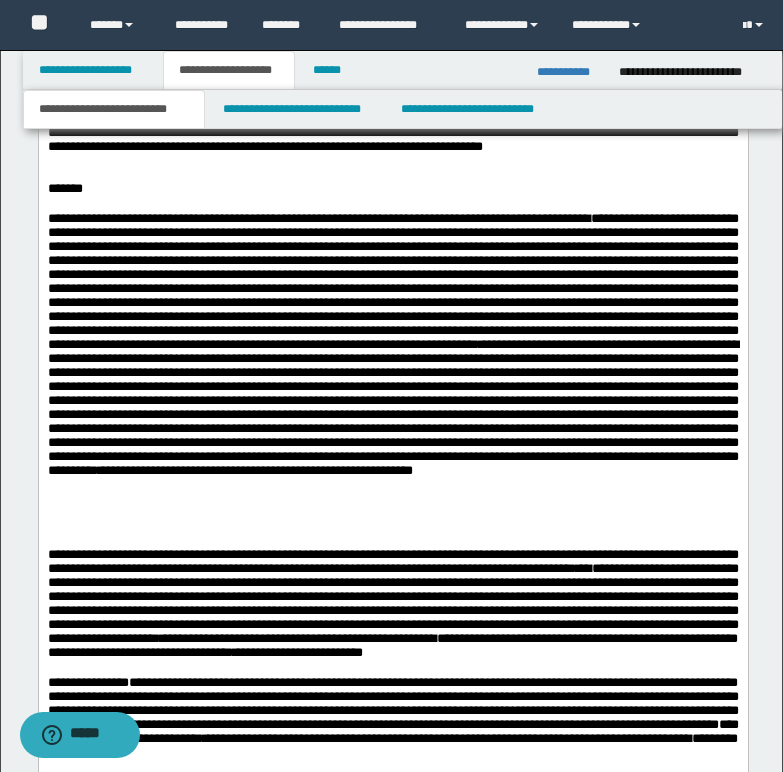scroll, scrollTop: 1792, scrollLeft: 0, axis: vertical 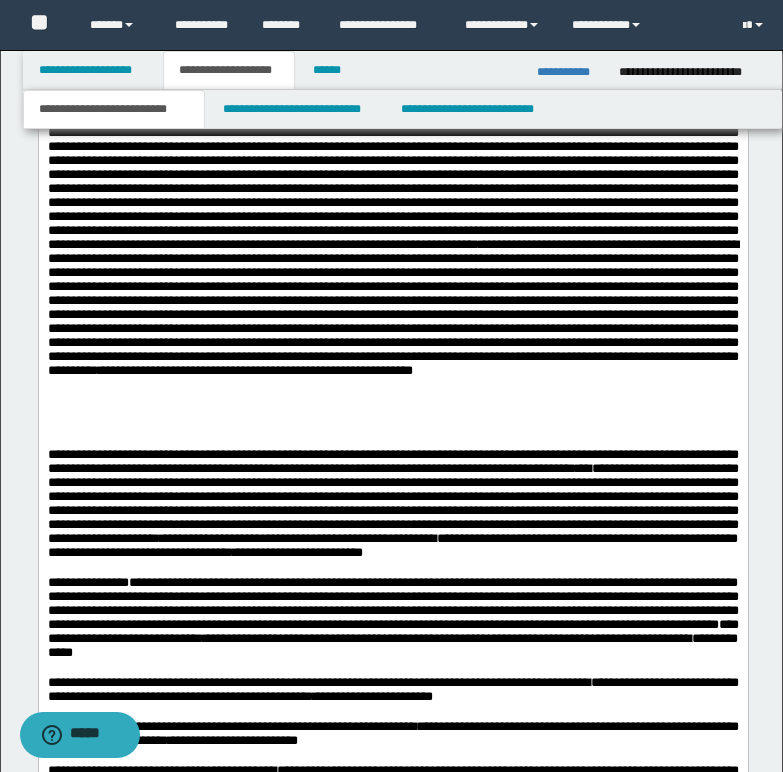 click on "**********" at bounding box center (392, 496) 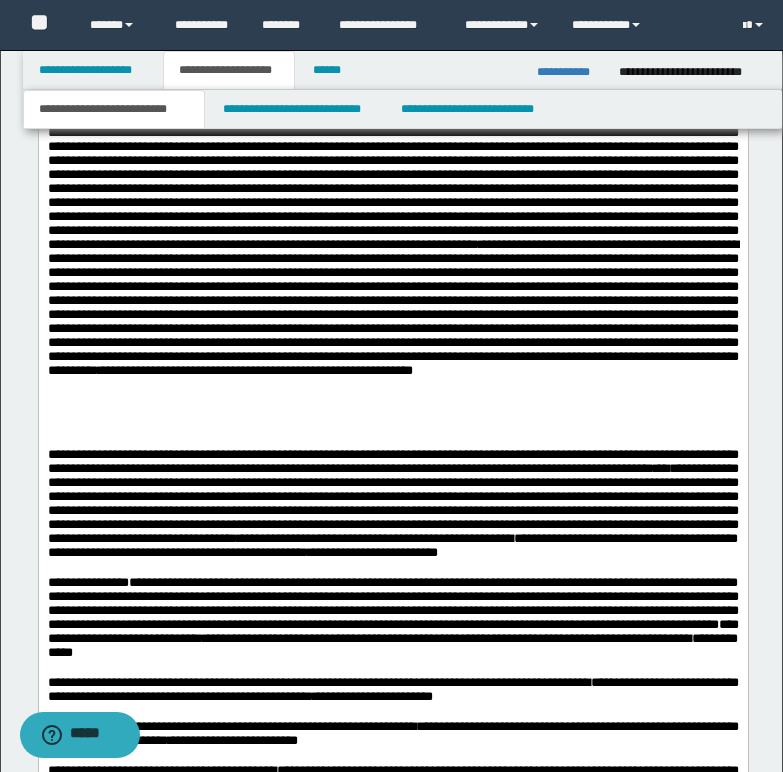 click on "**********" at bounding box center (392, 603) 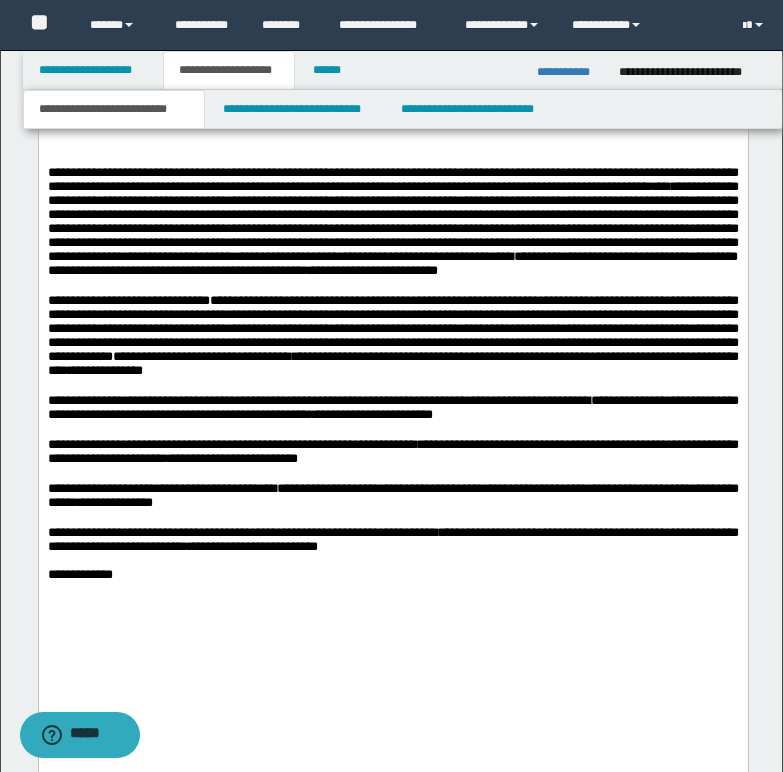scroll, scrollTop: 2092, scrollLeft: 0, axis: vertical 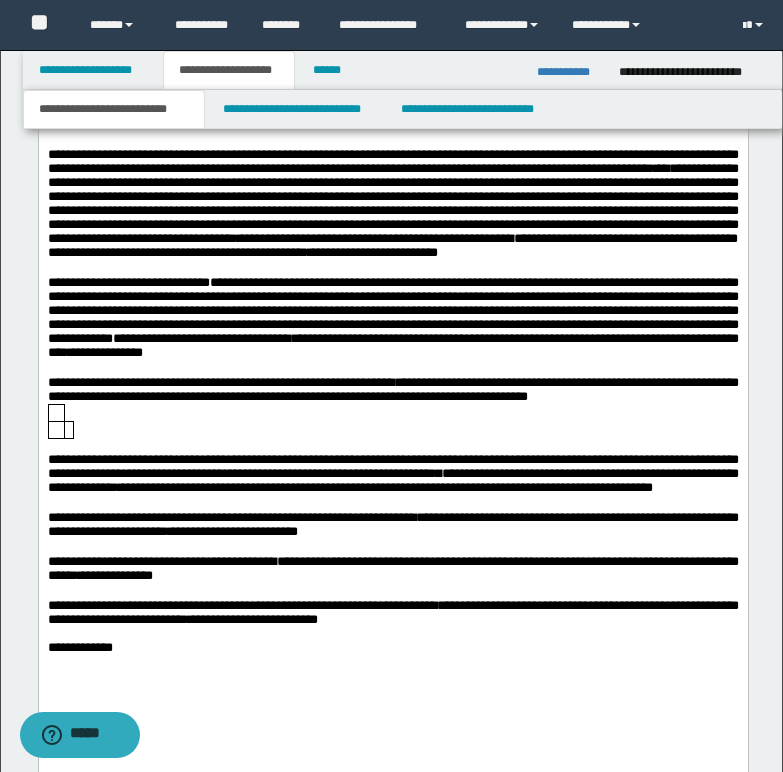 click on "**********" at bounding box center [392, 389] 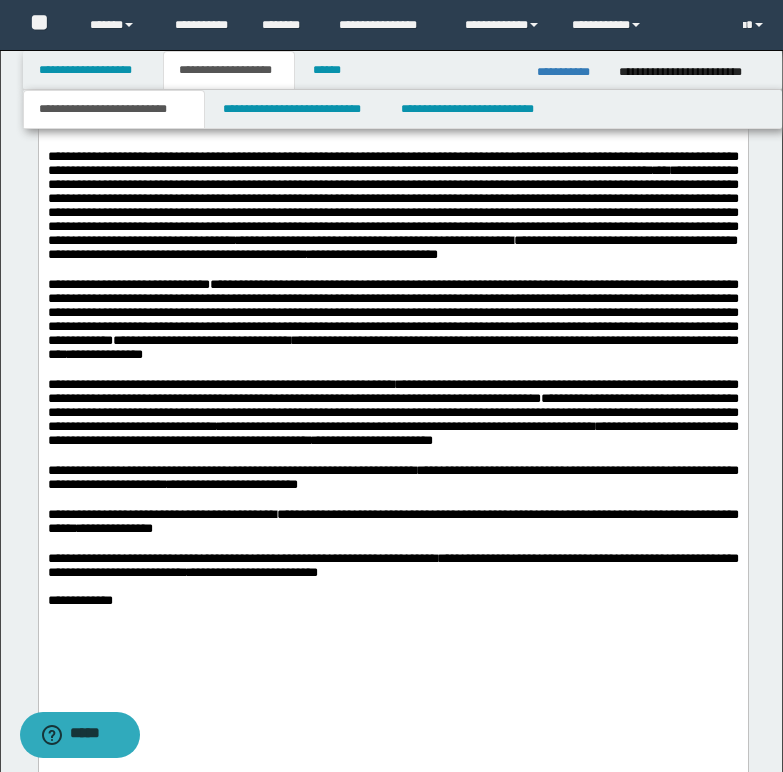 scroll, scrollTop: 2092, scrollLeft: 0, axis: vertical 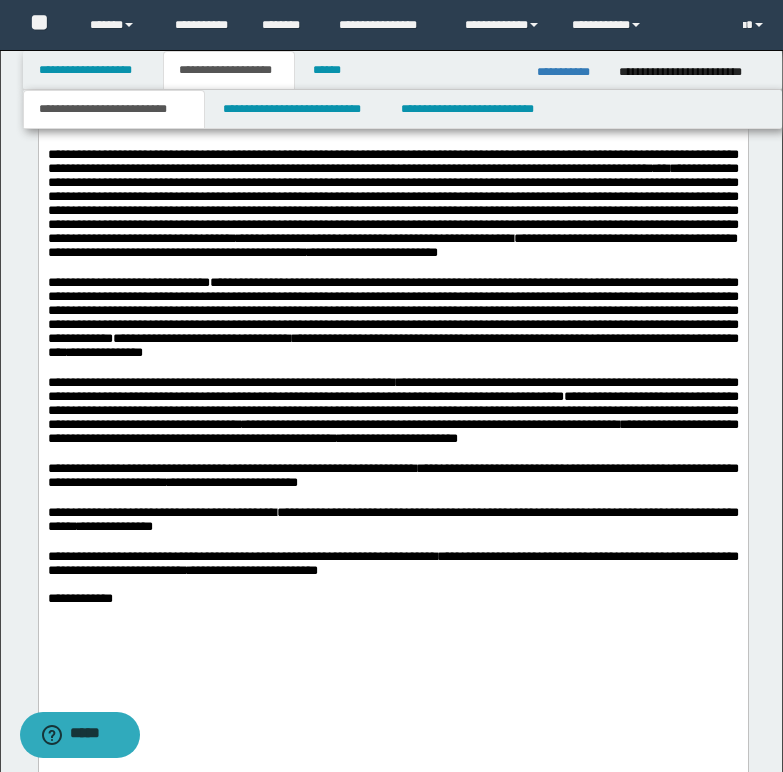 click on "**********" at bounding box center [392, 411] 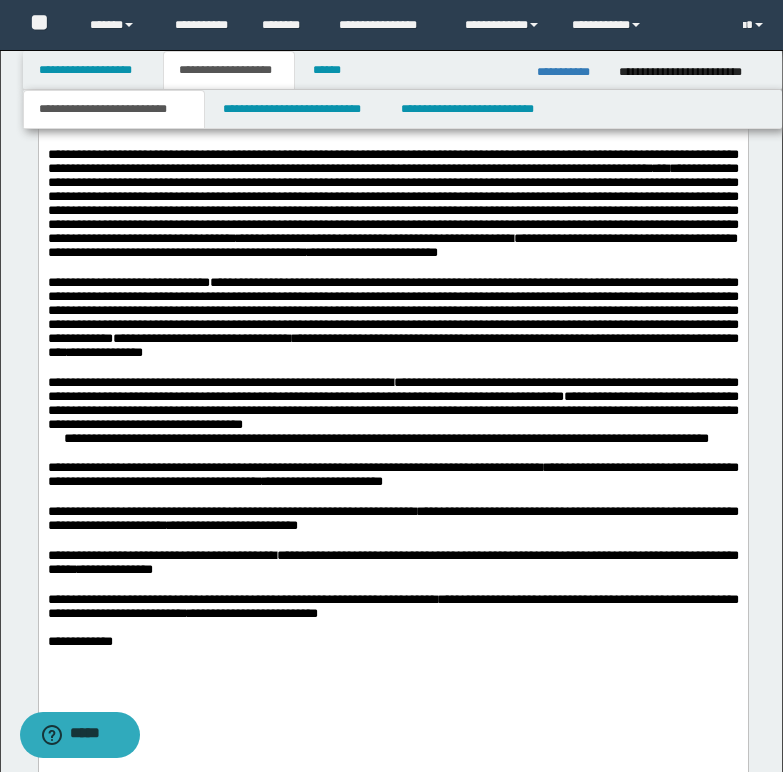click on "**********" at bounding box center (392, 404) 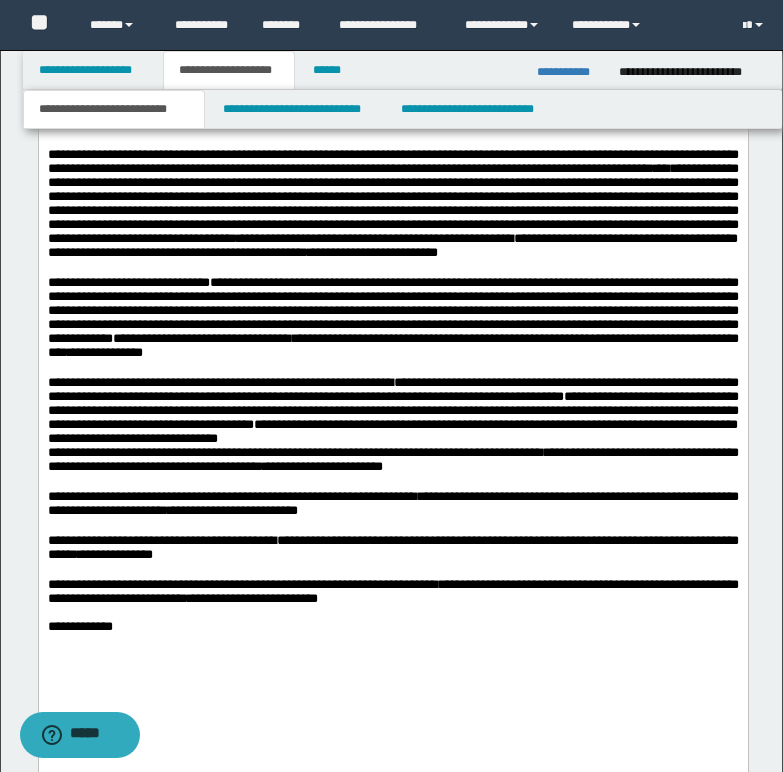 click on "**********" at bounding box center (392, 411) 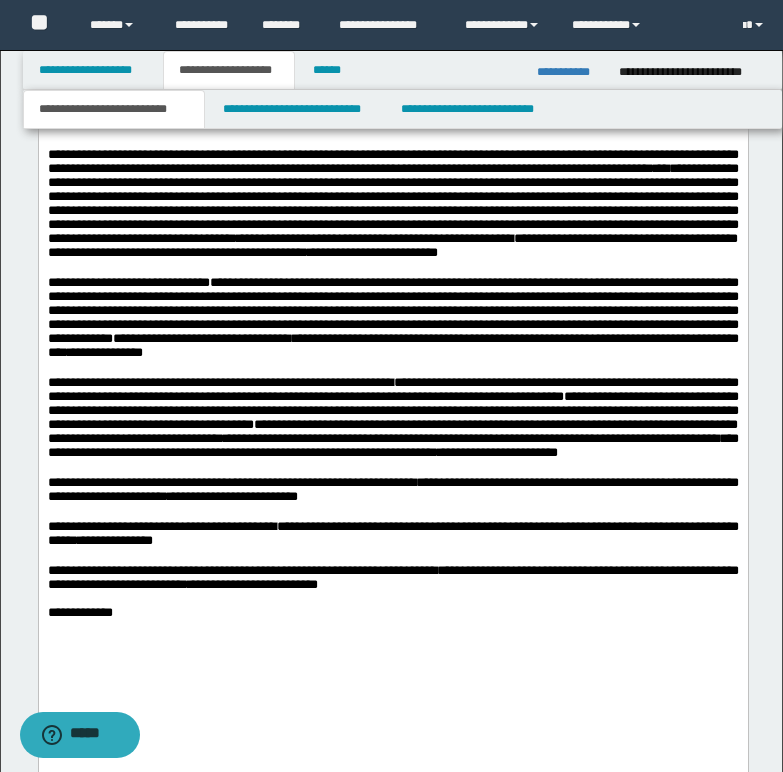 click on "**********" at bounding box center (392, 389) 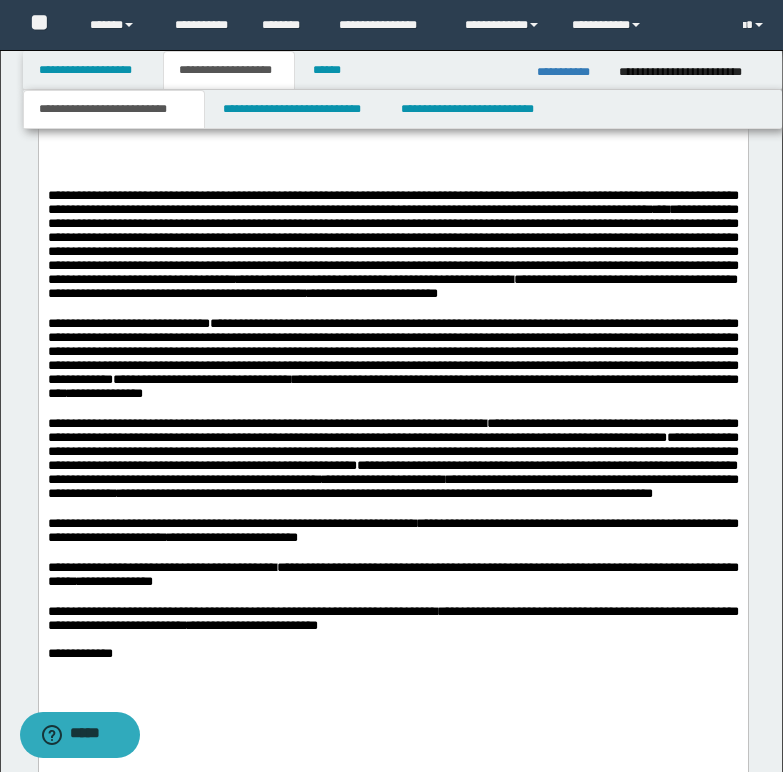 scroll, scrollTop: 2092, scrollLeft: 0, axis: vertical 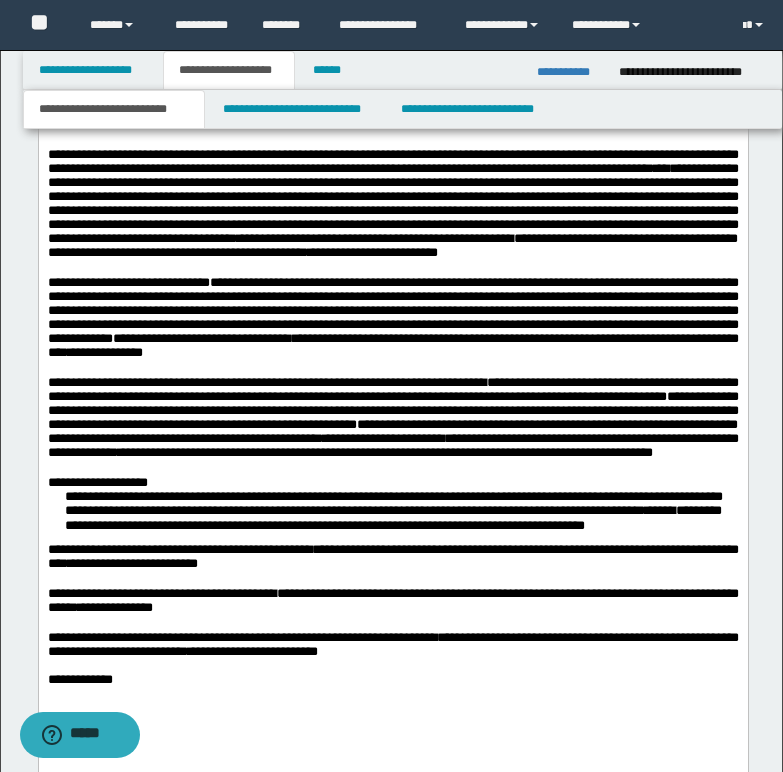 click at bounding box center [392, 468] 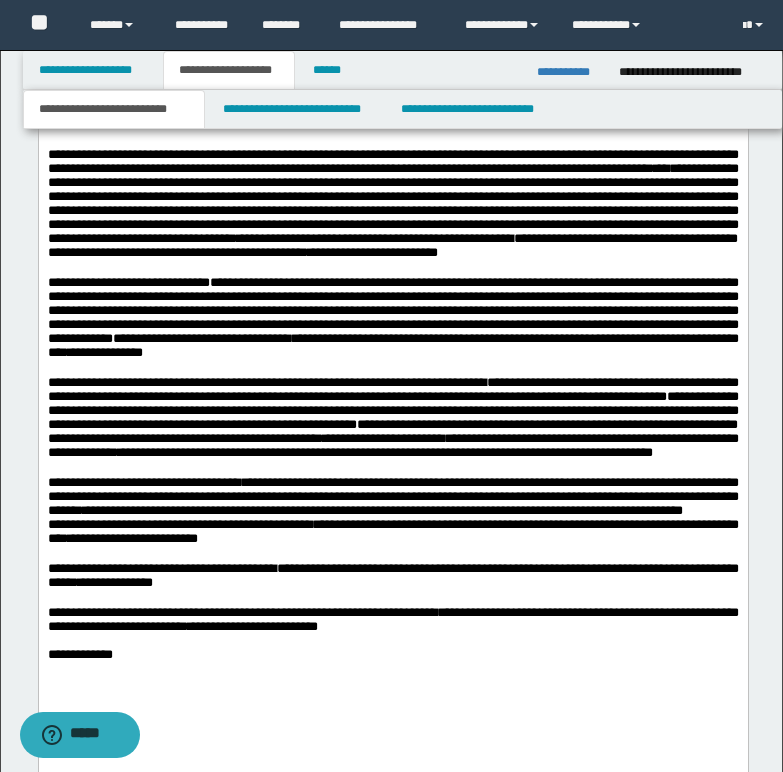 click on "**********" at bounding box center [392, 497] 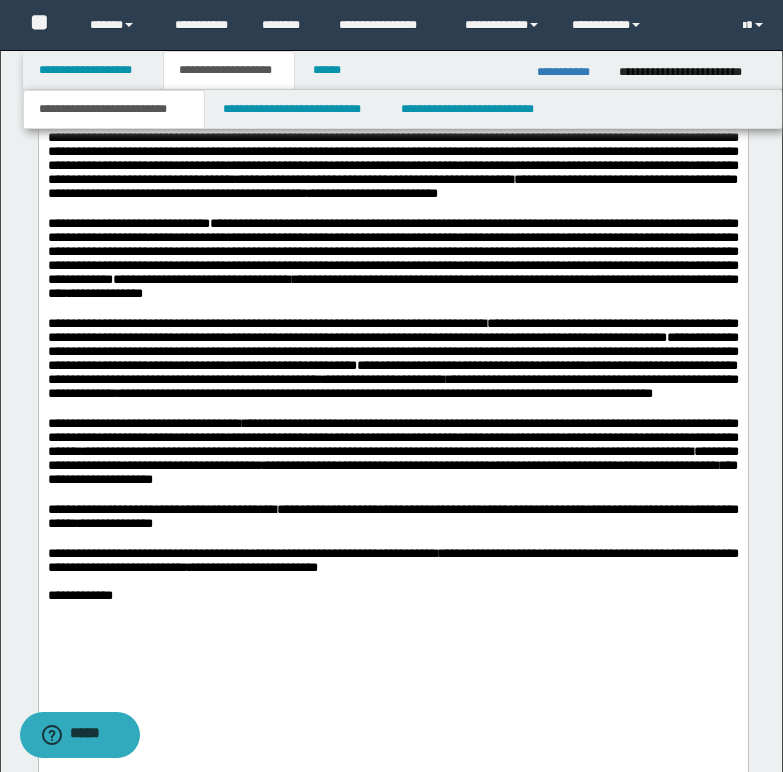 scroll, scrollTop: 2192, scrollLeft: 0, axis: vertical 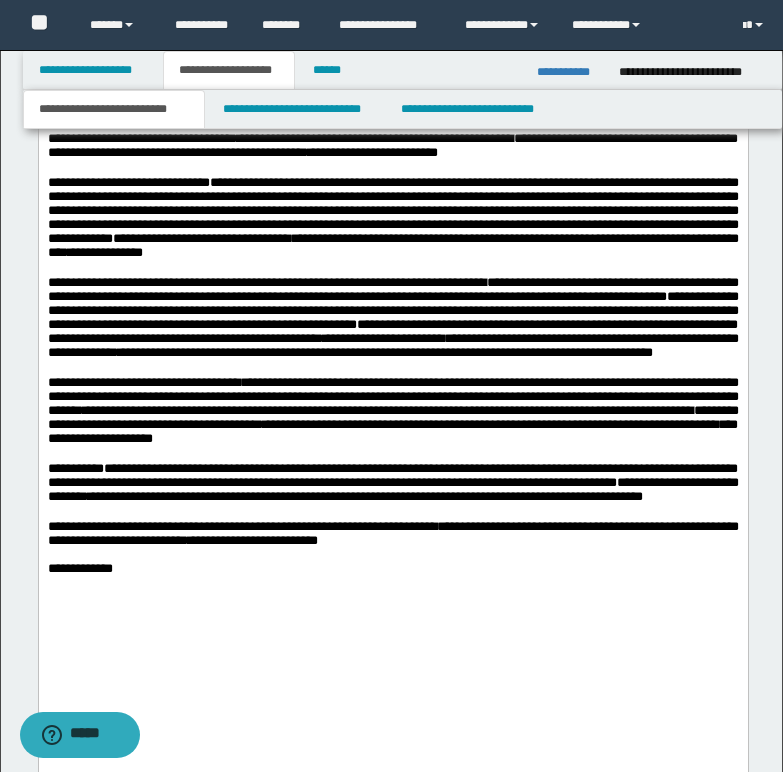 click on "**********" at bounding box center (392, 475) 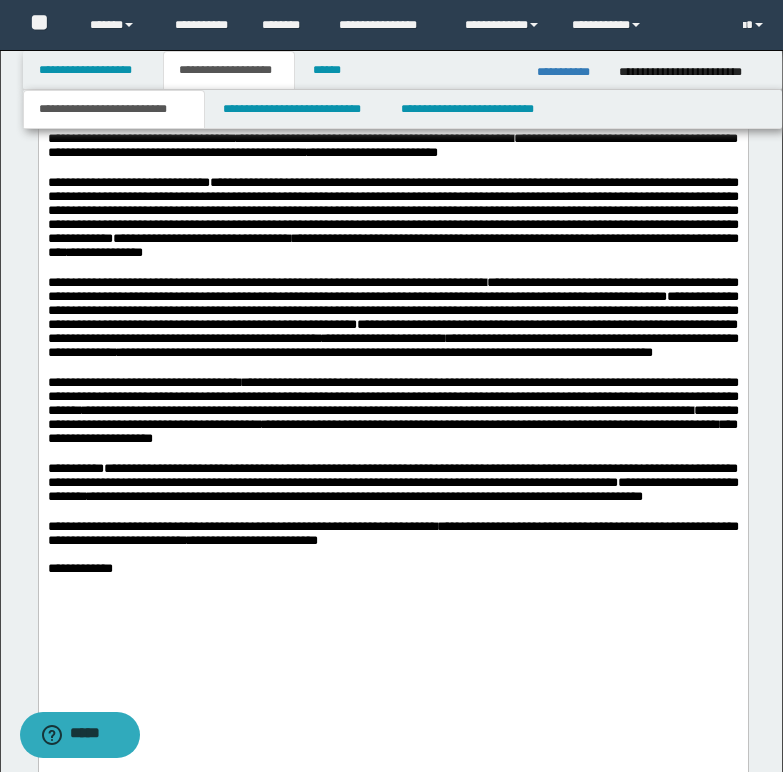 click on "**********" at bounding box center (392, 475) 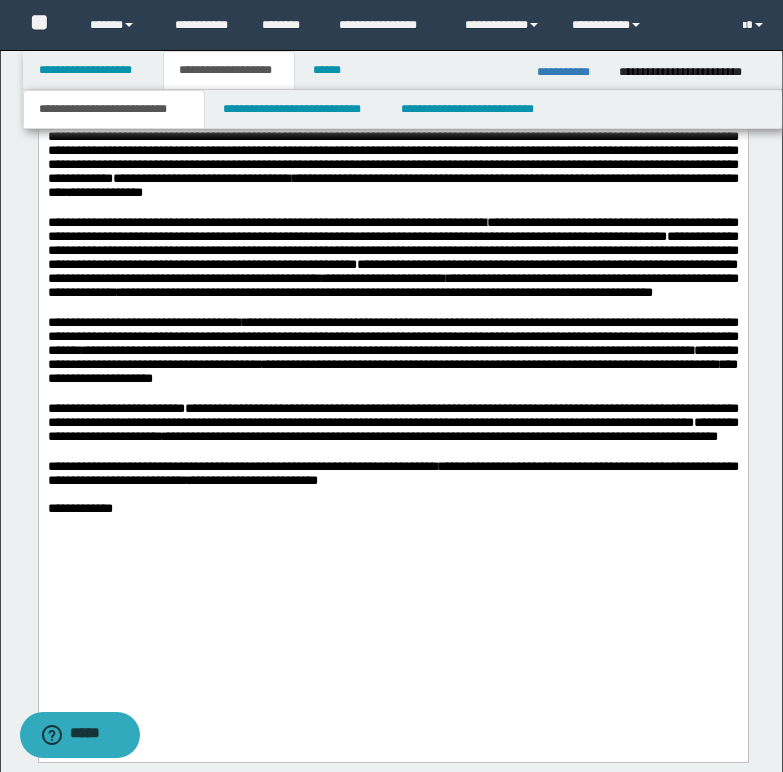 scroll, scrollTop: 2292, scrollLeft: 0, axis: vertical 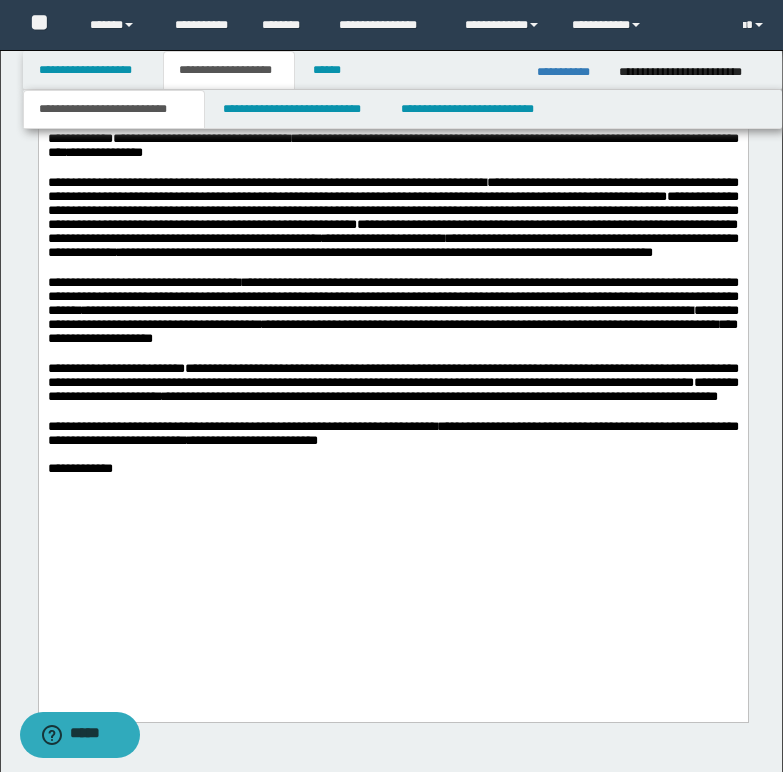 click on "**********" at bounding box center [241, 426] 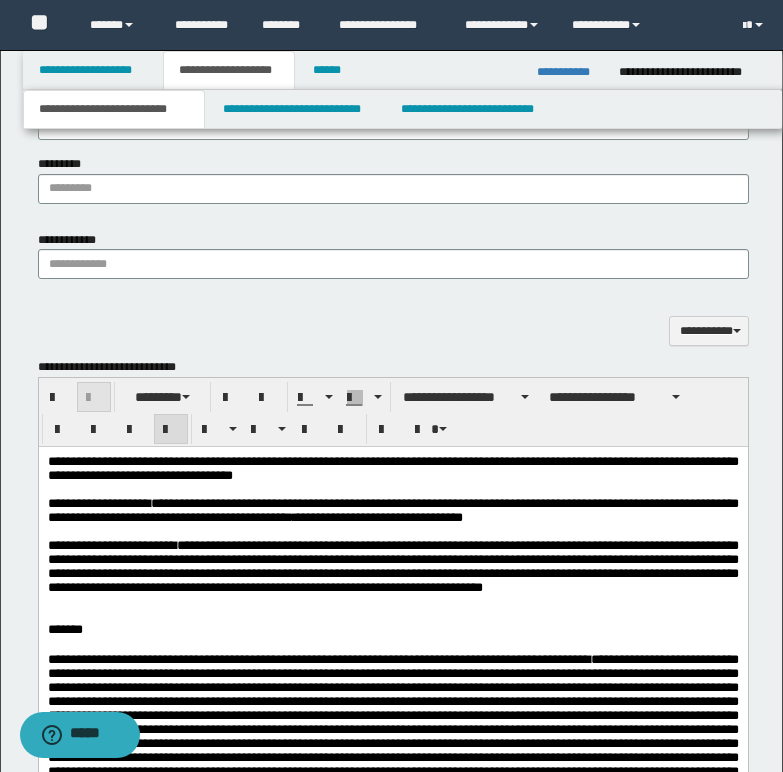 scroll, scrollTop: 1292, scrollLeft: 0, axis: vertical 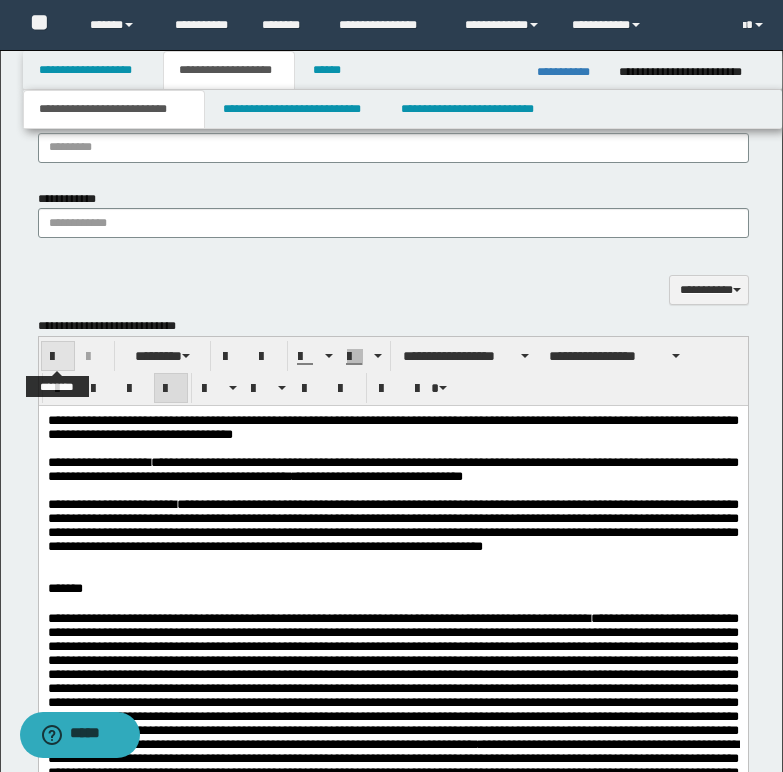 click at bounding box center [58, 357] 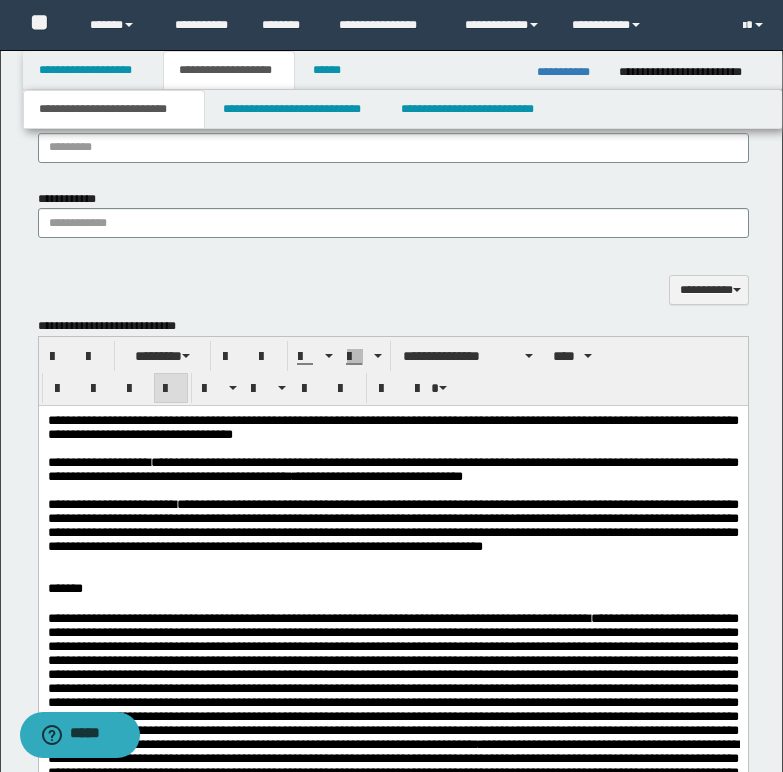 click at bounding box center (392, 560) 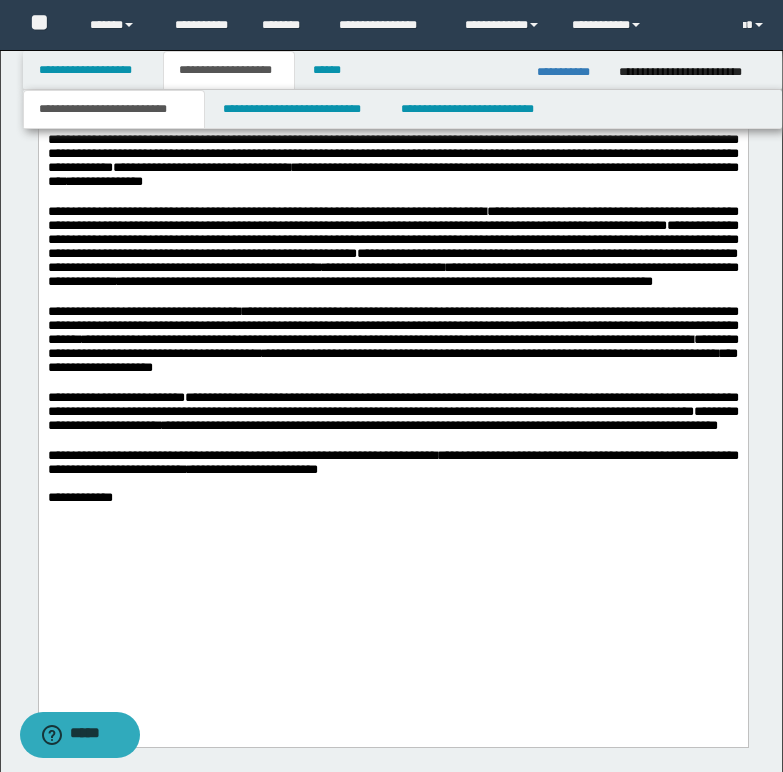 scroll, scrollTop: 2292, scrollLeft: 0, axis: vertical 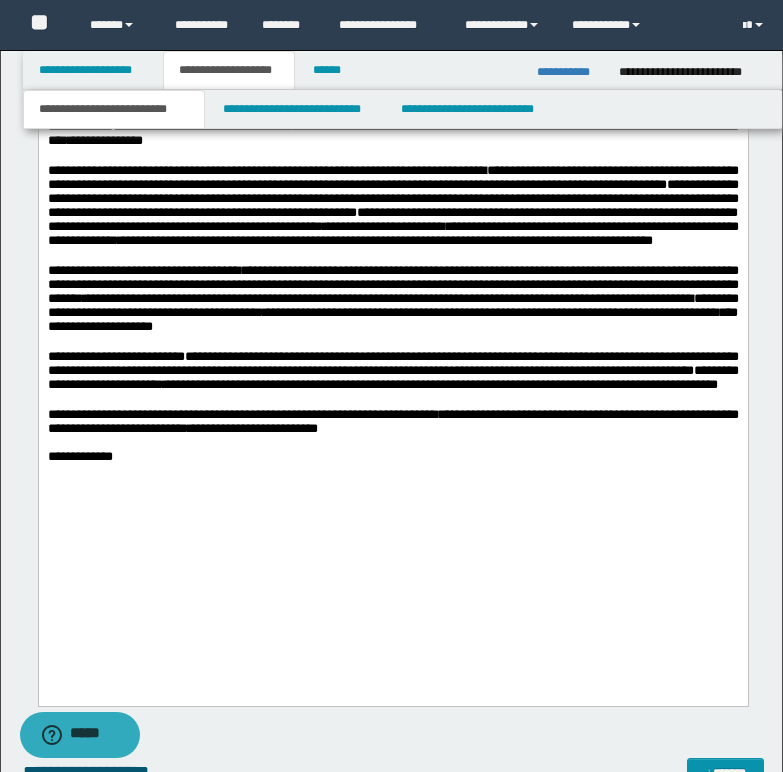 click on "**********" at bounding box center [241, 414] 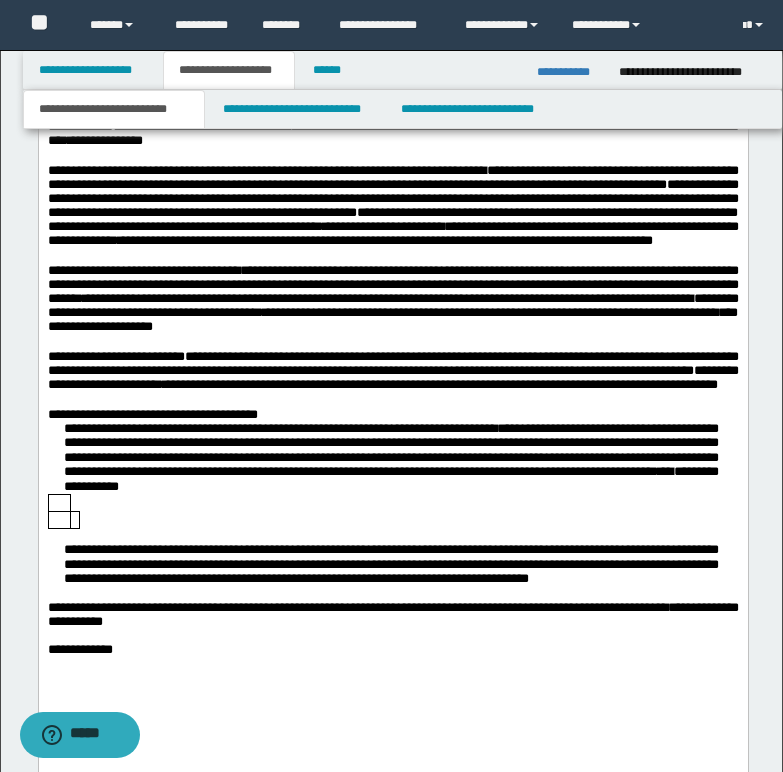 click on "**********" at bounding box center [392, 415] 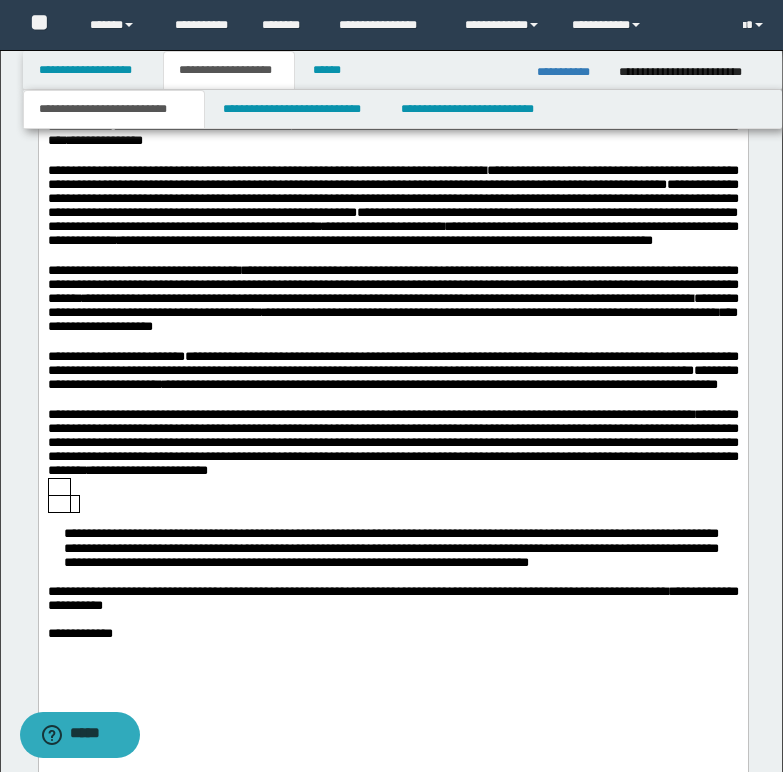 click on "**********" at bounding box center [392, 443] 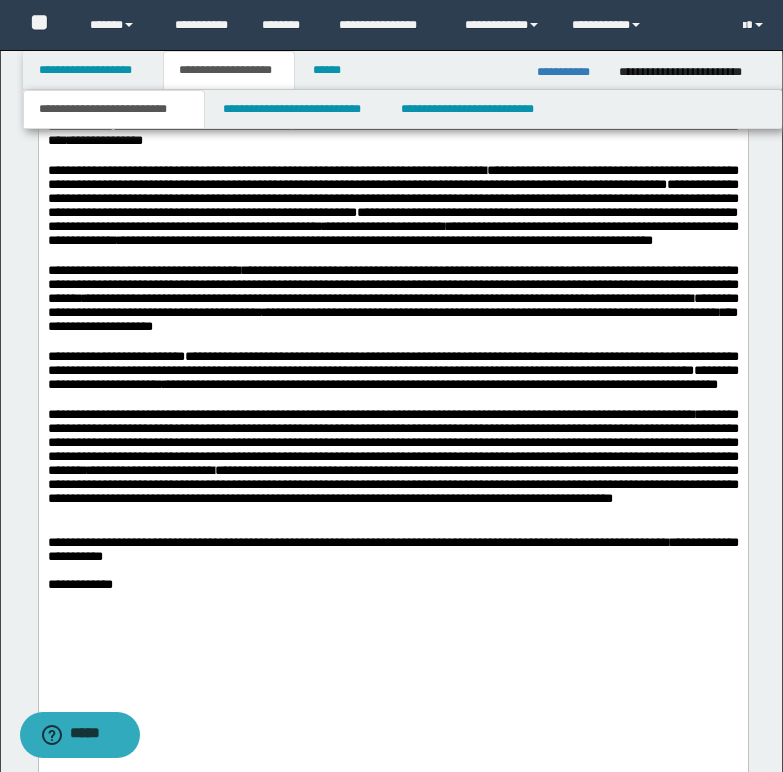 click on "**********" at bounding box center [392, 472] 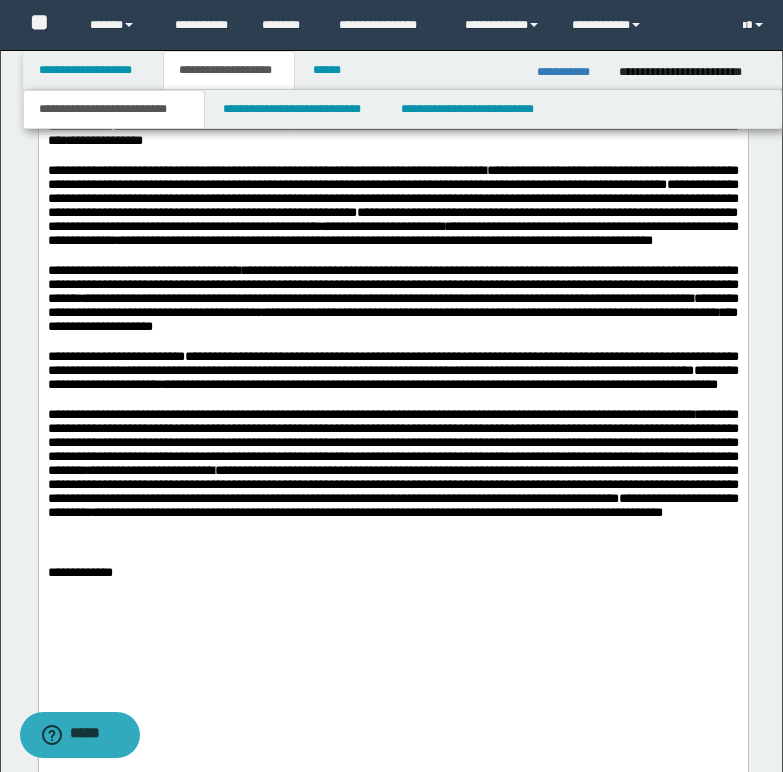 click on "**********" at bounding box center (462, 414) 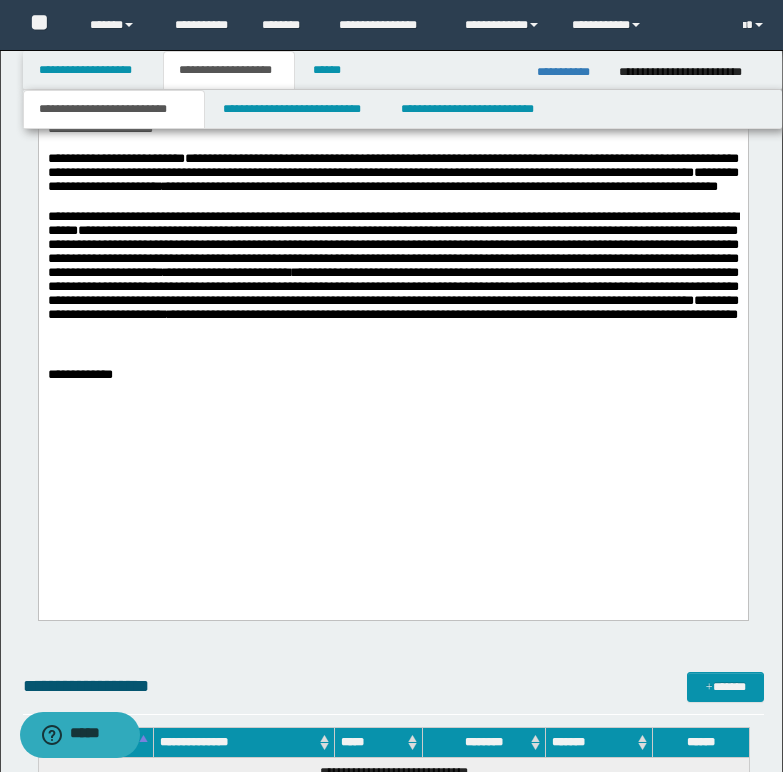 scroll, scrollTop: 2492, scrollLeft: 0, axis: vertical 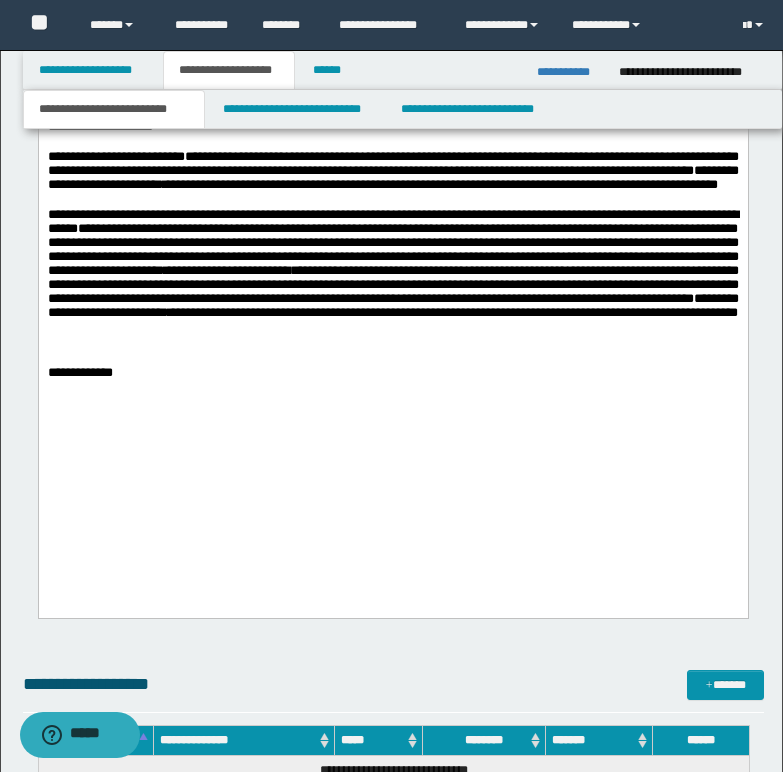 click on "**********" at bounding box center [392, -178] 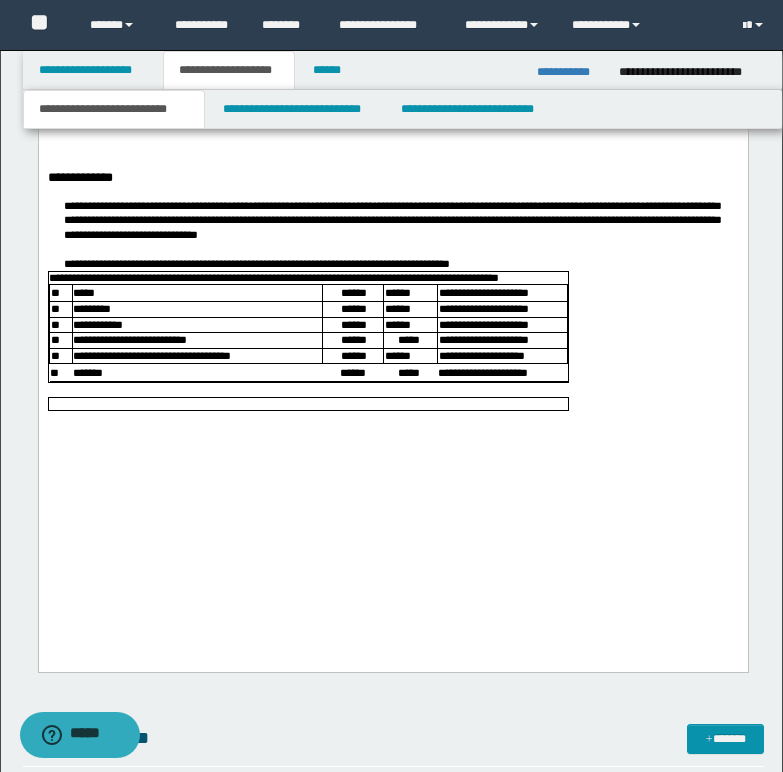 scroll, scrollTop: 2692, scrollLeft: 0, axis: vertical 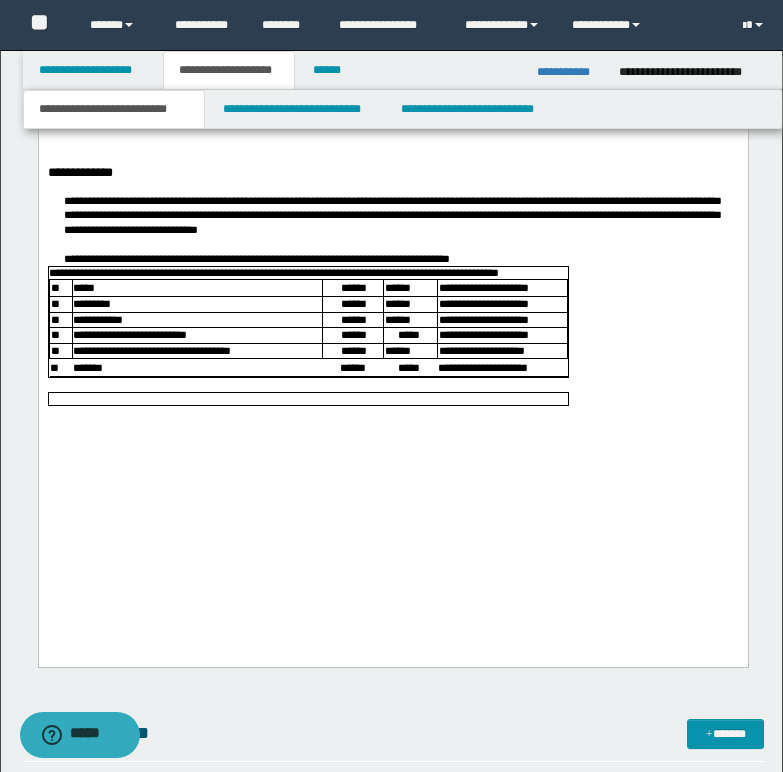 click at bounding box center [392, 385] 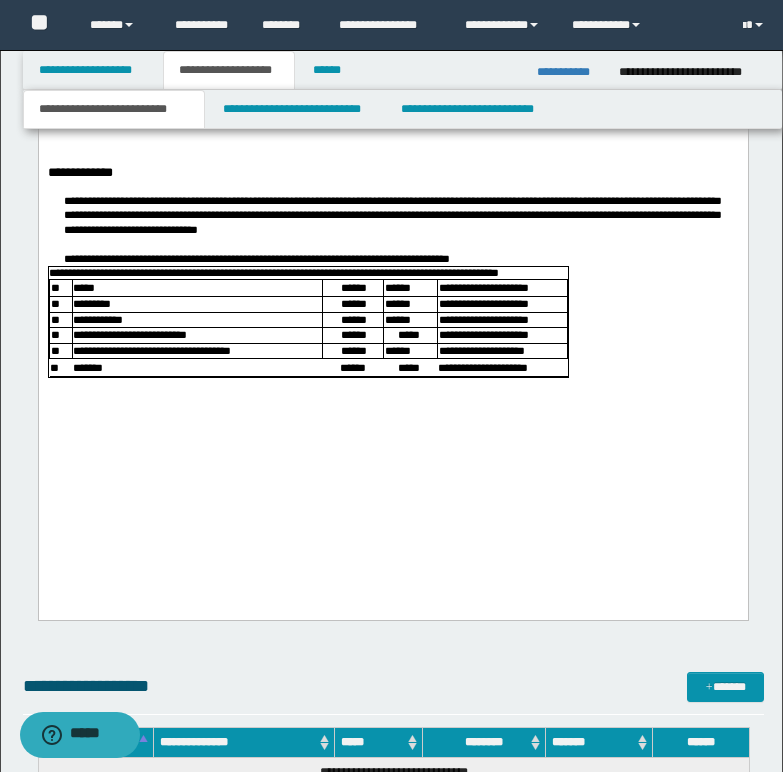 click on "**********" at bounding box center [256, 258] 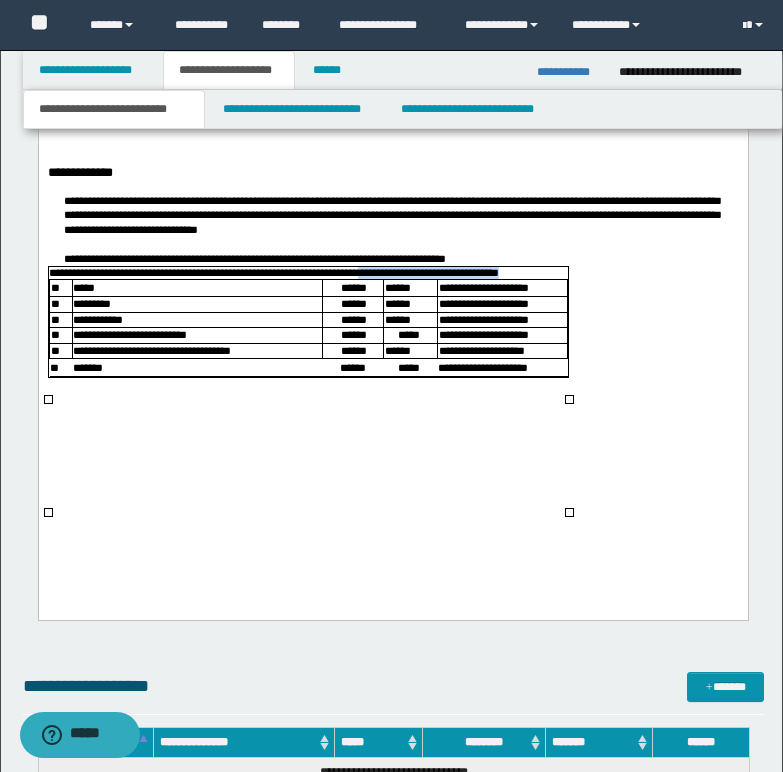 drag, startPoint x: 410, startPoint y: 403, endPoint x: 557, endPoint y: 399, distance: 147.05441 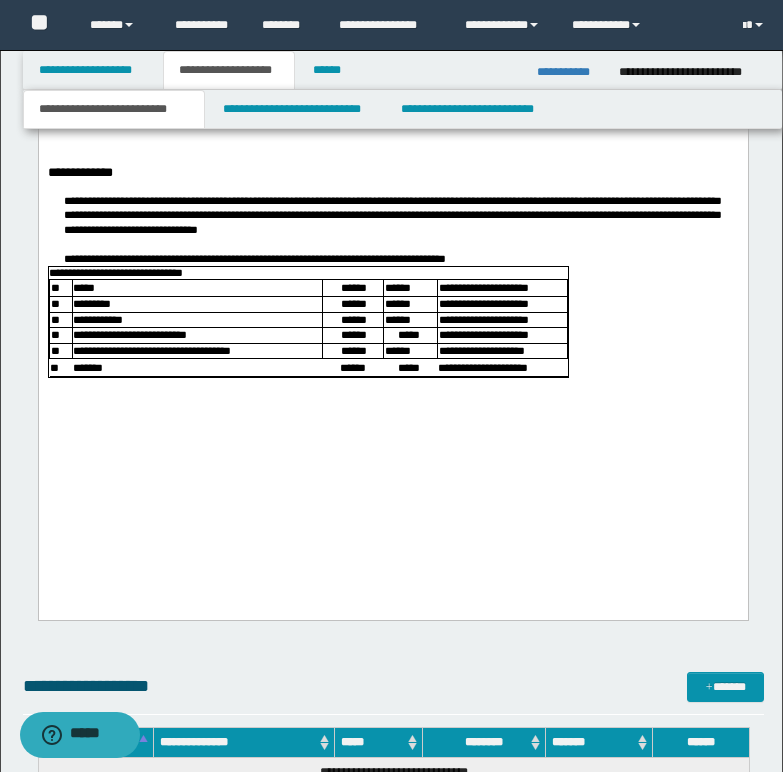 click on "**********" at bounding box center [392, -279] 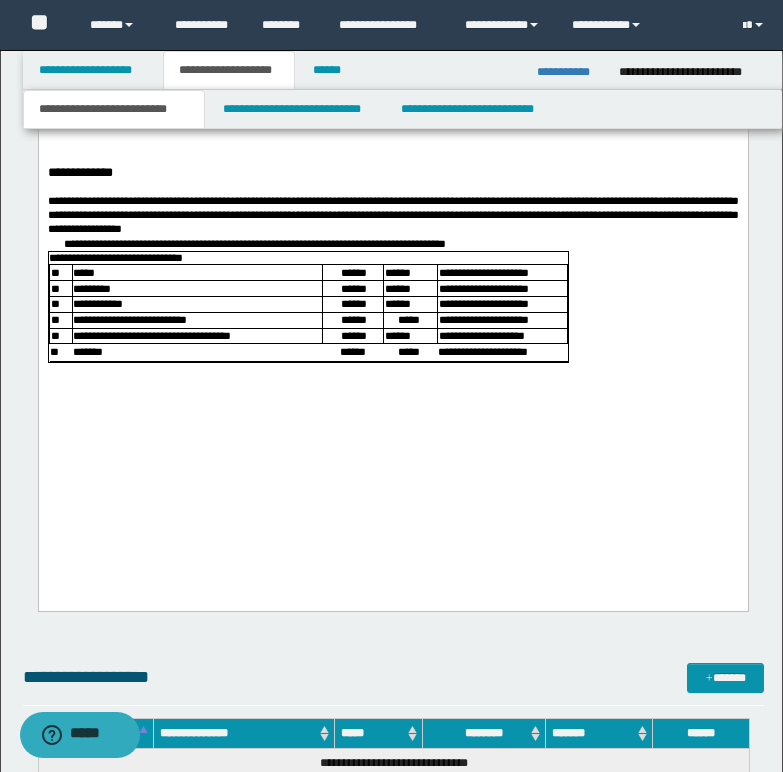 click on "**********" at bounding box center [392, 215] 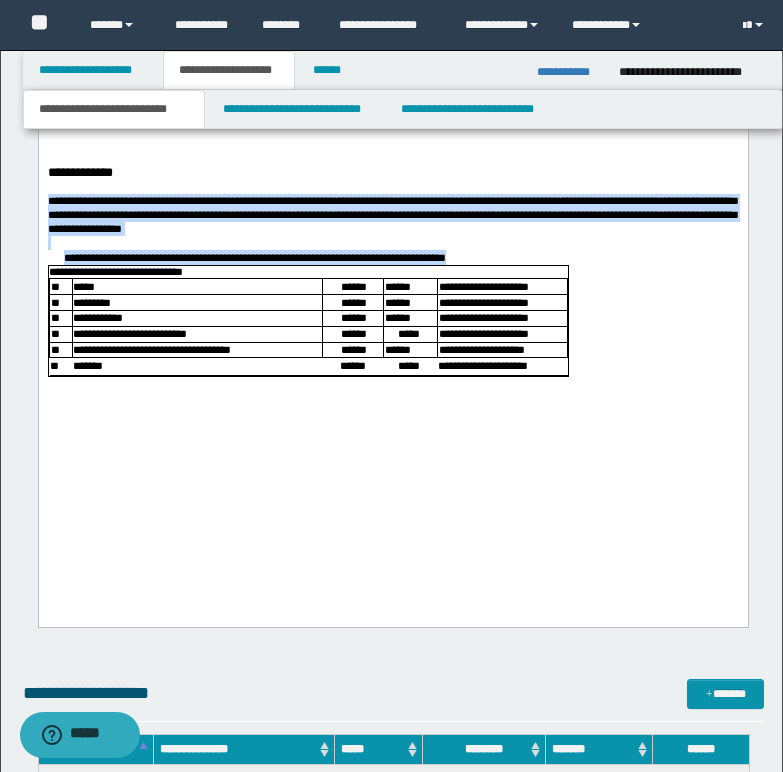 drag, startPoint x: 50, startPoint y: 331, endPoint x: 522, endPoint y: 392, distance: 475.9254 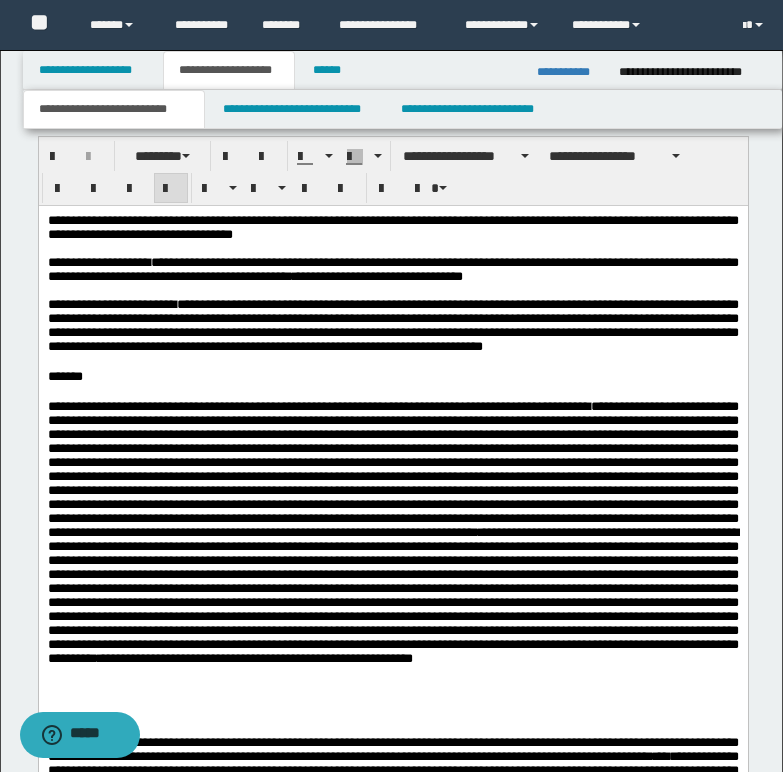 scroll, scrollTop: 1392, scrollLeft: 0, axis: vertical 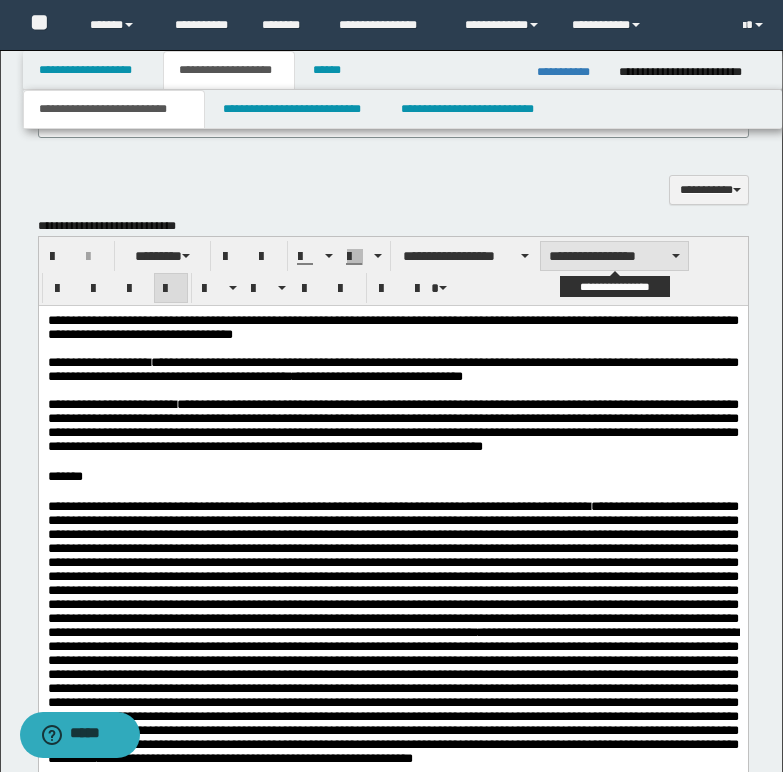 click on "**********" at bounding box center (614, 256) 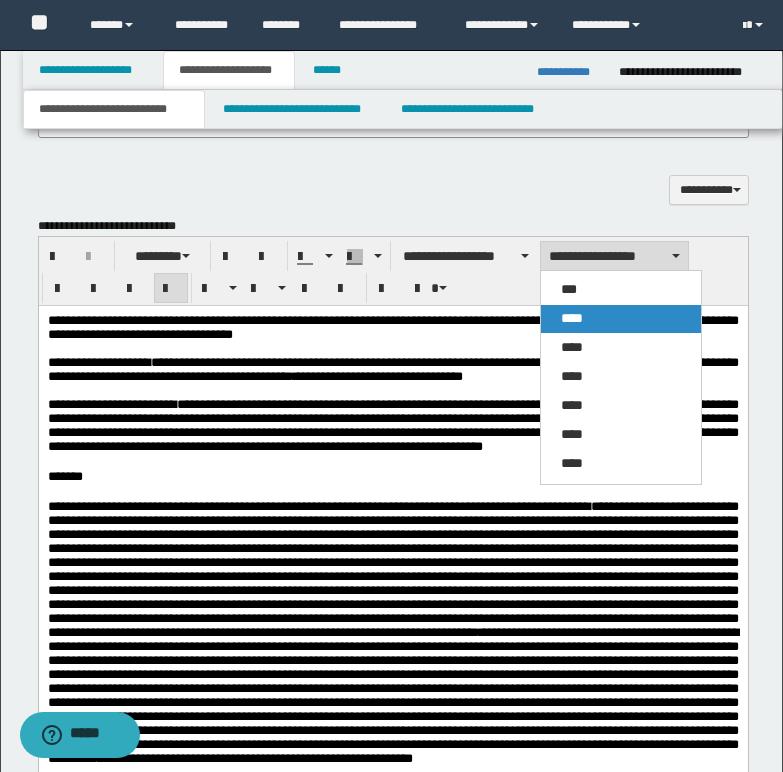 click on "****" at bounding box center [621, 319] 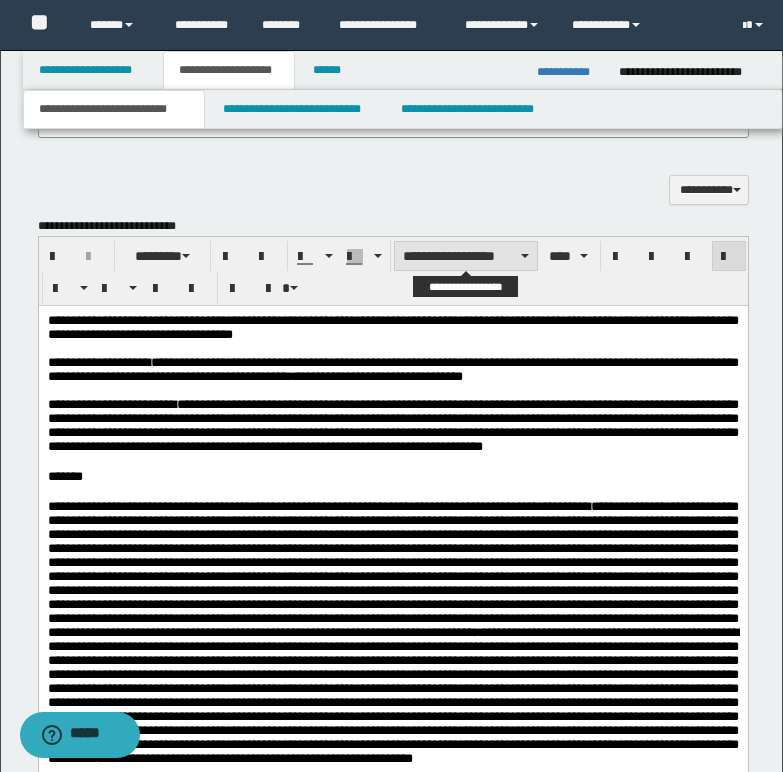 click on "**********" at bounding box center [466, 256] 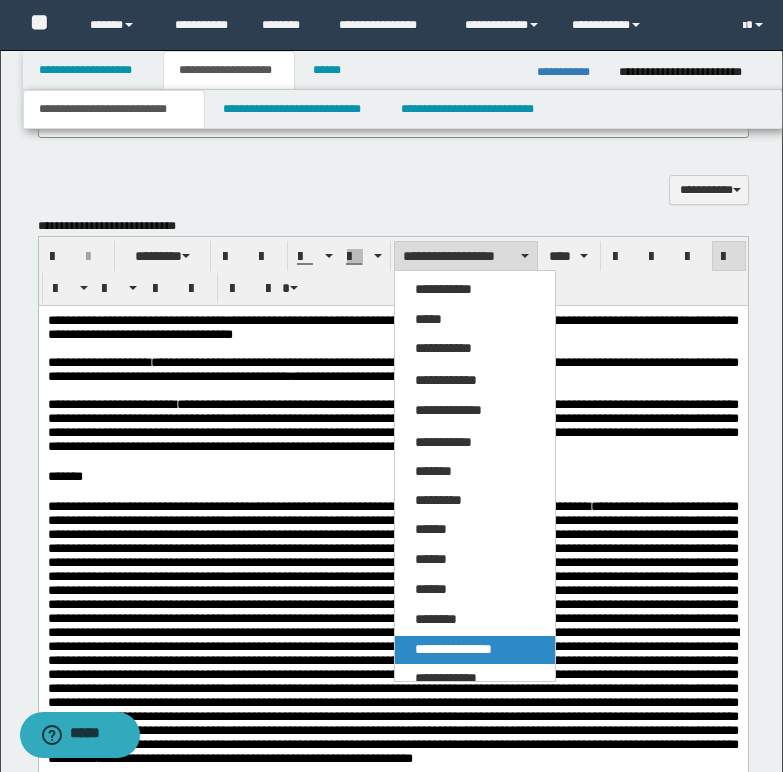 click on "**********" at bounding box center (453, 649) 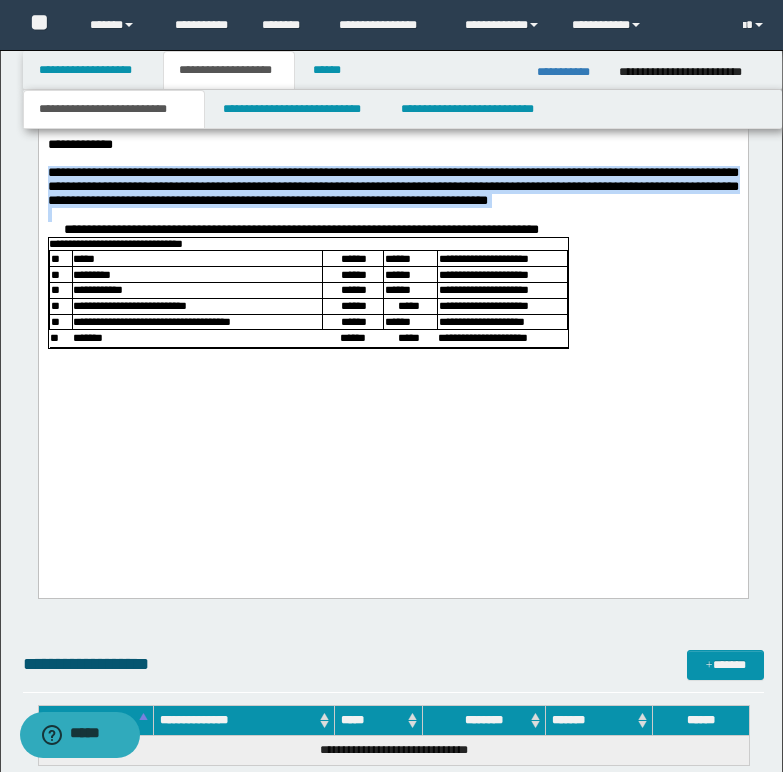 scroll, scrollTop: 2692, scrollLeft: 0, axis: vertical 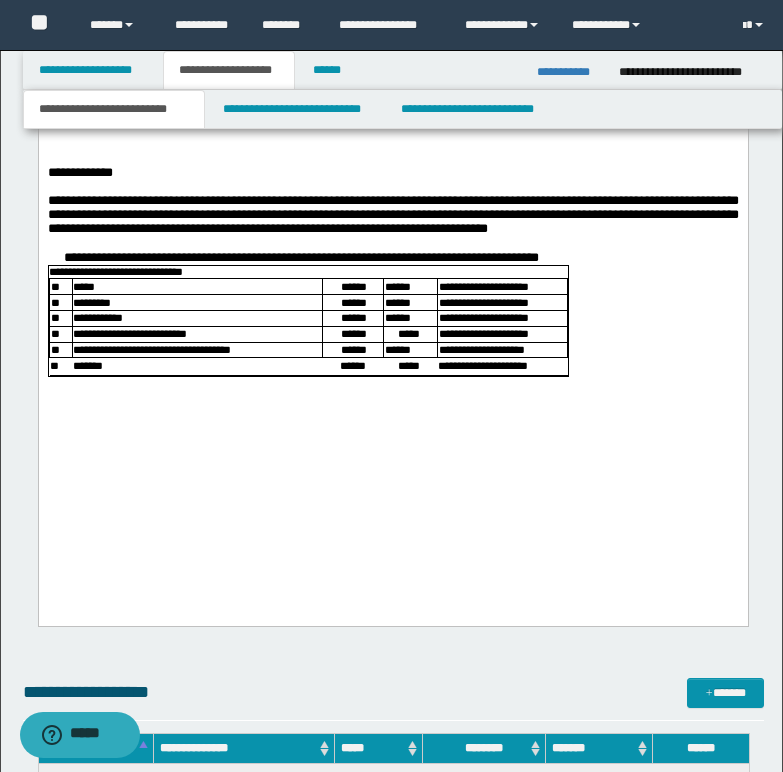 click on "*****" at bounding box center (196, 287) 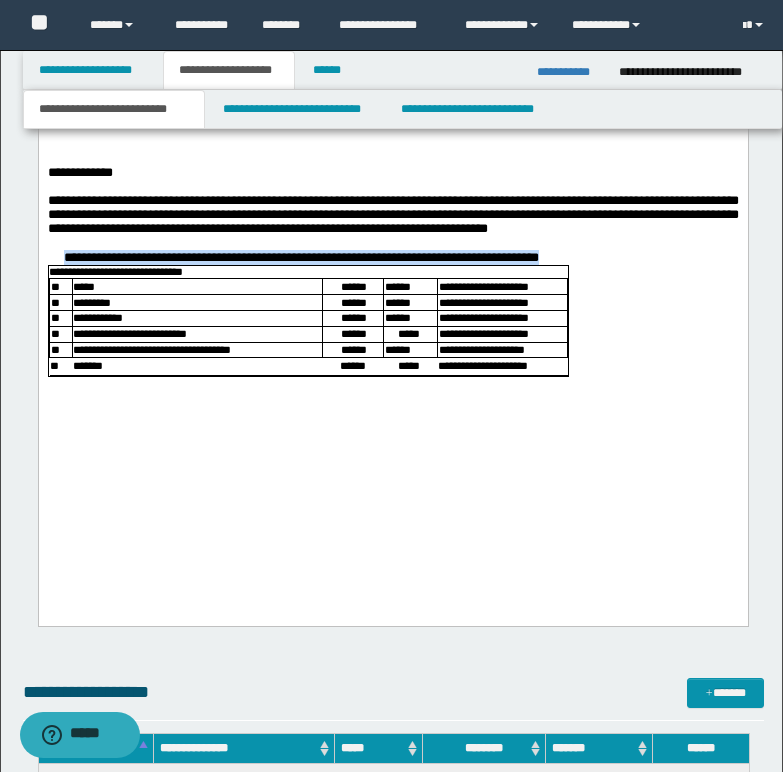 drag, startPoint x: 63, startPoint y: 399, endPoint x: 589, endPoint y: 394, distance: 526.02374 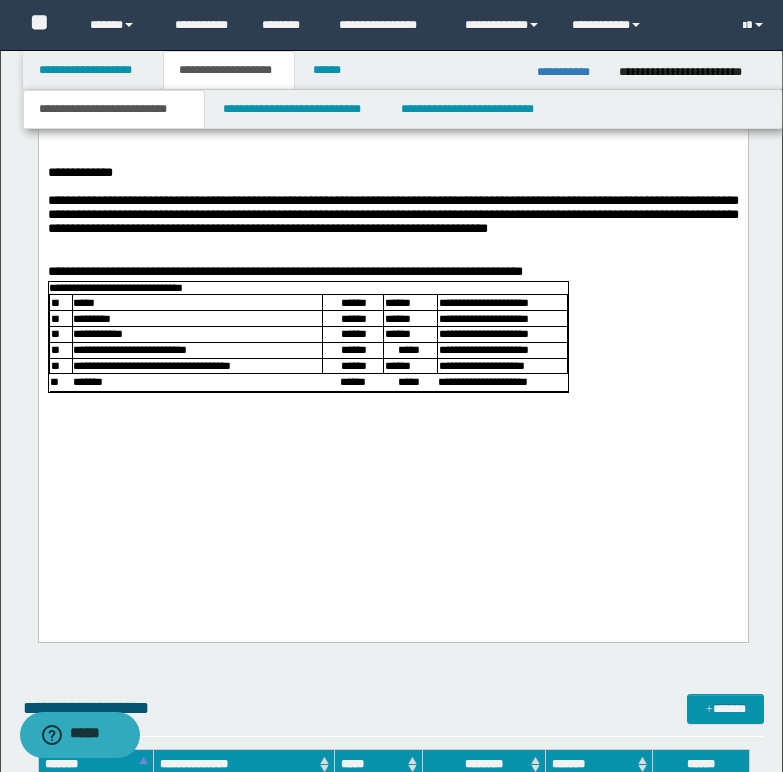 click on "**********" at bounding box center [115, 287] 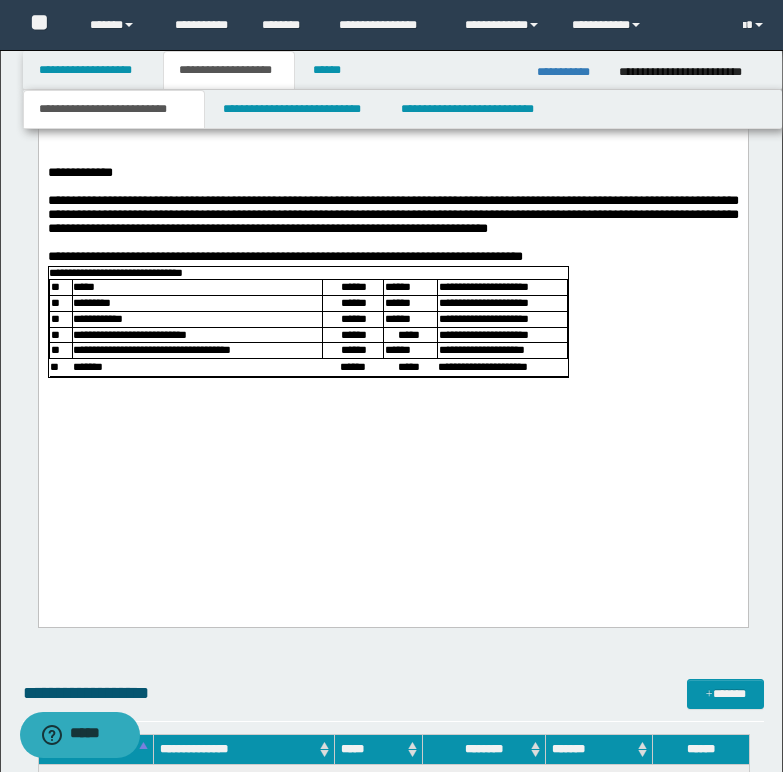 click on "**********" at bounding box center [392, 258] 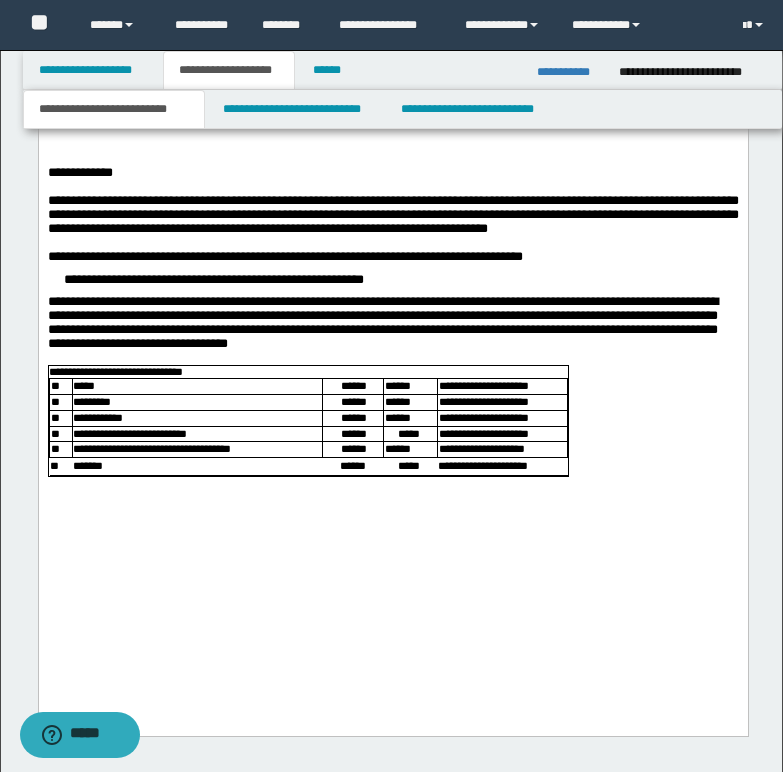 click on "**********" at bounding box center (392, 258) 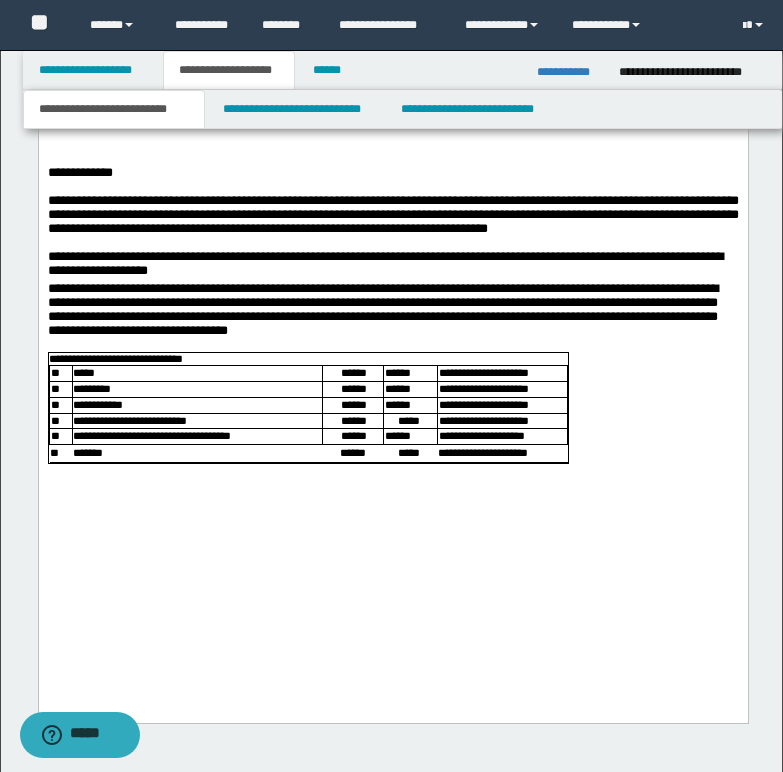 click on "**********" at bounding box center [392, 266] 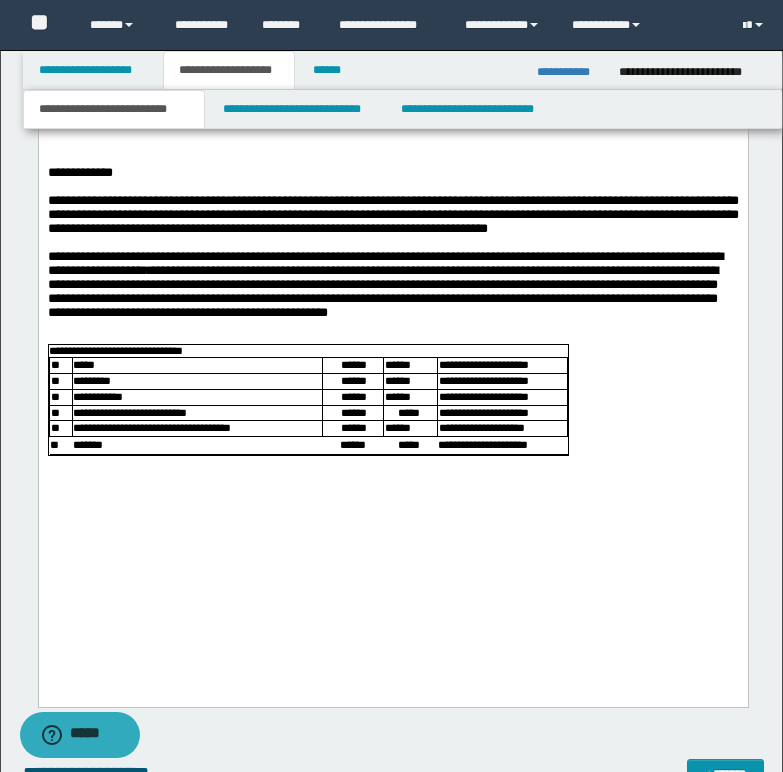 click on "**********" at bounding box center (392, 215) 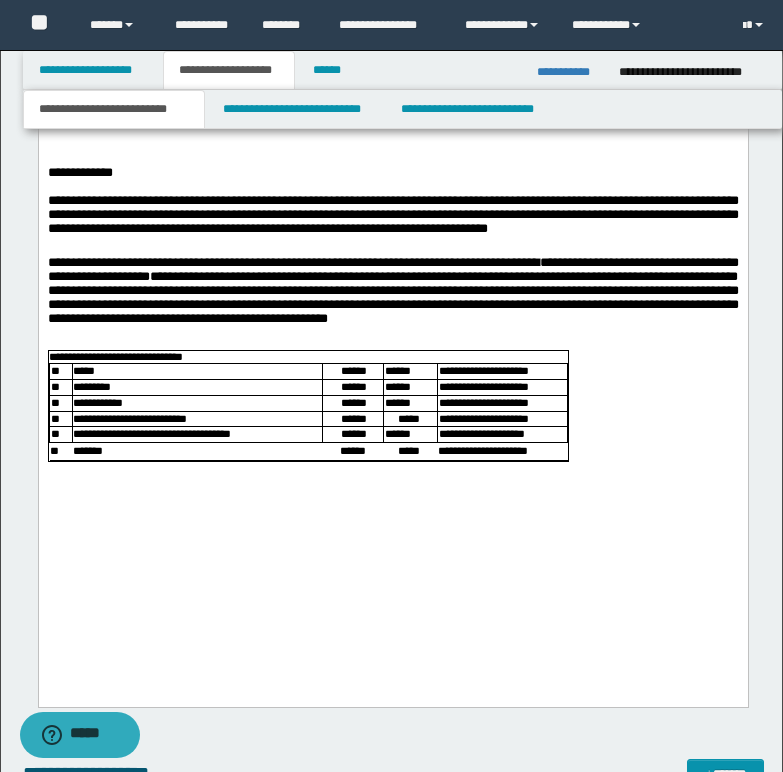 click on "**********" at bounding box center (392, 269) 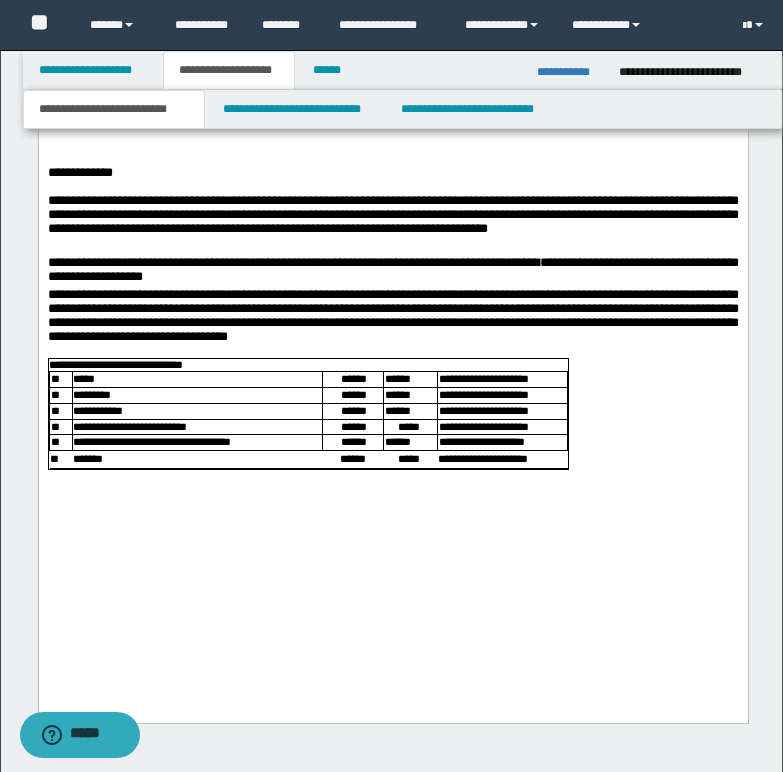 click on "**********" at bounding box center (392, 218) 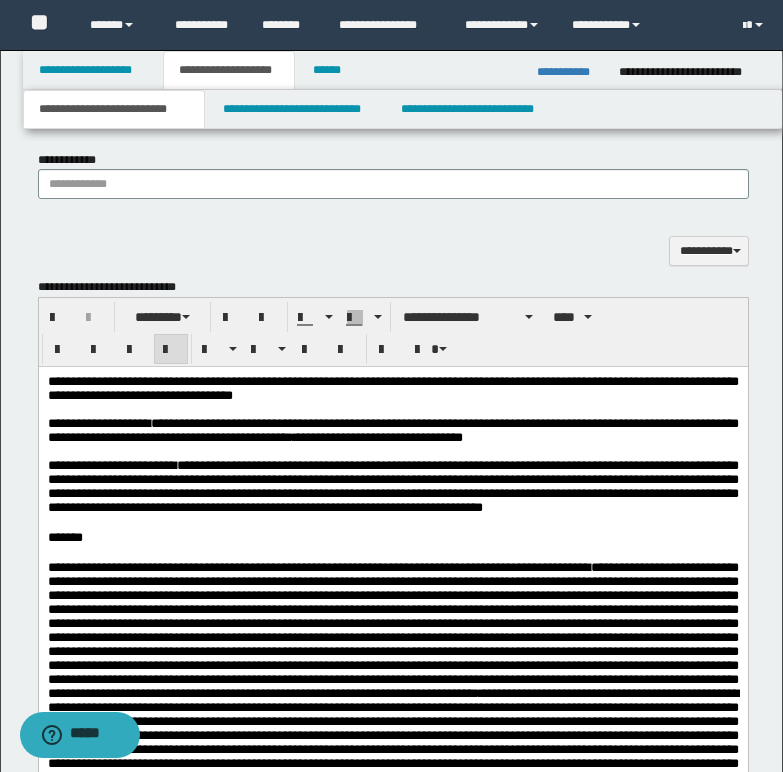 scroll, scrollTop: 1309, scrollLeft: 0, axis: vertical 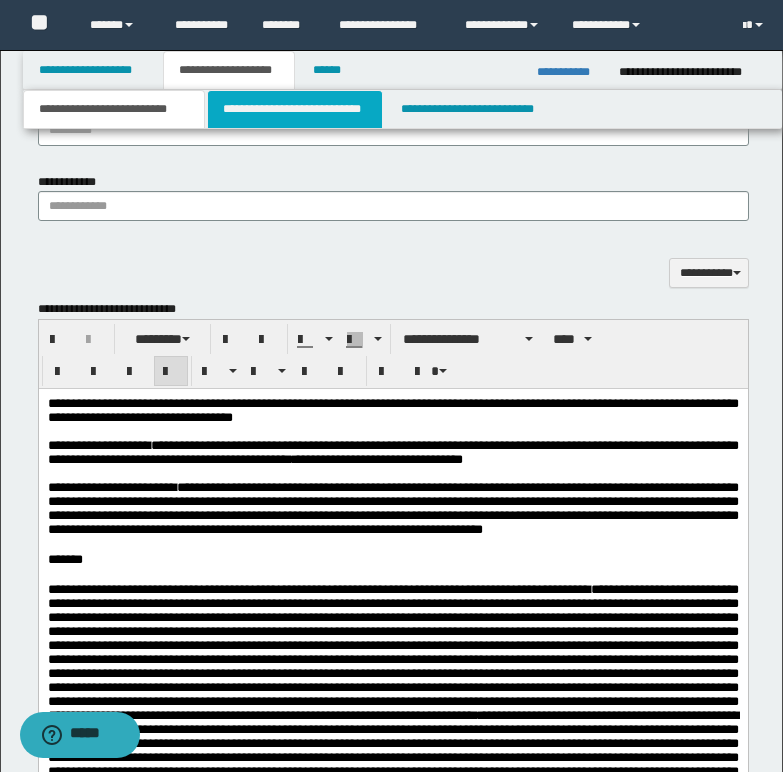 click on "**********" at bounding box center (295, 109) 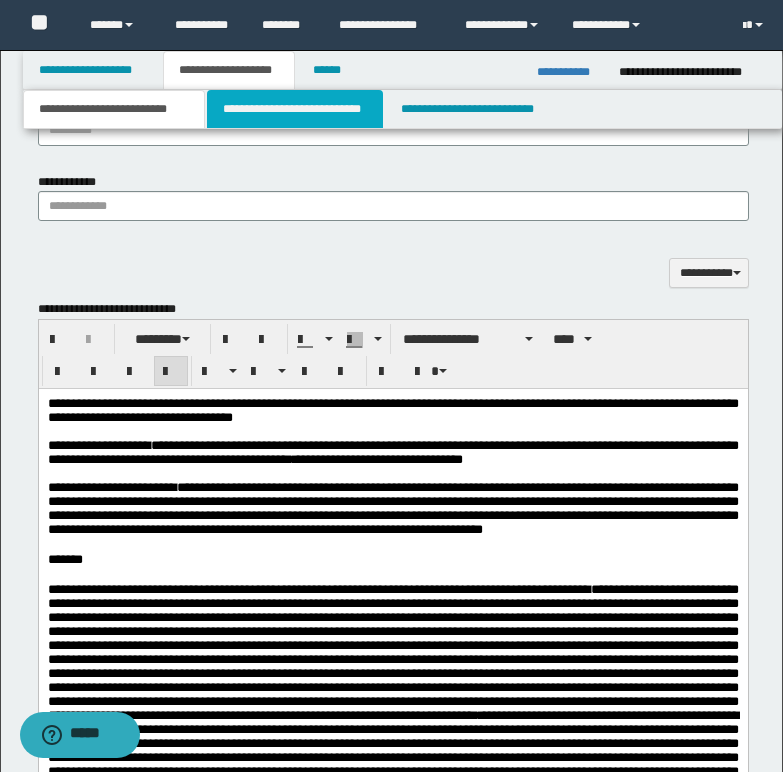 type 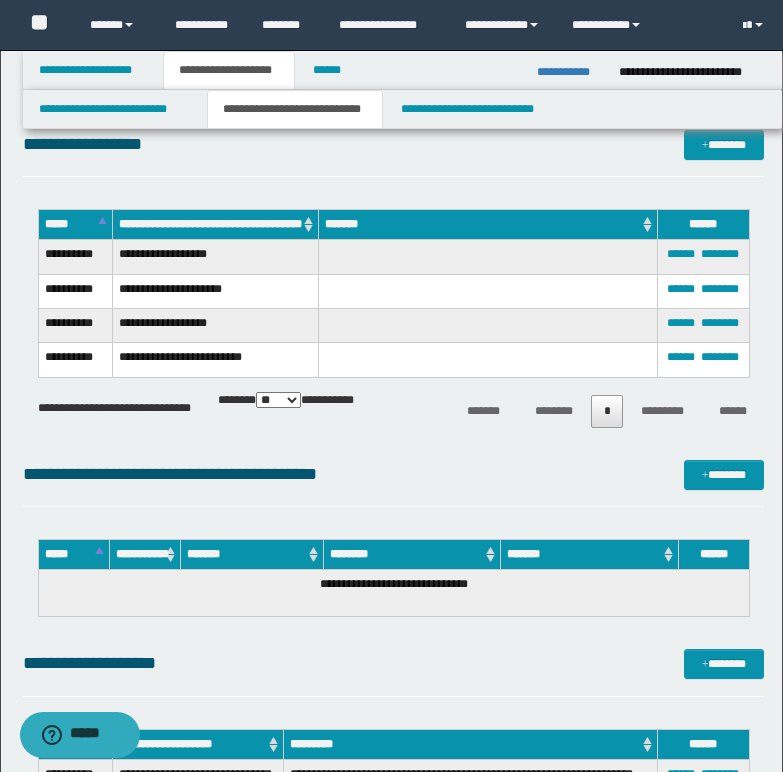scroll, scrollTop: 909, scrollLeft: 0, axis: vertical 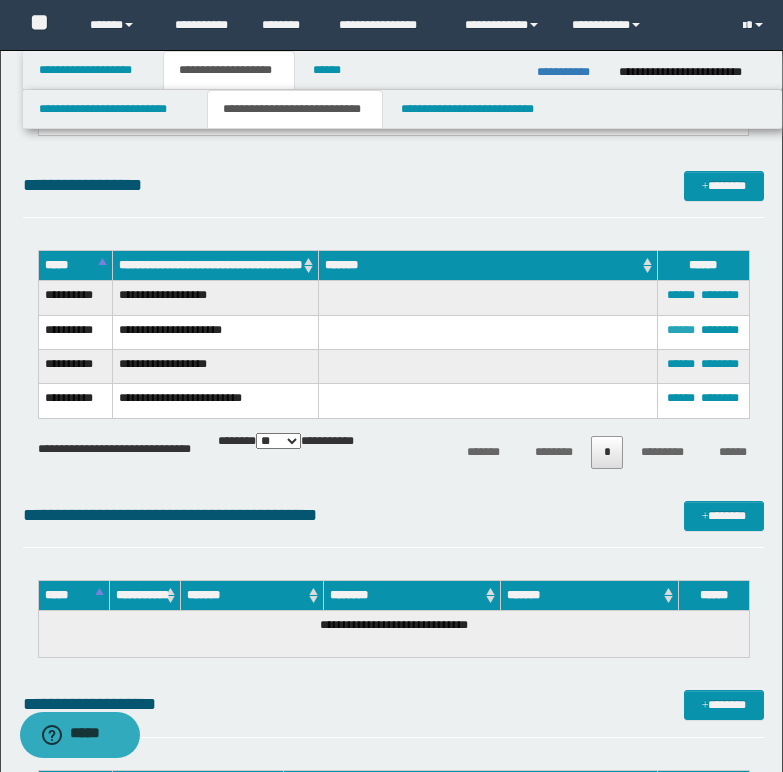 click on "******" at bounding box center [681, 330] 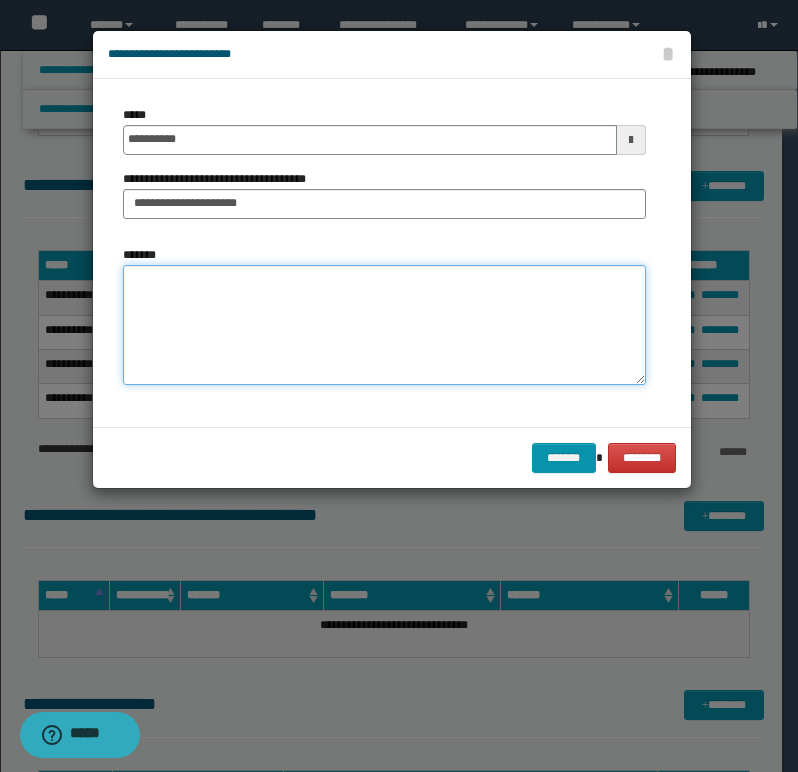 paste on "**********" 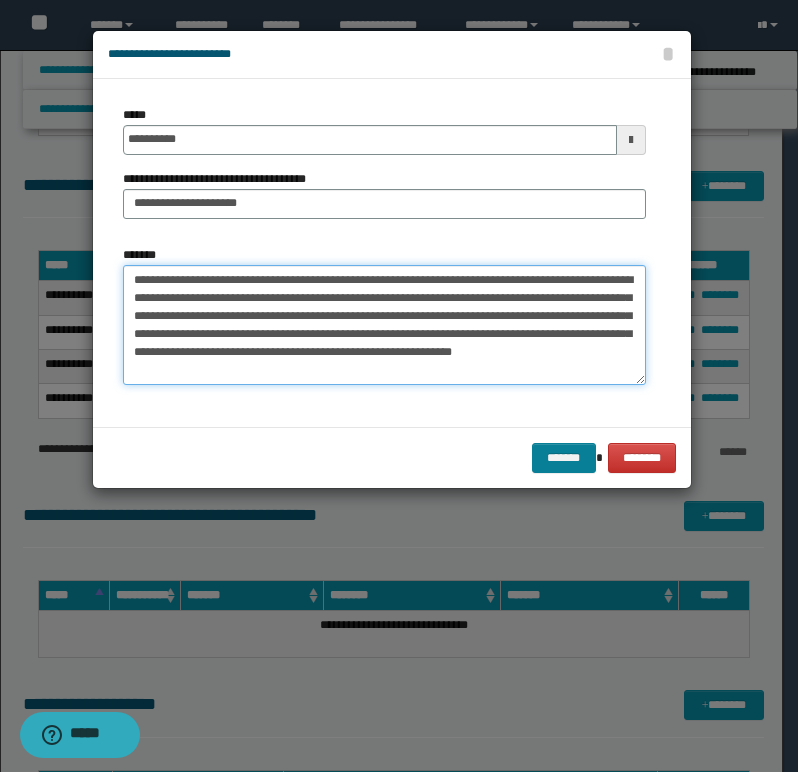 type on "**********" 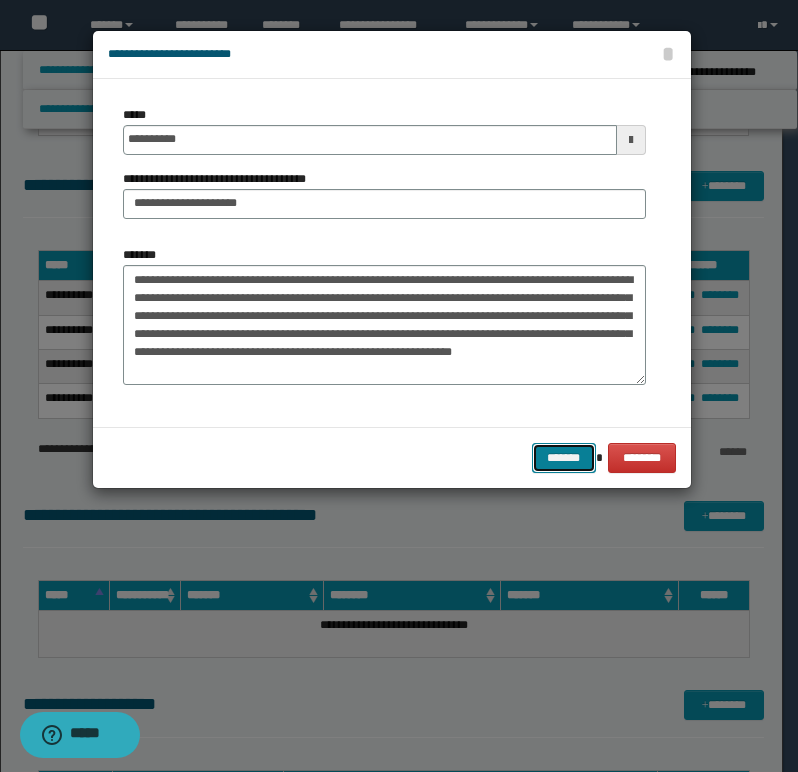 click on "*******" at bounding box center (564, 458) 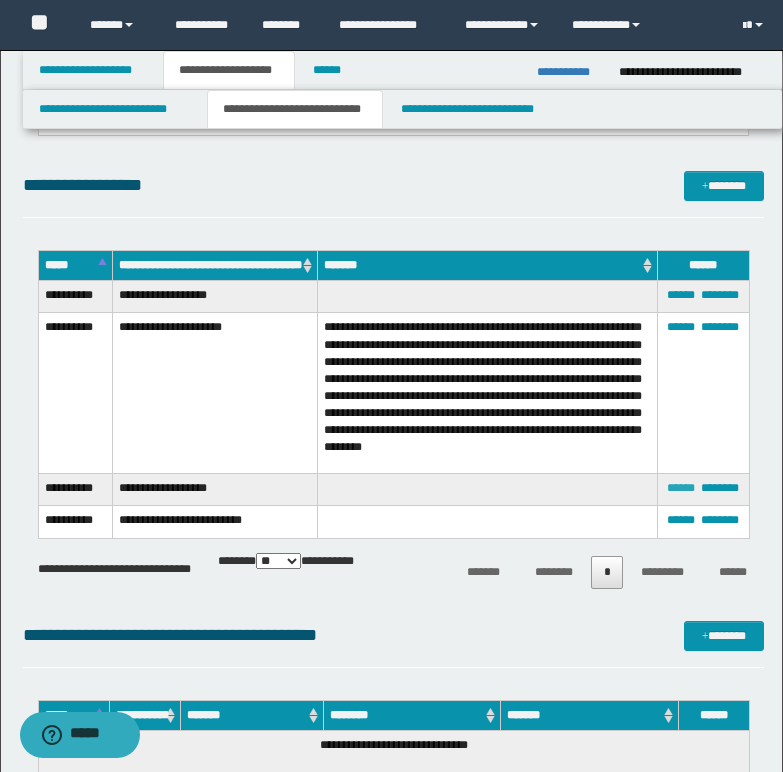 click on "******" at bounding box center [681, 488] 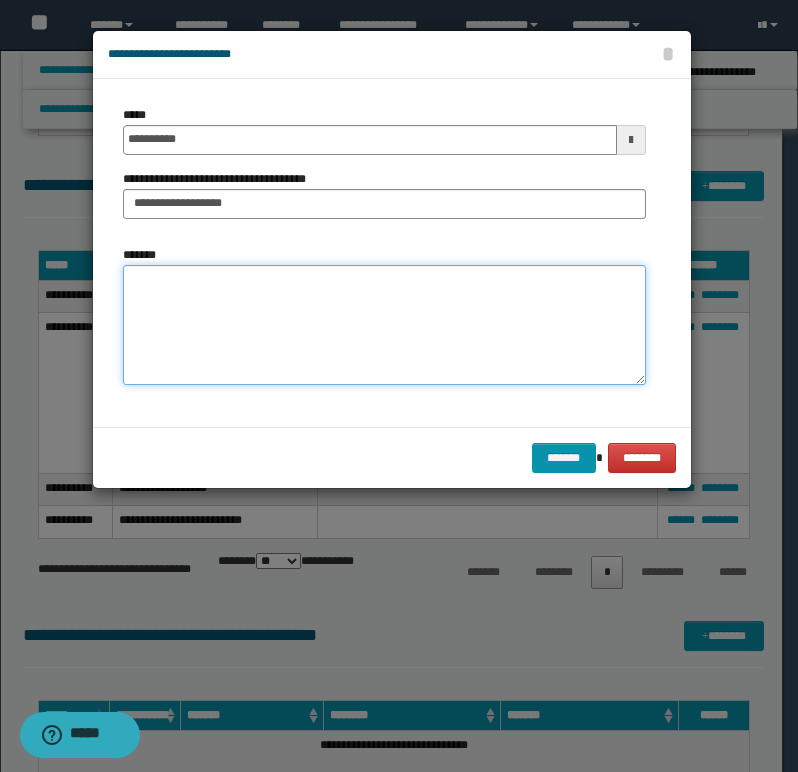 paste on "**********" 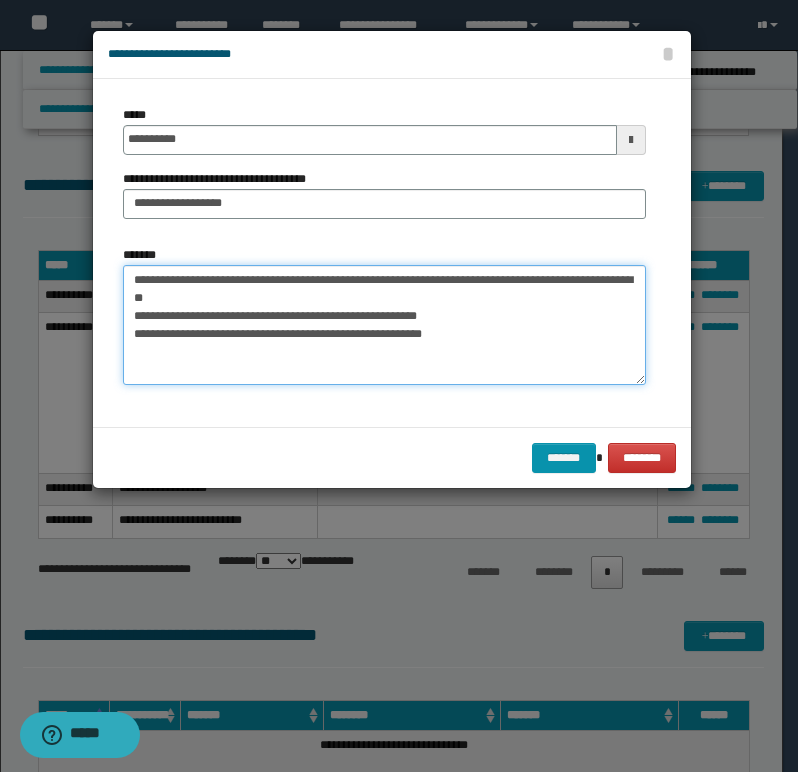 click on "**********" at bounding box center (384, 325) 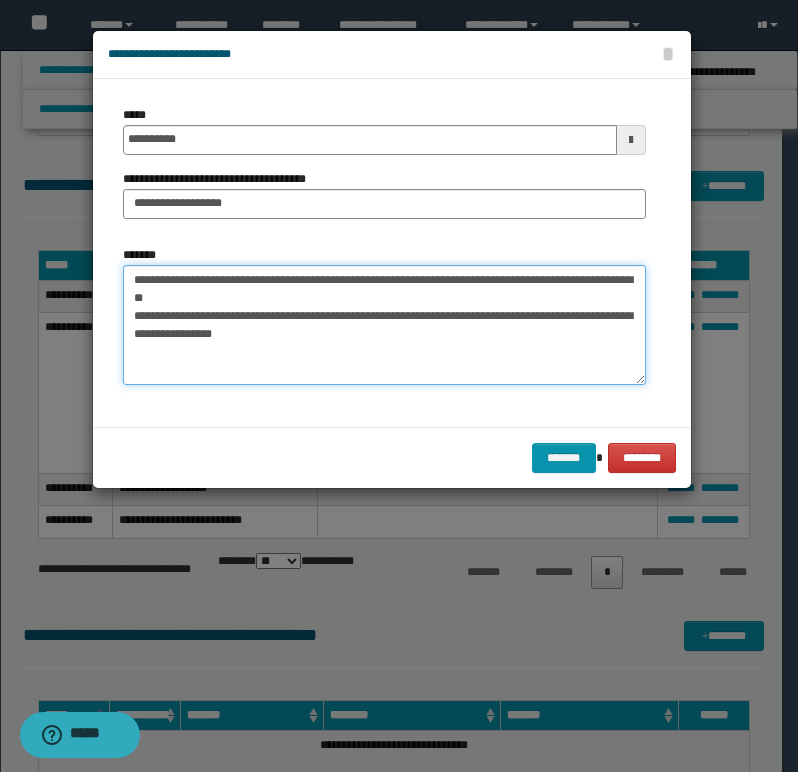 click on "**********" at bounding box center [384, 325] 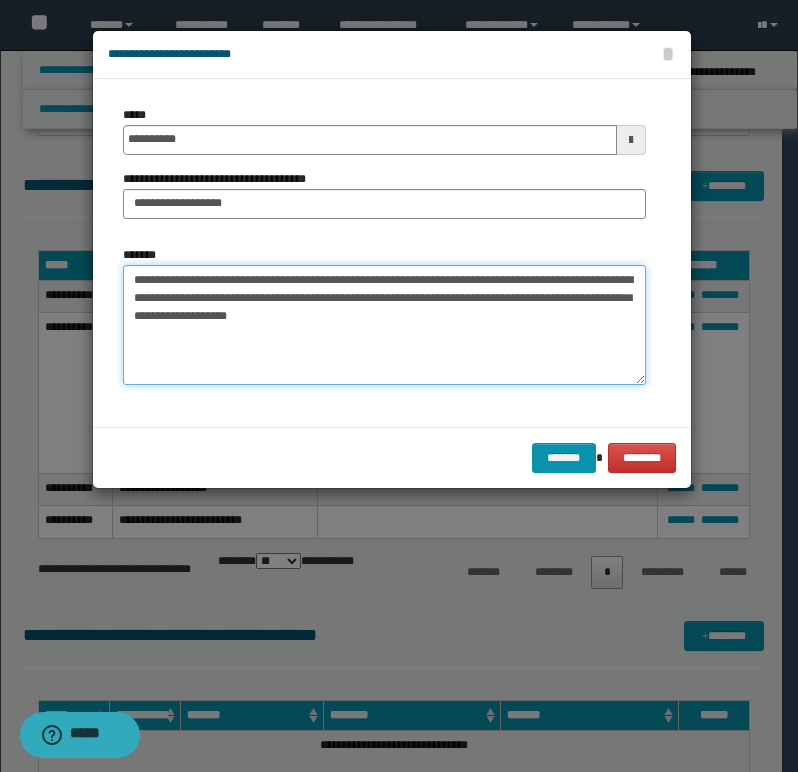 paste on "**********" 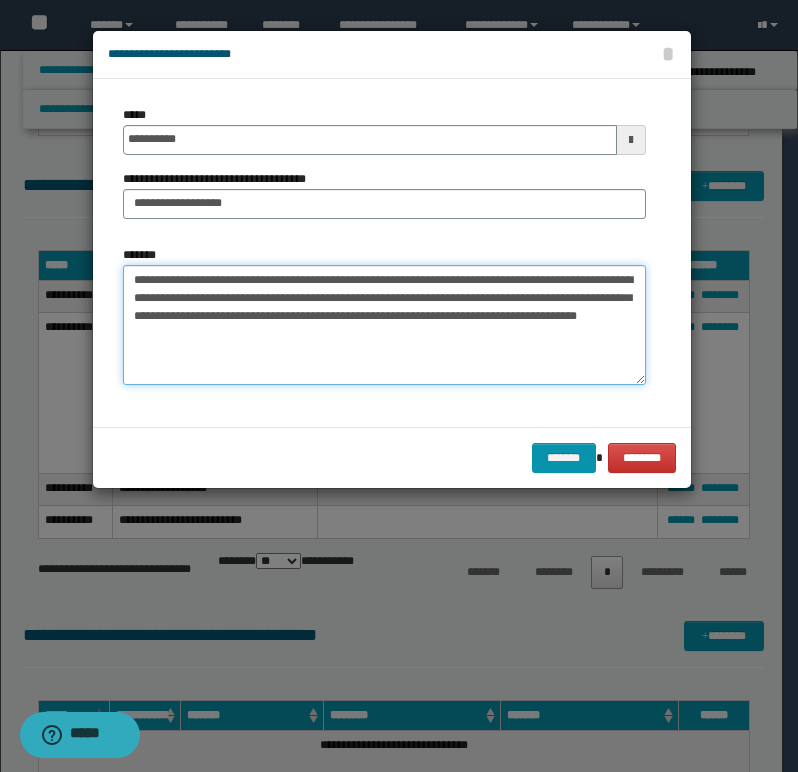 click on "**********" at bounding box center (384, 325) 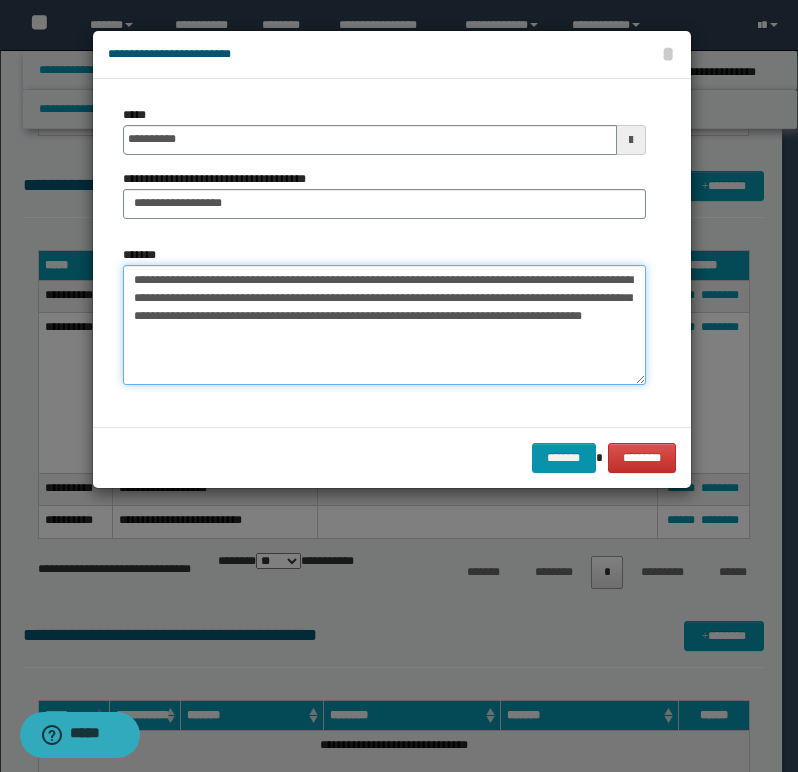 click on "**********" at bounding box center (384, 325) 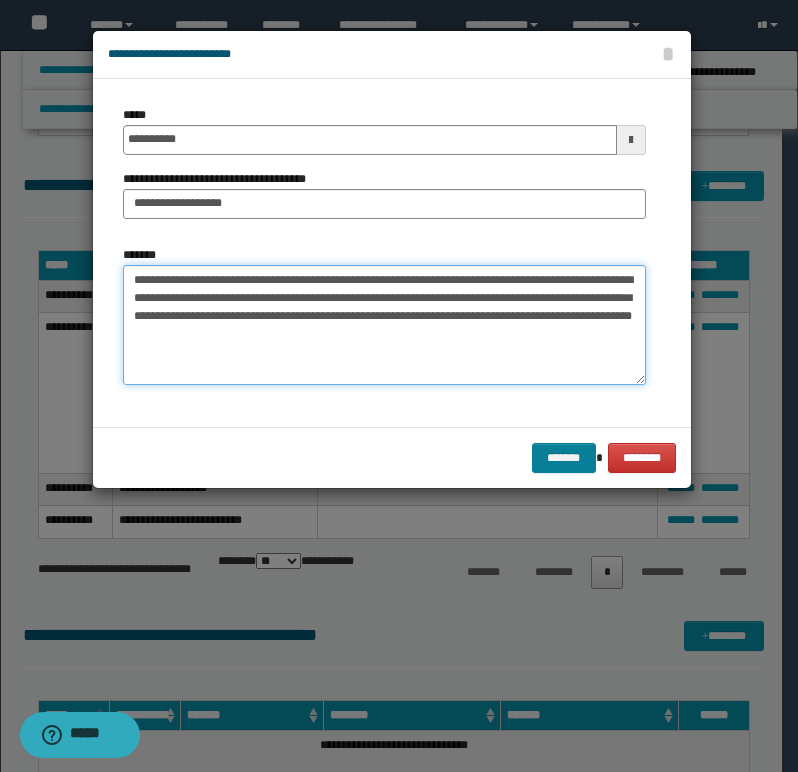 type on "**********" 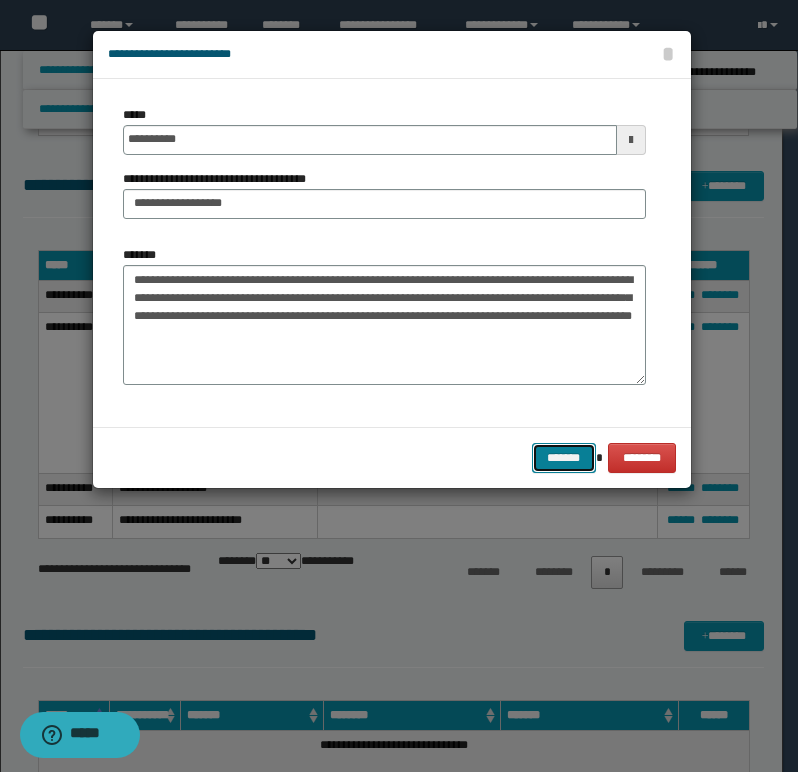click on "*******" at bounding box center (564, 458) 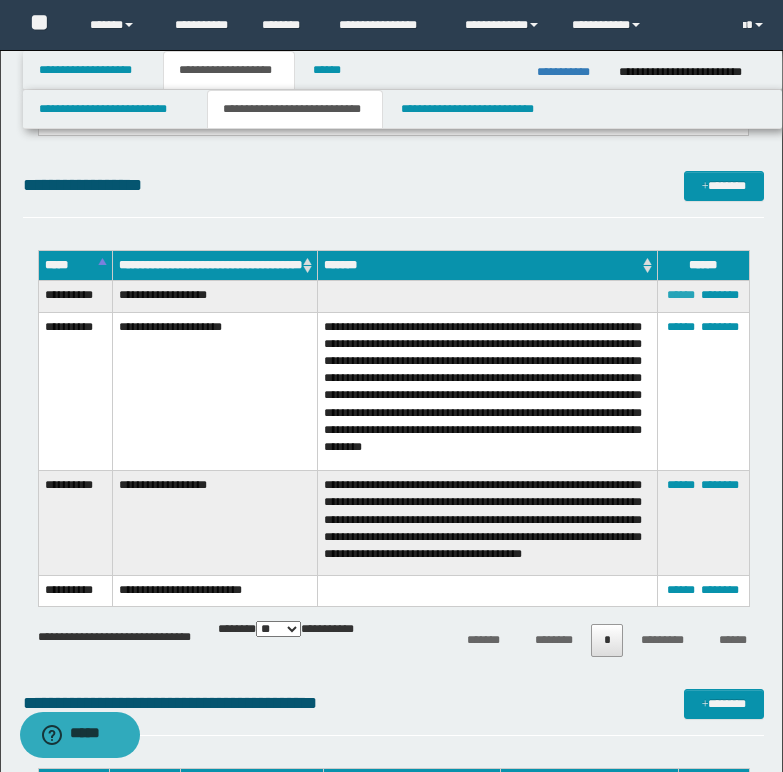 click on "******" at bounding box center [681, 295] 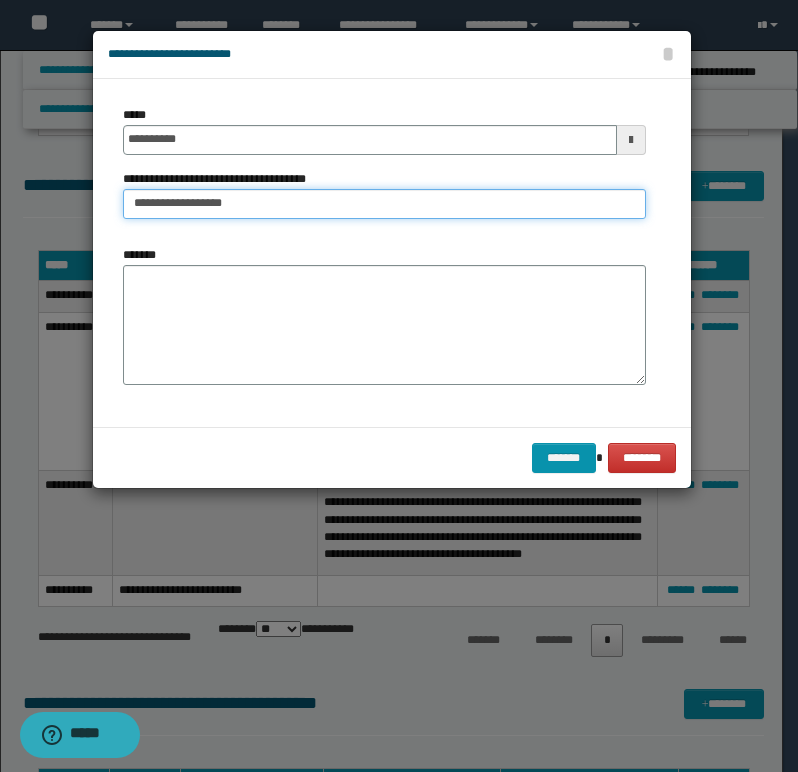 click on "**********" at bounding box center [384, 204] 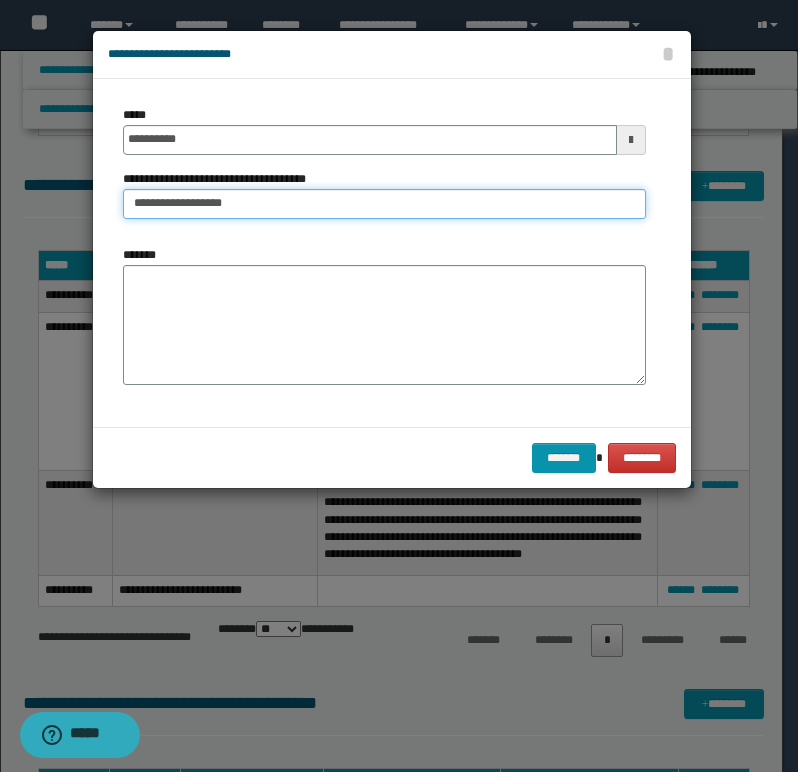 type on "**********" 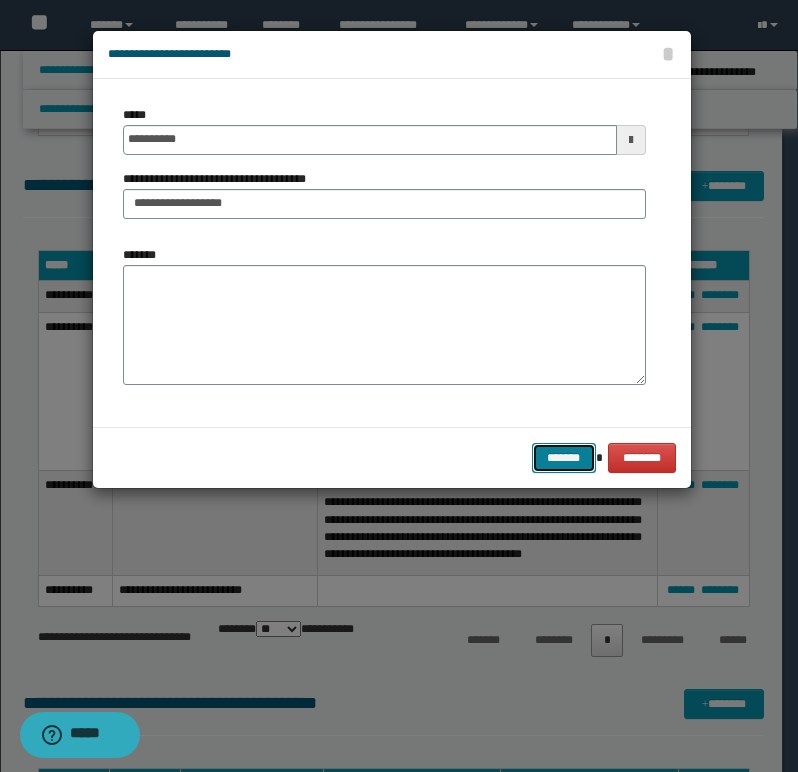 click on "*******" at bounding box center [564, 458] 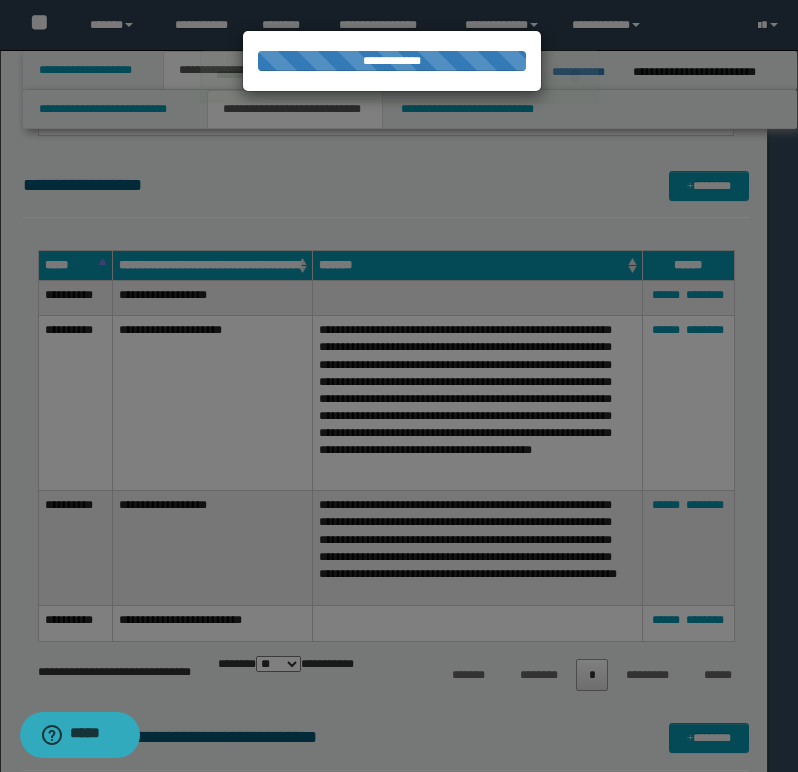 type 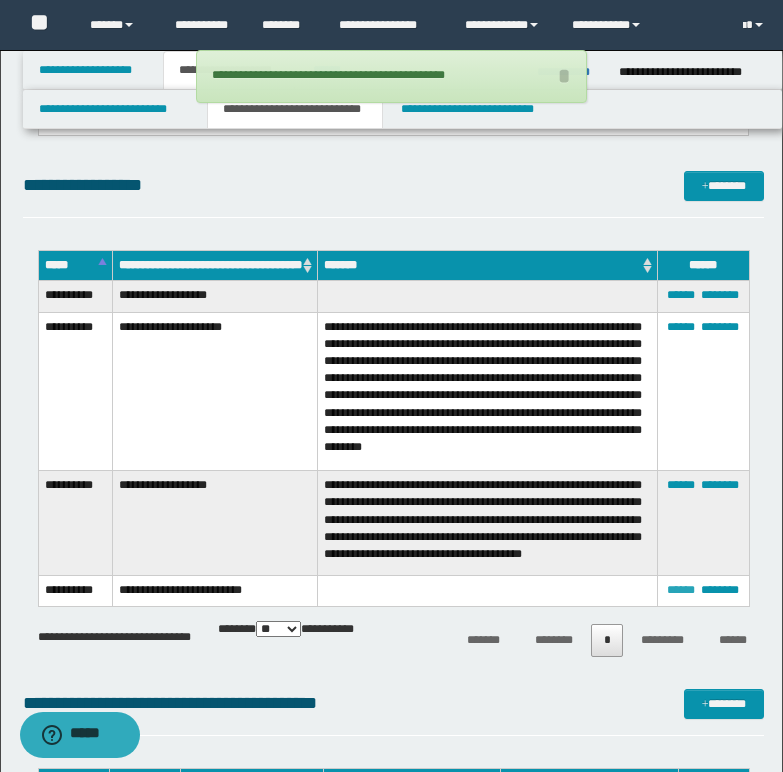 click on "******" at bounding box center (681, 590) 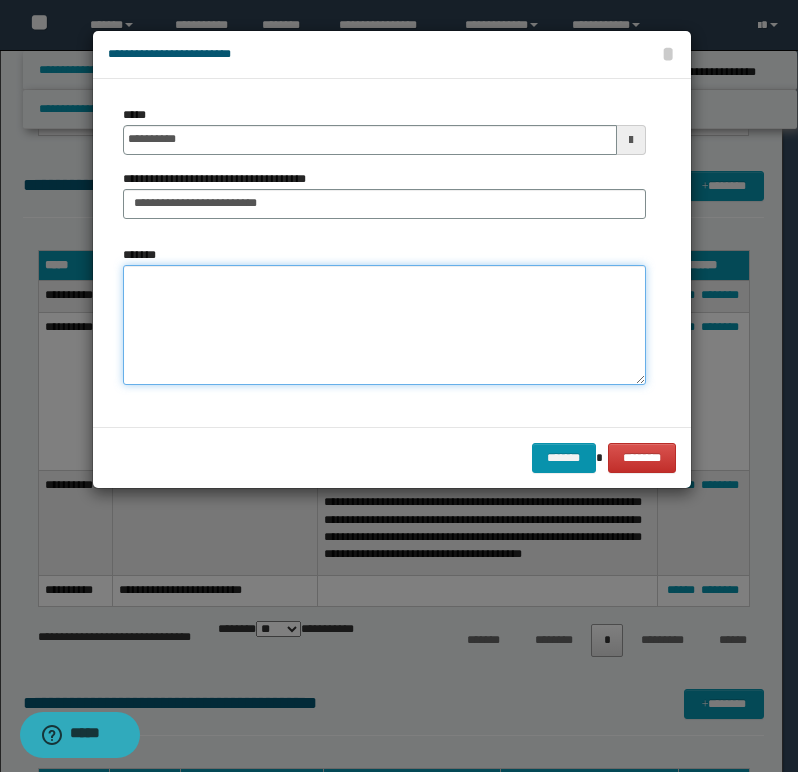 paste on "**********" 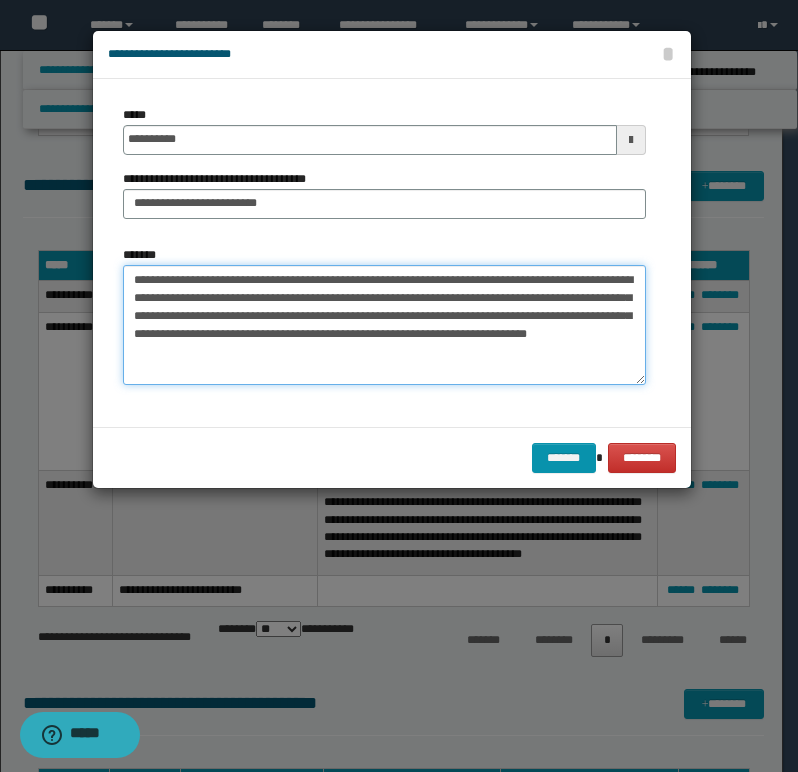 click on "**********" at bounding box center [384, 325] 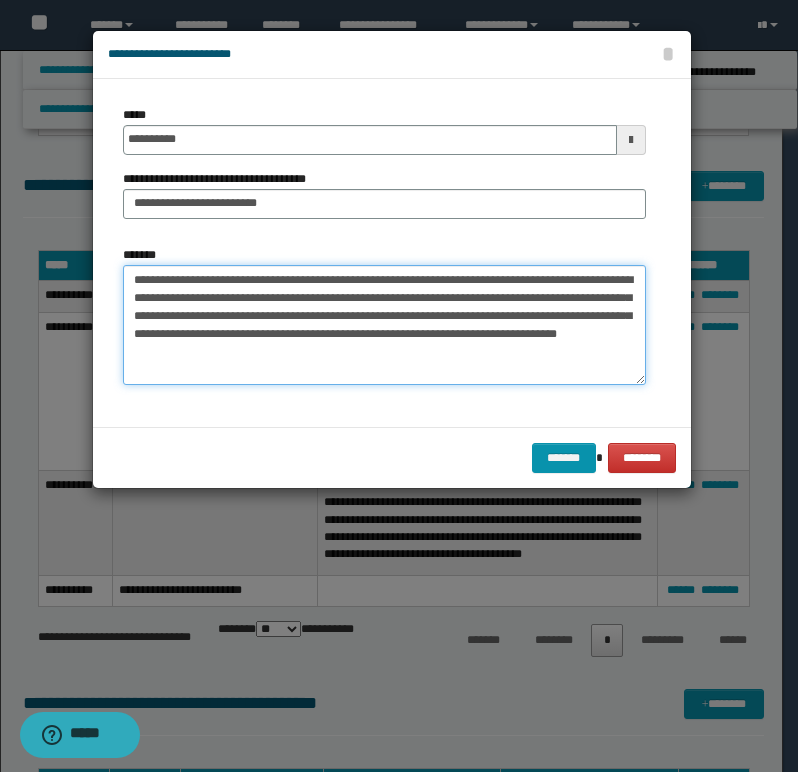 paste on "**********" 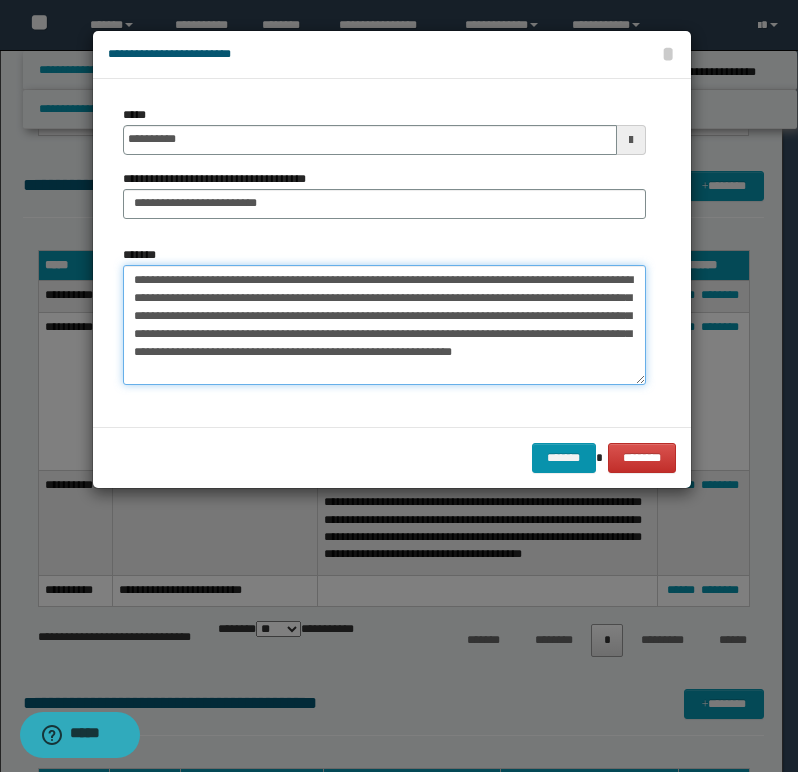 click on "**********" at bounding box center [384, 325] 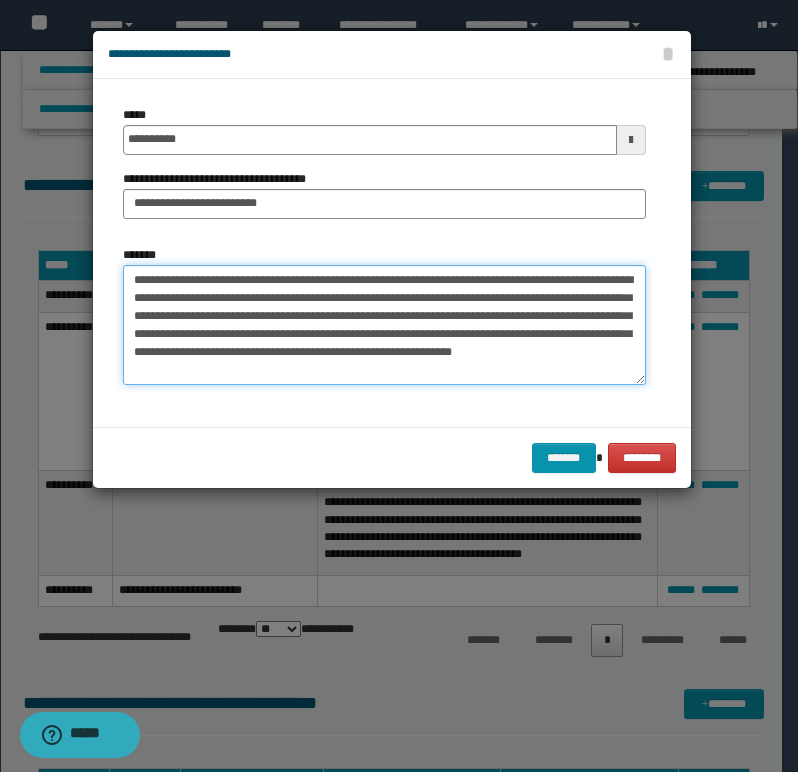 click on "**********" at bounding box center (384, 325) 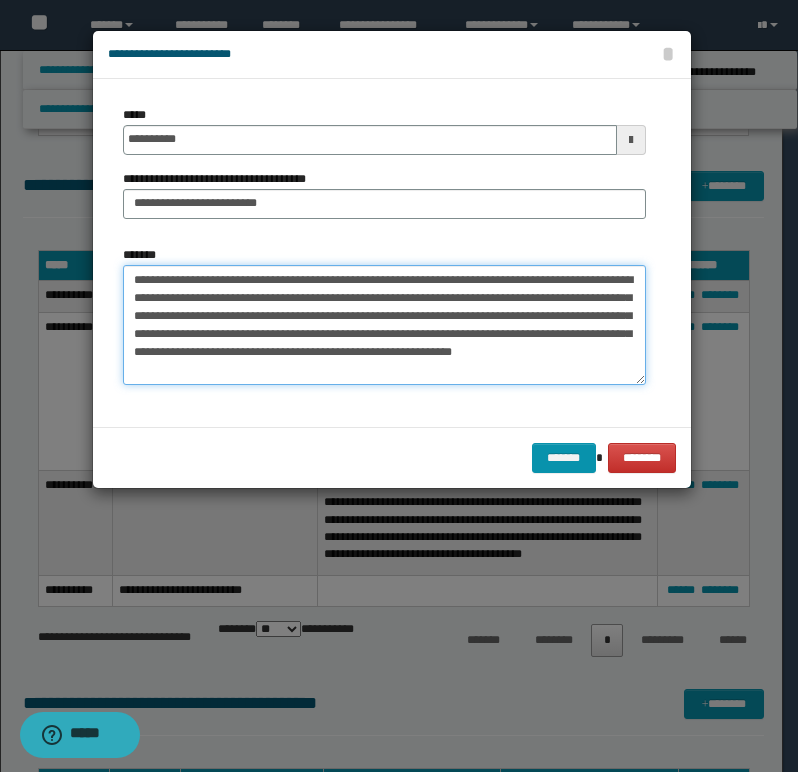 click on "**********" at bounding box center [384, 325] 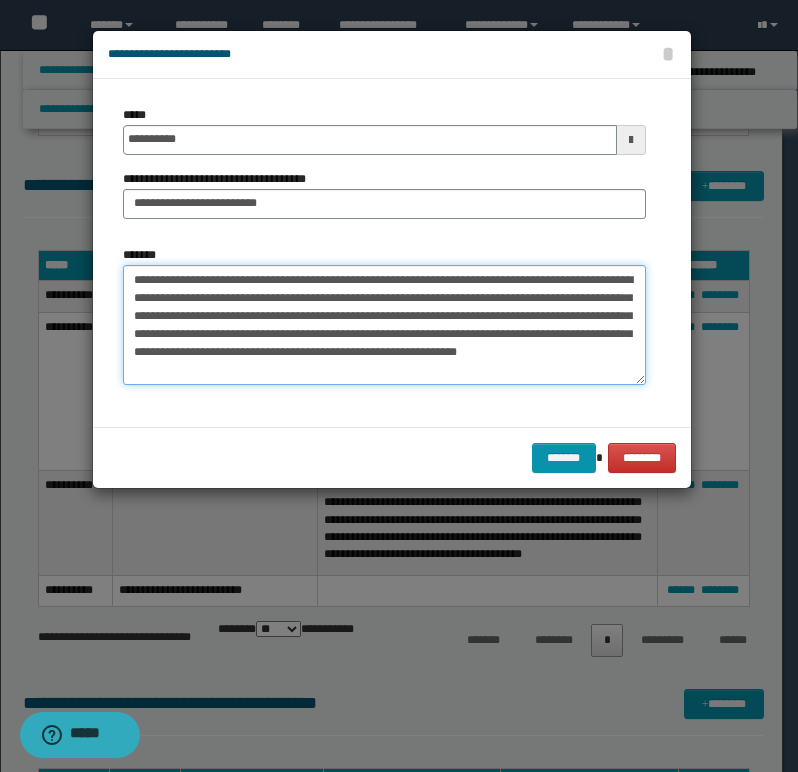 click on "**********" at bounding box center (384, 325) 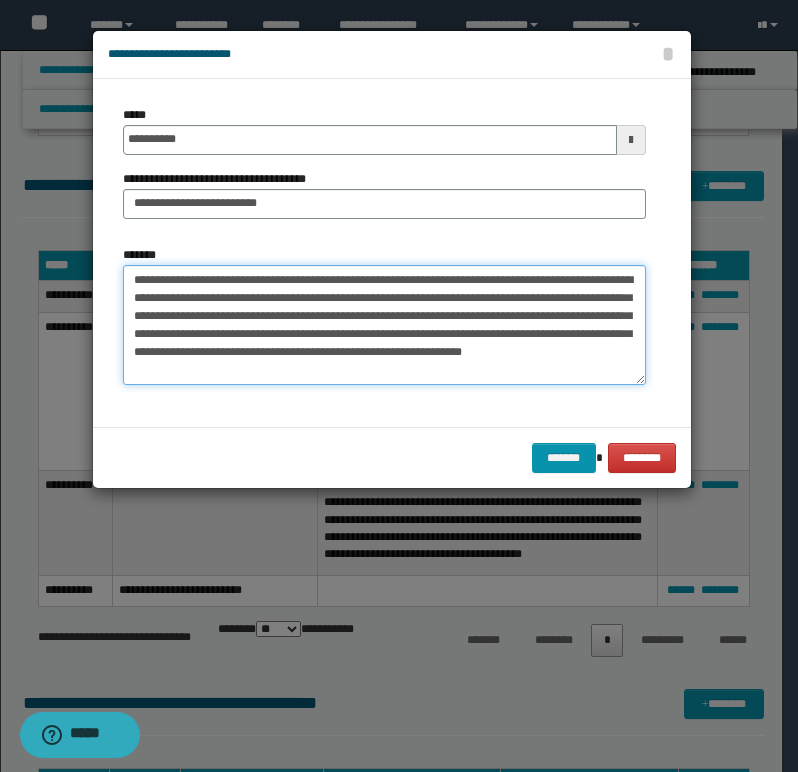 click on "**********" at bounding box center (384, 325) 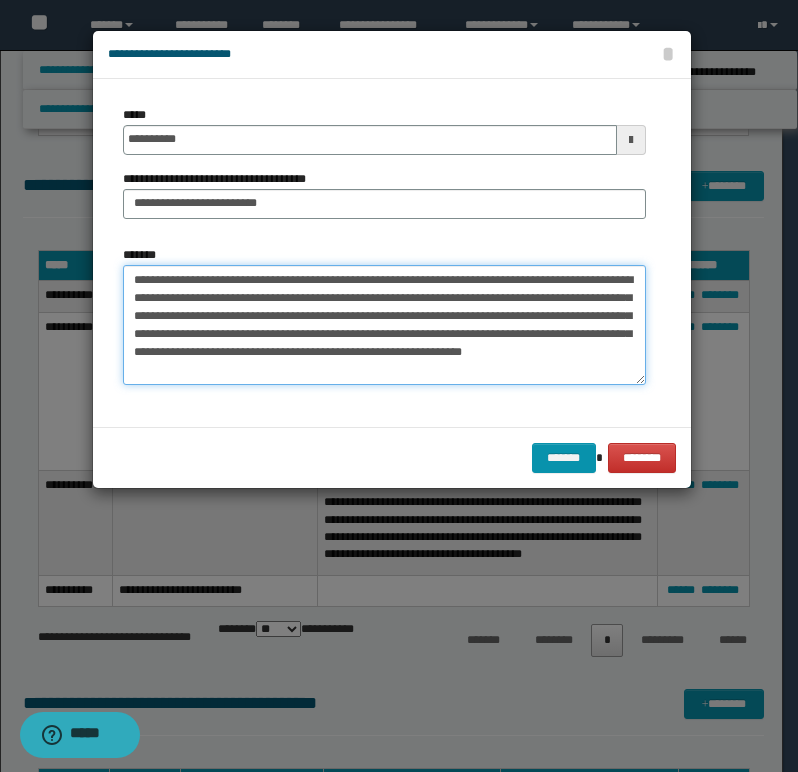 click on "**********" at bounding box center [384, 325] 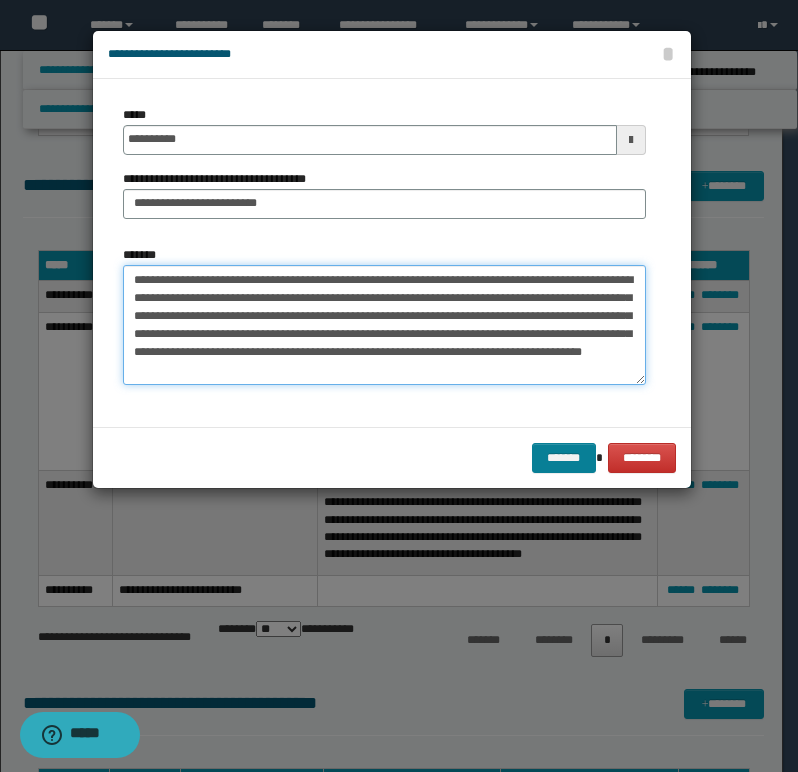 type on "**********" 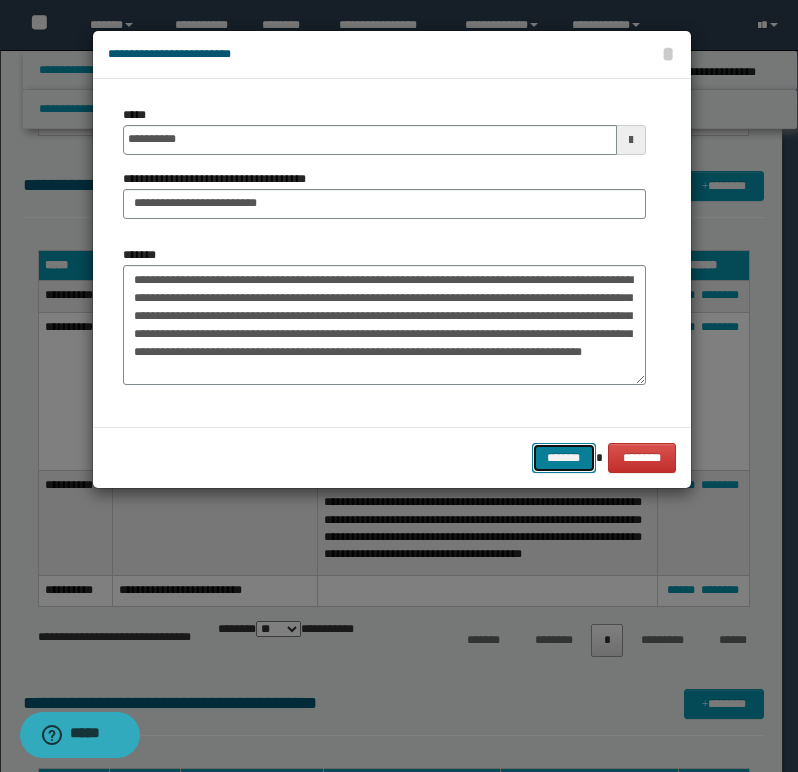 click on "*******" at bounding box center [564, 458] 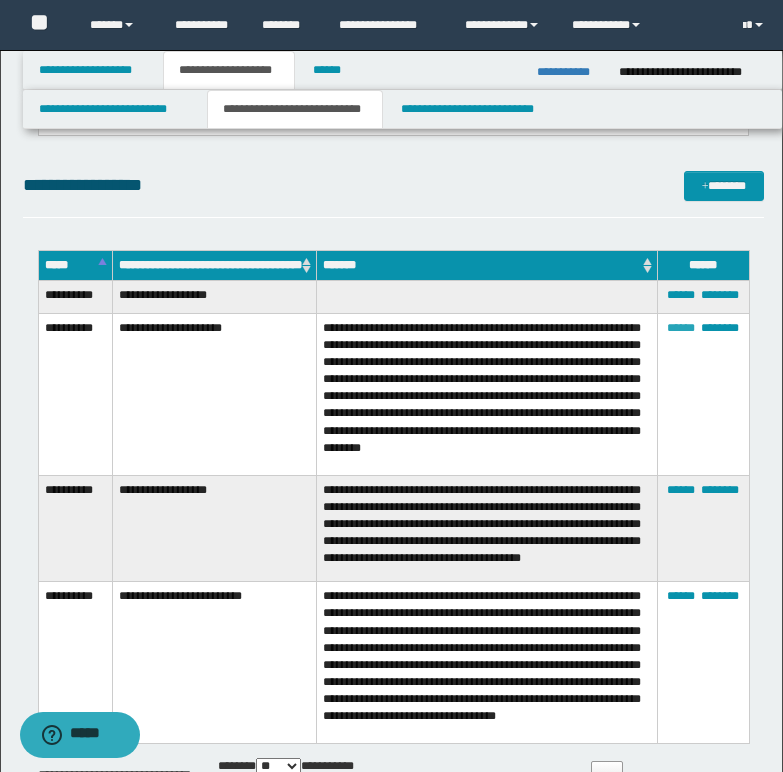 click on "******" at bounding box center (681, 328) 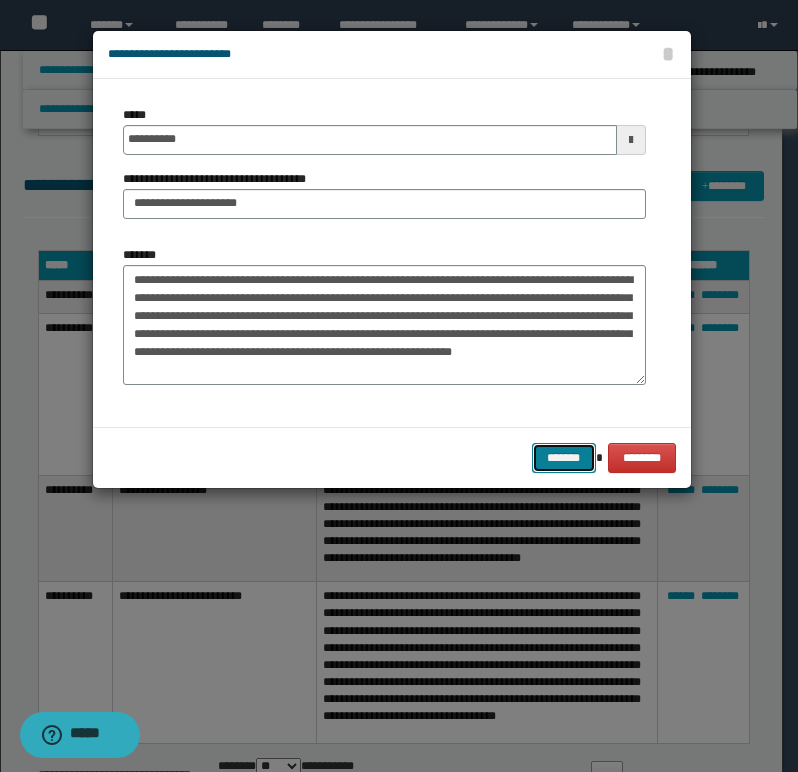 click on "*******" at bounding box center (564, 458) 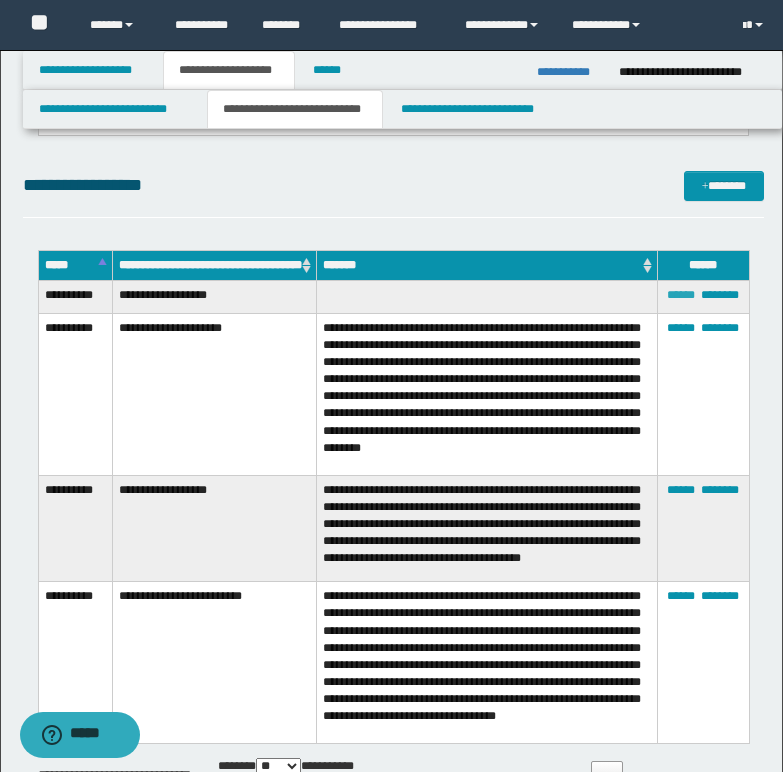 click on "******" at bounding box center (681, 295) 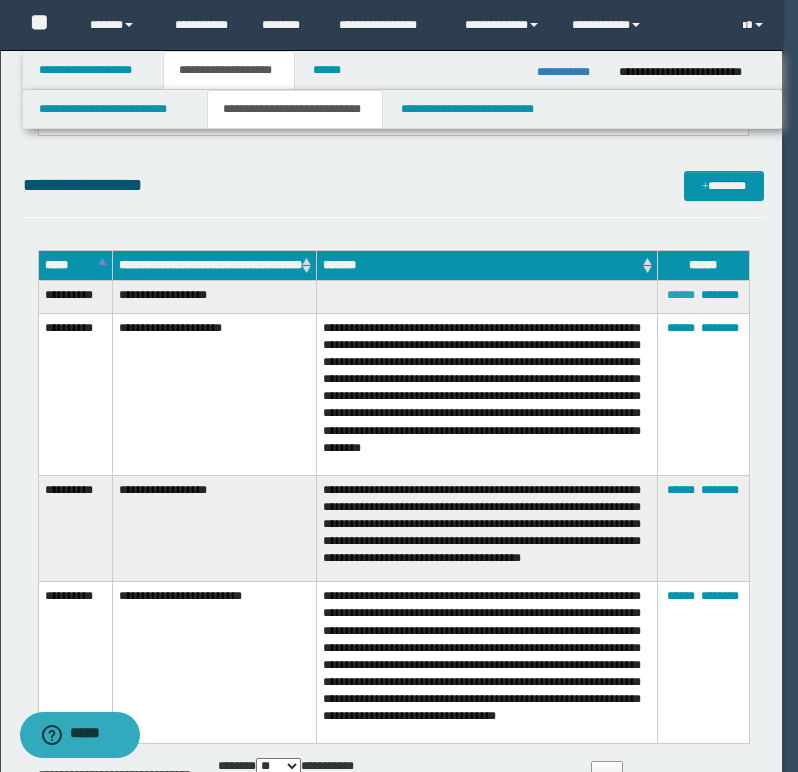 type on "**********" 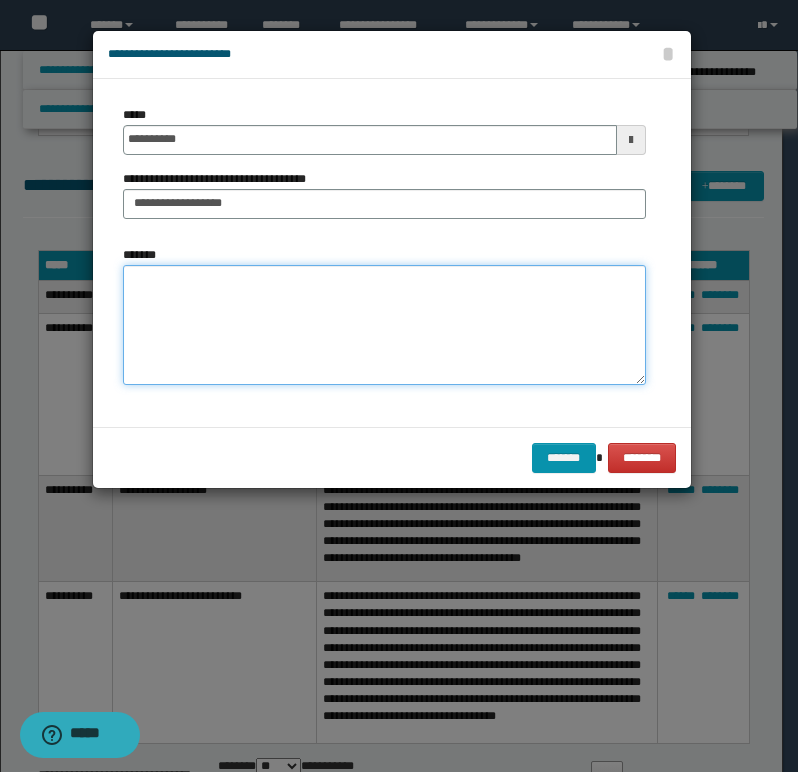 paste on "**********" 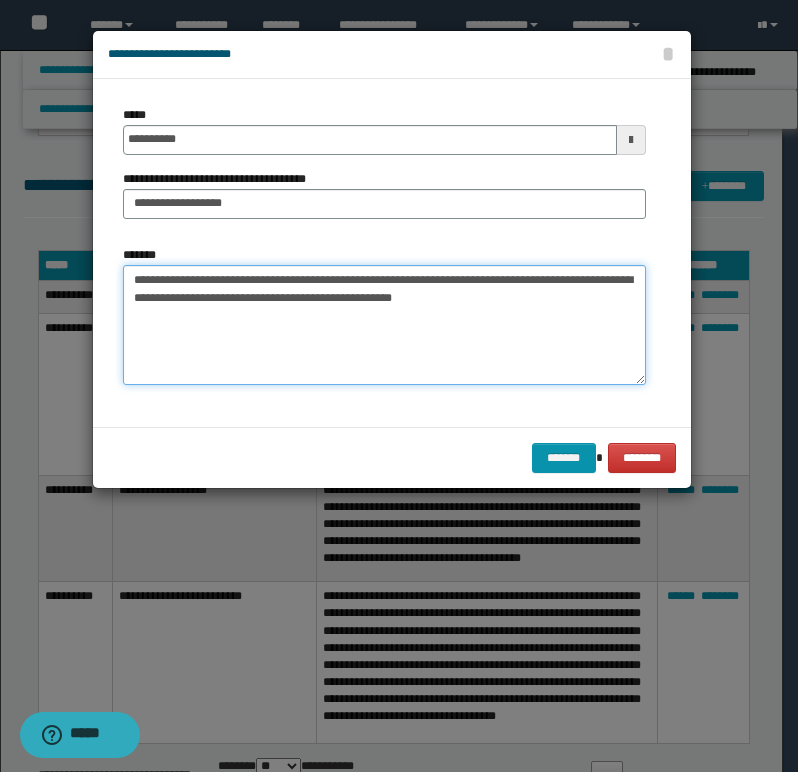 click on "**********" at bounding box center [384, 325] 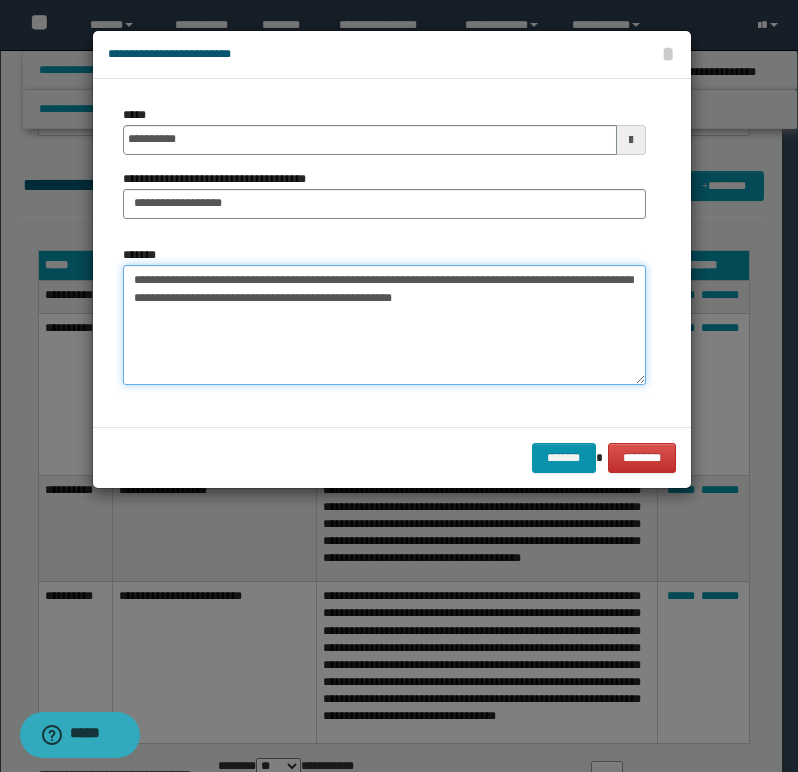 click on "**********" at bounding box center [384, 325] 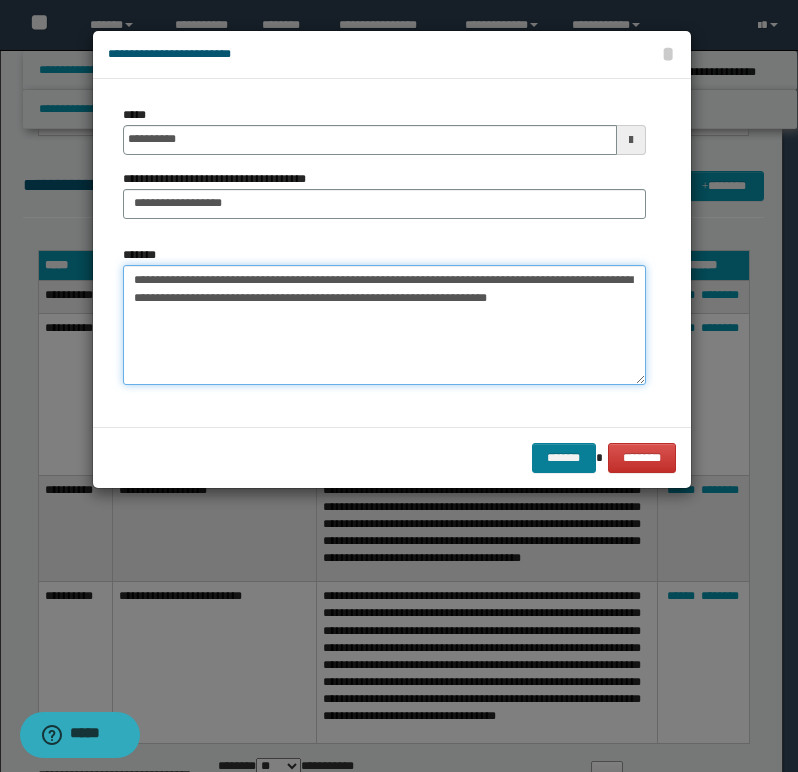 type on "**********" 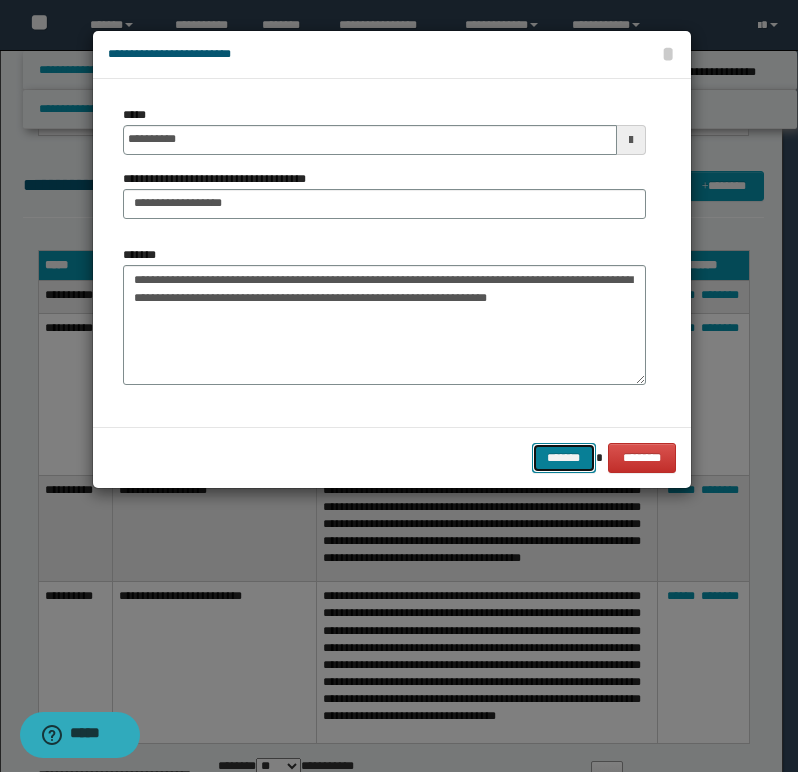 click on "*******" at bounding box center [564, 458] 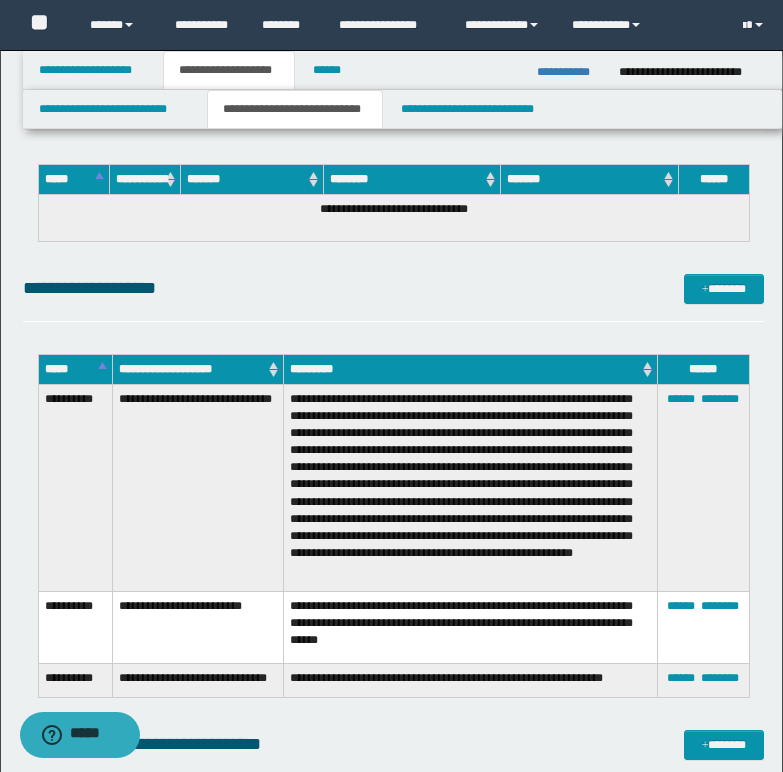 scroll, scrollTop: 1700, scrollLeft: 0, axis: vertical 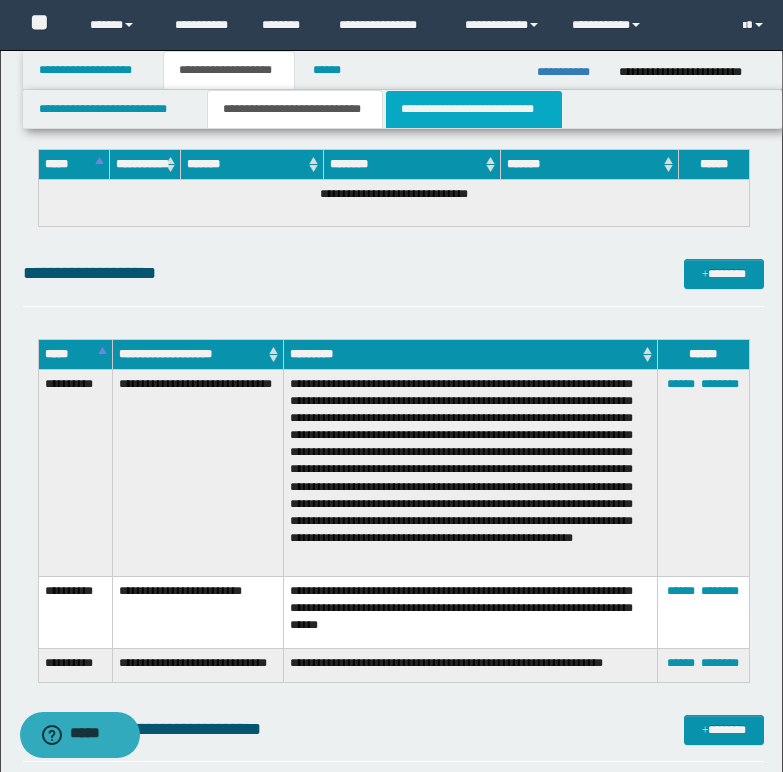 click on "**********" at bounding box center (474, 109) 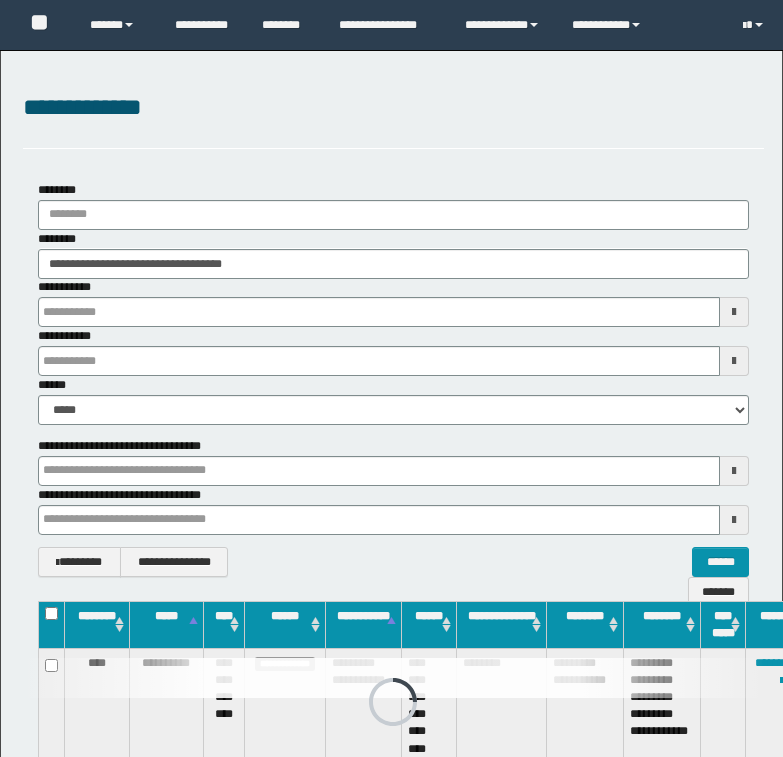 scroll, scrollTop: 0, scrollLeft: 0, axis: both 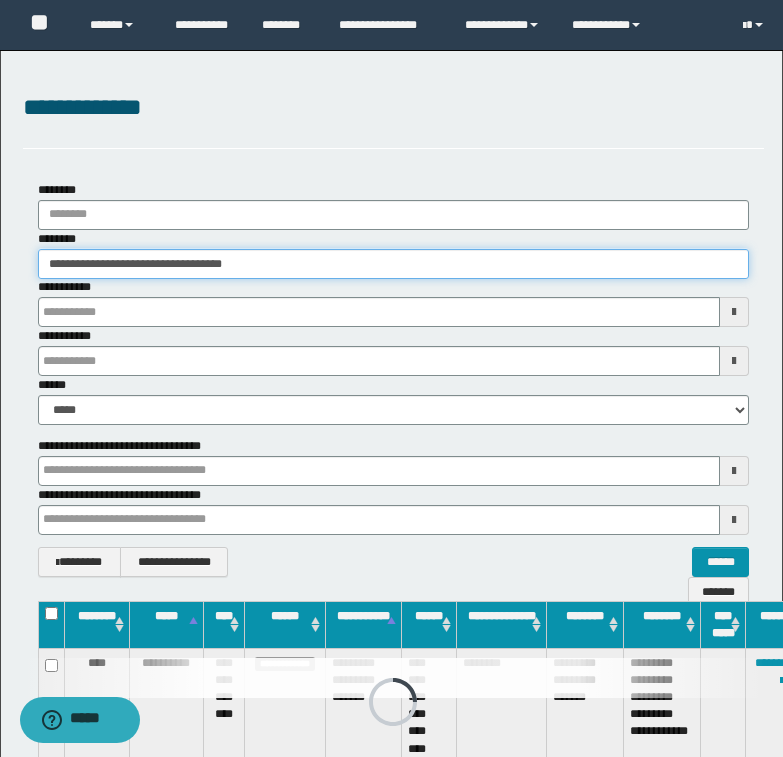 drag, startPoint x: 45, startPoint y: 261, endPoint x: 325, endPoint y: 259, distance: 280.00714 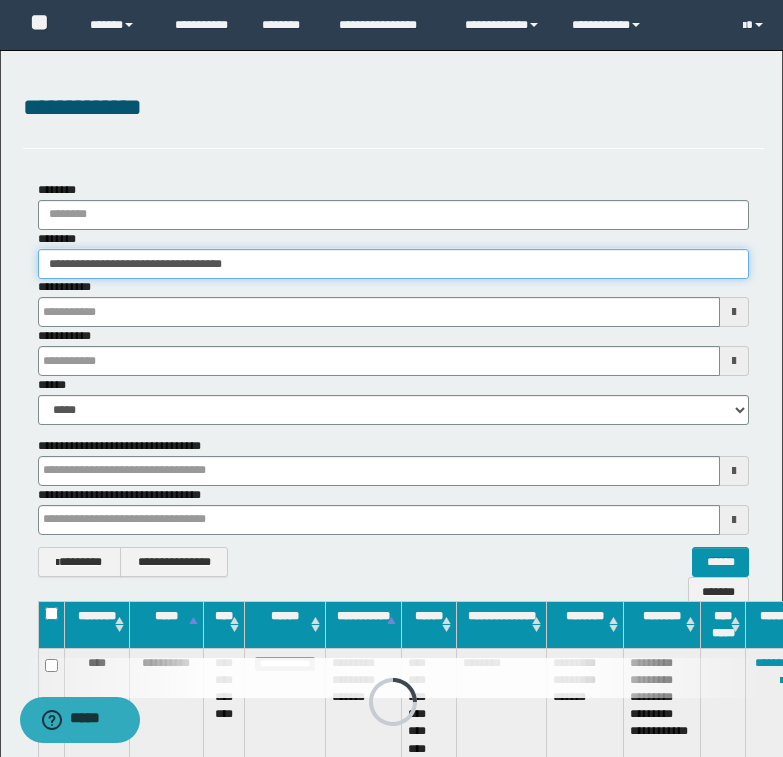 click on "**********" at bounding box center (393, 264) 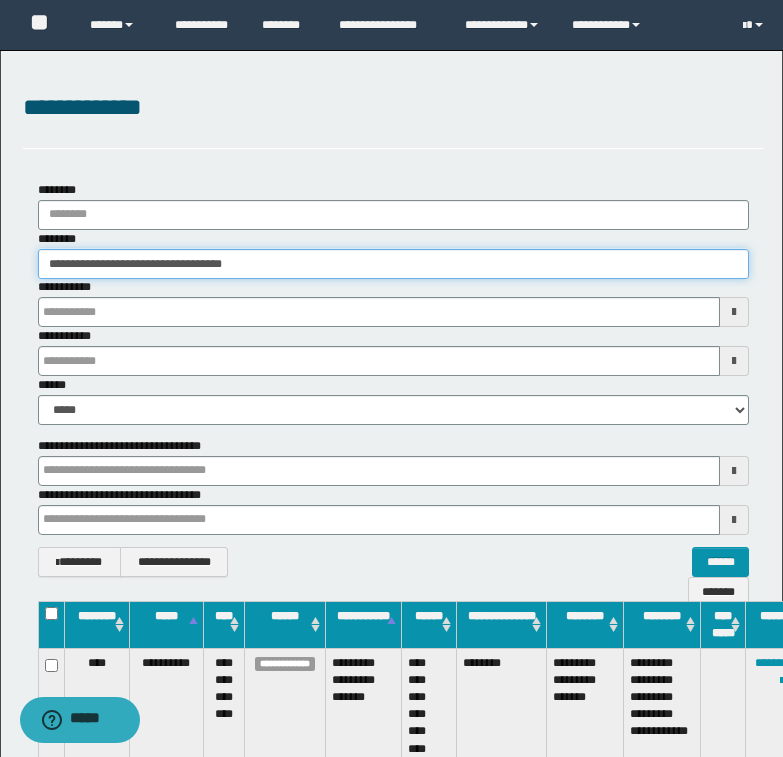 paste 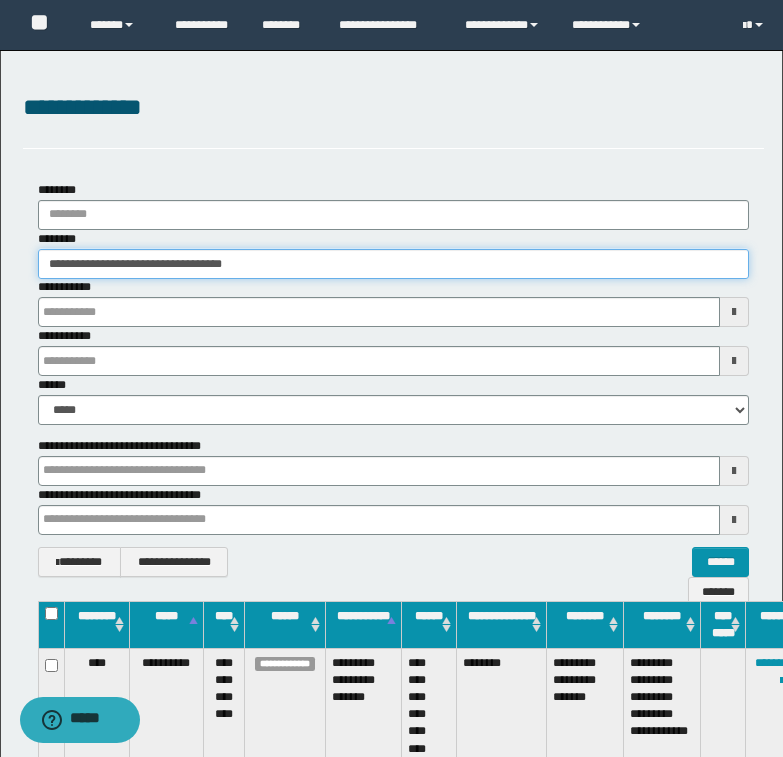 type on "**********" 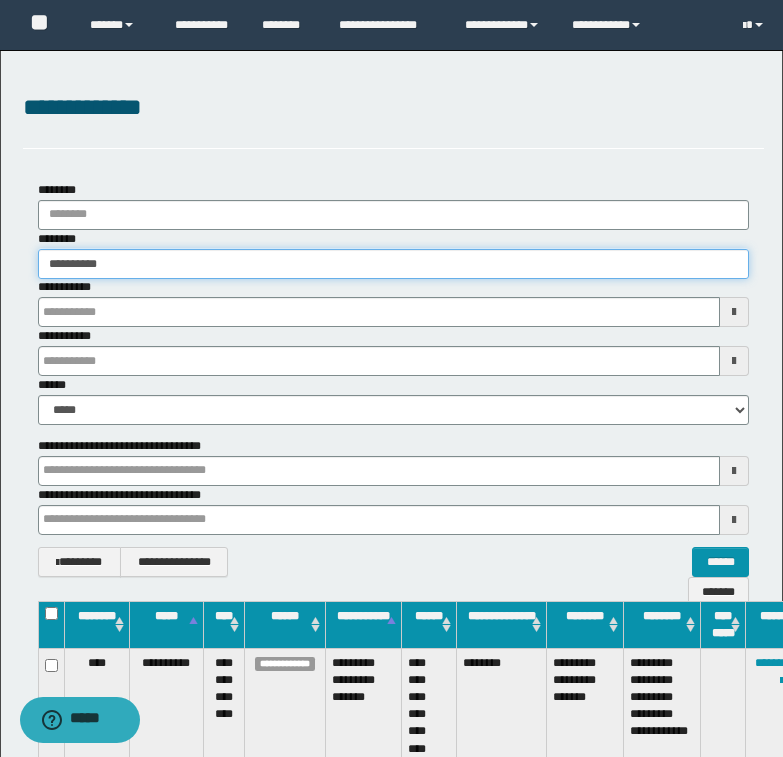 type on "**********" 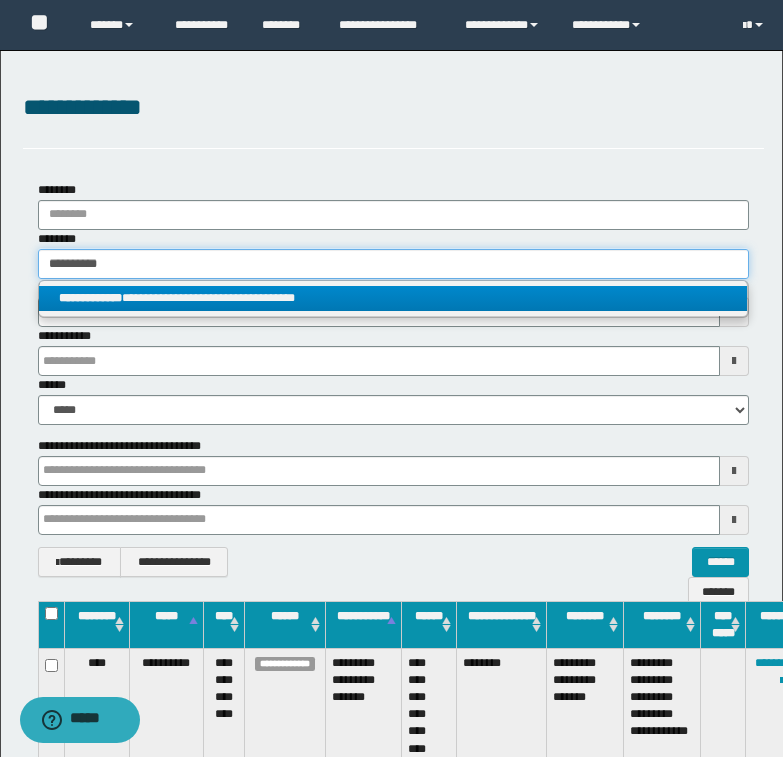 type on "**********" 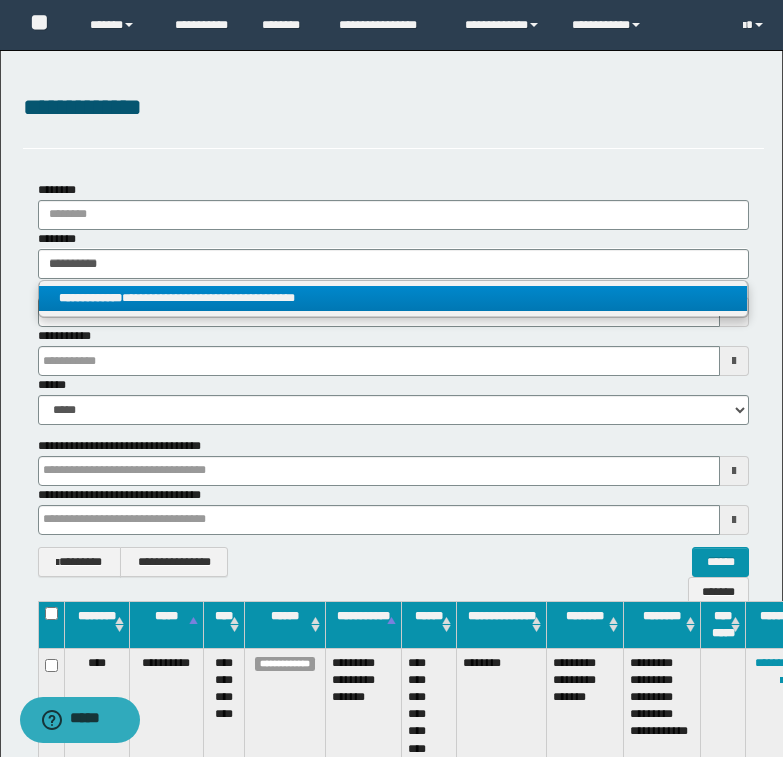 click on "**********" at bounding box center (393, 298) 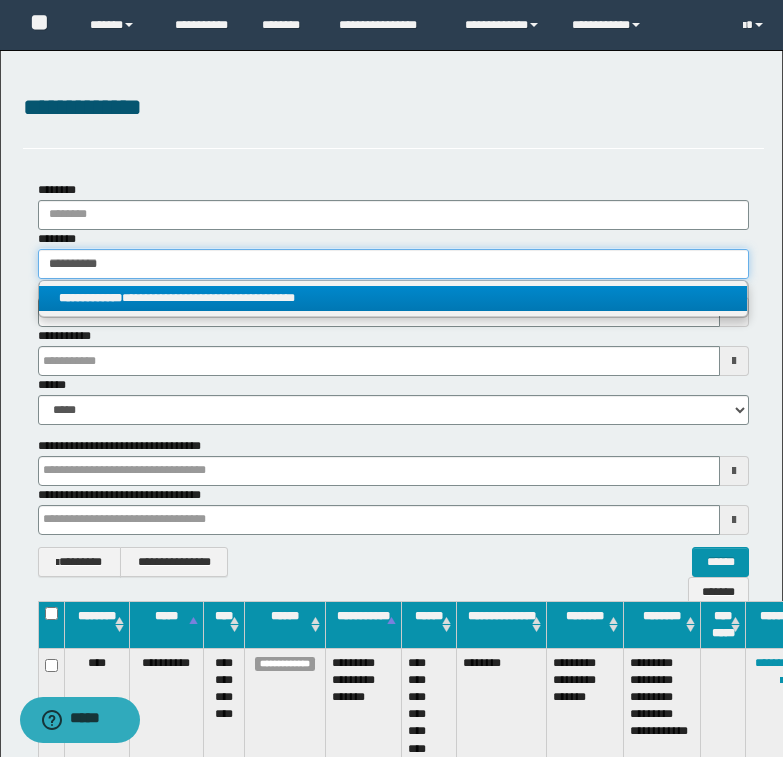type 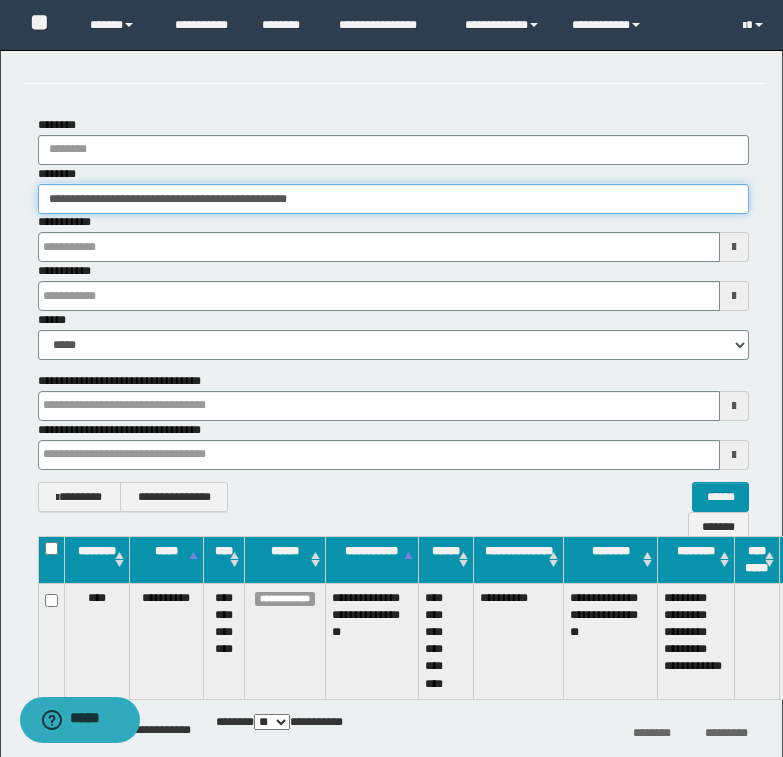 scroll, scrollTop: 100, scrollLeft: 0, axis: vertical 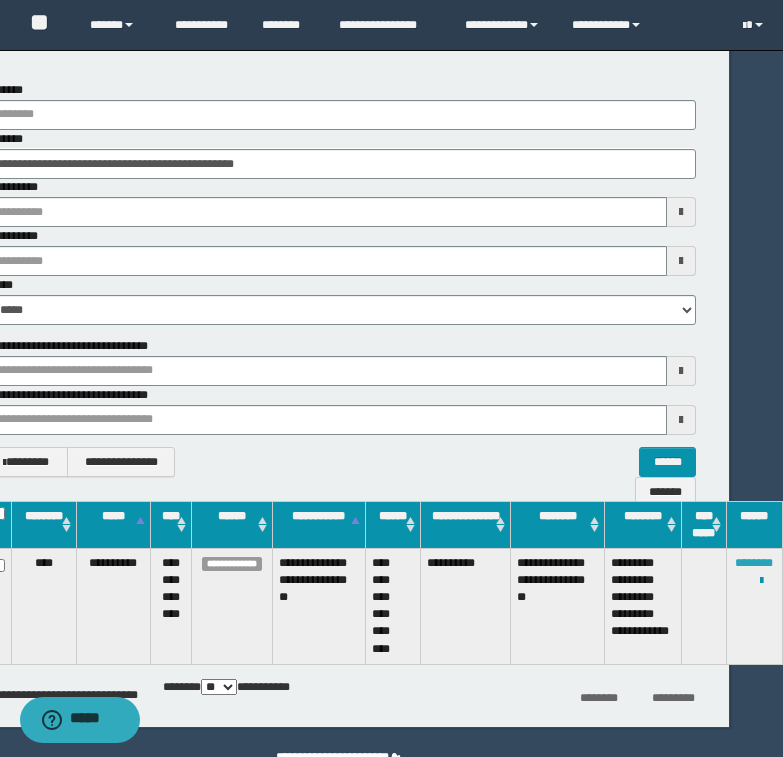 click on "********" at bounding box center [754, 563] 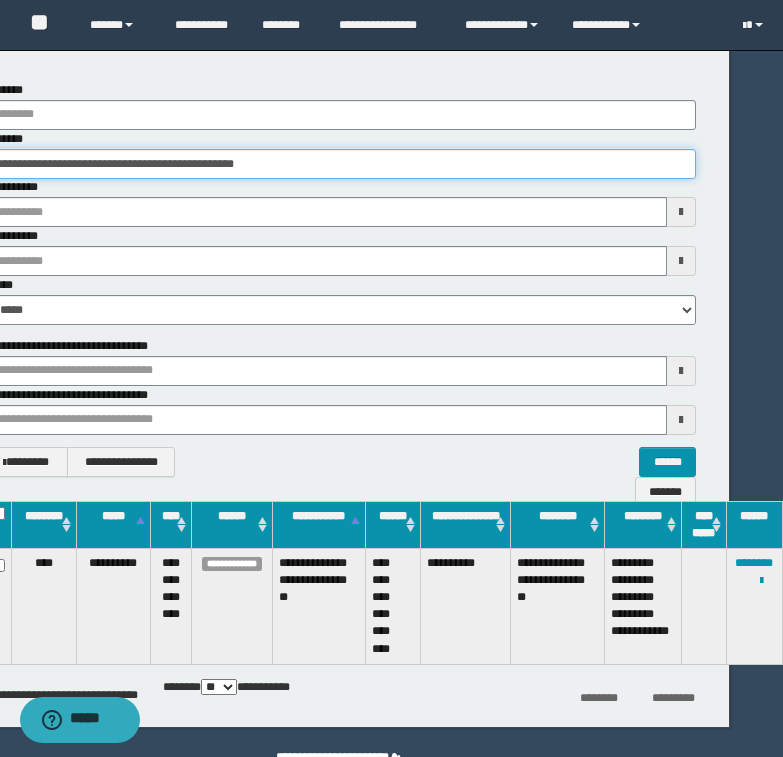 click on "**********" at bounding box center (340, 164) 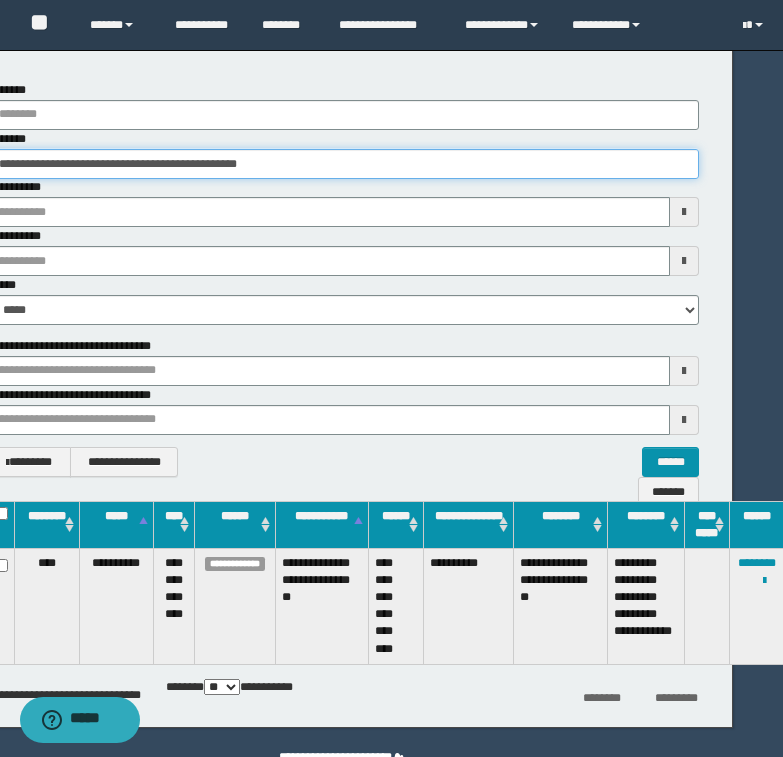 scroll, scrollTop: 100, scrollLeft: 0, axis: vertical 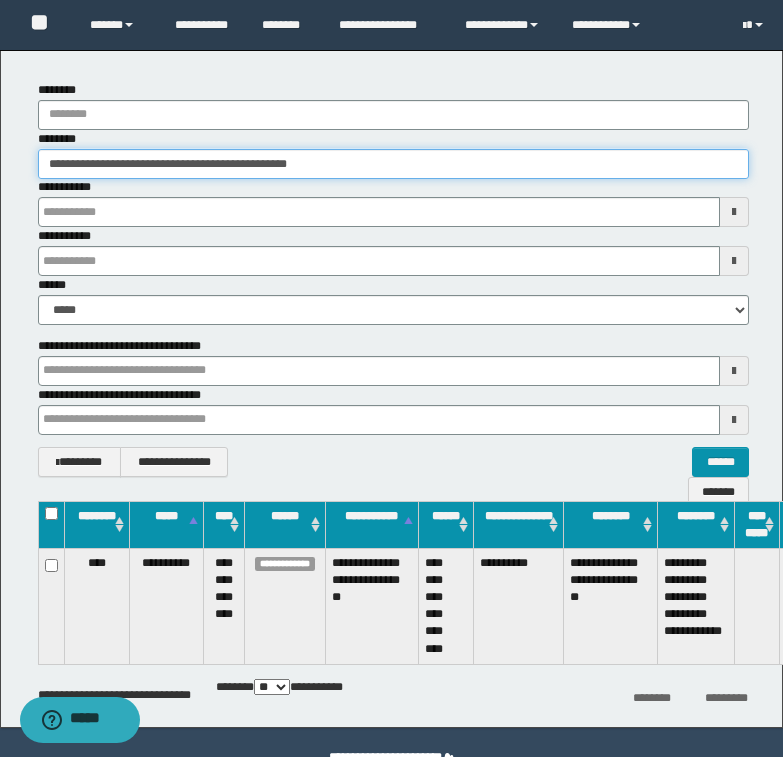 drag, startPoint x: 48, startPoint y: 158, endPoint x: 382, endPoint y: 152, distance: 334.0539 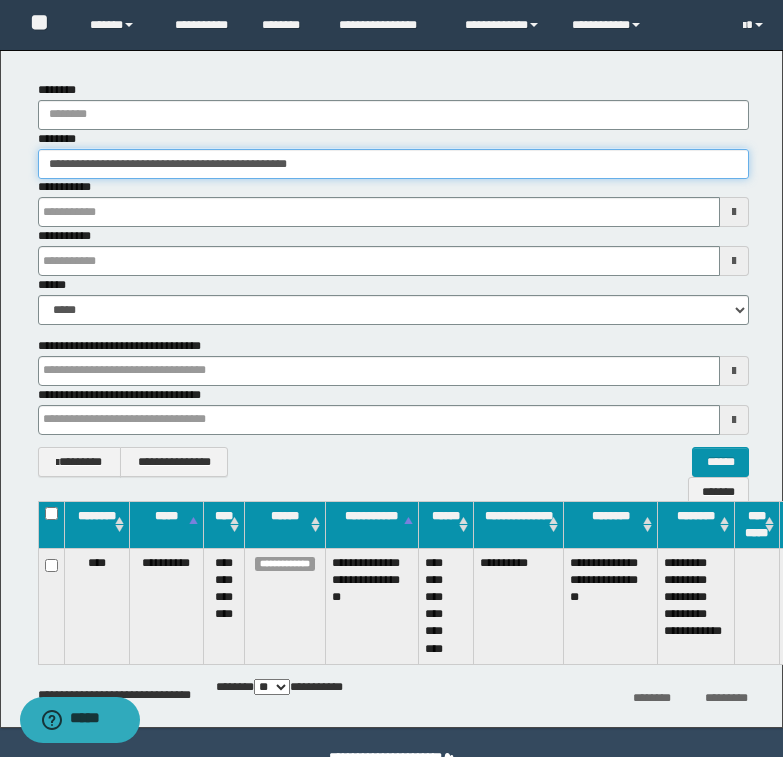 paste 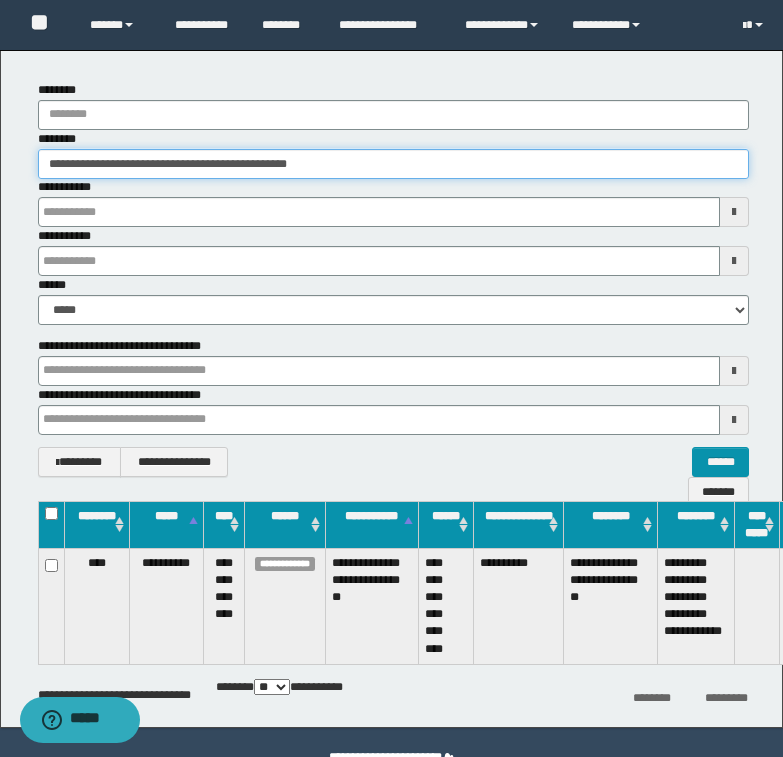 type on "********" 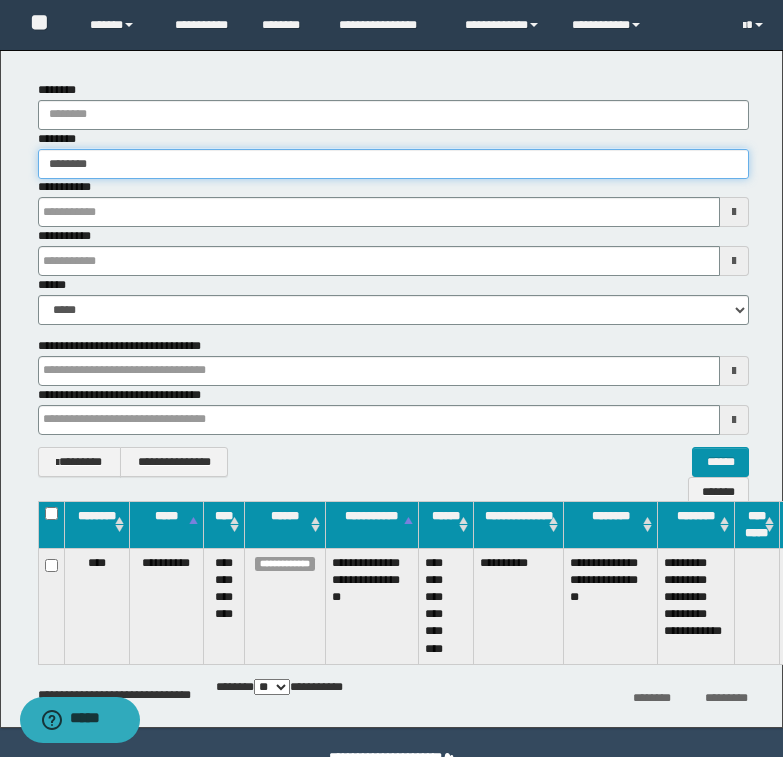 type on "********" 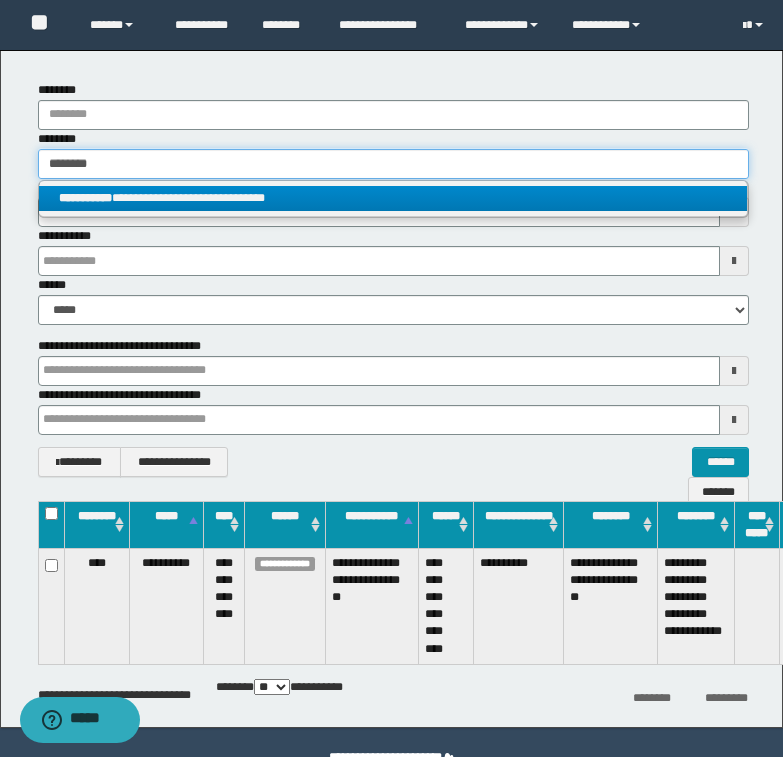 type on "********" 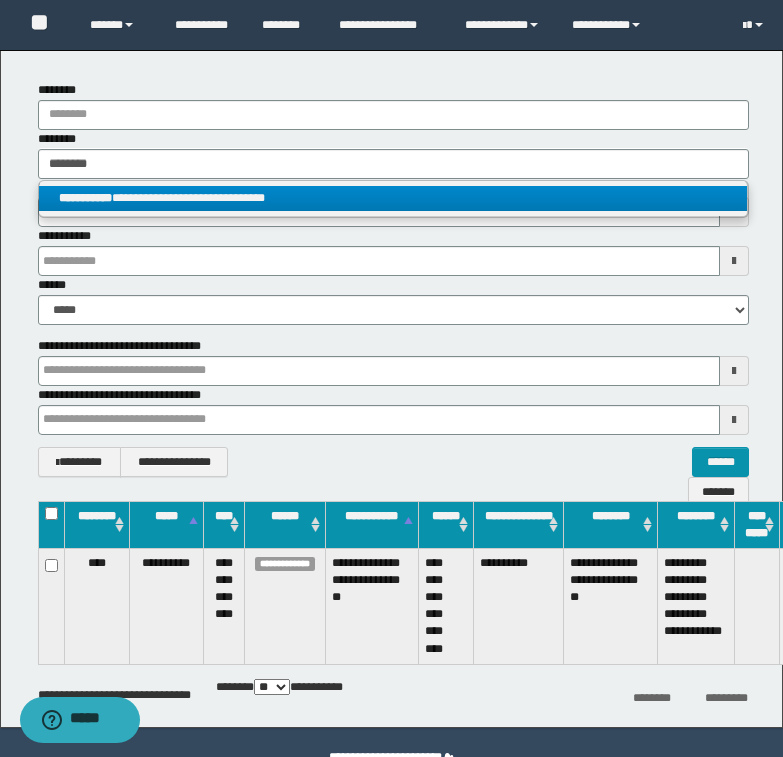 click on "**********" at bounding box center (393, 198) 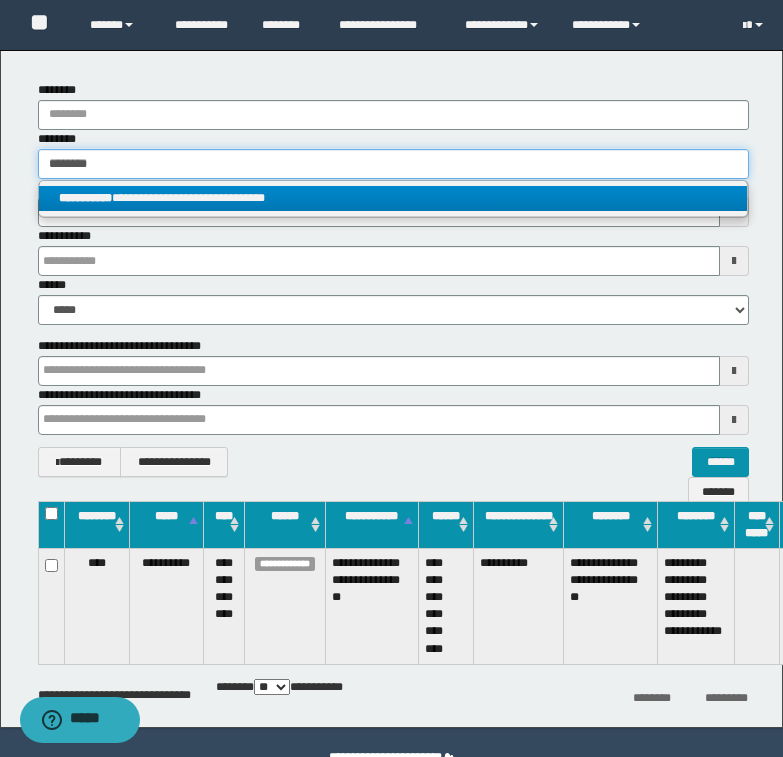 type 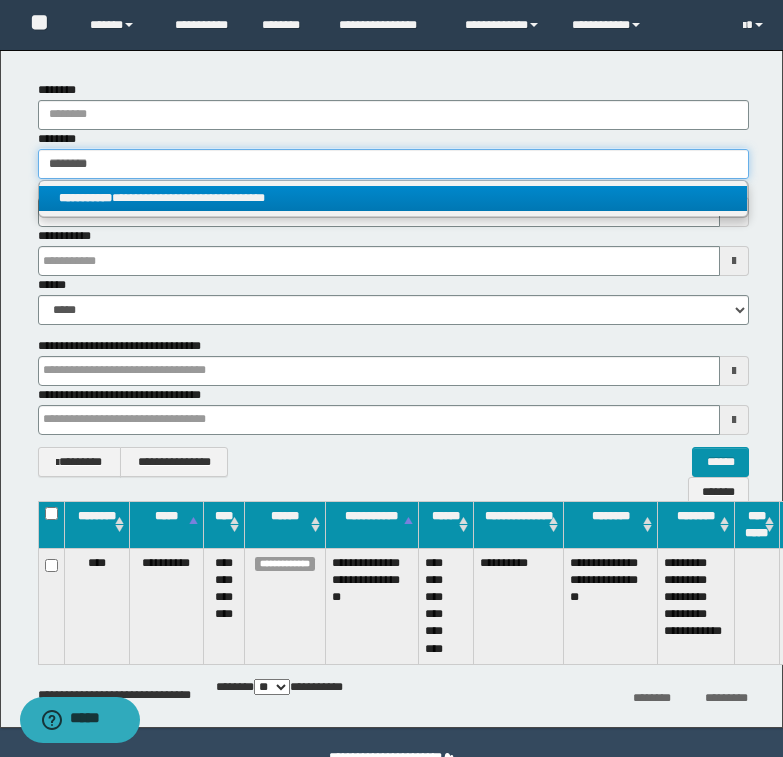 type on "**********" 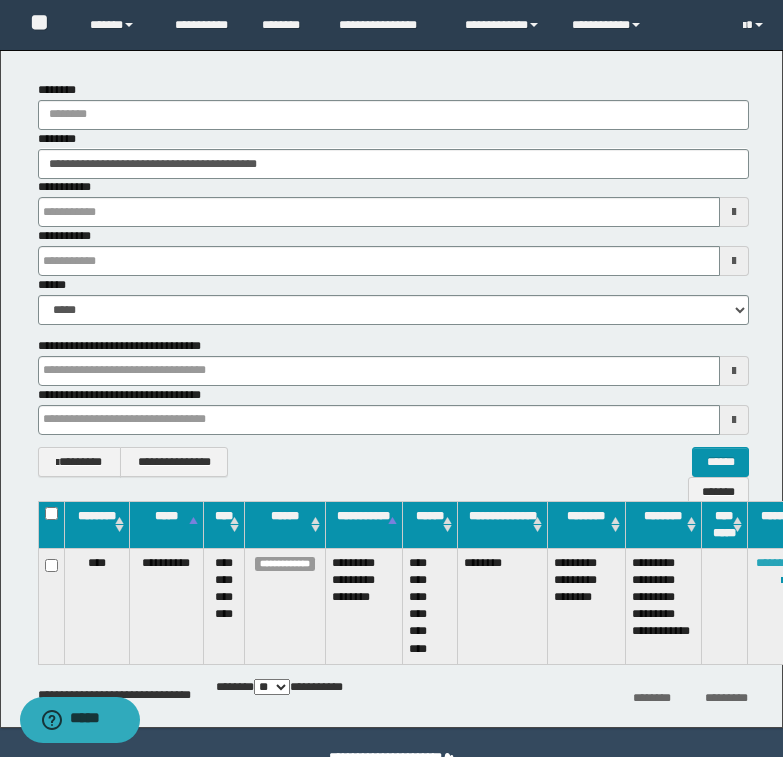 click on "********" at bounding box center (775, 563) 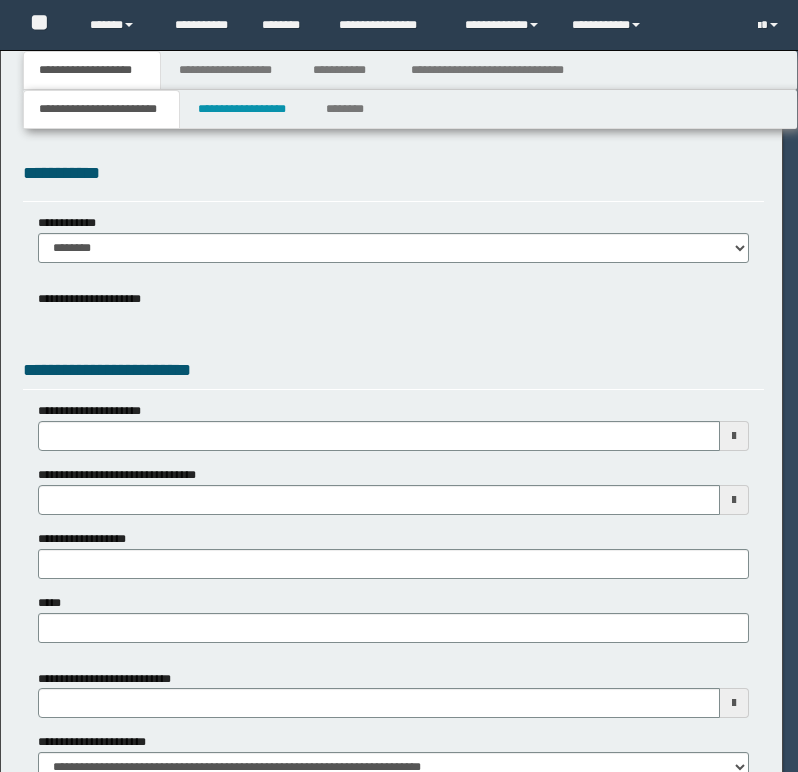 scroll, scrollTop: 0, scrollLeft: 0, axis: both 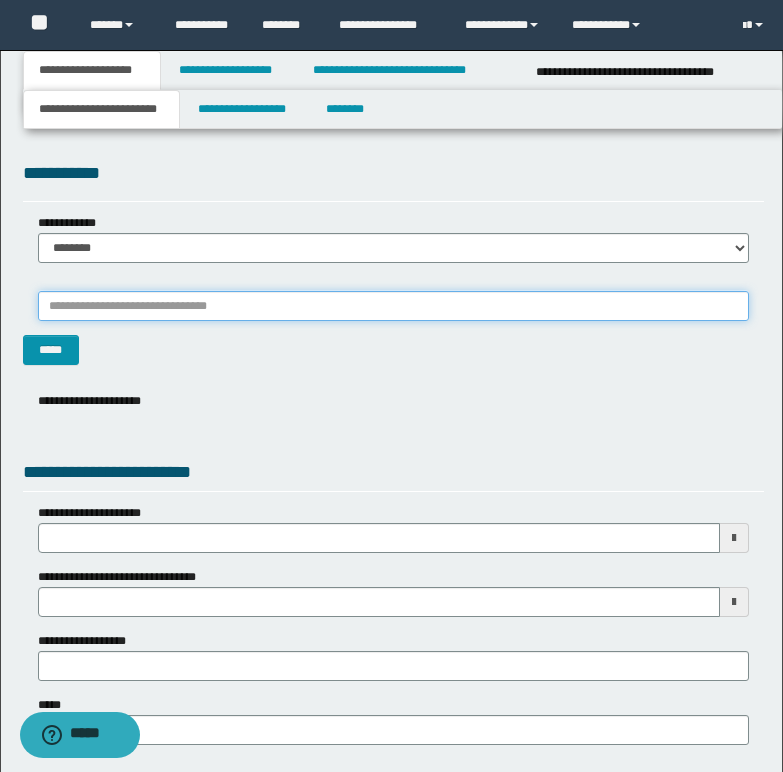 click on "*******" at bounding box center (393, 306) 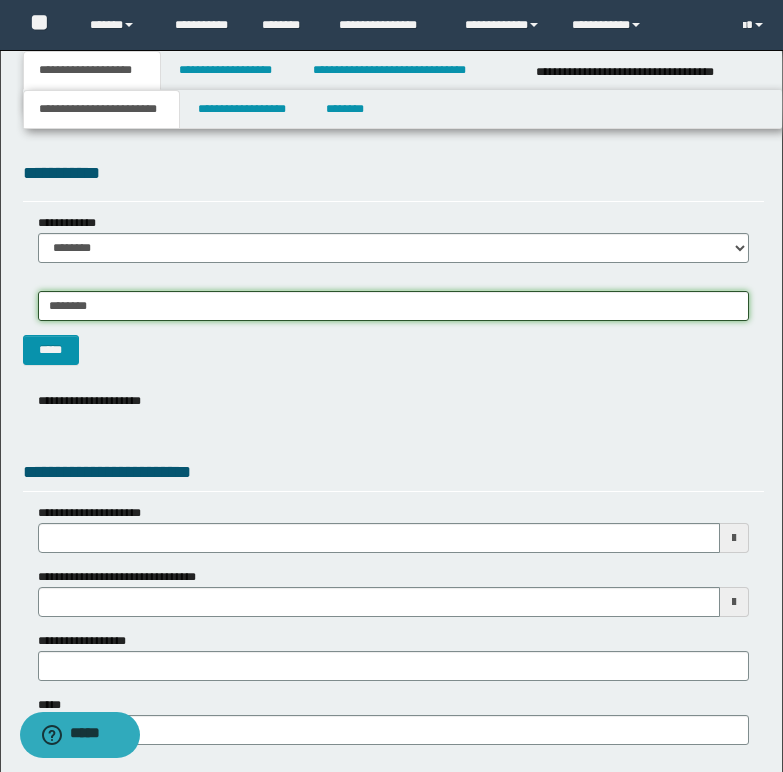type on "*********" 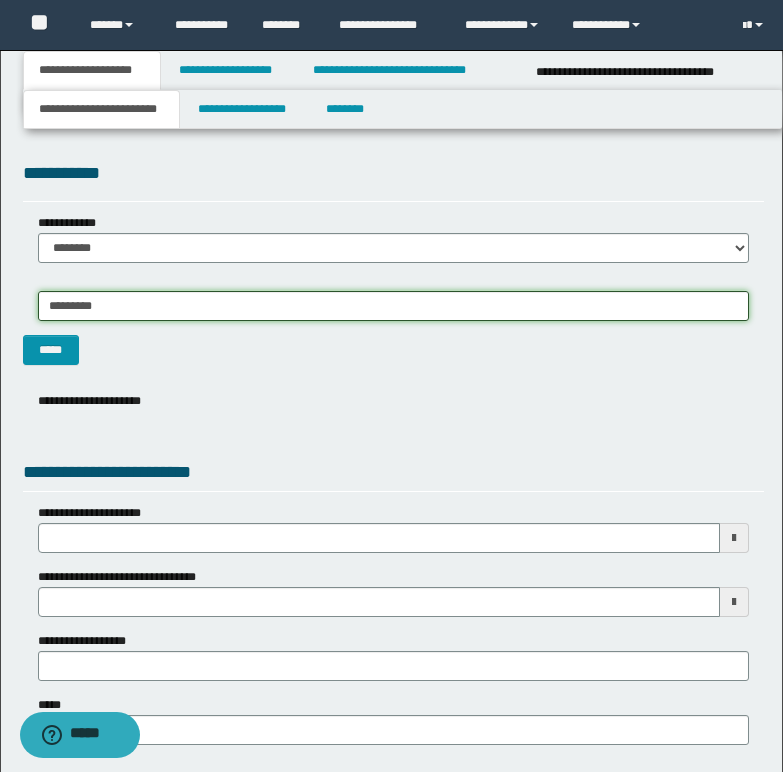 type on "*********" 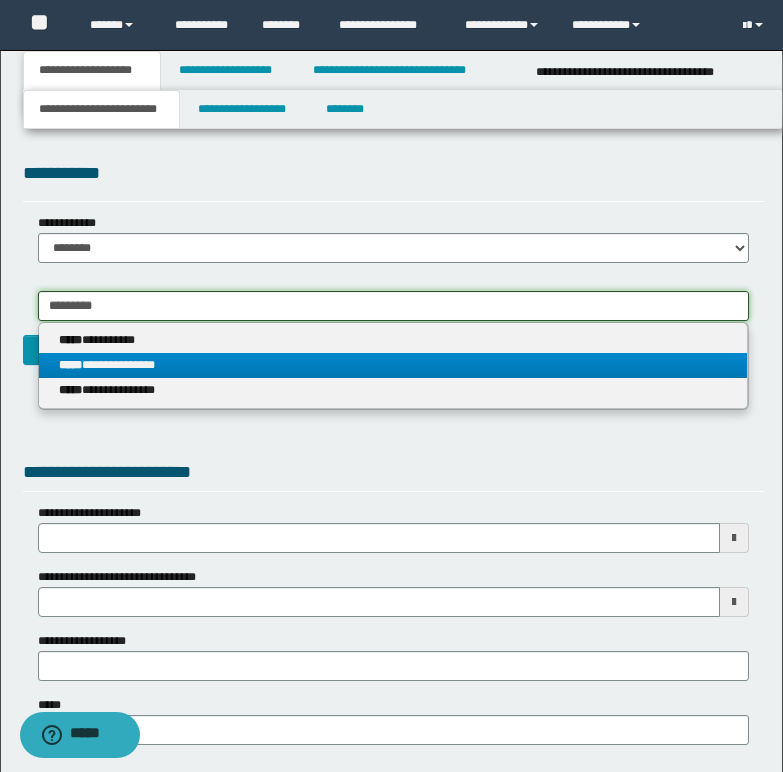 type on "*********" 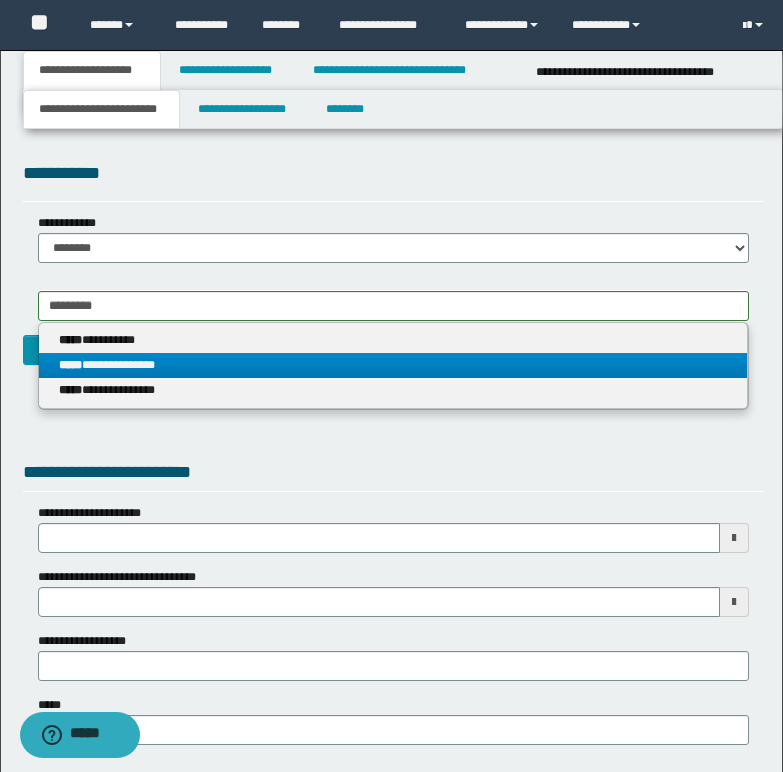 click on "**********" at bounding box center [393, 365] 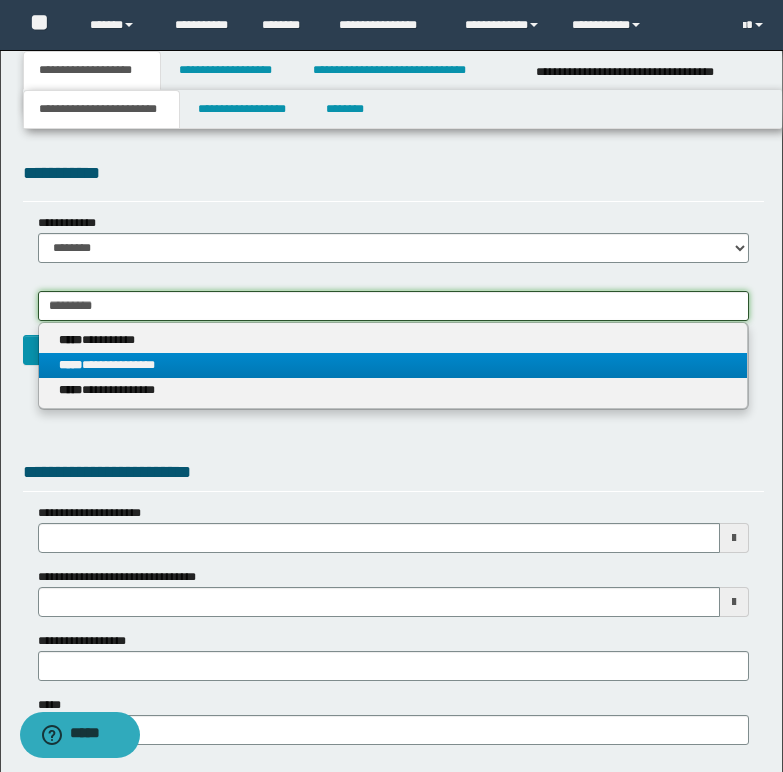 type 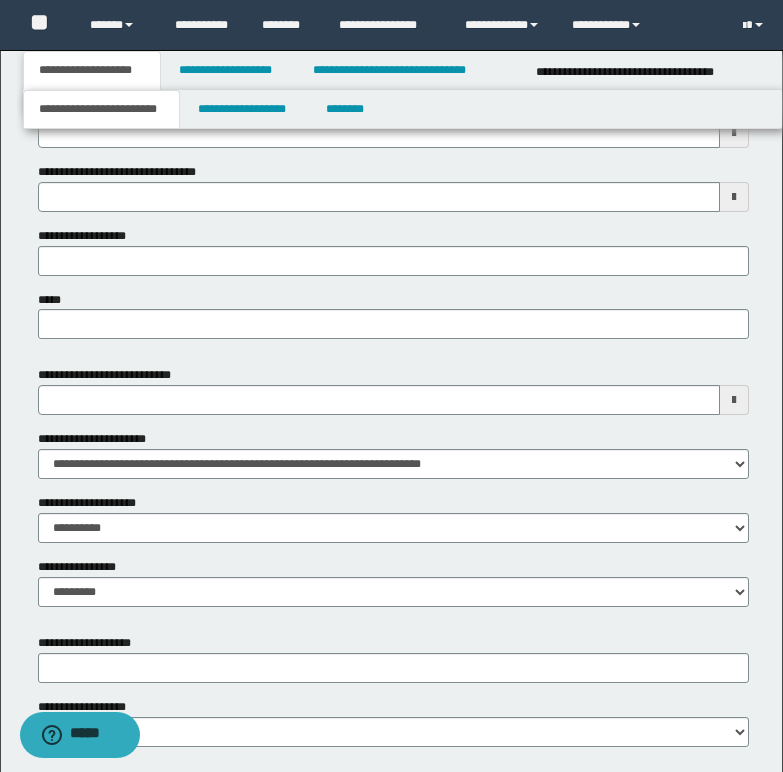 scroll, scrollTop: 800, scrollLeft: 0, axis: vertical 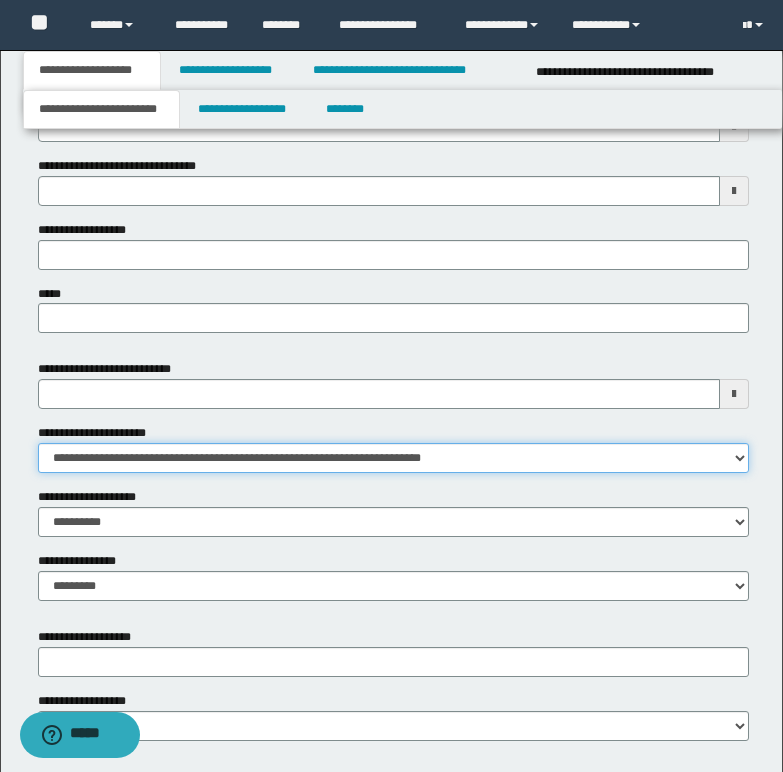 click on "**********" at bounding box center [393, 458] 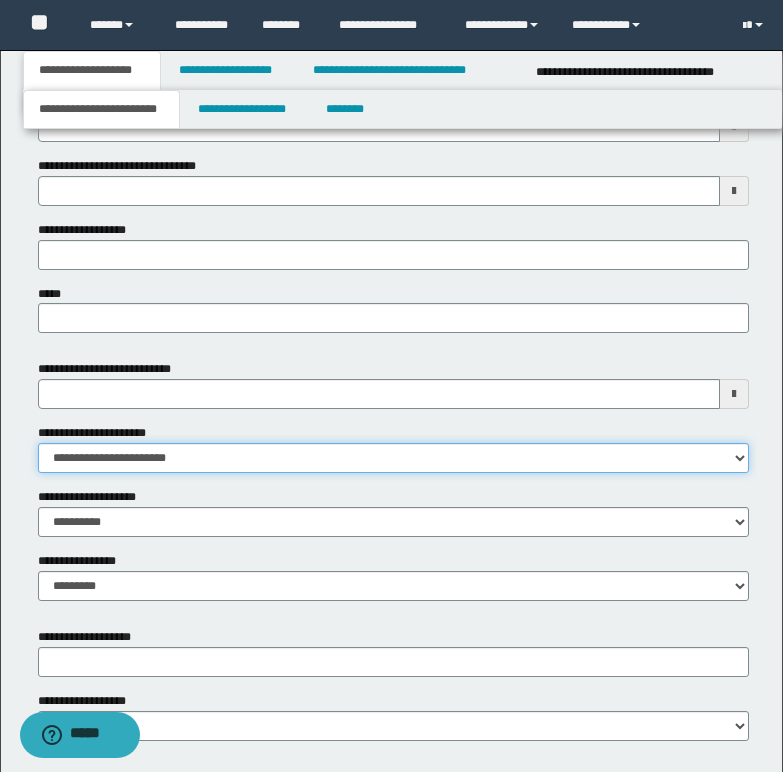 click on "**********" at bounding box center [393, 458] 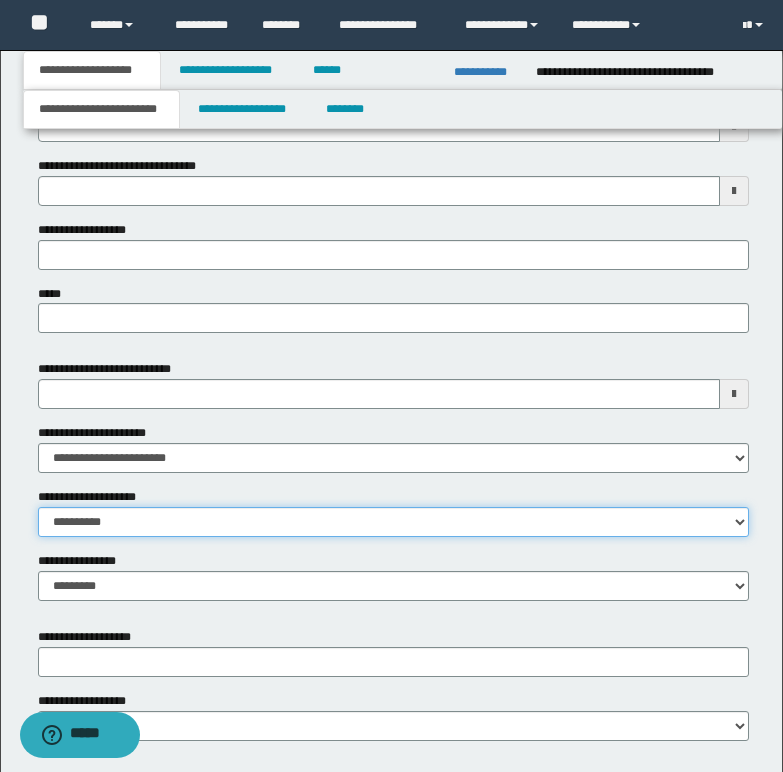 click on "**********" at bounding box center [393, 522] 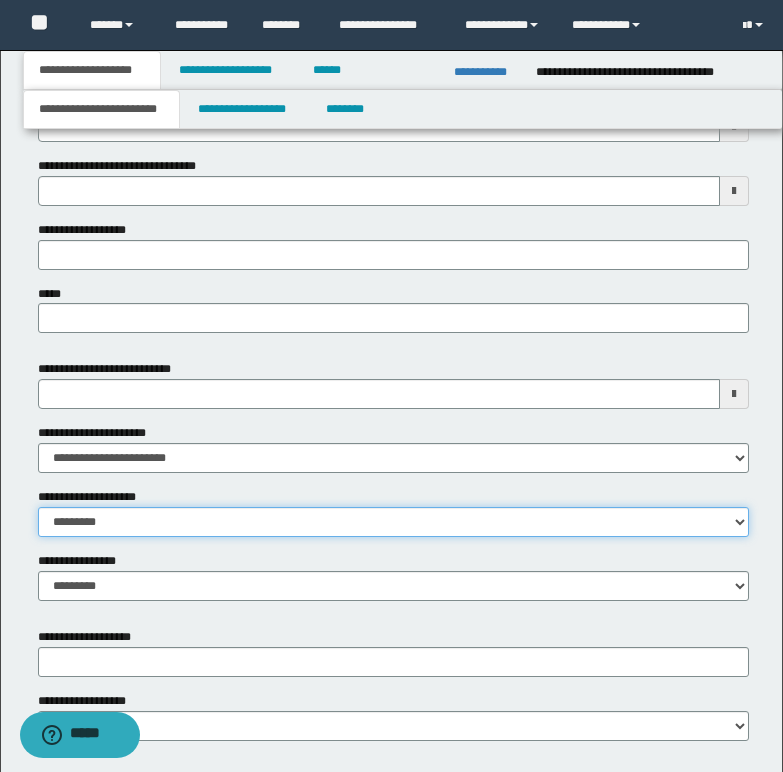 click on "**********" at bounding box center (393, 522) 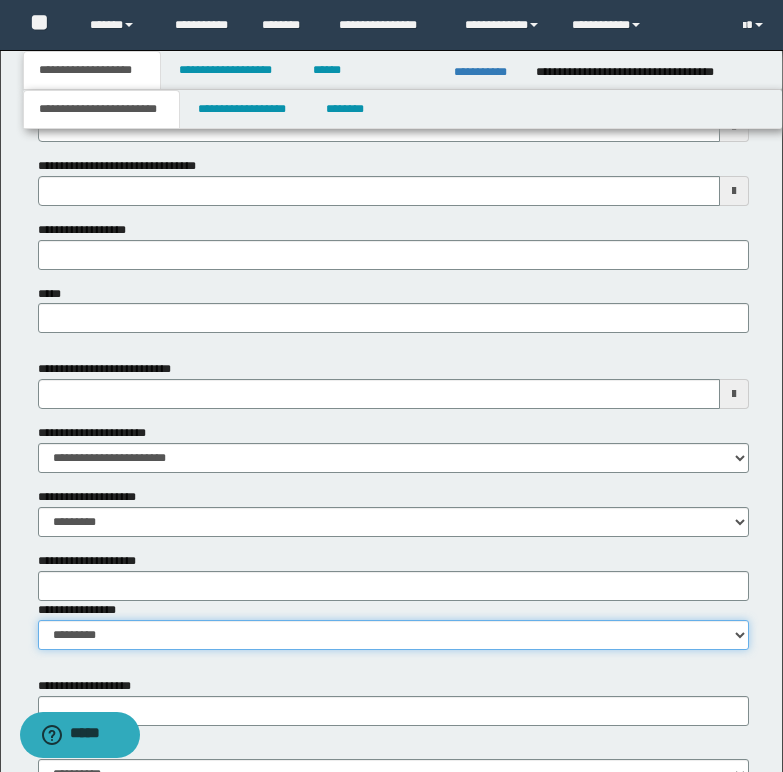 click on "**********" at bounding box center [393, 635] 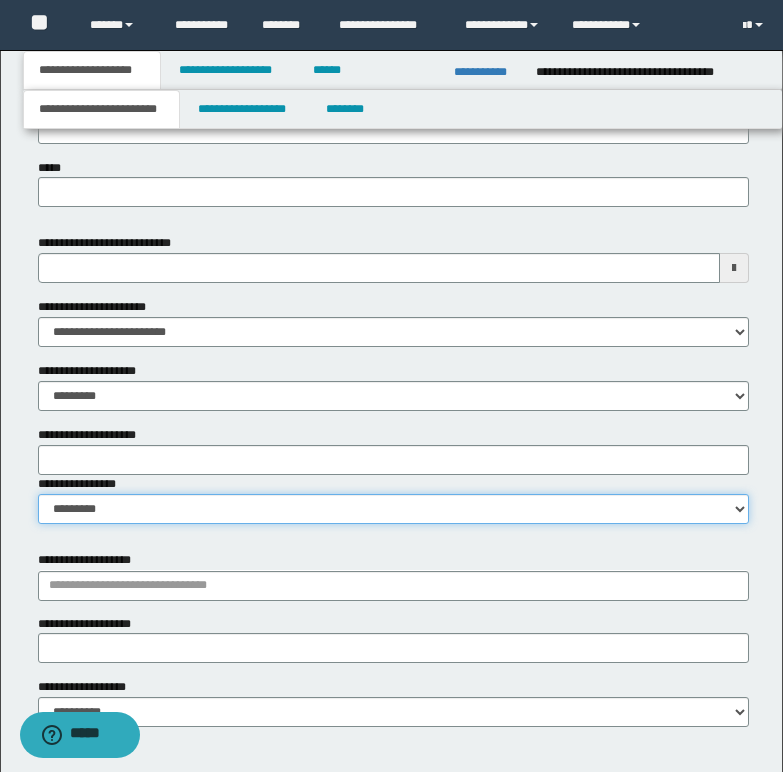 scroll, scrollTop: 1000, scrollLeft: 0, axis: vertical 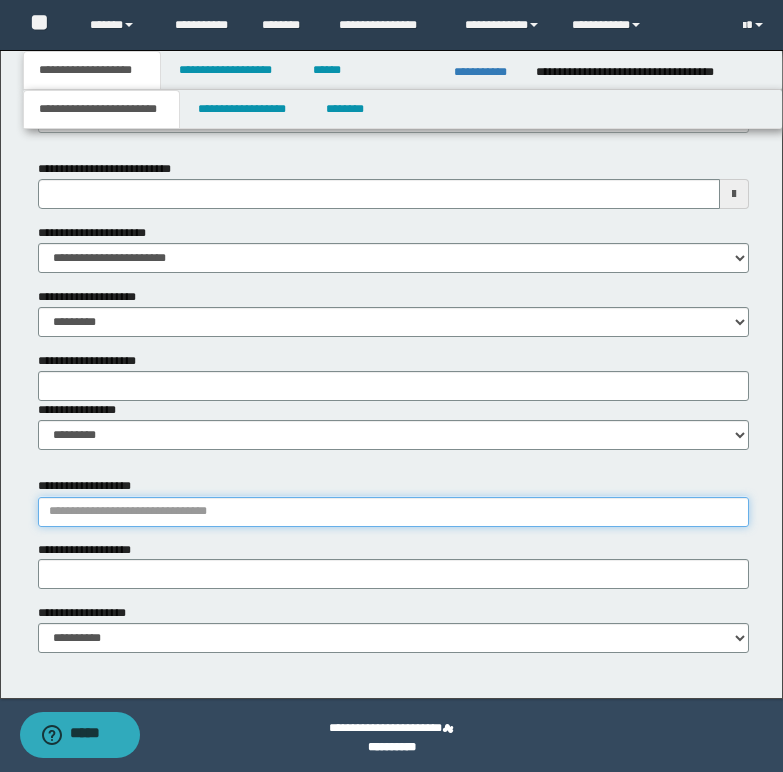 click on "**********" at bounding box center (393, 512) 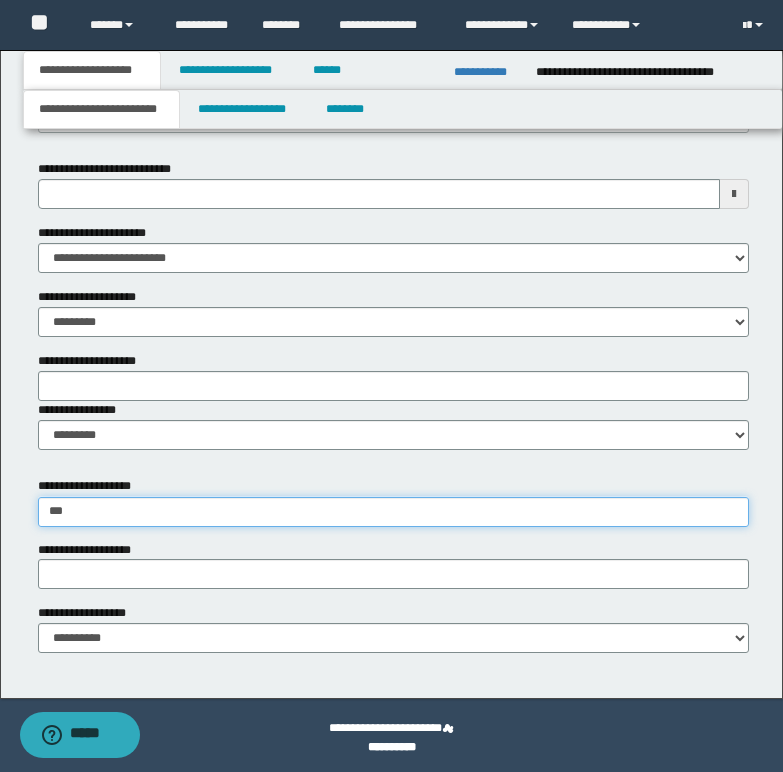 type on "****" 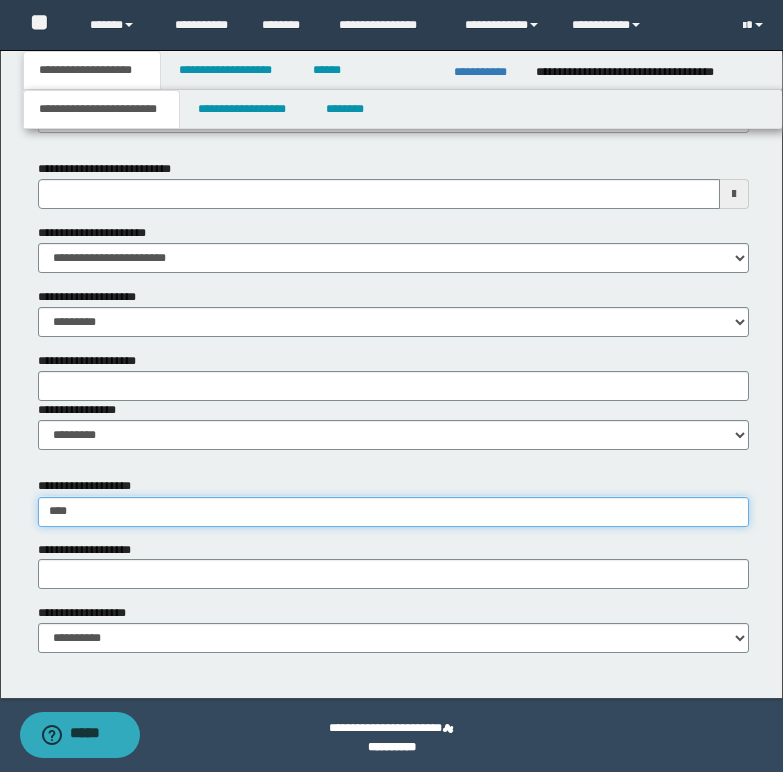 type on "*********" 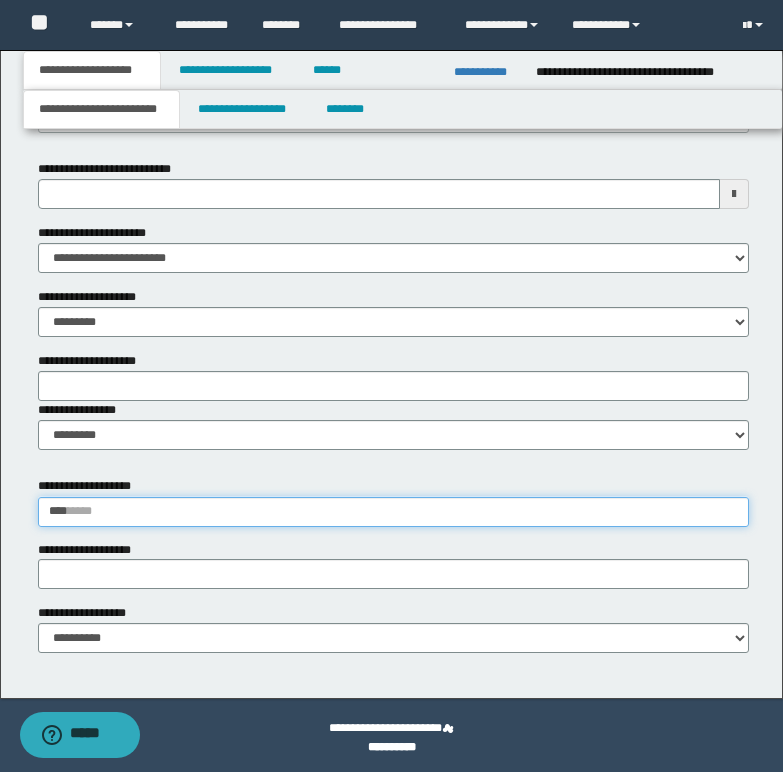 type 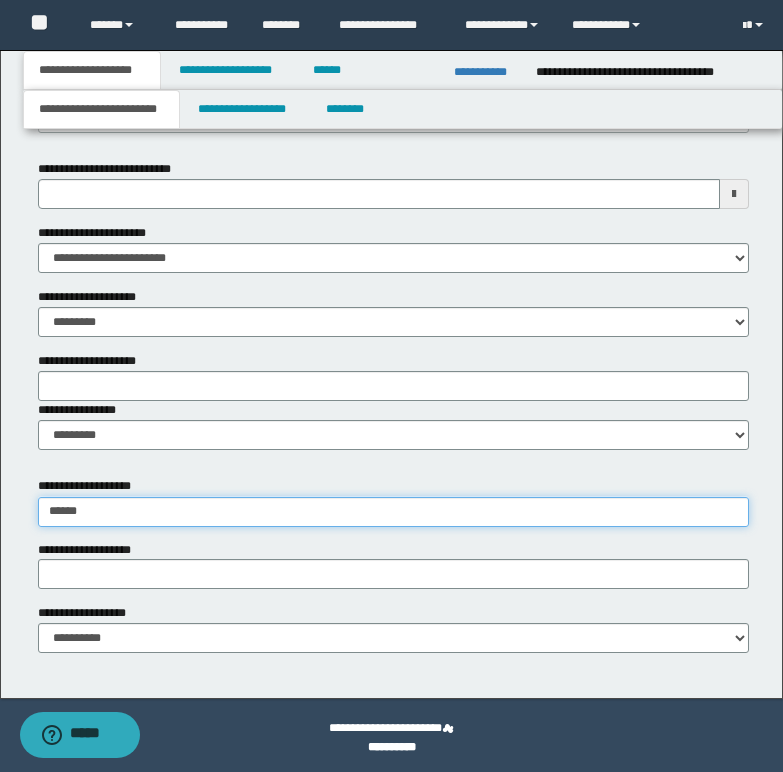 type on "*****" 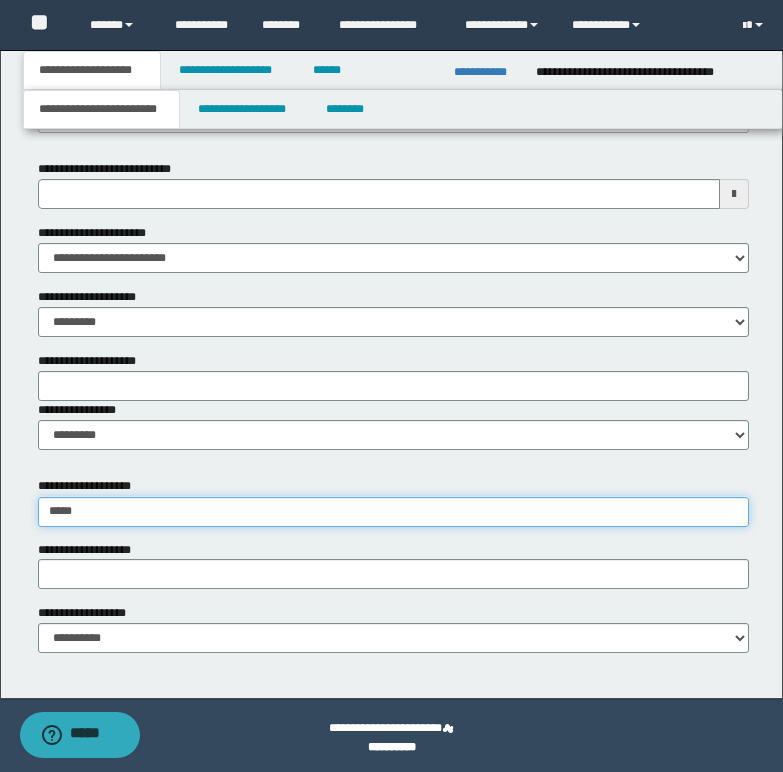 type on "*********" 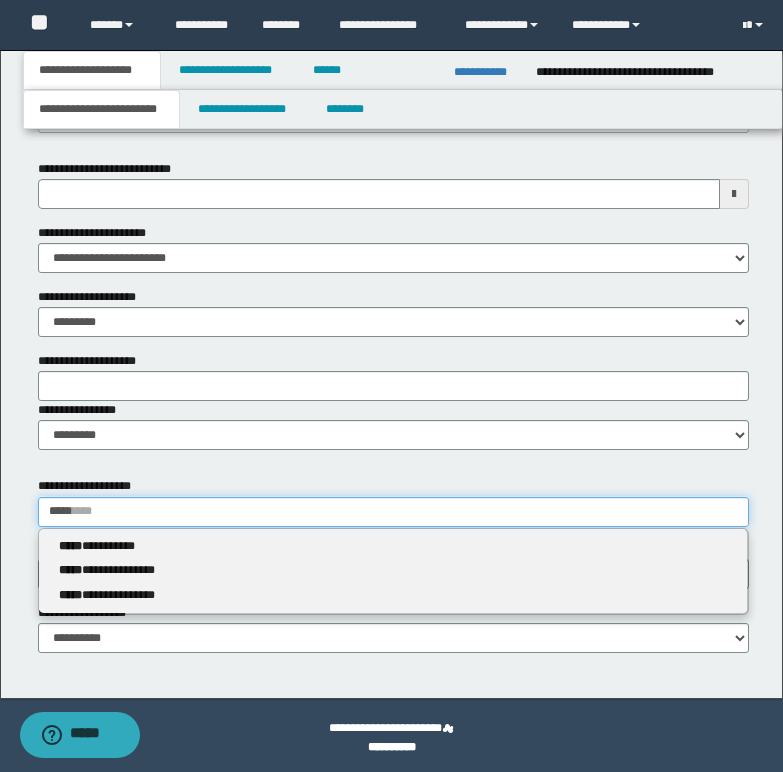 type 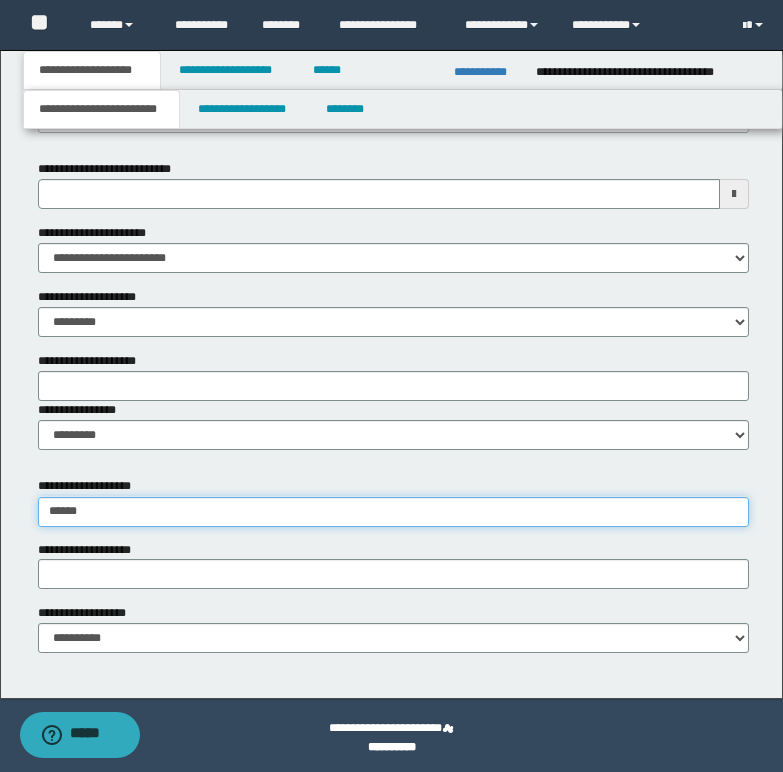 type on "*********" 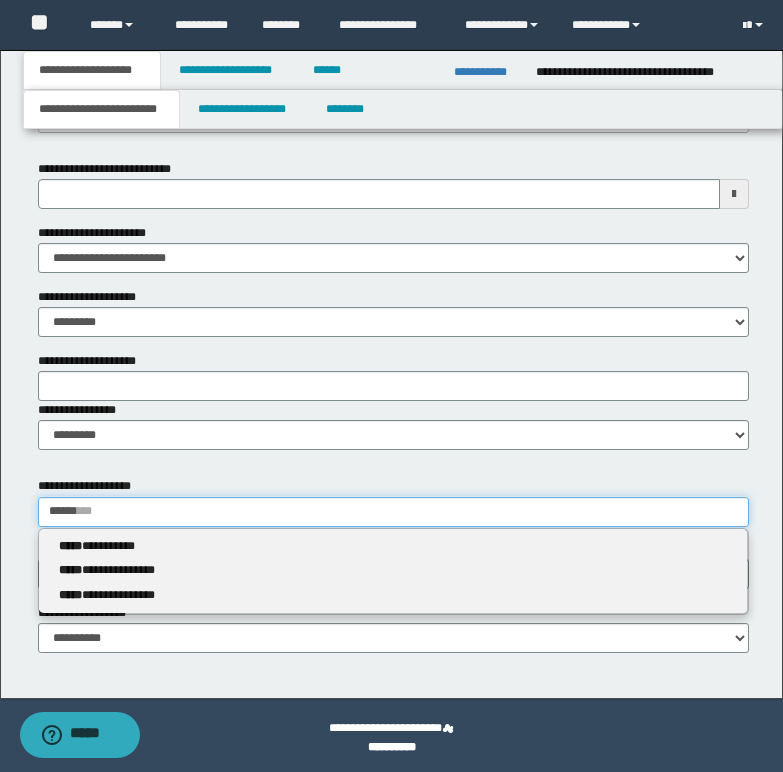 type 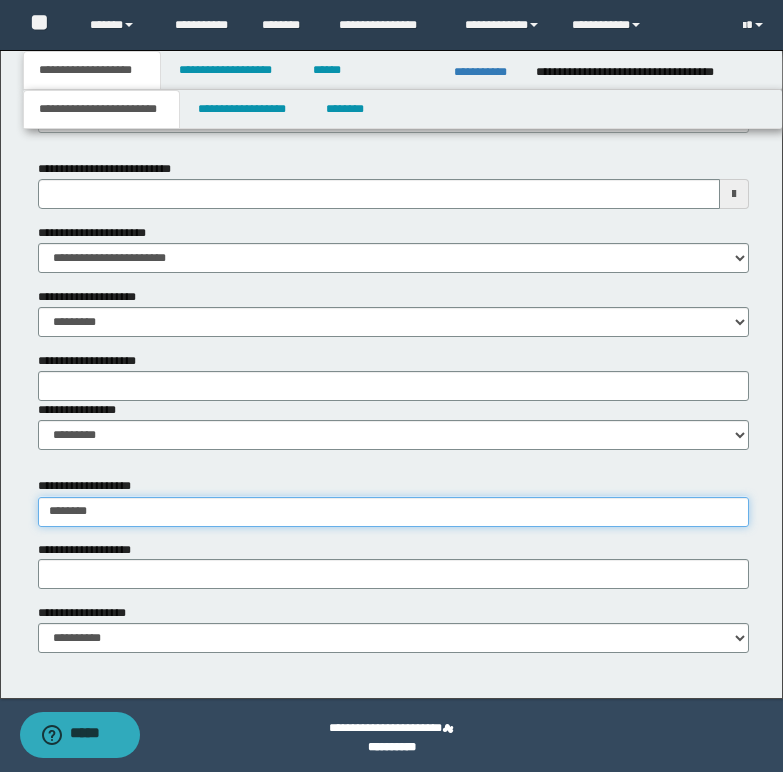 type on "*********" 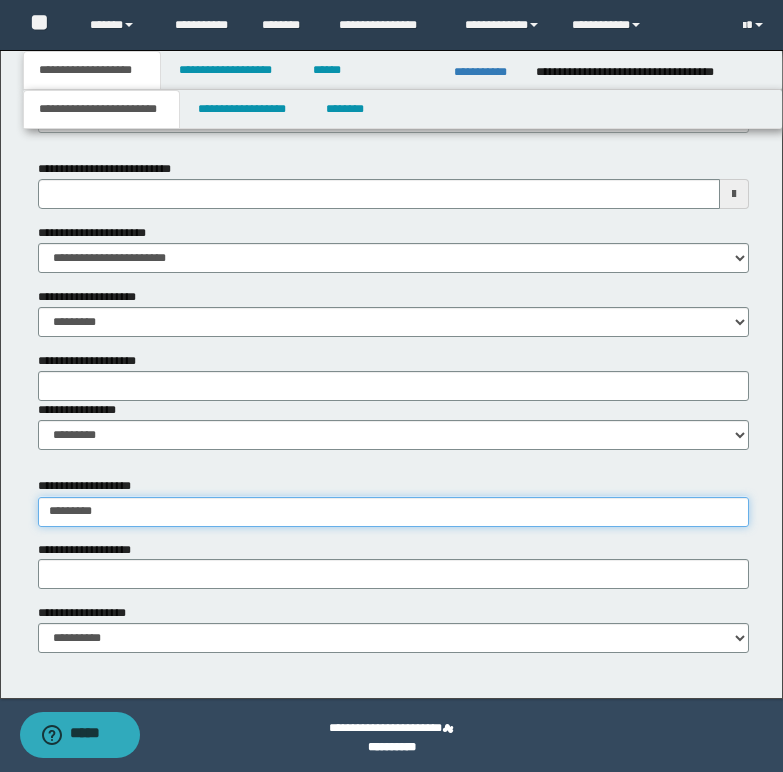 type on "*********" 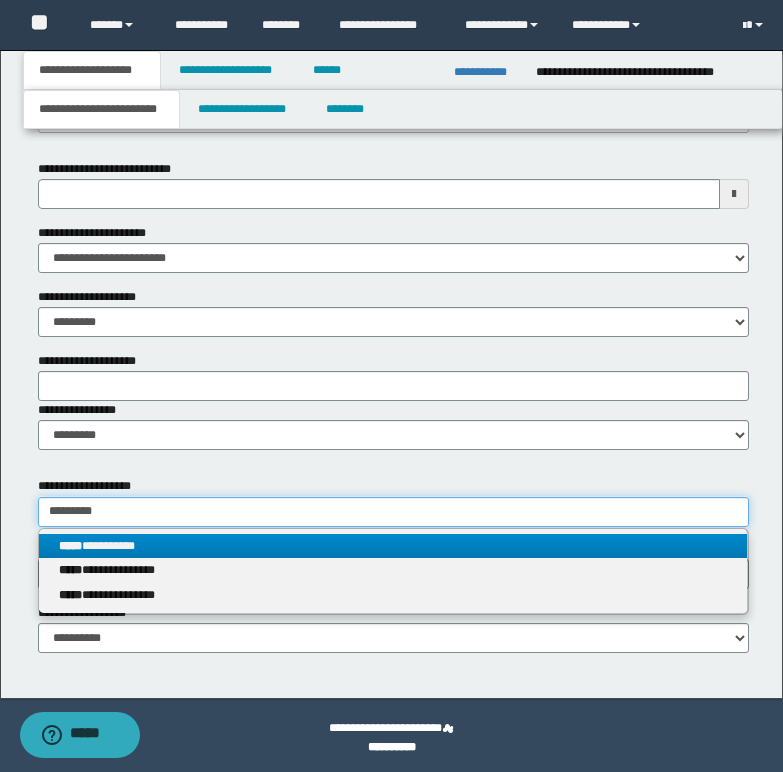 type on "*********" 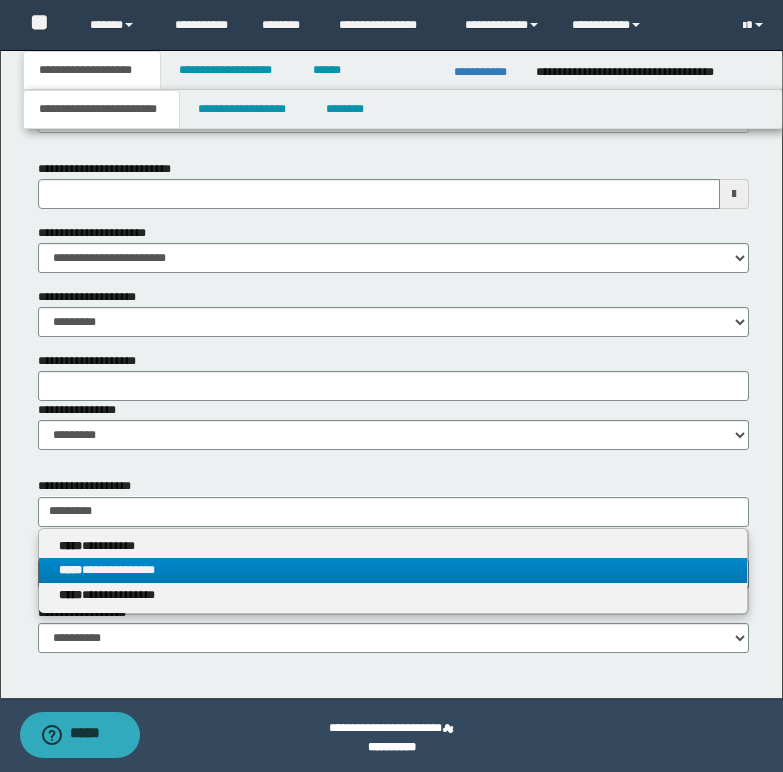 click on "**********" at bounding box center (393, 570) 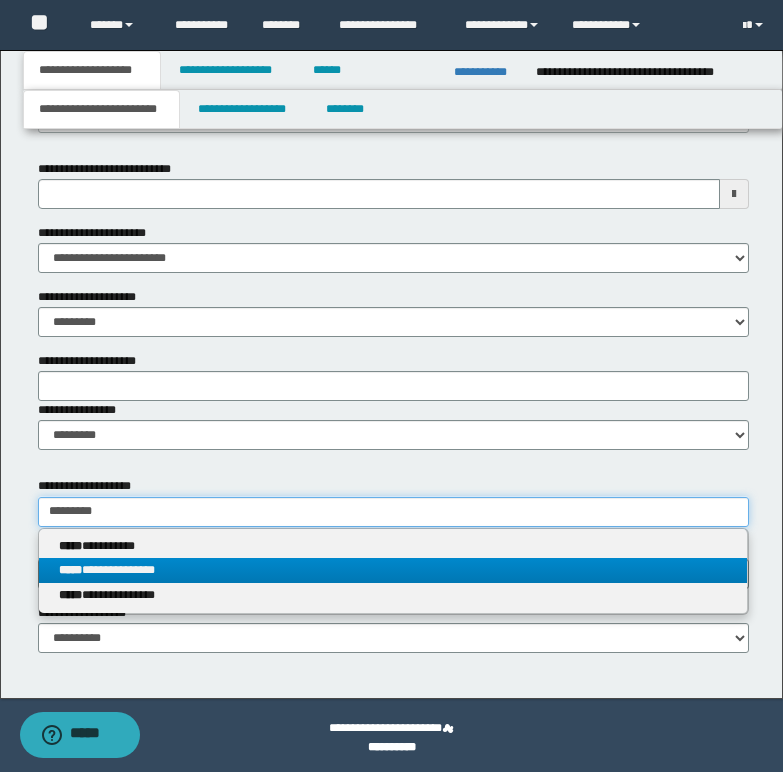 type 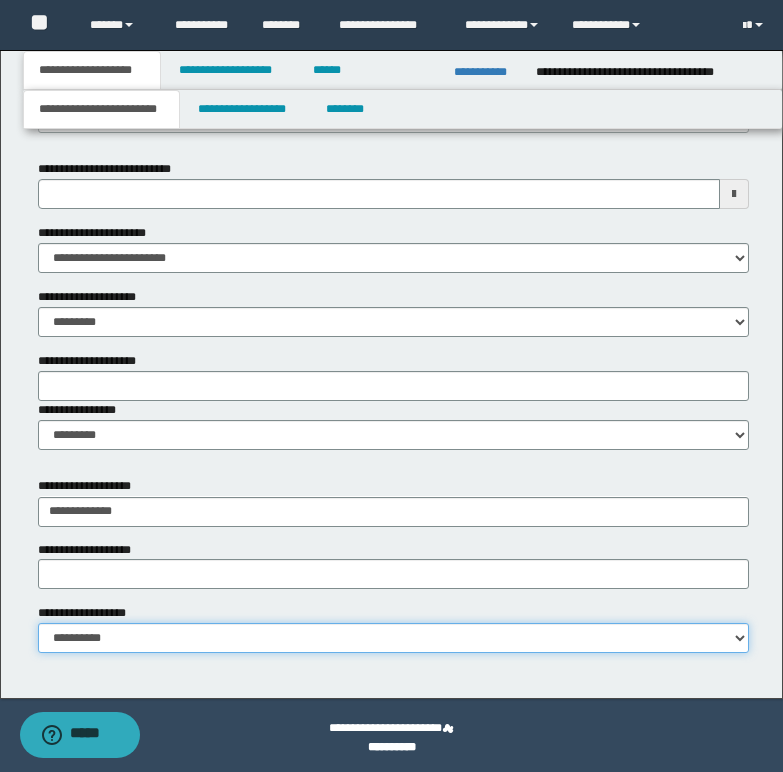 click on "**********" at bounding box center (393, 638) 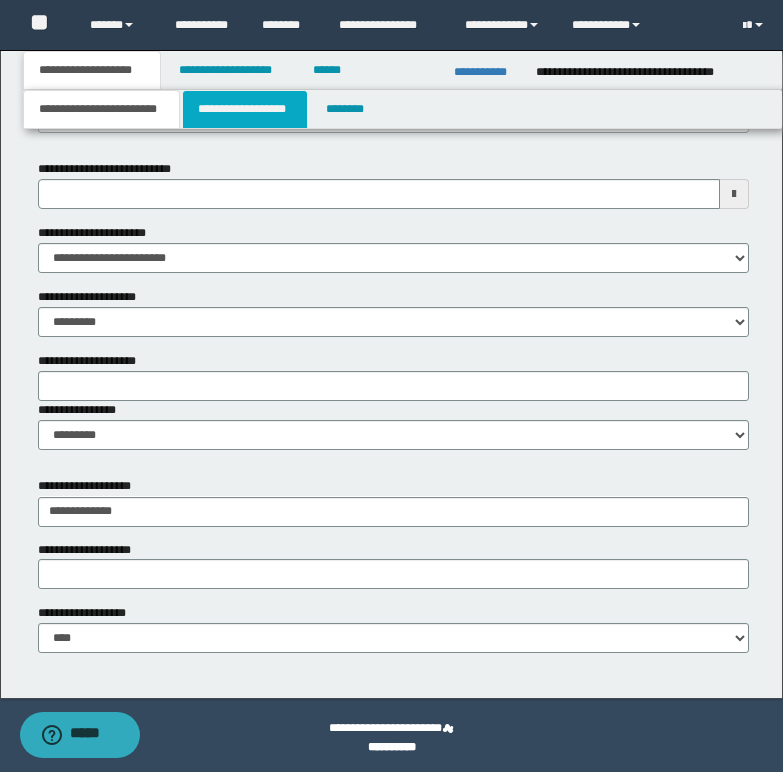 click on "**********" at bounding box center [245, 109] 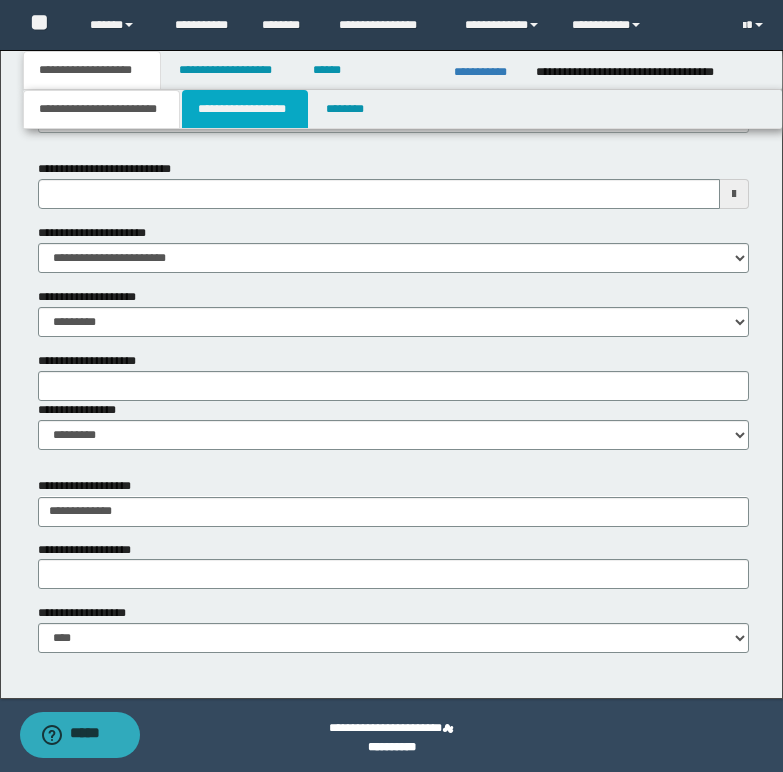 scroll, scrollTop: 0, scrollLeft: 0, axis: both 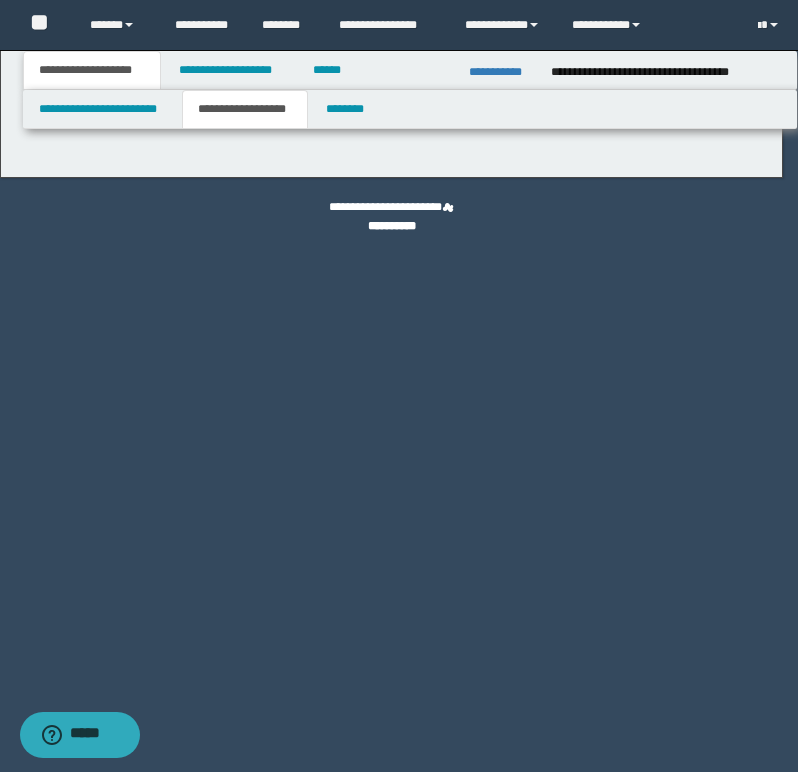 type on "**********" 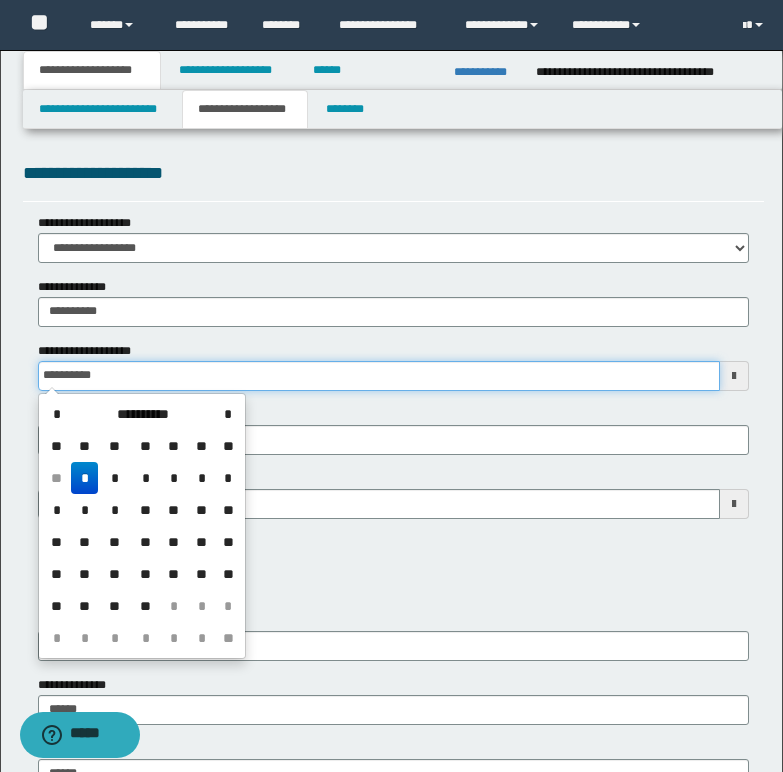 drag, startPoint x: 46, startPoint y: 373, endPoint x: 125, endPoint y: 373, distance: 79 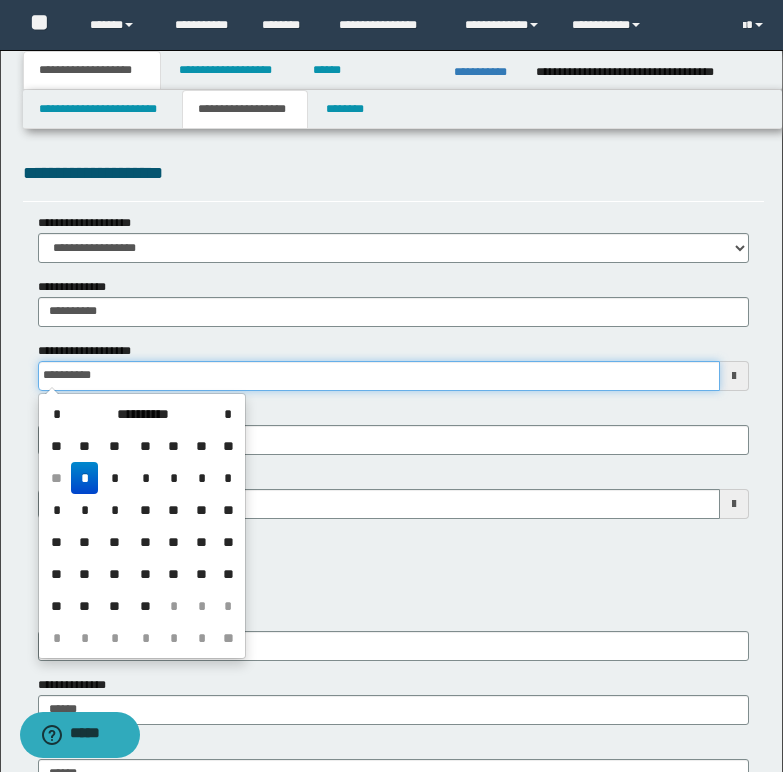 click on "**********" at bounding box center [379, 376] 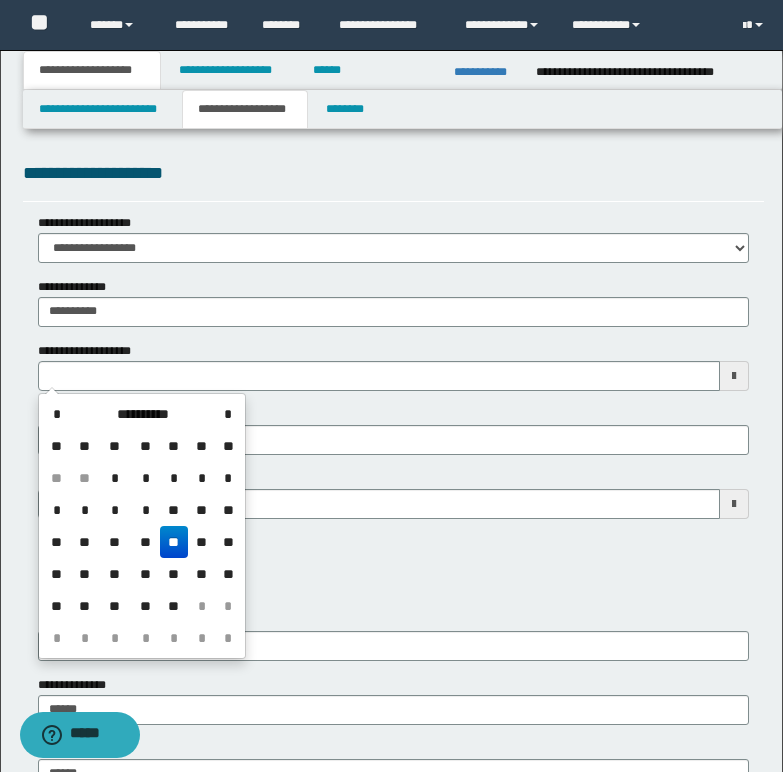 type 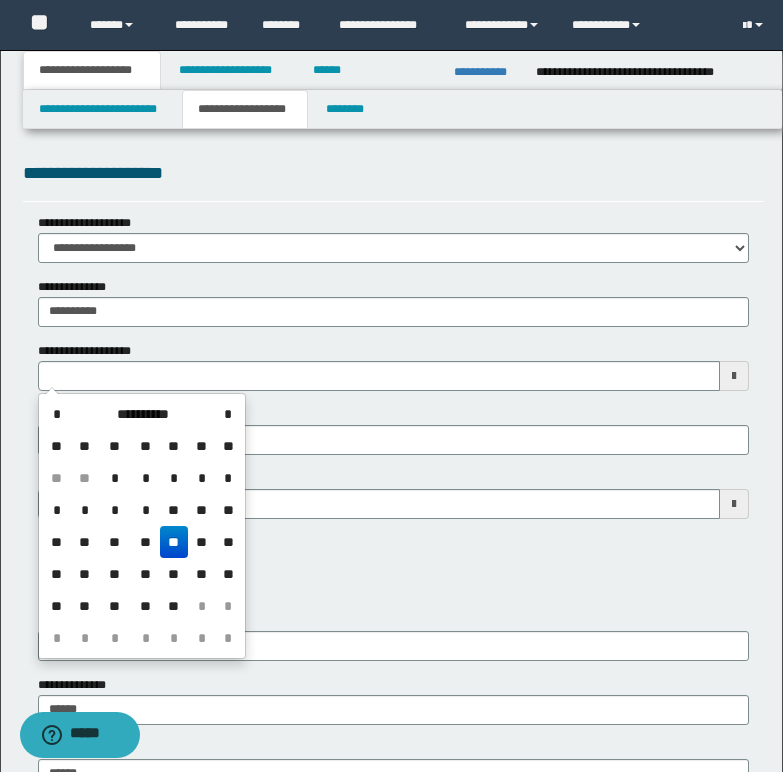 click on "**********" at bounding box center (393, 568) 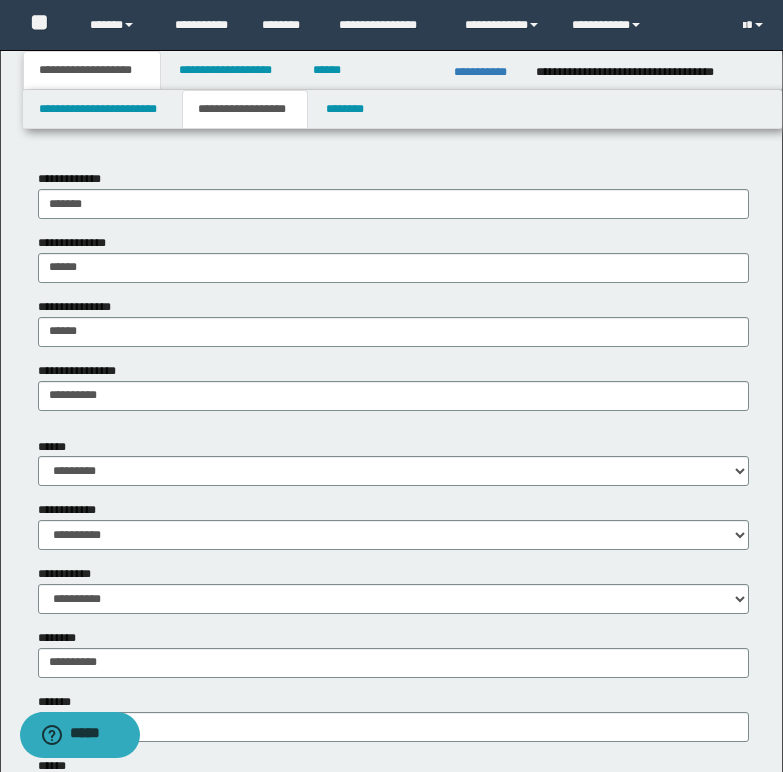 scroll, scrollTop: 600, scrollLeft: 0, axis: vertical 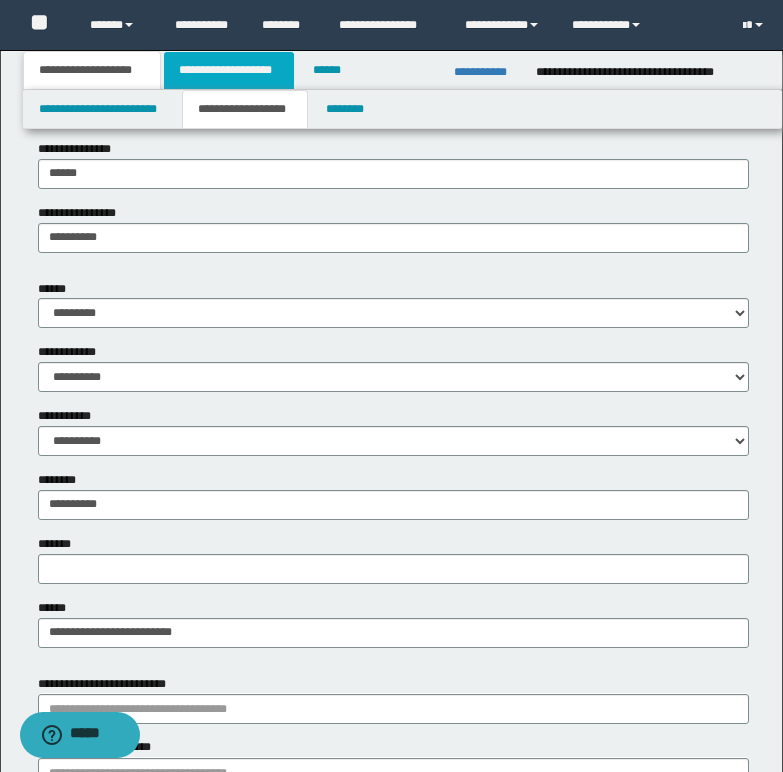 click on "**********" at bounding box center (229, 70) 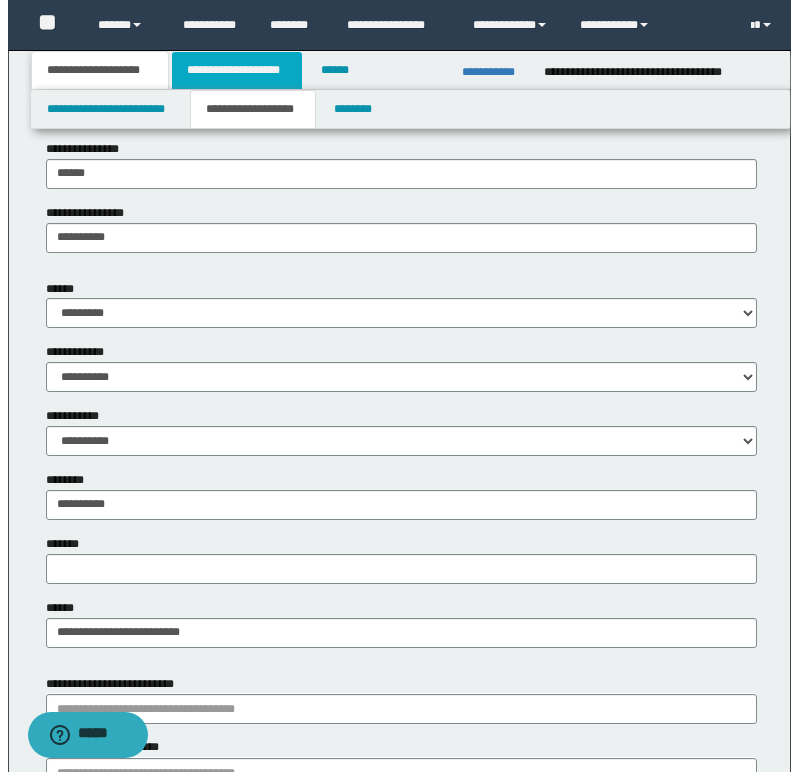 scroll, scrollTop: 0, scrollLeft: 0, axis: both 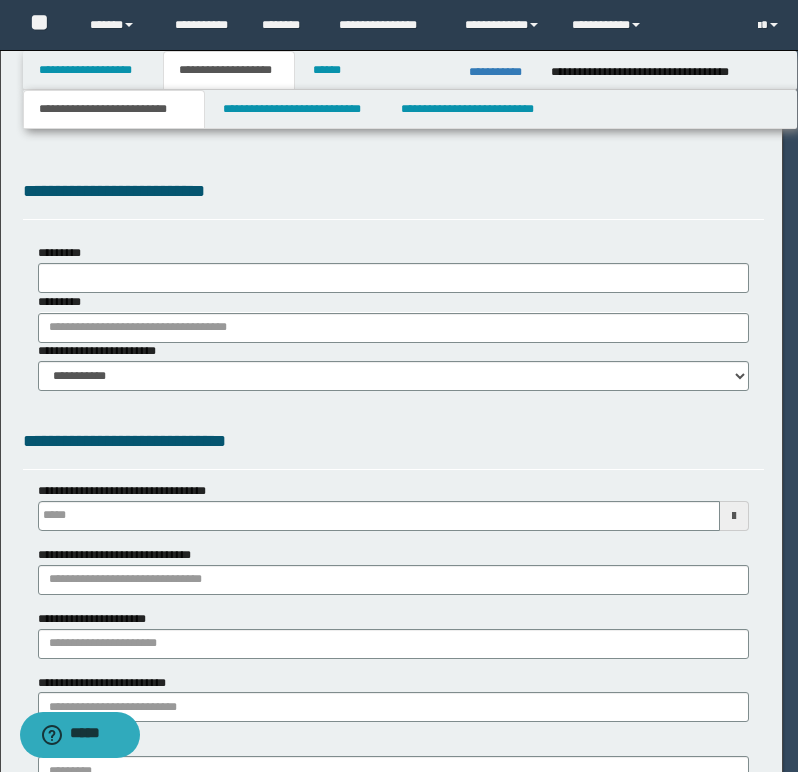 select on "*" 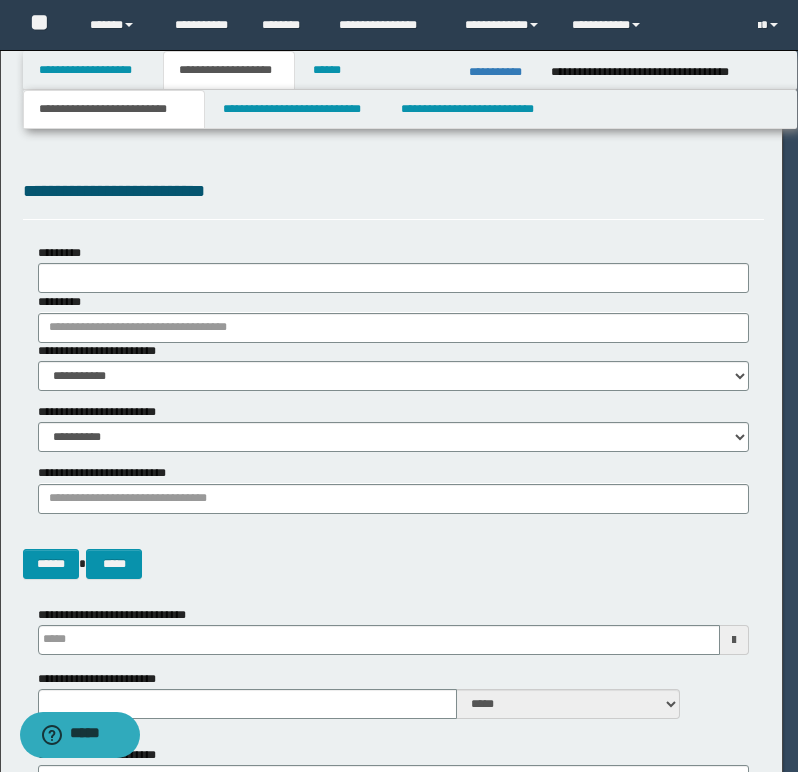 scroll, scrollTop: 0, scrollLeft: 0, axis: both 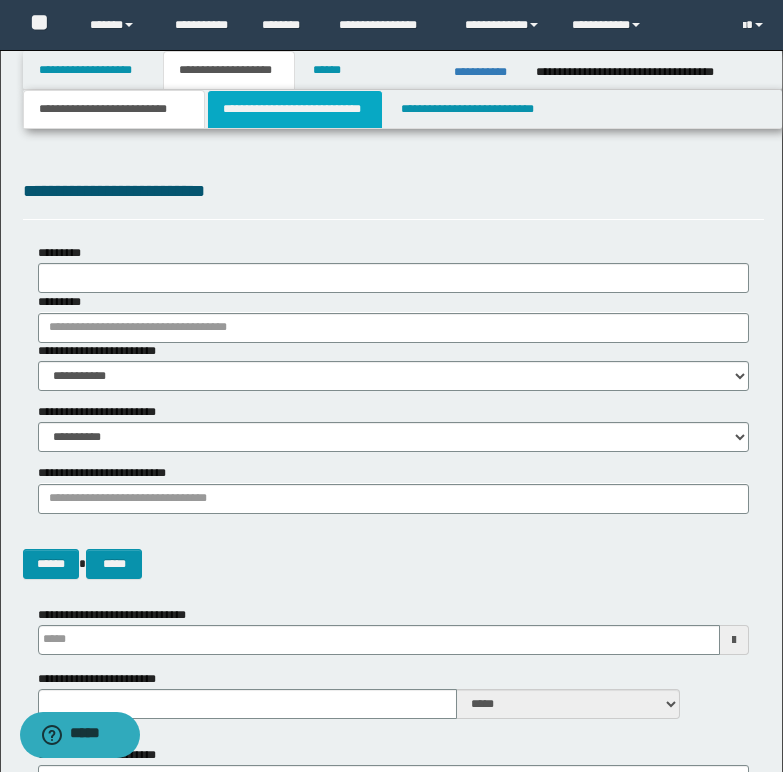 click on "**********" at bounding box center [295, 109] 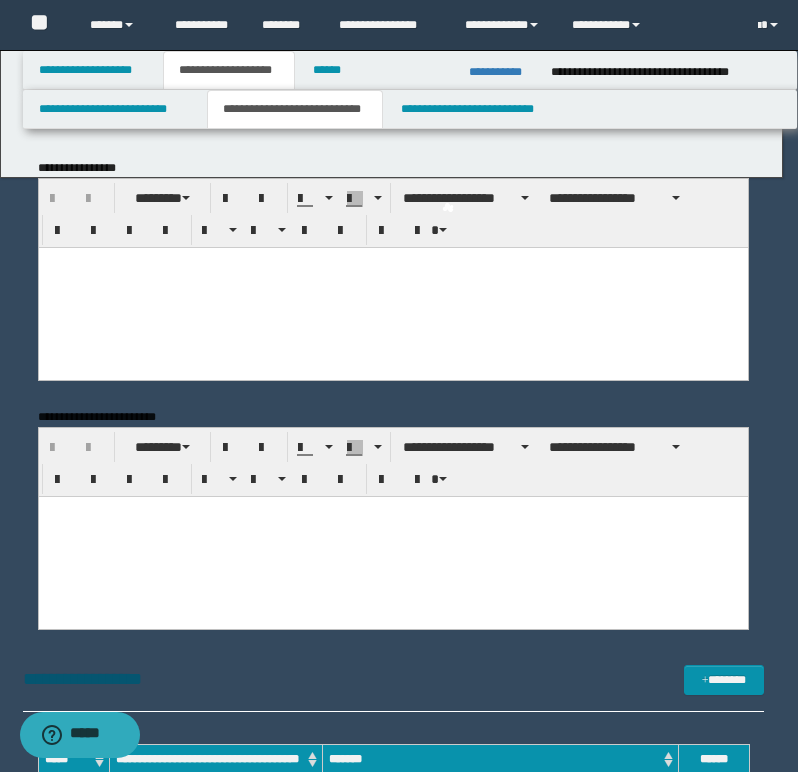 scroll, scrollTop: 0, scrollLeft: 0, axis: both 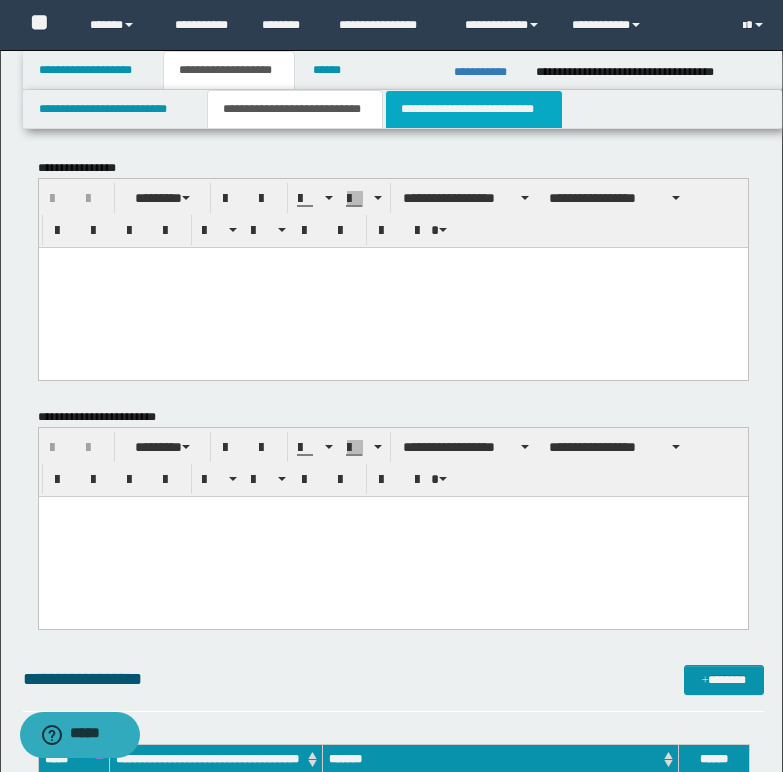 click on "**********" at bounding box center (474, 109) 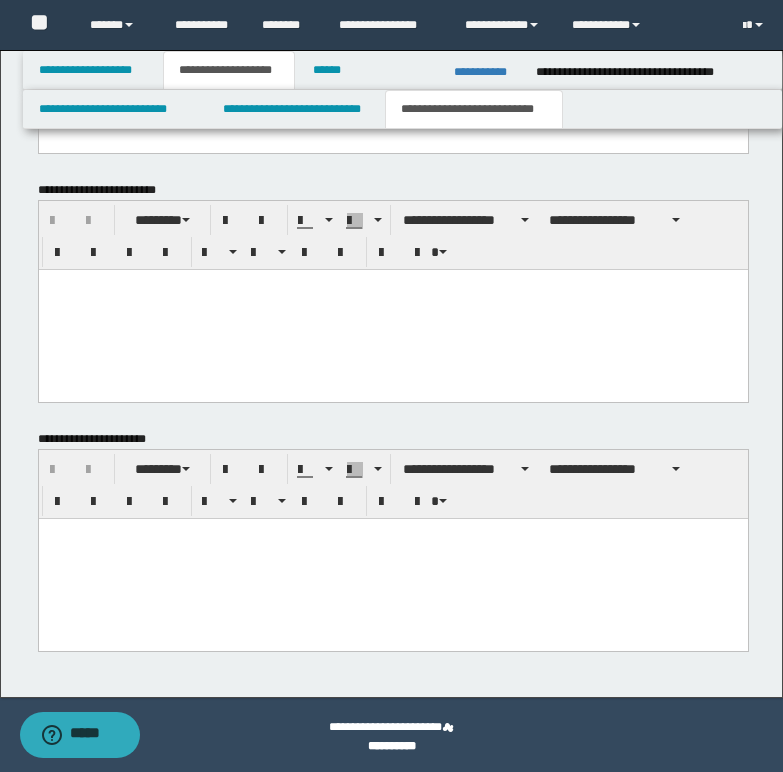 scroll, scrollTop: 943, scrollLeft: 0, axis: vertical 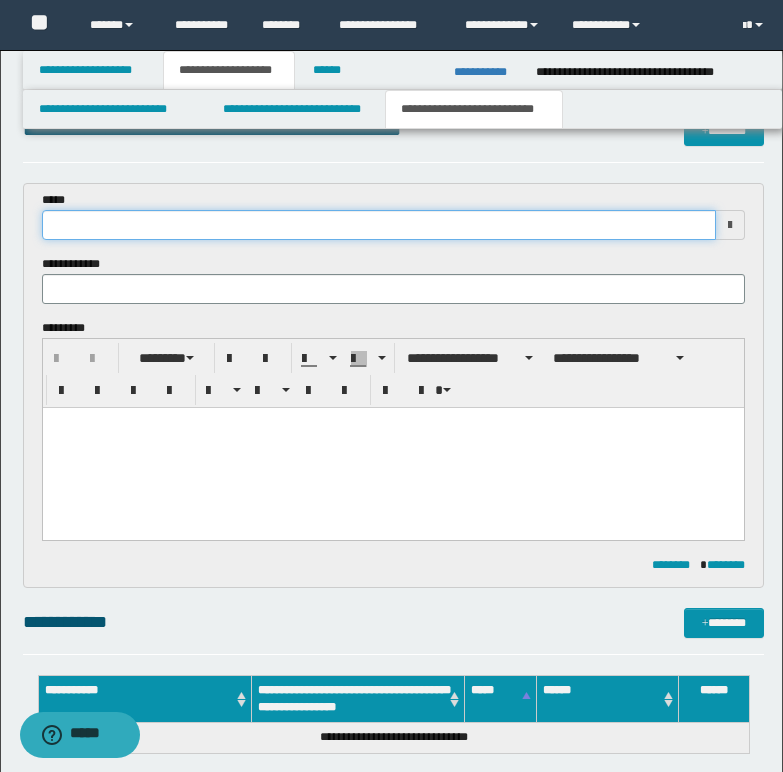 click at bounding box center [379, 225] 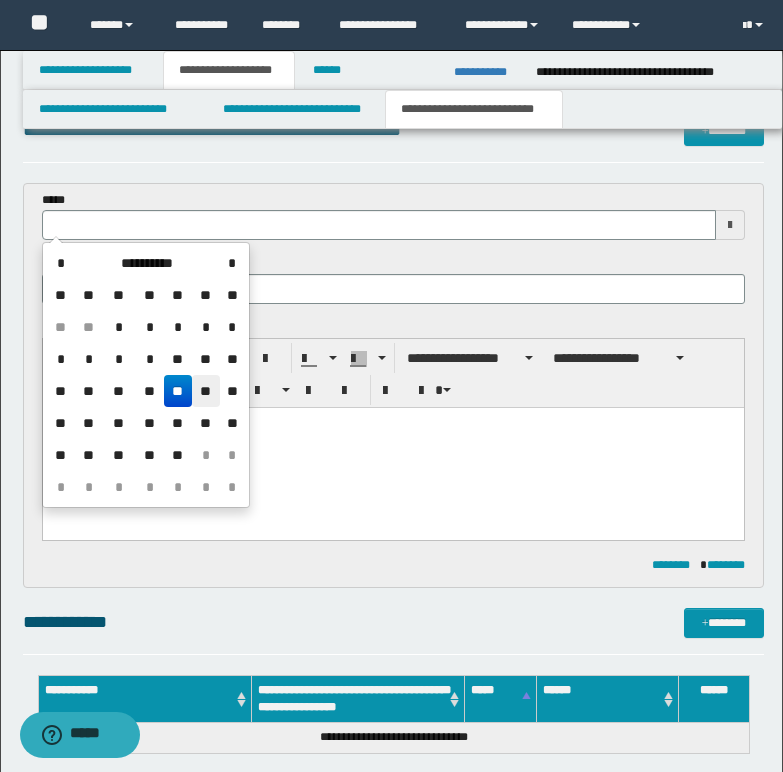 click on "**" at bounding box center [206, 391] 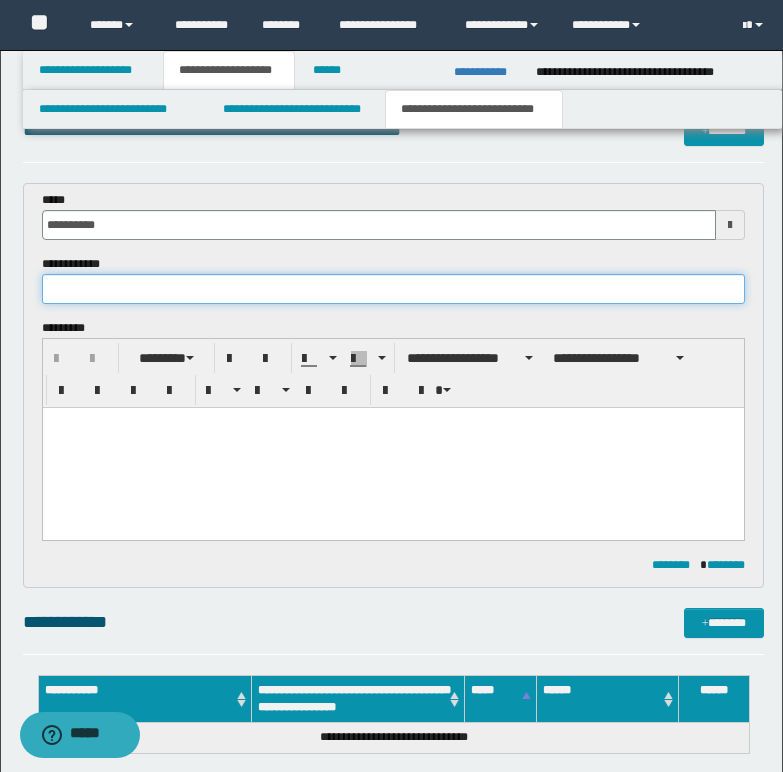 click at bounding box center (393, 289) 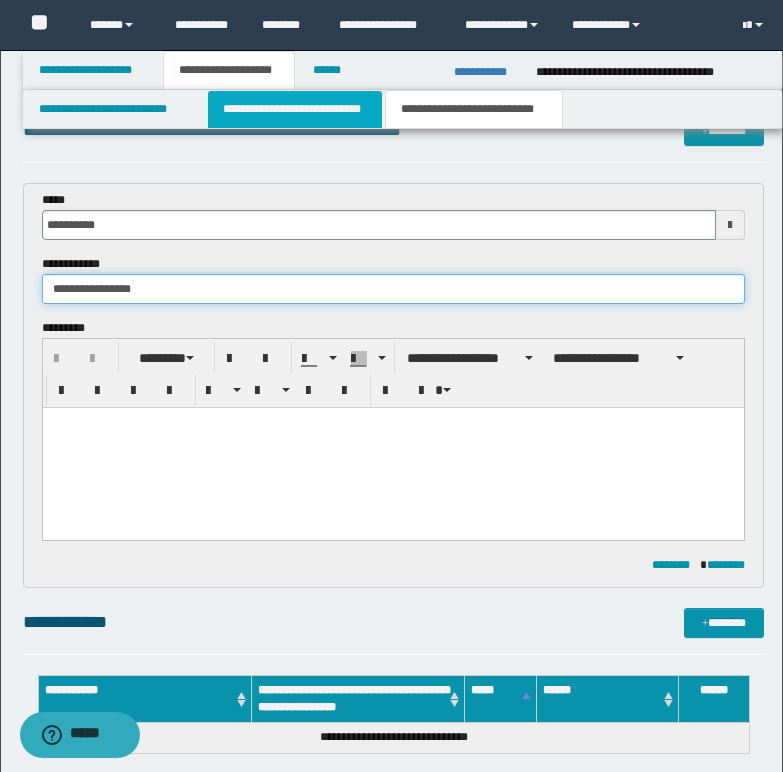 type on "**********" 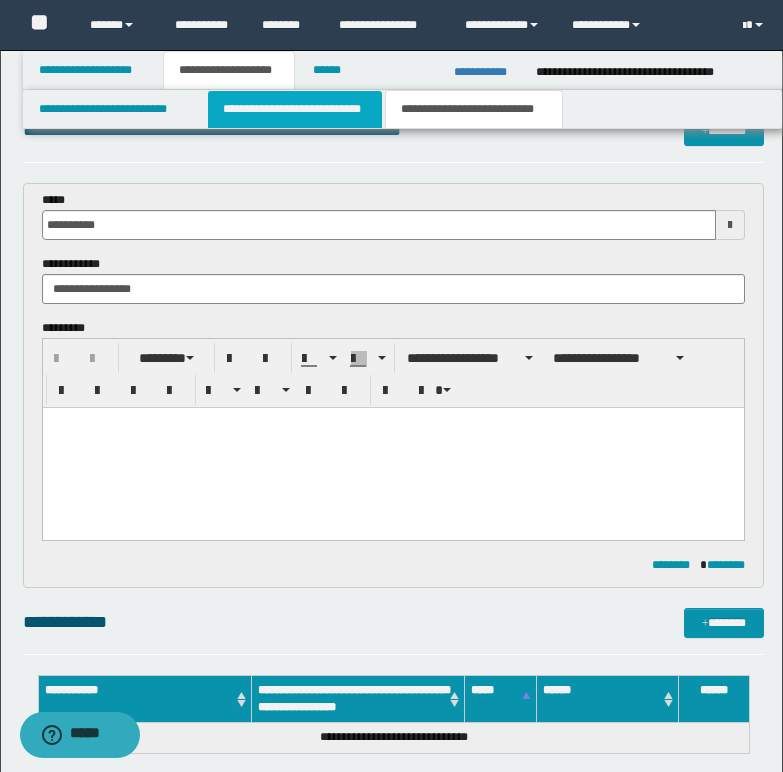 click on "**********" at bounding box center [295, 109] 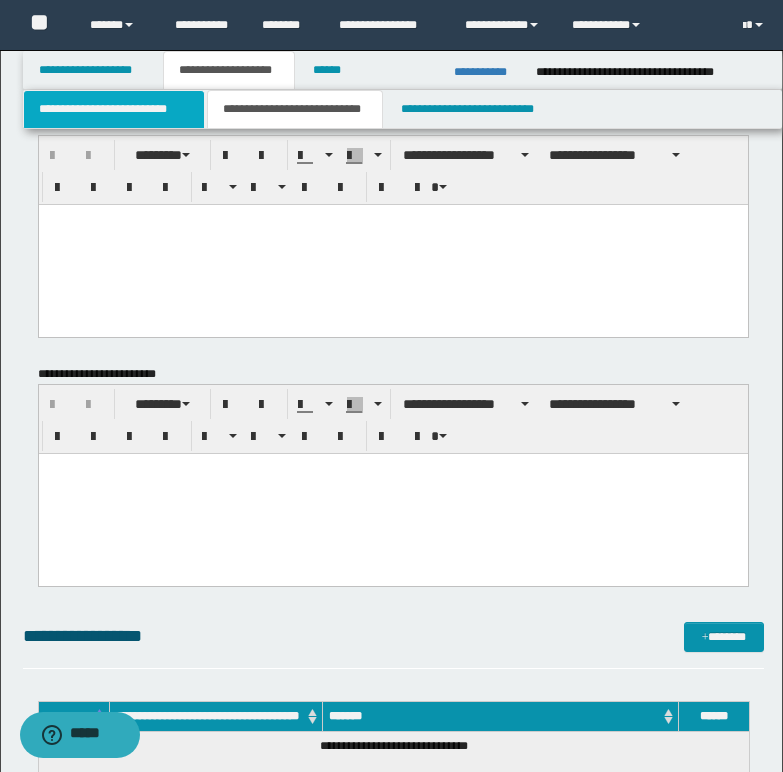 click on "**********" at bounding box center (114, 109) 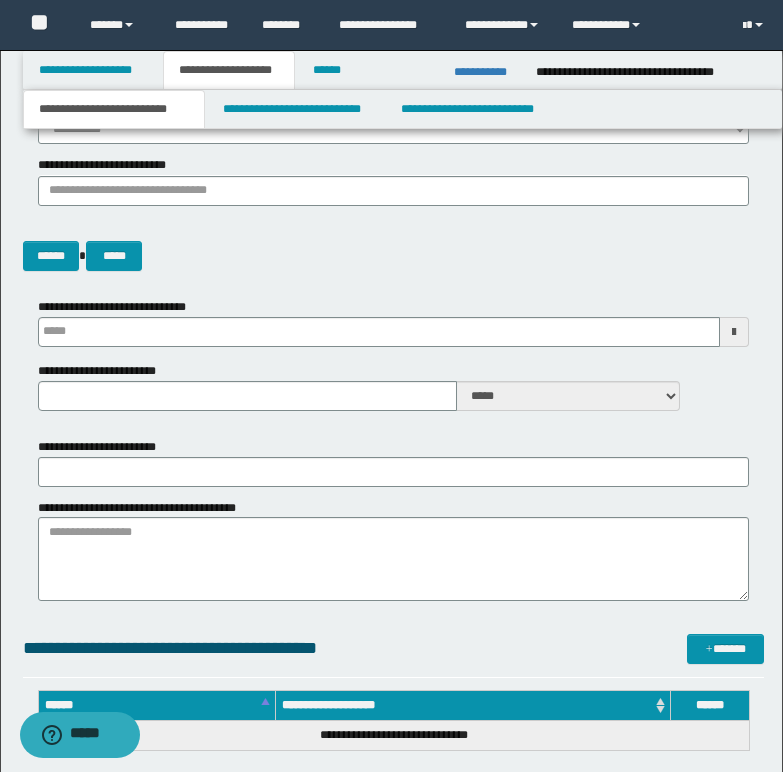 type 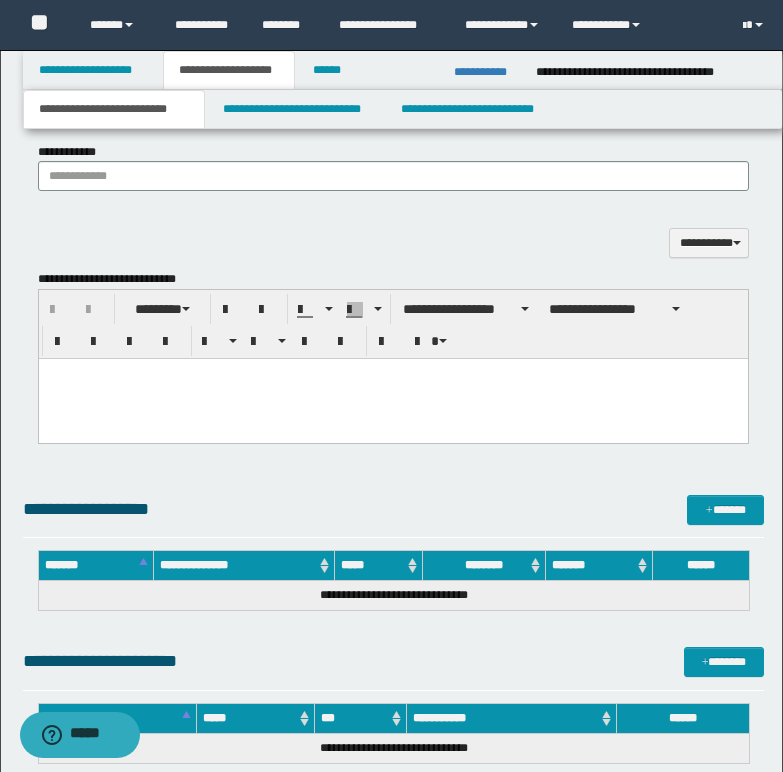 scroll, scrollTop: 1343, scrollLeft: 0, axis: vertical 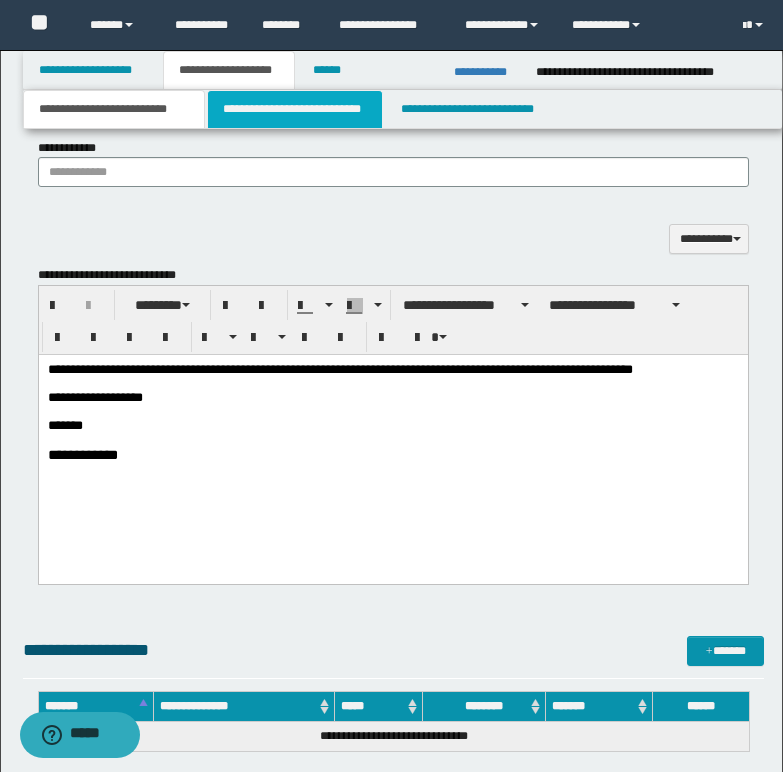 click on "**********" at bounding box center [295, 109] 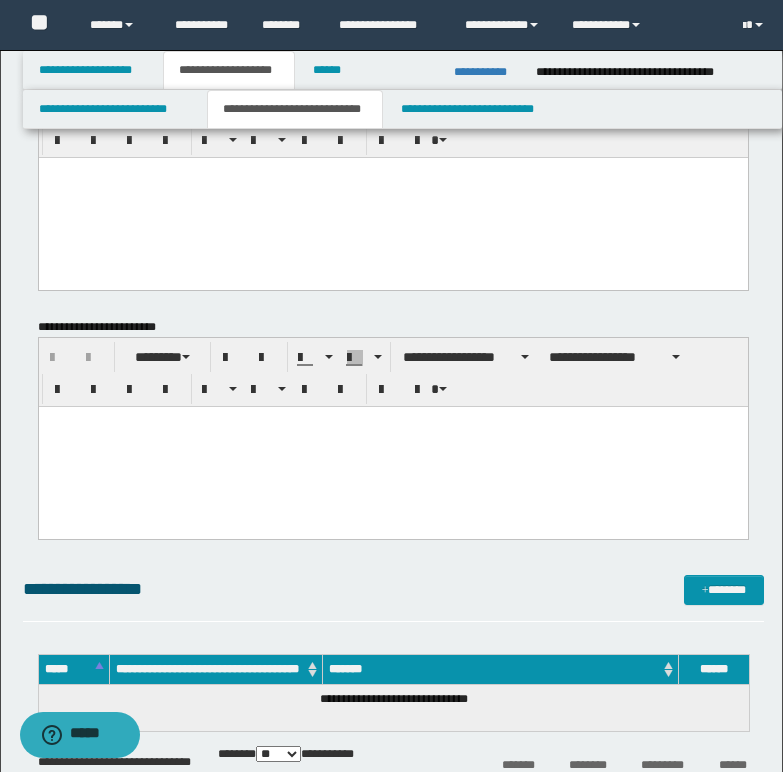 scroll, scrollTop: 35, scrollLeft: 0, axis: vertical 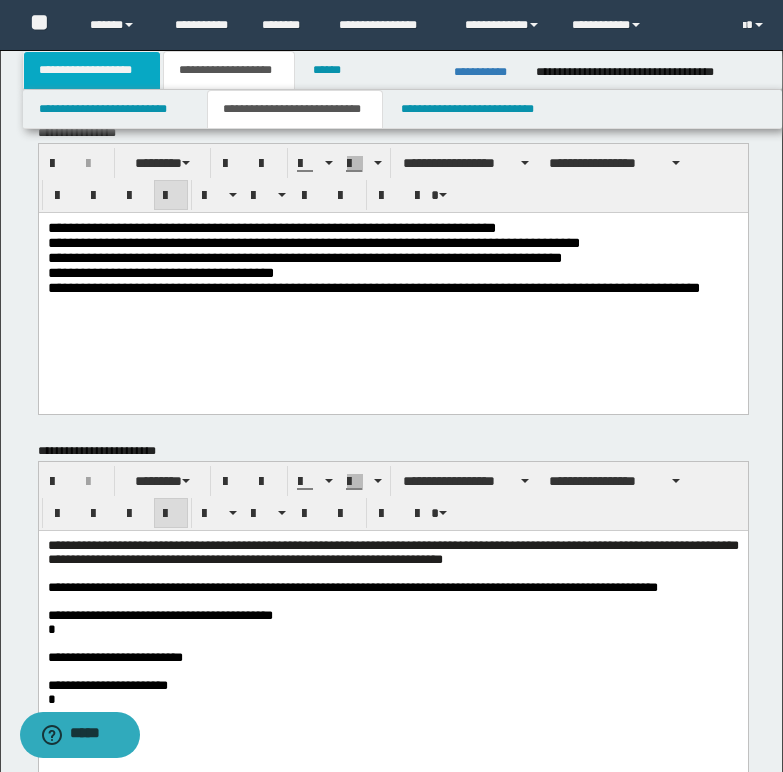 click on "**********" at bounding box center [92, 70] 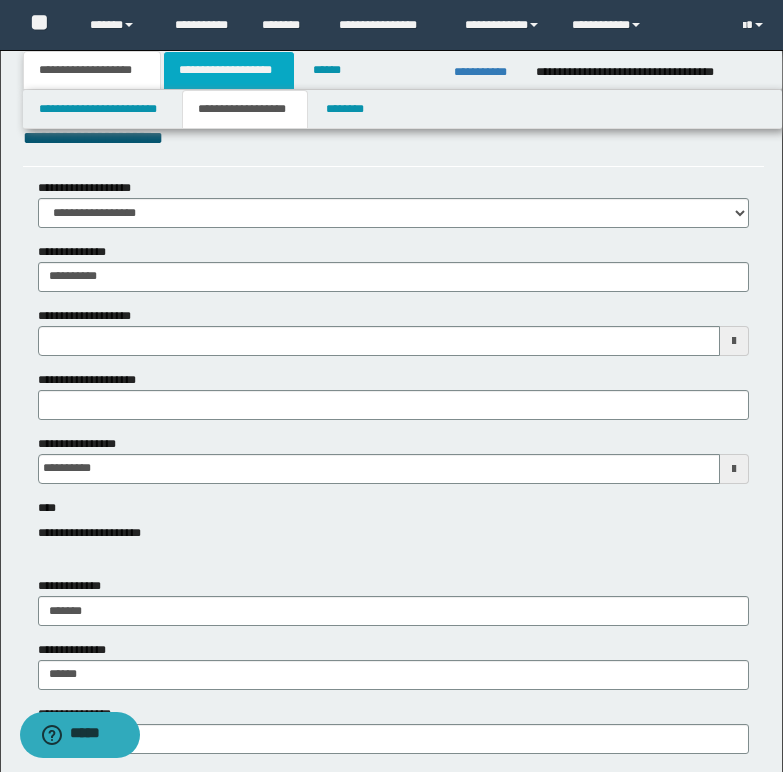 click on "**********" at bounding box center (229, 70) 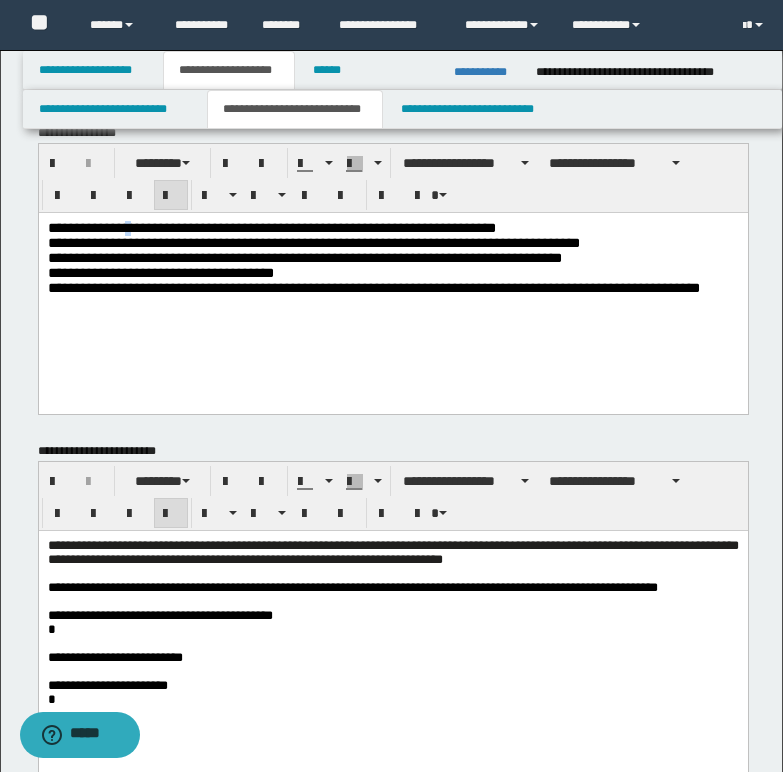 click on "**********" at bounding box center (271, 227) 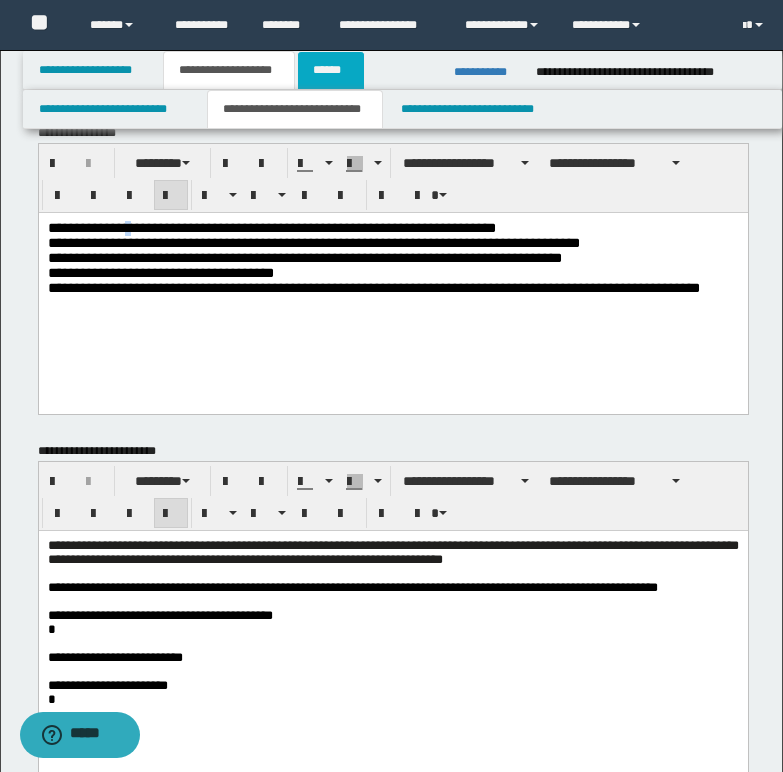 type 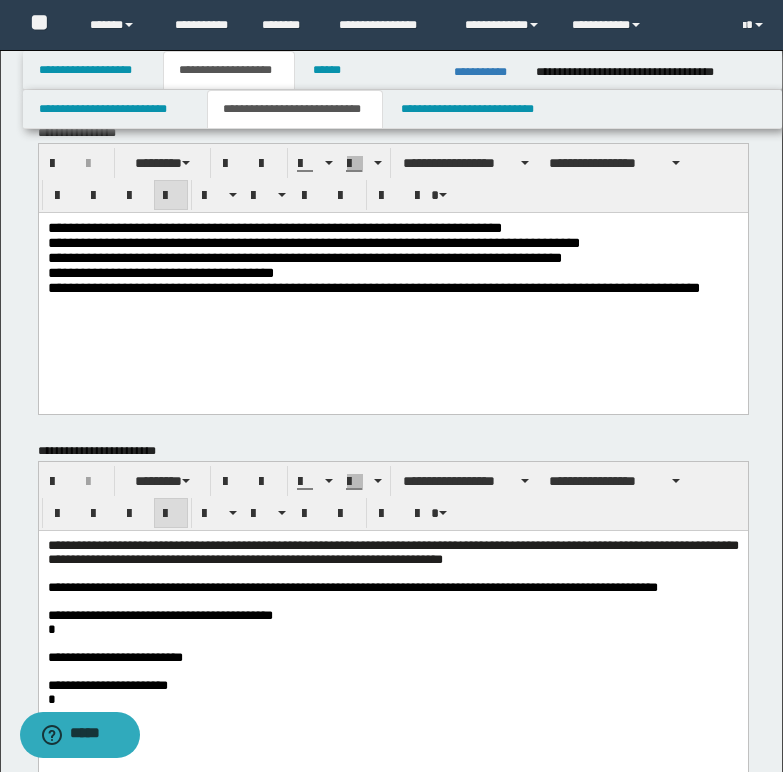 click on "**********" at bounding box center (392, 227) 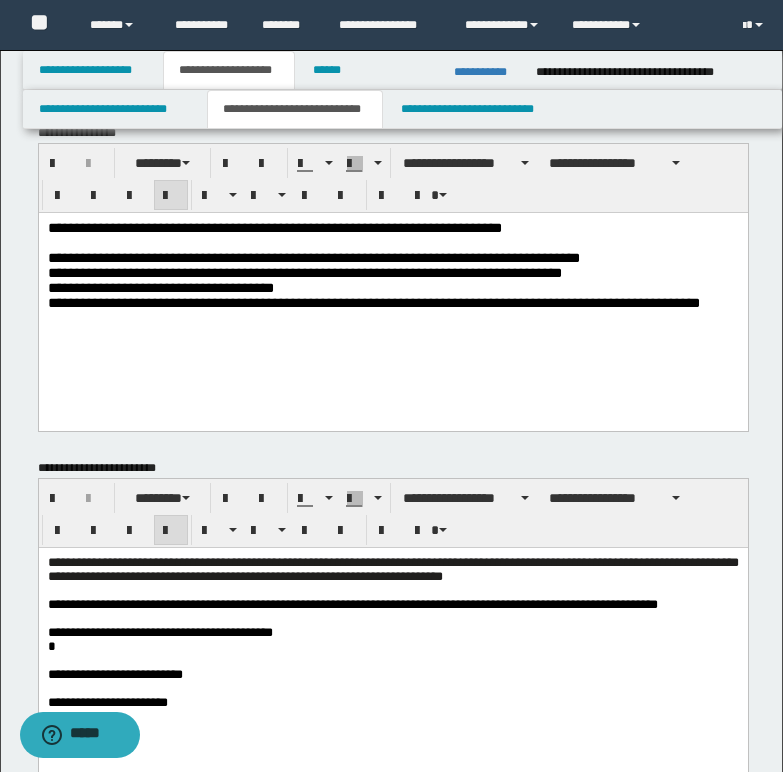 drag, startPoint x: 611, startPoint y: 259, endPoint x: 611, endPoint y: 247, distance: 12 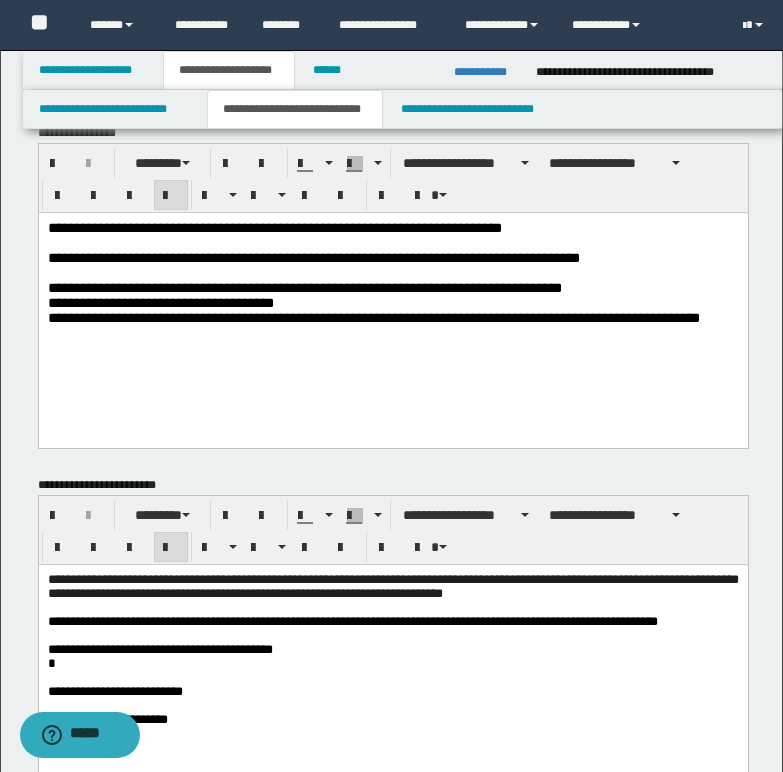 click at bounding box center (392, 272) 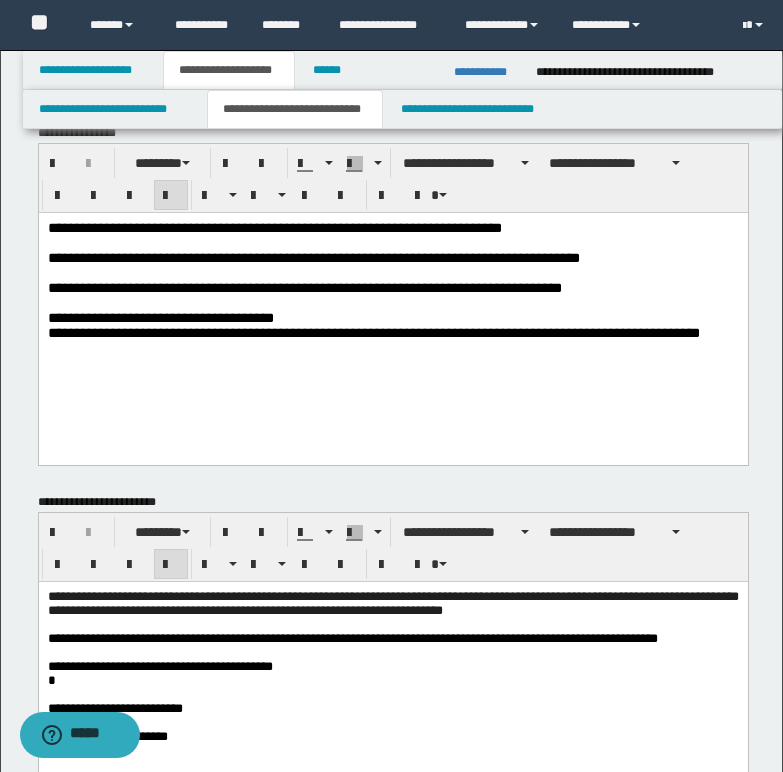 click on "**********" at bounding box center (392, 317) 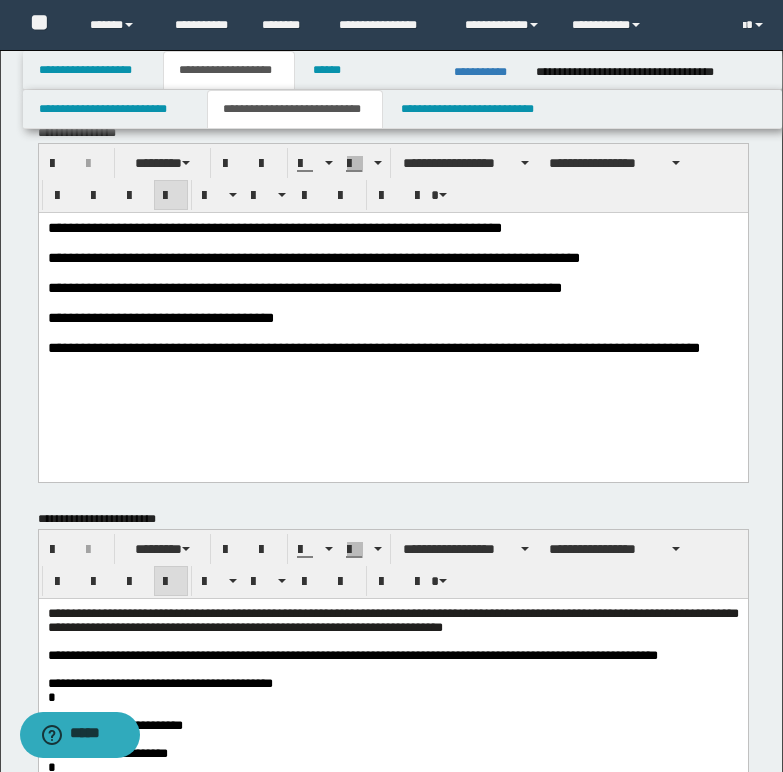 click on "**********" at bounding box center [313, 257] 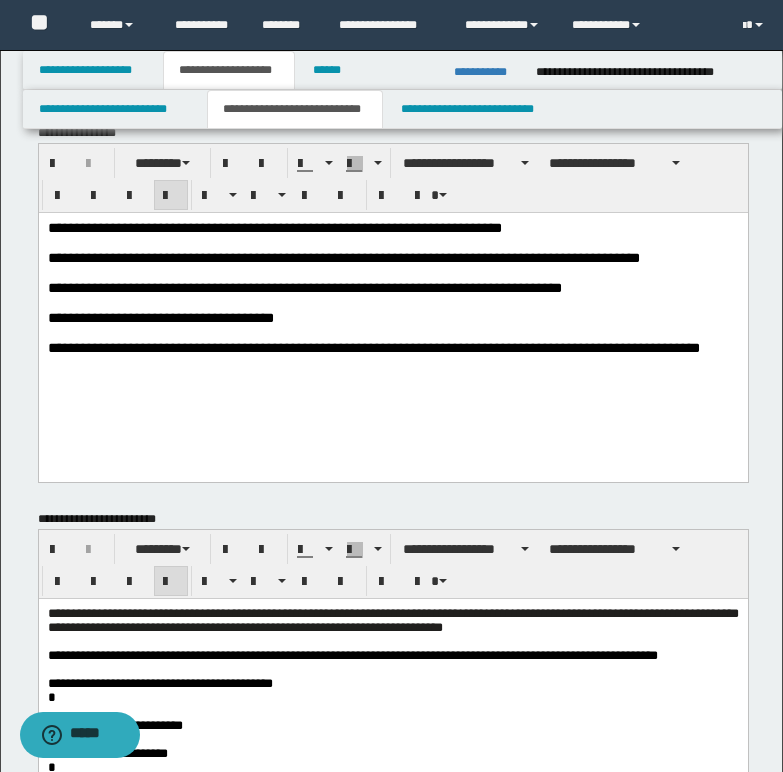 click on "**********" at bounding box center [274, 227] 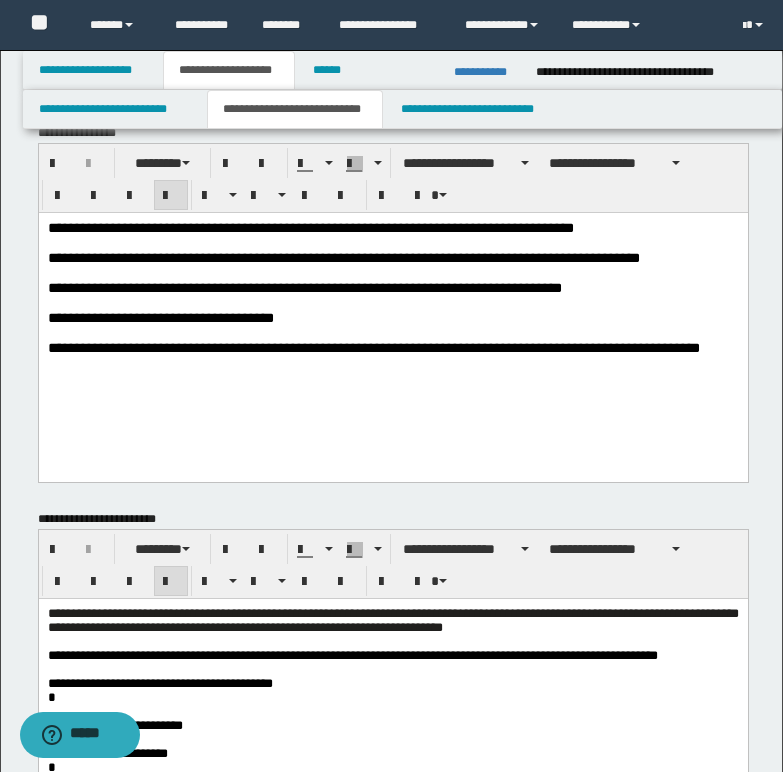 click on "**********" at bounding box center [310, 227] 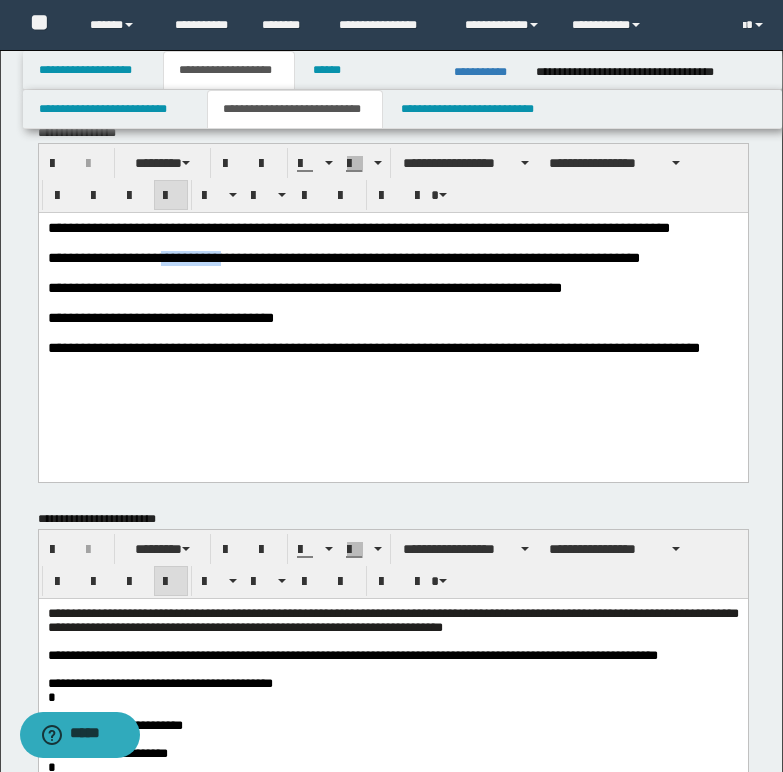 drag, startPoint x: 190, startPoint y: 263, endPoint x: 251, endPoint y: 259, distance: 61.13101 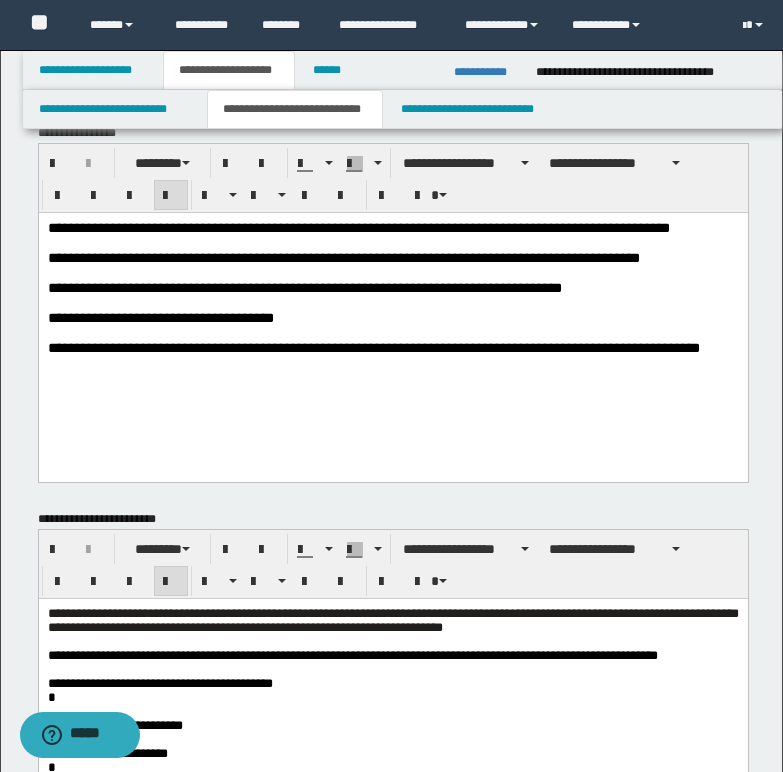 click on "**********" at bounding box center (343, 257) 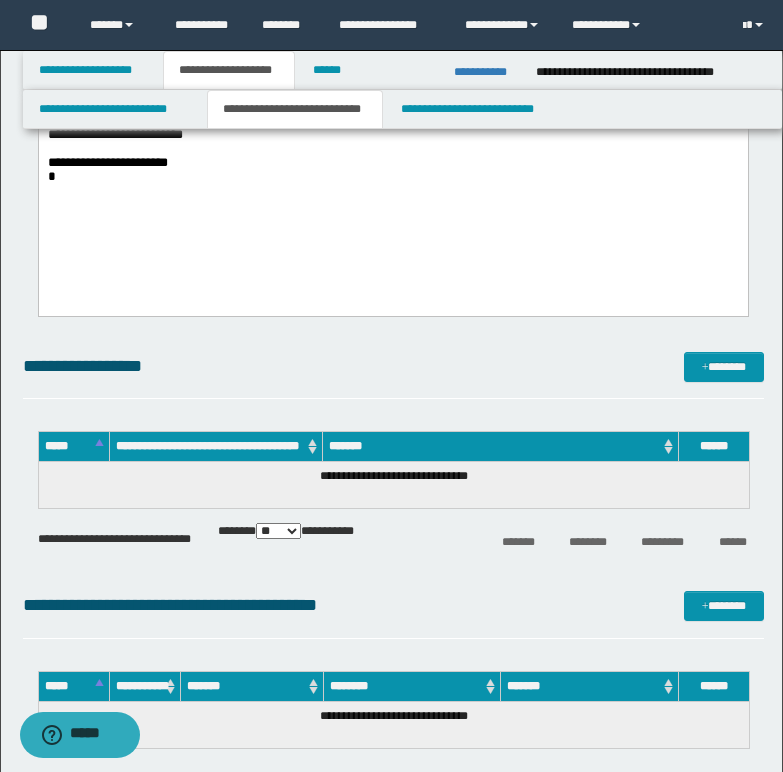 scroll, scrollTop: 635, scrollLeft: 0, axis: vertical 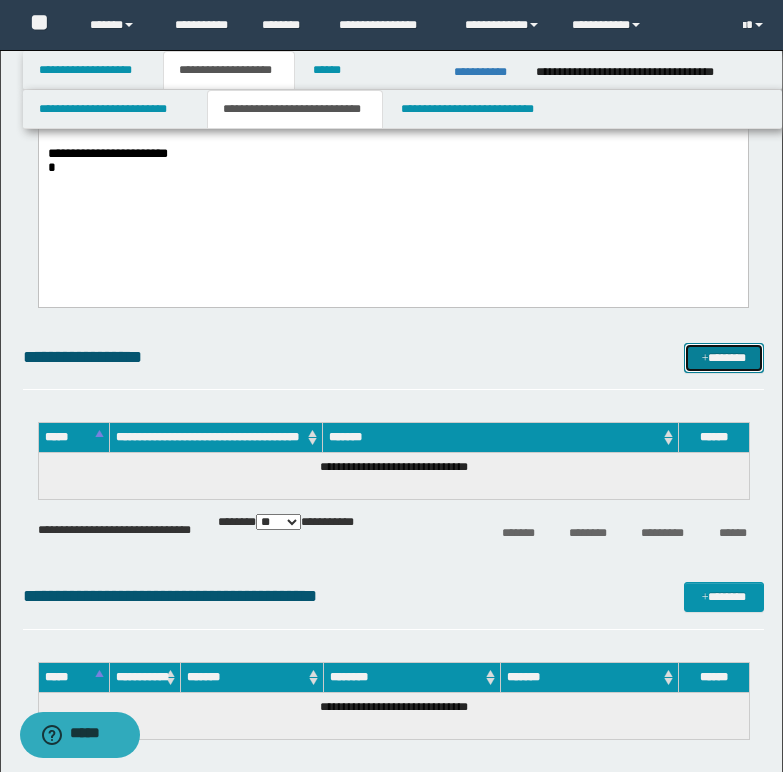click at bounding box center [705, 359] 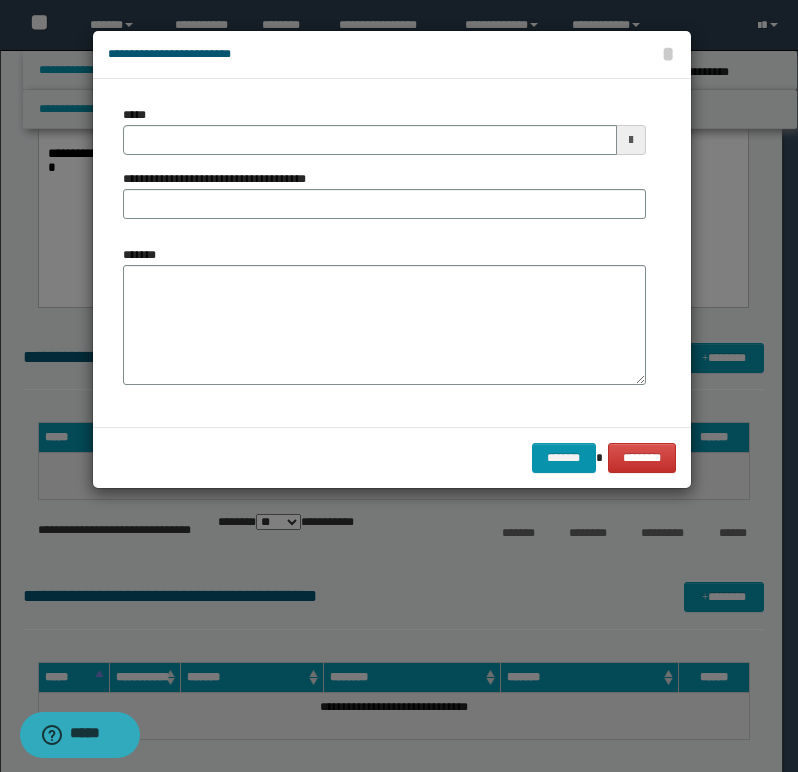 click on "**********" at bounding box center [222, 179] 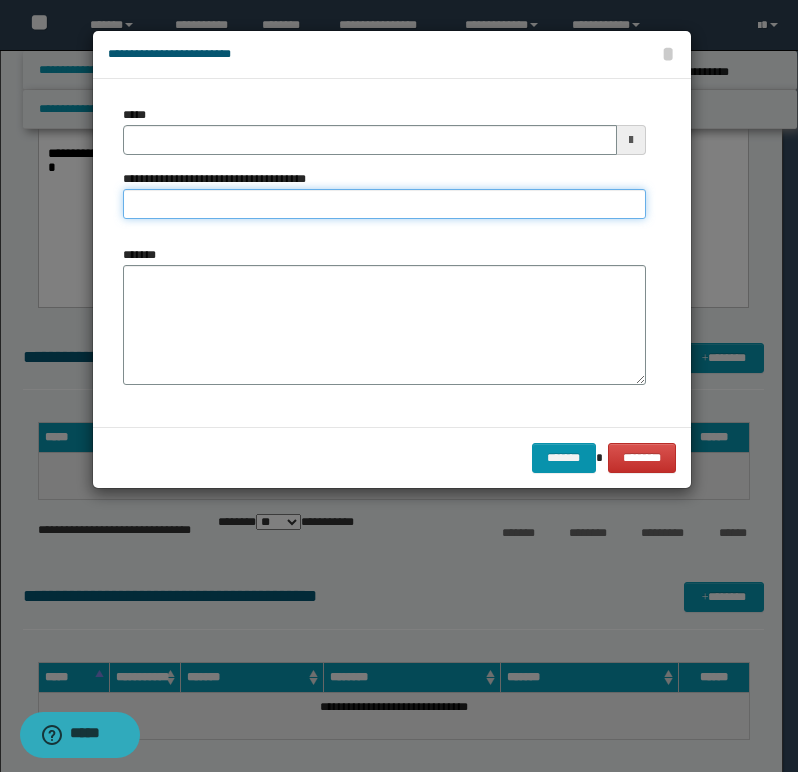 click on "**********" at bounding box center [384, 204] 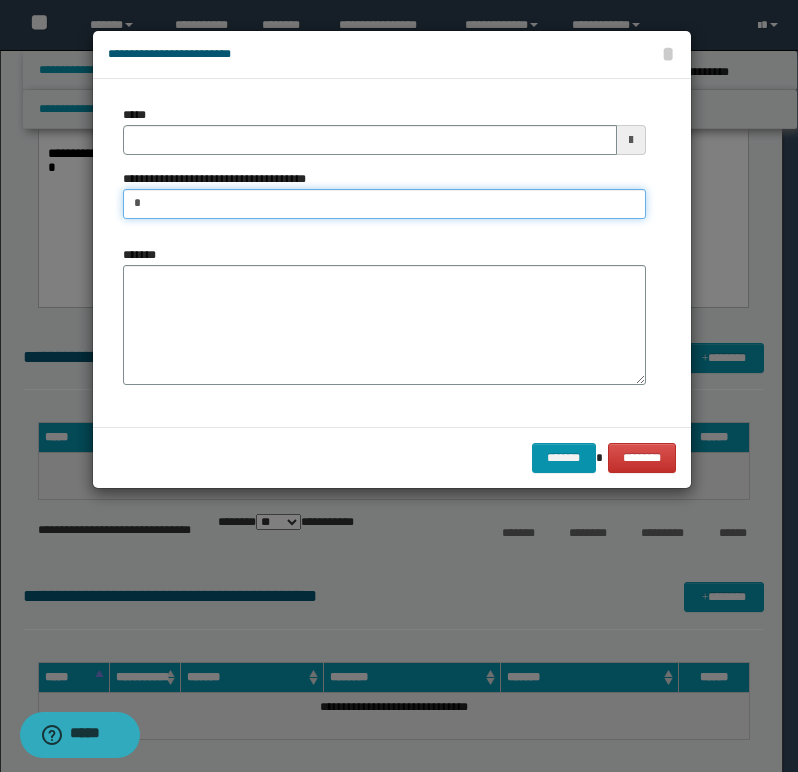 type on "**********" 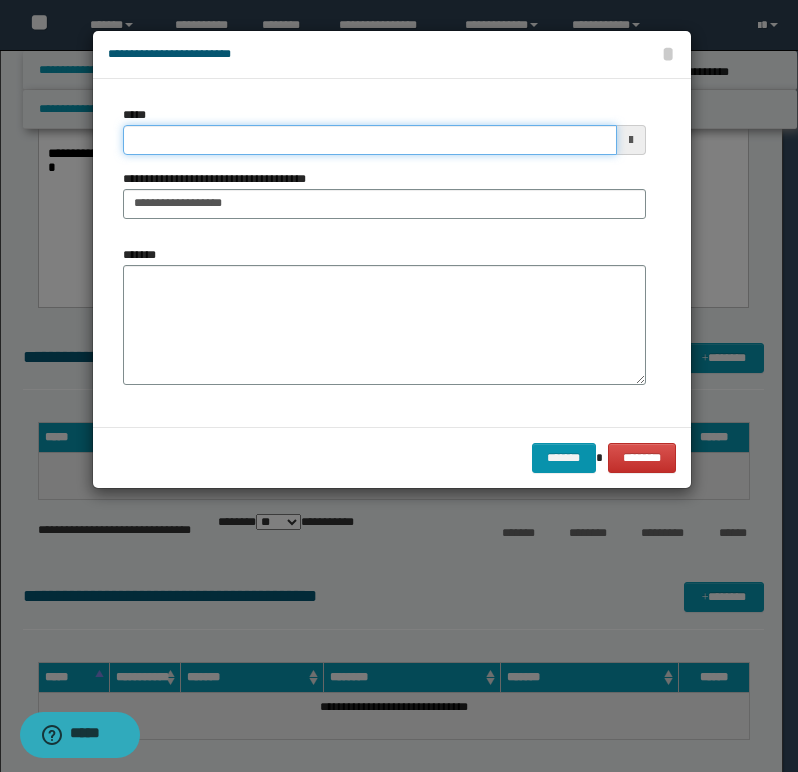 click on "*****" at bounding box center [370, 140] 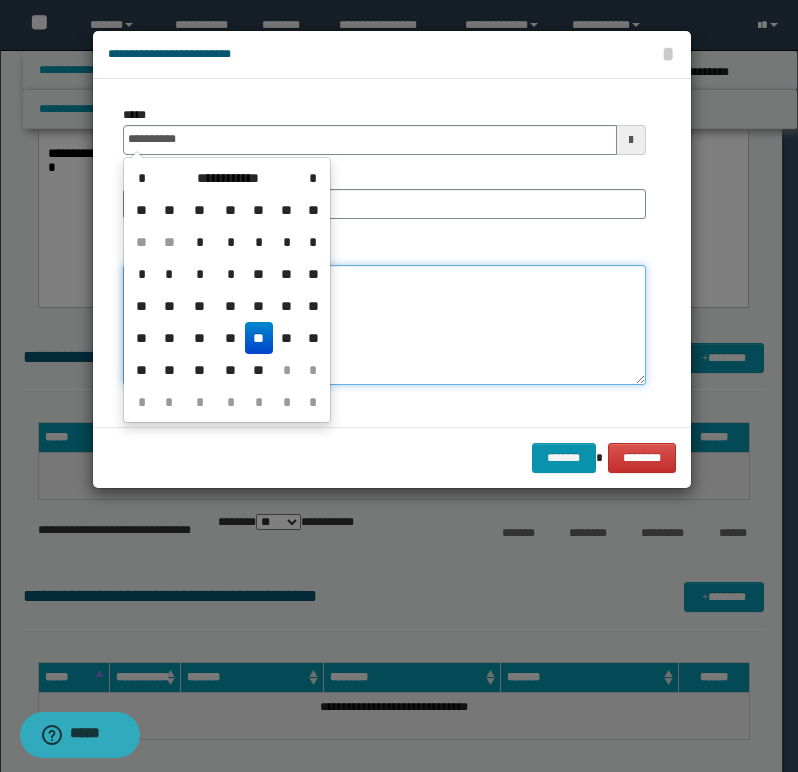 type on "**********" 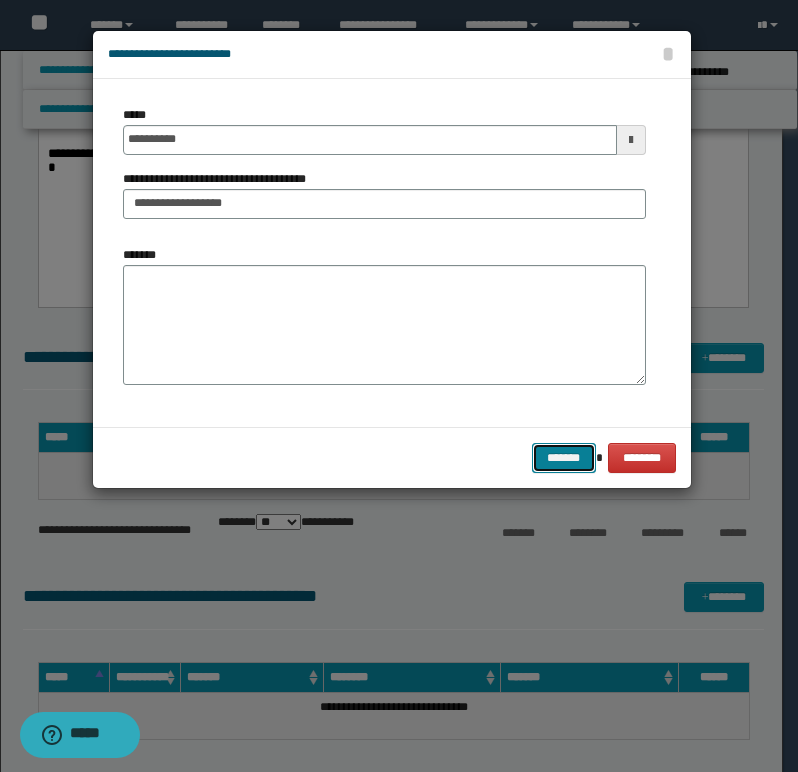 click on "*******" at bounding box center (564, 458) 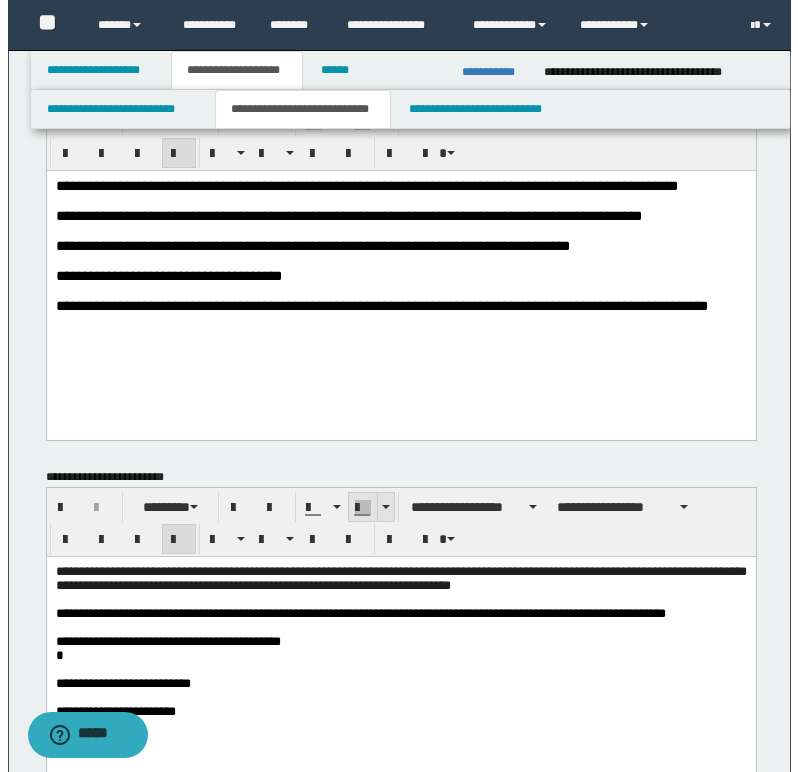 scroll, scrollTop: 35, scrollLeft: 0, axis: vertical 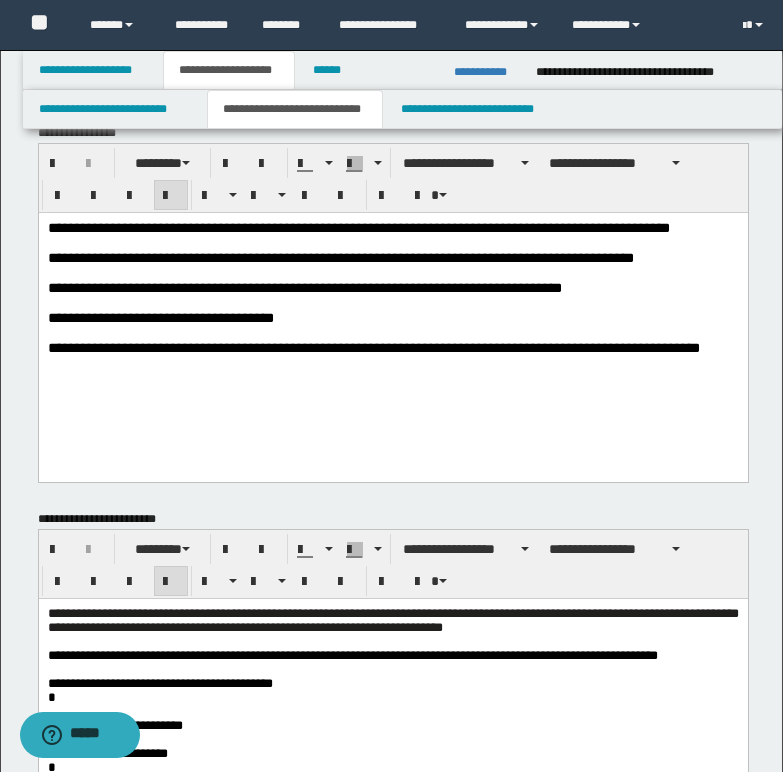 click on "**********" at bounding box center [340, 257] 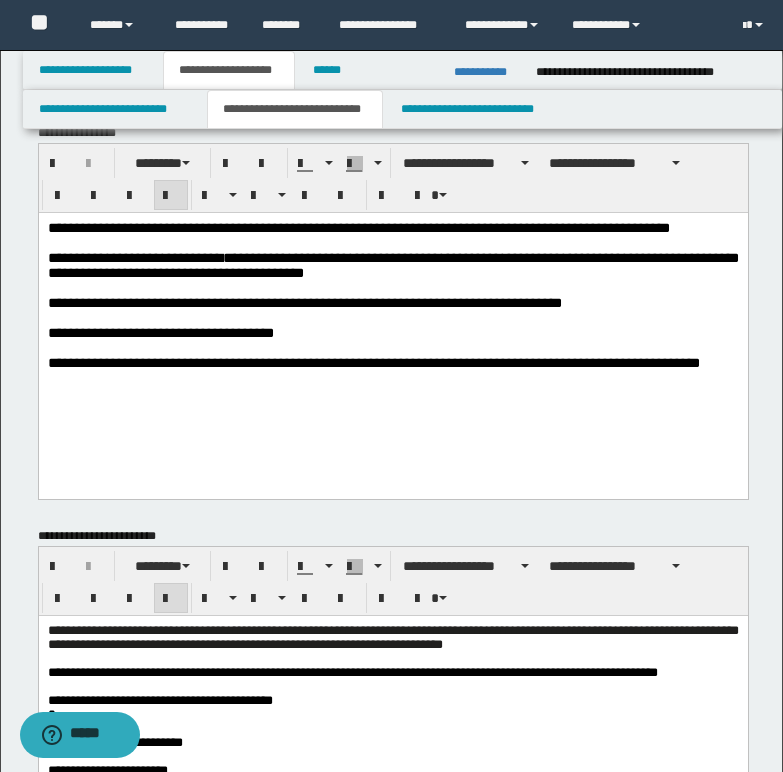 click on "**********" at bounding box center [392, 264] 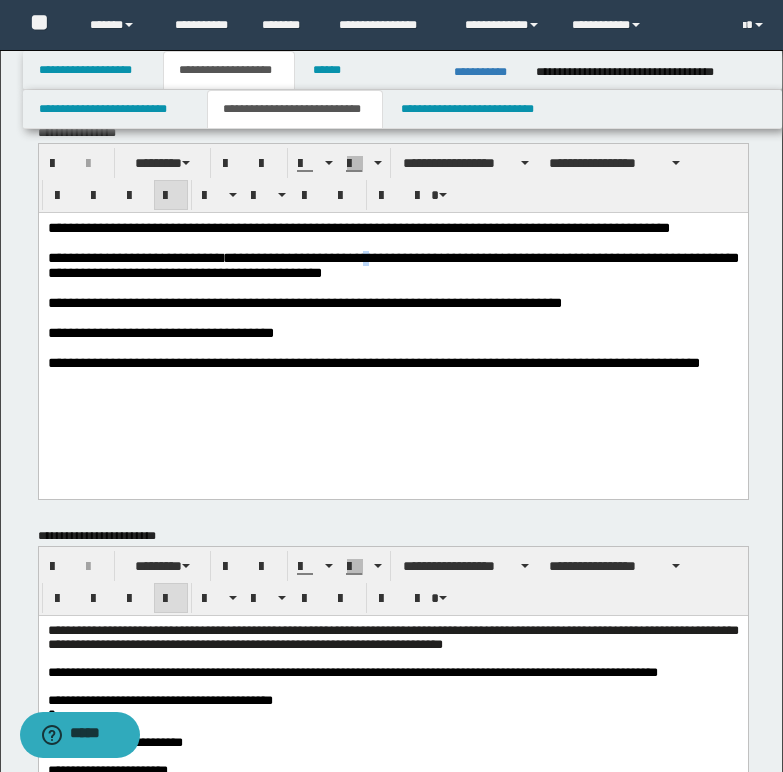 click on "**********" at bounding box center [392, 264] 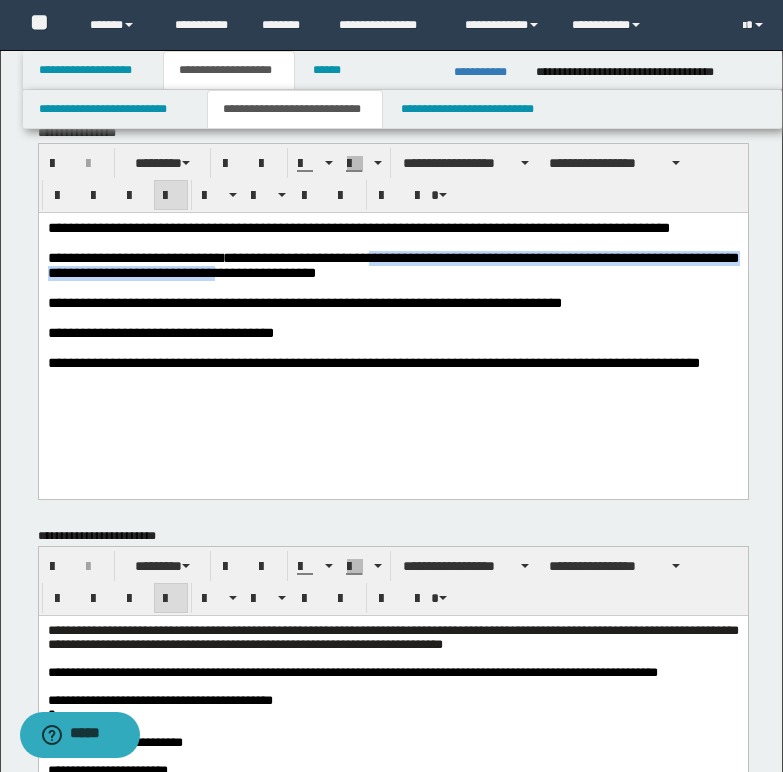 drag, startPoint x: 414, startPoint y: 261, endPoint x: 305, endPoint y: 278, distance: 110.317726 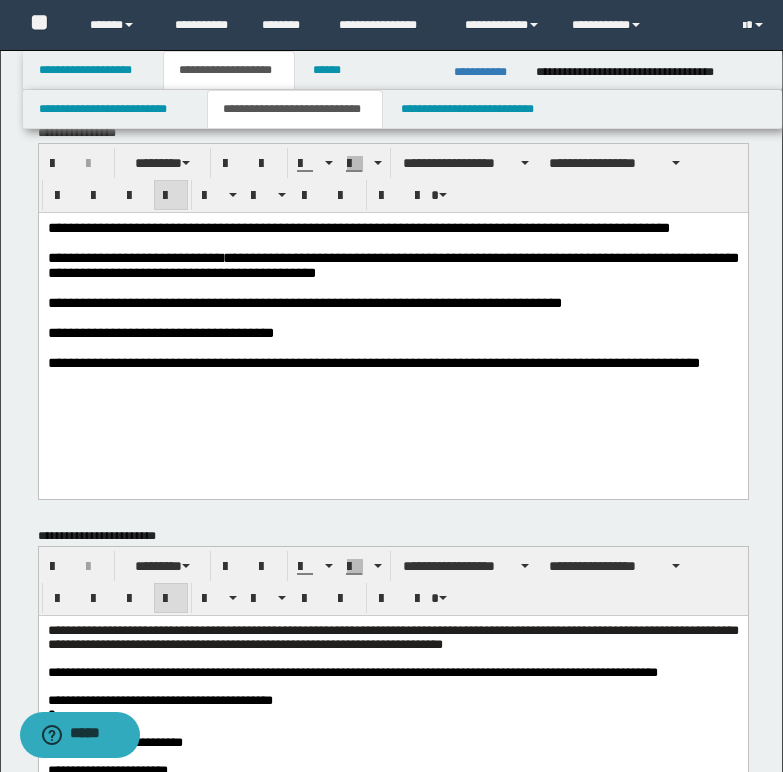 drag, startPoint x: 605, startPoint y: 312, endPoint x: 667, endPoint y: 283, distance: 68.44706 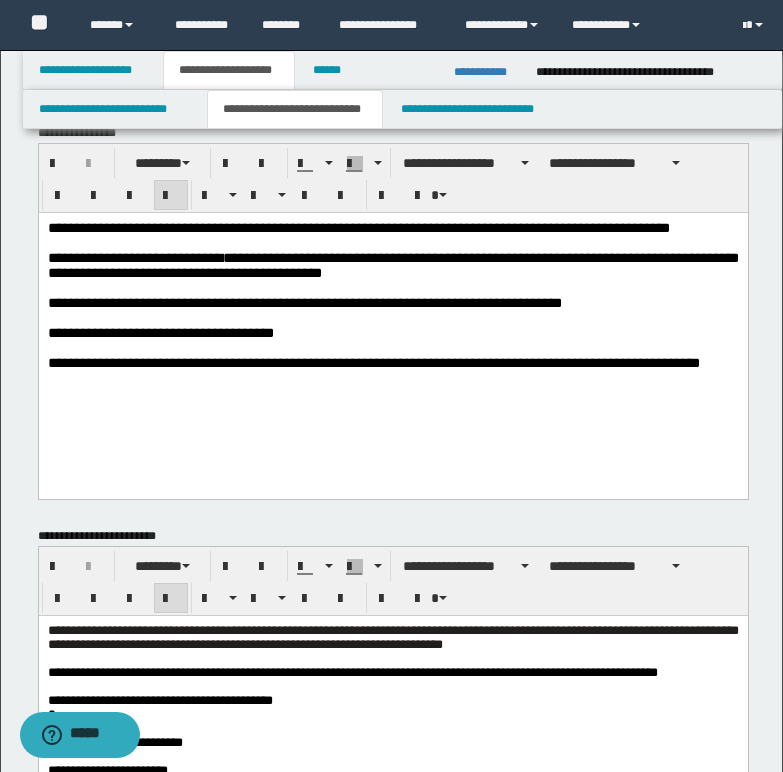click on "**********" at bounding box center [392, 264] 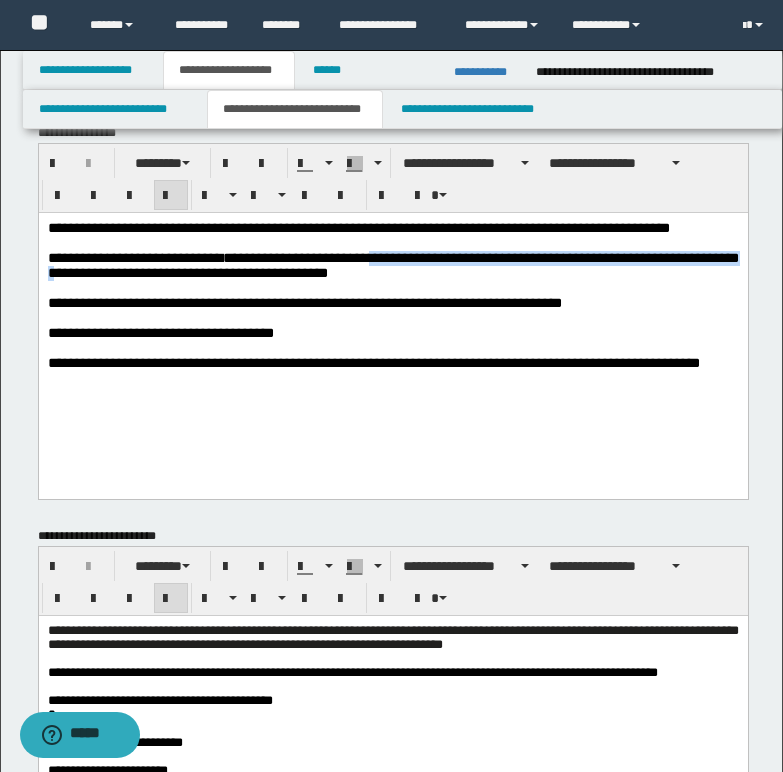 drag, startPoint x: 408, startPoint y: 260, endPoint x: 116, endPoint y: 275, distance: 292.385 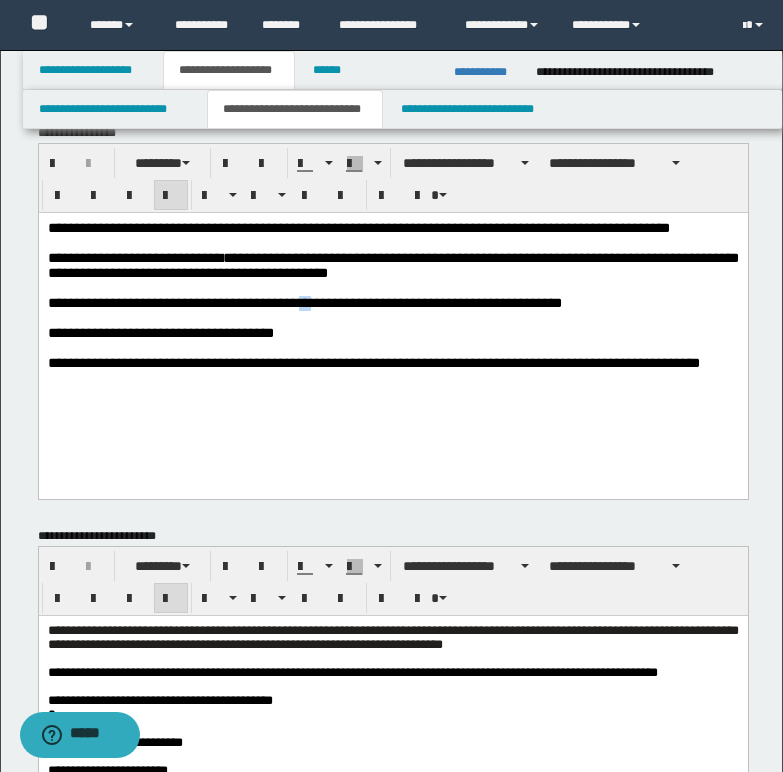 click on "**********" at bounding box center (304, 302) 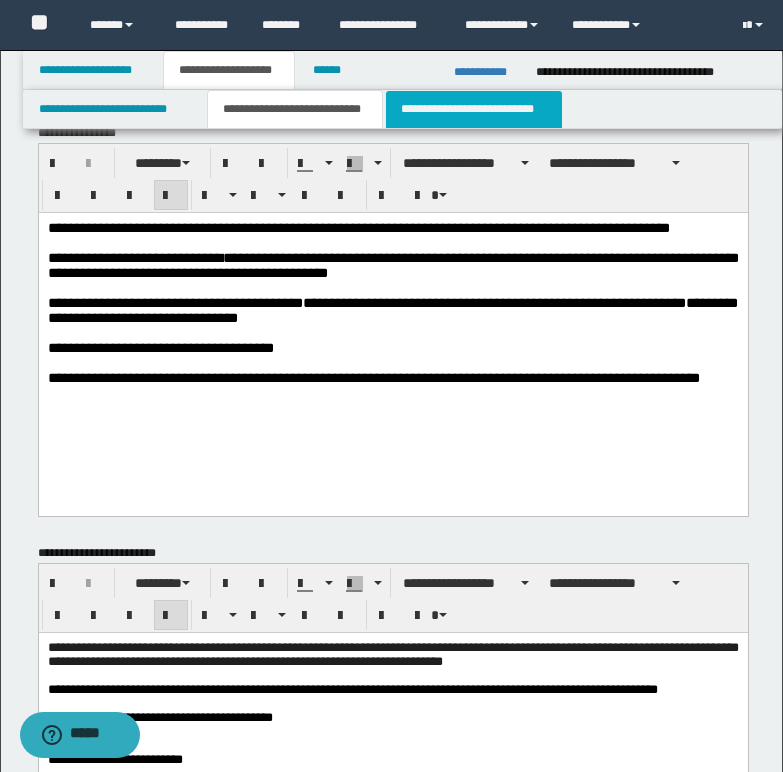click on "**********" at bounding box center [474, 109] 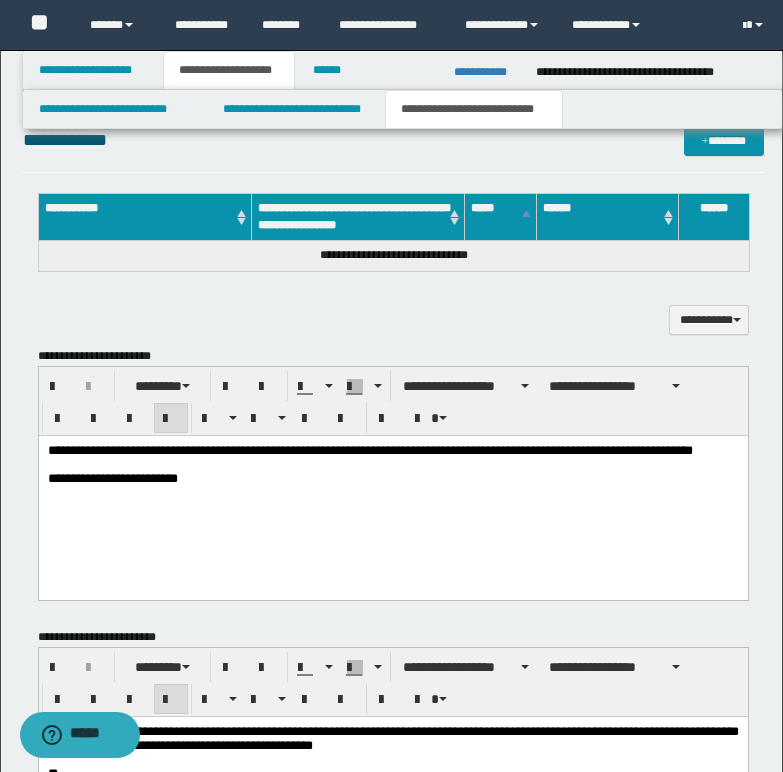 scroll, scrollTop: 635, scrollLeft: 0, axis: vertical 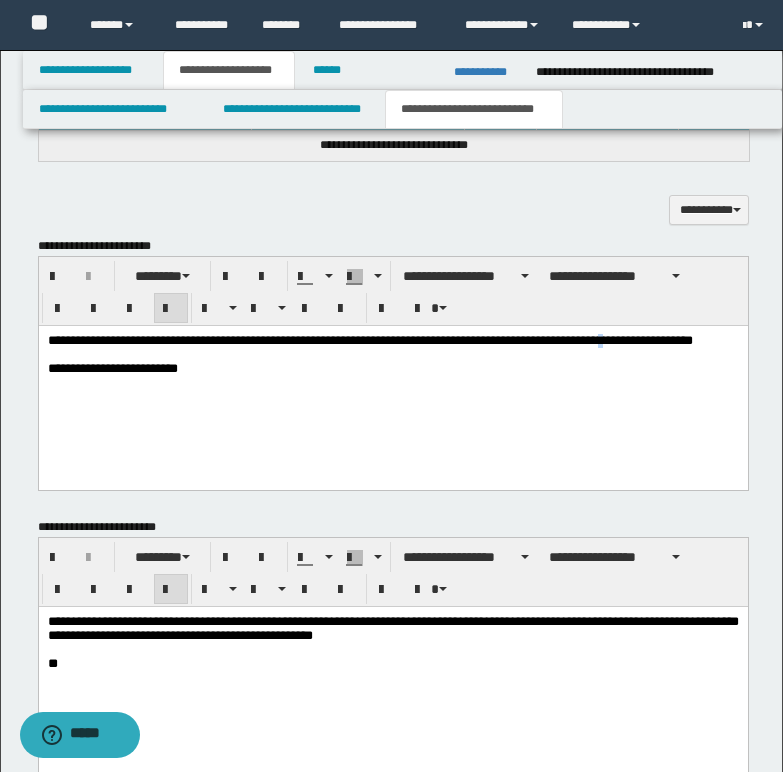 click on "**********" at bounding box center [369, 339] 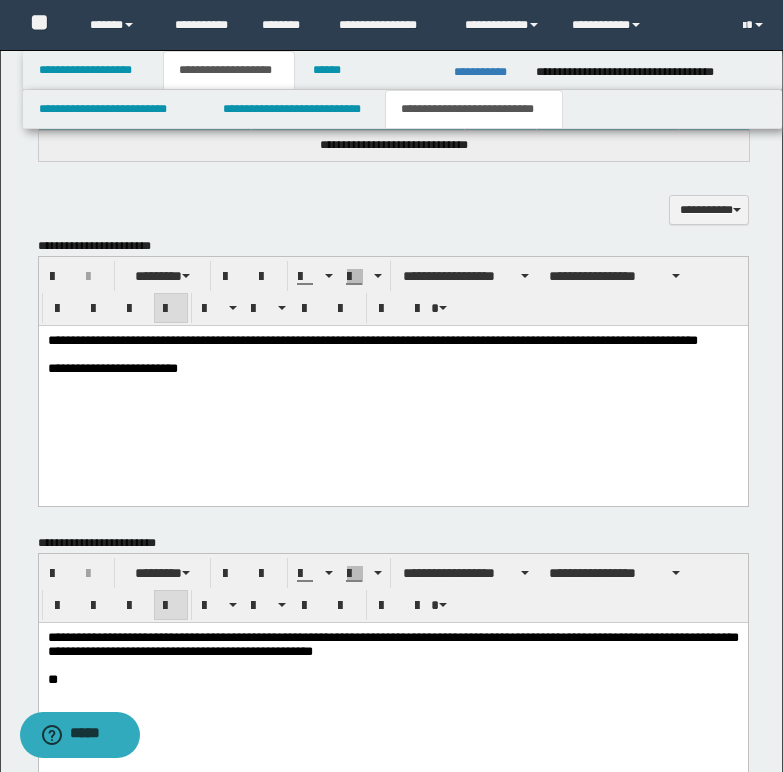 click on "**********" at bounding box center [392, 379] 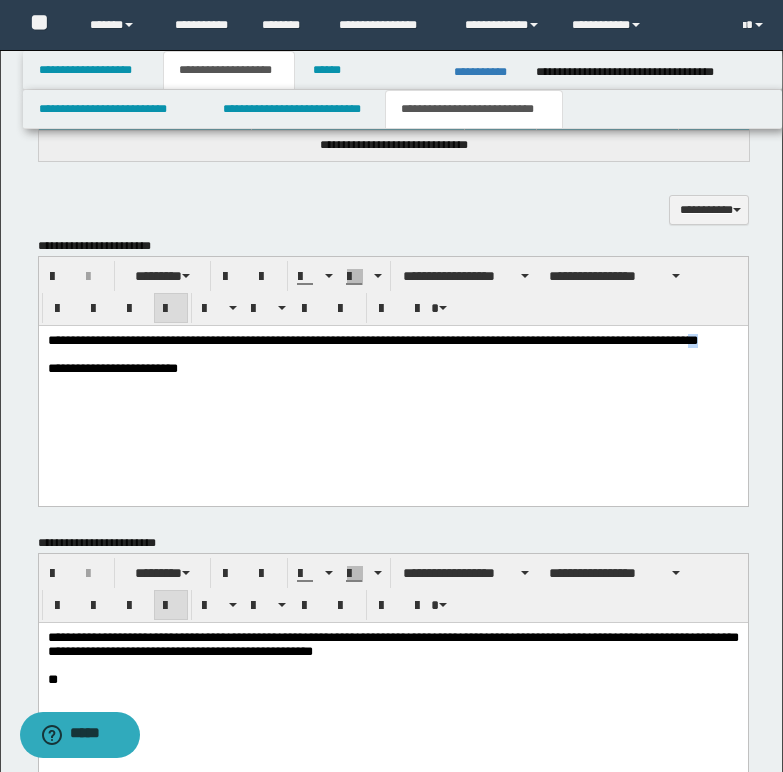 drag, startPoint x: 46, startPoint y: 354, endPoint x: 56, endPoint y: 355, distance: 10.049875 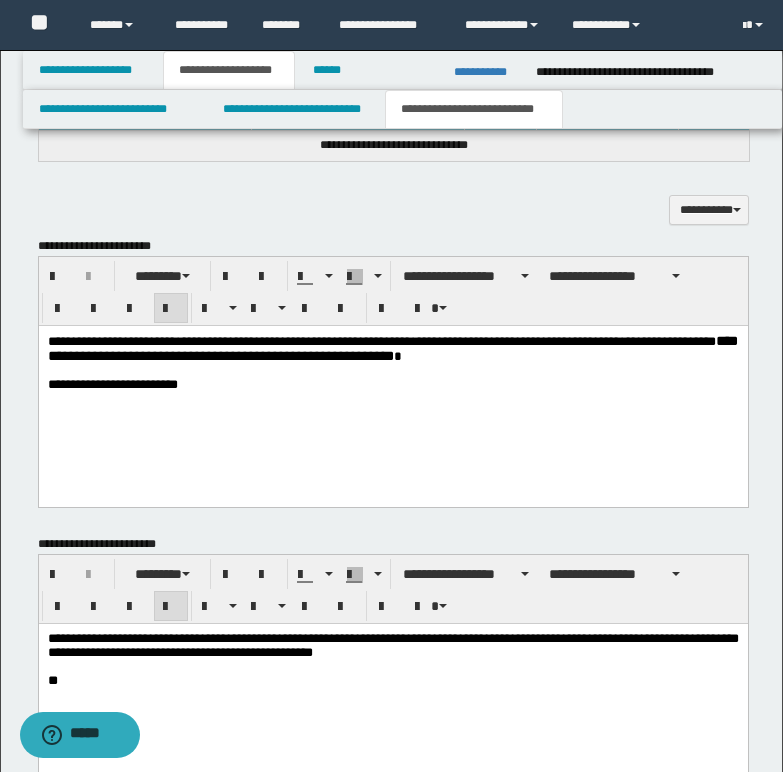 scroll, scrollTop: 435, scrollLeft: 0, axis: vertical 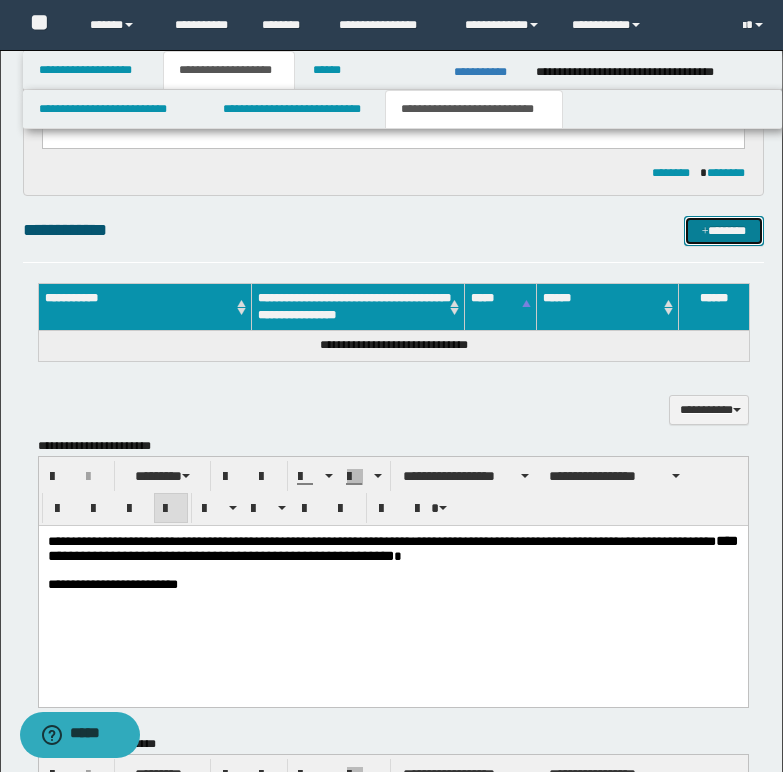 click at bounding box center (705, 232) 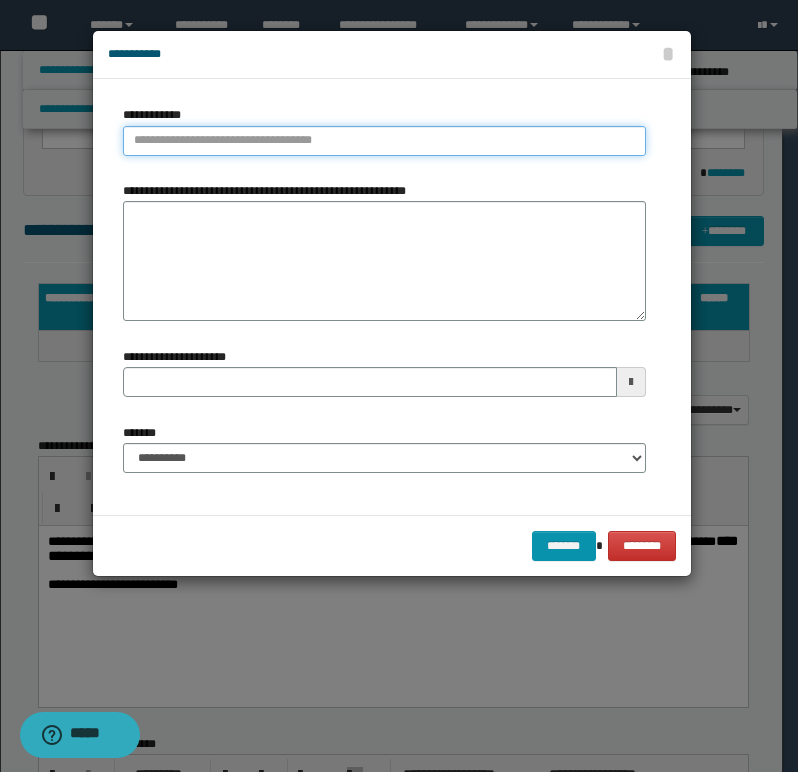 click on "**********" at bounding box center (384, 141) 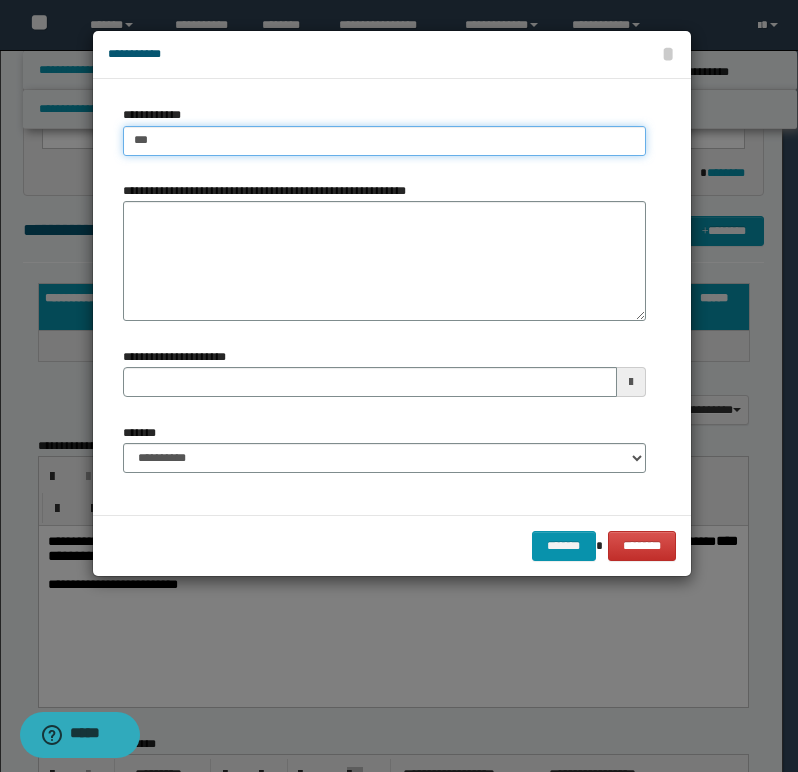 type on "****" 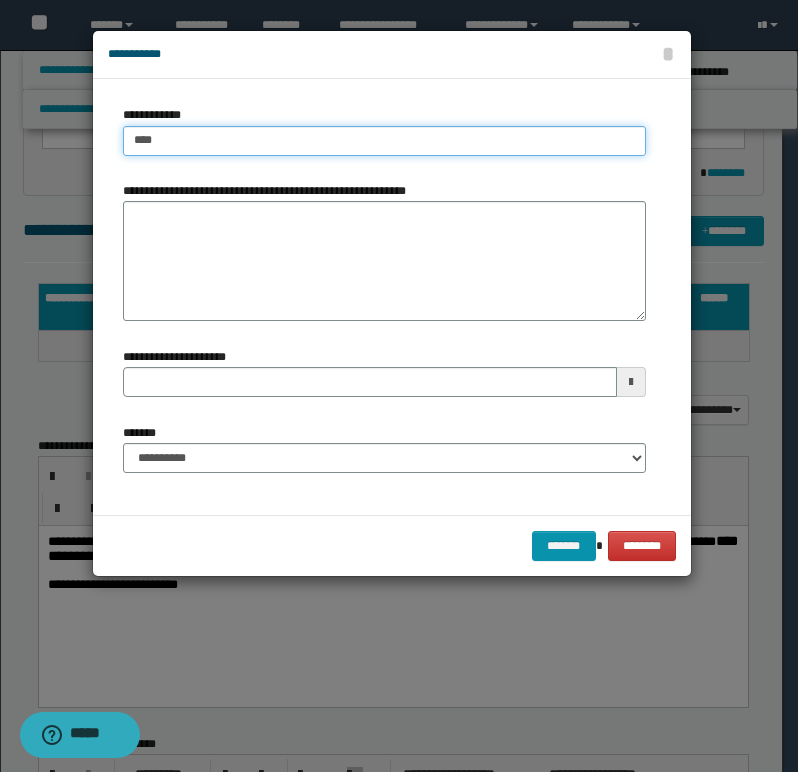 type on "****" 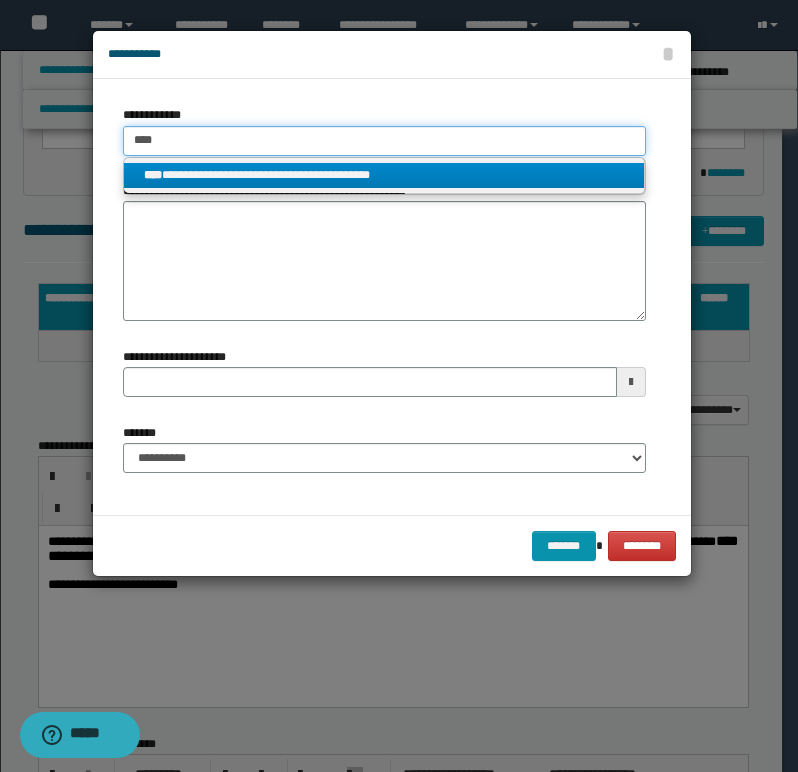 type on "****" 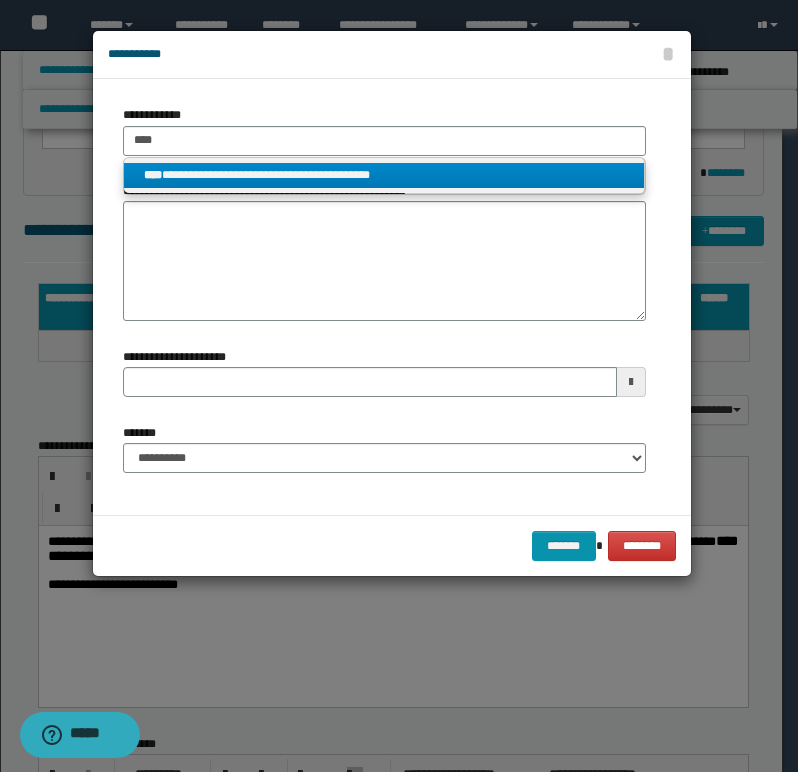 click on "**********" at bounding box center [384, 175] 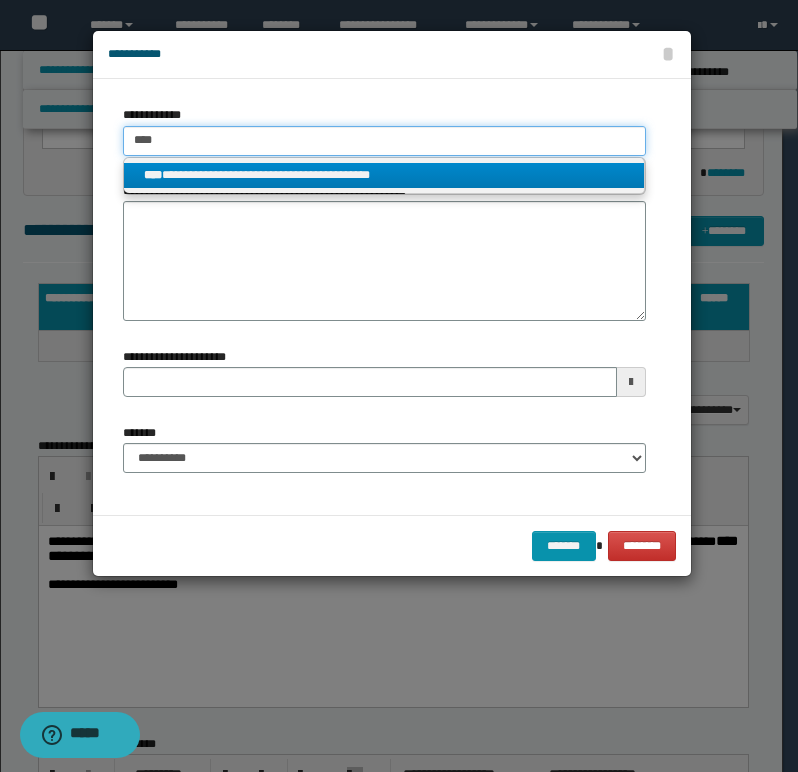 type 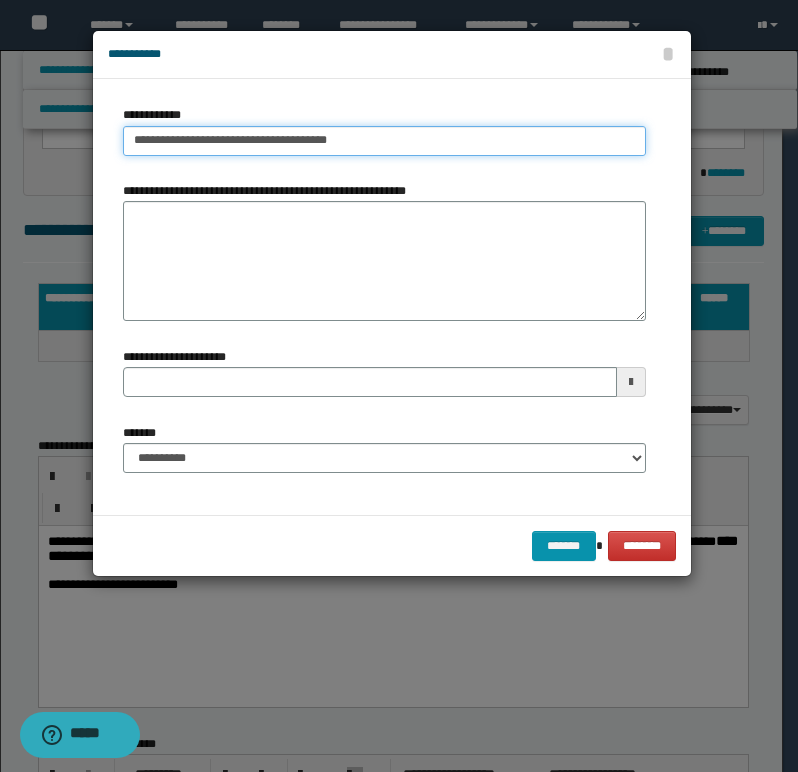 type 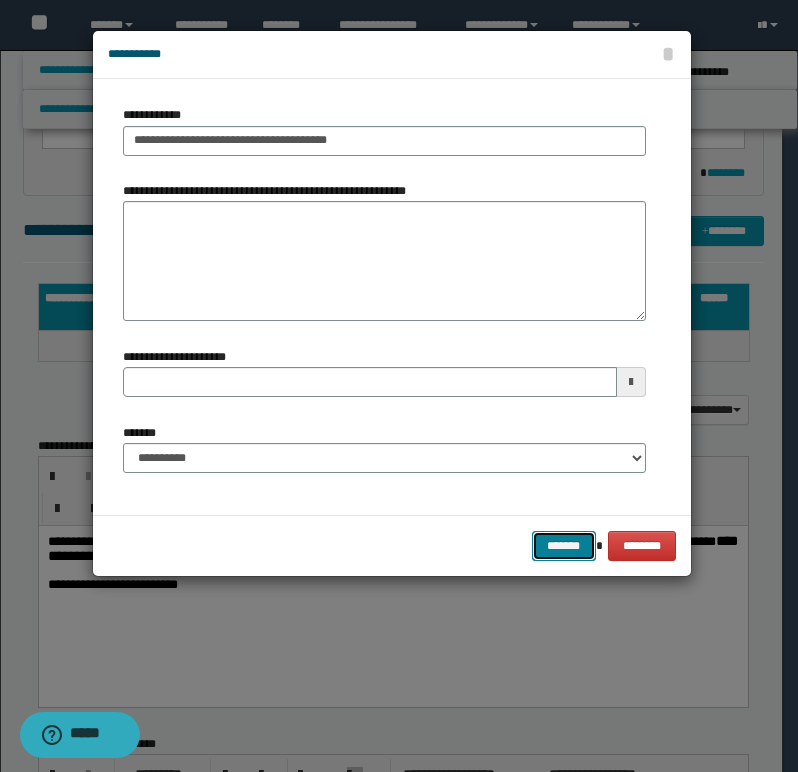 click on "*******" at bounding box center [564, 546] 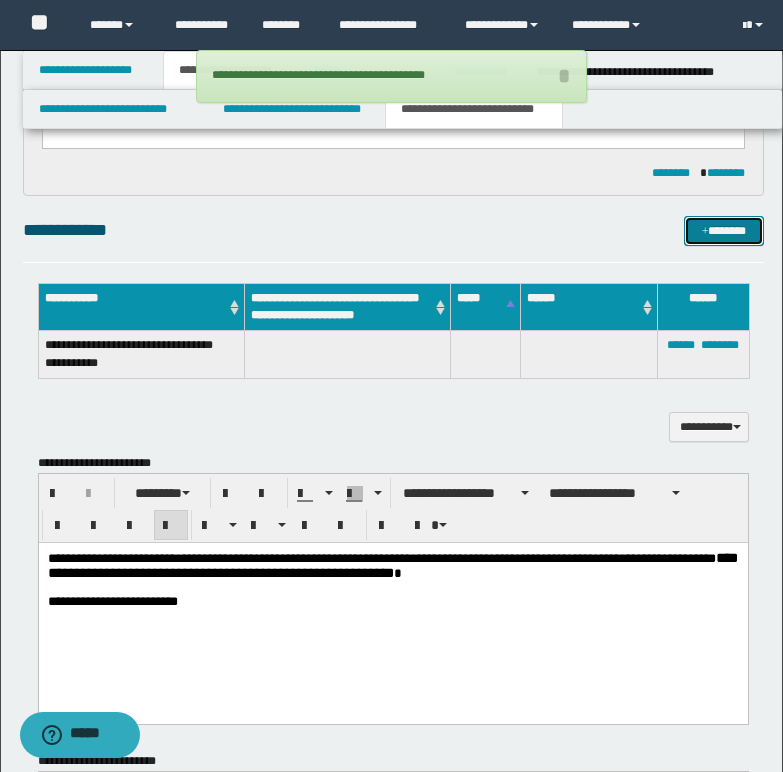 click on "*******" at bounding box center (724, 231) 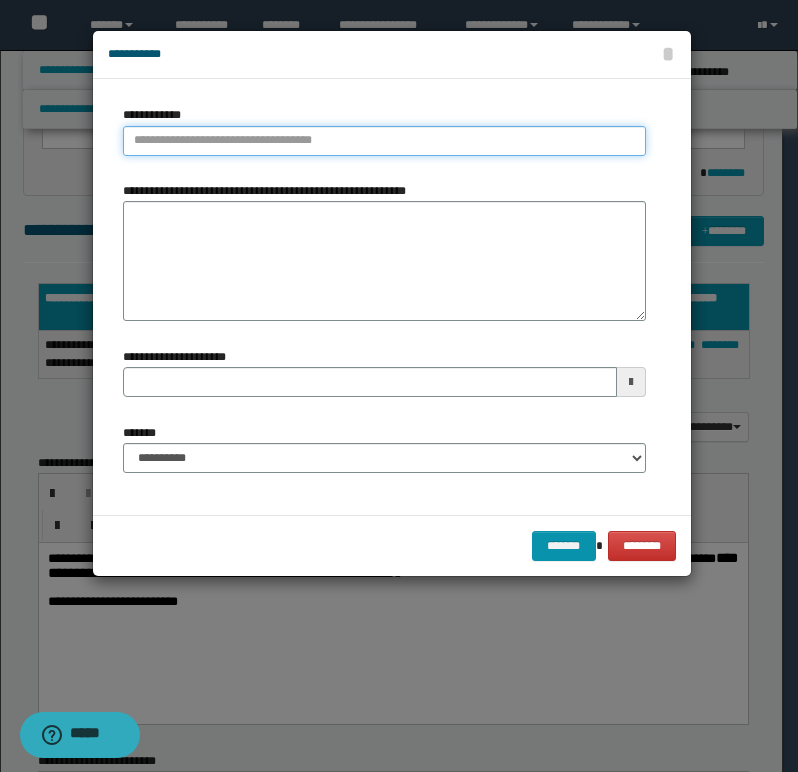 type on "**********" 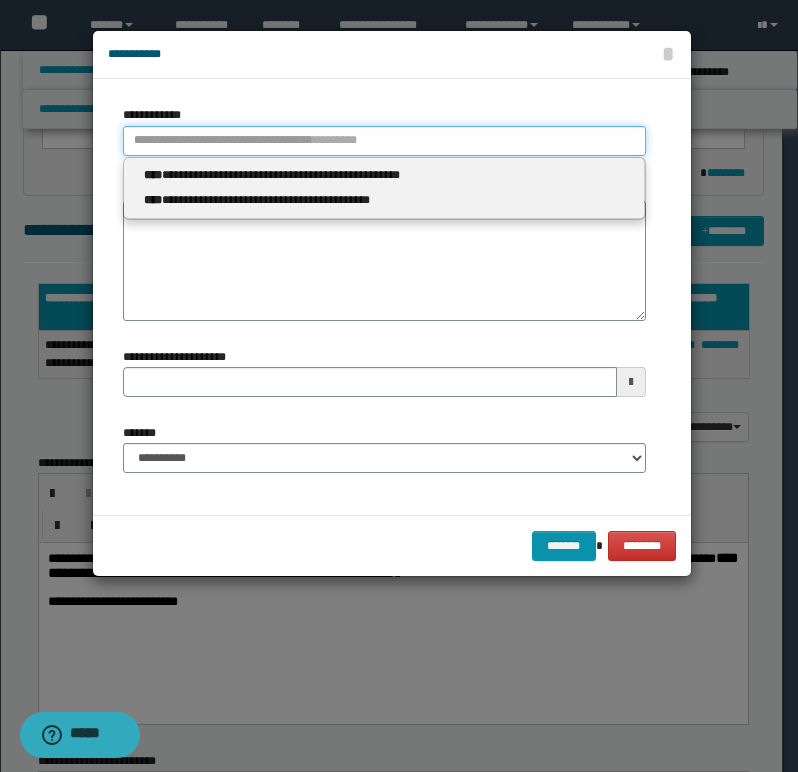 click on "**********" at bounding box center (384, 141) 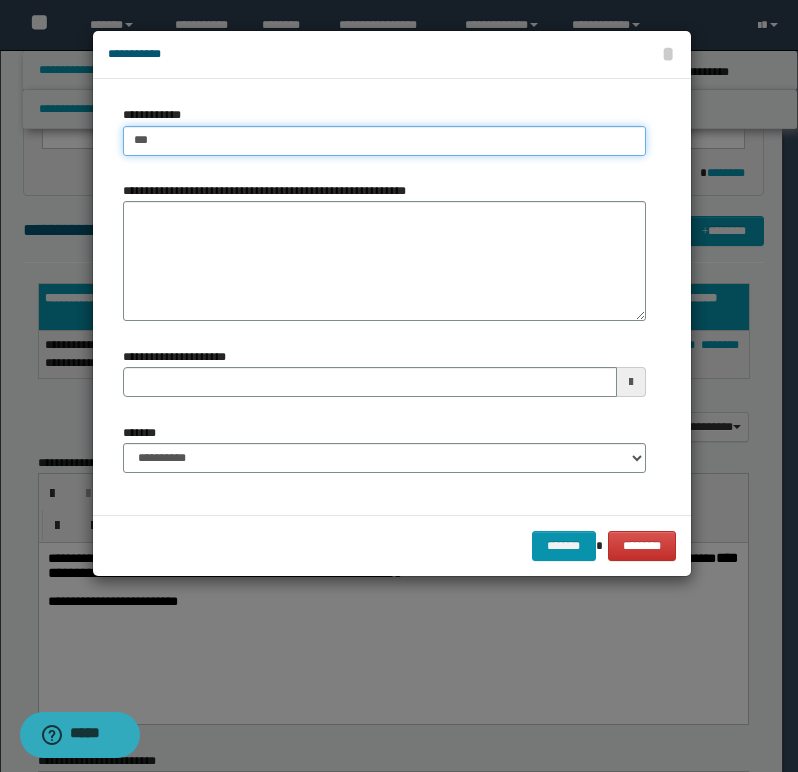 type on "****" 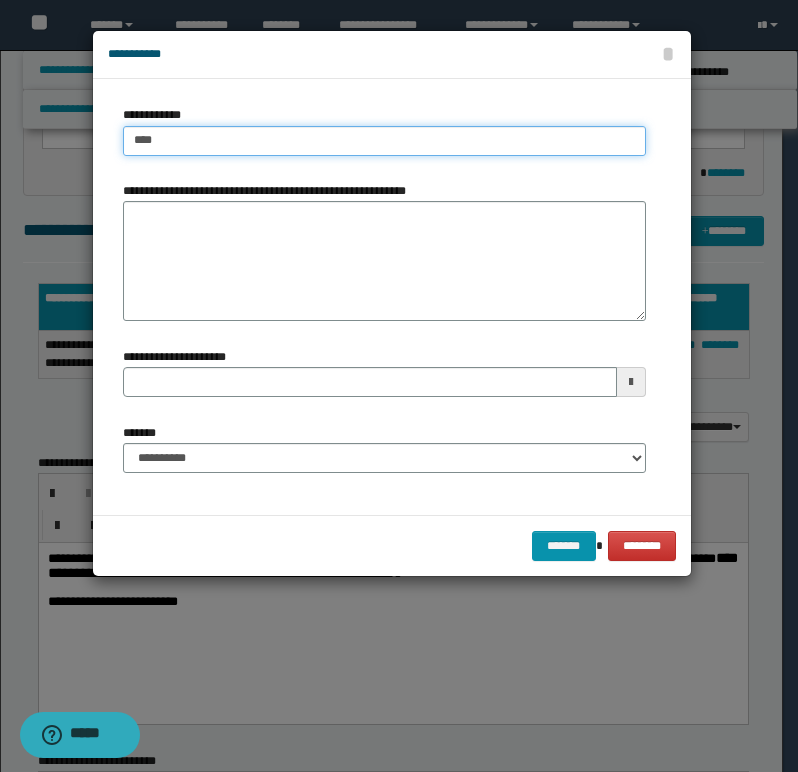 type on "****" 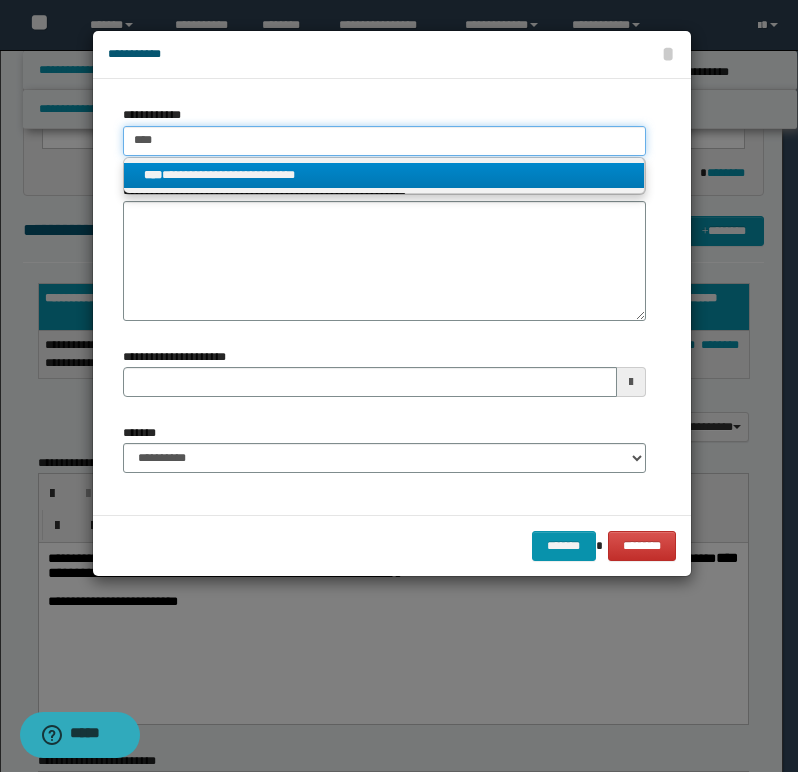 type on "****" 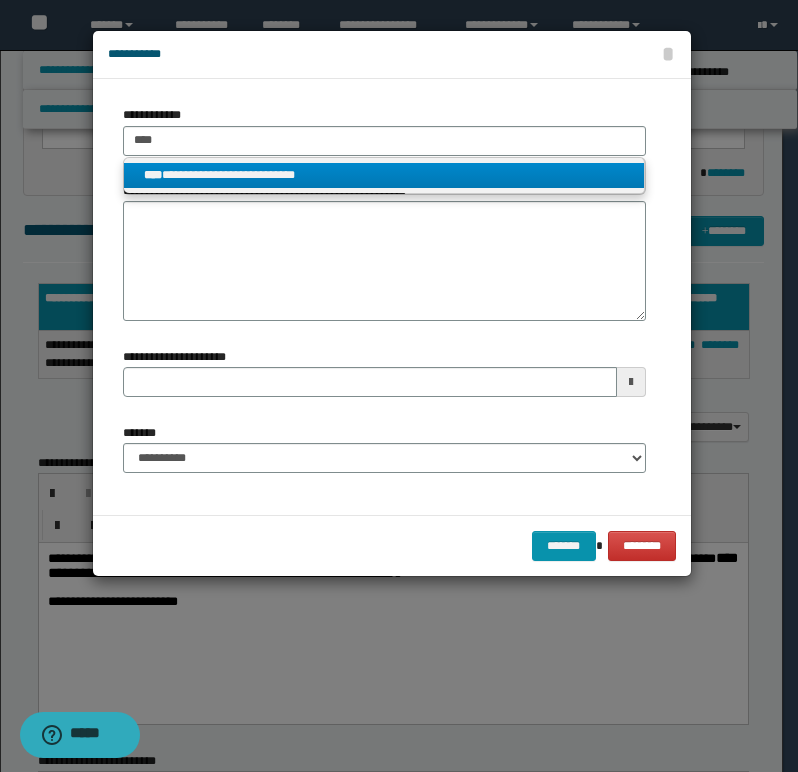 click on "**********" at bounding box center [384, 175] 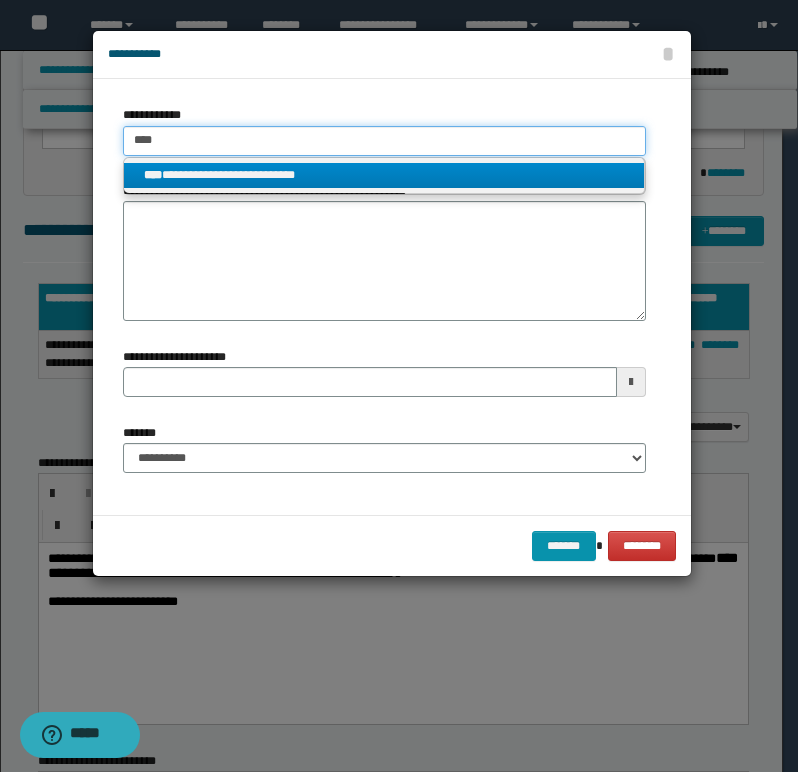 type 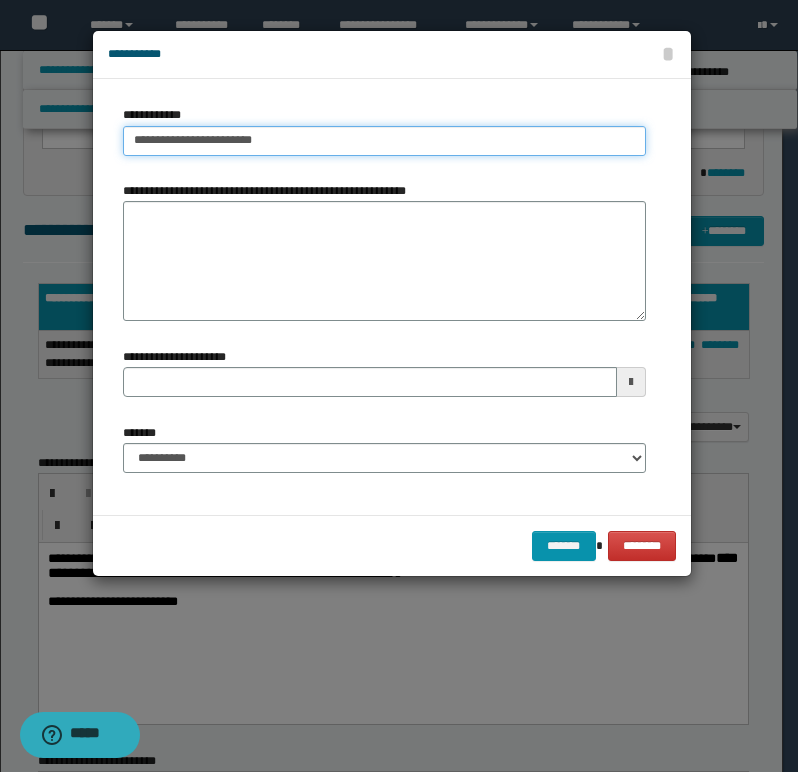 type 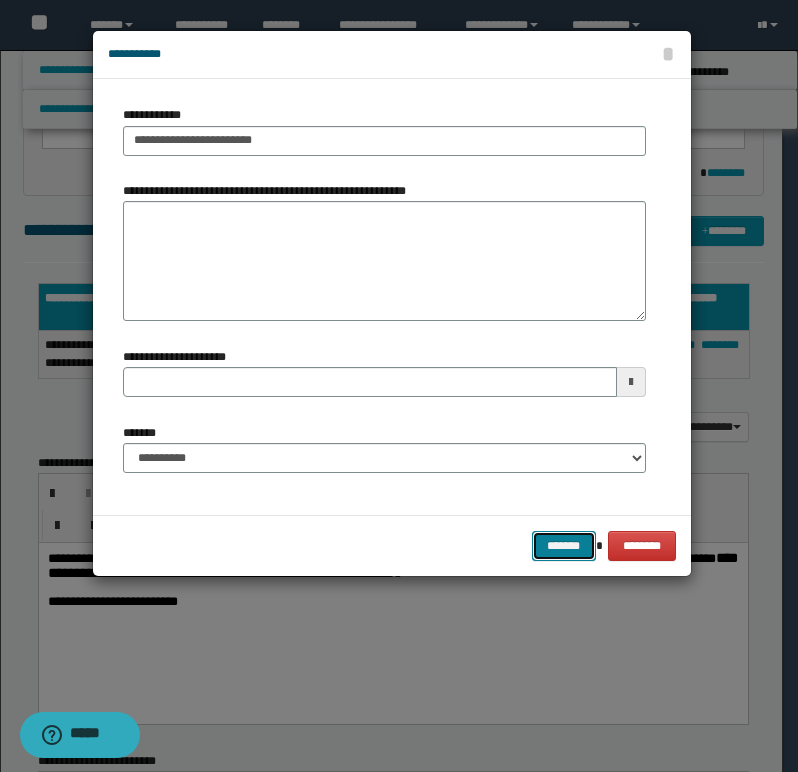 click on "*******" at bounding box center [564, 546] 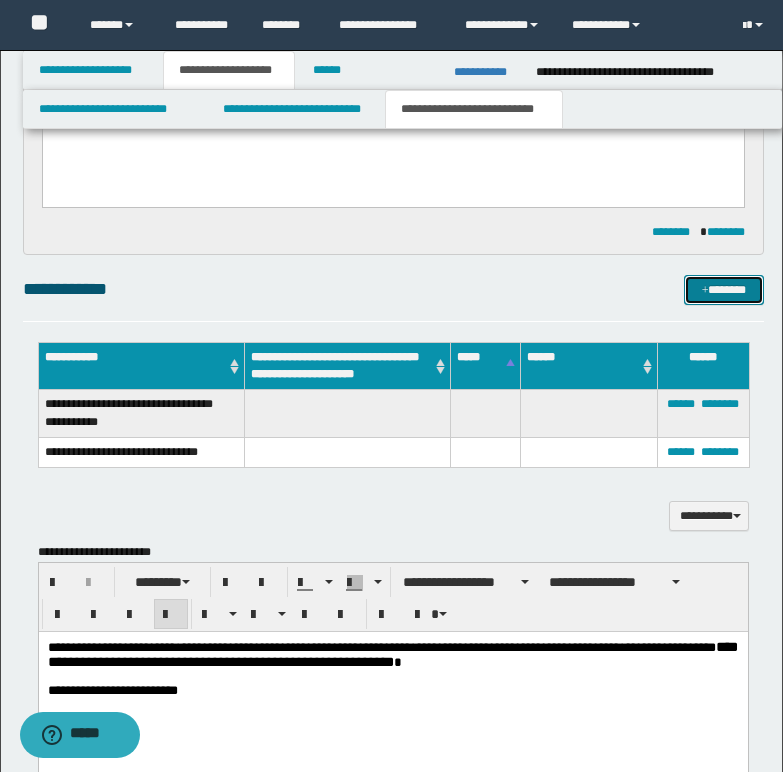 scroll, scrollTop: 335, scrollLeft: 0, axis: vertical 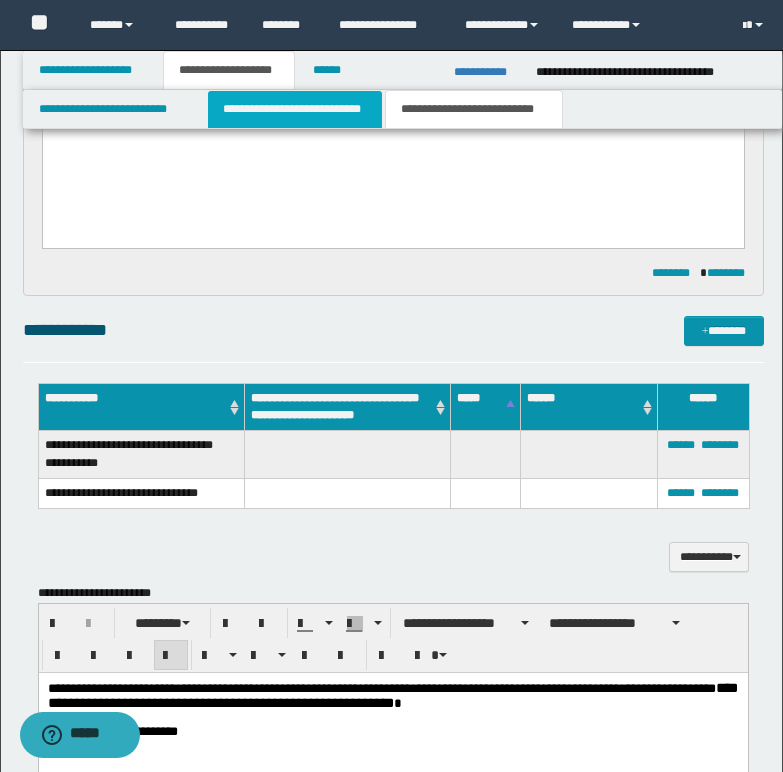 click on "**********" at bounding box center (295, 109) 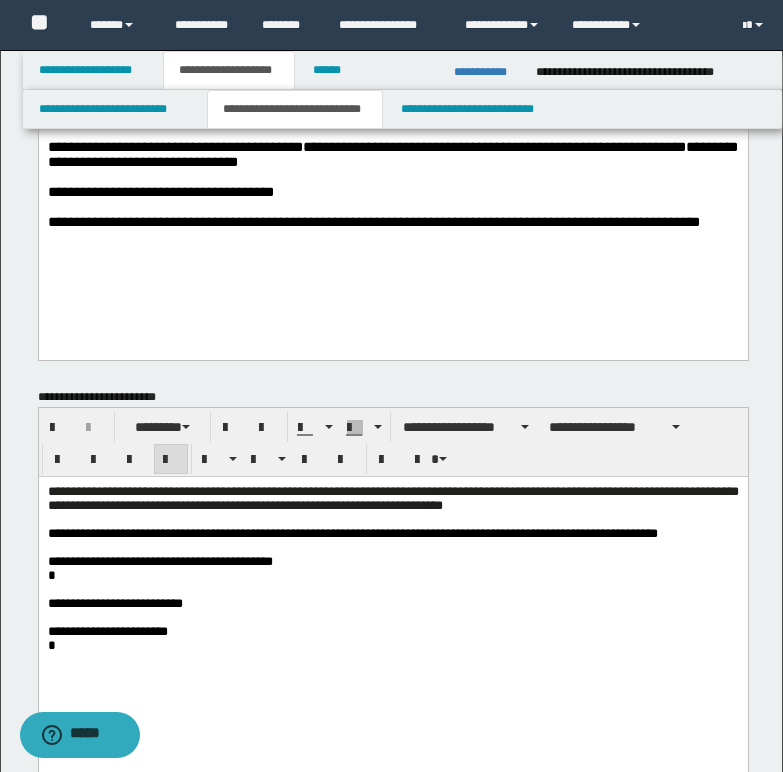 scroll, scrollTop: 200, scrollLeft: 0, axis: vertical 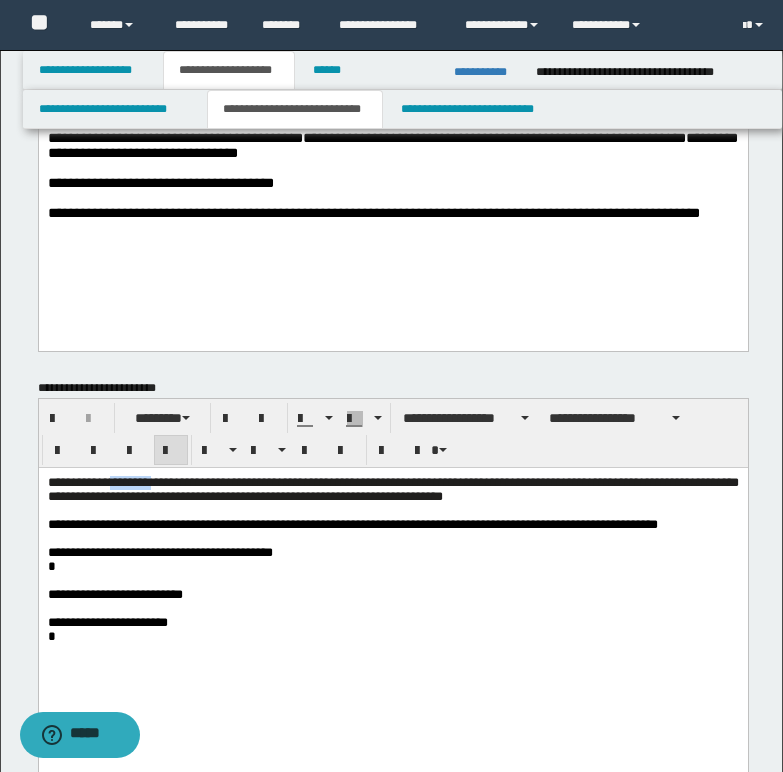 drag, startPoint x: 114, startPoint y: 481, endPoint x: 183, endPoint y: 485, distance: 69.115845 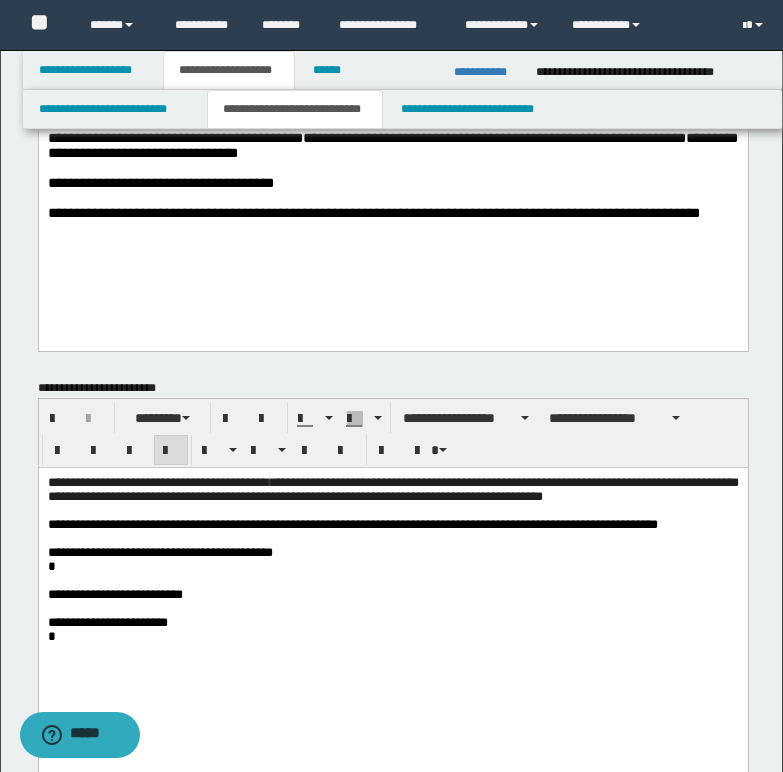 click on "**********" at bounding box center (392, 488) 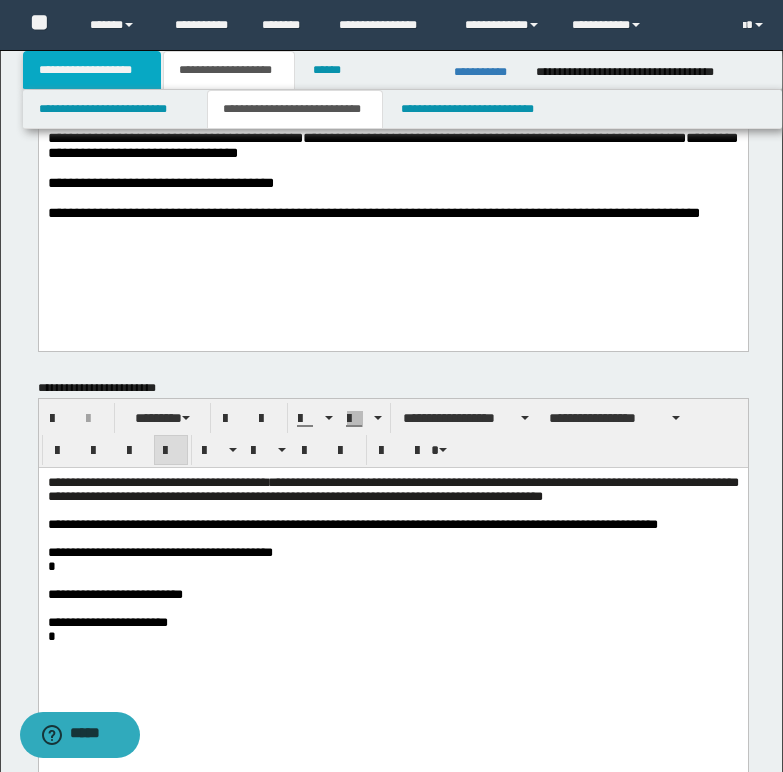 drag, startPoint x: 81, startPoint y: 73, endPoint x: 121, endPoint y: 101, distance: 48.82622 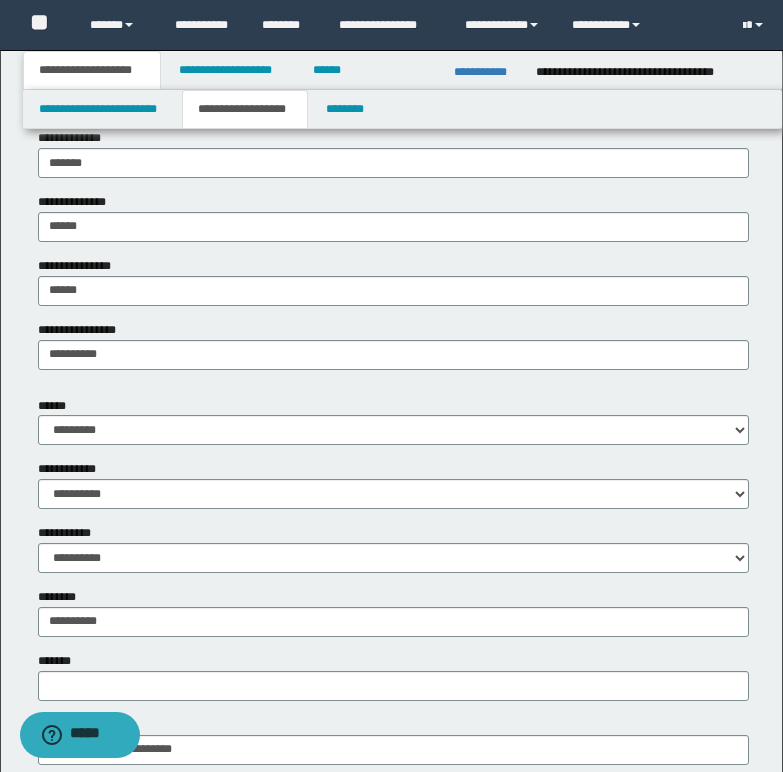 scroll, scrollTop: 500, scrollLeft: 0, axis: vertical 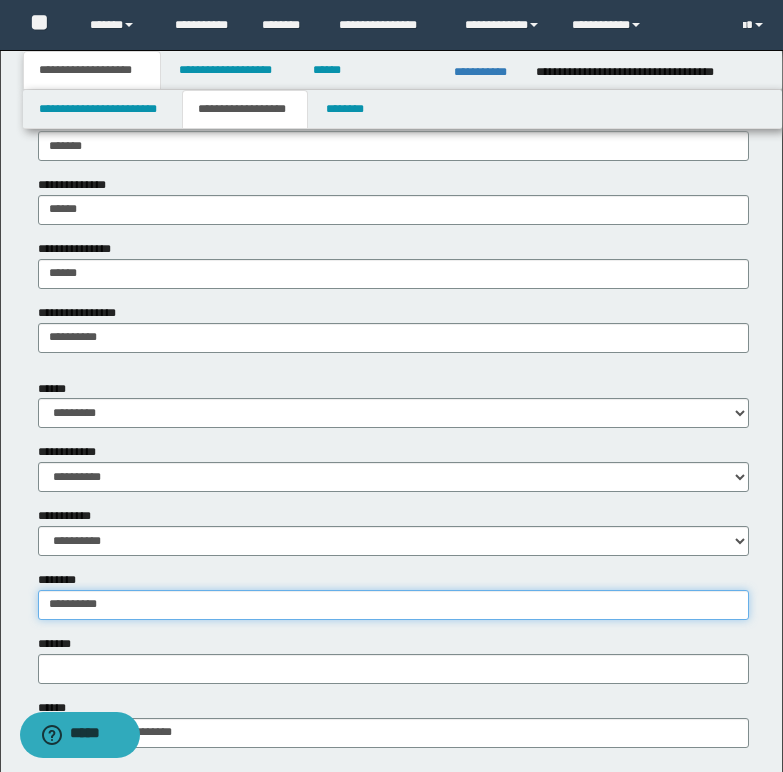 drag, startPoint x: 49, startPoint y: 599, endPoint x: 129, endPoint y: 596, distance: 80.05623 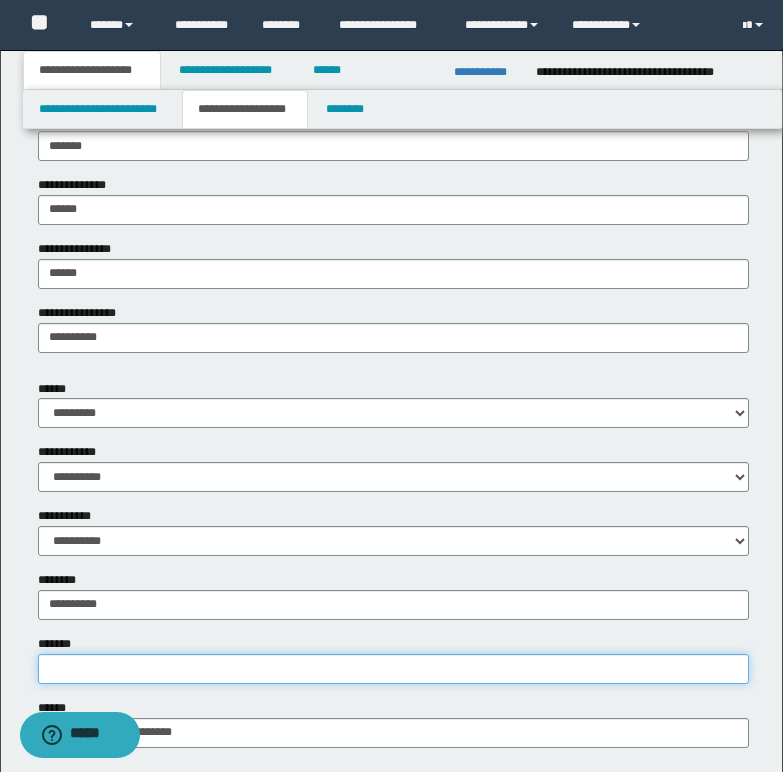 paste on "**********" 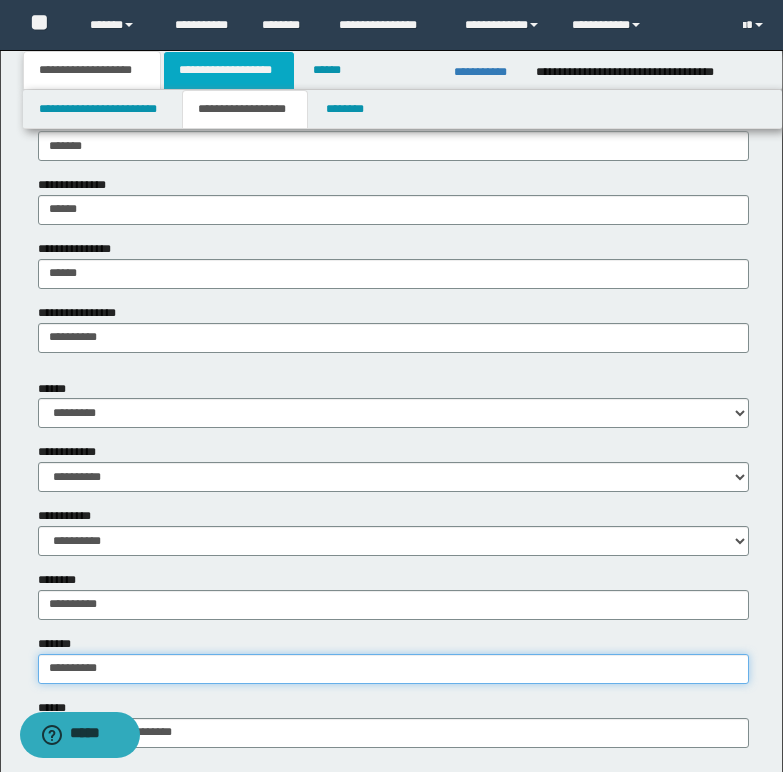 type on "**********" 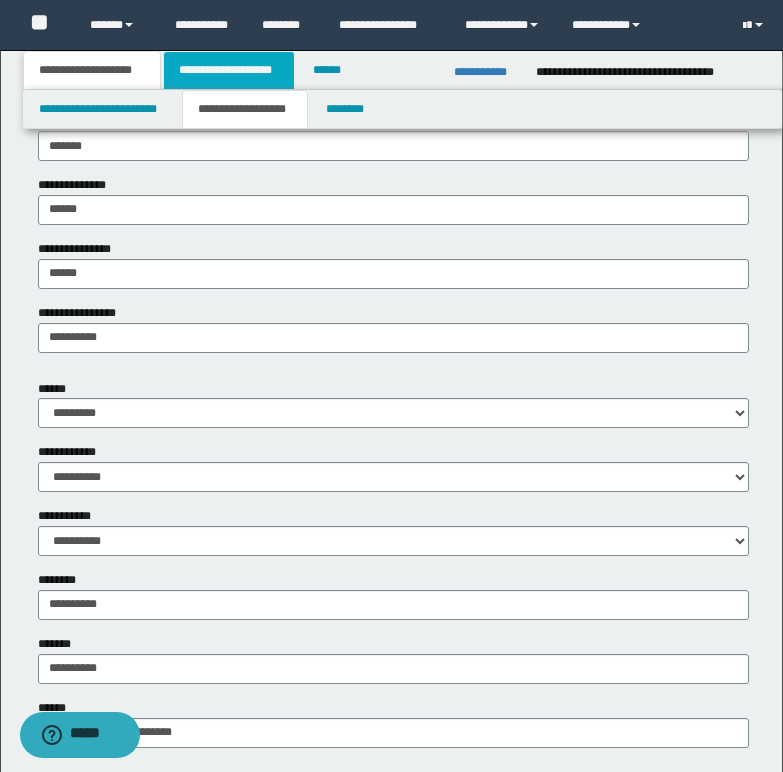 click on "**********" at bounding box center (229, 70) 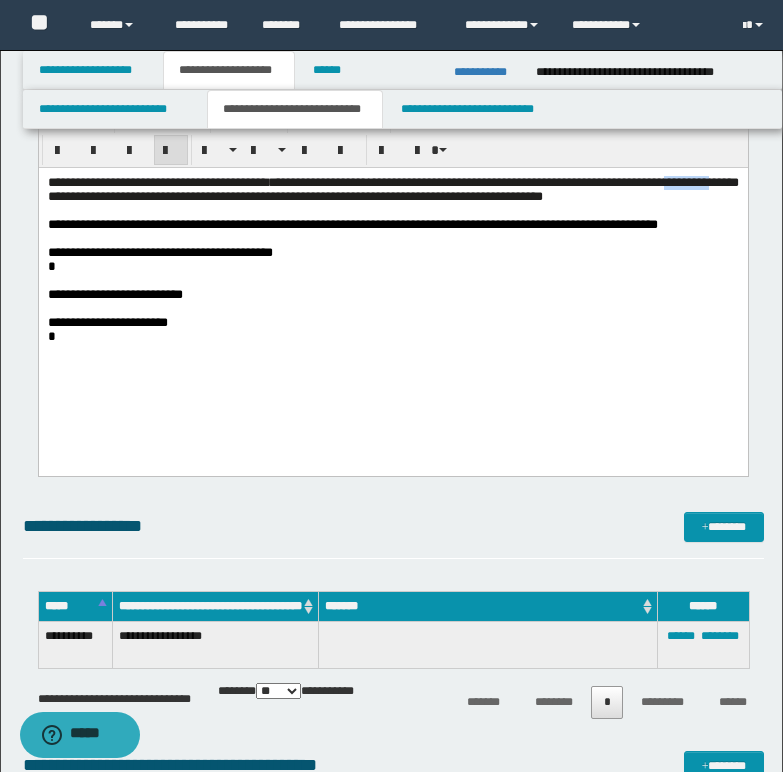 drag, startPoint x: 91, startPoint y: 195, endPoint x: 148, endPoint y: 192, distance: 57.07889 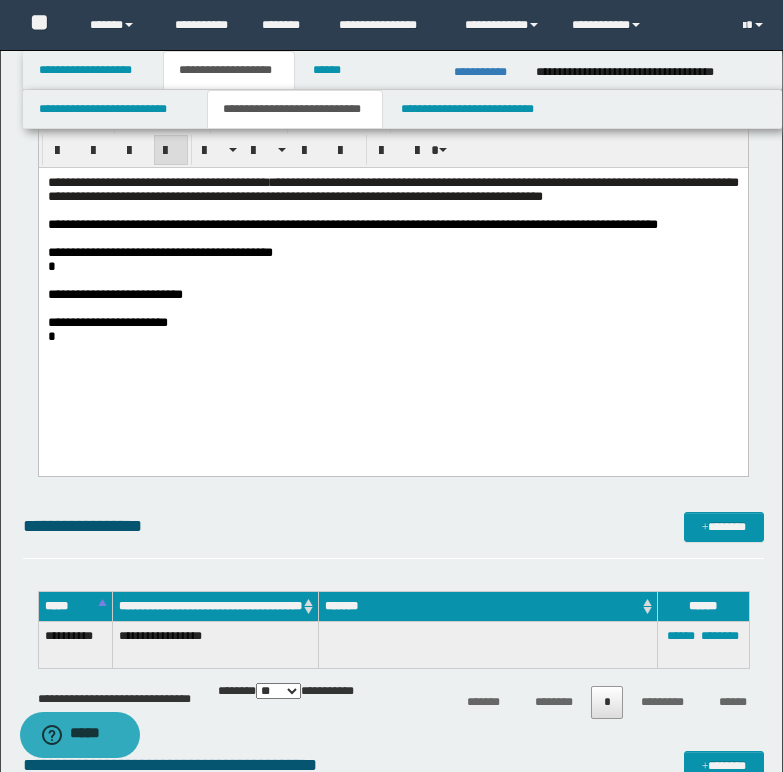 drag, startPoint x: 138, startPoint y: 212, endPoint x: 111, endPoint y: 213, distance: 27.018513 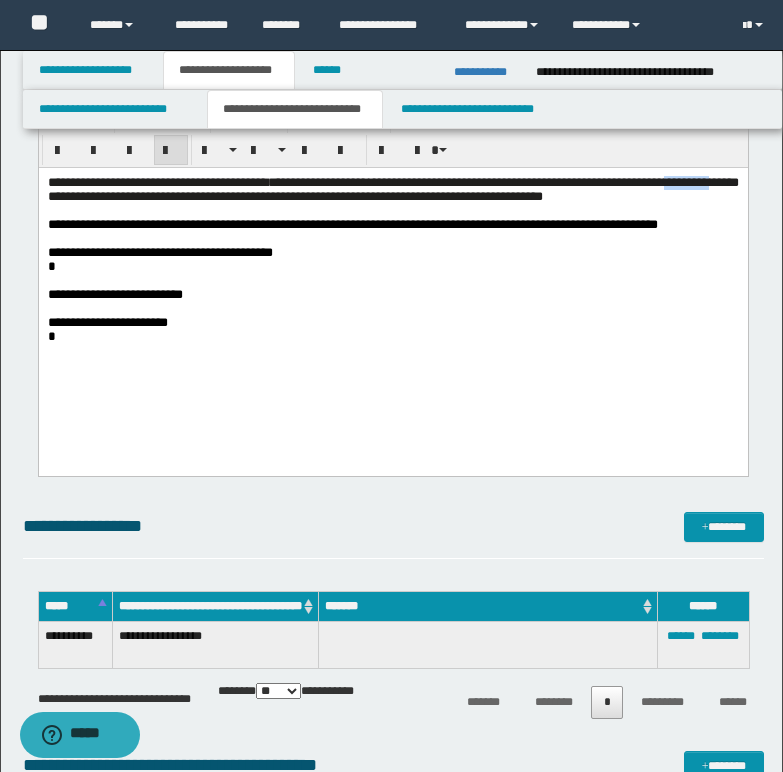 drag, startPoint x: 91, startPoint y: 195, endPoint x: 149, endPoint y: 197, distance: 58.034473 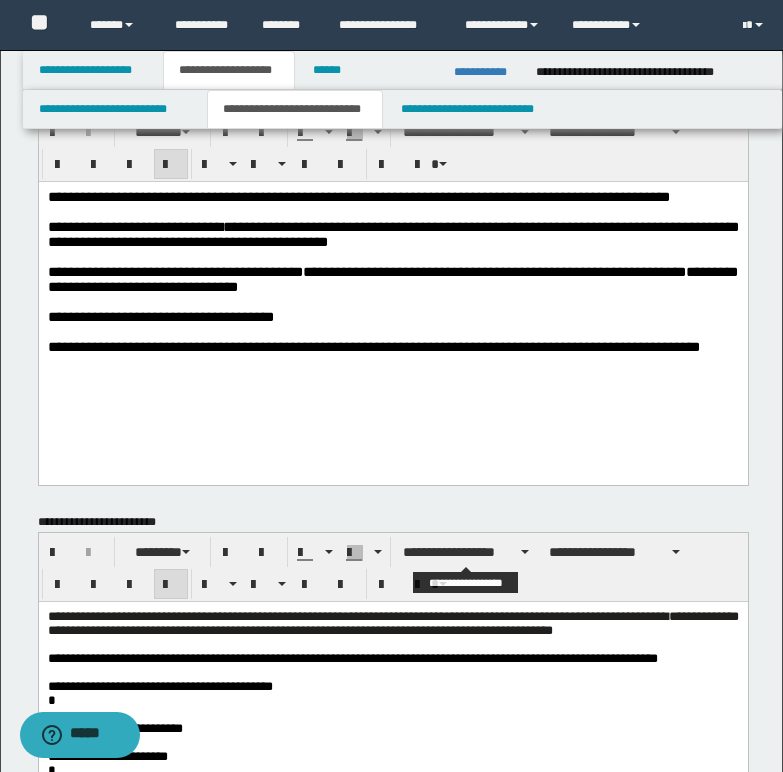 scroll, scrollTop: 0, scrollLeft: 0, axis: both 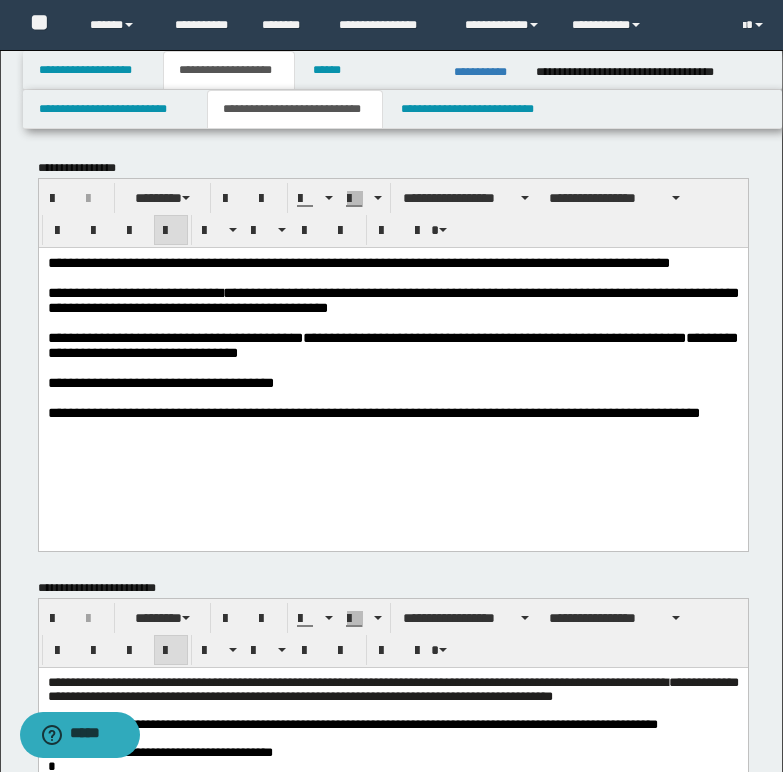 click on "**********" at bounding box center [392, 344] 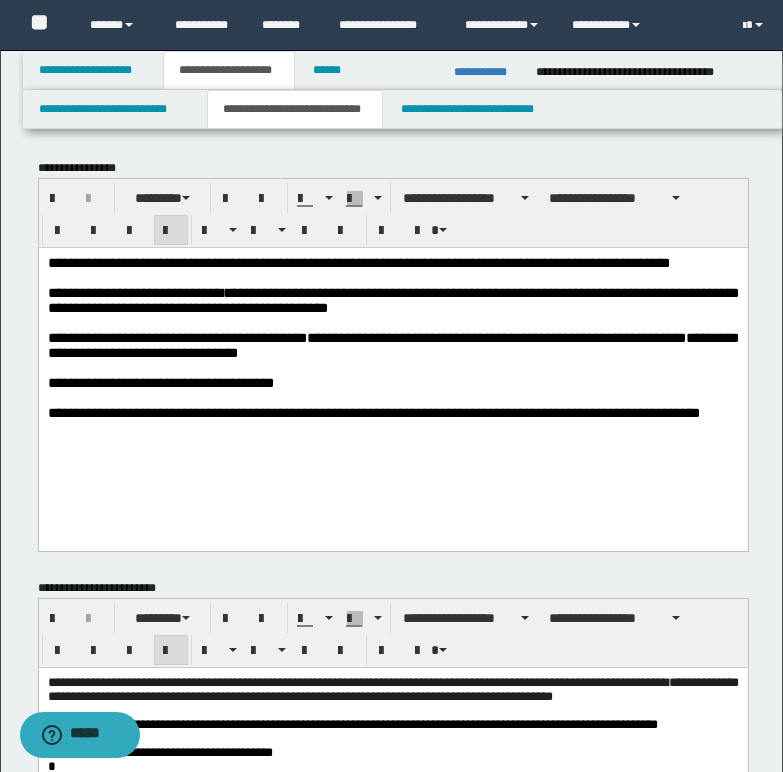 click on "**********" at bounding box center (392, 344) 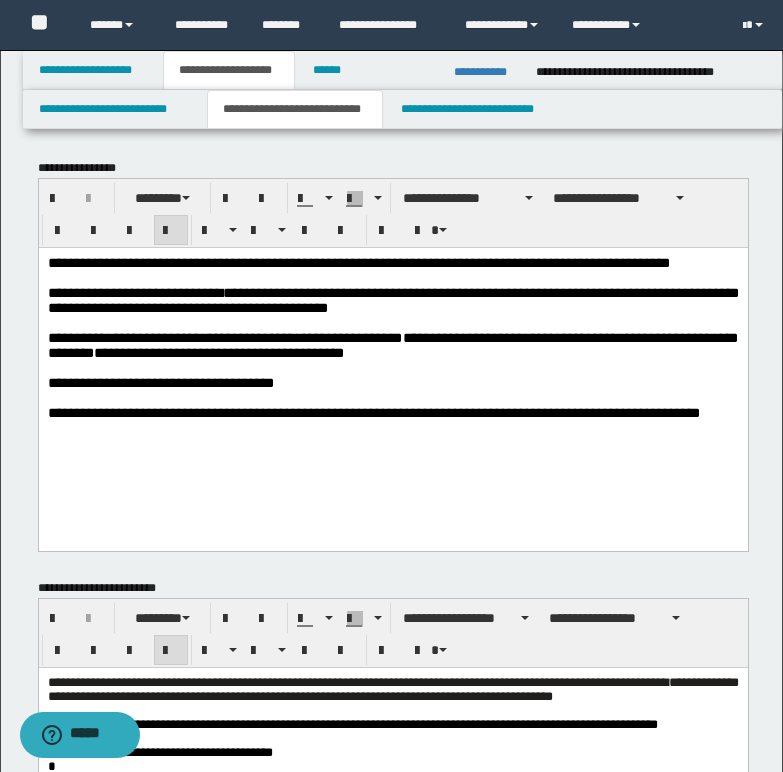 click on "**********" at bounding box center (392, 344) 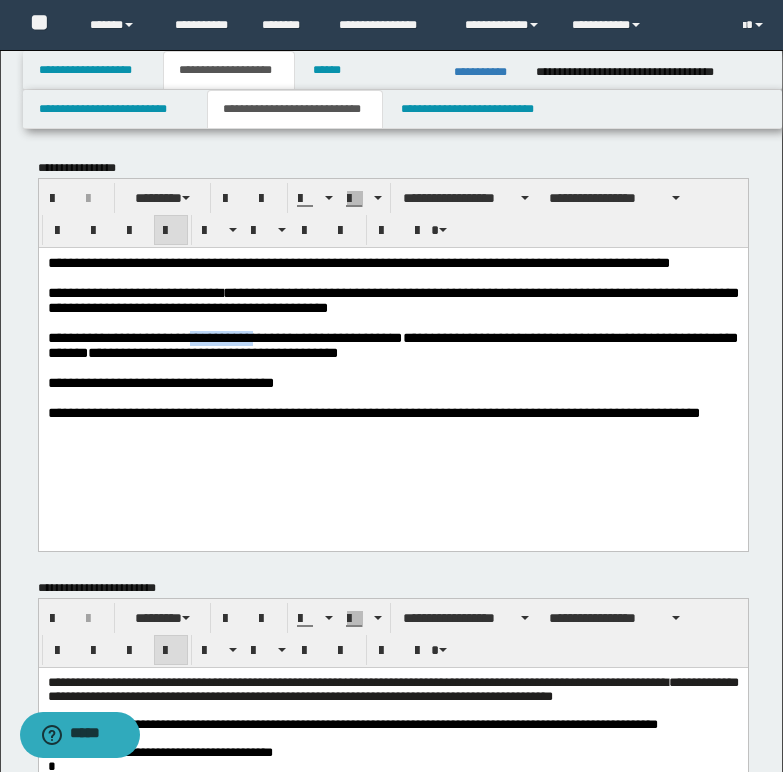 drag, startPoint x: 221, startPoint y: 346, endPoint x: 285, endPoint y: 343, distance: 64.070274 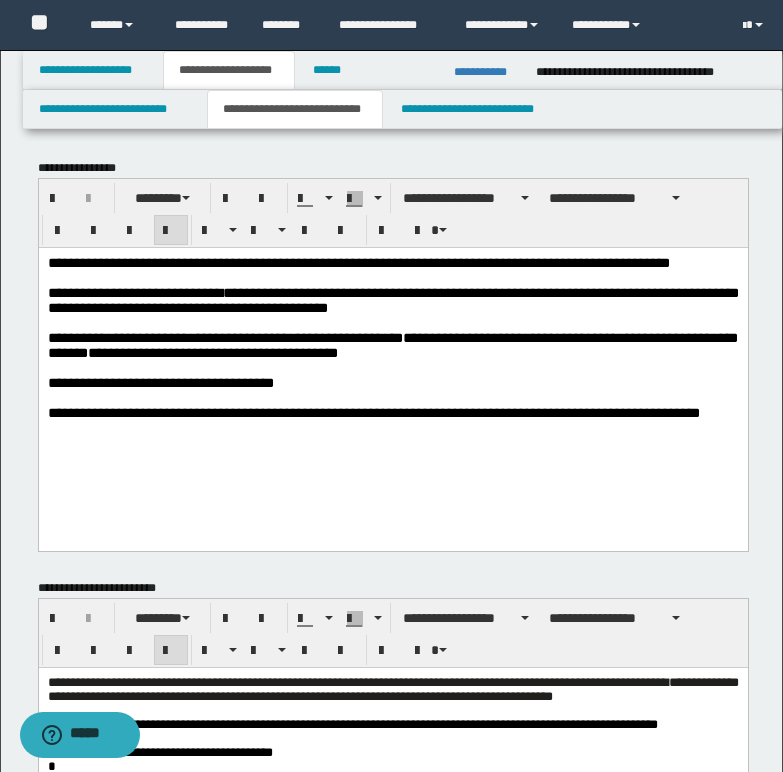 click on "**********" at bounding box center (373, 412) 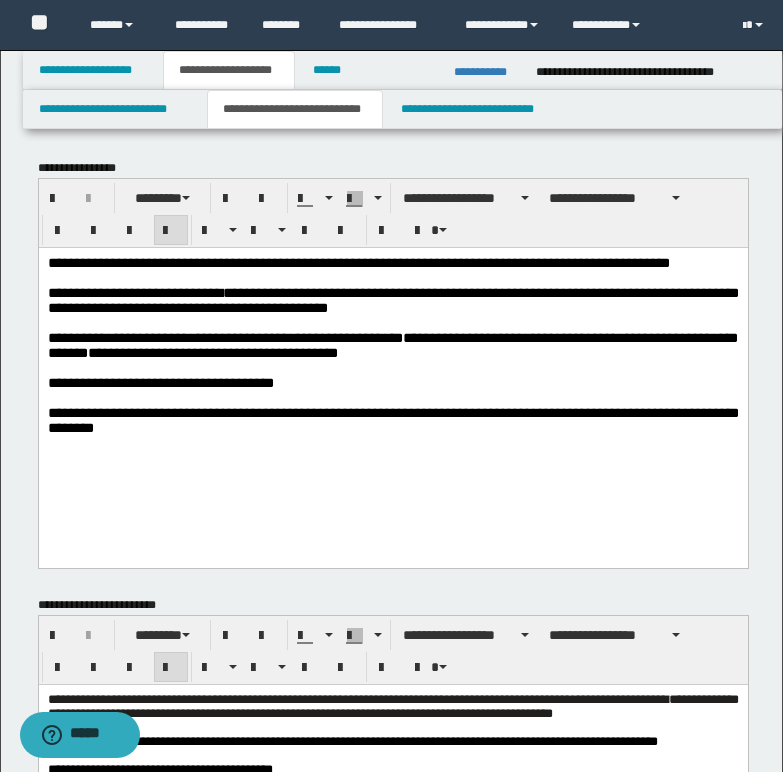 click on "**********" at bounding box center [392, 419] 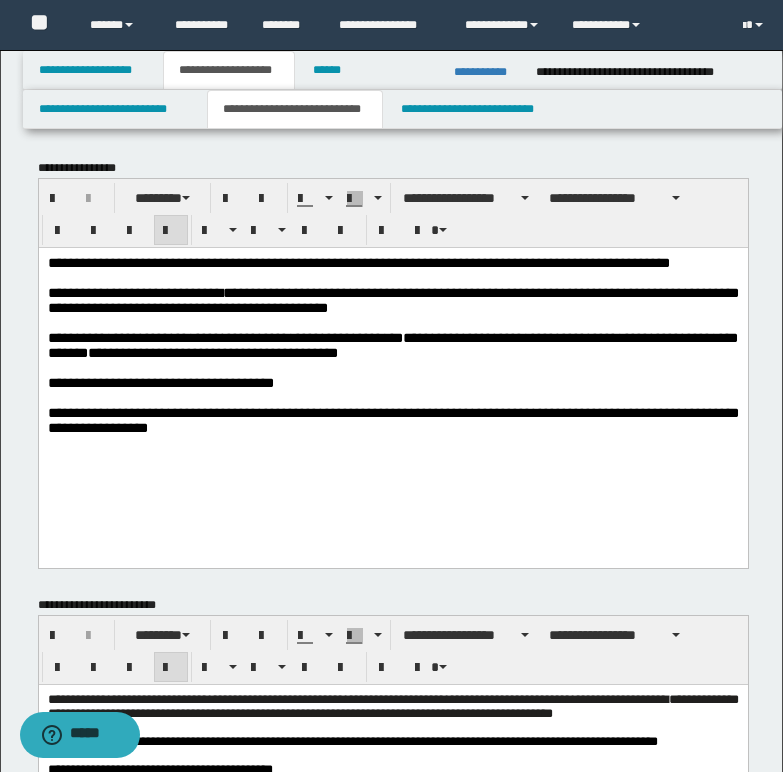 click on "**********" at bounding box center (392, 419) 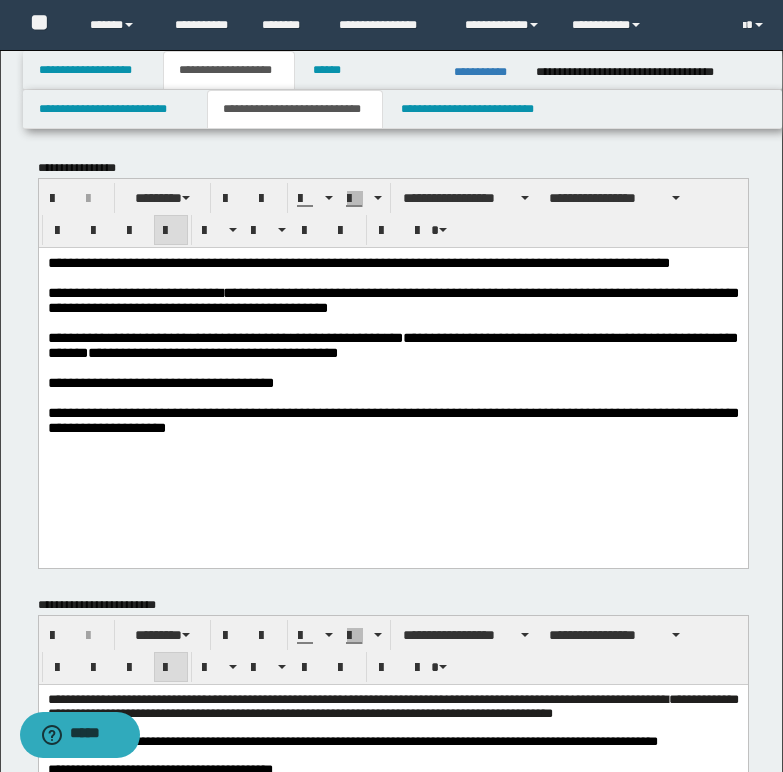 click on "**********" at bounding box center (392, 344) 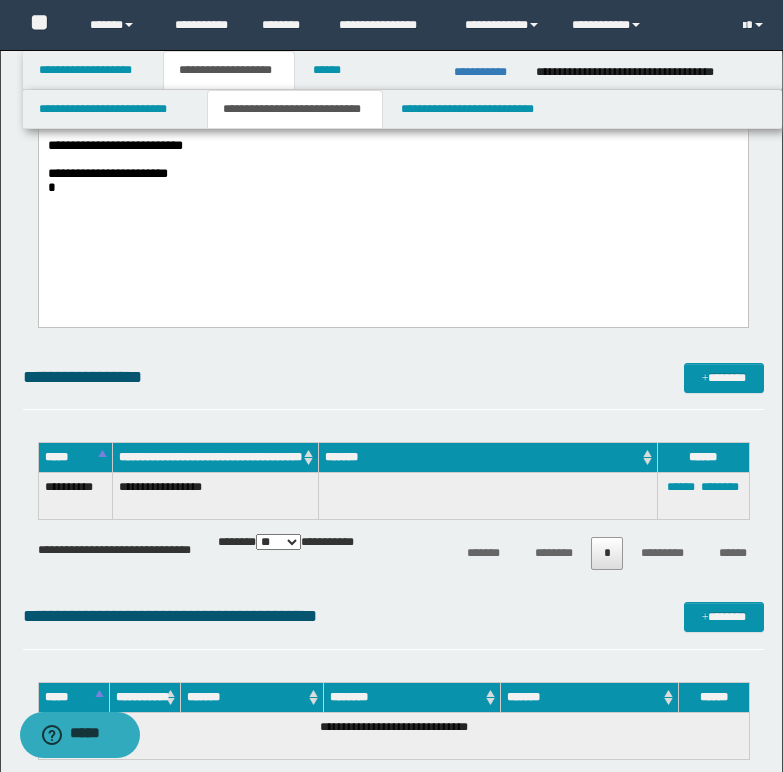 scroll, scrollTop: 700, scrollLeft: 0, axis: vertical 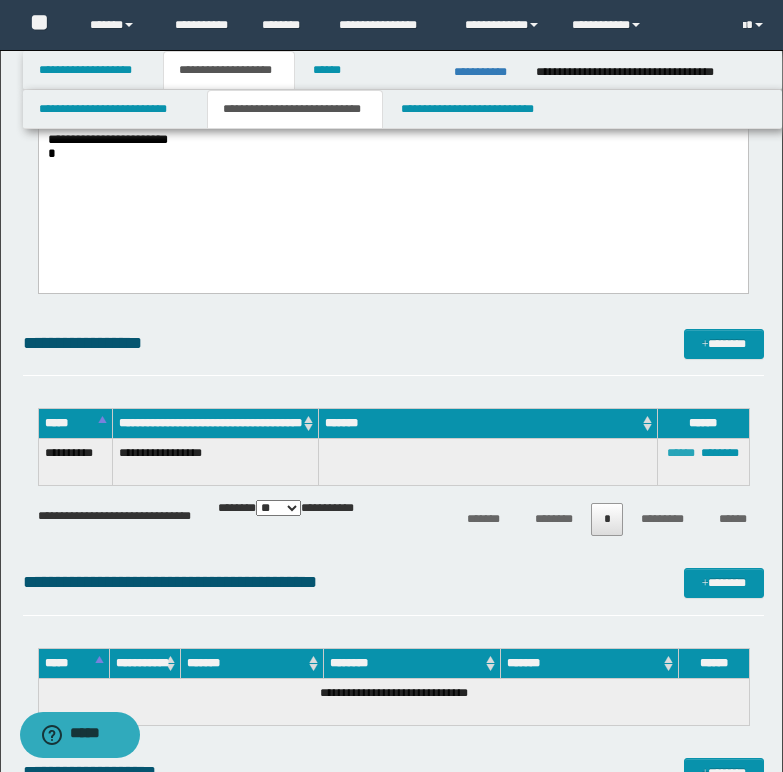 click on "******" at bounding box center [681, 453] 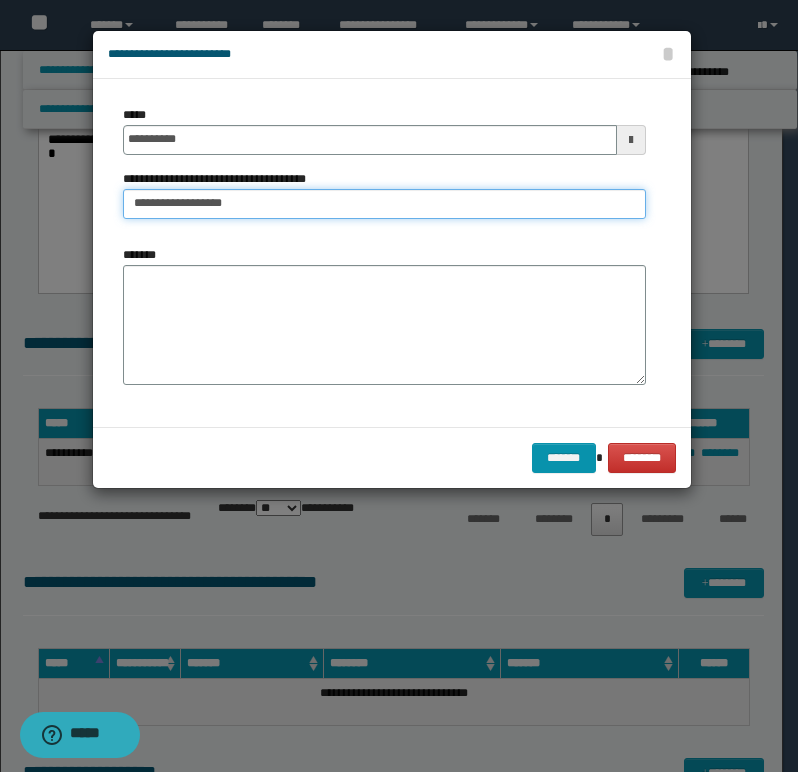 click on "**********" at bounding box center (384, 204) 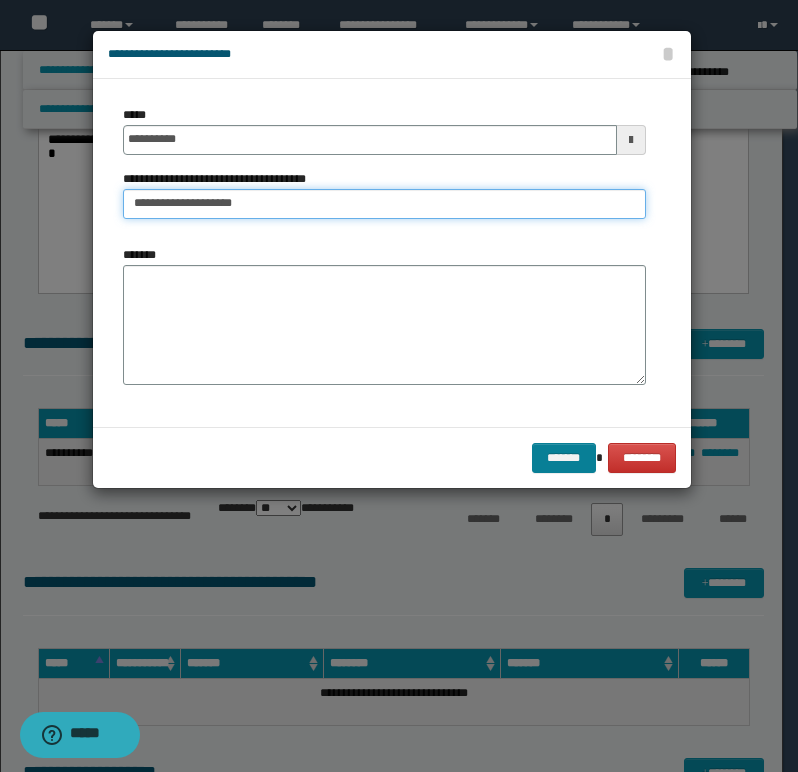 type on "**********" 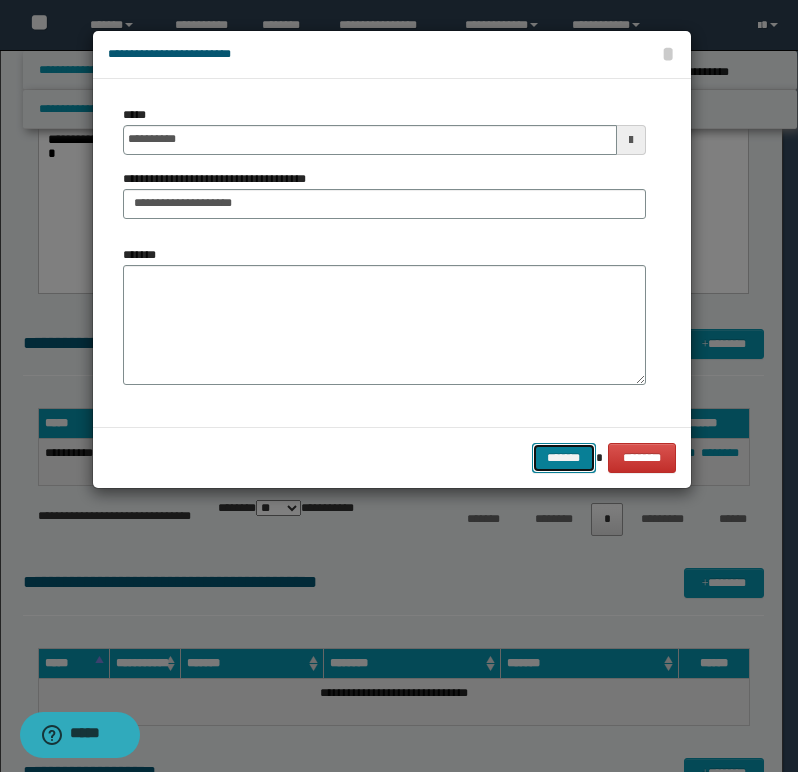 click on "*******" at bounding box center (564, 458) 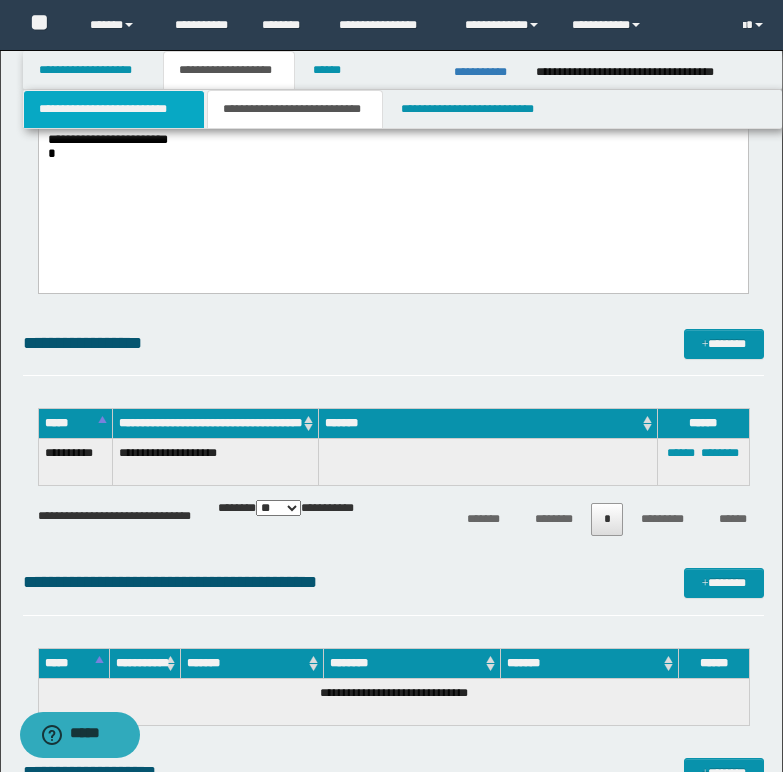 click on "**********" at bounding box center (114, 109) 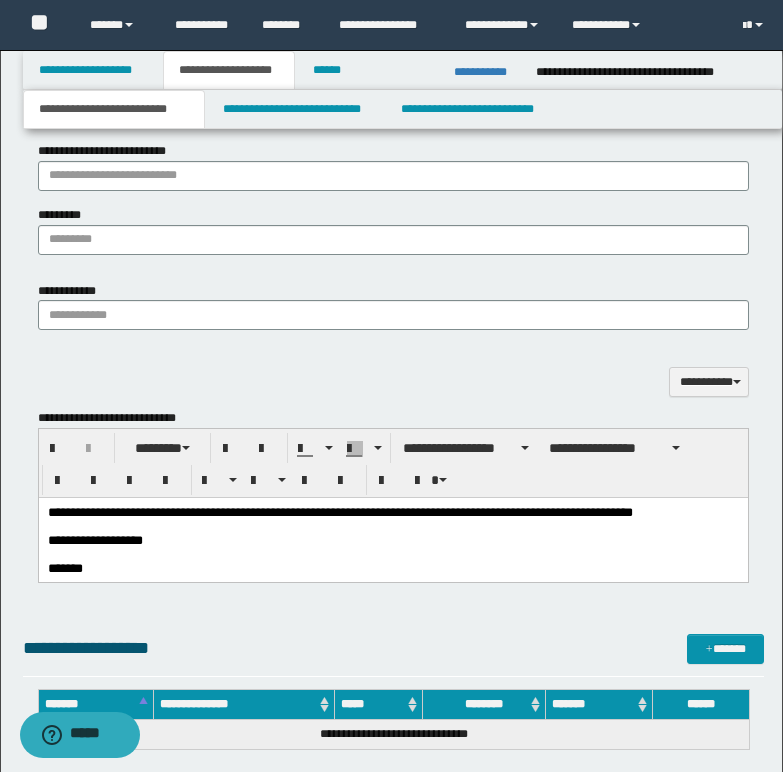 scroll, scrollTop: 1400, scrollLeft: 0, axis: vertical 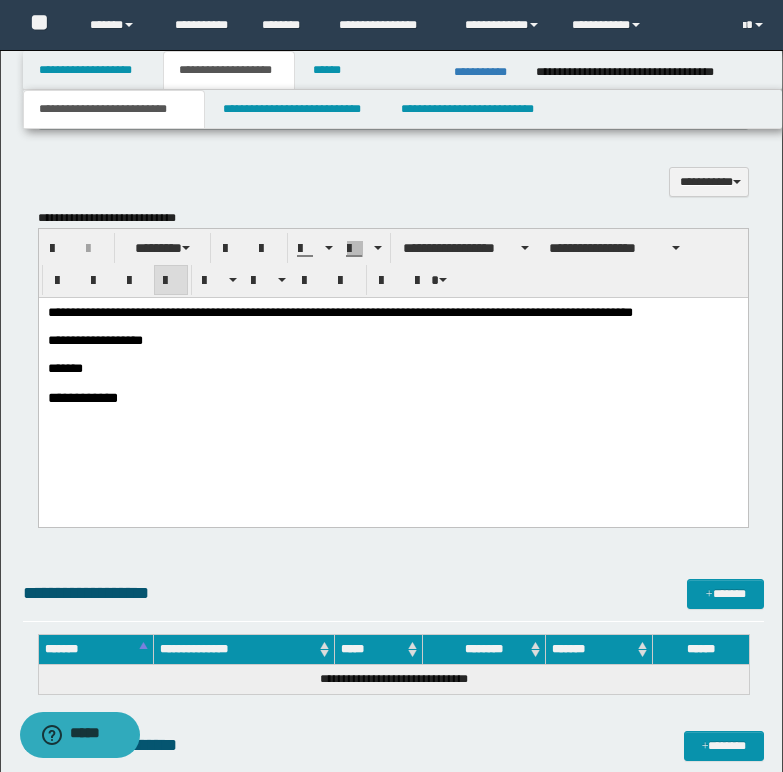 click on "**********" at bounding box center [392, 380] 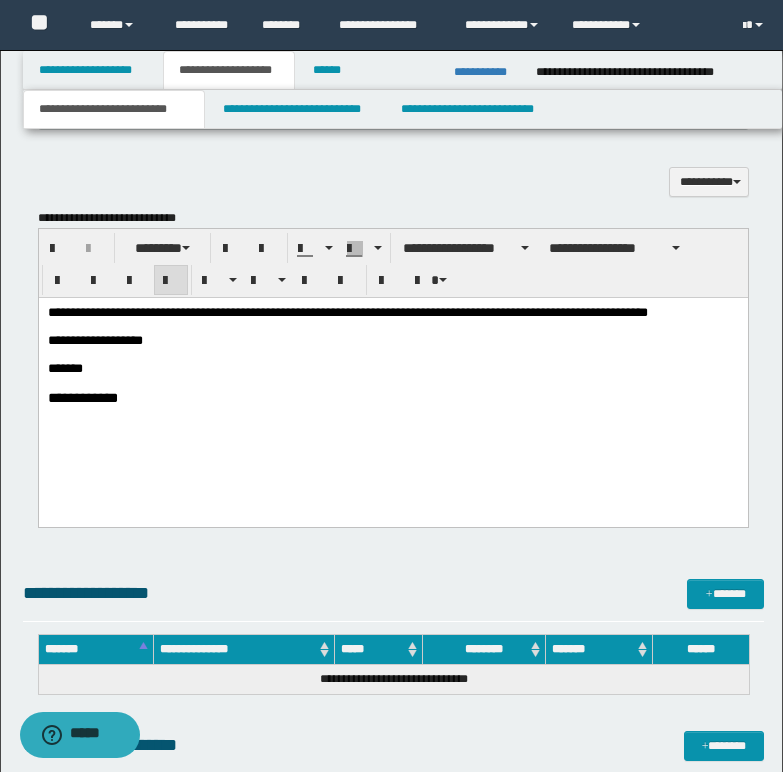click on "**********" at bounding box center (347, 311) 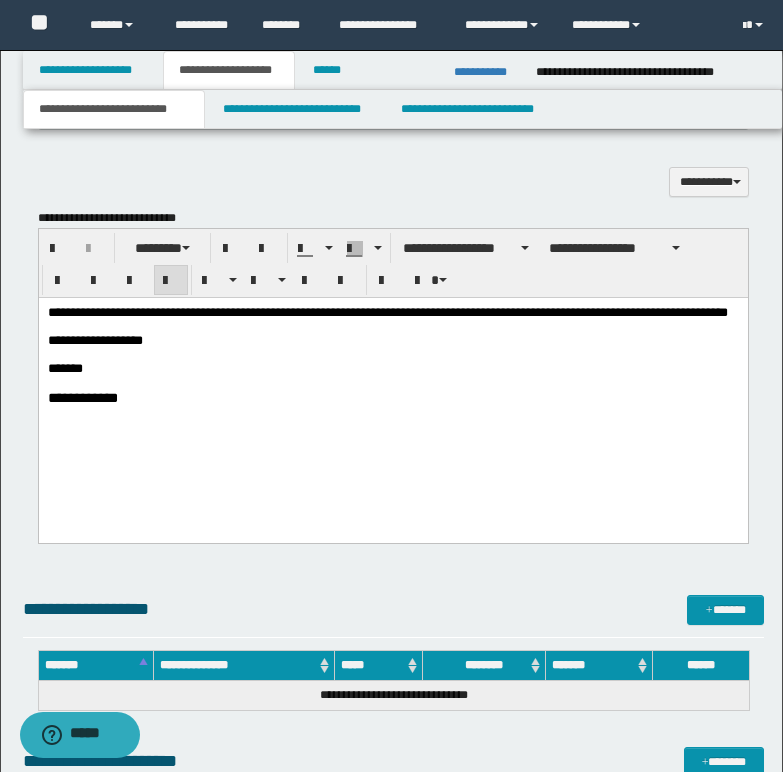 click on "**********" at bounding box center (387, 311) 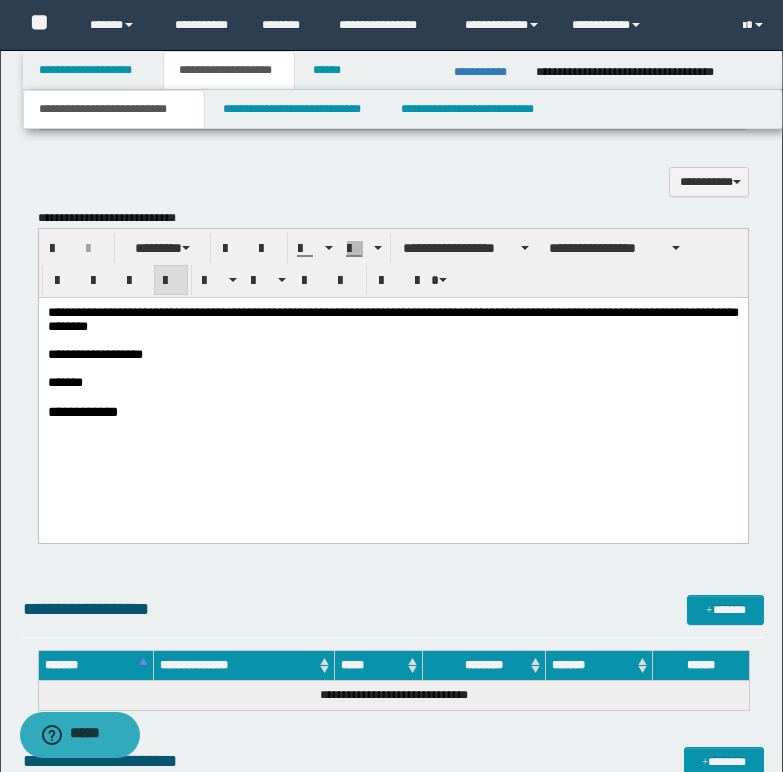 click on "**********" at bounding box center (392, 318) 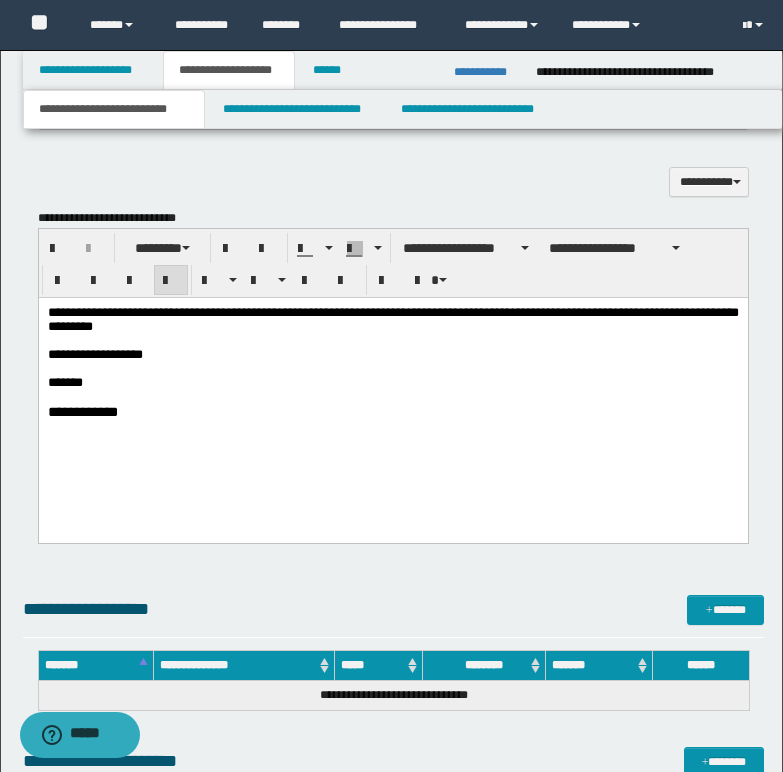 click on "**********" at bounding box center [392, 318] 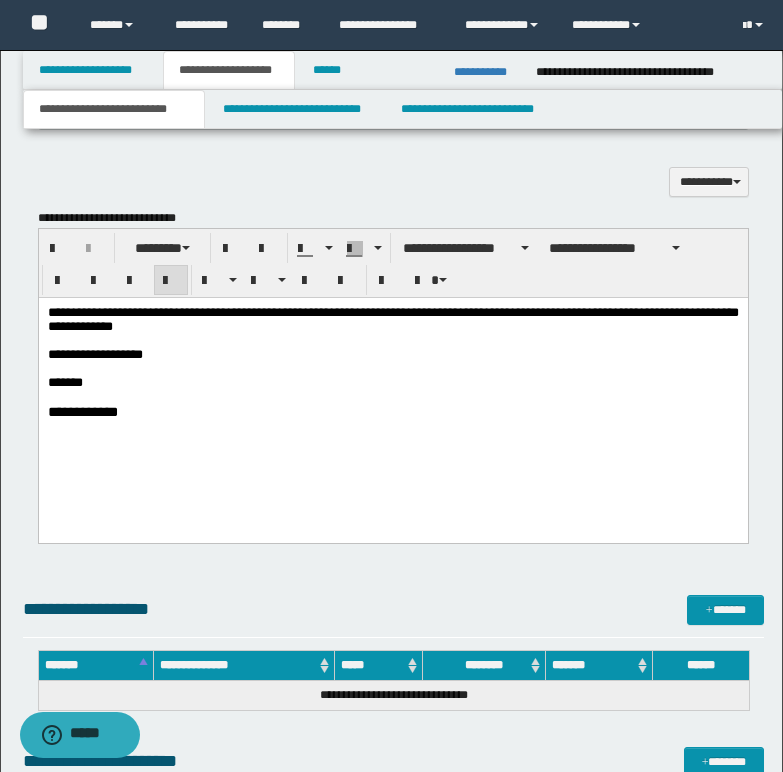 click on "**********" at bounding box center (392, 318) 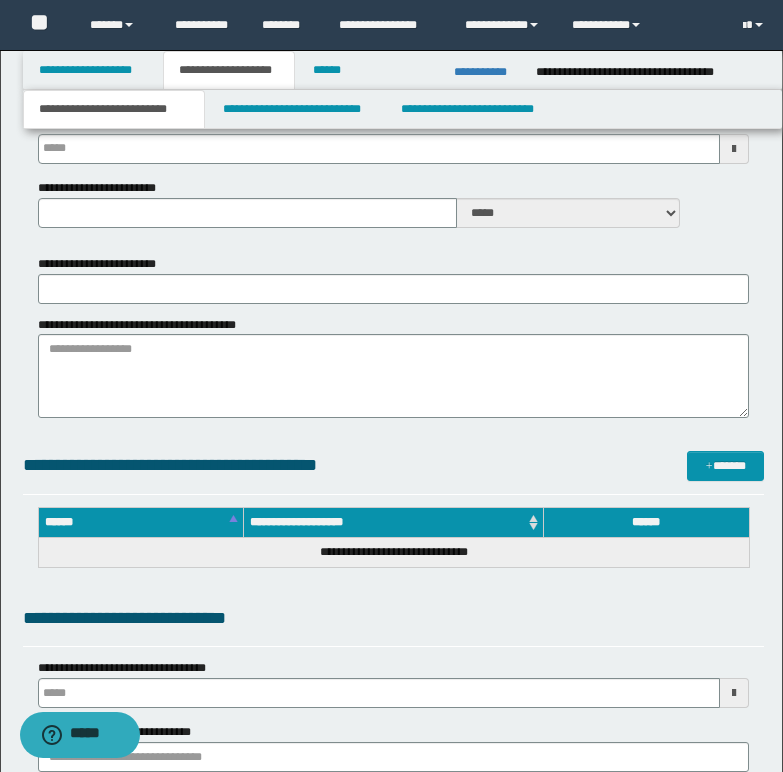 type 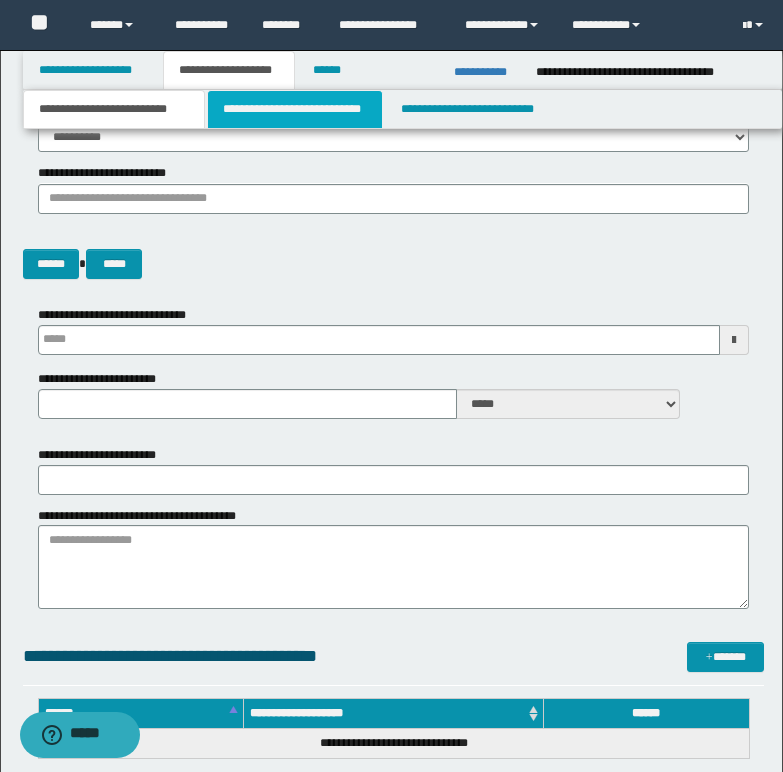 click on "**********" at bounding box center (295, 109) 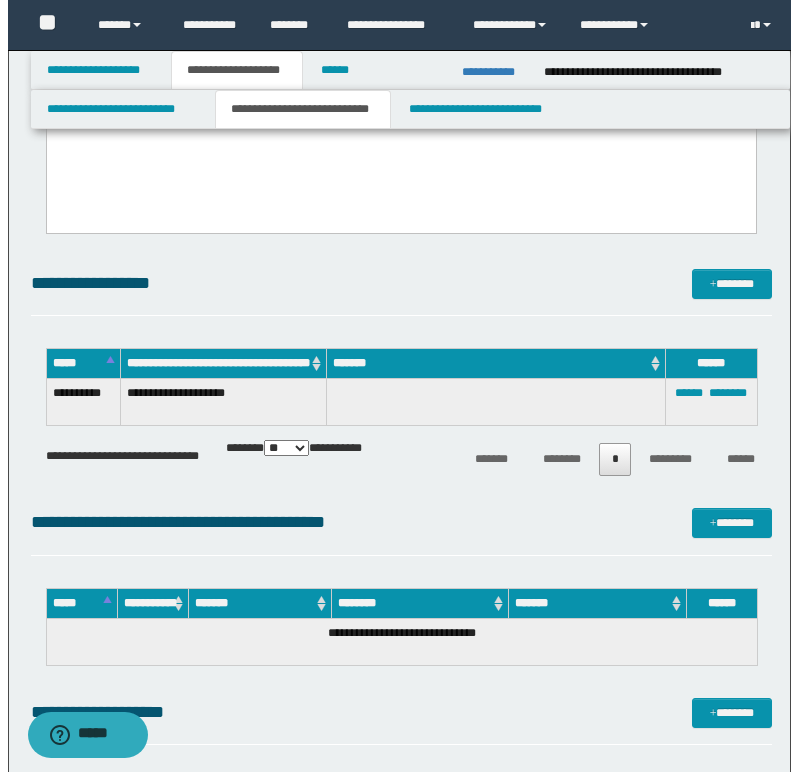 scroll, scrollTop: 800, scrollLeft: 0, axis: vertical 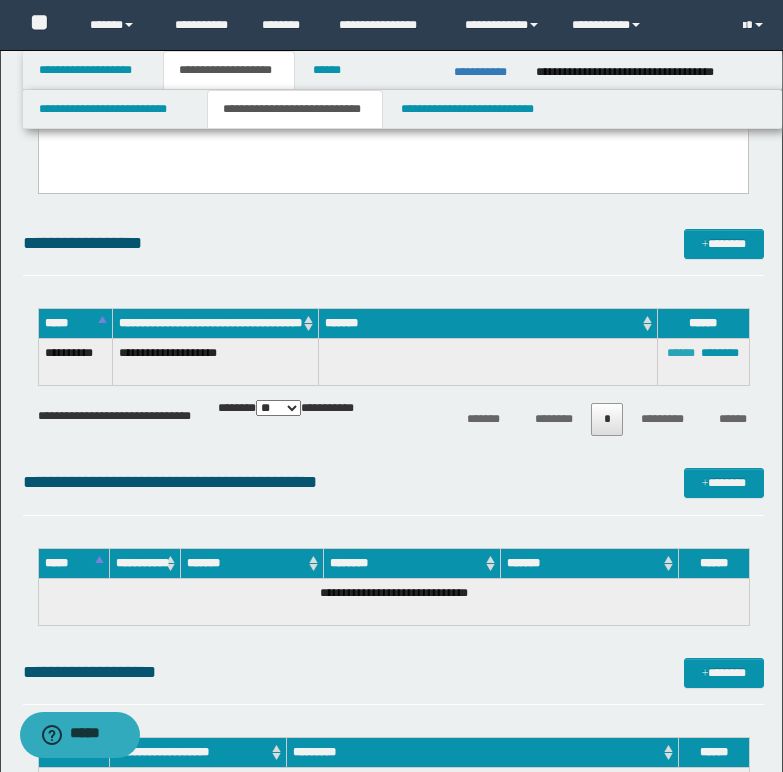 click on "******" at bounding box center [681, 353] 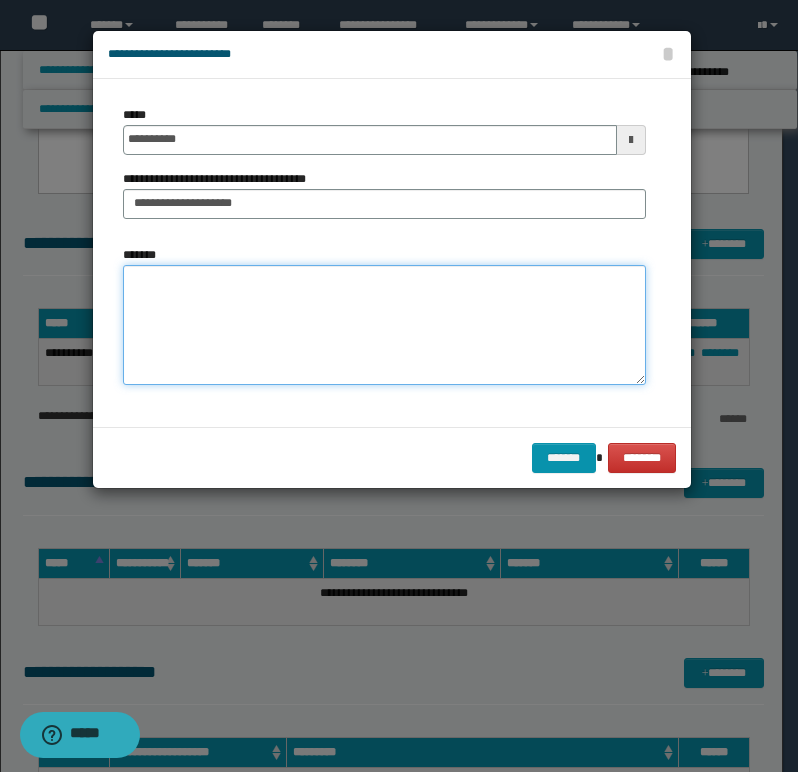 paste on "**********" 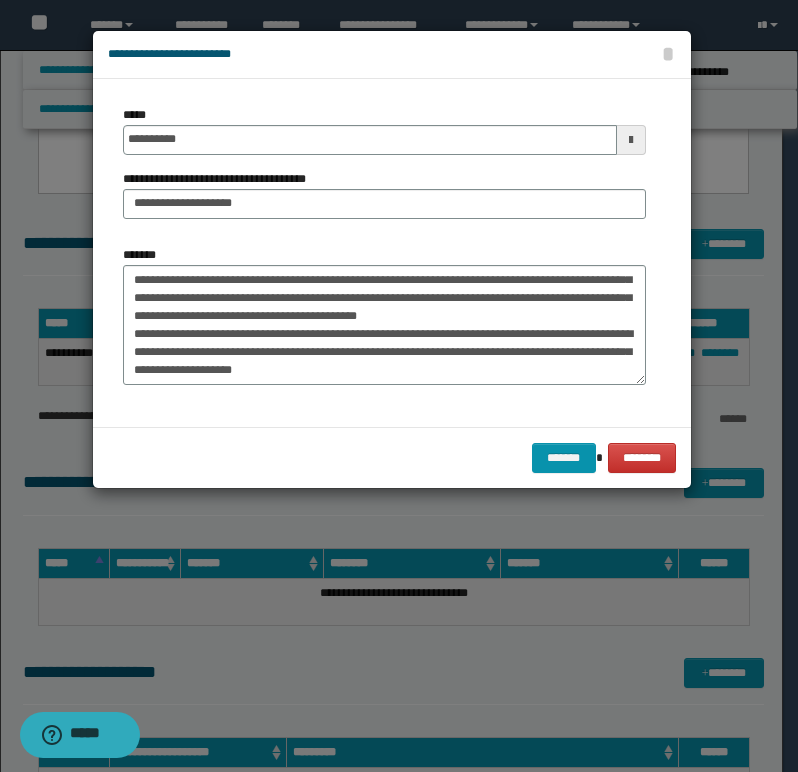 scroll, scrollTop: 36, scrollLeft: 0, axis: vertical 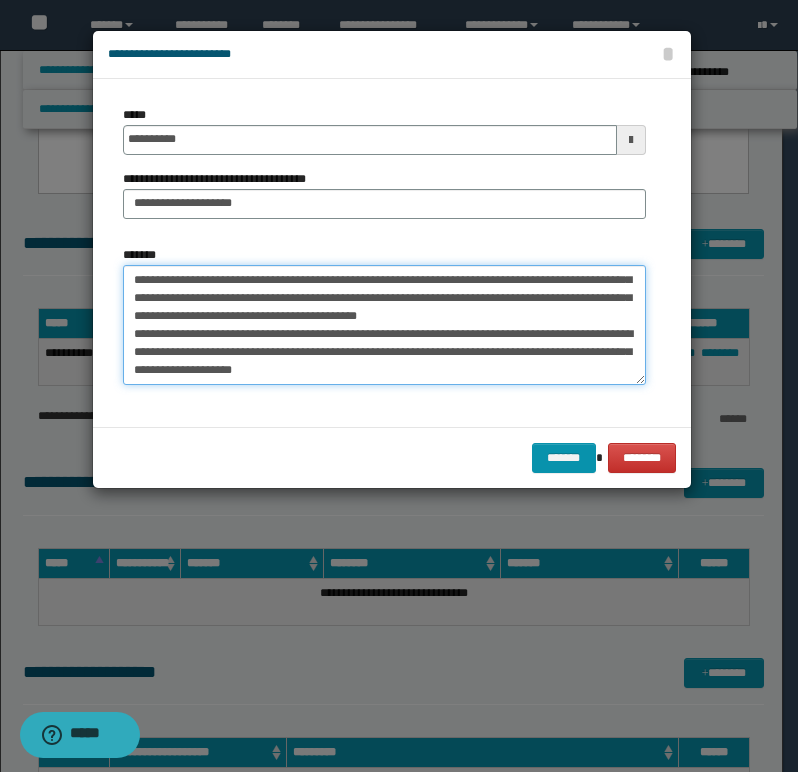 click on "**********" at bounding box center [384, 325] 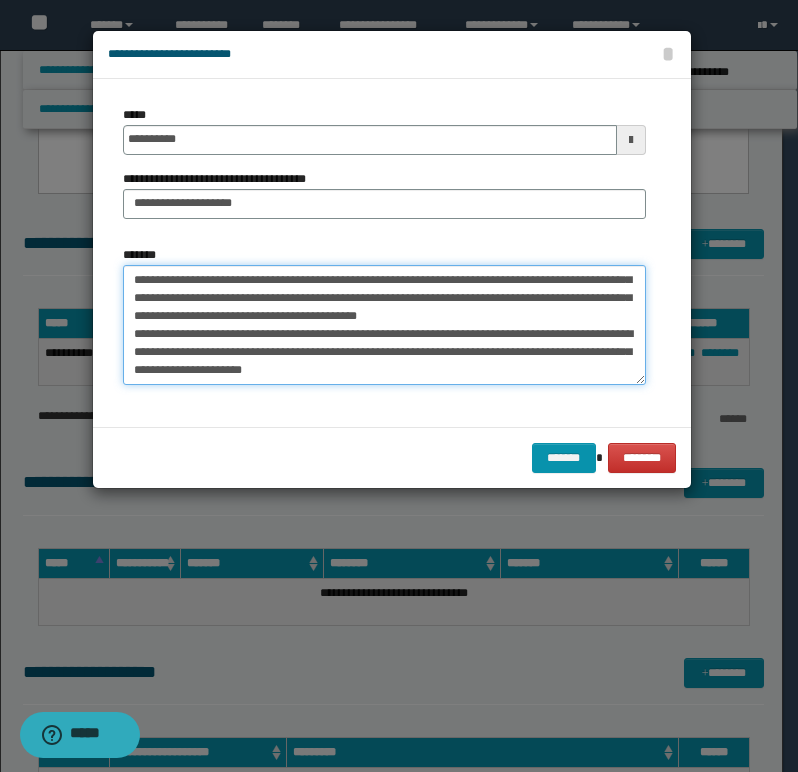 paste on "**********" 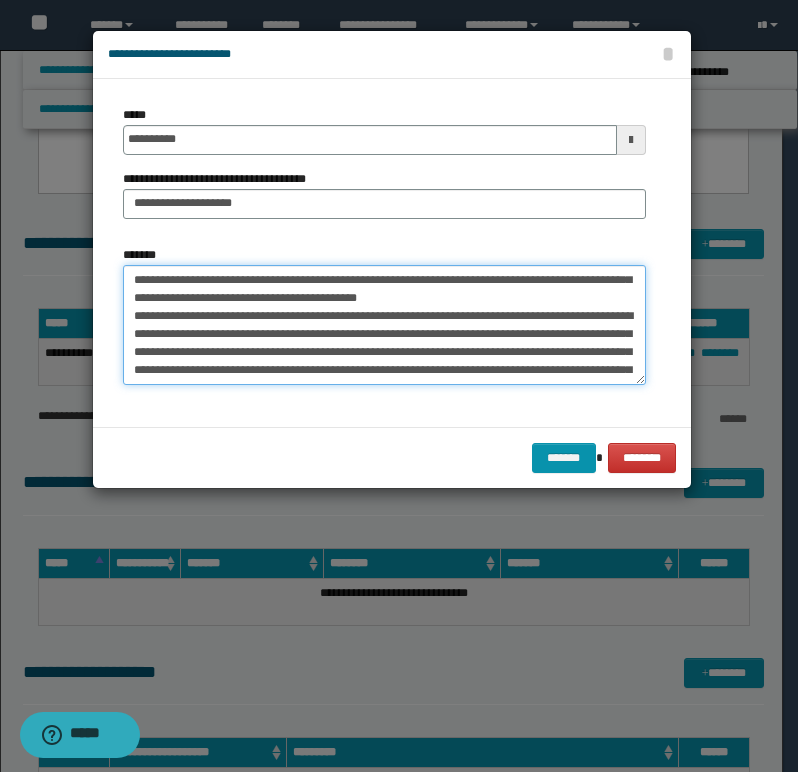 scroll, scrollTop: 102, scrollLeft: 0, axis: vertical 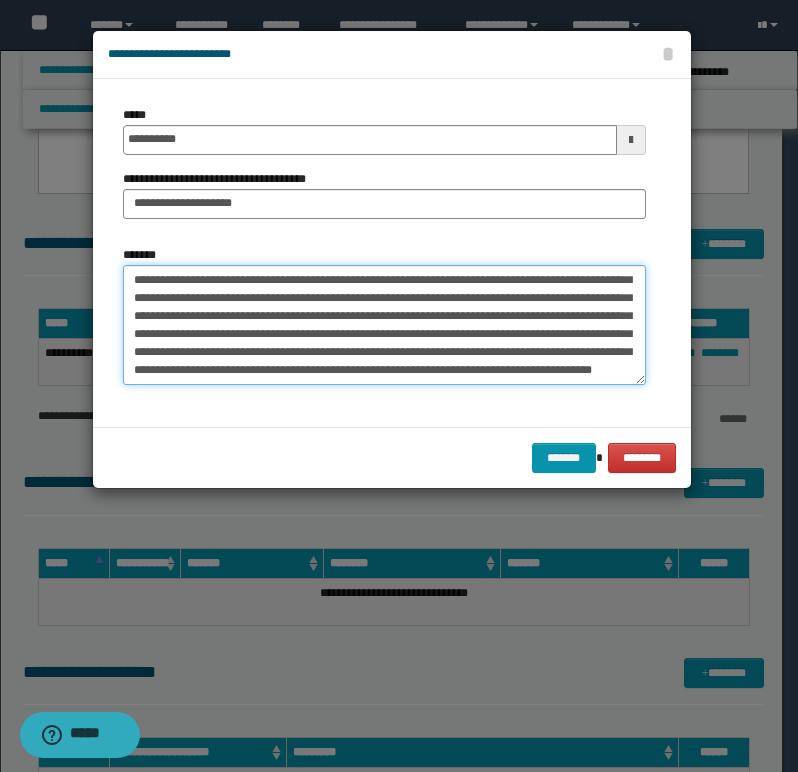 click on "*******" at bounding box center [384, 325] 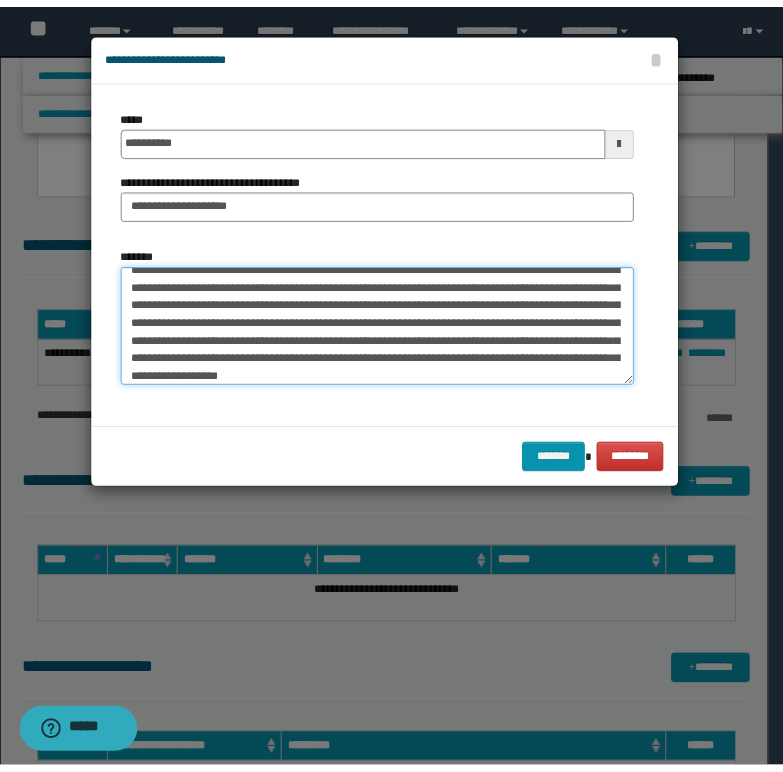 scroll, scrollTop: 120, scrollLeft: 0, axis: vertical 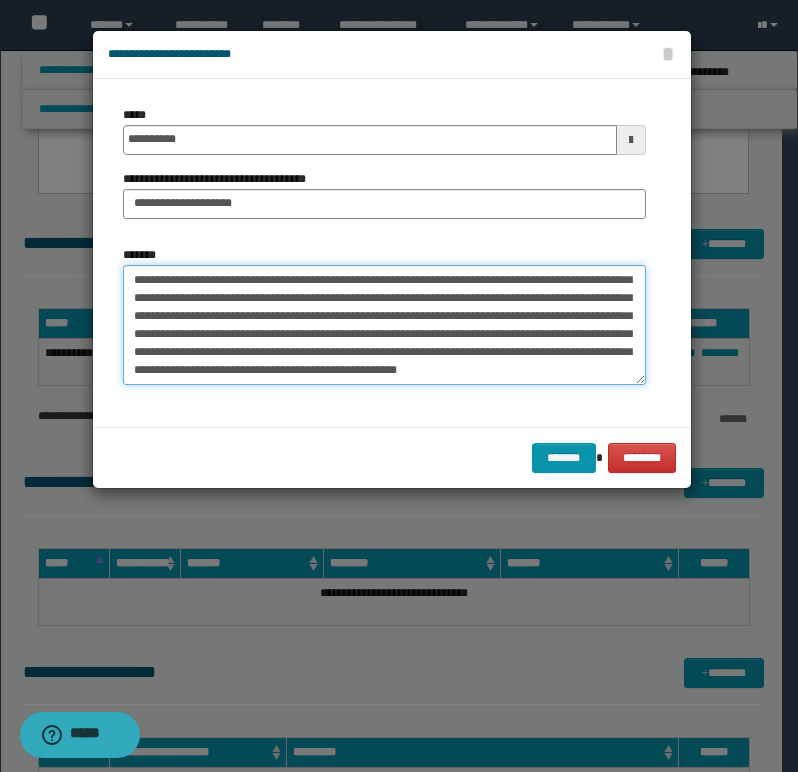 type on "**********" 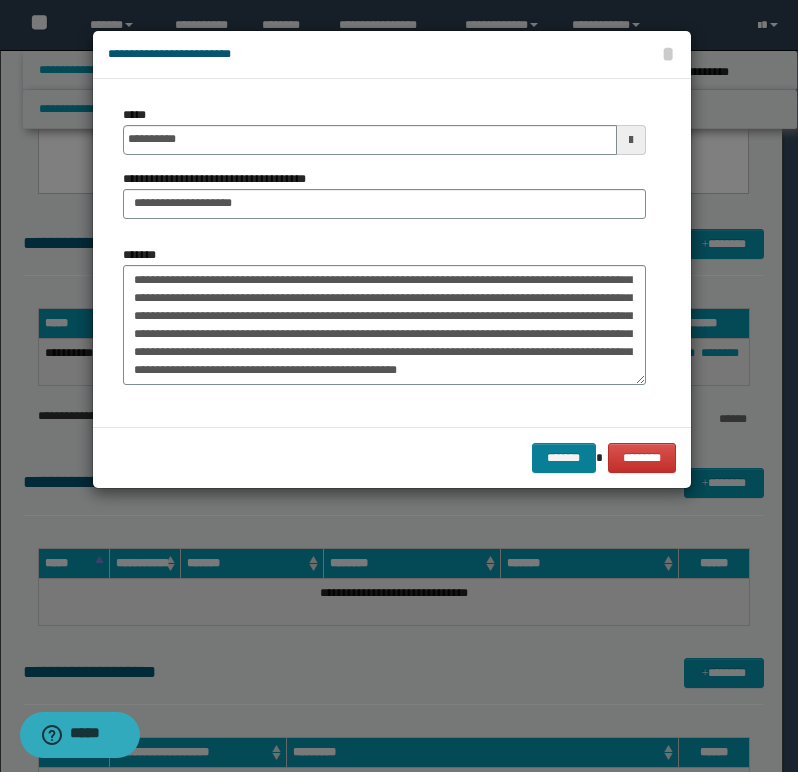 click on "*******
********" at bounding box center [392, 457] 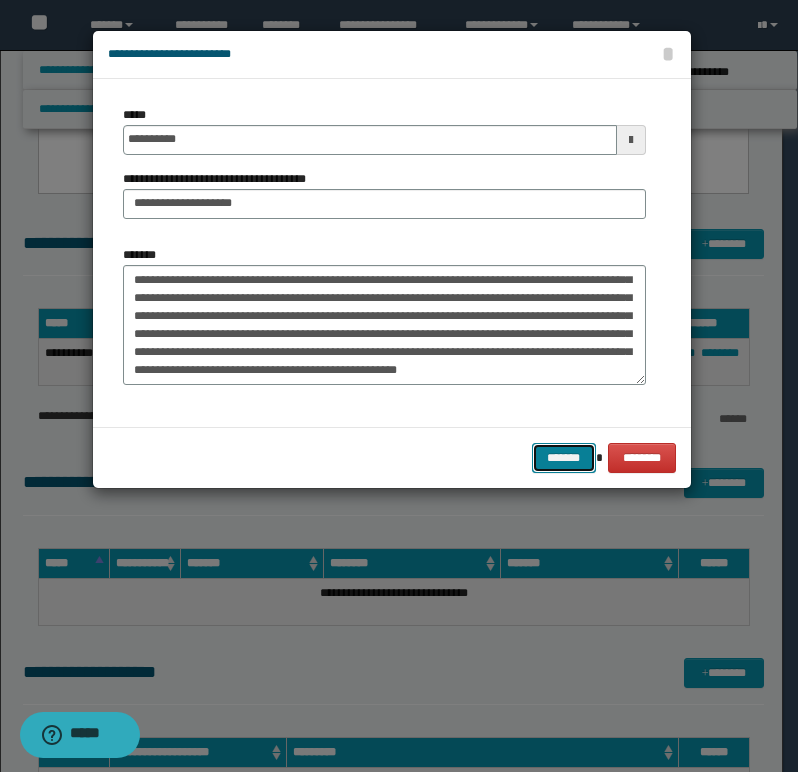 click on "*******" at bounding box center (564, 458) 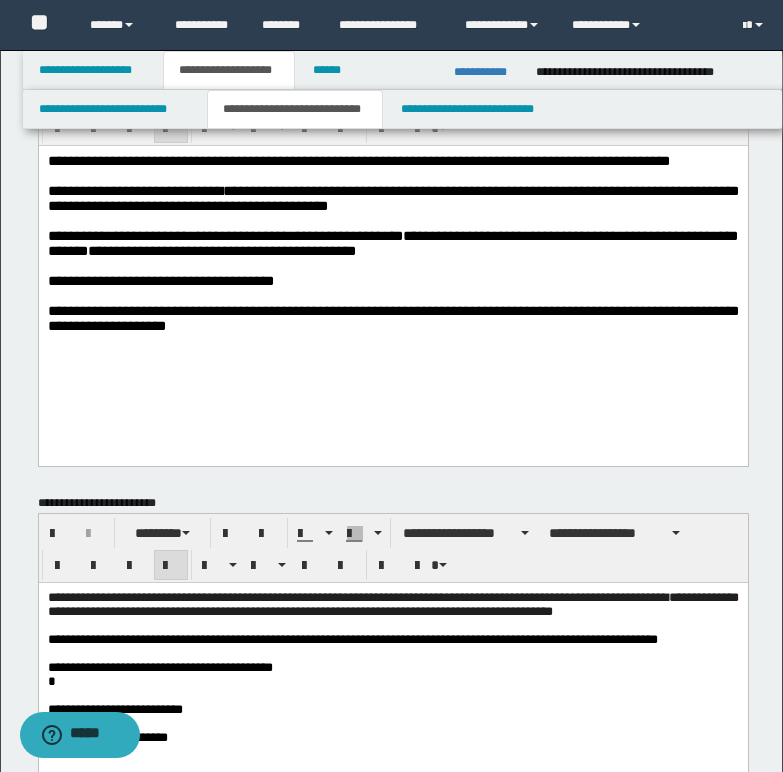 scroll, scrollTop: 100, scrollLeft: 0, axis: vertical 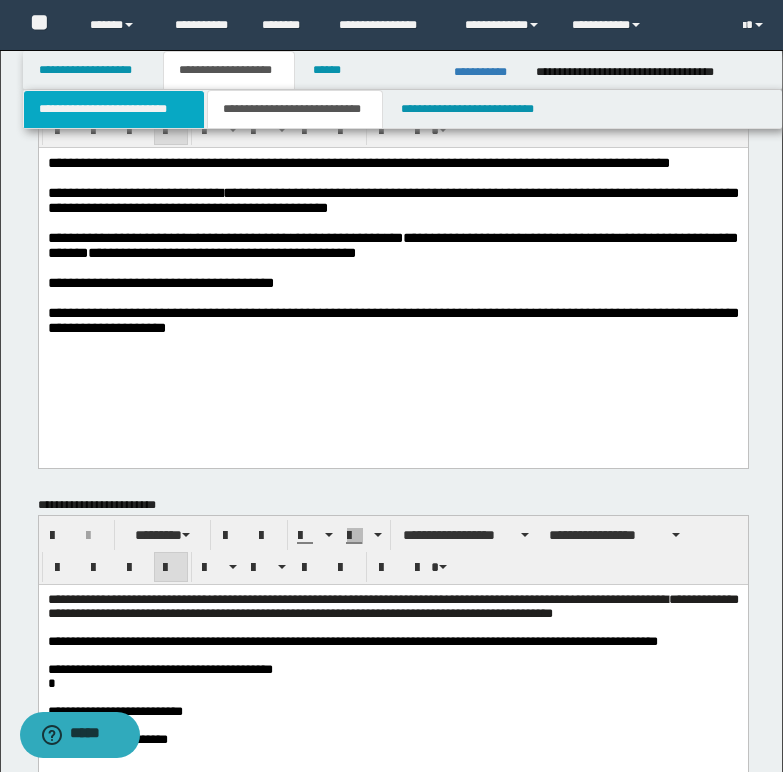 click on "**********" at bounding box center (114, 109) 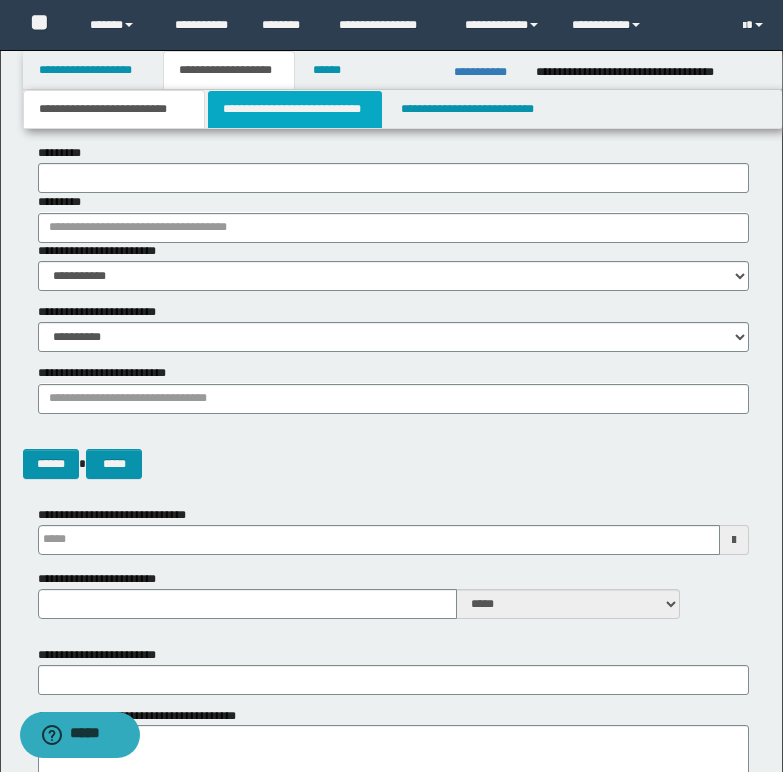click on "**********" at bounding box center [295, 109] 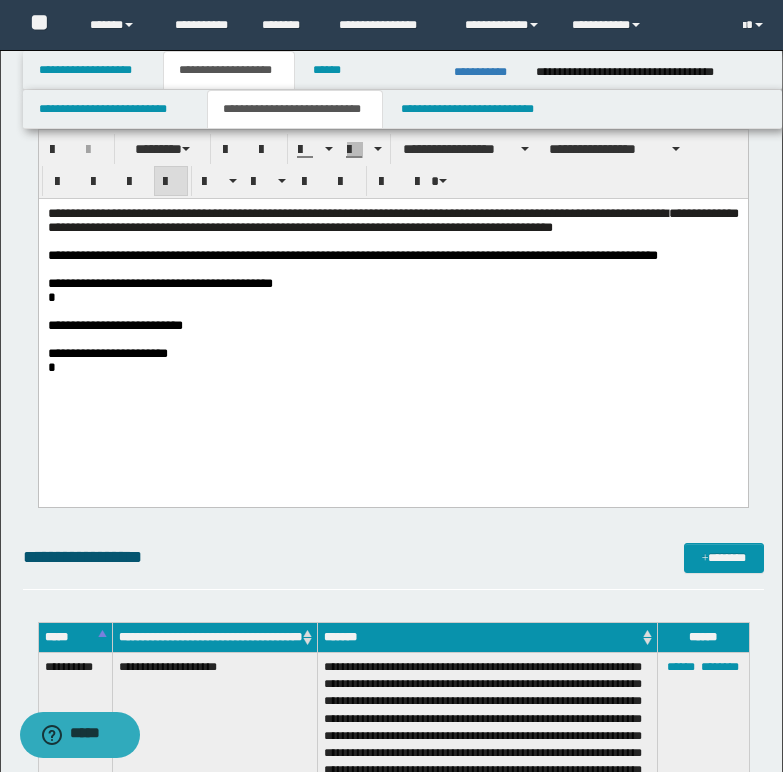 scroll, scrollTop: 500, scrollLeft: 0, axis: vertical 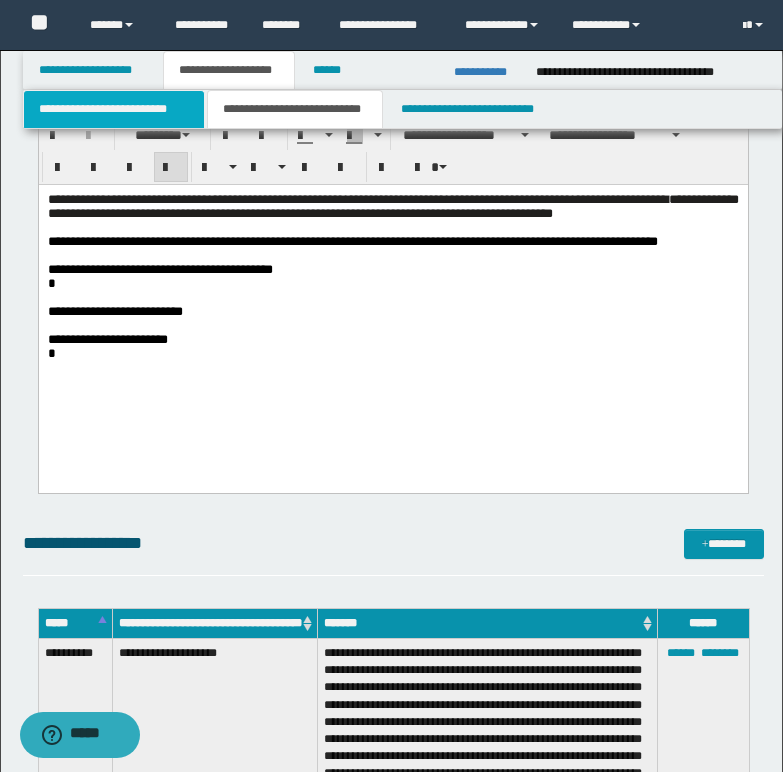 click on "**********" at bounding box center [114, 109] 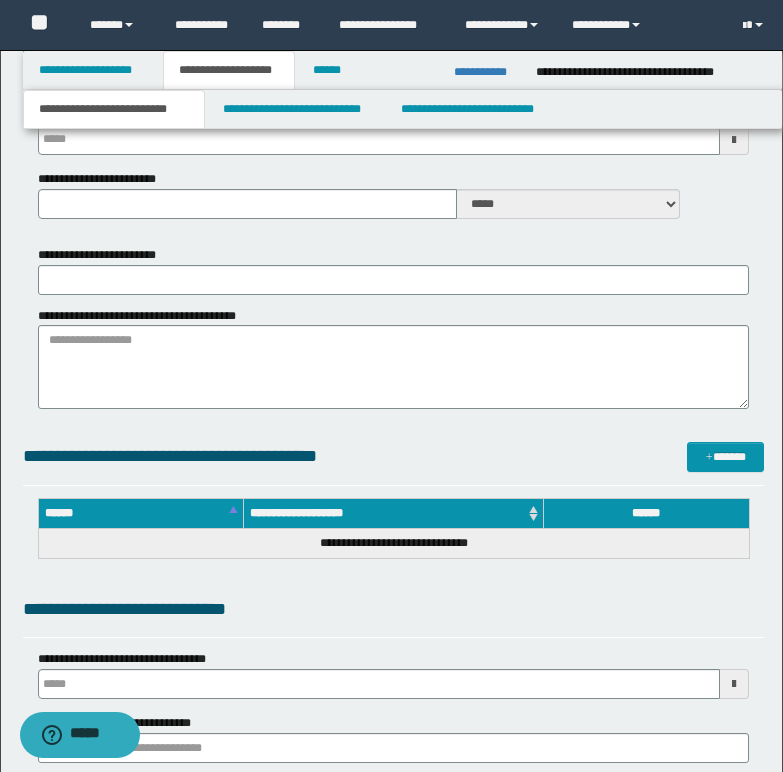 type 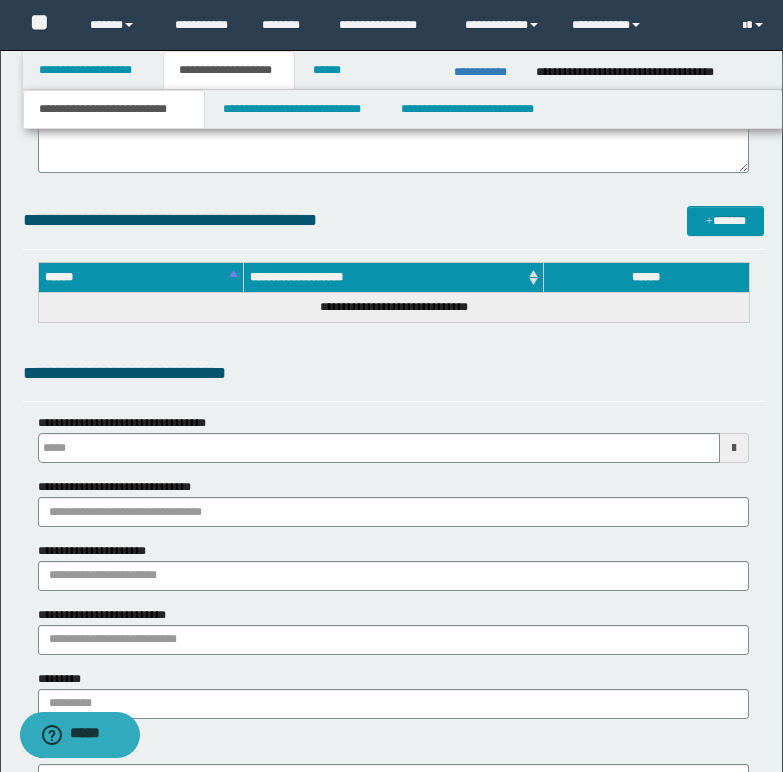 type 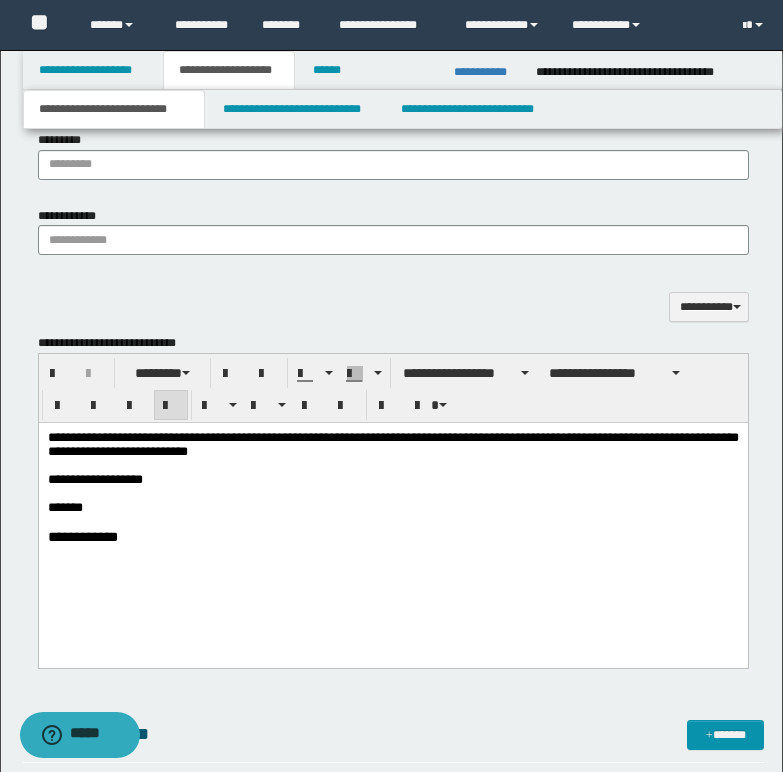 scroll, scrollTop: 1300, scrollLeft: 0, axis: vertical 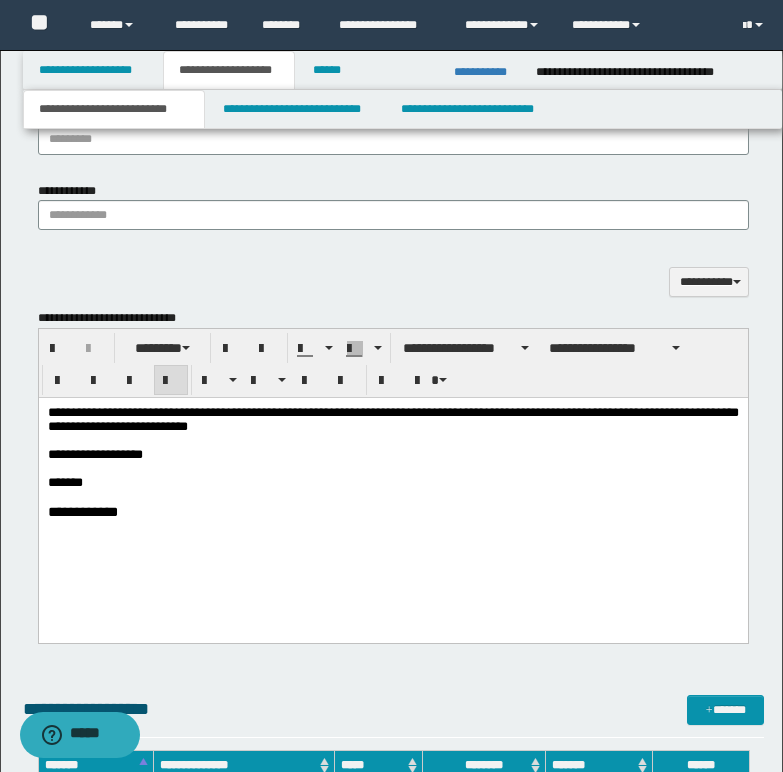 click on "*******" at bounding box center (392, 482) 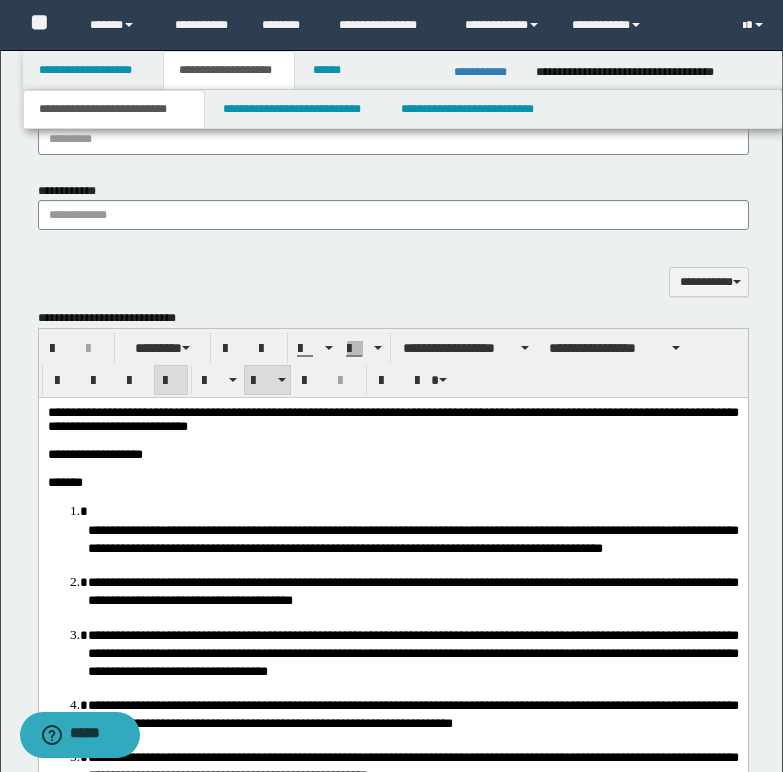 click on "**********" at bounding box center (412, 529) 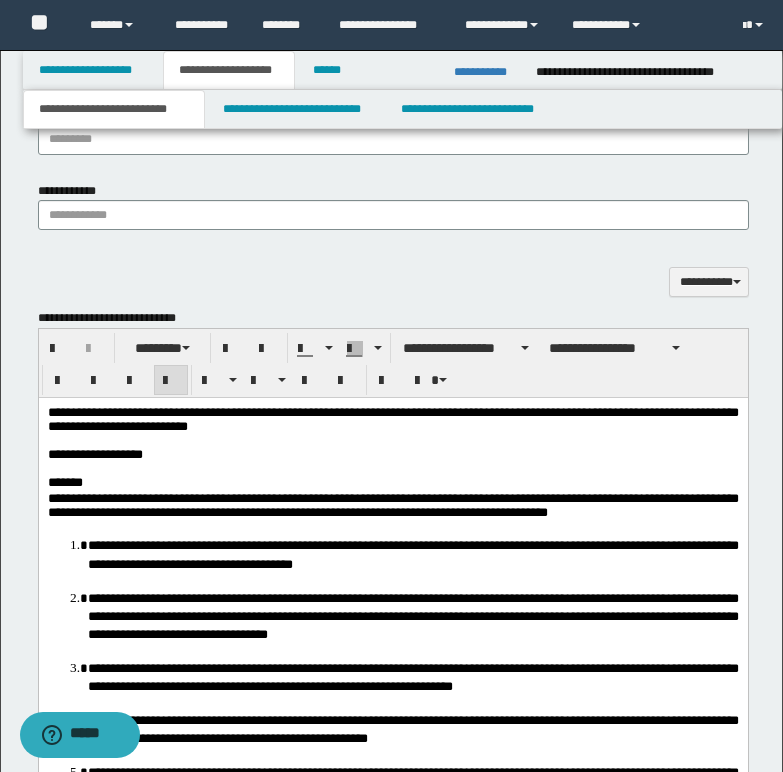 click on "**********" at bounding box center (392, 507) 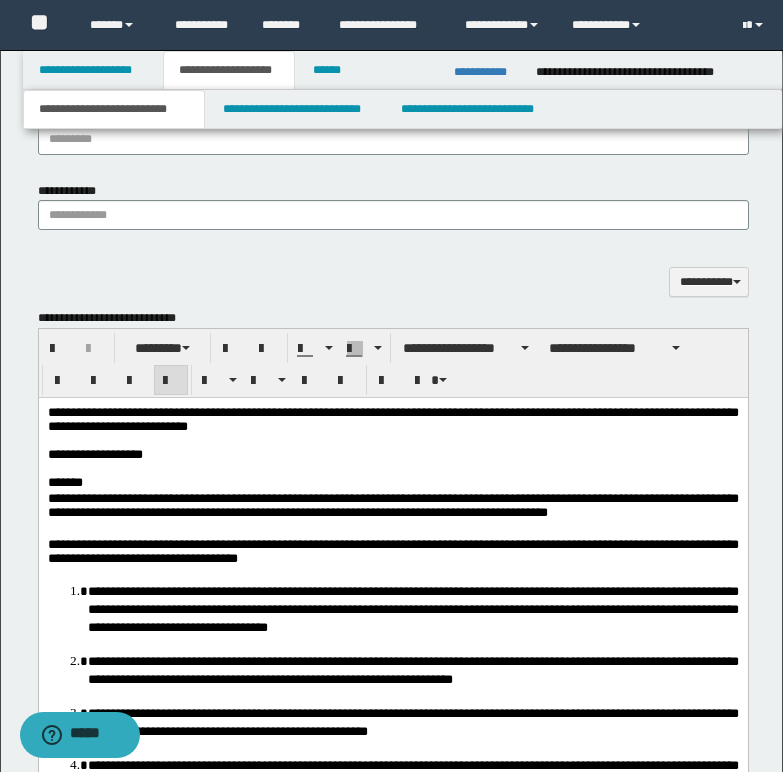 click on "**********" at bounding box center [392, 553] 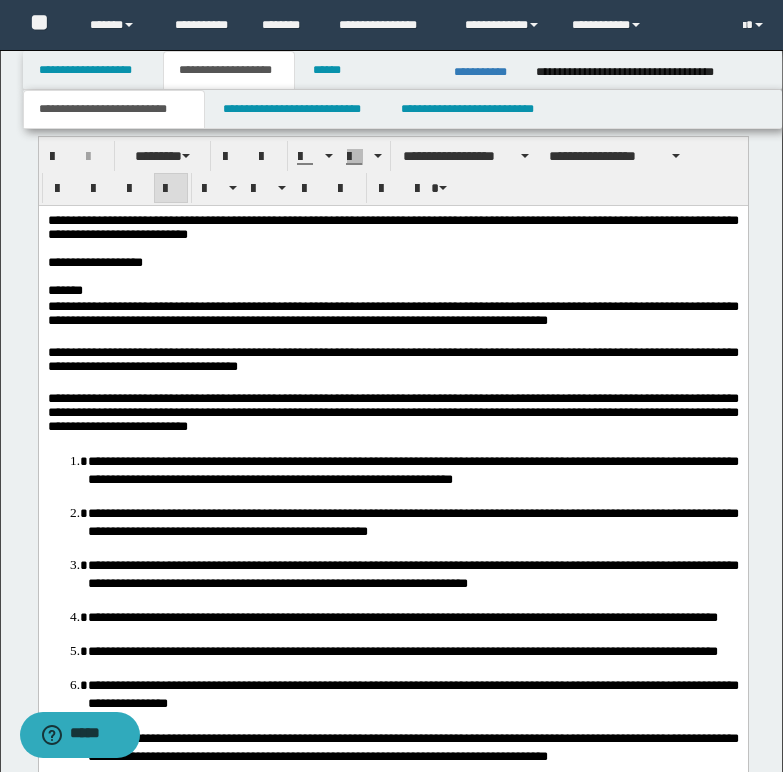 scroll, scrollTop: 1500, scrollLeft: 0, axis: vertical 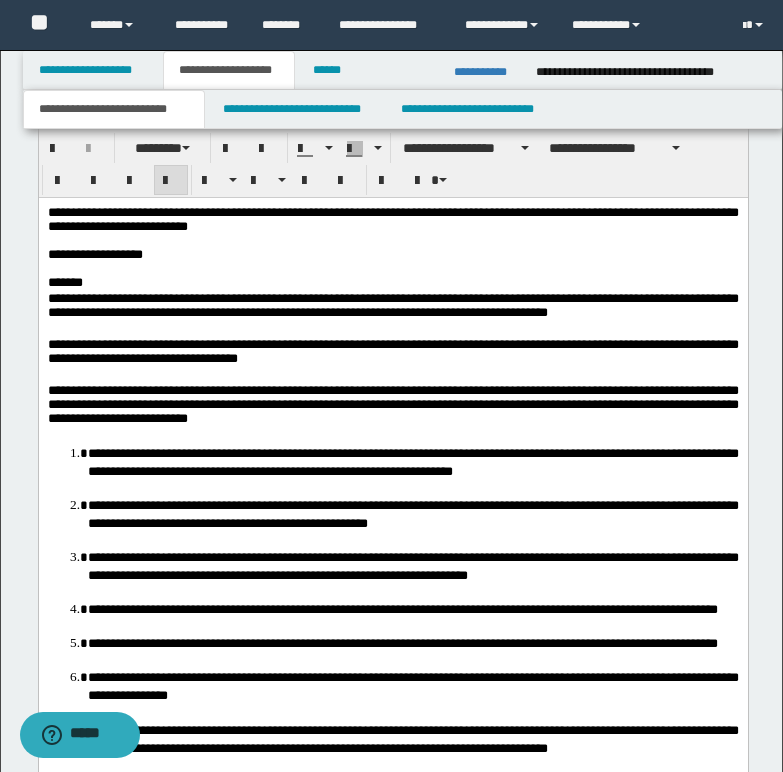 click on "**********" at bounding box center [392, 570] 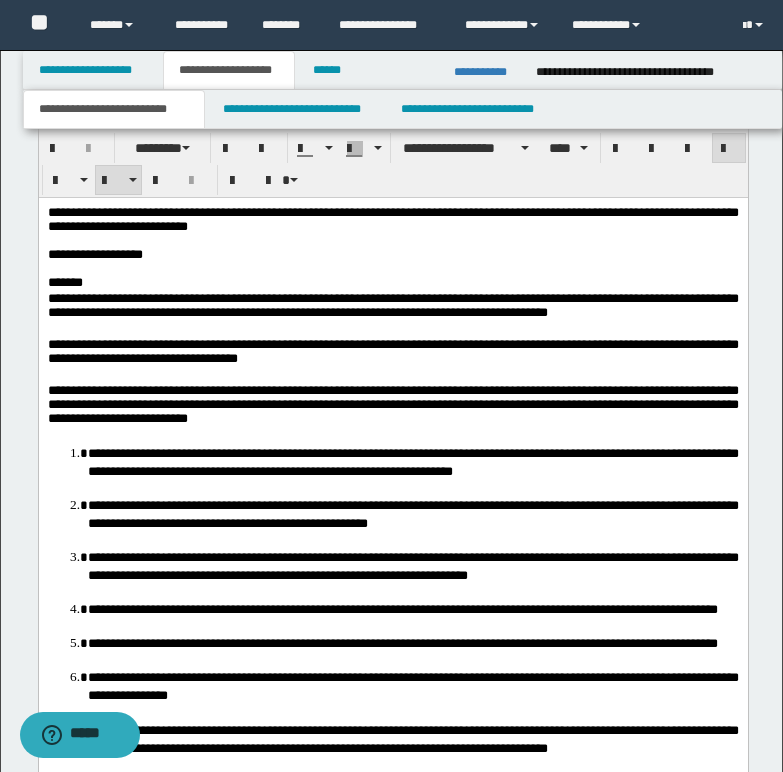 click on "**********" at bounding box center [392, 407] 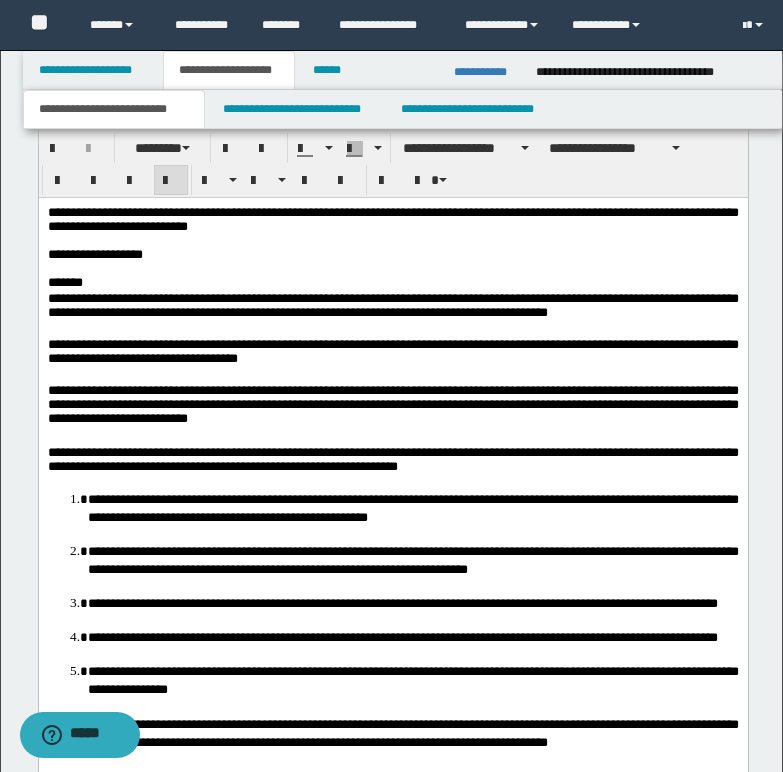 click on "**********" at bounding box center (392, 461) 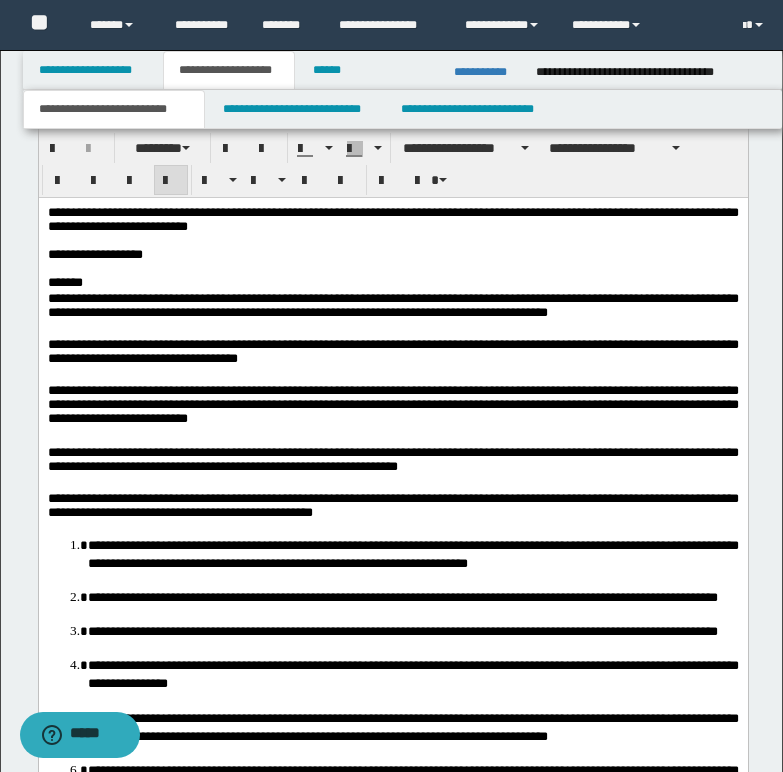 click on "**********" at bounding box center [392, 507] 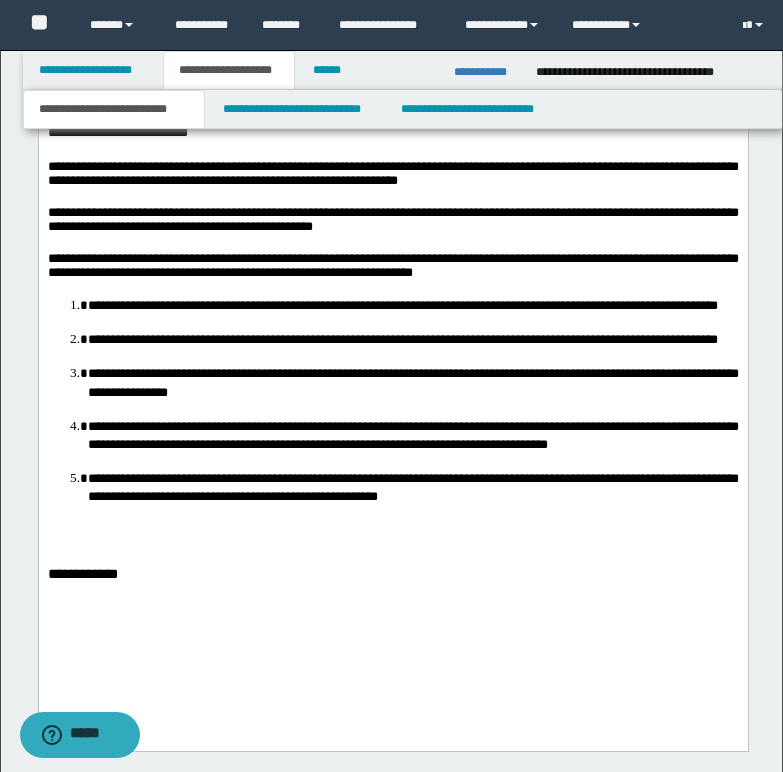 scroll, scrollTop: 1800, scrollLeft: 0, axis: vertical 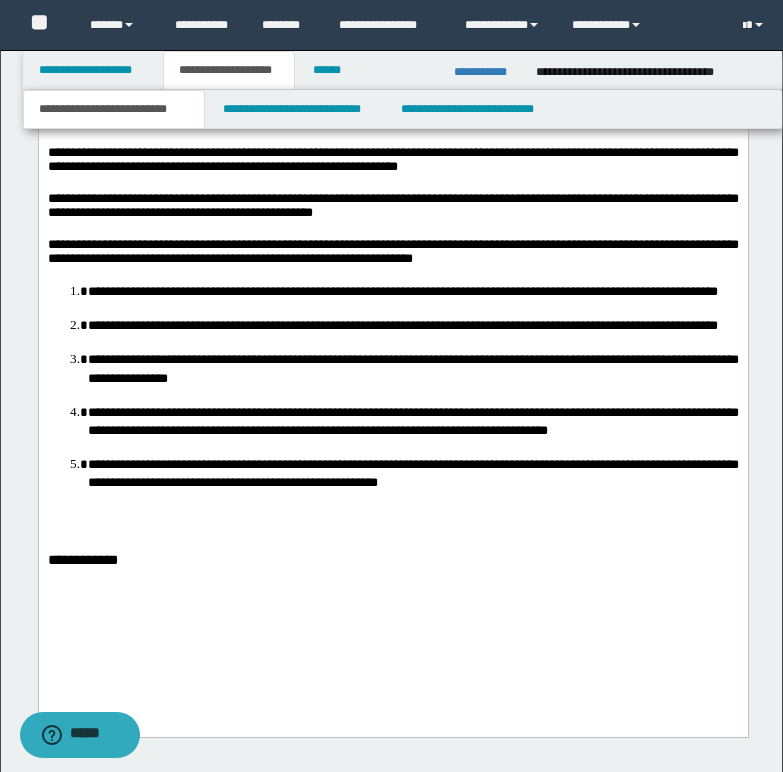click on "**********" at bounding box center (392, 254) 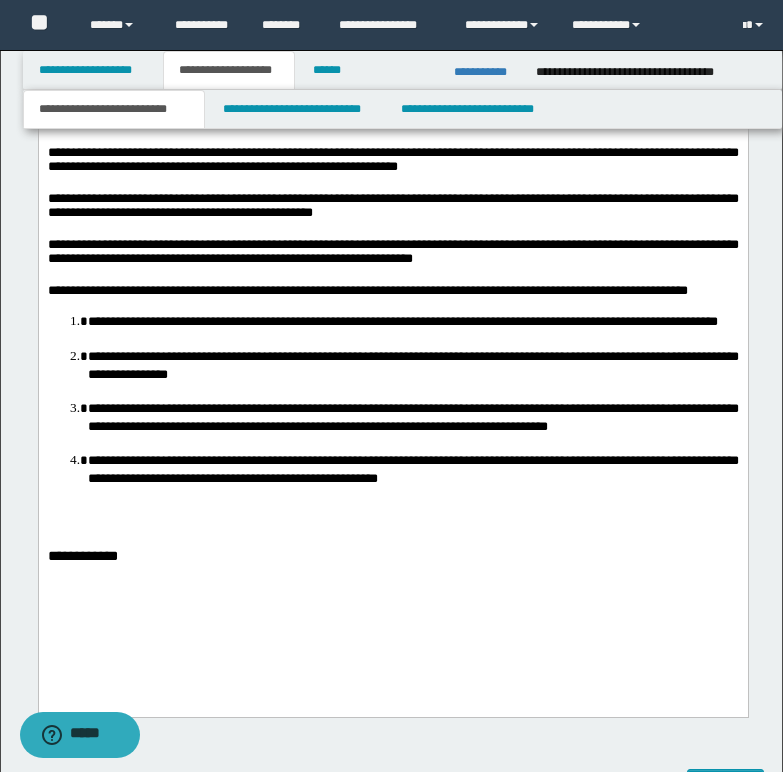 click on "**********" at bounding box center [392, 292] 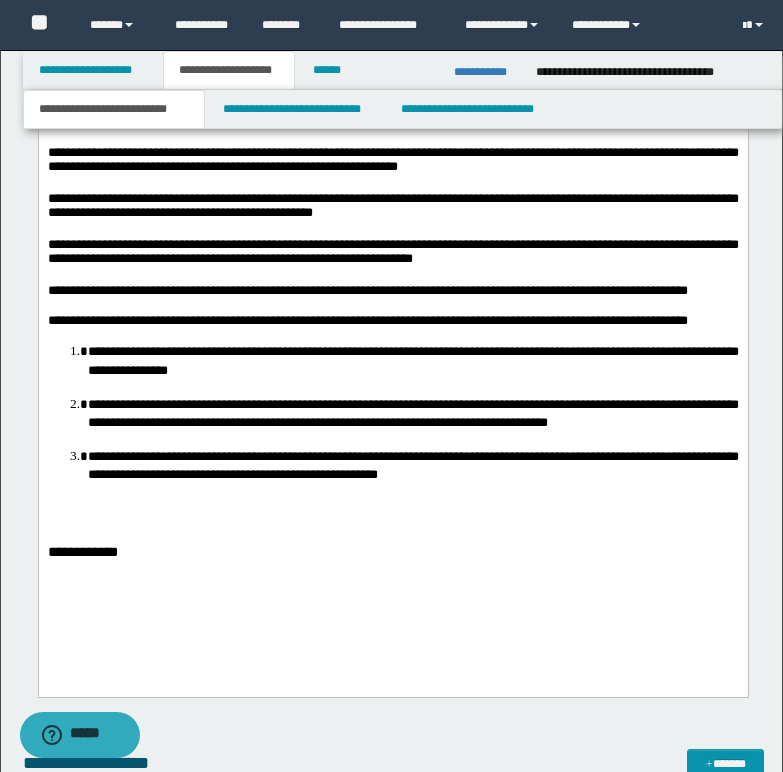 drag, startPoint x: 730, startPoint y: 342, endPoint x: 787, endPoint y: 240, distance: 116.846054 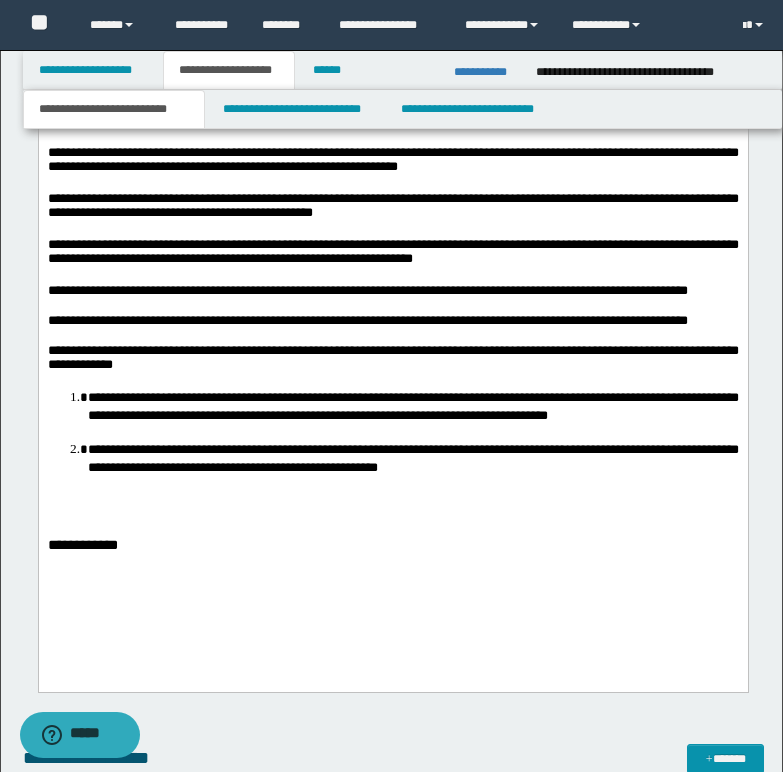 click on "**********" at bounding box center (392, 360) 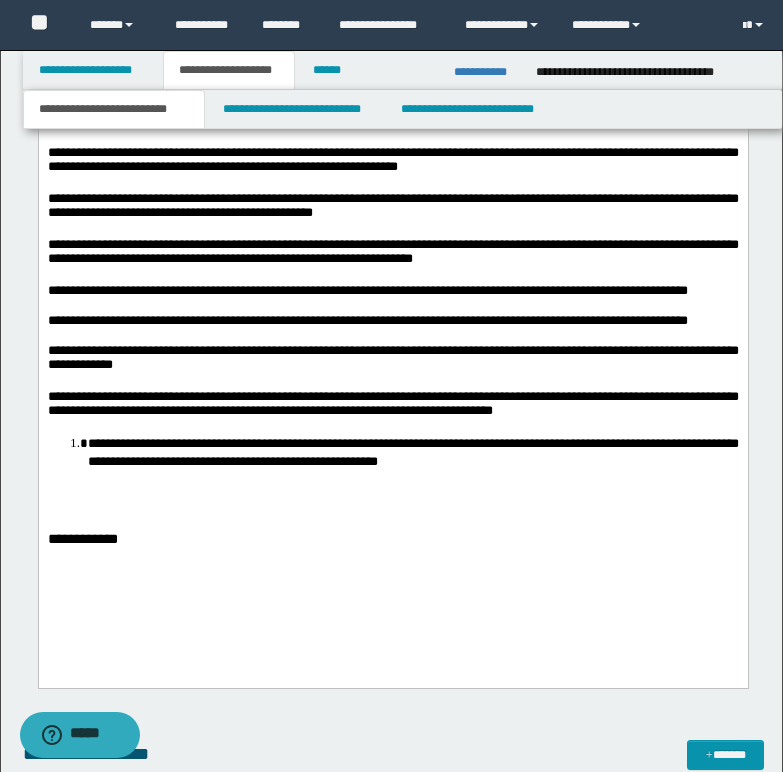 click on "**********" at bounding box center (392, 406) 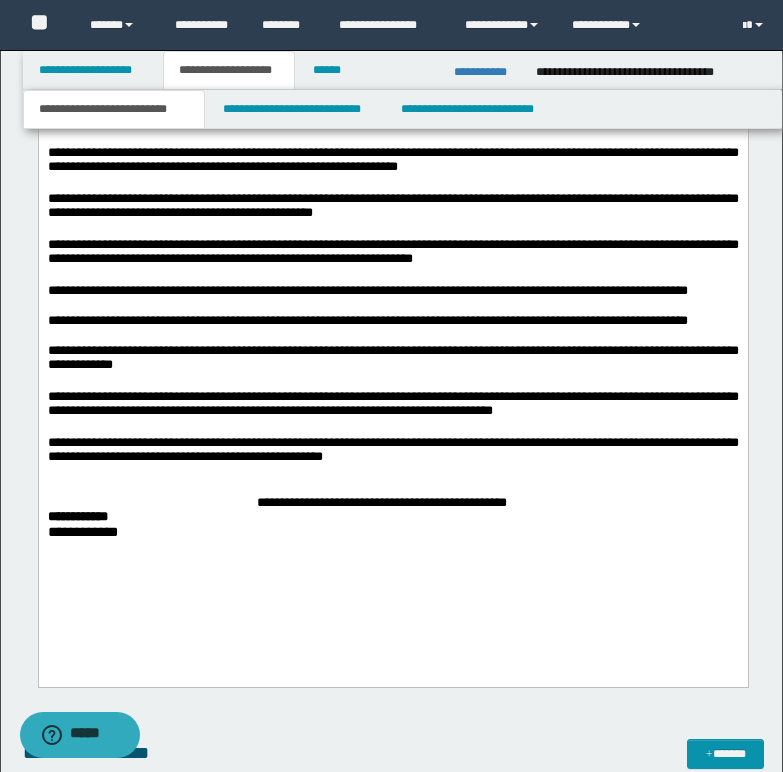 click on "**********" at bounding box center [380, 503] 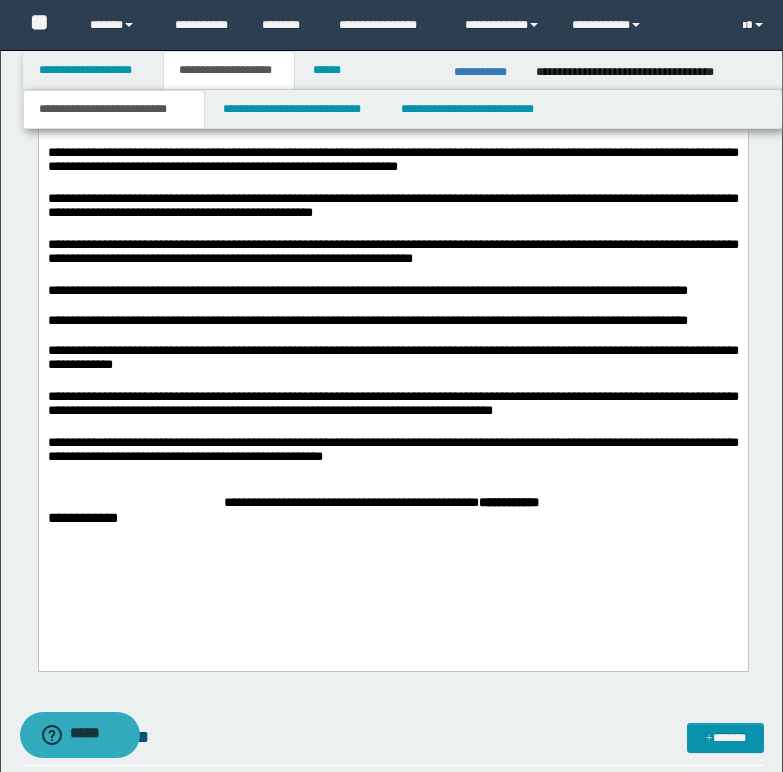 click on "**********" at bounding box center (380, 503) 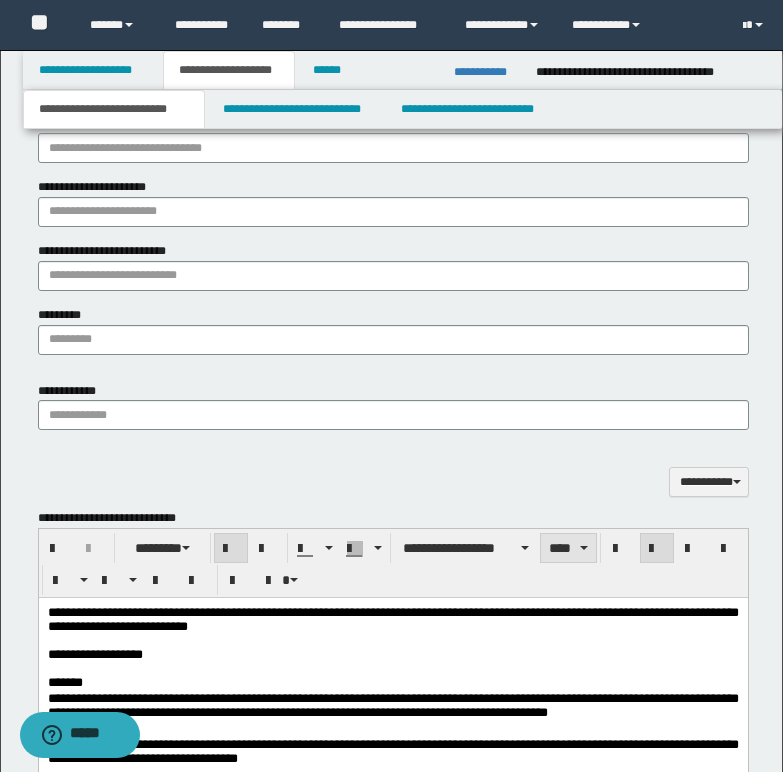 scroll, scrollTop: 1200, scrollLeft: 0, axis: vertical 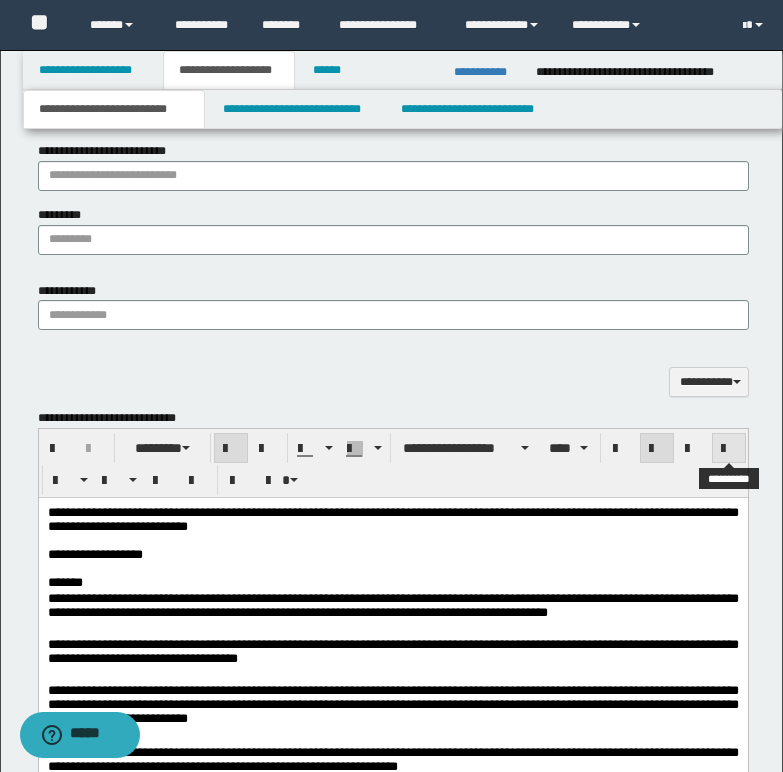 click at bounding box center (729, 449) 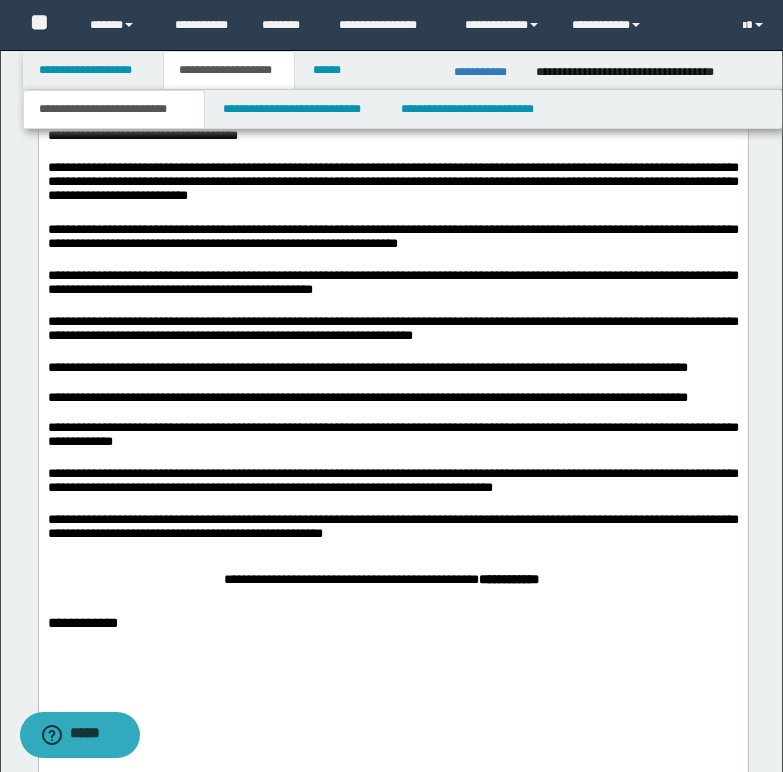 scroll, scrollTop: 1800, scrollLeft: 0, axis: vertical 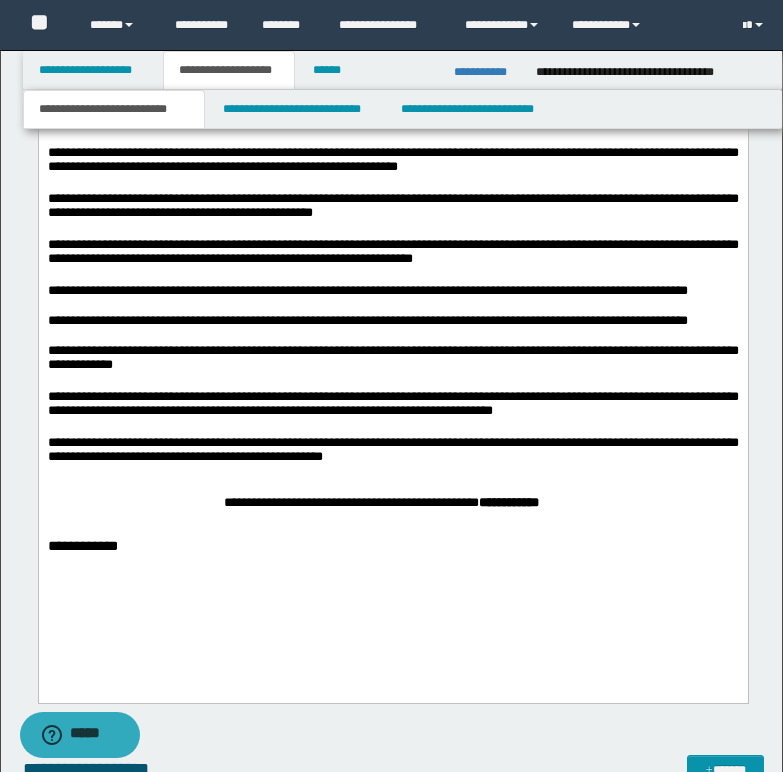 click at bounding box center [380, 517] 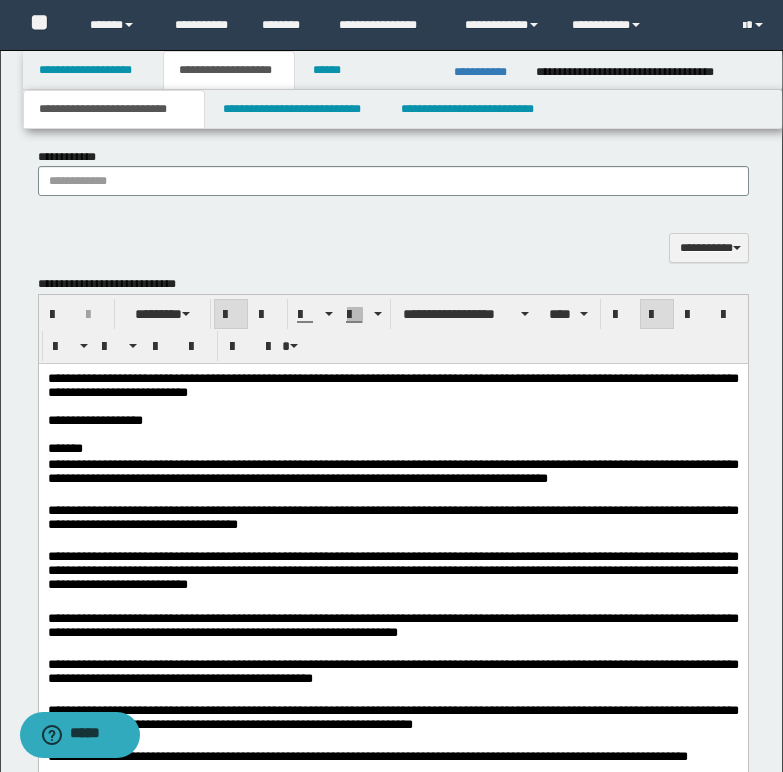 scroll, scrollTop: 1300, scrollLeft: 0, axis: vertical 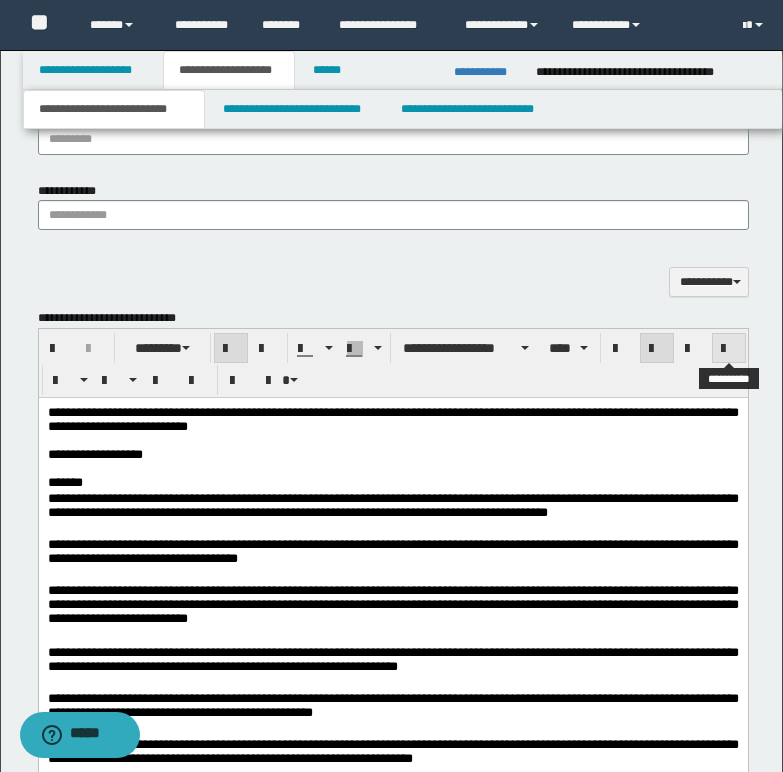 click at bounding box center (729, 349) 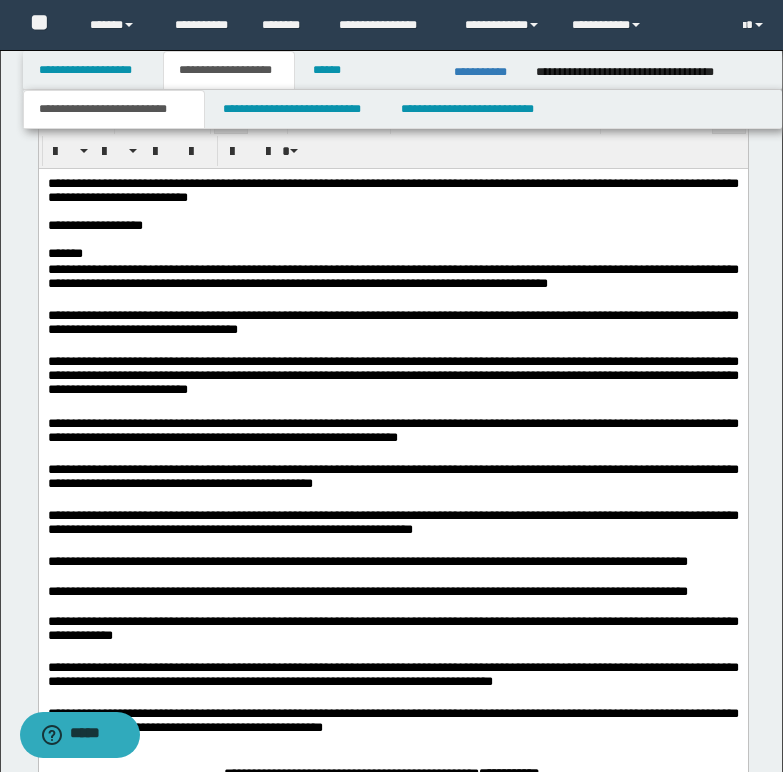 scroll, scrollTop: 1700, scrollLeft: 0, axis: vertical 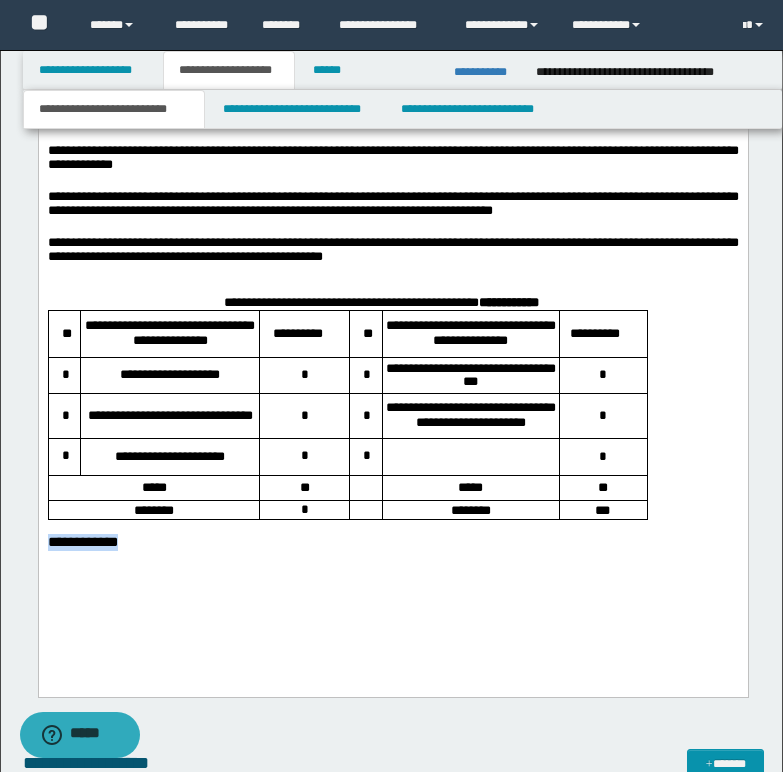 drag, startPoint x: 51, startPoint y: 576, endPoint x: 240, endPoint y: 599, distance: 190.39433 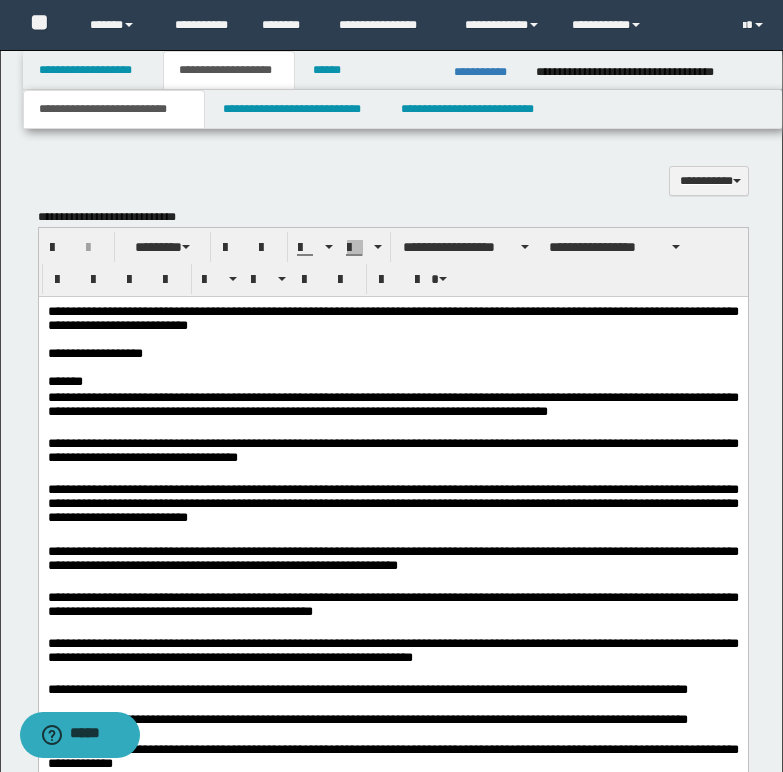 scroll, scrollTop: 1400, scrollLeft: 0, axis: vertical 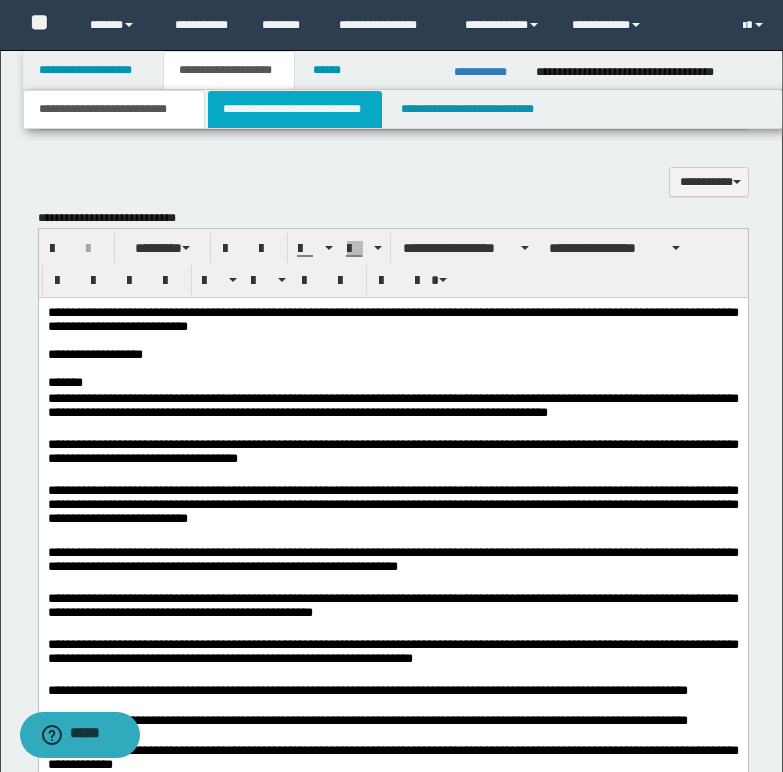click on "**********" at bounding box center (295, 109) 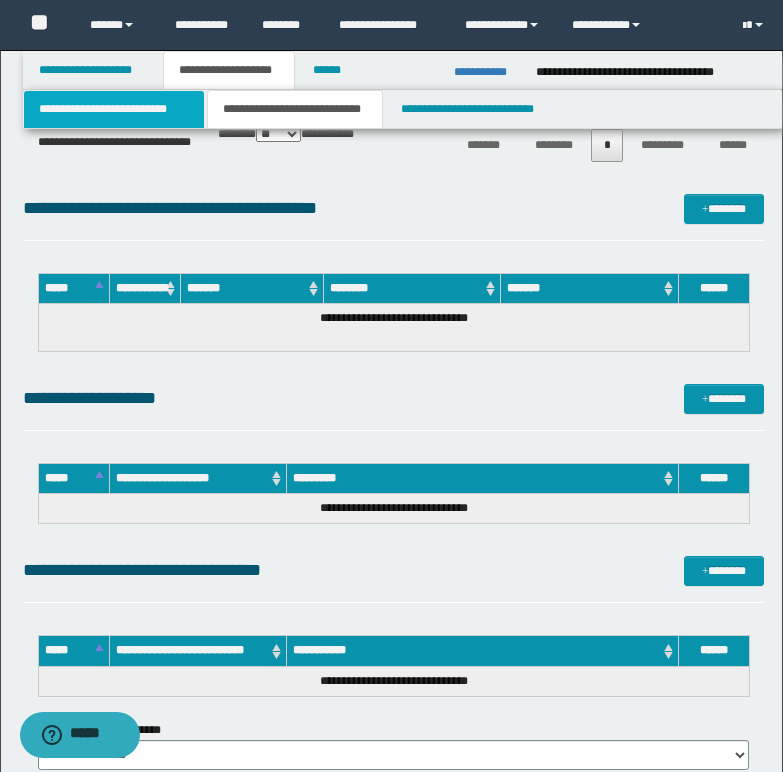 click on "**********" at bounding box center [114, 109] 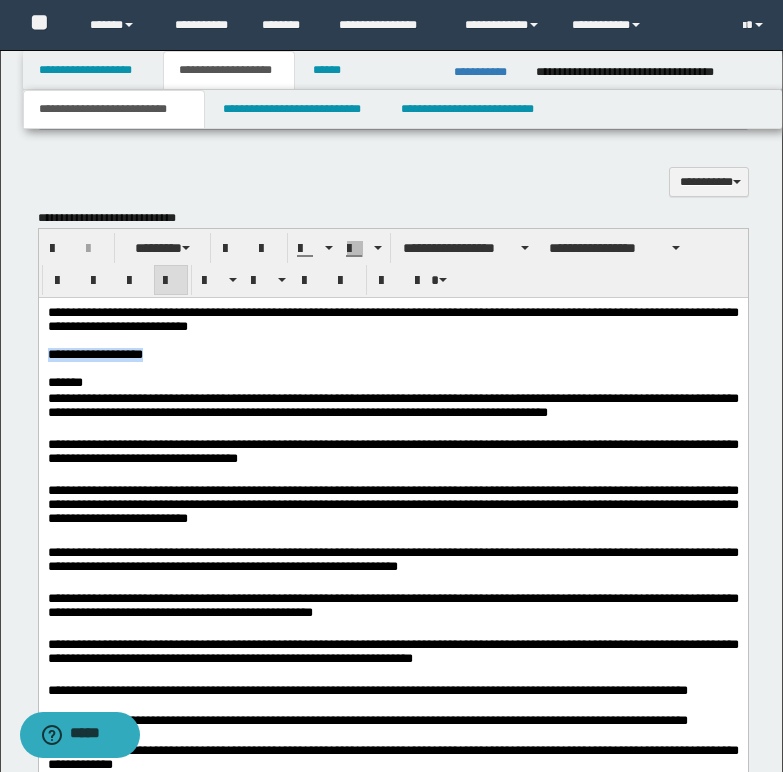 drag, startPoint x: 50, startPoint y: 357, endPoint x: 260, endPoint y: 367, distance: 210.23796 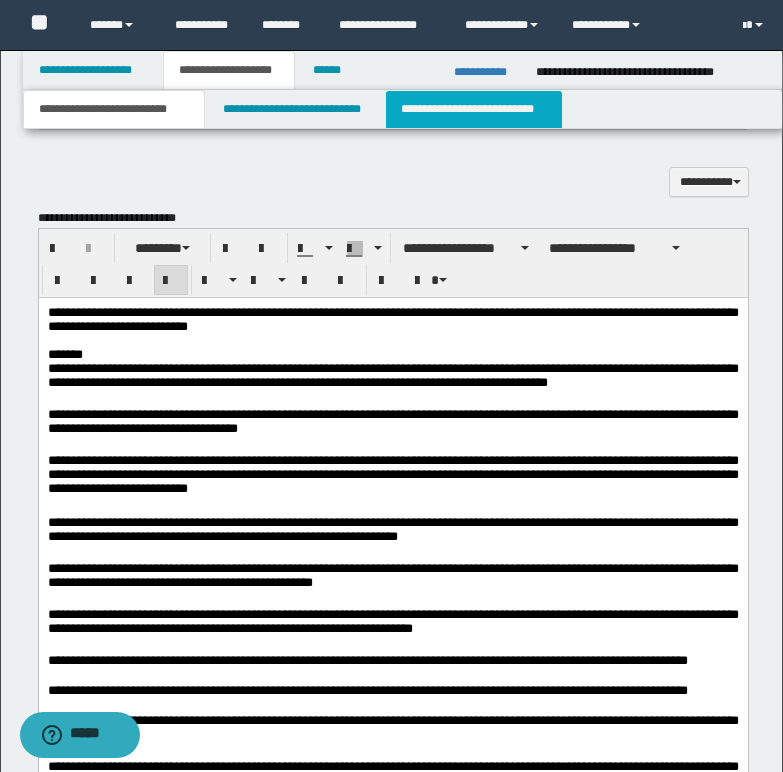 click on "**********" at bounding box center (474, 109) 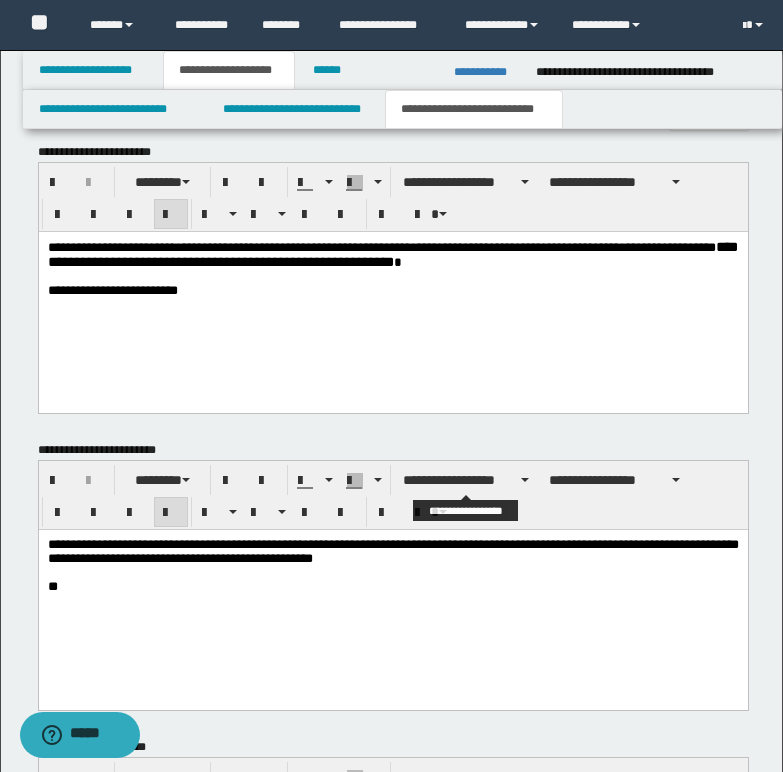 scroll, scrollTop: 740, scrollLeft: 0, axis: vertical 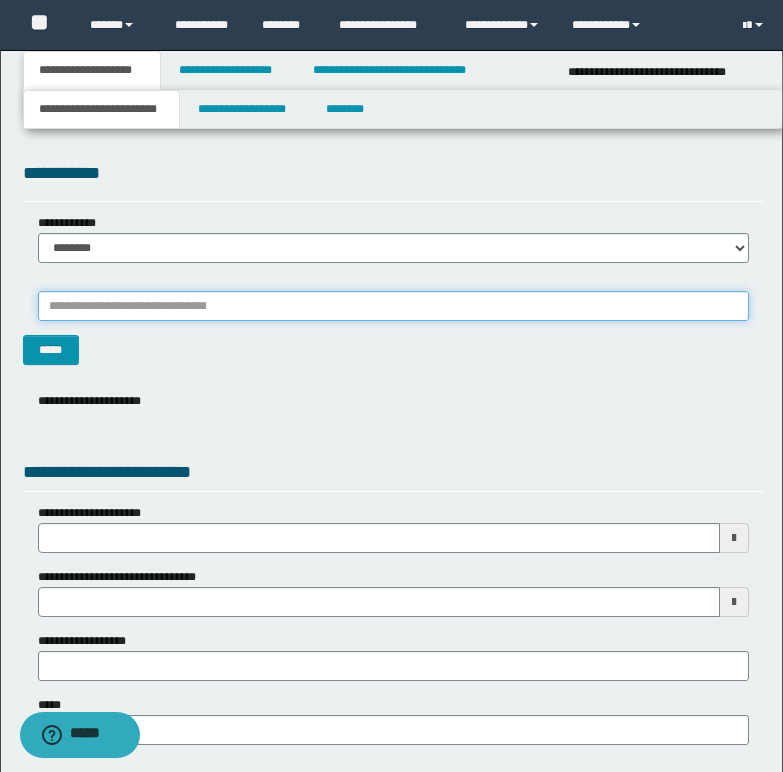 click on "*******" at bounding box center (393, 306) 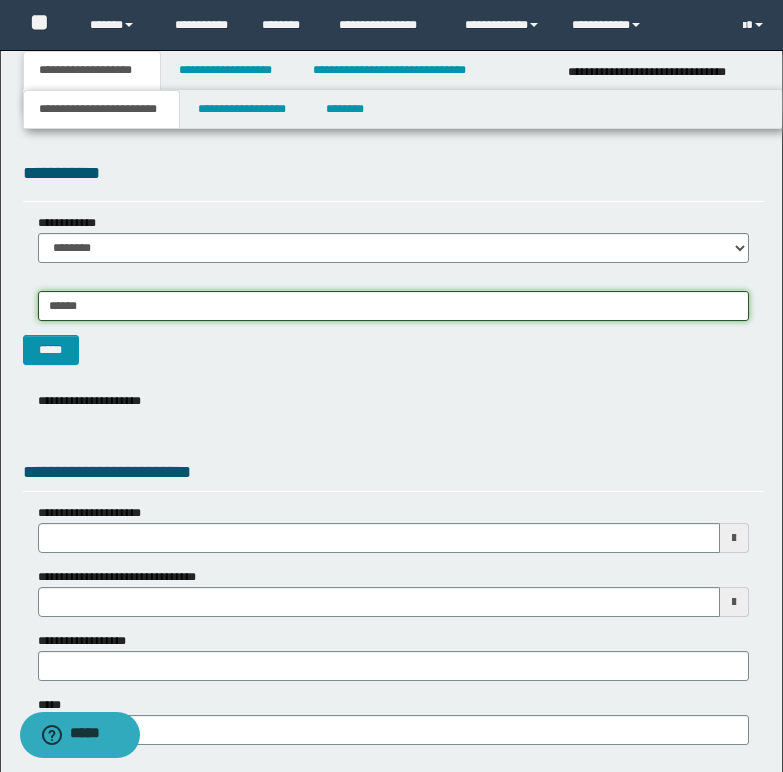 type on "*******" 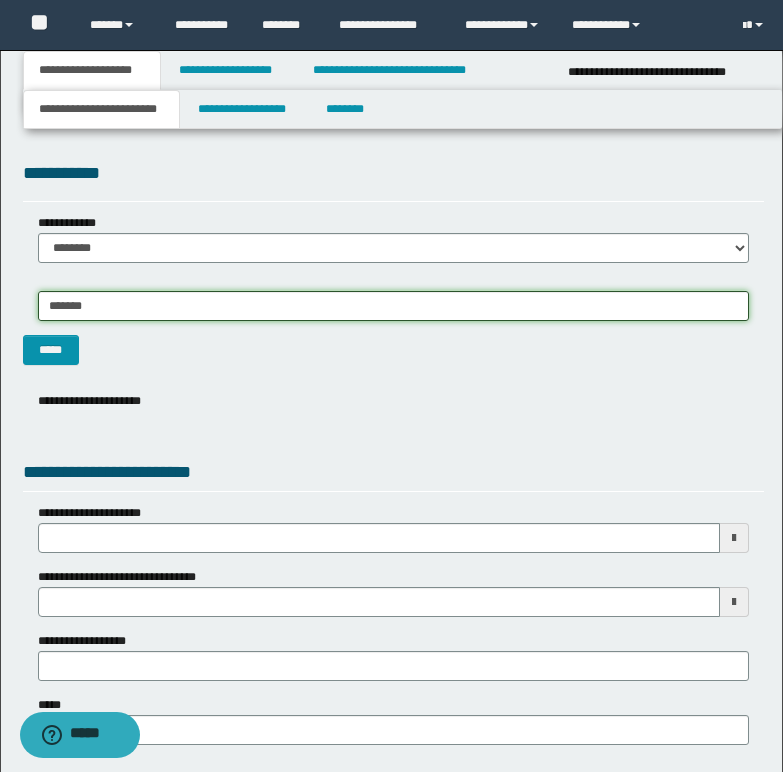 type on "*******" 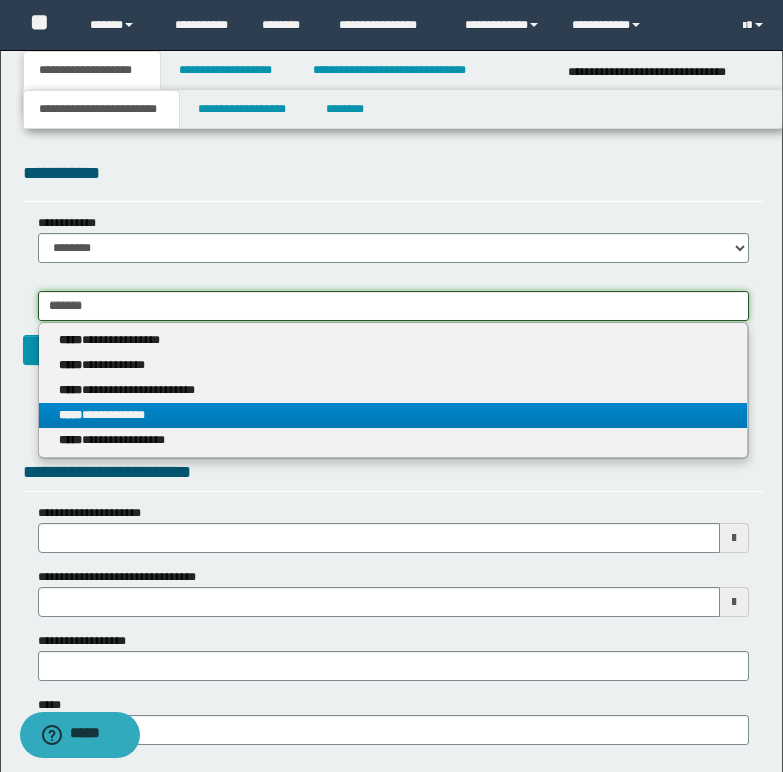 type on "*******" 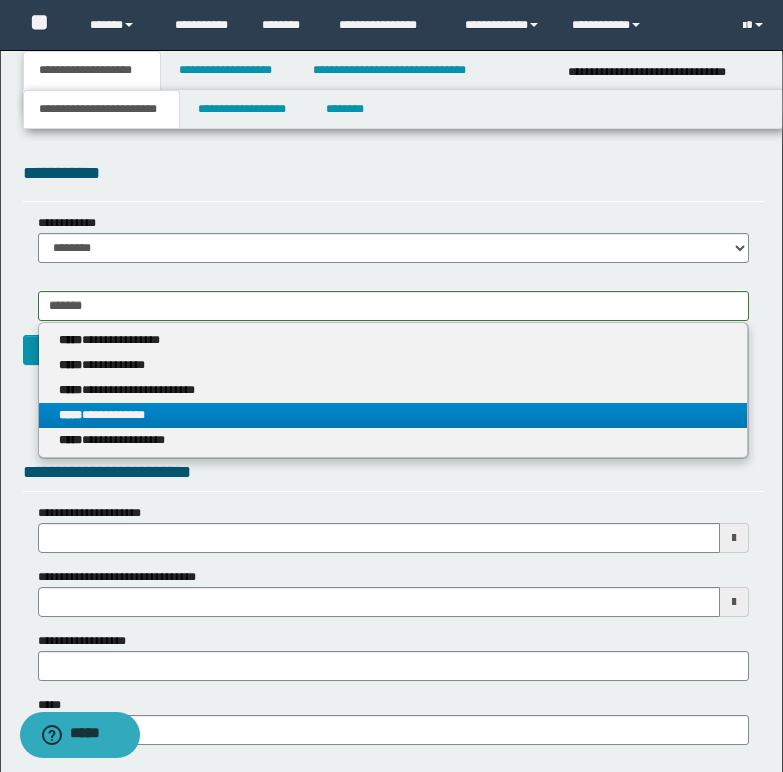 click on "**********" at bounding box center (393, 415) 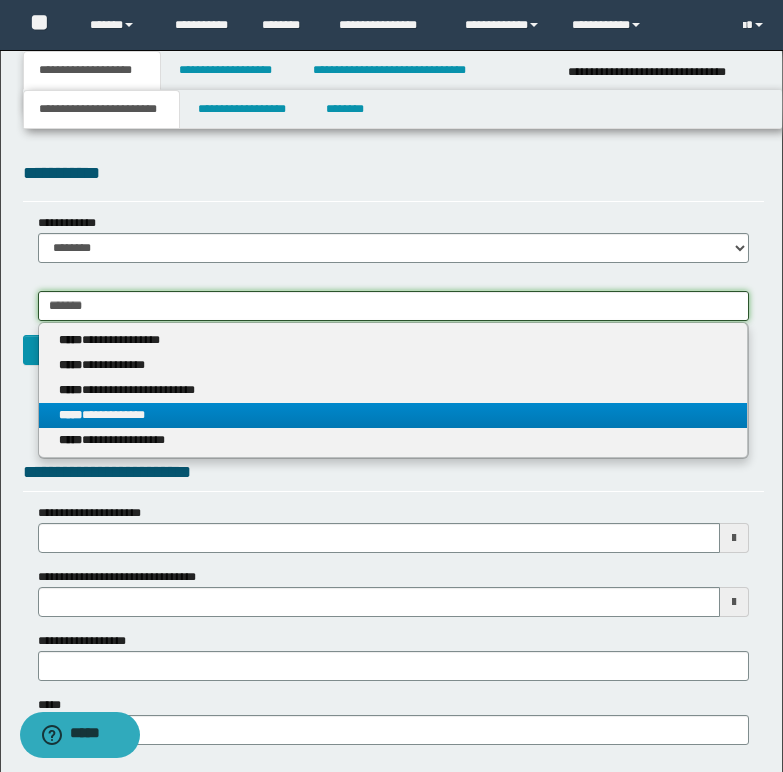 type 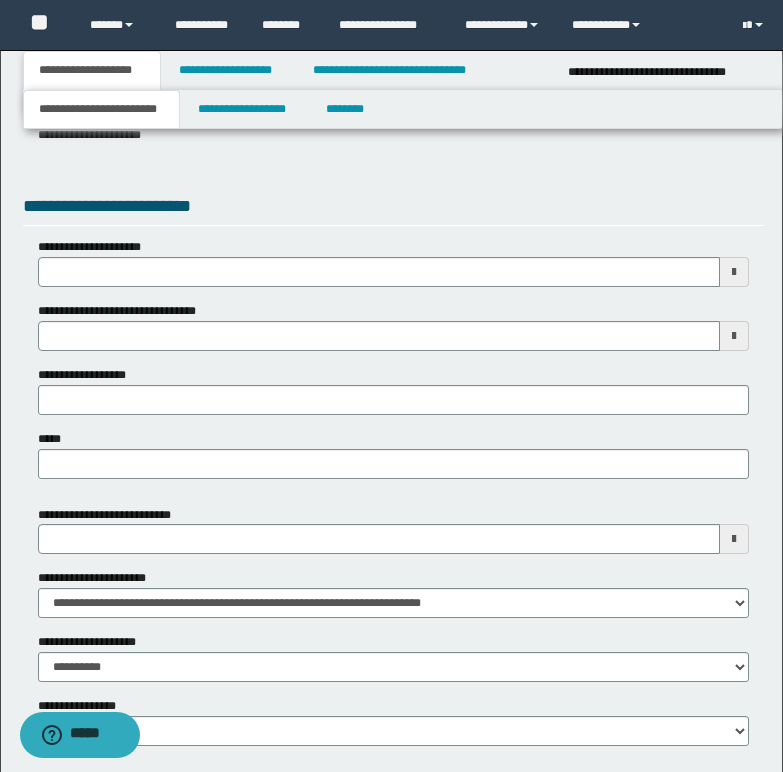scroll, scrollTop: 700, scrollLeft: 0, axis: vertical 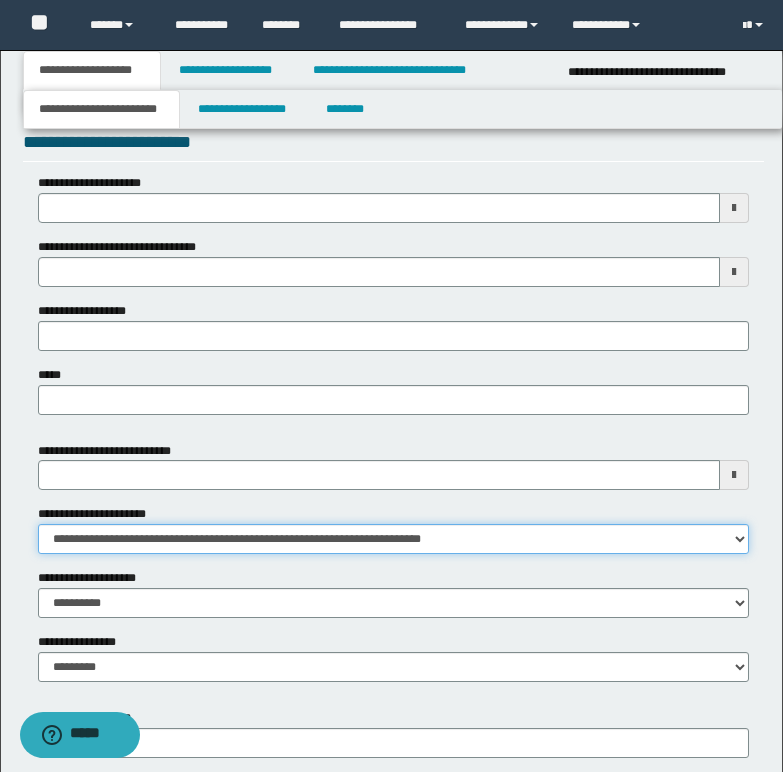 click on "**********" at bounding box center (393, 539) 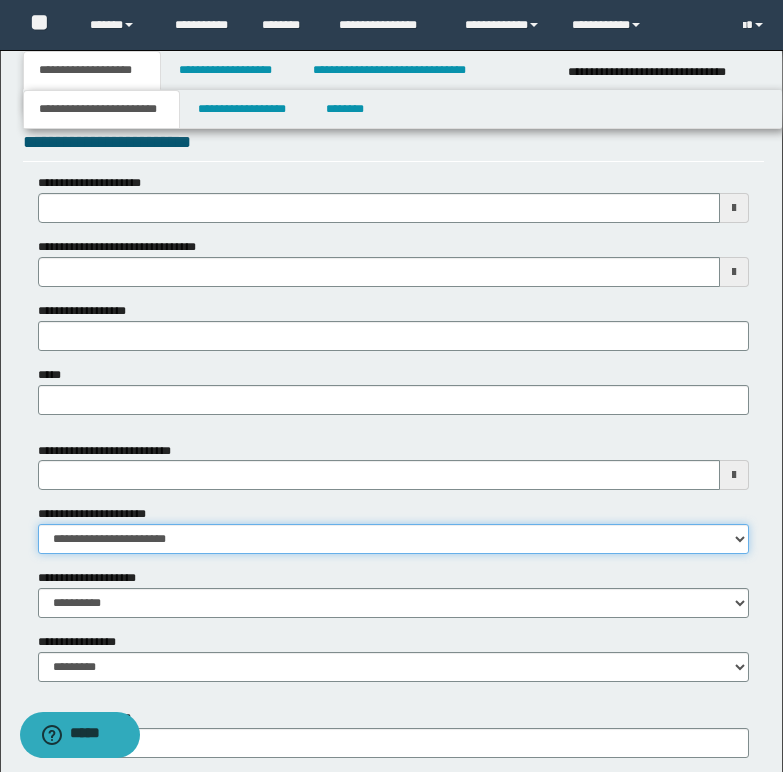 click on "**********" at bounding box center [393, 539] 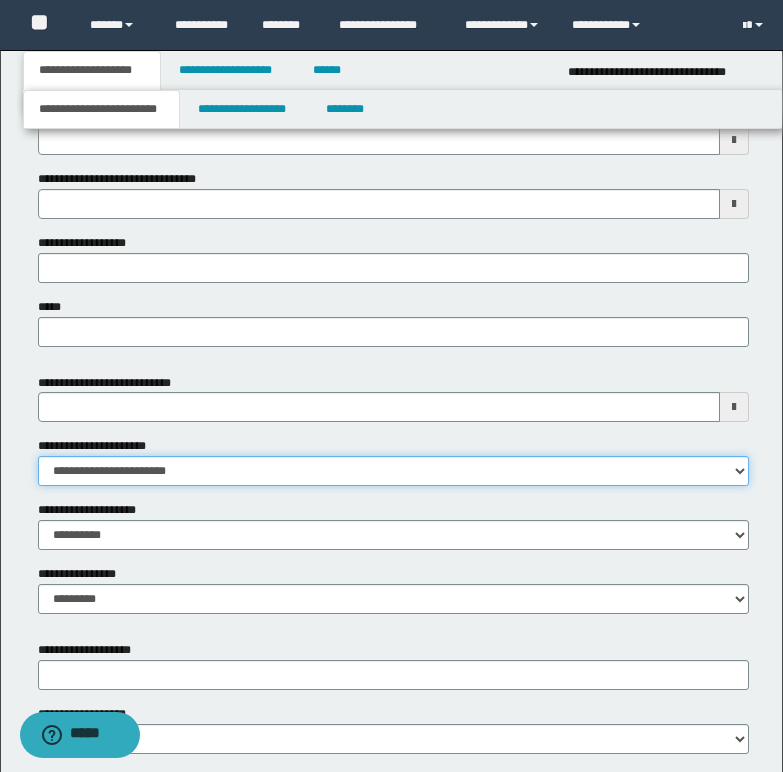 scroll, scrollTop: 873, scrollLeft: 0, axis: vertical 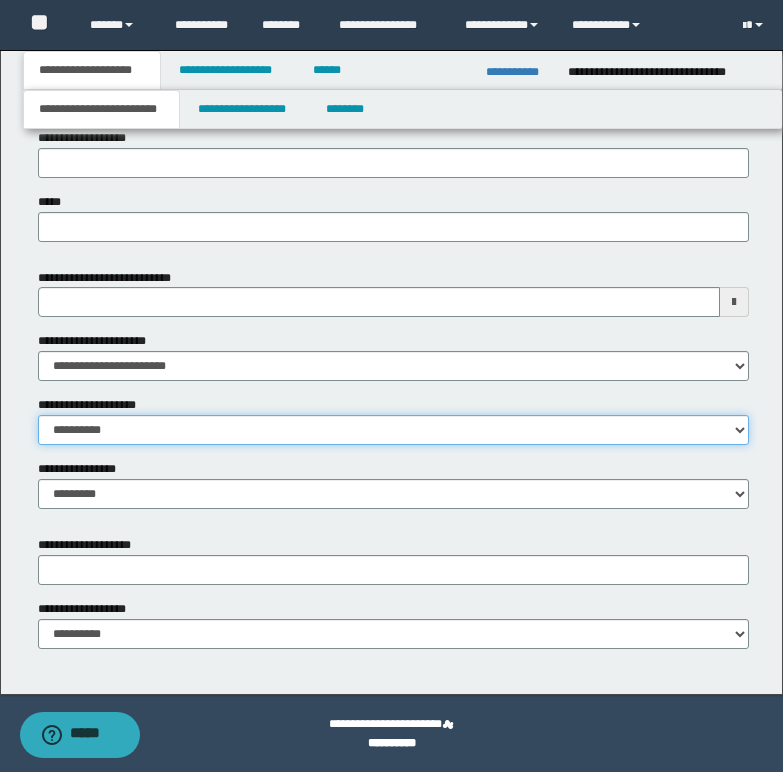 click on "**********" at bounding box center (393, 430) 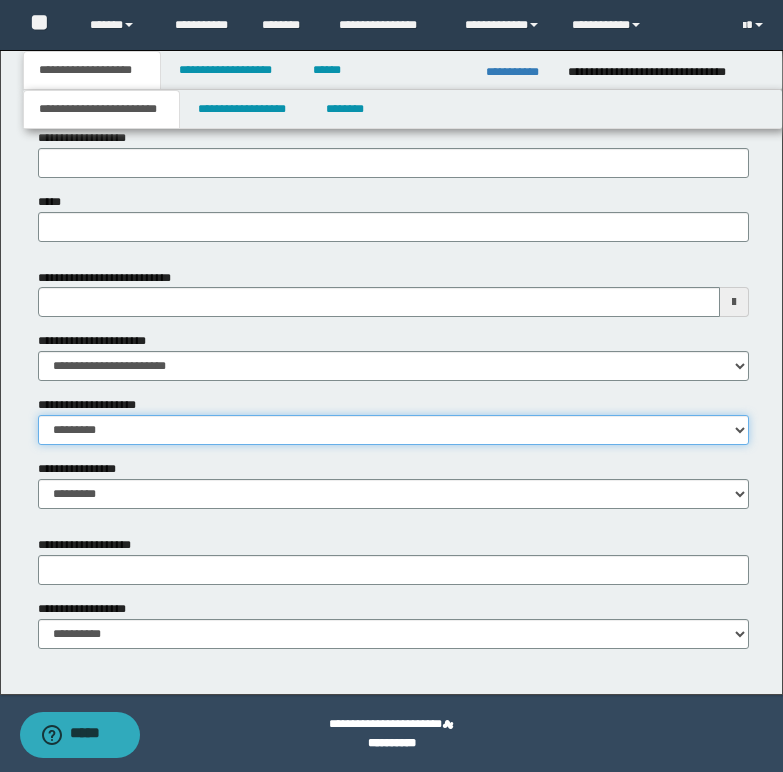 click on "**********" at bounding box center (393, 430) 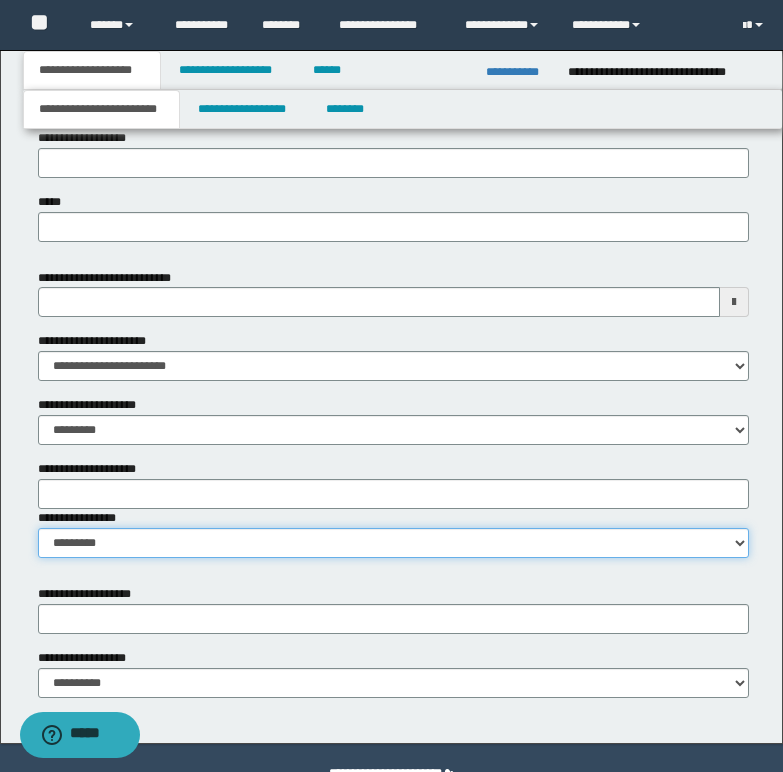 click on "**********" at bounding box center (393, 543) 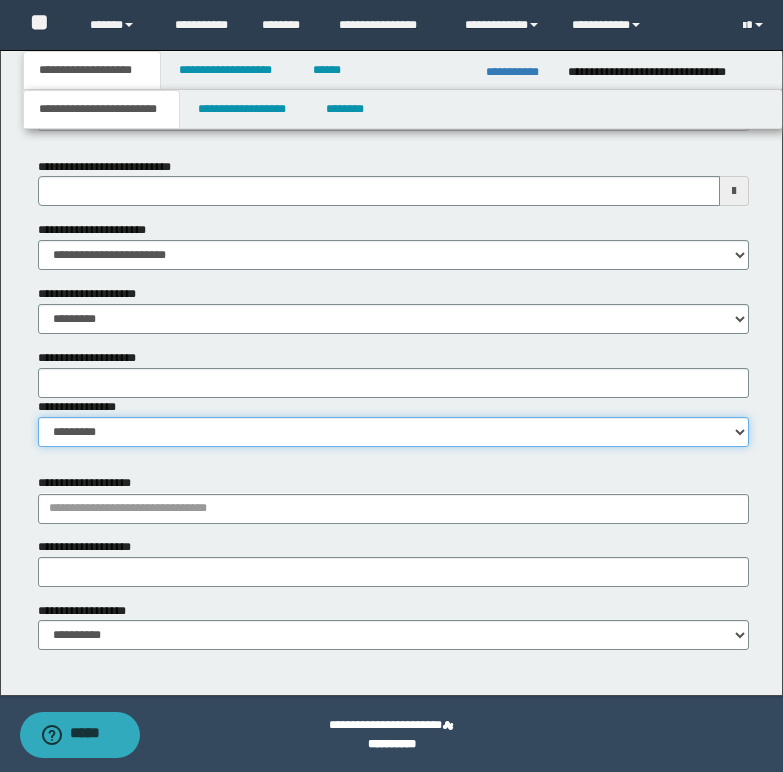 scroll, scrollTop: 986, scrollLeft: 0, axis: vertical 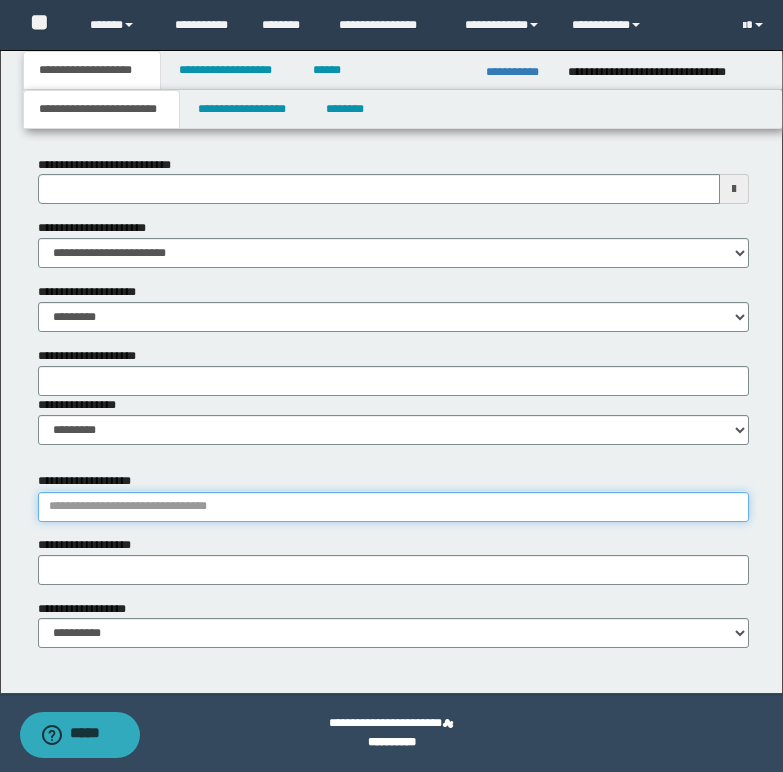 click on "**********" at bounding box center (393, 507) 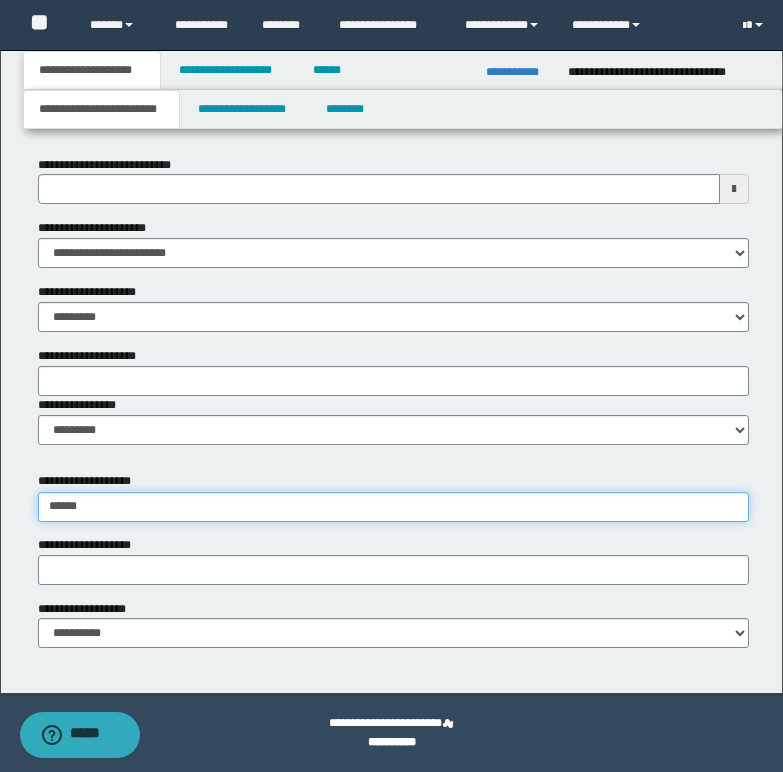 type on "*******" 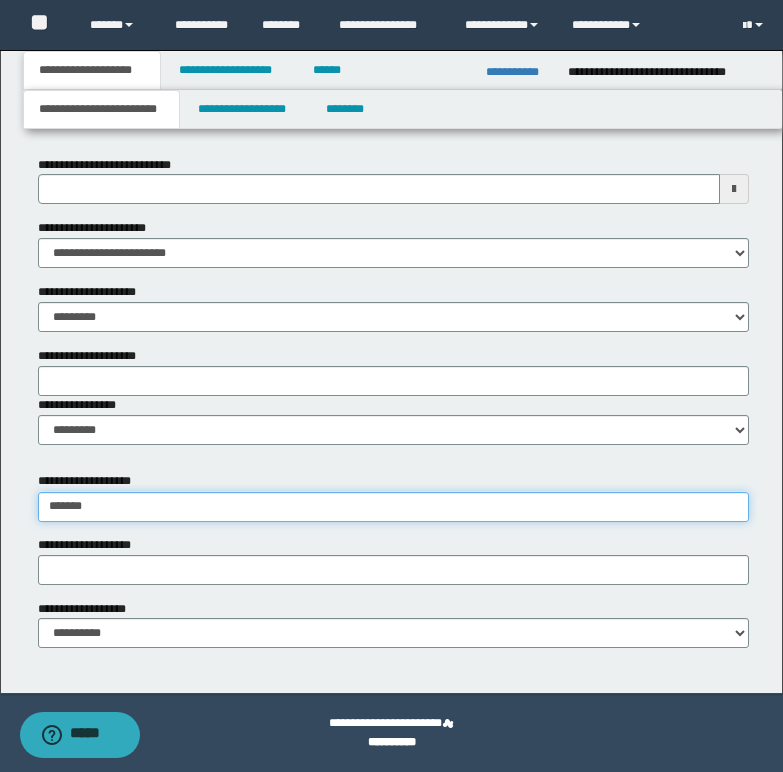 type on "*******" 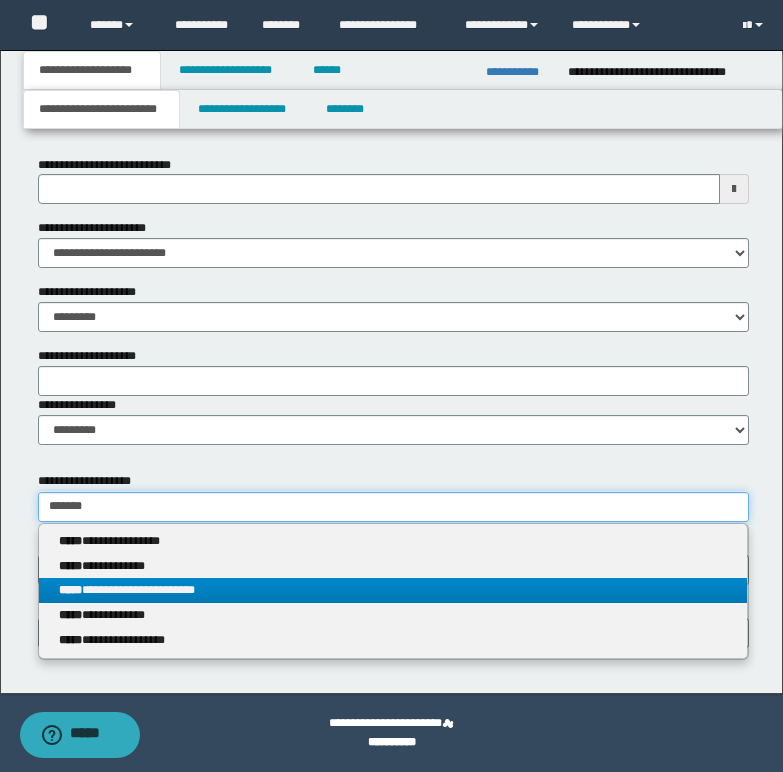type on "*******" 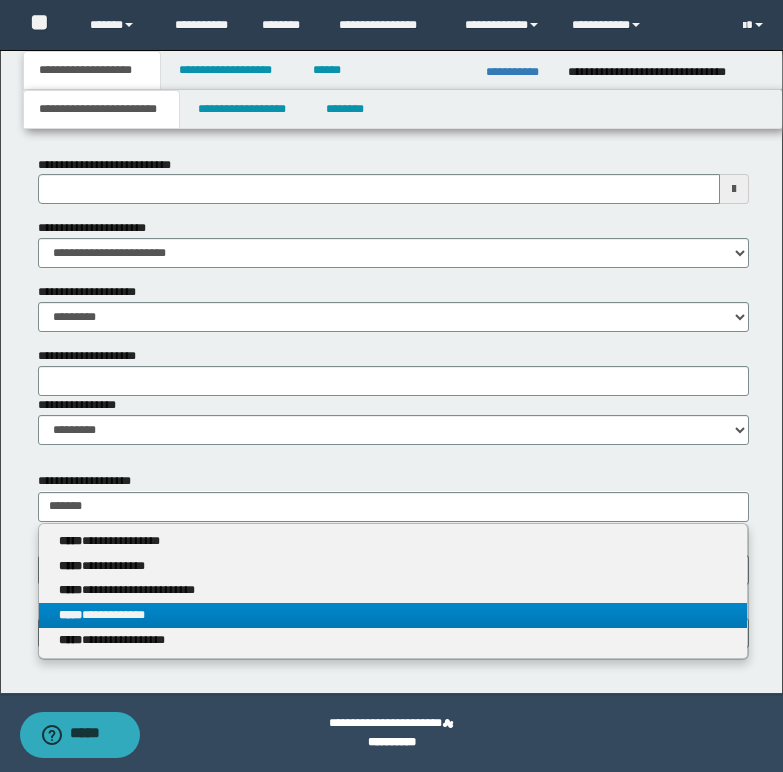 click on "**********" at bounding box center [393, 615] 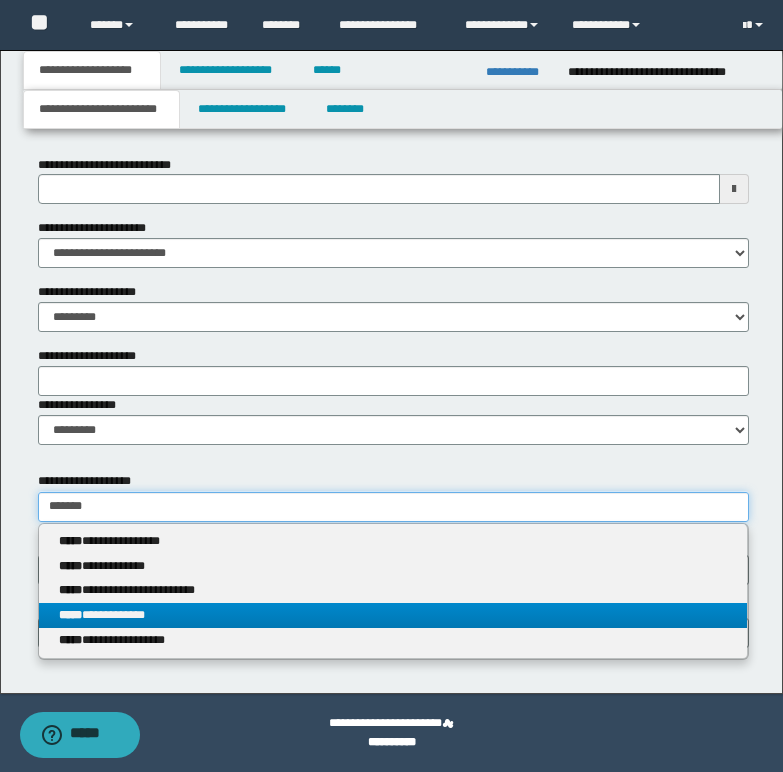 type 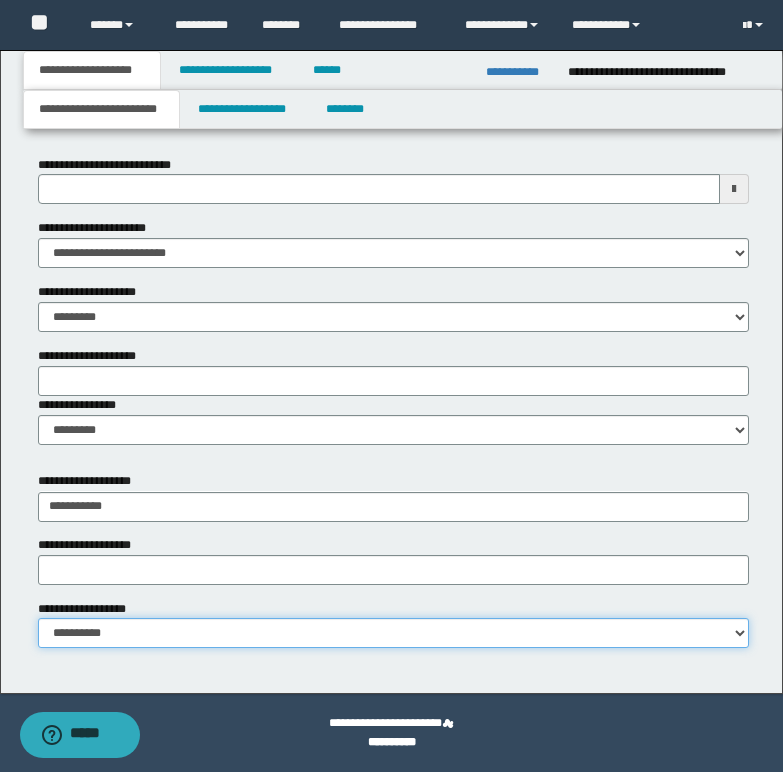 click on "**********" at bounding box center (393, 633) 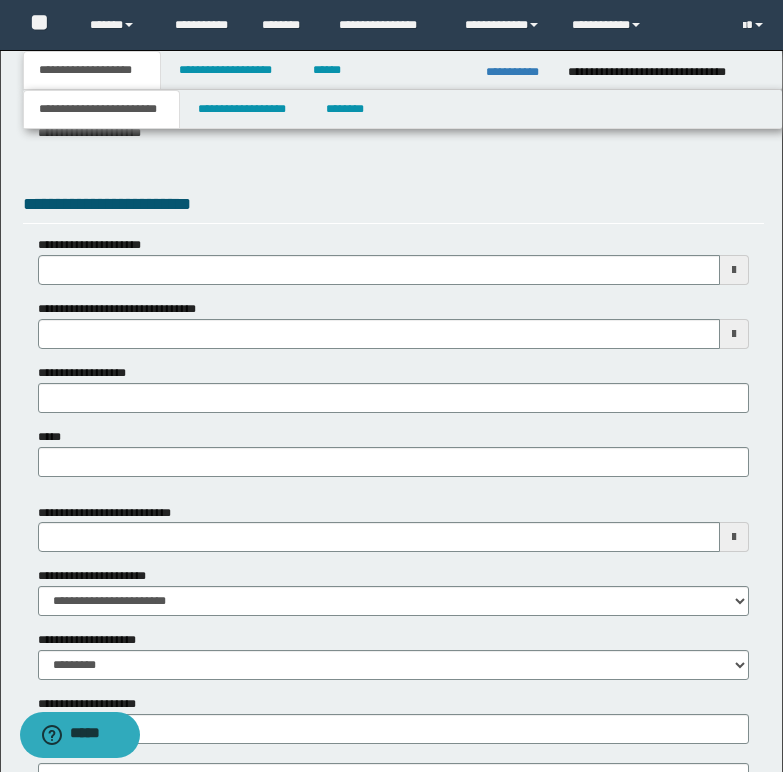 scroll, scrollTop: 586, scrollLeft: 0, axis: vertical 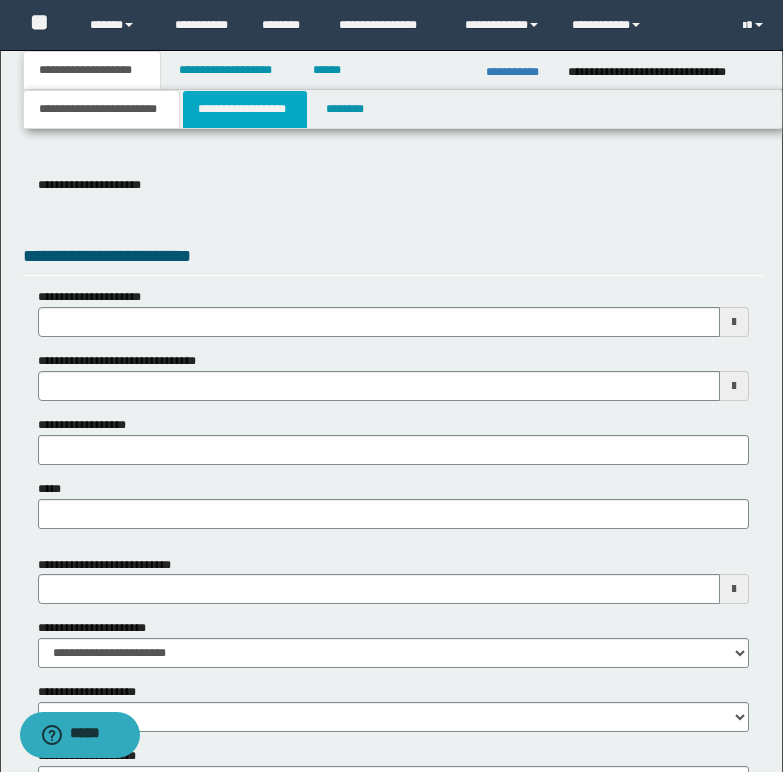 click on "**********" at bounding box center (245, 109) 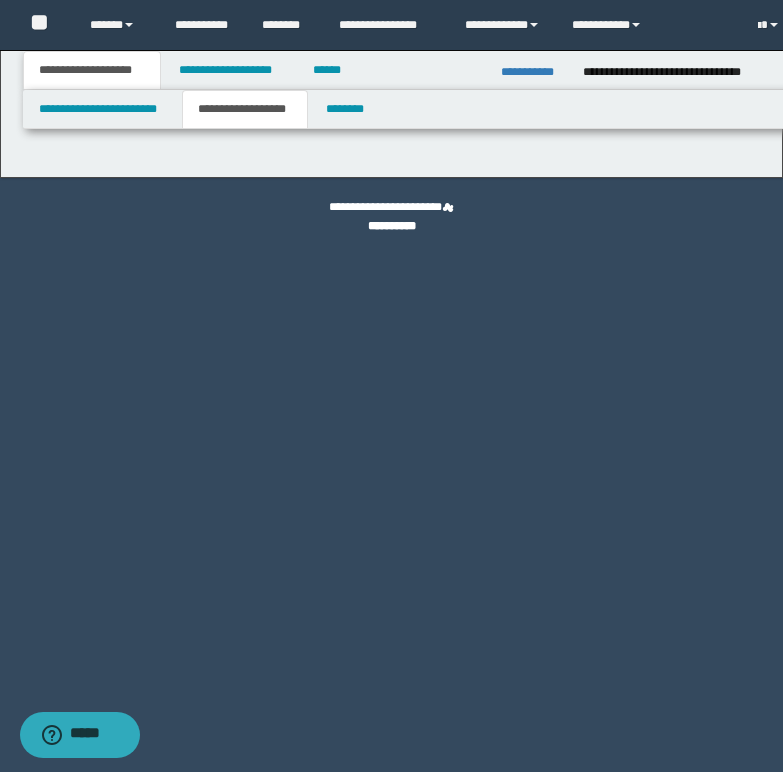 scroll, scrollTop: 0, scrollLeft: 0, axis: both 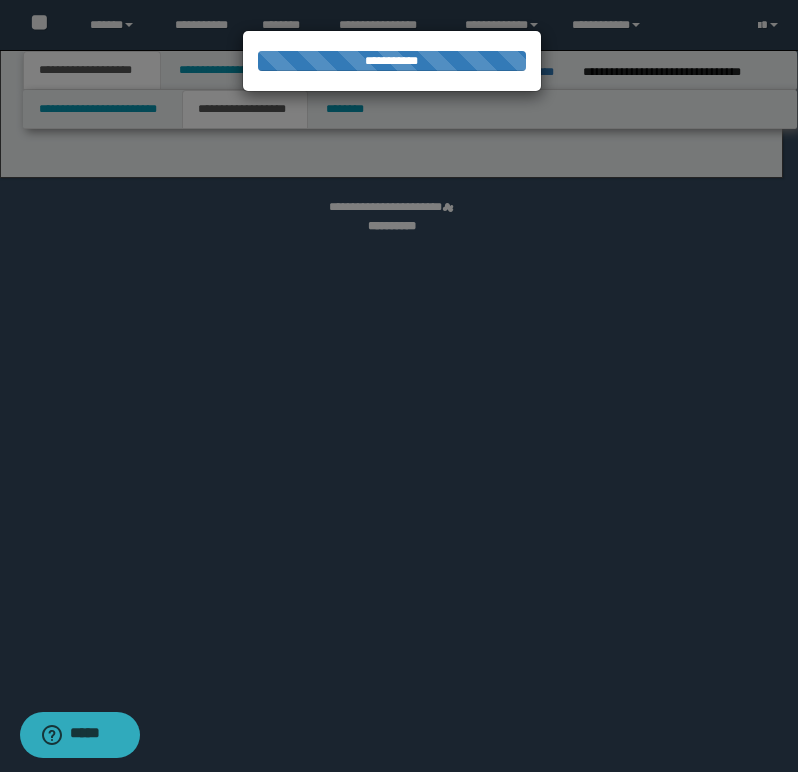 select on "*" 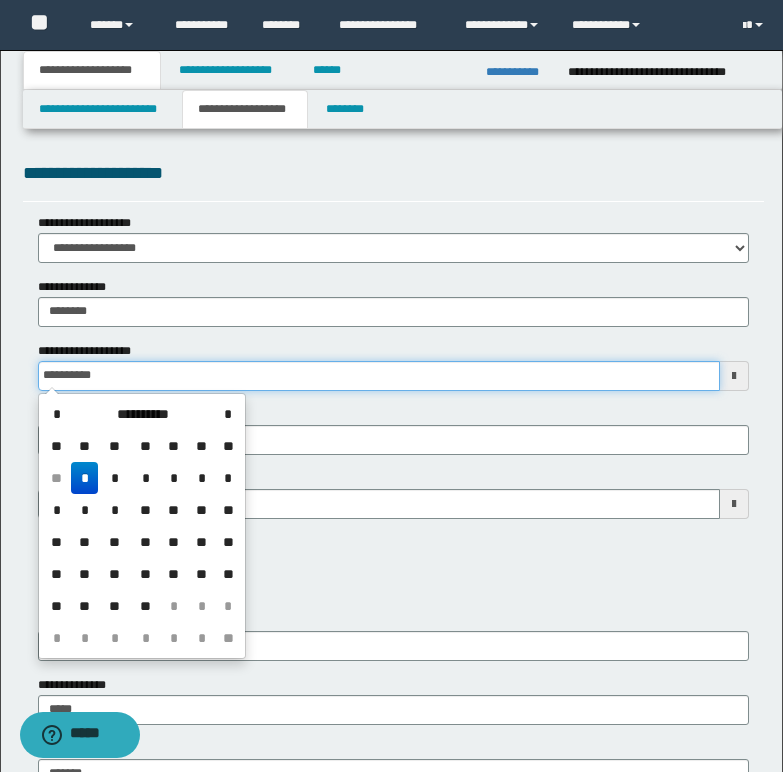 drag, startPoint x: 38, startPoint y: 380, endPoint x: 172, endPoint y: 380, distance: 134 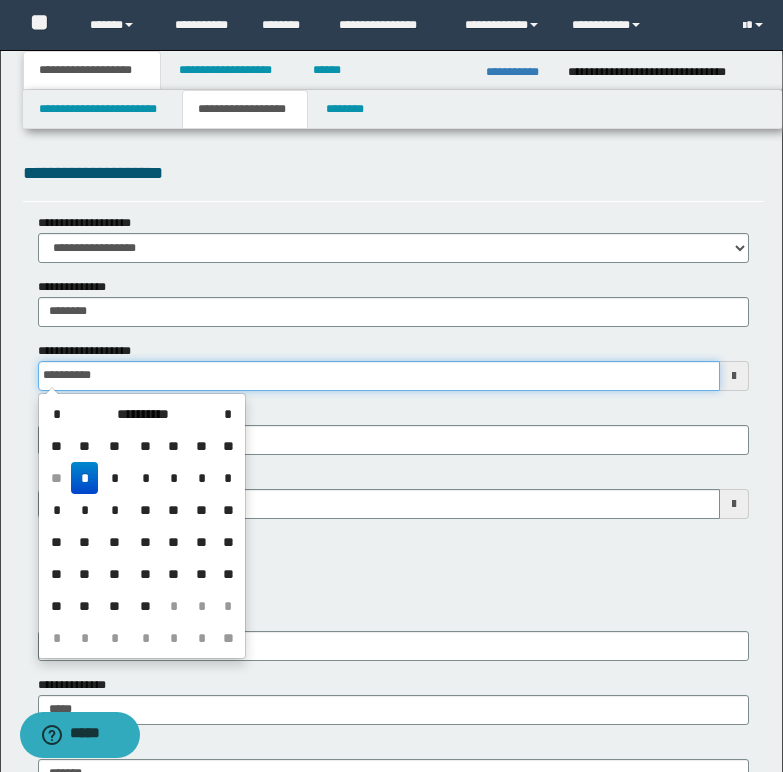 click on "**********" at bounding box center (379, 376) 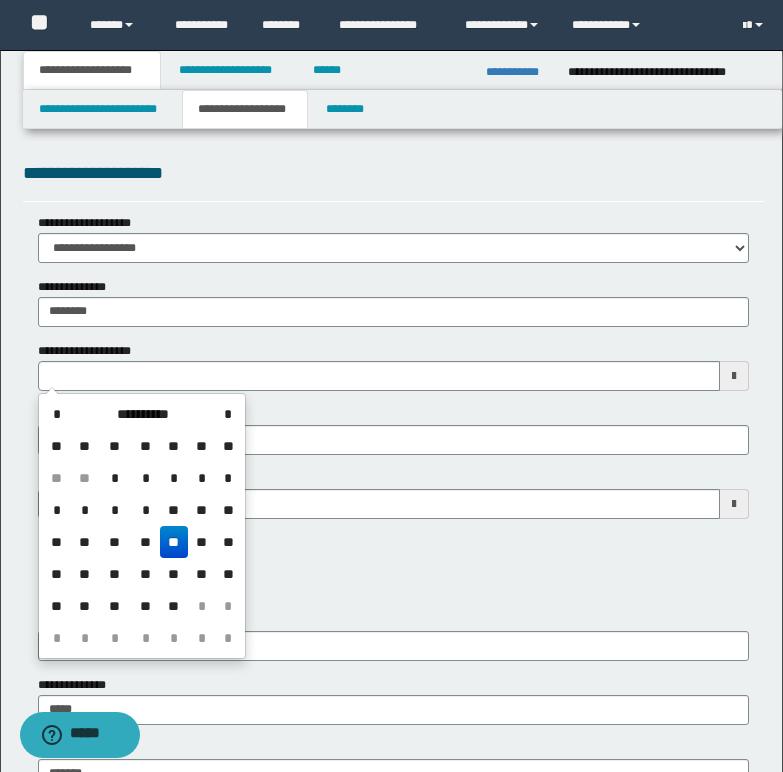 type 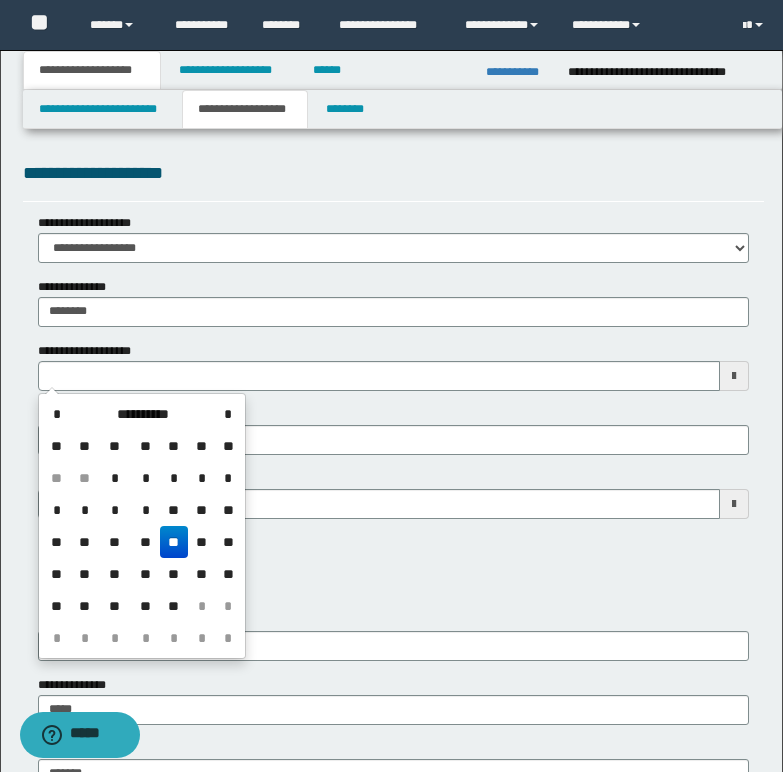 click on "**********" at bounding box center [393, 560] 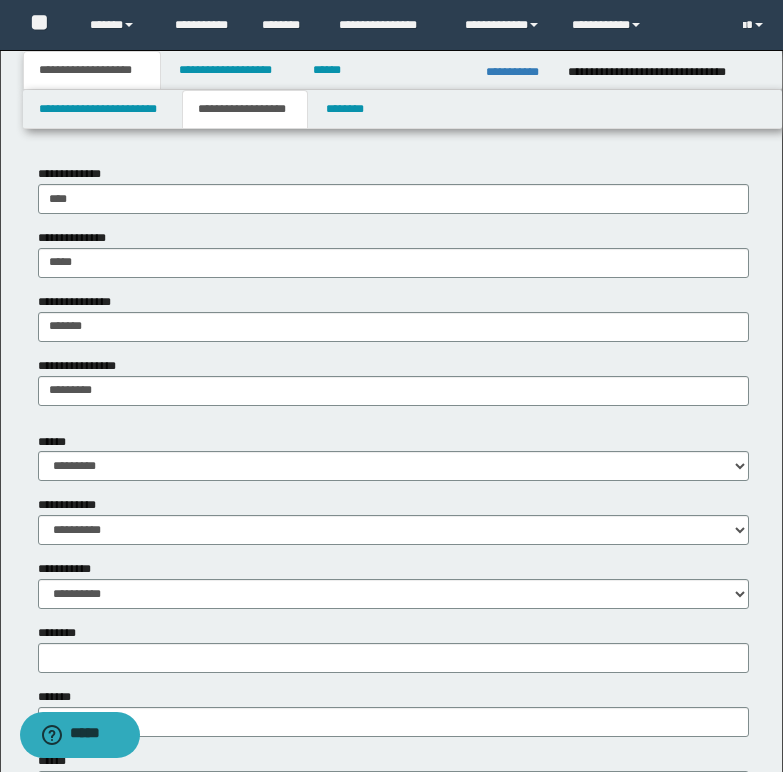 scroll, scrollTop: 500, scrollLeft: 0, axis: vertical 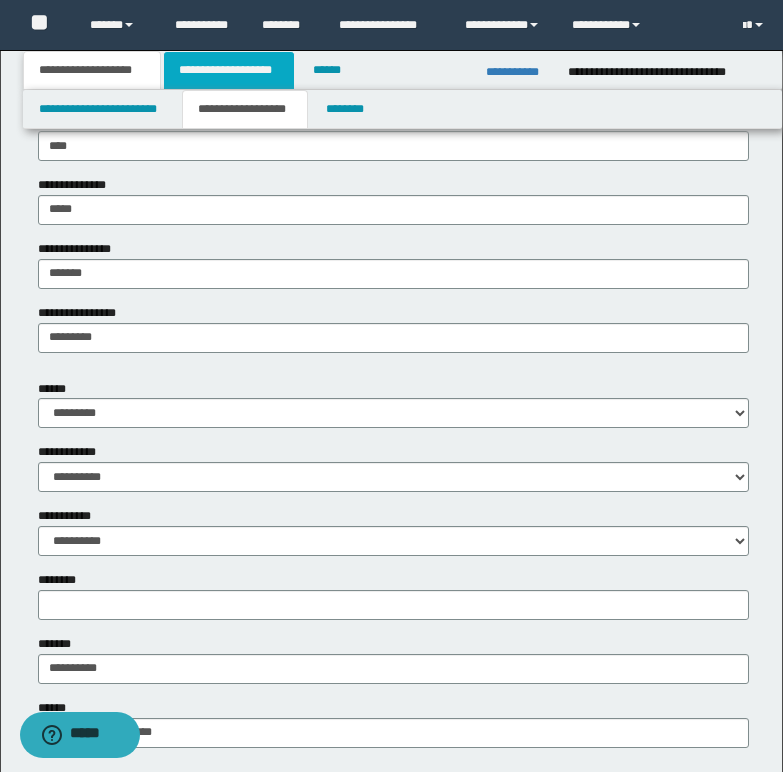click on "**********" at bounding box center (229, 70) 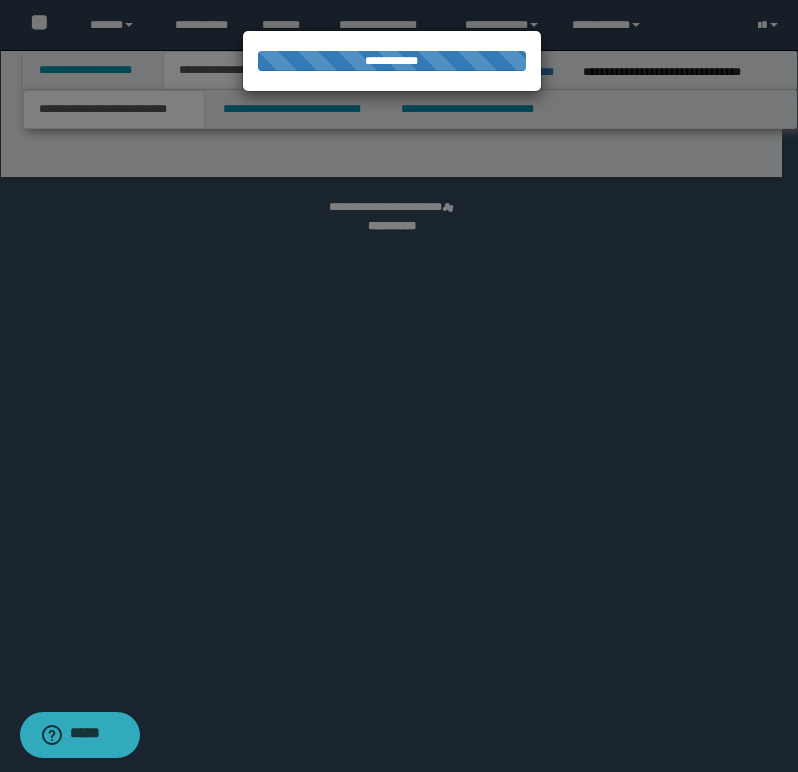 select on "*" 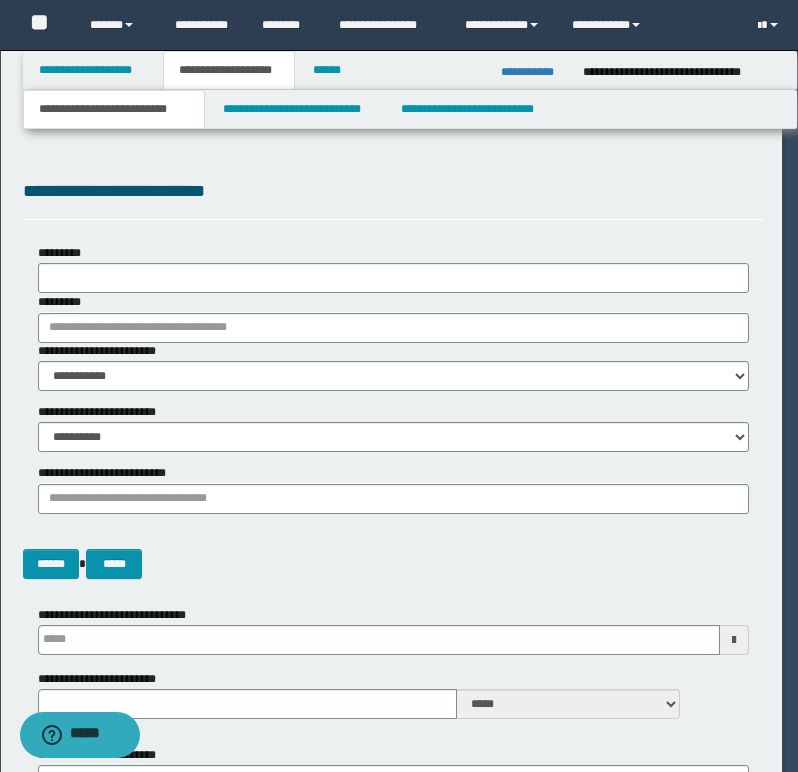 type 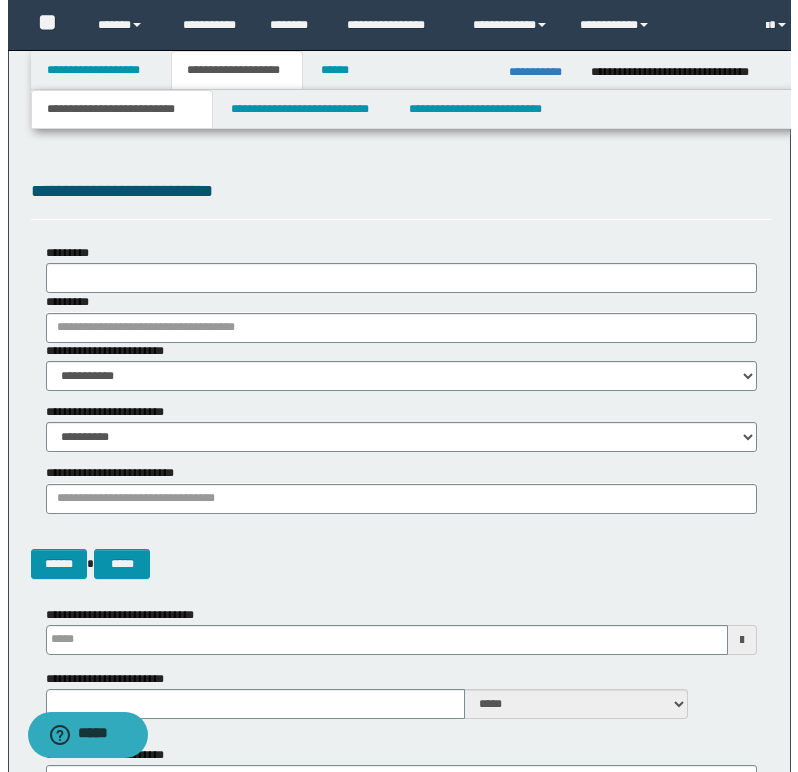 scroll, scrollTop: 0, scrollLeft: 0, axis: both 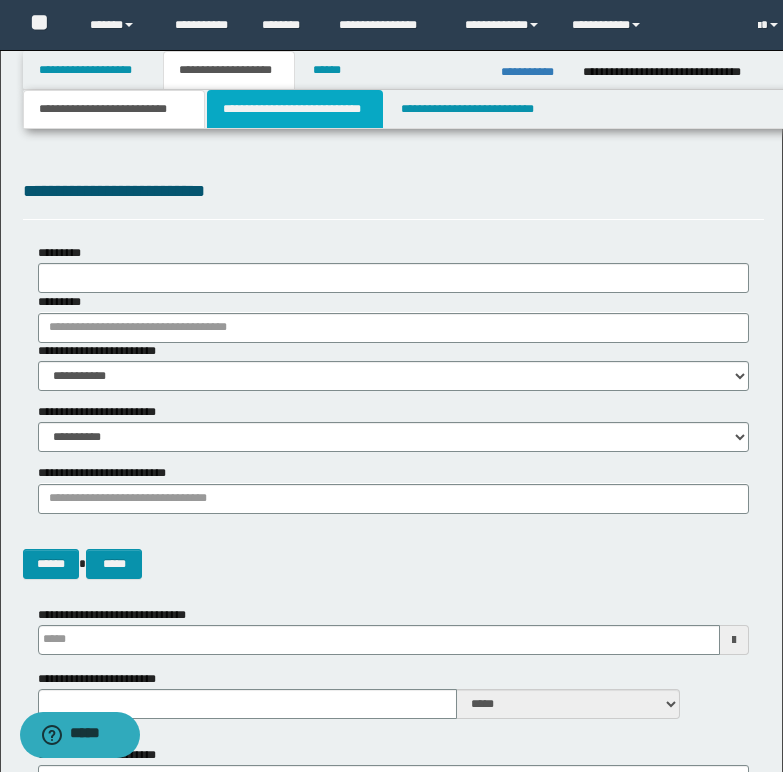 click on "**********" at bounding box center [295, 109] 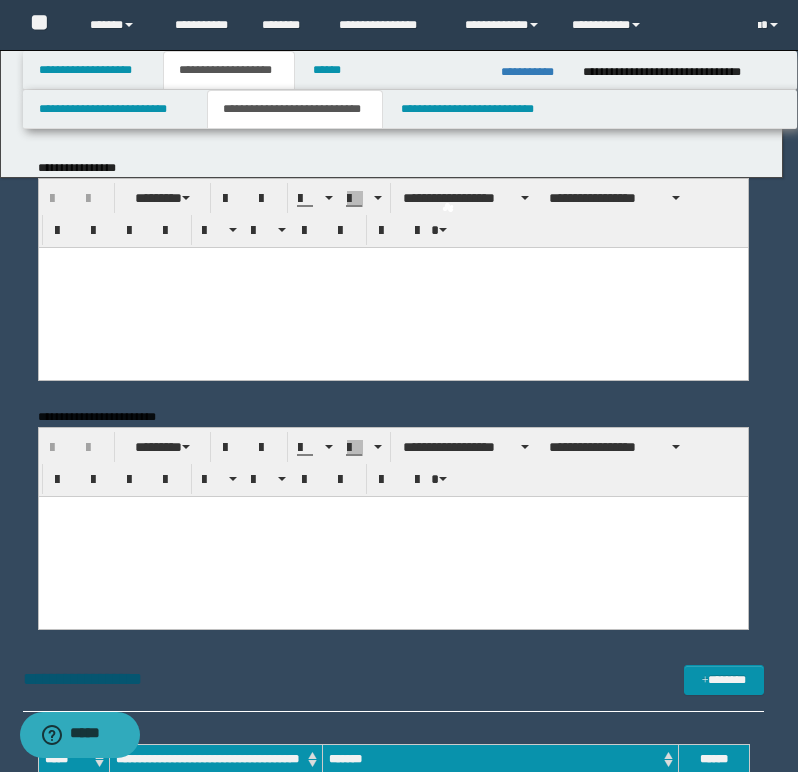 scroll, scrollTop: 0, scrollLeft: 0, axis: both 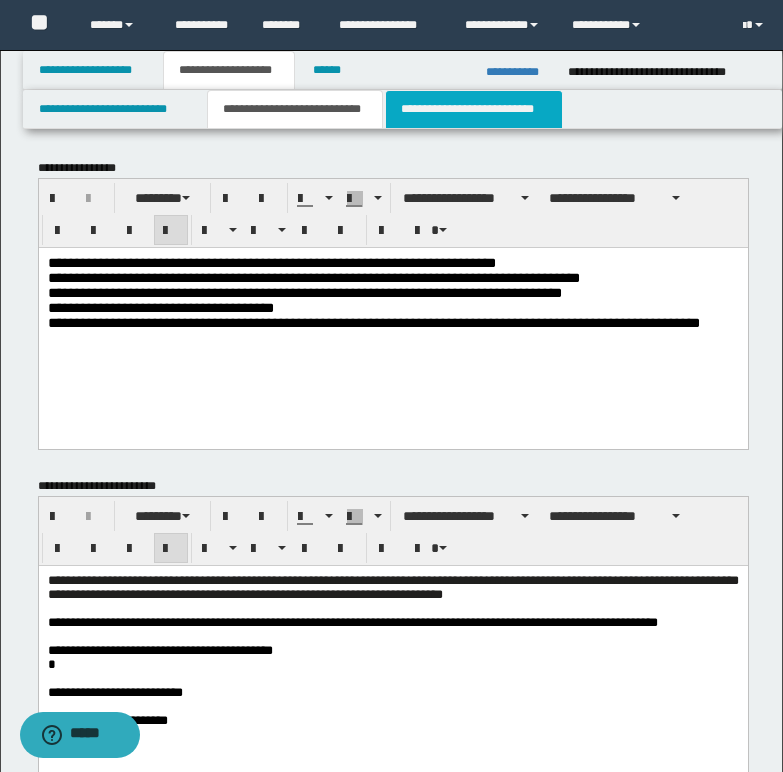 click on "**********" at bounding box center (474, 109) 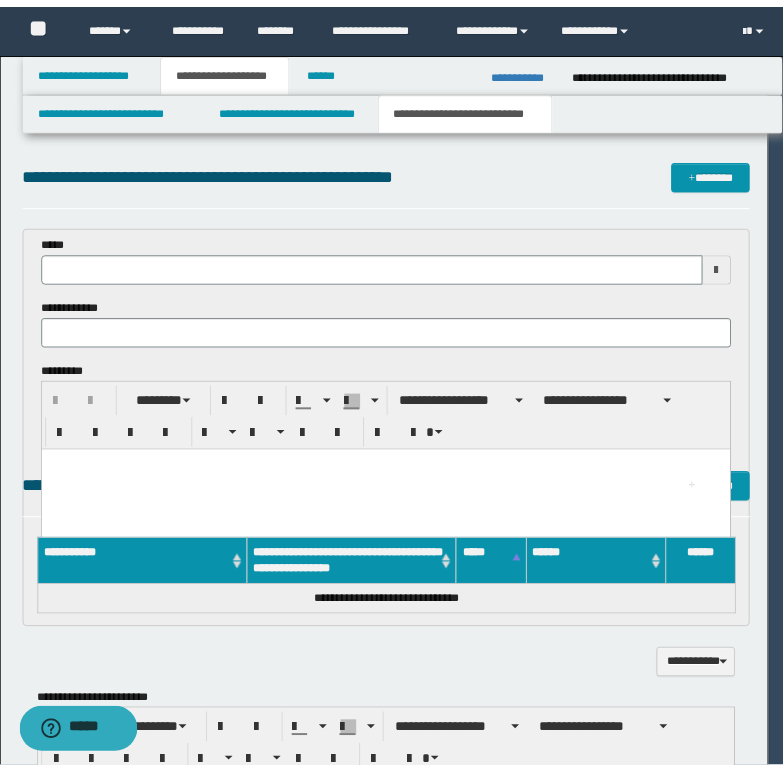 scroll, scrollTop: 0, scrollLeft: 0, axis: both 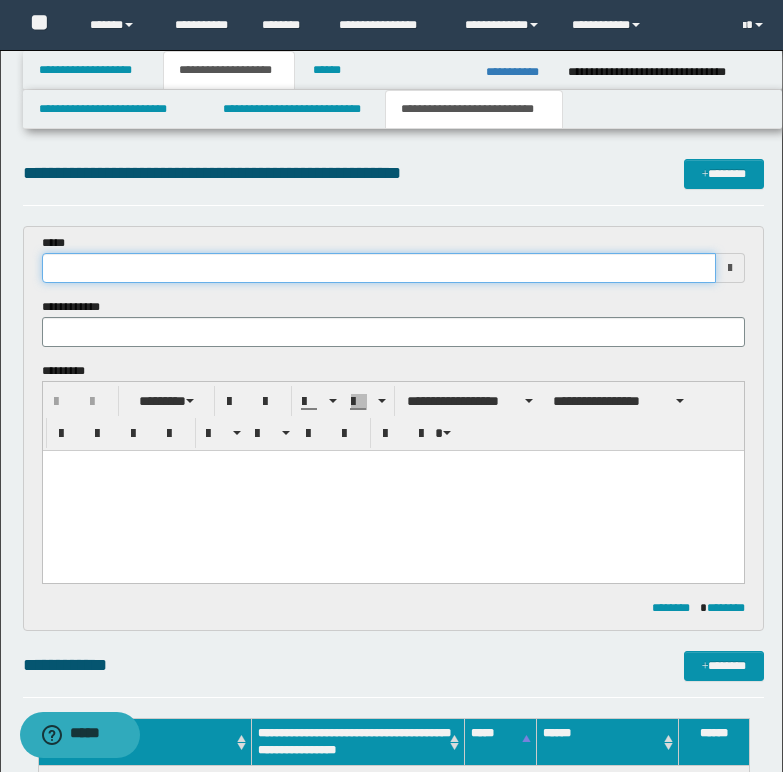 click at bounding box center [379, 268] 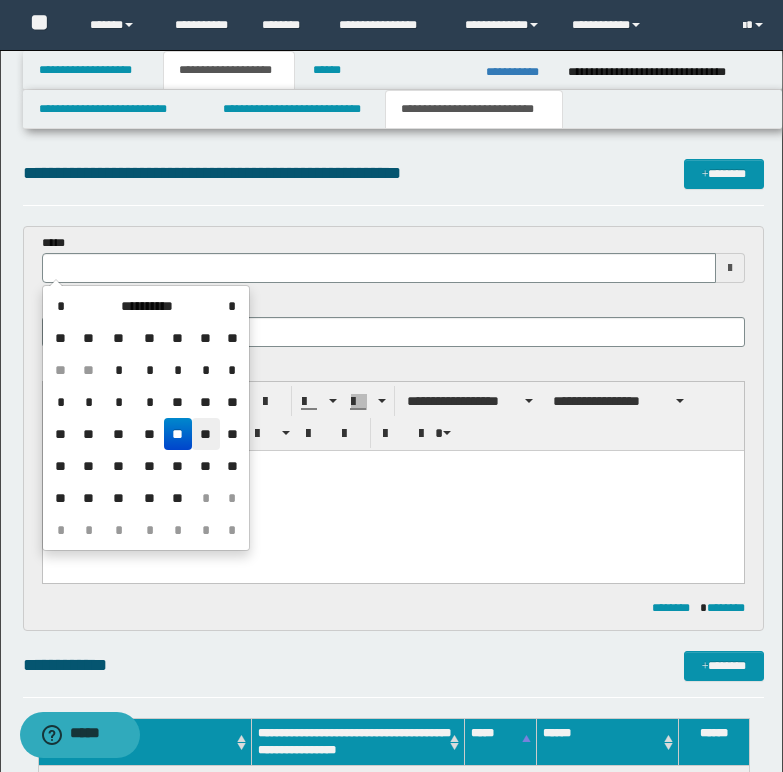 click on "**" at bounding box center (206, 434) 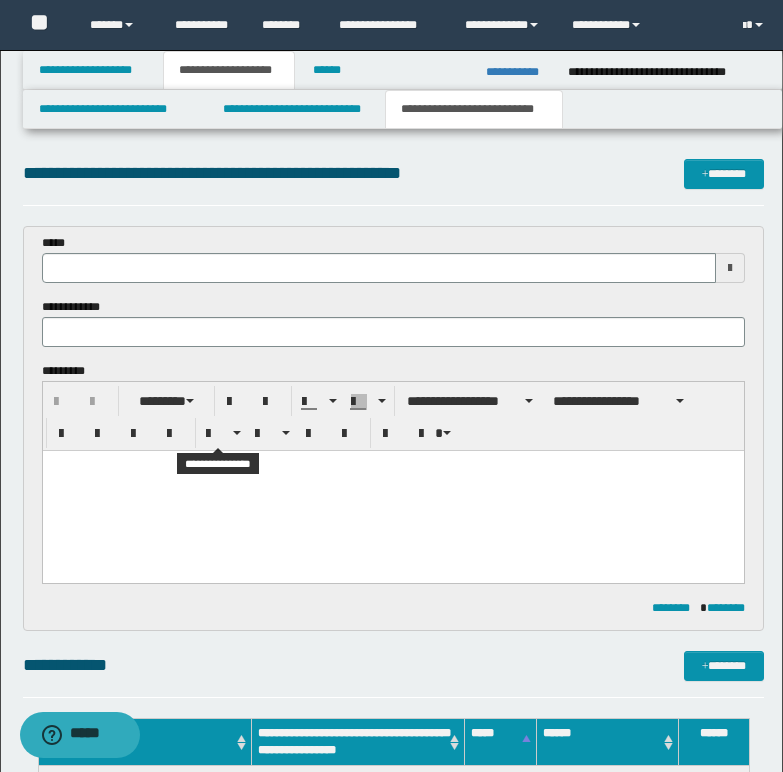type on "**********" 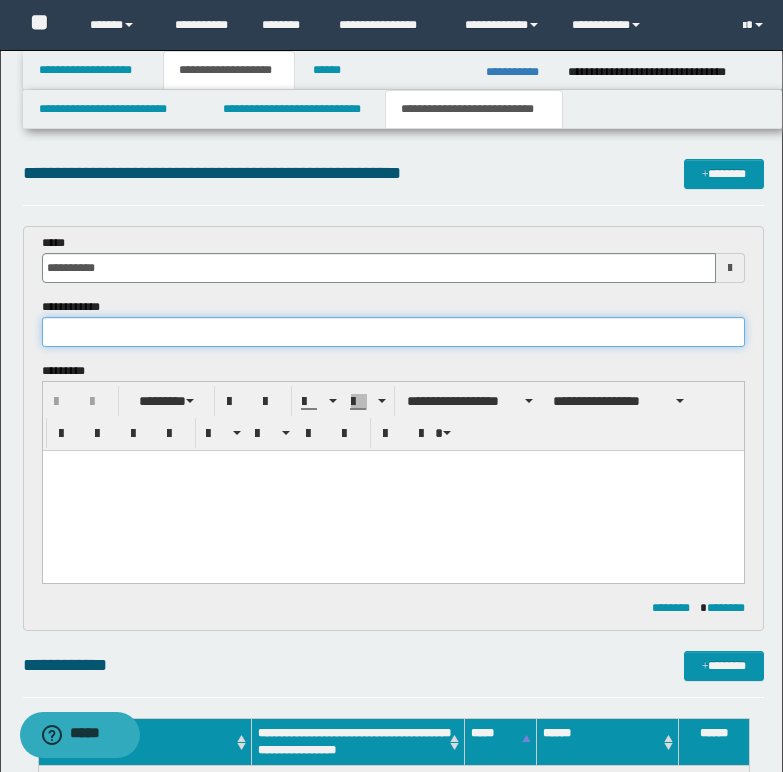 click at bounding box center (393, 332) 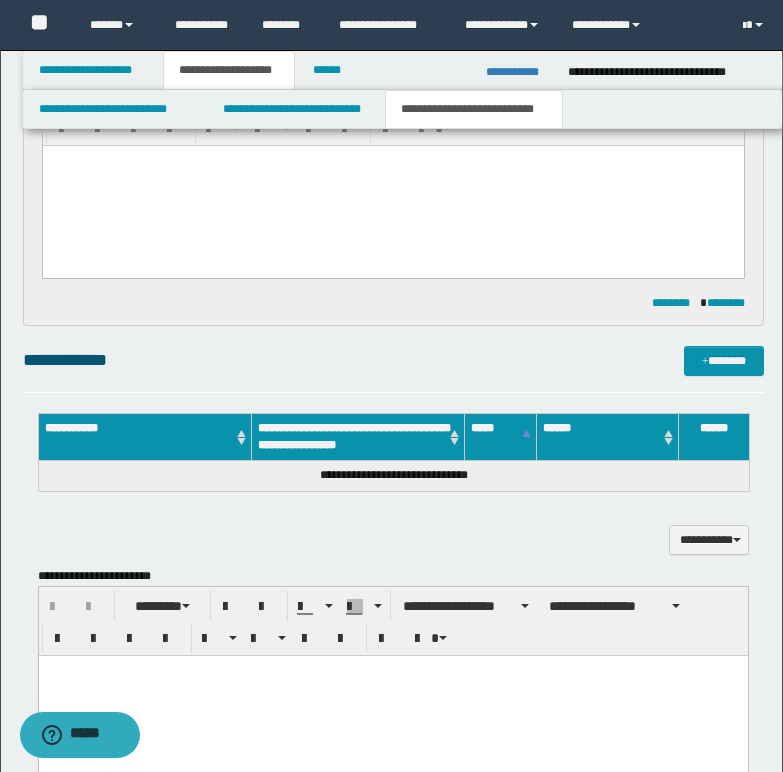 scroll, scrollTop: 400, scrollLeft: 0, axis: vertical 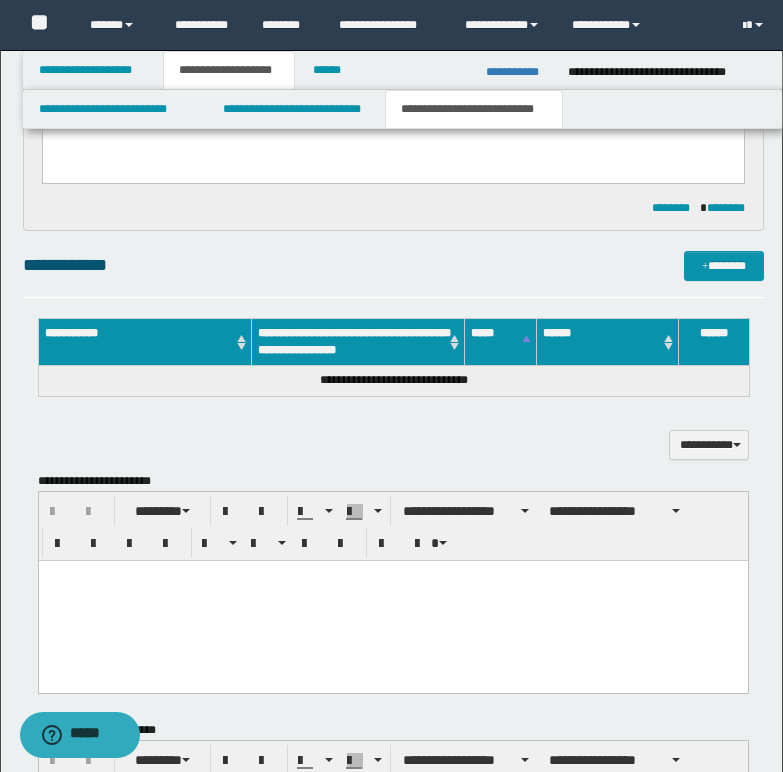 type on "**********" 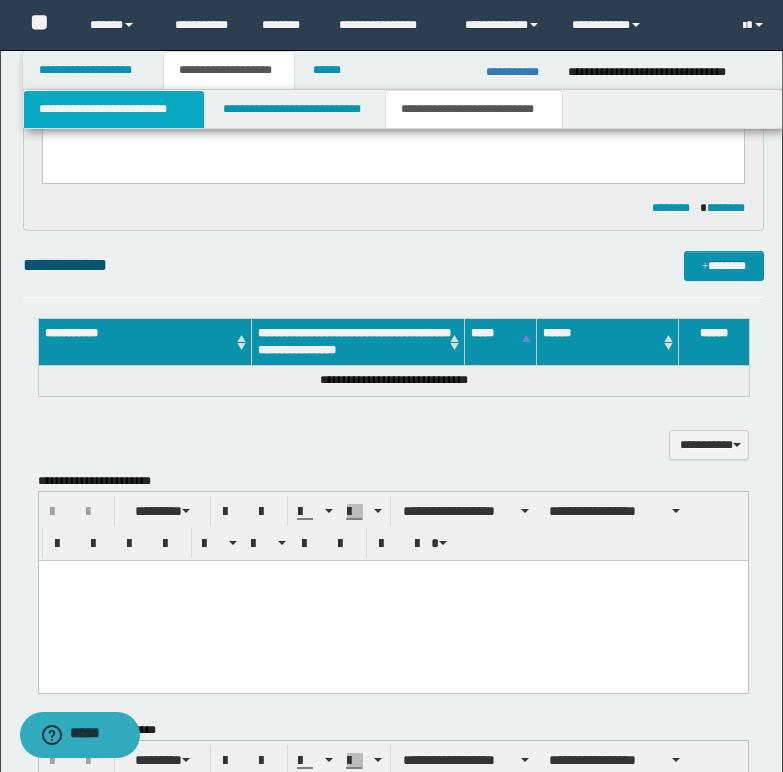 click on "**********" at bounding box center (114, 109) 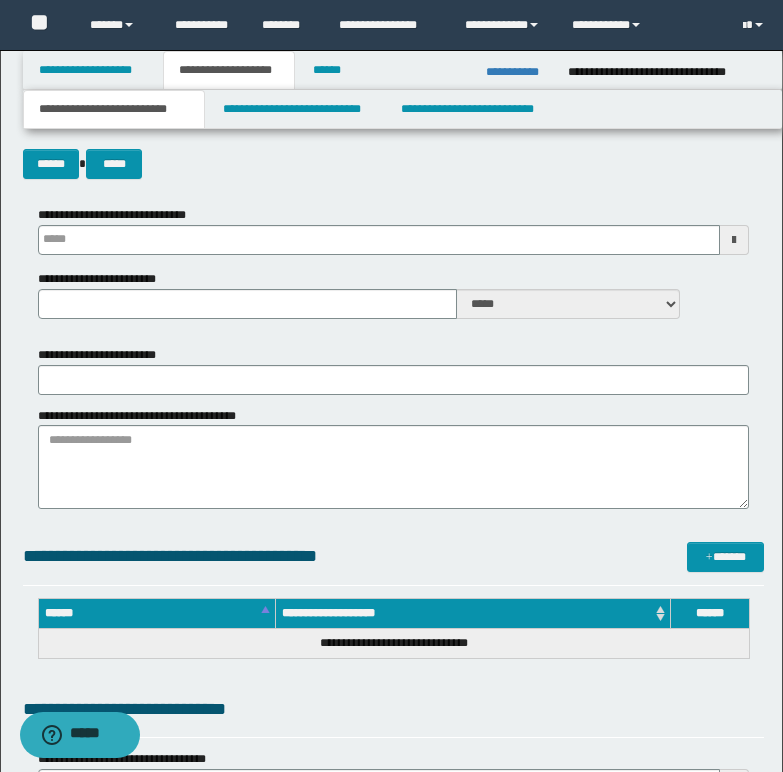 type 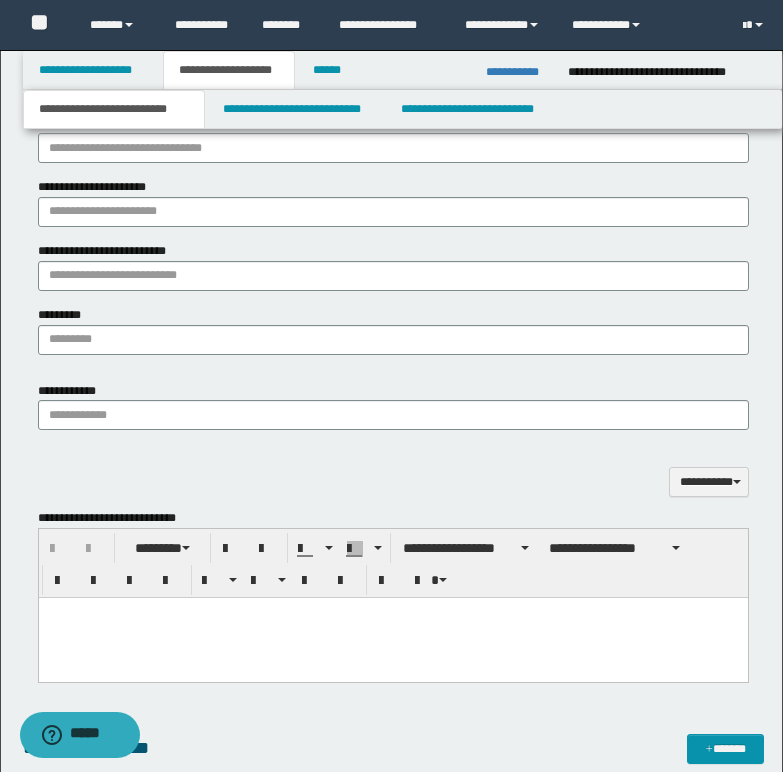 scroll, scrollTop: 1200, scrollLeft: 0, axis: vertical 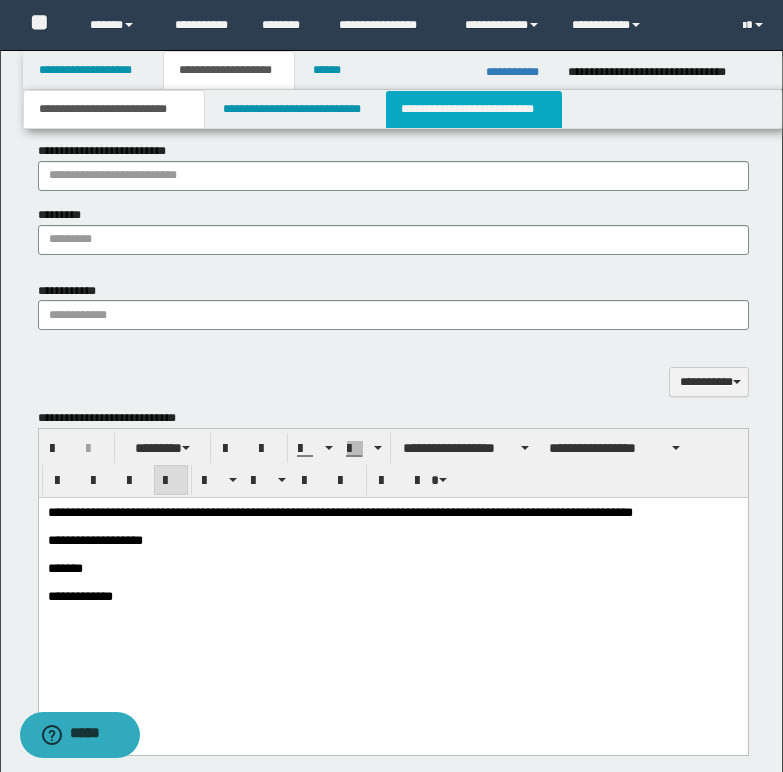 click on "**********" at bounding box center [474, 109] 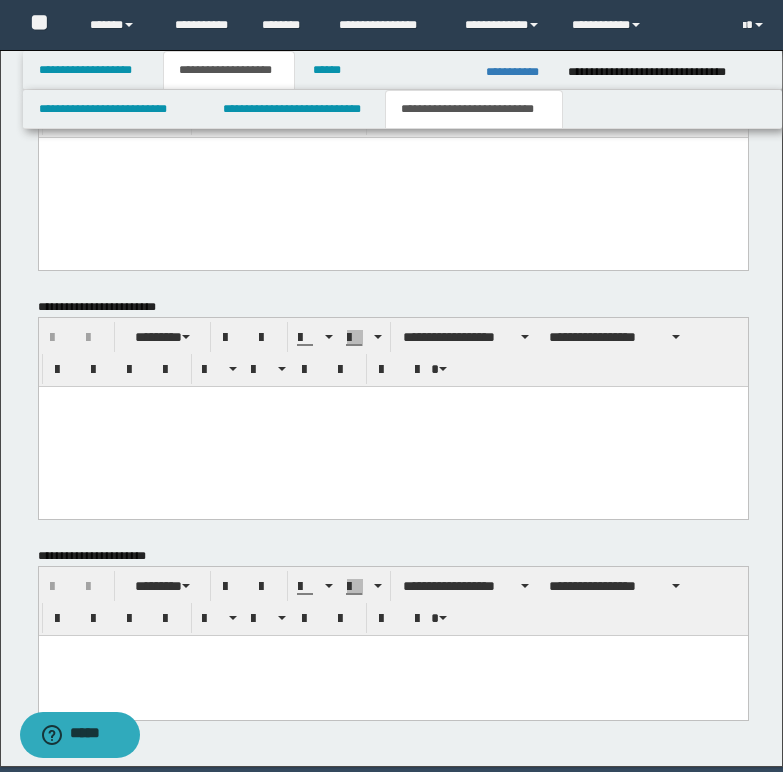 scroll, scrollTop: 695, scrollLeft: 0, axis: vertical 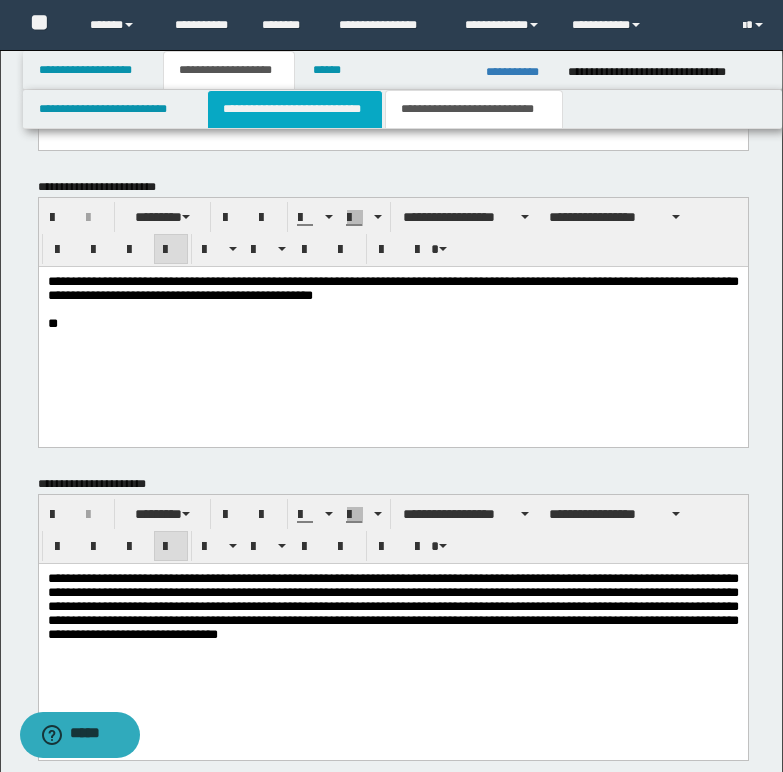 click on "**********" at bounding box center [295, 109] 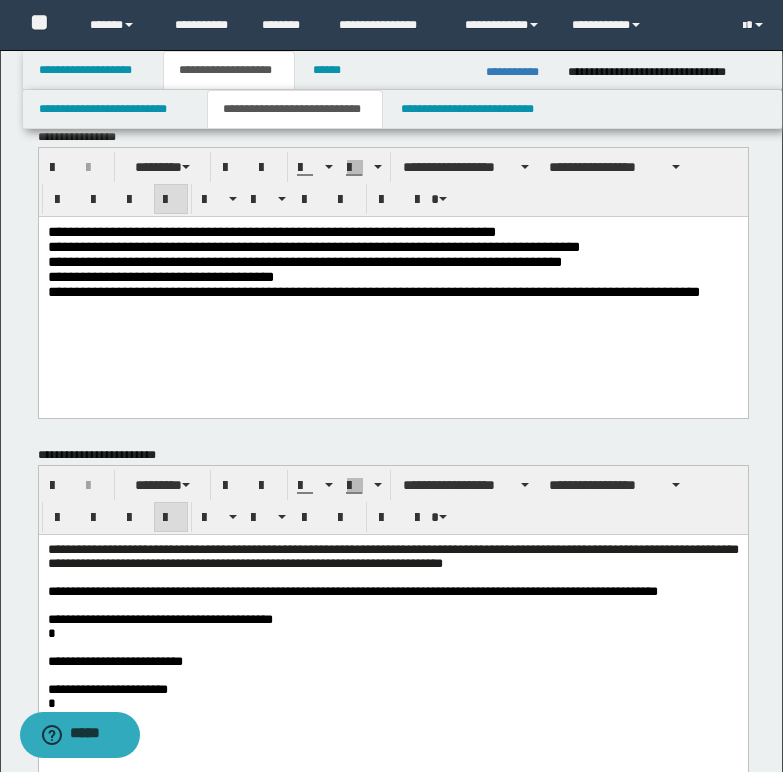scroll, scrollTop: 0, scrollLeft: 0, axis: both 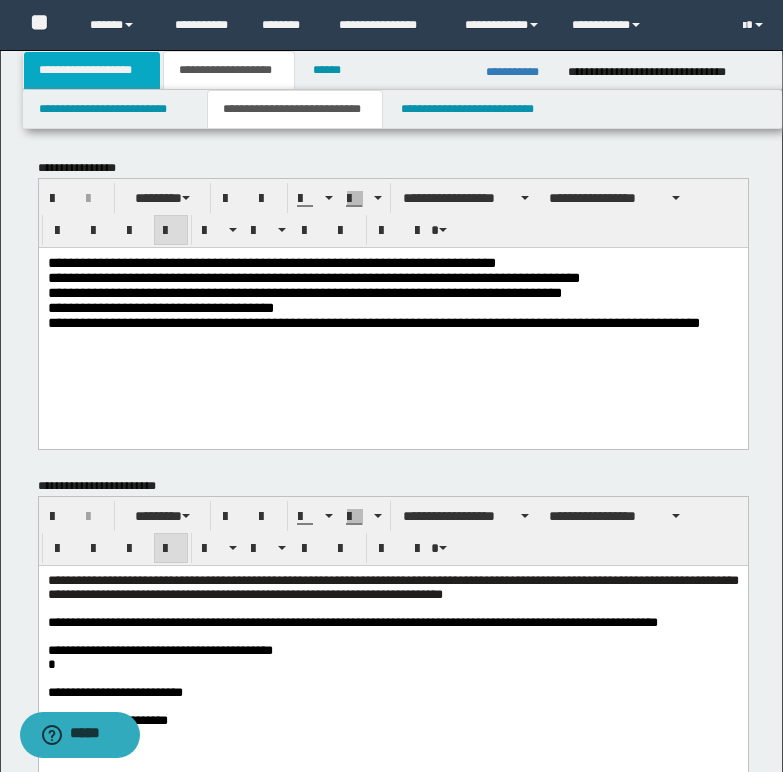 click on "**********" at bounding box center (92, 70) 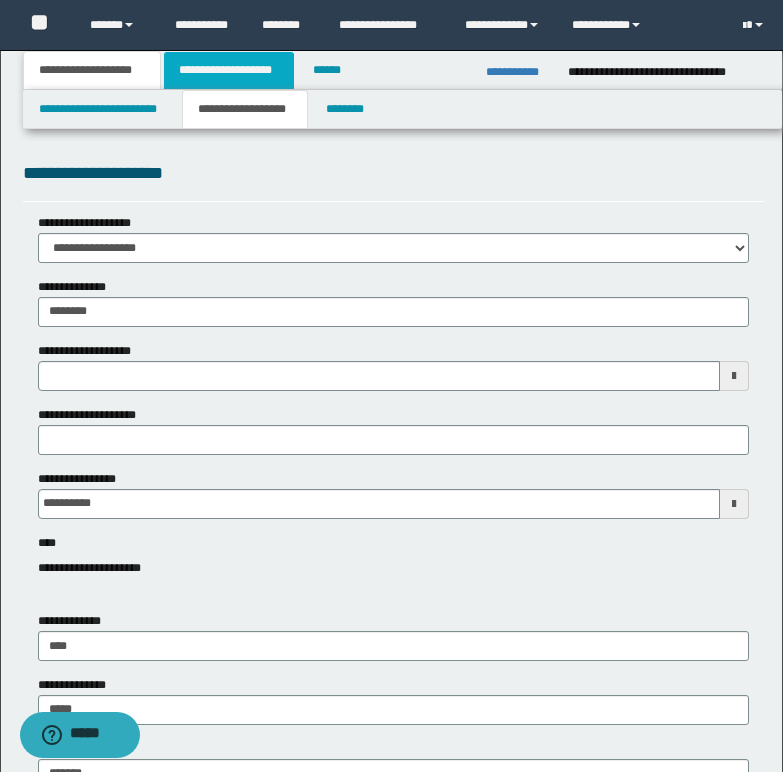 click on "**********" at bounding box center (229, 70) 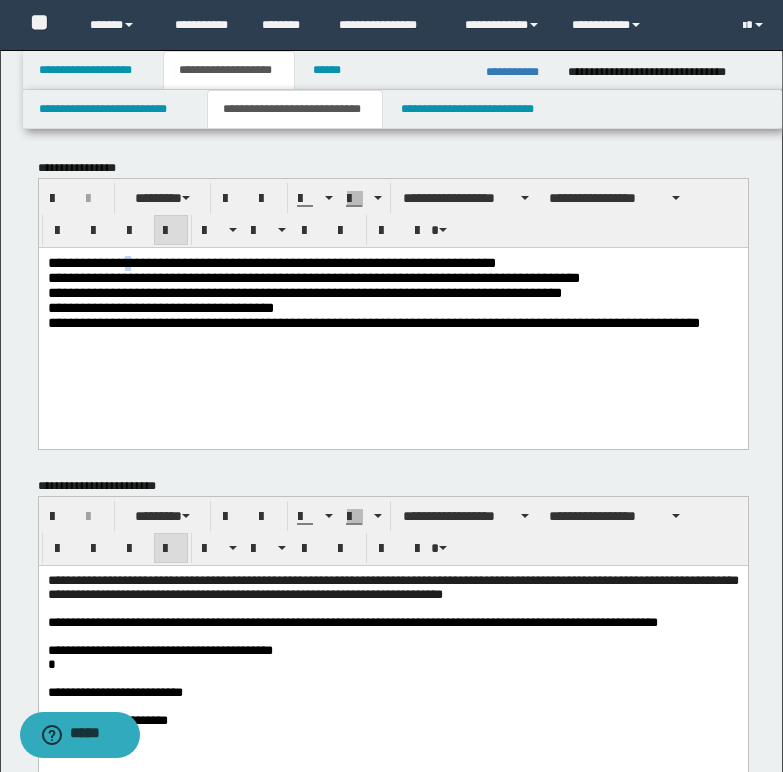 click on "**********" at bounding box center (271, 262) 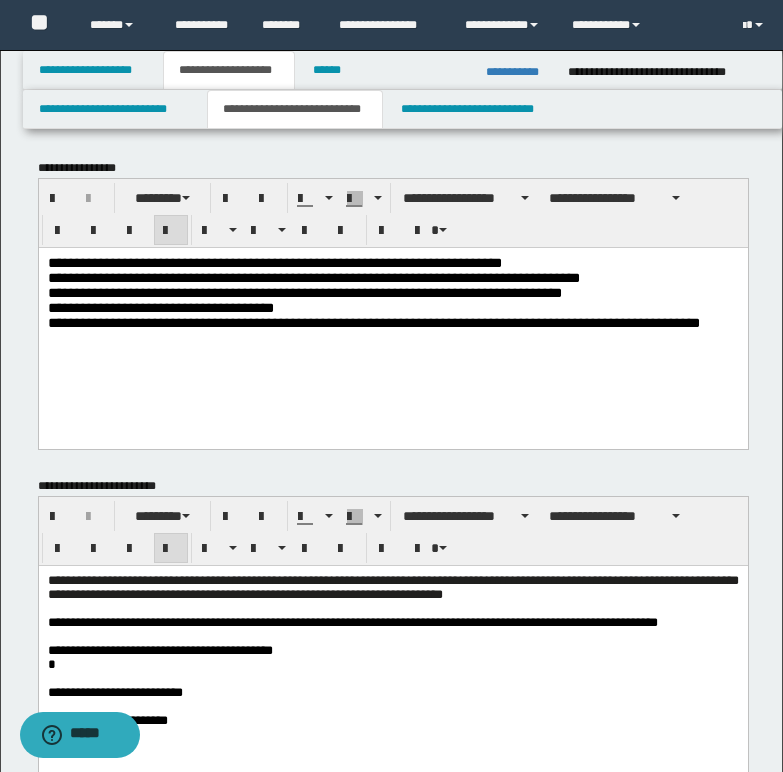 click on "**********" at bounding box center [274, 262] 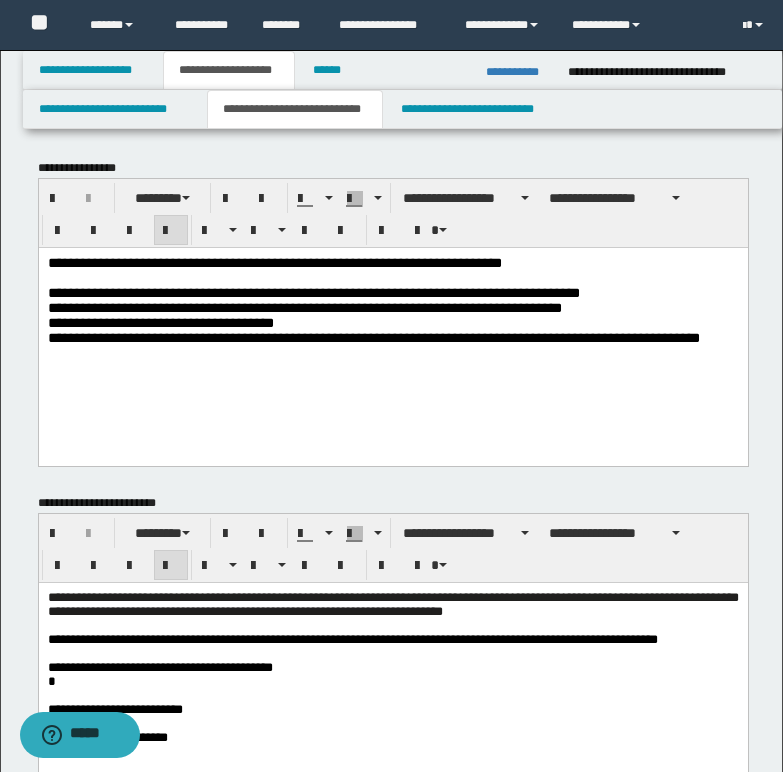 click on "**********" at bounding box center (313, 292) 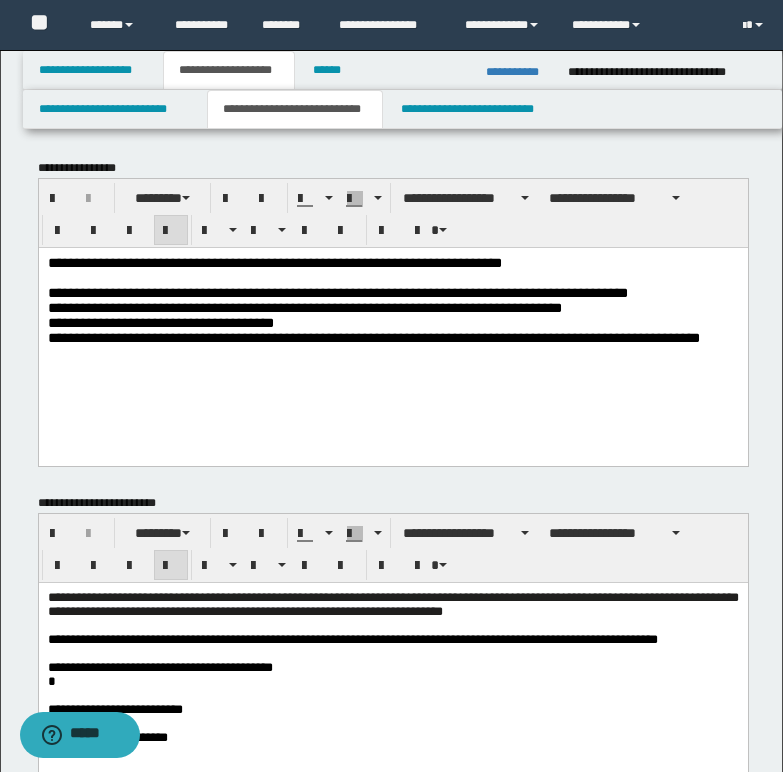 click on "**********" at bounding box center [274, 262] 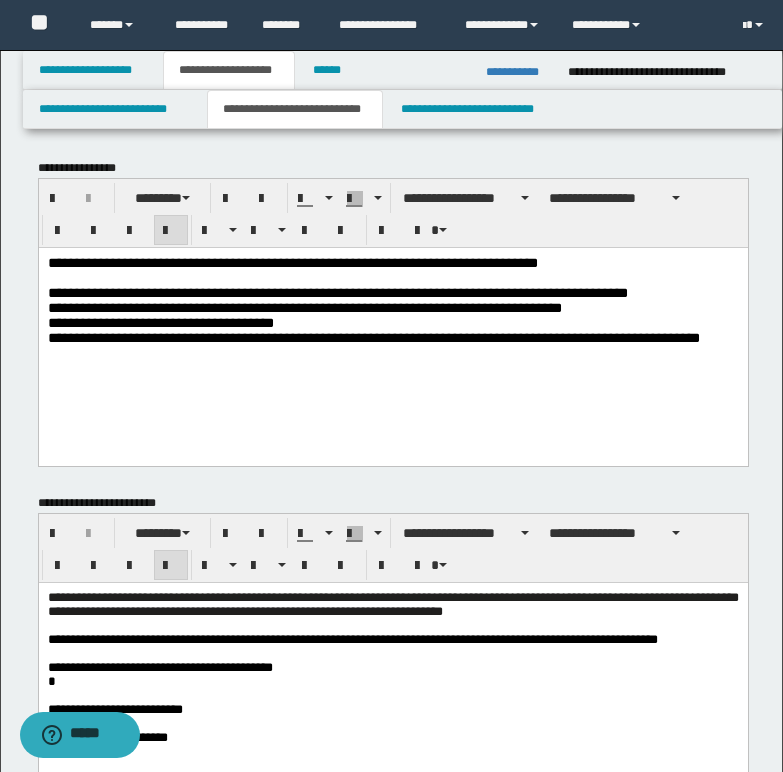 click on "**********" at bounding box center (292, 262) 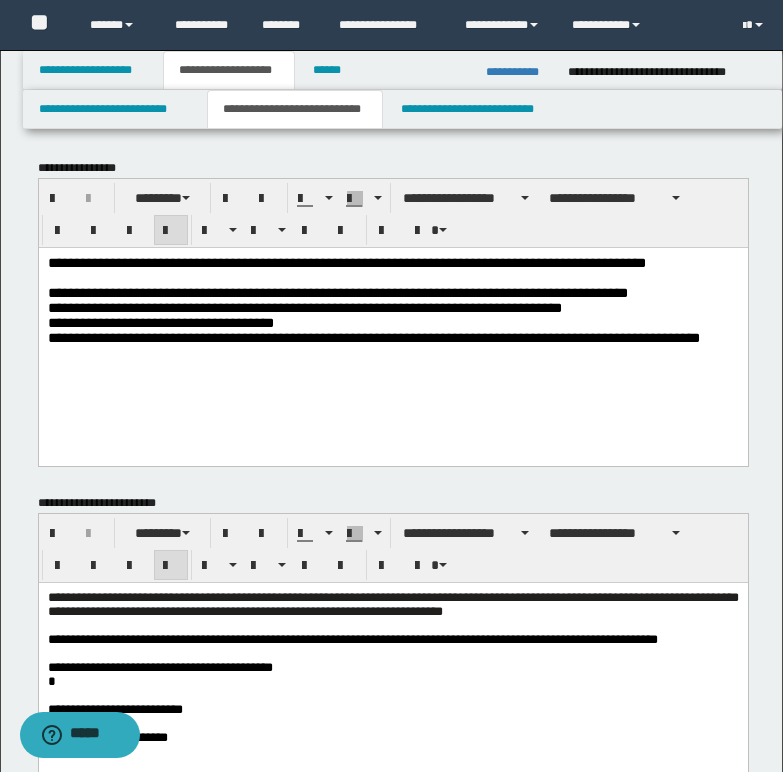 click on "**********" at bounding box center (337, 292) 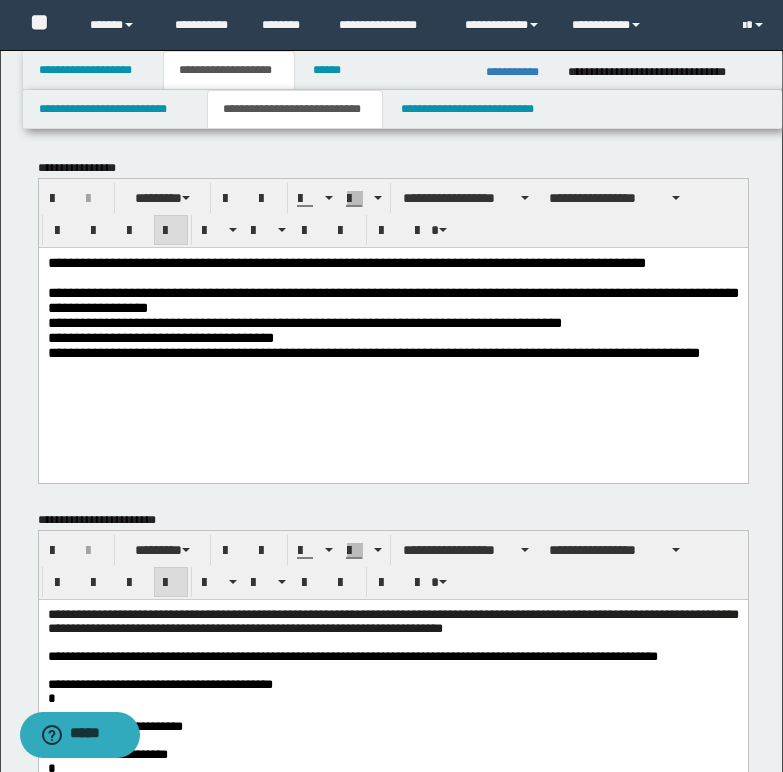 click on "**********" at bounding box center (392, 300) 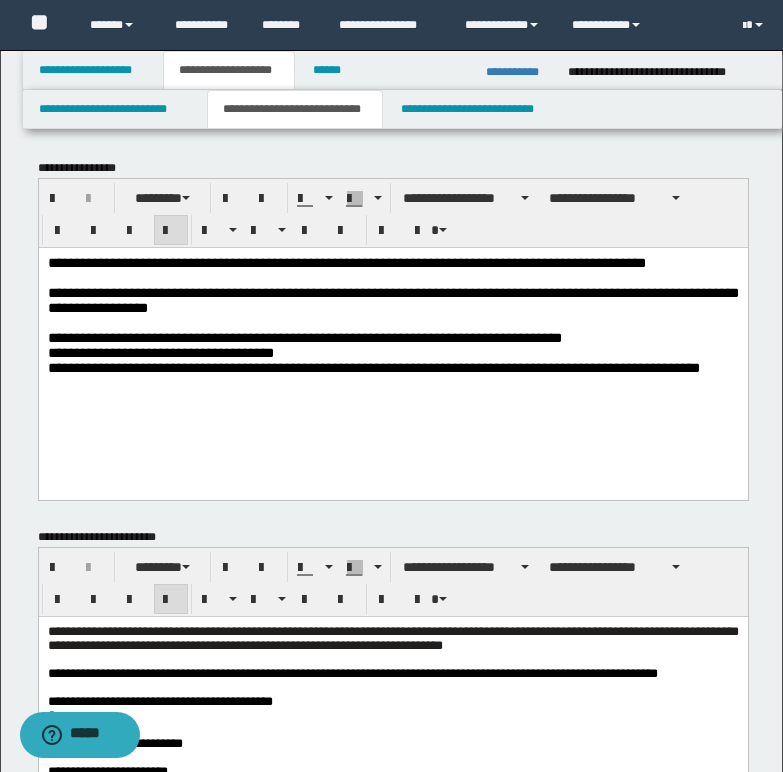 click on "**********" at bounding box center (392, 337) 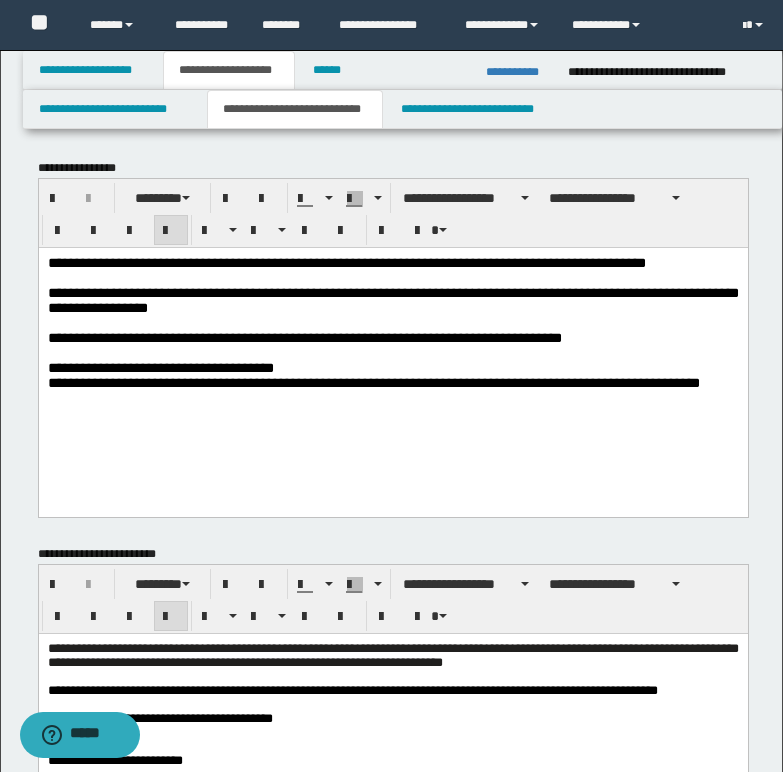click at bounding box center (392, 352) 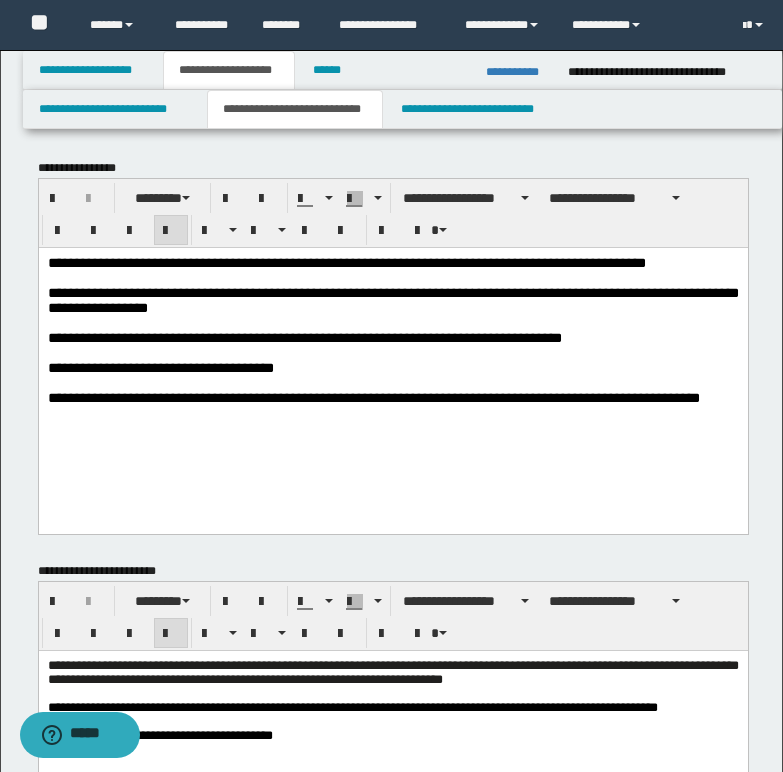 click on "**********" at bounding box center [373, 397] 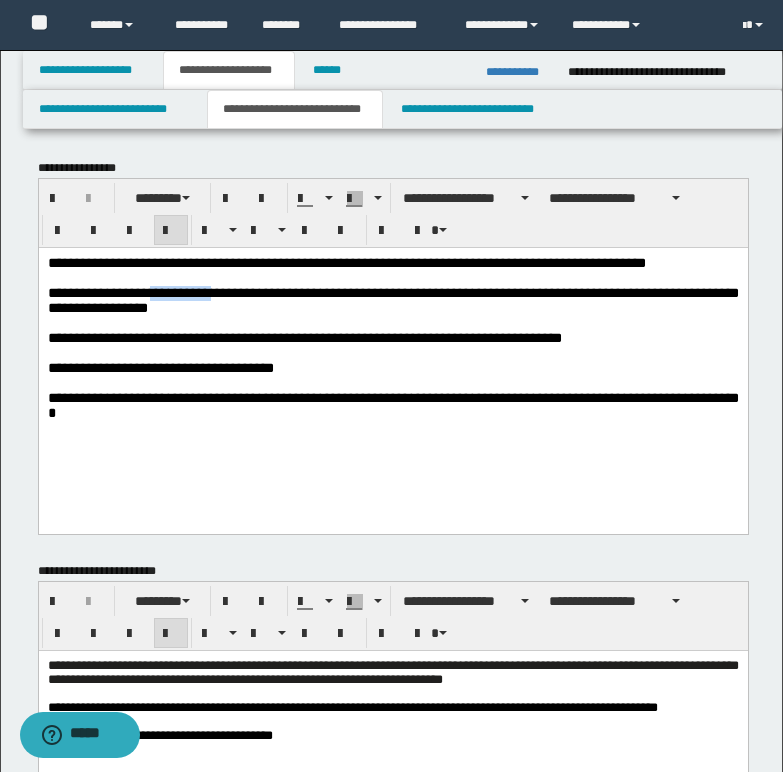 drag, startPoint x: 178, startPoint y: 297, endPoint x: 241, endPoint y: 297, distance: 63 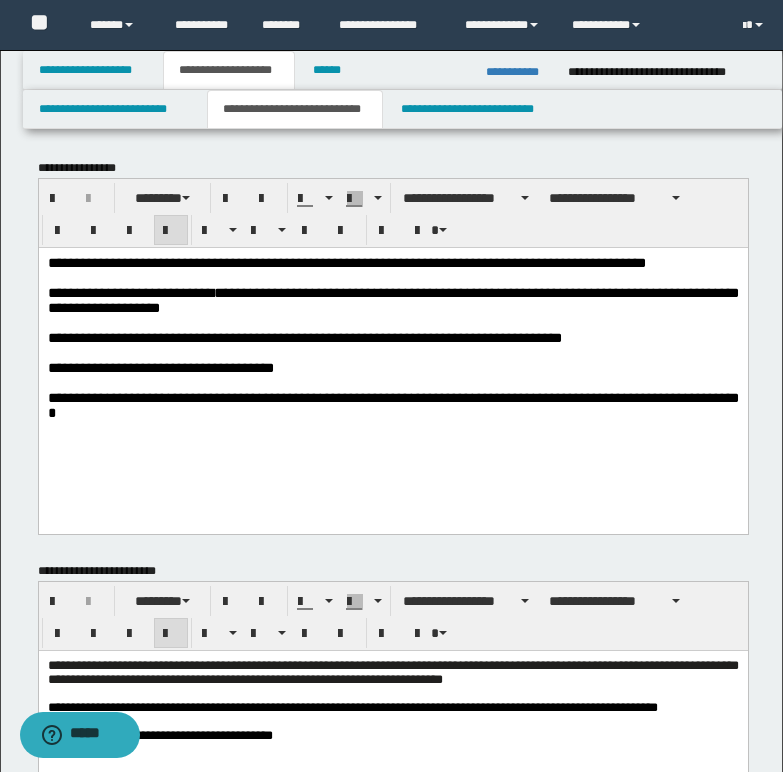 click on "**********" at bounding box center (392, 299) 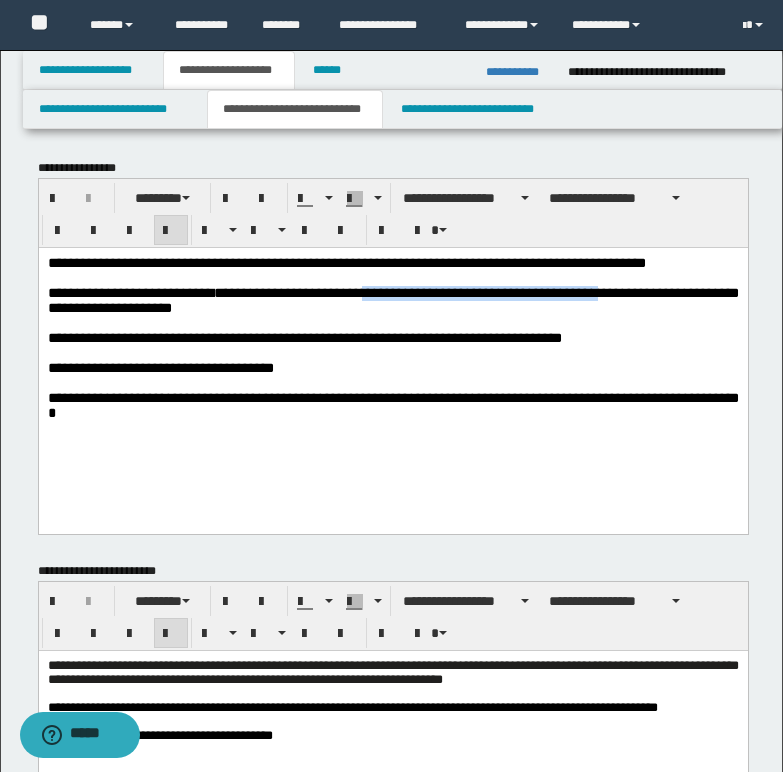 drag, startPoint x: 390, startPoint y: 295, endPoint x: 633, endPoint y: 291, distance: 243.03291 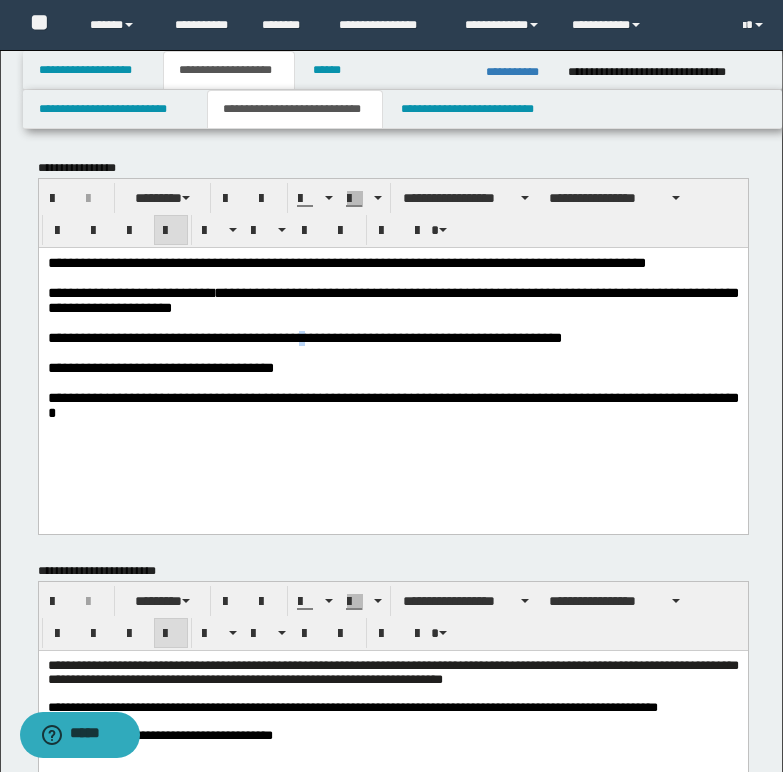 click on "**********" at bounding box center [304, 337] 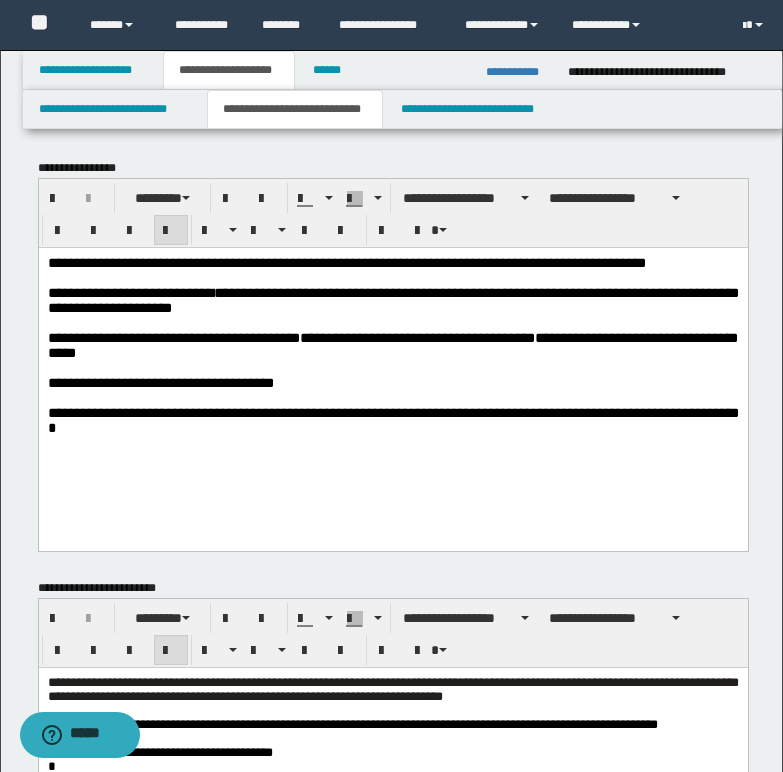 click on "**********" at bounding box center (346, 262) 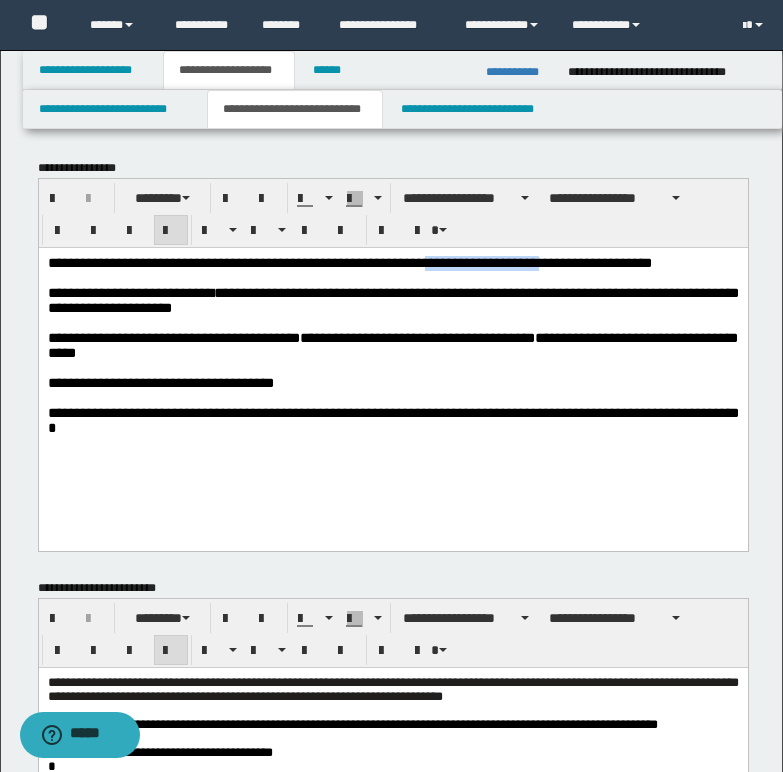 drag, startPoint x: 433, startPoint y: 258, endPoint x: 587, endPoint y: 261, distance: 154.02922 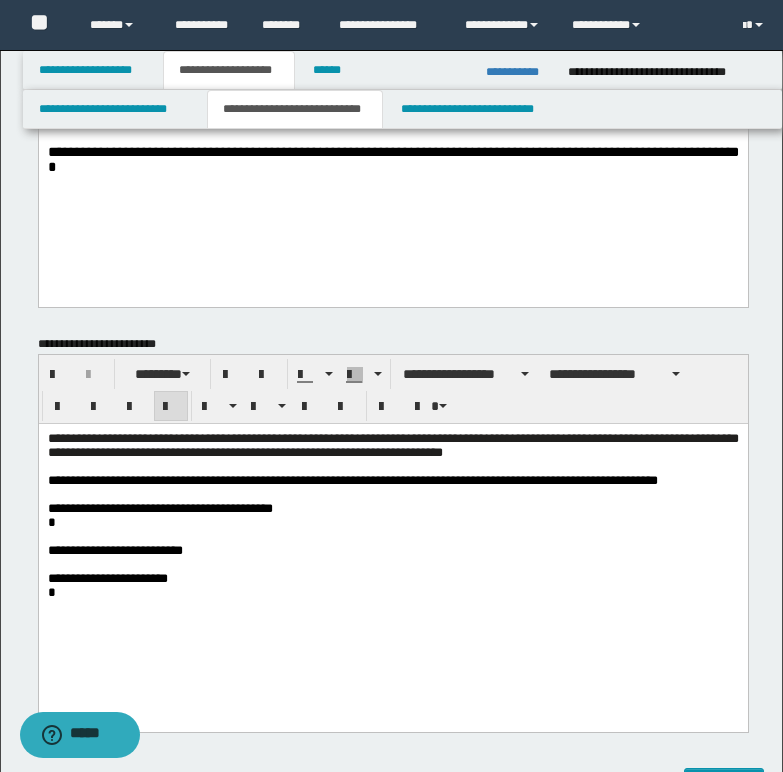 scroll, scrollTop: 300, scrollLeft: 0, axis: vertical 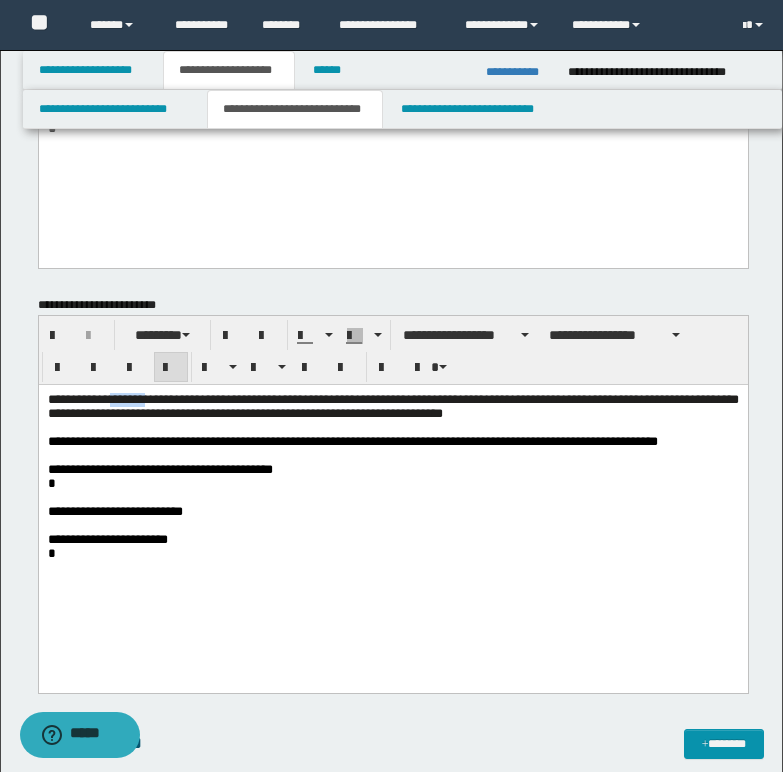 drag, startPoint x: 116, startPoint y: 400, endPoint x: 179, endPoint y: 399, distance: 63.007935 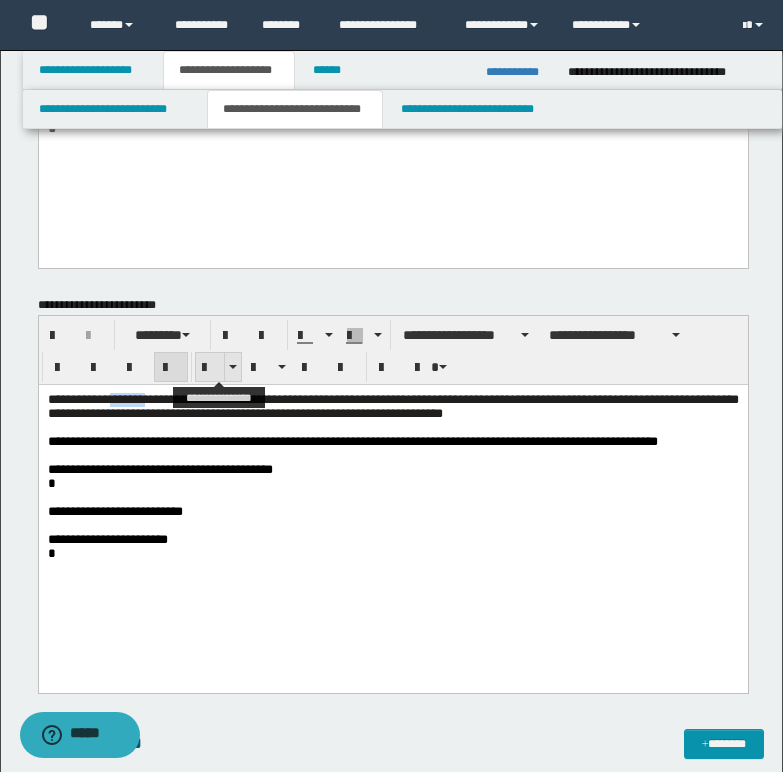 type 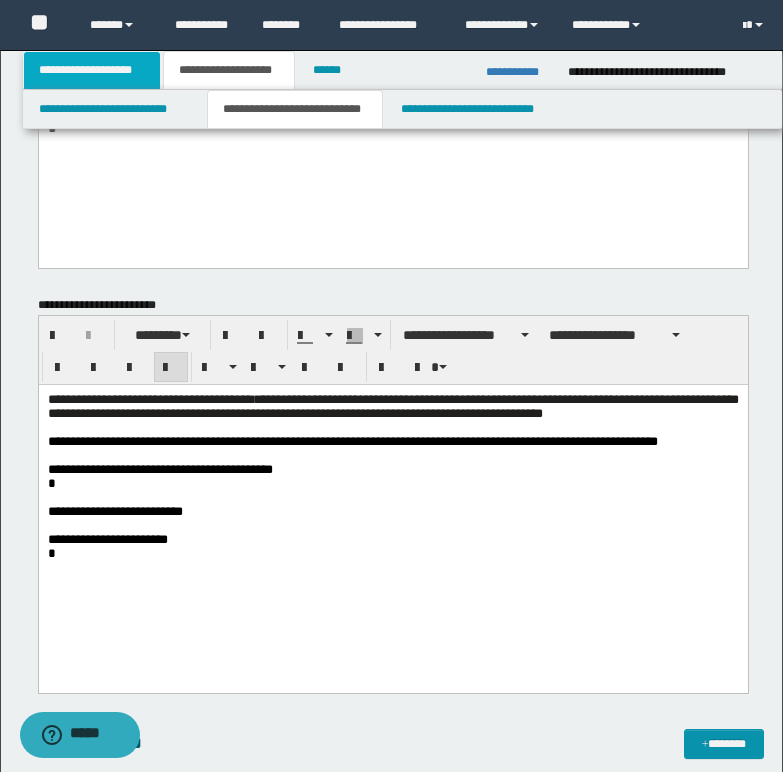 click on "**********" at bounding box center [92, 70] 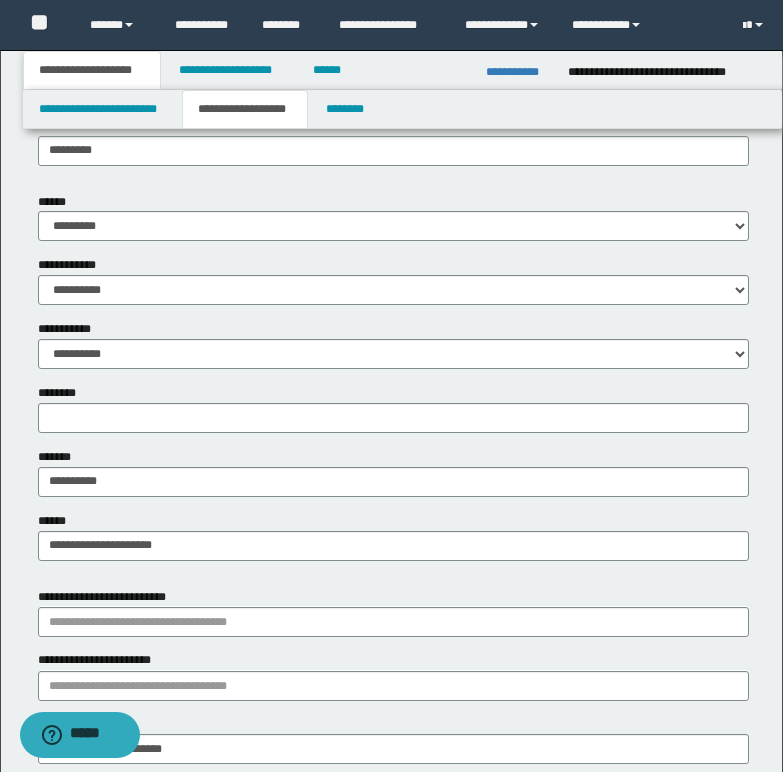 scroll, scrollTop: 800, scrollLeft: 0, axis: vertical 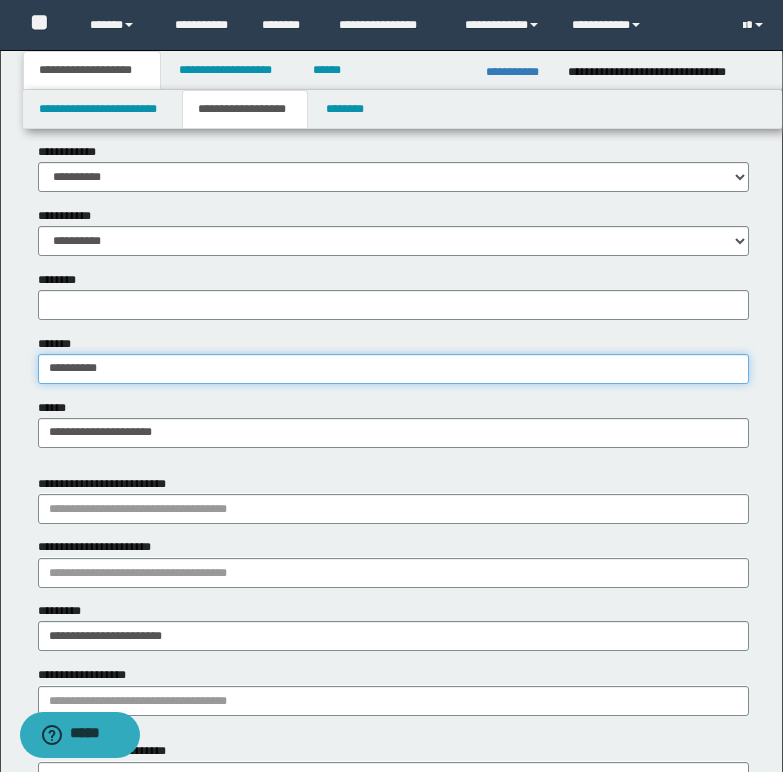 drag, startPoint x: 44, startPoint y: 367, endPoint x: 121, endPoint y: 370, distance: 77.05842 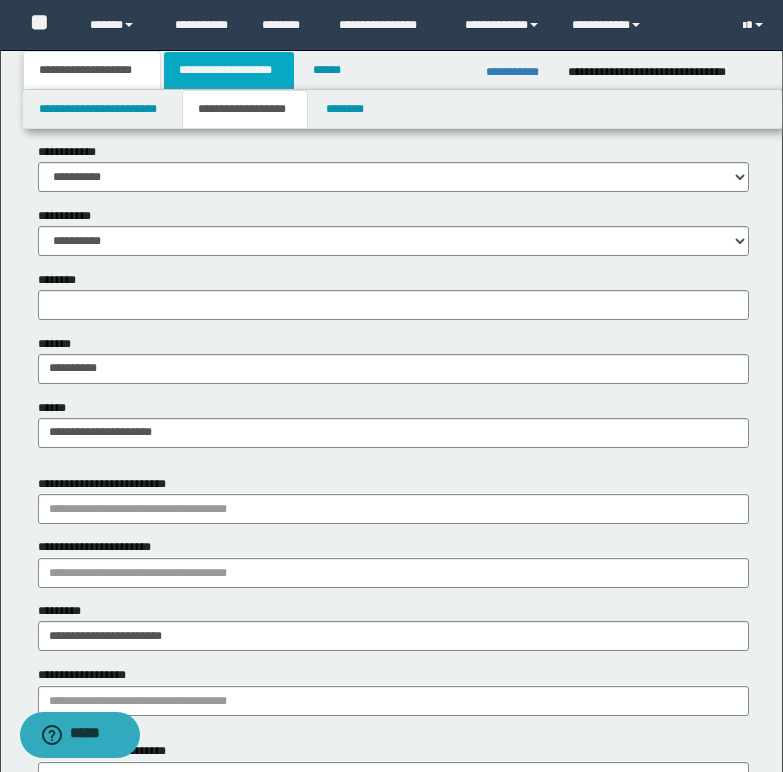 click on "**********" at bounding box center (229, 70) 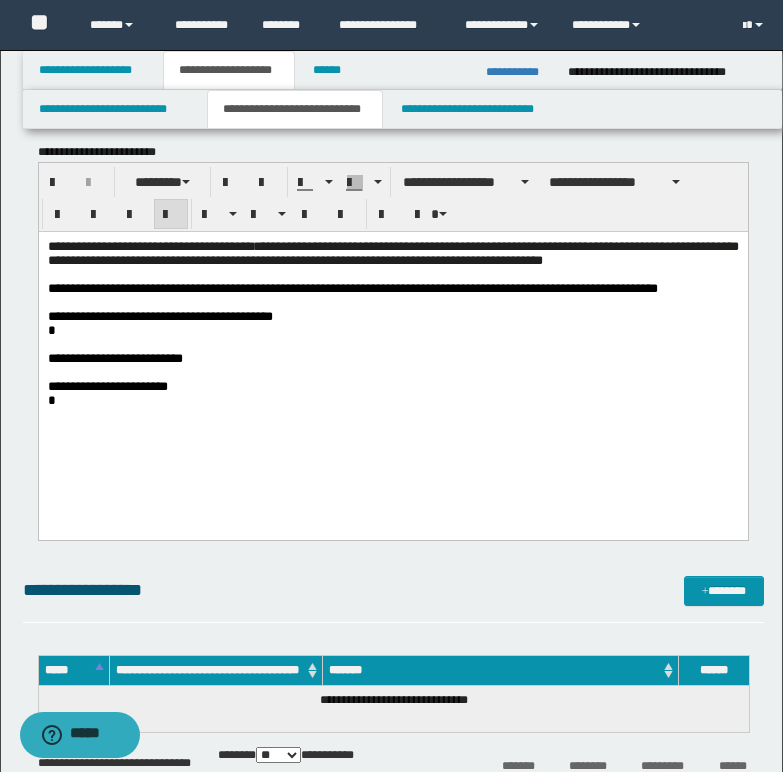 scroll, scrollTop: 400, scrollLeft: 0, axis: vertical 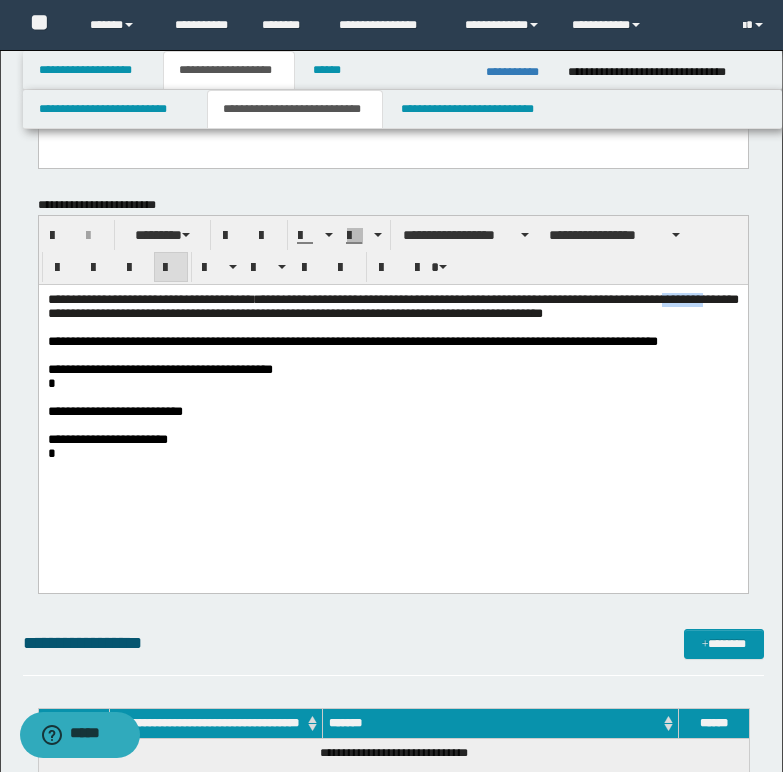 drag, startPoint x: 93, startPoint y: 316, endPoint x: 147, endPoint y: 316, distance: 54 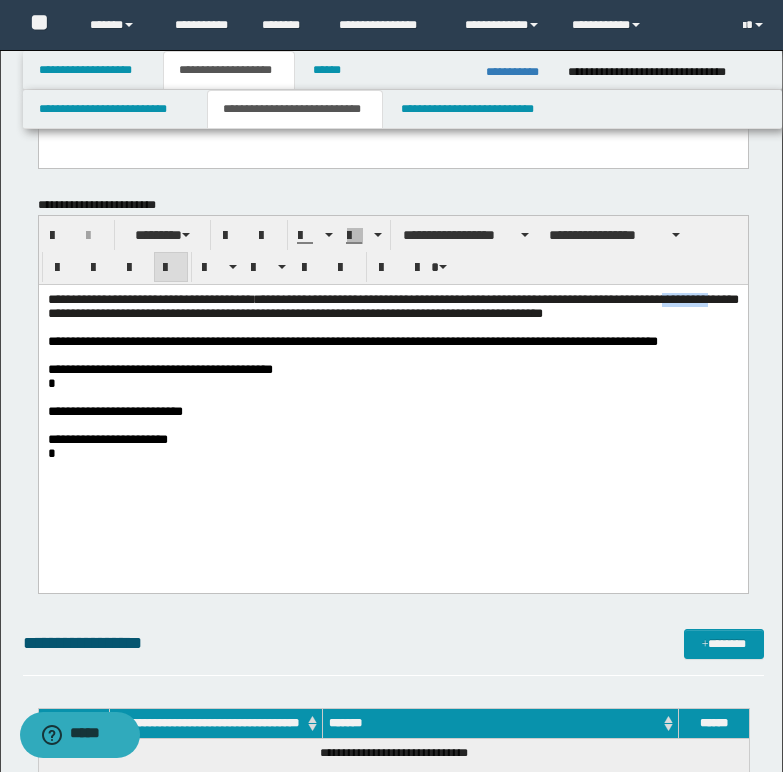 drag, startPoint x: 92, startPoint y: 316, endPoint x: 149, endPoint y: 317, distance: 57.00877 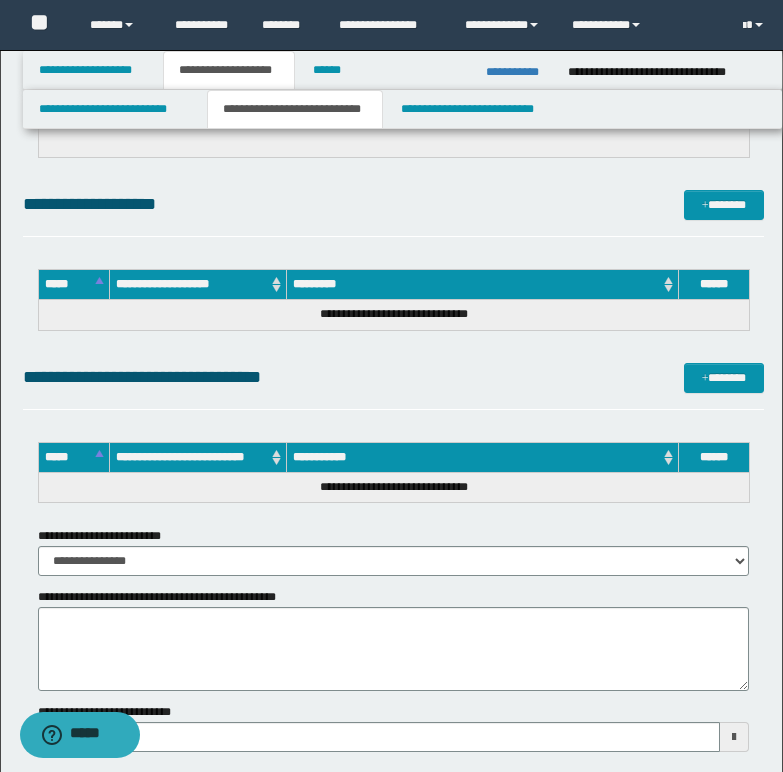 scroll, scrollTop: 1300, scrollLeft: 0, axis: vertical 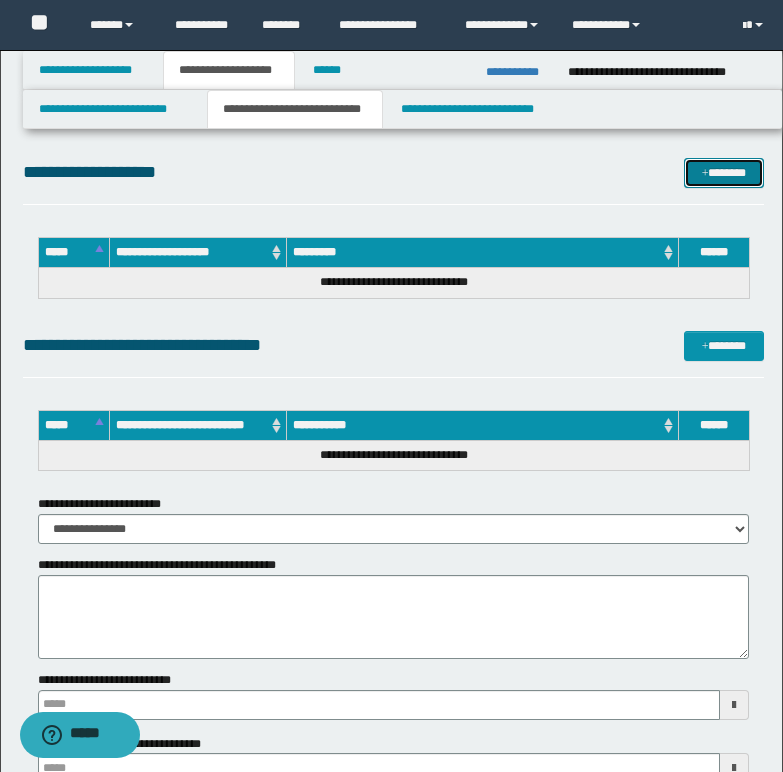 click on "*******" at bounding box center (724, 173) 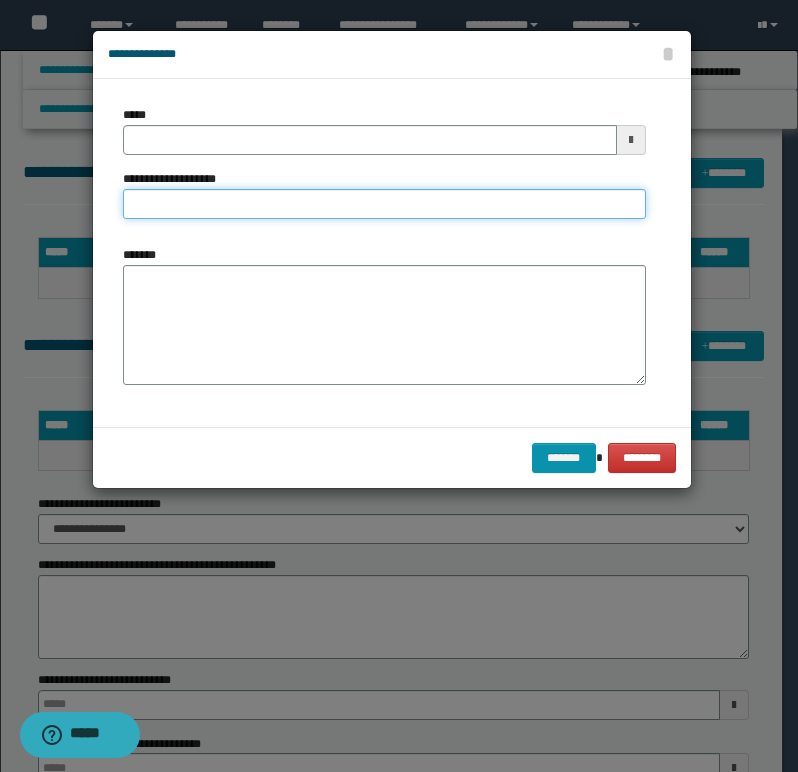 click on "**********" at bounding box center (384, 204) 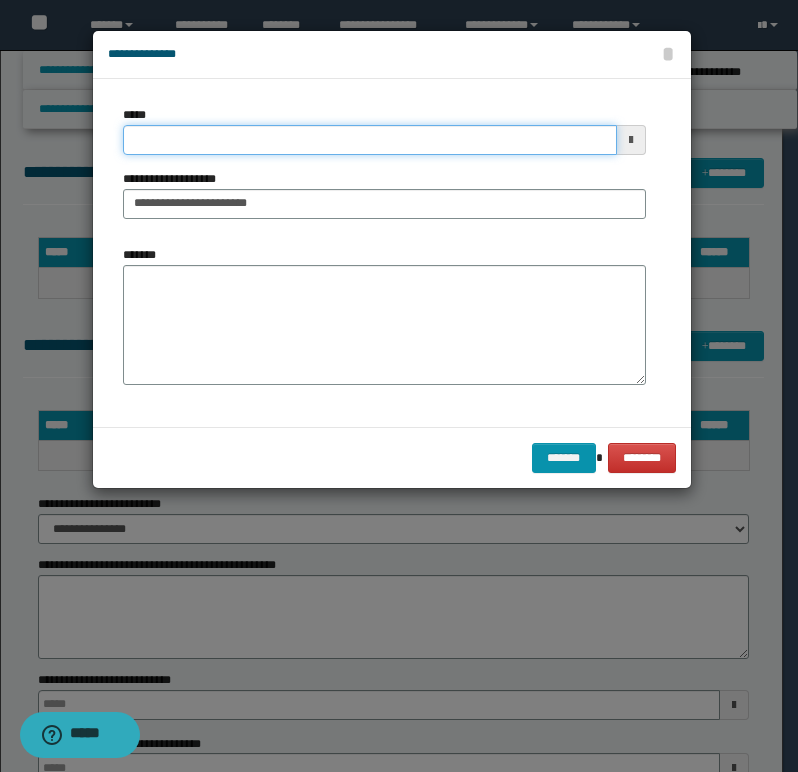 click on "*****" at bounding box center [370, 140] 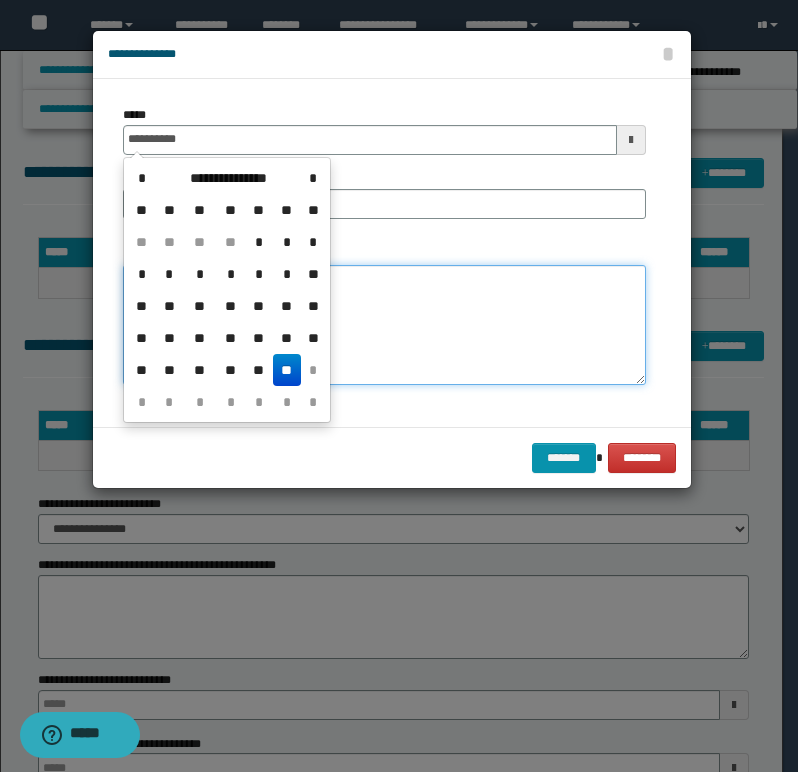 type on "**********" 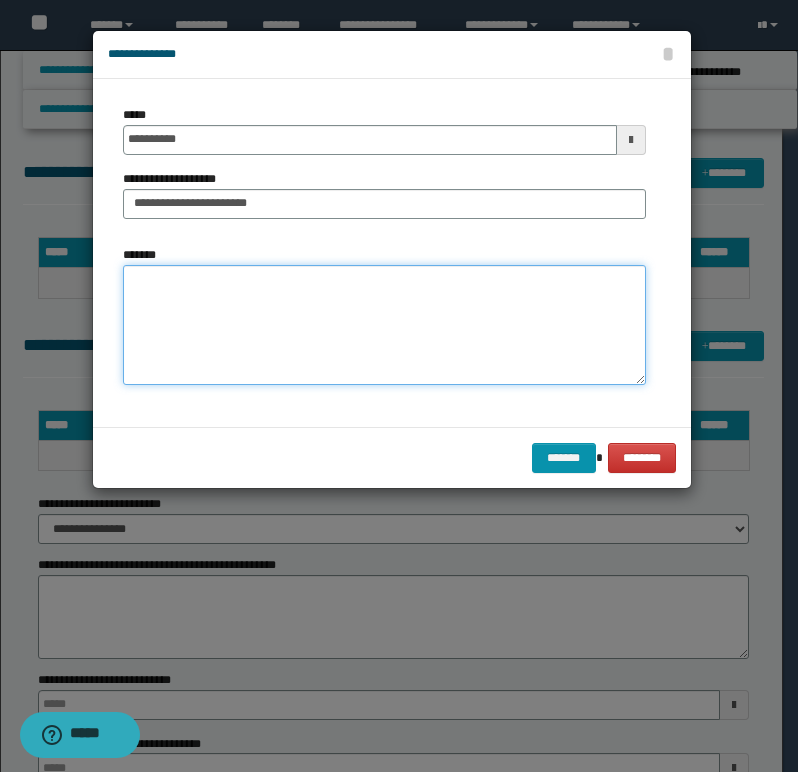 paste on "**********" 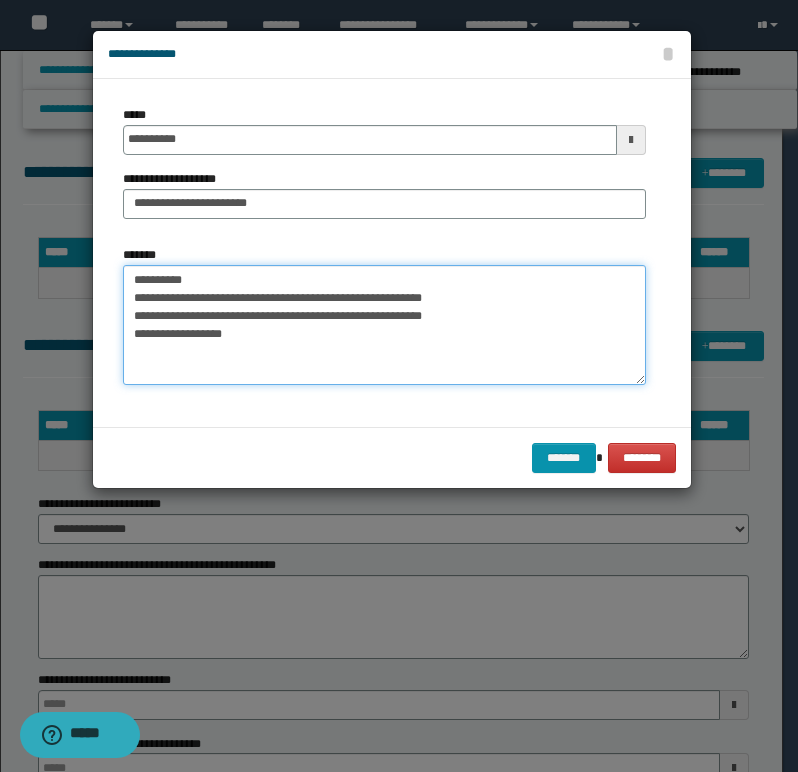 click on "**********" at bounding box center [384, 325] 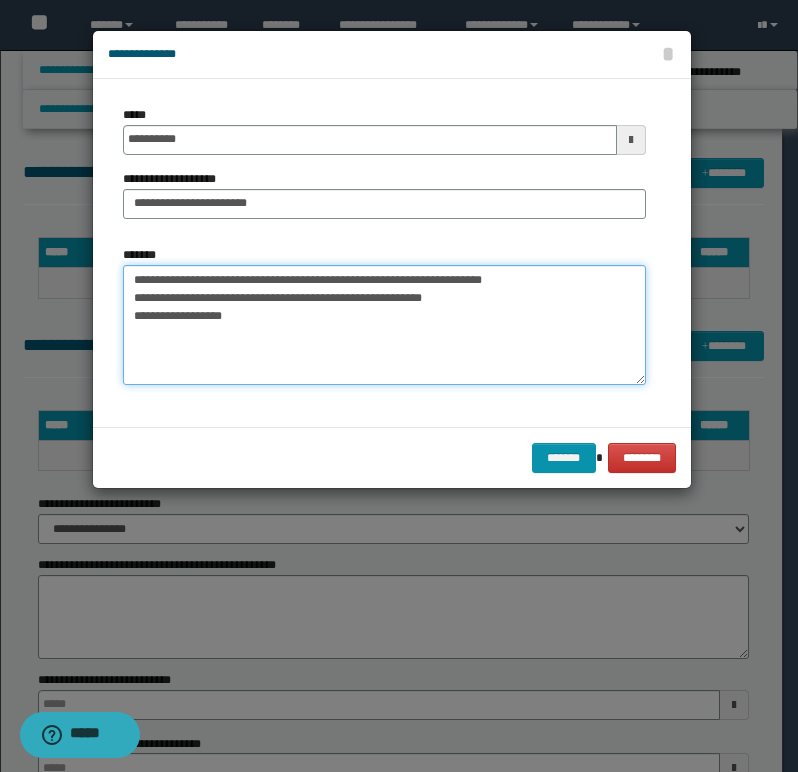click on "**********" at bounding box center [384, 325] 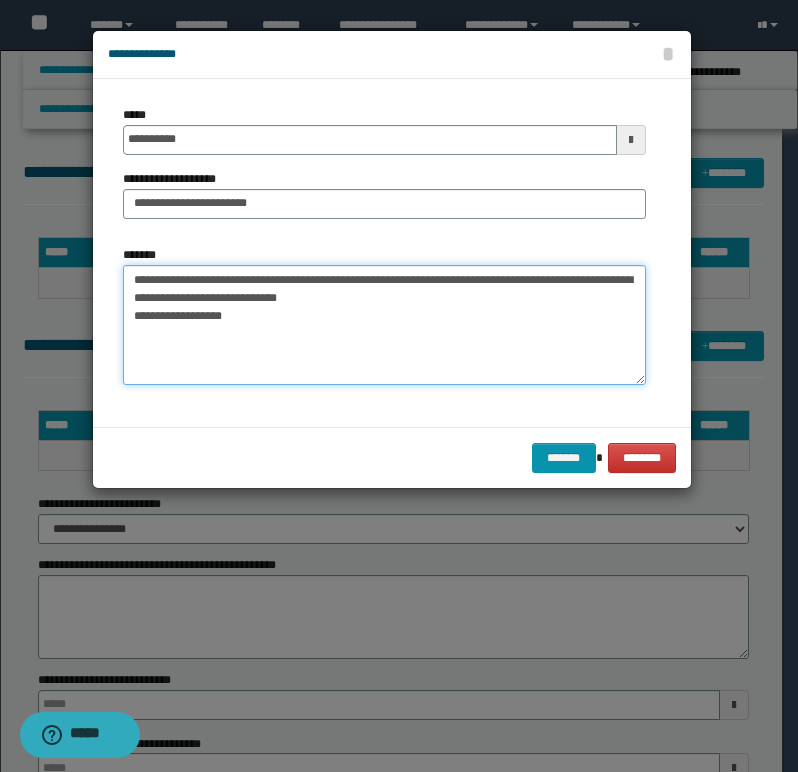click on "**********" at bounding box center (384, 325) 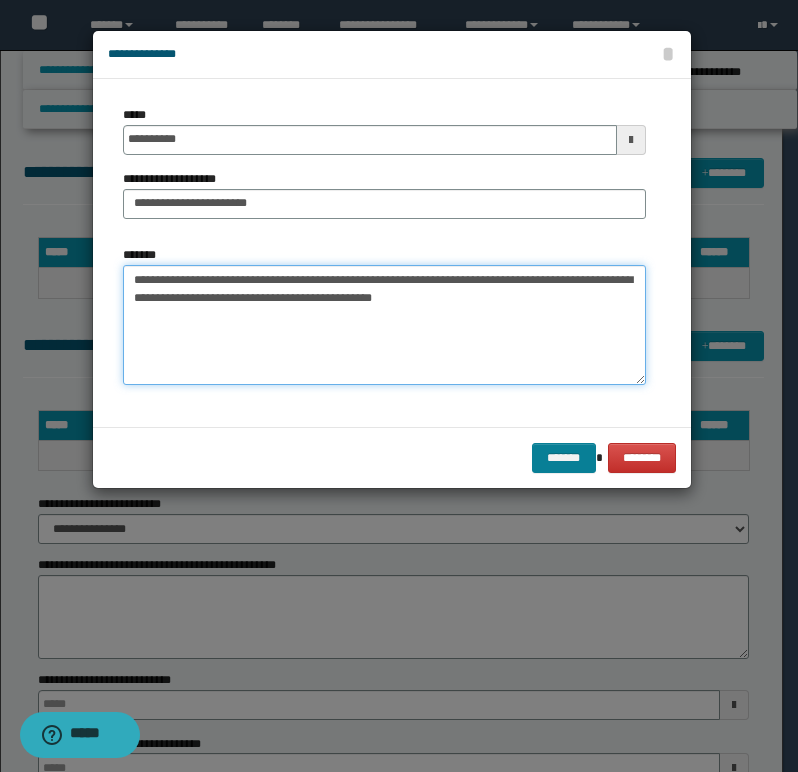 type on "**********" 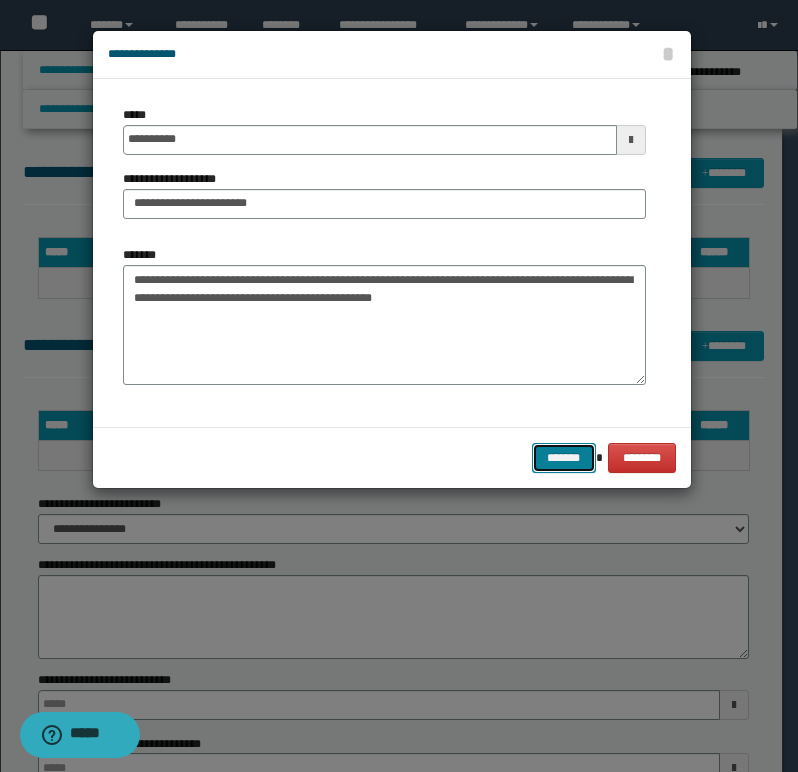 click on "*******" at bounding box center (564, 458) 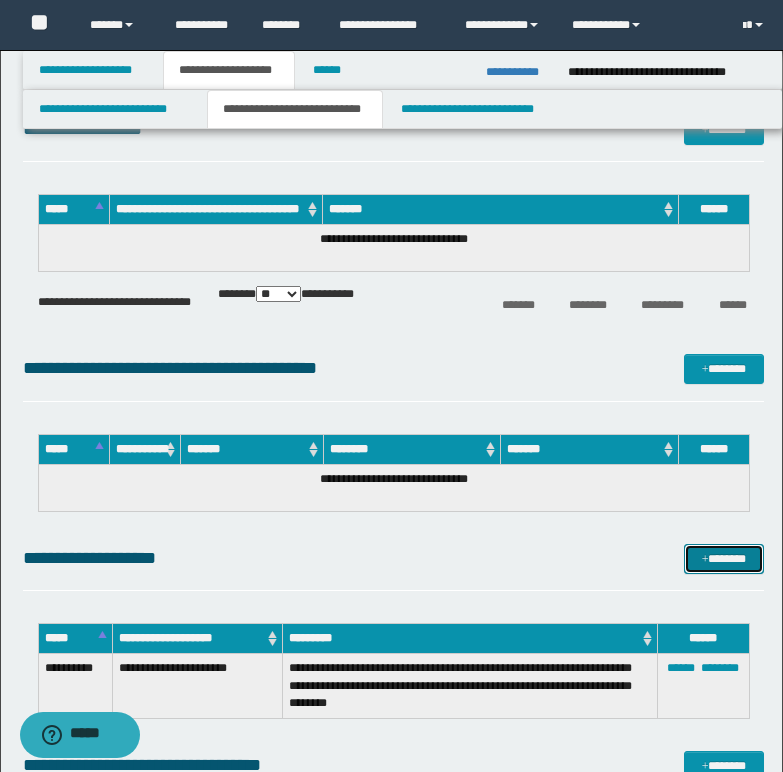 scroll, scrollTop: 900, scrollLeft: 0, axis: vertical 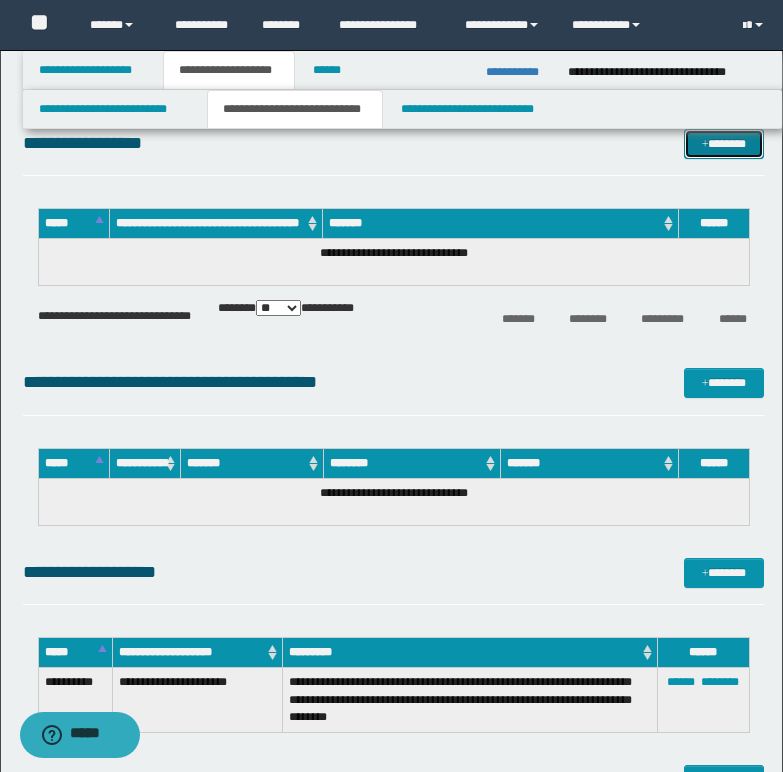 click on "*******" at bounding box center [724, 144] 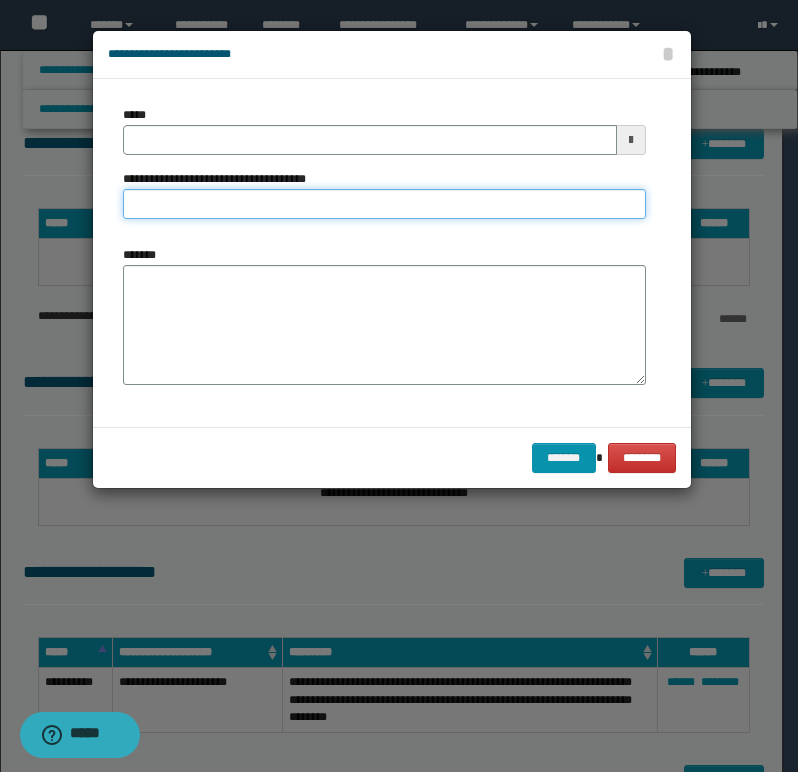 click on "**********" at bounding box center (384, 204) 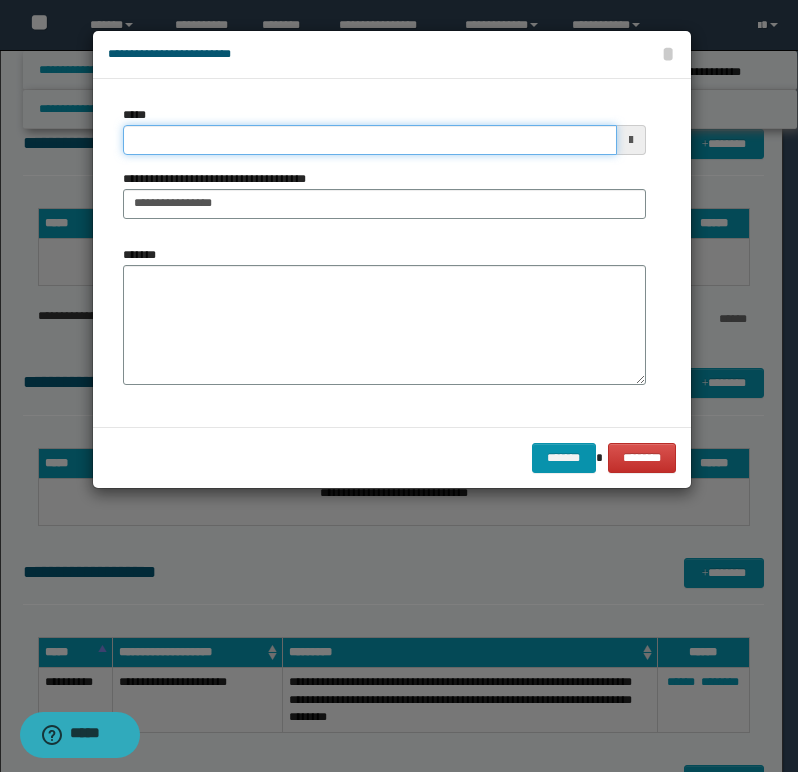 click on "*****" at bounding box center (370, 140) 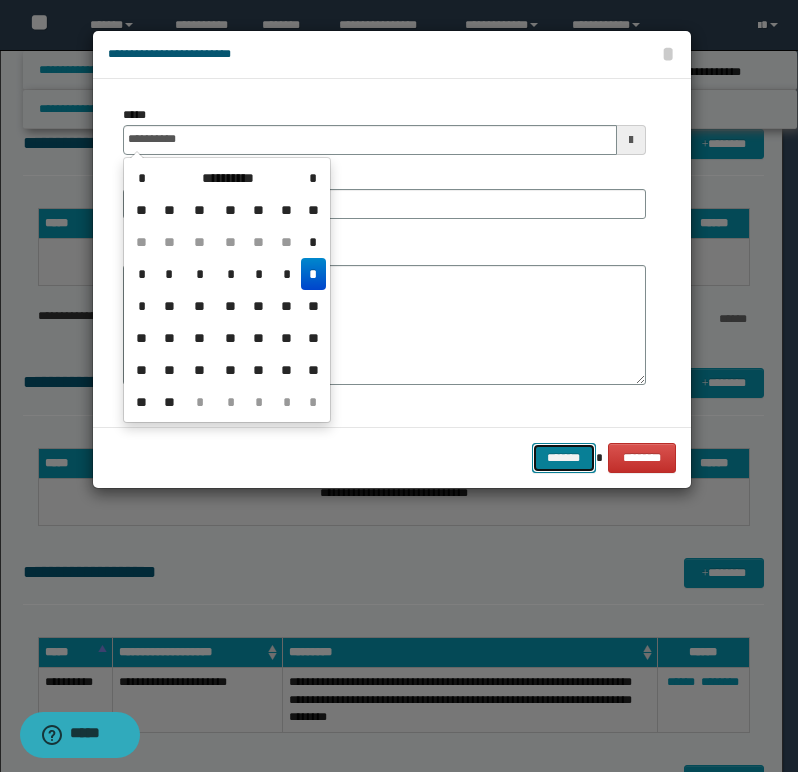 type on "**********" 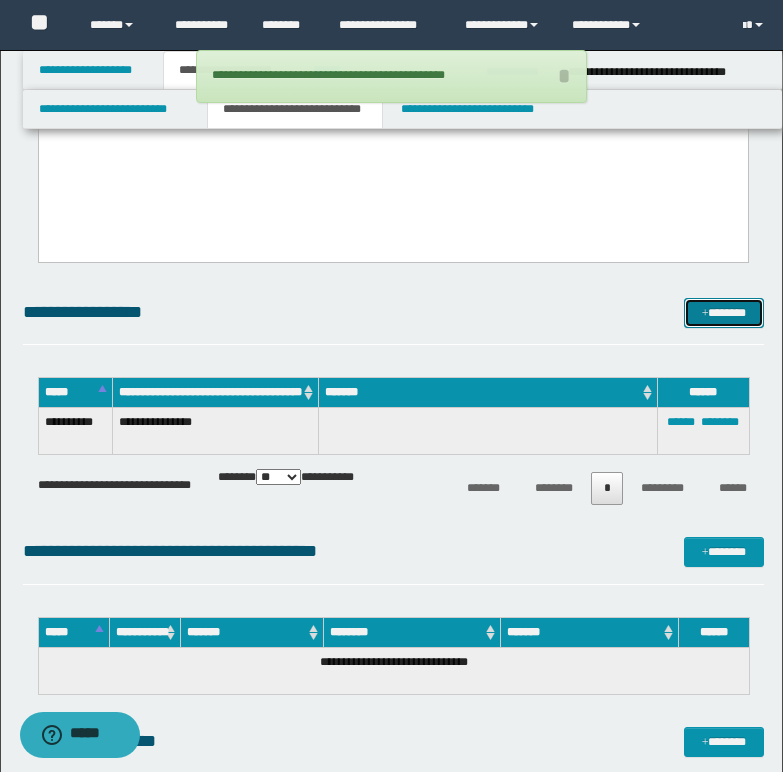 scroll, scrollTop: 700, scrollLeft: 0, axis: vertical 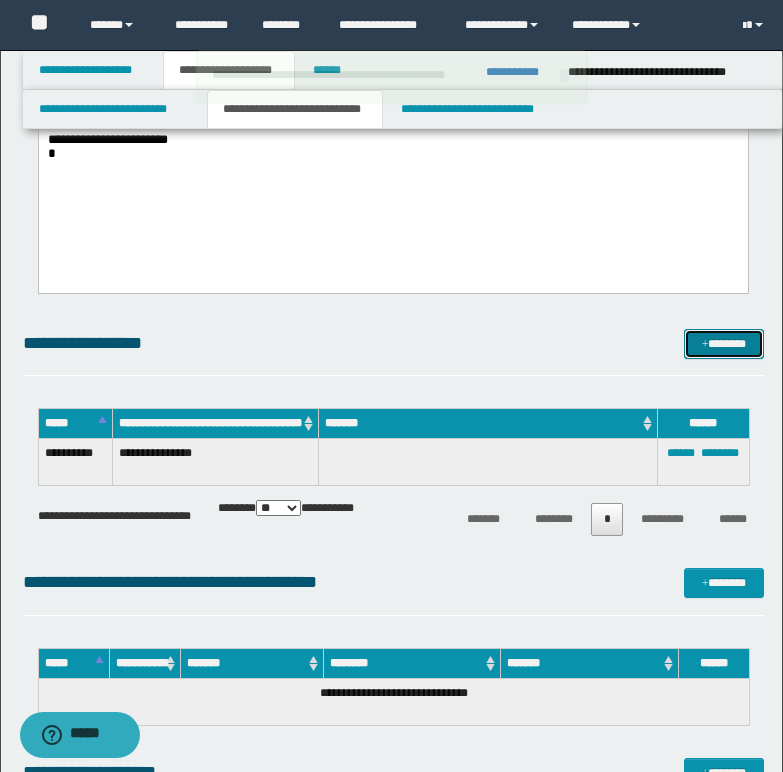 click on "*******" at bounding box center [724, 344] 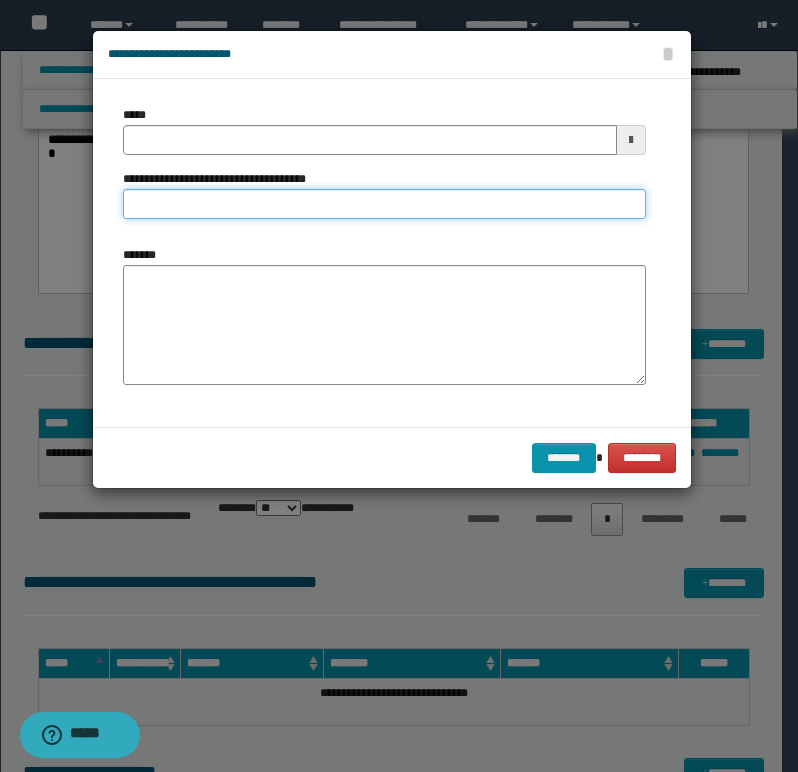click on "**********" at bounding box center [384, 204] 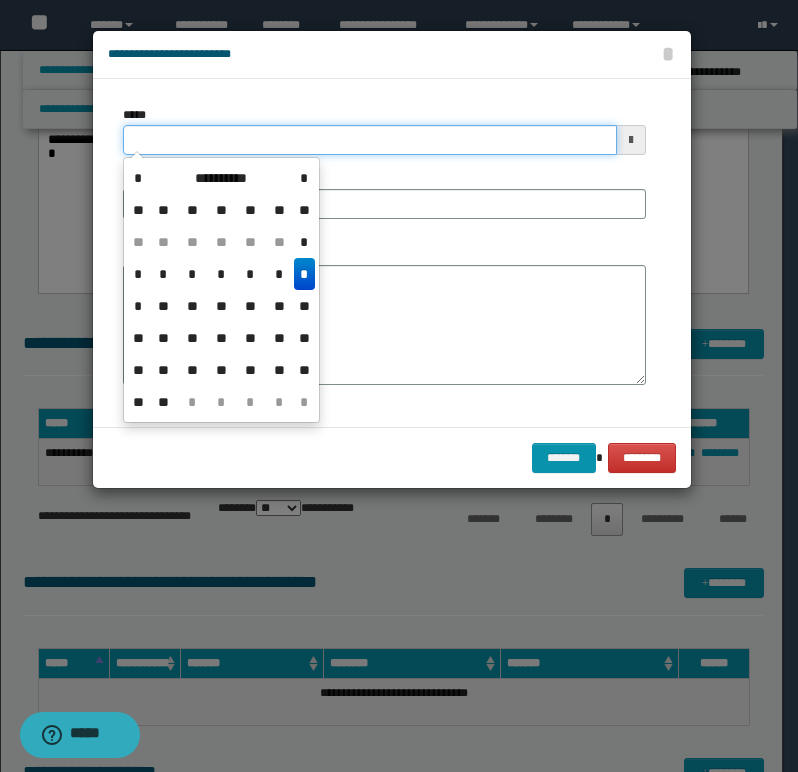 click on "*****" at bounding box center (370, 140) 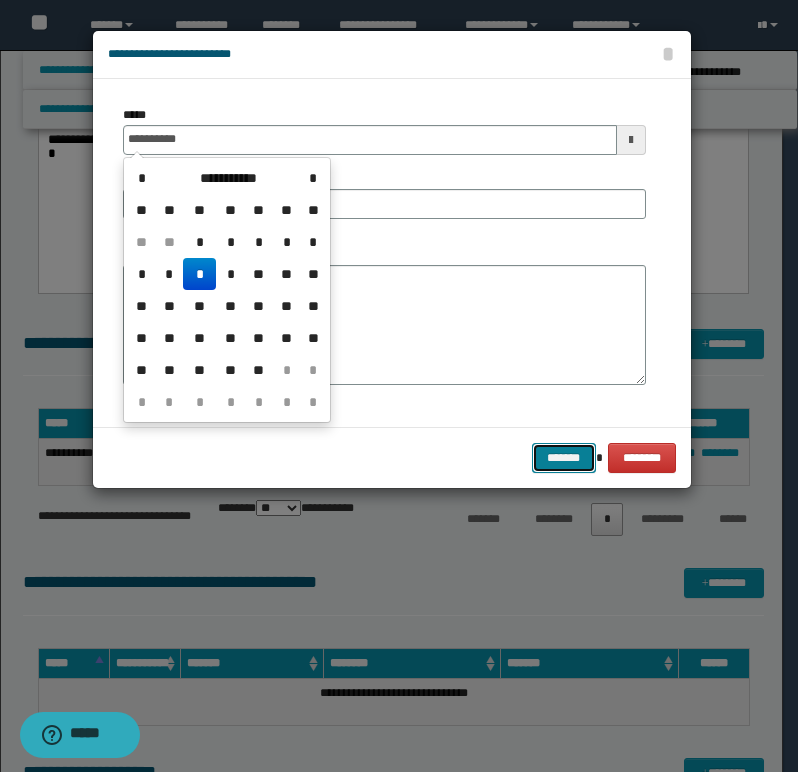 type on "**********" 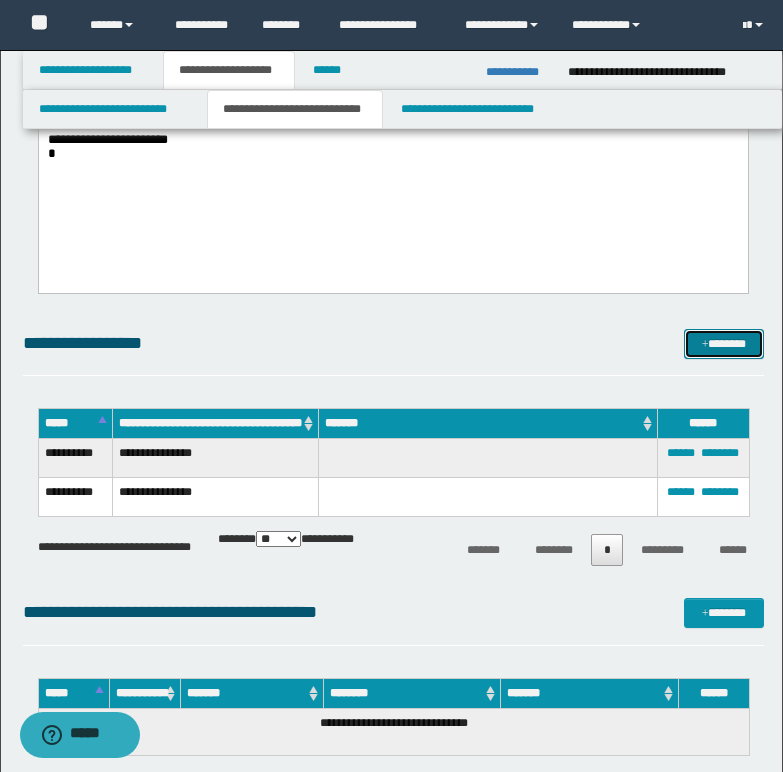 click on "*******" at bounding box center [724, 344] 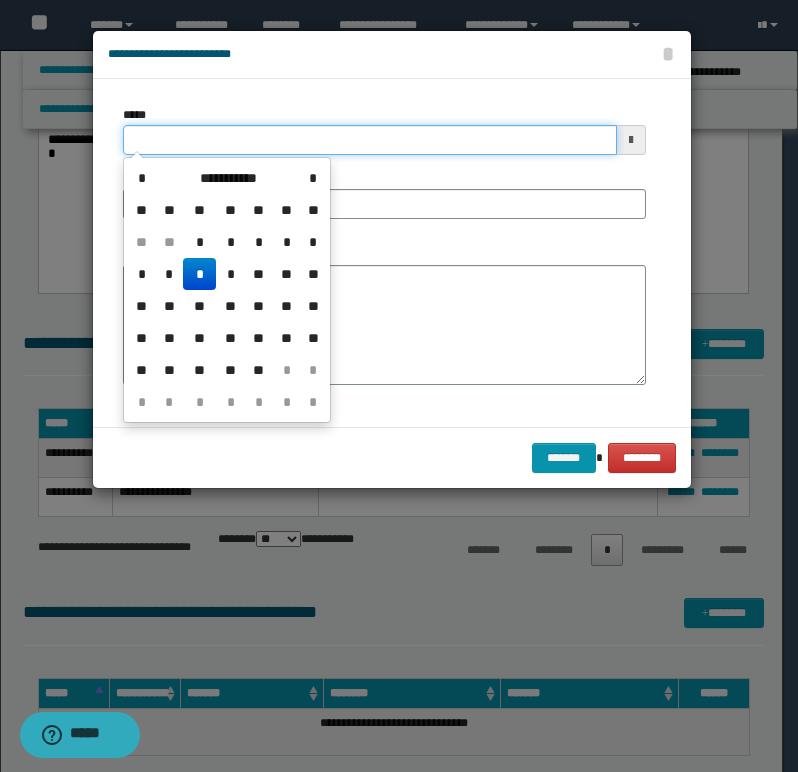 click on "*****" at bounding box center [370, 140] 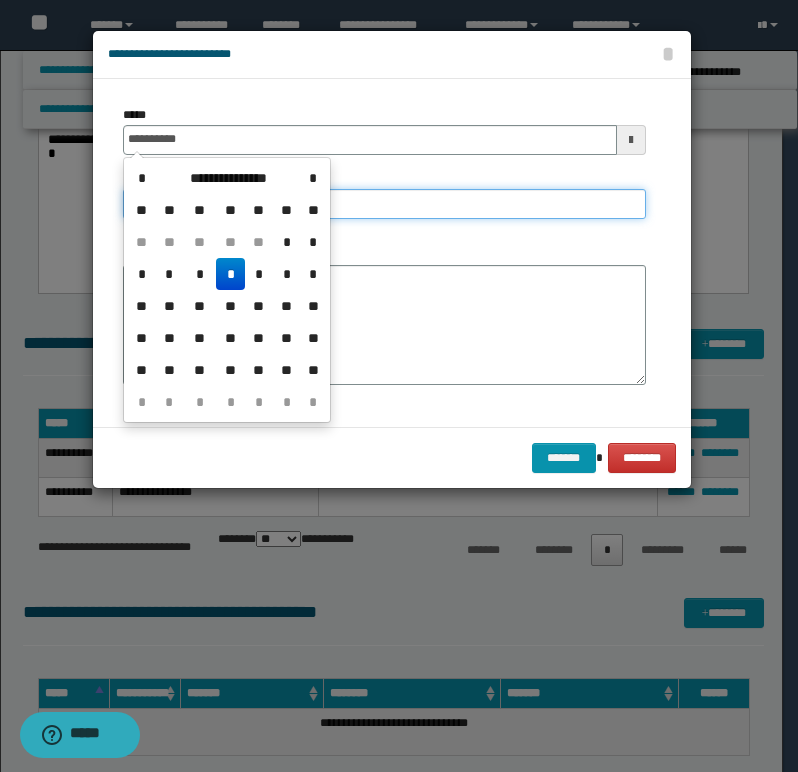 type on "**********" 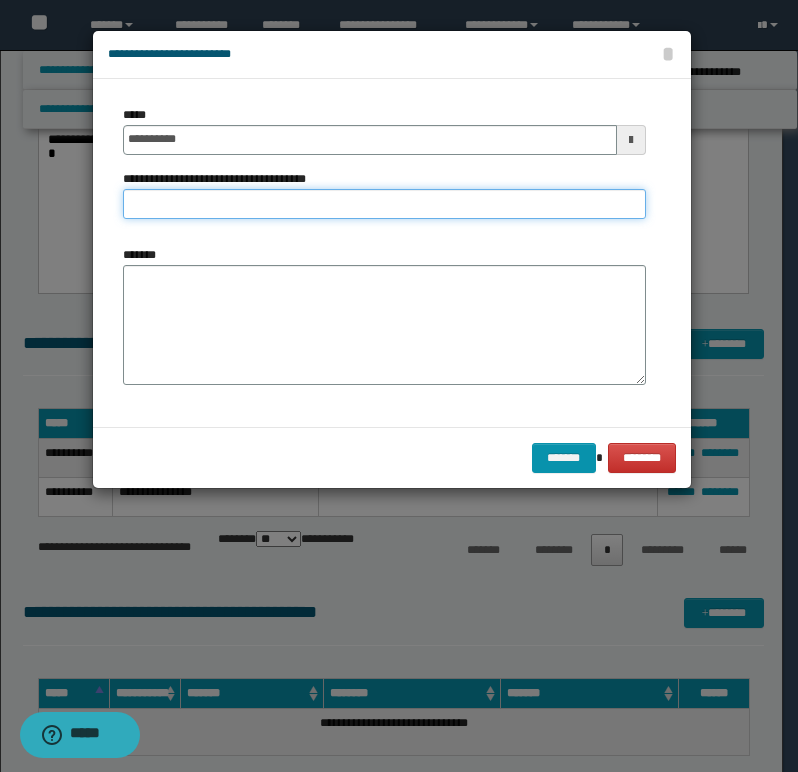 type on "**********" 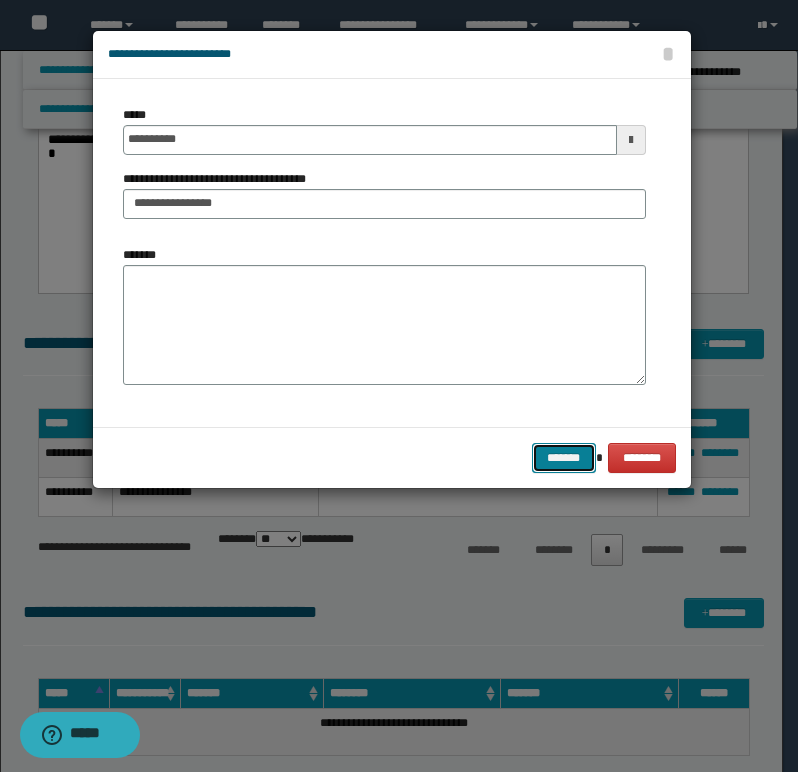 click on "*******" at bounding box center (564, 458) 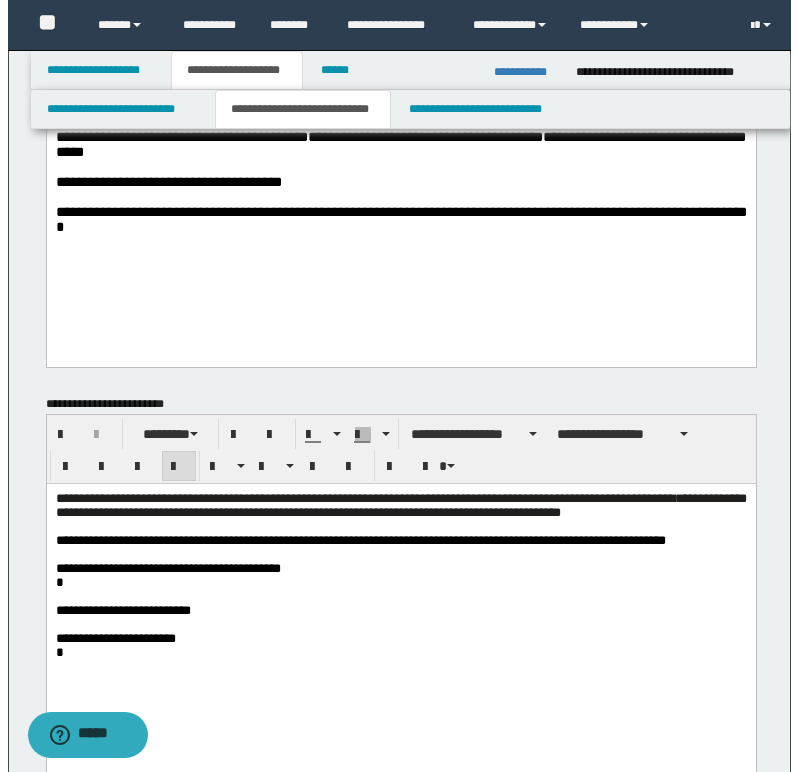 scroll, scrollTop: 100, scrollLeft: 0, axis: vertical 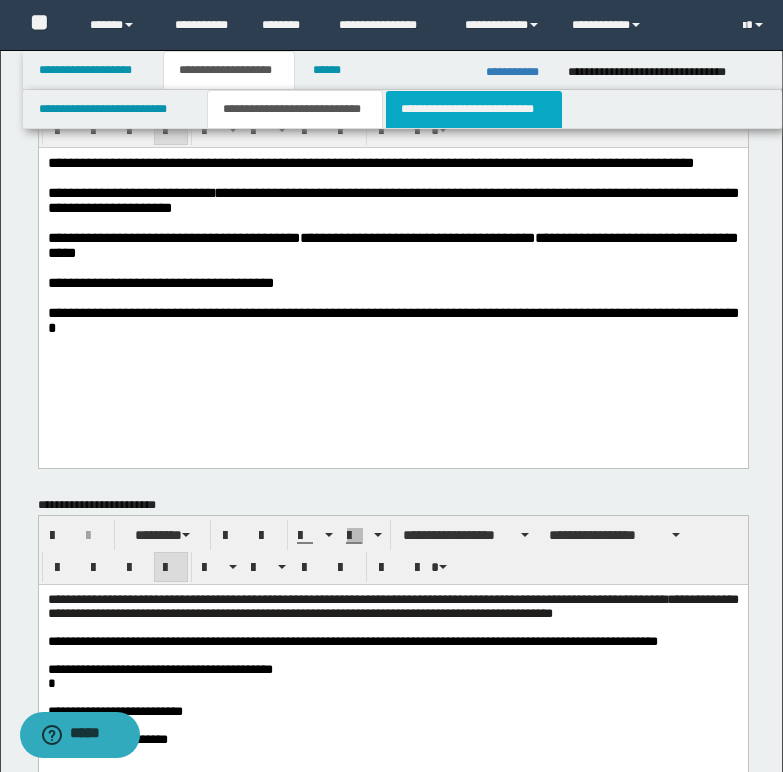 click on "**********" at bounding box center [474, 109] 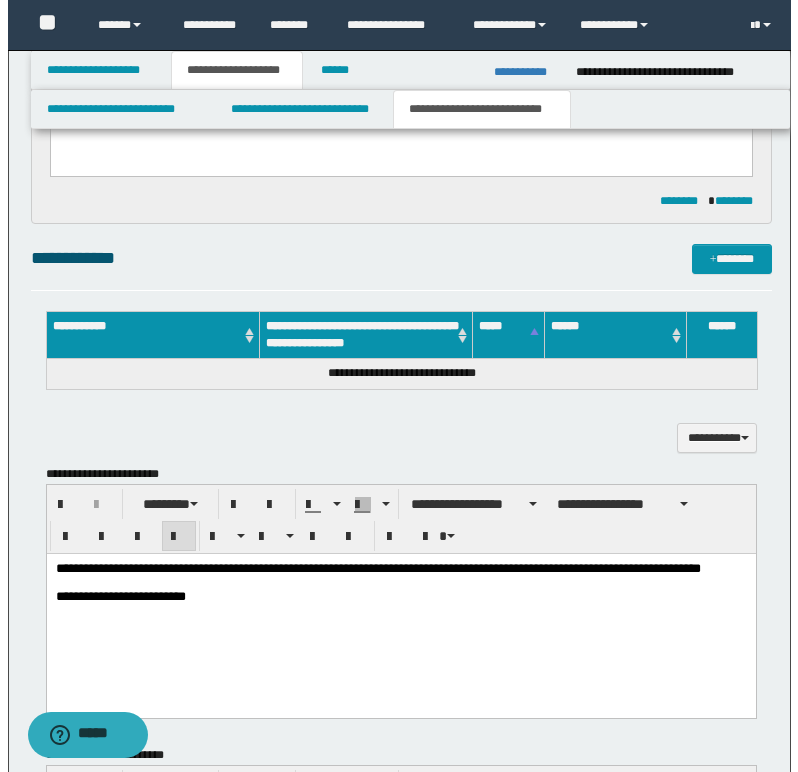 scroll, scrollTop: 300, scrollLeft: 0, axis: vertical 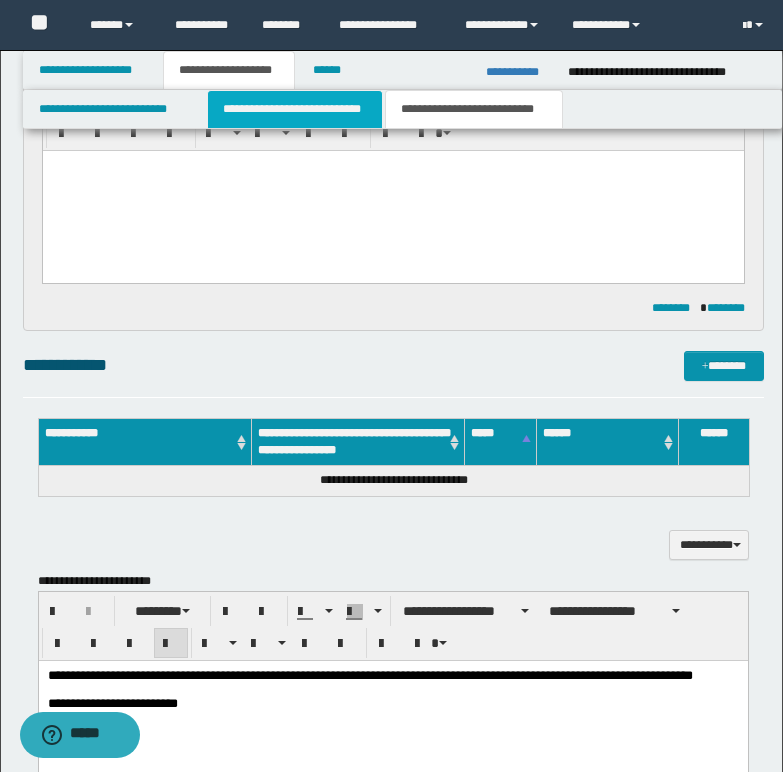 click on "**********" at bounding box center (295, 109) 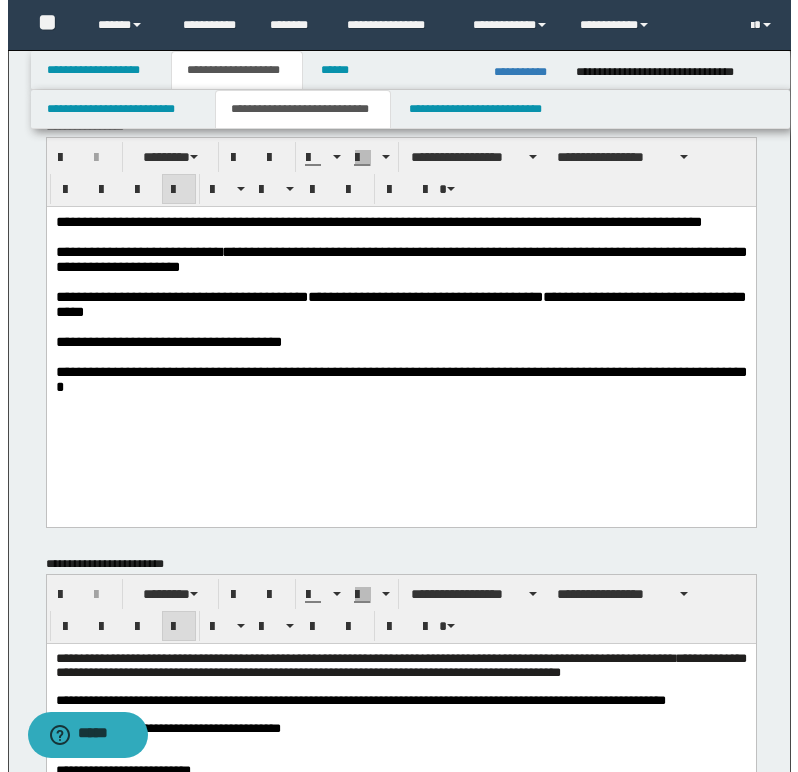 scroll, scrollTop: 0, scrollLeft: 0, axis: both 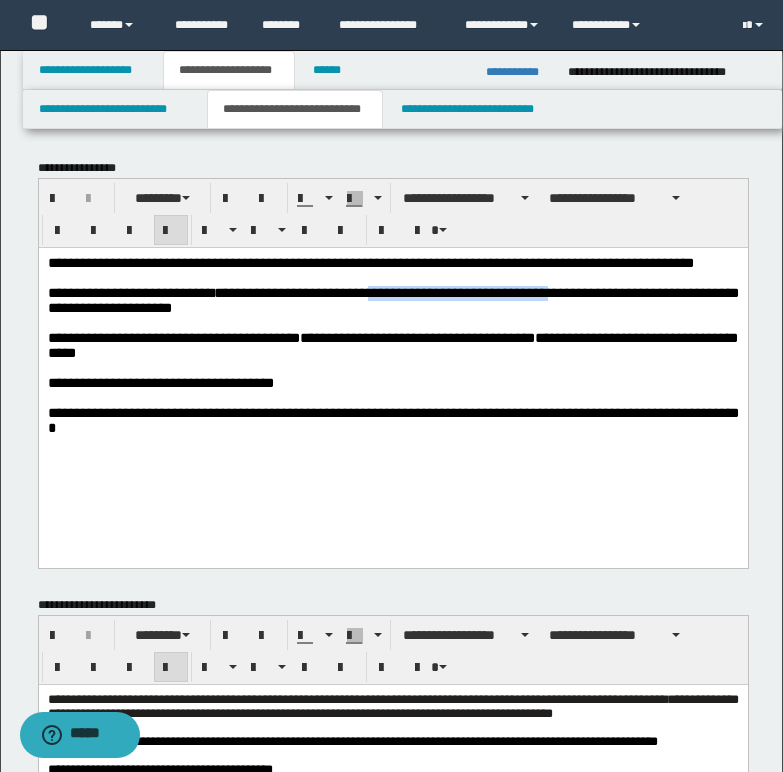 drag, startPoint x: 392, startPoint y: 318, endPoint x: 590, endPoint y: 318, distance: 198 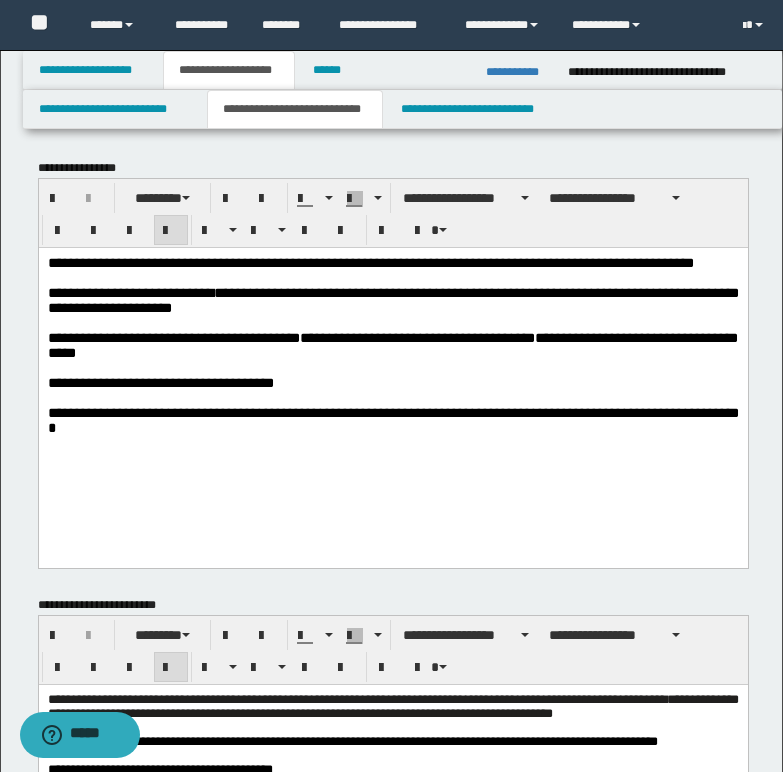 click on "**********" at bounding box center (392, 300) 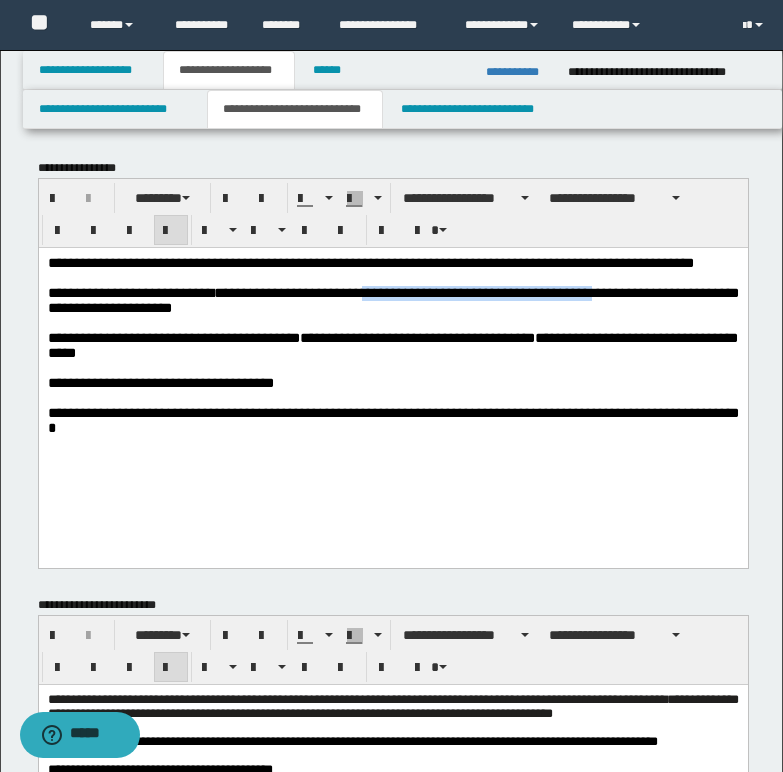 drag, startPoint x: 388, startPoint y: 316, endPoint x: 630, endPoint y: 318, distance: 242.00827 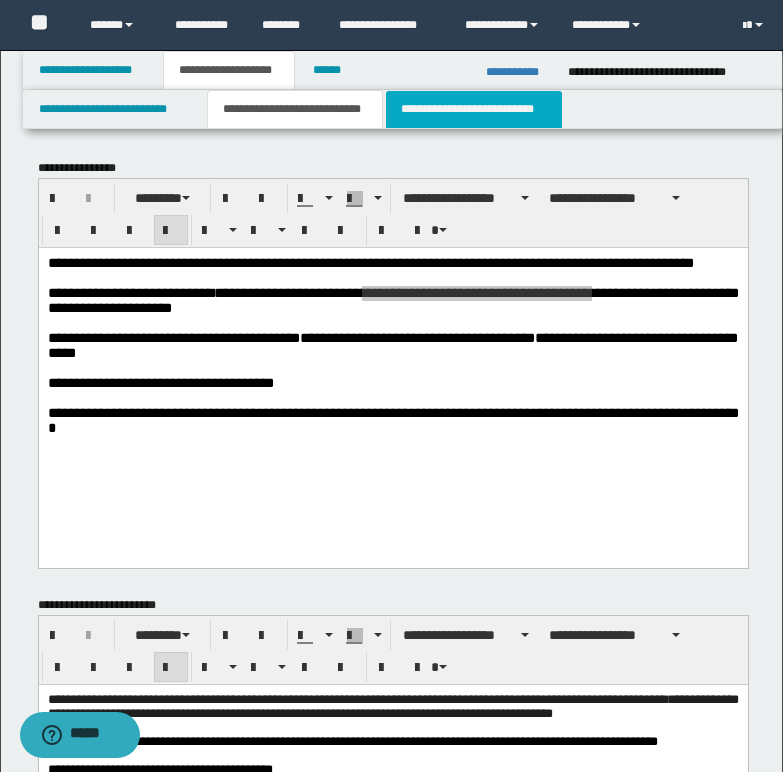 click on "**********" at bounding box center [474, 109] 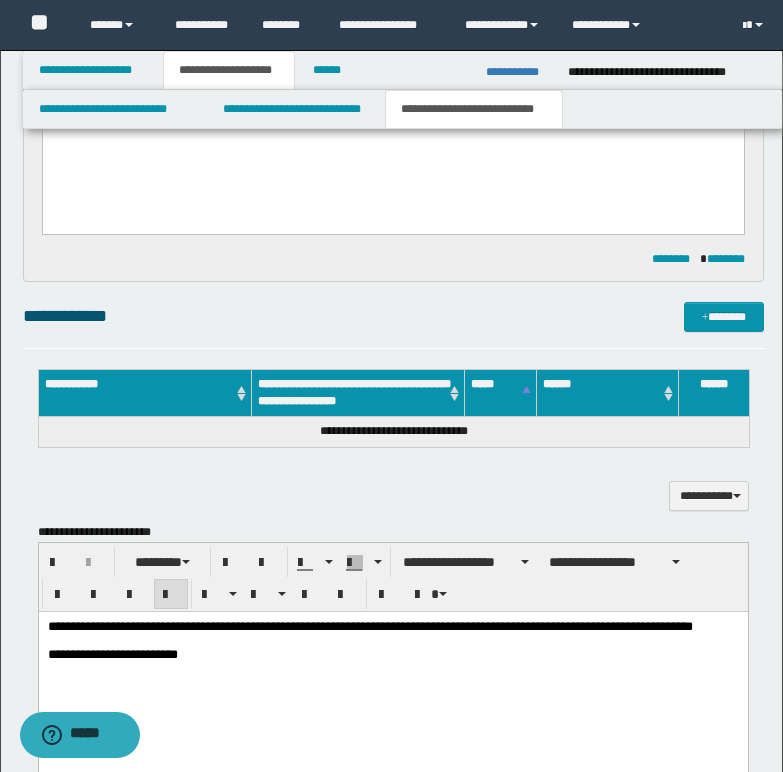scroll, scrollTop: 500, scrollLeft: 0, axis: vertical 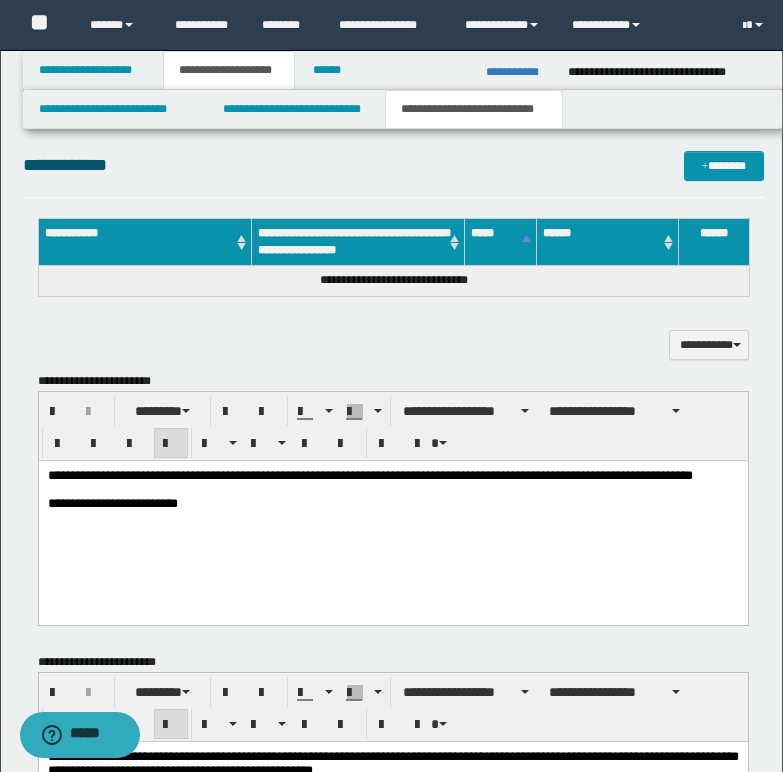 click on "**********" at bounding box center (369, 474) 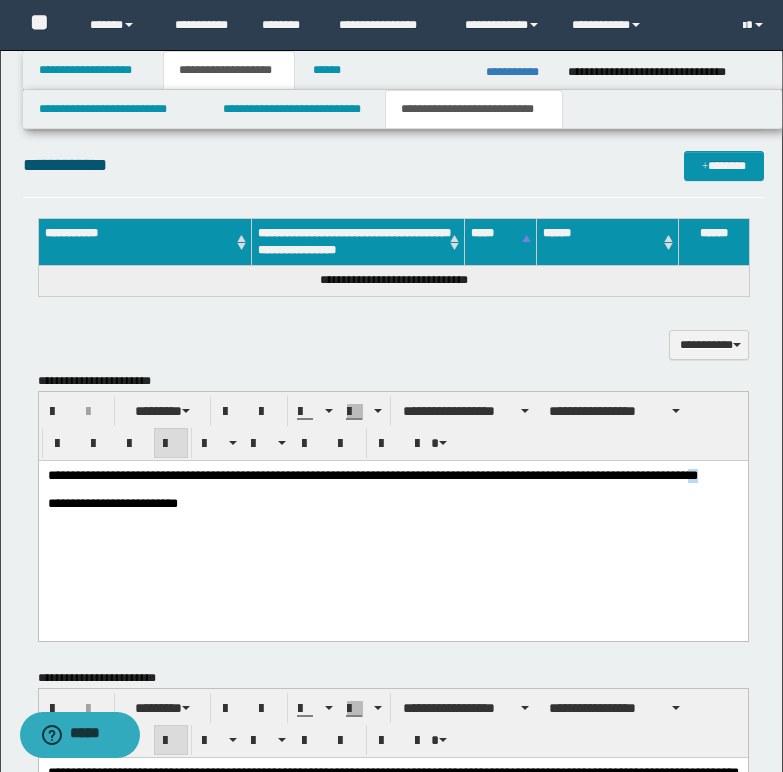 click on "**********" at bounding box center (372, 474) 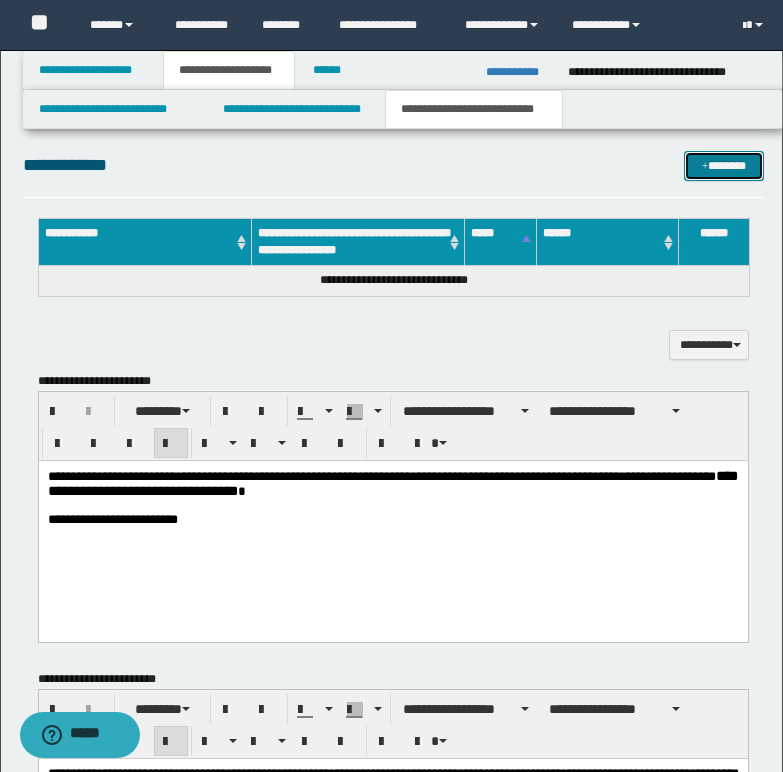 click on "*******" at bounding box center [724, 166] 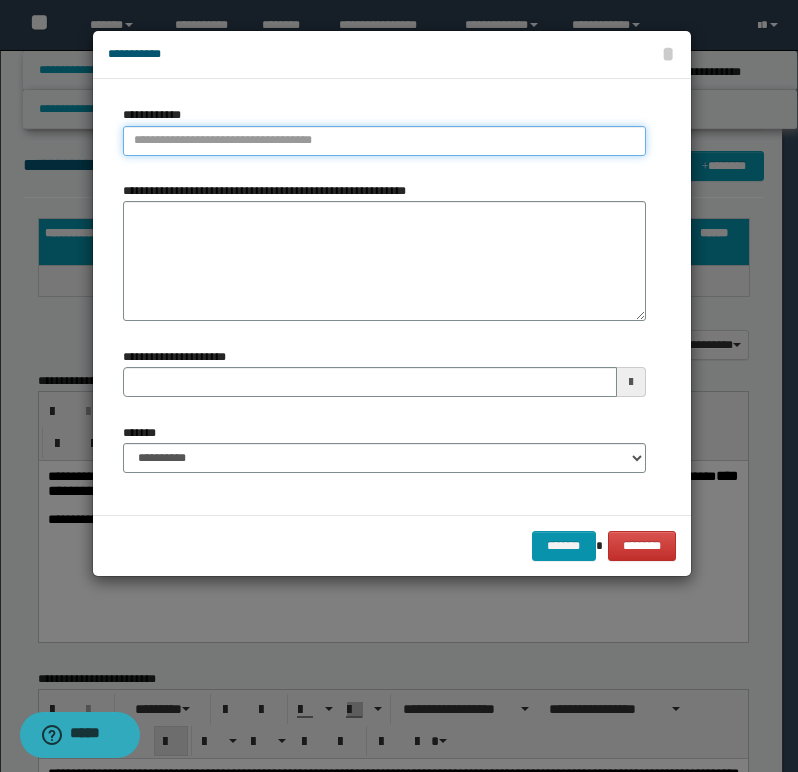 click on "**********" at bounding box center (384, 141) 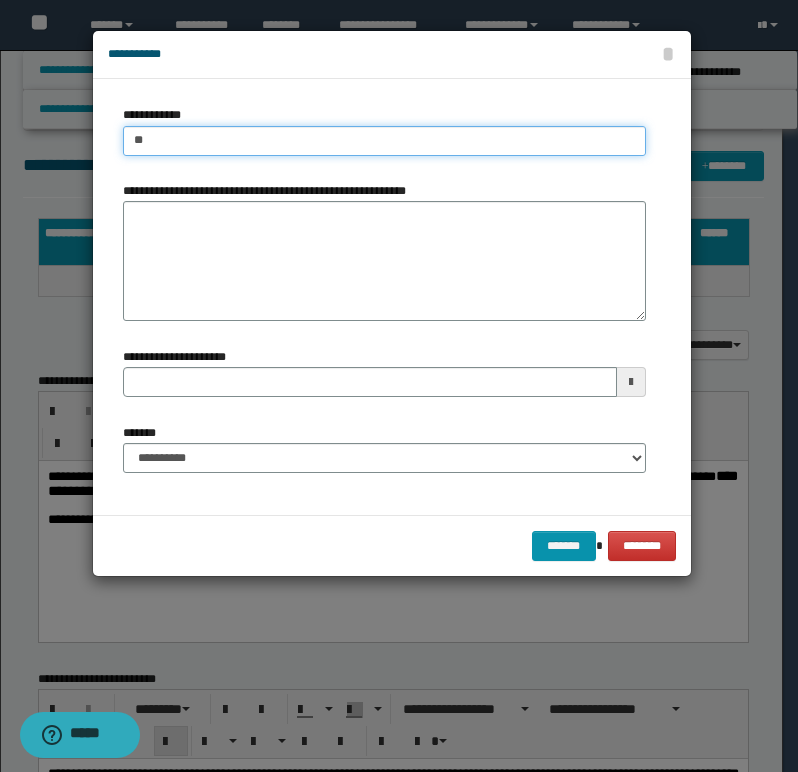 type on "***" 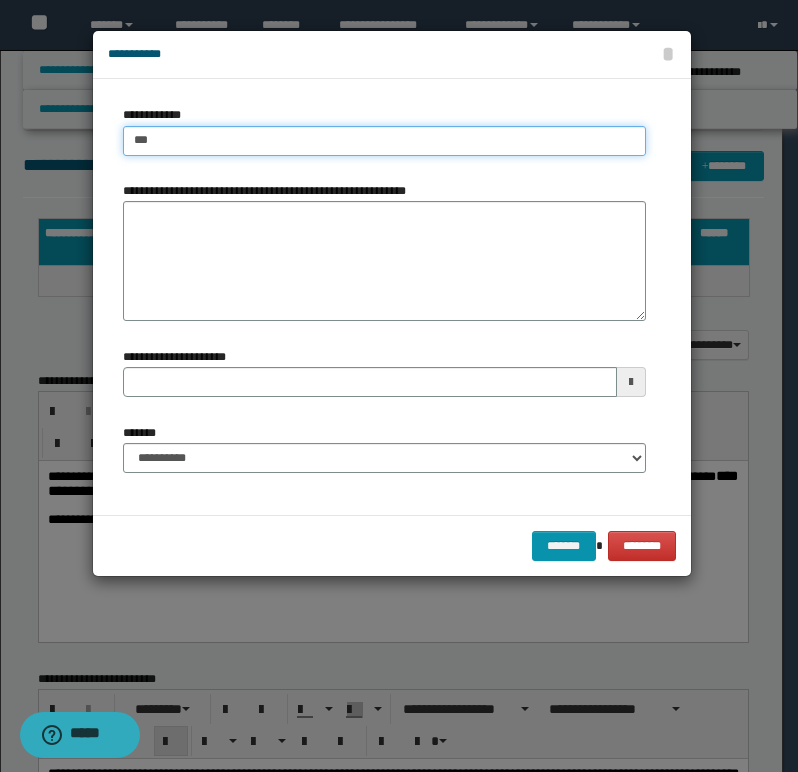 type on "***" 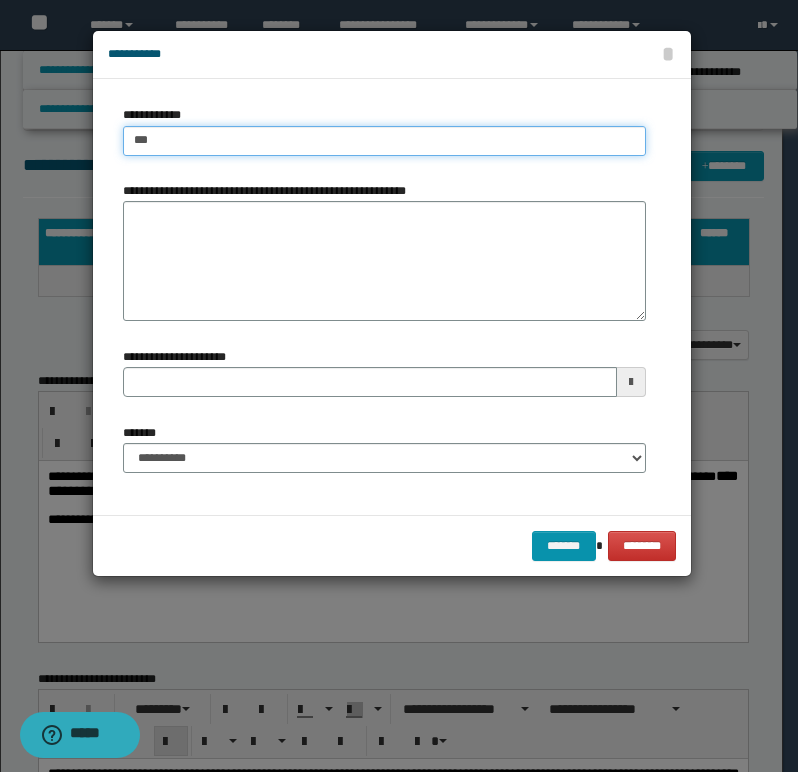 type 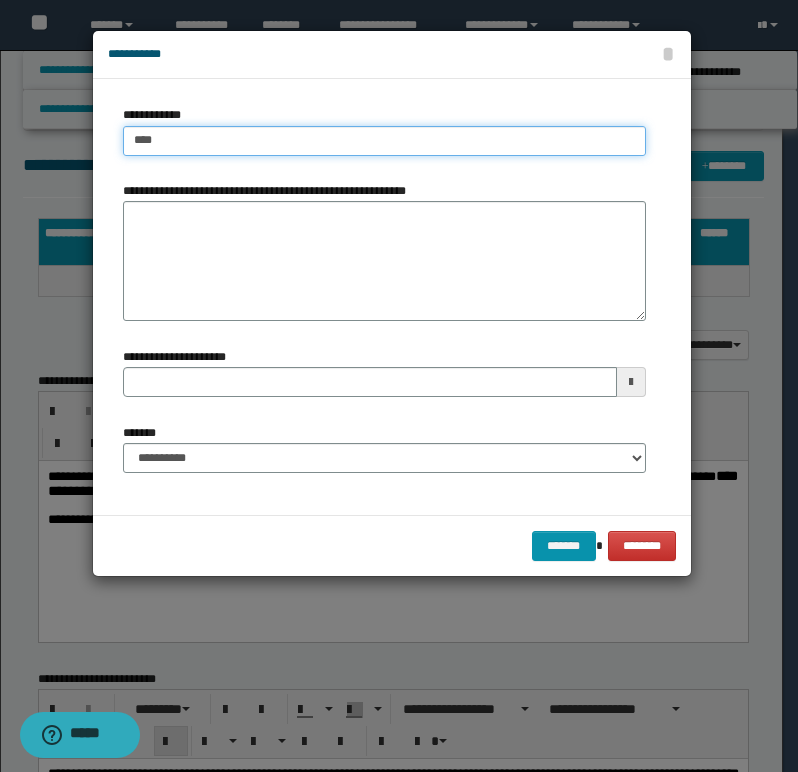 type on "****" 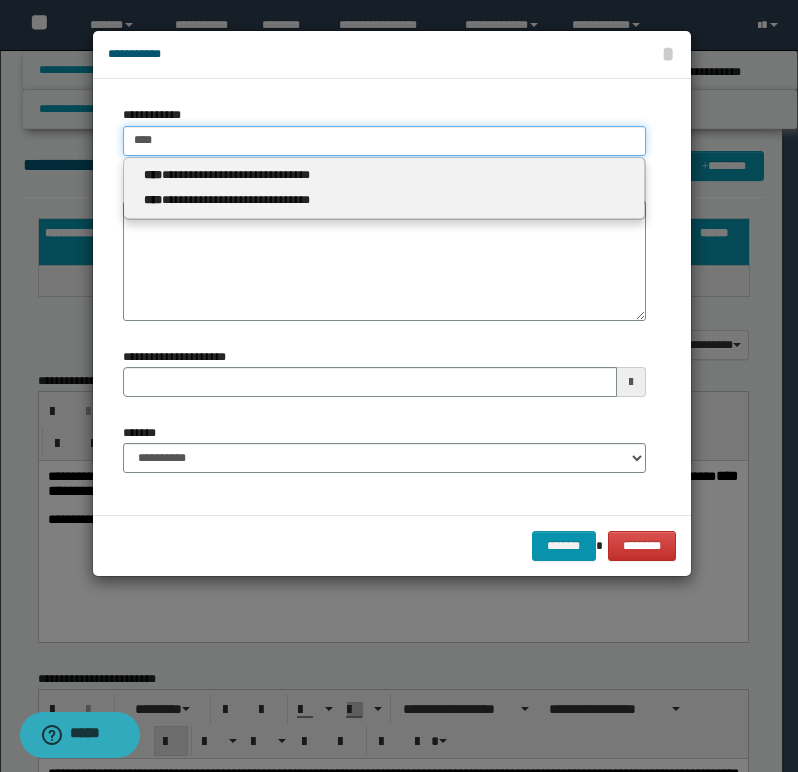 type 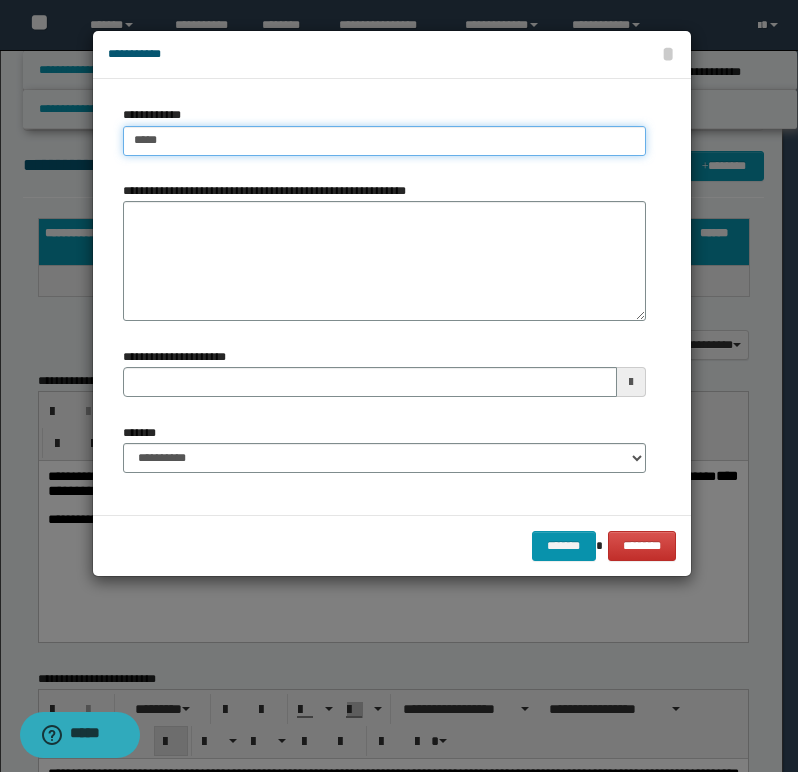 type on "*****" 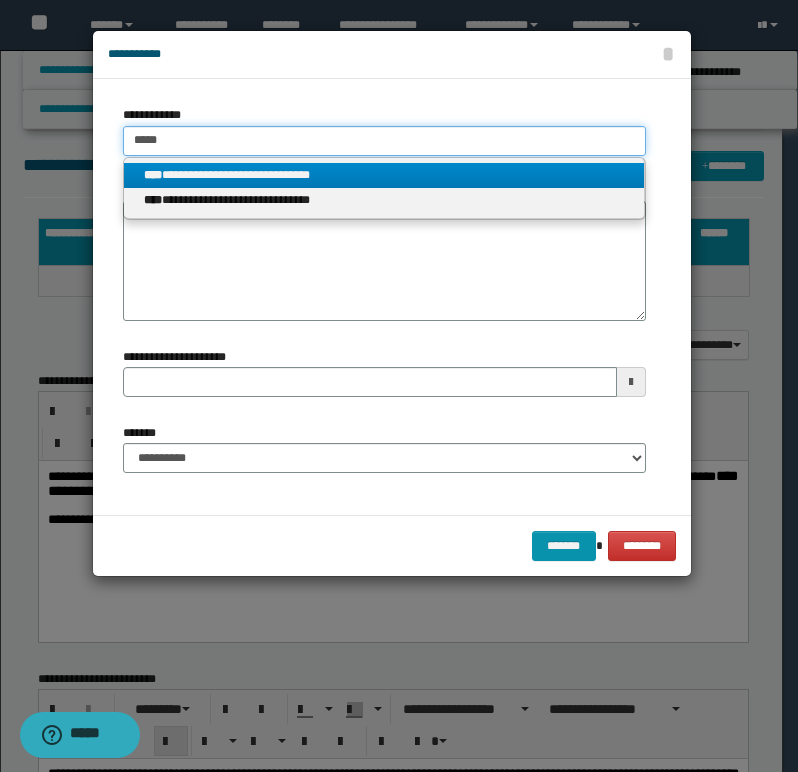 type on "*****" 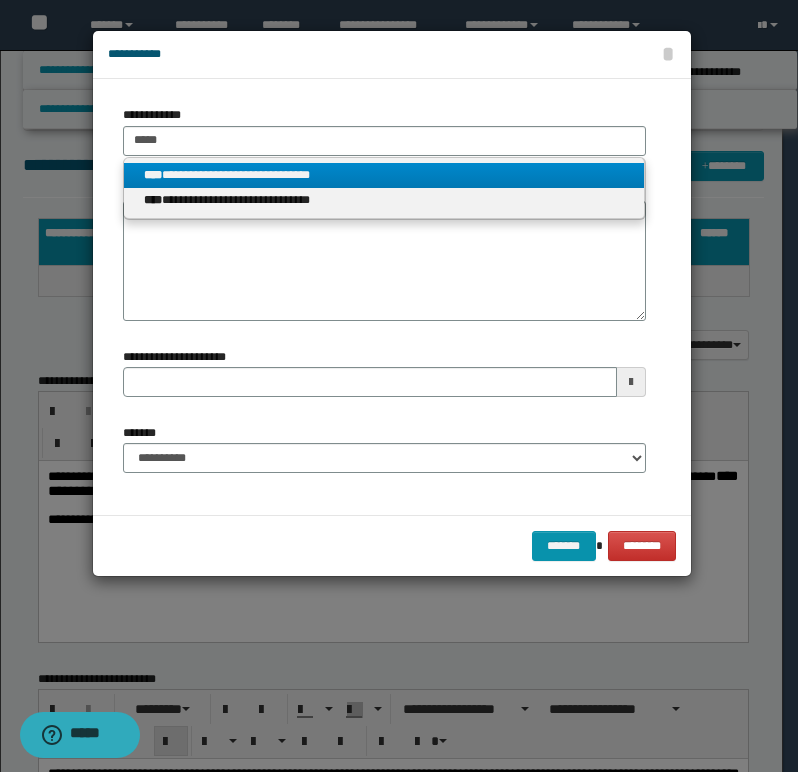 click on "**********" at bounding box center [384, 175] 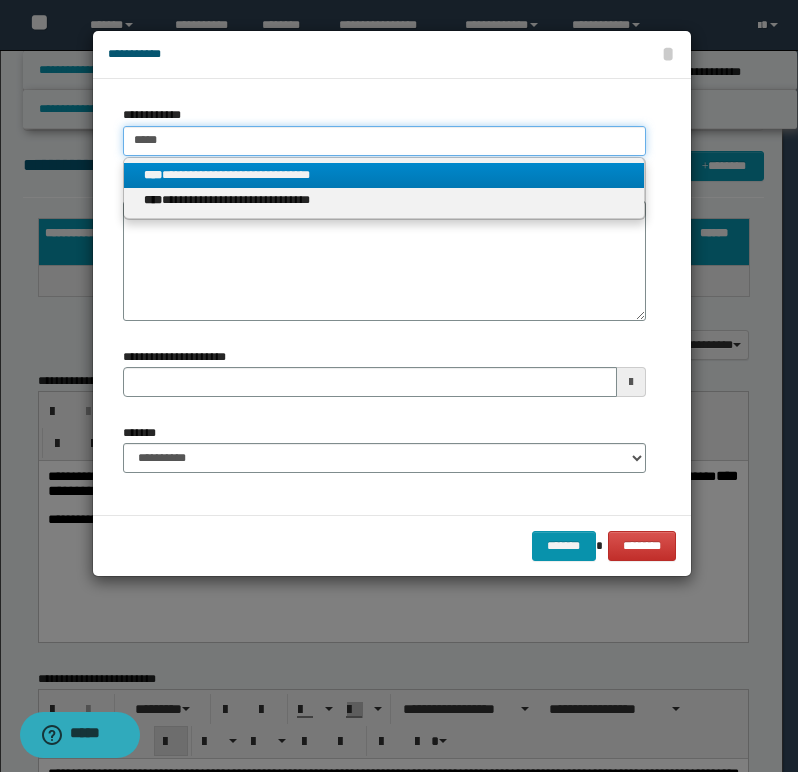 type 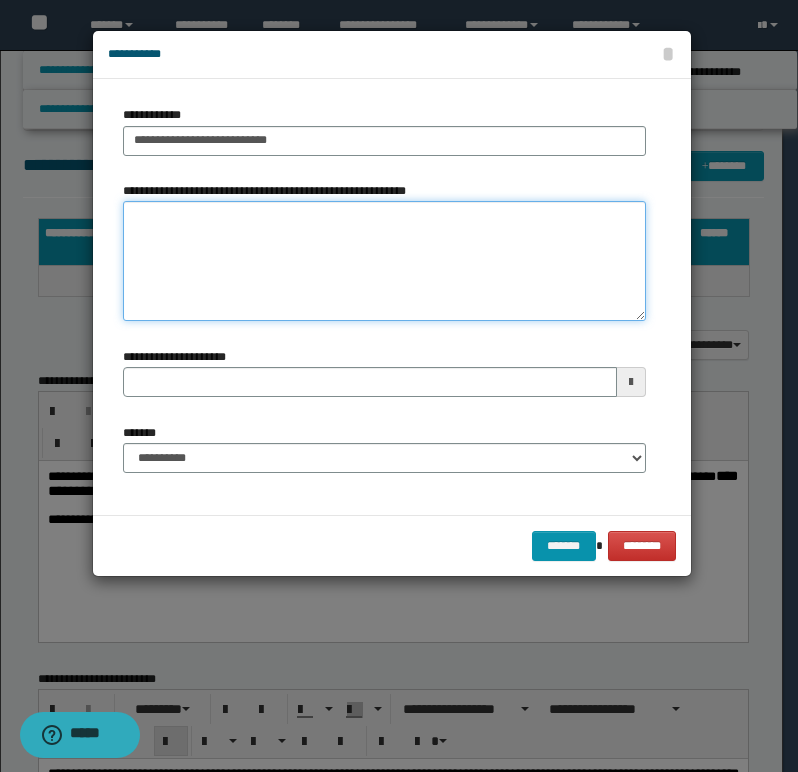 click on "**********" at bounding box center (384, 261) 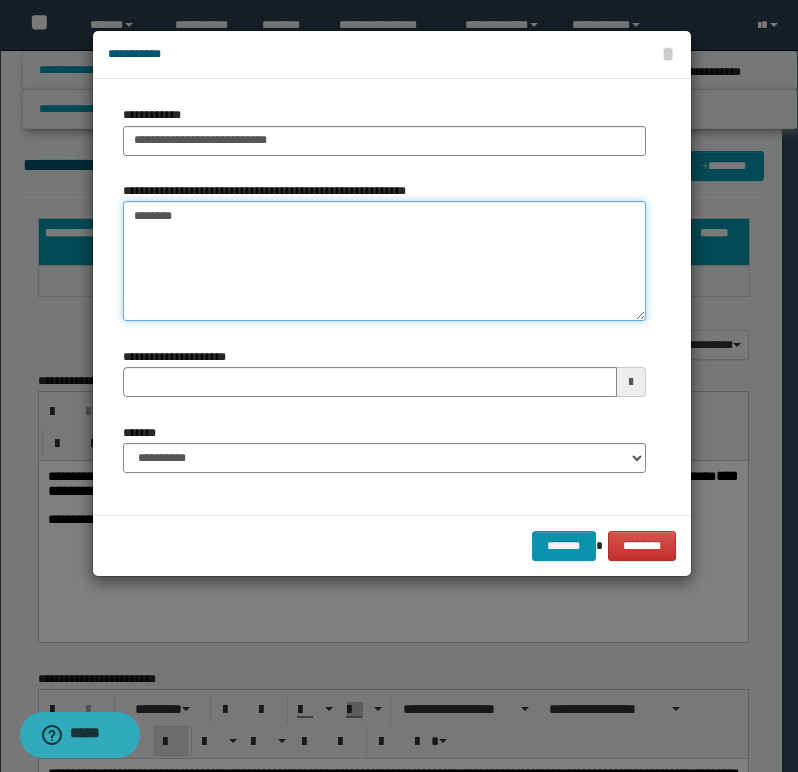 type on "*********" 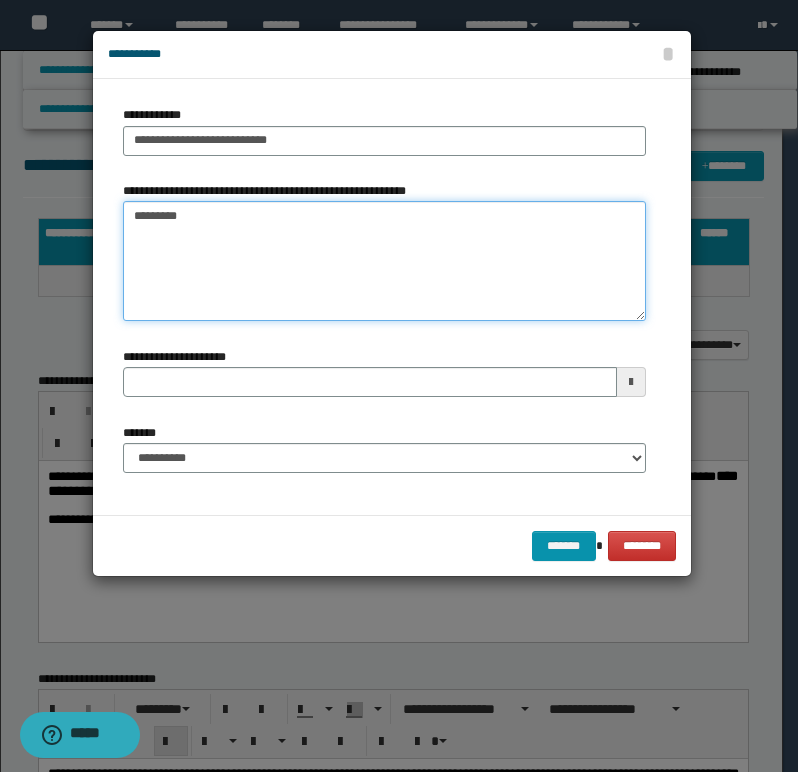 type 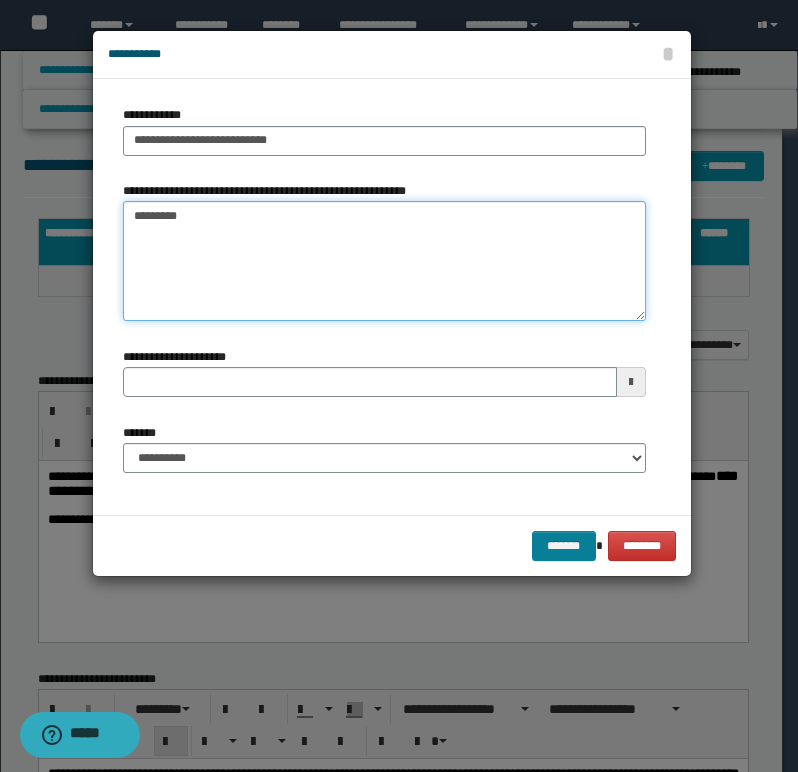 type on "*********" 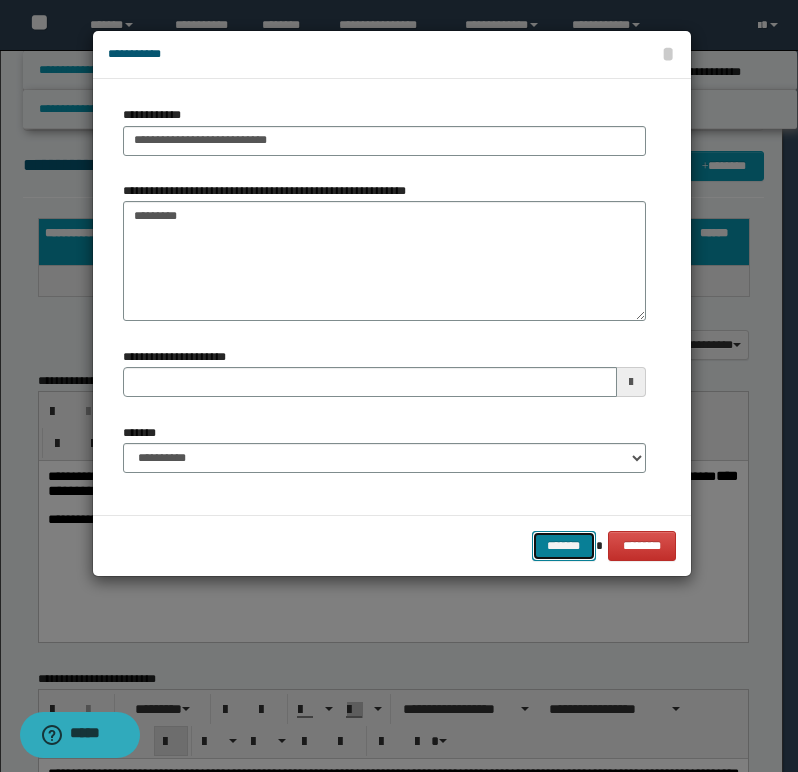 drag, startPoint x: 579, startPoint y: 548, endPoint x: 488, endPoint y: 552, distance: 91.08787 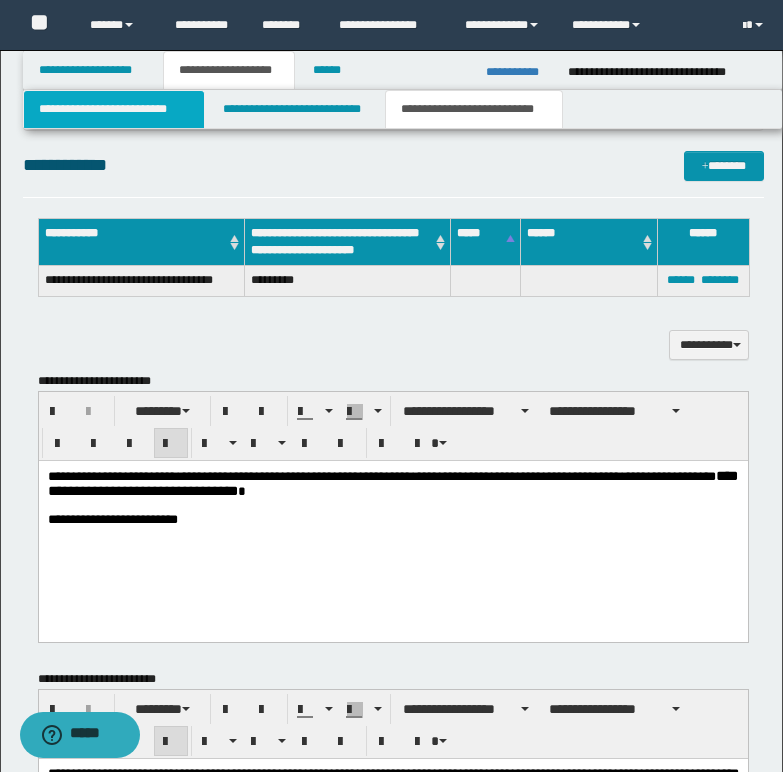 click on "**********" at bounding box center [114, 109] 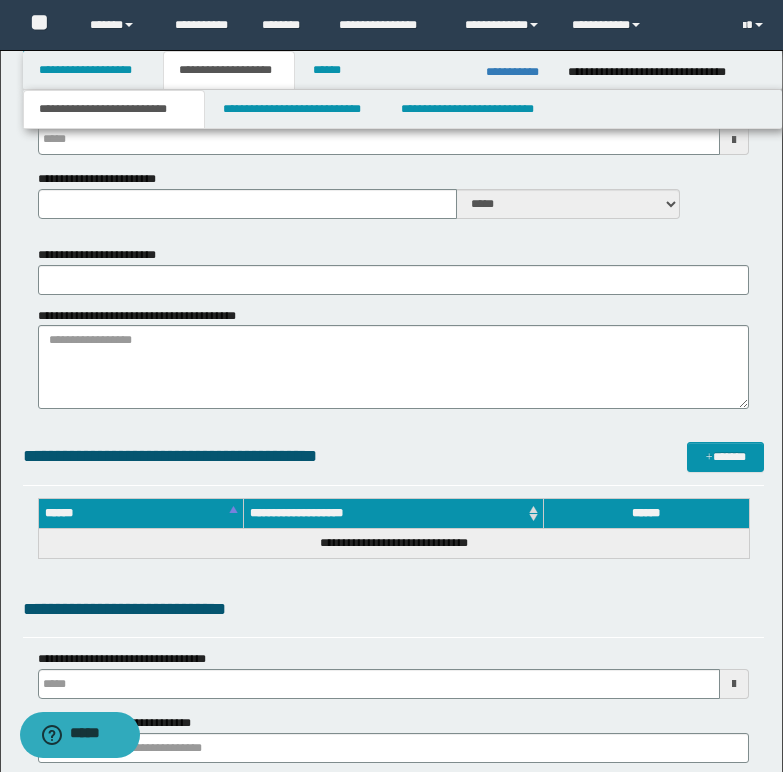 type 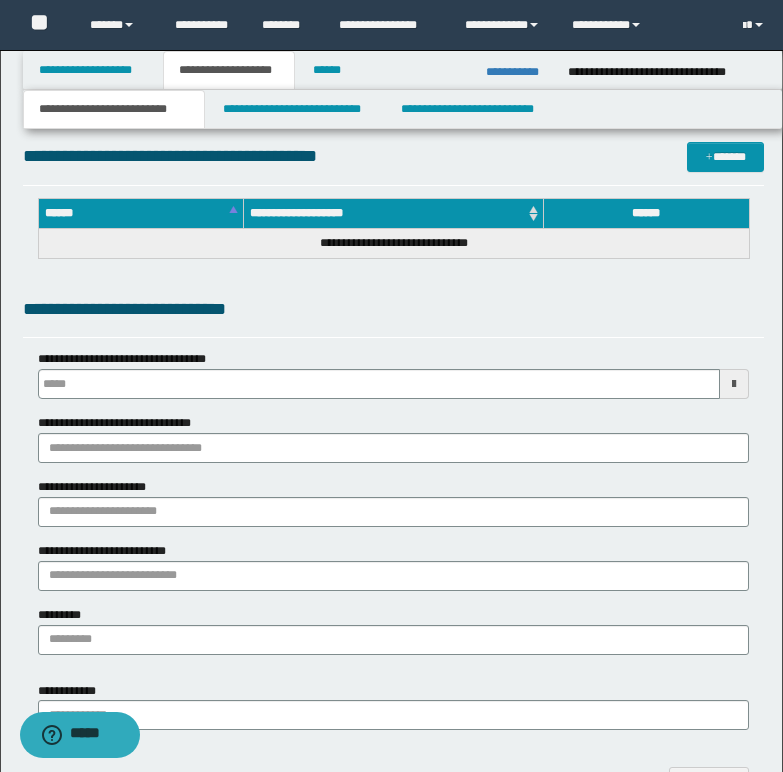 type 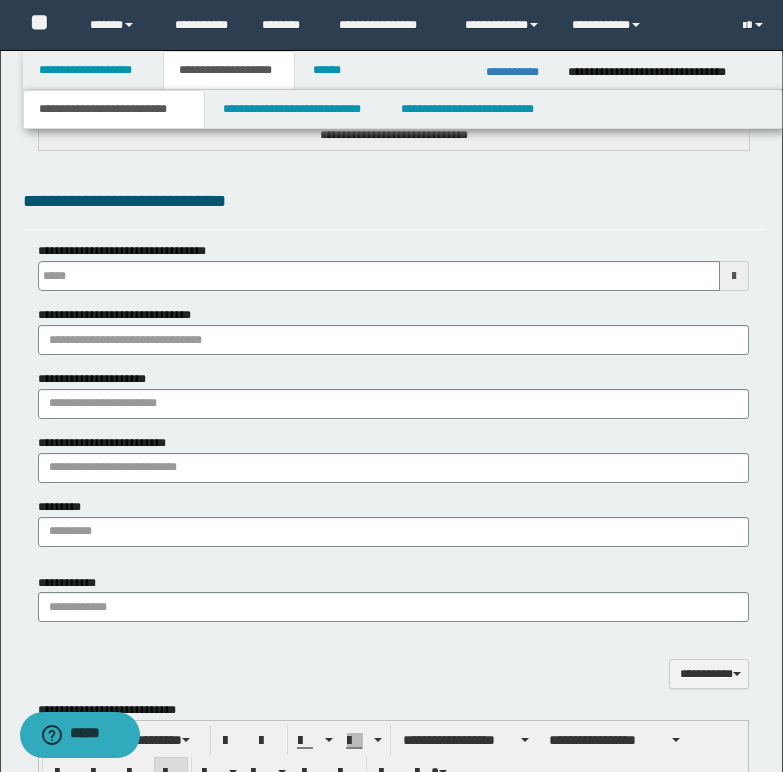 scroll, scrollTop: 1200, scrollLeft: 0, axis: vertical 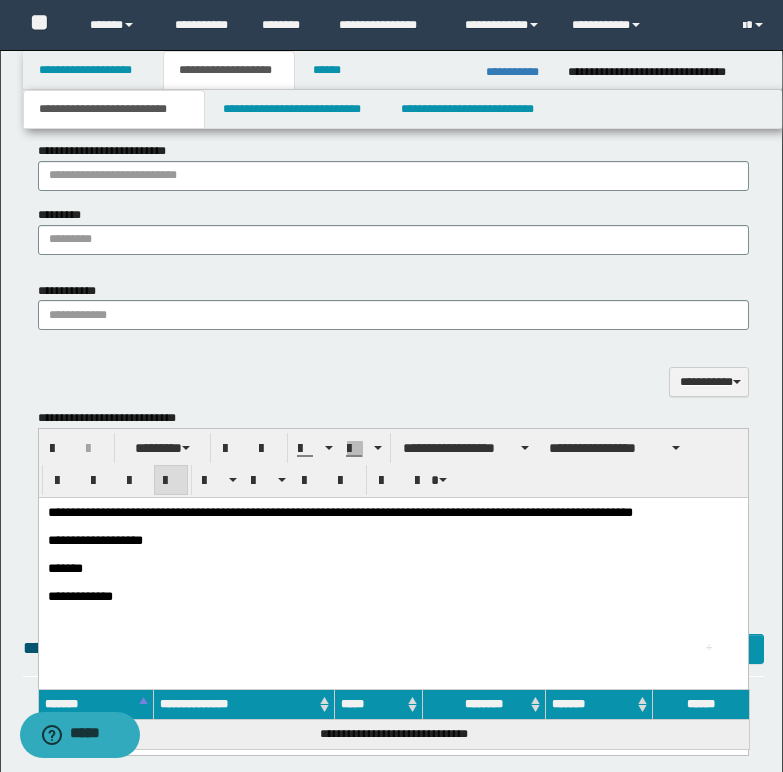 click on "**********" at bounding box center (392, 512) 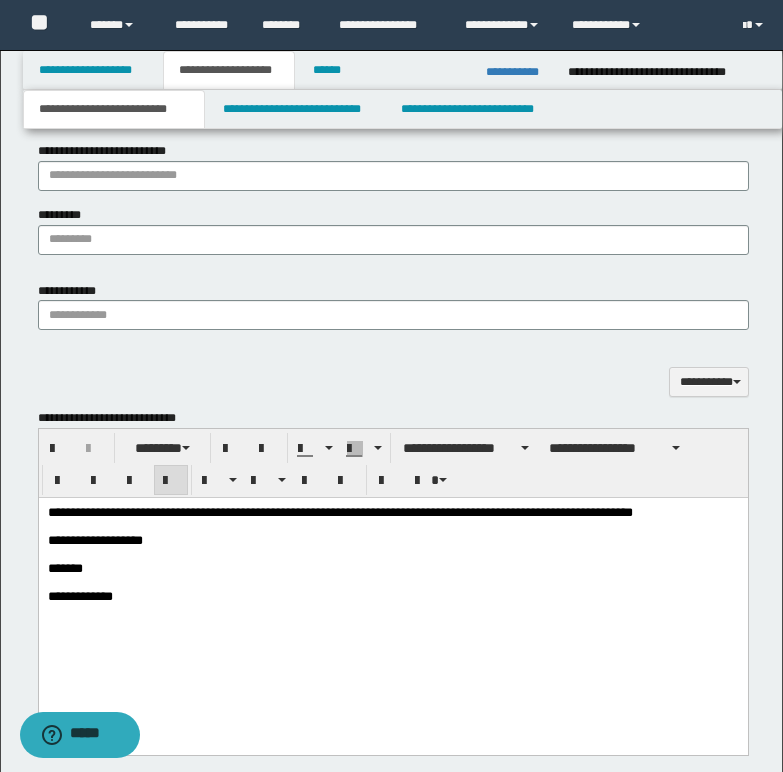 type 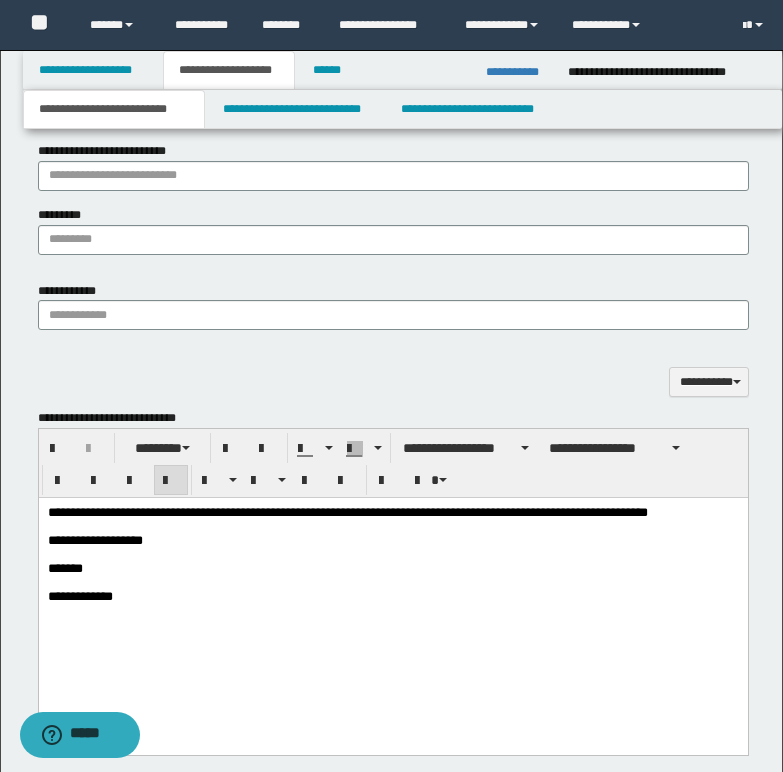 click on "**********" at bounding box center (347, 511) 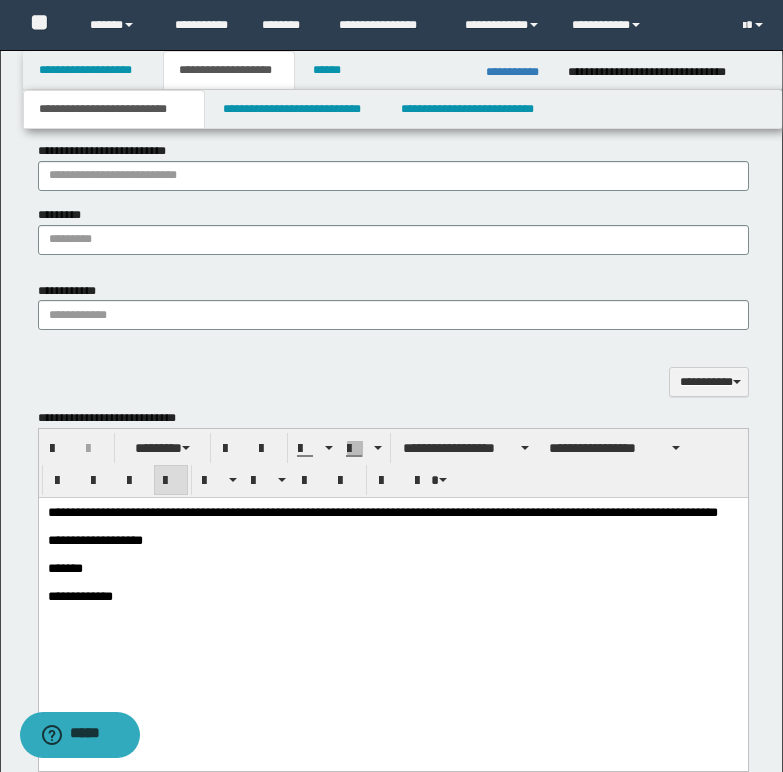 click on "**********" at bounding box center [382, 511] 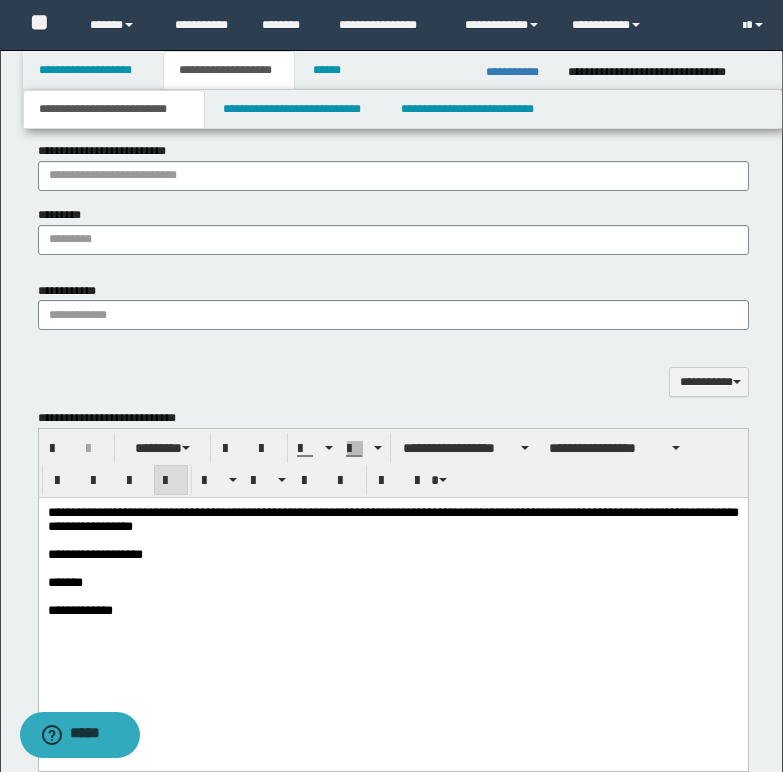 click on "**********" at bounding box center (392, 518) 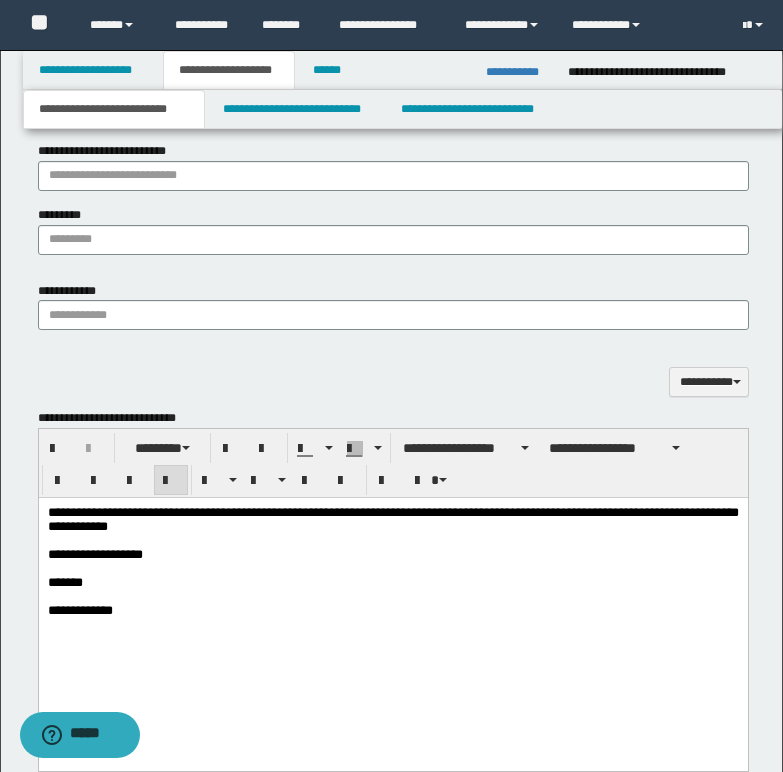 click on "**********" at bounding box center [392, 554] 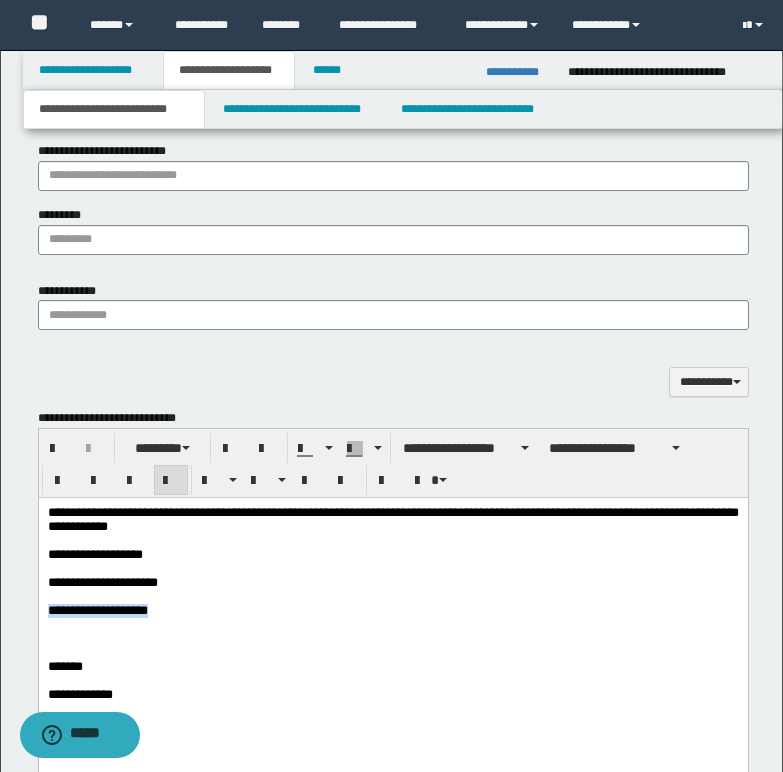 drag, startPoint x: 46, startPoint y: 621, endPoint x: 220, endPoint y: 624, distance: 174.02586 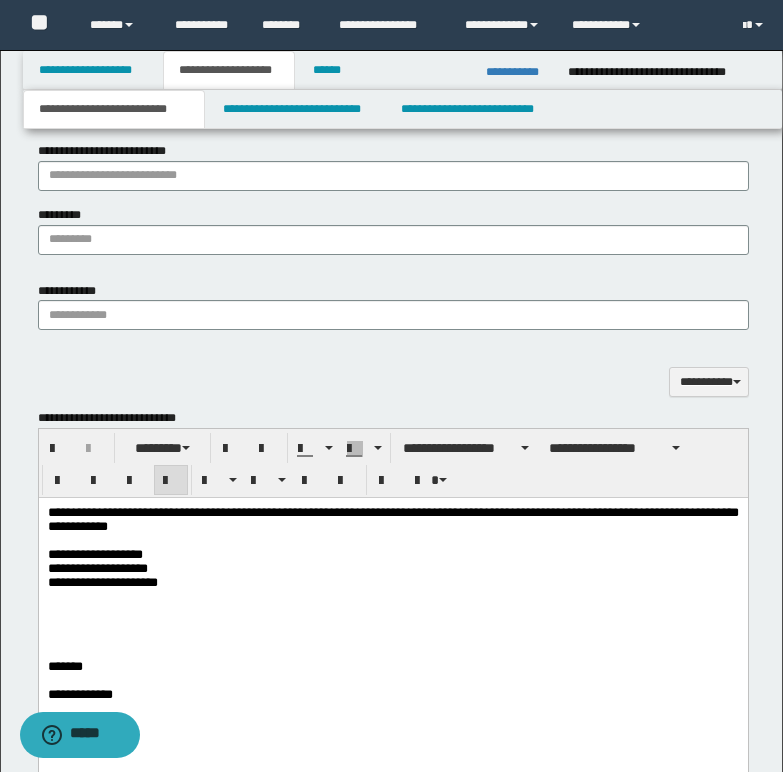 click on "**********" at bounding box center [392, 554] 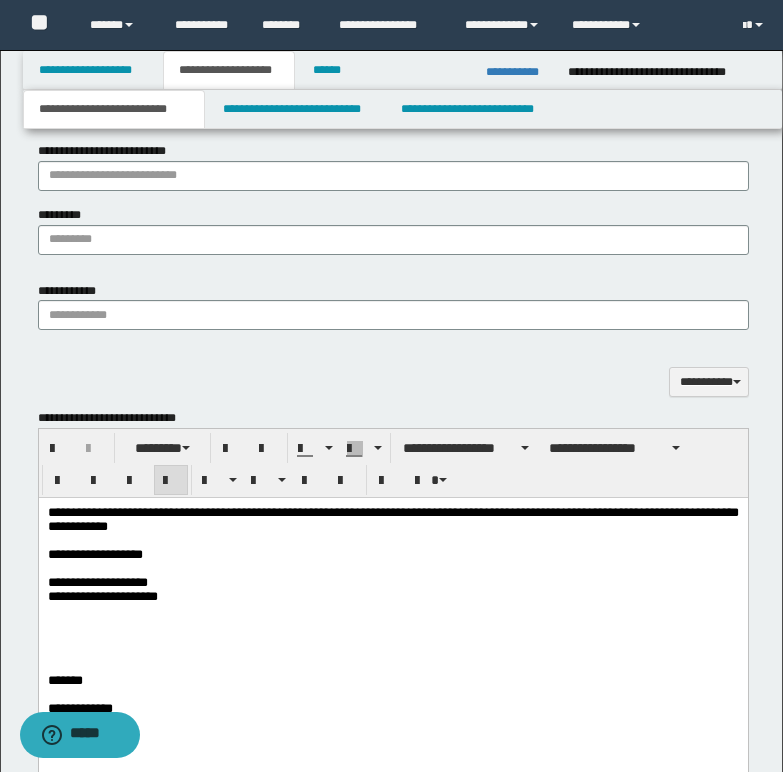 click on "**********" at bounding box center [392, 582] 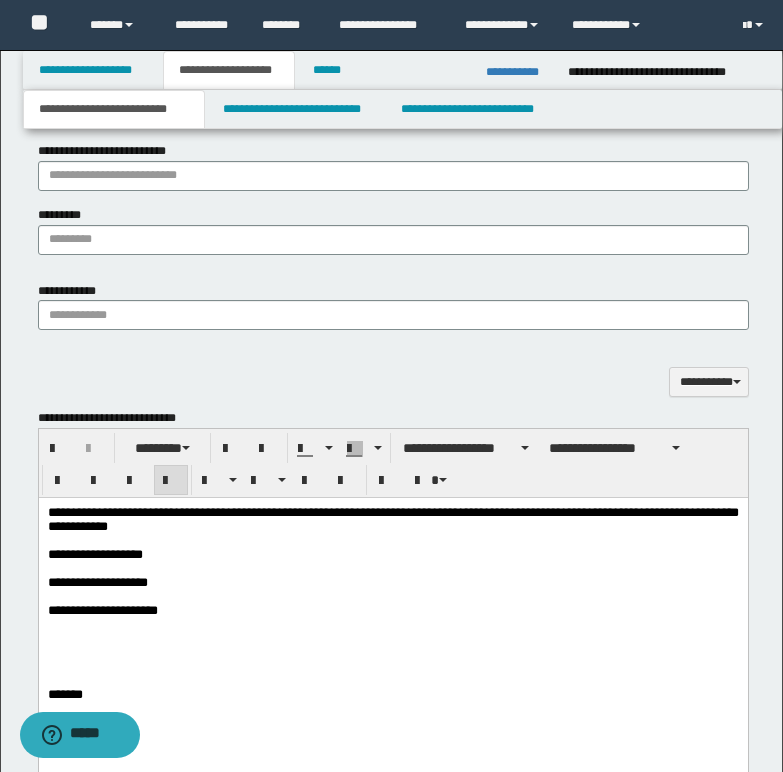 click on "**********" at bounding box center (392, 554) 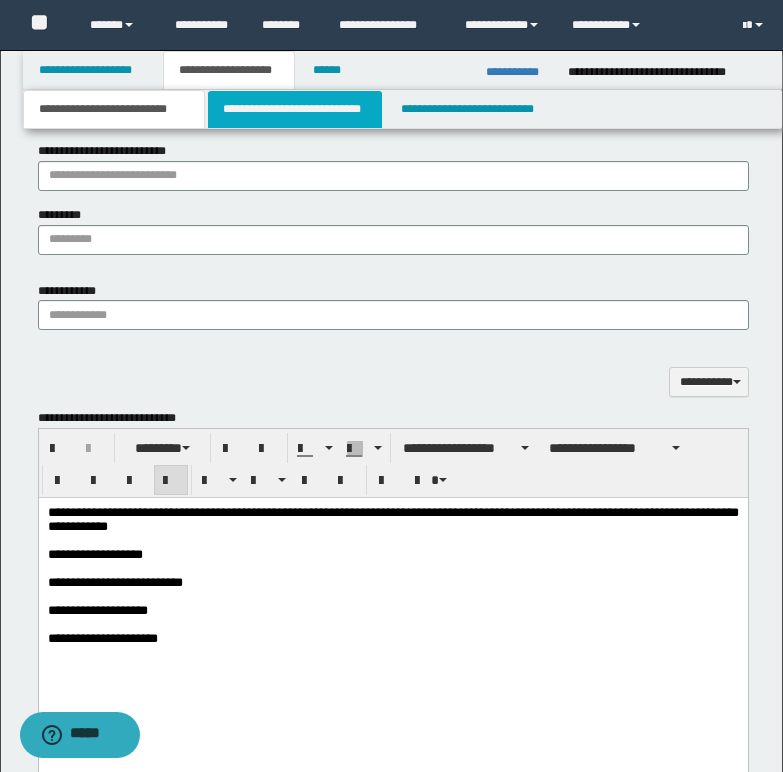 click on "**********" at bounding box center [295, 109] 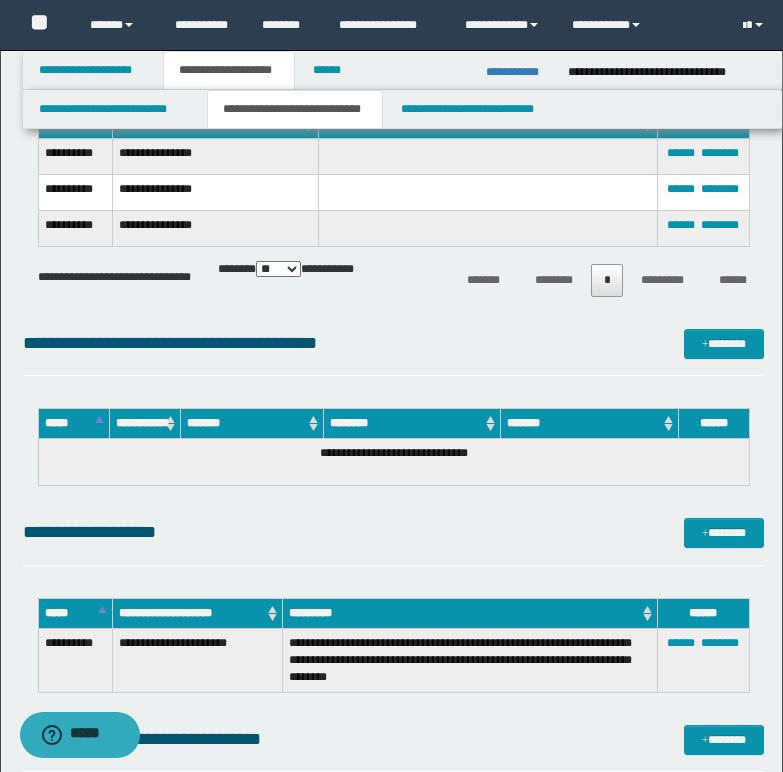 scroll, scrollTop: 800, scrollLeft: 0, axis: vertical 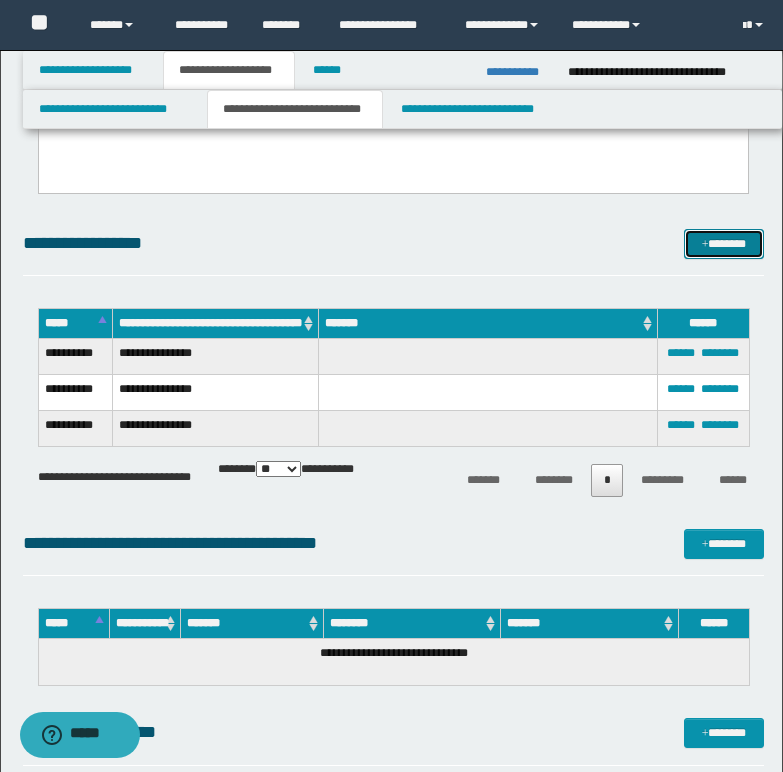drag, startPoint x: 723, startPoint y: 247, endPoint x: 708, endPoint y: 254, distance: 16.552946 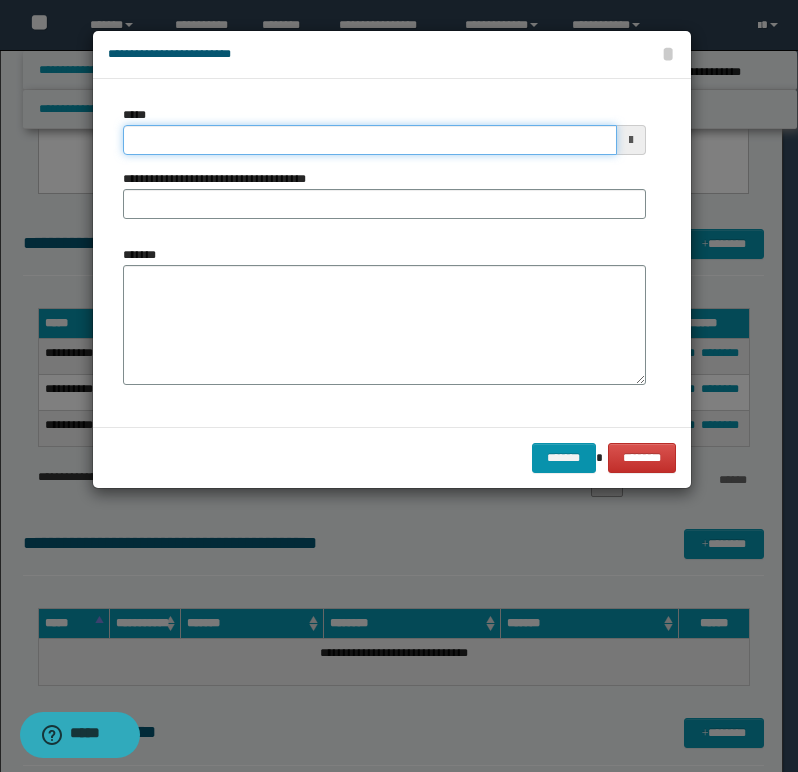 click on "*****" at bounding box center [370, 140] 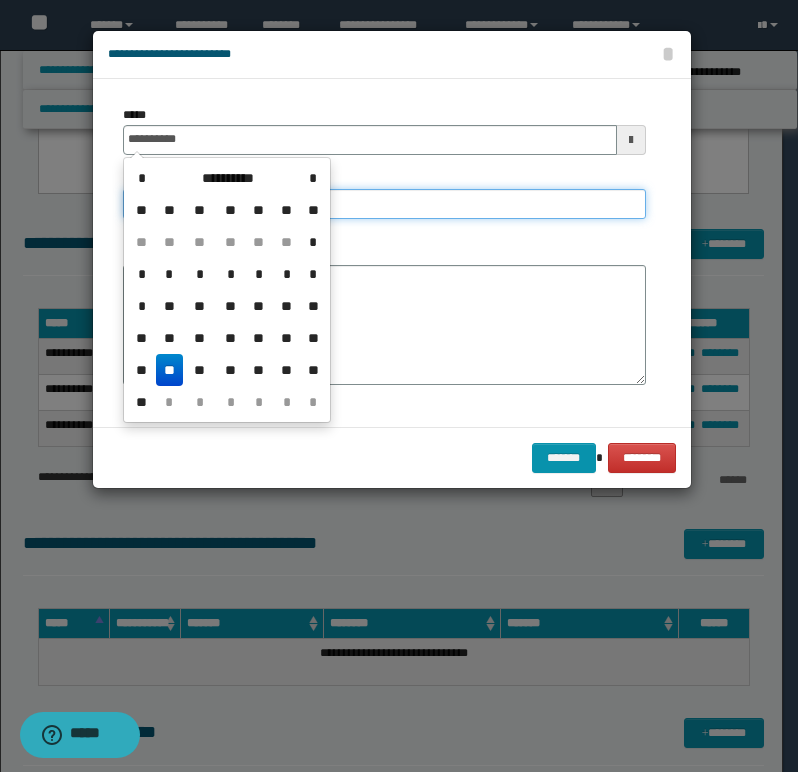 type on "**********" 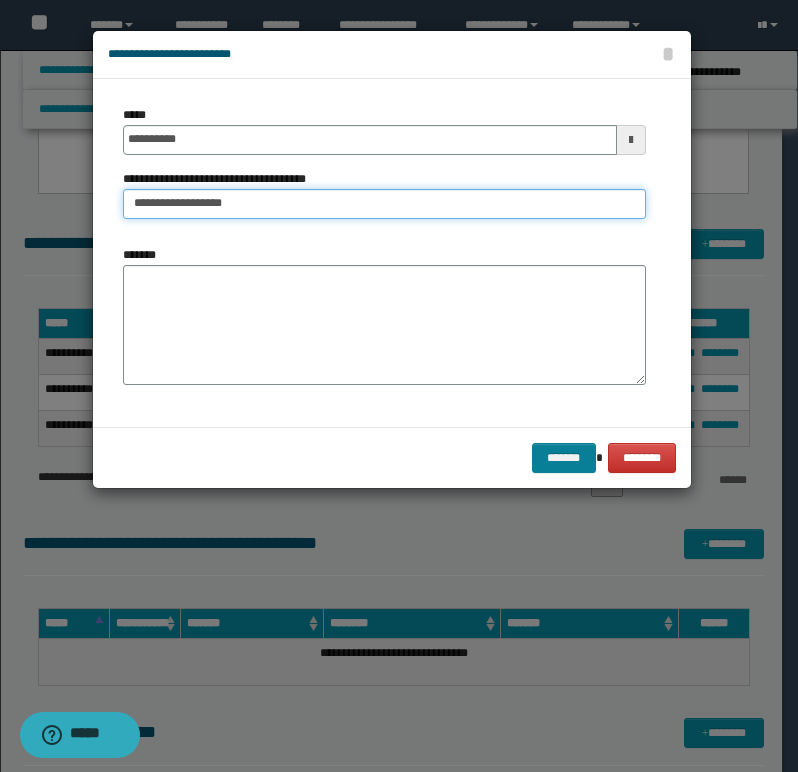 type on "**********" 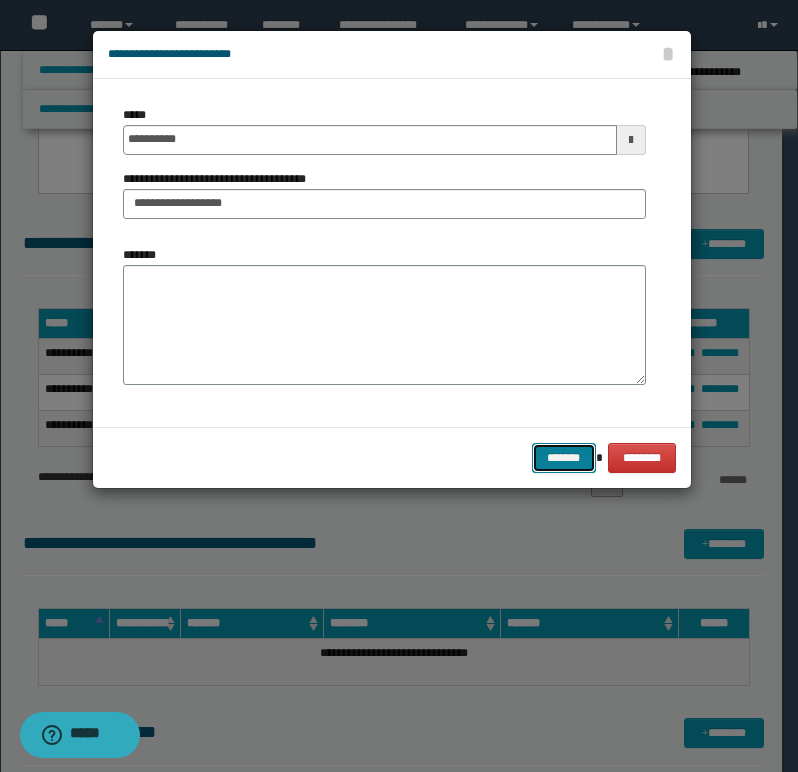 click on "*******" at bounding box center (564, 458) 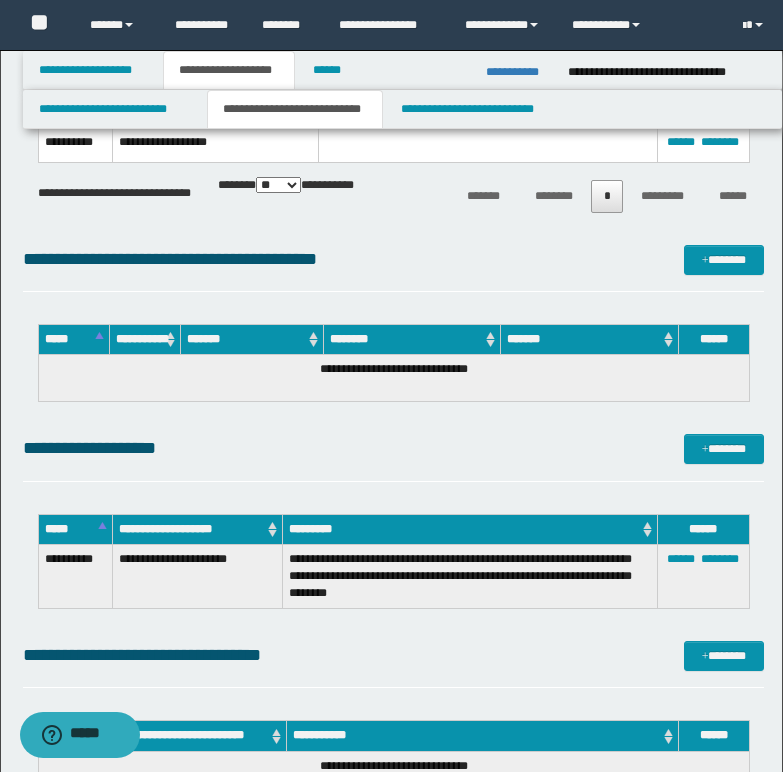 scroll, scrollTop: 1200, scrollLeft: 0, axis: vertical 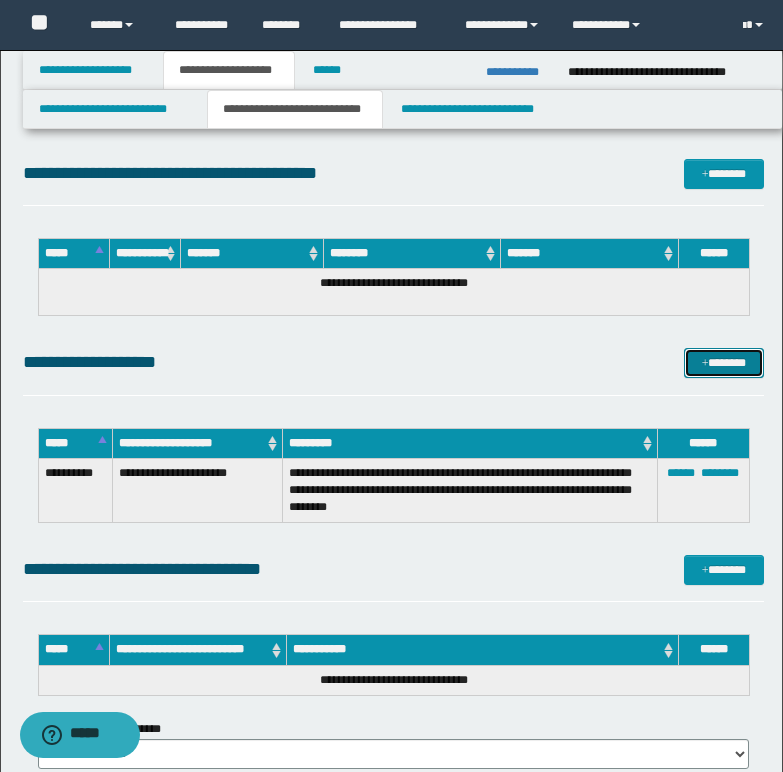 click on "*******" at bounding box center (724, 363) 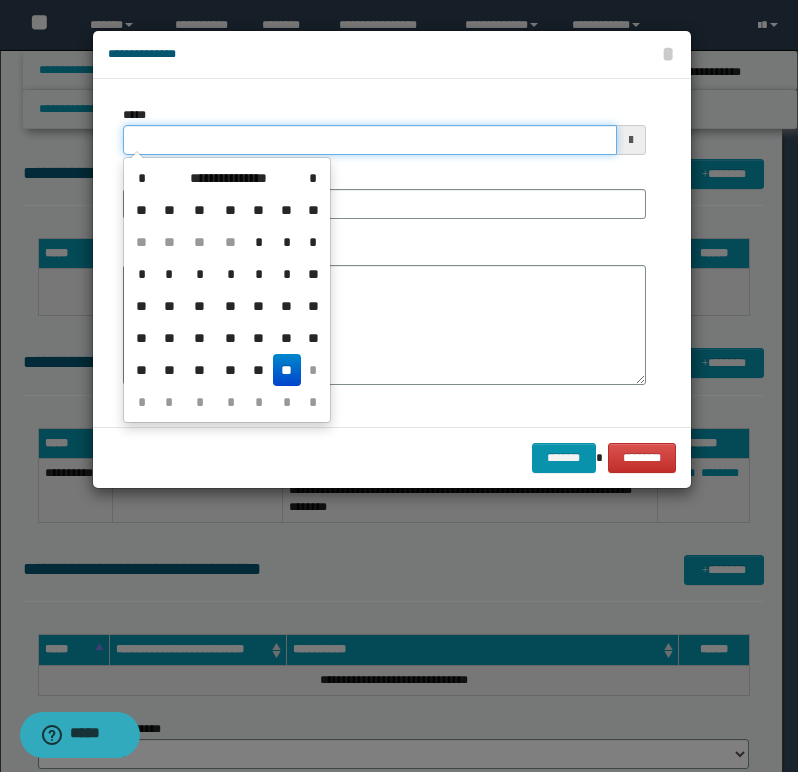click on "*****" at bounding box center [370, 140] 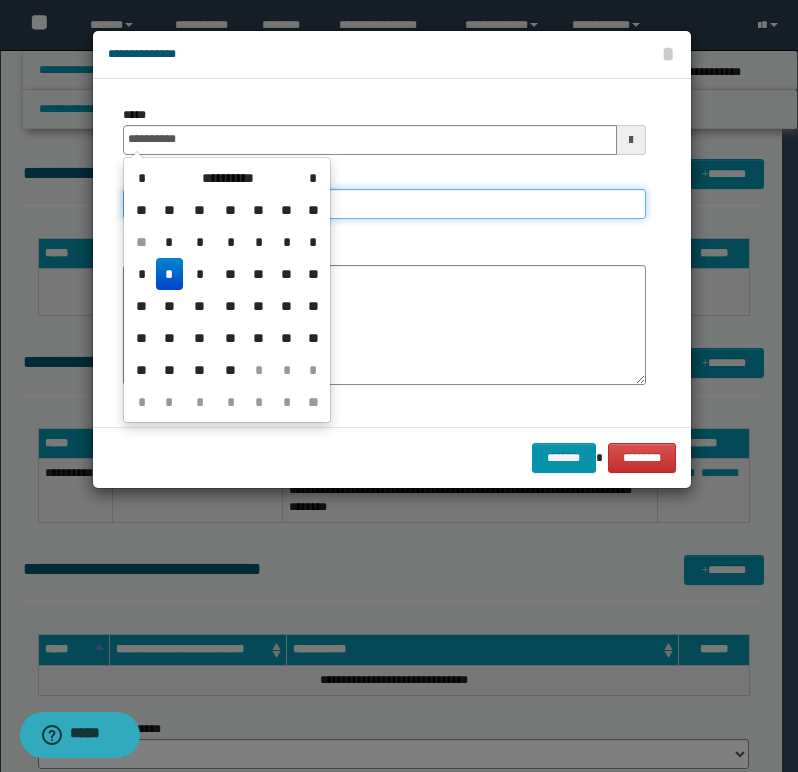 type on "**********" 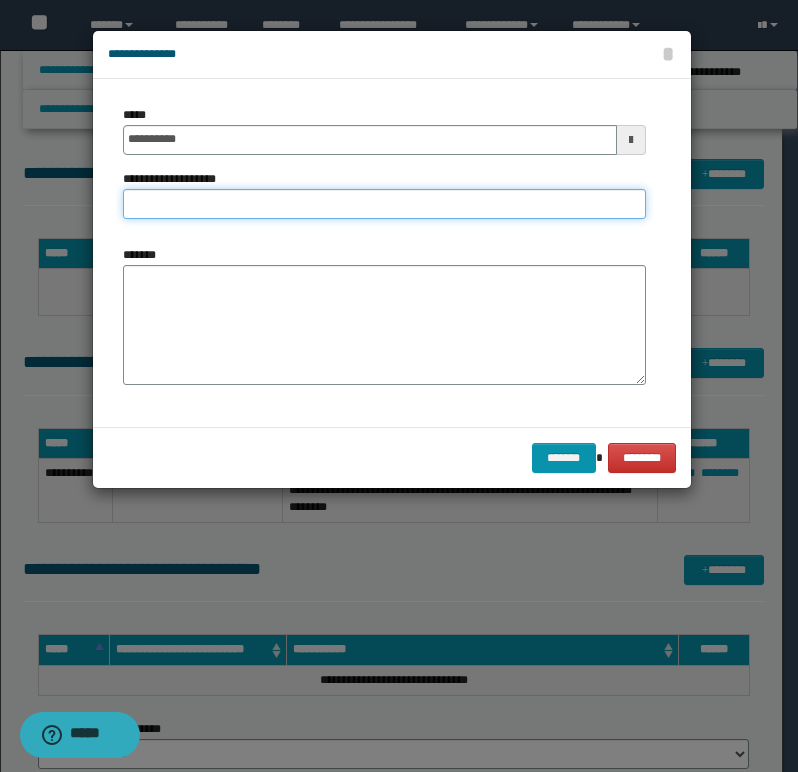 click on "**********" at bounding box center (384, 204) 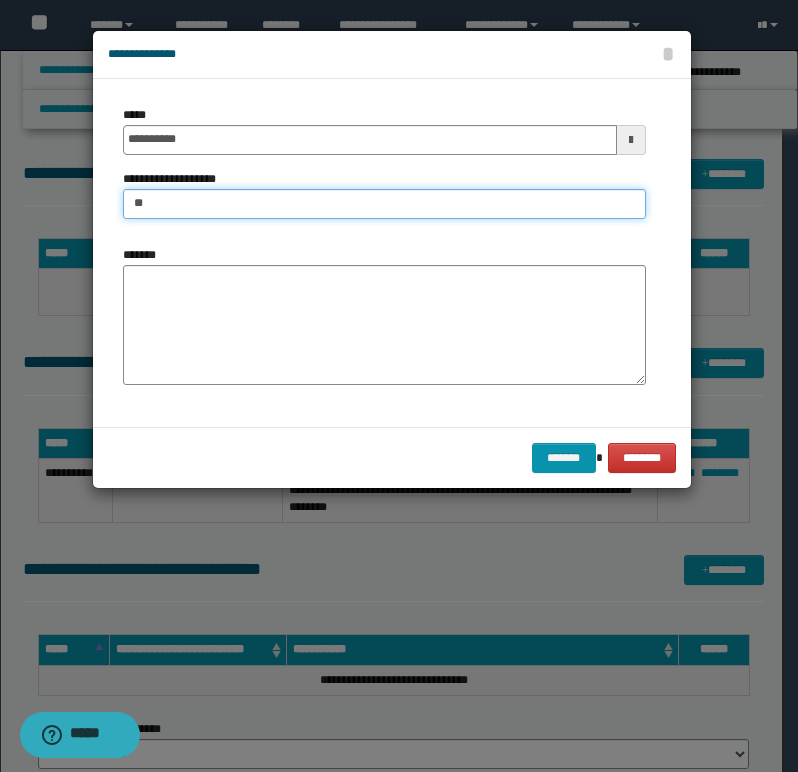 type on "*" 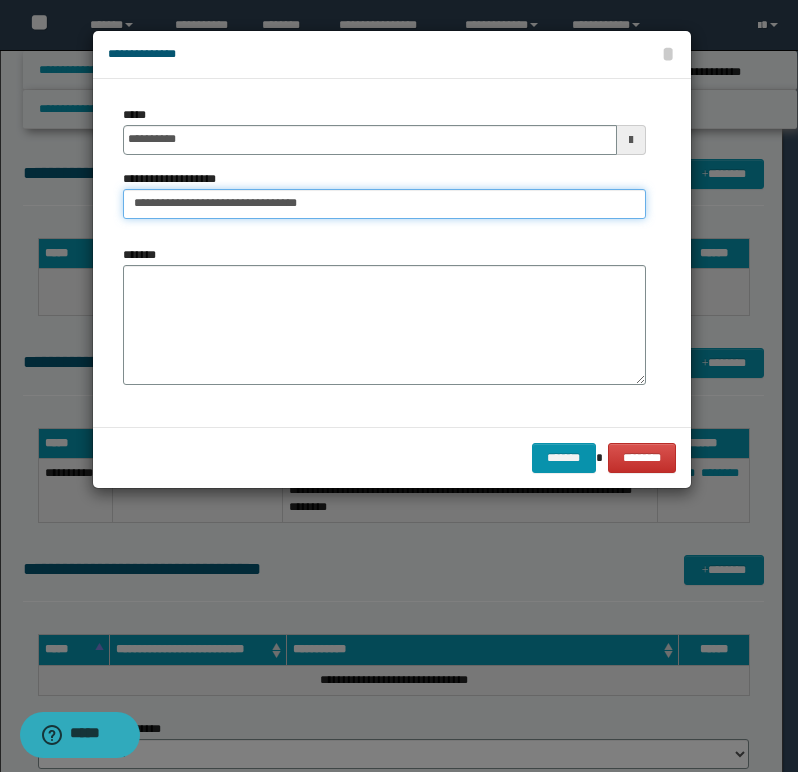 type on "**********" 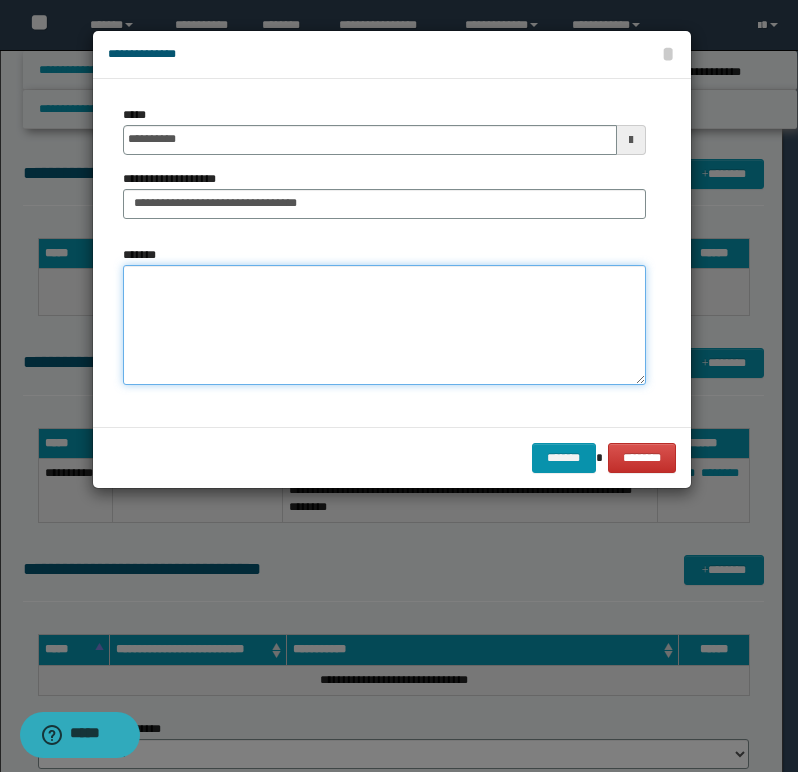 drag, startPoint x: 137, startPoint y: 291, endPoint x: 141, endPoint y: 276, distance: 15.524175 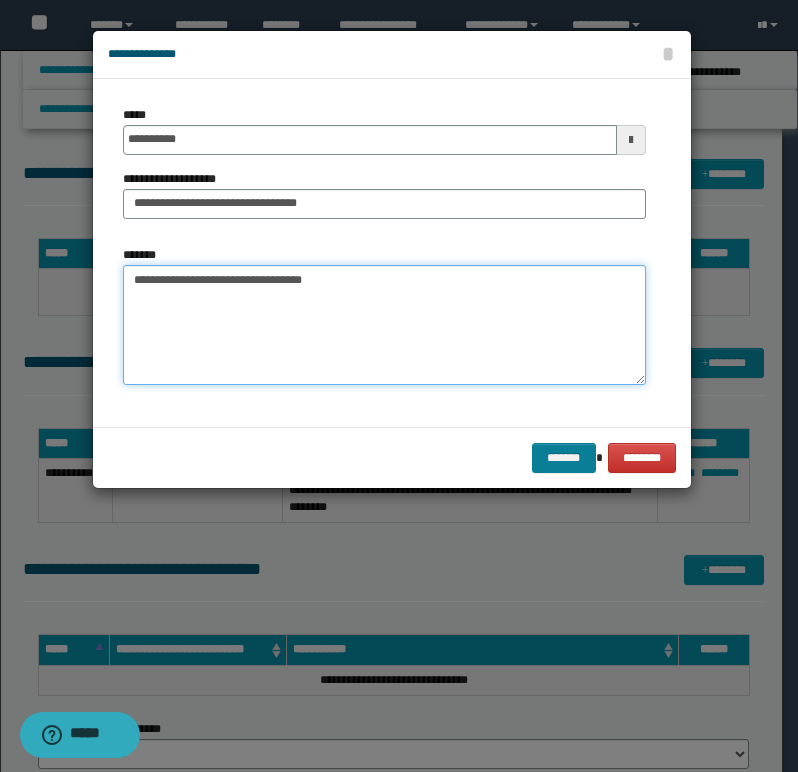 type on "**********" 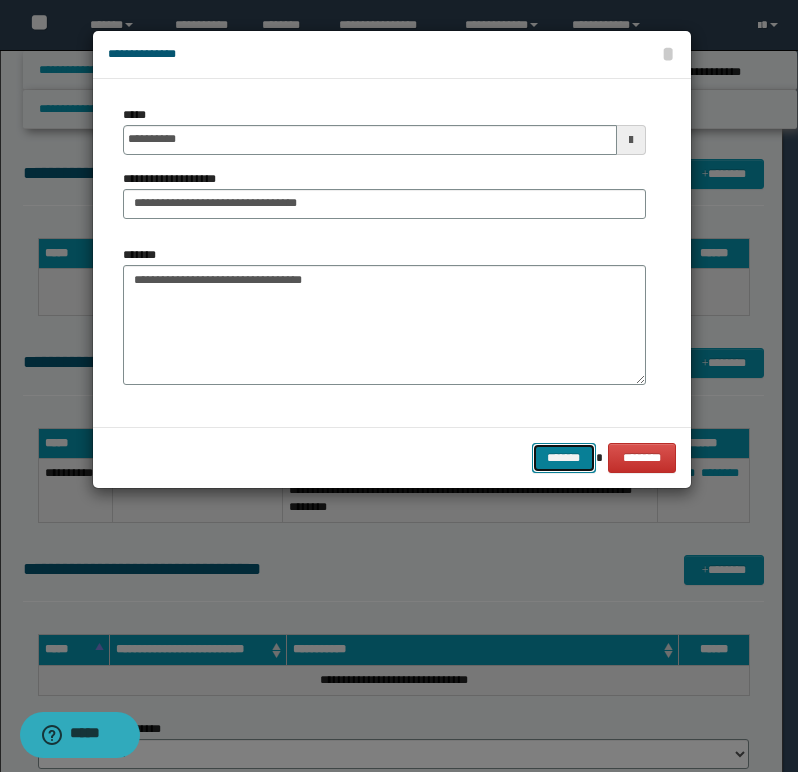 click on "*******" at bounding box center (564, 458) 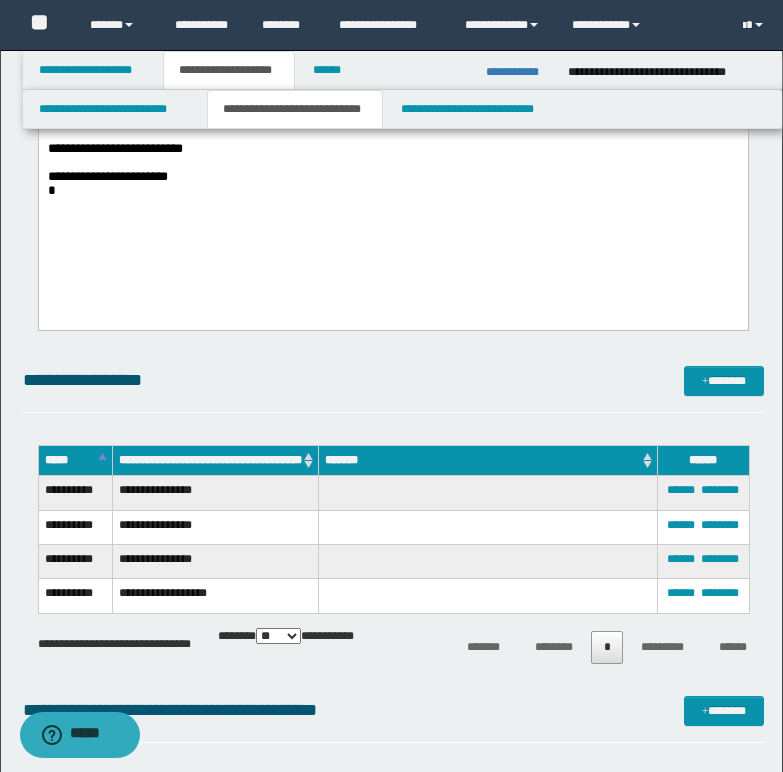scroll, scrollTop: 700, scrollLeft: 0, axis: vertical 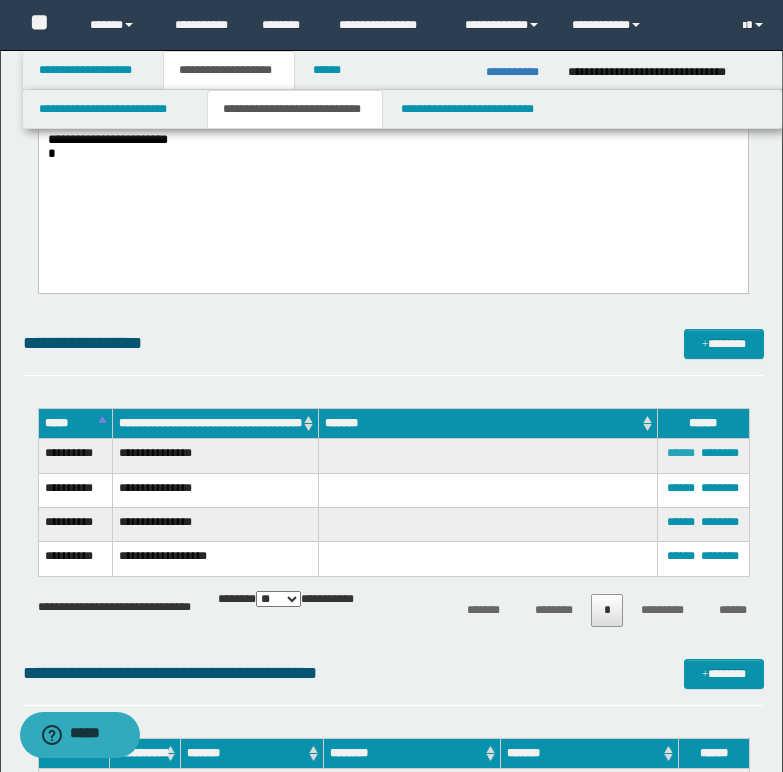 click on "******" at bounding box center (681, 453) 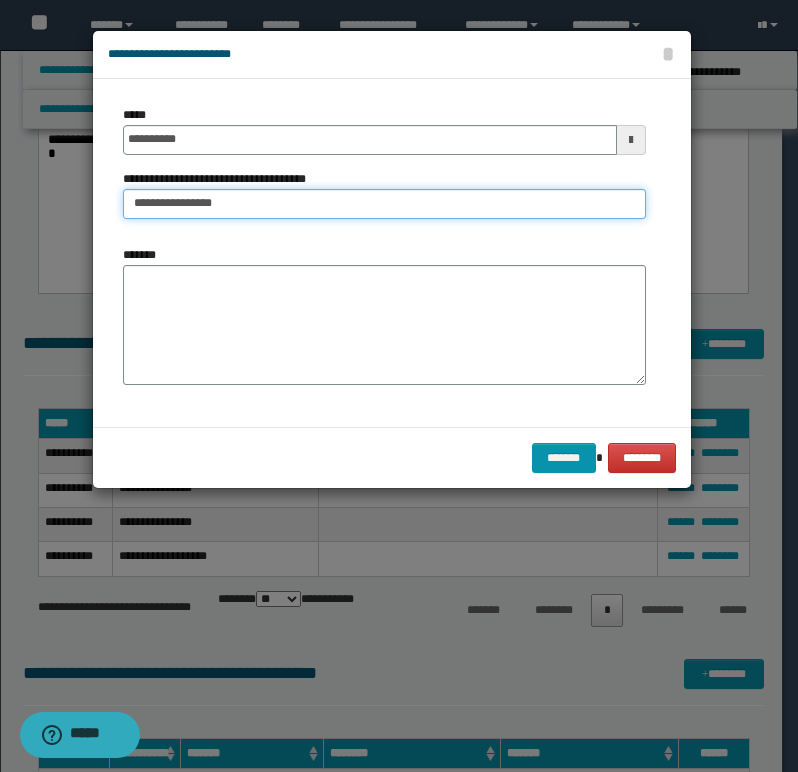 click on "**********" at bounding box center [384, 204] 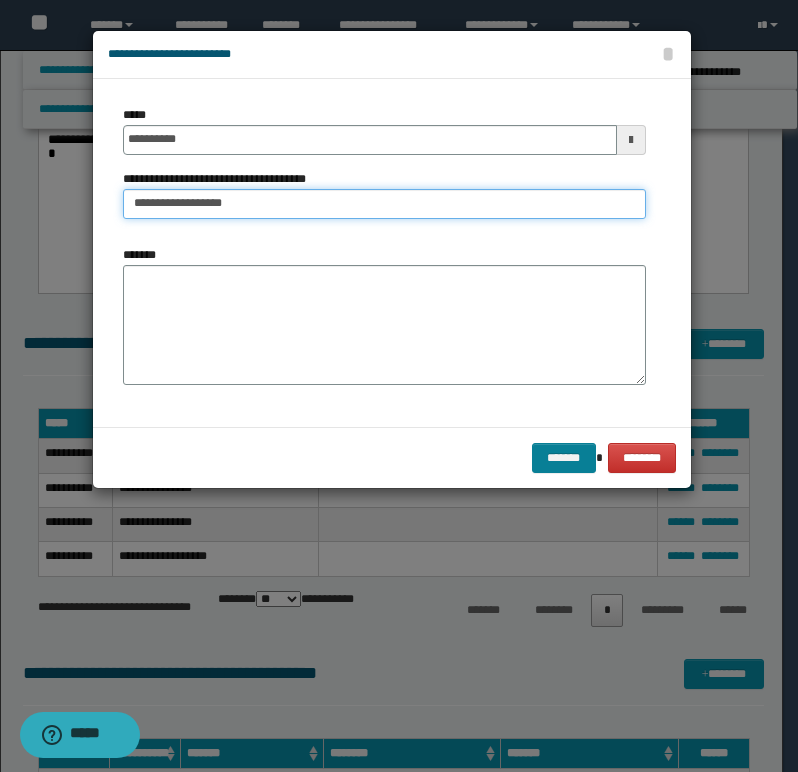 type on "**********" 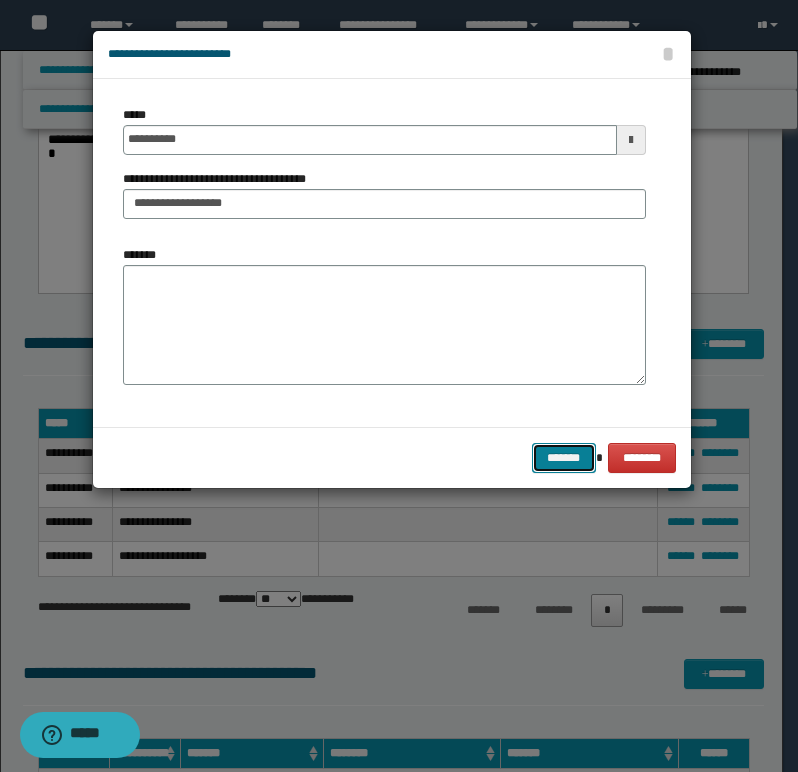 click on "*******" at bounding box center [564, 458] 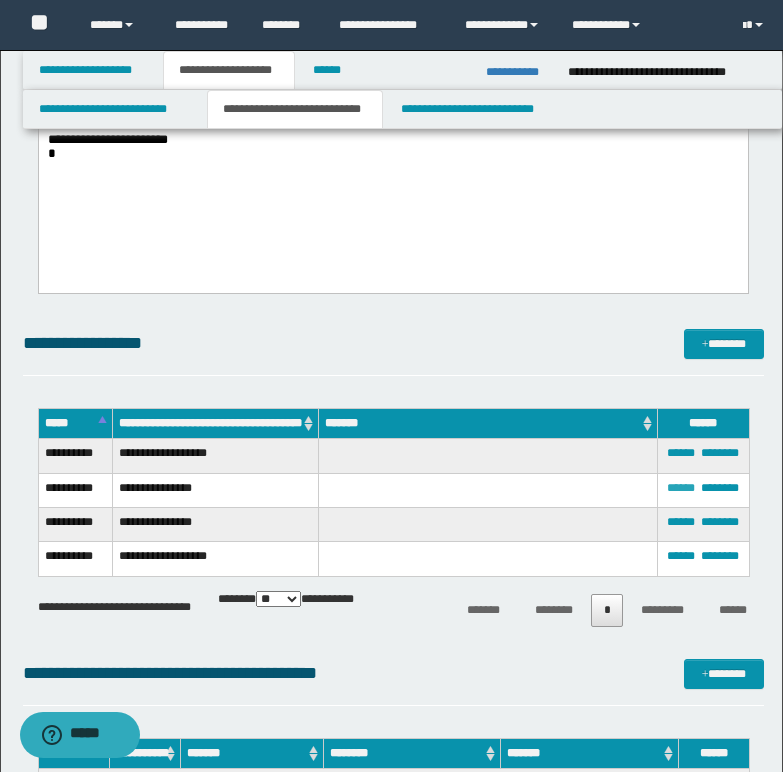 click on "******" at bounding box center (681, 488) 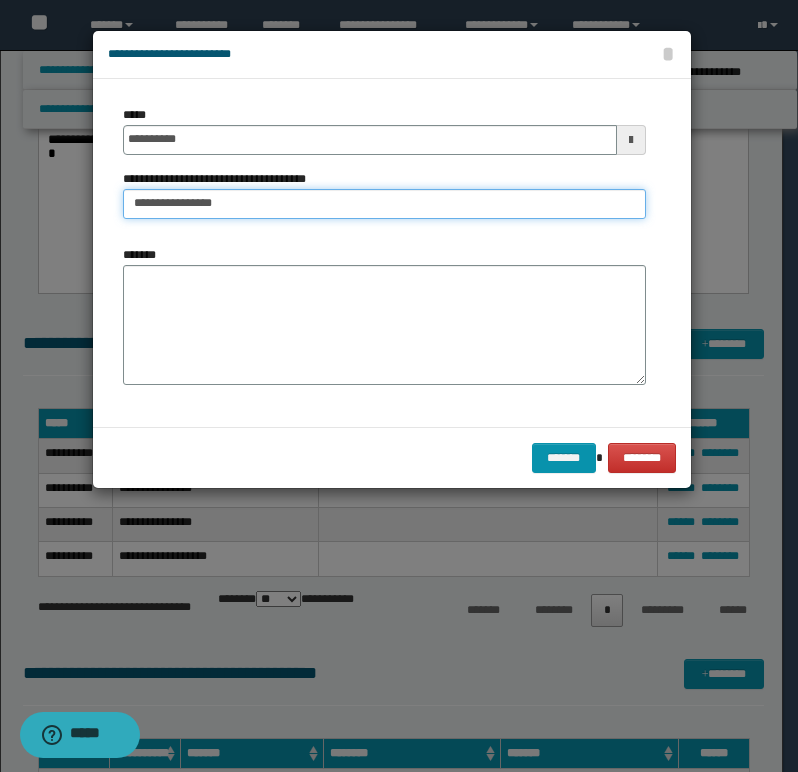 click on "**********" at bounding box center [384, 204] 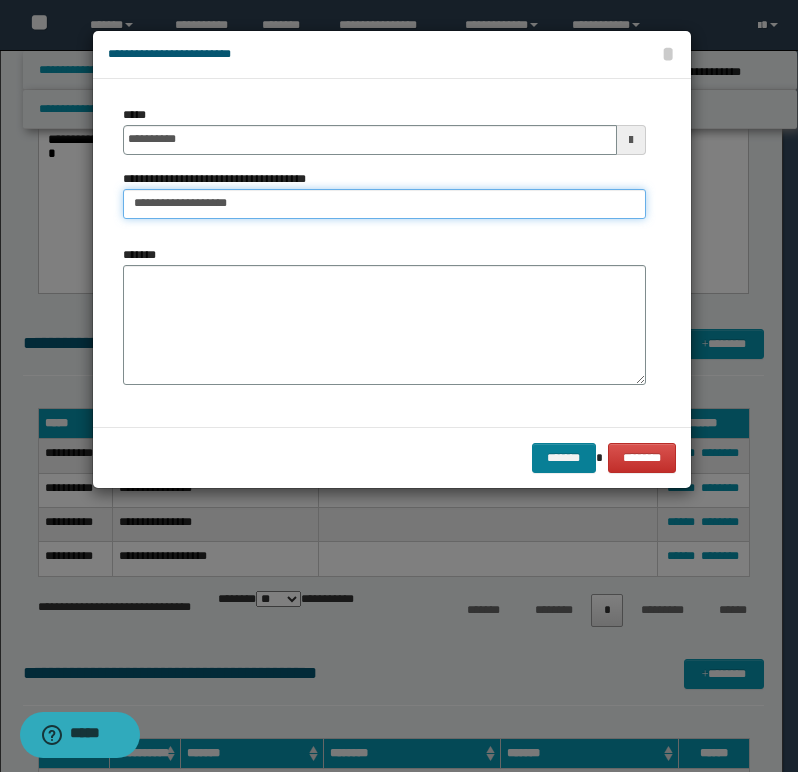 type on "**********" 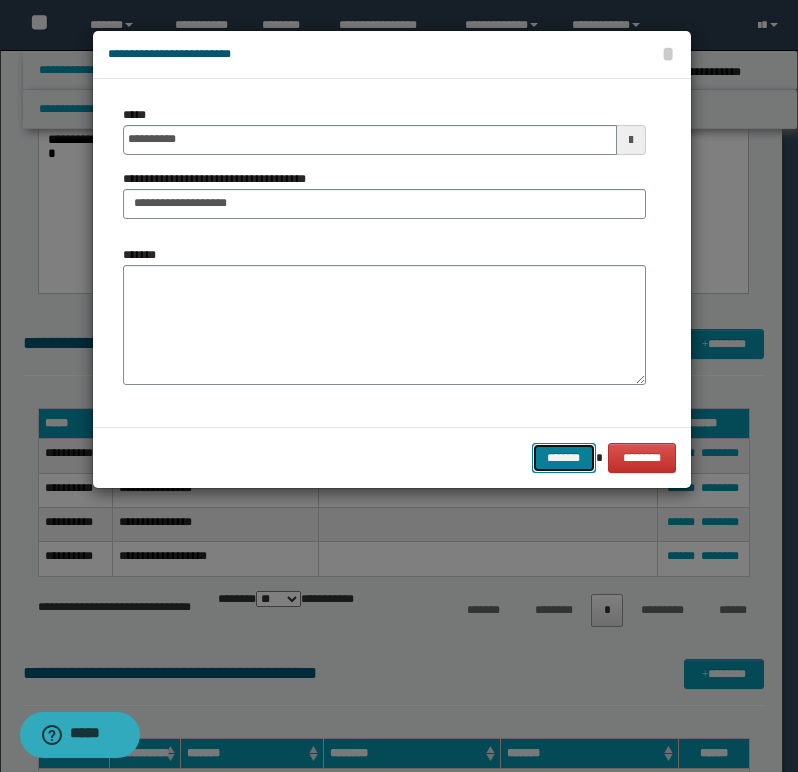 drag, startPoint x: 560, startPoint y: 453, endPoint x: 441, endPoint y: 454, distance: 119.0042 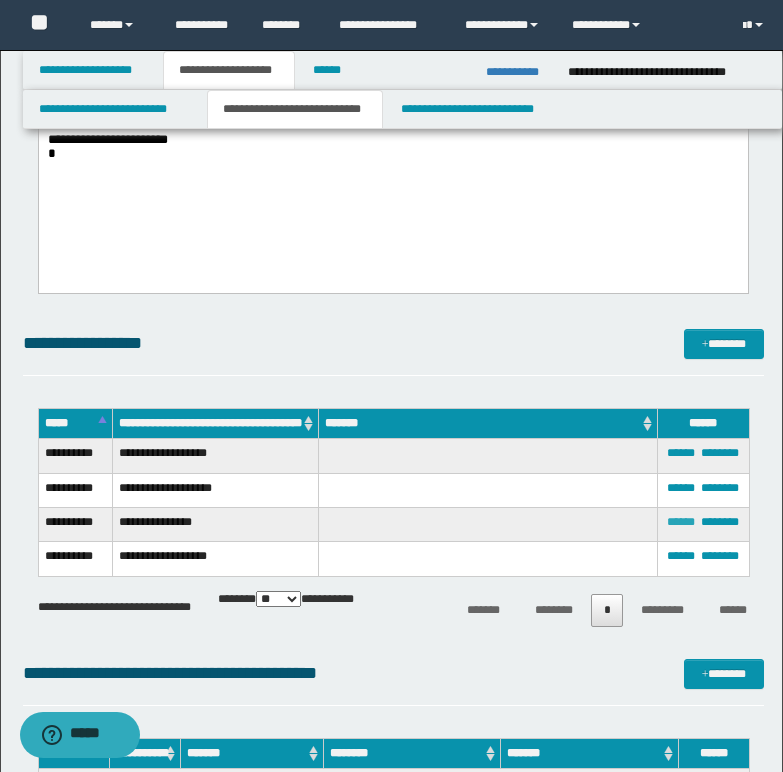 click on "******" at bounding box center (681, 522) 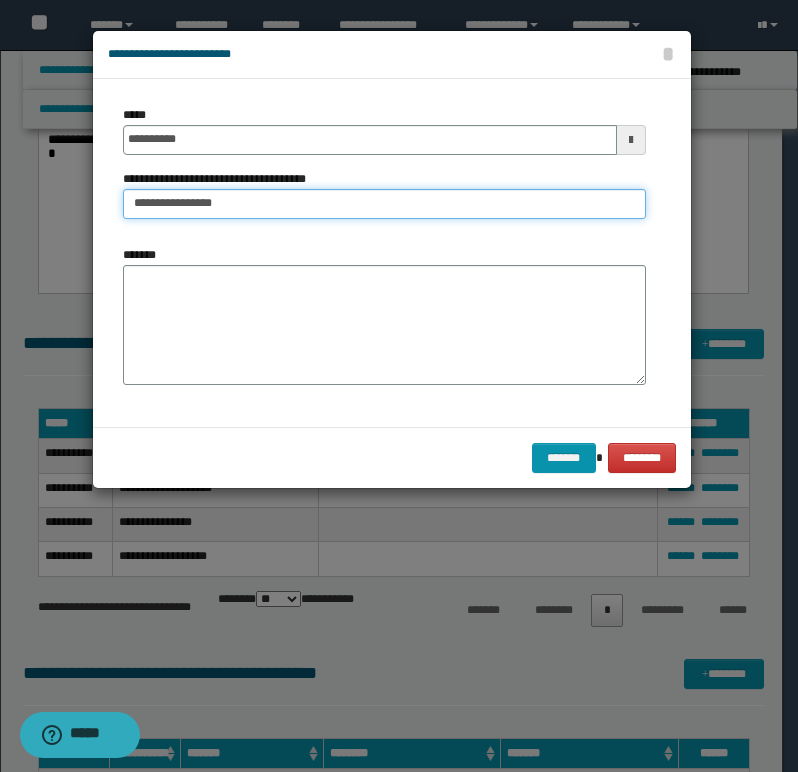 click on "**********" at bounding box center [384, 204] 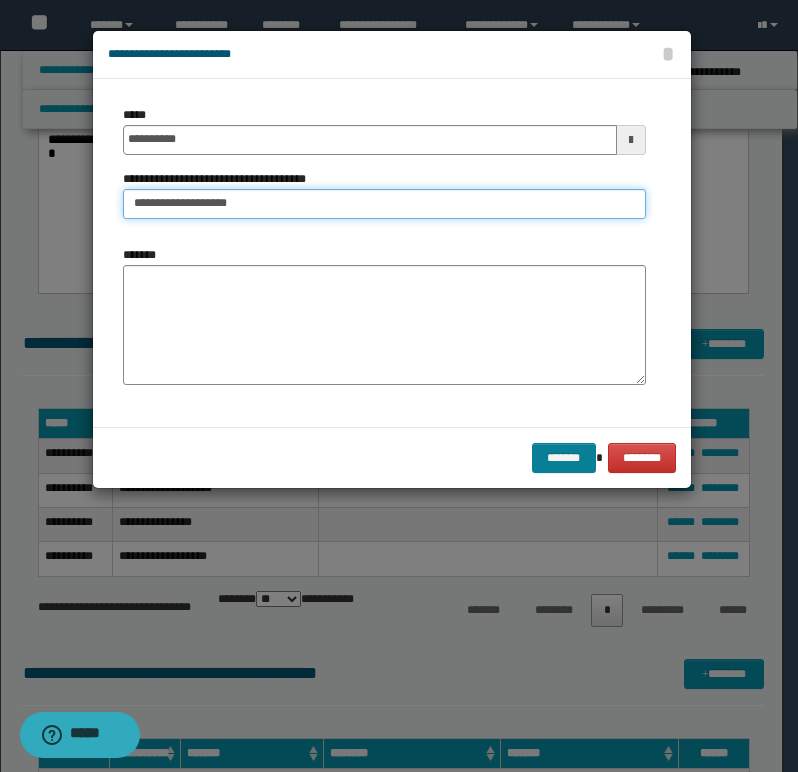 type on "**********" 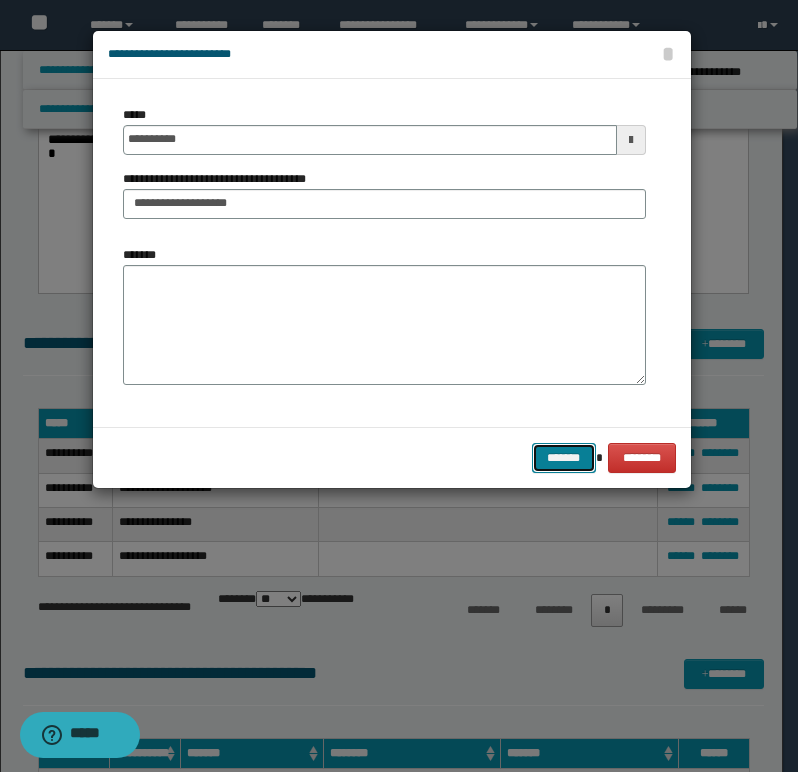 click on "*******" at bounding box center (564, 458) 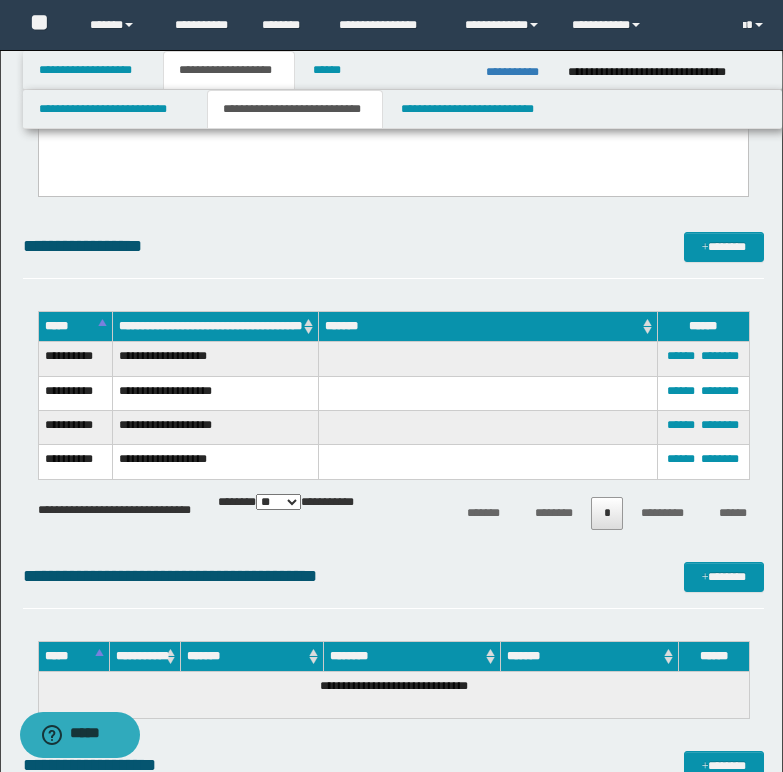 scroll, scrollTop: 1100, scrollLeft: 0, axis: vertical 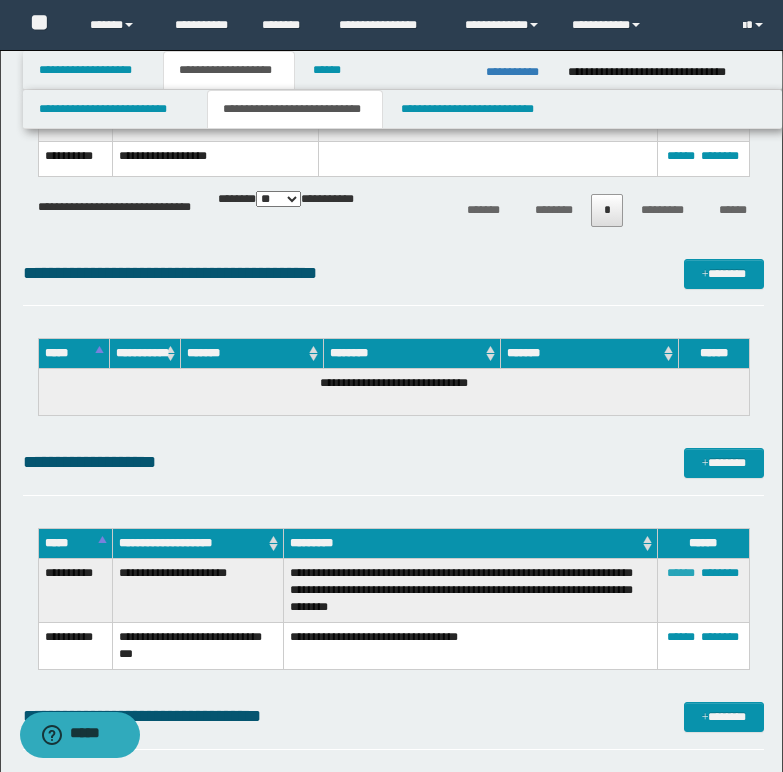 click on "******" at bounding box center (681, 573) 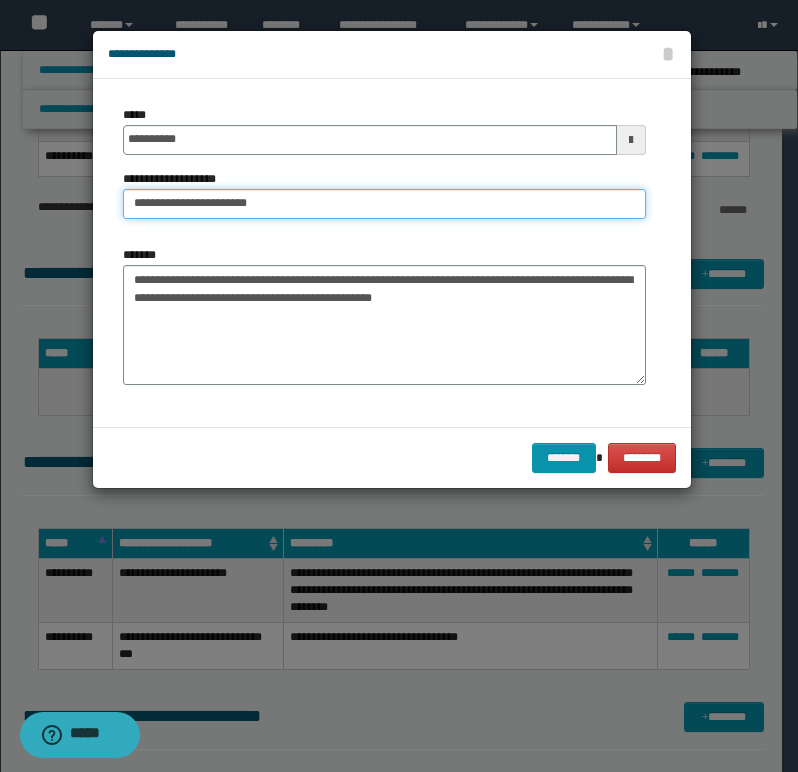 click on "**********" at bounding box center (384, 204) 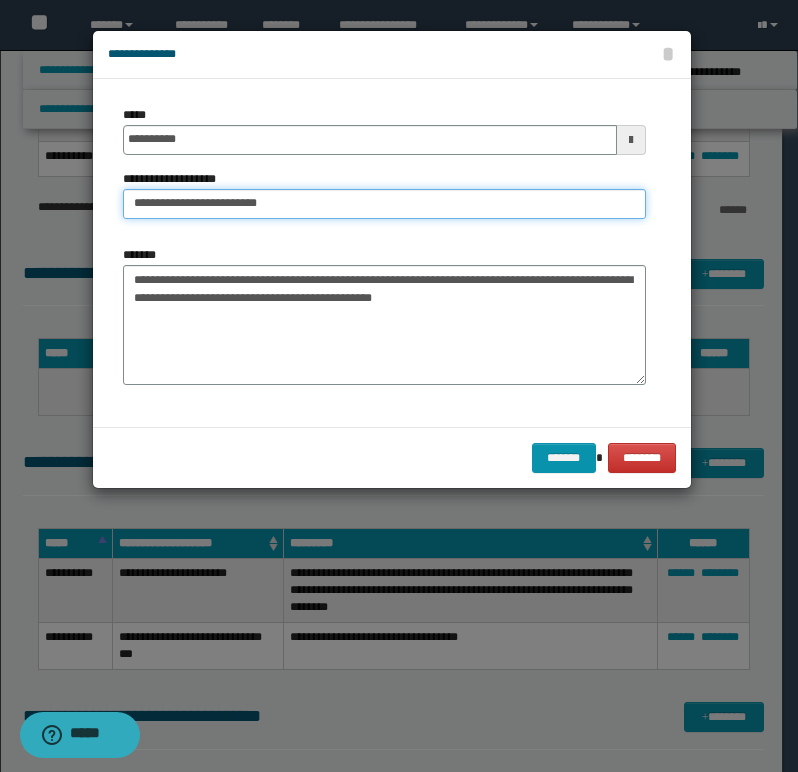 type on "**********" 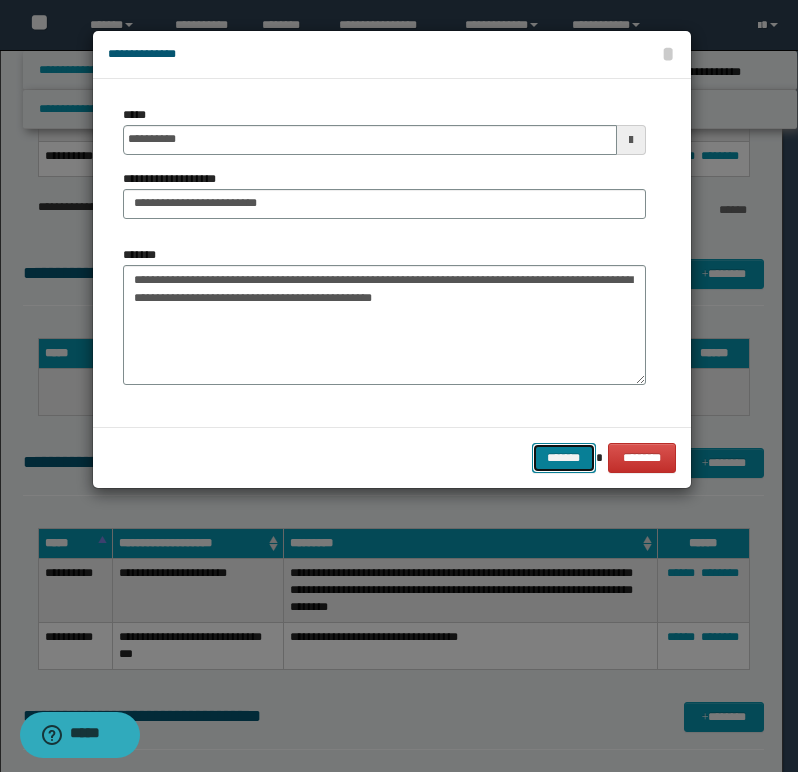 click on "*******" at bounding box center [564, 458] 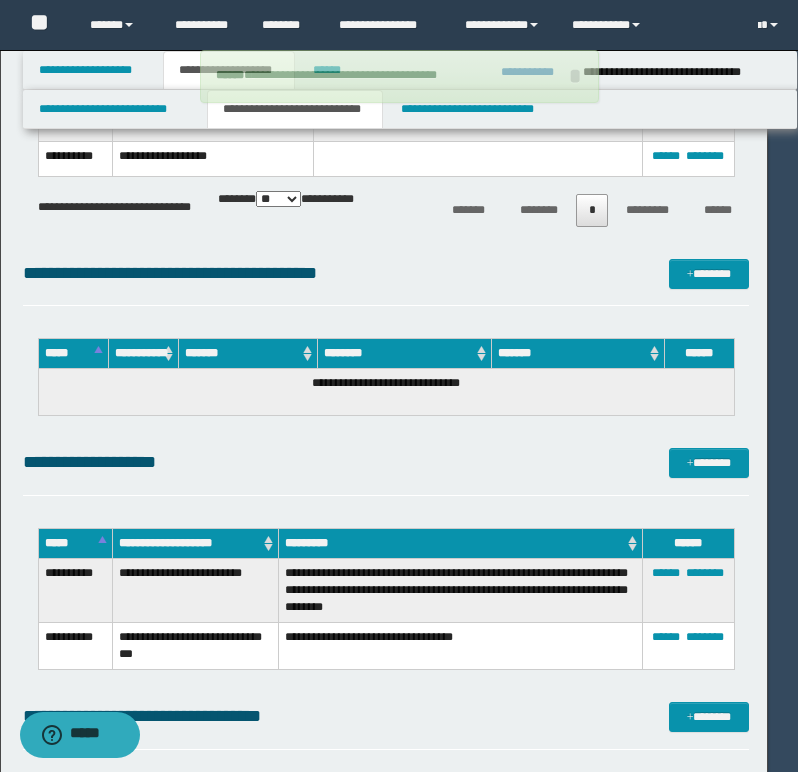 type 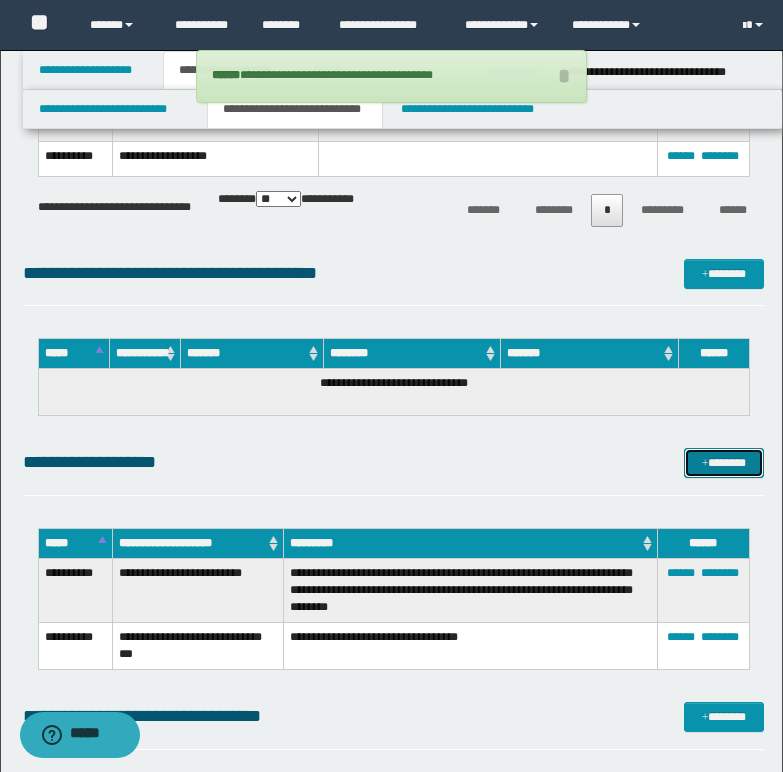click at bounding box center (705, 464) 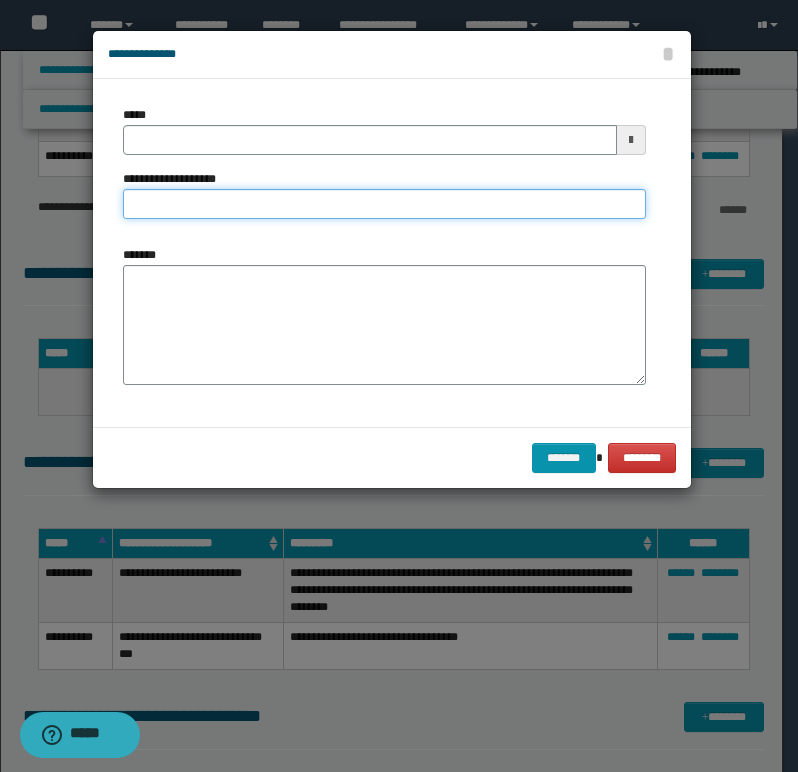 click on "**********" at bounding box center (384, 204) 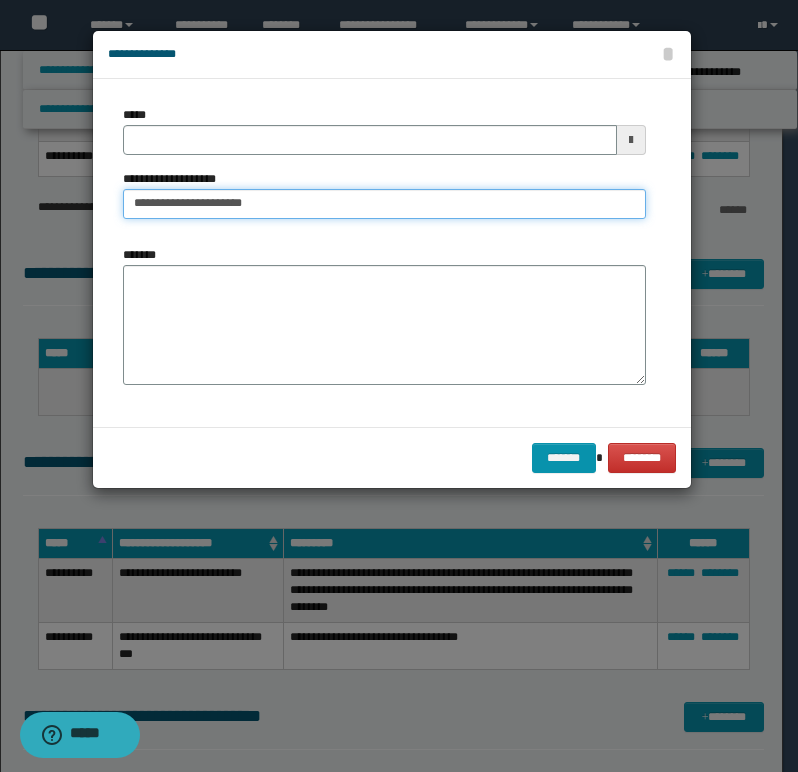 type on "**********" 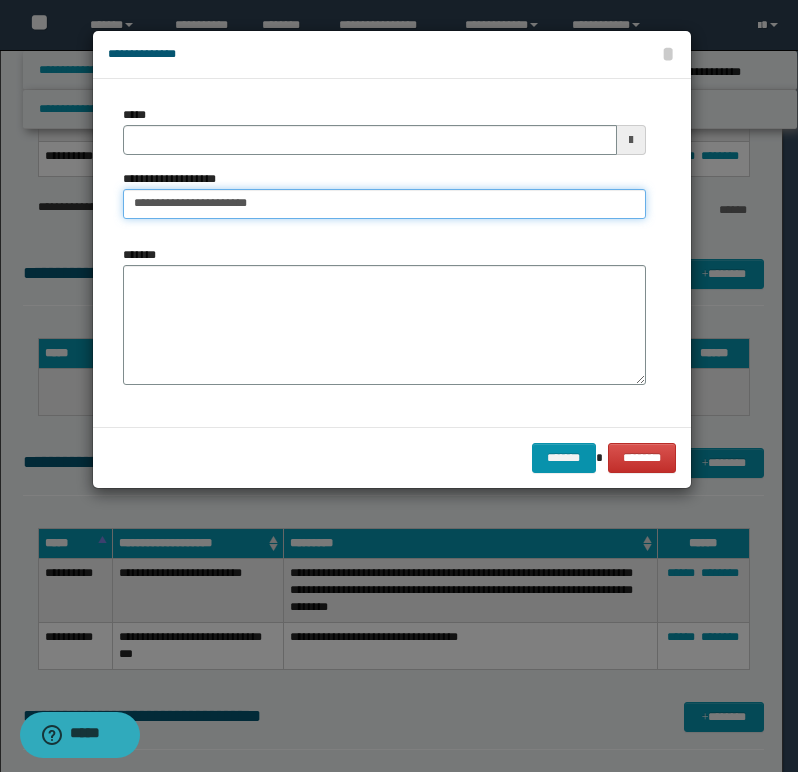 type 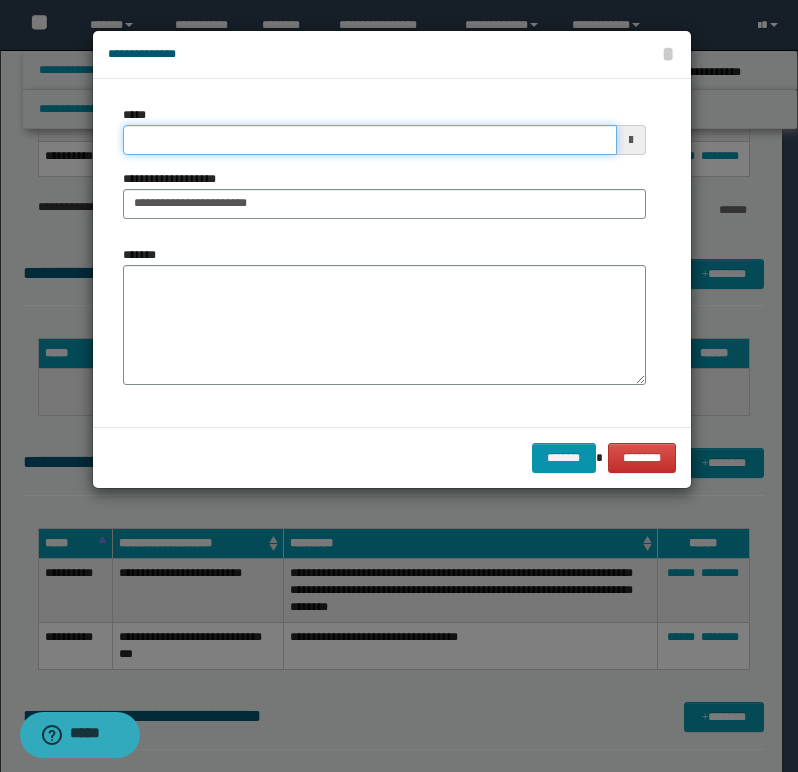 click on "*****" at bounding box center [370, 140] 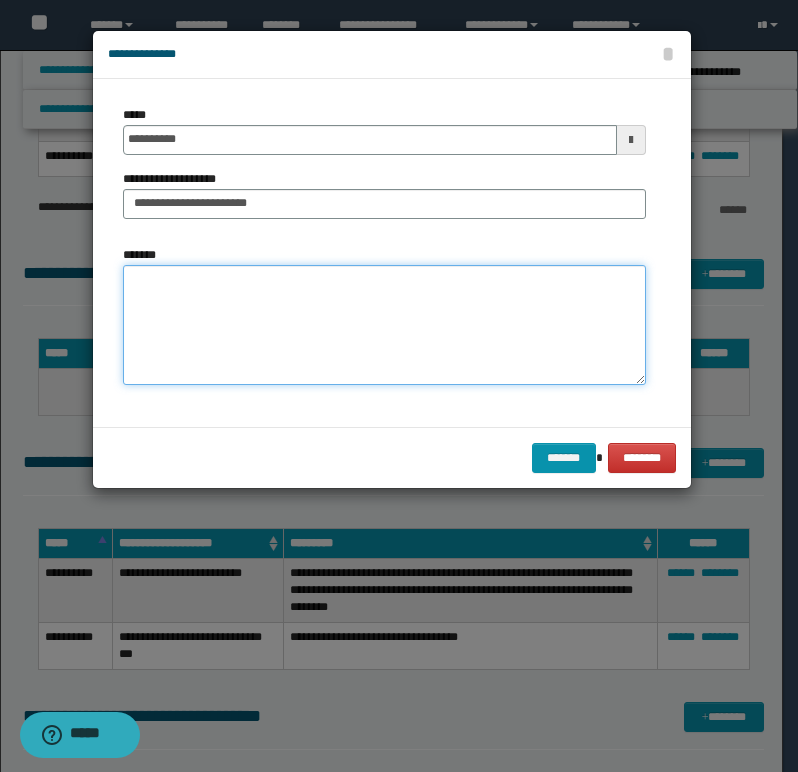 type on "**********" 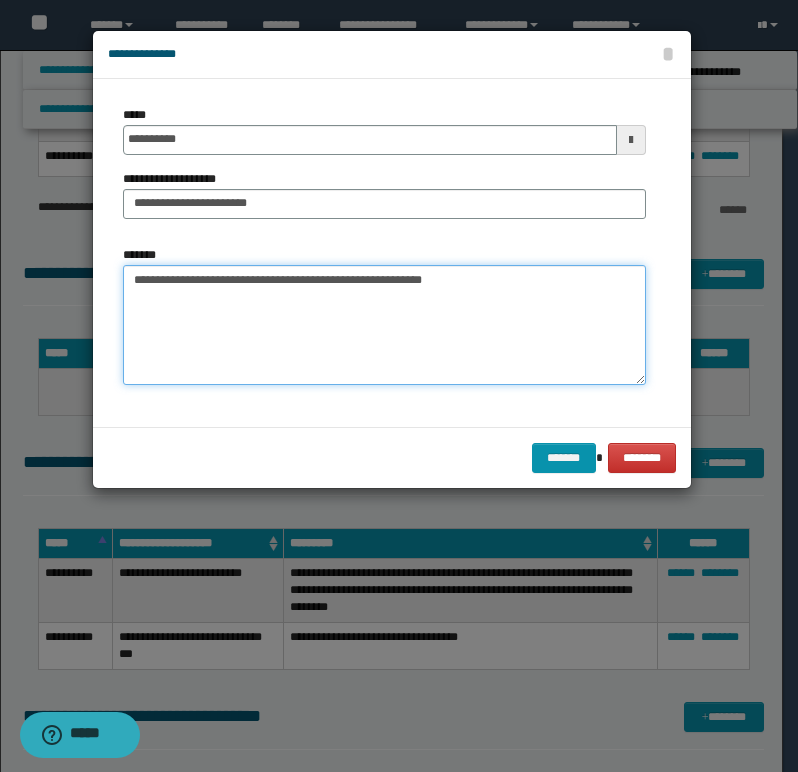 click on "**********" at bounding box center (384, 325) 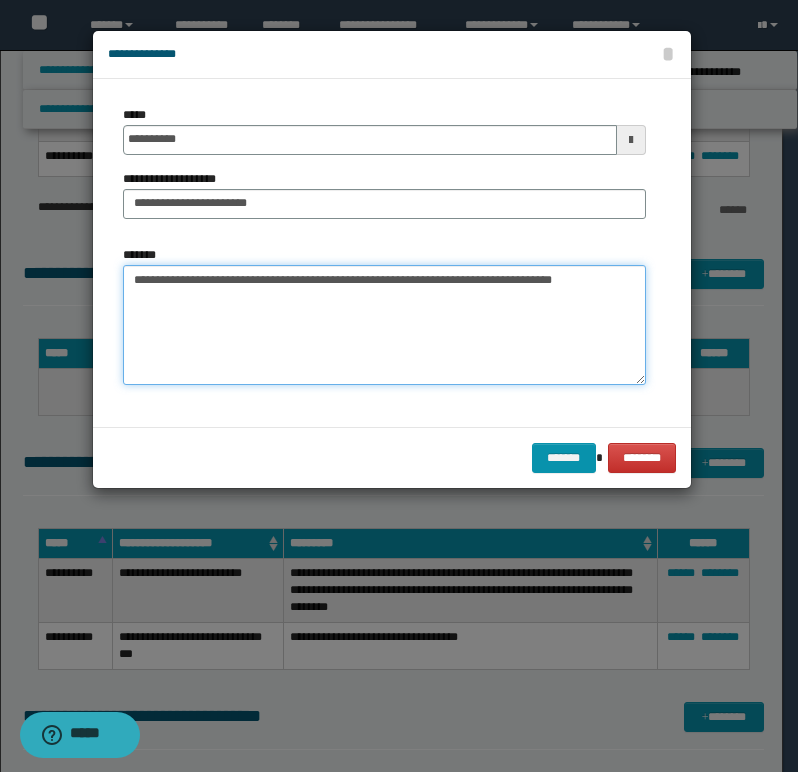 click on "**********" at bounding box center [384, 325] 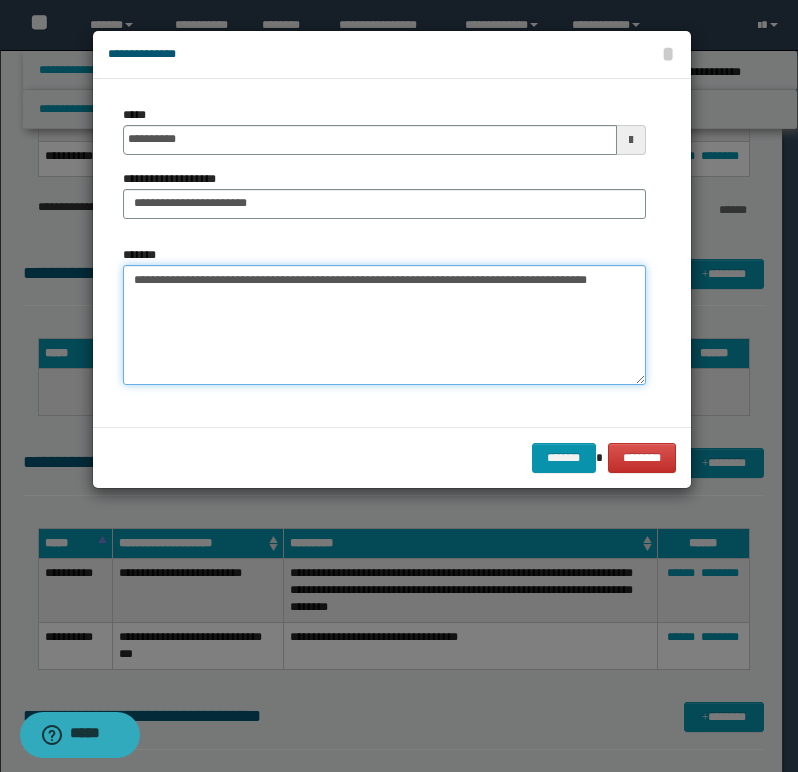 click on "**********" at bounding box center [384, 325] 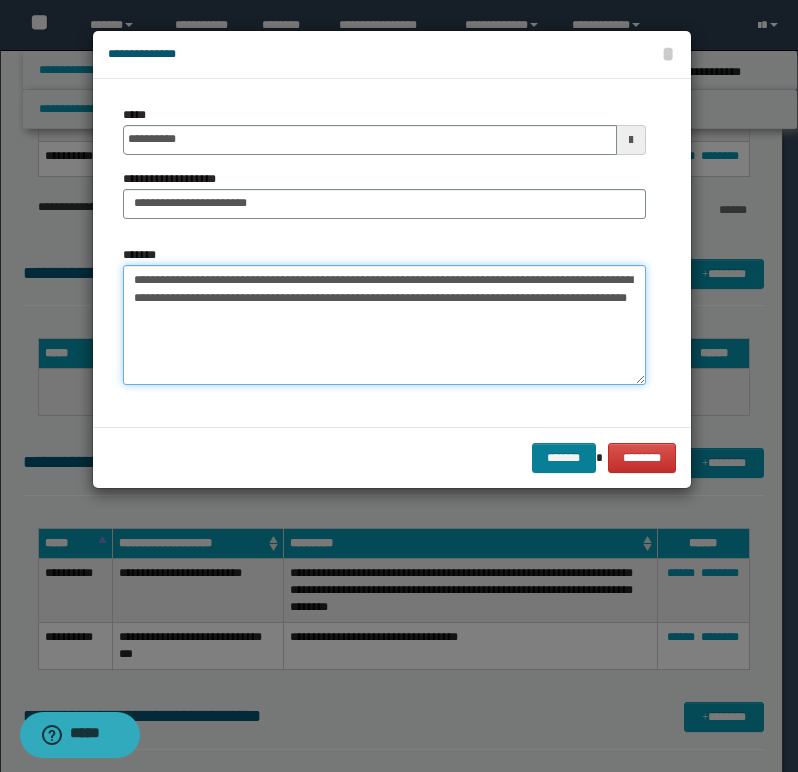 type on "**********" 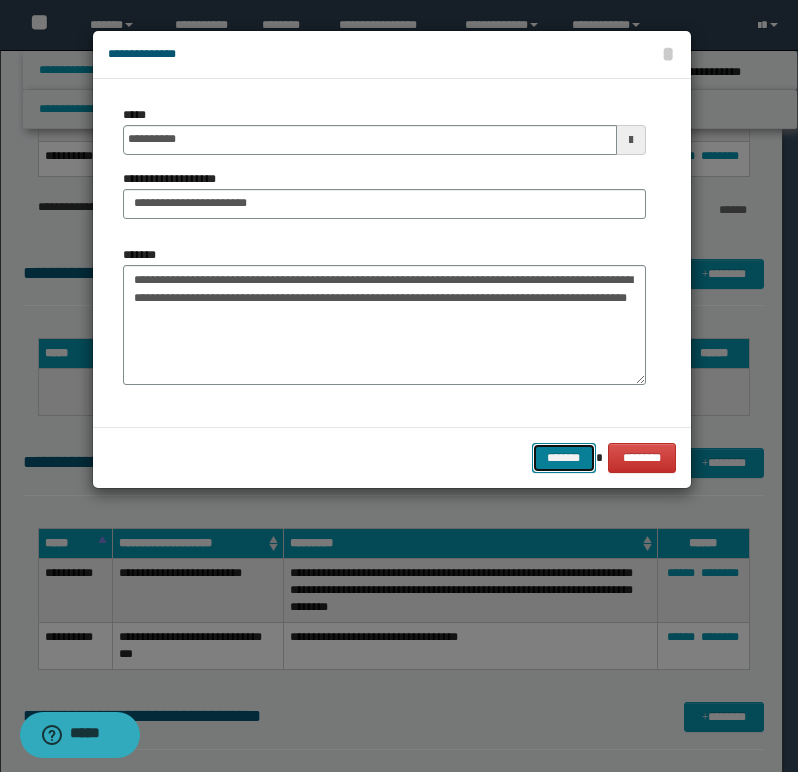 click on "*******" at bounding box center (564, 458) 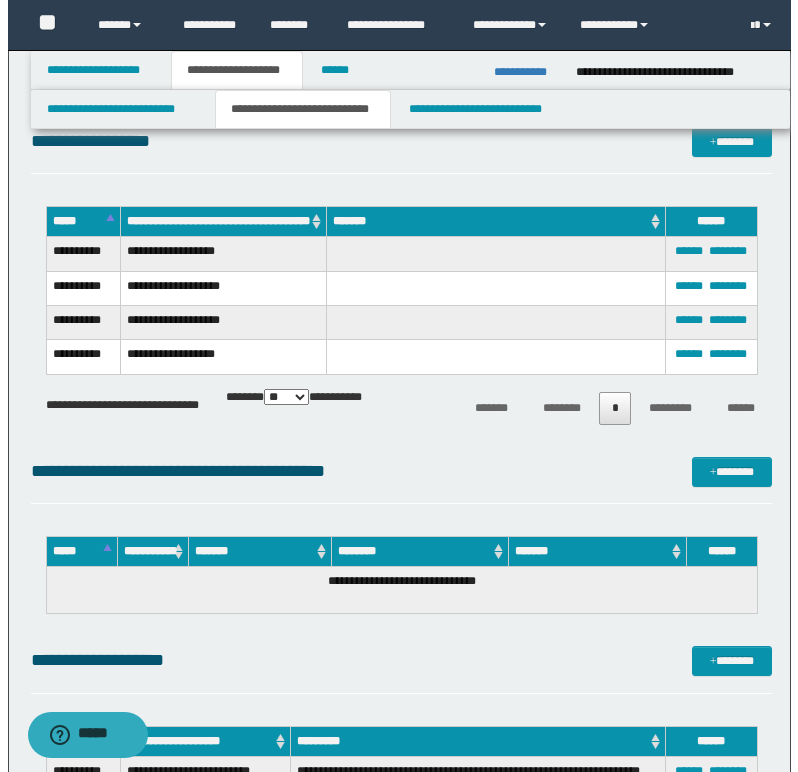 scroll, scrollTop: 900, scrollLeft: 0, axis: vertical 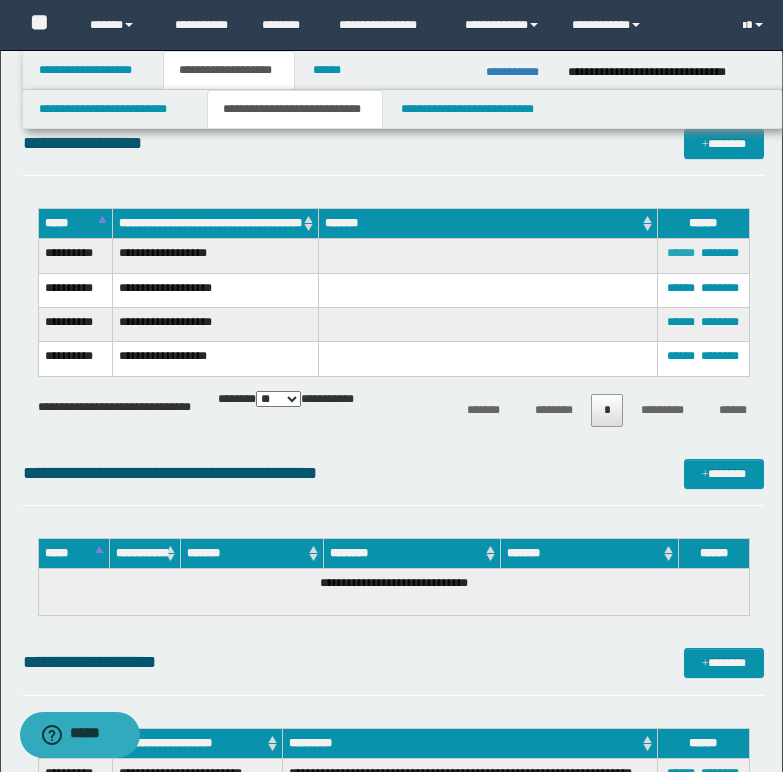 click on "******" at bounding box center [681, 253] 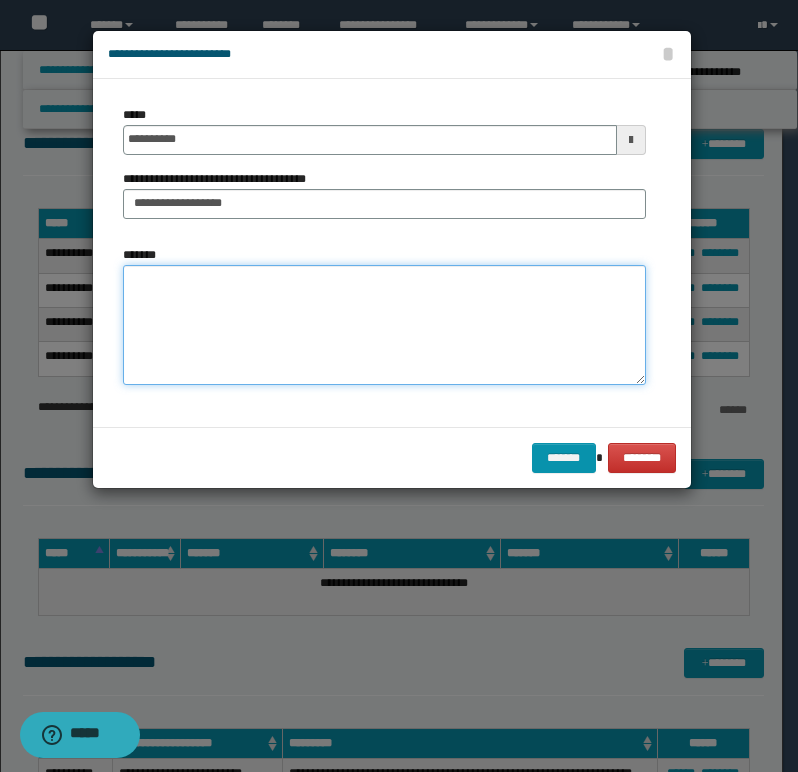 paste on "**********" 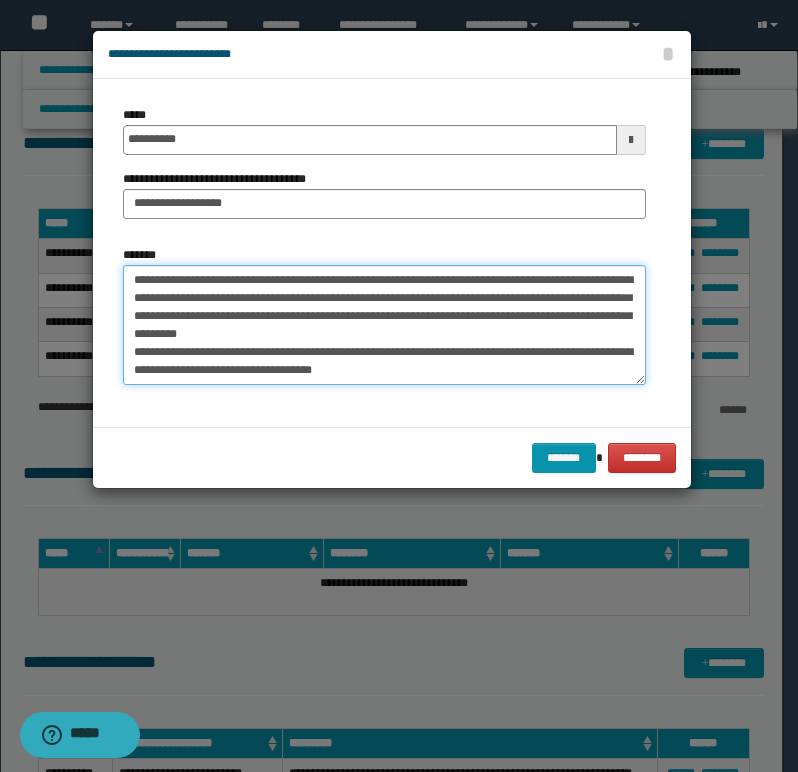 scroll, scrollTop: 12, scrollLeft: 0, axis: vertical 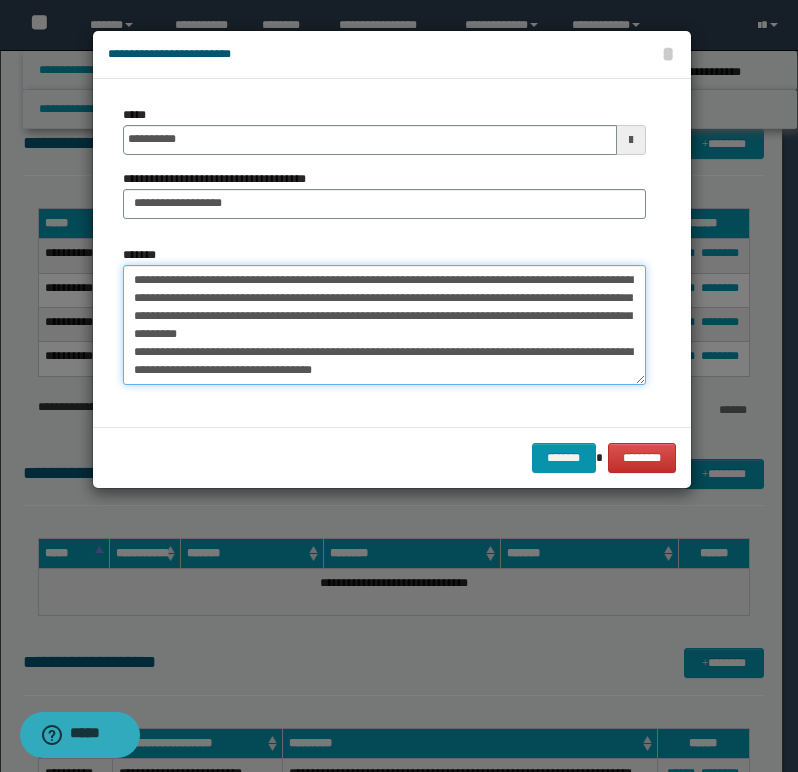 click on "**********" at bounding box center (384, 325) 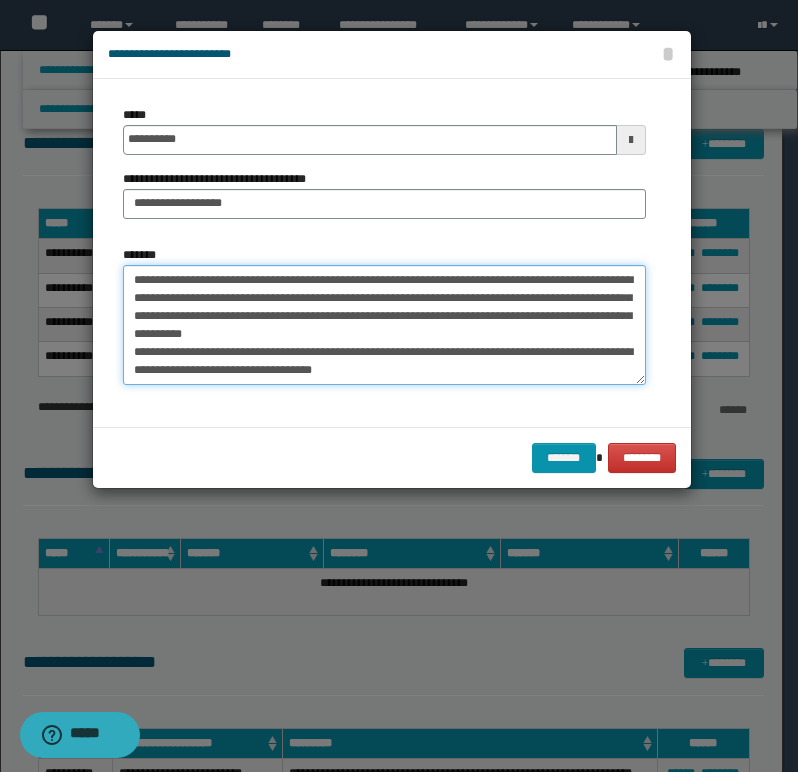 scroll, scrollTop: 5, scrollLeft: 0, axis: vertical 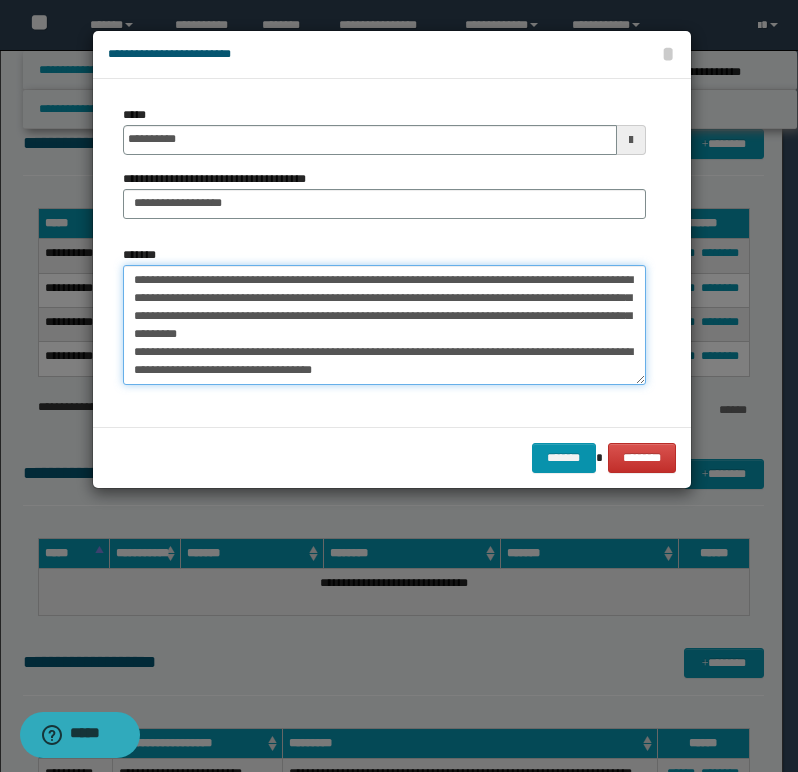 click on "**********" at bounding box center (384, 325) 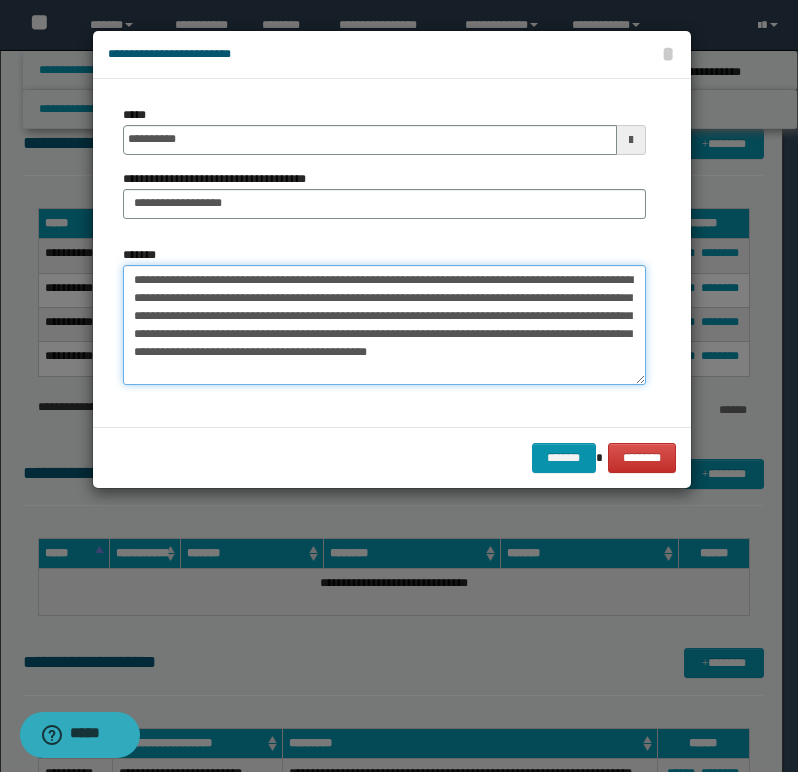 scroll, scrollTop: 0, scrollLeft: 0, axis: both 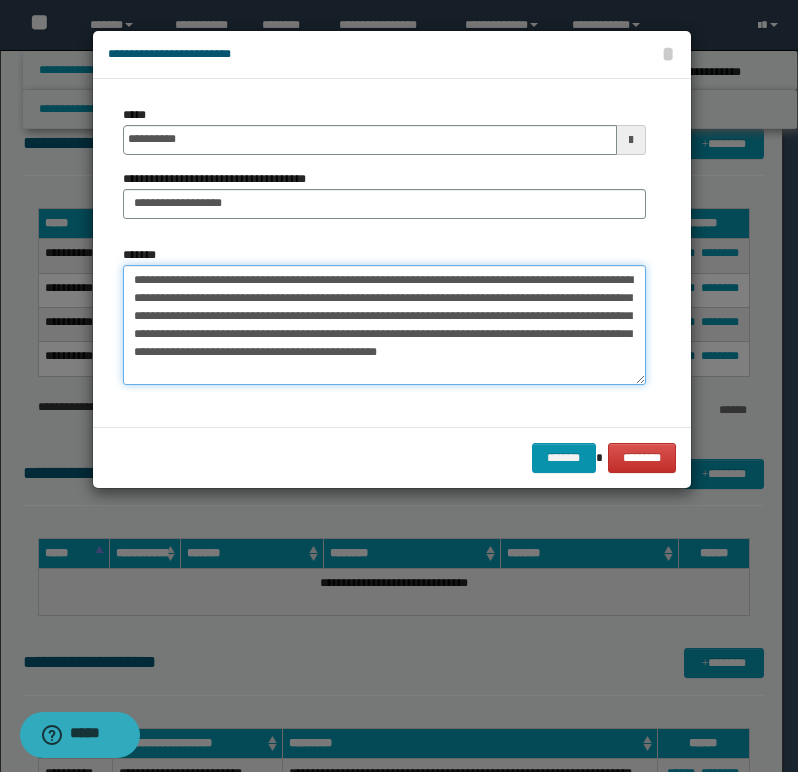 paste on "**********" 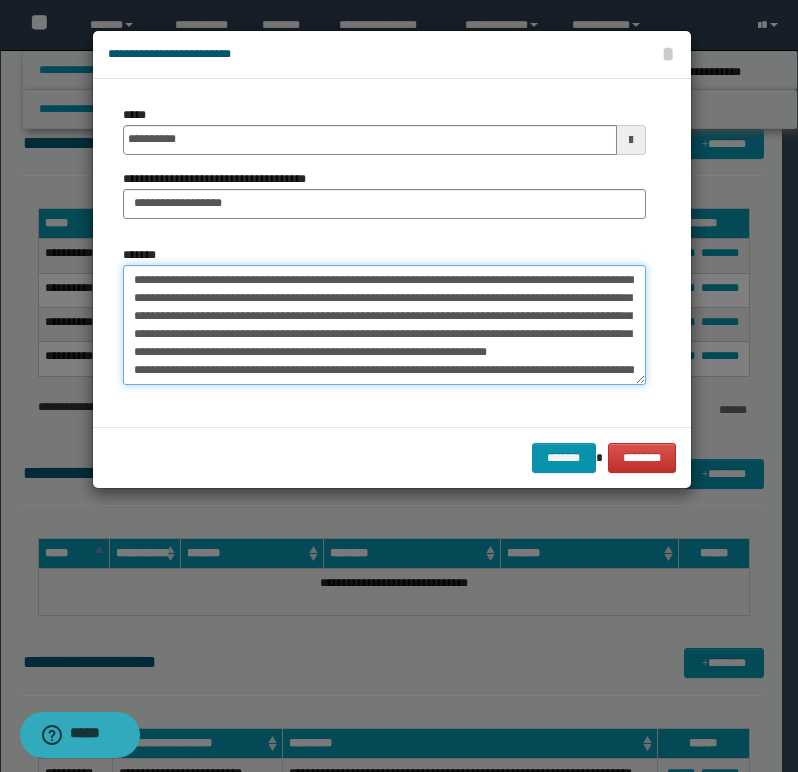scroll, scrollTop: 138, scrollLeft: 0, axis: vertical 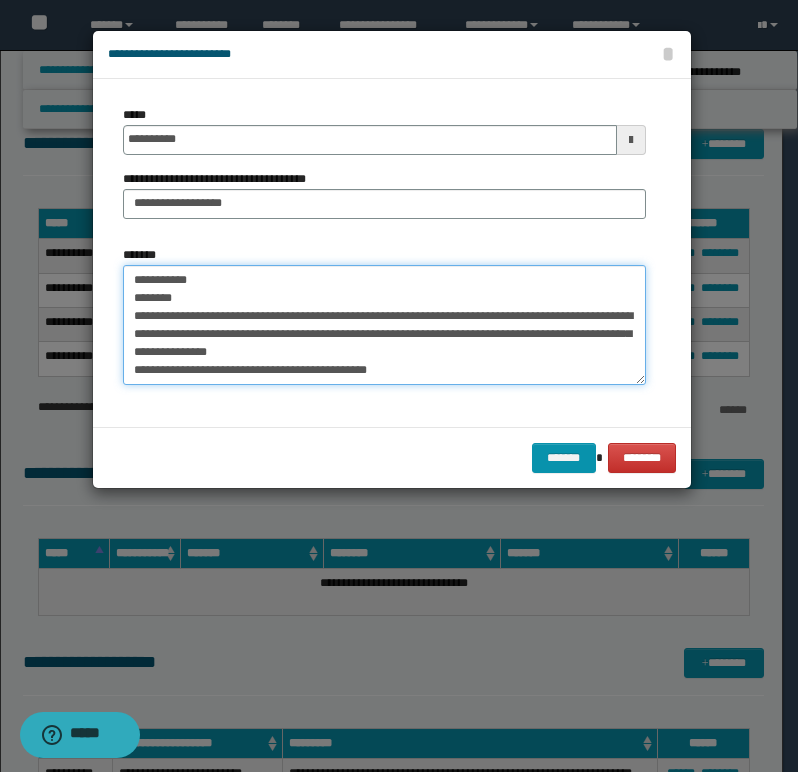 click on "**********" at bounding box center [384, 325] 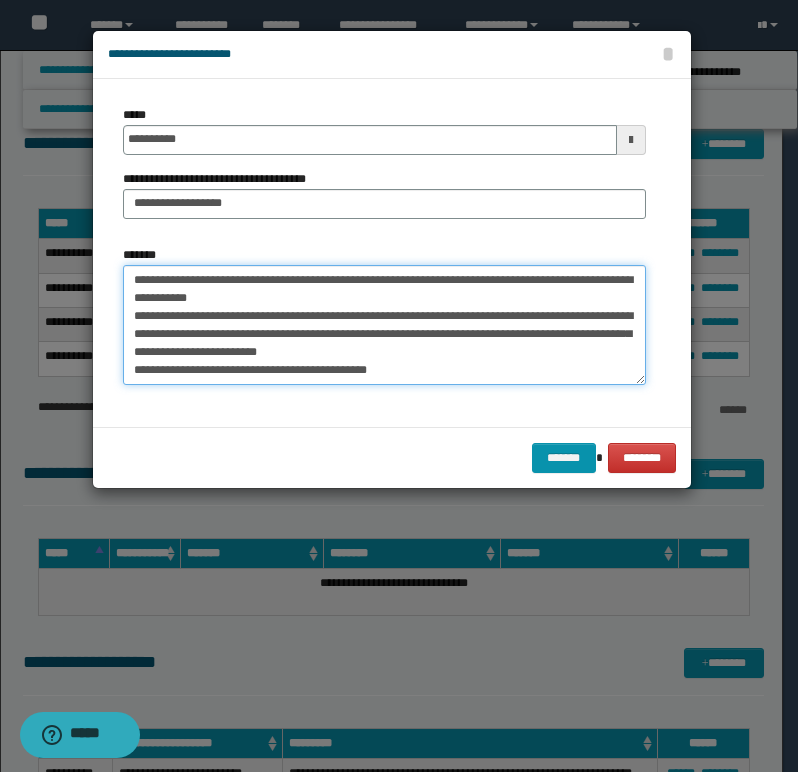 scroll, scrollTop: 38, scrollLeft: 0, axis: vertical 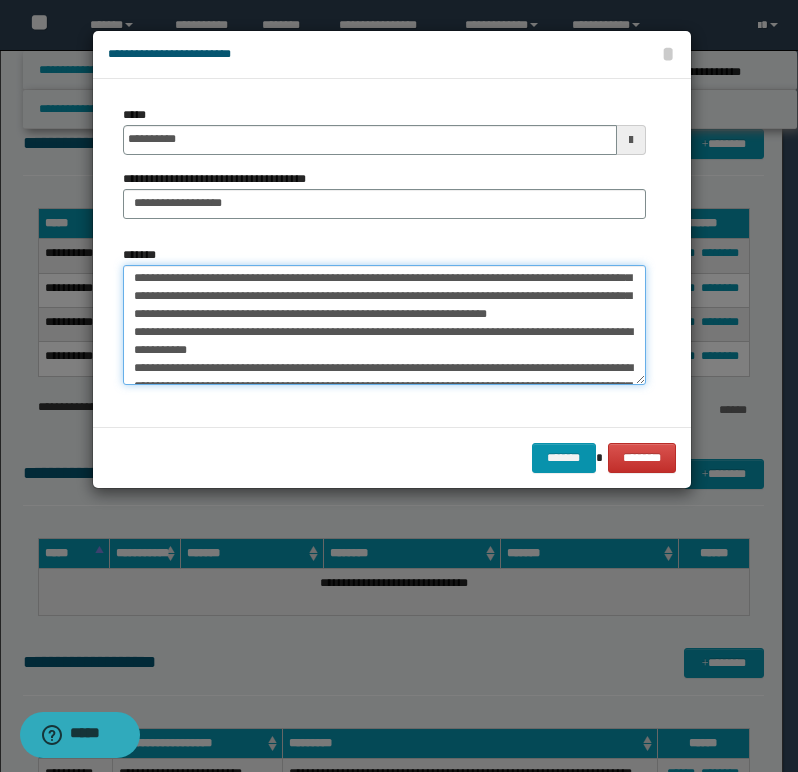 click on "**********" at bounding box center (384, 325) 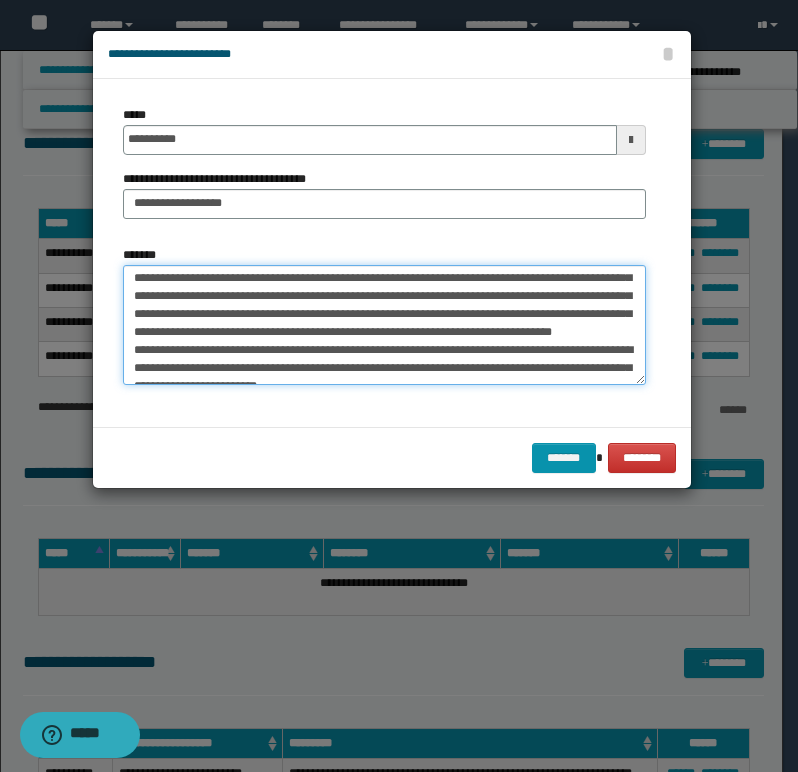 scroll, scrollTop: 20, scrollLeft: 0, axis: vertical 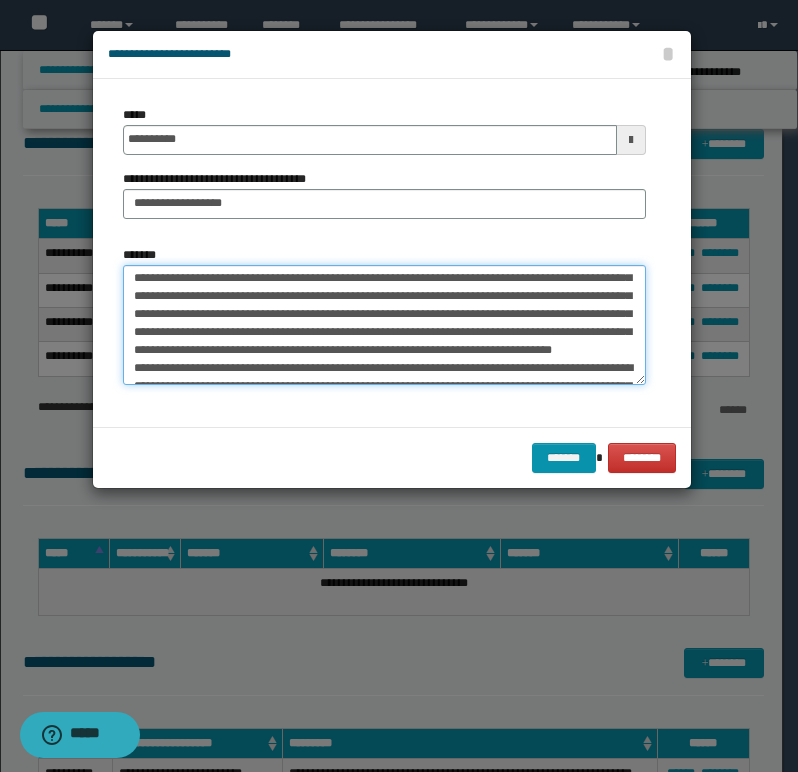 click on "**********" at bounding box center [384, 325] 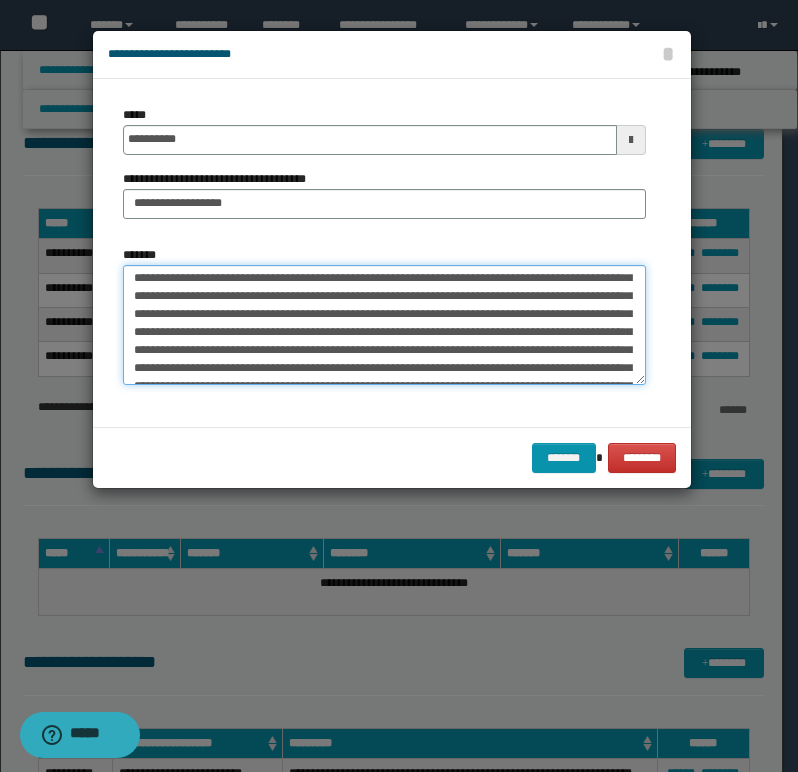 scroll, scrollTop: 12, scrollLeft: 0, axis: vertical 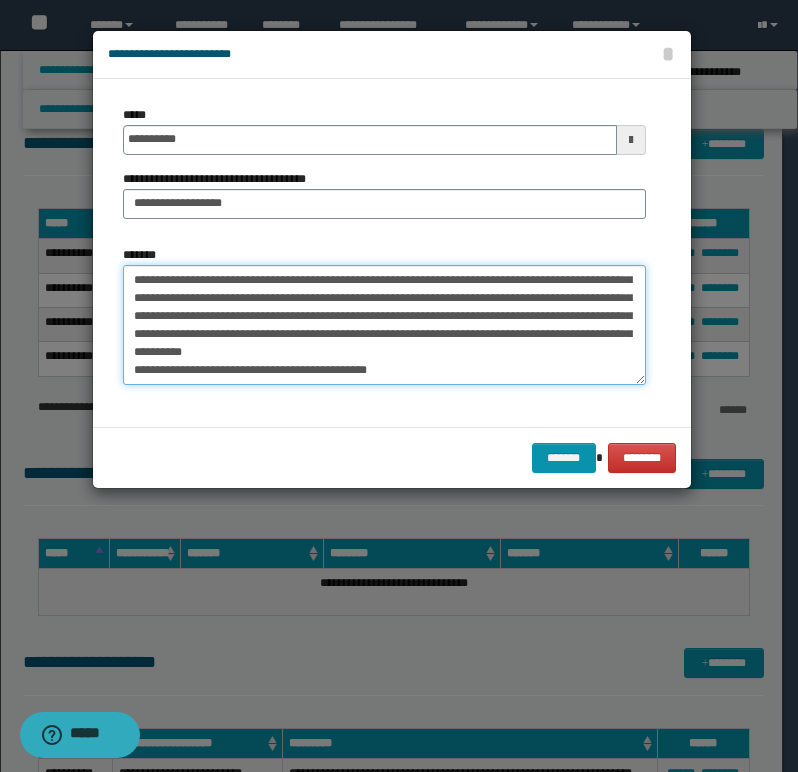 click on "**********" at bounding box center [384, 325] 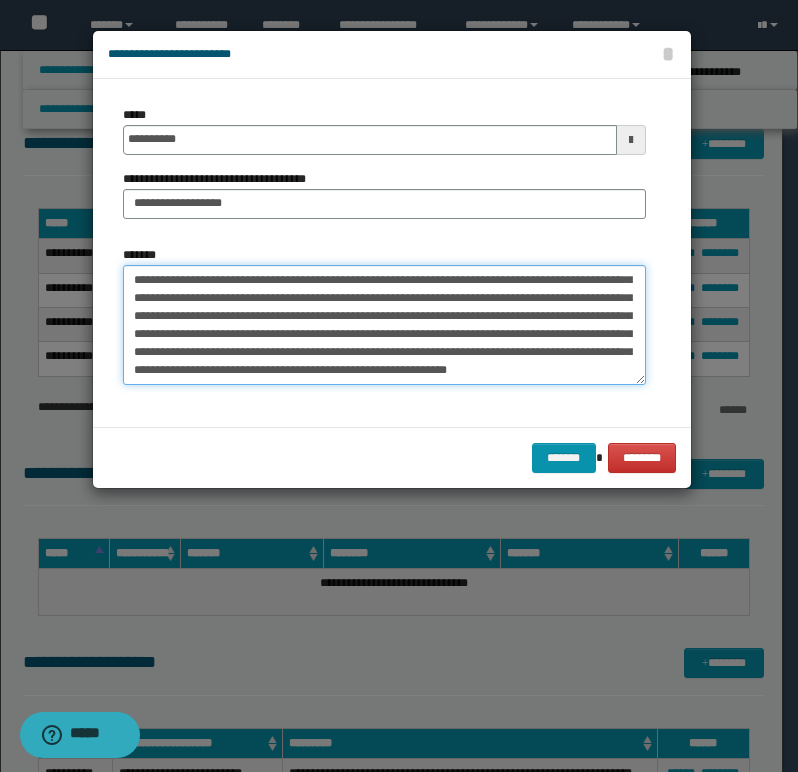 scroll, scrollTop: 74, scrollLeft: 0, axis: vertical 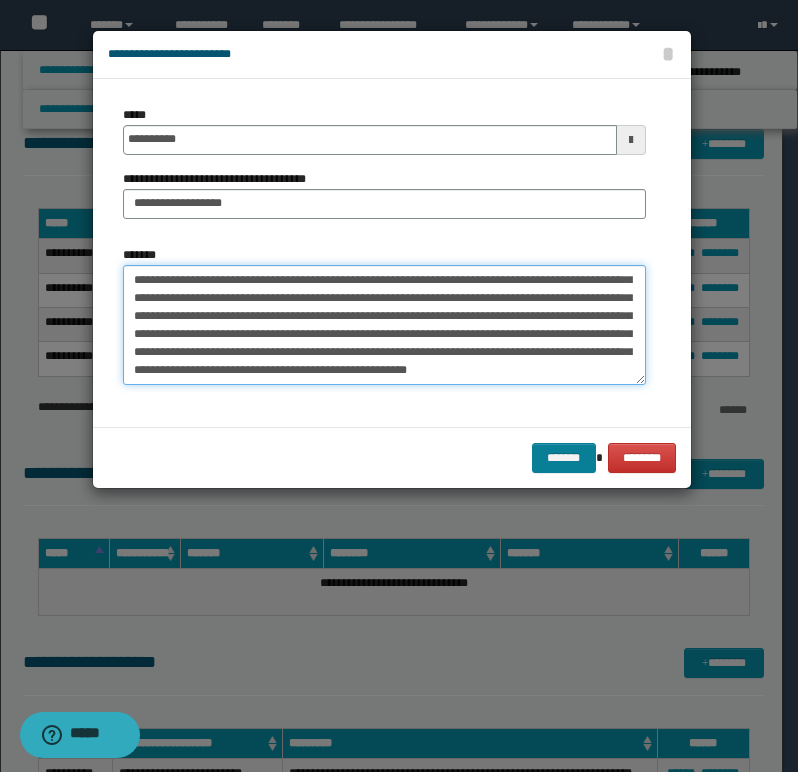 type on "**********" 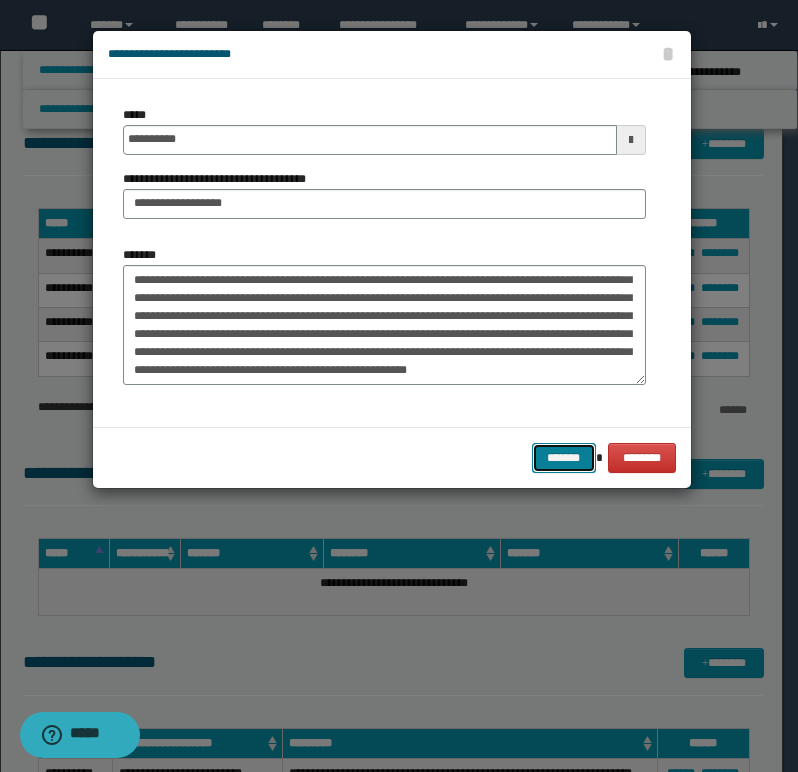 click on "*******" at bounding box center [564, 458] 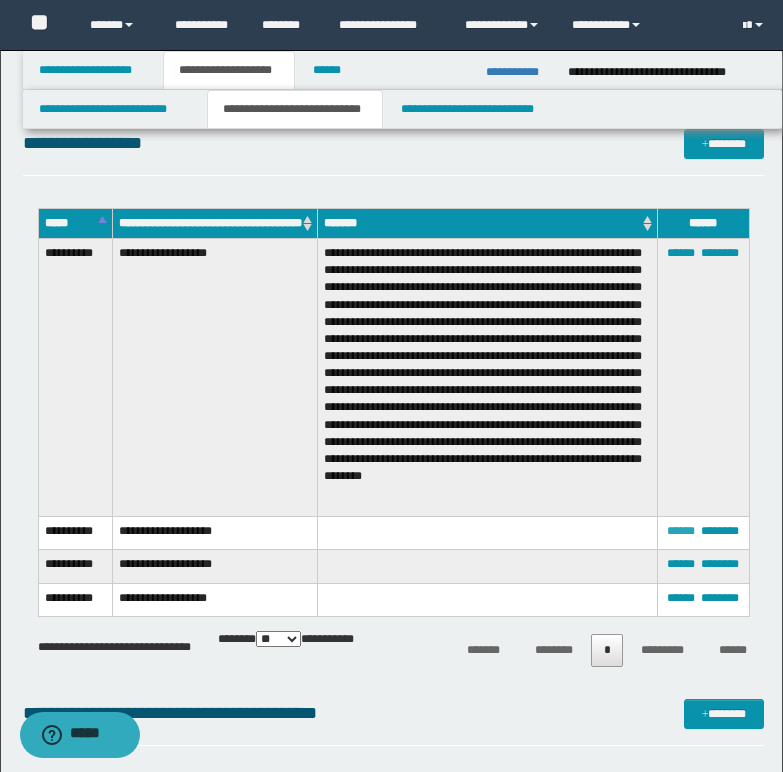 click on "******" at bounding box center (681, 531) 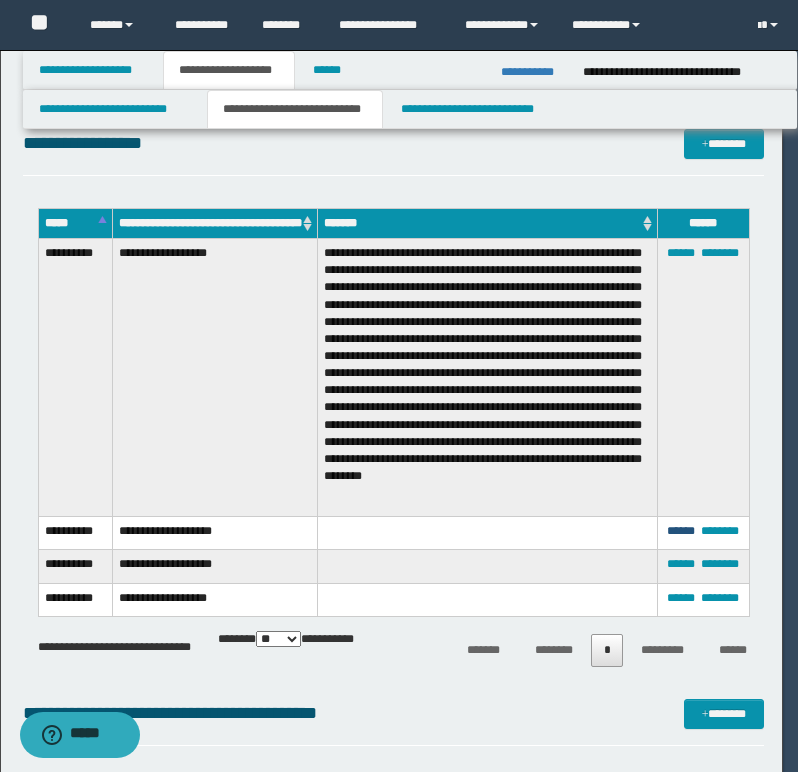 scroll, scrollTop: 0, scrollLeft: 0, axis: both 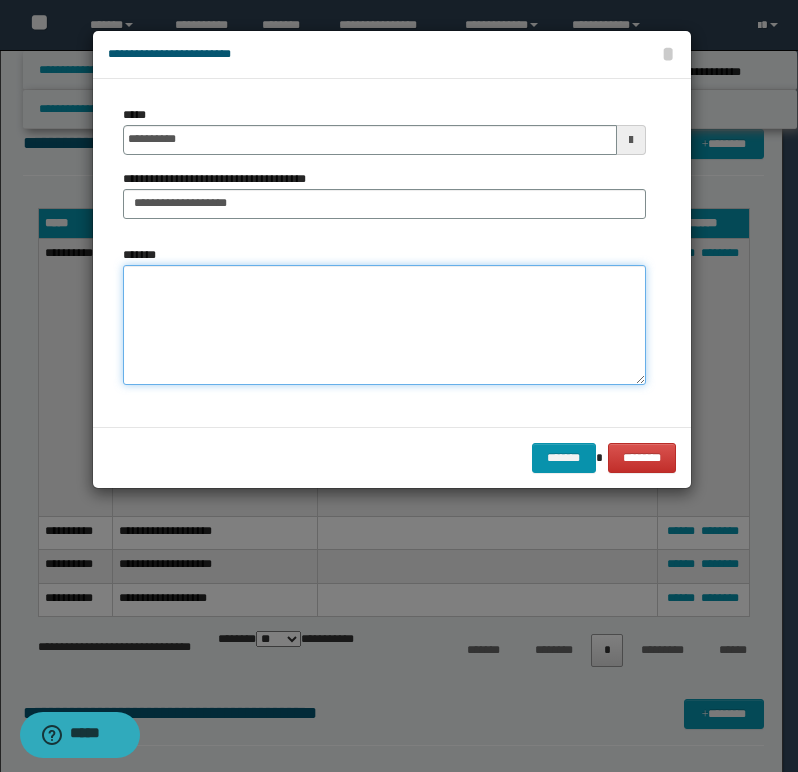 paste on "**********" 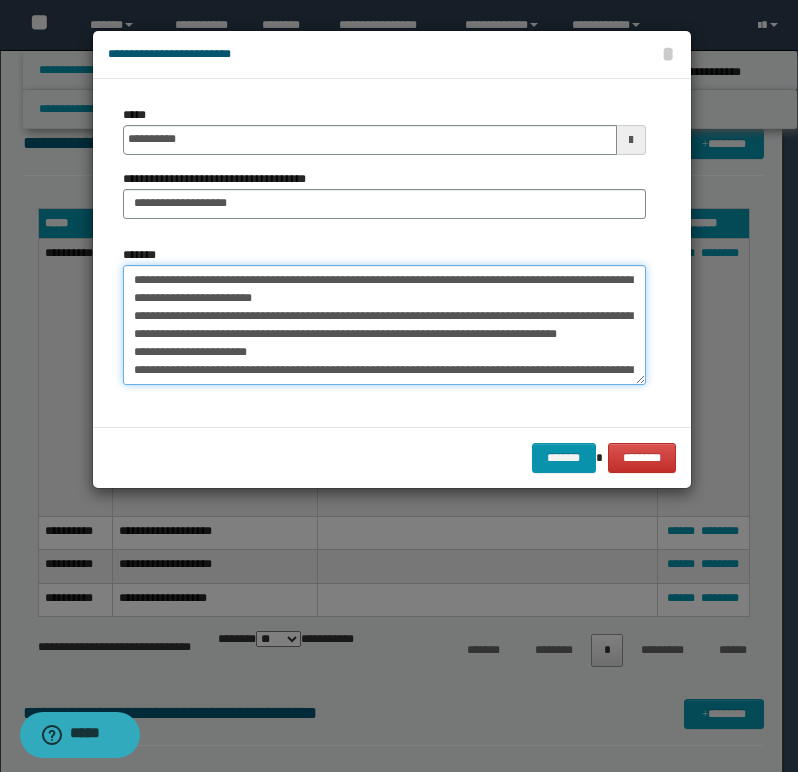scroll, scrollTop: 138, scrollLeft: 0, axis: vertical 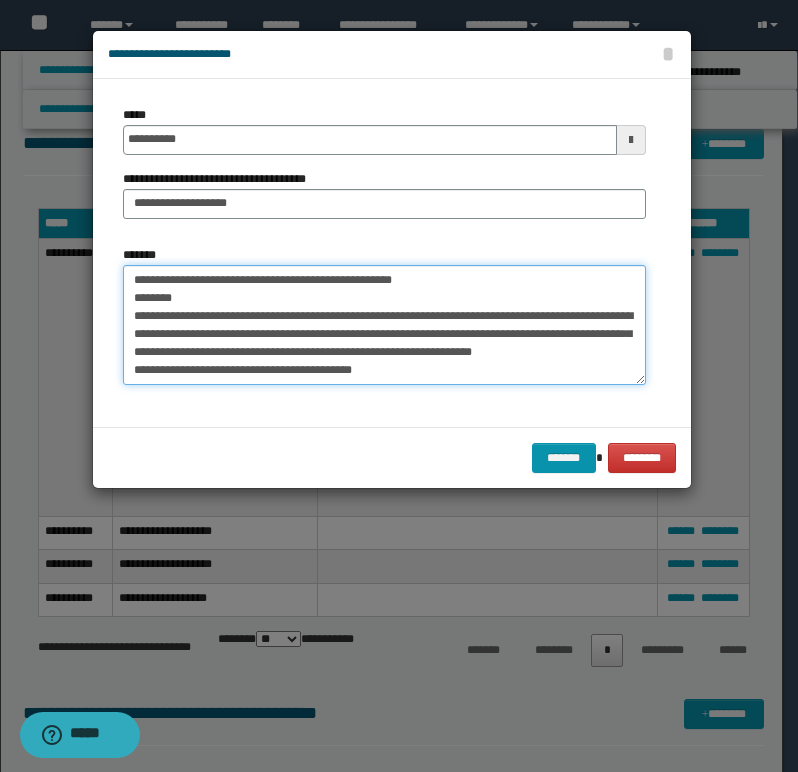click on "**********" at bounding box center [384, 325] 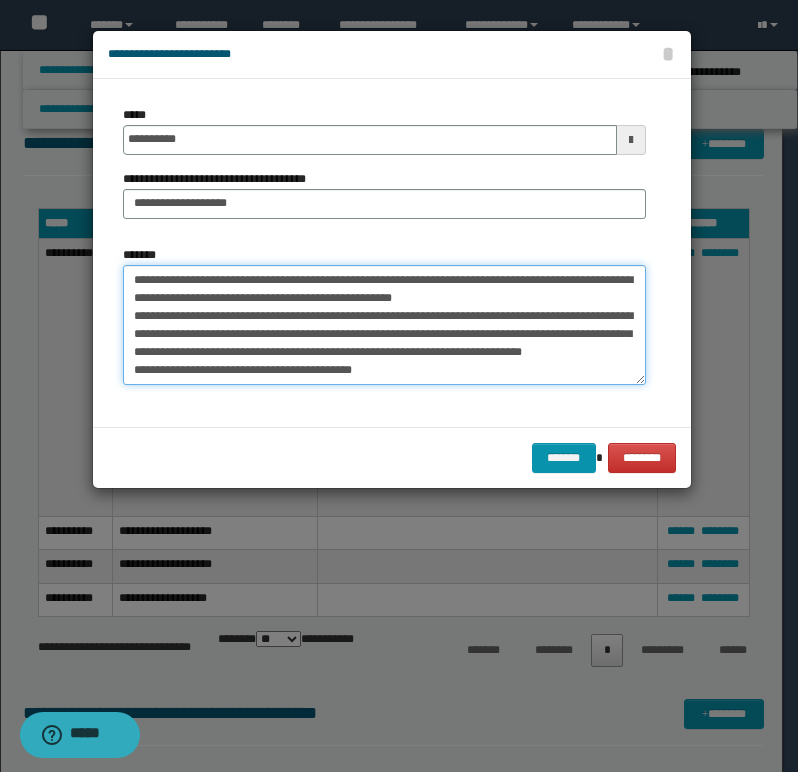 scroll, scrollTop: 126, scrollLeft: 0, axis: vertical 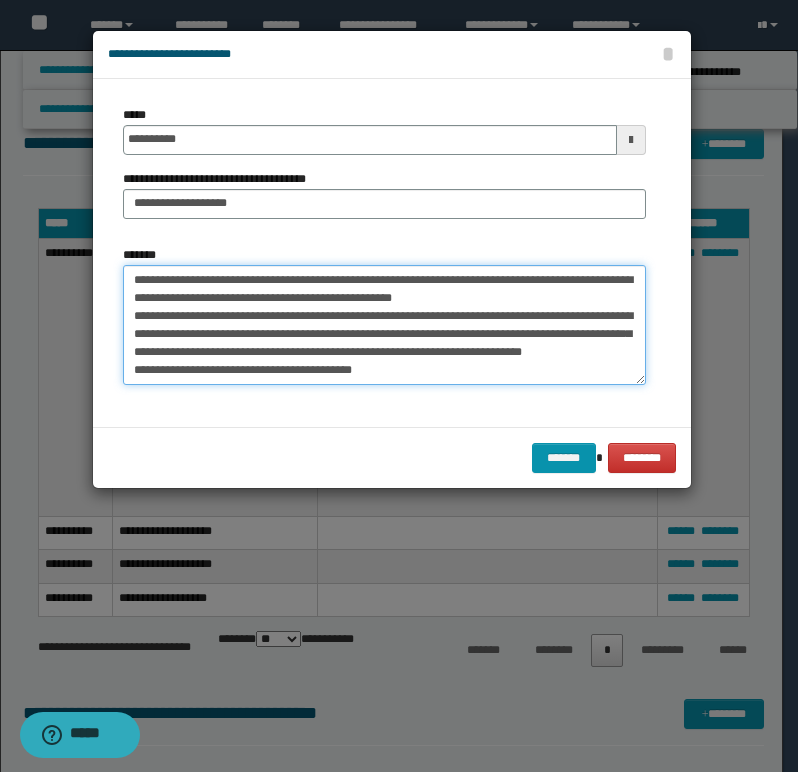 click on "**********" at bounding box center (384, 325) 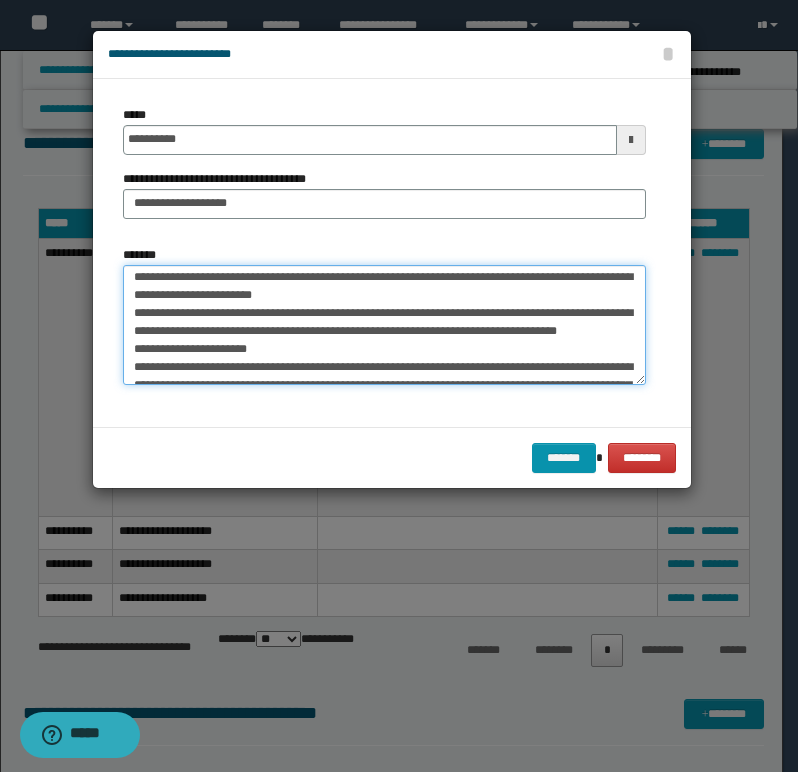 scroll, scrollTop: 0, scrollLeft: 0, axis: both 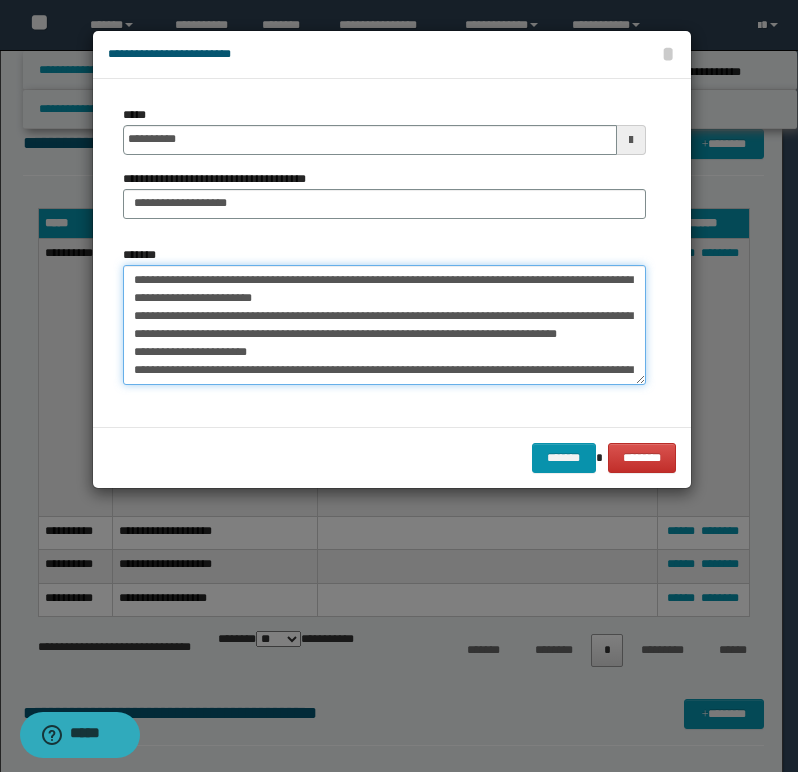 click on "**********" at bounding box center (384, 325) 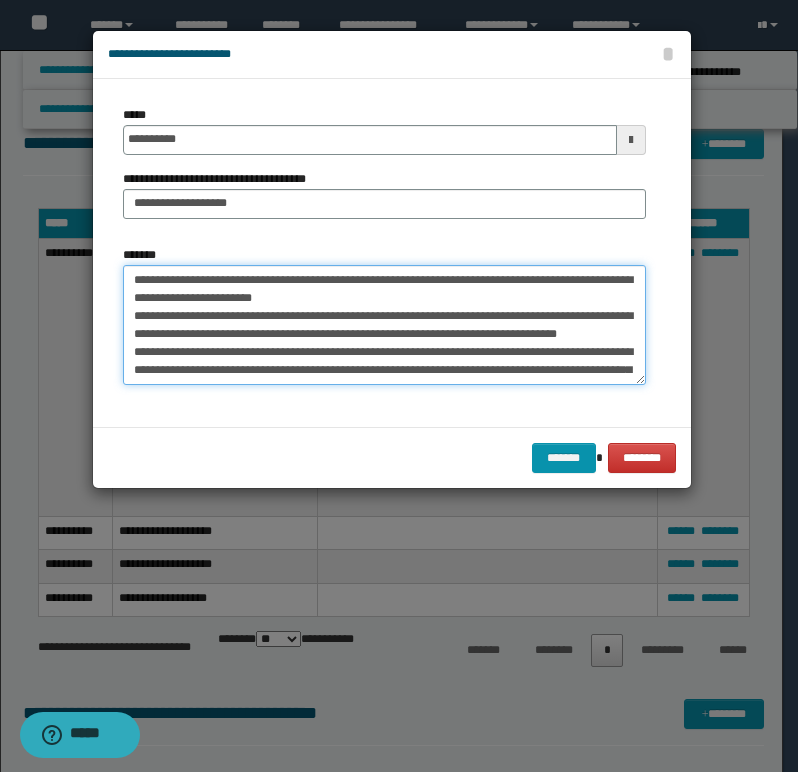 click on "**********" at bounding box center [384, 325] 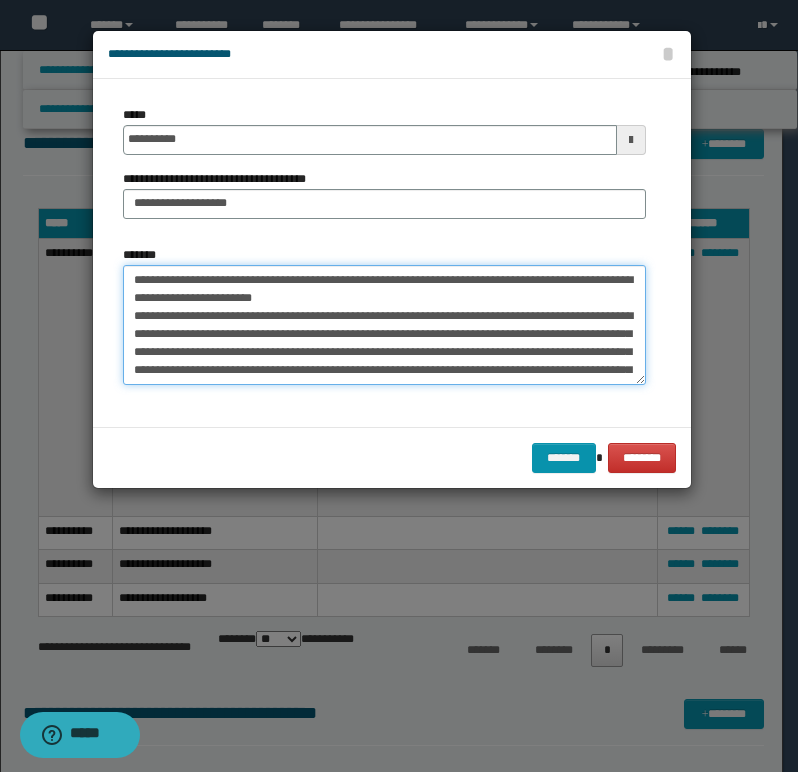 click on "**********" at bounding box center [384, 325] 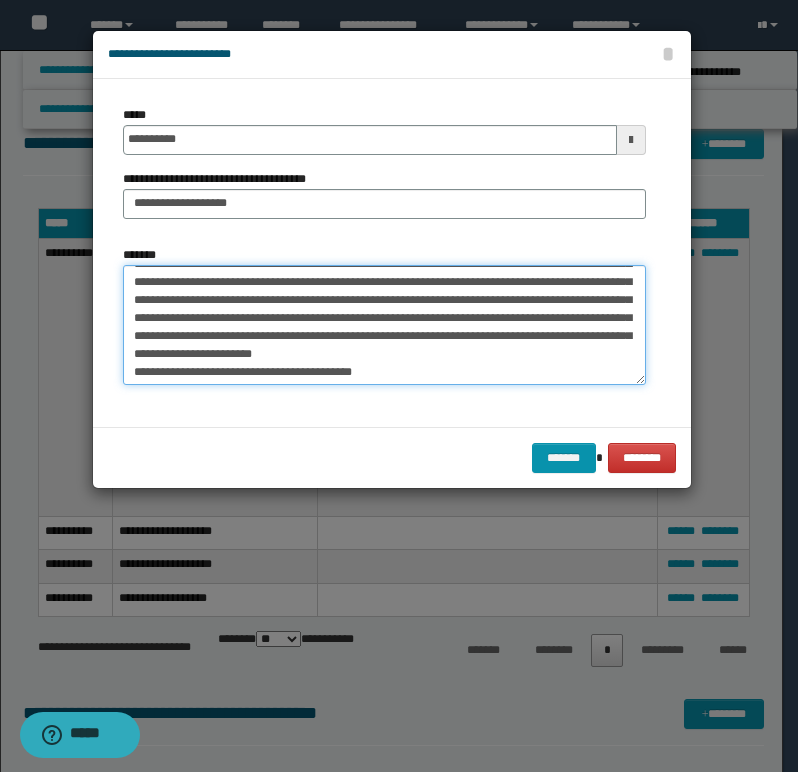 scroll, scrollTop: 54, scrollLeft: 0, axis: vertical 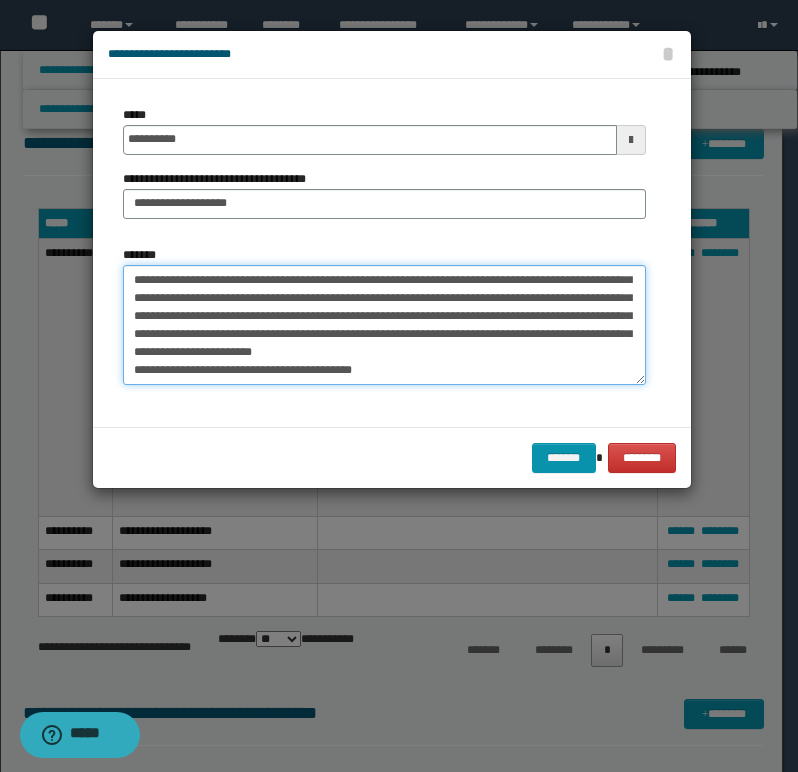 click on "**********" at bounding box center [384, 325] 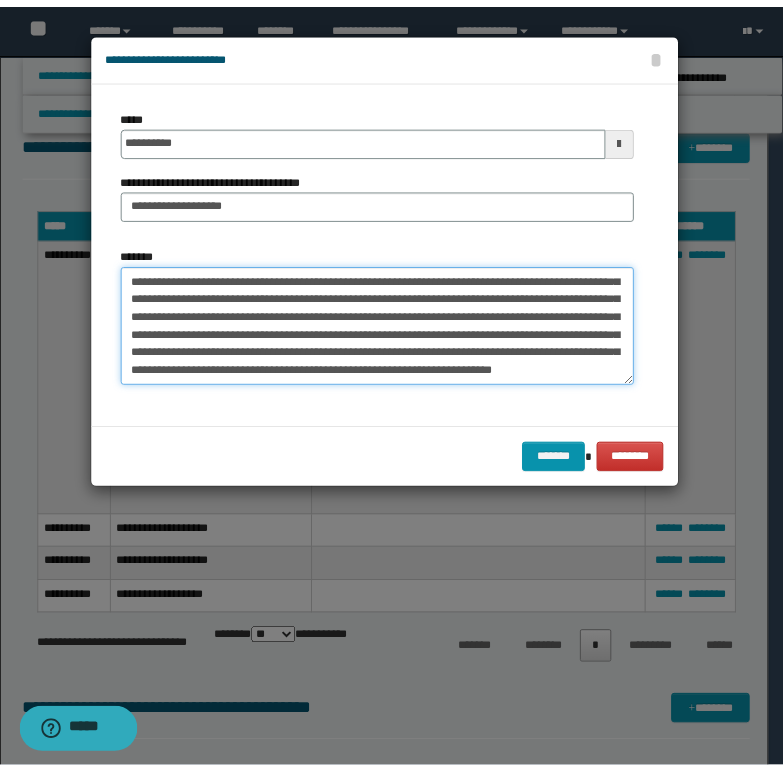 scroll, scrollTop: 36, scrollLeft: 0, axis: vertical 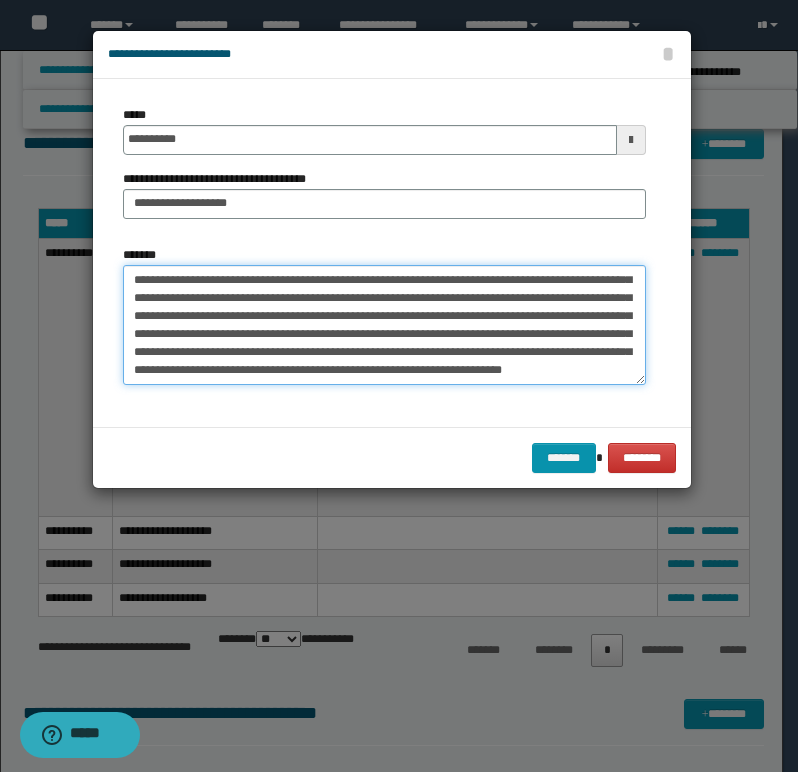 click on "**********" at bounding box center [384, 325] 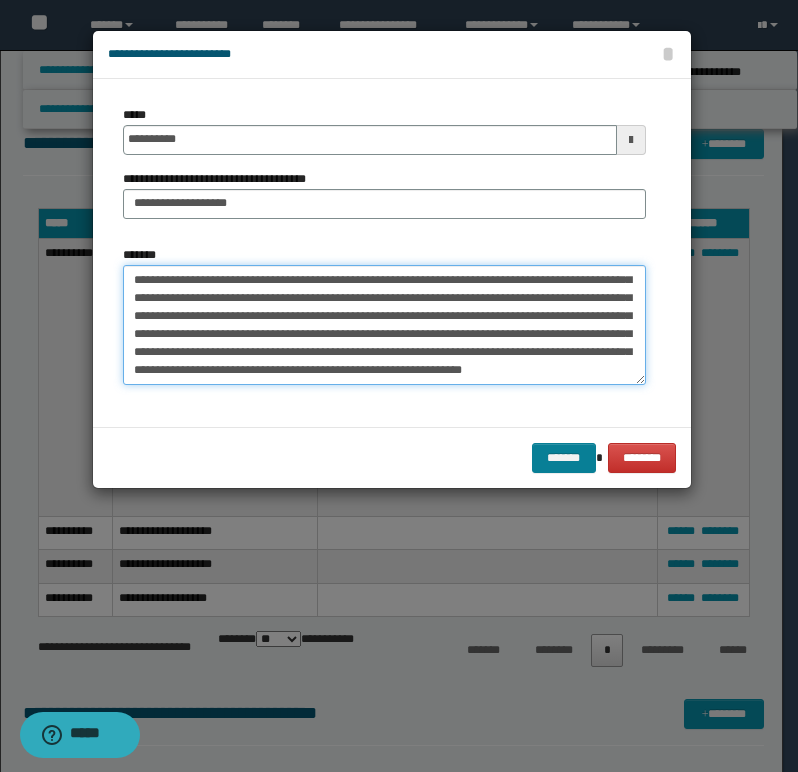 type on "**********" 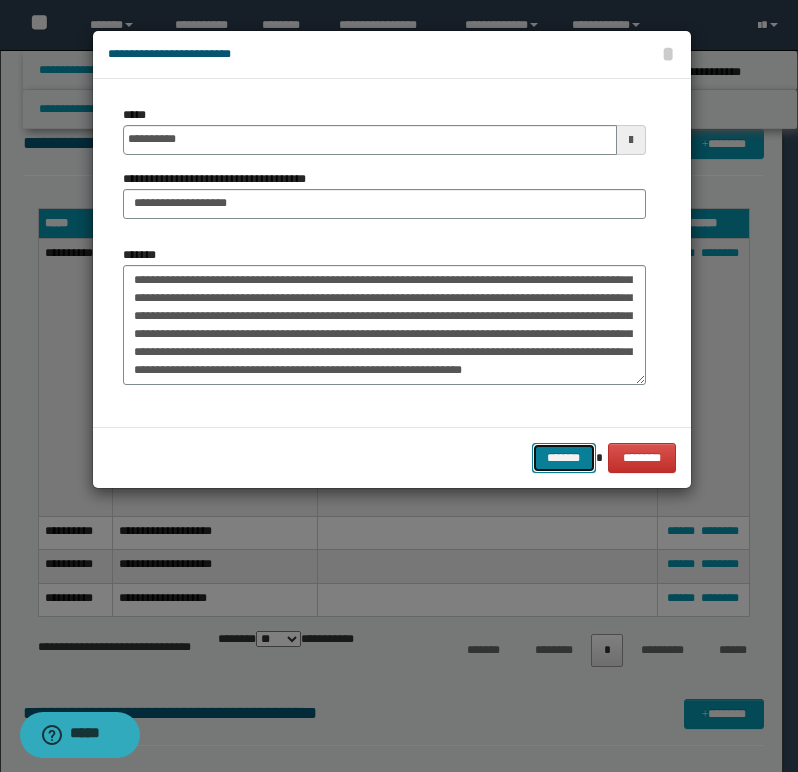 click on "*******" at bounding box center [564, 458] 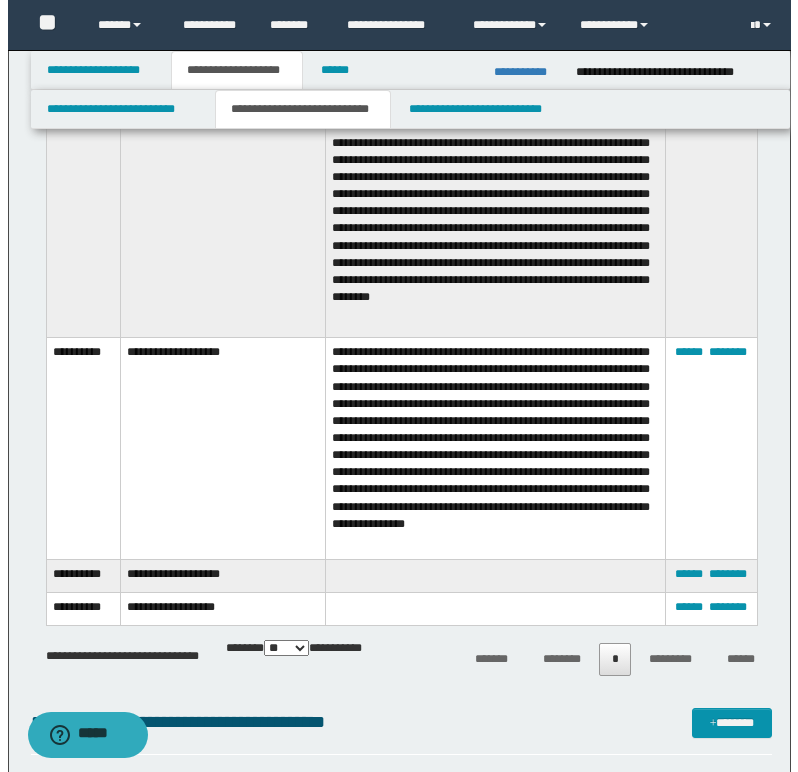 scroll, scrollTop: 1200, scrollLeft: 0, axis: vertical 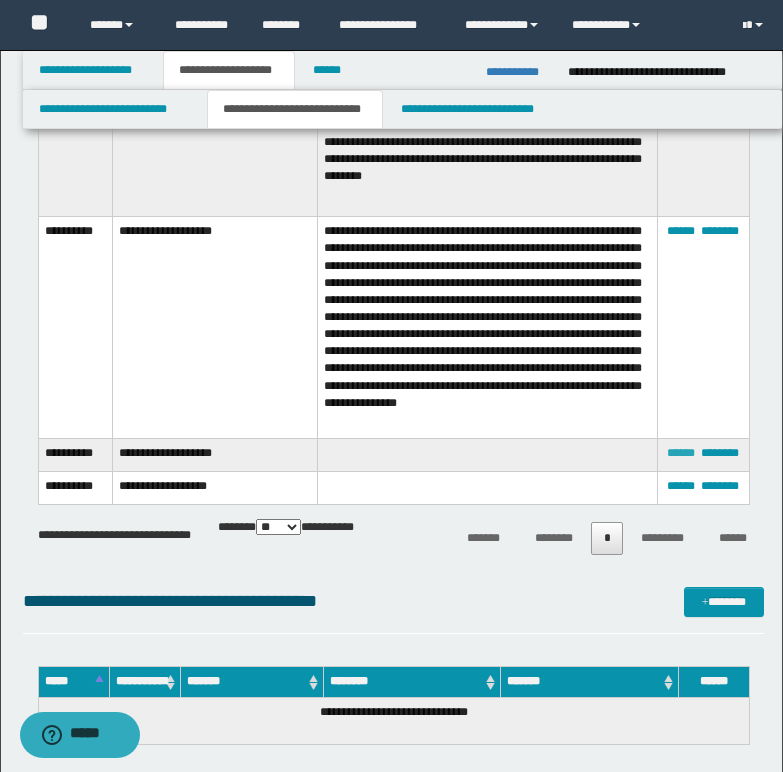 click on "******" at bounding box center (681, 453) 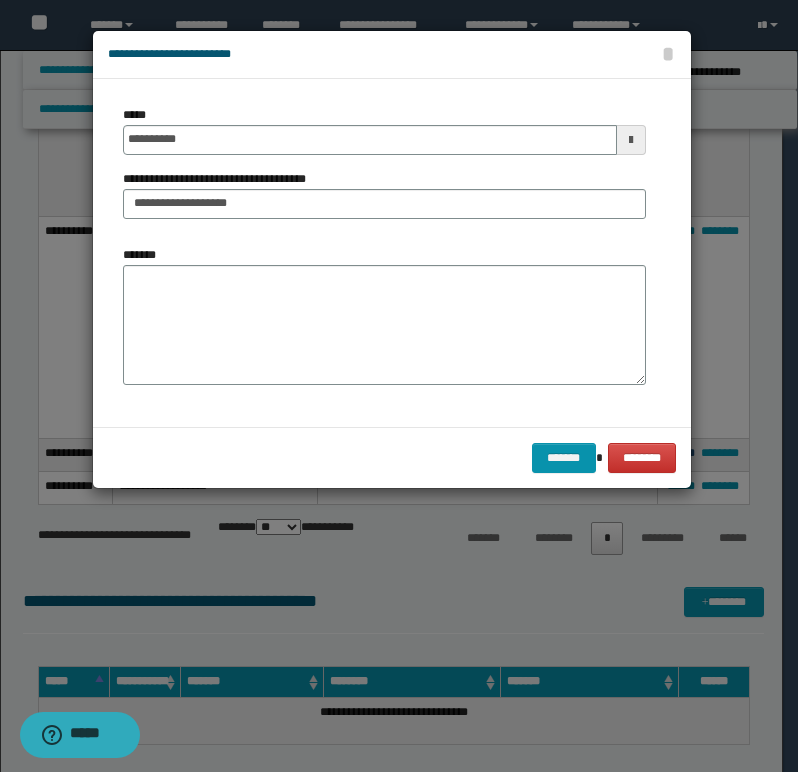 scroll, scrollTop: 0, scrollLeft: 0, axis: both 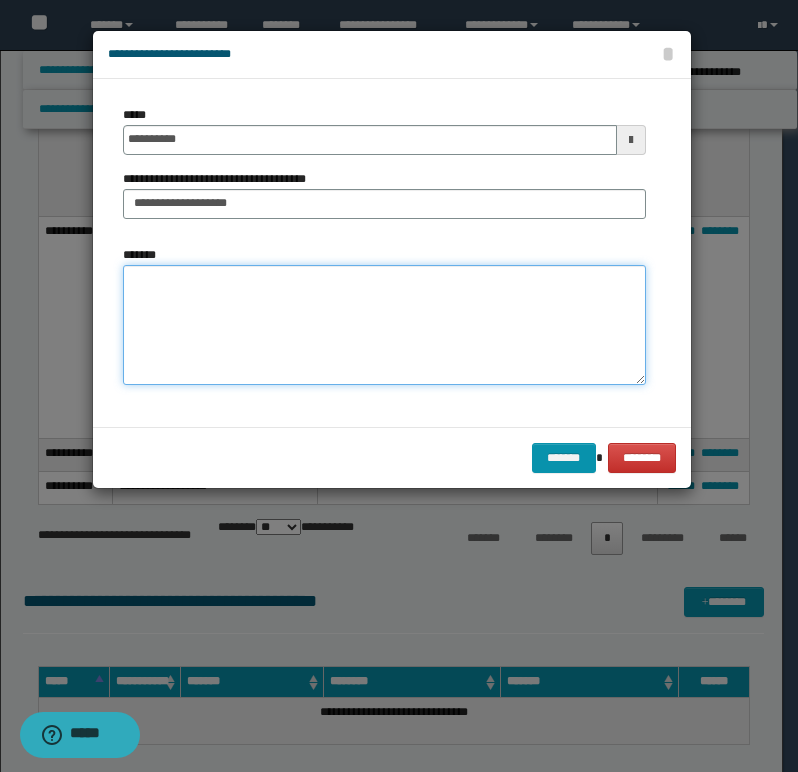paste on "**********" 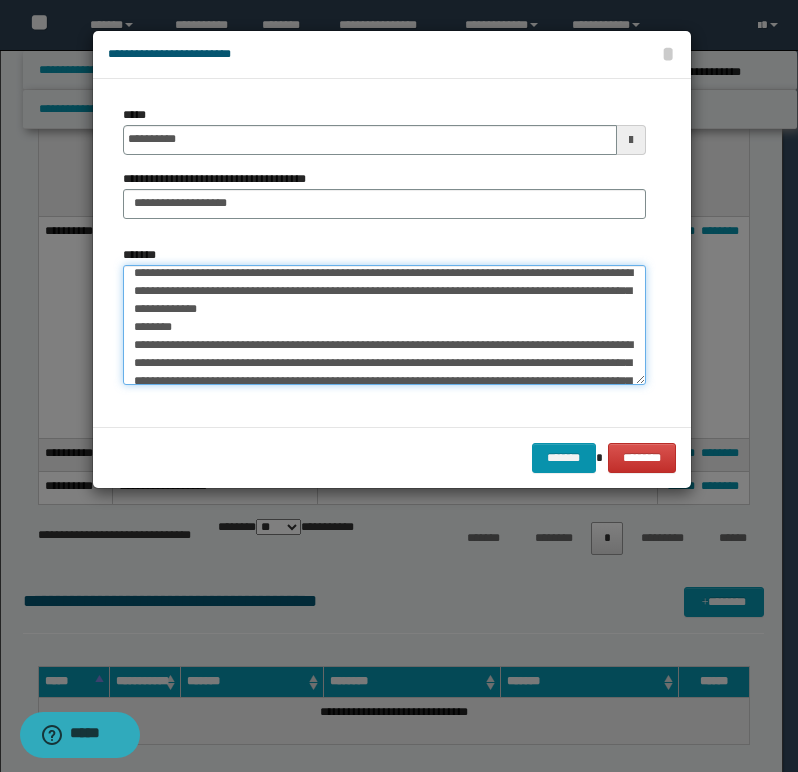 scroll, scrollTop: 38, scrollLeft: 0, axis: vertical 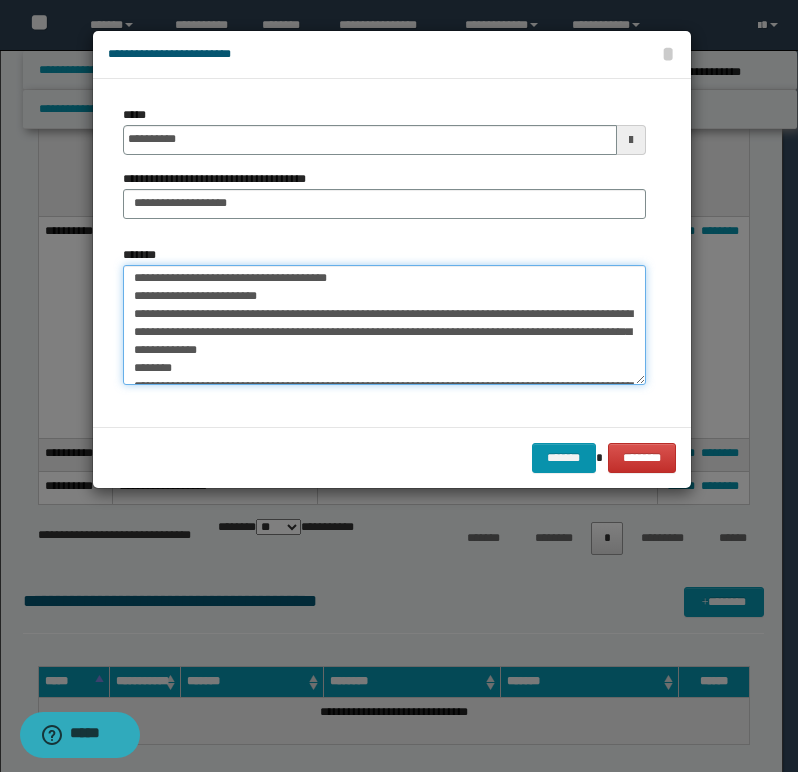 click on "**********" at bounding box center (384, 325) 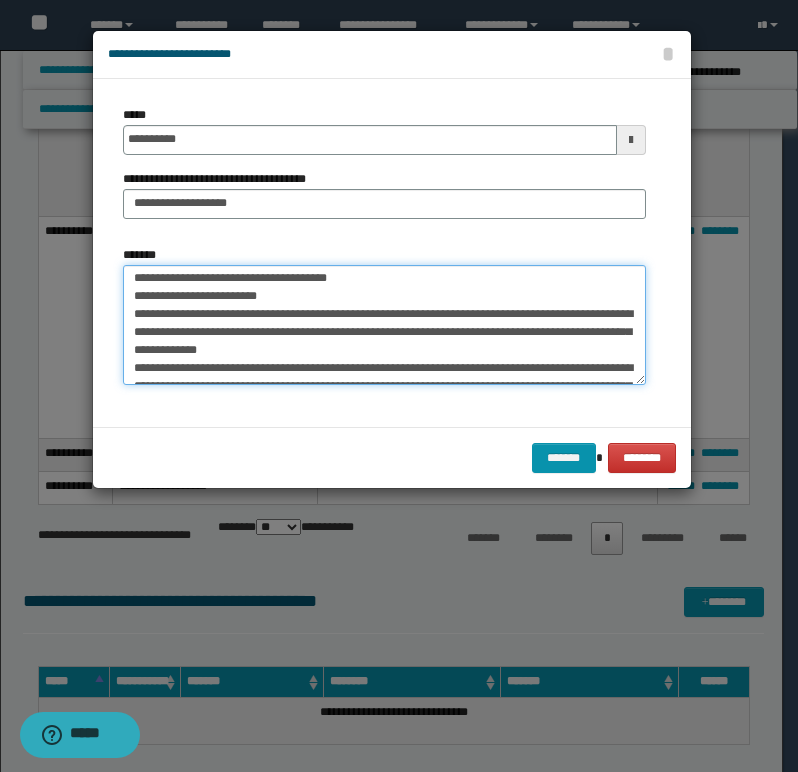 click on "**********" at bounding box center [384, 325] 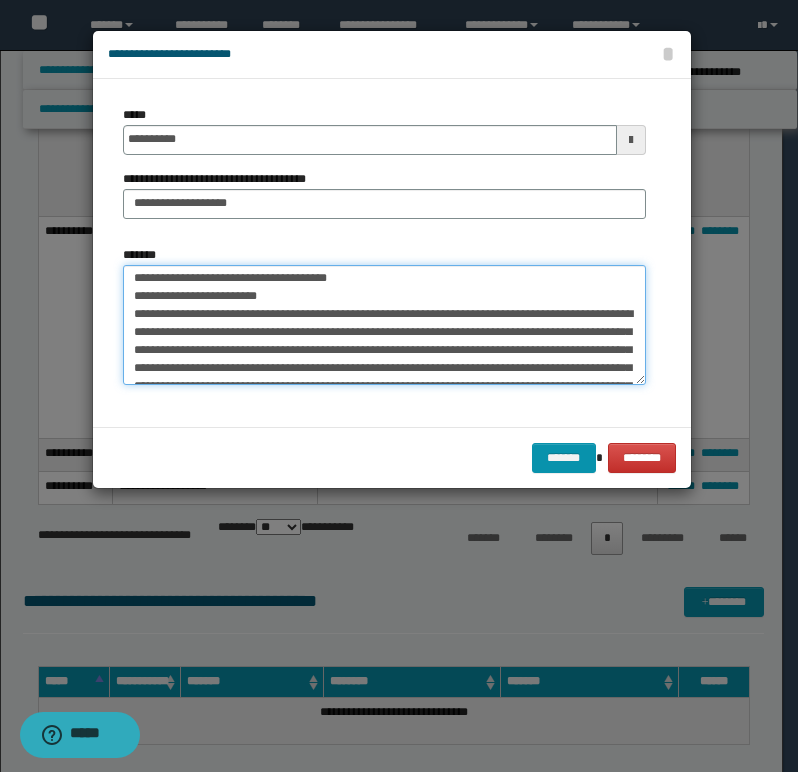 click on "**********" at bounding box center [384, 325] 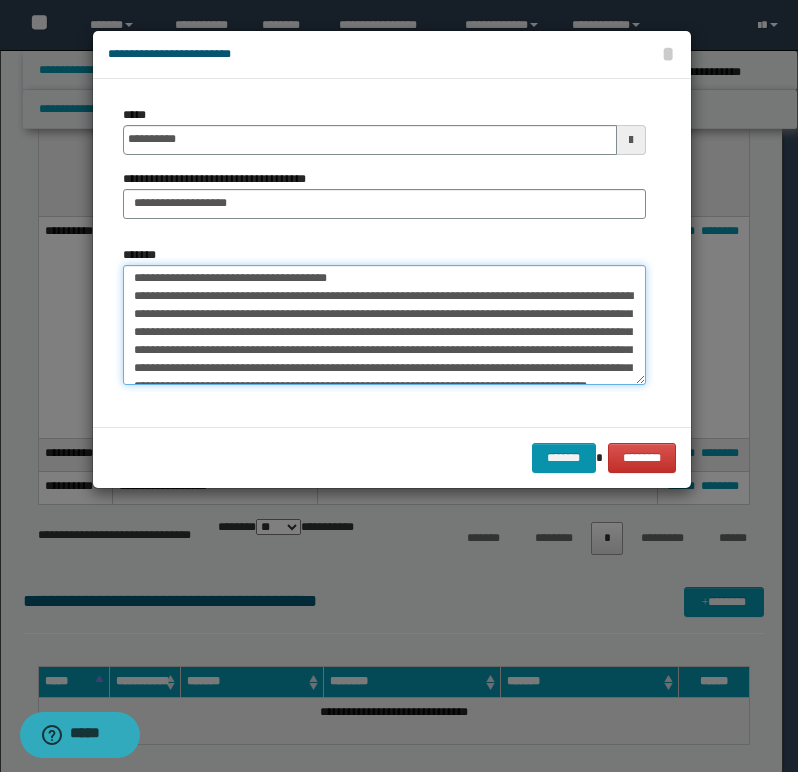 scroll, scrollTop: 0, scrollLeft: 0, axis: both 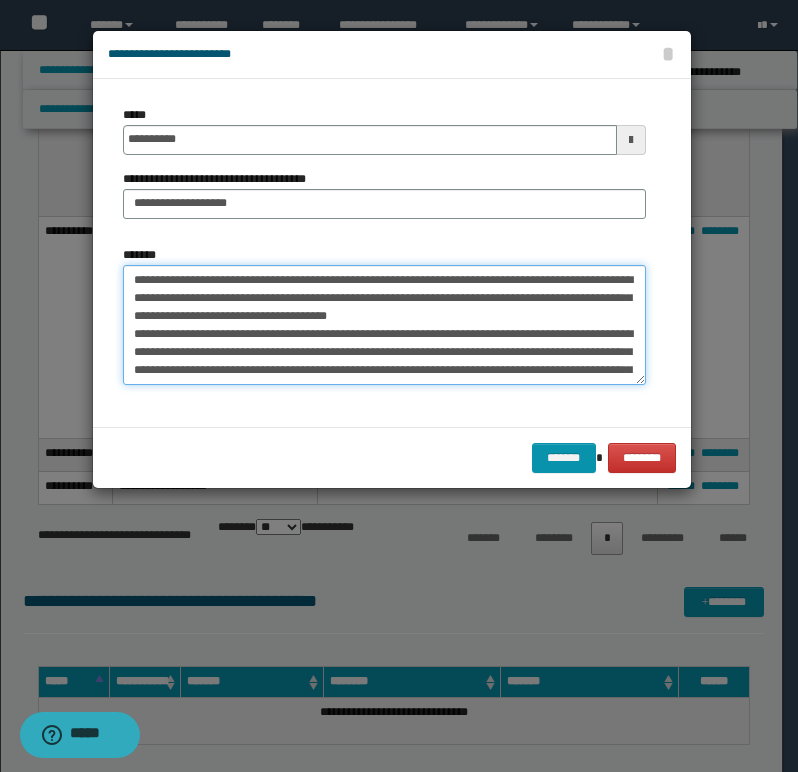 click on "**********" at bounding box center [384, 325] 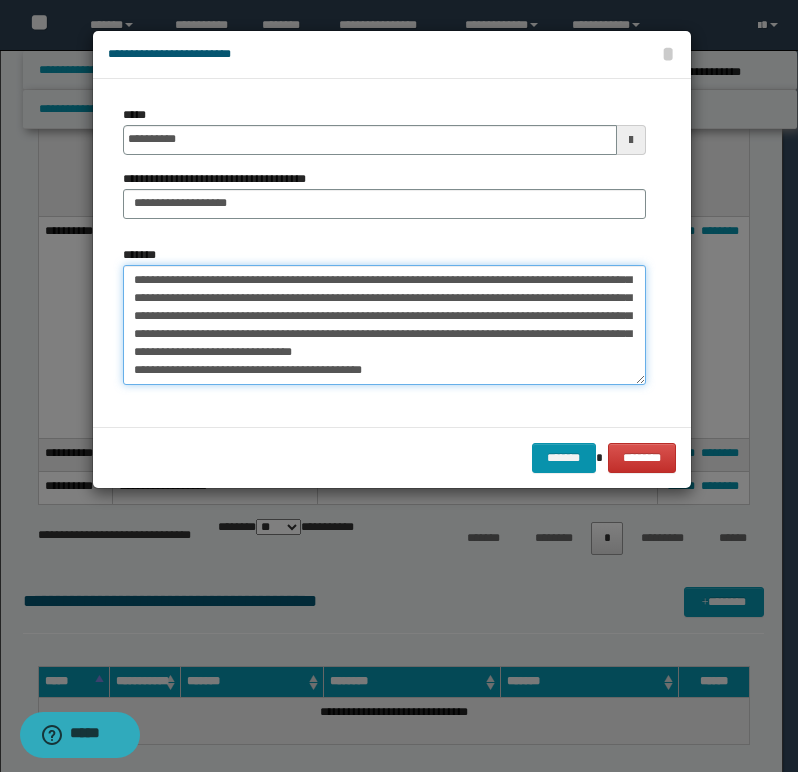 scroll, scrollTop: 108, scrollLeft: 0, axis: vertical 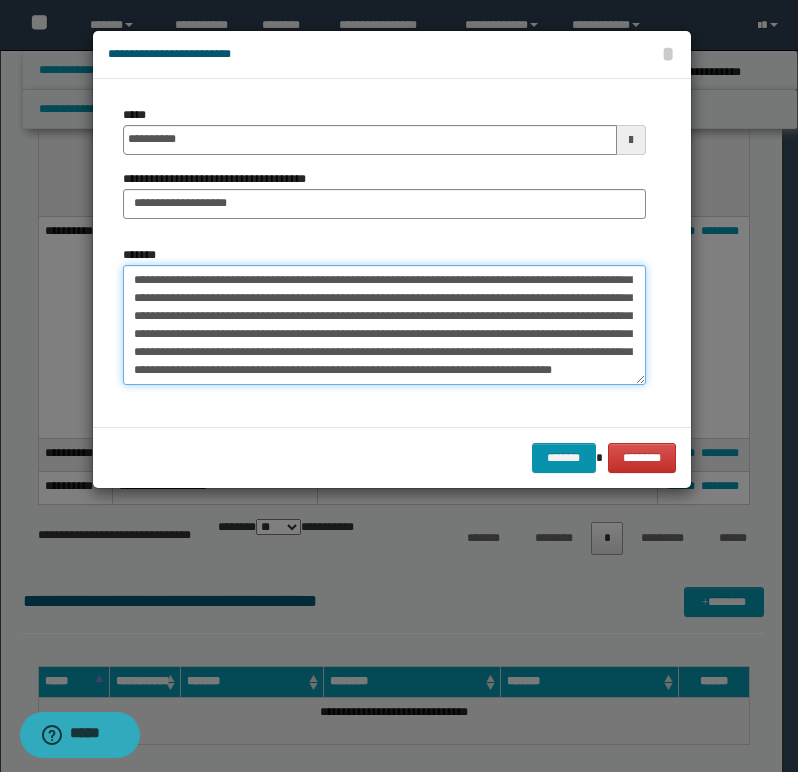 click on "**********" at bounding box center [384, 325] 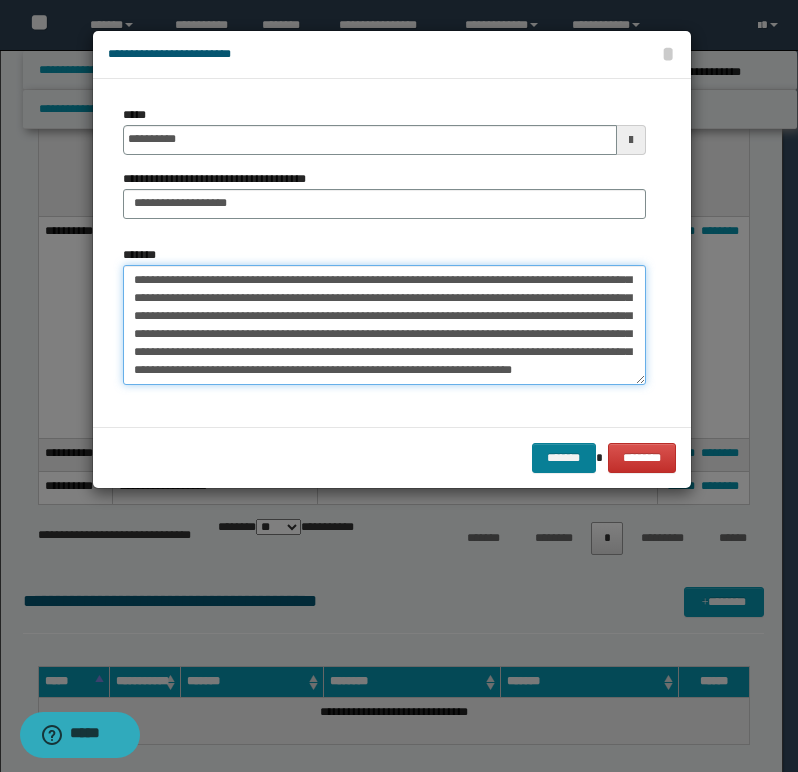 type on "**********" 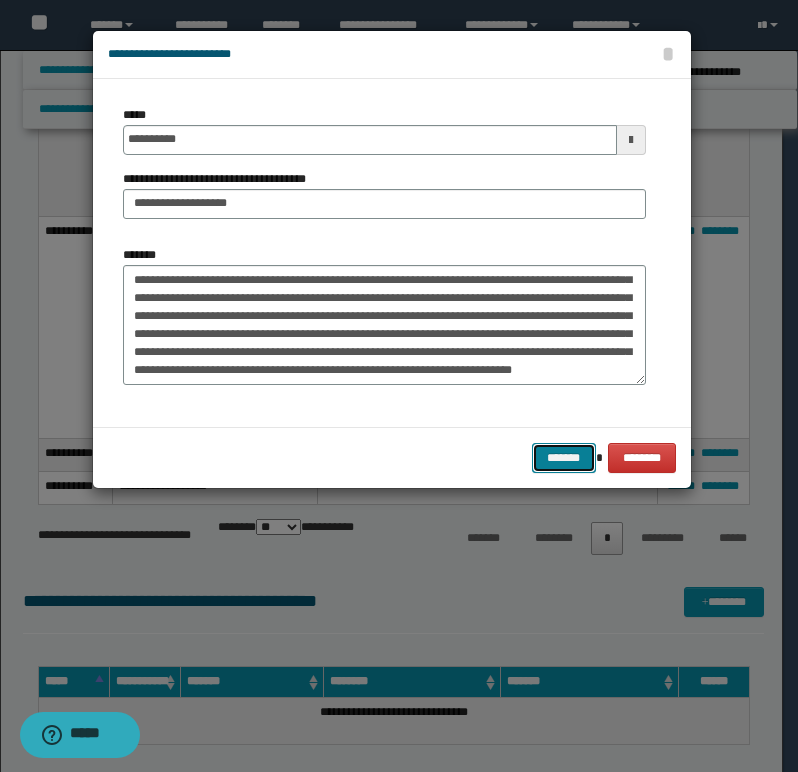 click on "*******" at bounding box center (564, 458) 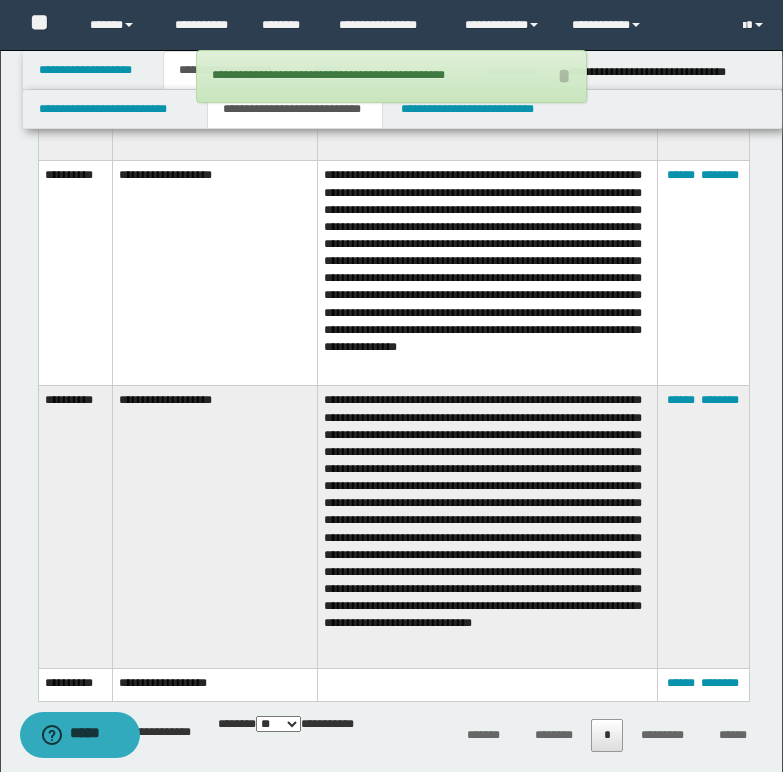 scroll, scrollTop: 1300, scrollLeft: 0, axis: vertical 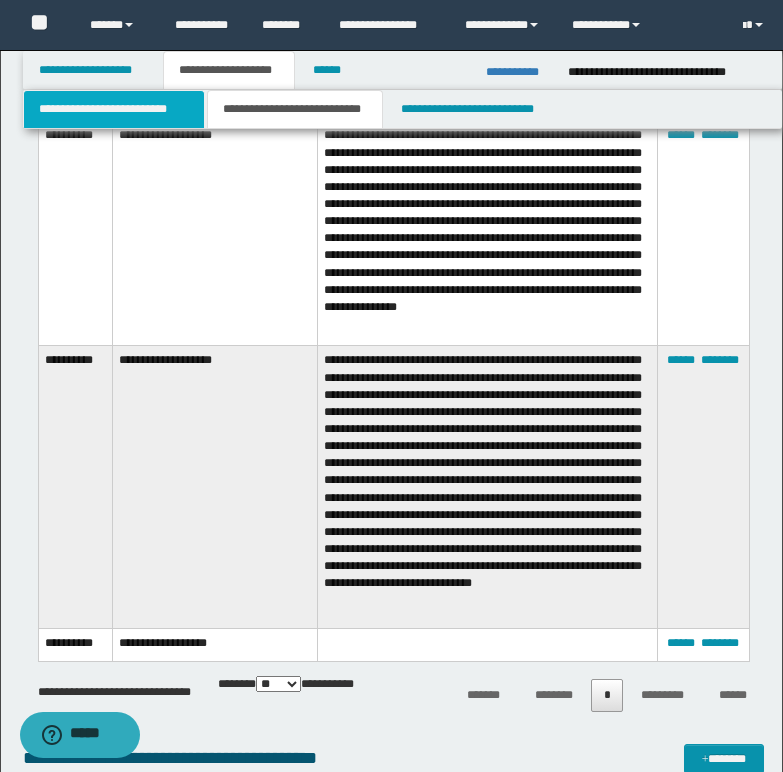 click on "**********" at bounding box center [114, 109] 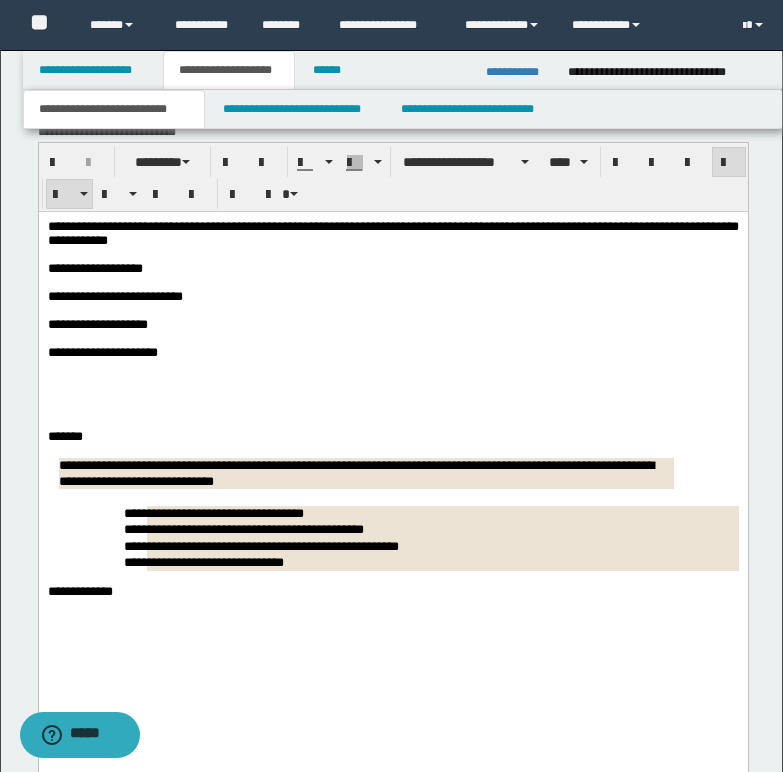 scroll, scrollTop: 1500, scrollLeft: 0, axis: vertical 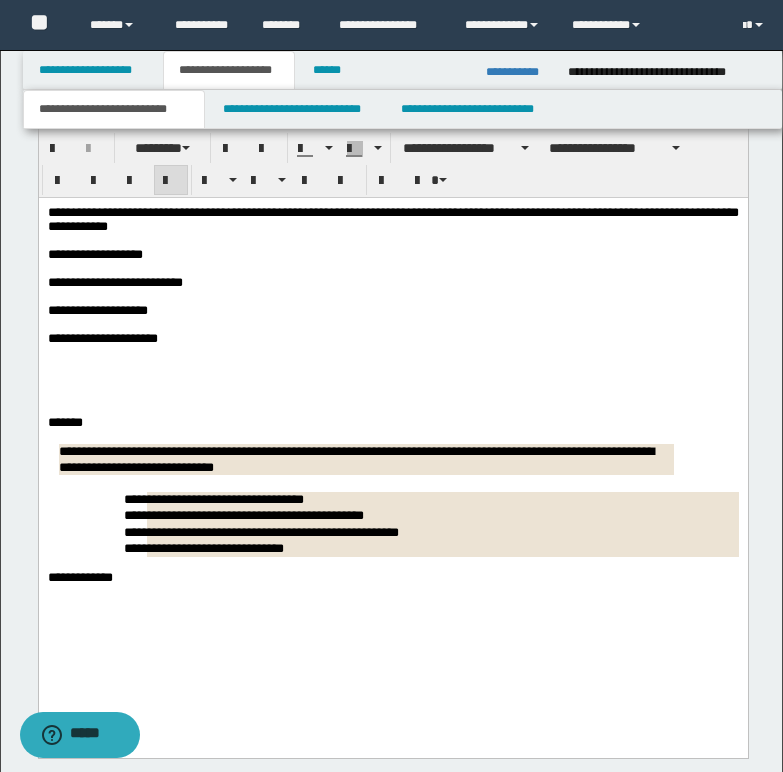click at bounding box center [392, 408] 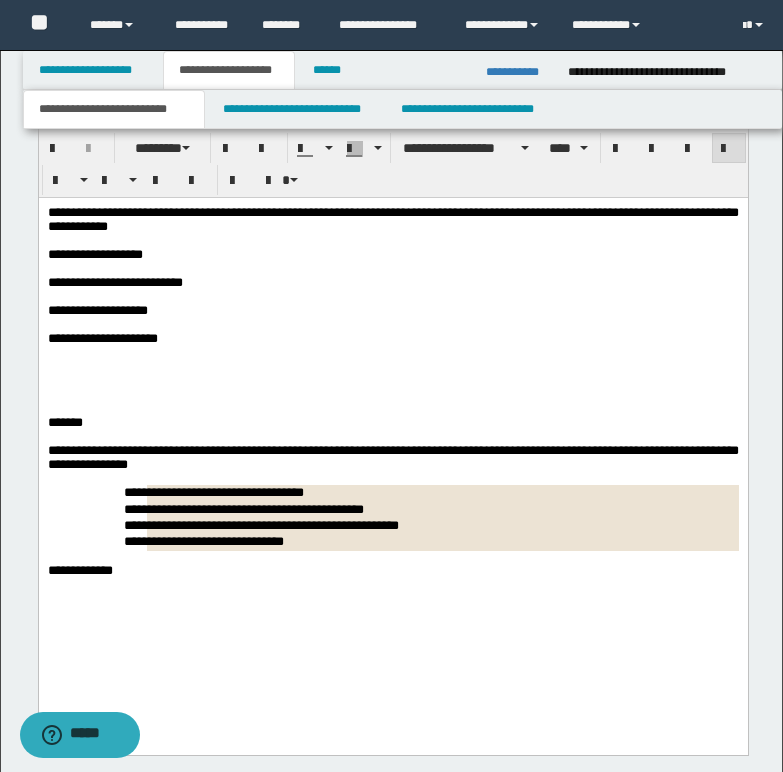 click on "**********" at bounding box center (392, 457) 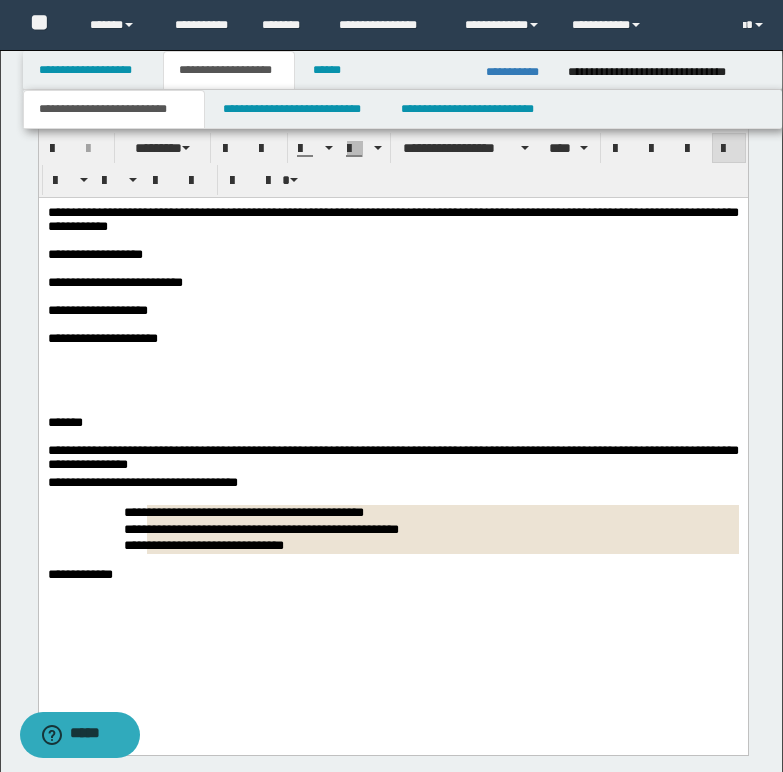 click on "**********" at bounding box center [392, 483] 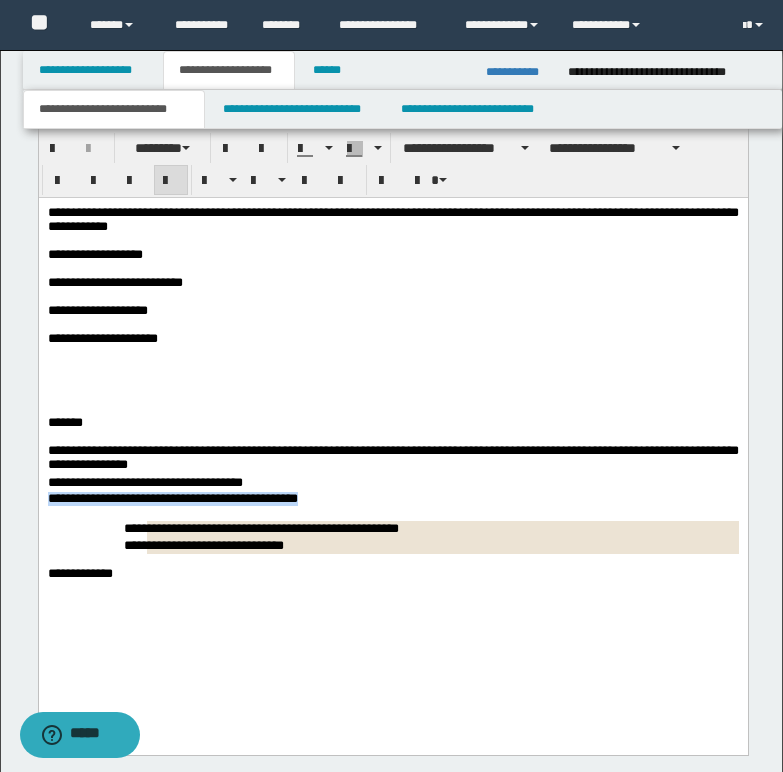 click on "**********" at bounding box center [392, 431] 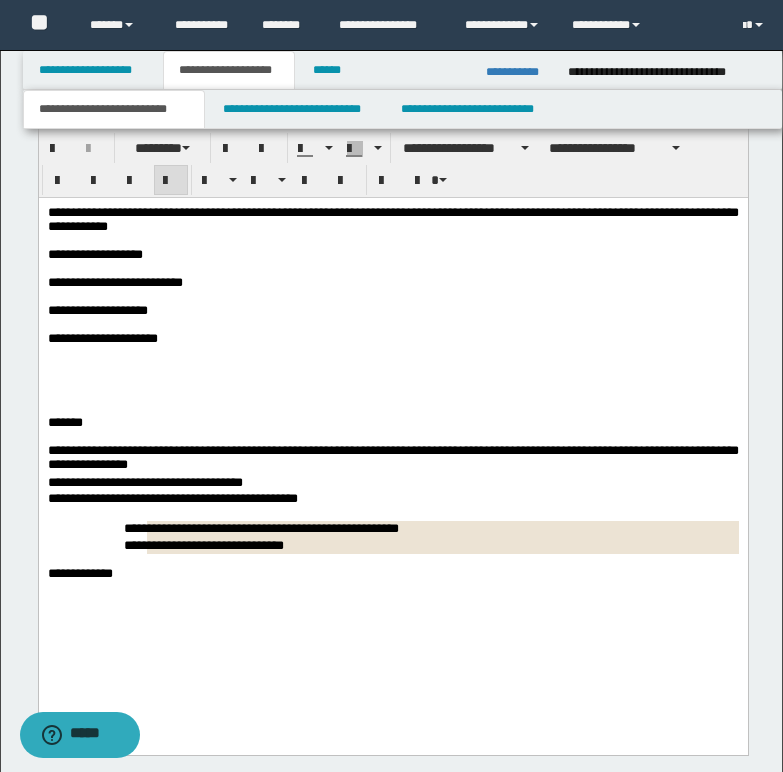 click on "**********" at bounding box center (392, 499) 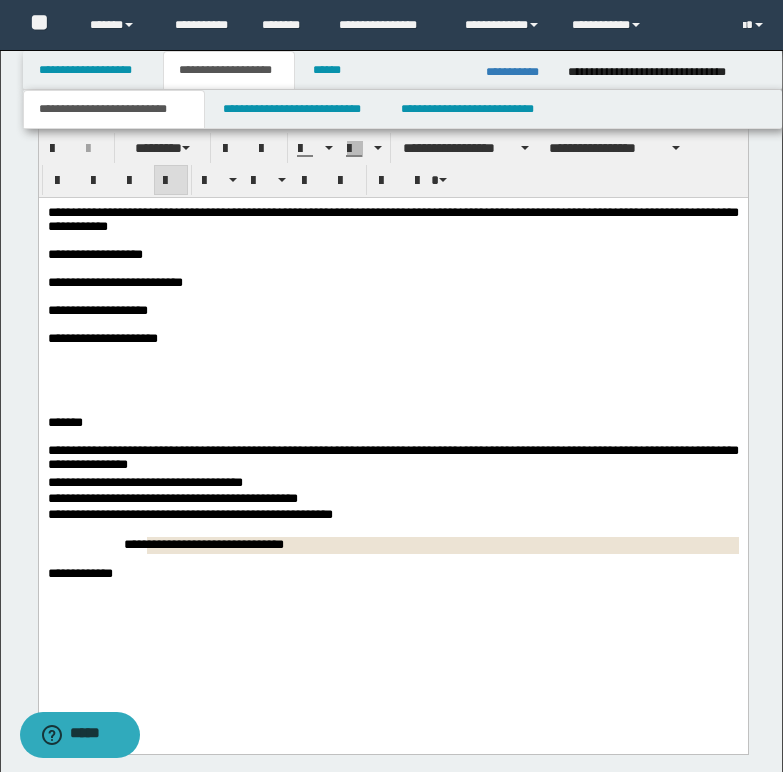 click on "**********" at bounding box center [392, 515] 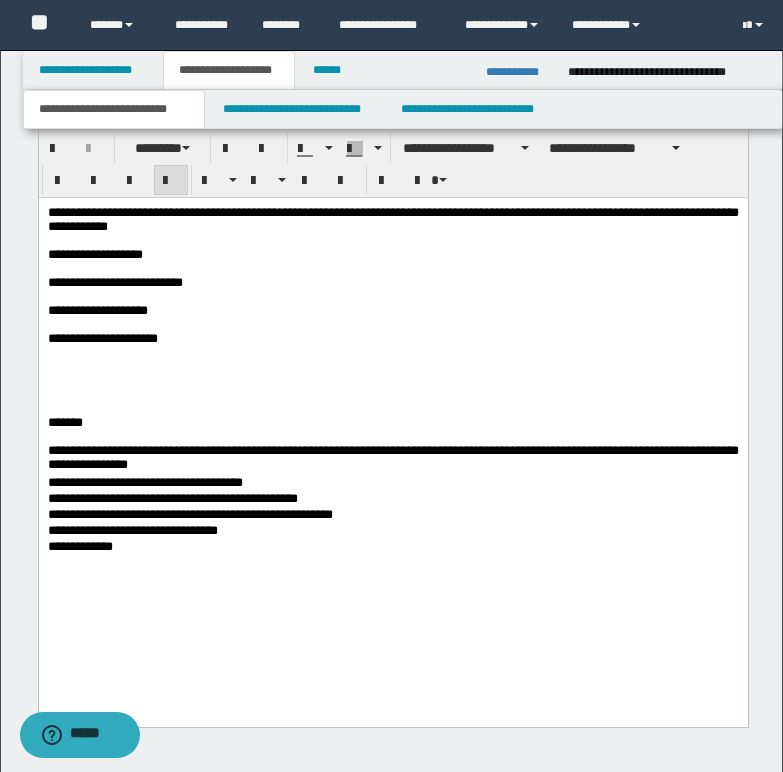 click on "**********" at bounding box center [392, 531] 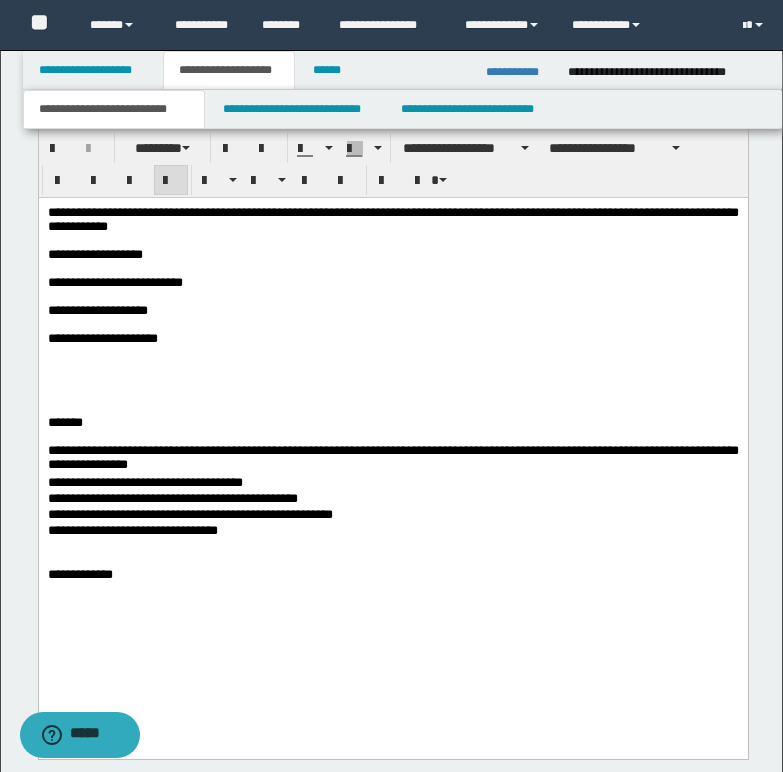 click at bounding box center (392, 352) 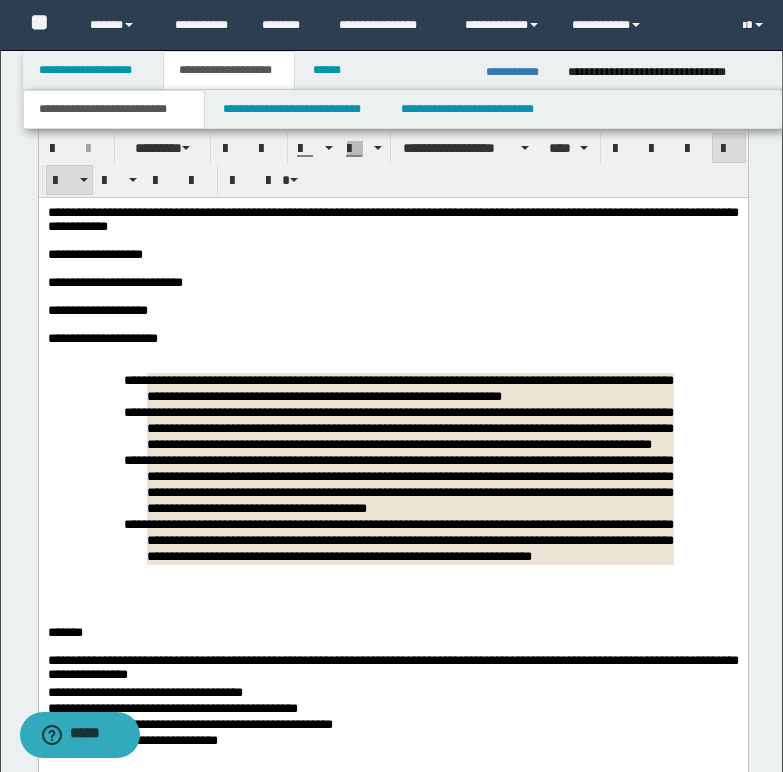 click on "**********" at bounding box center [392, 338] 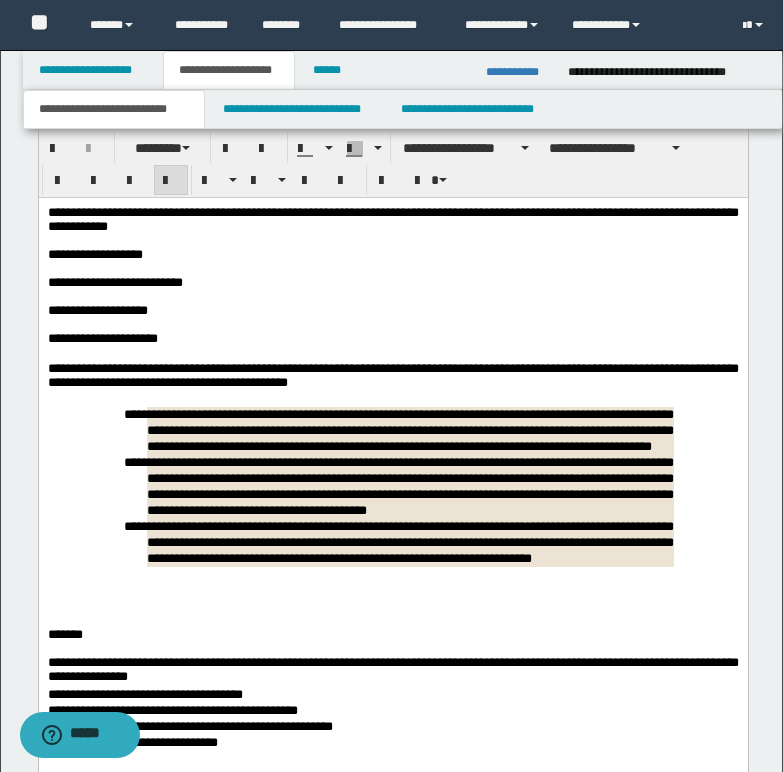 click on "**********" at bounding box center [392, 377] 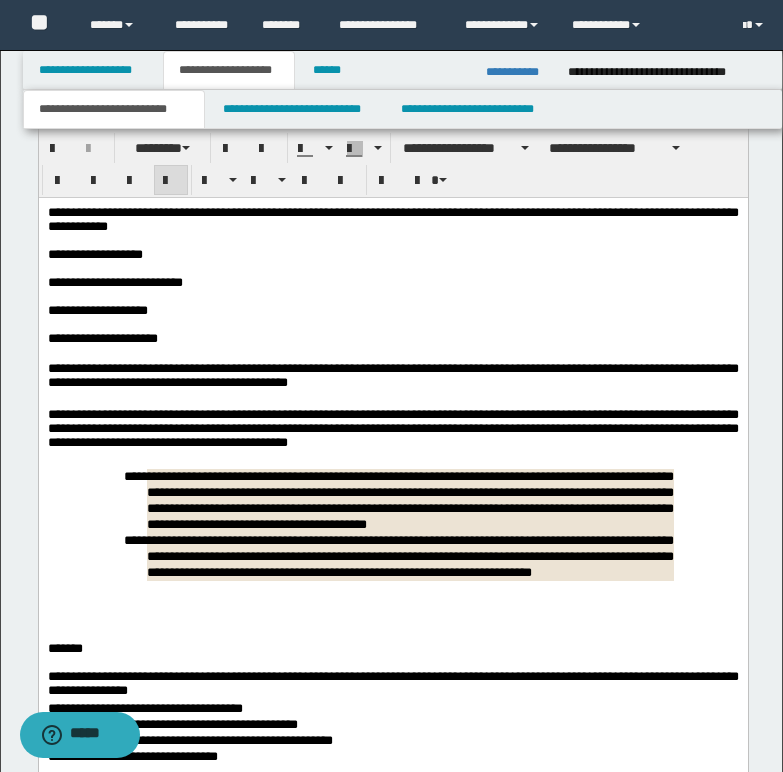 click on "**********" at bounding box center (392, 431) 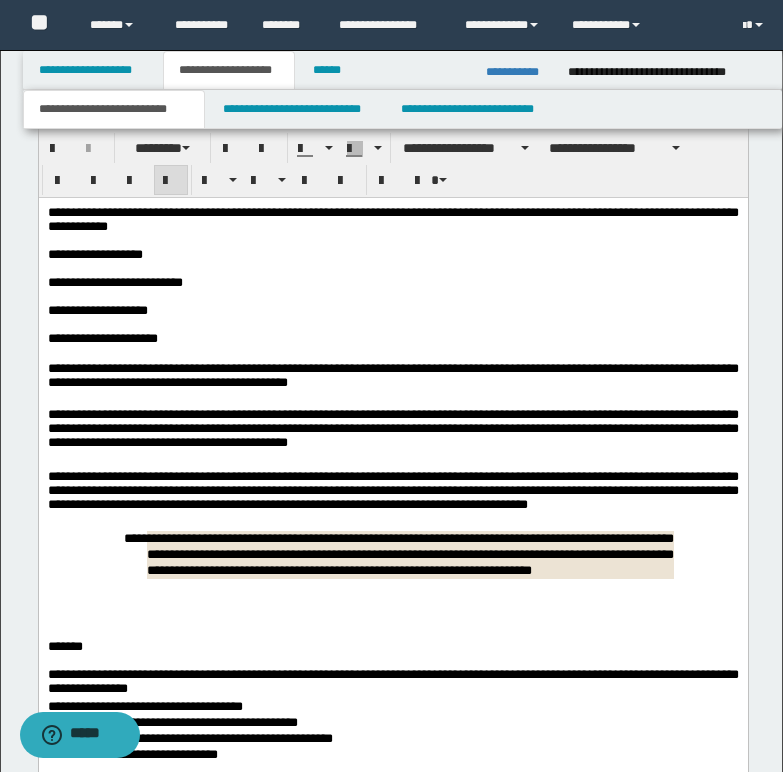 click on "**********" at bounding box center (392, 493) 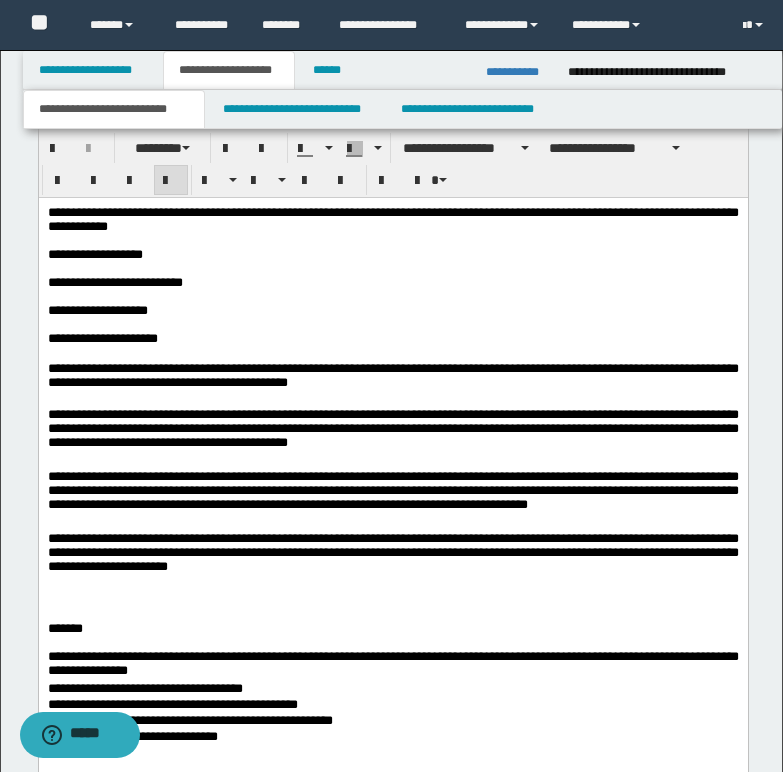 click on "**********" at bounding box center [392, 555] 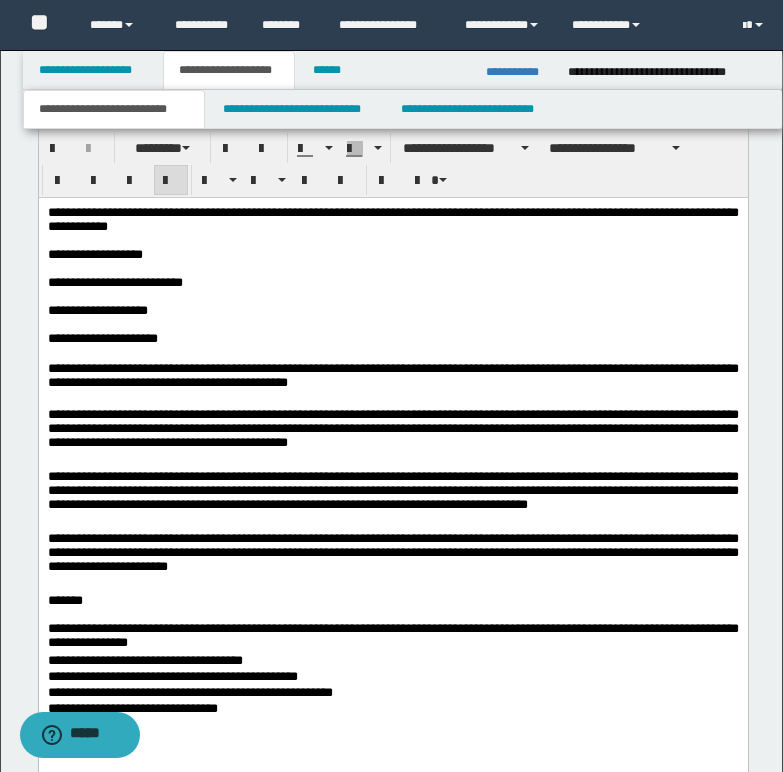 click on "**********" at bounding box center [392, 310] 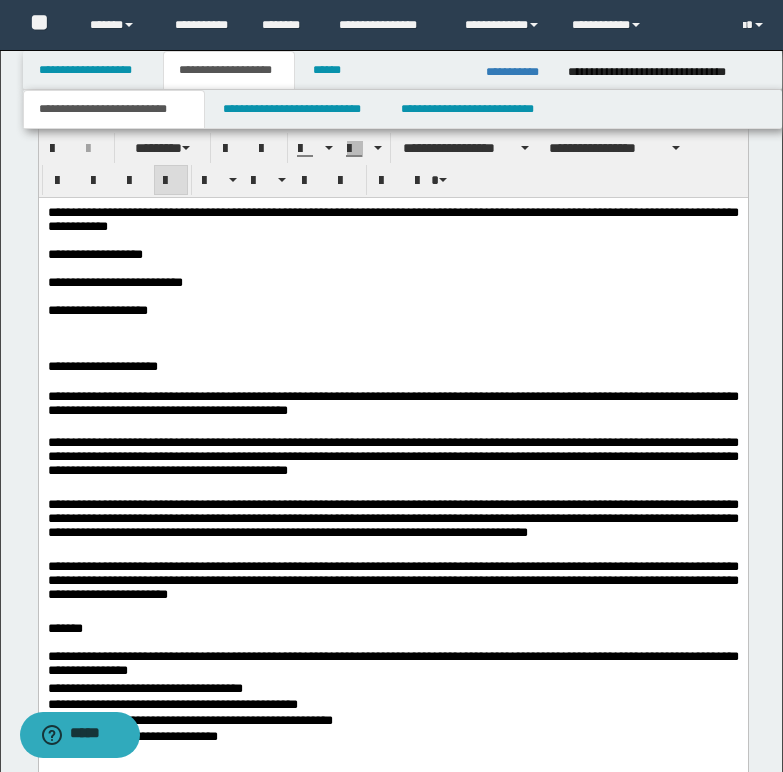 click on "**********" at bounding box center [97, 309] 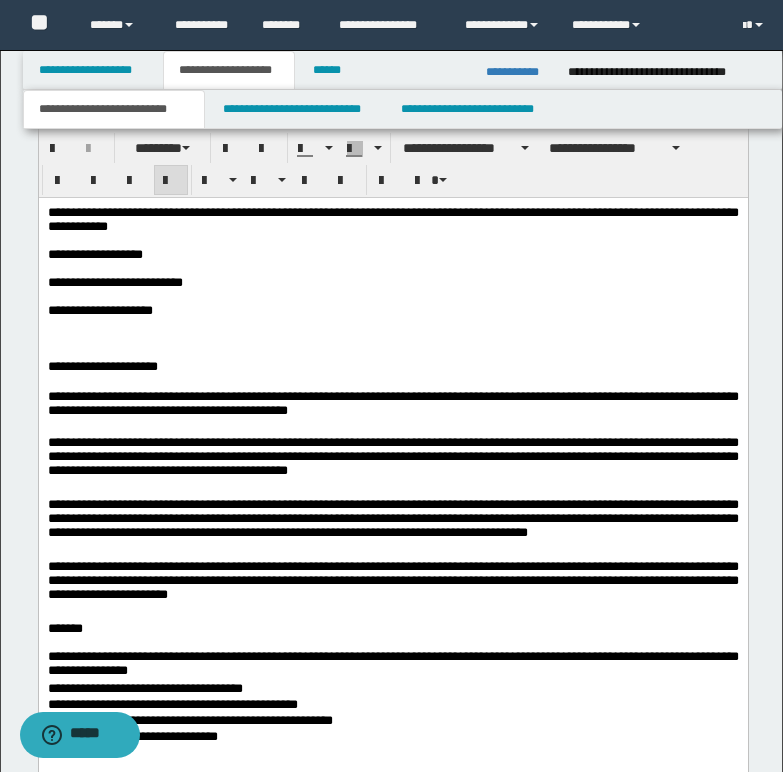 drag, startPoint x: 69, startPoint y: 348, endPoint x: 57, endPoint y: 358, distance: 15.6205 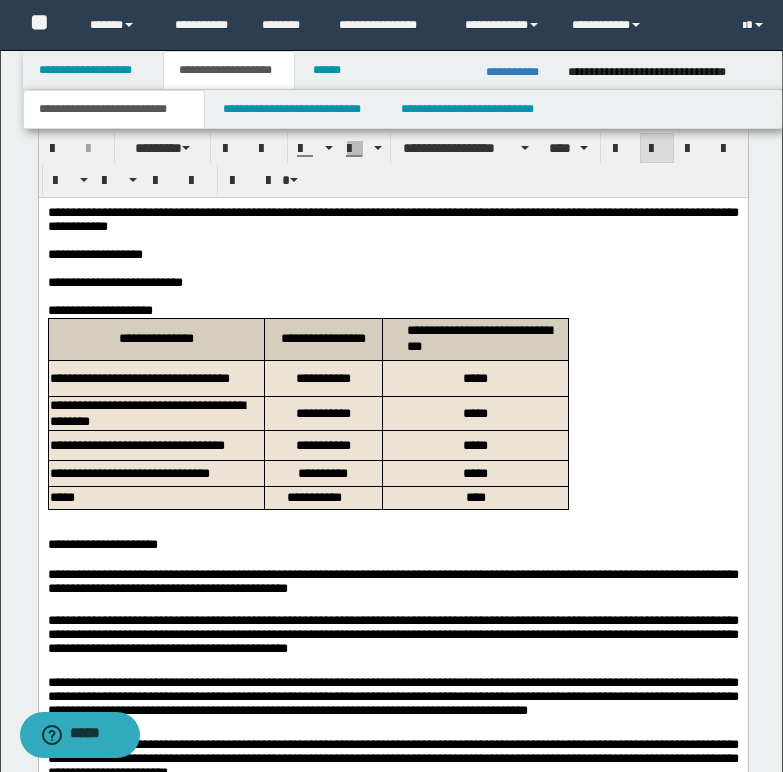 click at bounding box center (392, 516) 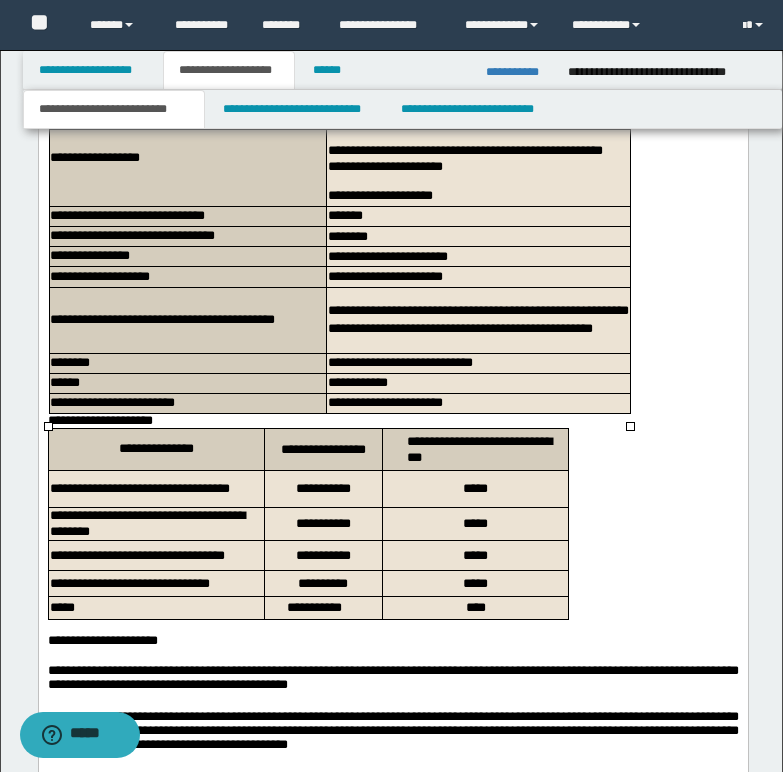 scroll, scrollTop: 1700, scrollLeft: 0, axis: vertical 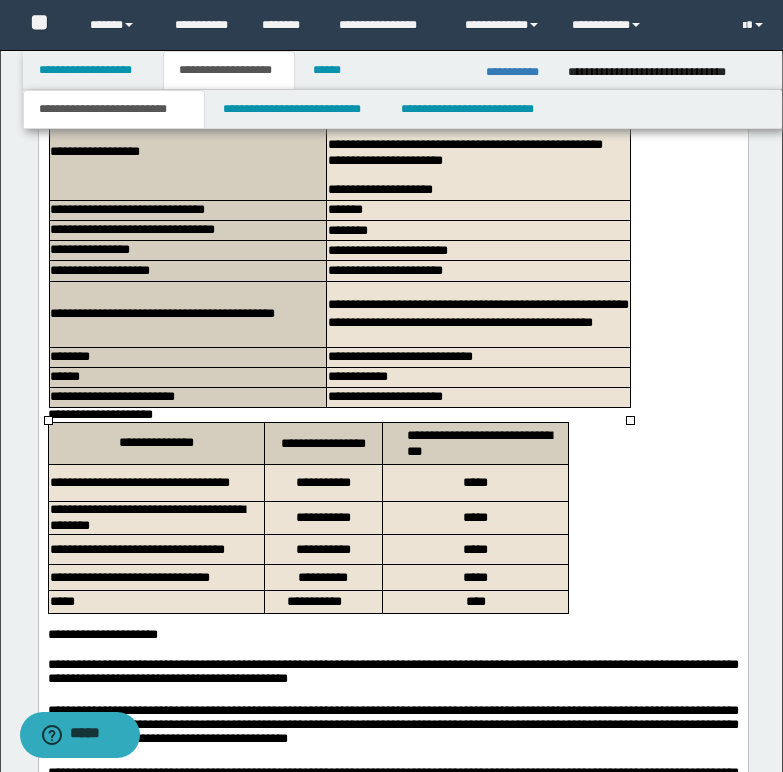 click on "**********" at bounding box center (99, 414) 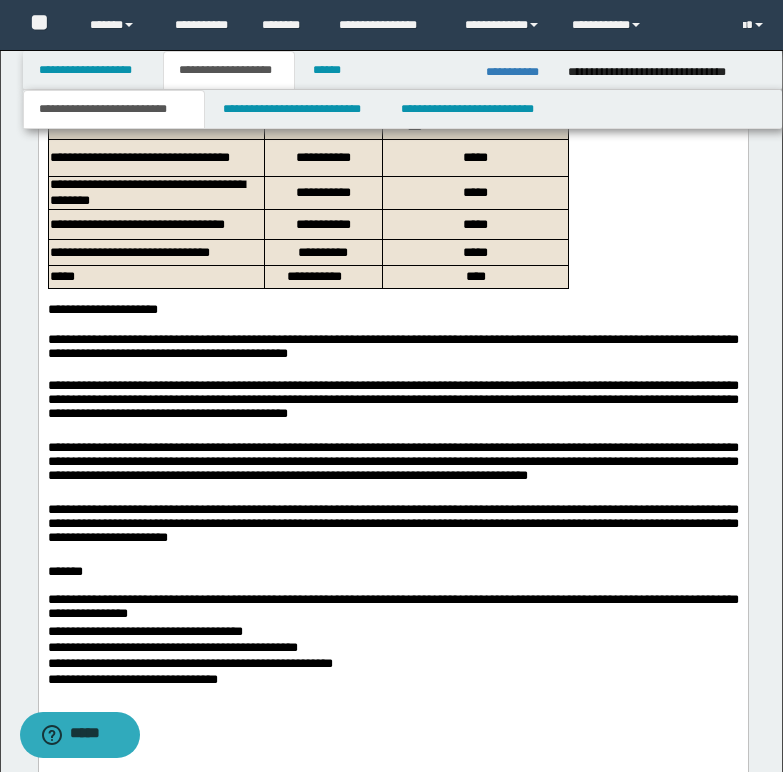 scroll, scrollTop: 2100, scrollLeft: 0, axis: vertical 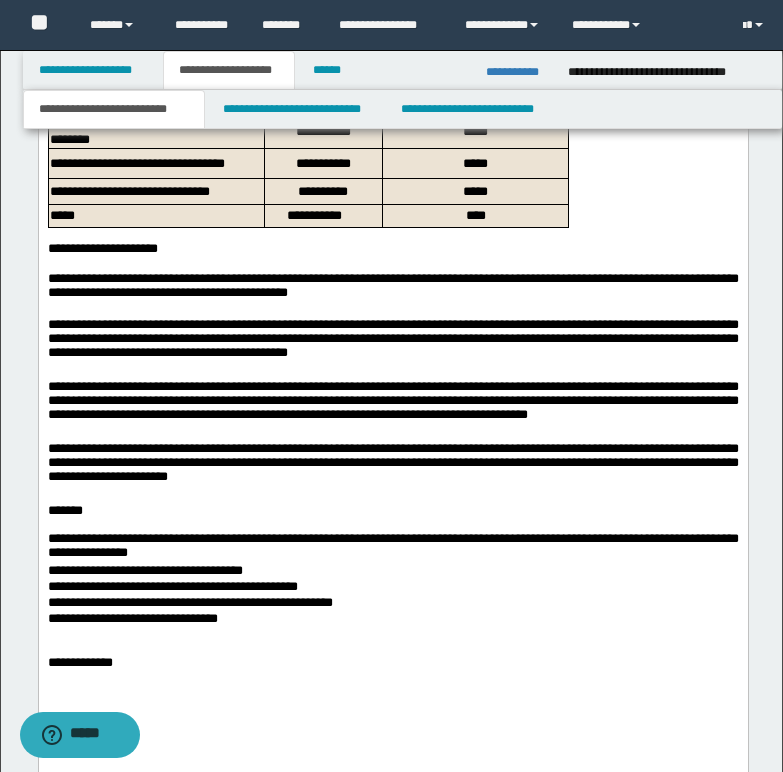 click at bounding box center [392, 635] 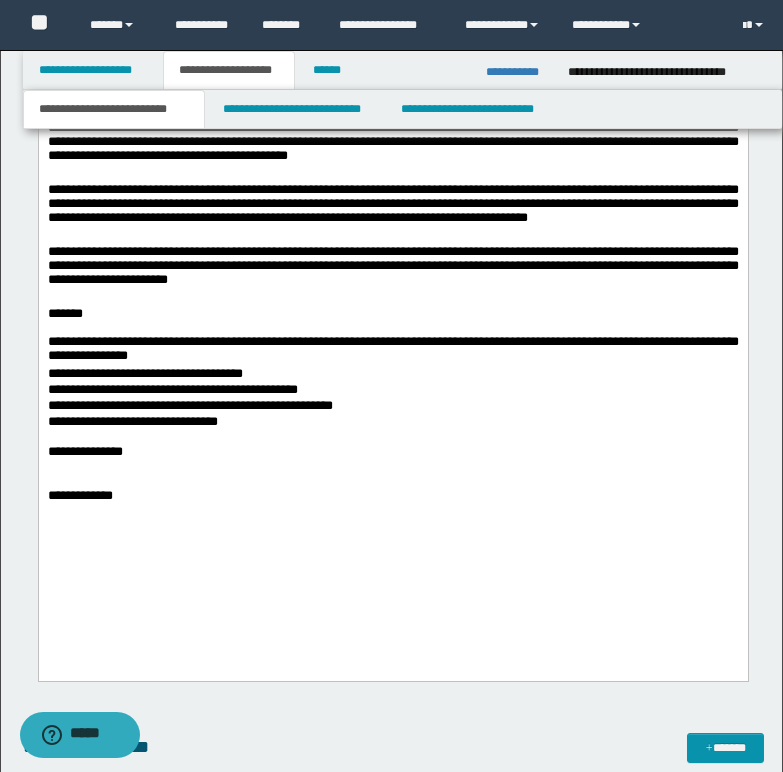 scroll, scrollTop: 2300, scrollLeft: 0, axis: vertical 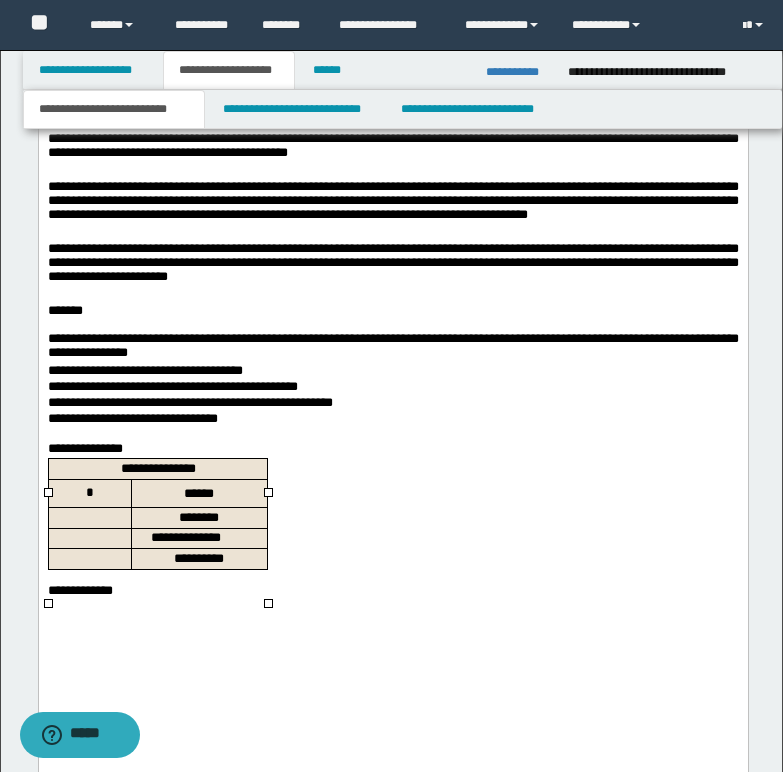 click on "**********" at bounding box center [79, 590] 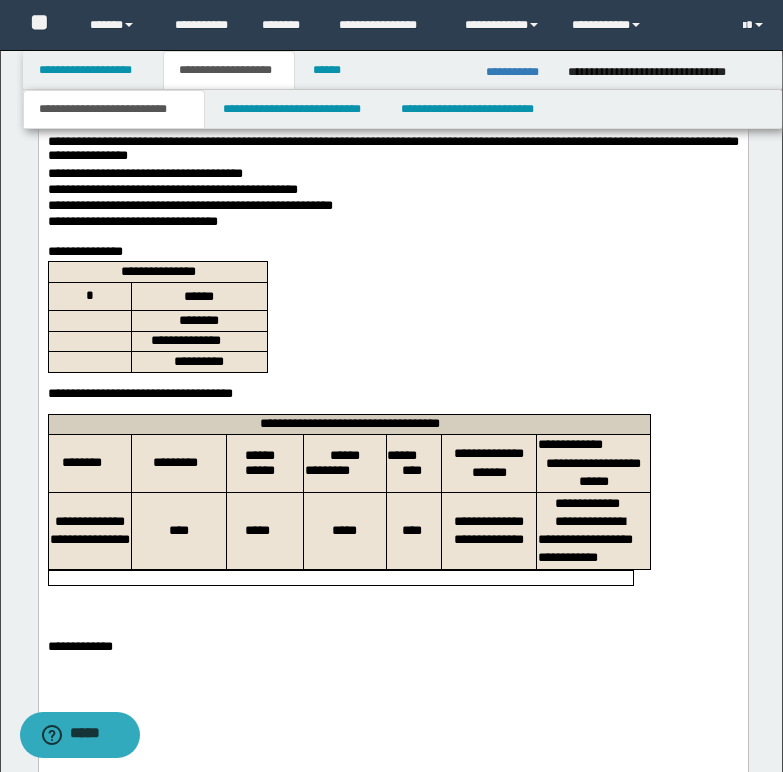 scroll, scrollTop: 2500, scrollLeft: 0, axis: vertical 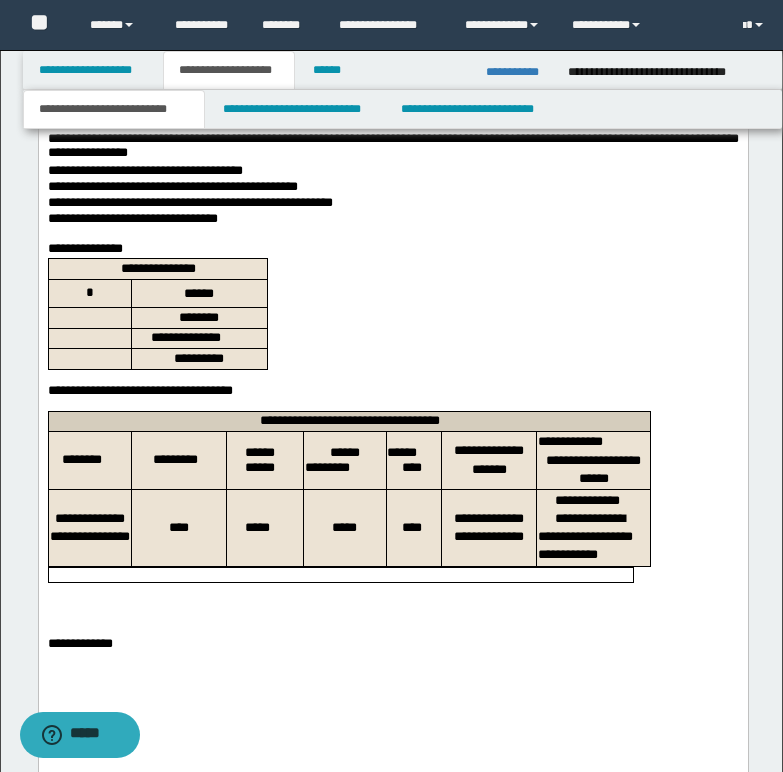 click at bounding box center [340, 575] 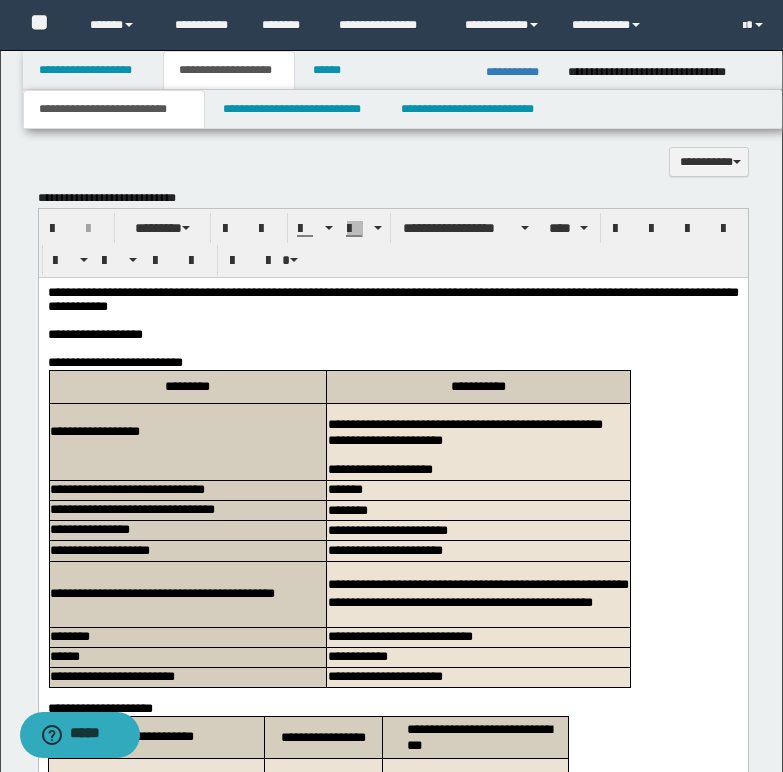 scroll, scrollTop: 1400, scrollLeft: 0, axis: vertical 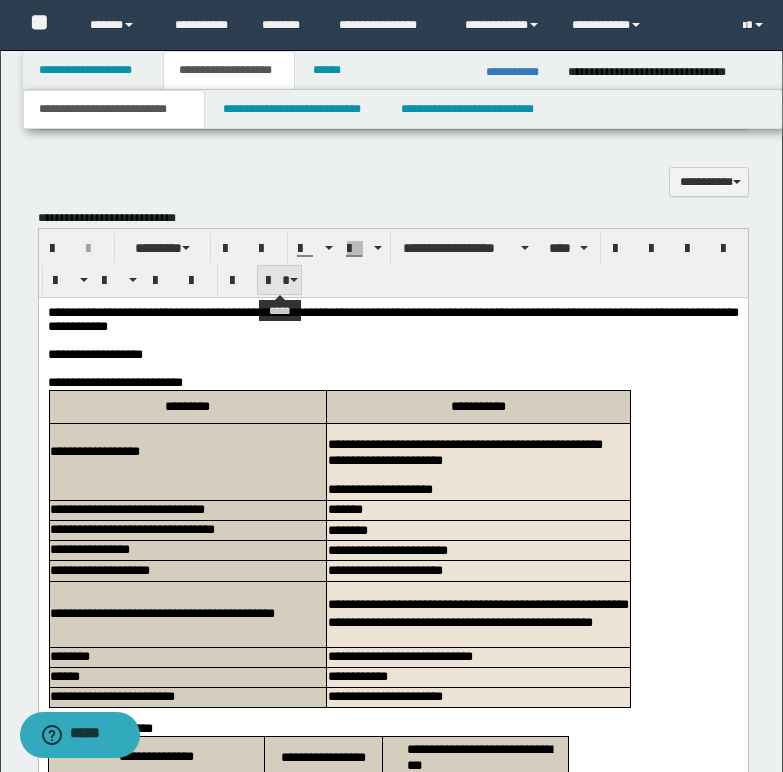 click at bounding box center (294, 280) 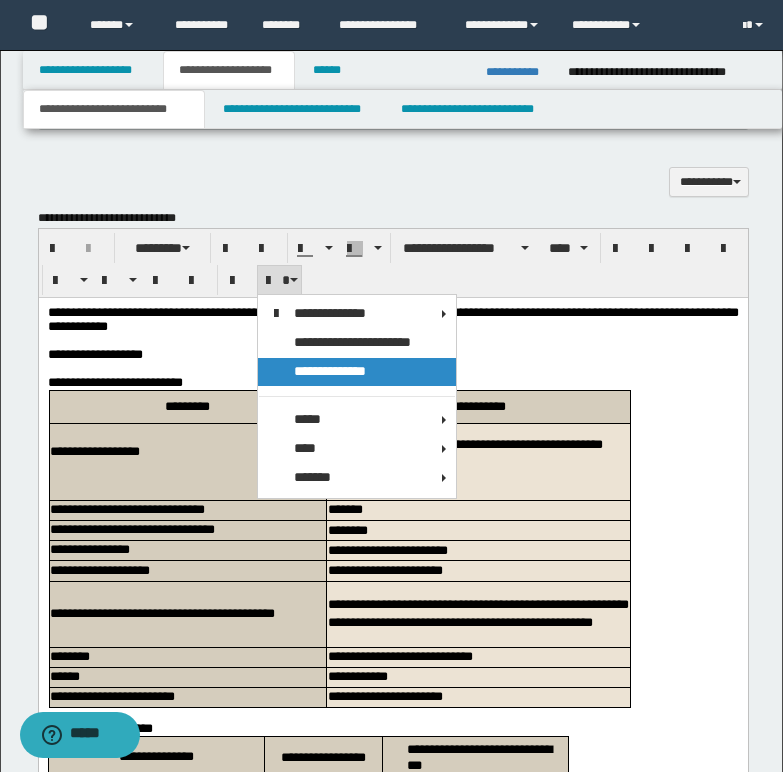 click on "**********" at bounding box center [330, 371] 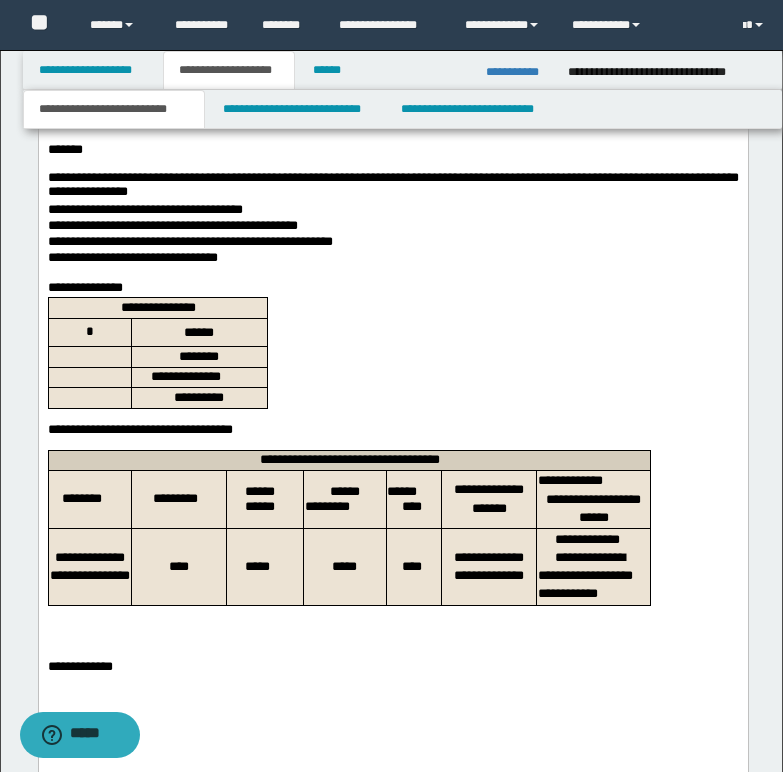 scroll, scrollTop: 2500, scrollLeft: 0, axis: vertical 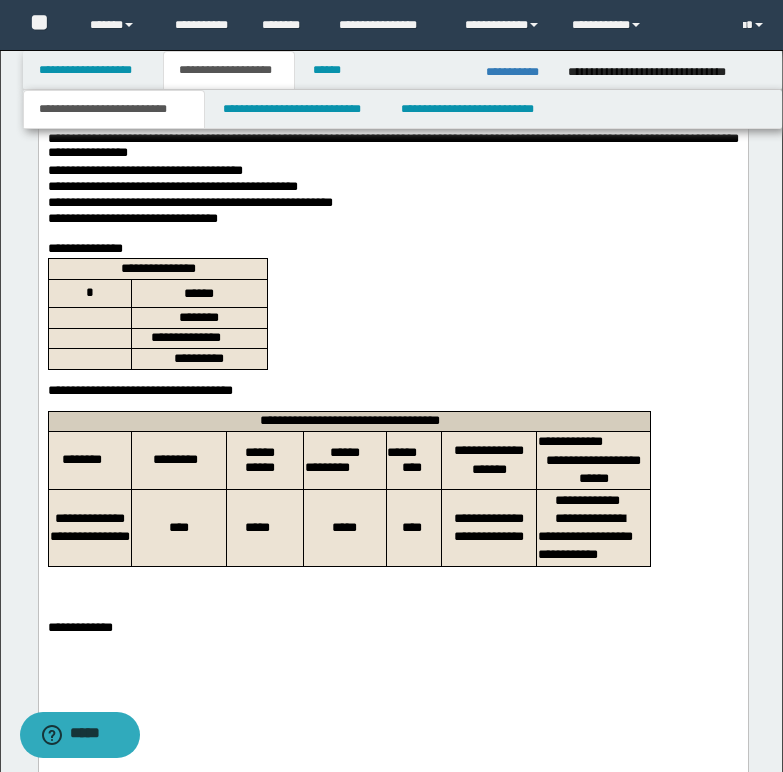 click on "**********" at bounding box center [392, -41] 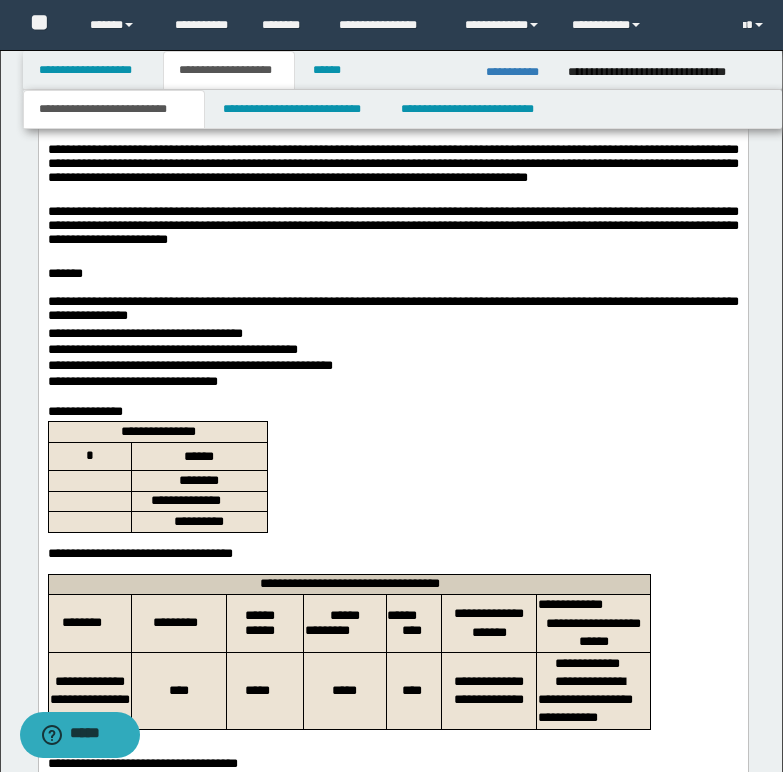 scroll, scrollTop: 2300, scrollLeft: 0, axis: vertical 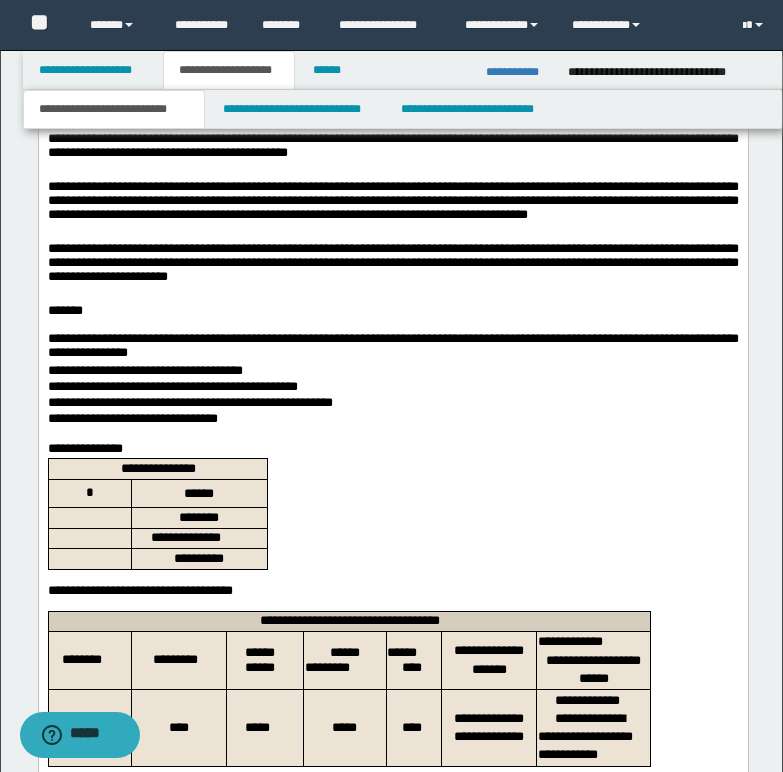 click on "**********" at bounding box center (392, 420) 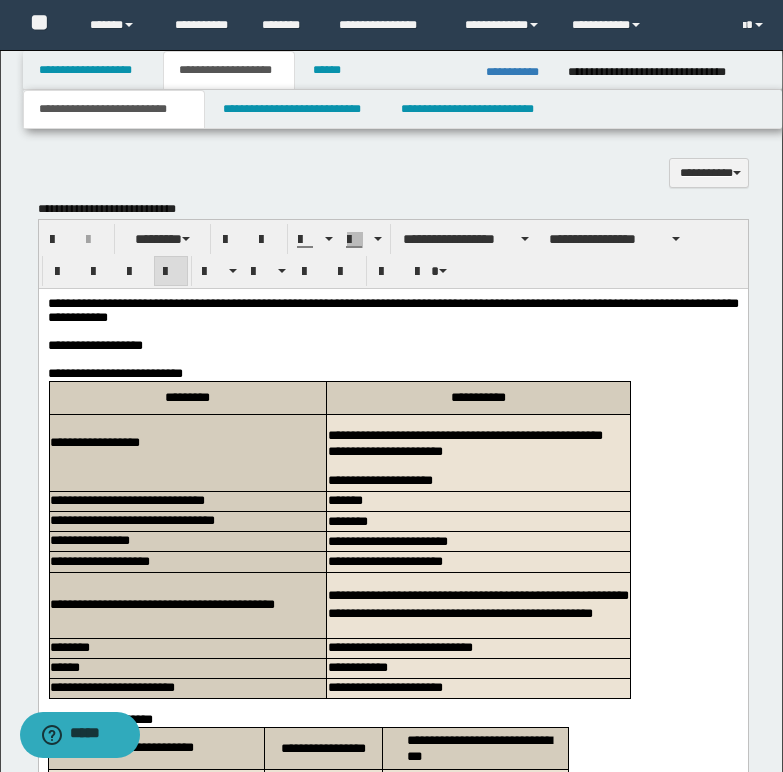 scroll, scrollTop: 1400, scrollLeft: 0, axis: vertical 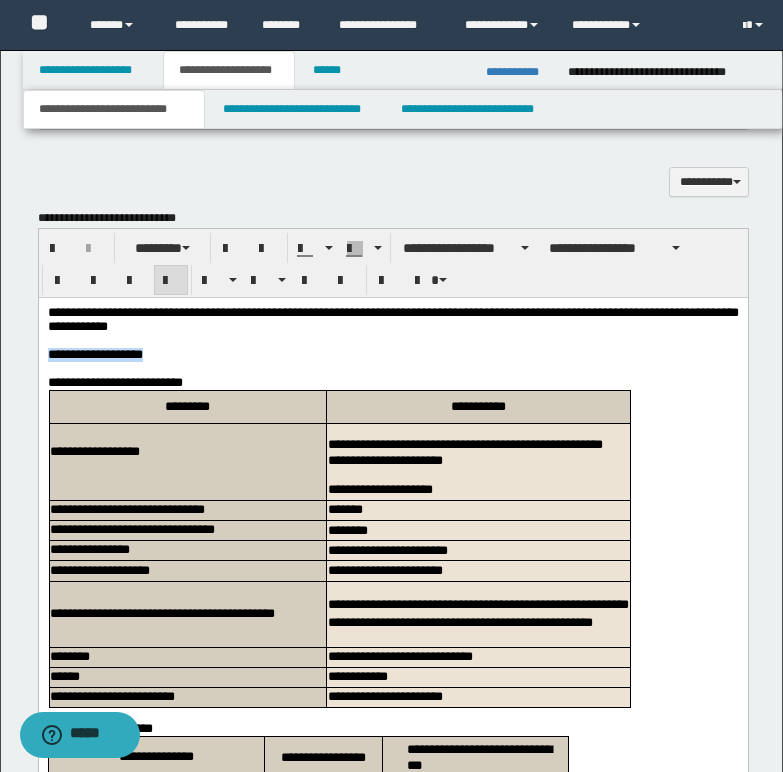 drag, startPoint x: 48, startPoint y: 353, endPoint x: 226, endPoint y: 362, distance: 178.22739 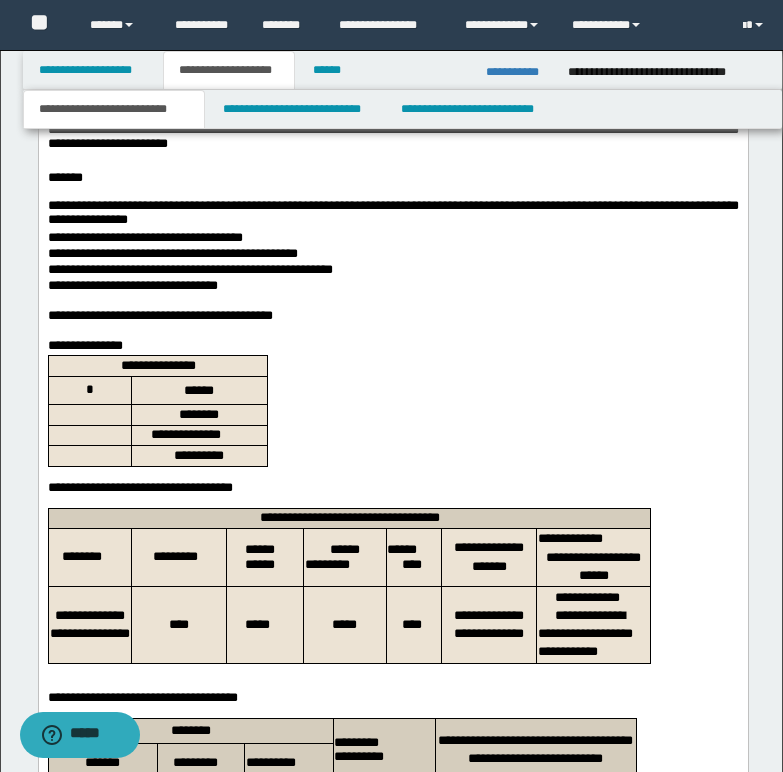 scroll, scrollTop: 2400, scrollLeft: 0, axis: vertical 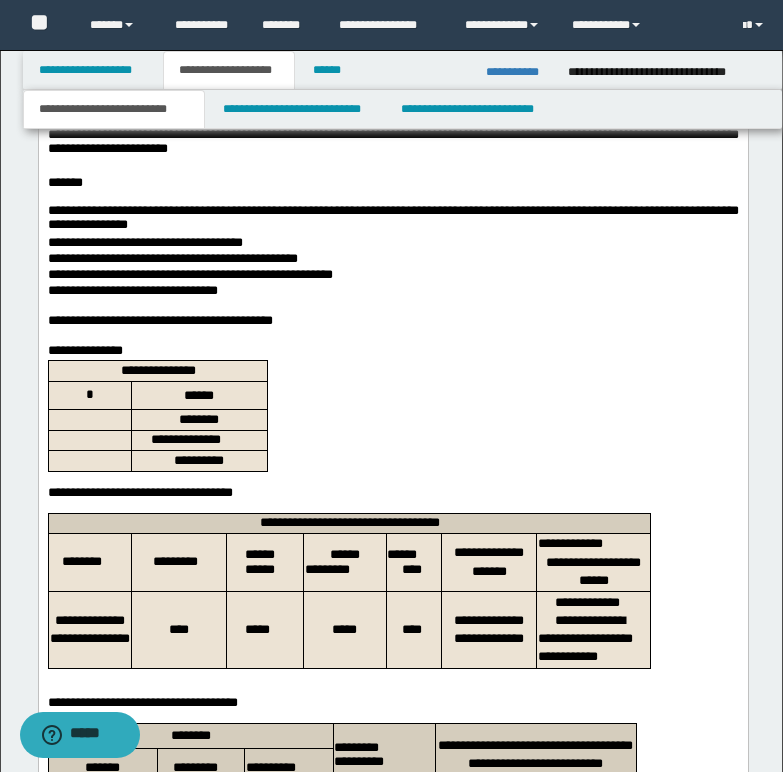 drag, startPoint x: 394, startPoint y: 343, endPoint x: 378, endPoint y: 346, distance: 16.27882 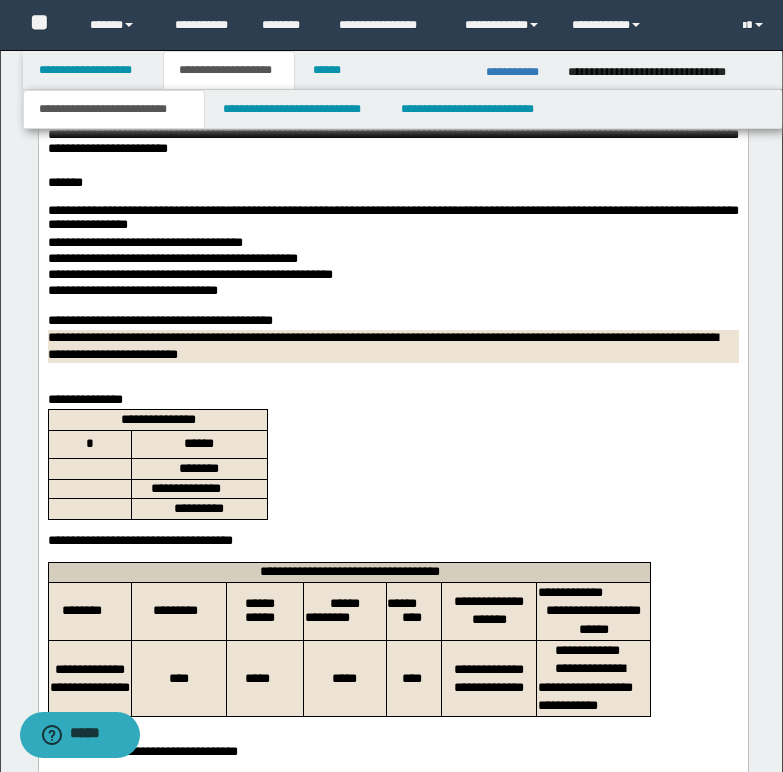 click on "**********" at bounding box center (392, 322) 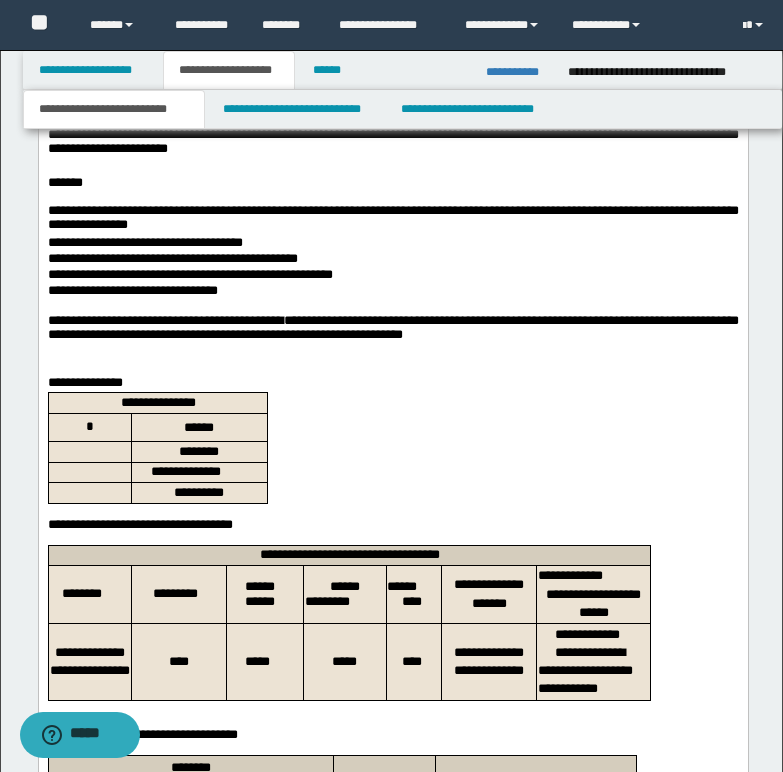click on "**********" at bounding box center [392, 330] 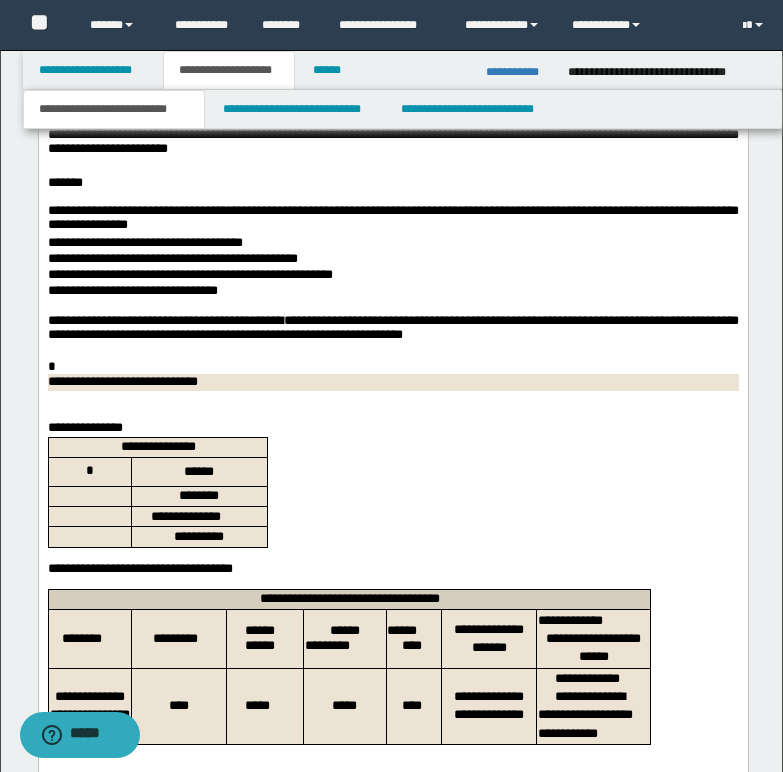 click on "*" at bounding box center [392, 367] 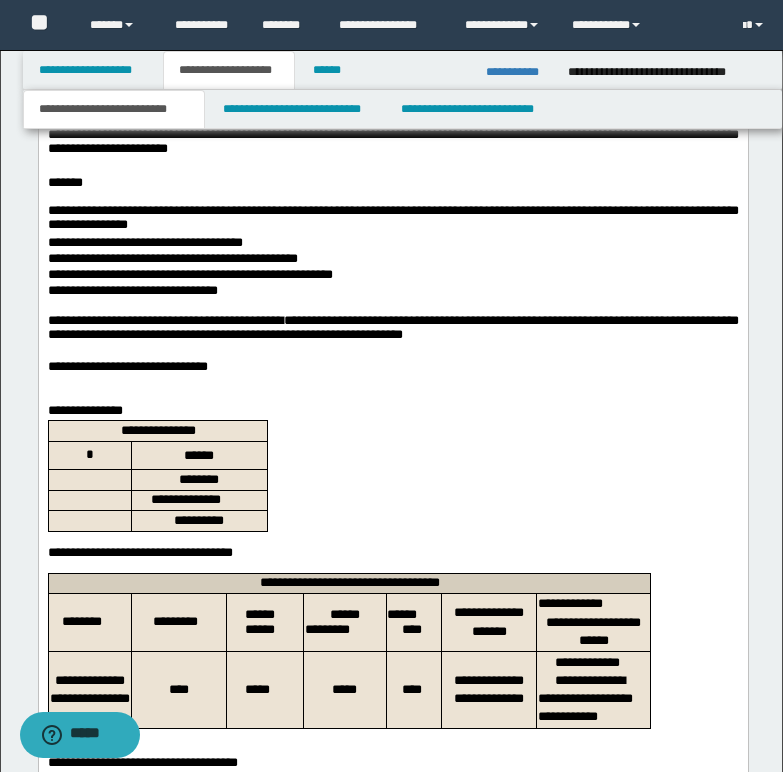 click on "**********" at bounding box center [392, 367] 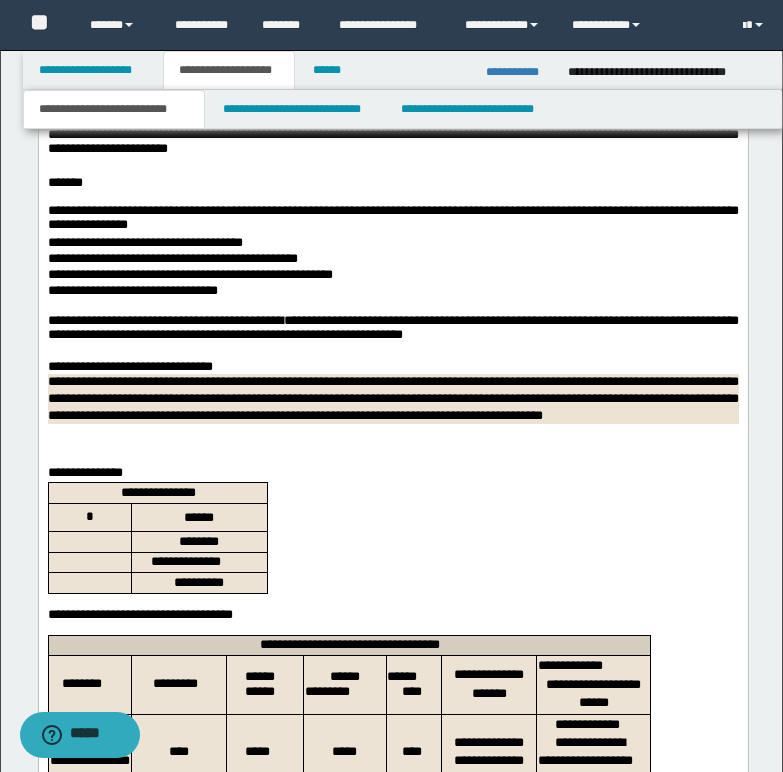 click on "**********" at bounding box center [392, 367] 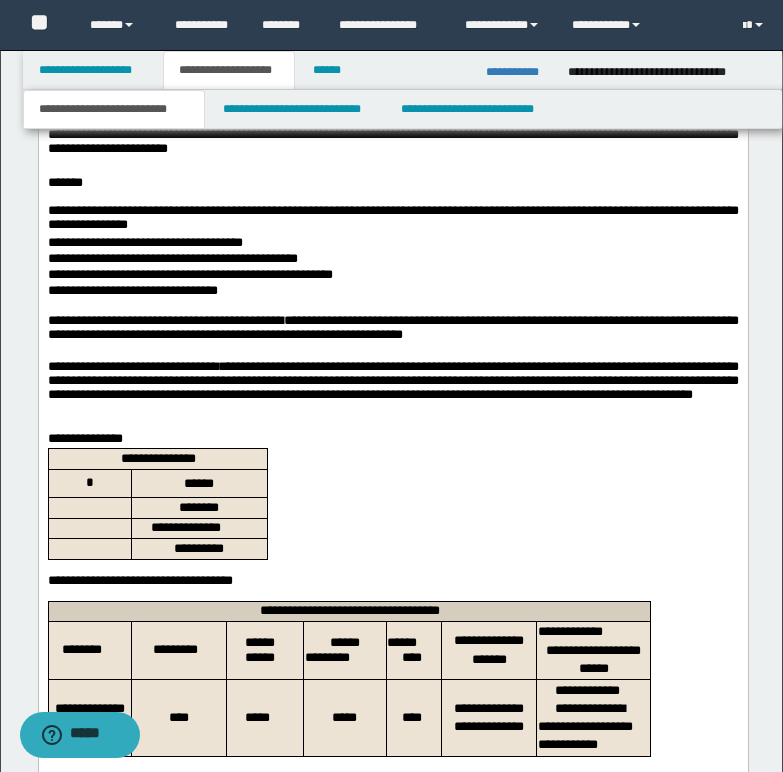 click on "**********" at bounding box center (392, 381) 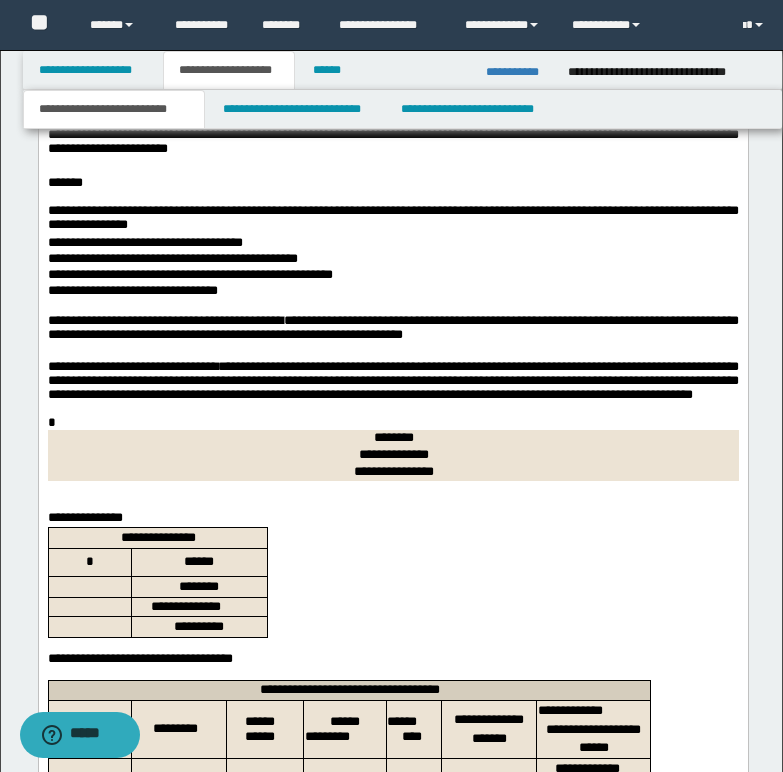 click on "*" at bounding box center [392, 423] 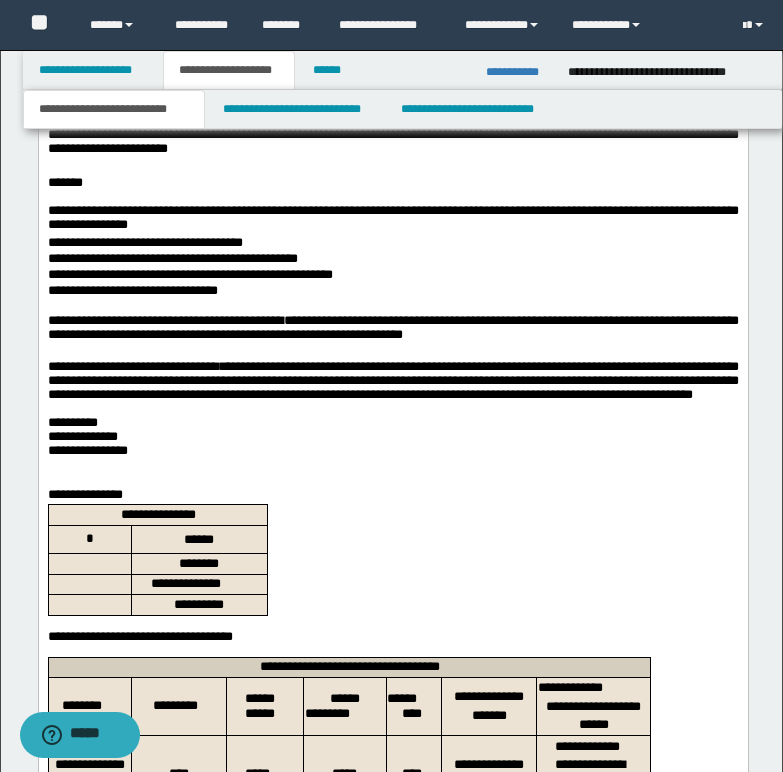 click on "**********" at bounding box center [392, 437] 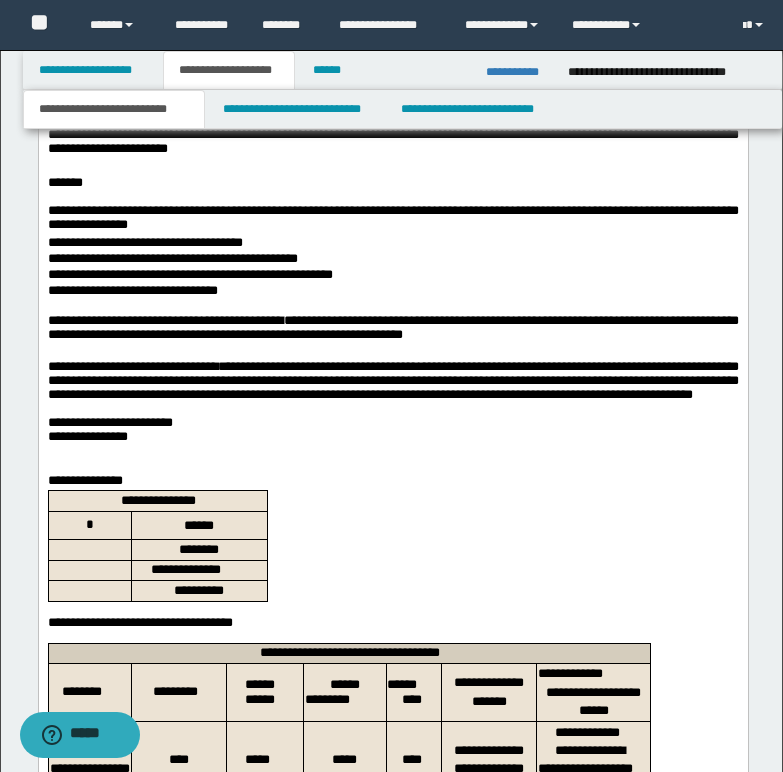 click on "**********" at bounding box center [392, 430] 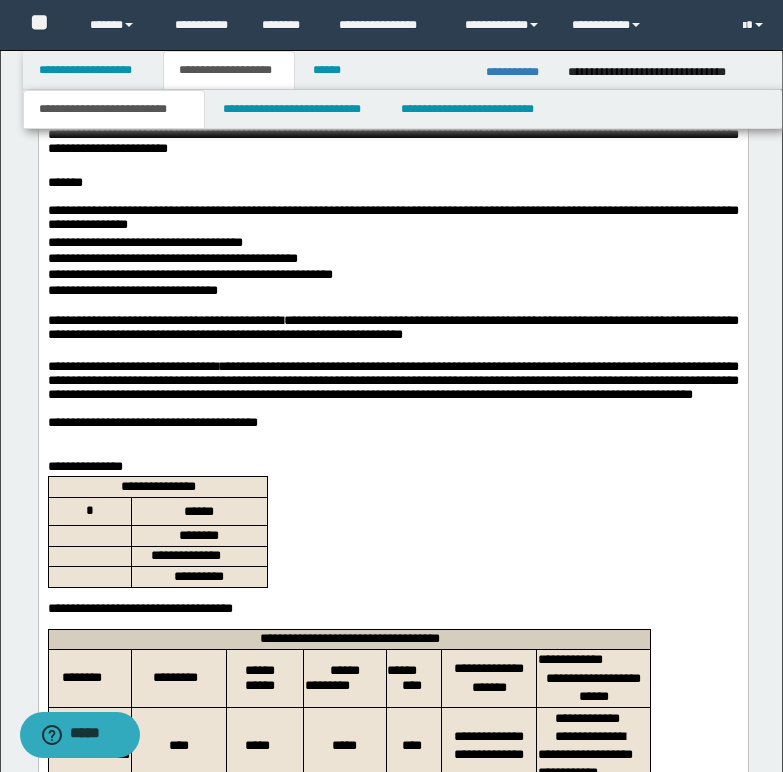 click on "**********" at bounding box center (392, 423) 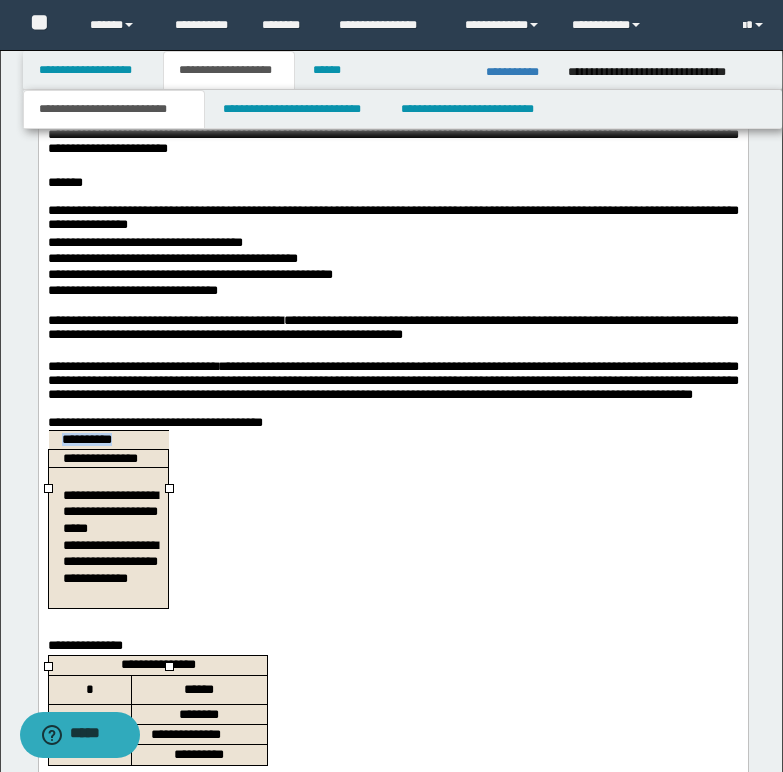 drag, startPoint x: 62, startPoint y: 502, endPoint x: 91, endPoint y: 497, distance: 29.427877 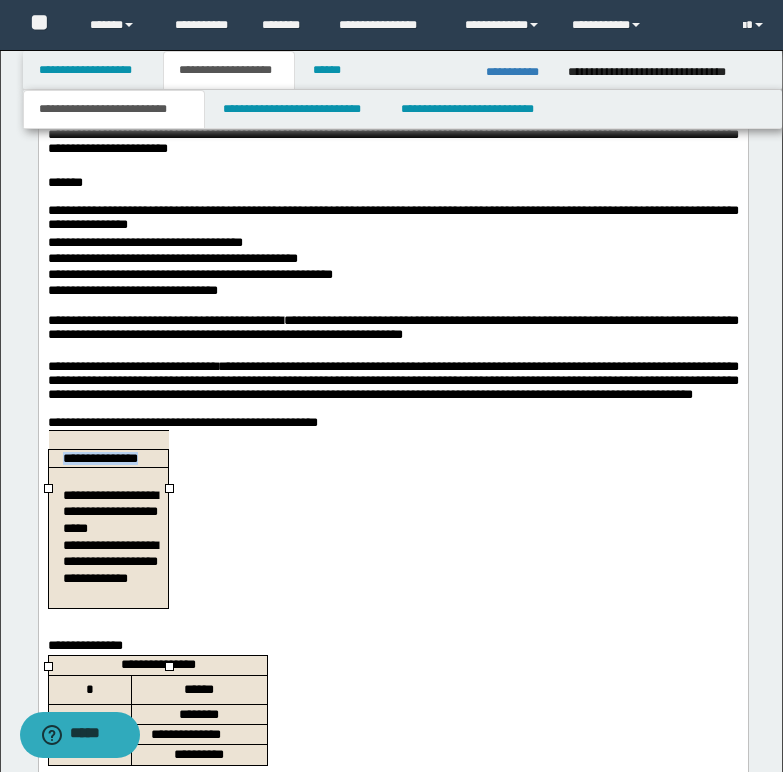 drag, startPoint x: 61, startPoint y: 520, endPoint x: 142, endPoint y: 516, distance: 81.09871 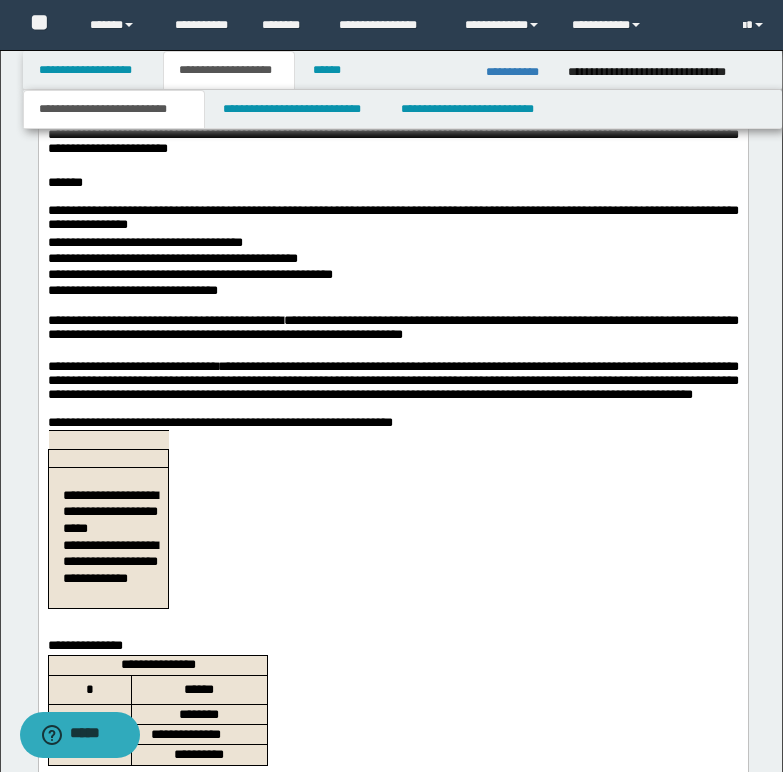 click on "**********" at bounding box center (224, 422) 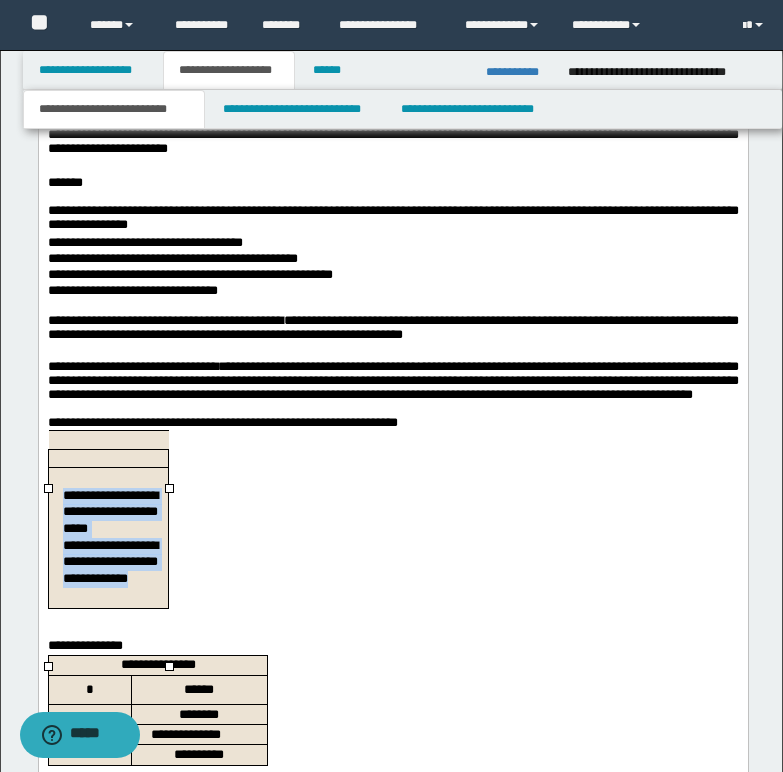 drag, startPoint x: 61, startPoint y: 550, endPoint x: 139, endPoint y: 643, distance: 121.37957 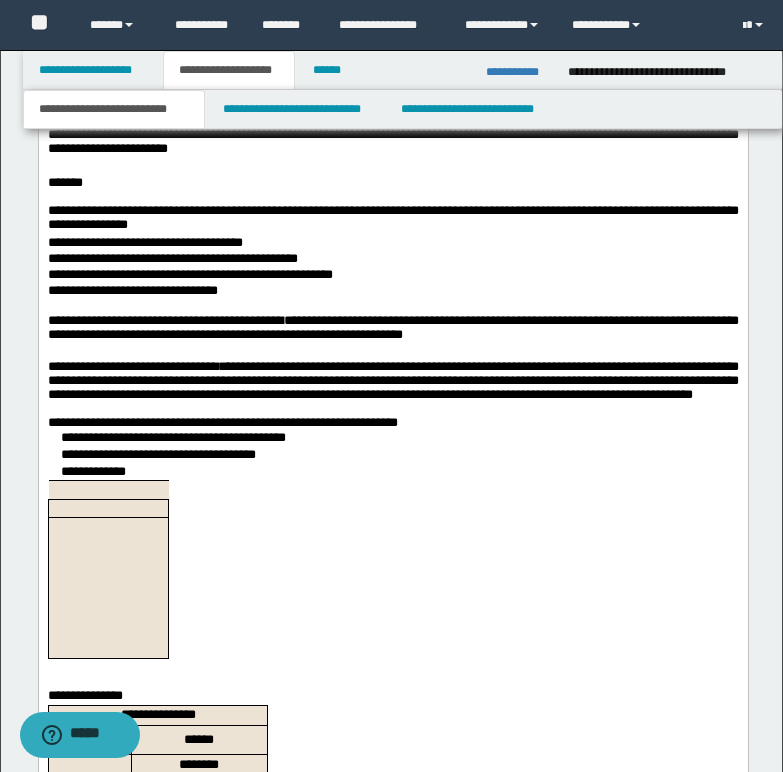 click on "**********" at bounding box center [392, 423] 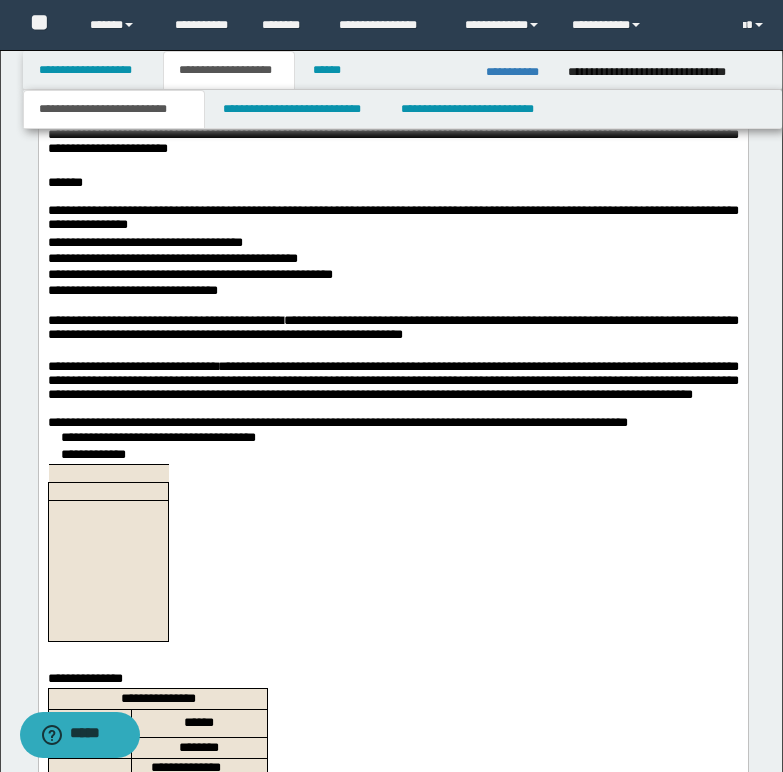 click on "**********" at bounding box center (392, 423) 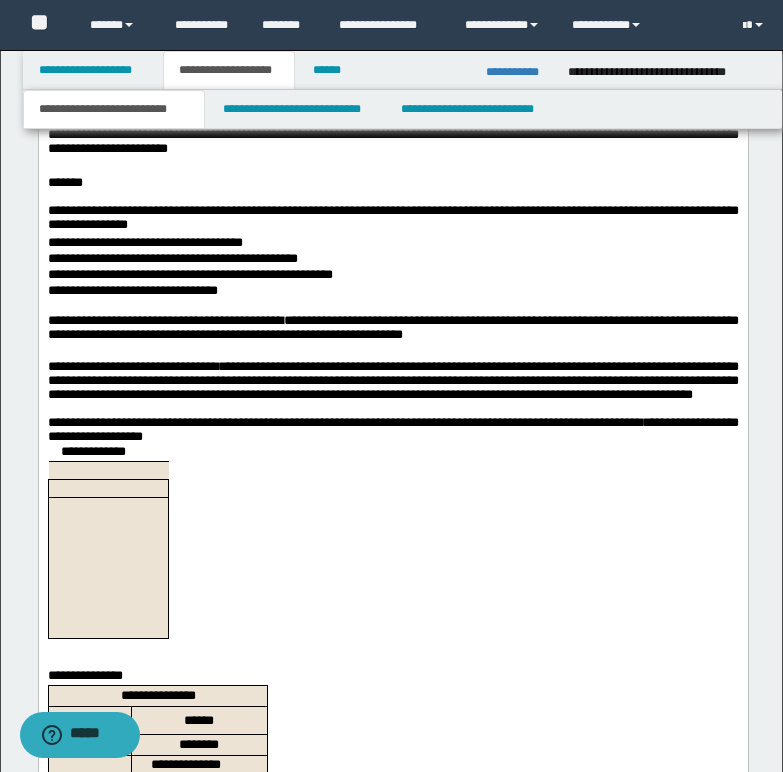 click on "**********" at bounding box center [392, 430] 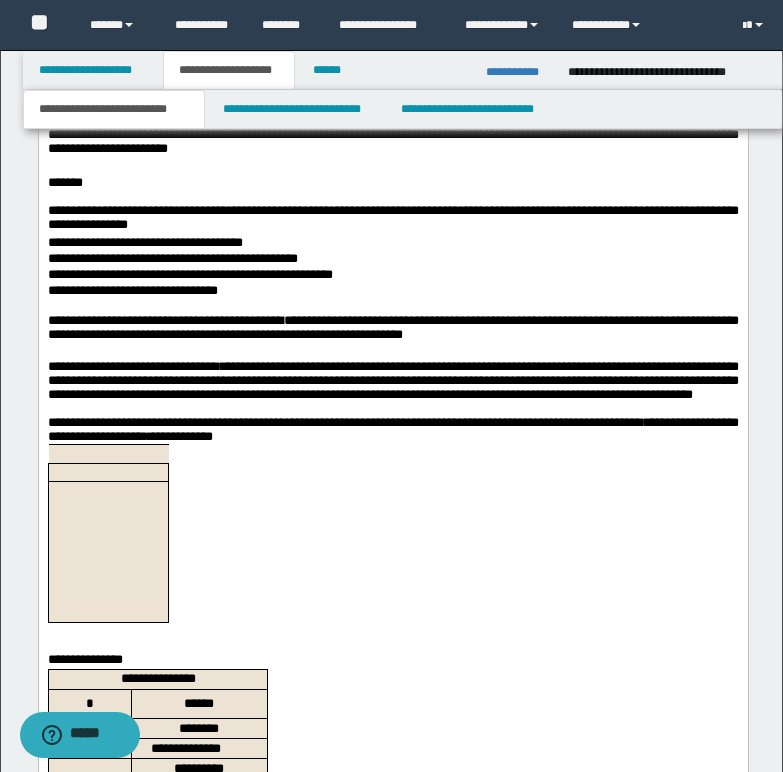 click on "**********" at bounding box center [392, 430] 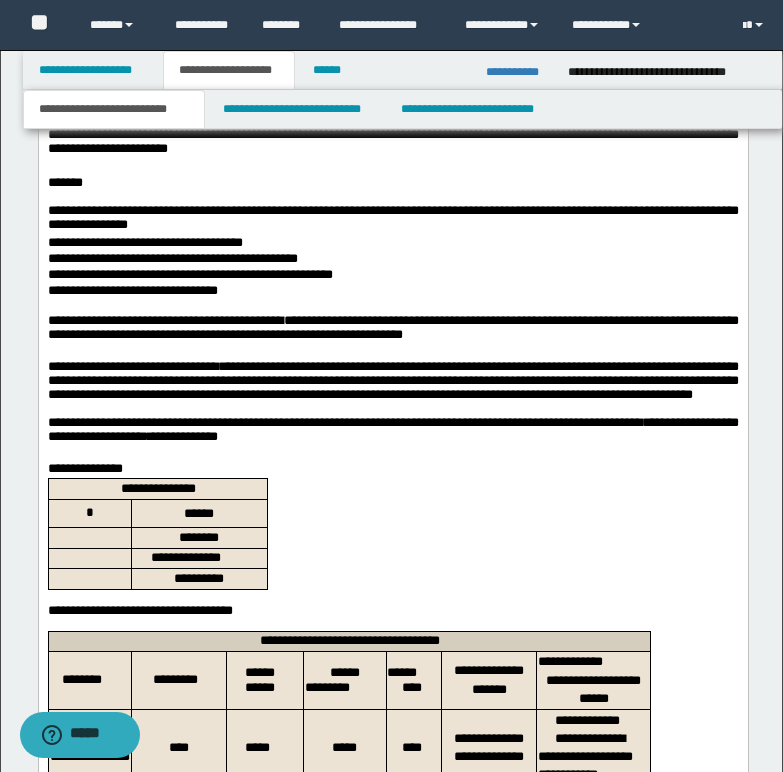 click on "**********" at bounding box center (392, 432) 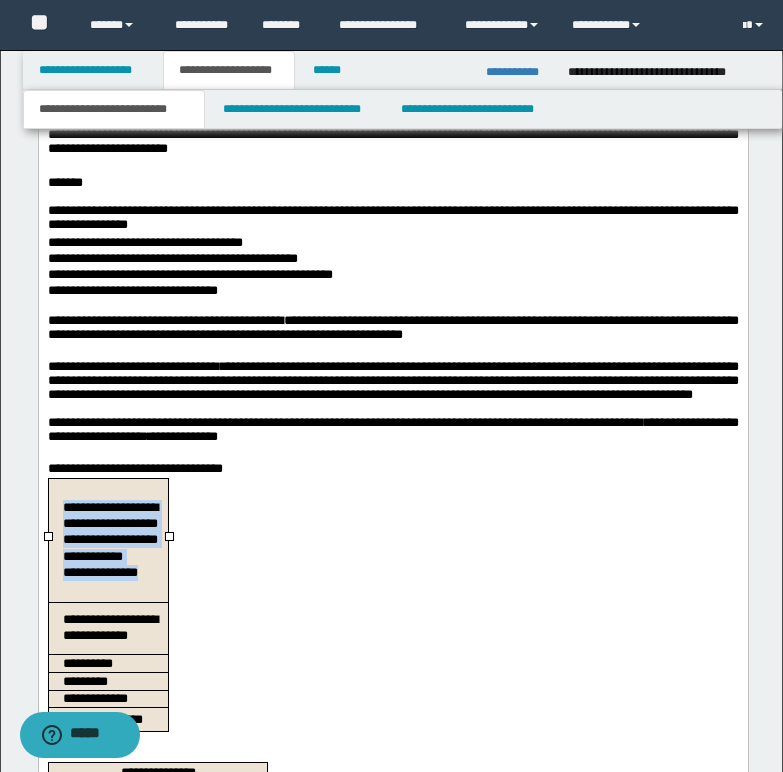 drag, startPoint x: 62, startPoint y: 555, endPoint x: 158, endPoint y: 632, distance: 123.065025 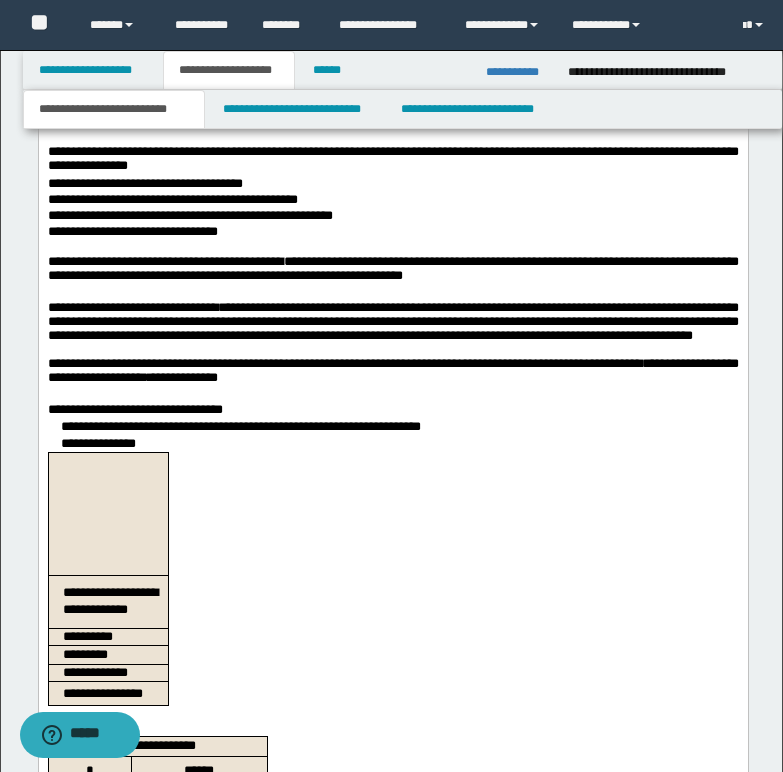 scroll, scrollTop: 2500, scrollLeft: 0, axis: vertical 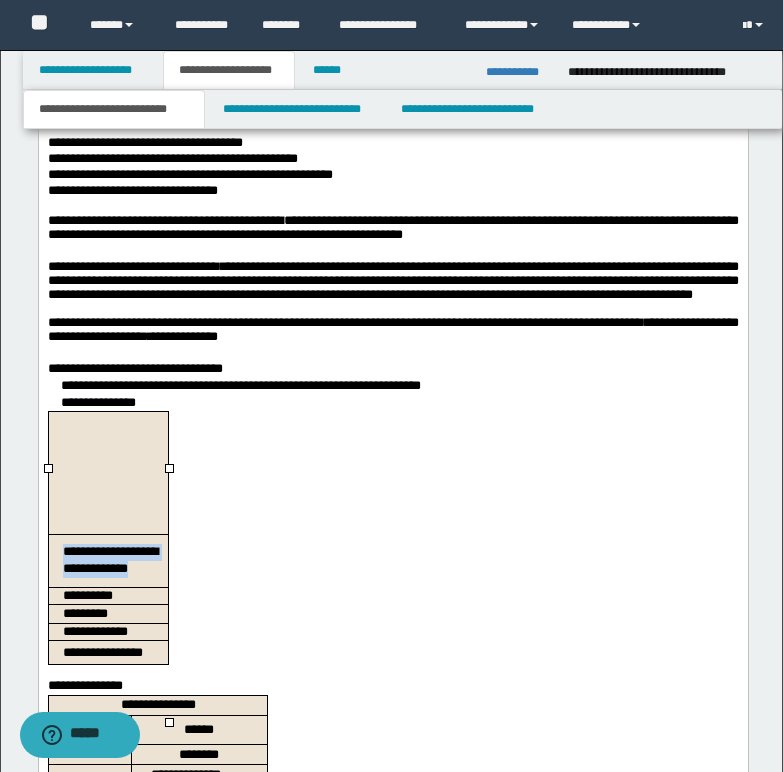 drag, startPoint x: 61, startPoint y: 607, endPoint x: 145, endPoint y: 623, distance: 85.51023 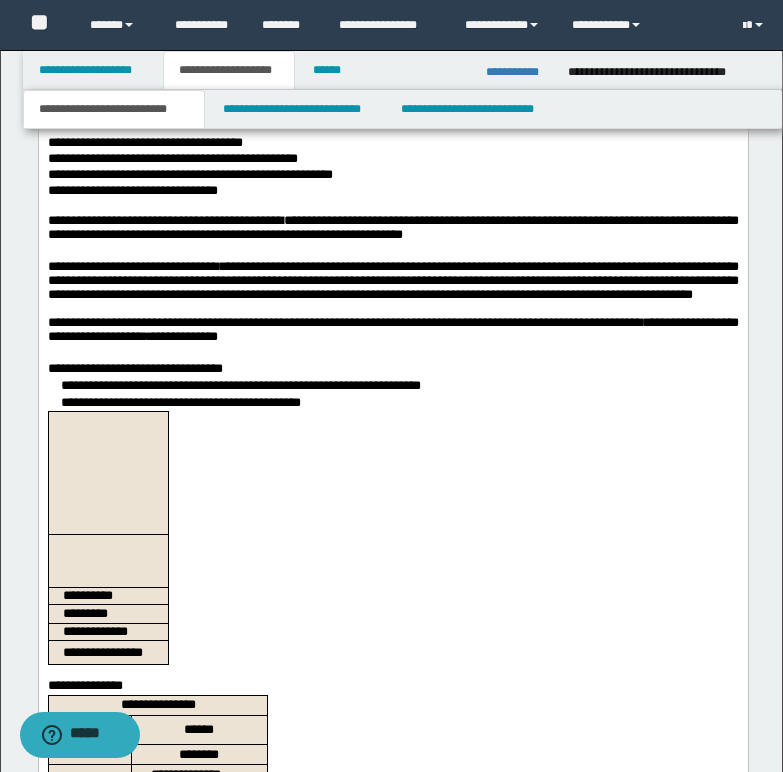 click on "**********" at bounding box center (180, 402) 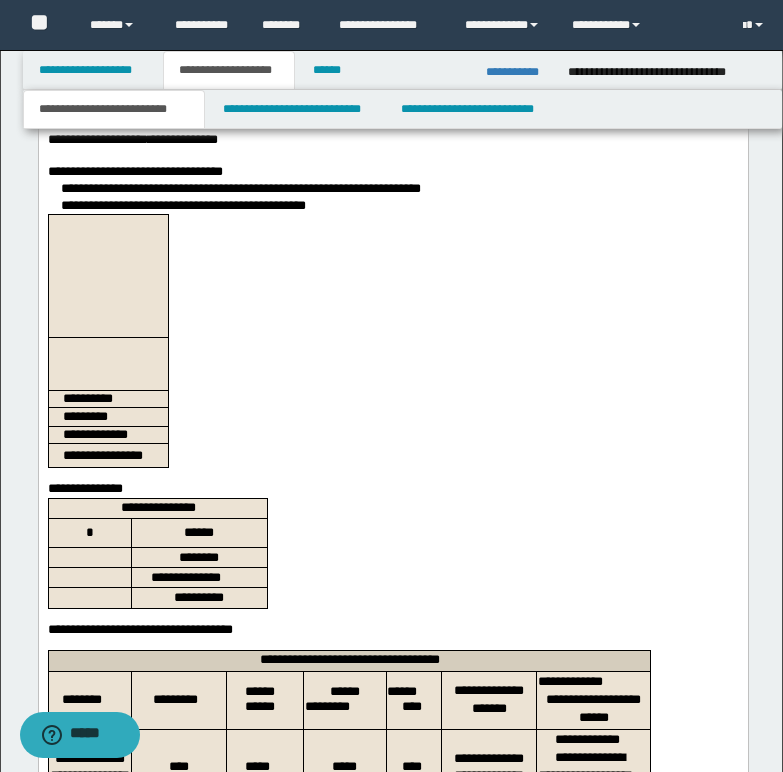 scroll, scrollTop: 2700, scrollLeft: 0, axis: vertical 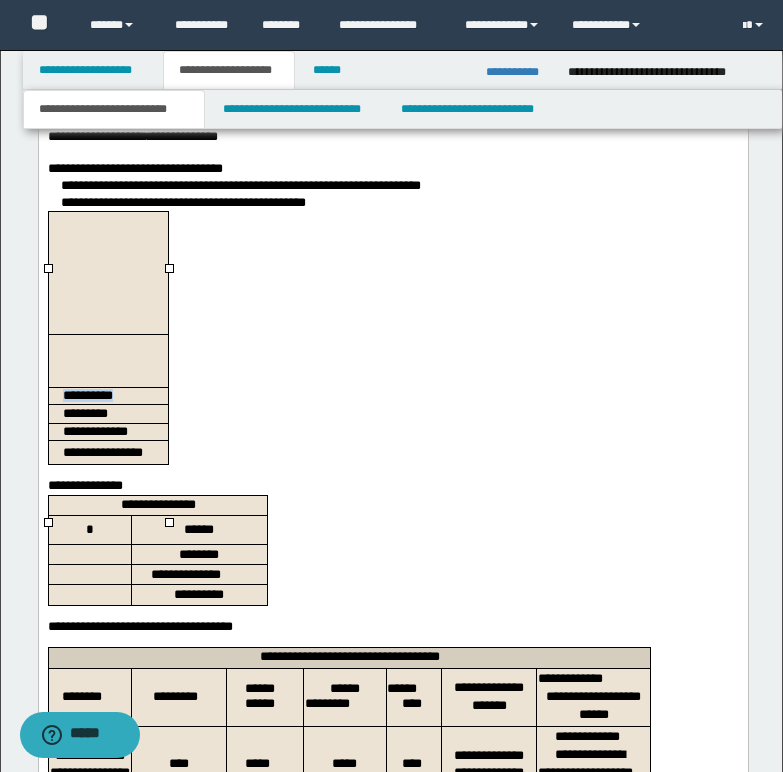 drag, startPoint x: 61, startPoint y: 451, endPoint x: 116, endPoint y: 454, distance: 55.081757 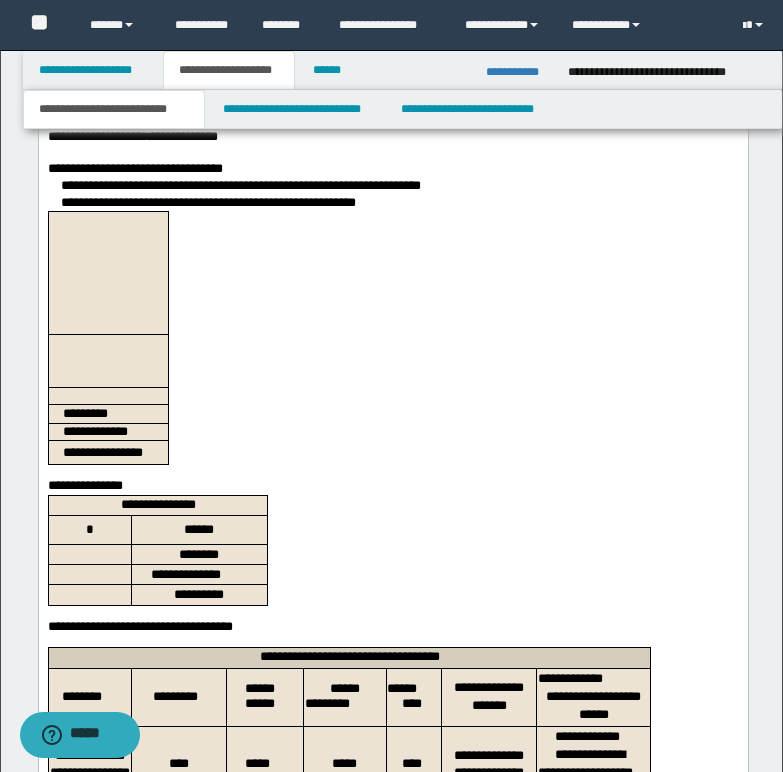 click on "**********" at bounding box center (207, 202) 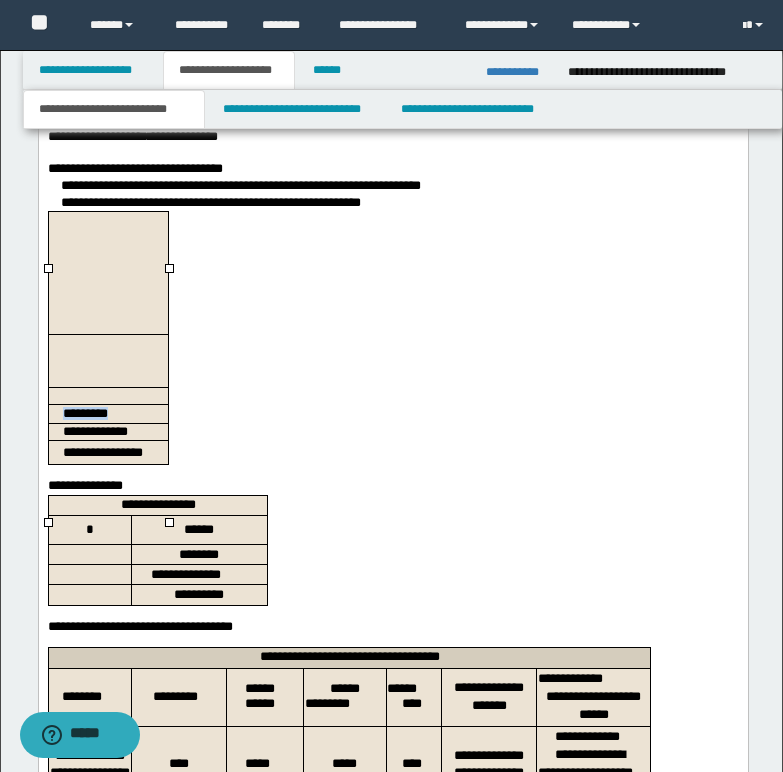 drag, startPoint x: 64, startPoint y: 469, endPoint x: 115, endPoint y: 476, distance: 51.47815 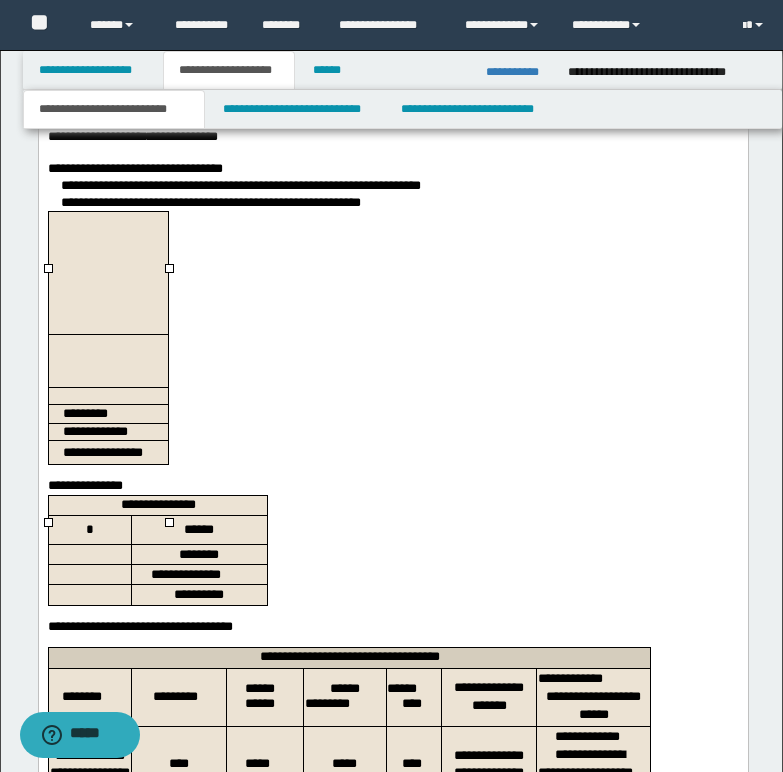 click on "**********" at bounding box center (210, 202) 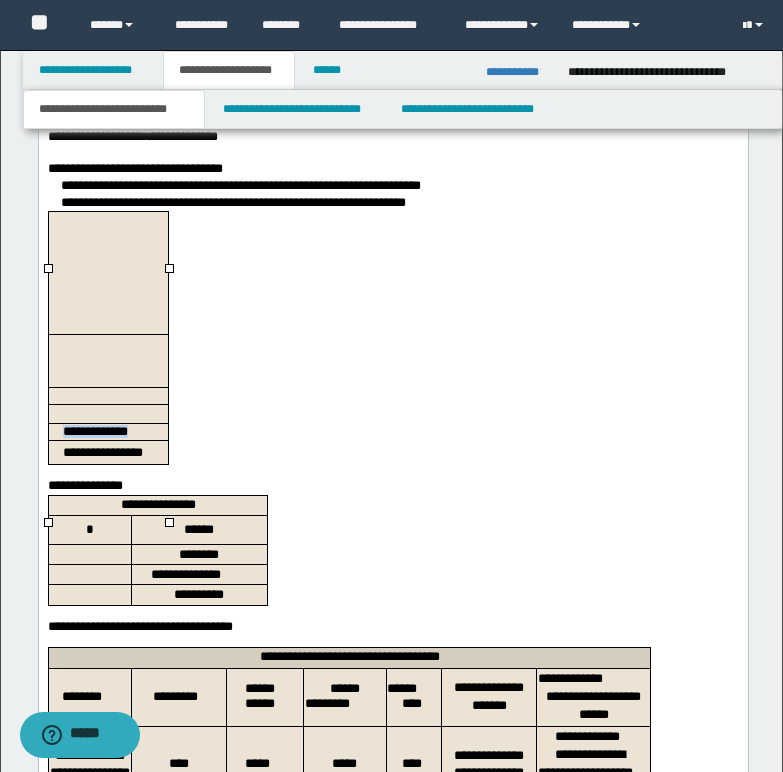 drag, startPoint x: 59, startPoint y: 492, endPoint x: 137, endPoint y: 483, distance: 78.51752 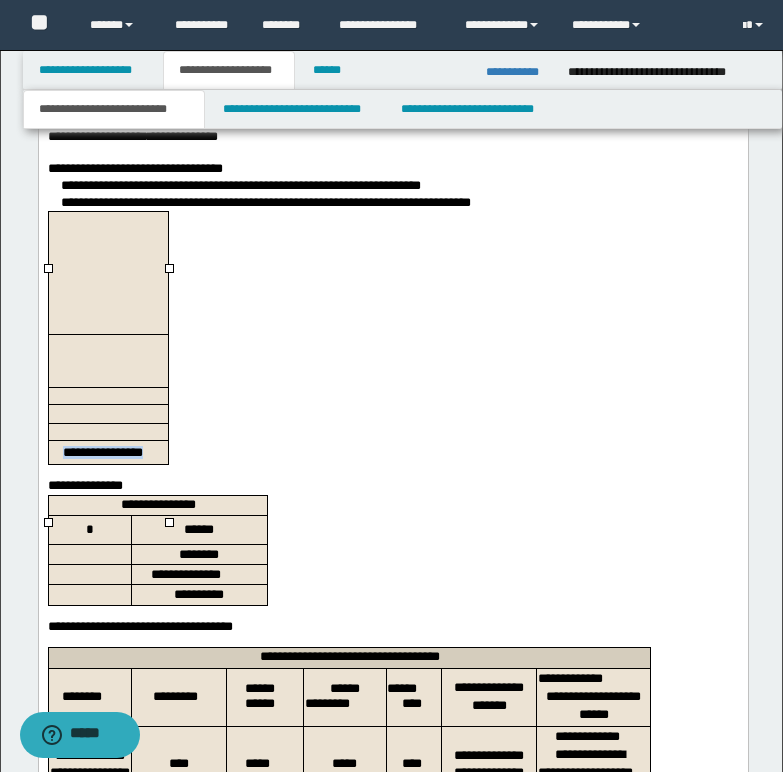 drag, startPoint x: 65, startPoint y: 509, endPoint x: 144, endPoint y: 507, distance: 79.025314 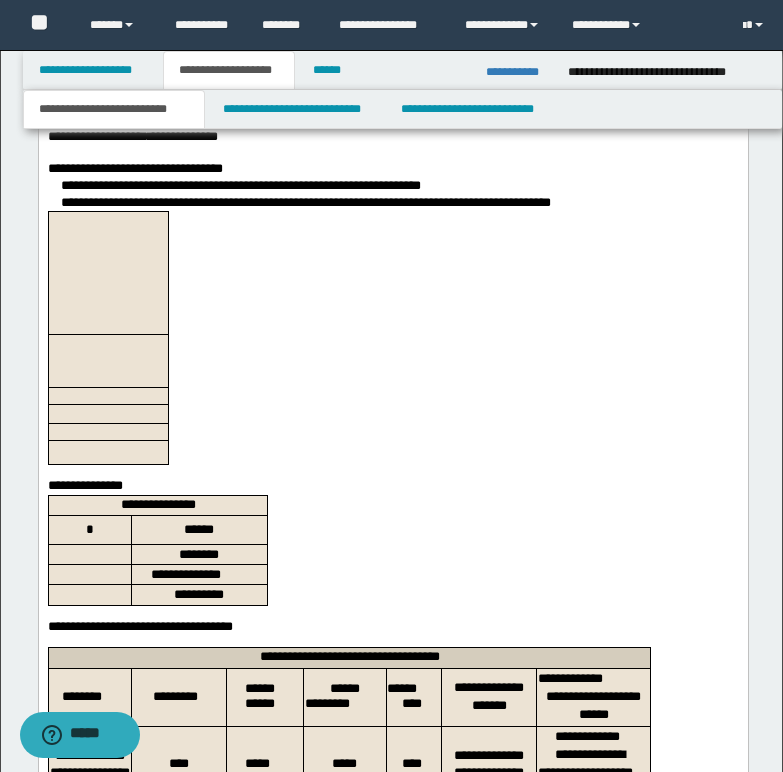 click on "**********" at bounding box center (399, 186) 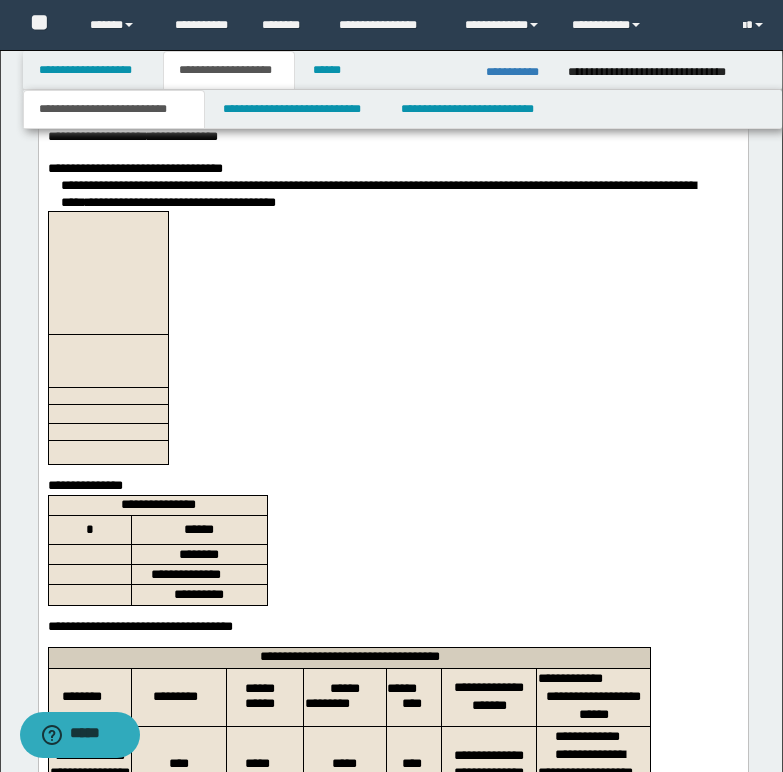 click on "**********" at bounding box center [377, 193] 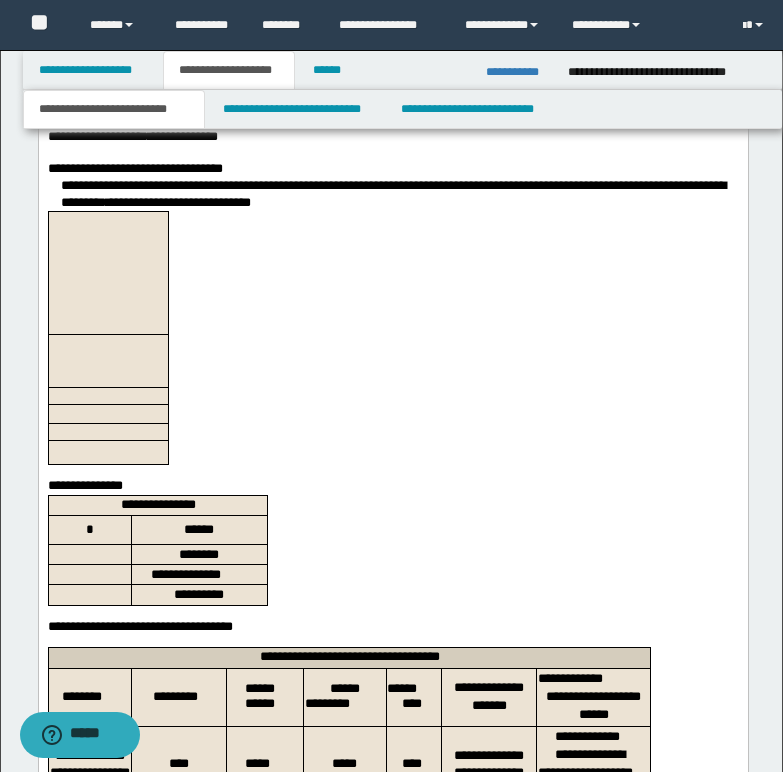 click on "**********" at bounding box center (399, 194) 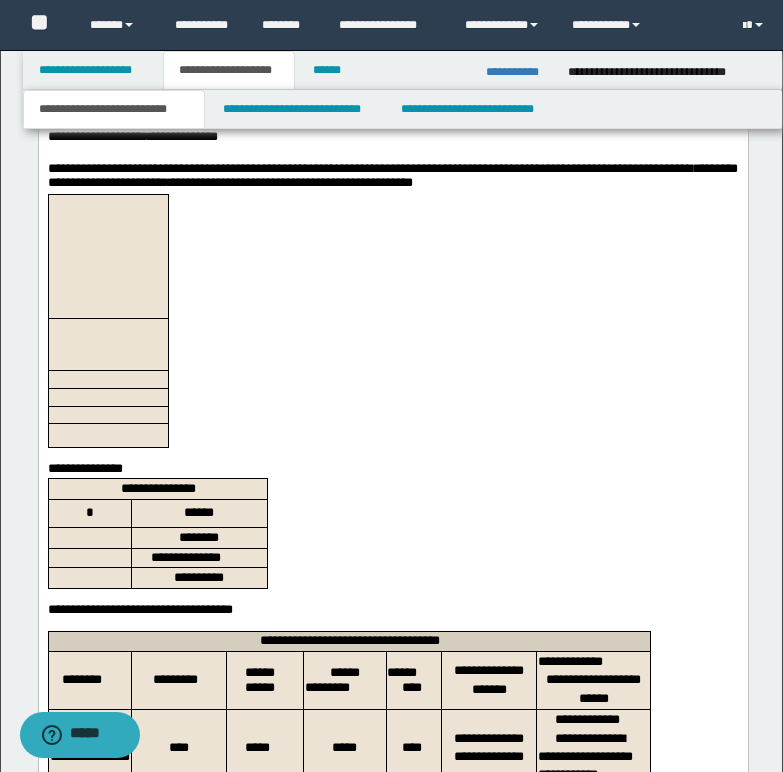 click on "**********" at bounding box center [392, 178] 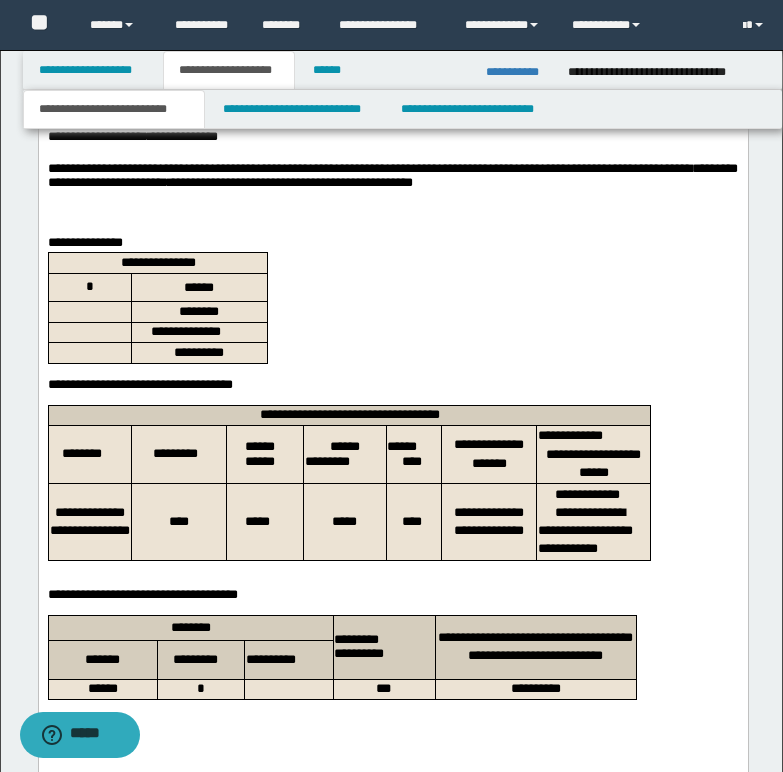 click at bounding box center (392, 201) 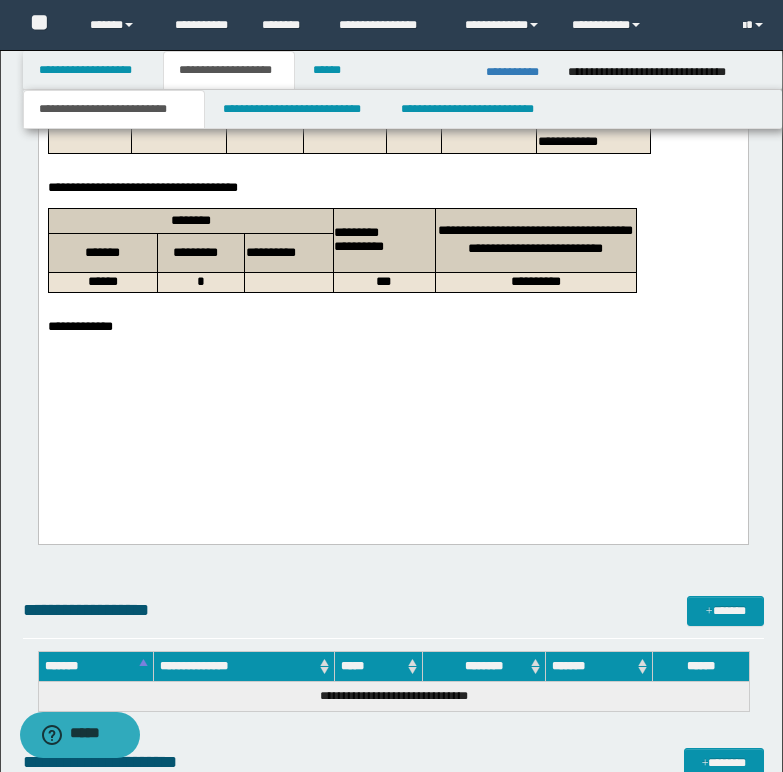 scroll, scrollTop: 3200, scrollLeft: 0, axis: vertical 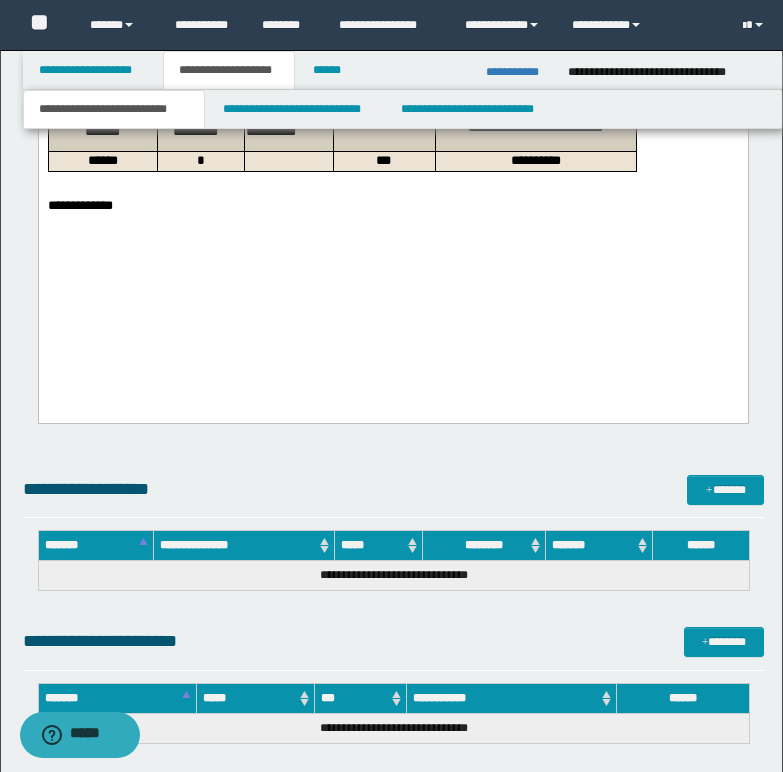 click at bounding box center (392, 234) 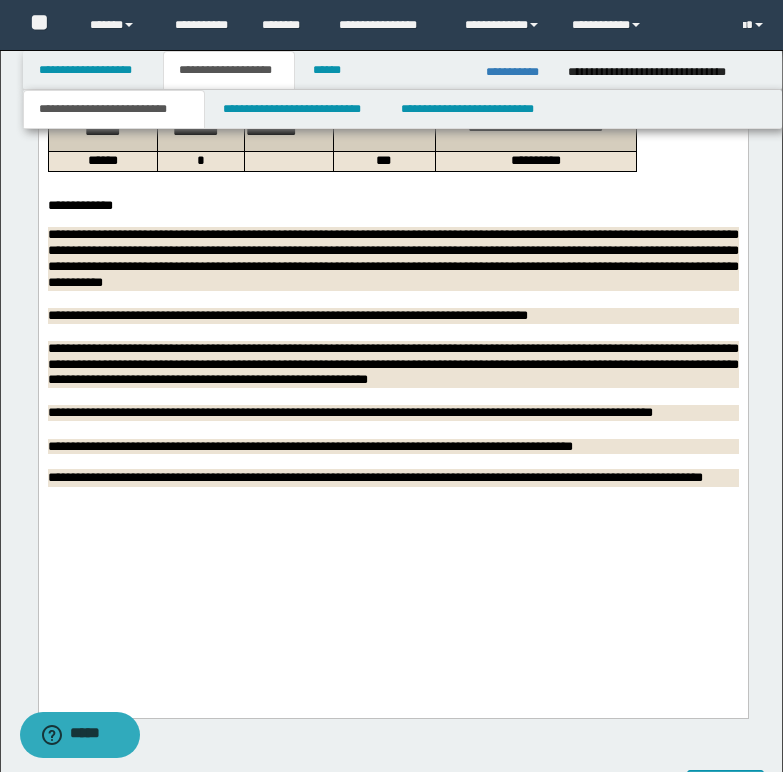 click on "**********" at bounding box center (392, 206) 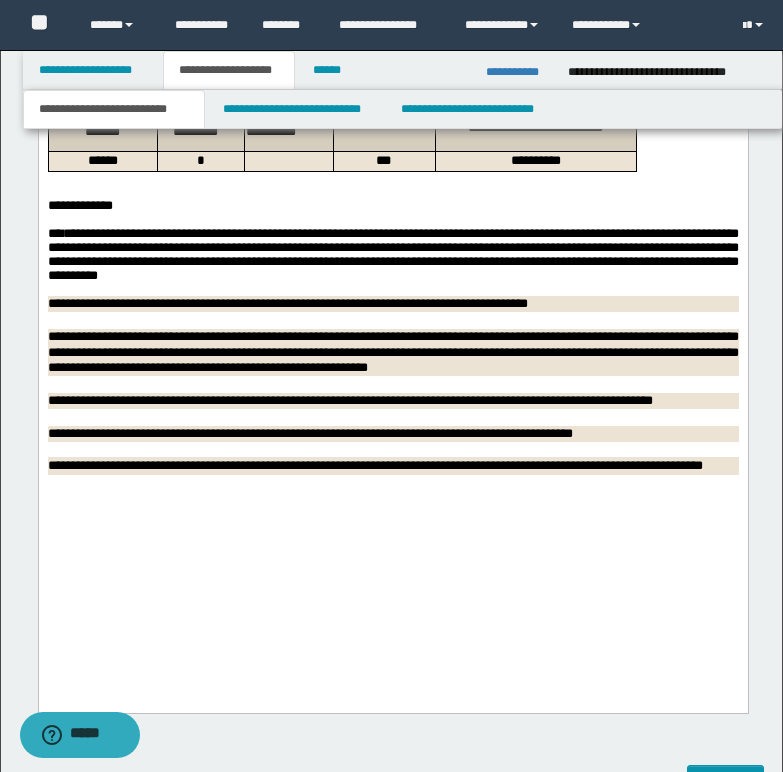 click on "**********" at bounding box center (392, 255) 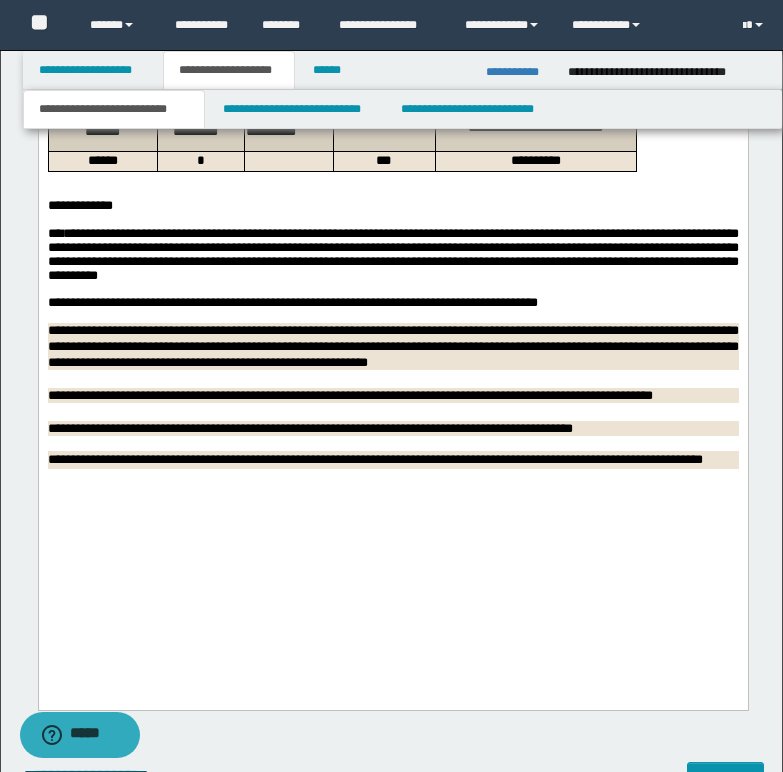 click on "**********" at bounding box center [392, 303] 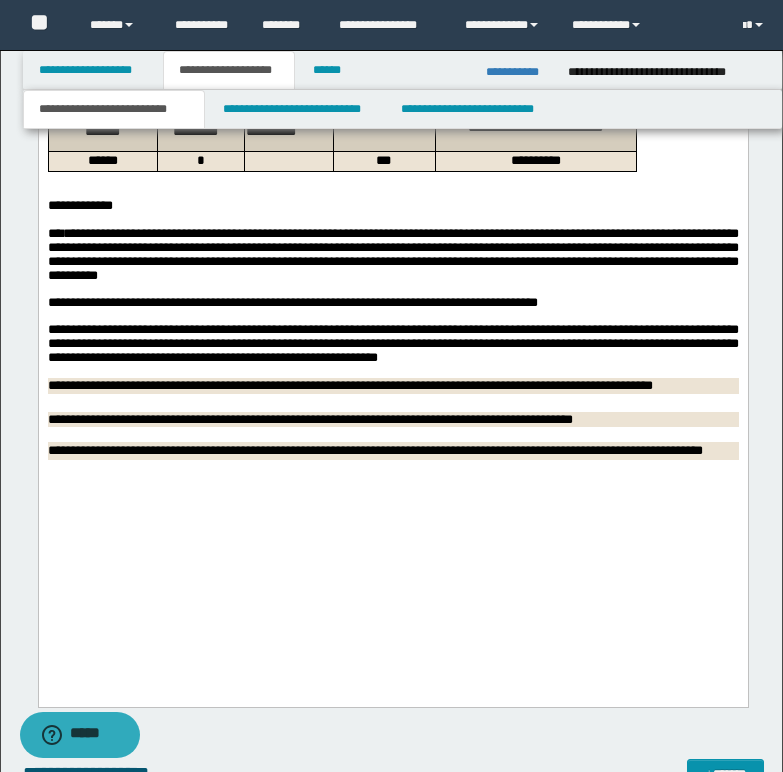 click on "**********" at bounding box center [392, 344] 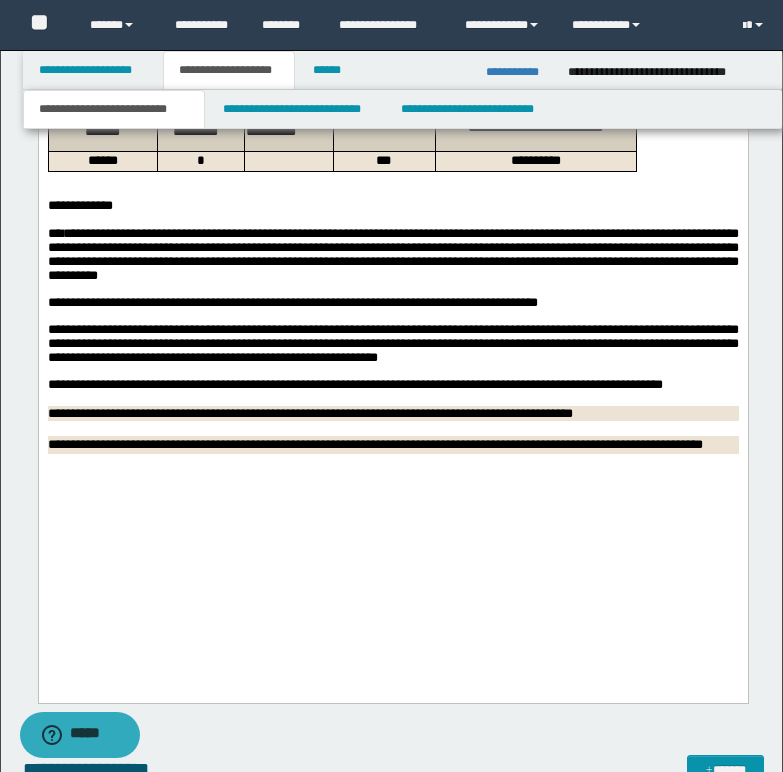 click on "**********" at bounding box center (392, 385) 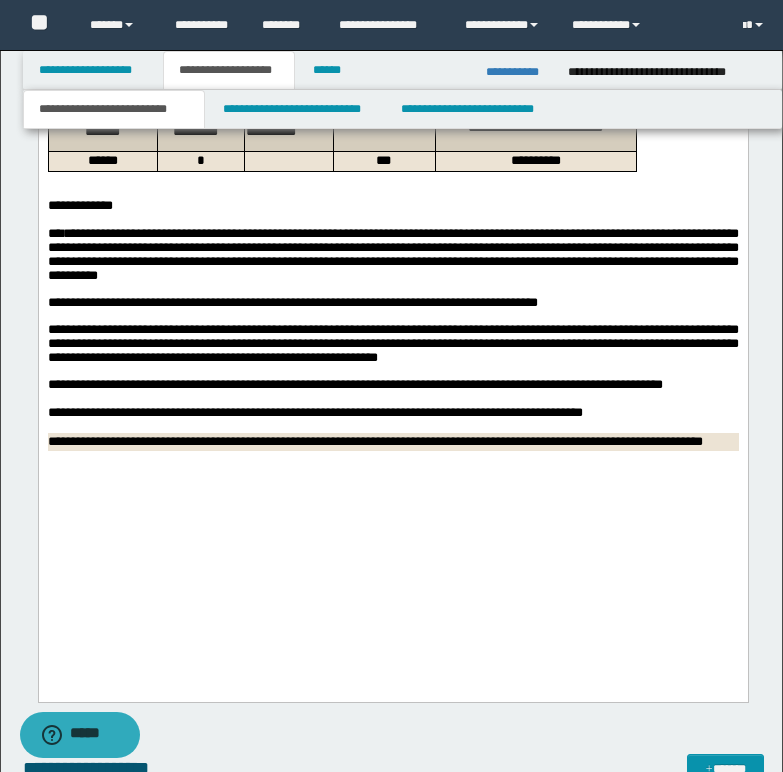 click on "**********" at bounding box center (392, 413) 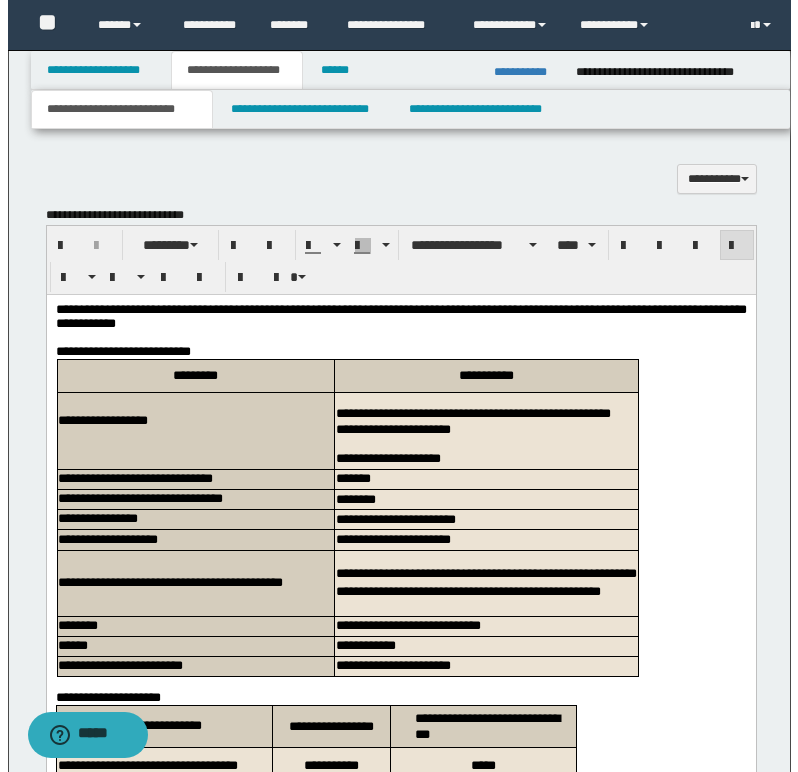 scroll, scrollTop: 1400, scrollLeft: 0, axis: vertical 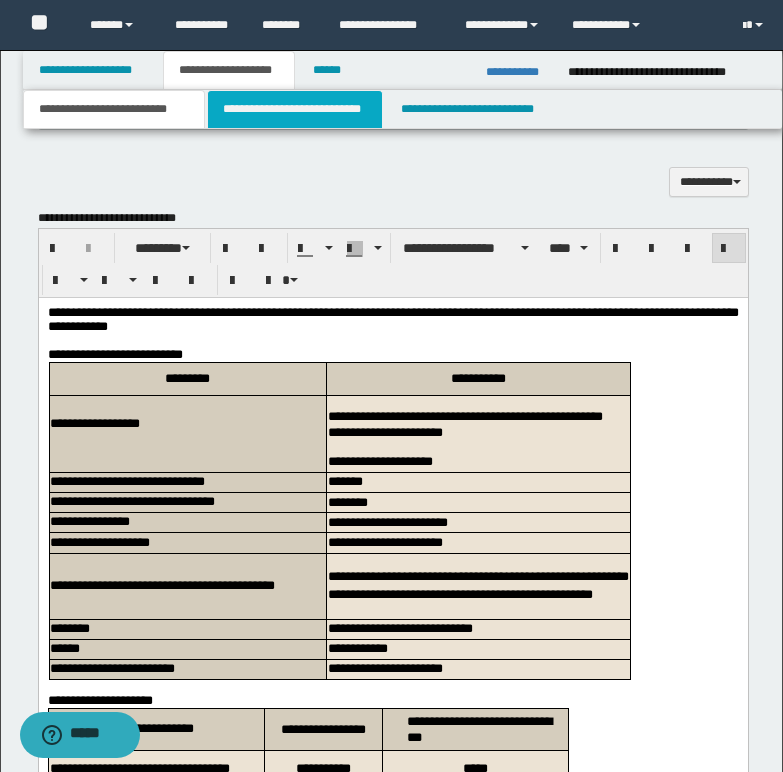 click on "**********" at bounding box center [295, 109] 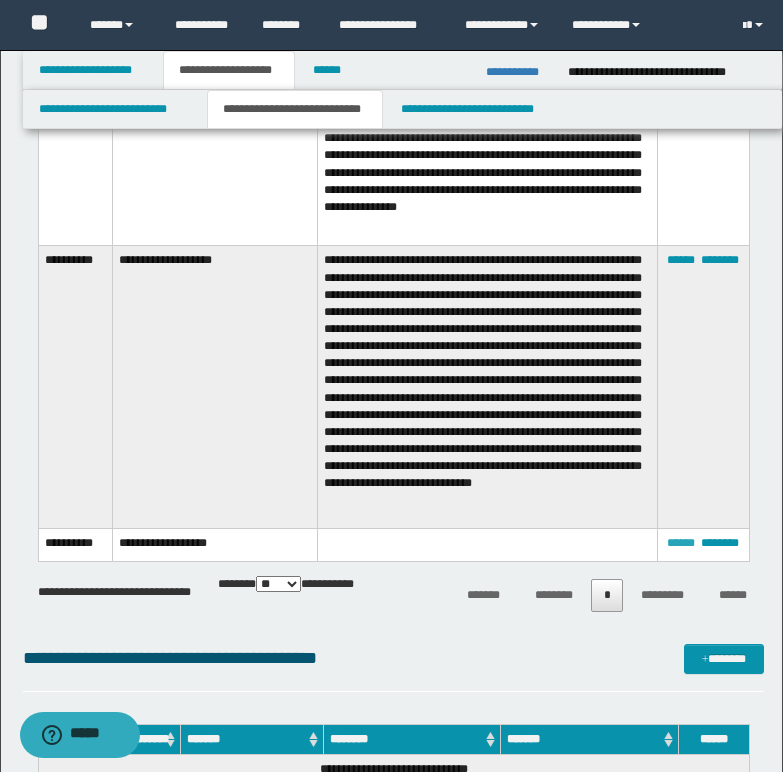 click on "******" at bounding box center [681, 543] 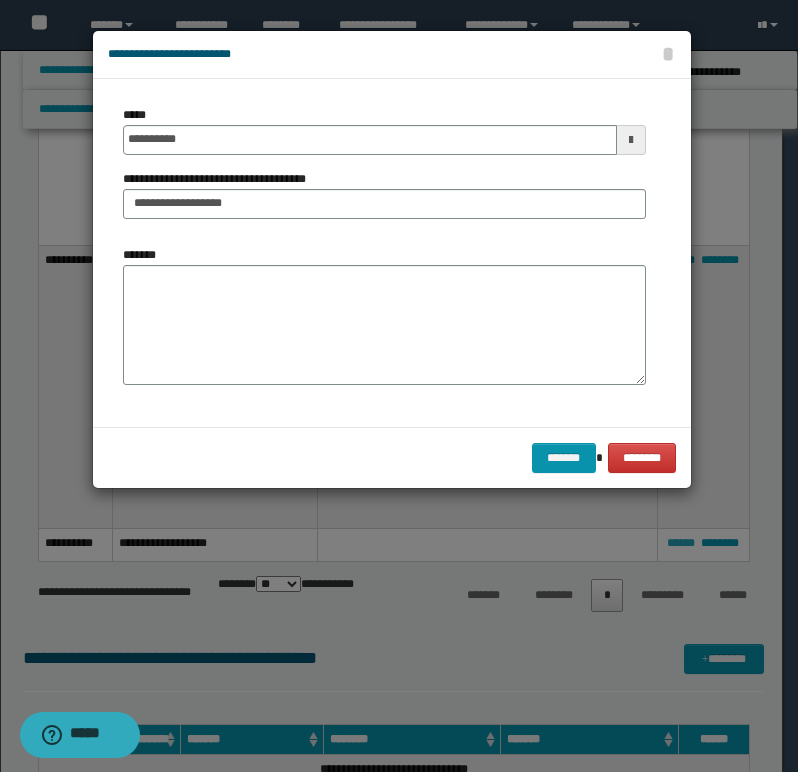 scroll, scrollTop: 0, scrollLeft: 0, axis: both 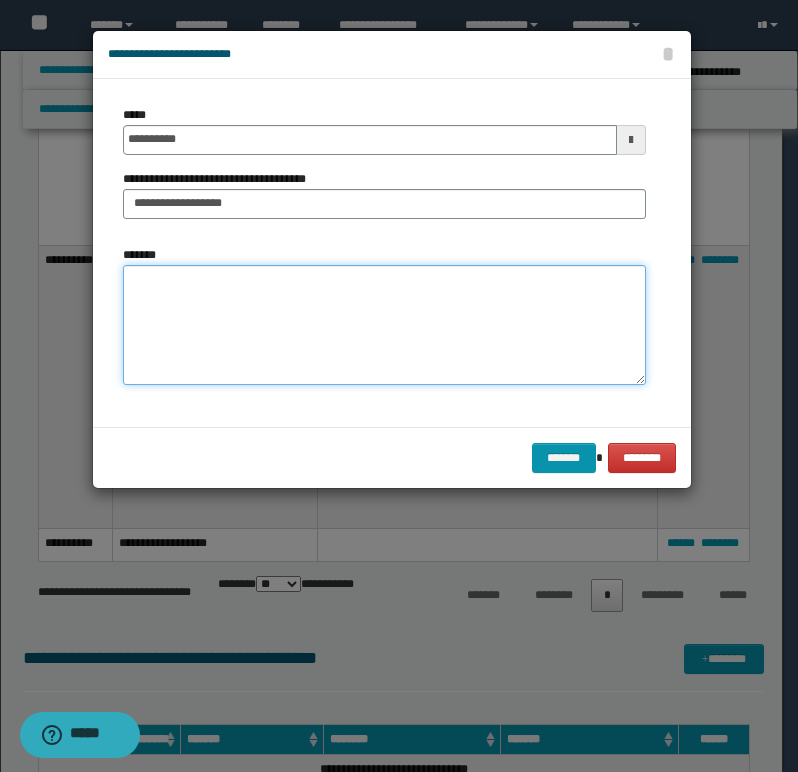 paste on "**********" 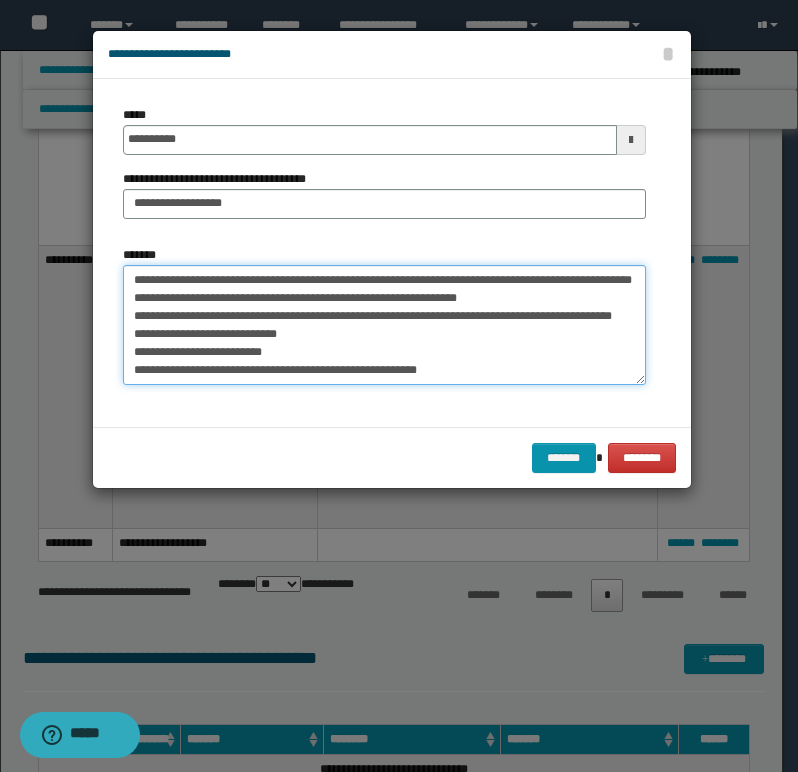 scroll, scrollTop: 0, scrollLeft: 0, axis: both 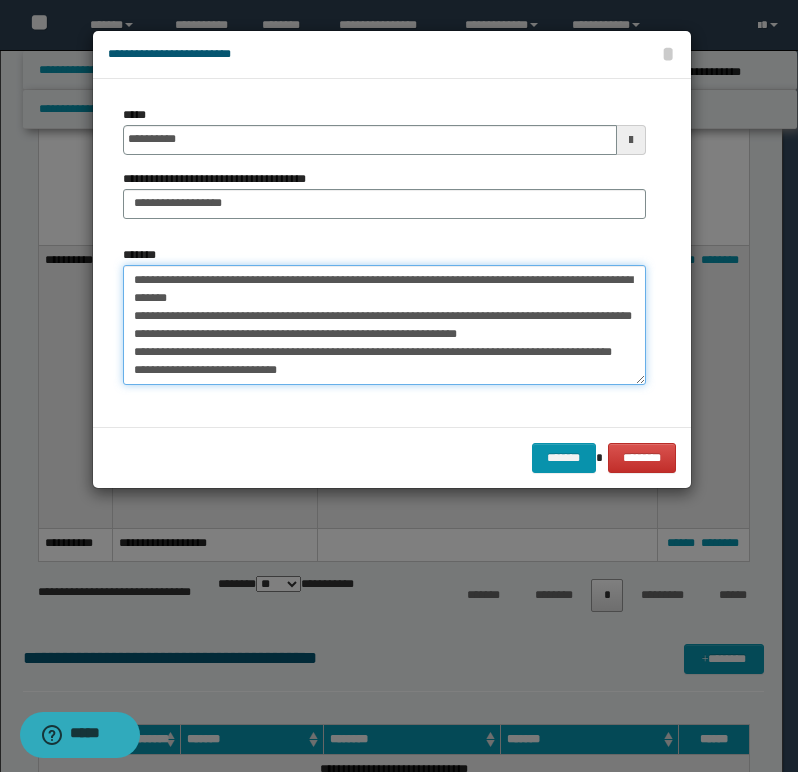 click on "**********" at bounding box center [384, 325] 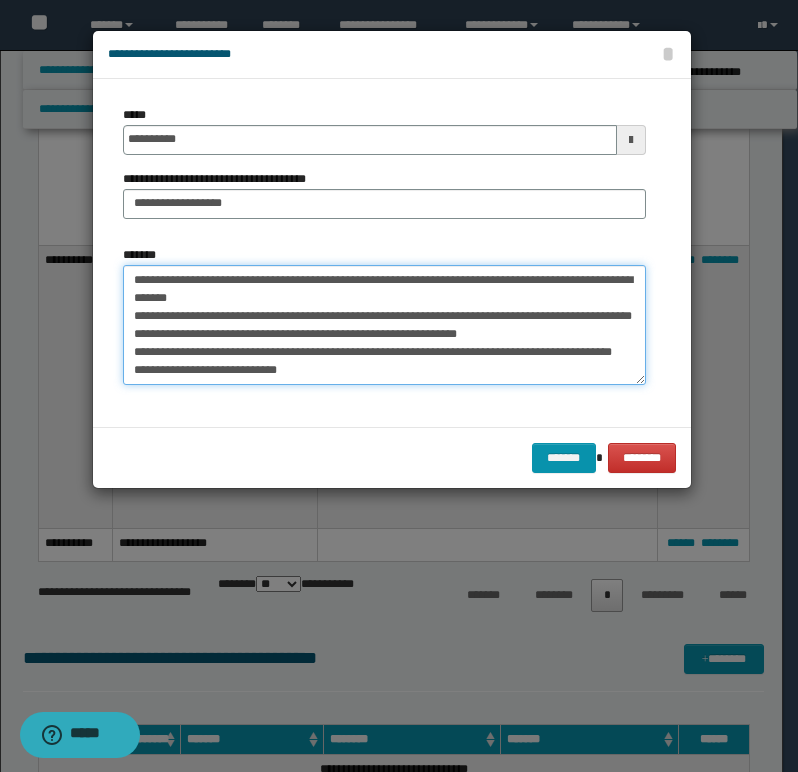 click on "**********" at bounding box center (384, 325) 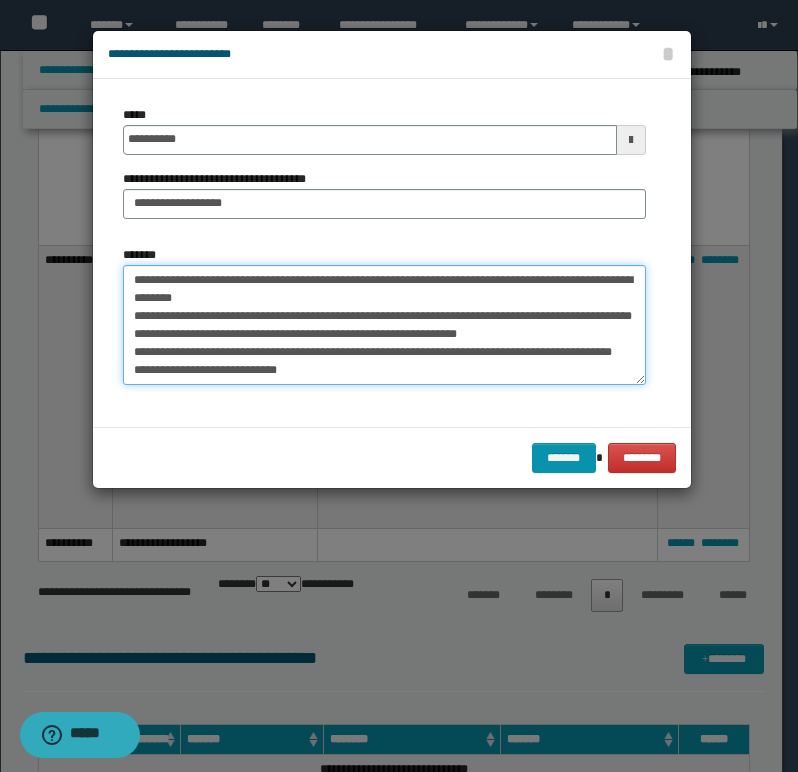 click on "**********" at bounding box center (384, 325) 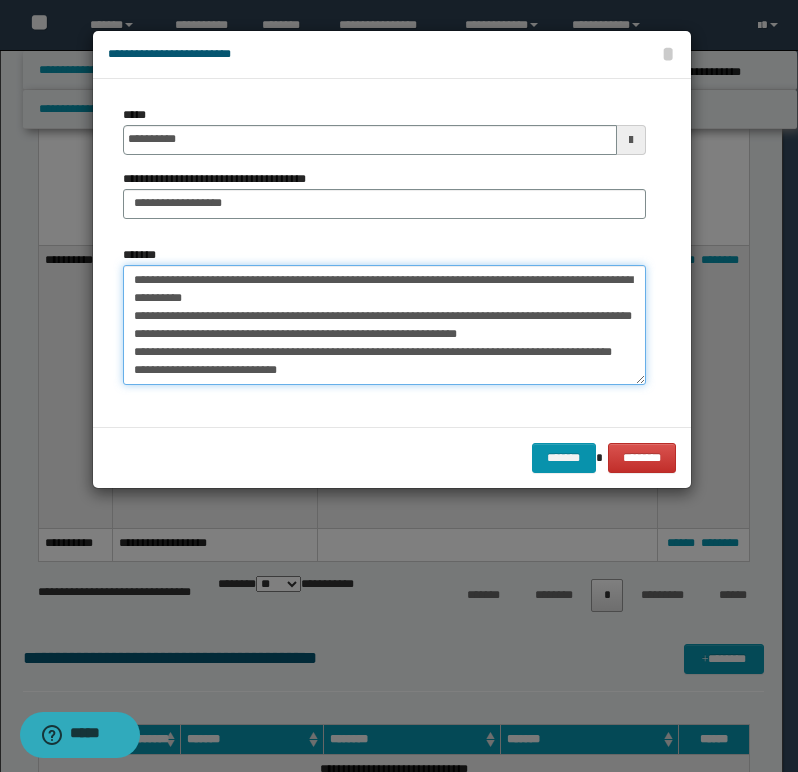 click on "**********" at bounding box center [384, 325] 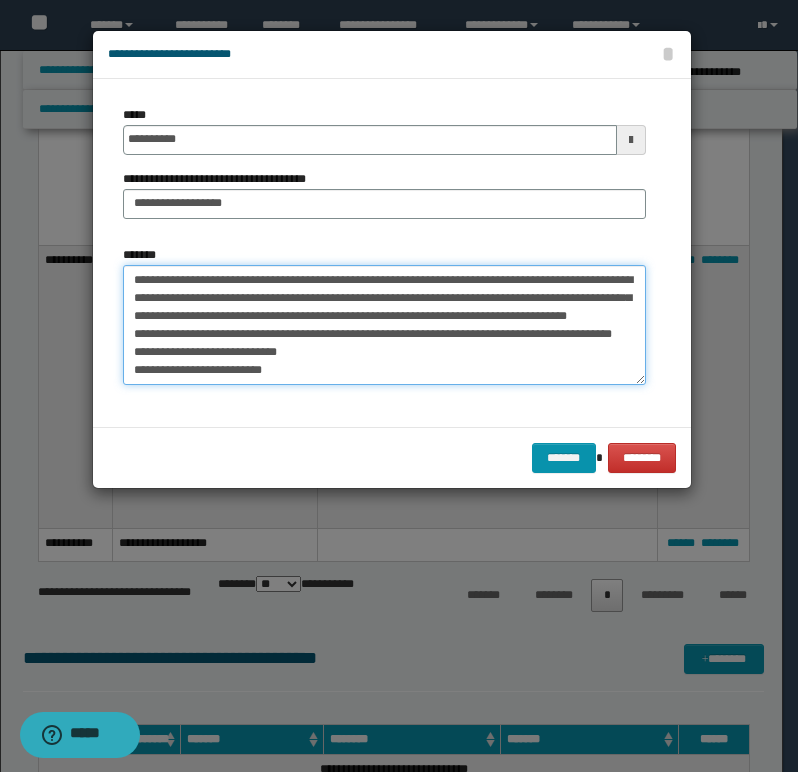 click on "**********" at bounding box center [384, 325] 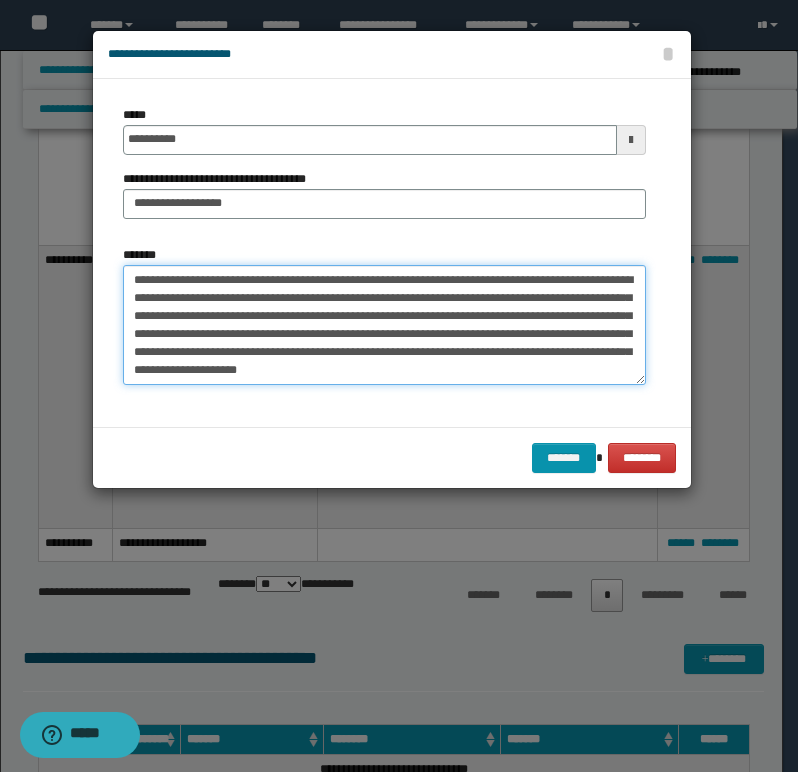 click on "**********" at bounding box center (384, 325) 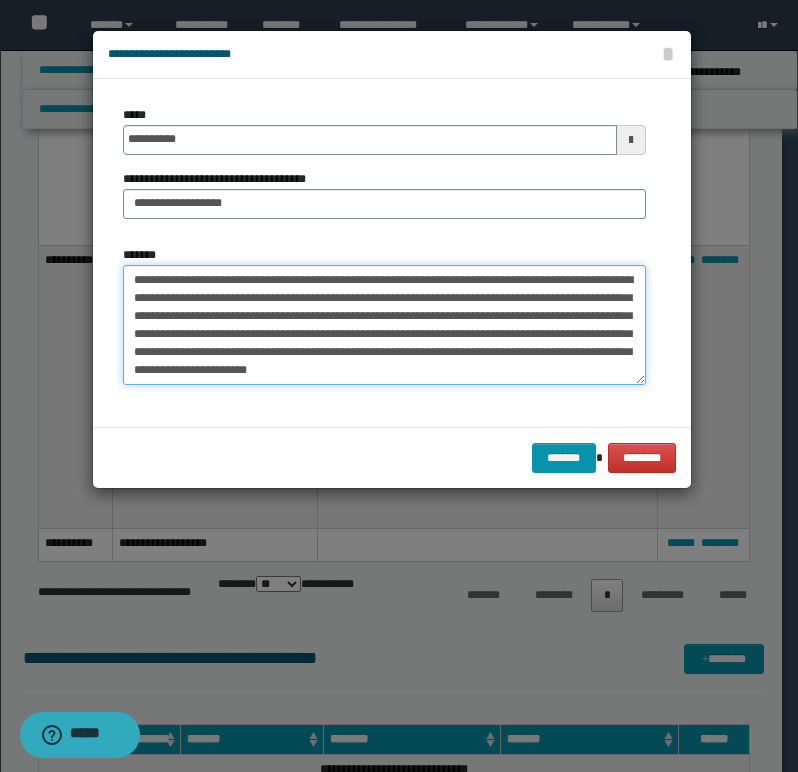 click on "**********" at bounding box center (384, 325) 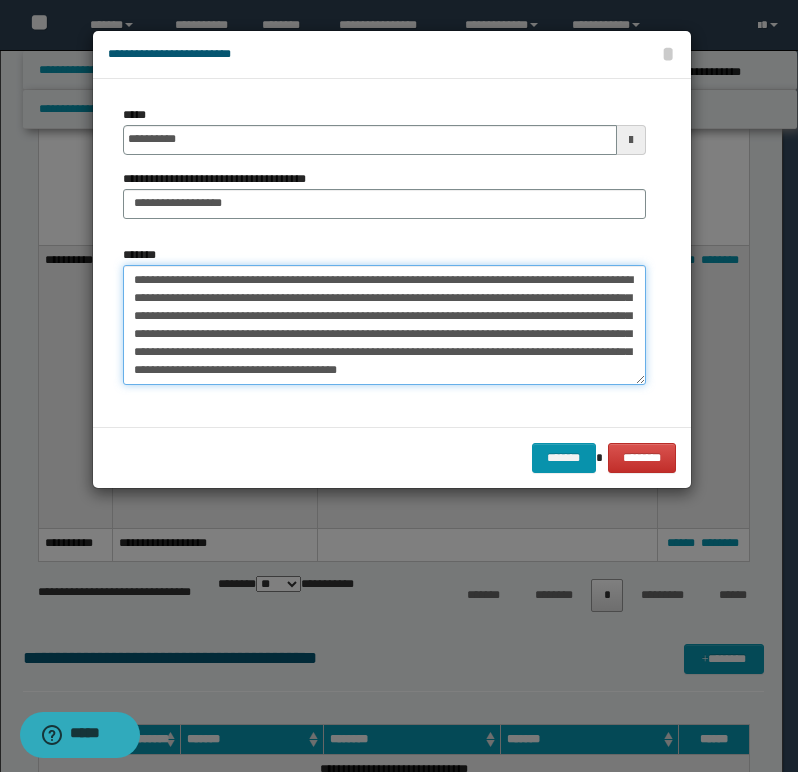 scroll, scrollTop: 12, scrollLeft: 0, axis: vertical 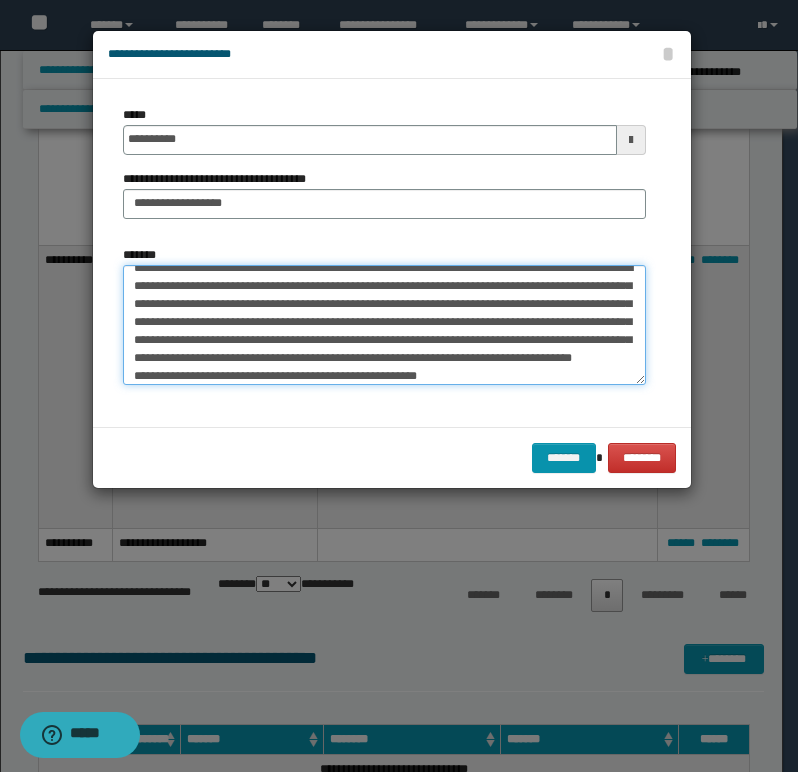click on "**********" at bounding box center [384, 325] 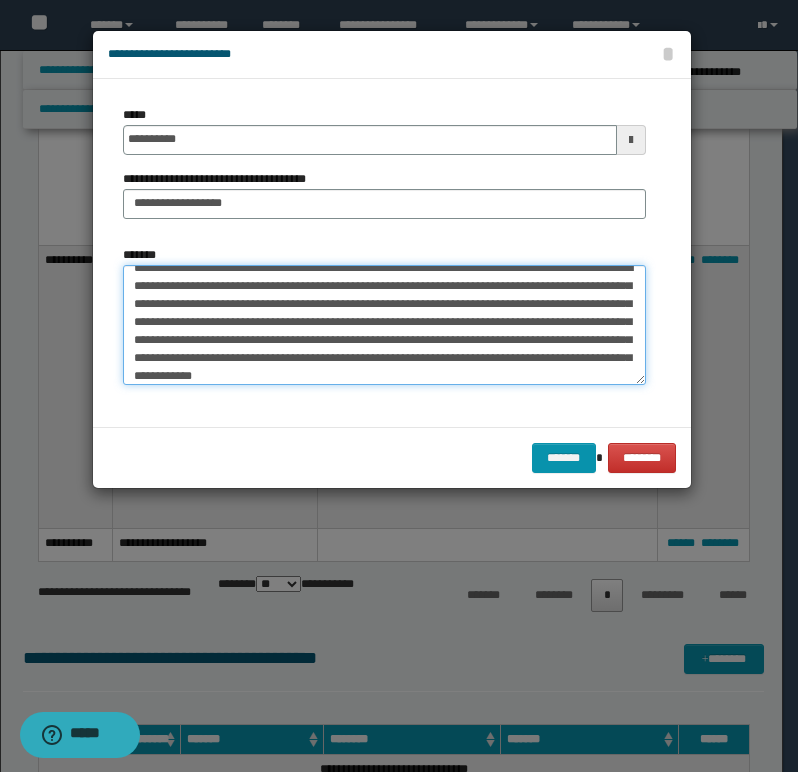 click on "**********" at bounding box center [384, 325] 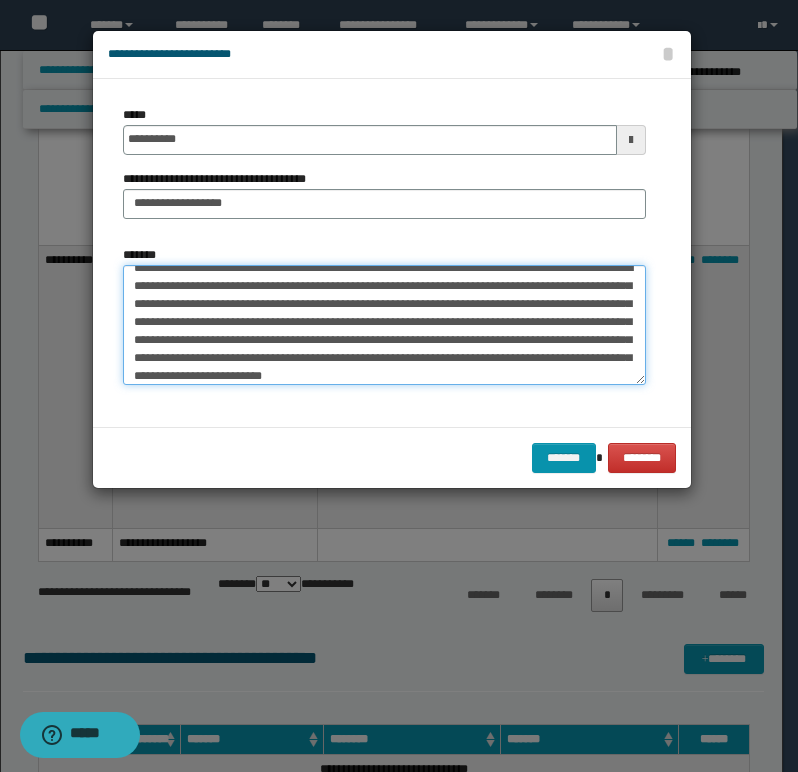 scroll, scrollTop: 30, scrollLeft: 0, axis: vertical 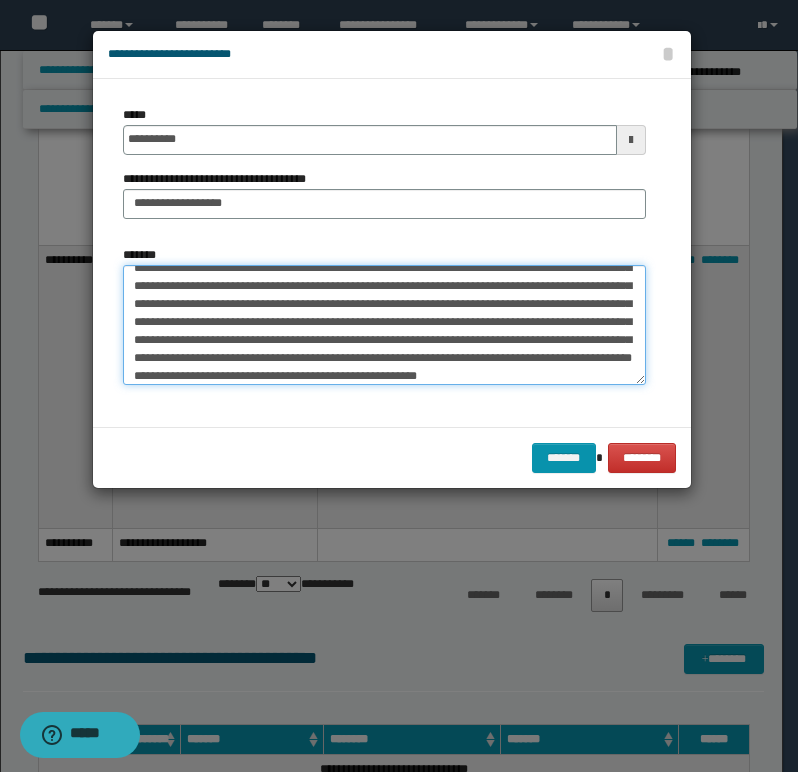 click on "**********" at bounding box center [384, 325] 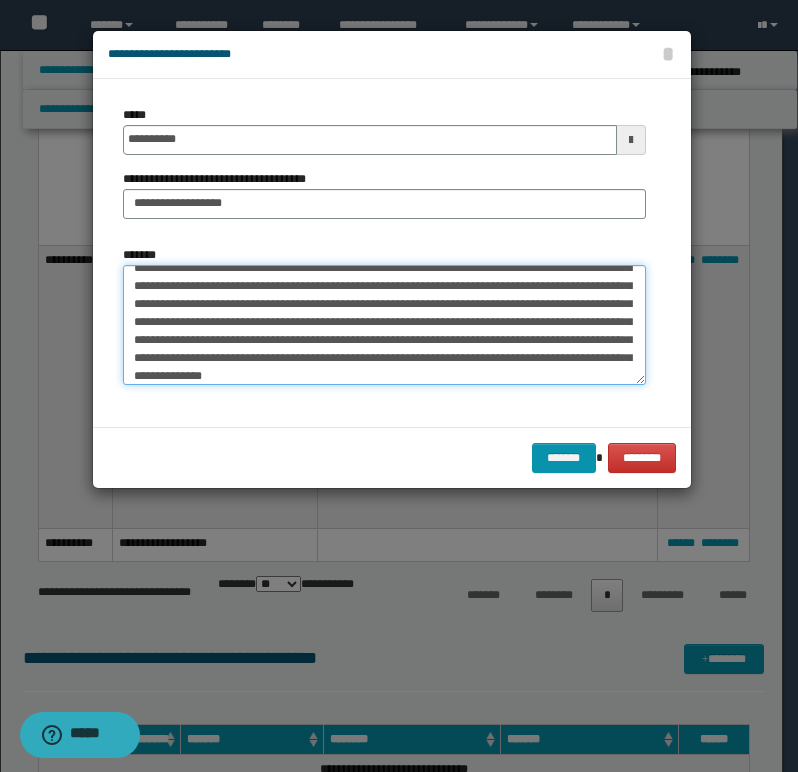 scroll, scrollTop: 48, scrollLeft: 0, axis: vertical 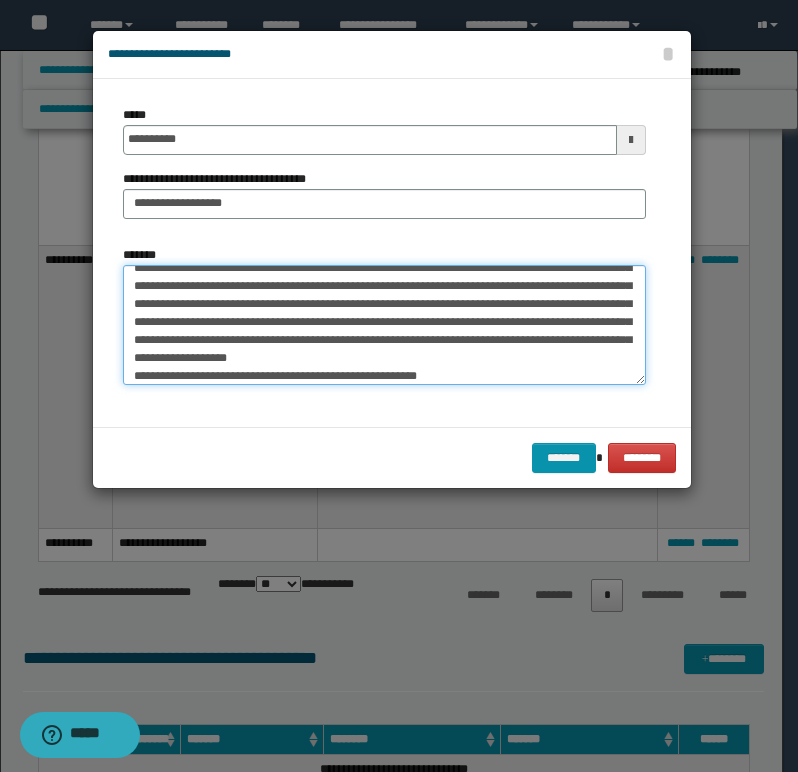 click on "**********" at bounding box center (384, 325) 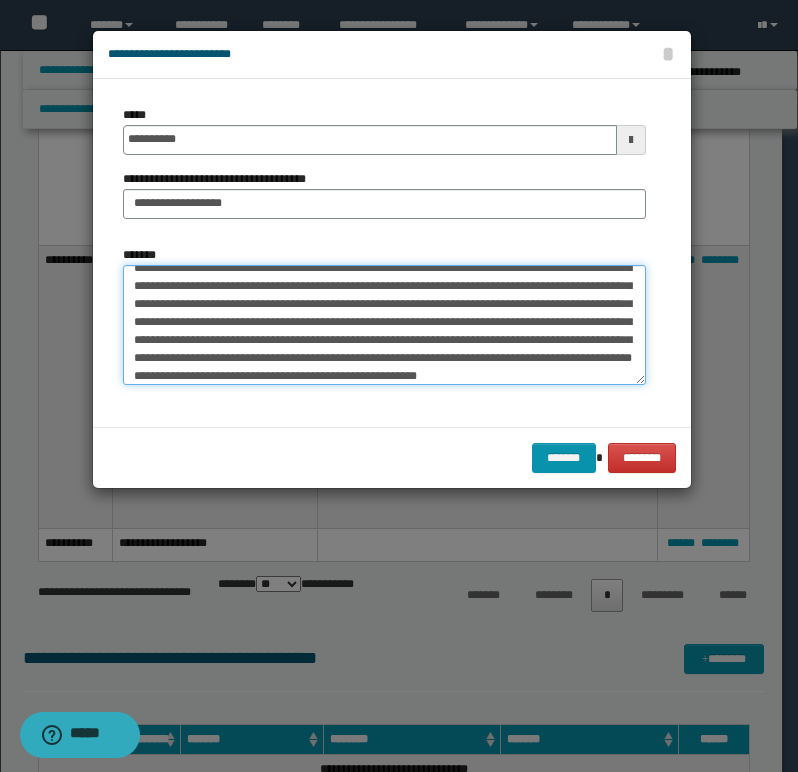 click on "**********" at bounding box center [384, 325] 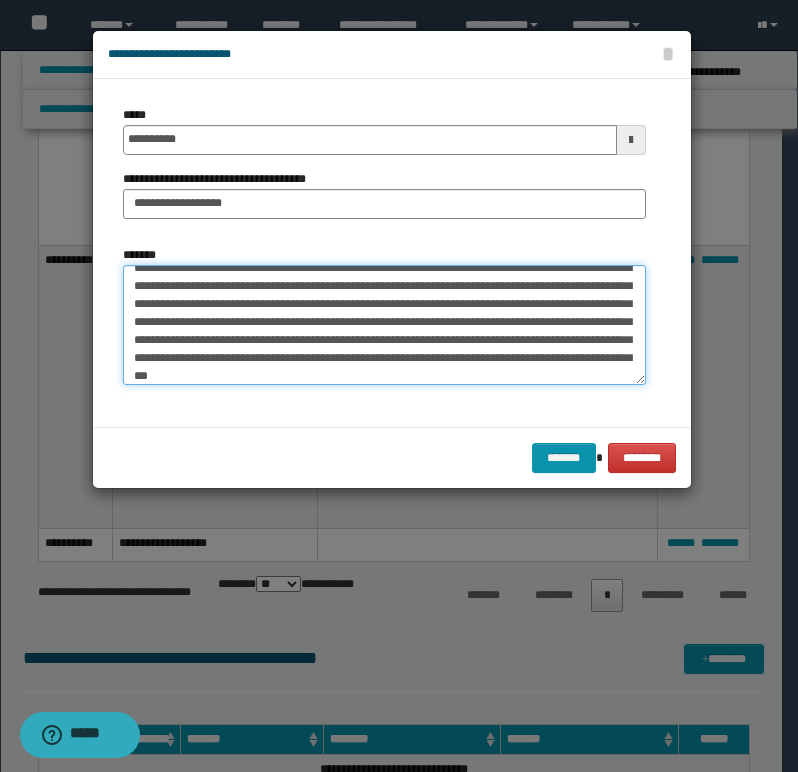 scroll, scrollTop: 66, scrollLeft: 0, axis: vertical 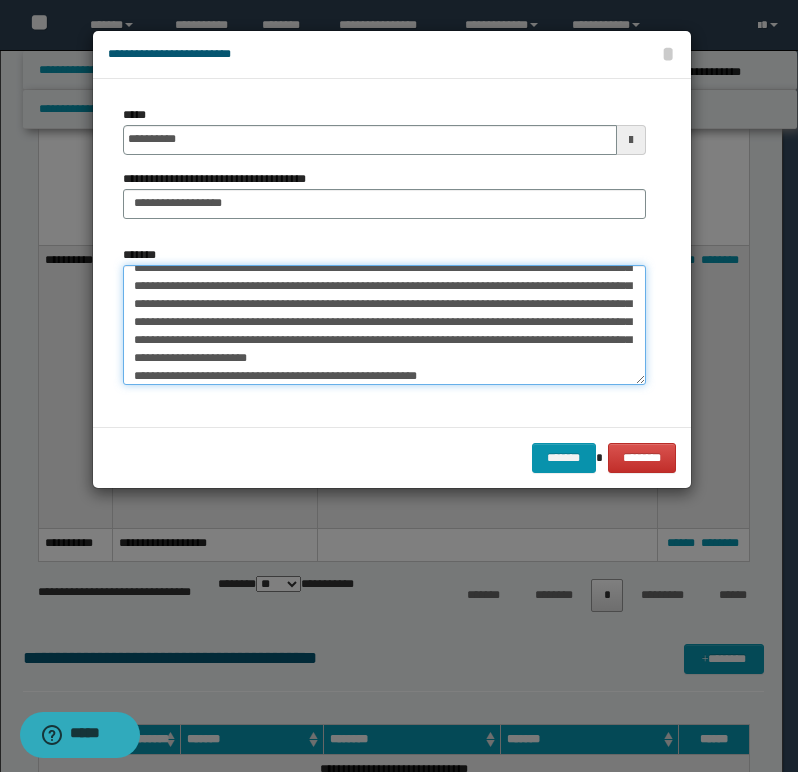 click on "**********" at bounding box center [384, 325] 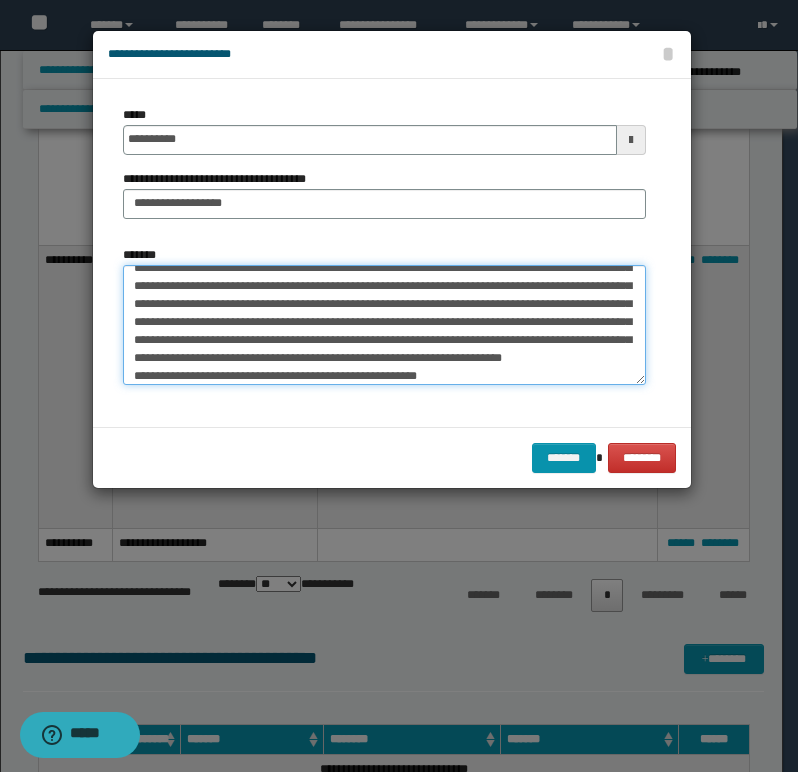 paste on "**********" 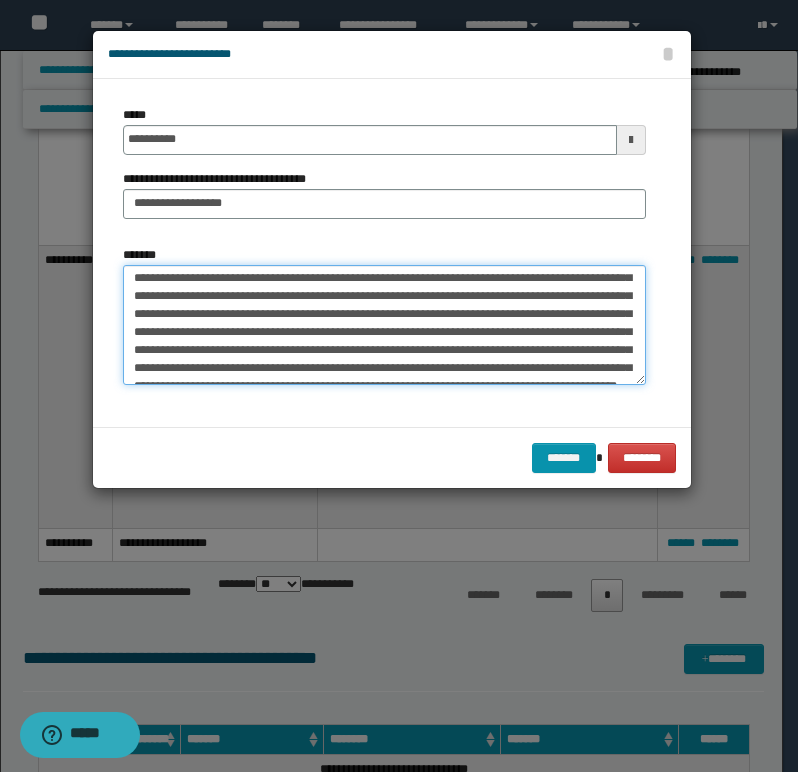 scroll, scrollTop: 92, scrollLeft: 0, axis: vertical 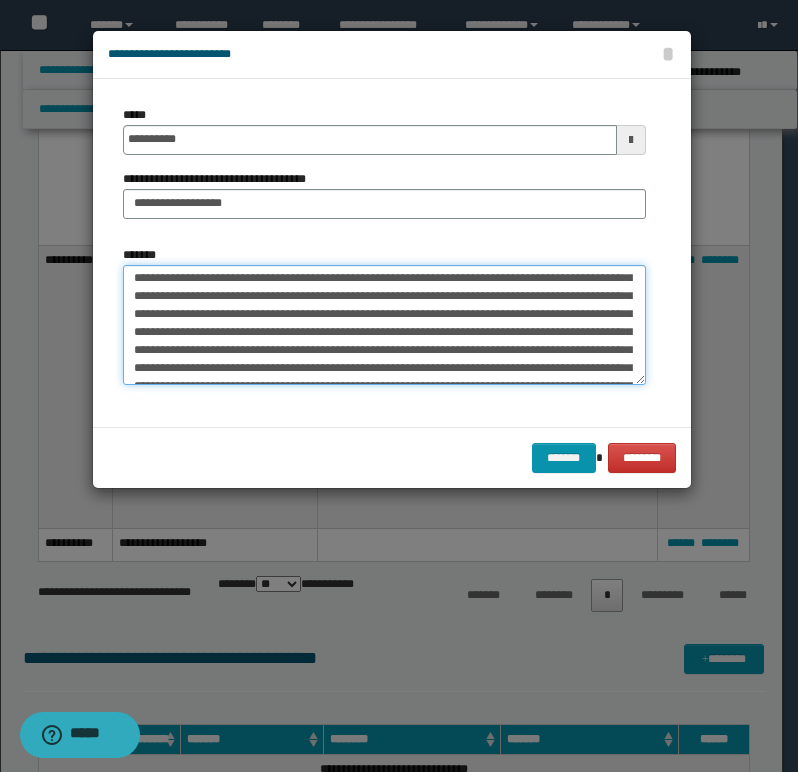 click on "*******" at bounding box center [384, 325] 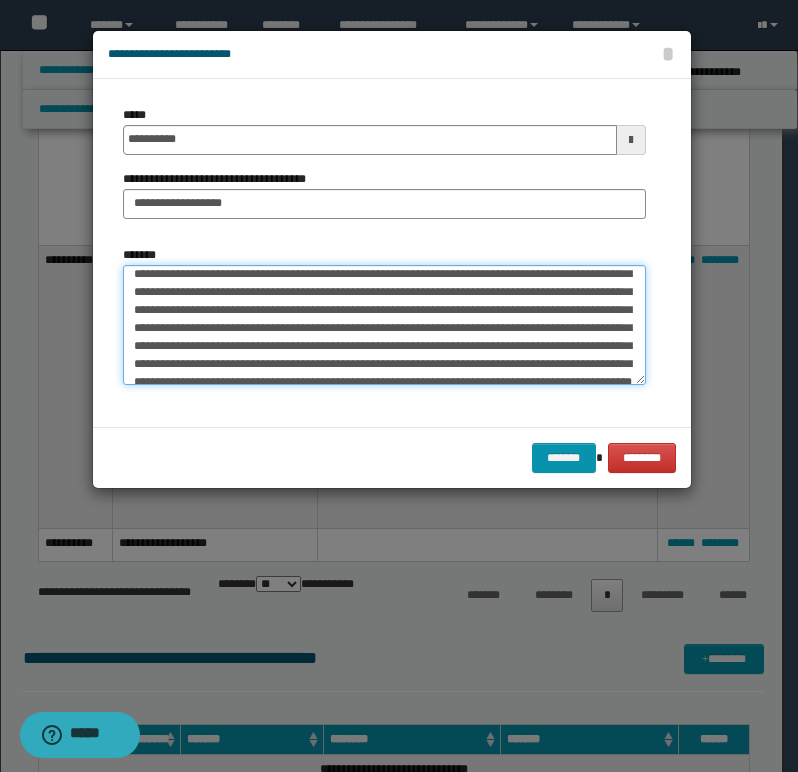 scroll, scrollTop: 172, scrollLeft: 0, axis: vertical 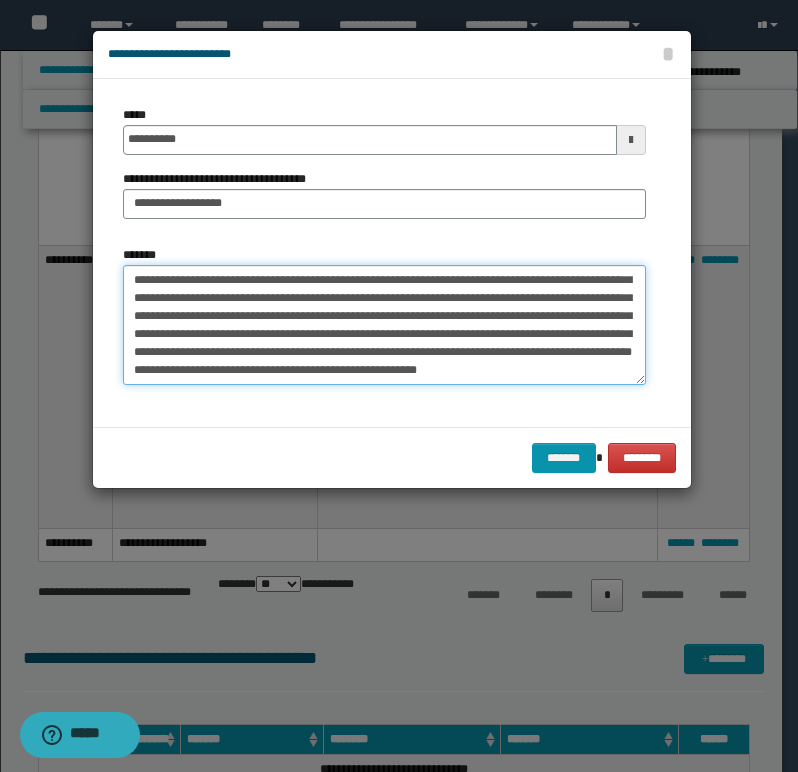 click on "*******" at bounding box center [384, 325] 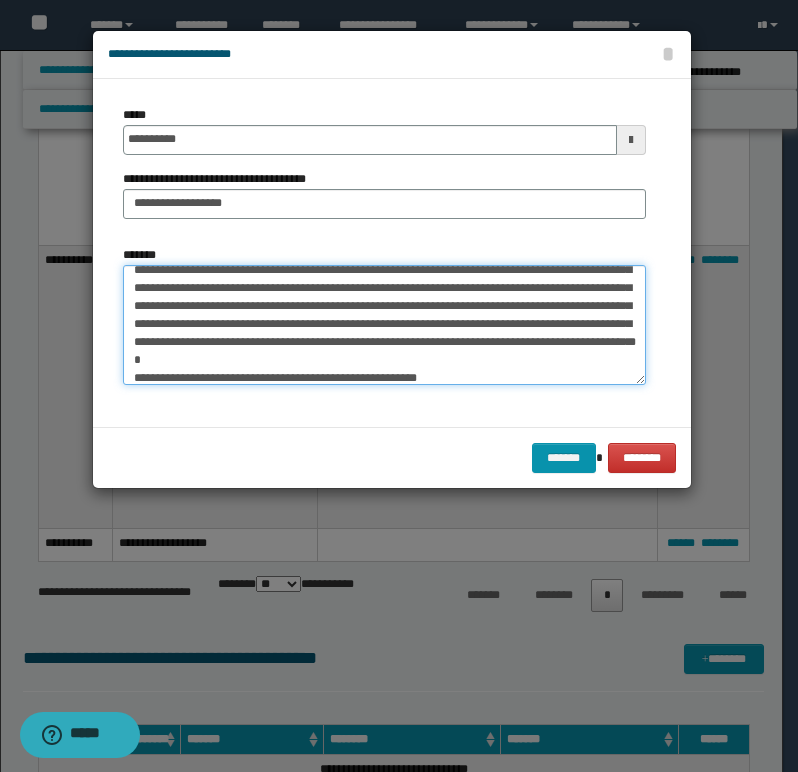 click on "*******" at bounding box center [384, 325] 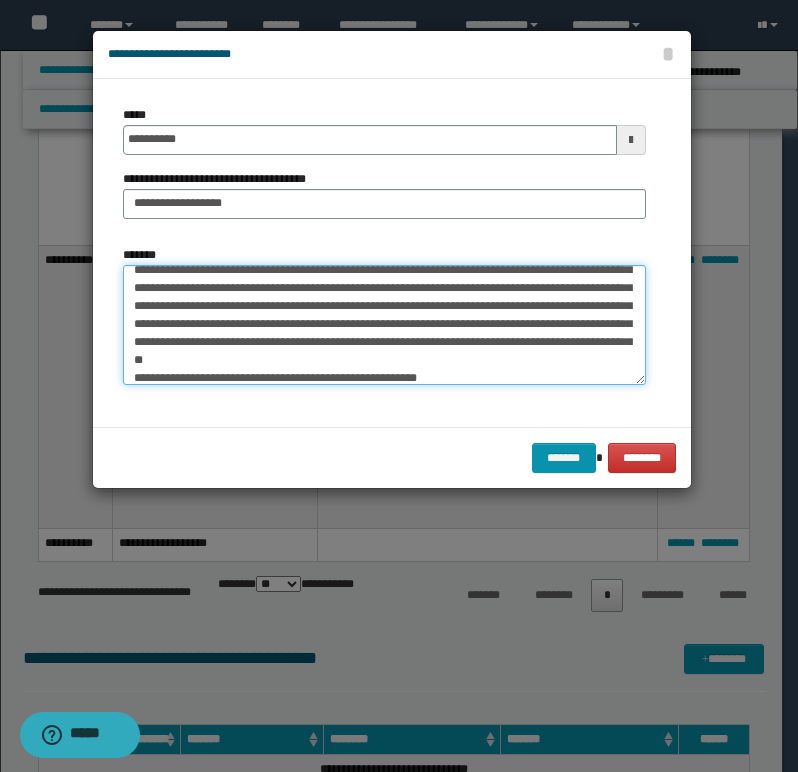 click on "*******" at bounding box center [384, 325] 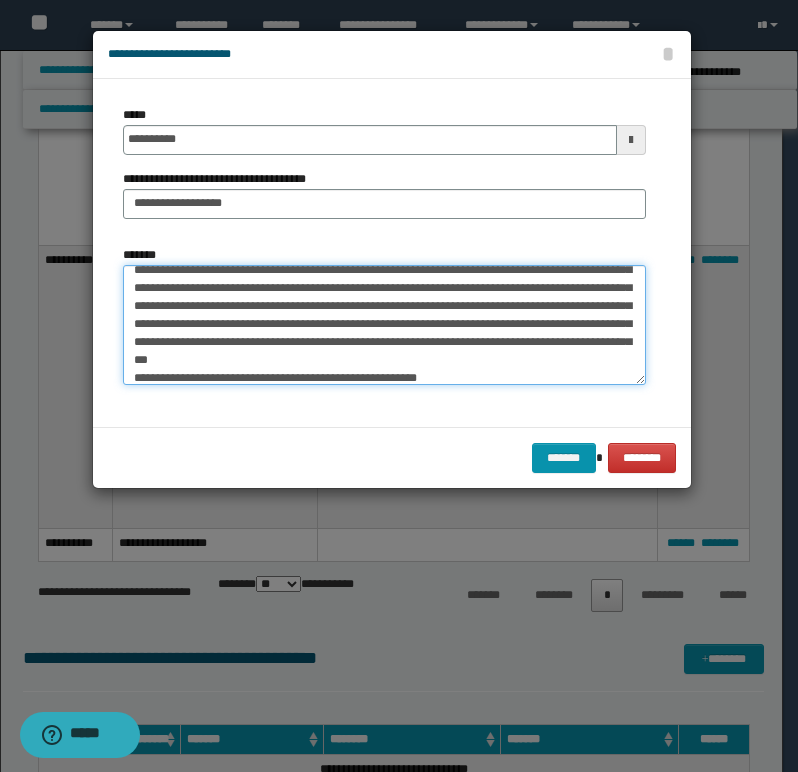 click on "*******" at bounding box center [384, 325] 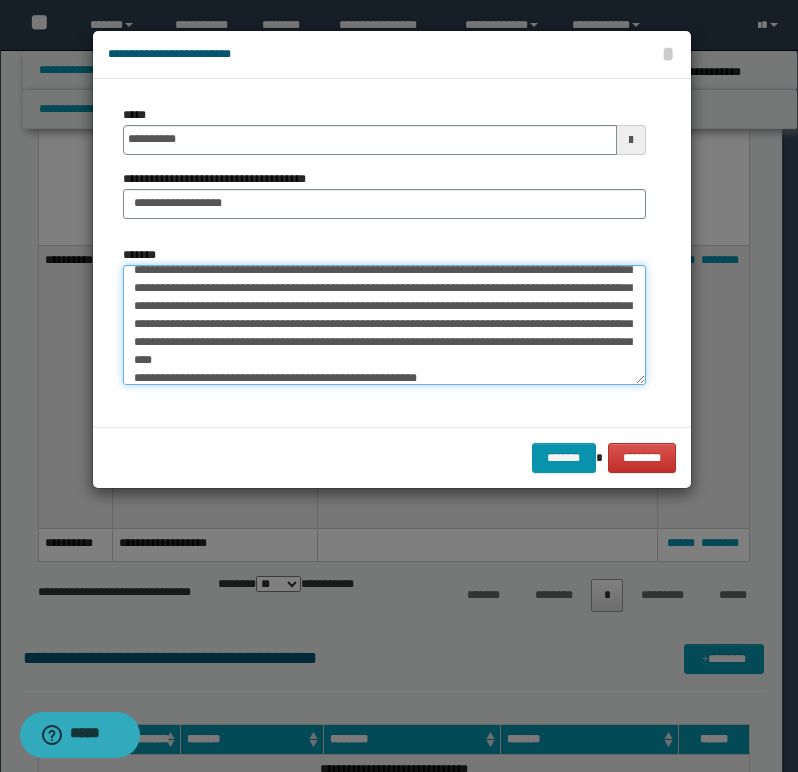 click on "*******" at bounding box center [384, 325] 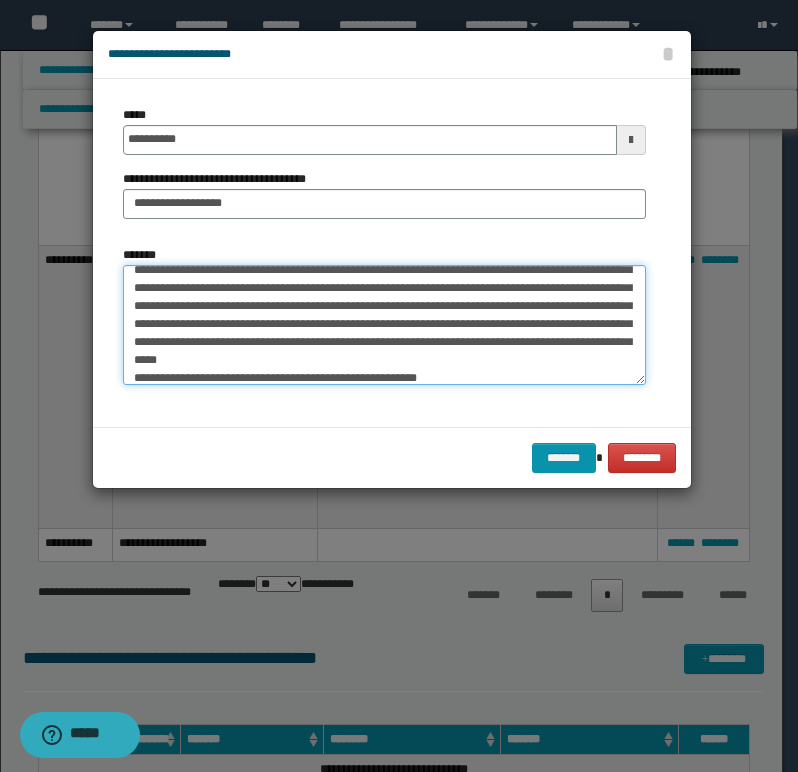 click on "*******" at bounding box center [384, 325] 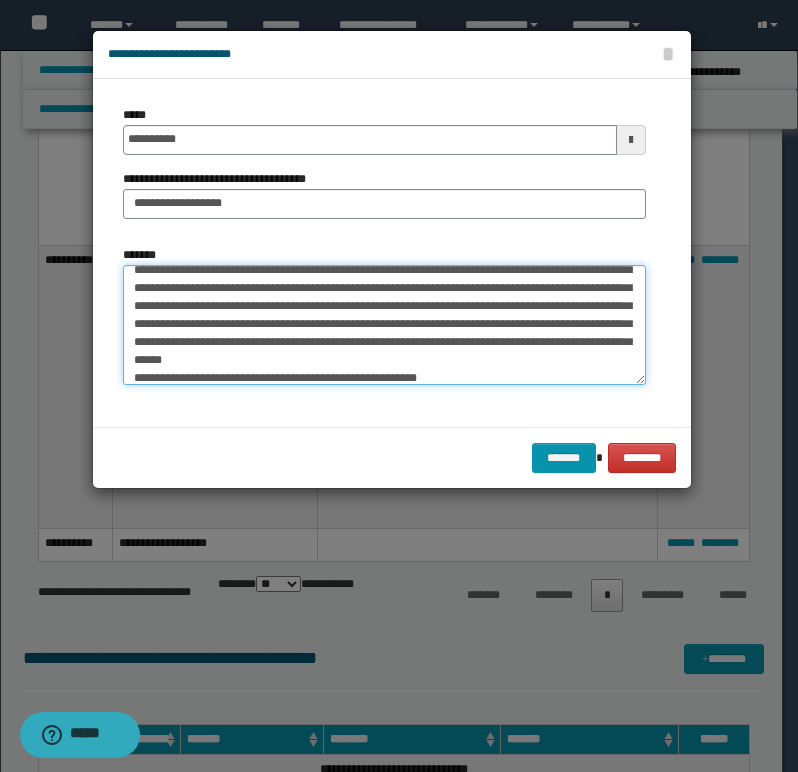click on "*******" at bounding box center (384, 325) 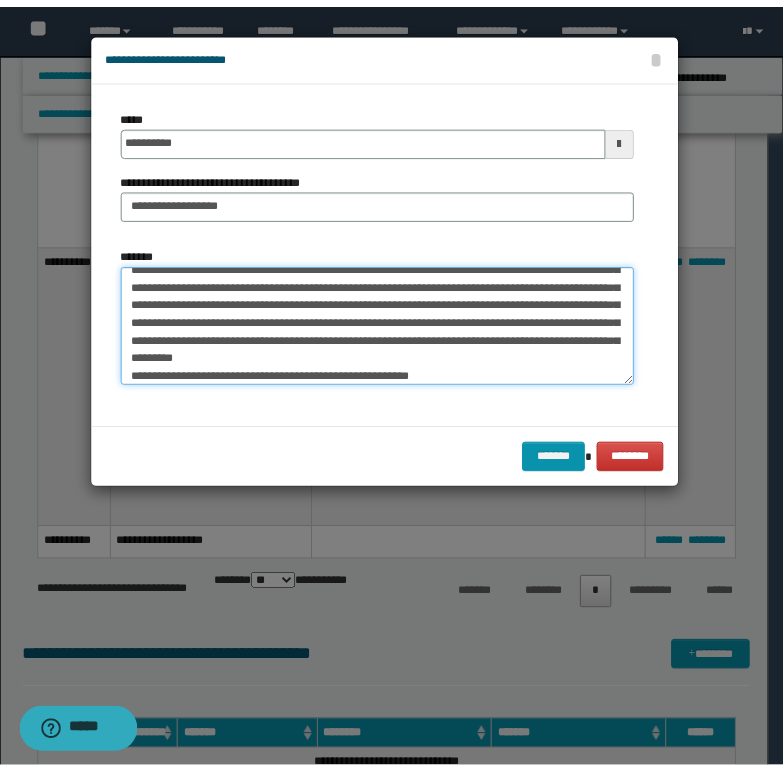 scroll, scrollTop: 192, scrollLeft: 0, axis: vertical 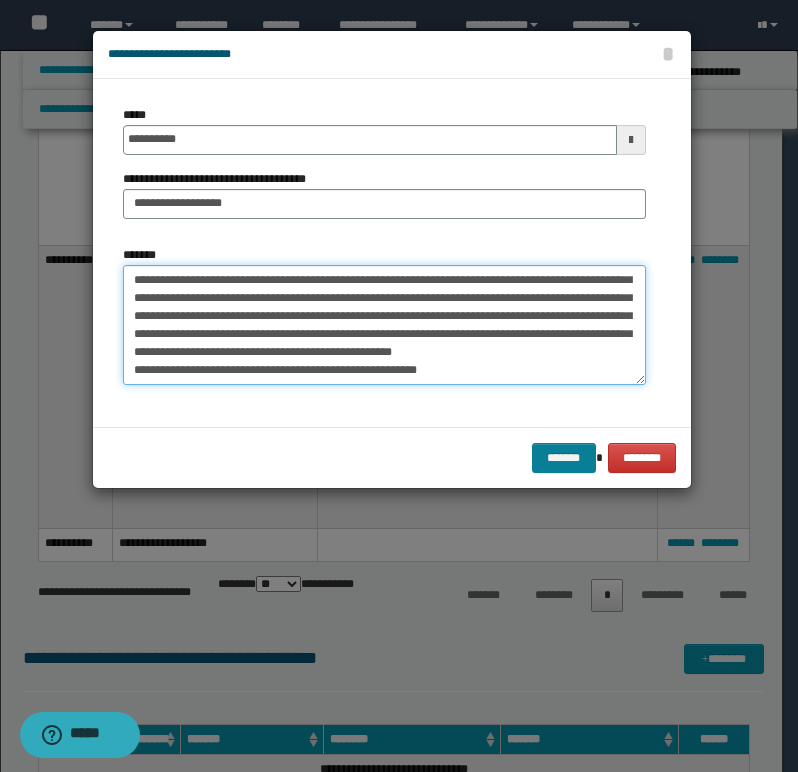 type on "**********" 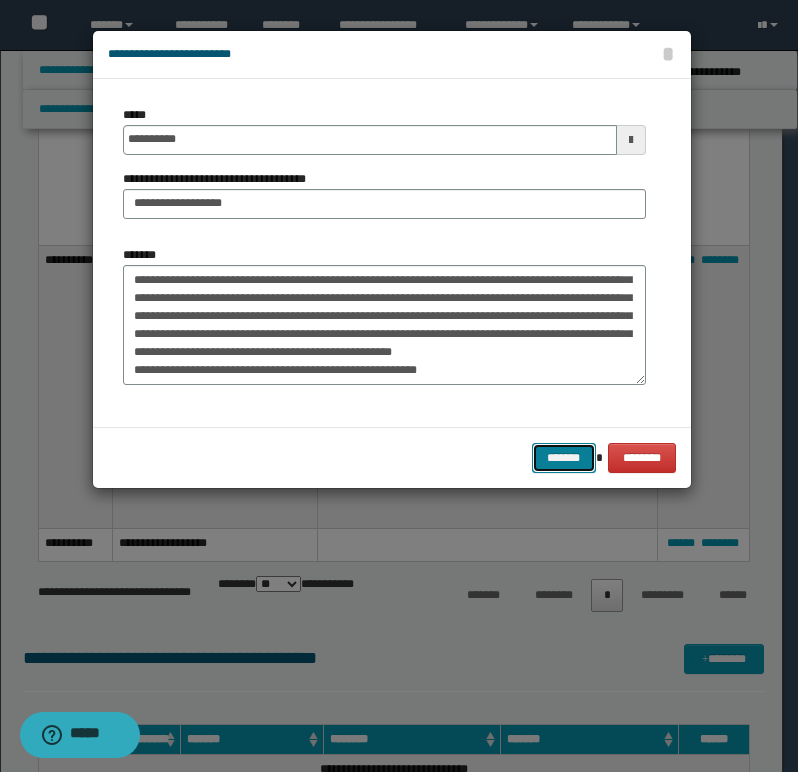 click on "*******" at bounding box center [564, 458] 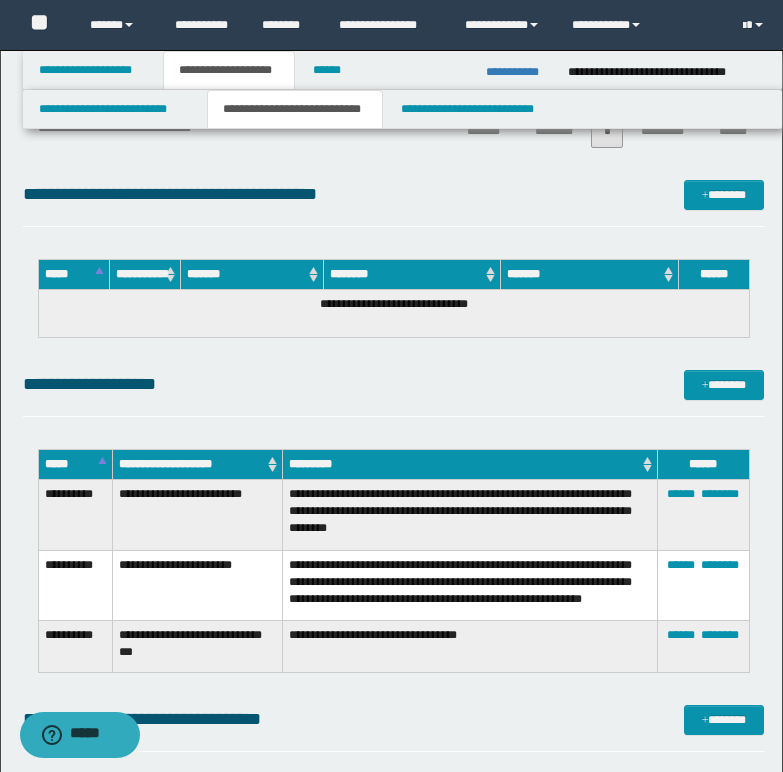 scroll, scrollTop: 2300, scrollLeft: 0, axis: vertical 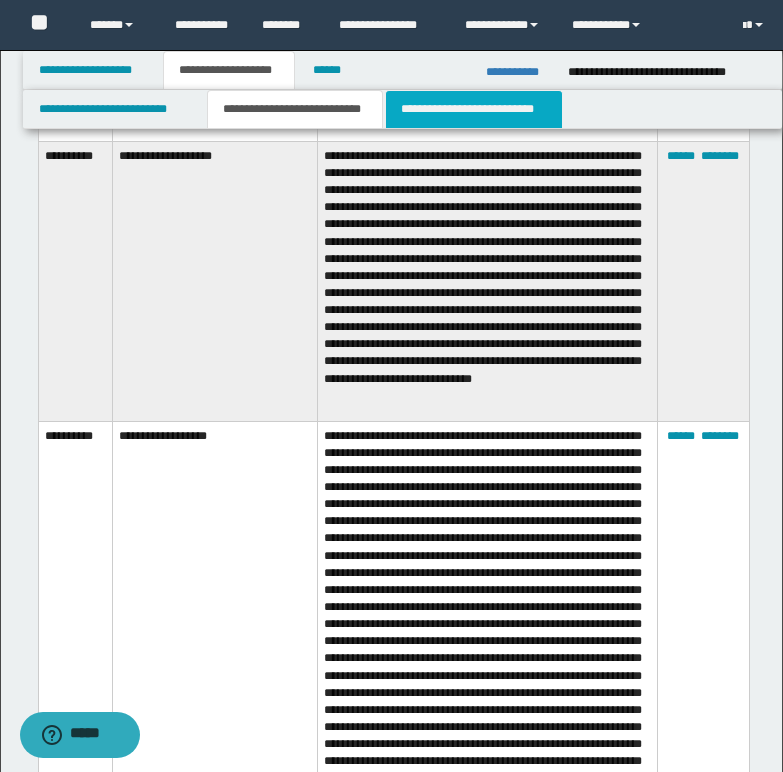 drag, startPoint x: 478, startPoint y: 107, endPoint x: 467, endPoint y: 174, distance: 67.89698 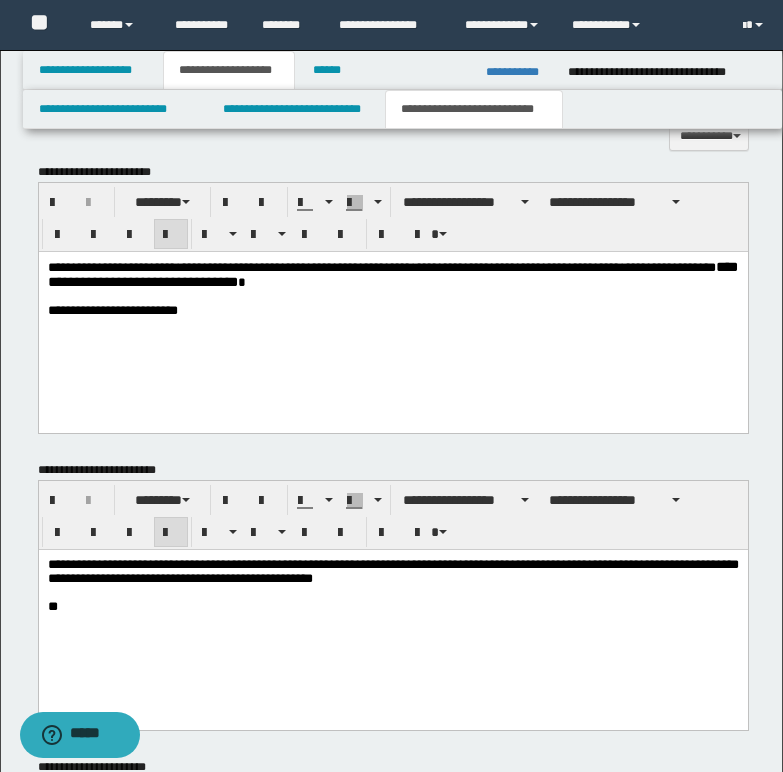 scroll, scrollTop: 692, scrollLeft: 0, axis: vertical 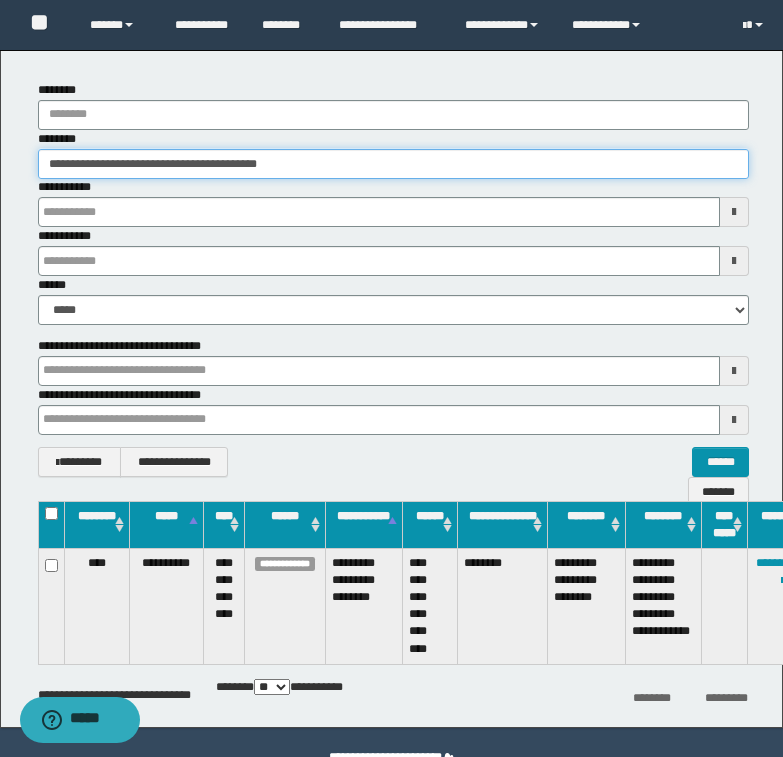 drag, startPoint x: 49, startPoint y: 165, endPoint x: 317, endPoint y: 147, distance: 268.6038 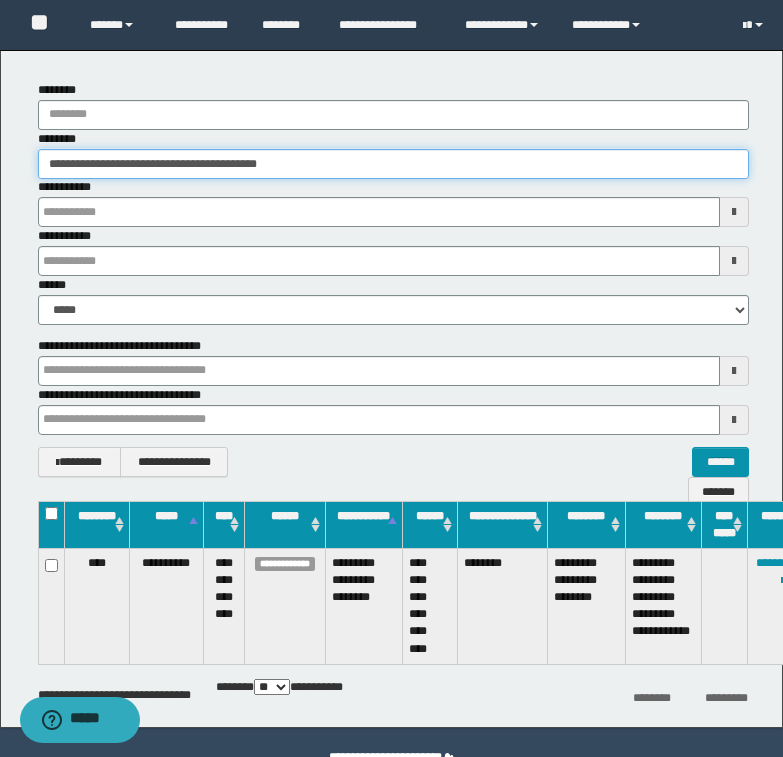 click on "**********" at bounding box center (393, 154) 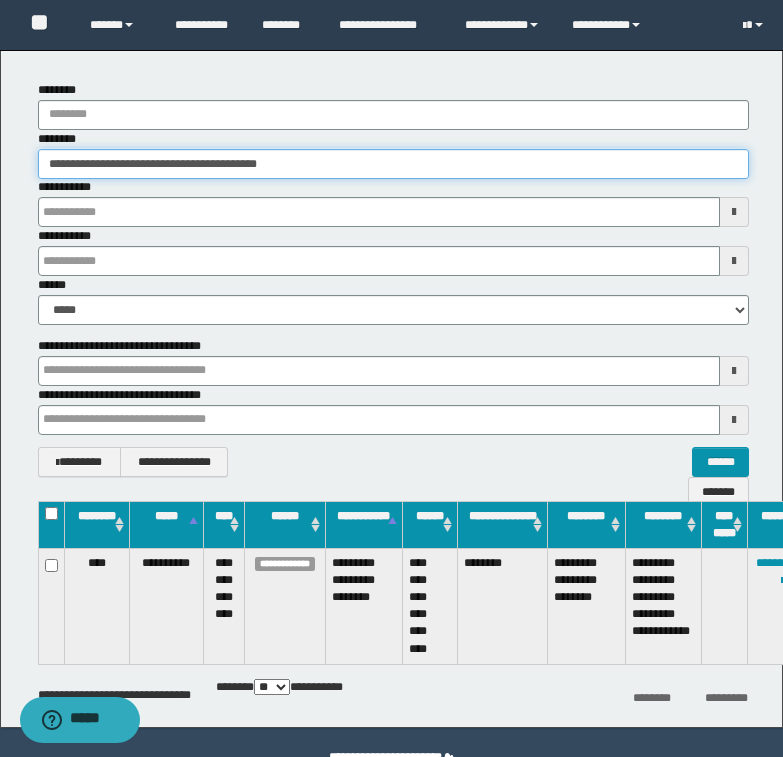 paste 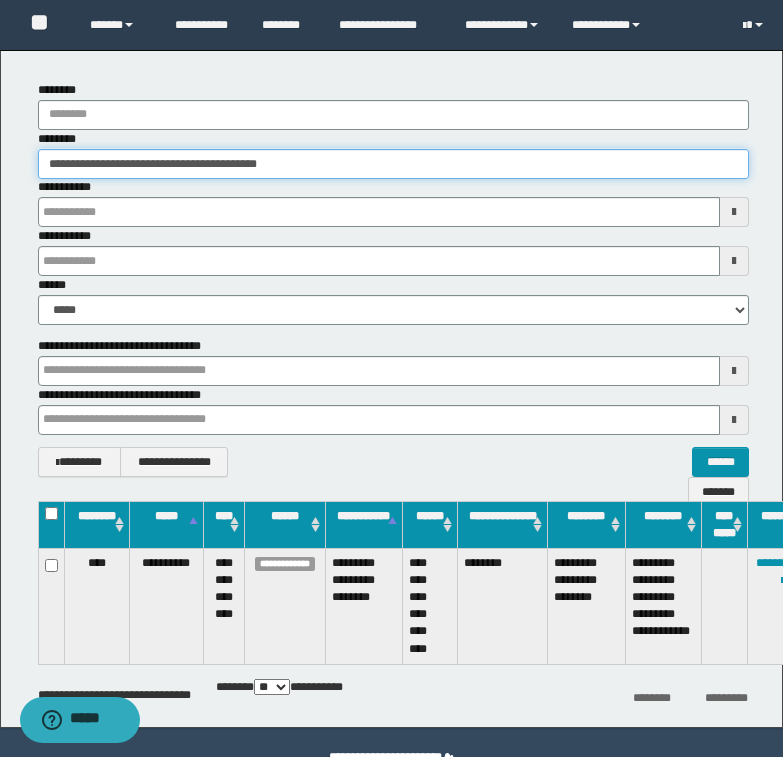 type on "**********" 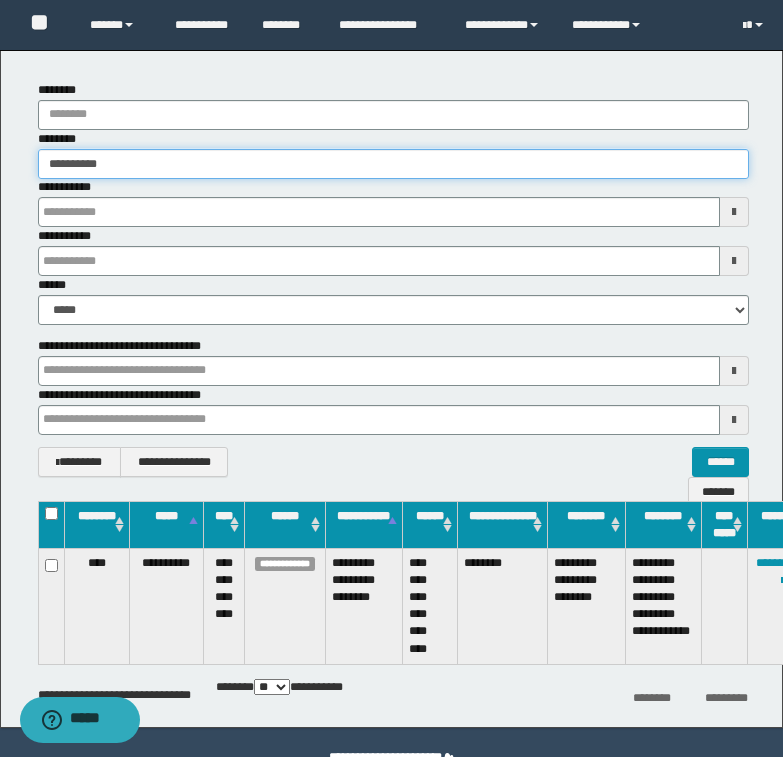 type on "**********" 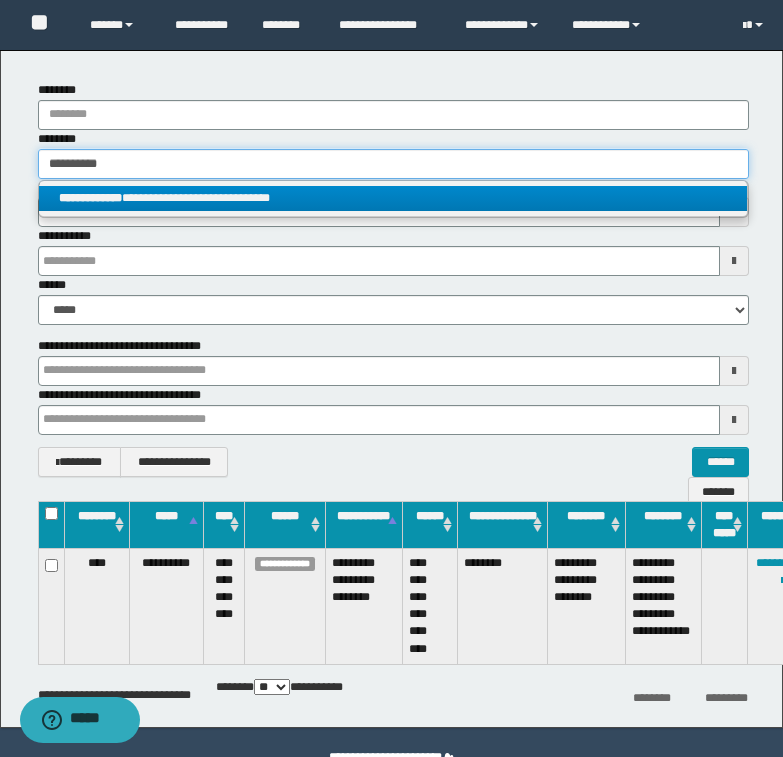 type on "**********" 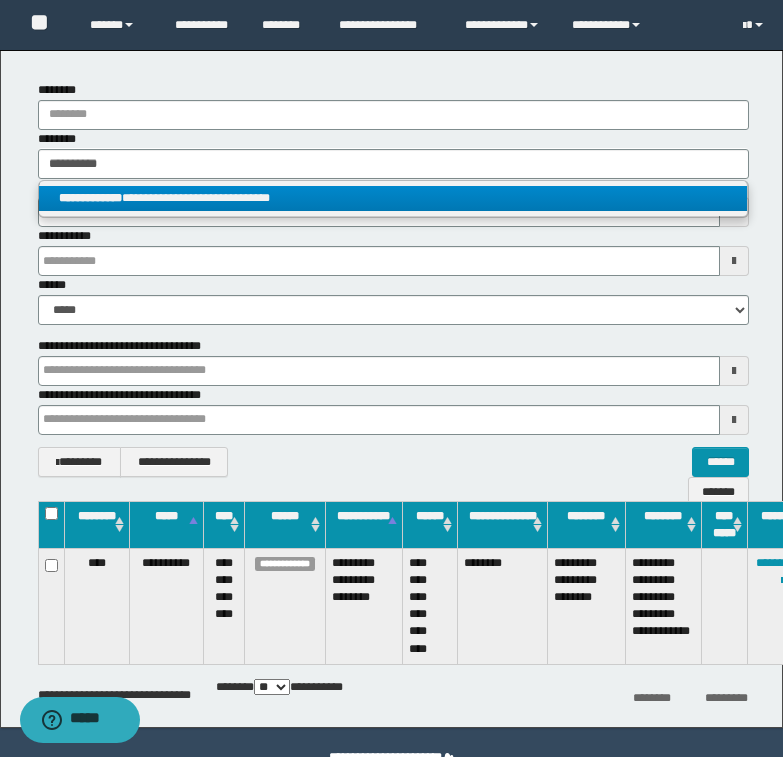 click on "**********" at bounding box center [393, 198] 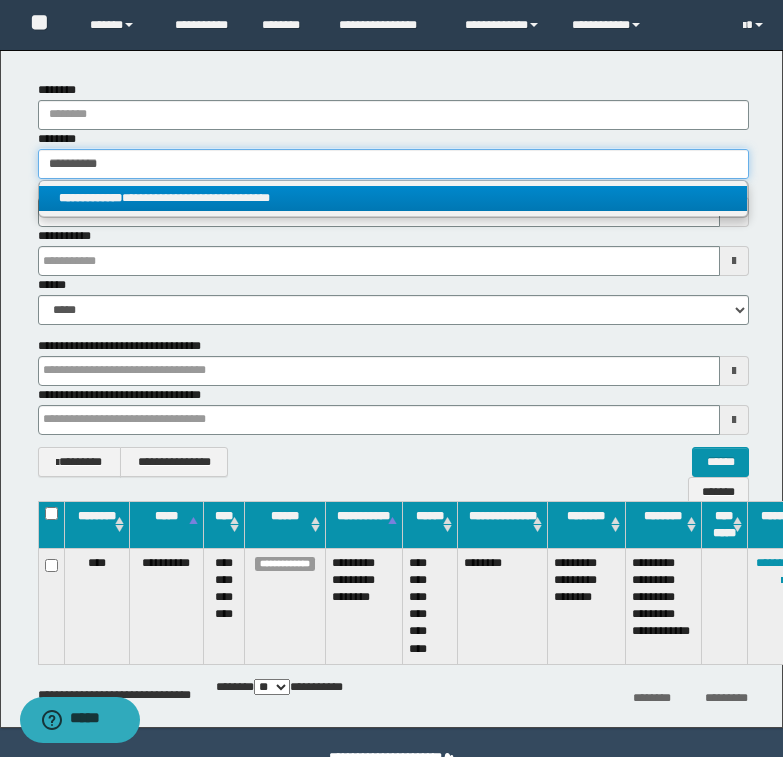 type 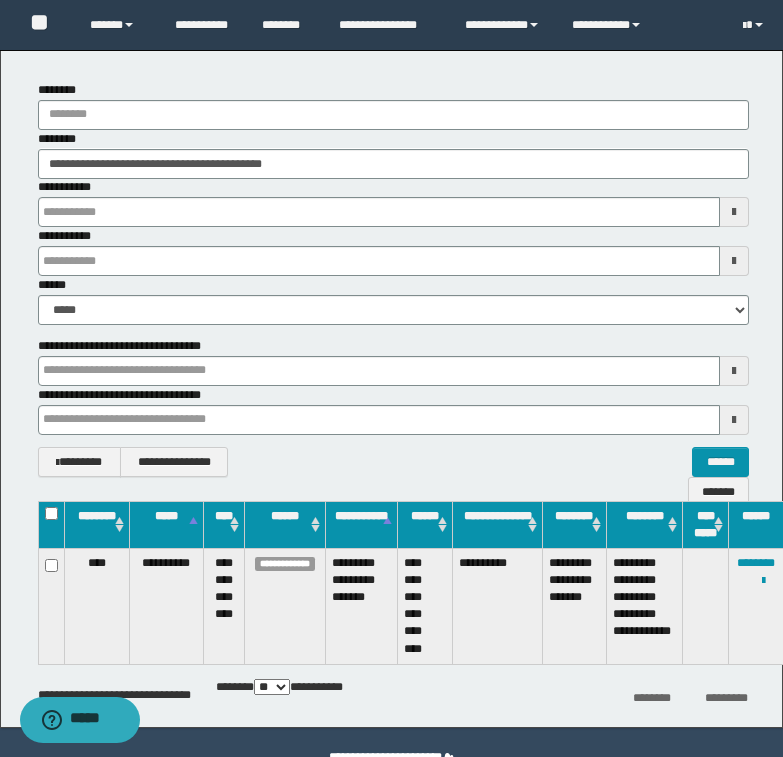 click at bounding box center (0, 0) 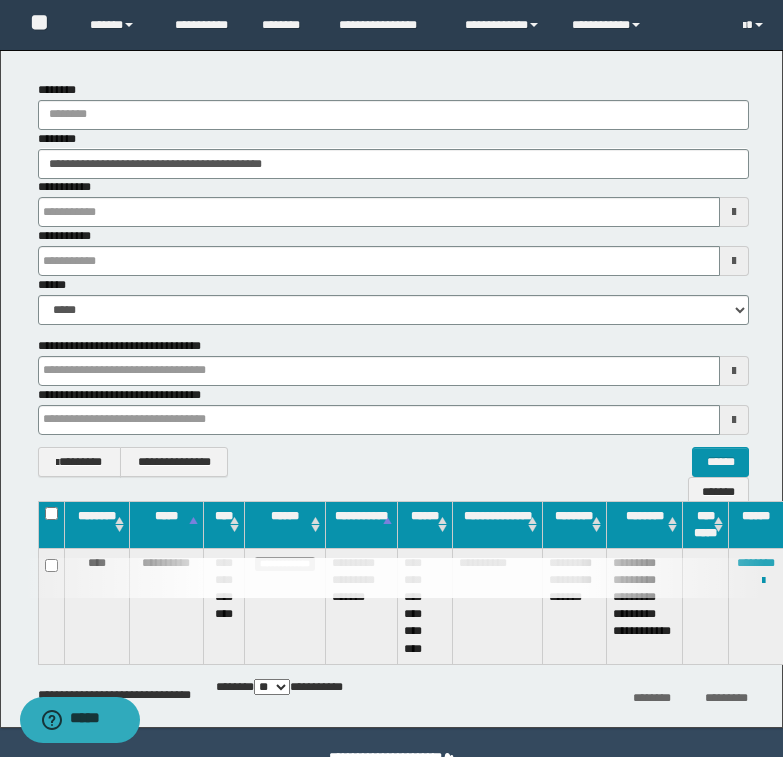 click on "********" at bounding box center (756, 563) 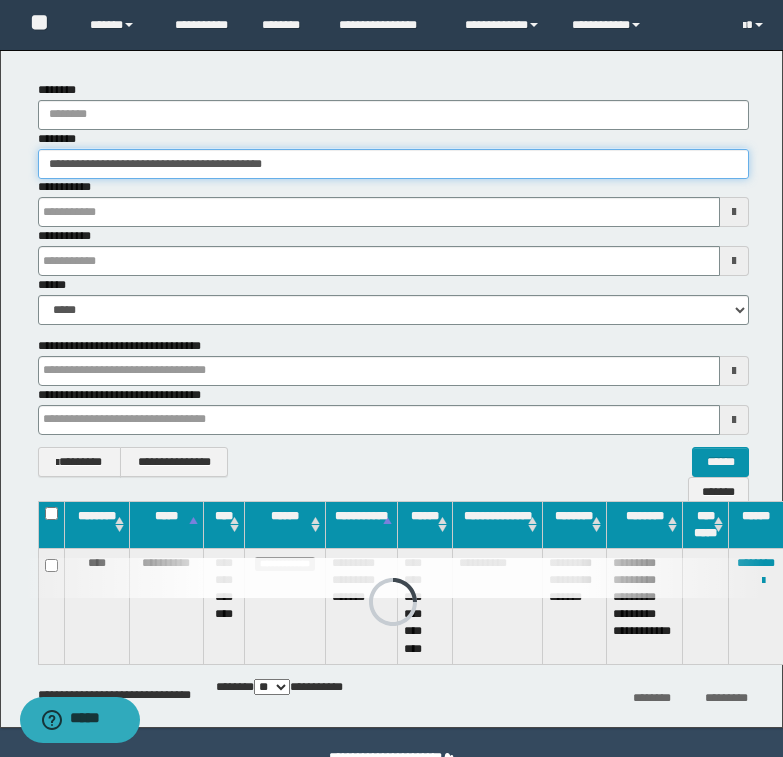 drag, startPoint x: 49, startPoint y: 163, endPoint x: 326, endPoint y: 156, distance: 277.08844 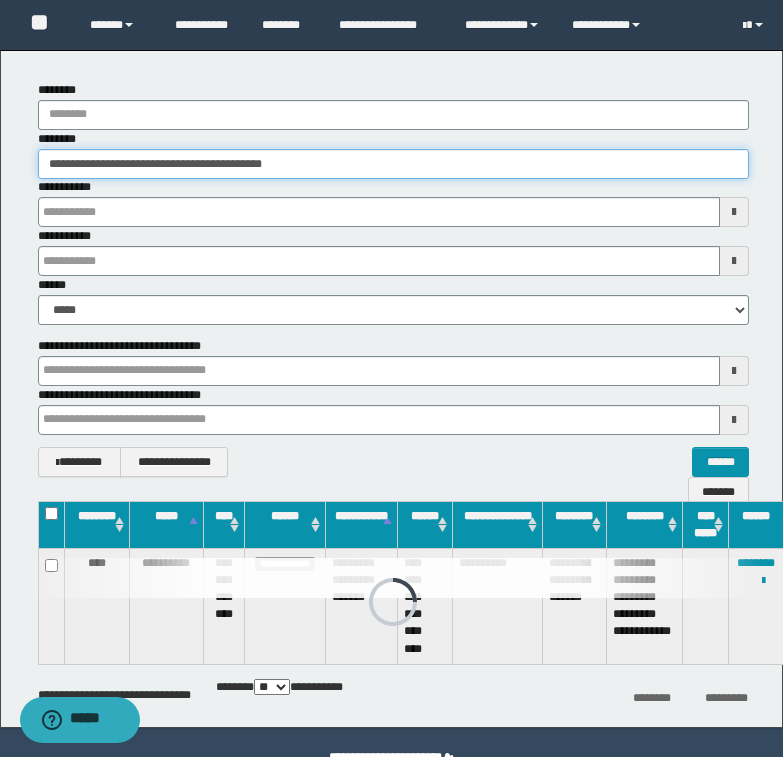 click on "**********" at bounding box center [393, 164] 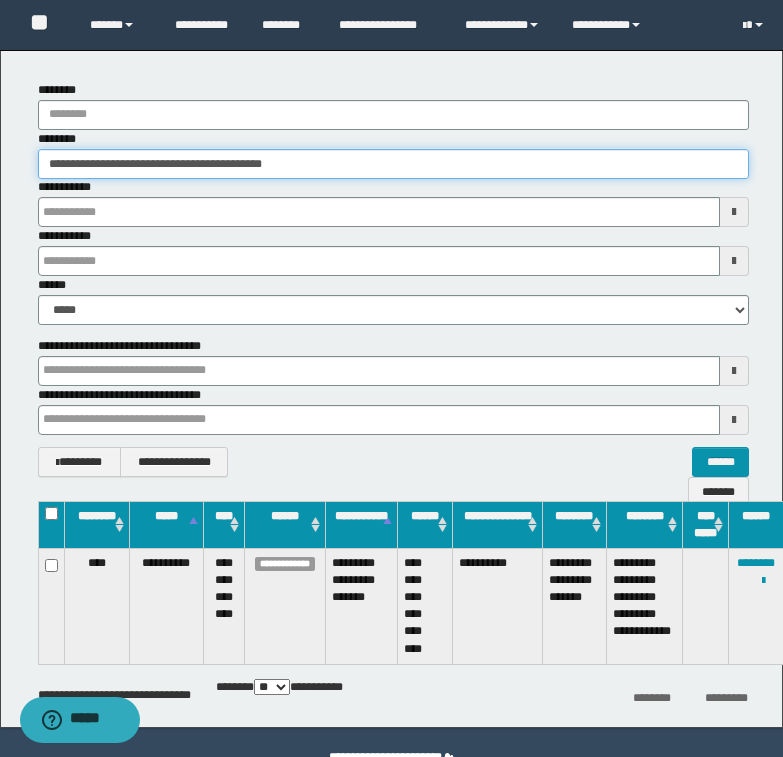 paste 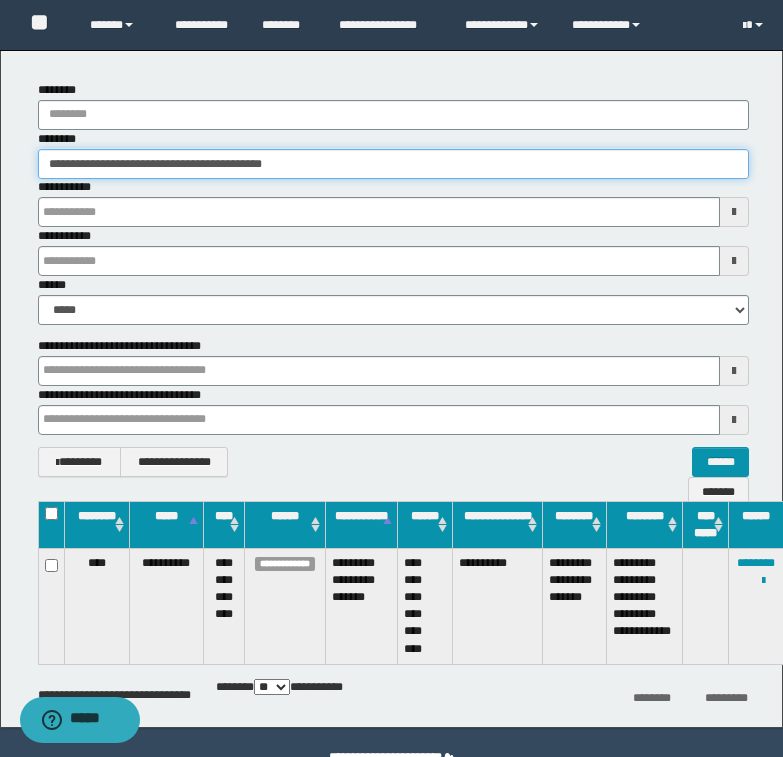 type on "********" 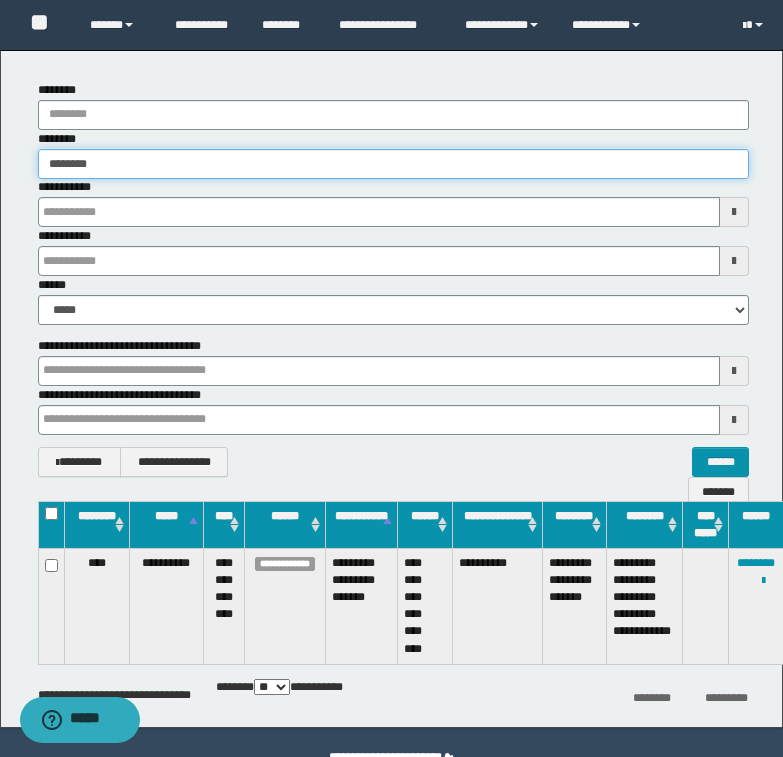 type on "********" 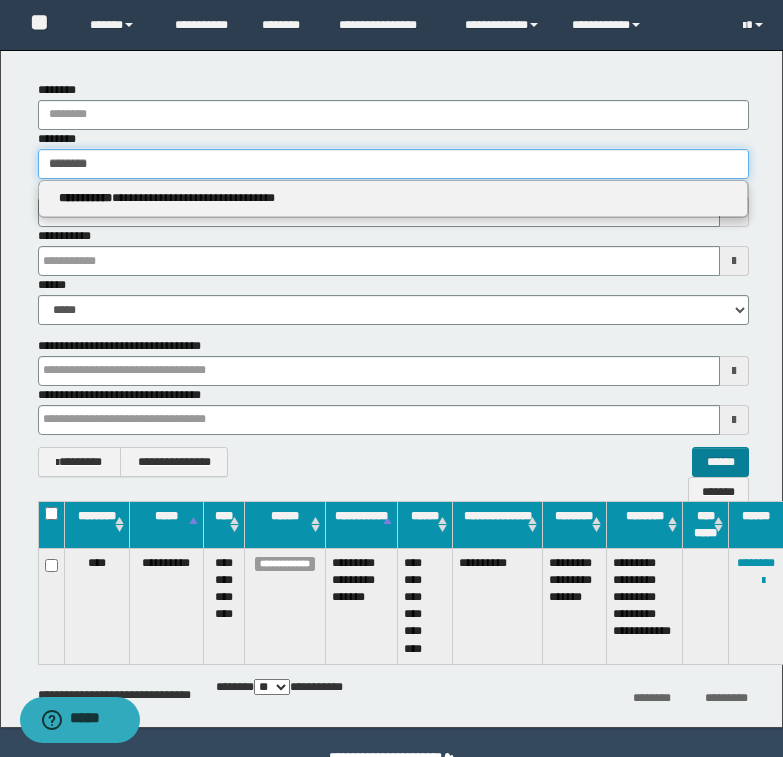 type on "********" 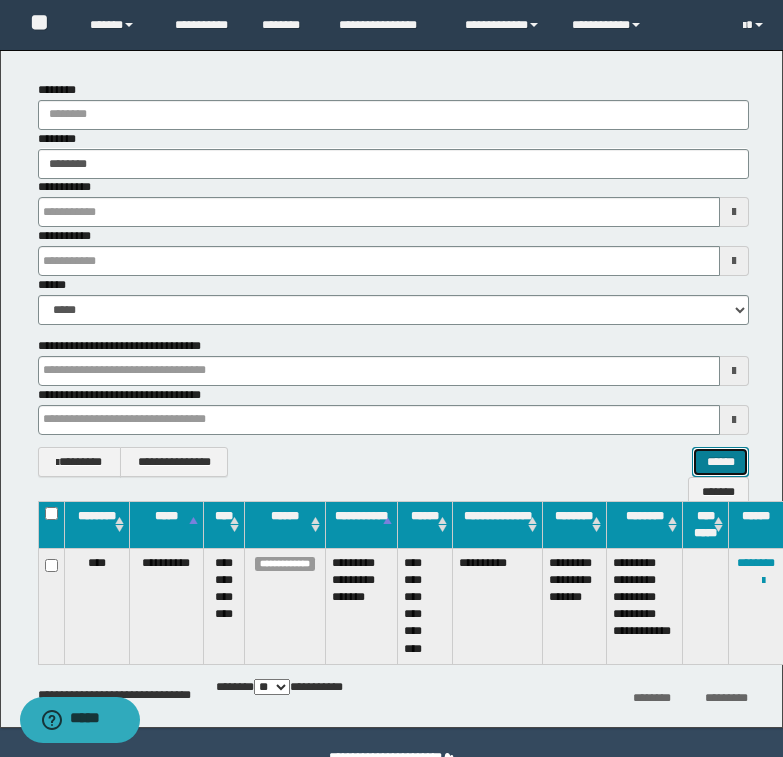 click on "******" at bounding box center (720, 462) 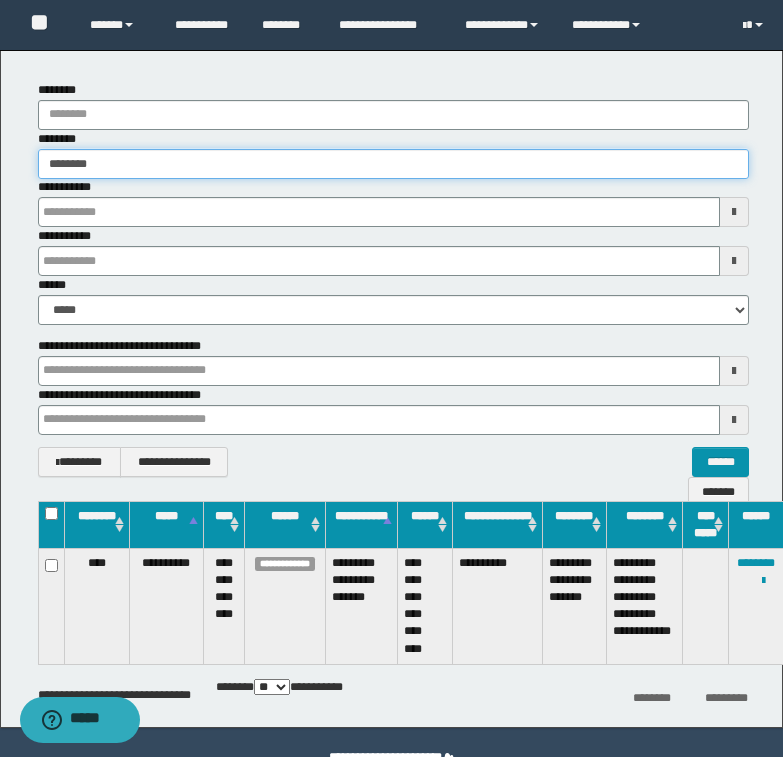 type on "********" 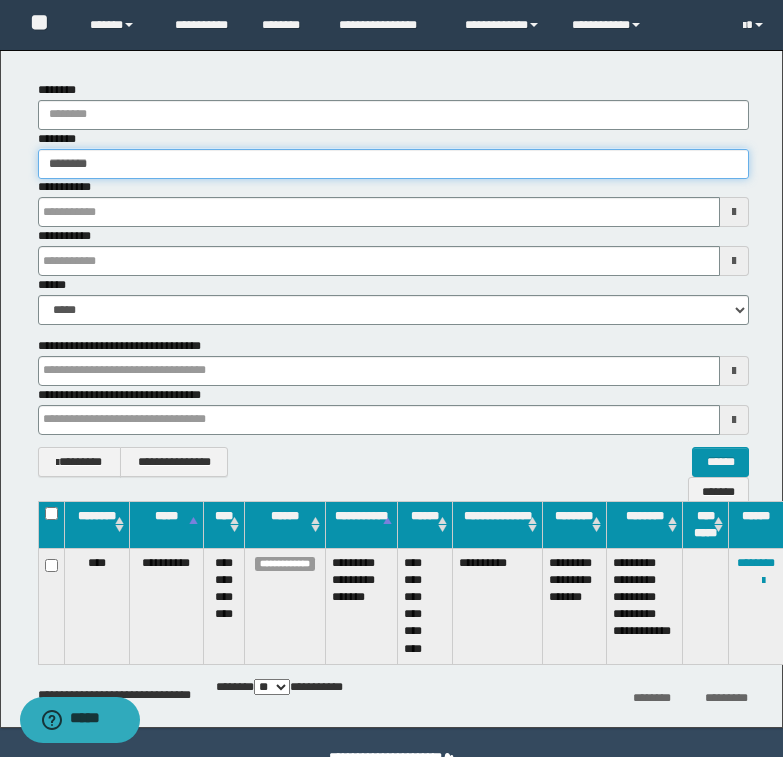 click on "********" at bounding box center [393, 164] 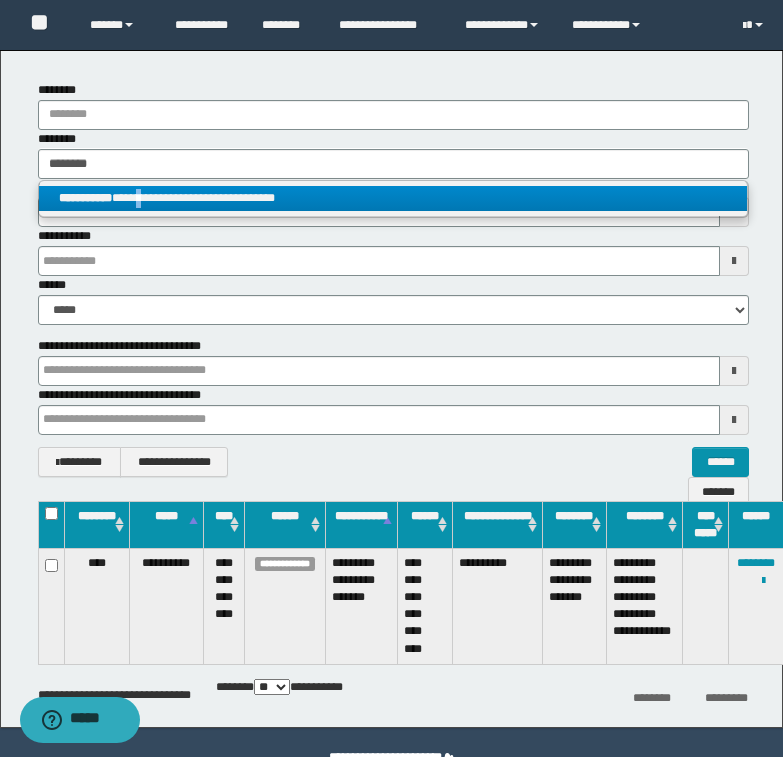 click on "**********" at bounding box center [393, 198] 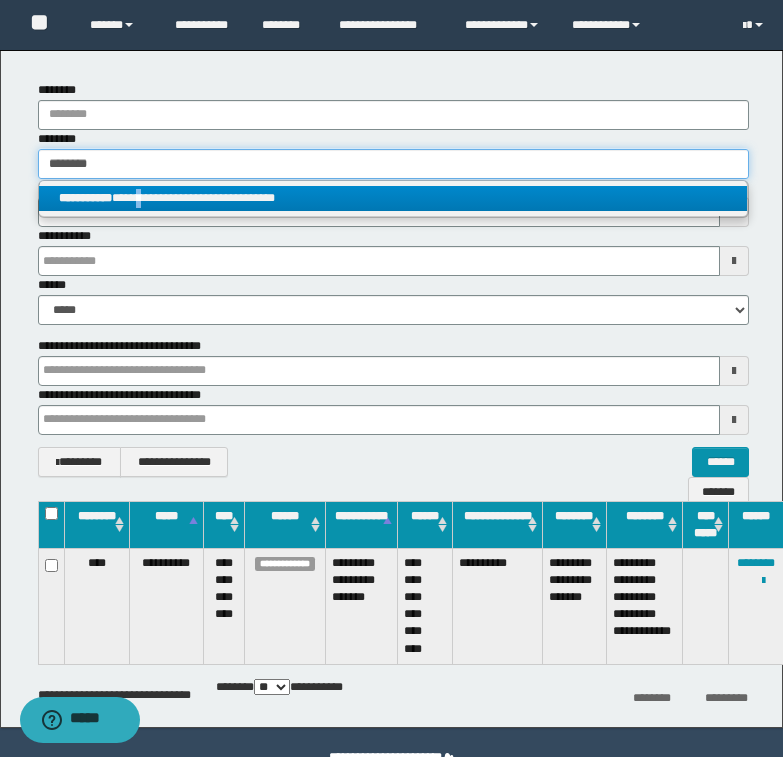 type 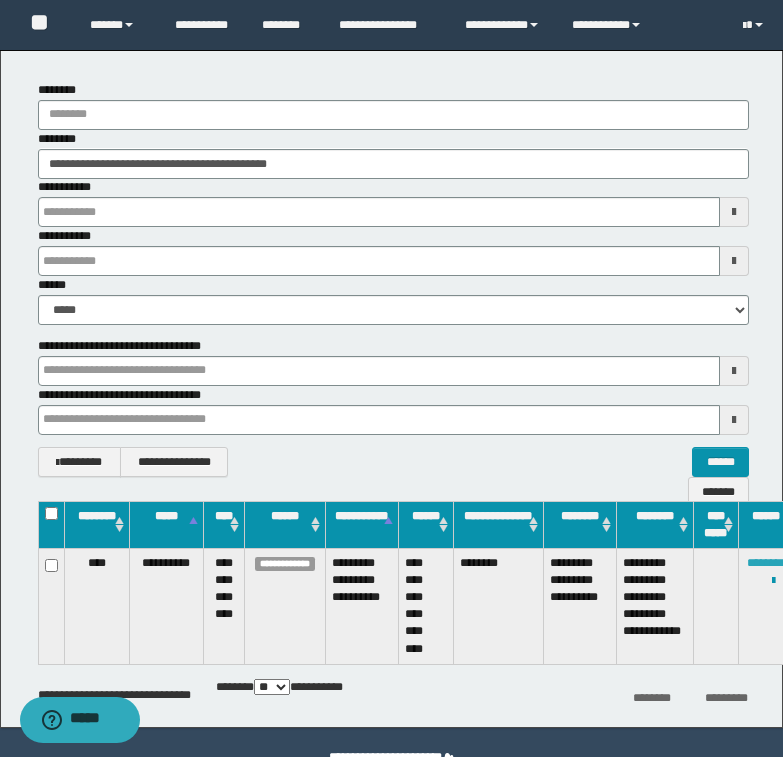 click on "********" at bounding box center [766, 563] 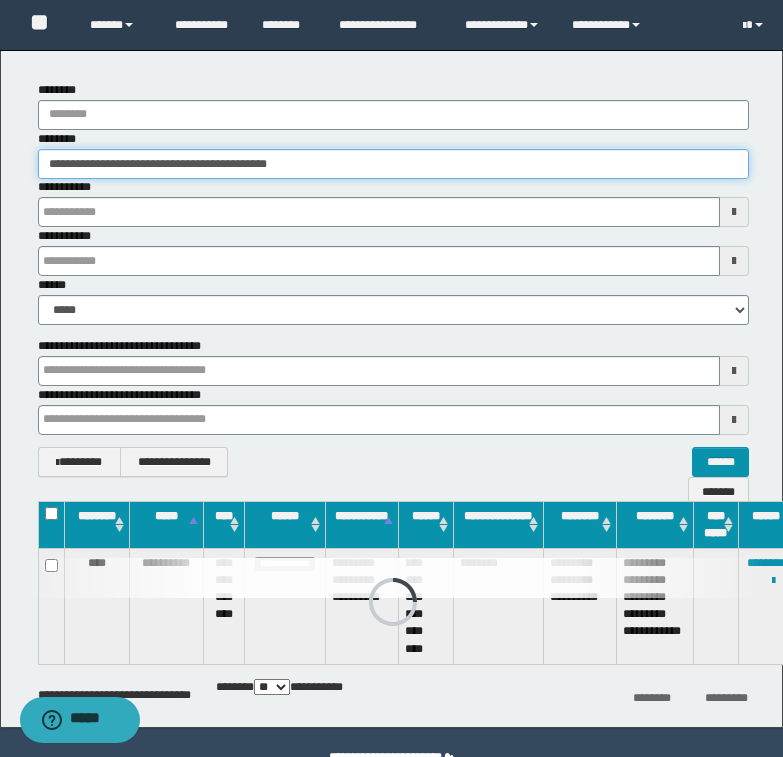drag, startPoint x: 49, startPoint y: 157, endPoint x: 340, endPoint y: 155, distance: 291.00687 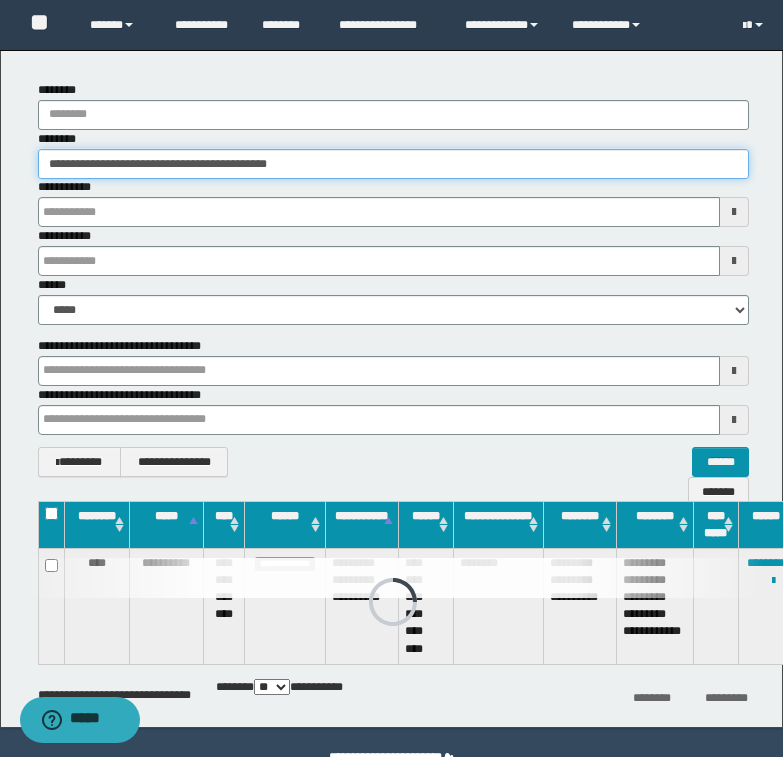 click on "**********" at bounding box center [393, 164] 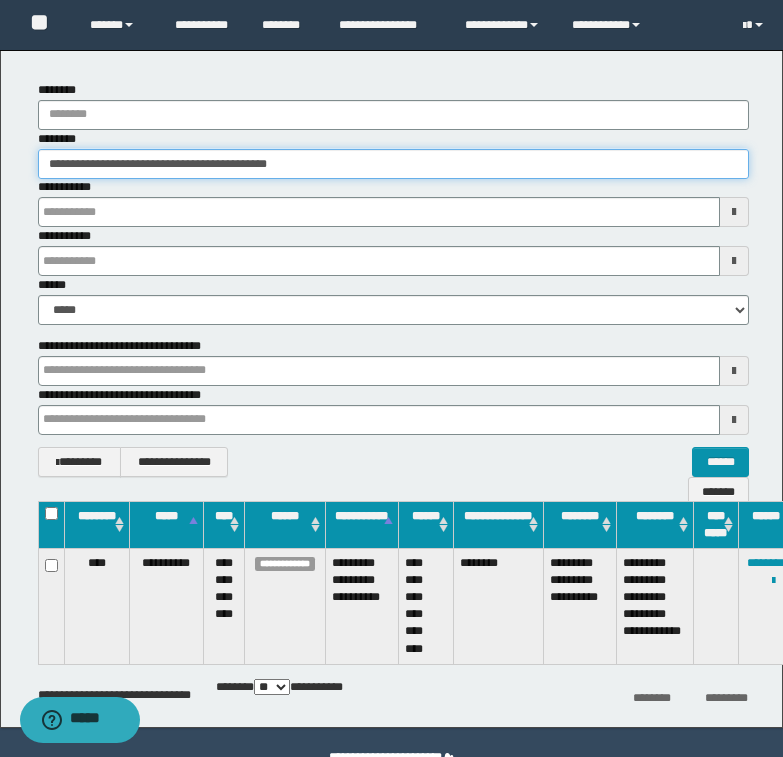paste 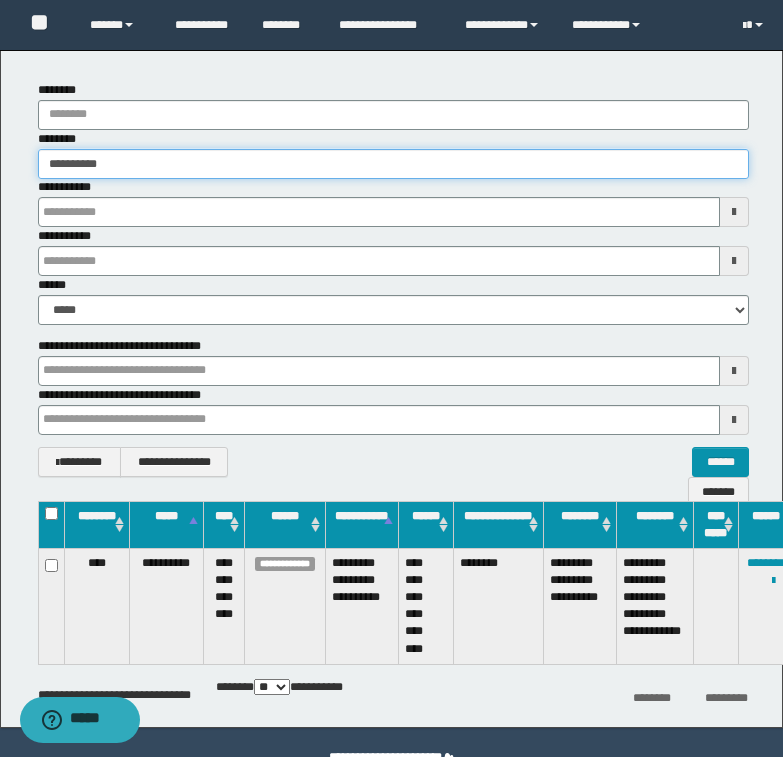 type on "**********" 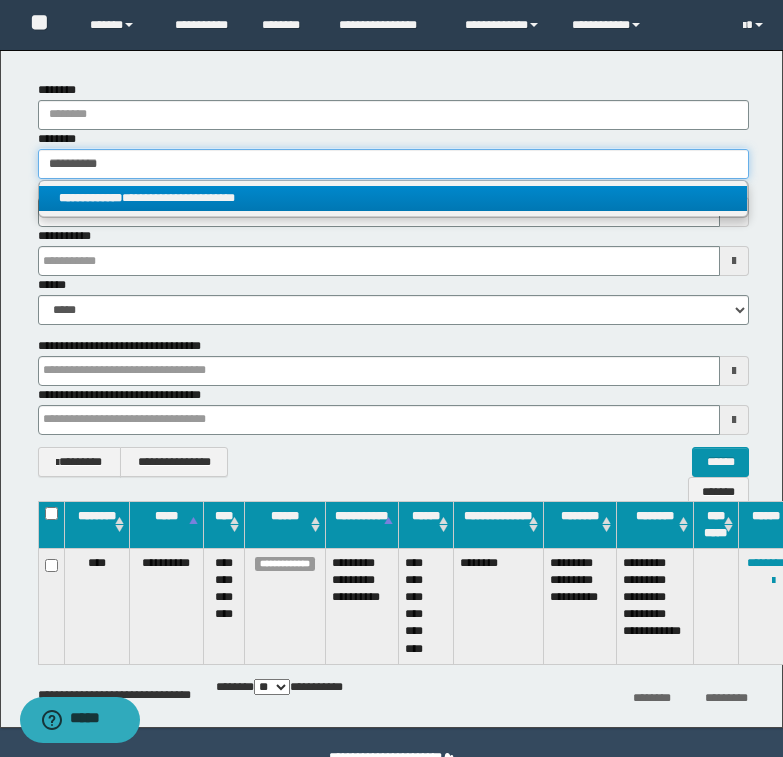 type on "**********" 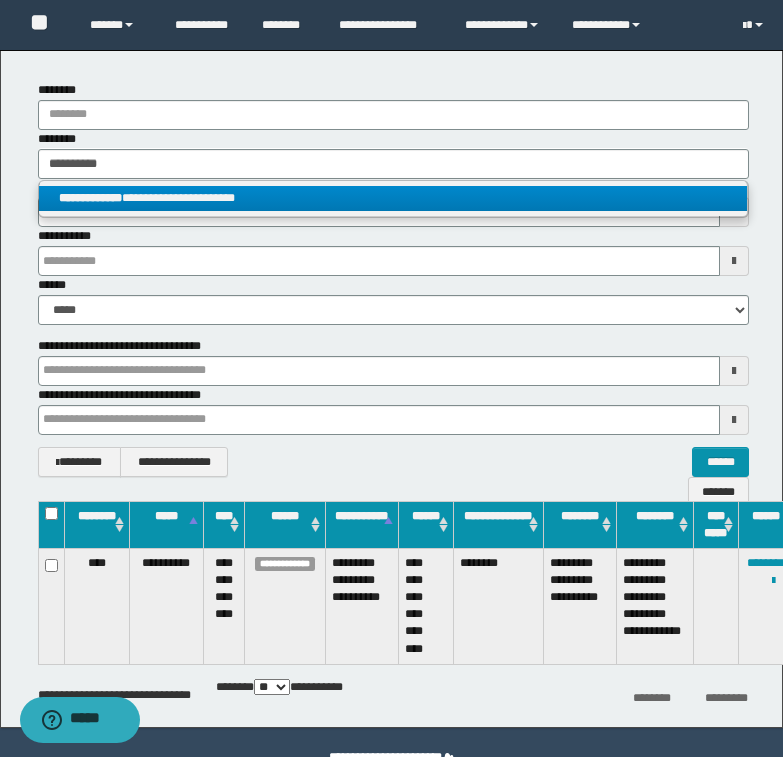 click on "**********" at bounding box center [393, 198] 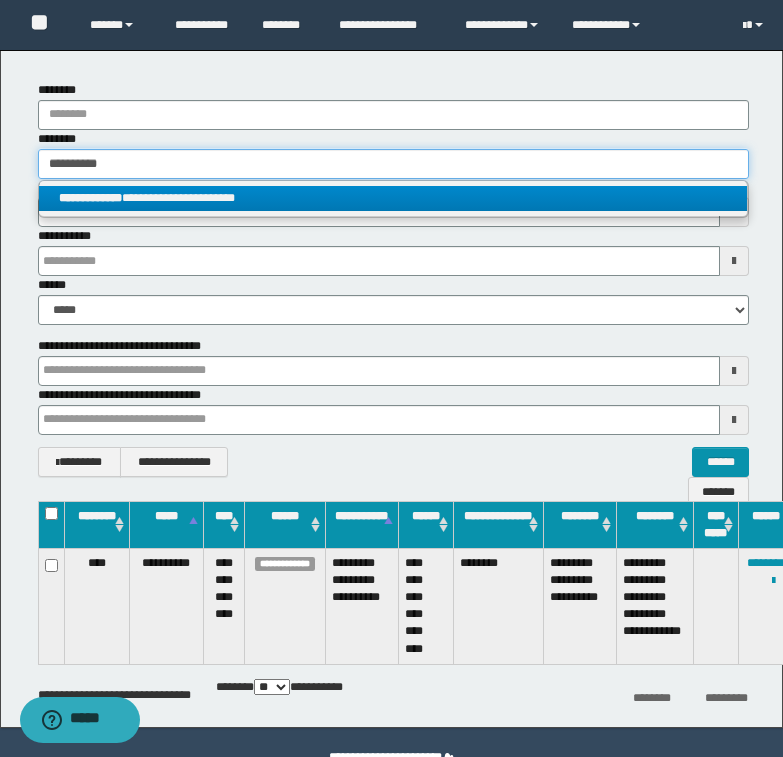 type 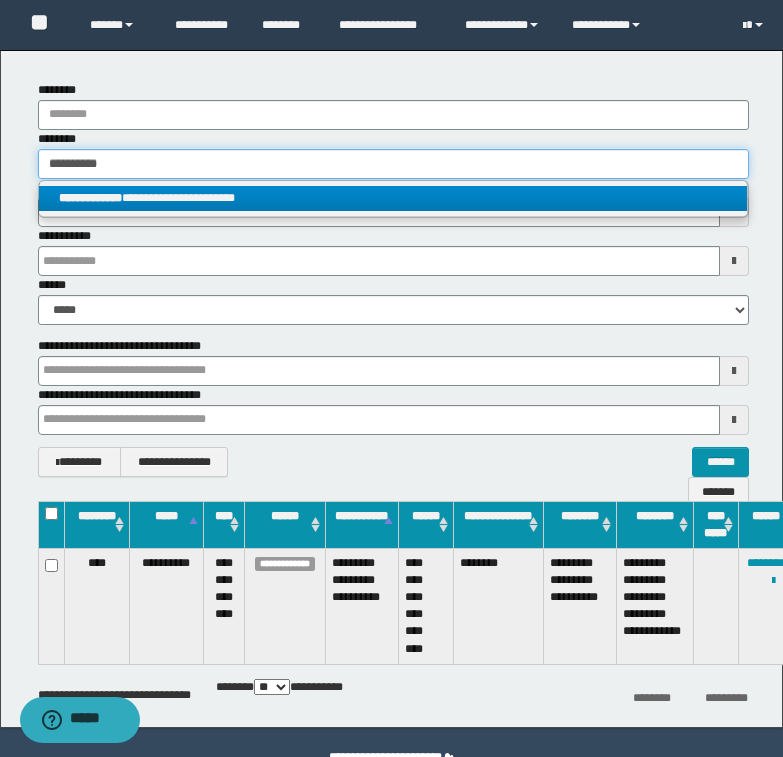 type on "**********" 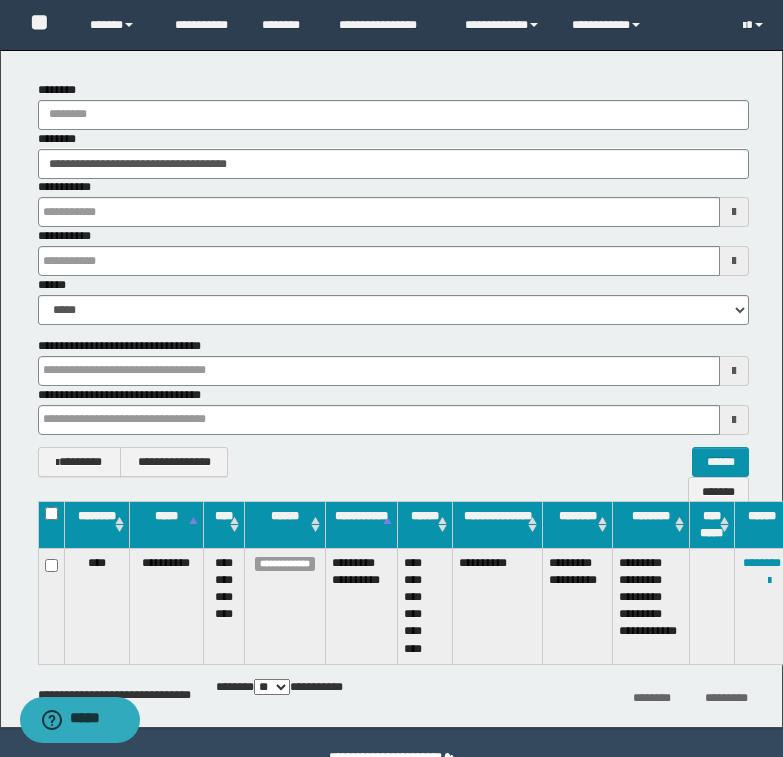 click at bounding box center [0, 0] 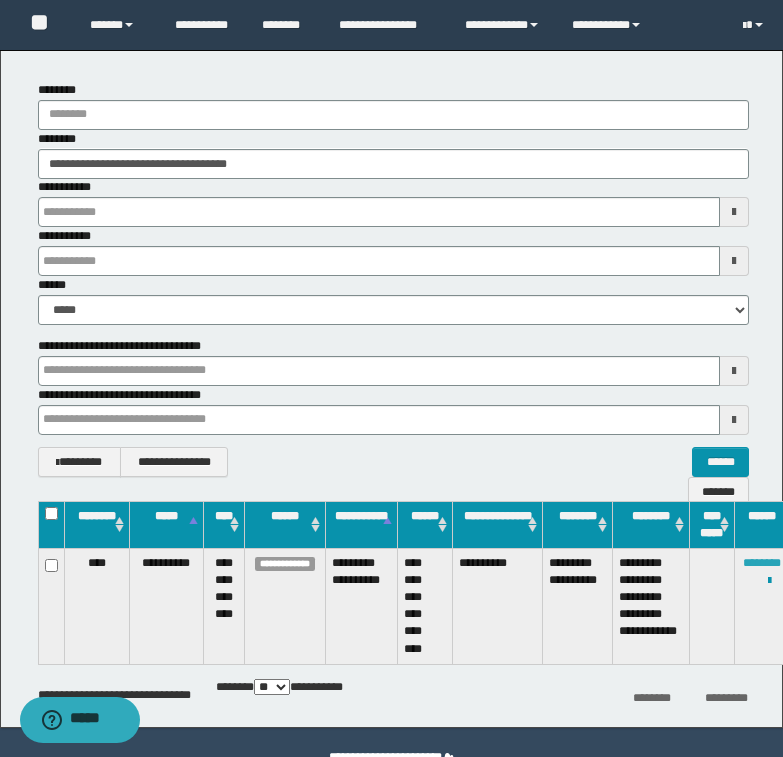 click on "********" at bounding box center (762, 563) 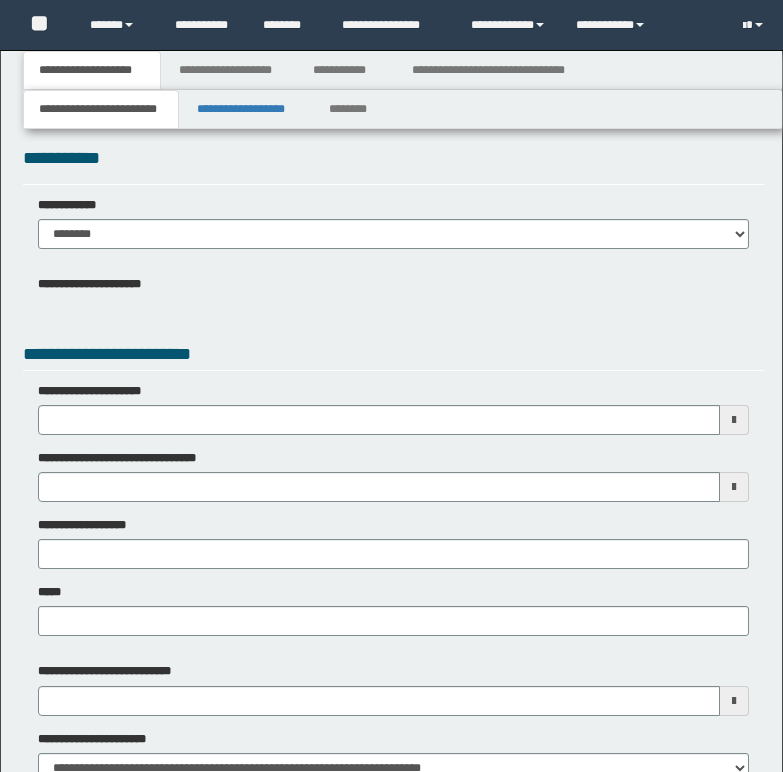 scroll, scrollTop: 0, scrollLeft: 0, axis: both 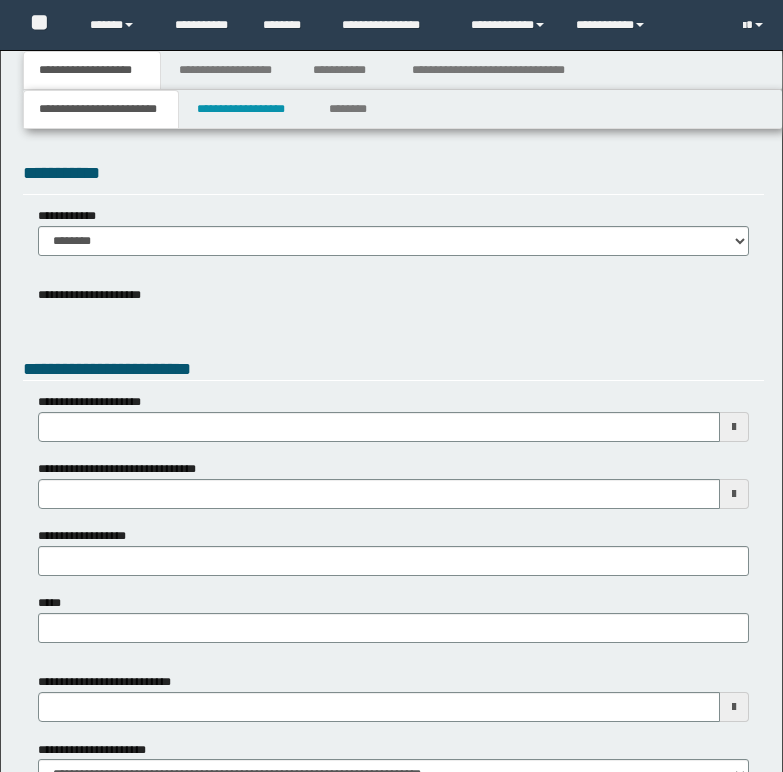 type 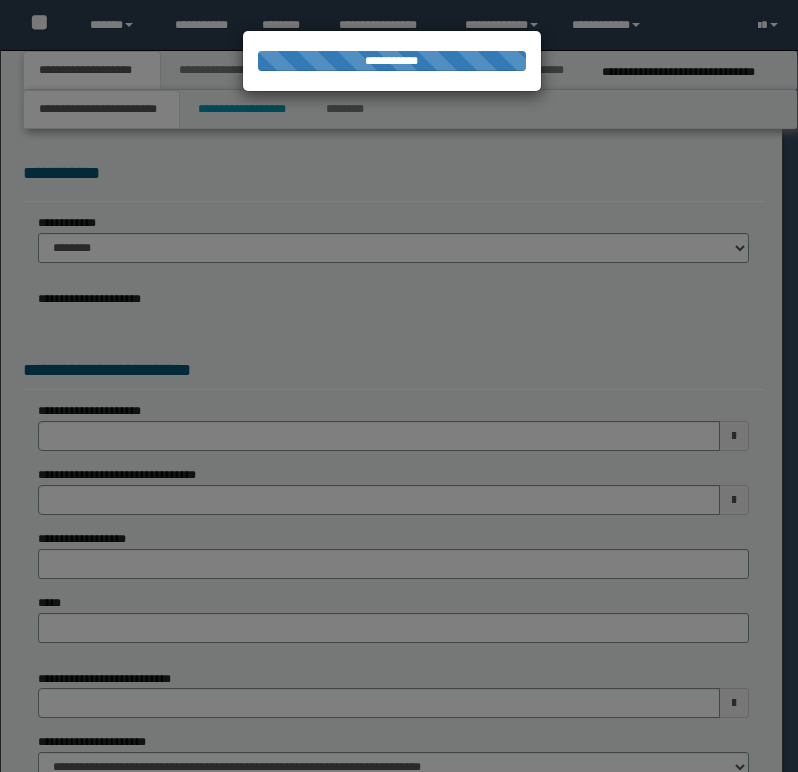 type on "**********" 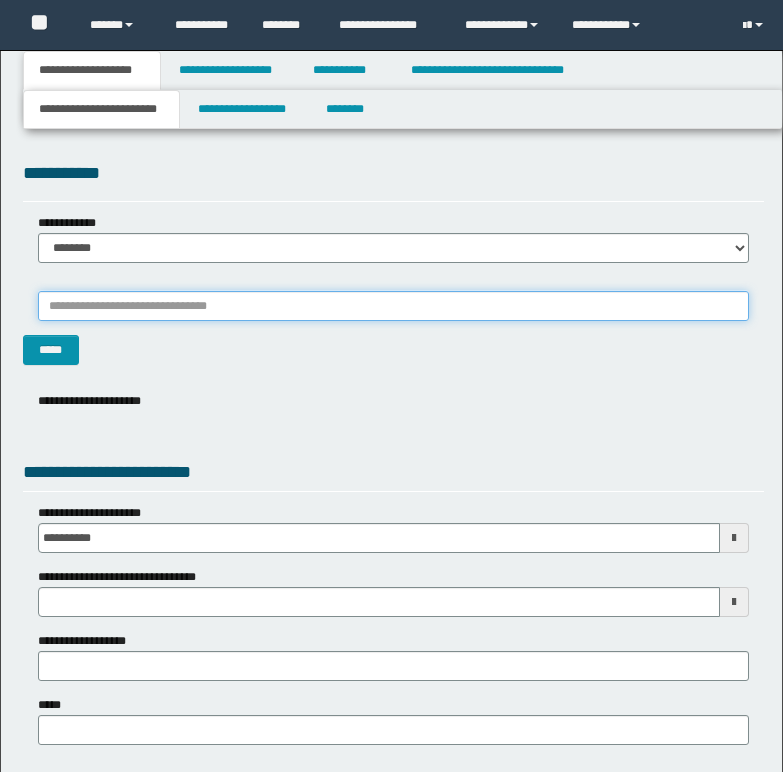 click on "*******" at bounding box center [393, 306] 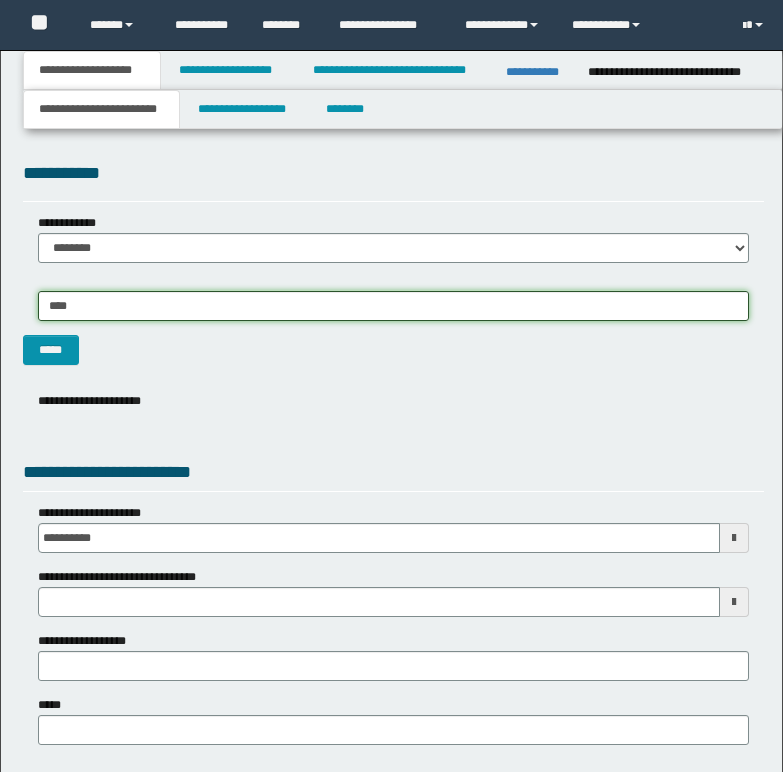 scroll, scrollTop: 0, scrollLeft: 0, axis: both 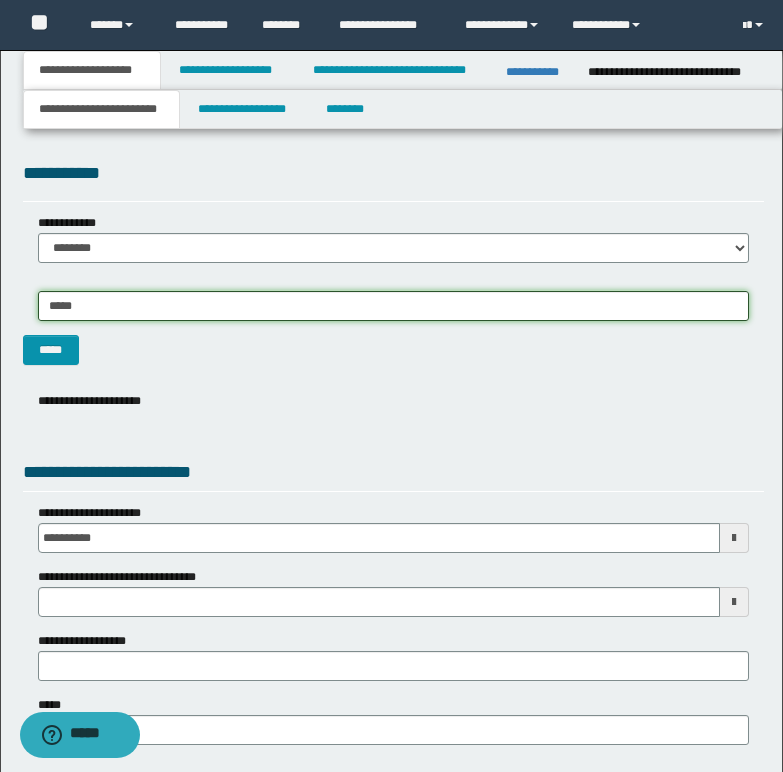 type on "******" 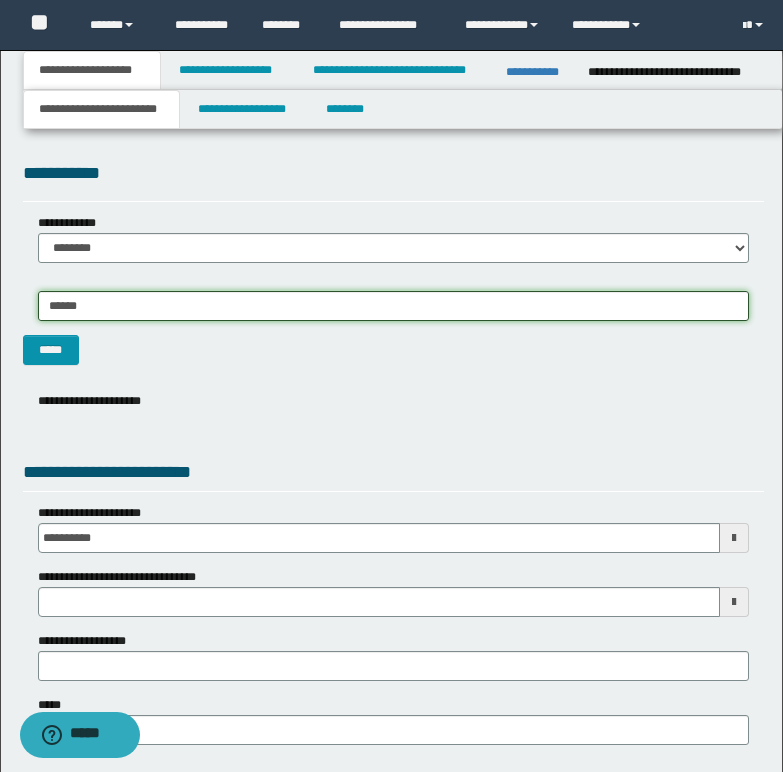 type on "*********" 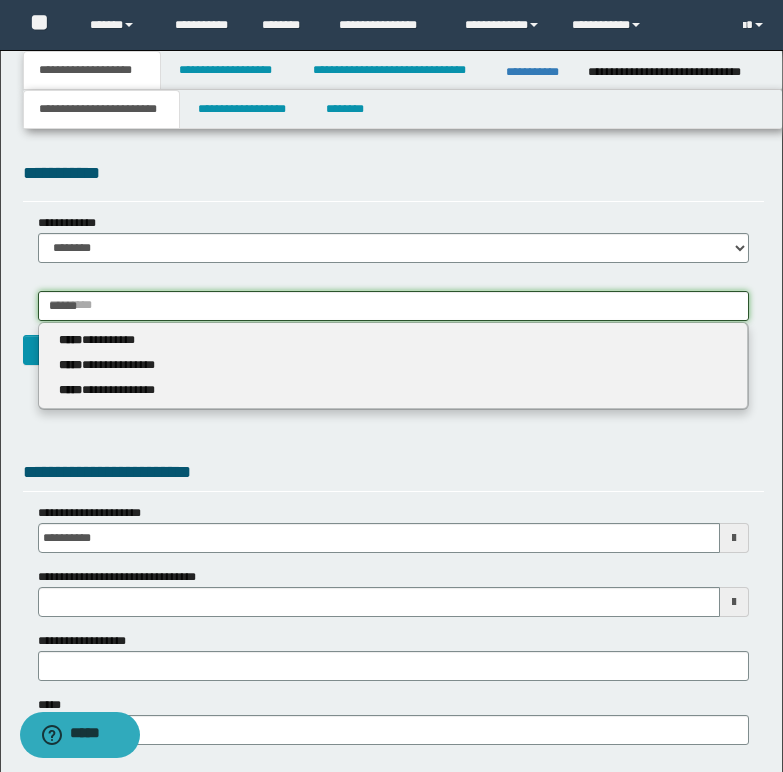 type 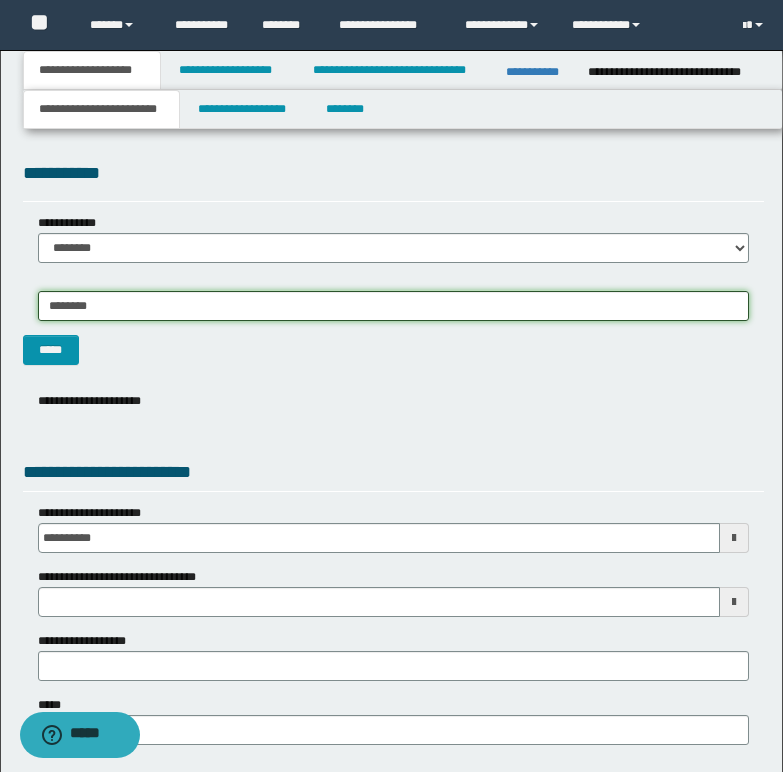 type on "*********" 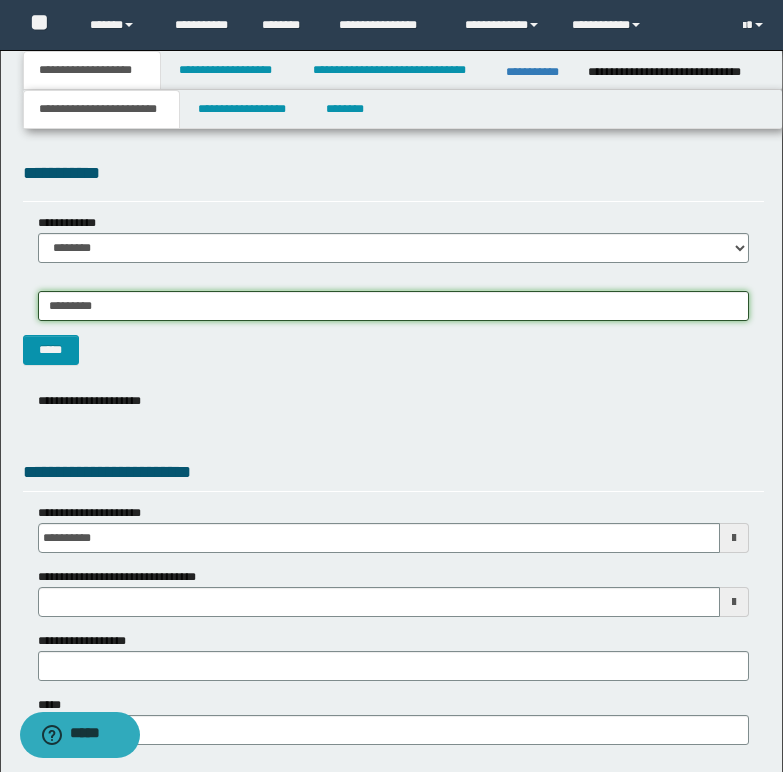 type on "*********" 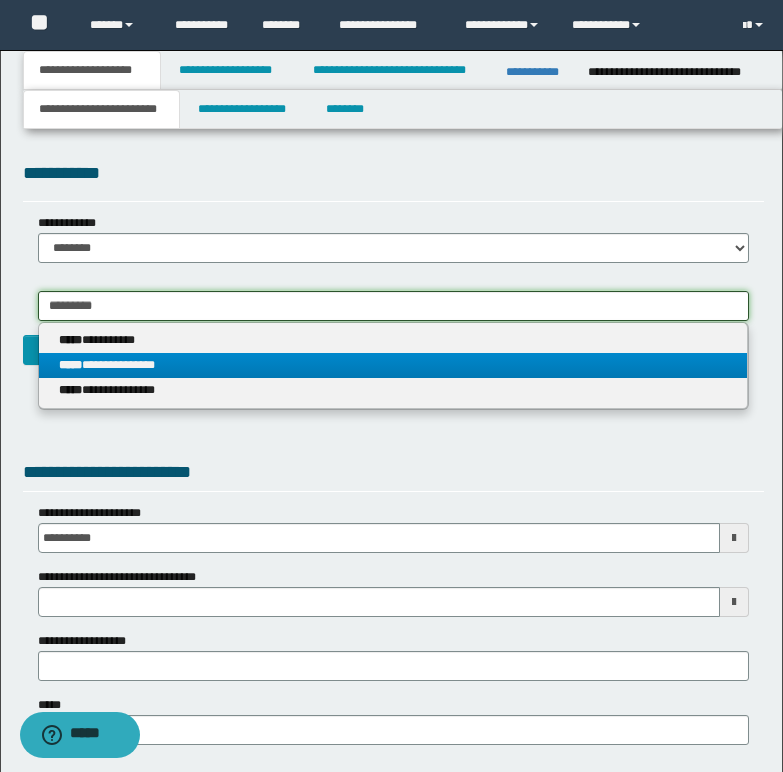 type on "*********" 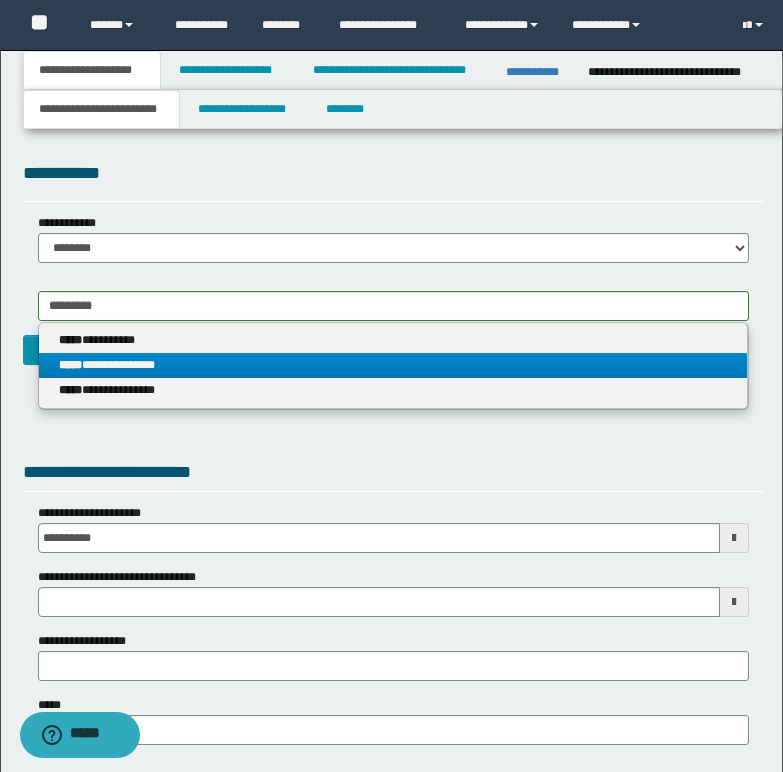 click on "**********" at bounding box center (393, 365) 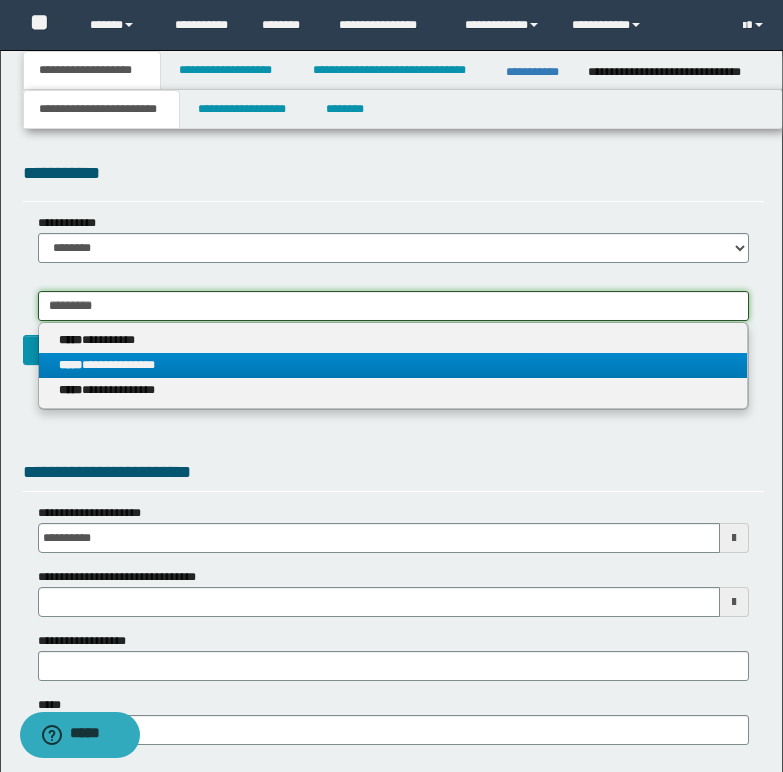 type 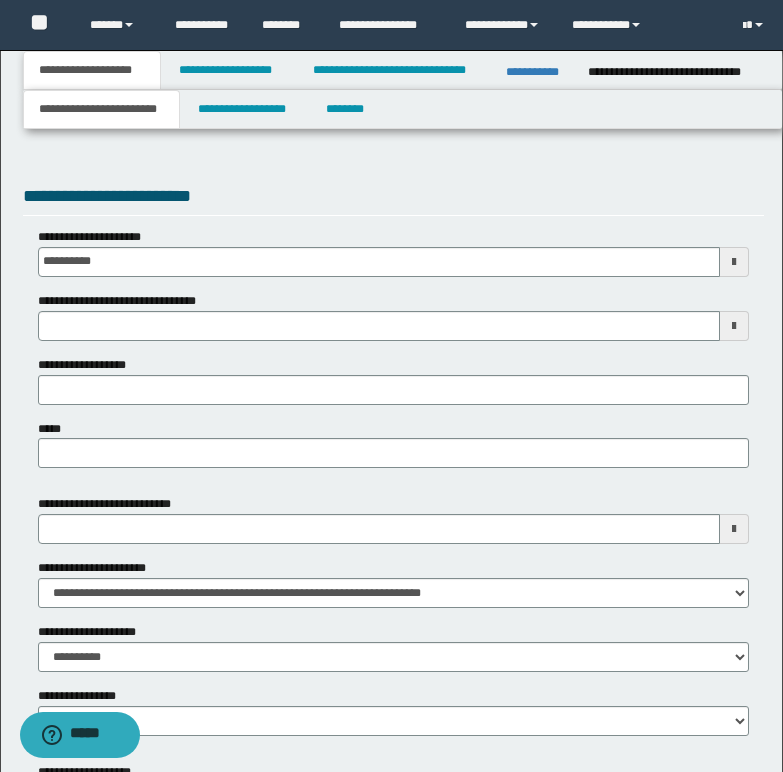 scroll, scrollTop: 700, scrollLeft: 0, axis: vertical 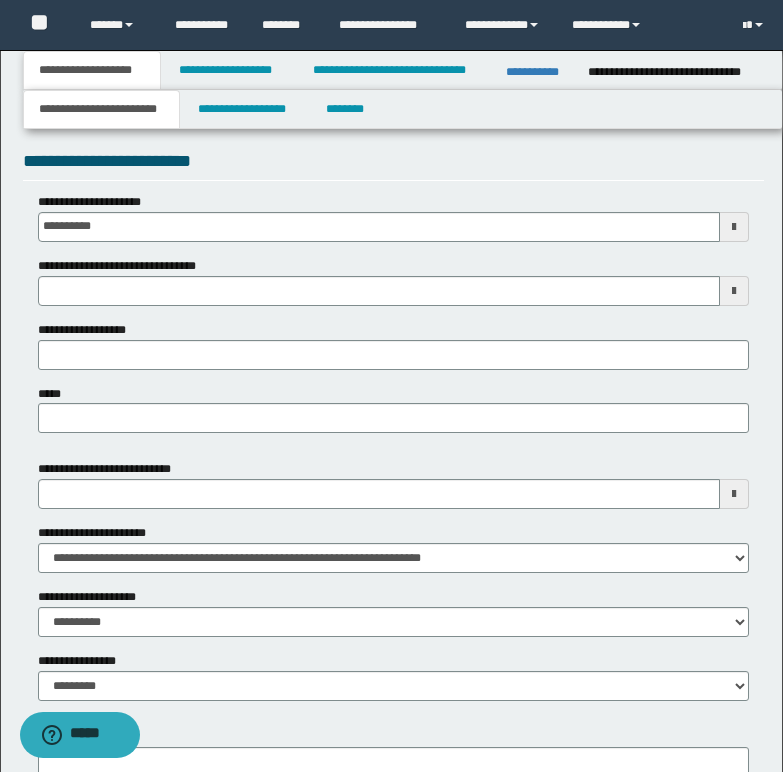 type 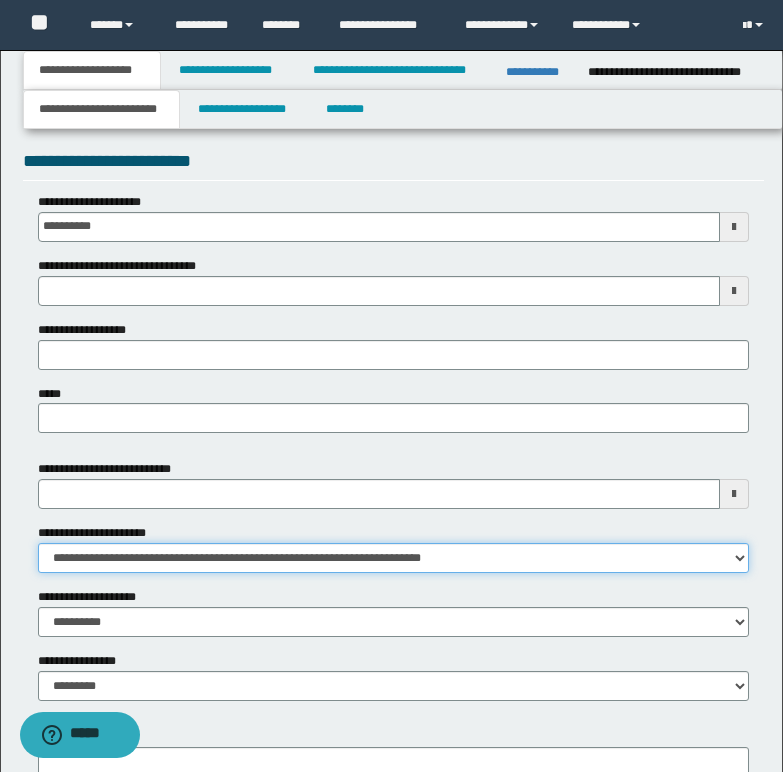 click on "**********" at bounding box center (393, 558) 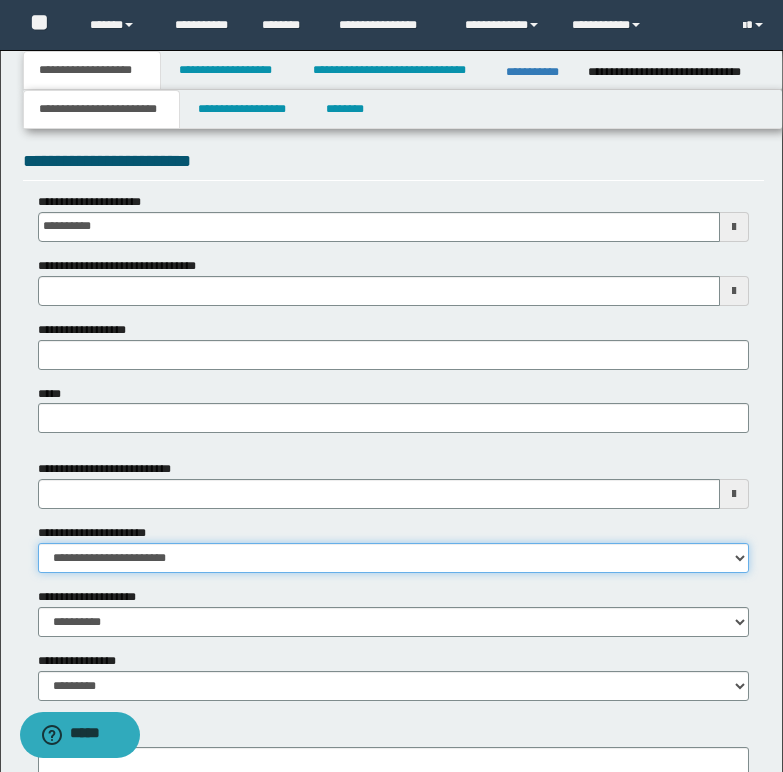 click on "**********" at bounding box center [393, 558] 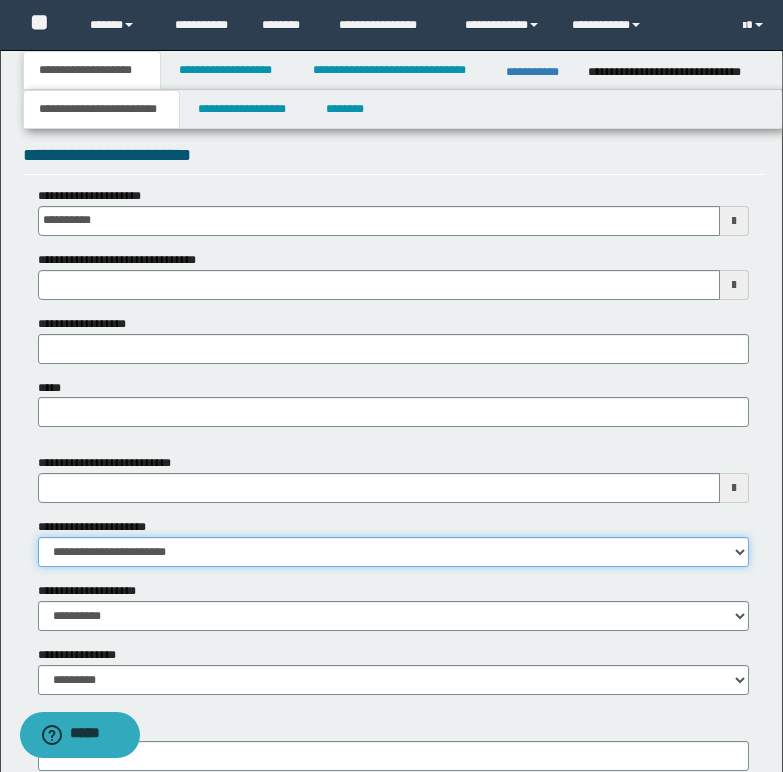 type 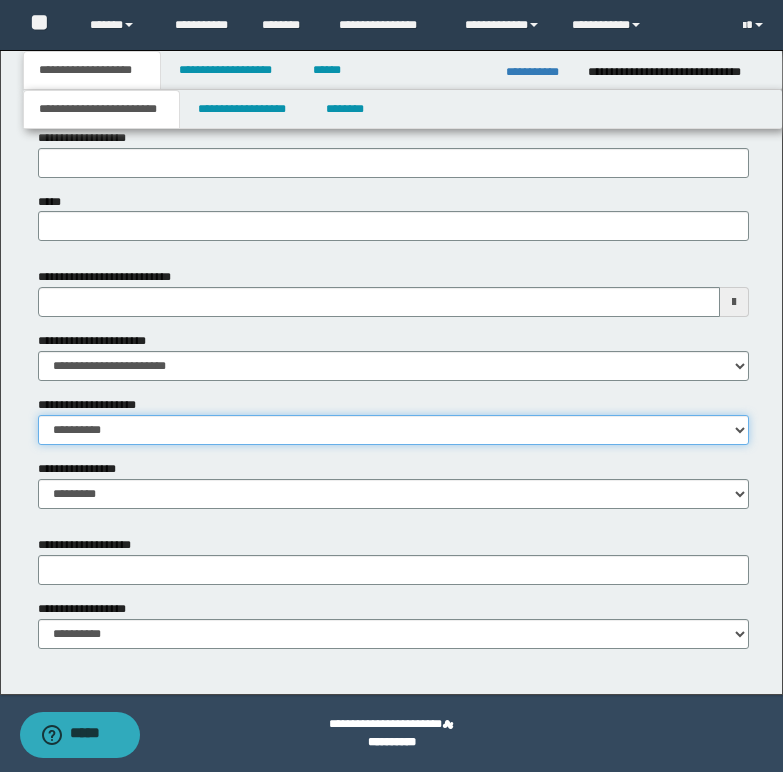 click on "**********" at bounding box center [393, 430] 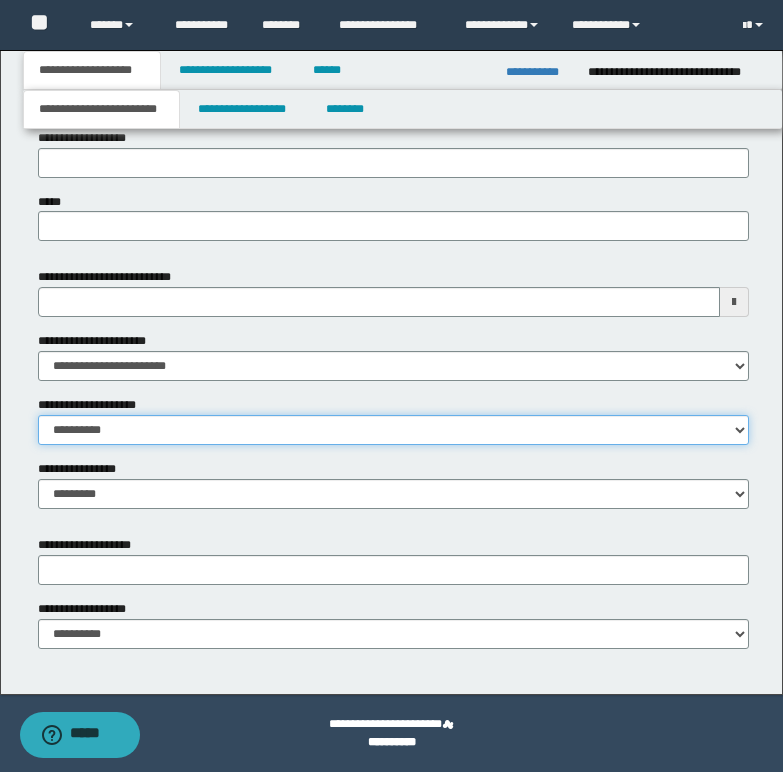 select on "*" 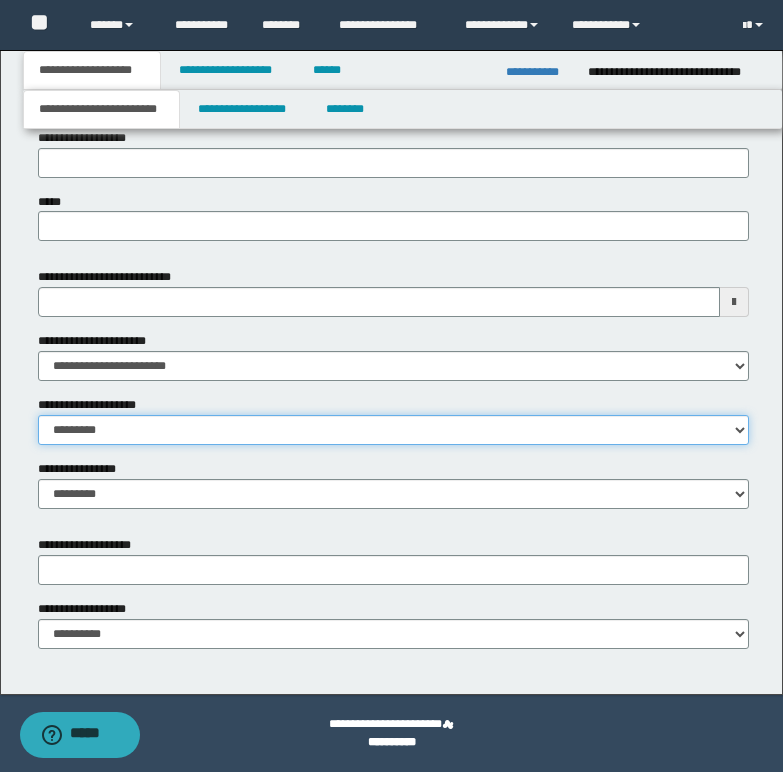 click on "**********" at bounding box center (393, 430) 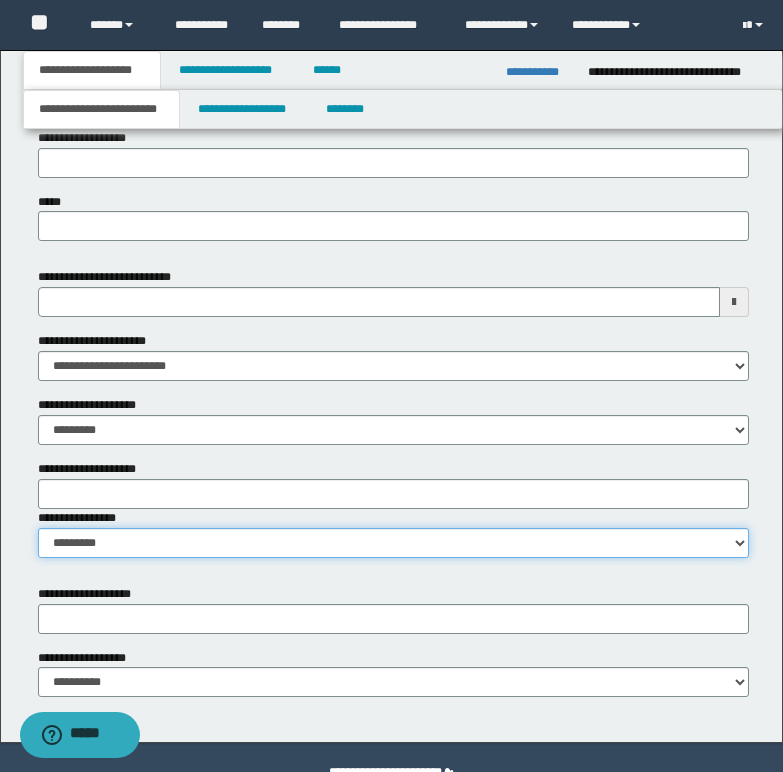 click on "**********" at bounding box center (393, 543) 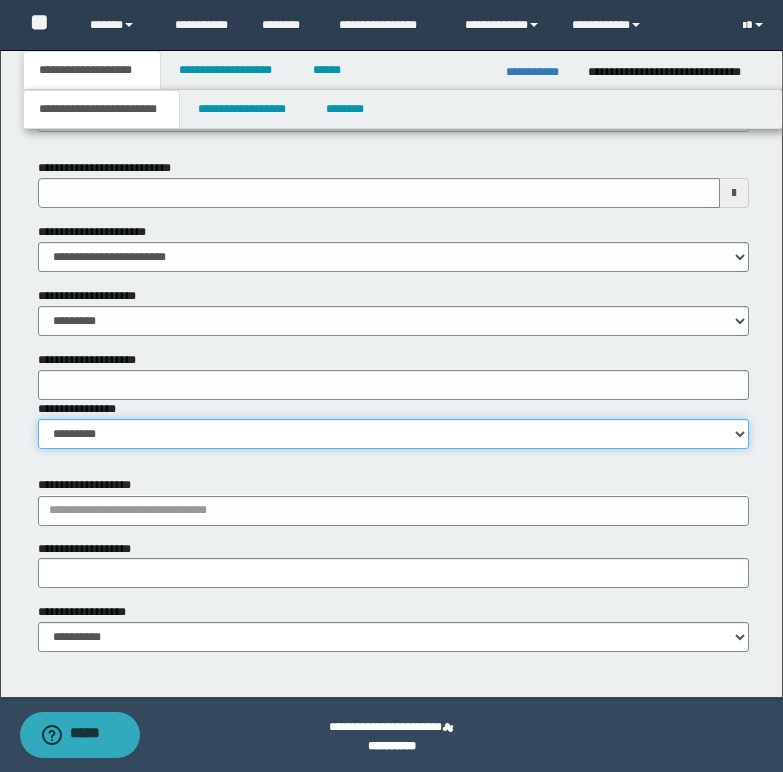 scroll, scrollTop: 1005, scrollLeft: 0, axis: vertical 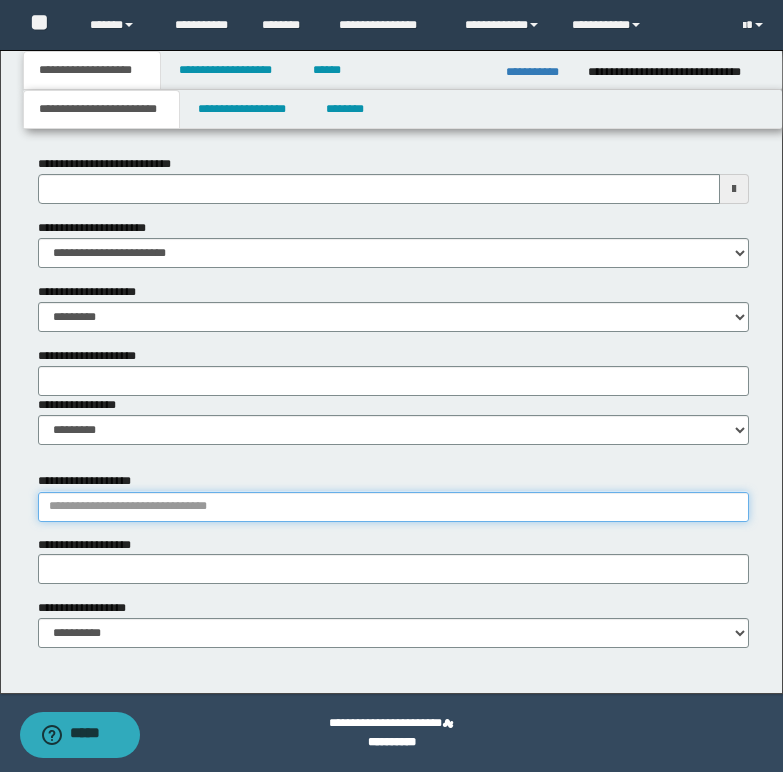 click on "**********" at bounding box center (393, 507) 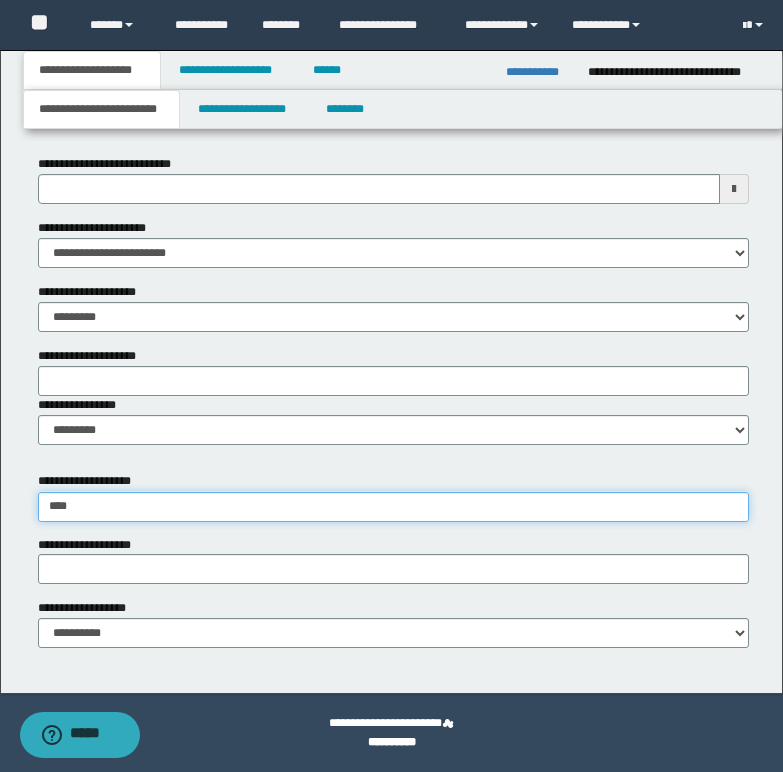 type on "*****" 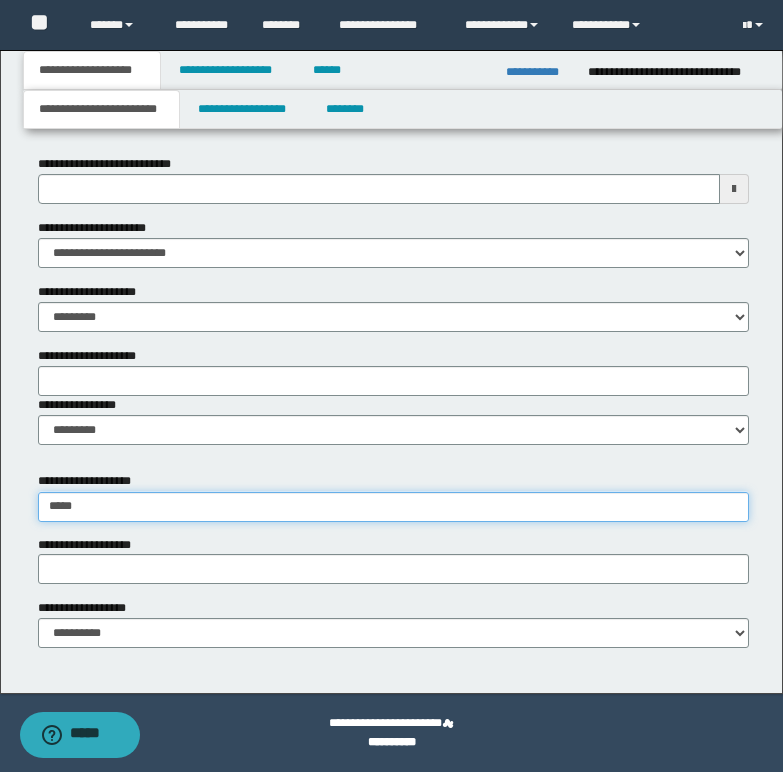 type on "*********" 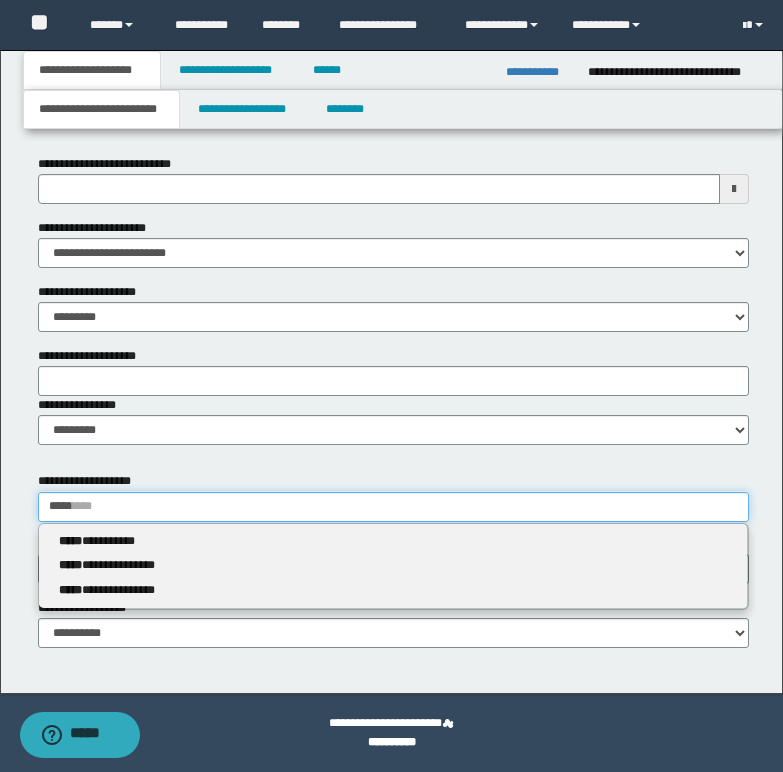 type 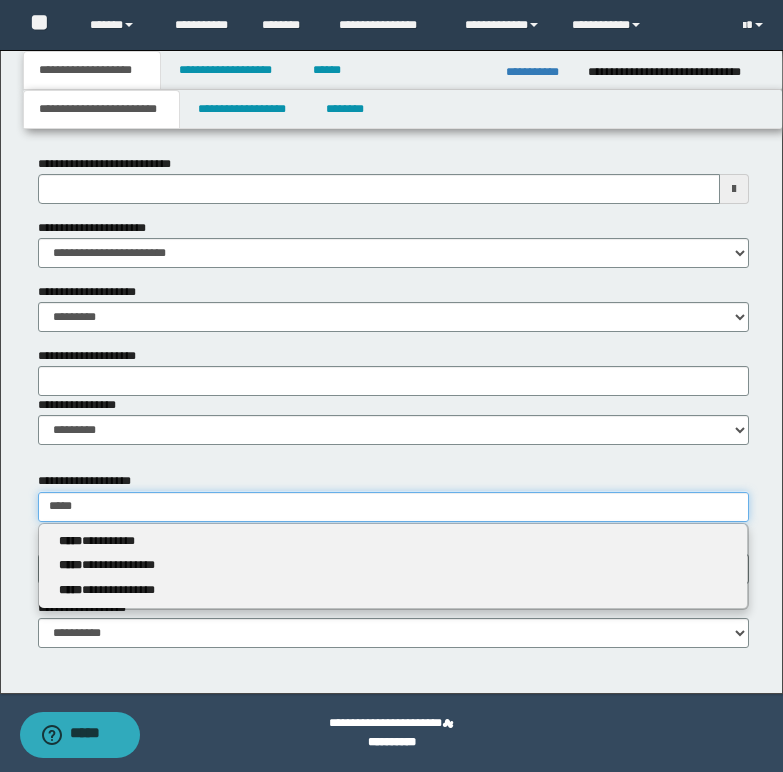 type on "******" 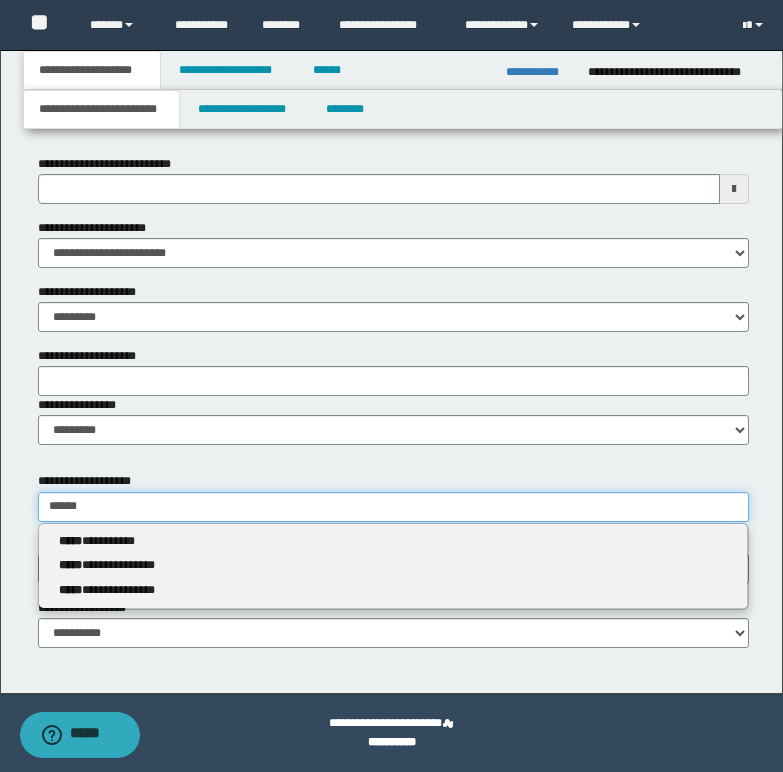 type on "*********" 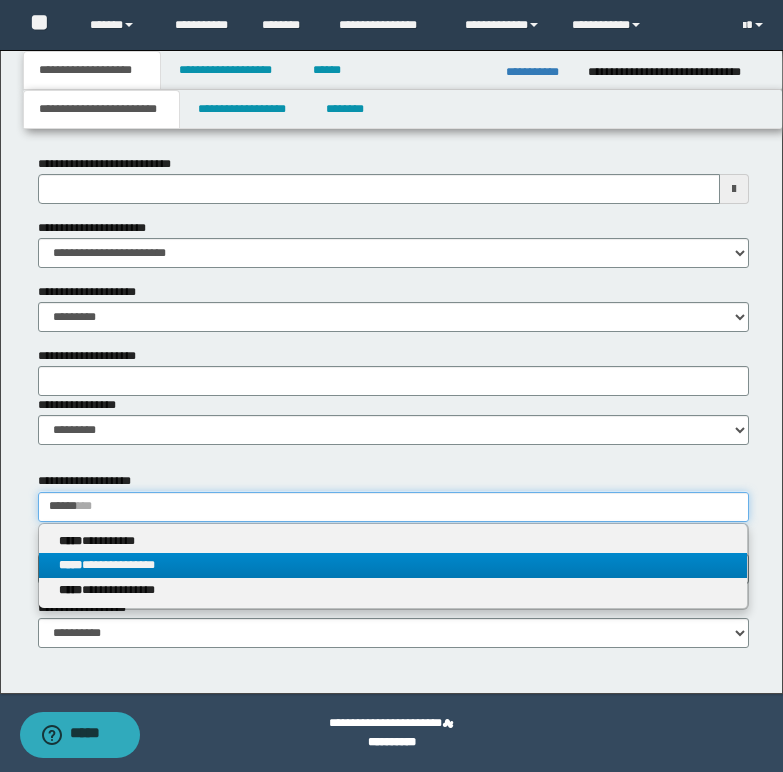 type on "******" 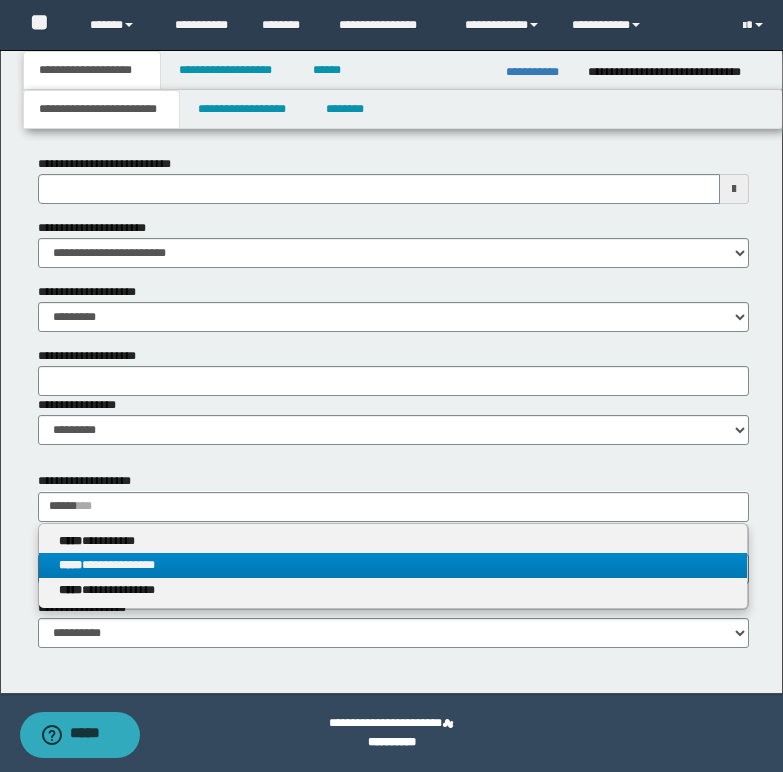 click on "**********" at bounding box center (393, 565) 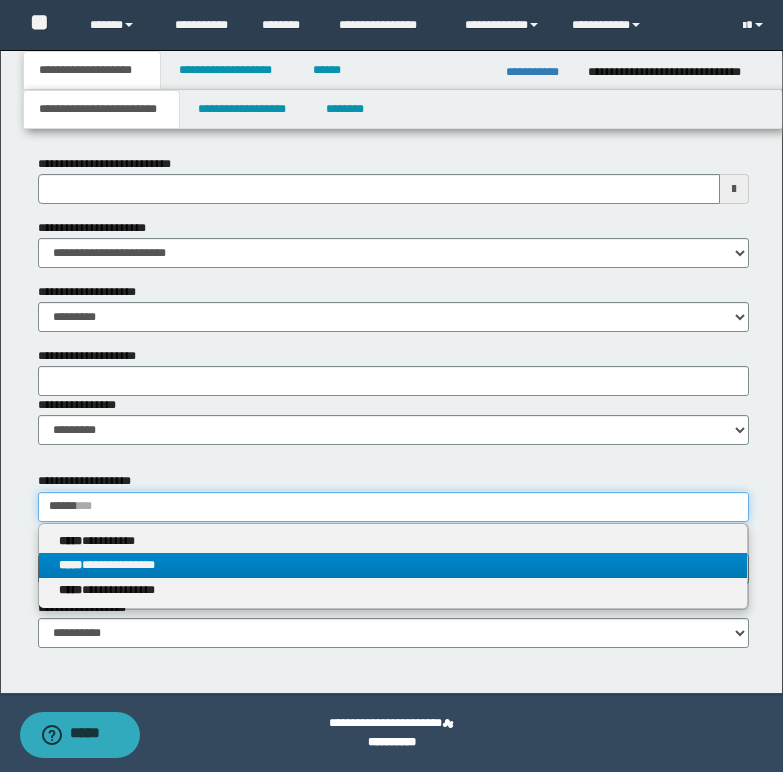 type 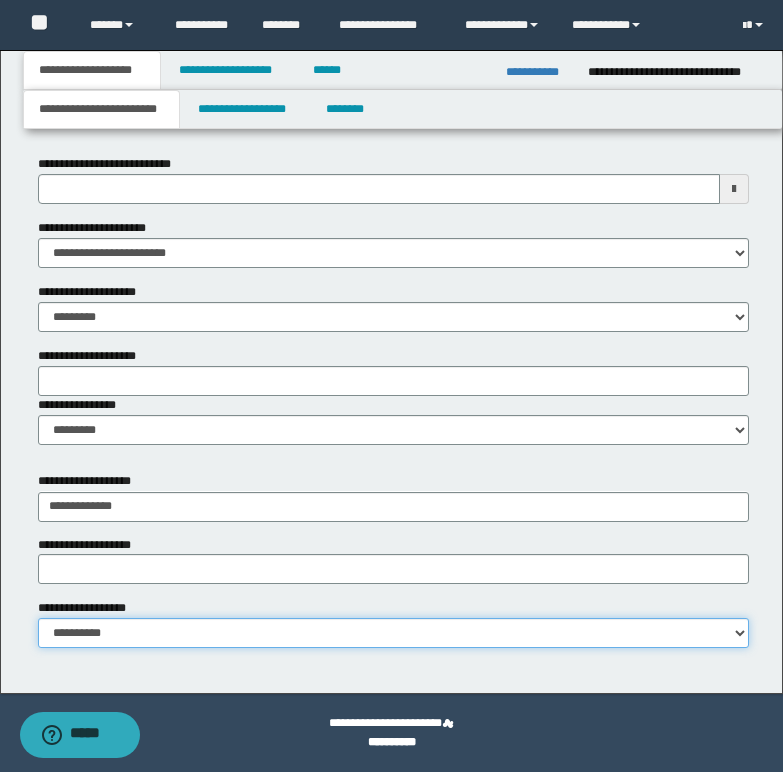 click on "**********" at bounding box center (393, 633) 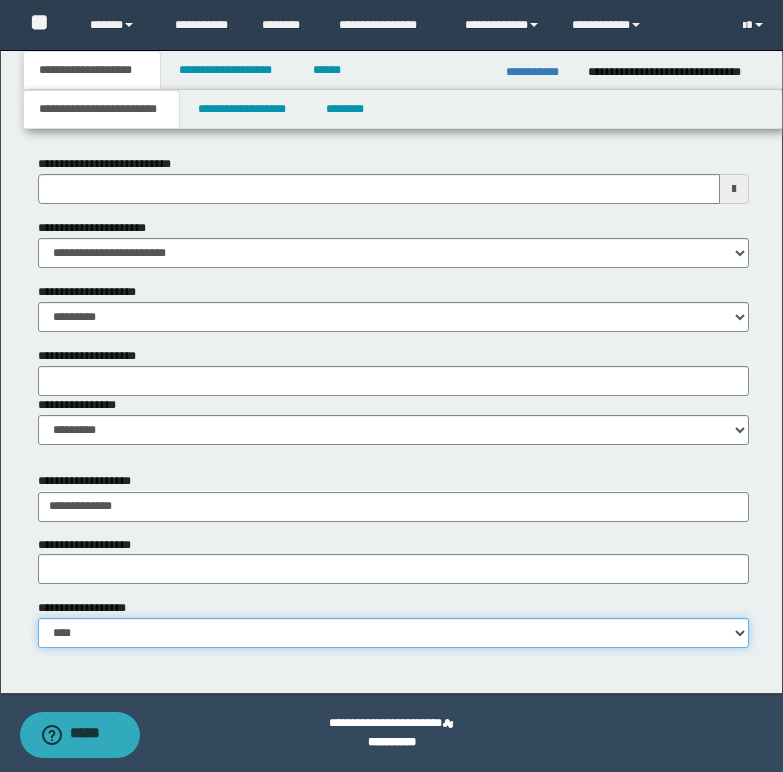 type 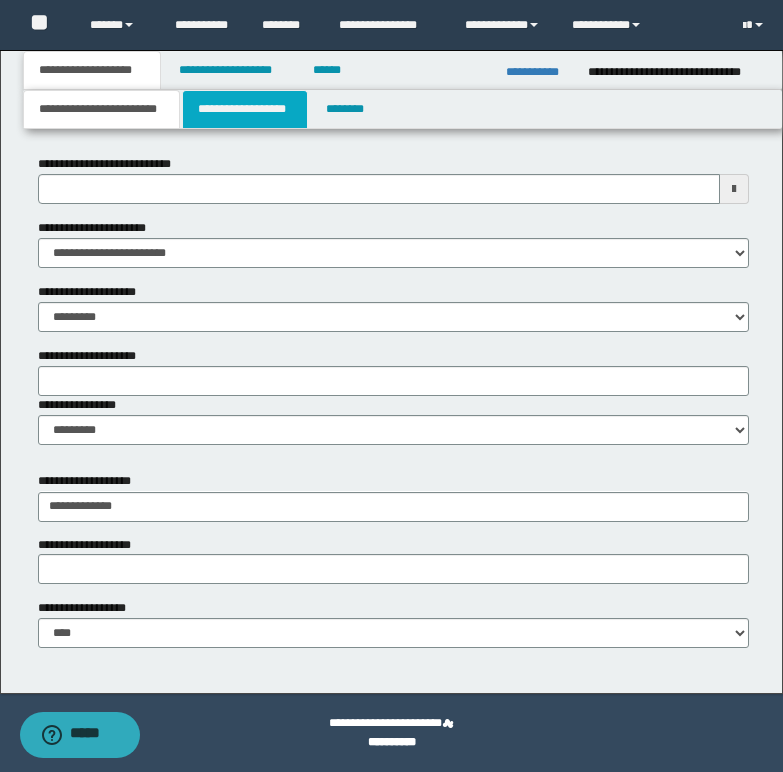 click on "**********" at bounding box center [245, 109] 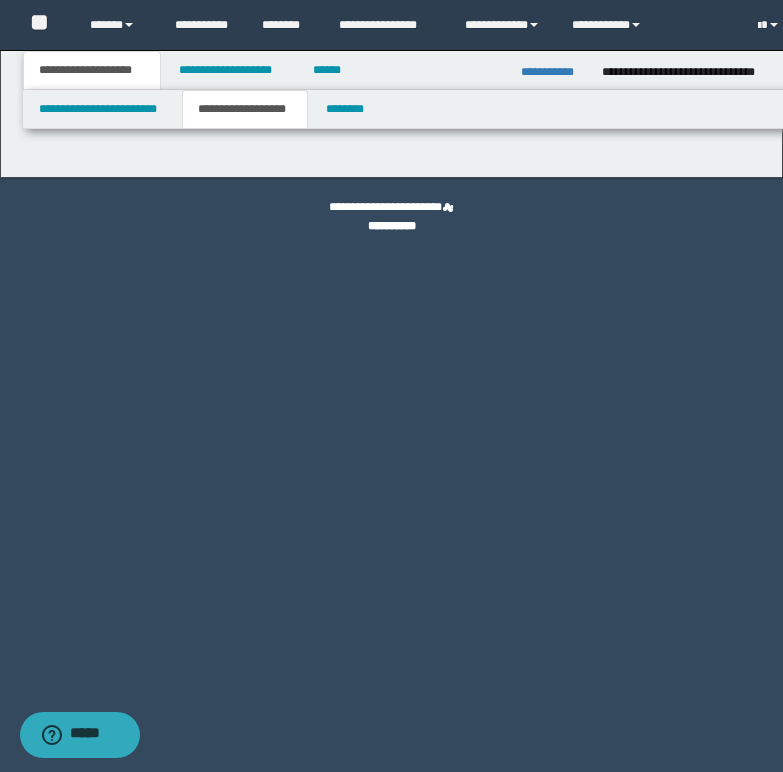 scroll, scrollTop: 0, scrollLeft: 0, axis: both 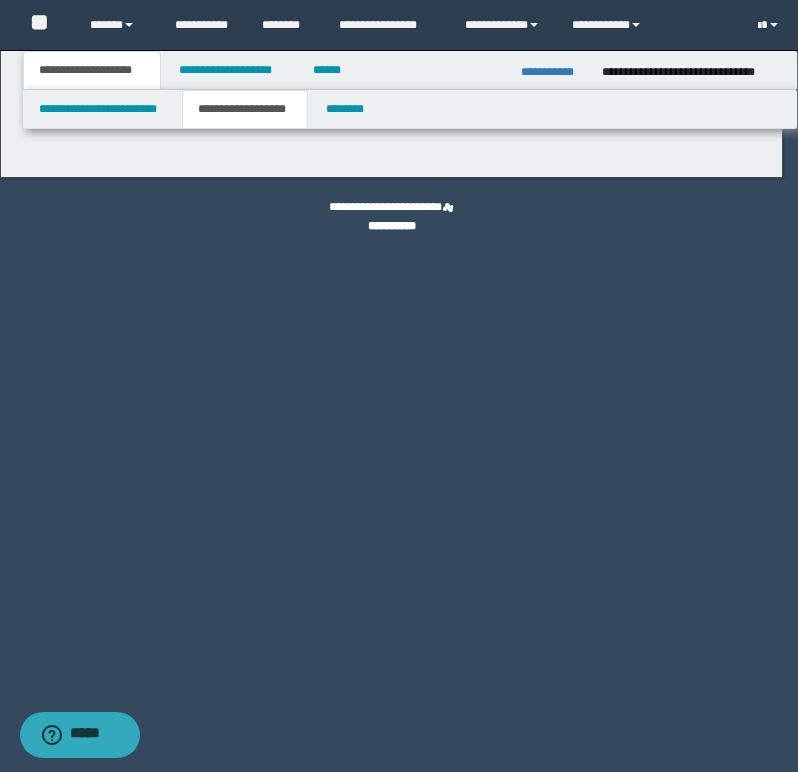 type on "**********" 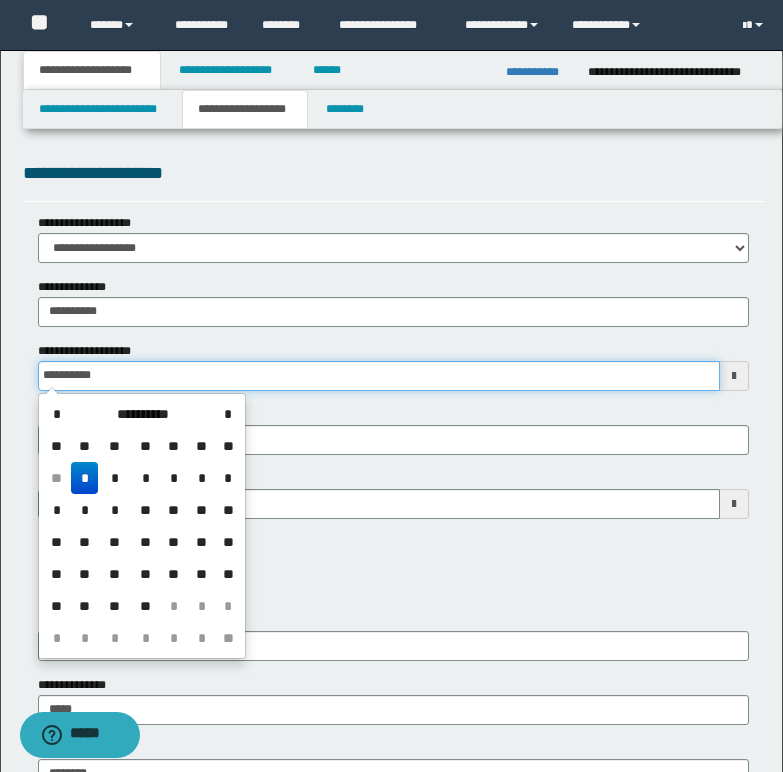 drag, startPoint x: 47, startPoint y: 376, endPoint x: 235, endPoint y: 376, distance: 188 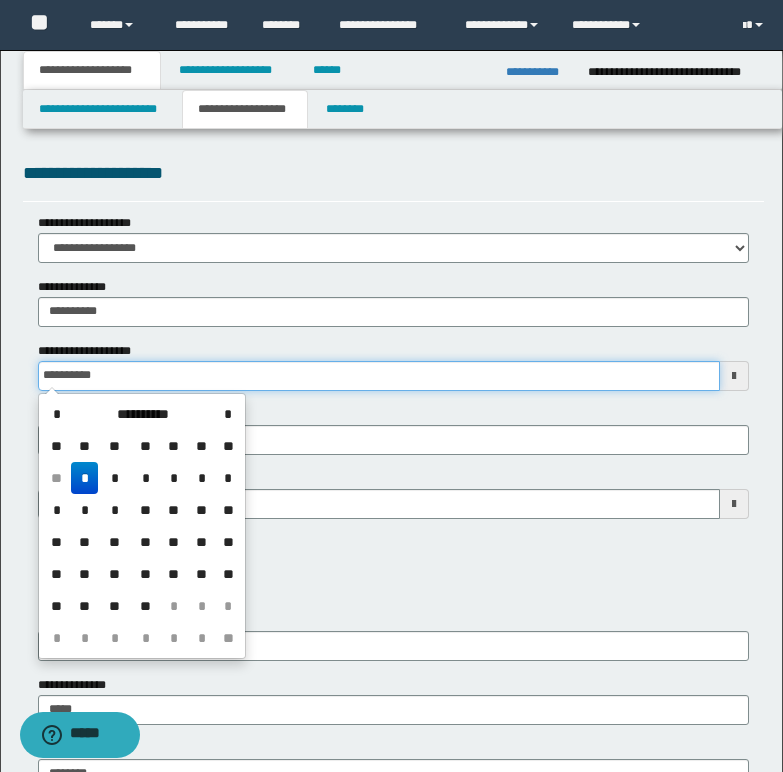 click on "**********" at bounding box center (379, 376) 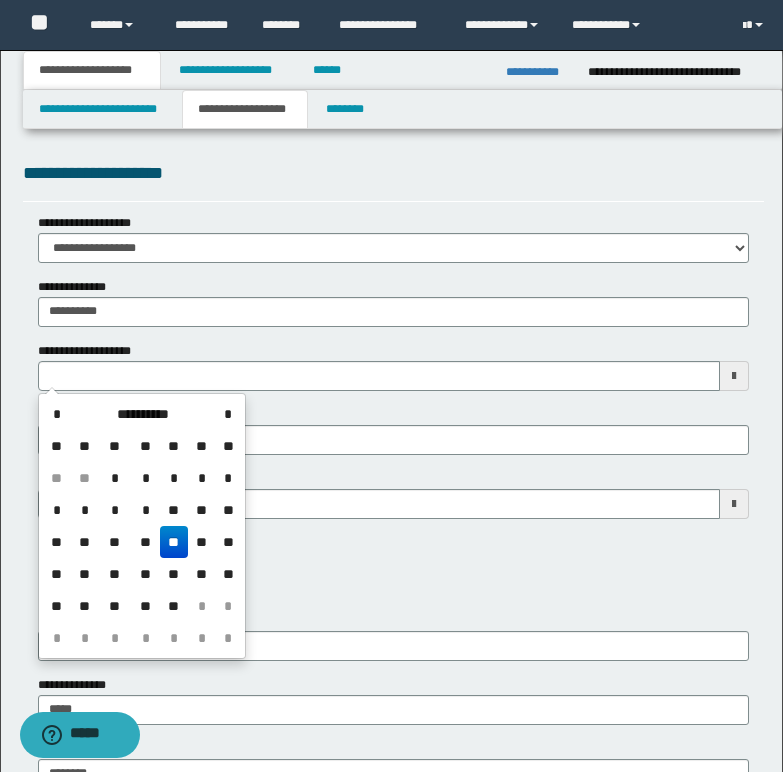type 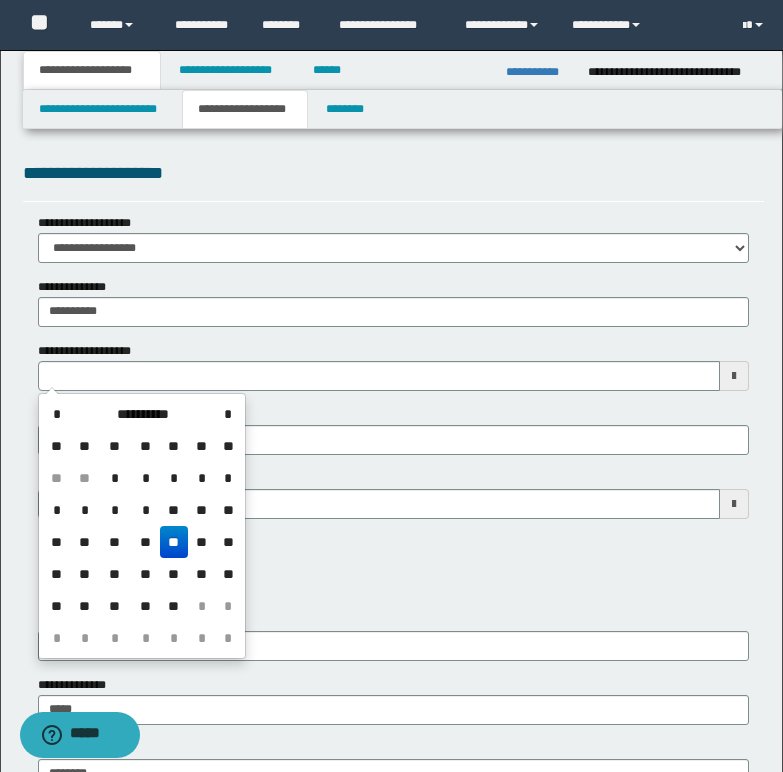 click on "**********" at bounding box center [393, 568] 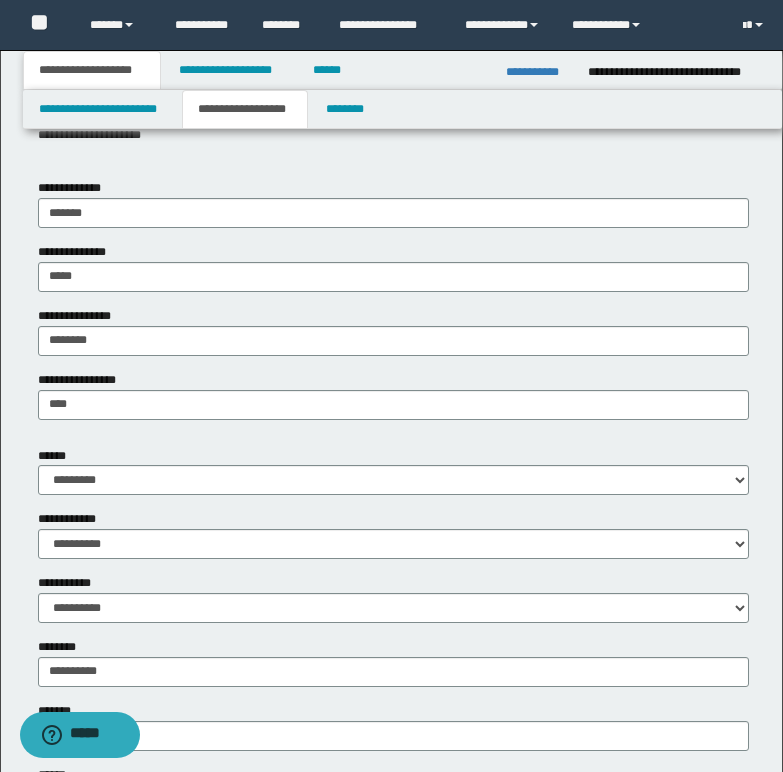 scroll, scrollTop: 500, scrollLeft: 0, axis: vertical 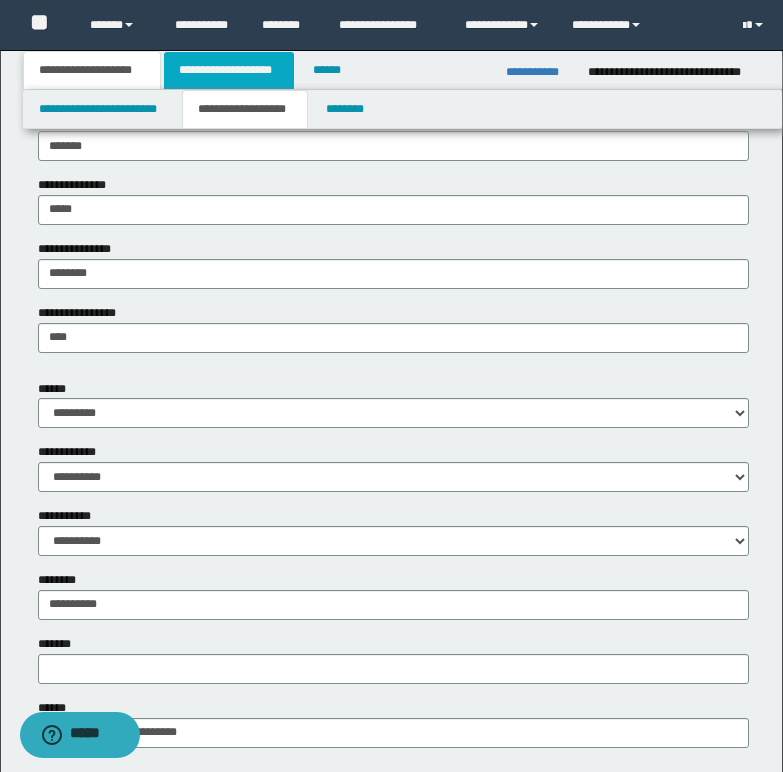 click on "**********" at bounding box center (229, 70) 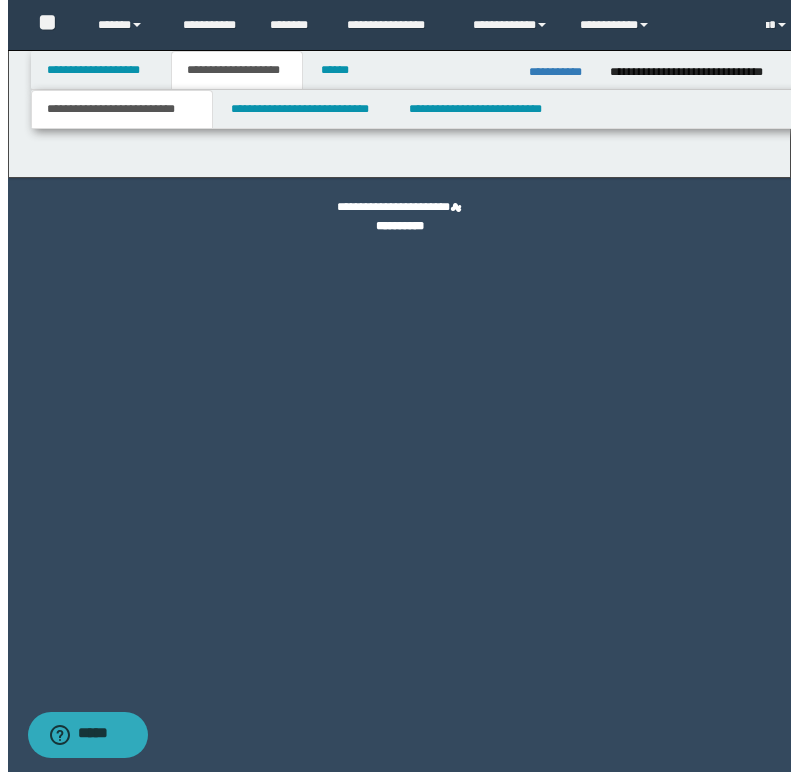 scroll, scrollTop: 0, scrollLeft: 0, axis: both 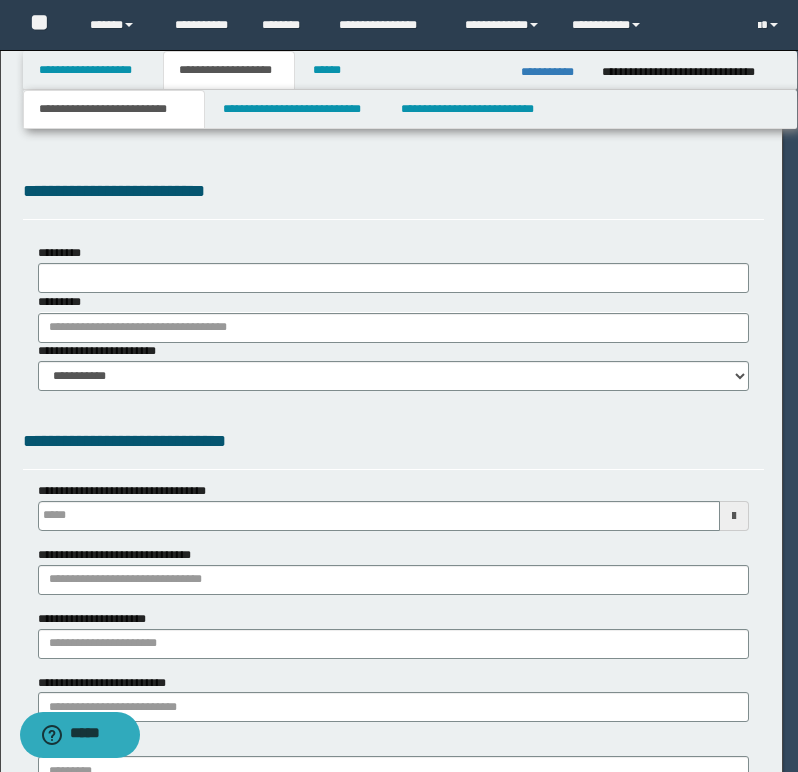 select on "*" 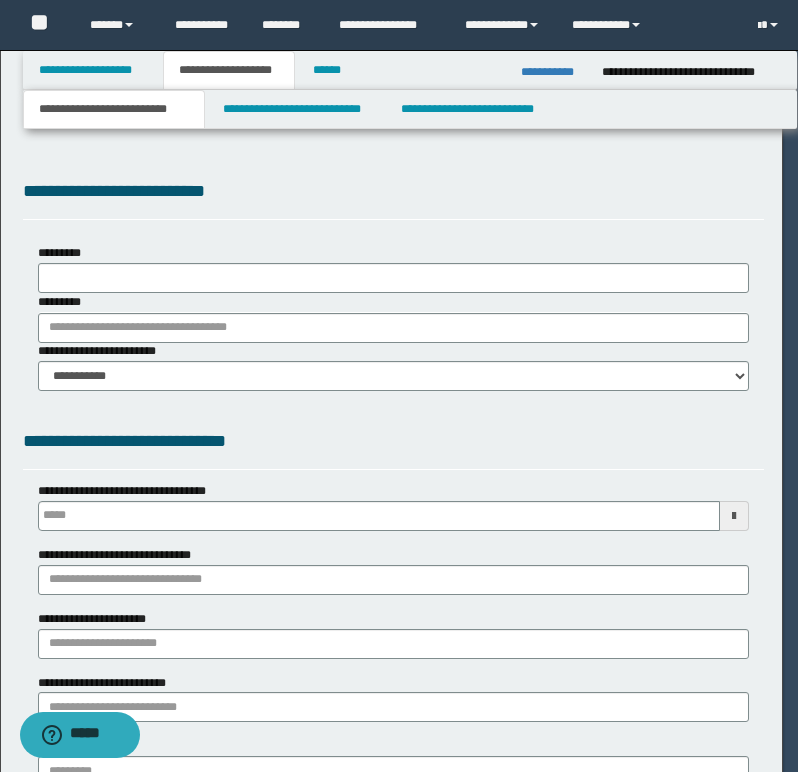 scroll, scrollTop: 0, scrollLeft: 0, axis: both 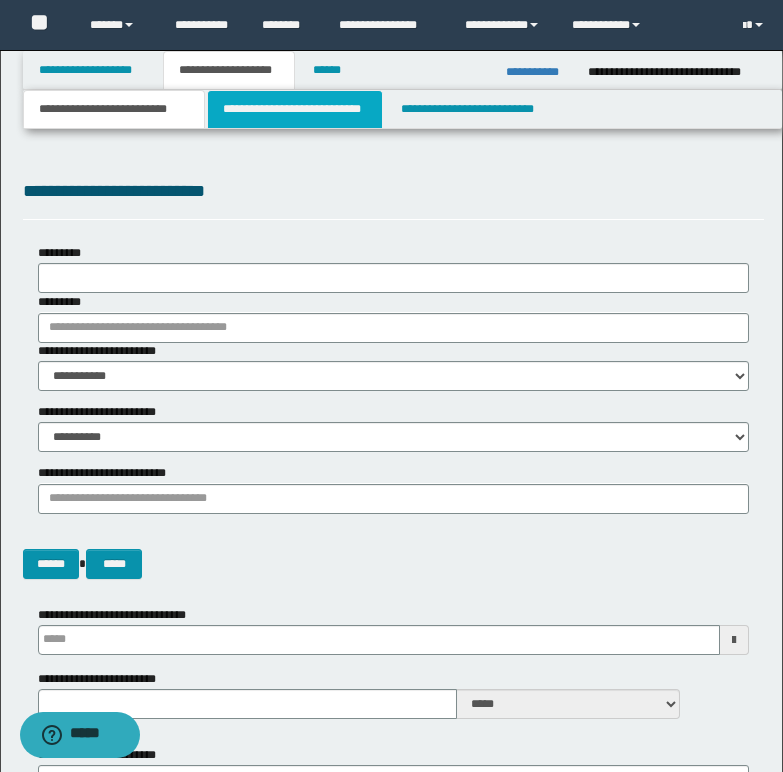 click on "**********" at bounding box center (295, 109) 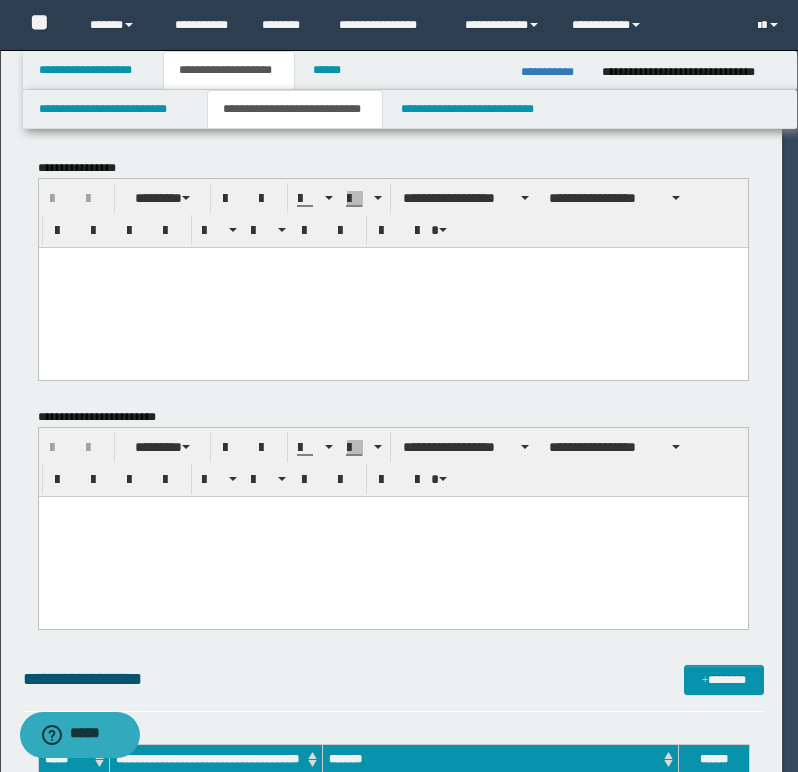 scroll, scrollTop: 0, scrollLeft: 0, axis: both 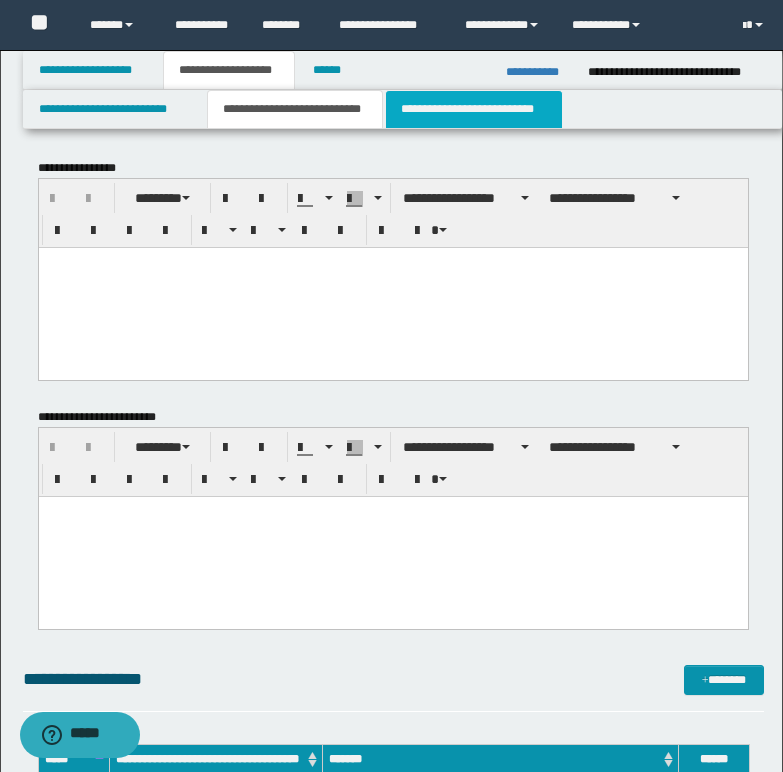 click on "**********" at bounding box center [474, 109] 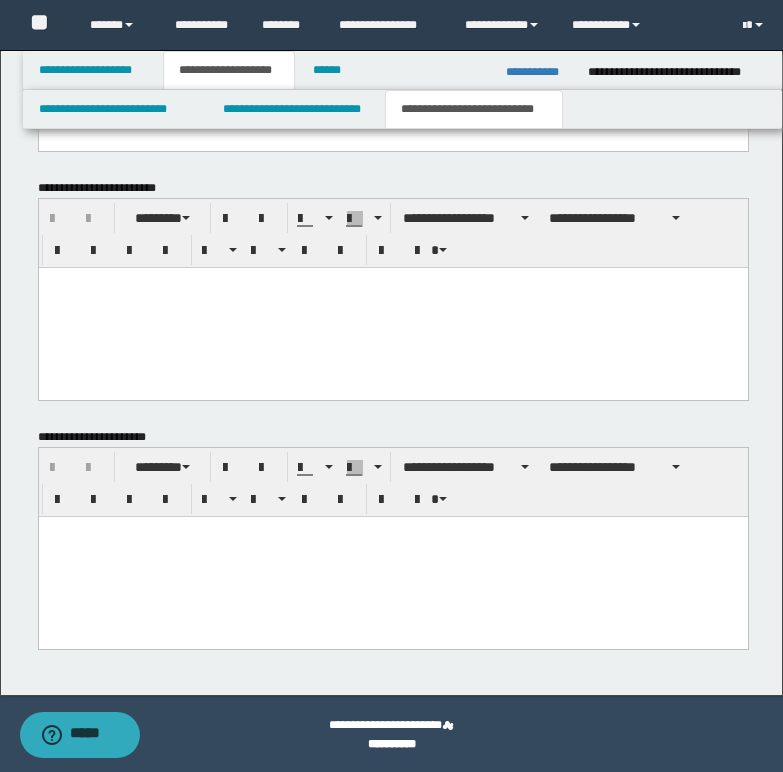 scroll, scrollTop: 943, scrollLeft: 0, axis: vertical 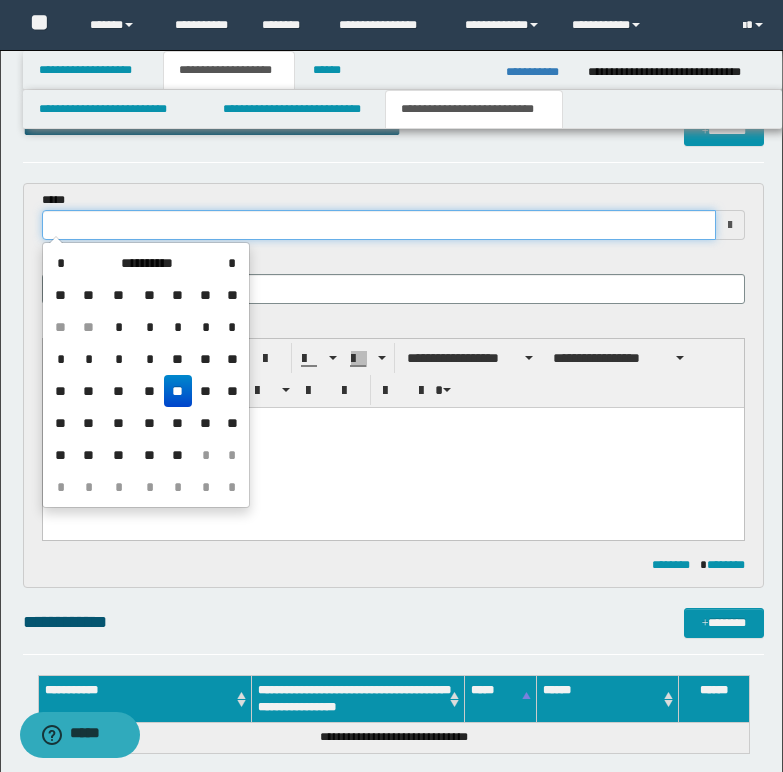 click at bounding box center (379, 225) 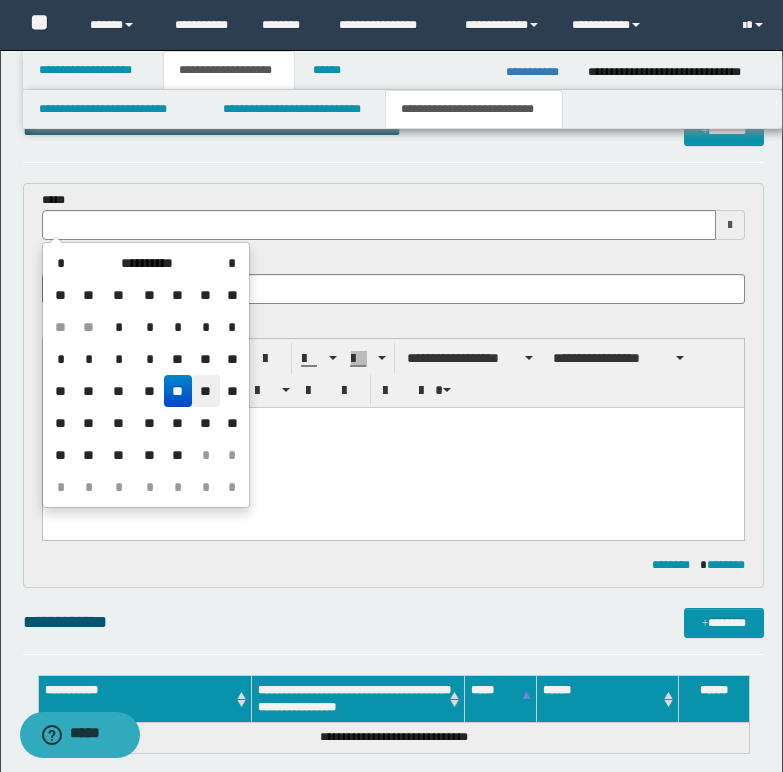 click on "**" at bounding box center [206, 391] 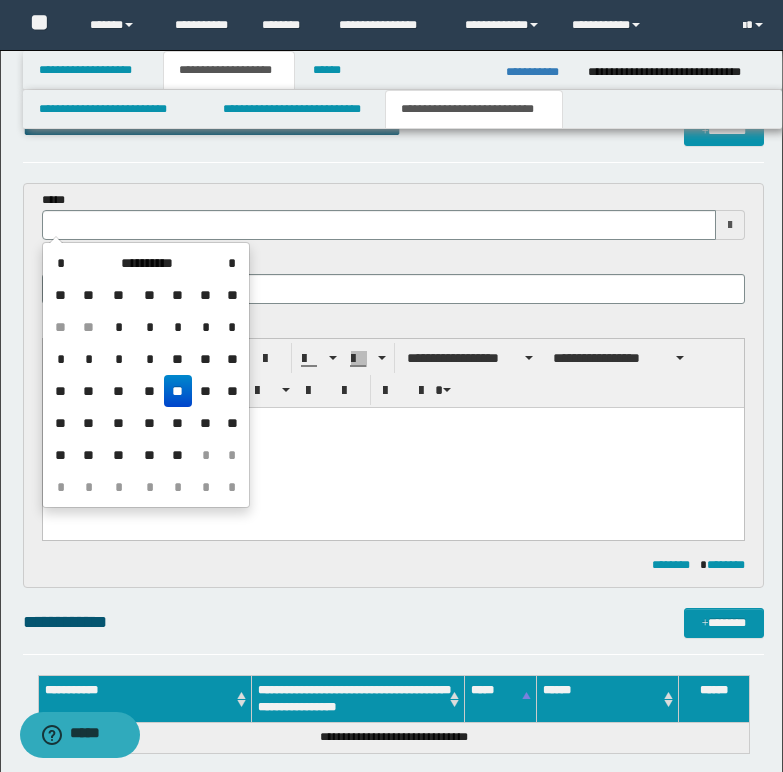 type on "**********" 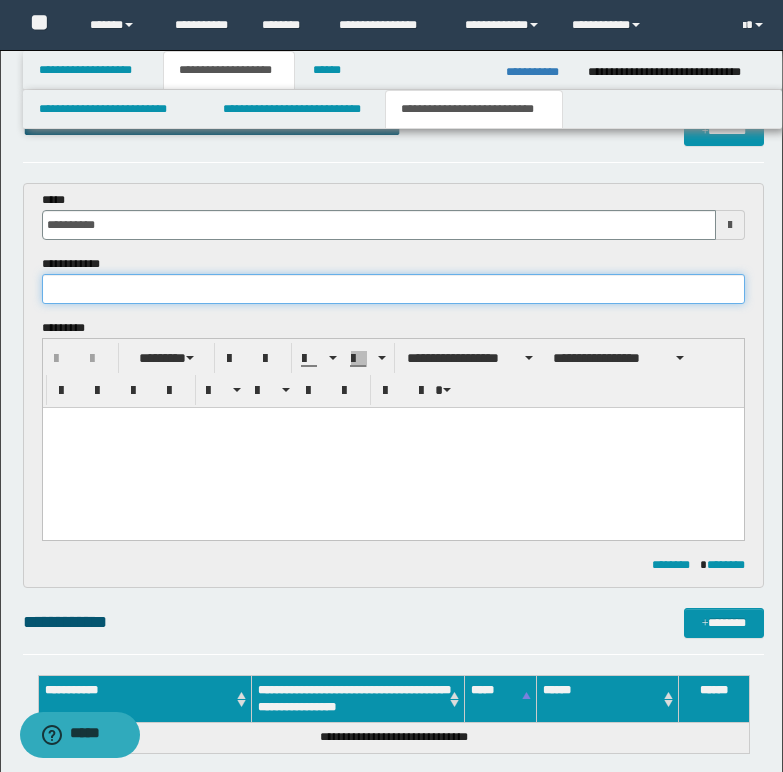 click at bounding box center [393, 289] 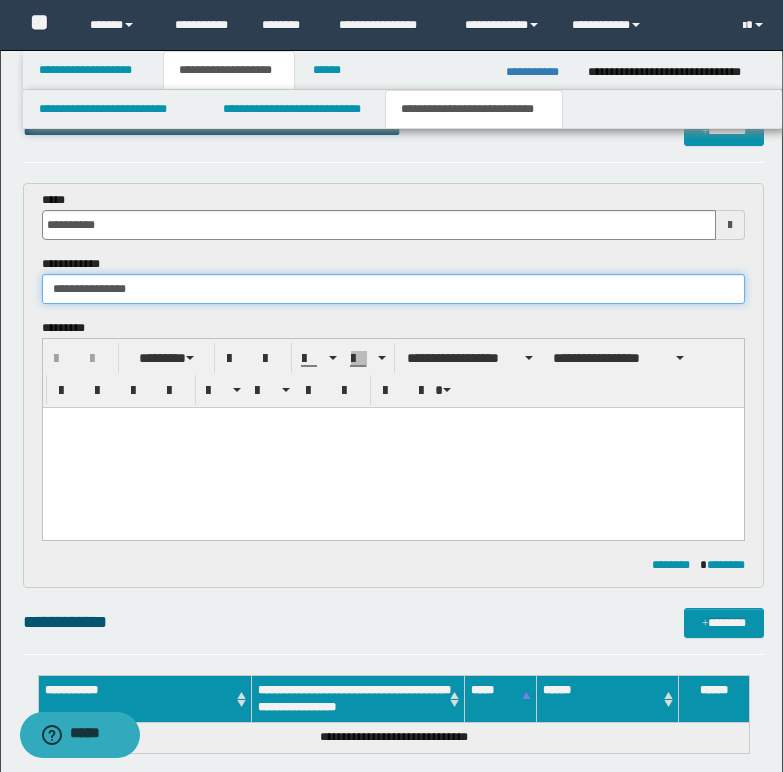 type on "**********" 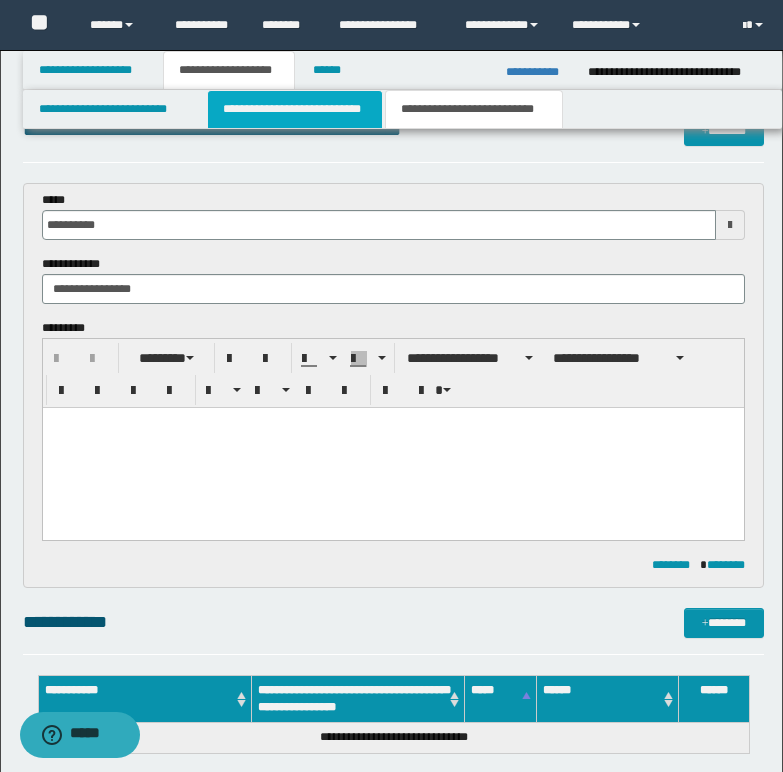 click on "**********" at bounding box center [295, 109] 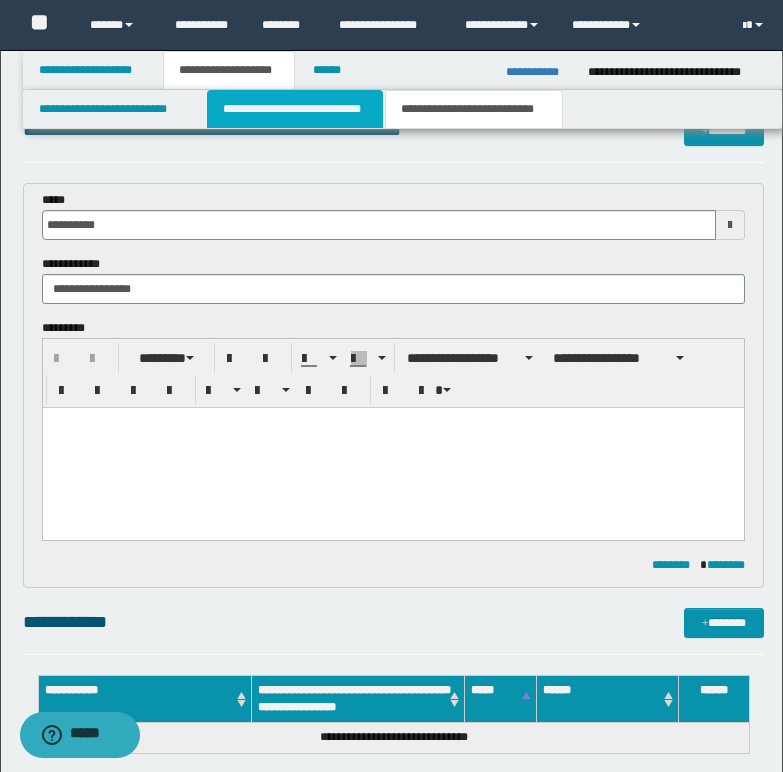 type 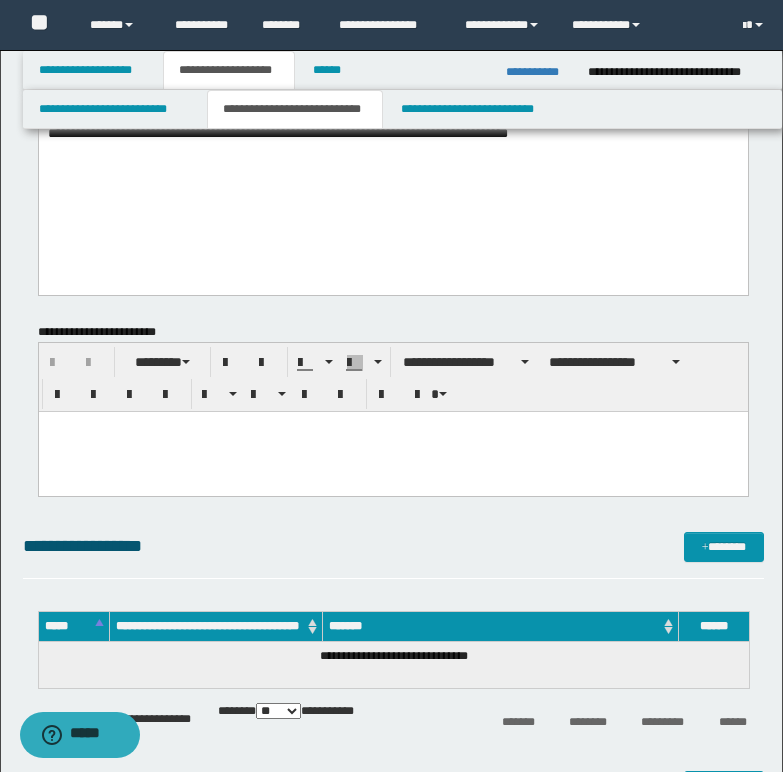 scroll, scrollTop: 343, scrollLeft: 0, axis: vertical 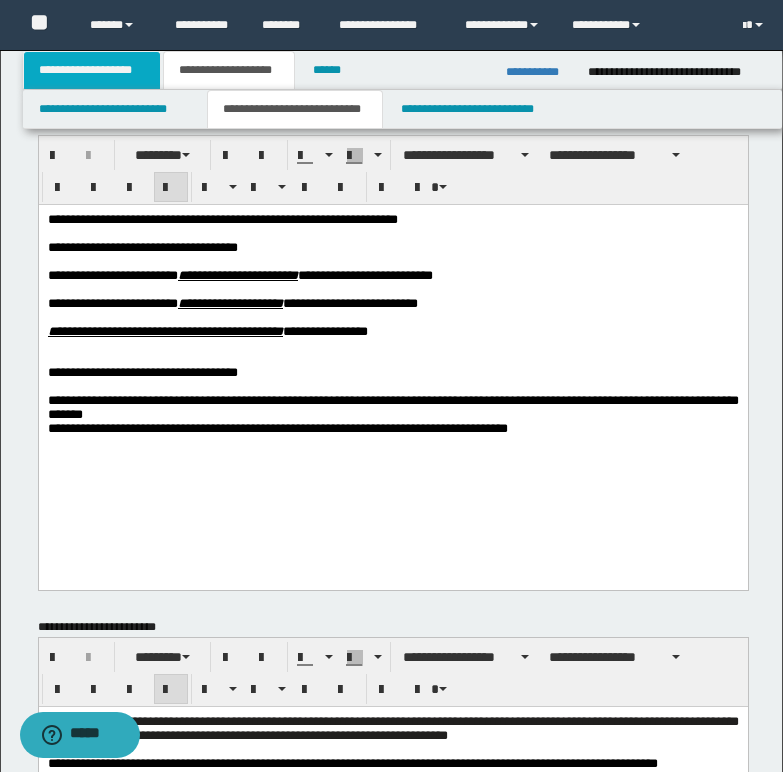click on "**********" at bounding box center (92, 70) 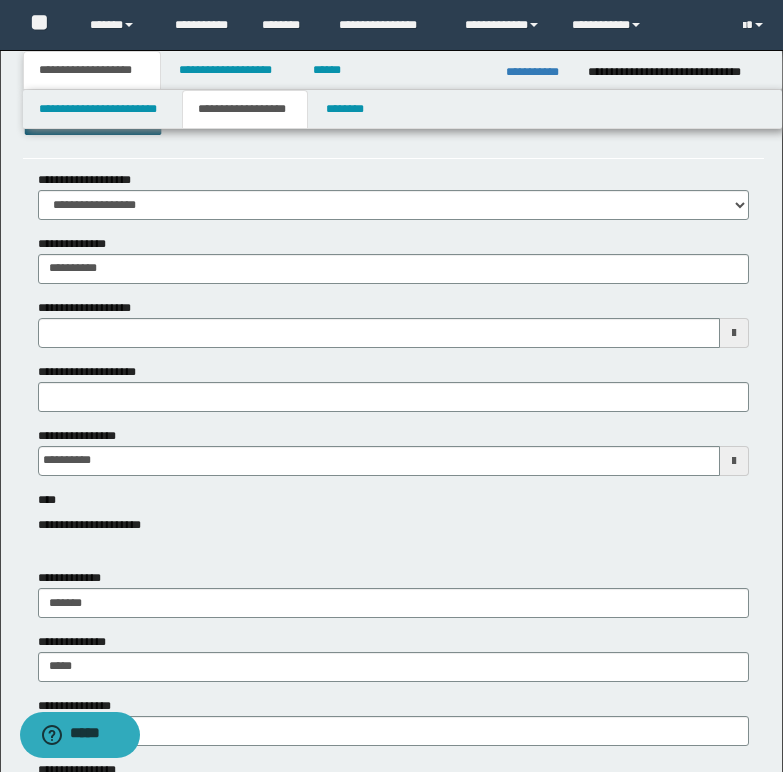 type 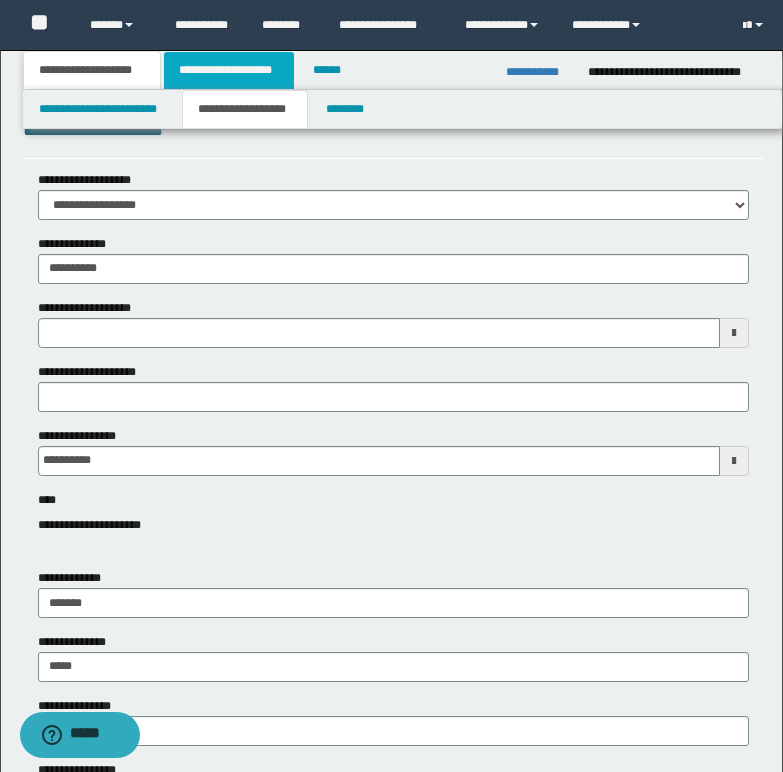 click on "**********" at bounding box center [229, 70] 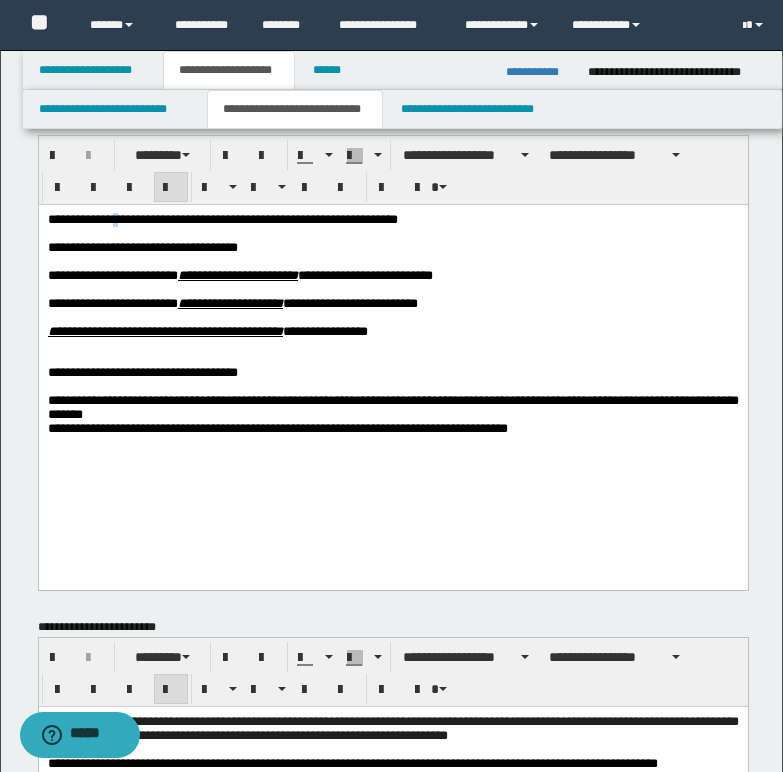 click on "**********" at bounding box center (222, 218) 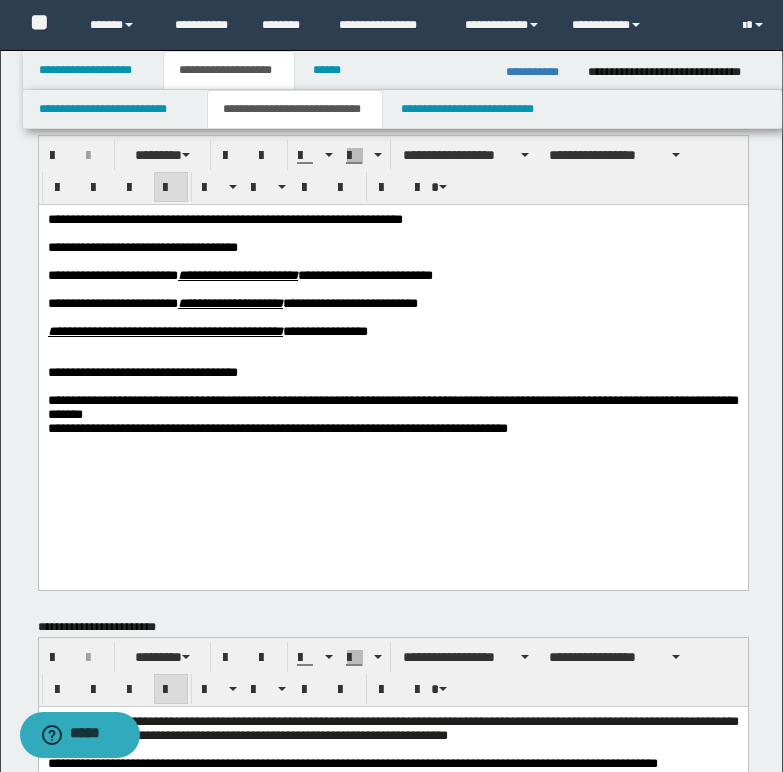 click on "**********" at bounding box center (224, 218) 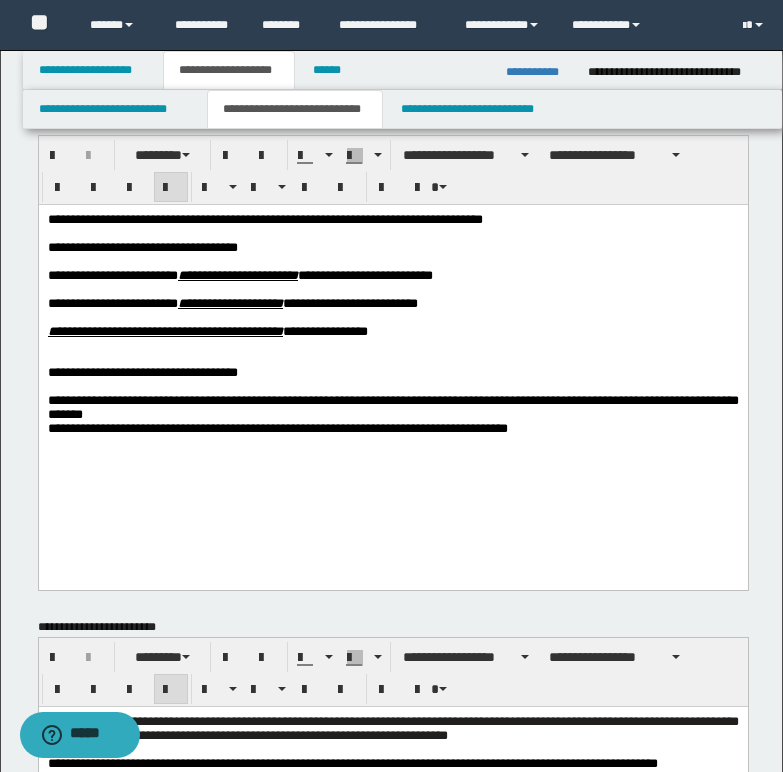 click on "**********" at bounding box center [264, 218] 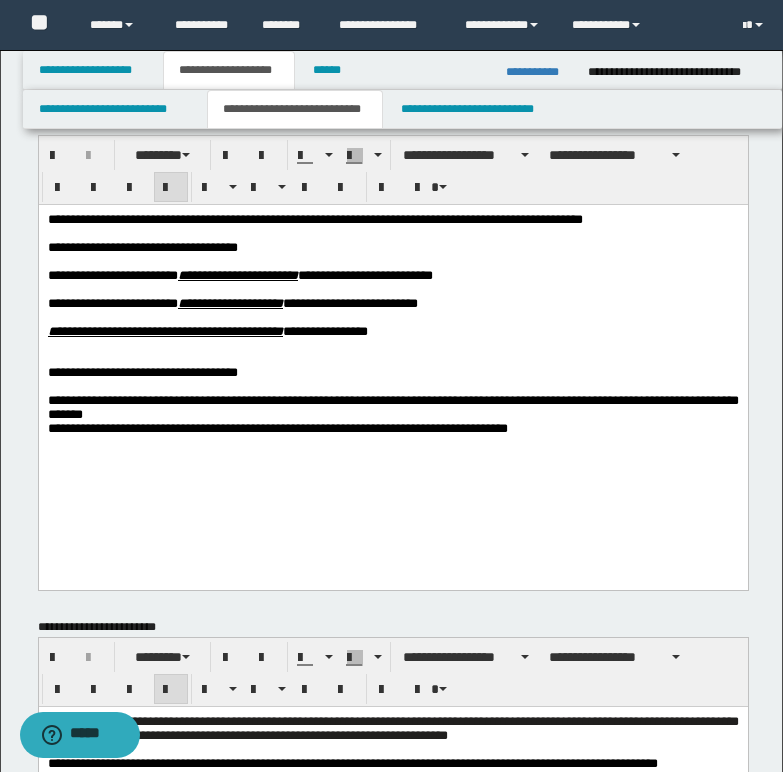 click on "**********" at bounding box center (314, 218) 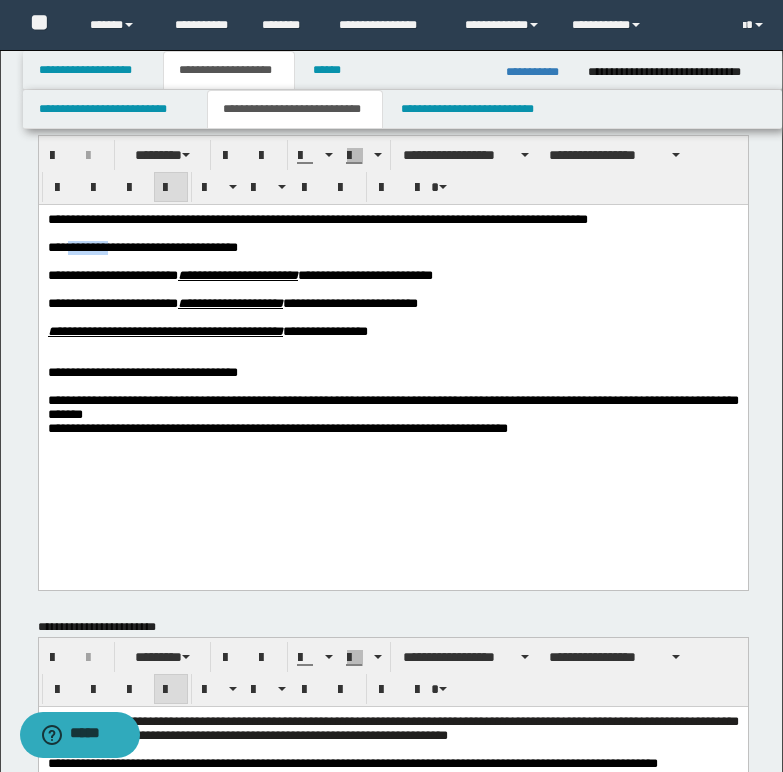 drag, startPoint x: 67, startPoint y: 250, endPoint x: 124, endPoint y: 244, distance: 57.31492 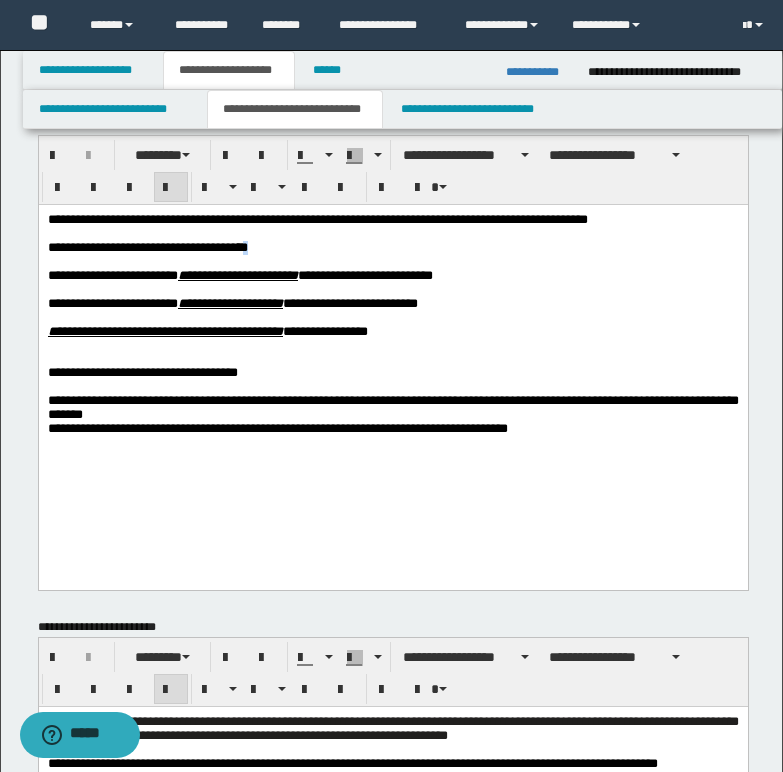click on "**********" at bounding box center [147, 246] 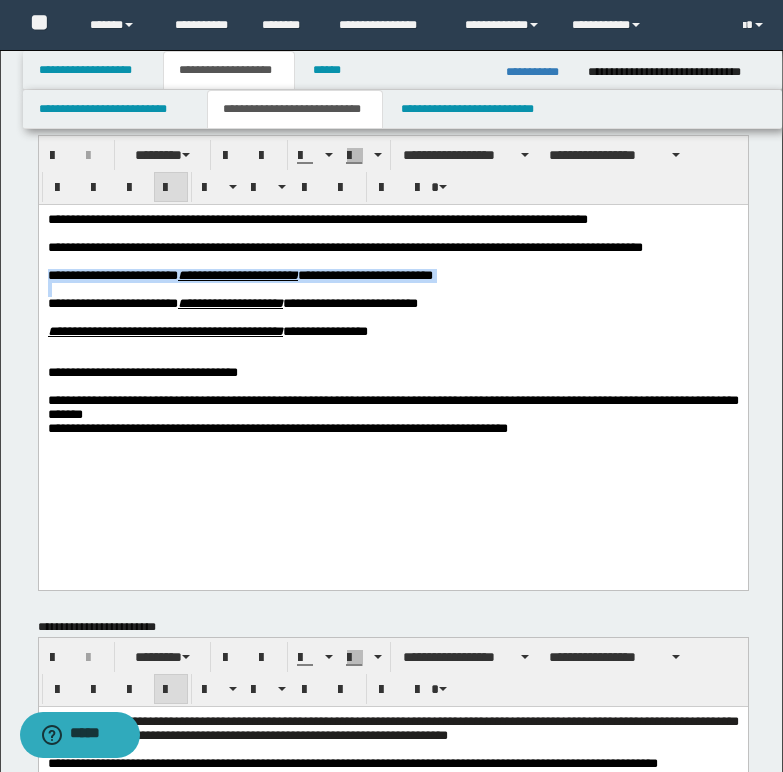 drag, startPoint x: 46, startPoint y: 280, endPoint x: 77, endPoint y: 298, distance: 35.846897 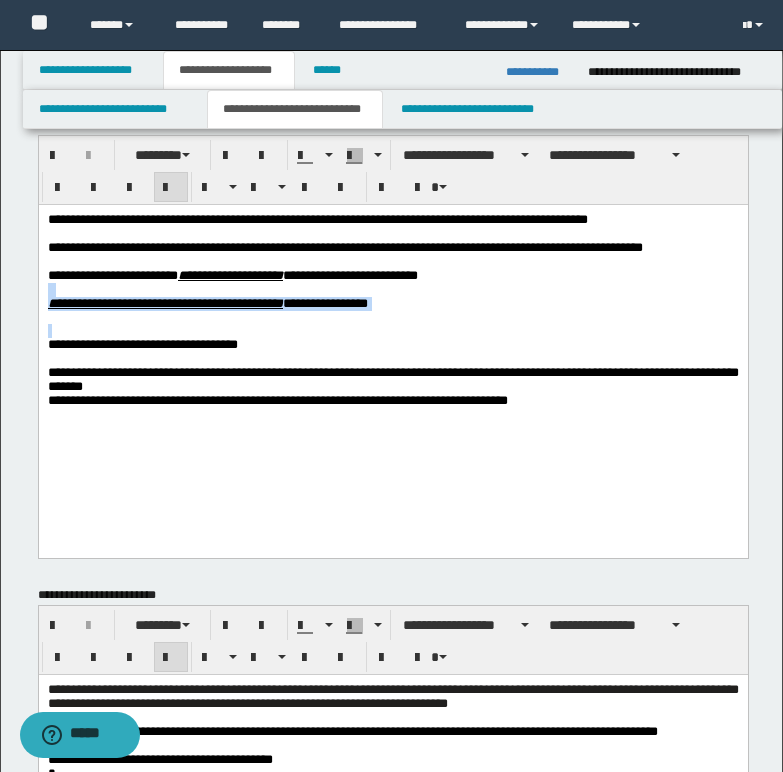 drag, startPoint x: 45, startPoint y: 303, endPoint x: 63, endPoint y: 335, distance: 36.71512 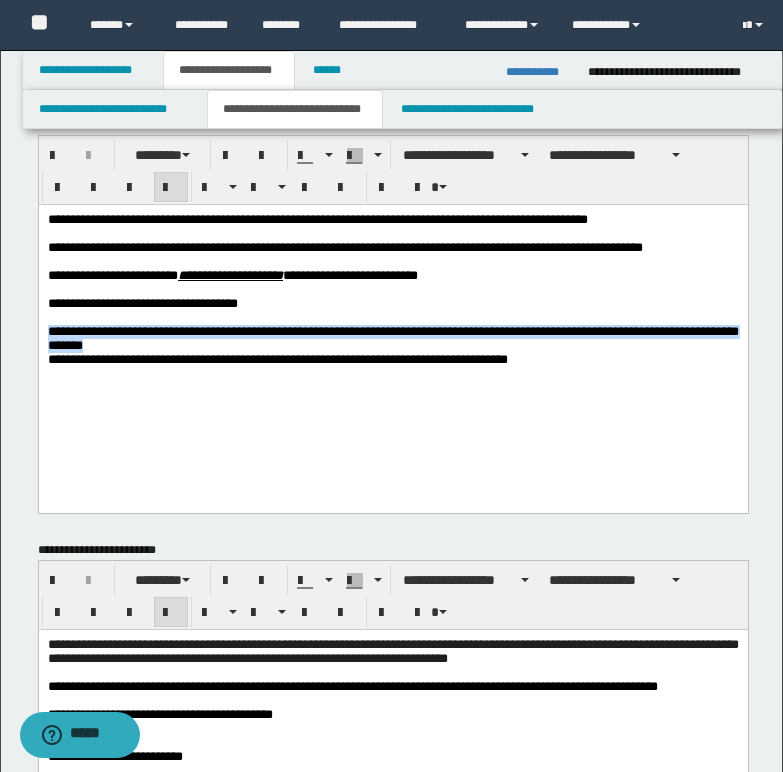 drag, startPoint x: 46, startPoint y: 344, endPoint x: 197, endPoint y: 357, distance: 151.55856 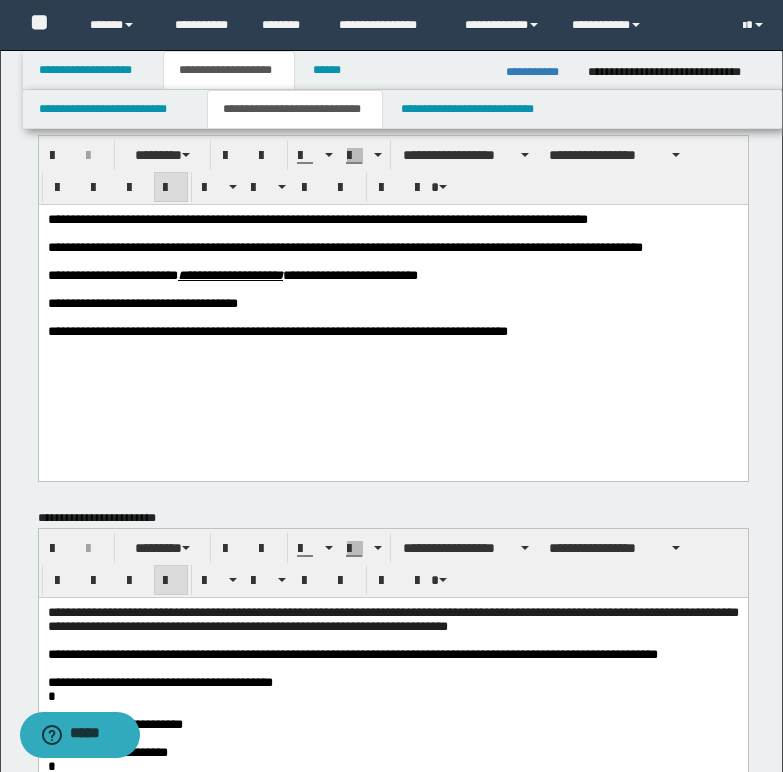 click on "**********" at bounding box center [232, 274] 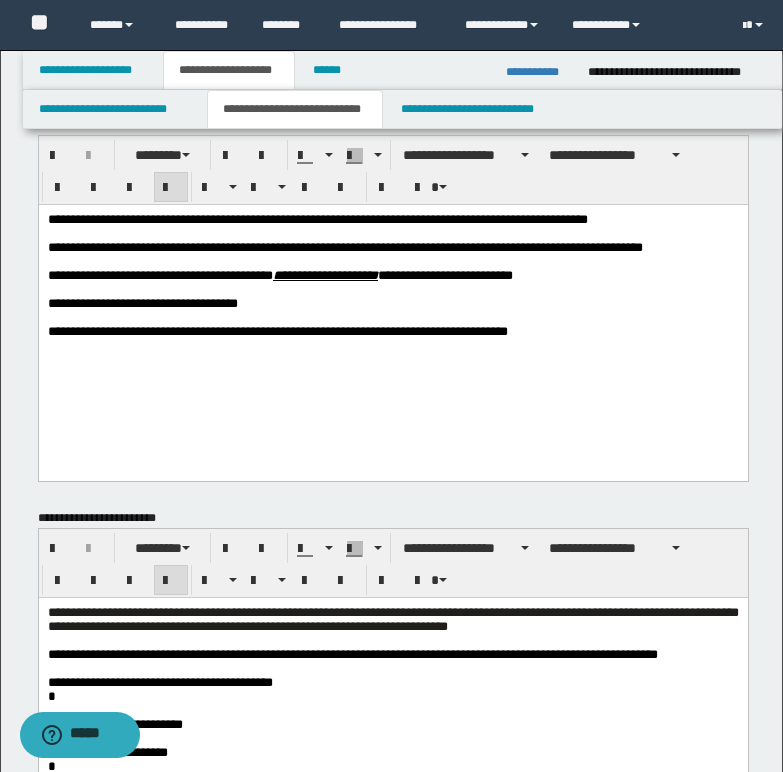 click on "**********" at bounding box center [279, 274] 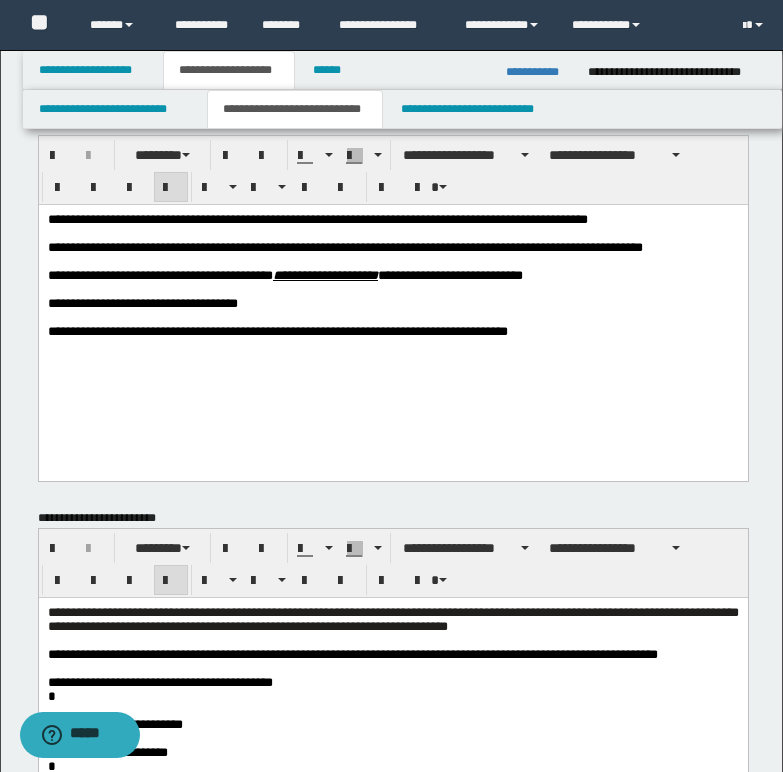 click on "**********" at bounding box center (284, 274) 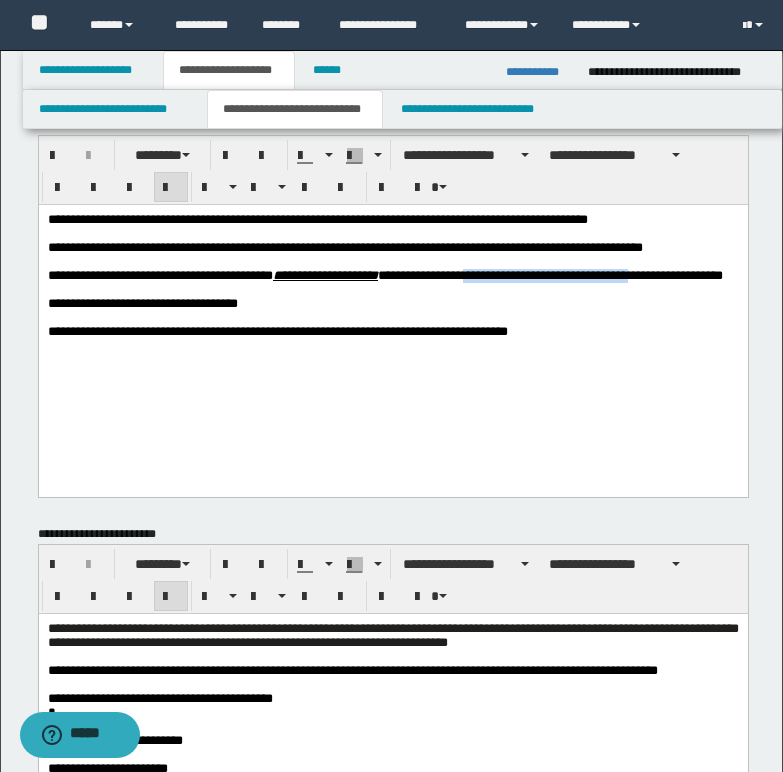 drag, startPoint x: 556, startPoint y: 283, endPoint x: 741, endPoint y: 285, distance: 185.0108 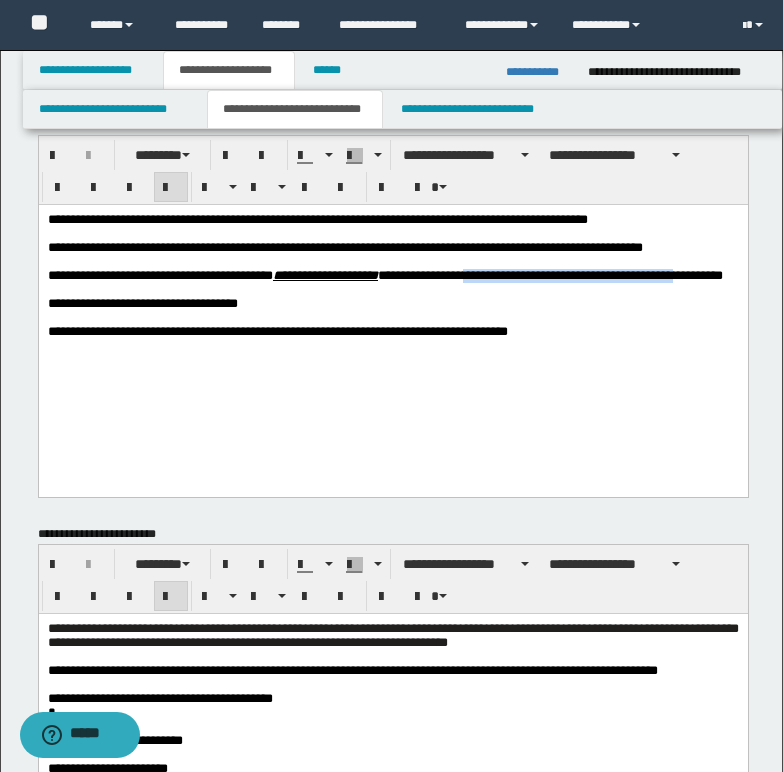 drag, startPoint x: 554, startPoint y: 283, endPoint x: 94, endPoint y: 298, distance: 460.2445 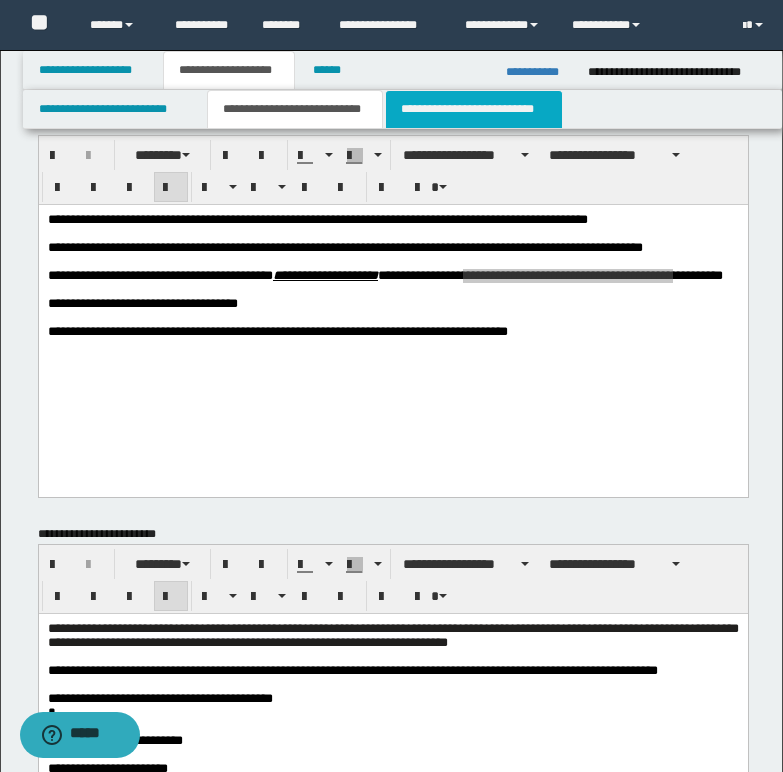 click on "**********" at bounding box center [474, 109] 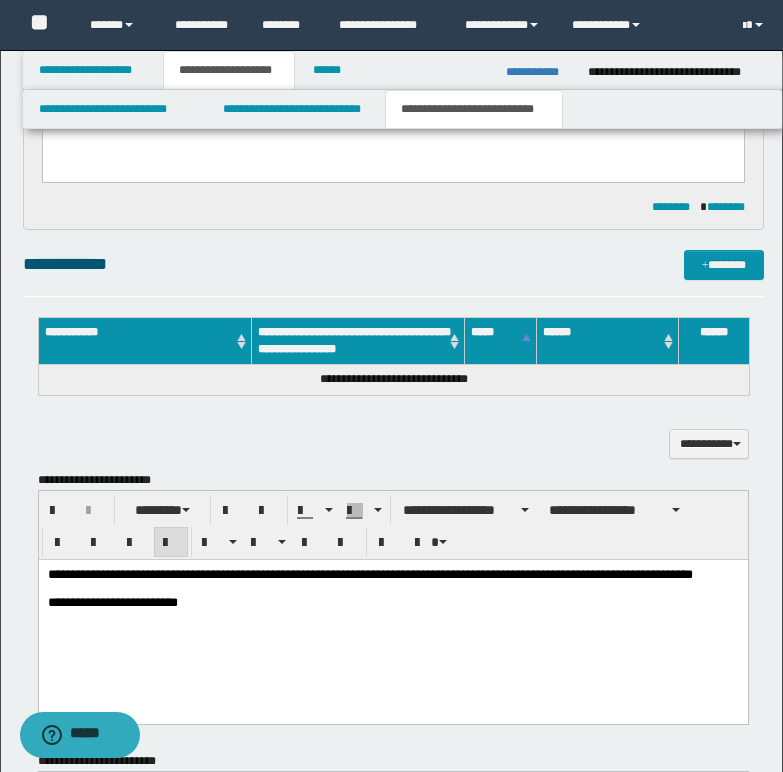 scroll, scrollTop: 443, scrollLeft: 0, axis: vertical 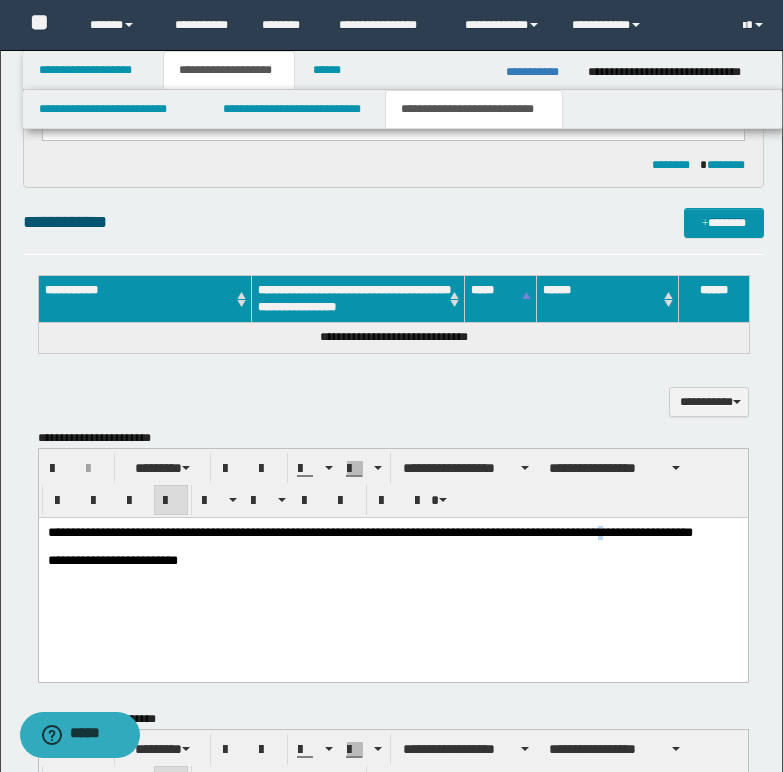 click on "**********" at bounding box center (369, 531) 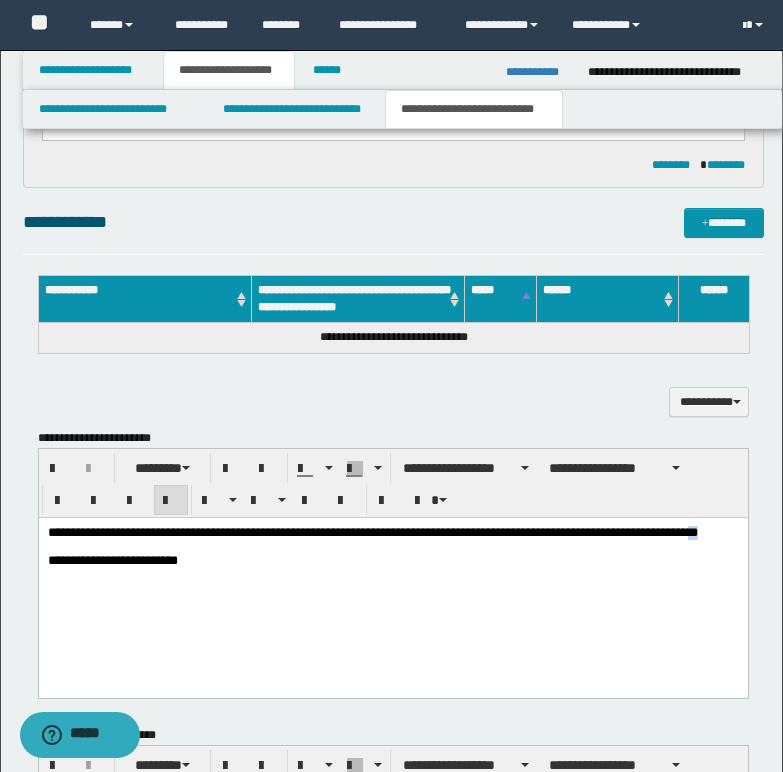 click on "**********" at bounding box center (372, 531) 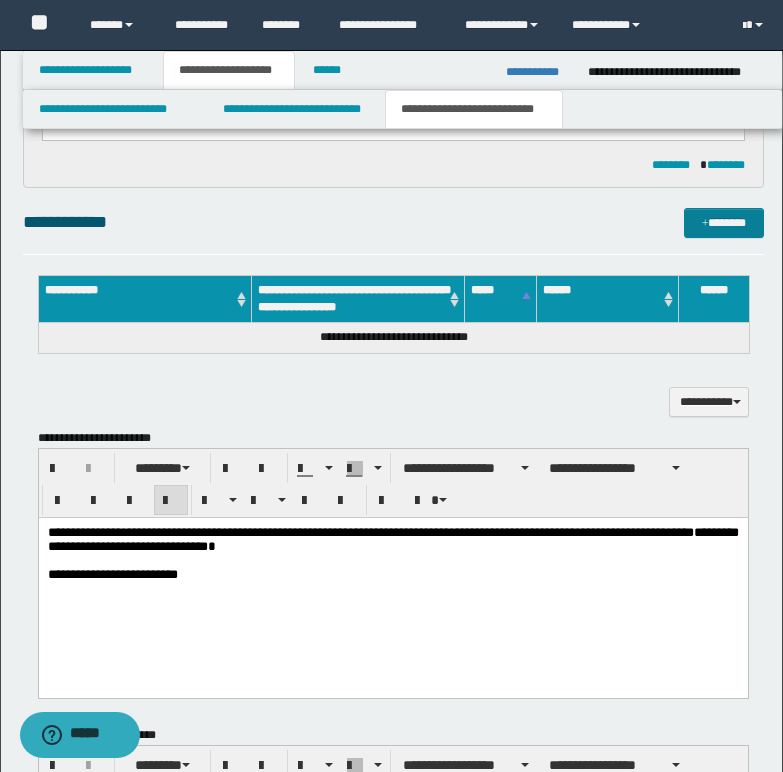 click at bounding box center [705, 224] 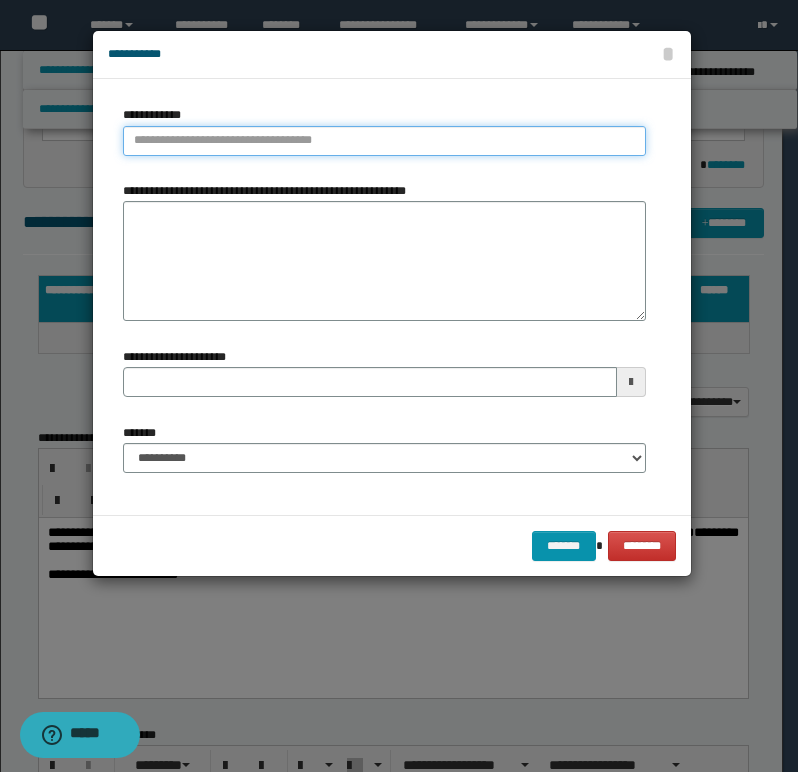 click on "**********" at bounding box center (384, 141) 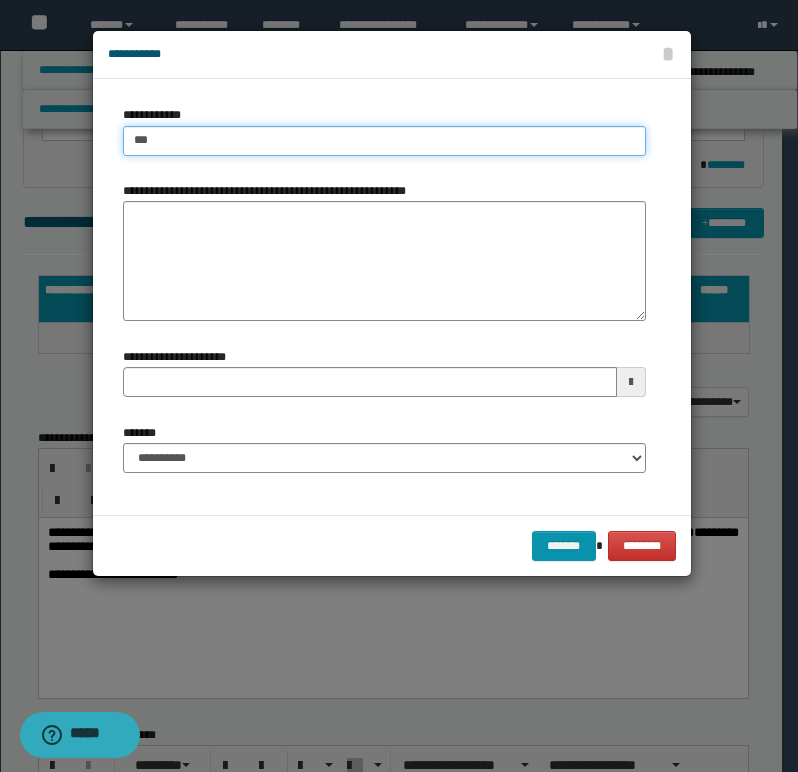 type on "****" 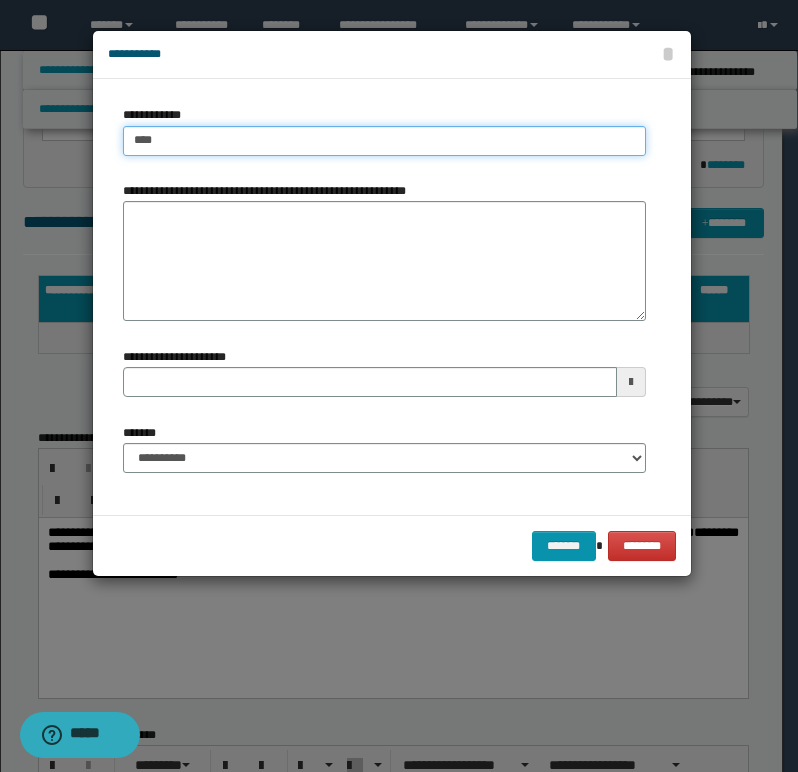 type on "****" 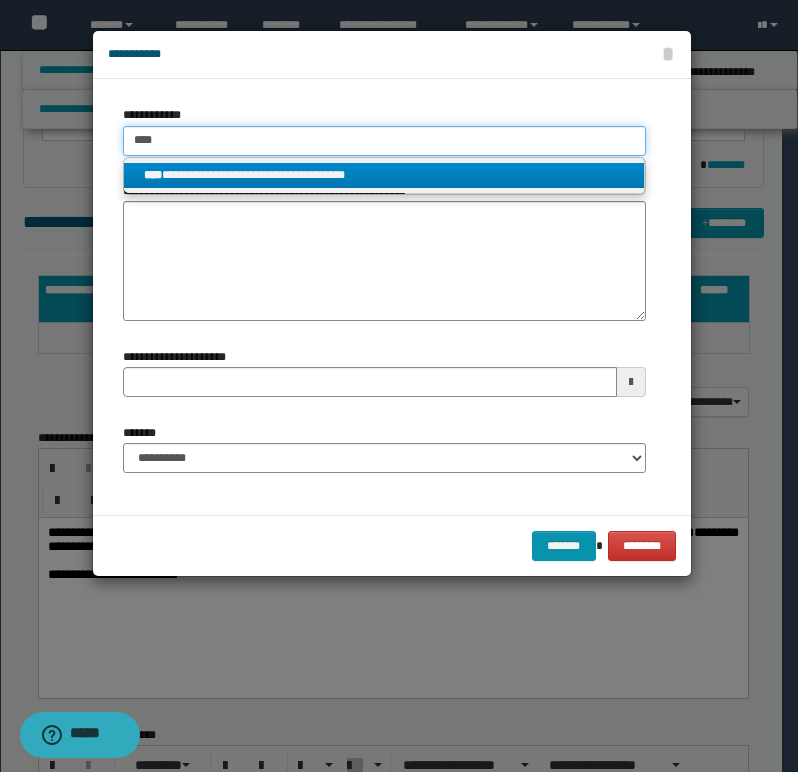 type on "****" 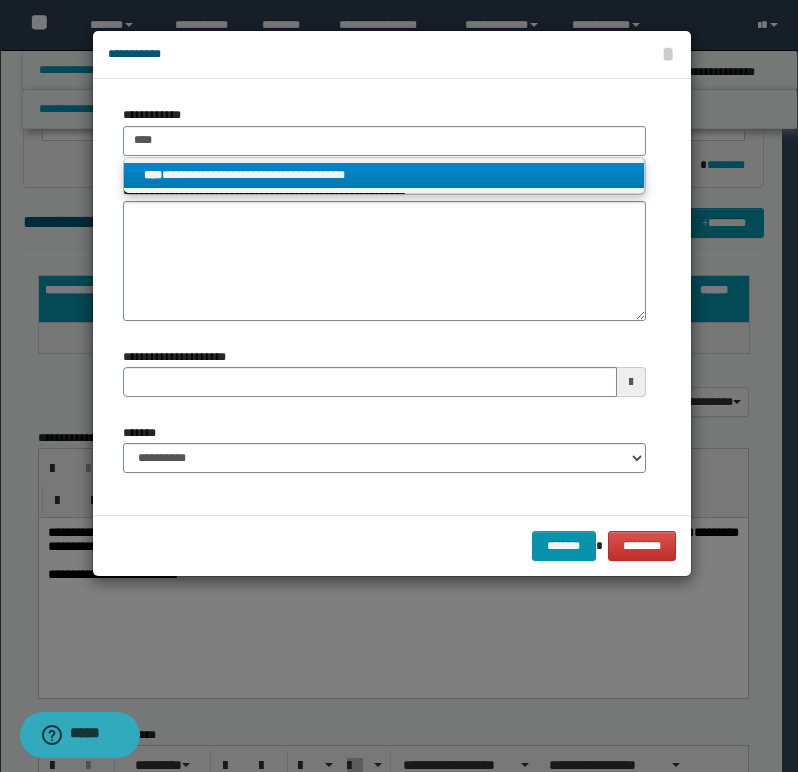 click on "**********" at bounding box center (384, 175) 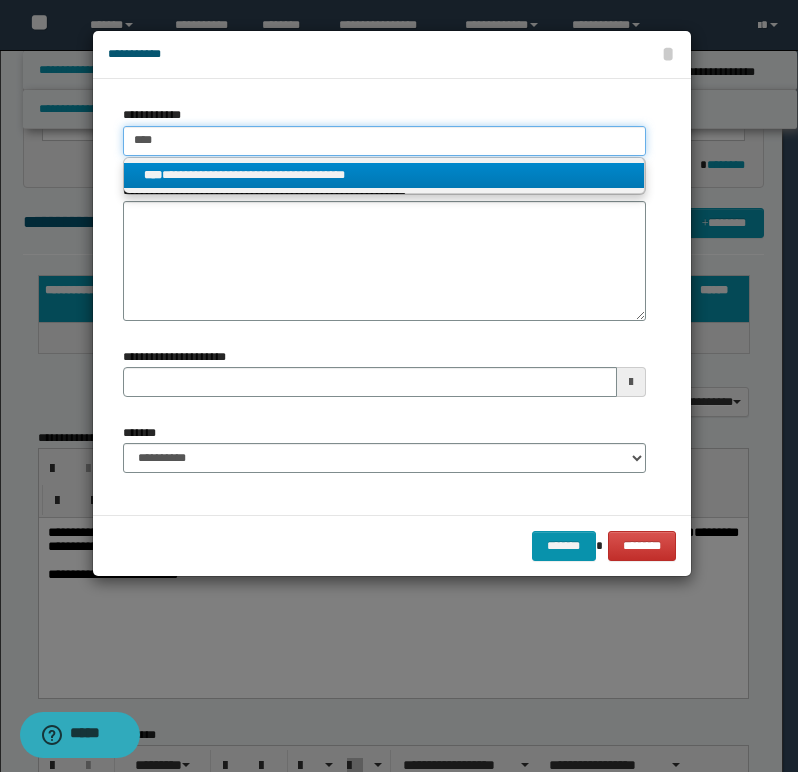 type 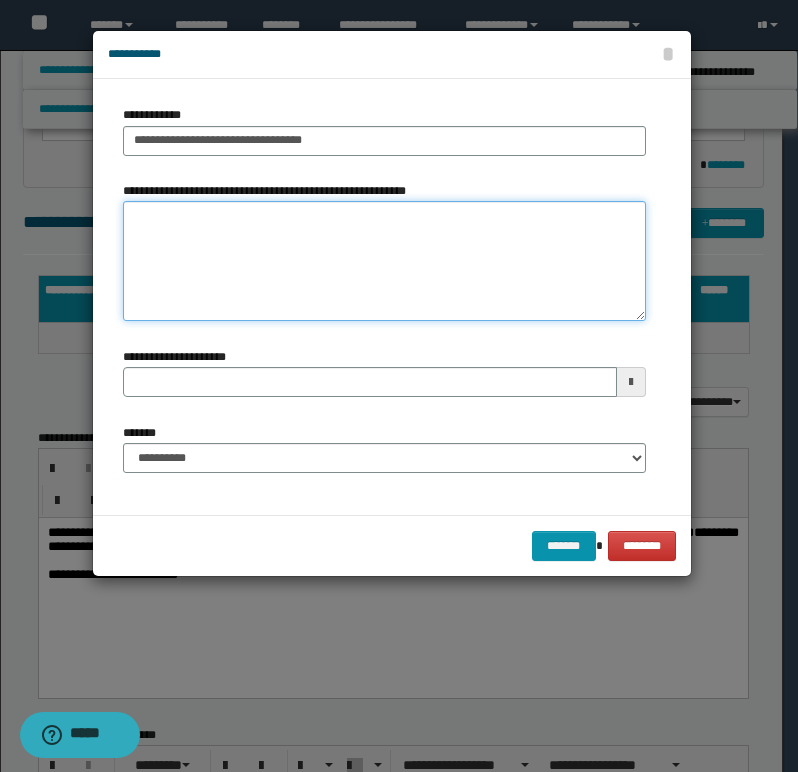 click on "**********" at bounding box center (384, 261) 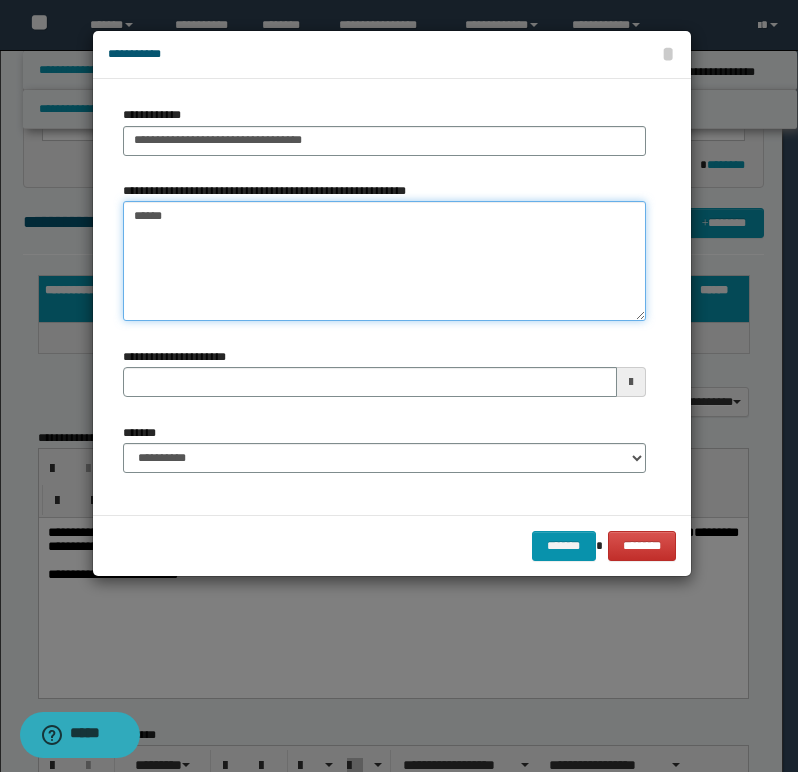 type on "*******" 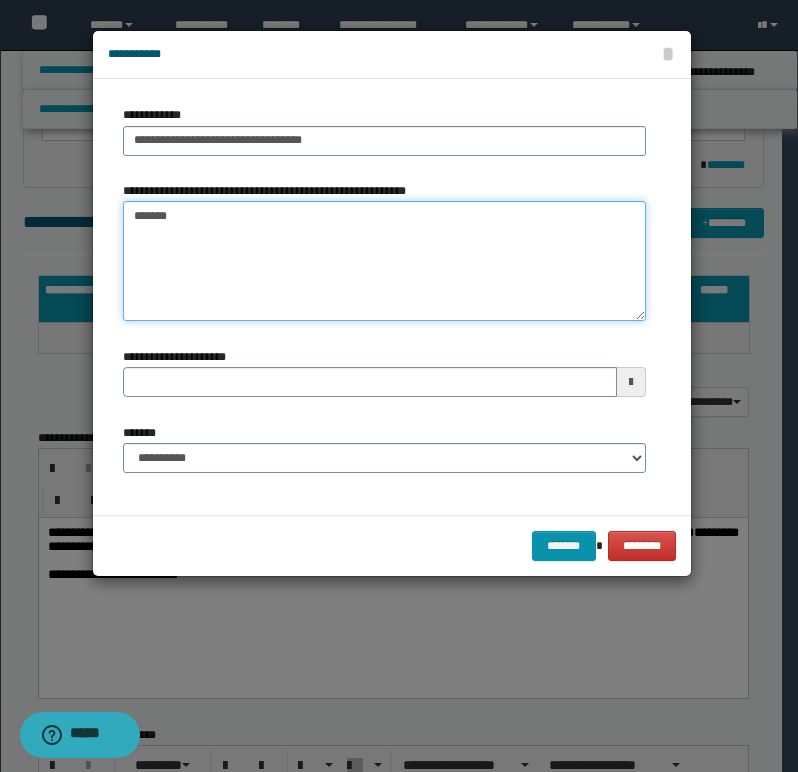 type 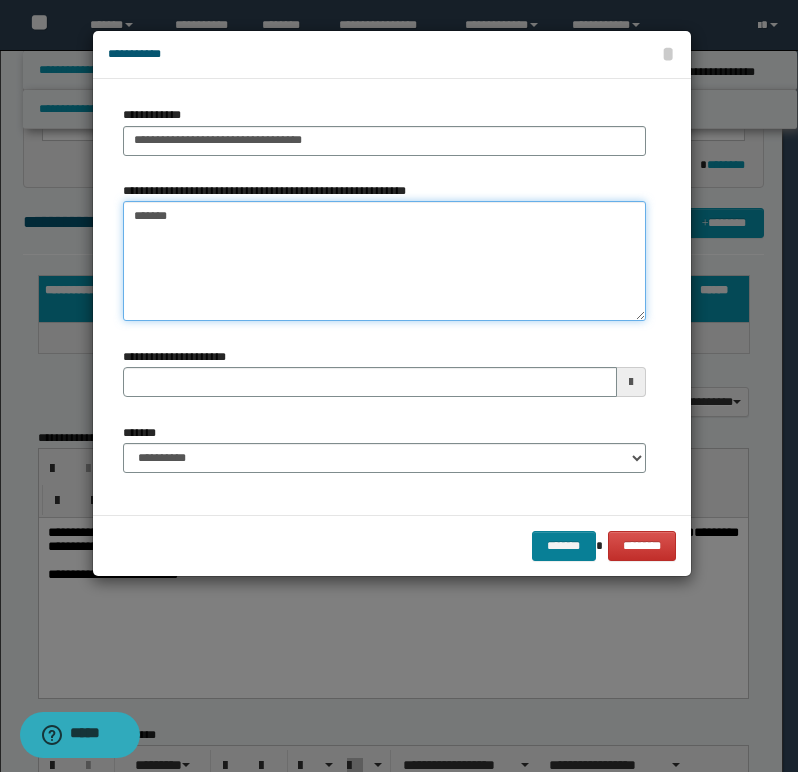 type on "*******" 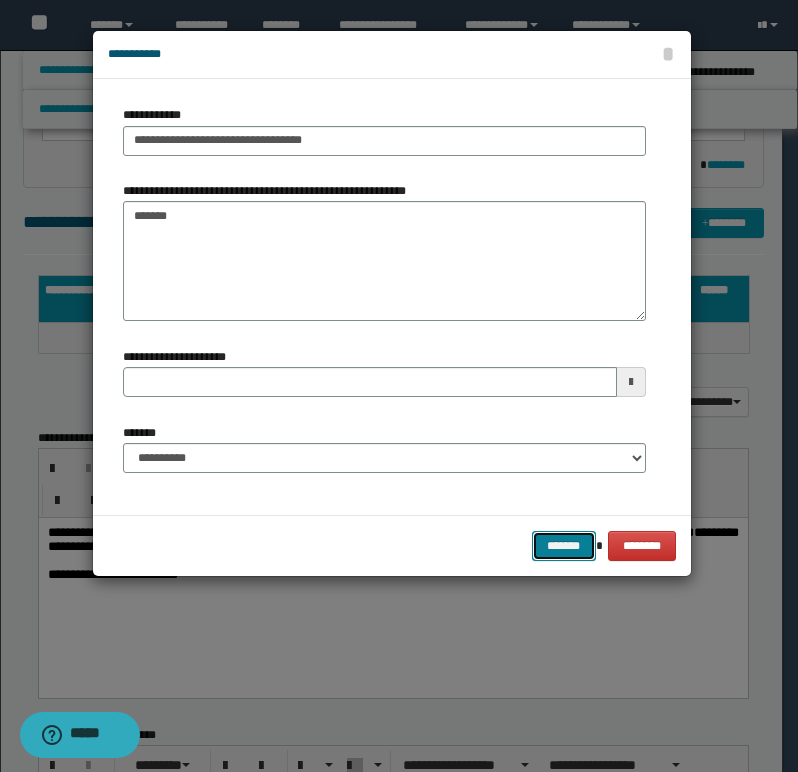 click on "*******" at bounding box center [564, 546] 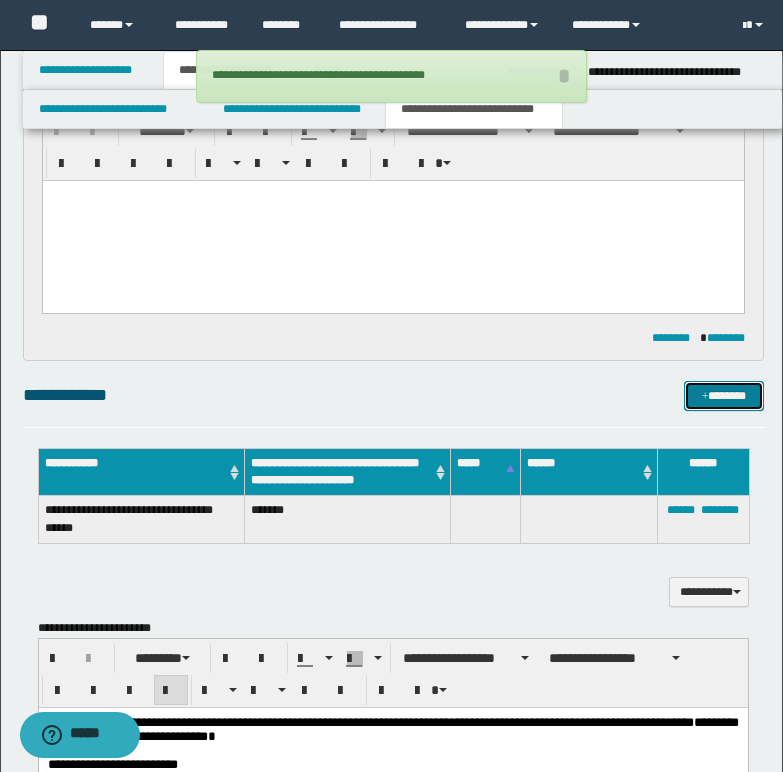 scroll, scrollTop: 243, scrollLeft: 0, axis: vertical 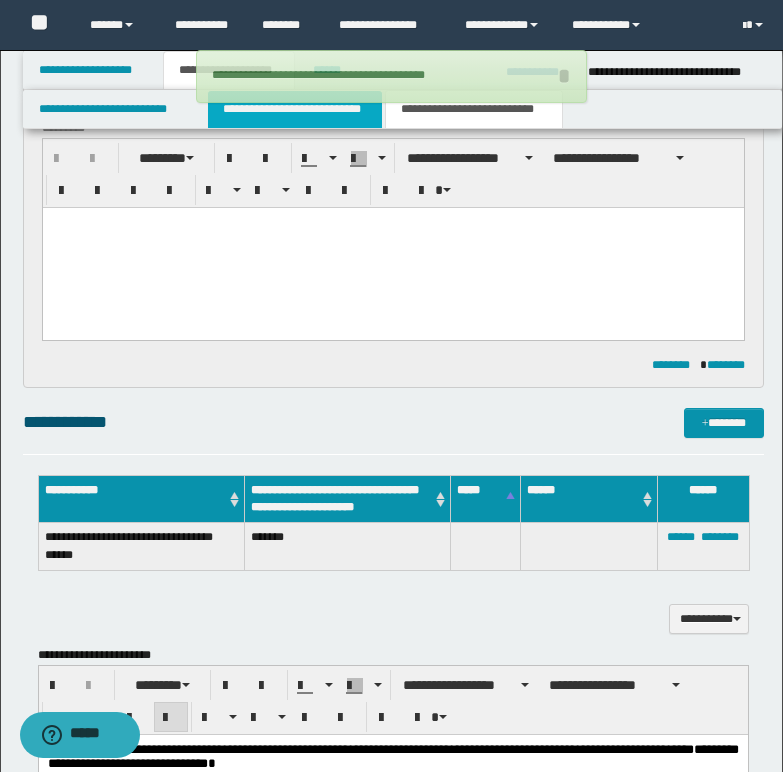 drag, startPoint x: 275, startPoint y: 113, endPoint x: 245, endPoint y: 134, distance: 36.619667 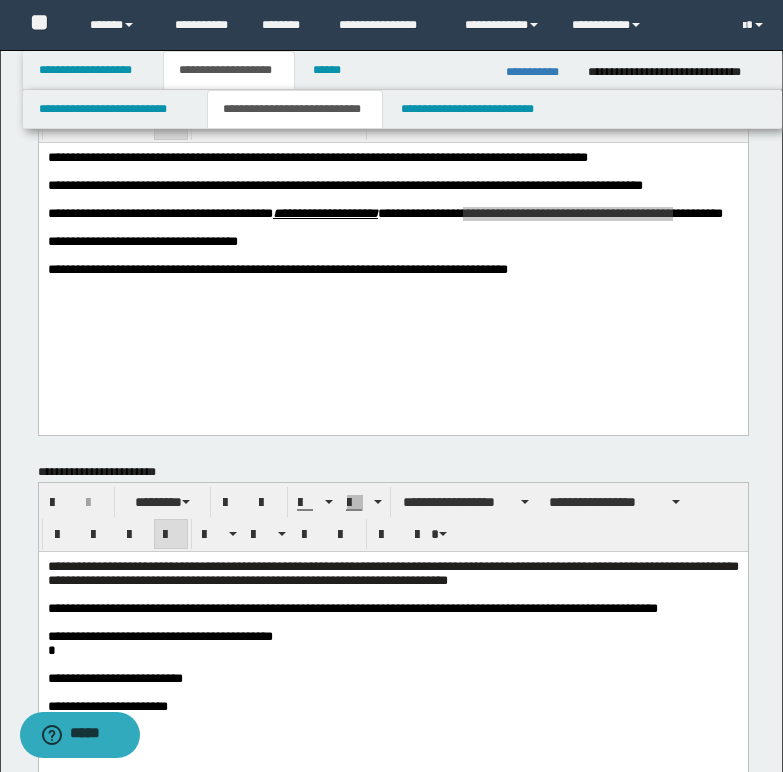 scroll, scrollTop: 43, scrollLeft: 0, axis: vertical 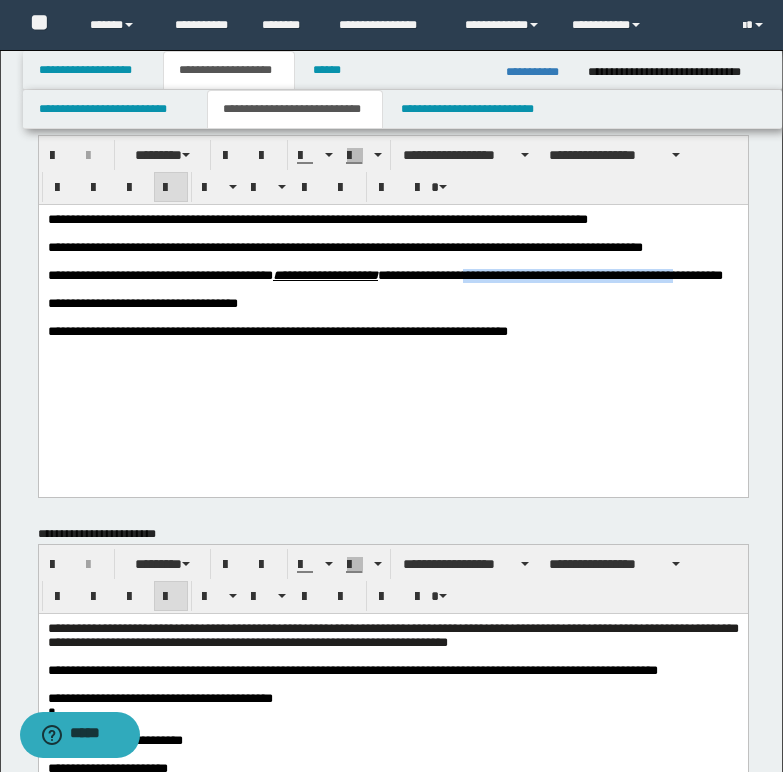click on "**********" at bounding box center [392, 307] 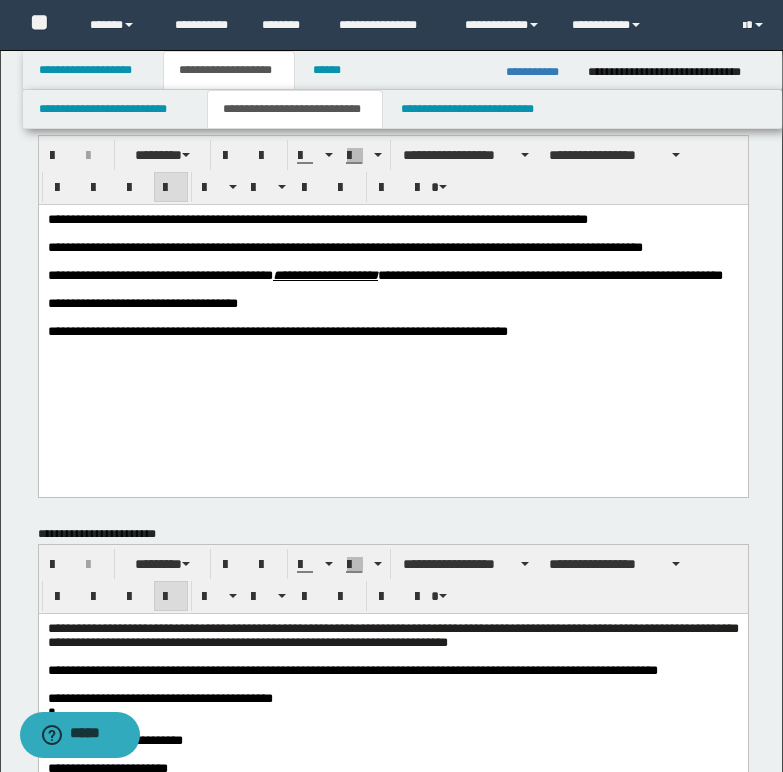 click on "**********" at bounding box center (392, 307) 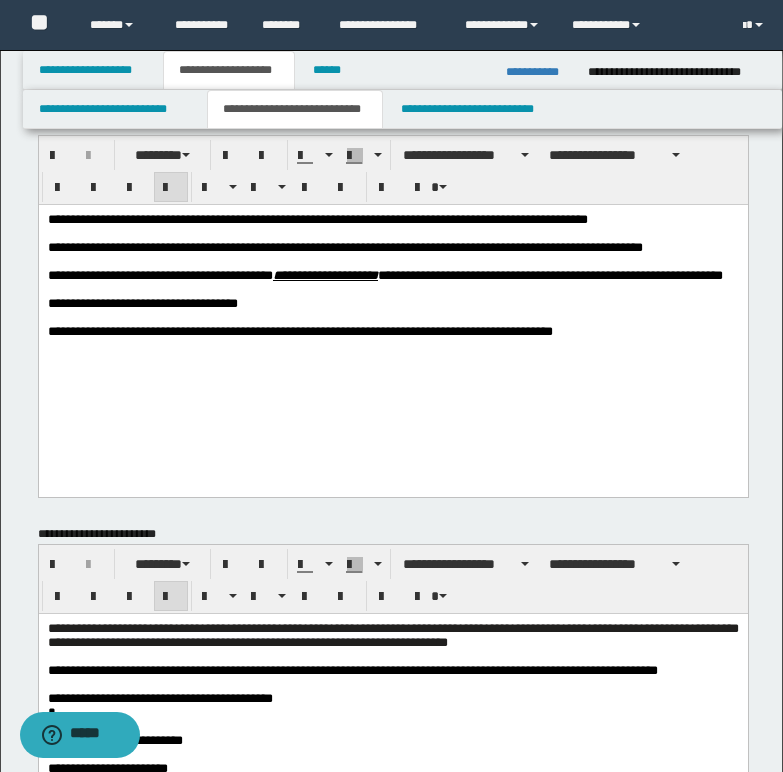 click on "**********" at bounding box center [392, 331] 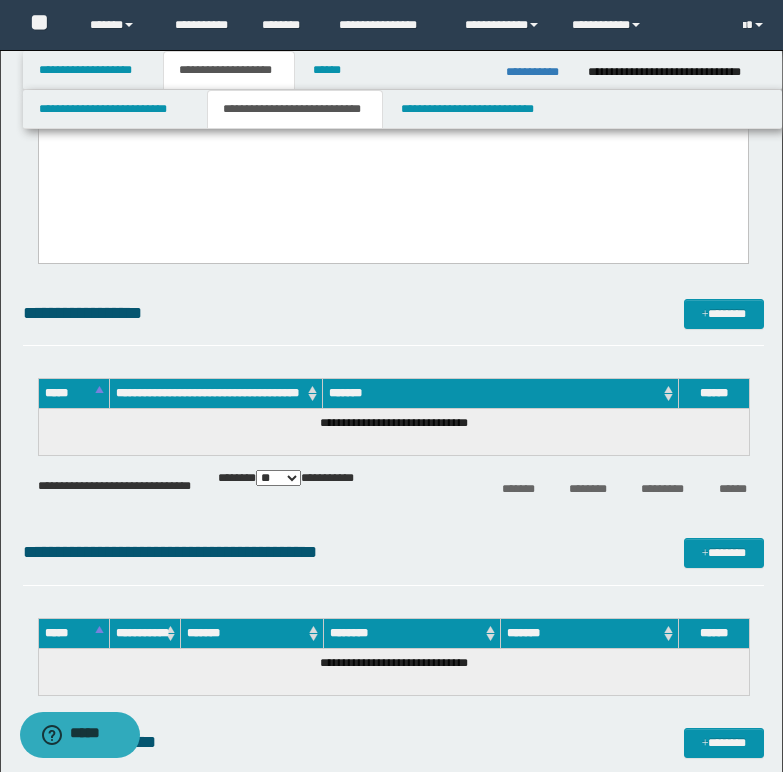 scroll, scrollTop: 743, scrollLeft: 0, axis: vertical 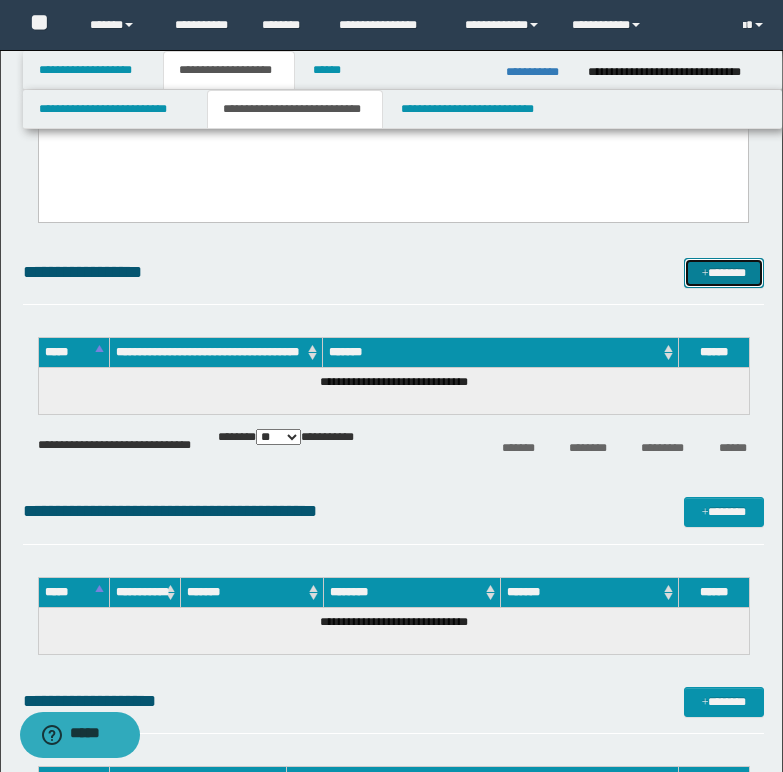 click on "*******" at bounding box center [724, 273] 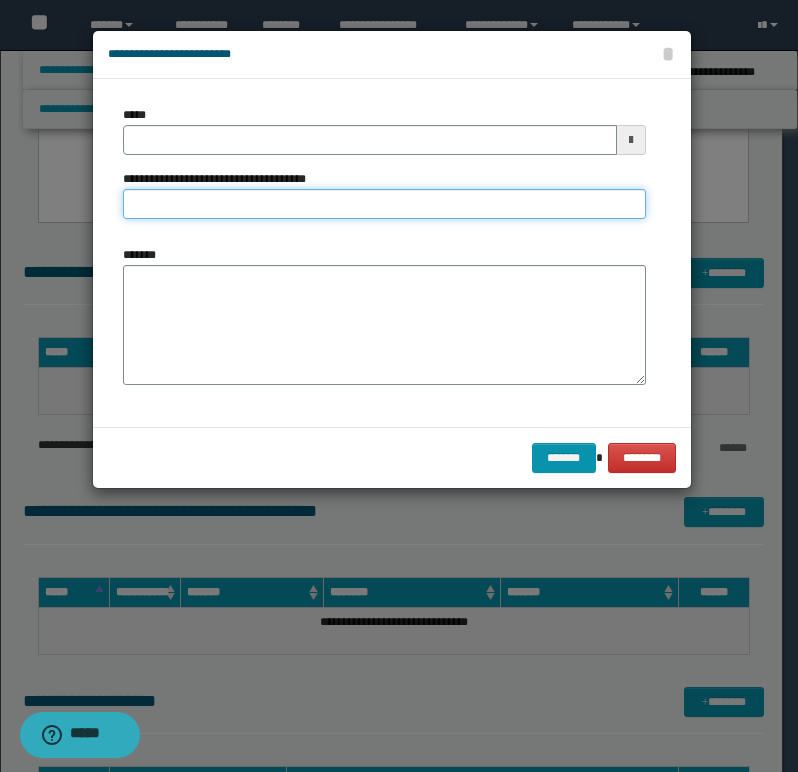 click on "**********" at bounding box center [384, 204] 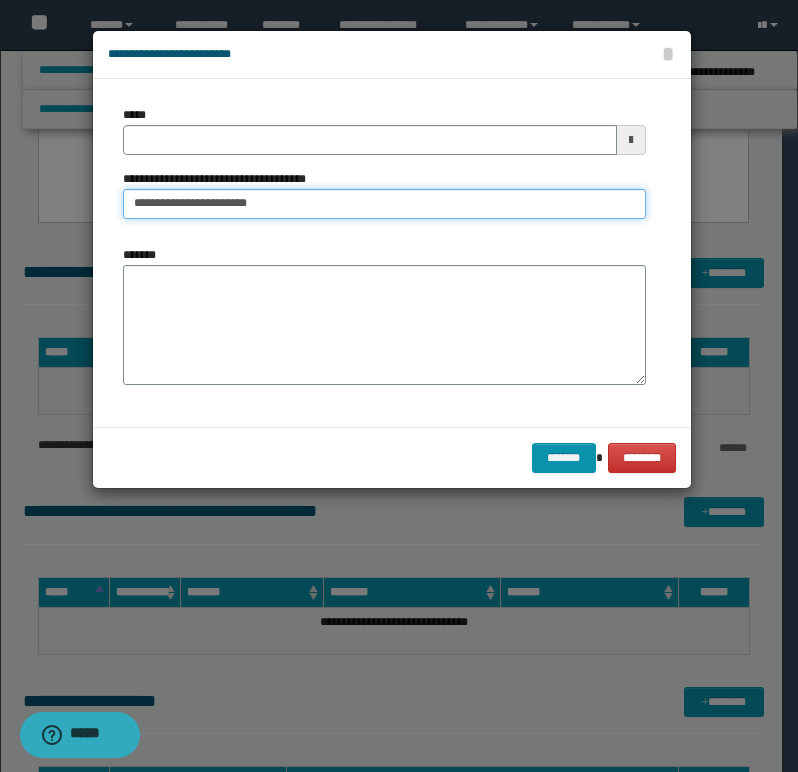 type on "**********" 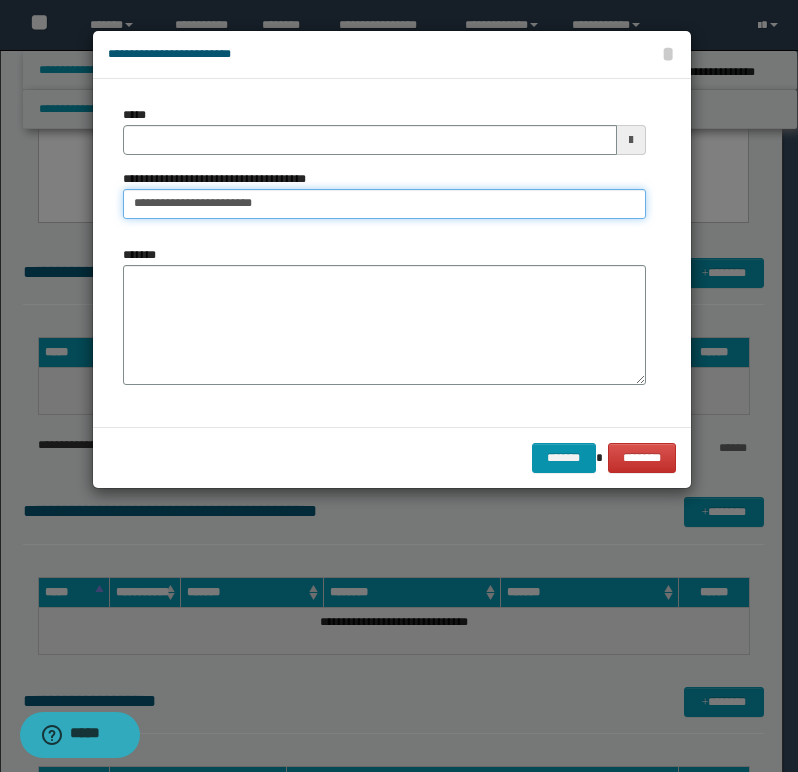type 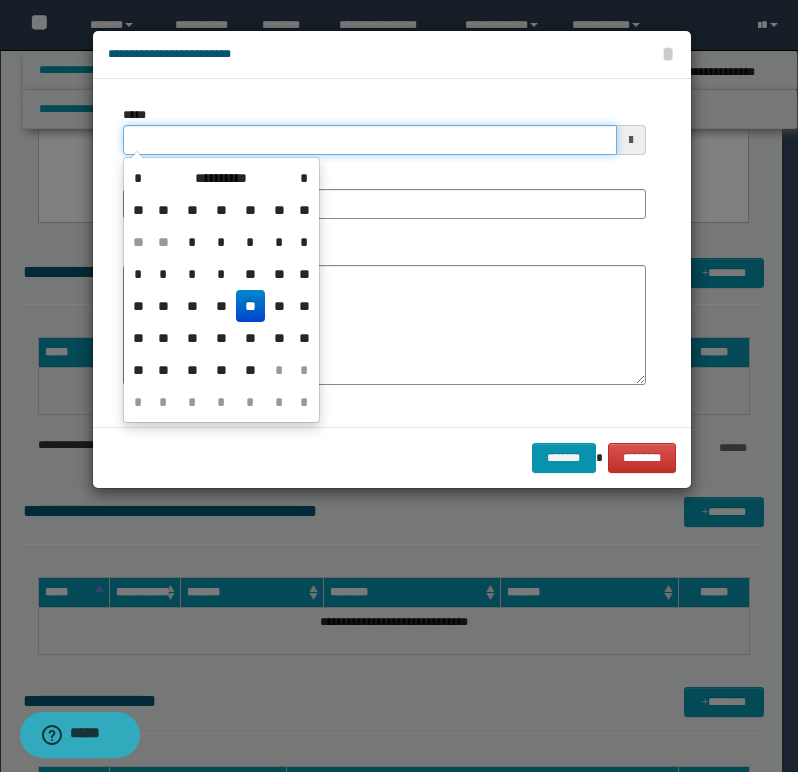 click on "*****" at bounding box center [370, 140] 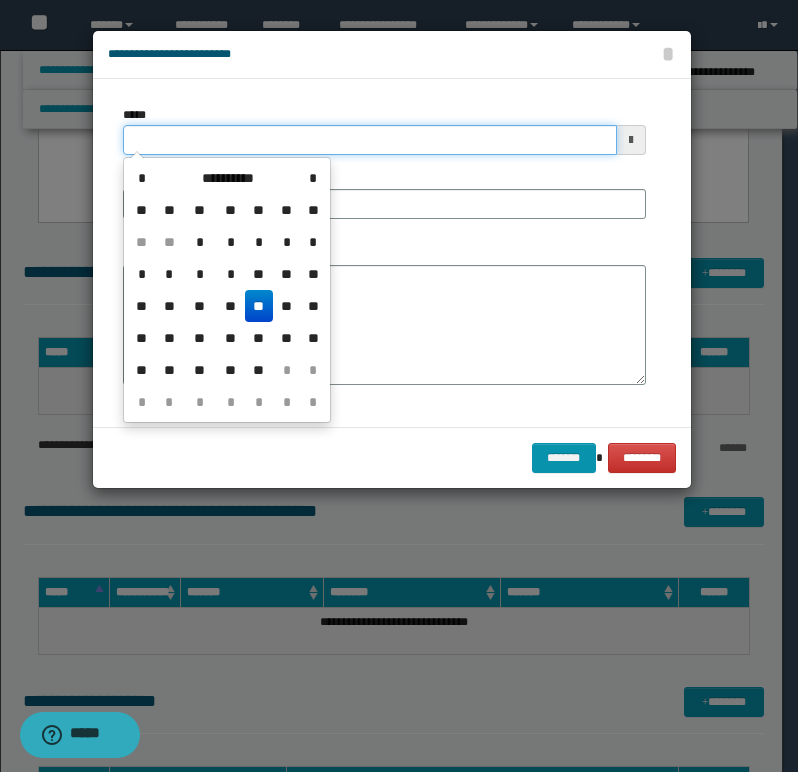 click on "*****" at bounding box center [370, 140] 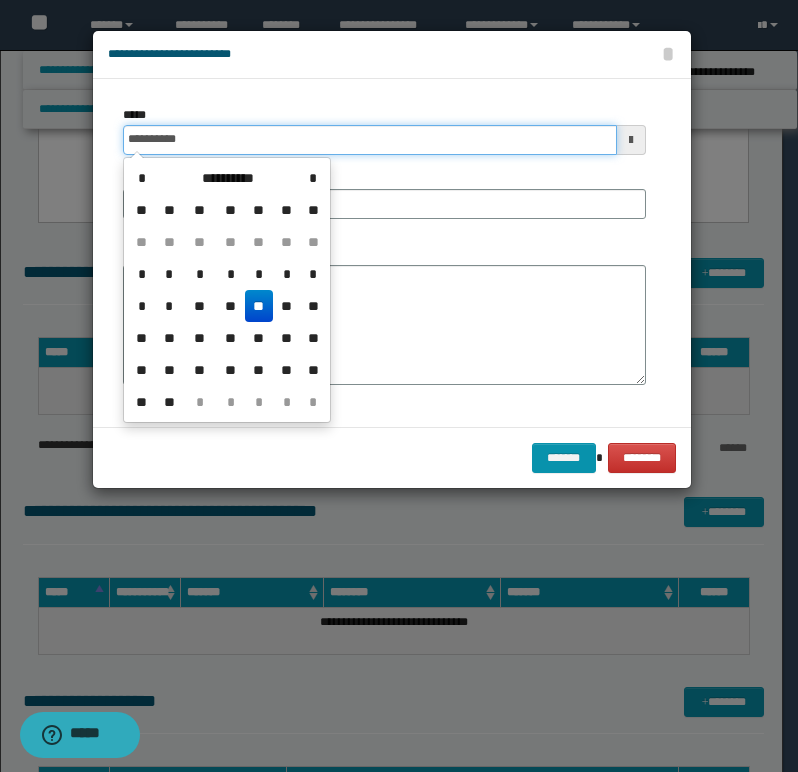 click on "**********" at bounding box center [370, 140] 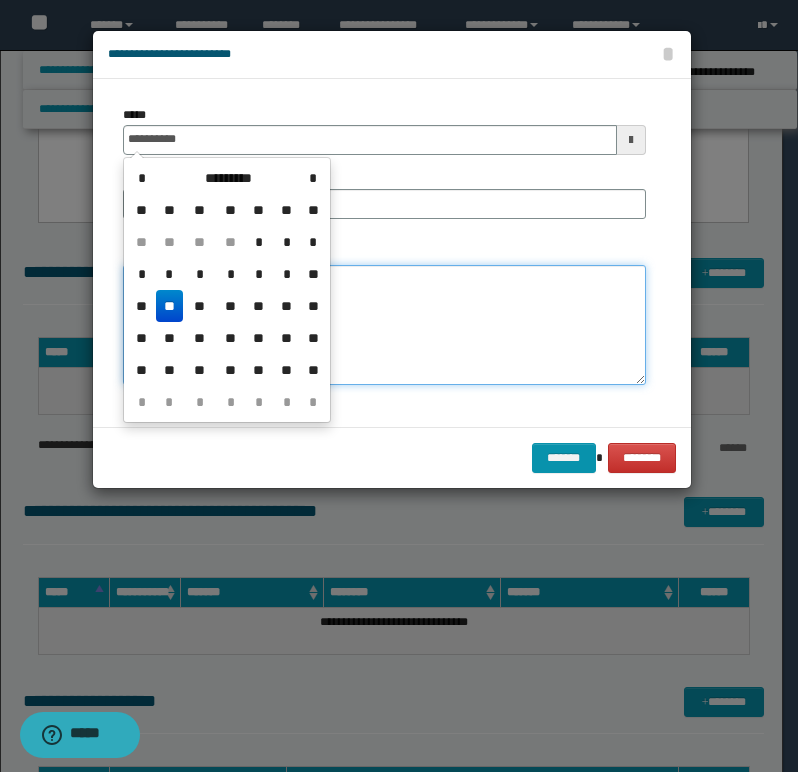 type on "**********" 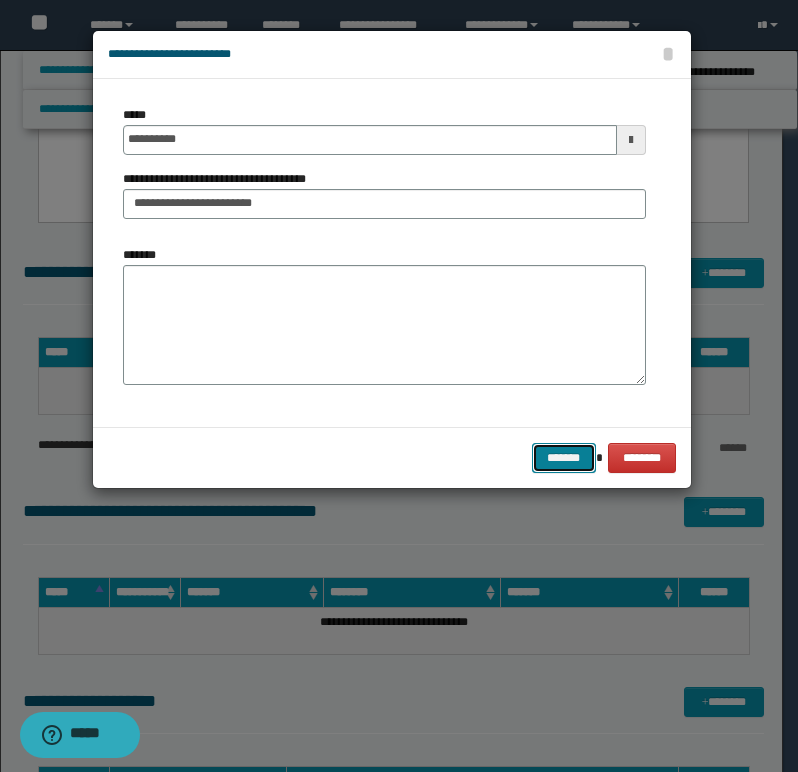 click on "*******" at bounding box center [564, 458] 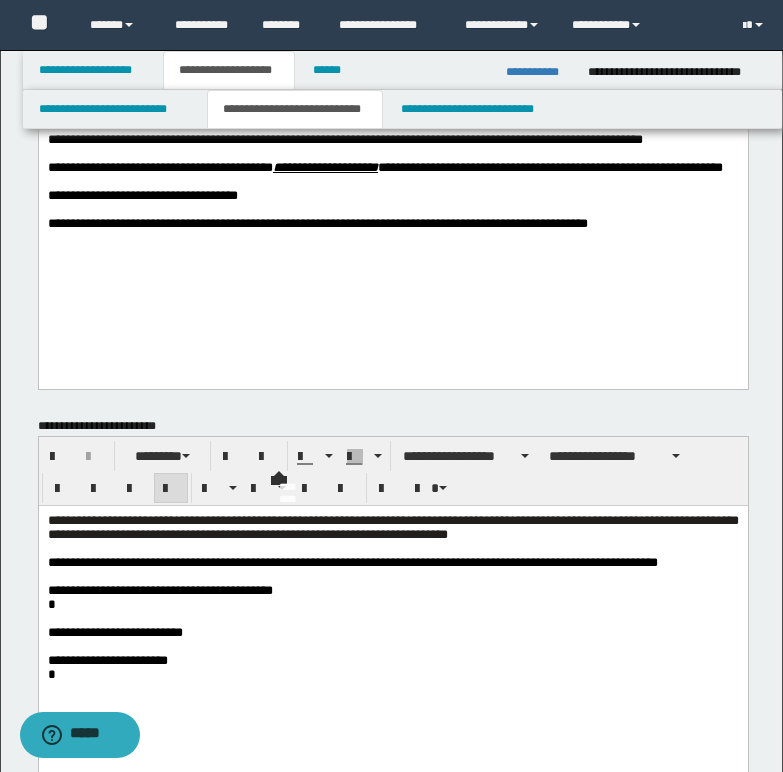 scroll, scrollTop: 43, scrollLeft: 0, axis: vertical 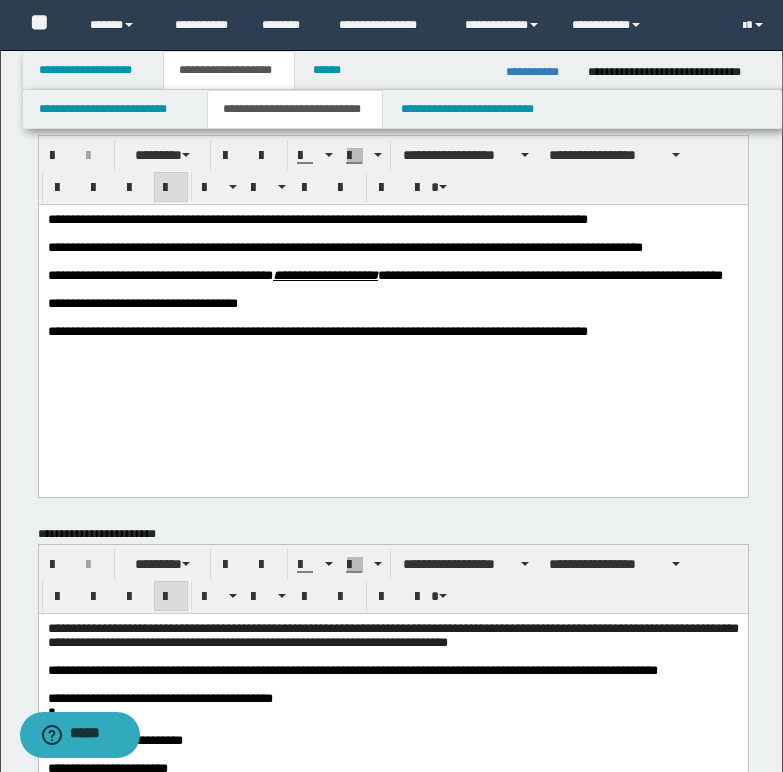 click on "**********" at bounding box center [317, 330] 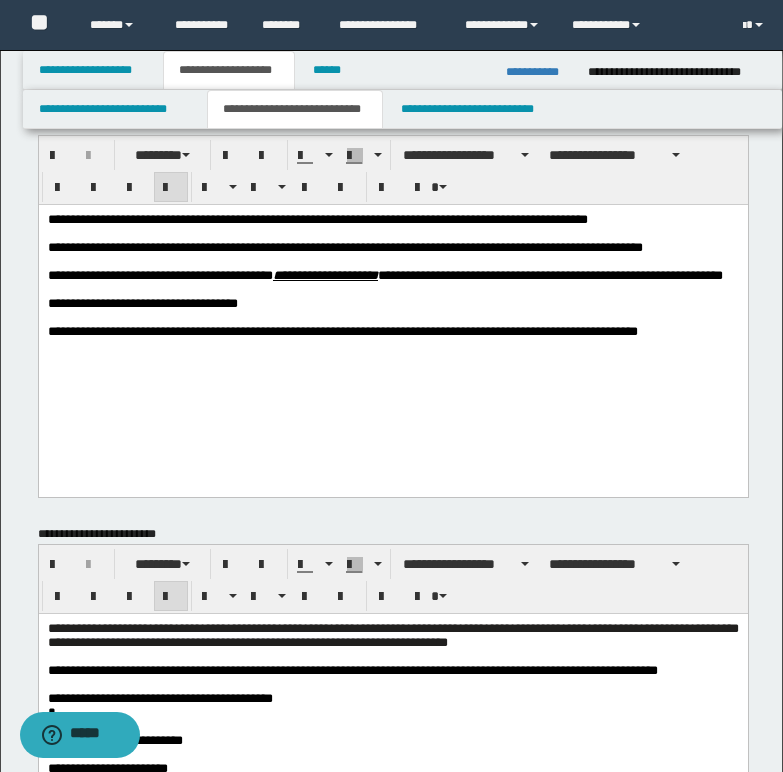 click on "**********" at bounding box center [392, 331] 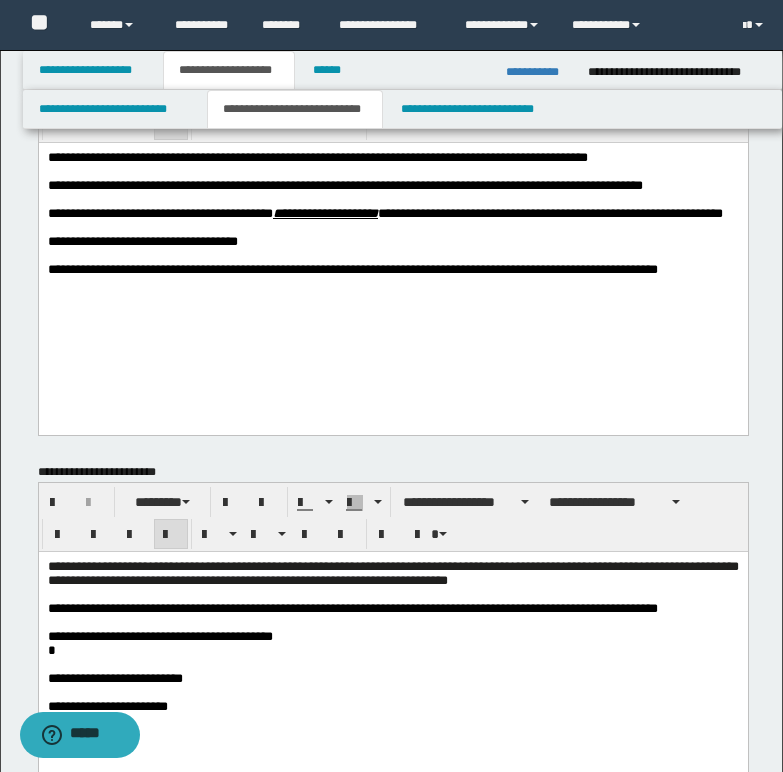 scroll, scrollTop: 143, scrollLeft: 0, axis: vertical 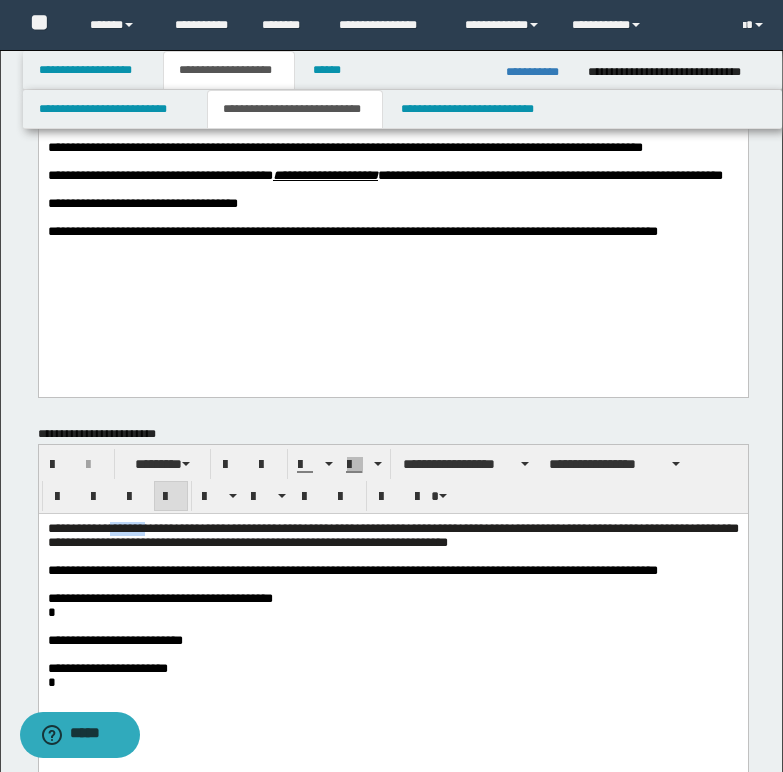 drag, startPoint x: 114, startPoint y: 522, endPoint x: 177, endPoint y: 521, distance: 63.007935 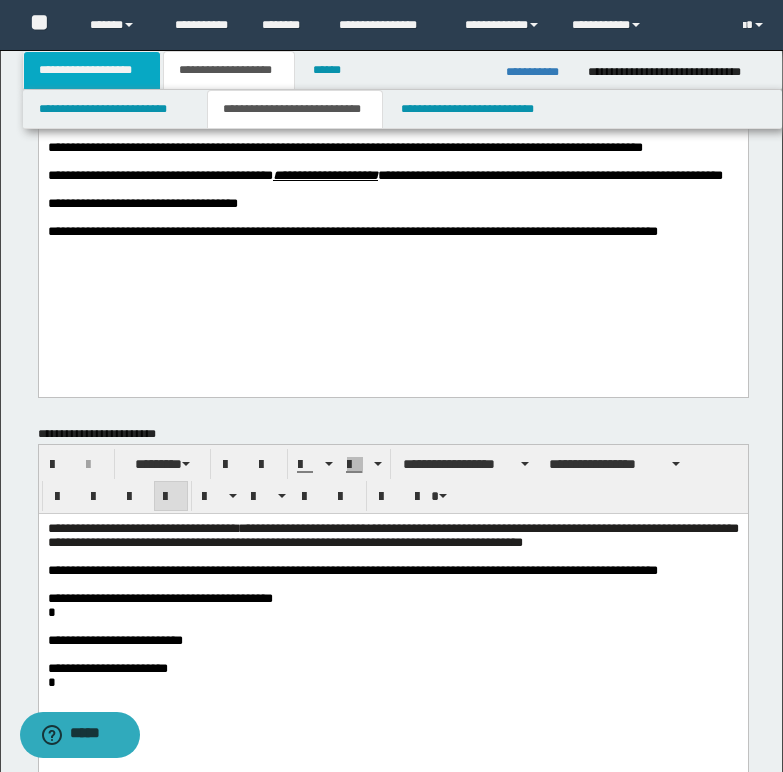 click on "**********" at bounding box center [92, 70] 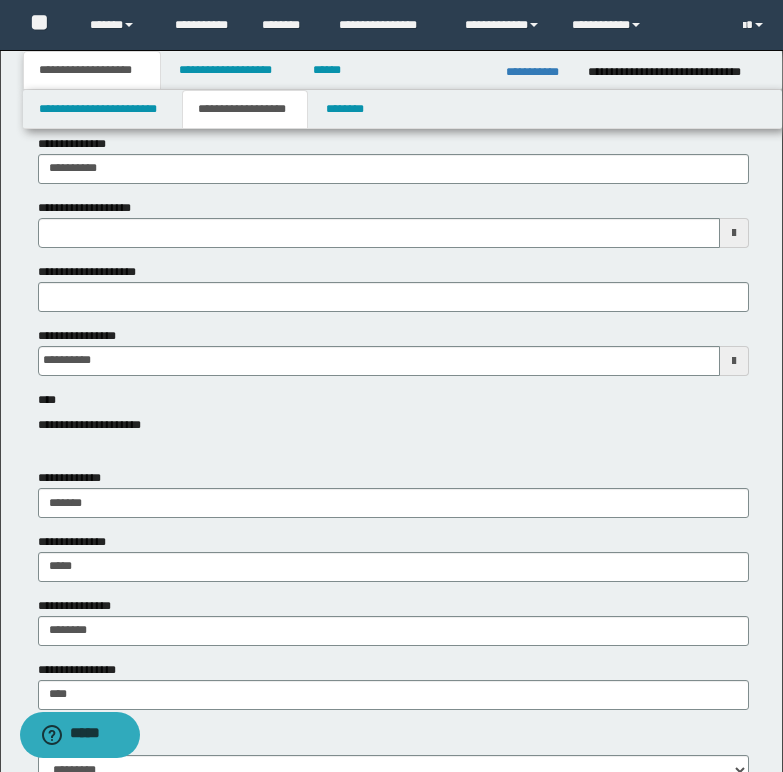 type 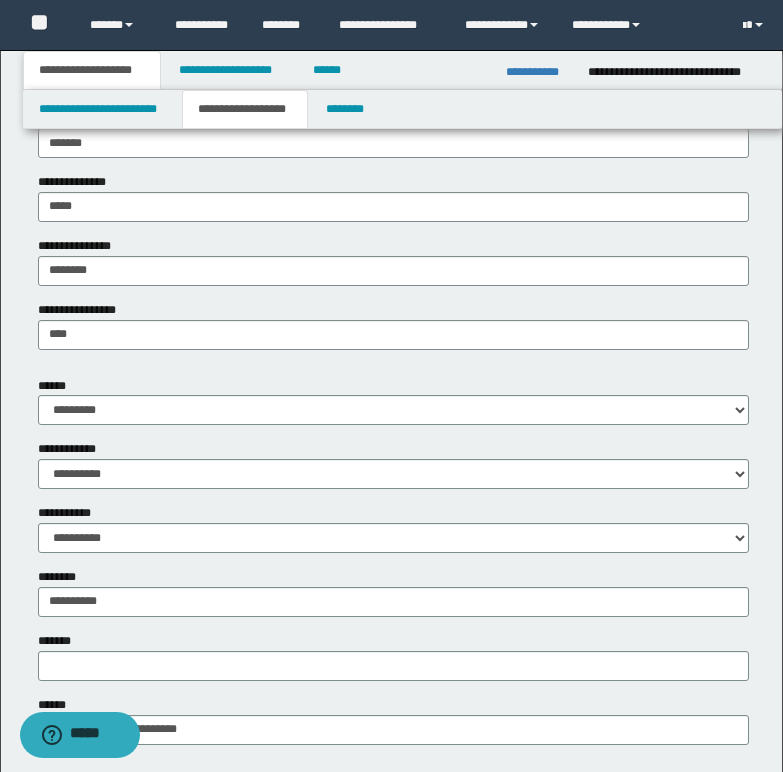 scroll, scrollTop: 543, scrollLeft: 0, axis: vertical 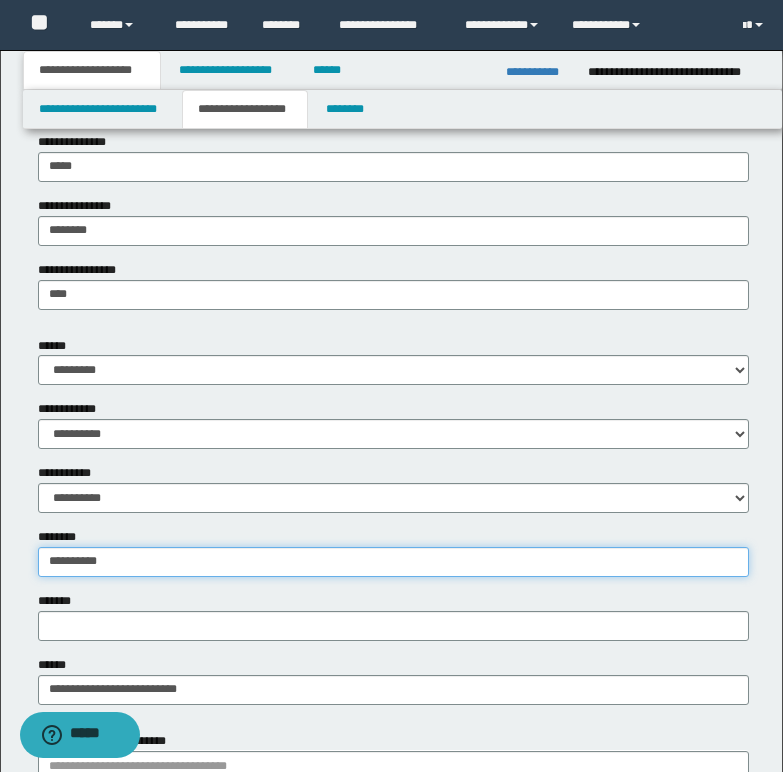 drag, startPoint x: 44, startPoint y: 560, endPoint x: 139, endPoint y: 560, distance: 95 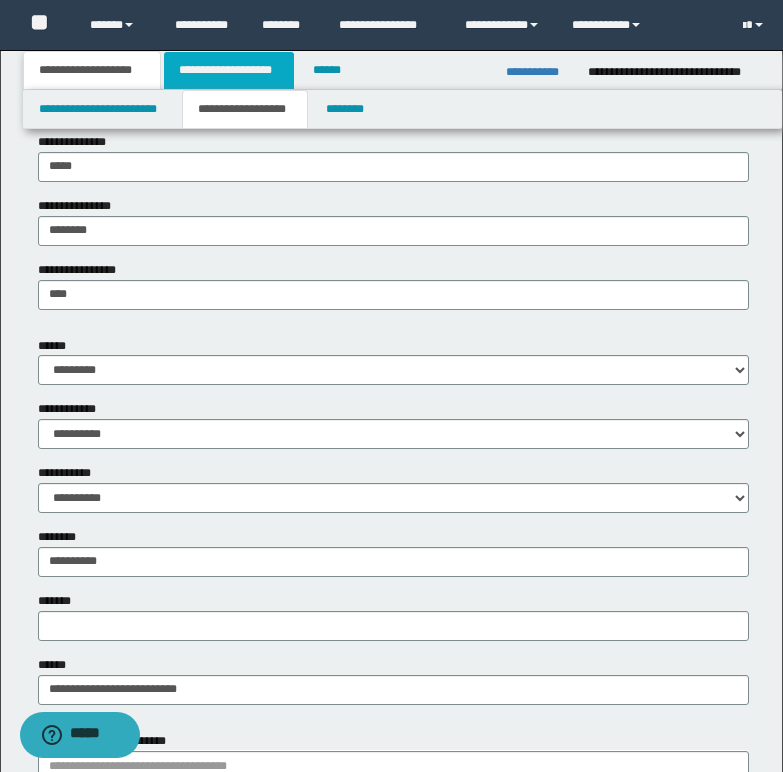 click on "**********" at bounding box center [229, 70] 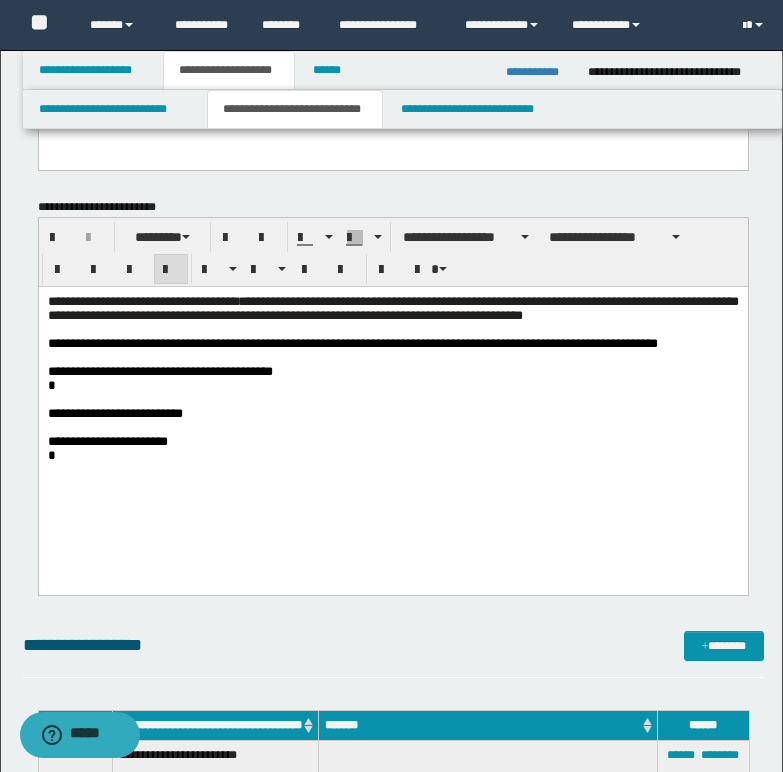 scroll, scrollTop: 343, scrollLeft: 0, axis: vertical 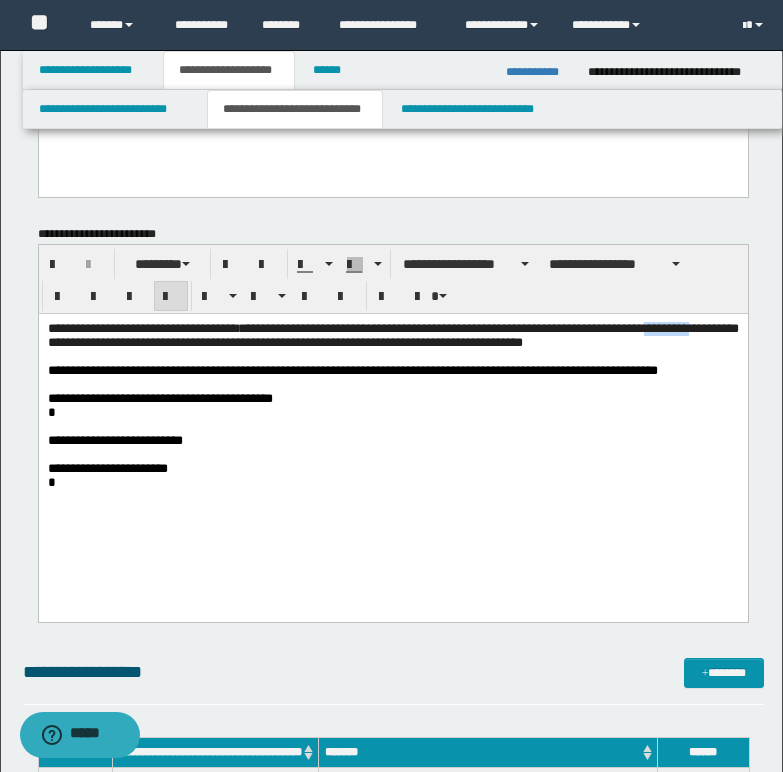 drag, startPoint x: 95, startPoint y: 345, endPoint x: 154, endPoint y: 340, distance: 59.211487 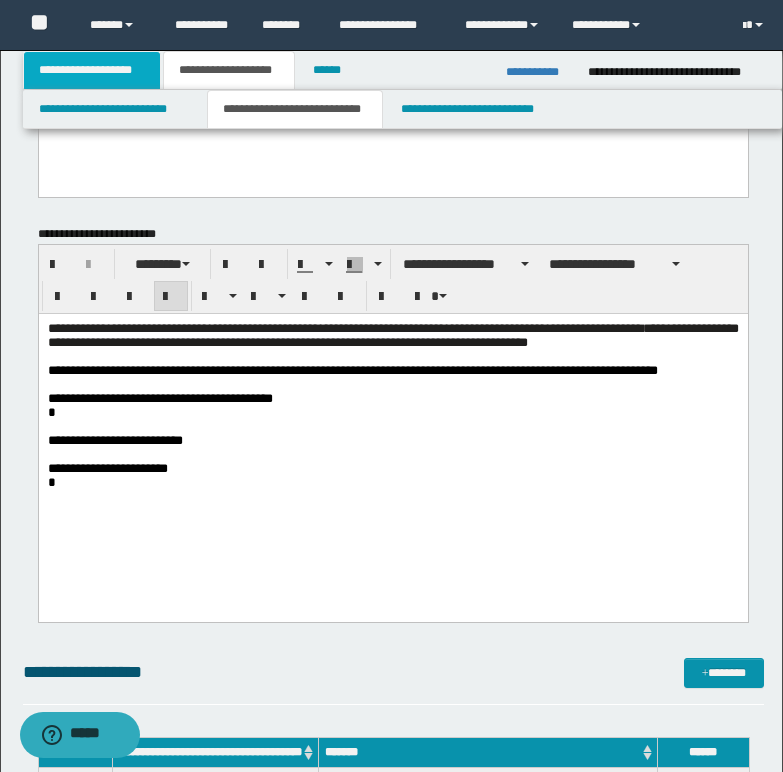click on "**********" at bounding box center [92, 70] 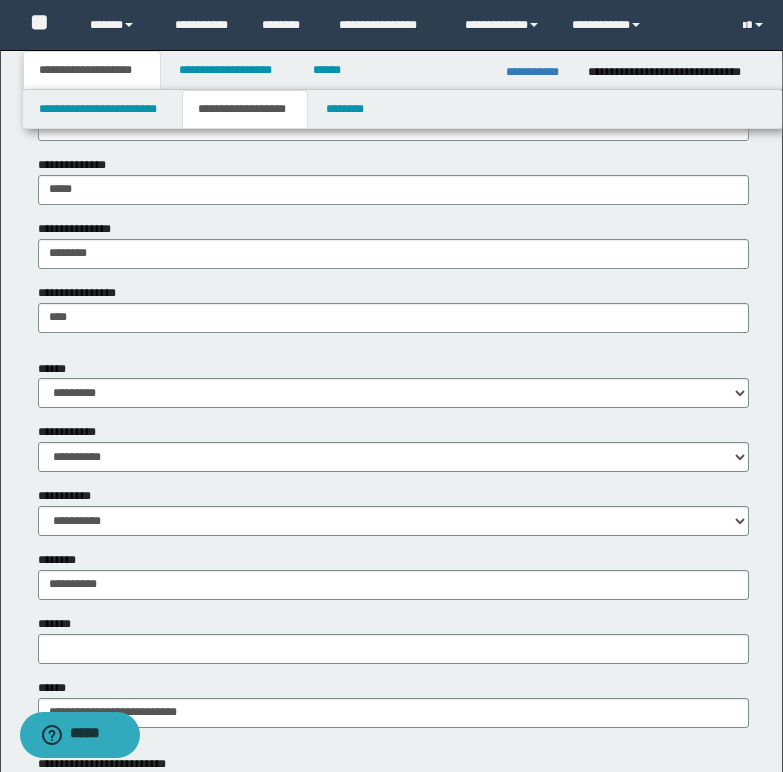 scroll, scrollTop: 643, scrollLeft: 0, axis: vertical 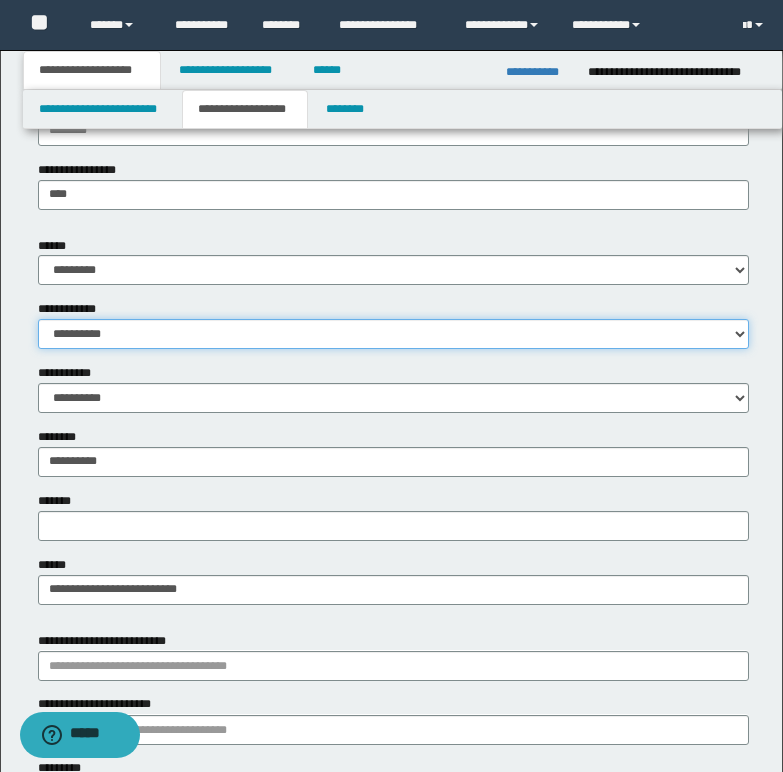 click on "**********" at bounding box center [393, 334] 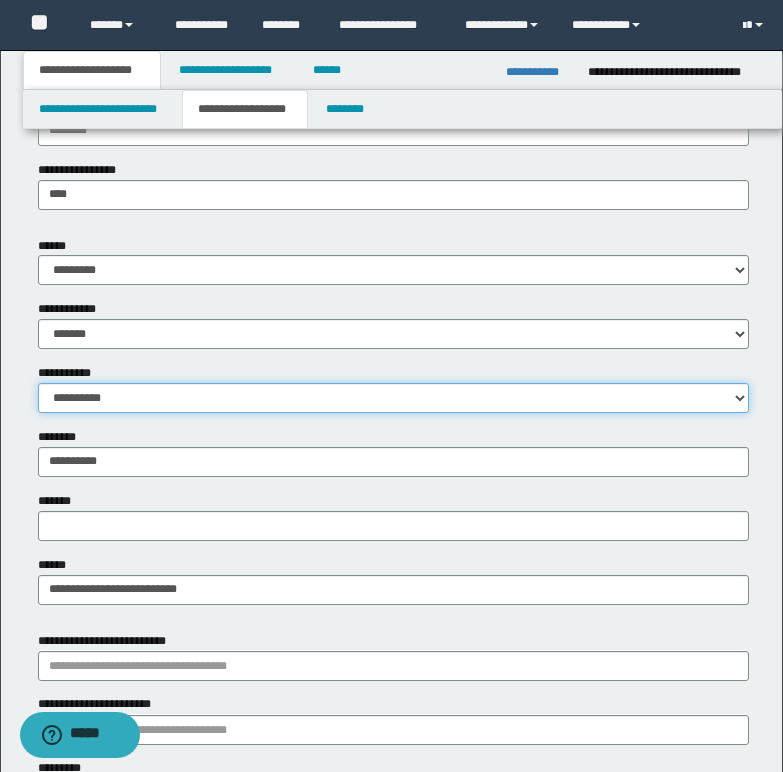 click on "**********" at bounding box center (393, 398) 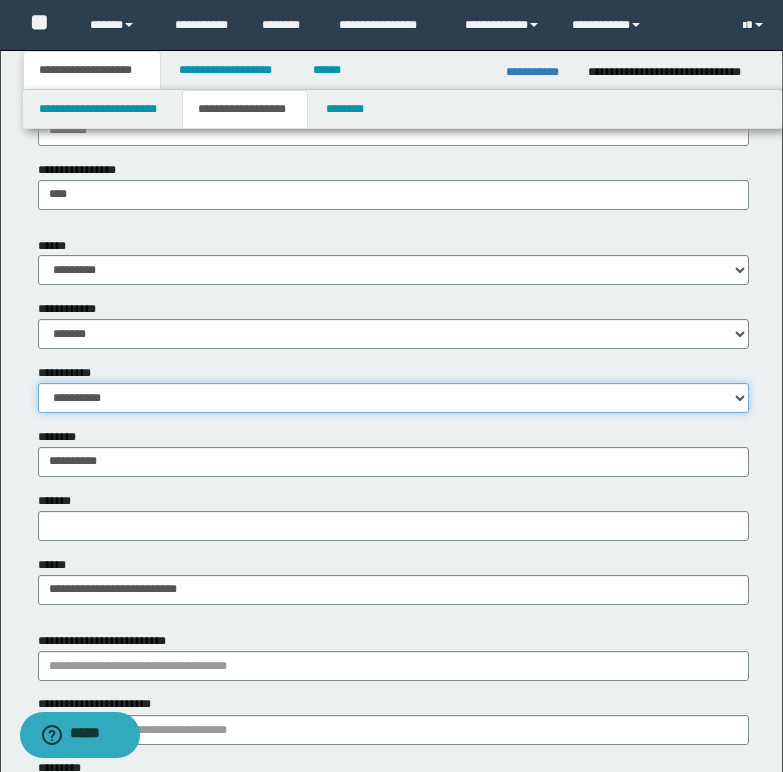 select on "*" 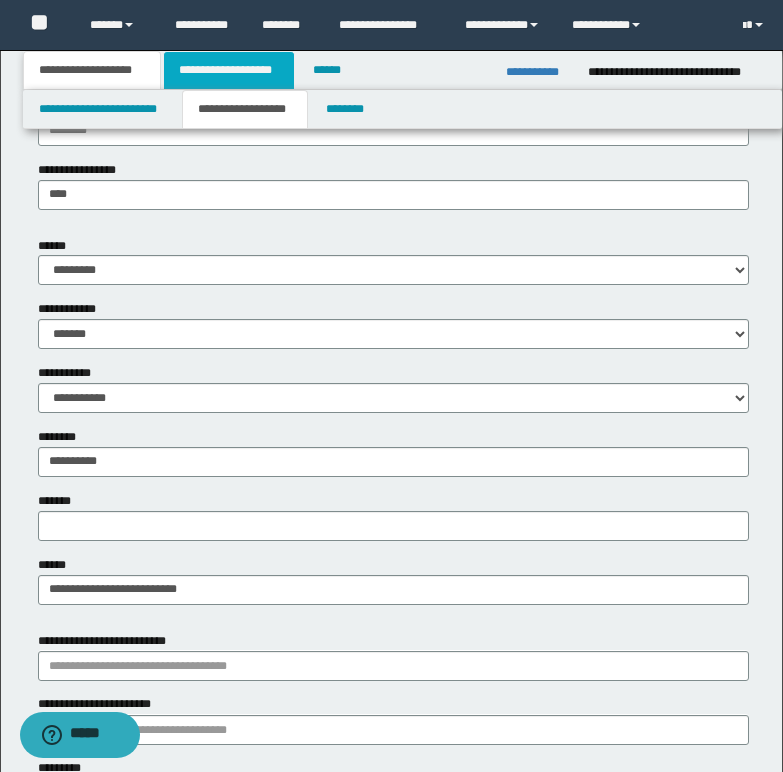 click on "**********" at bounding box center [229, 70] 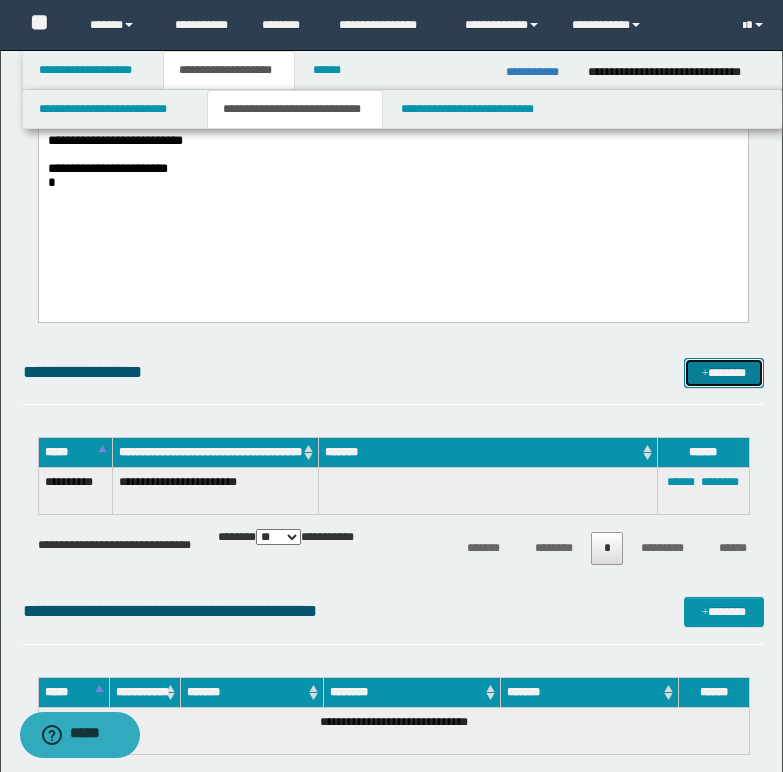 click on "*******" at bounding box center [724, 373] 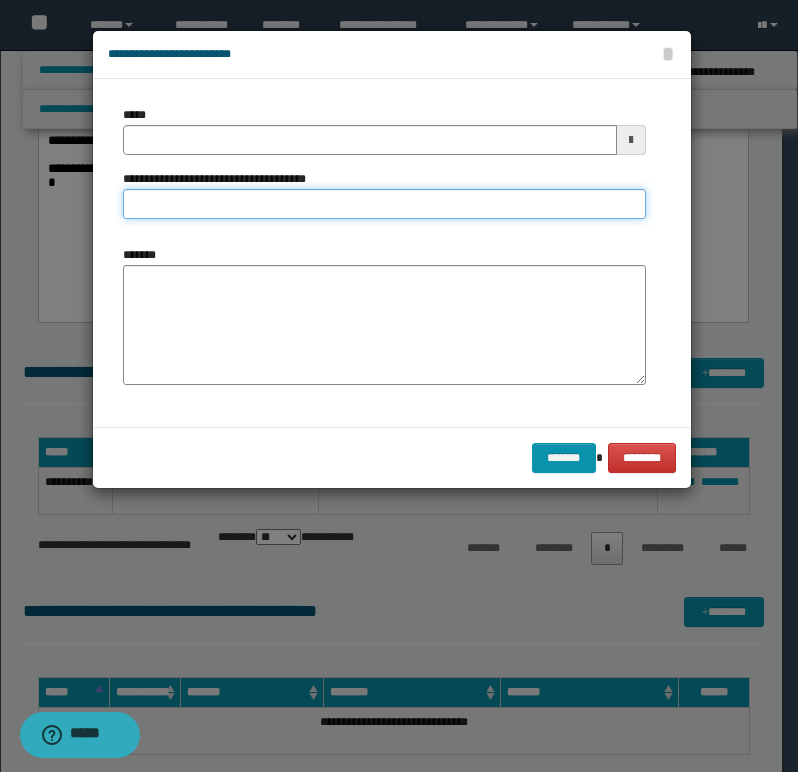 click on "**********" at bounding box center [384, 204] 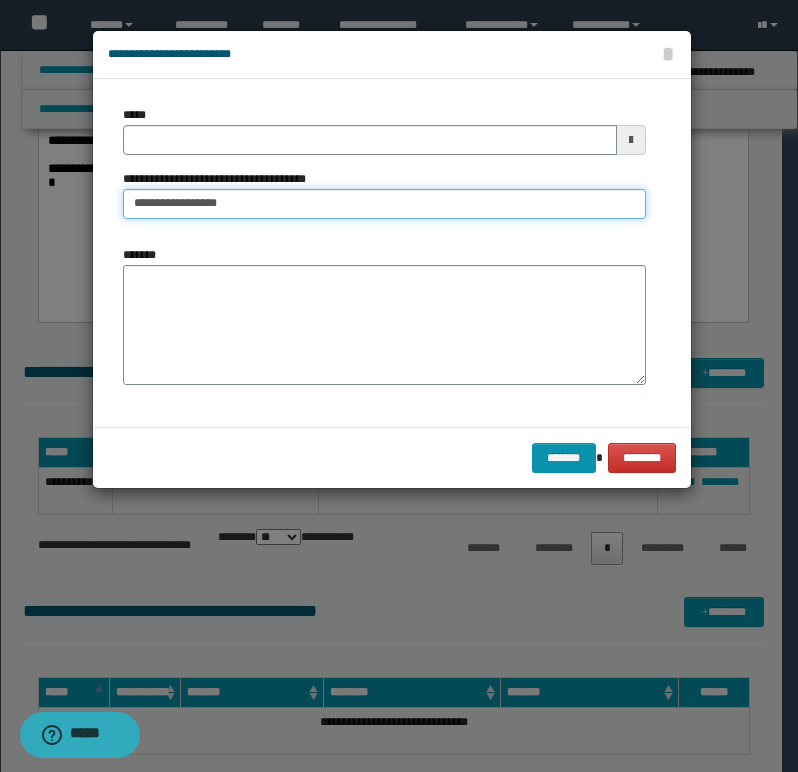 type on "**********" 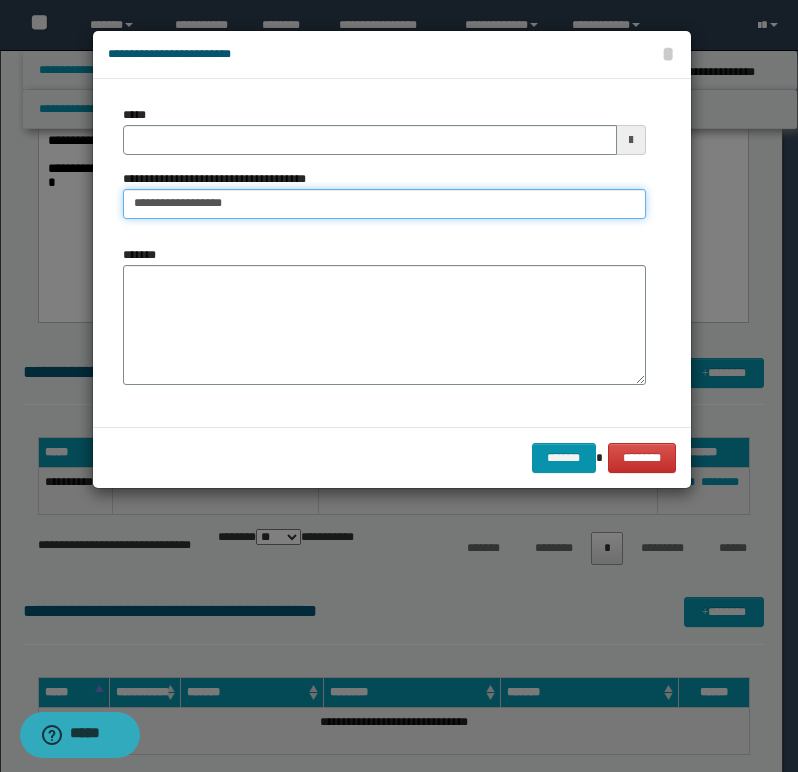 type 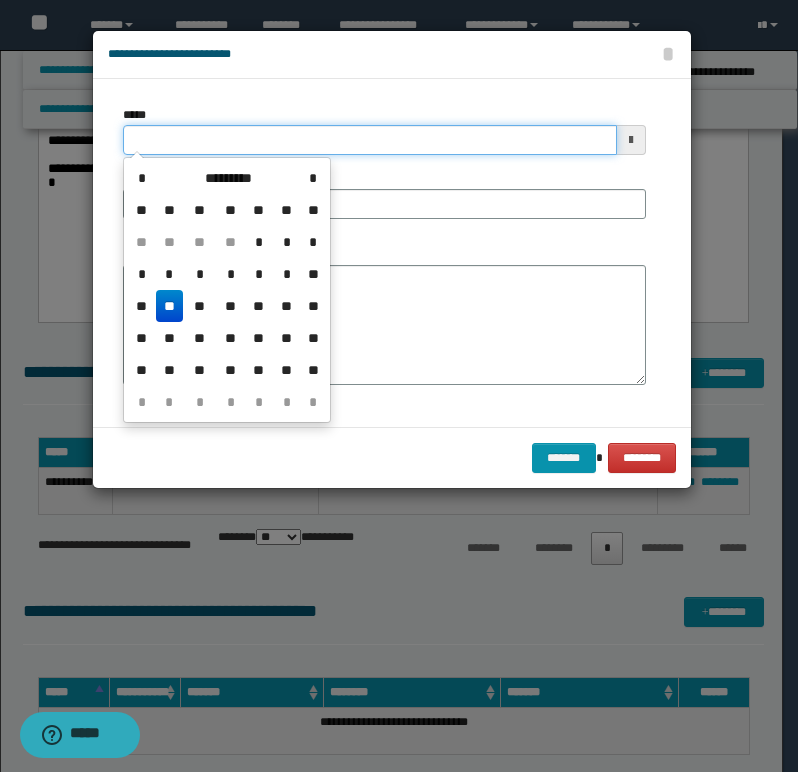 click on "*****" at bounding box center (370, 140) 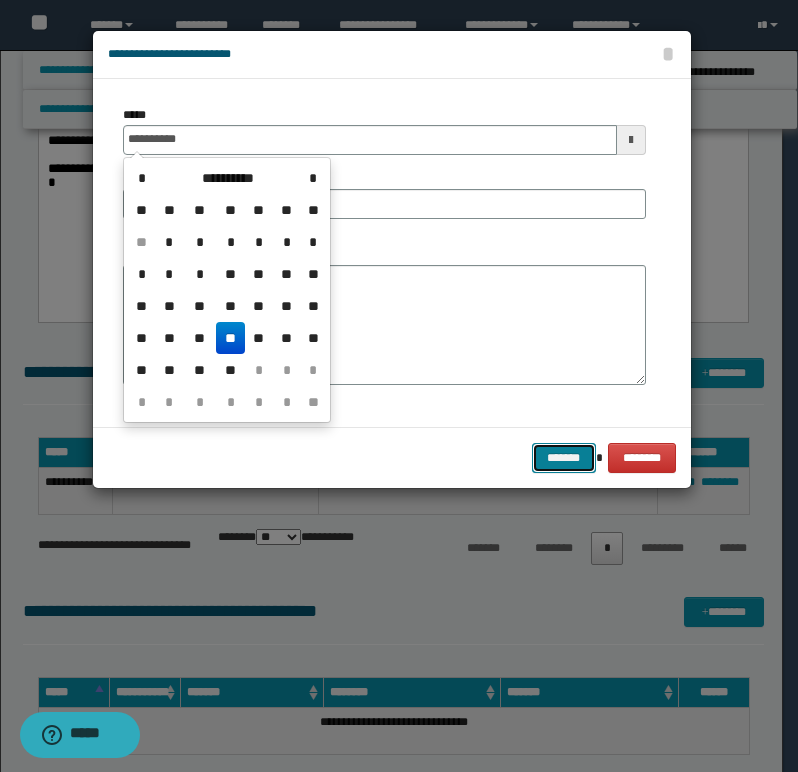 click on "*******" at bounding box center (564, 458) 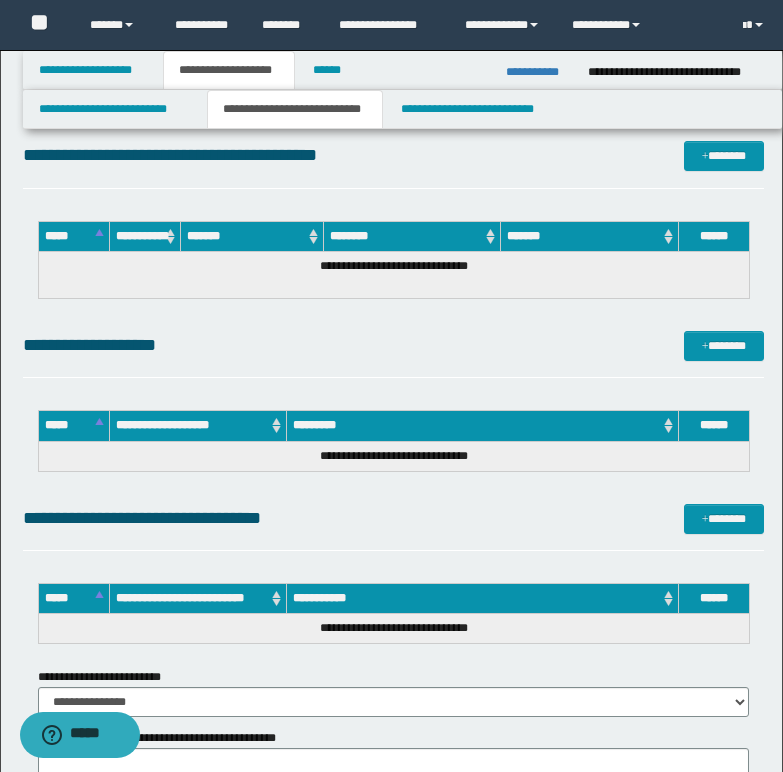 scroll, scrollTop: 1143, scrollLeft: 0, axis: vertical 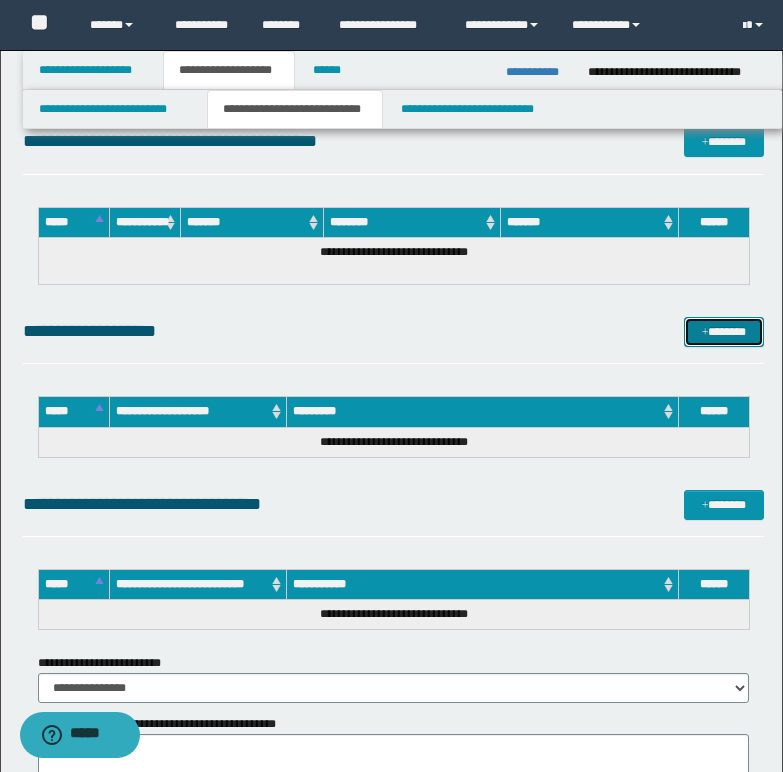 click on "*******" at bounding box center [724, 332] 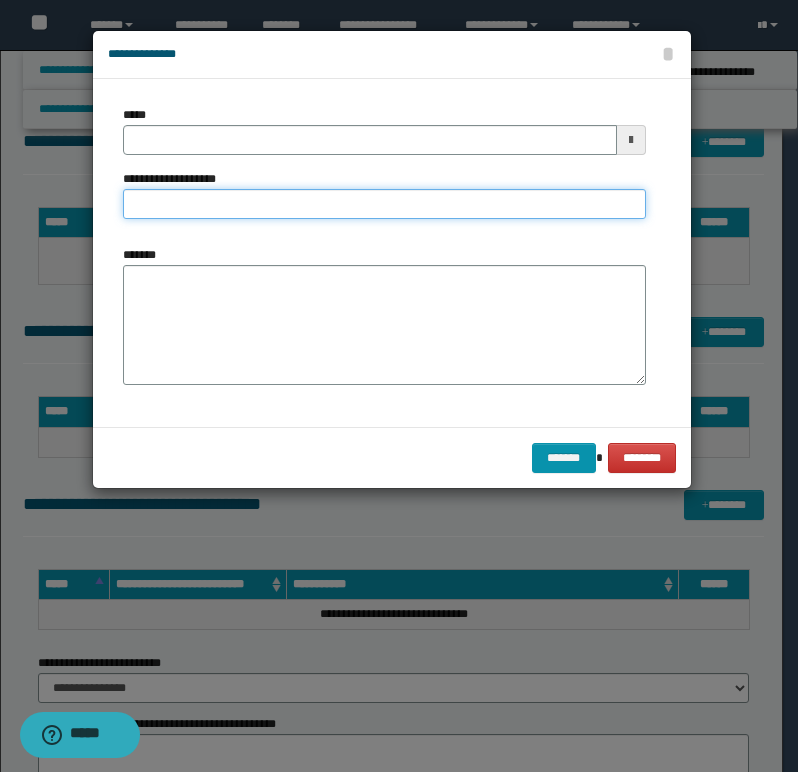 click on "**********" at bounding box center [384, 204] 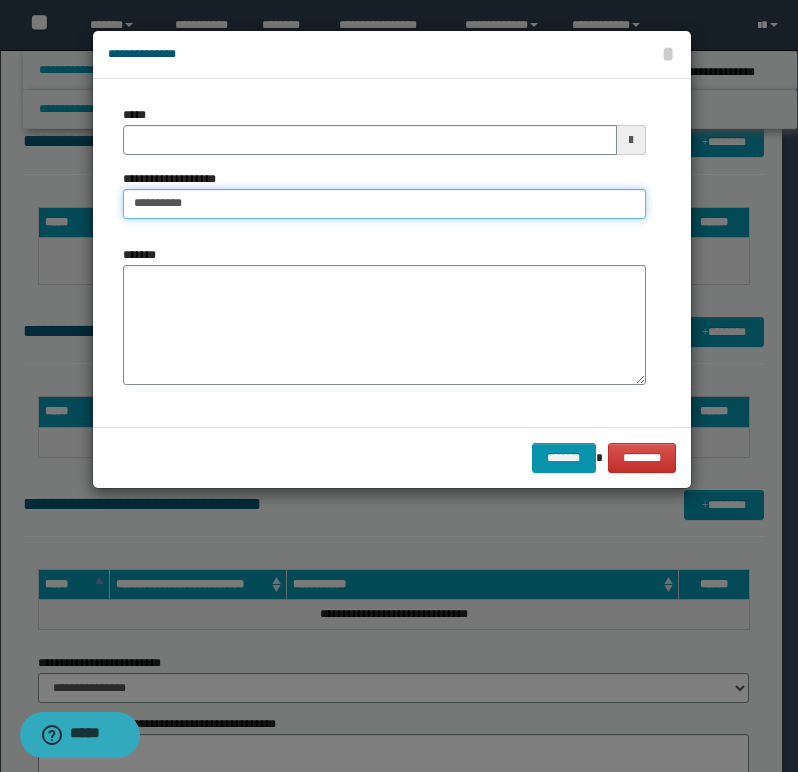 type on "**********" 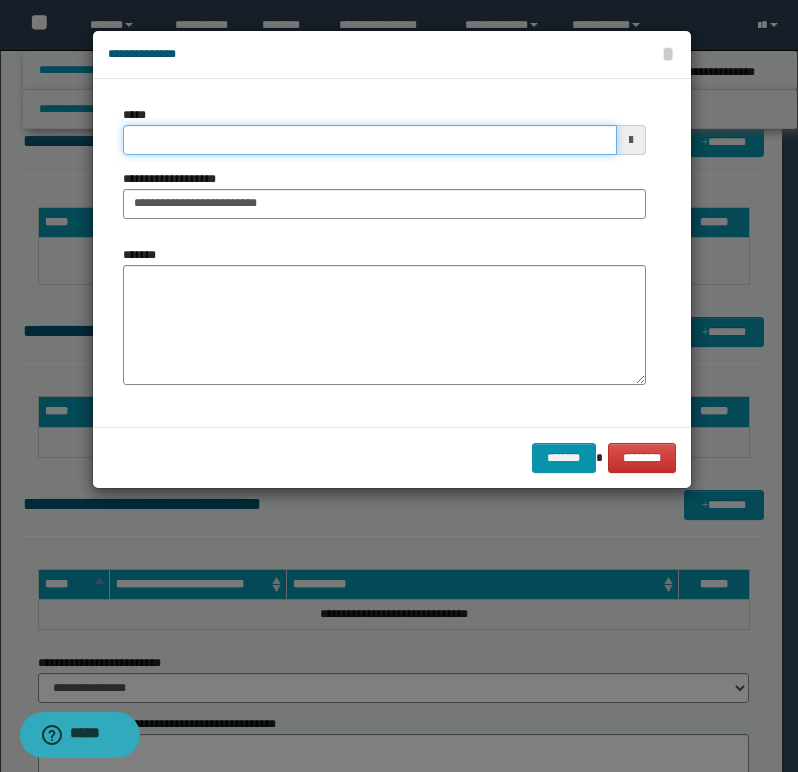 click on "*****" at bounding box center (370, 140) 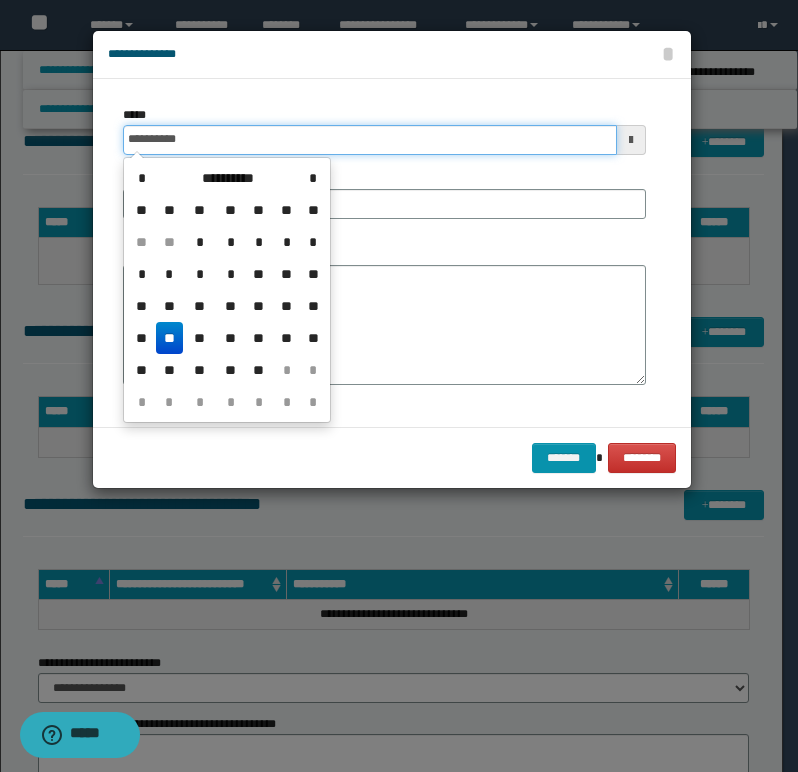 drag, startPoint x: 129, startPoint y: 139, endPoint x: 348, endPoint y: 123, distance: 219.5837 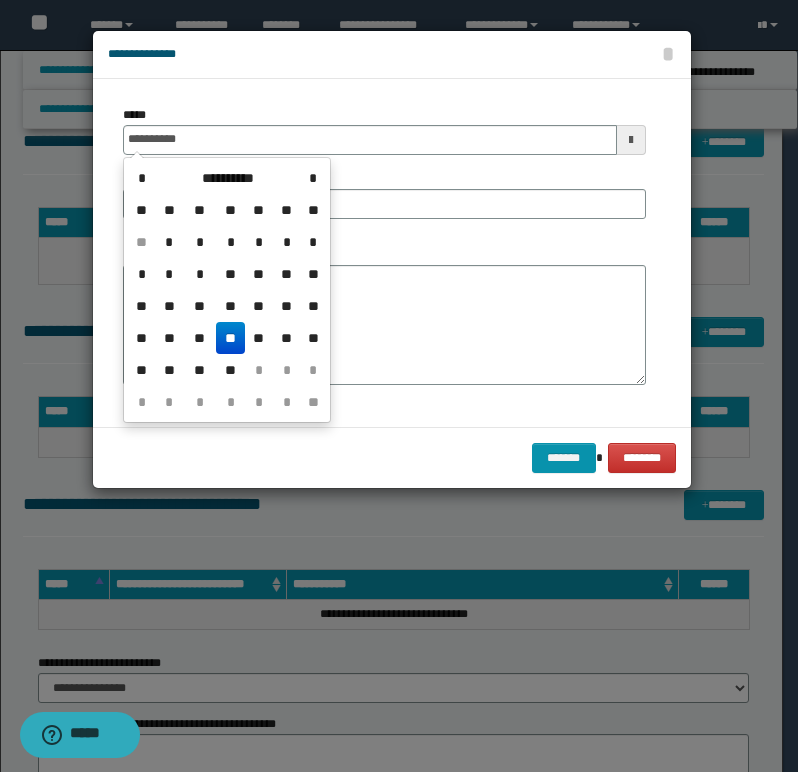 click on "**" at bounding box center [230, 338] 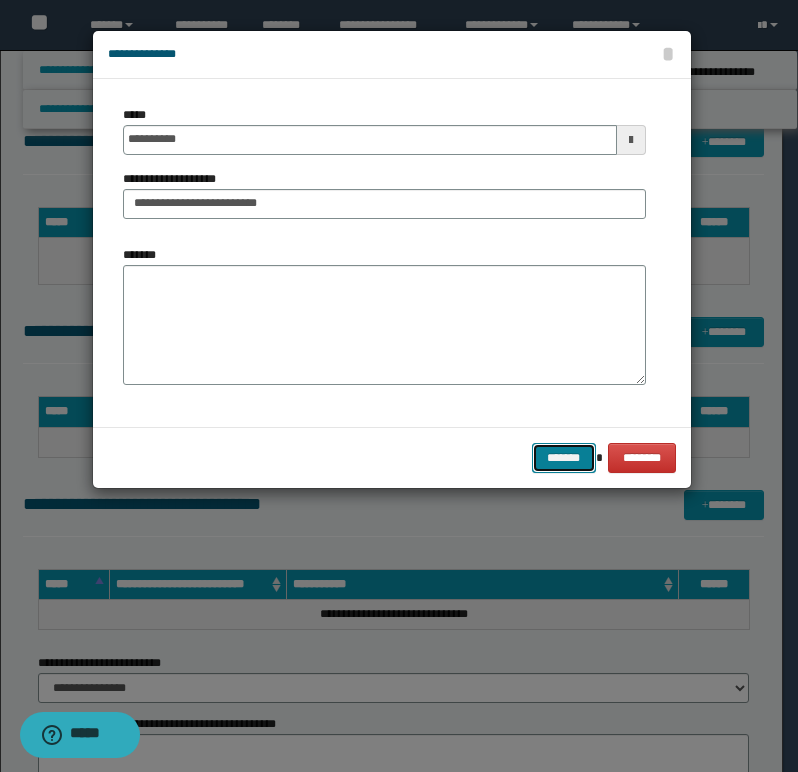 click on "*******" at bounding box center [564, 458] 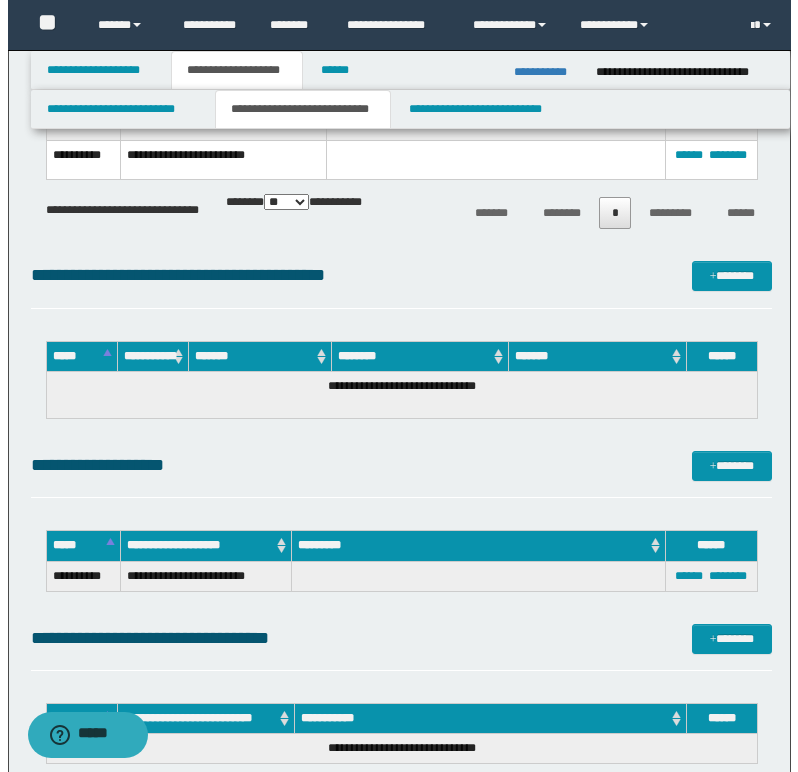 scroll, scrollTop: 743, scrollLeft: 0, axis: vertical 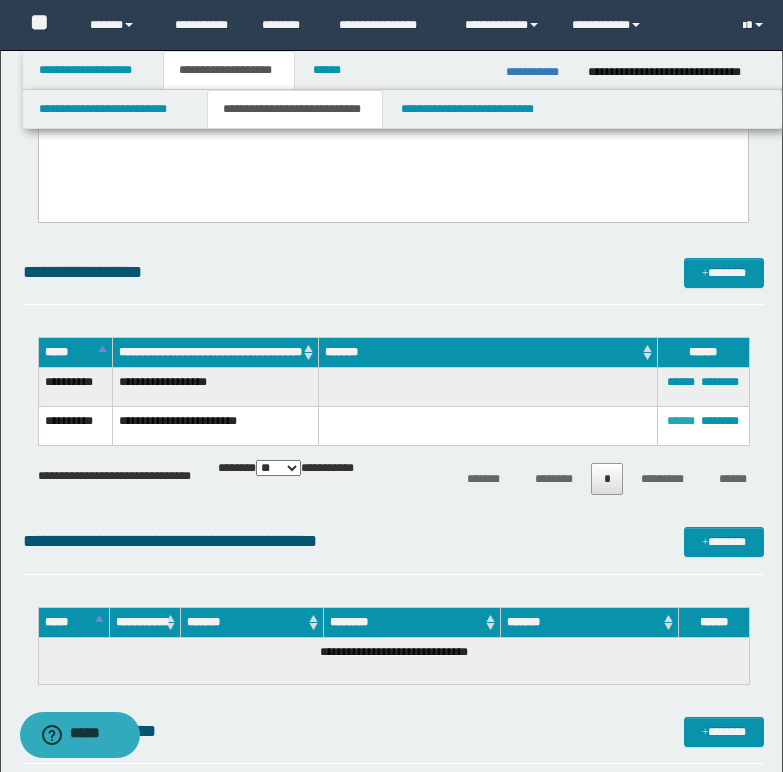click on "******" at bounding box center (681, 421) 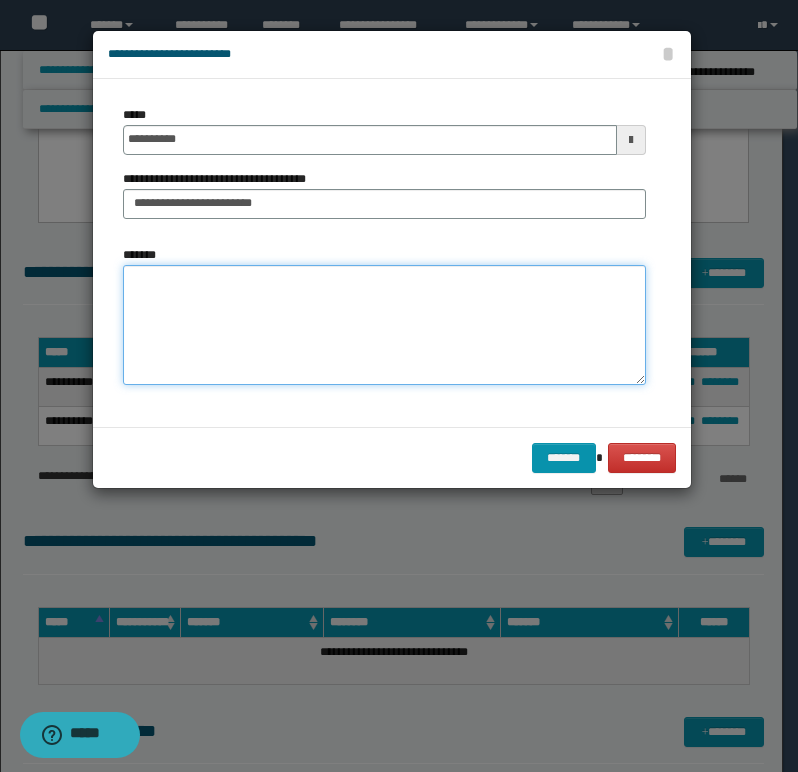 paste on "**********" 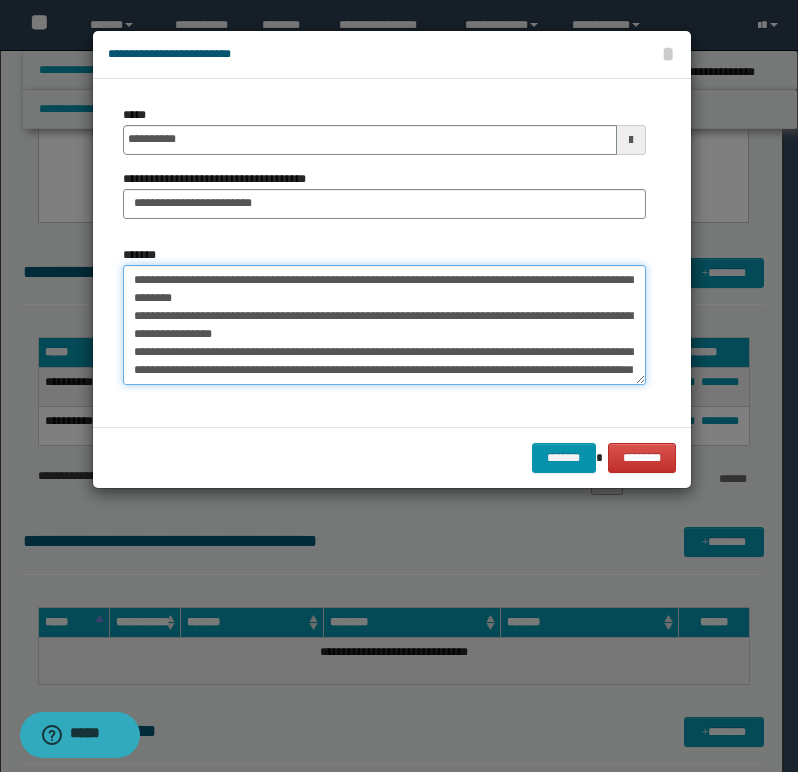 scroll, scrollTop: 84, scrollLeft: 0, axis: vertical 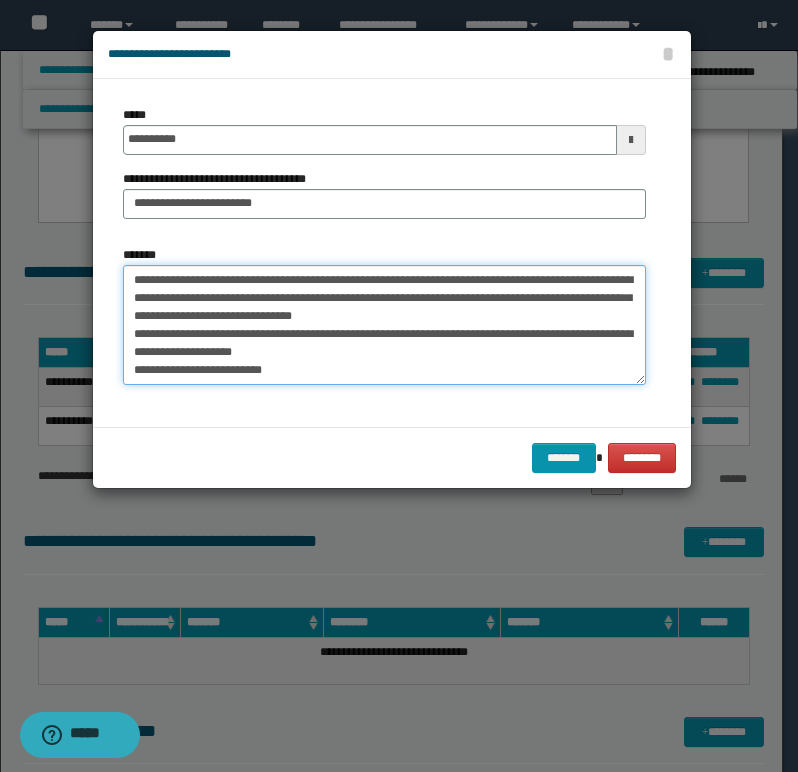 click on "**********" at bounding box center [384, 325] 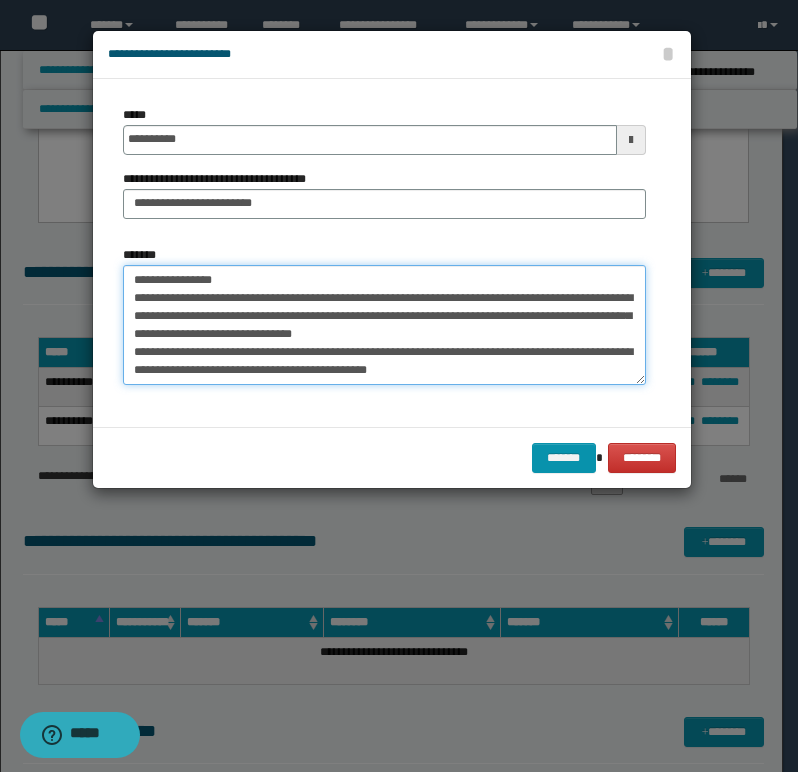 scroll, scrollTop: 72, scrollLeft: 0, axis: vertical 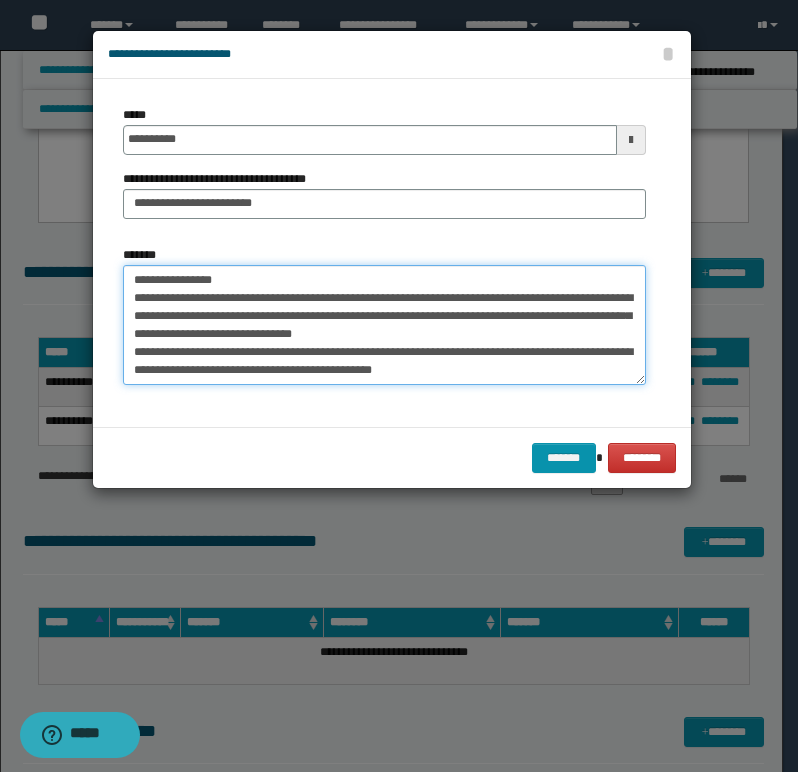 paste on "**********" 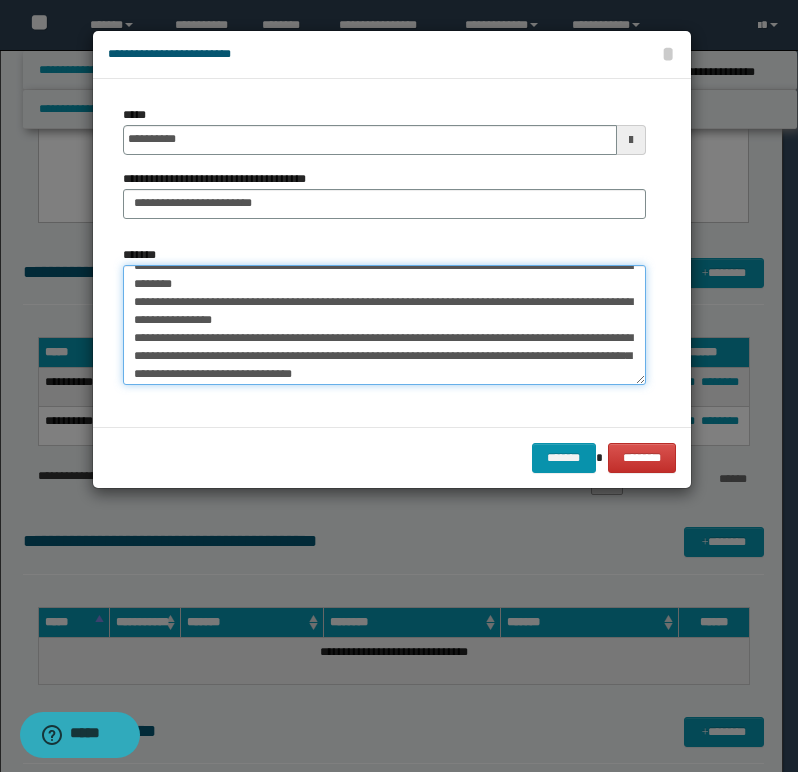 scroll, scrollTop: 0, scrollLeft: 0, axis: both 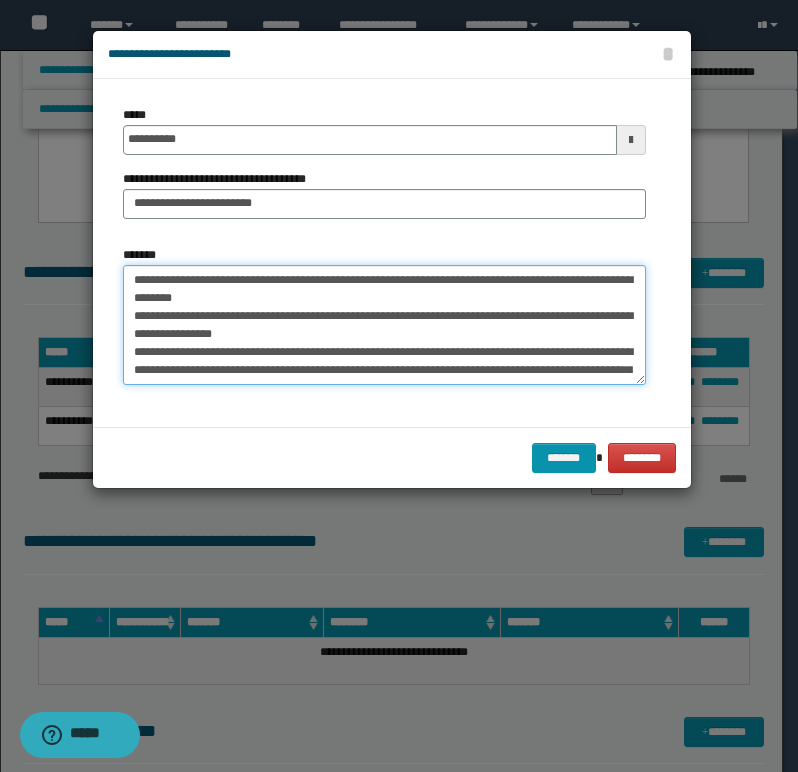 click on "*******" at bounding box center (384, 325) 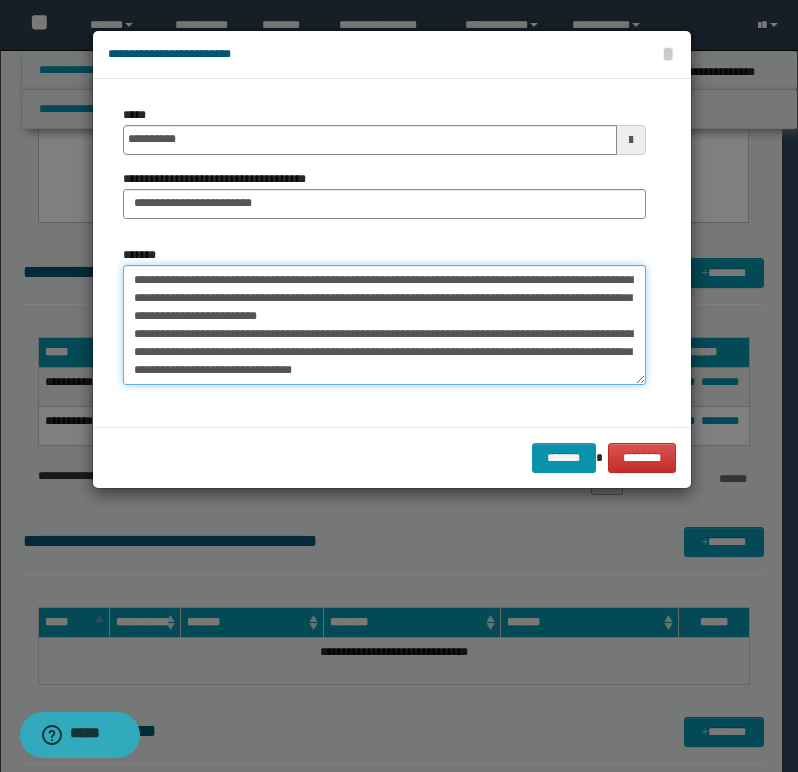 click on "*******" at bounding box center (384, 325) 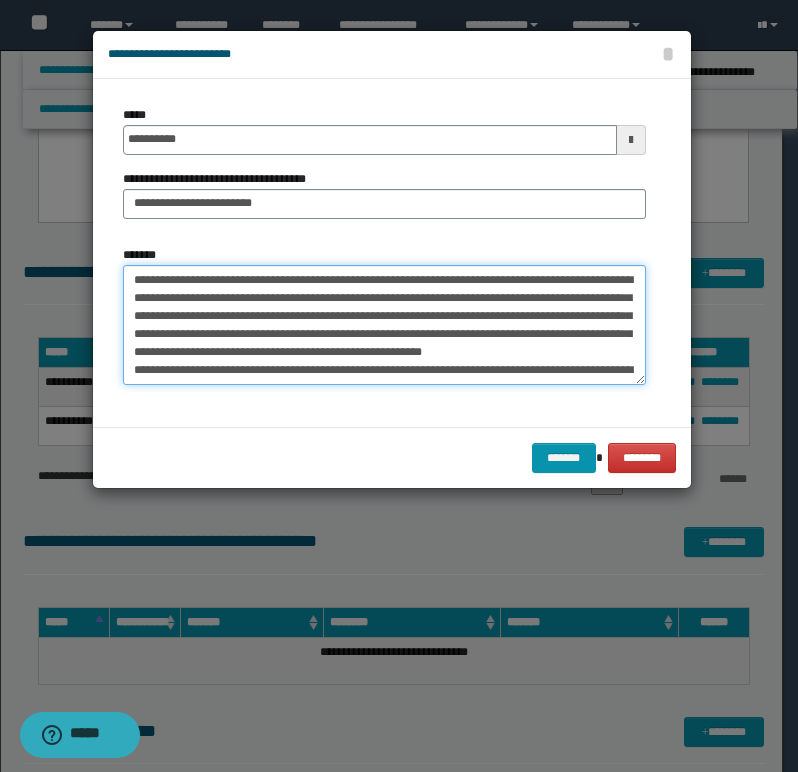 click on "*******" at bounding box center (384, 325) 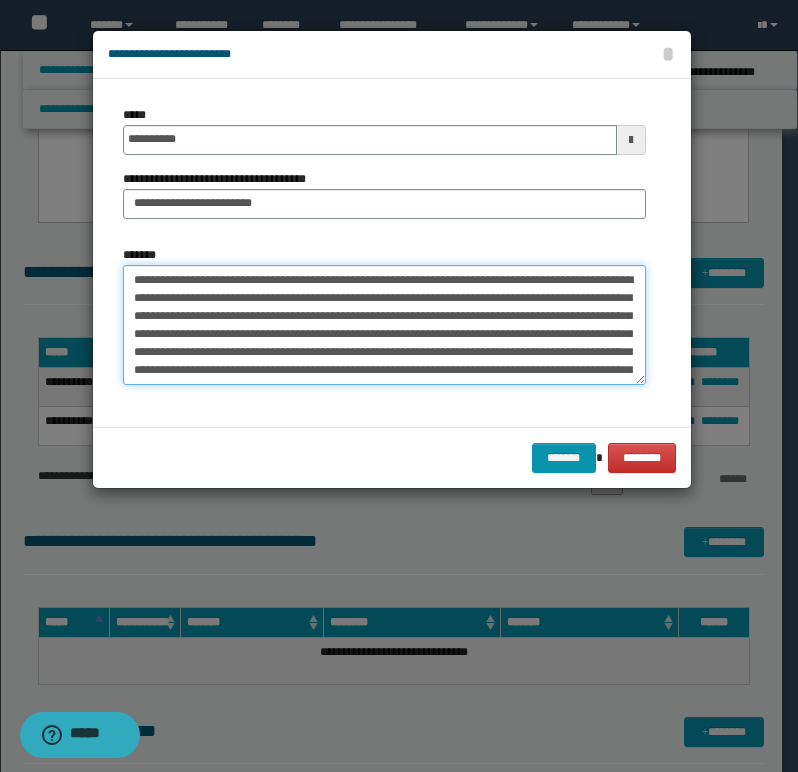 click on "*******" at bounding box center [384, 325] 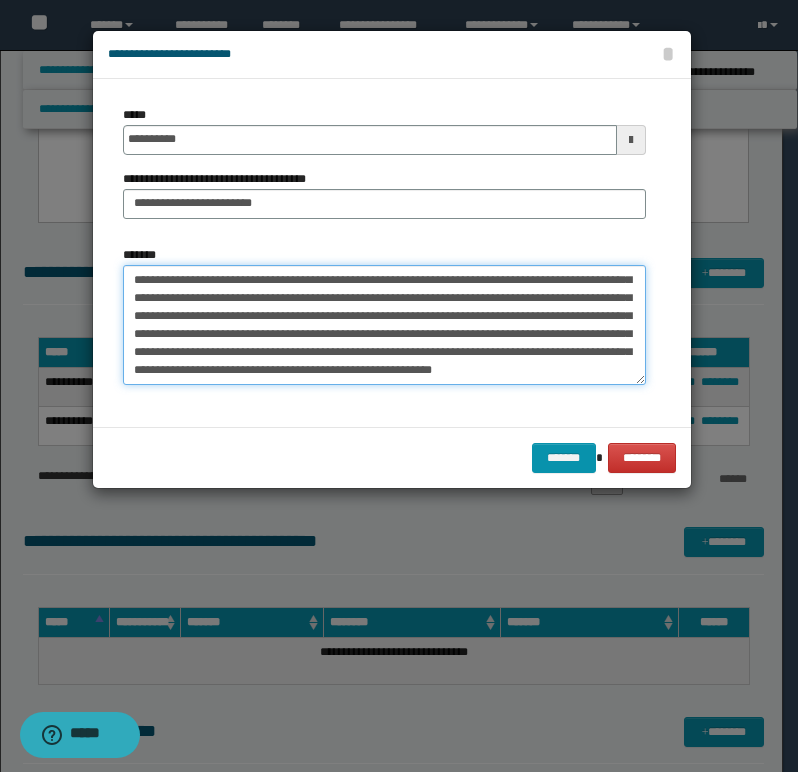 scroll, scrollTop: 144, scrollLeft: 0, axis: vertical 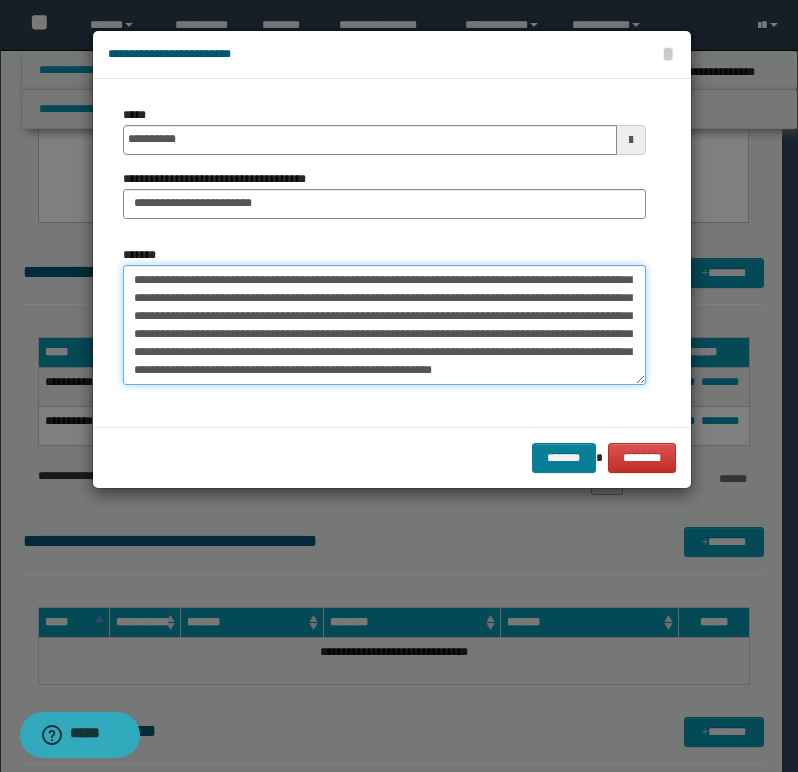 type on "**********" 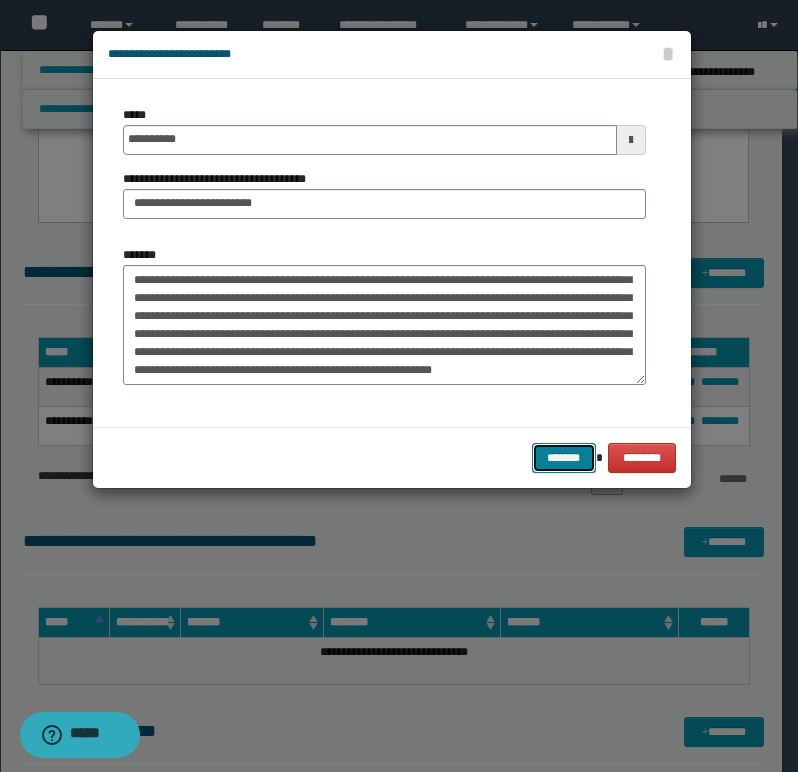 click on "*******" at bounding box center [564, 458] 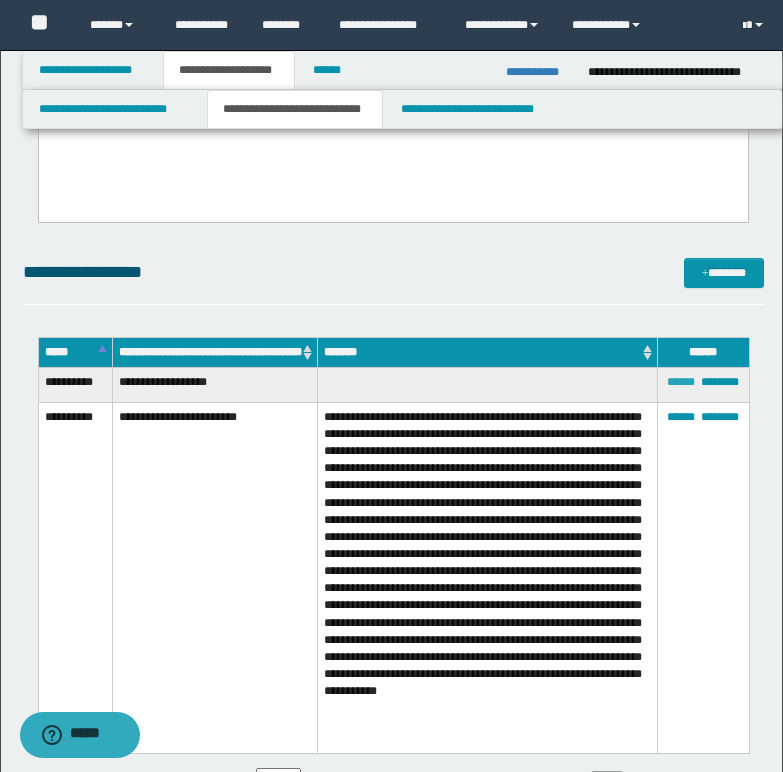 click on "******" at bounding box center [681, 382] 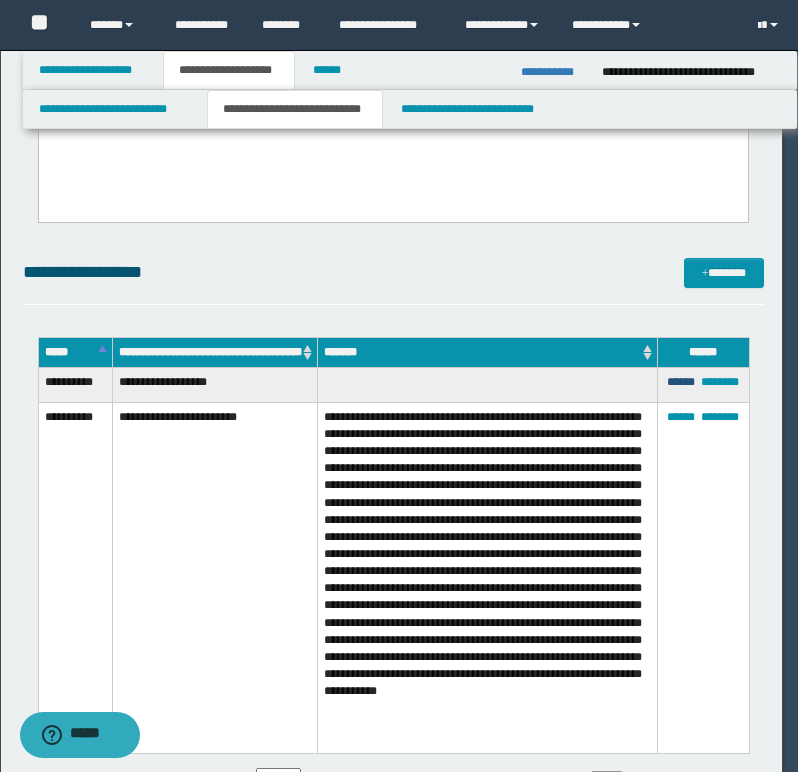 scroll, scrollTop: 0, scrollLeft: 0, axis: both 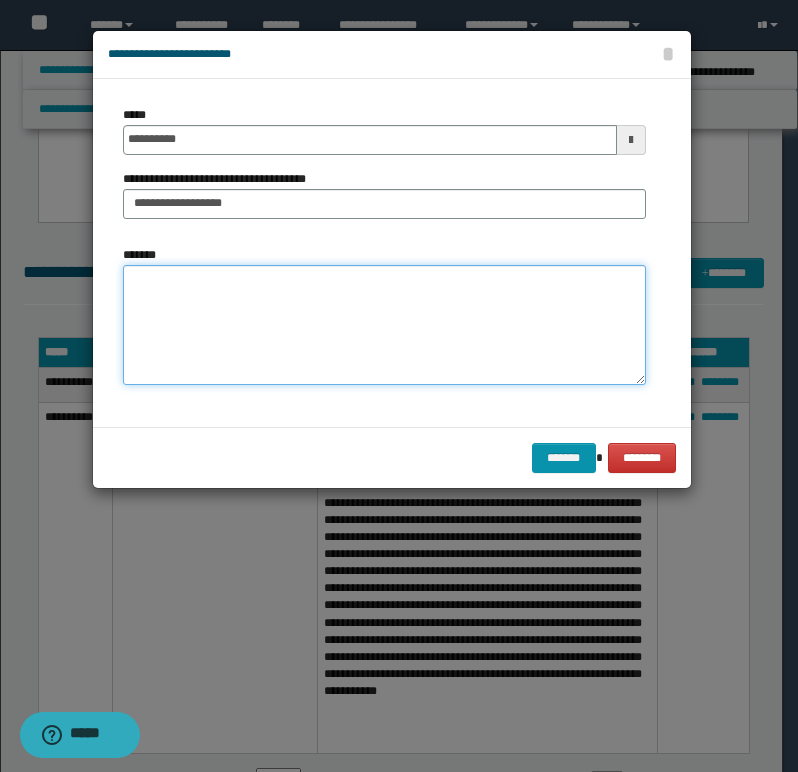 paste on "**********" 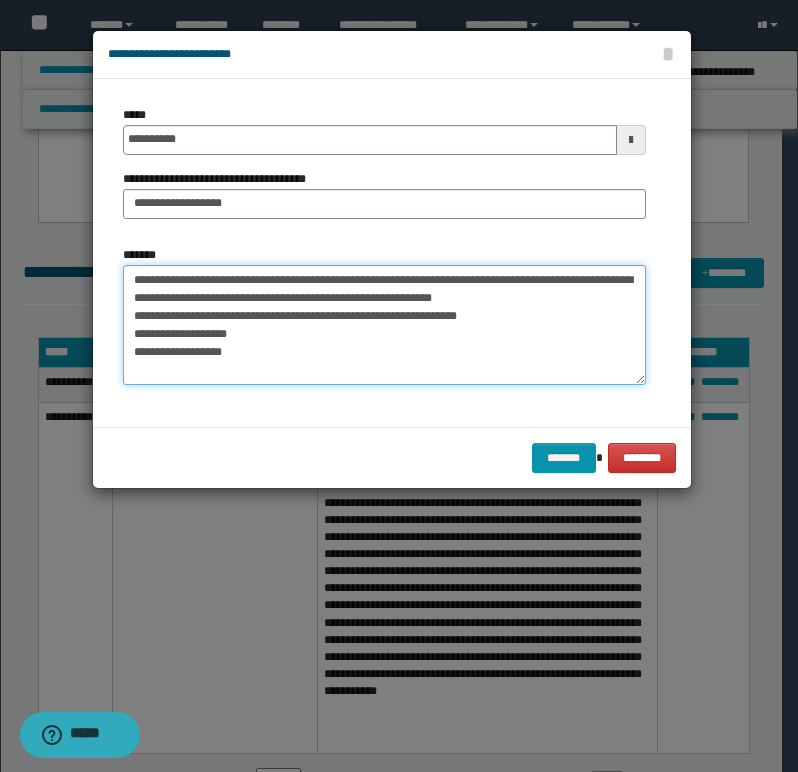 click on "**********" at bounding box center [384, 325] 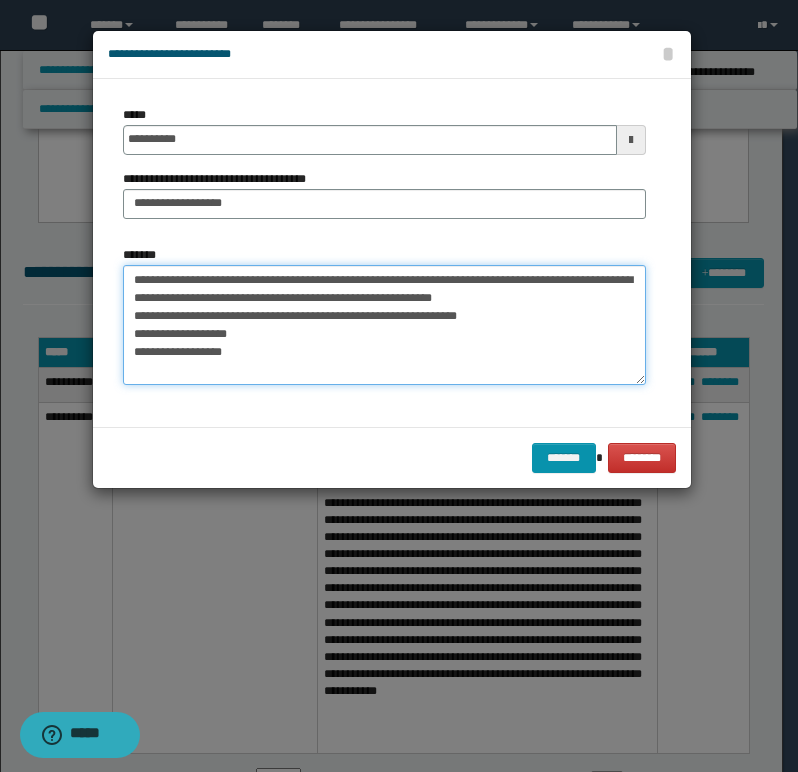 click on "**********" at bounding box center (384, 325) 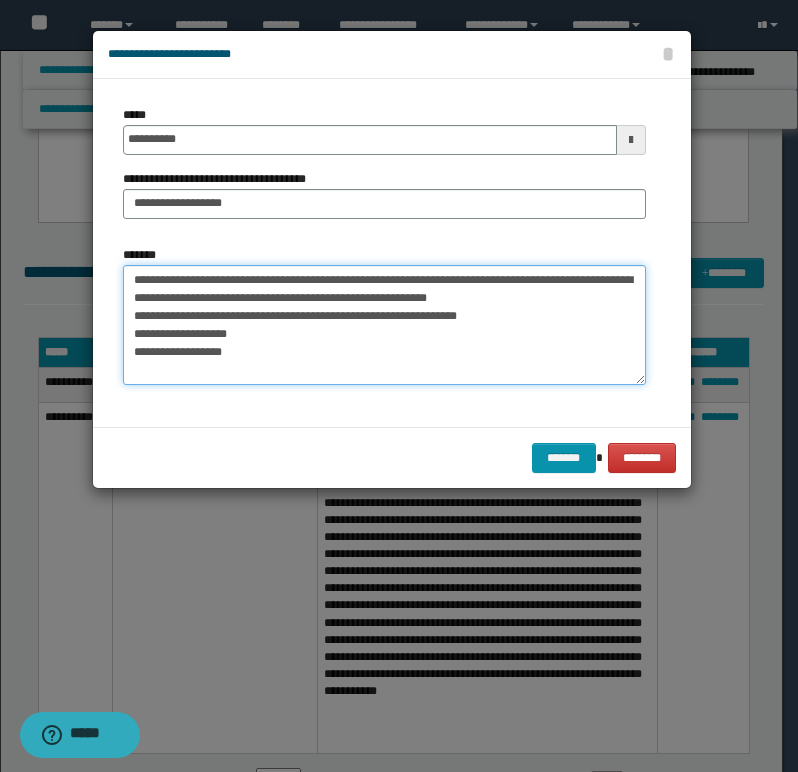 click on "**********" at bounding box center (384, 325) 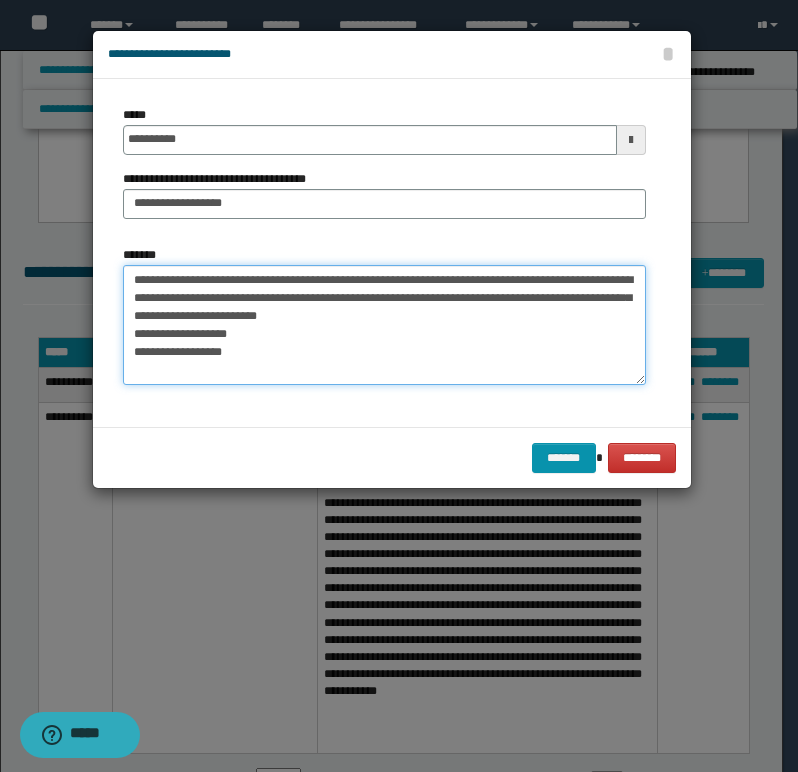 click on "**********" at bounding box center [384, 325] 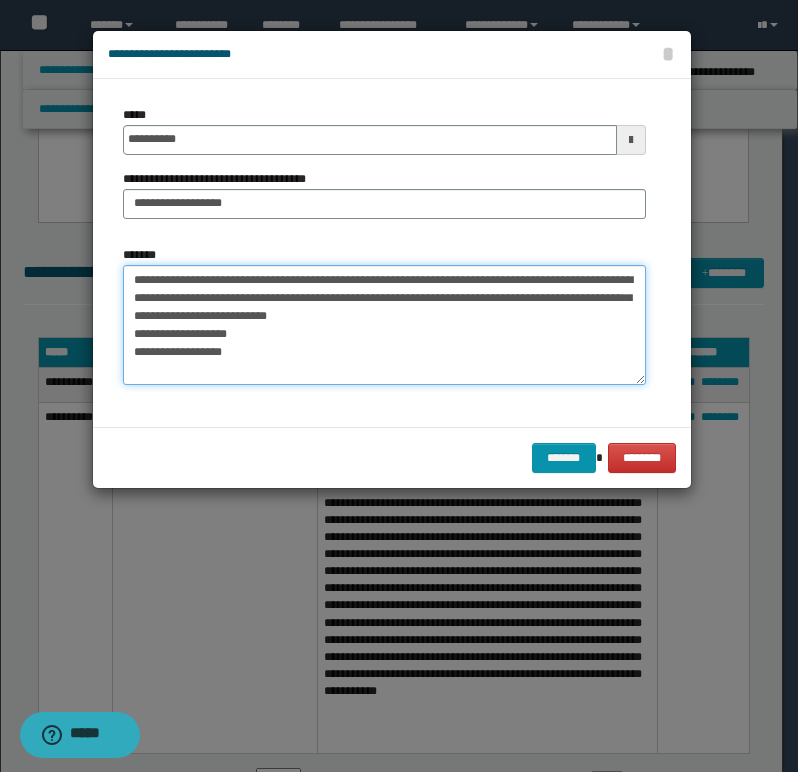 click on "**********" at bounding box center [384, 325] 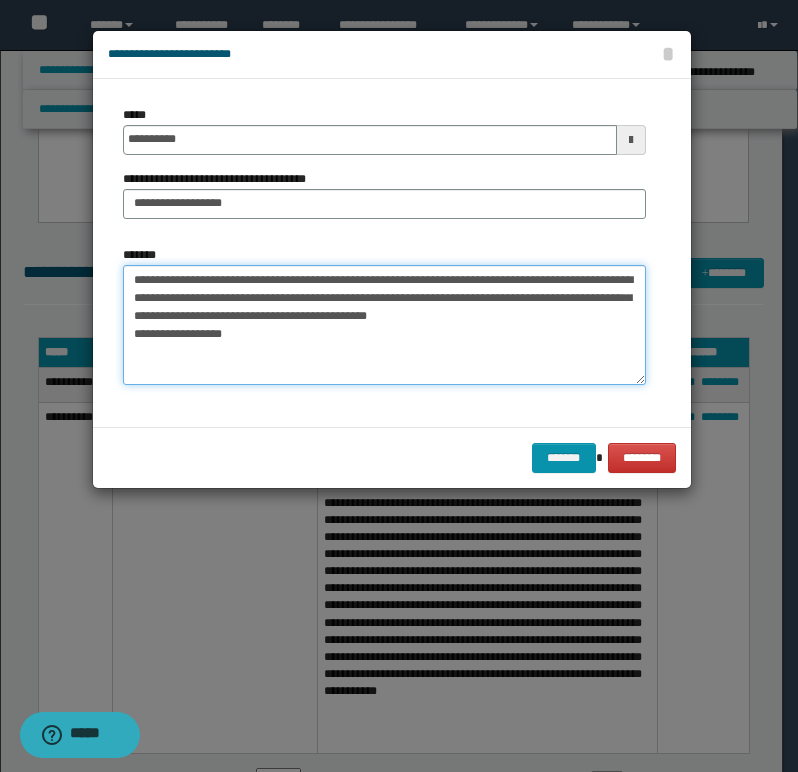 click on "**********" at bounding box center (384, 325) 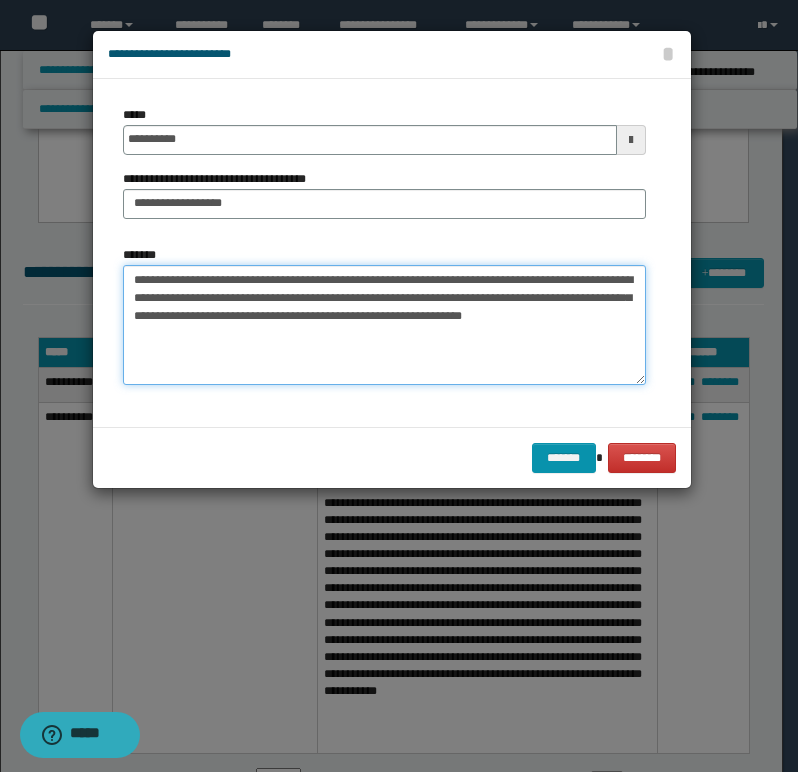 click on "**********" at bounding box center [384, 325] 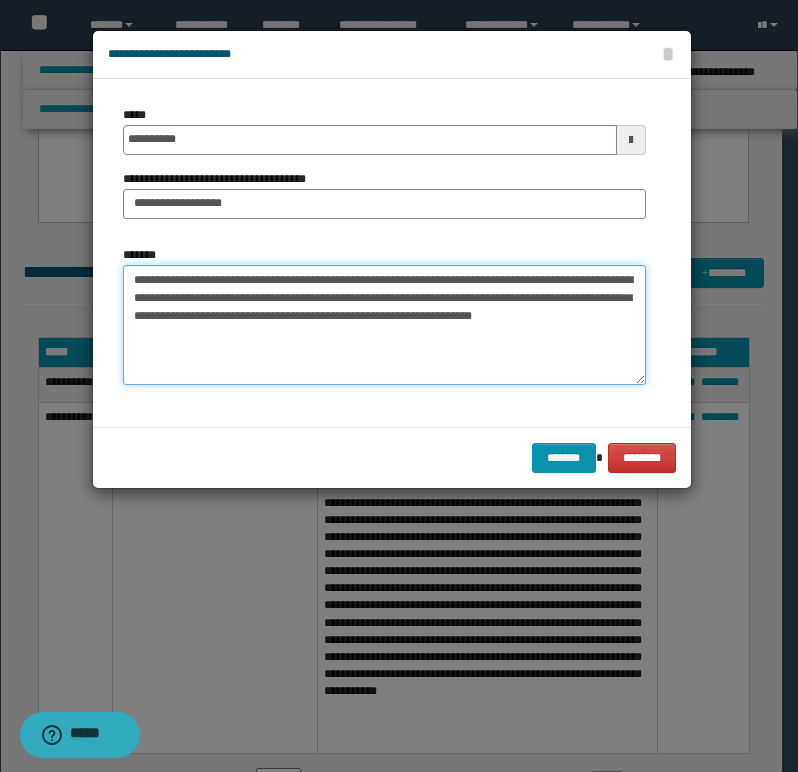 click on "**********" at bounding box center [384, 325] 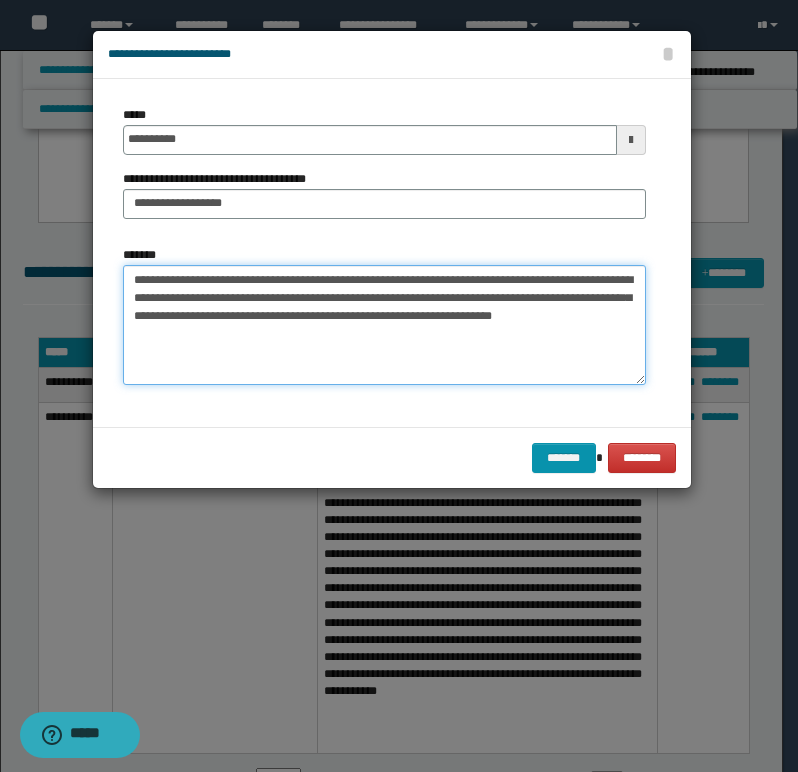paste on "**********" 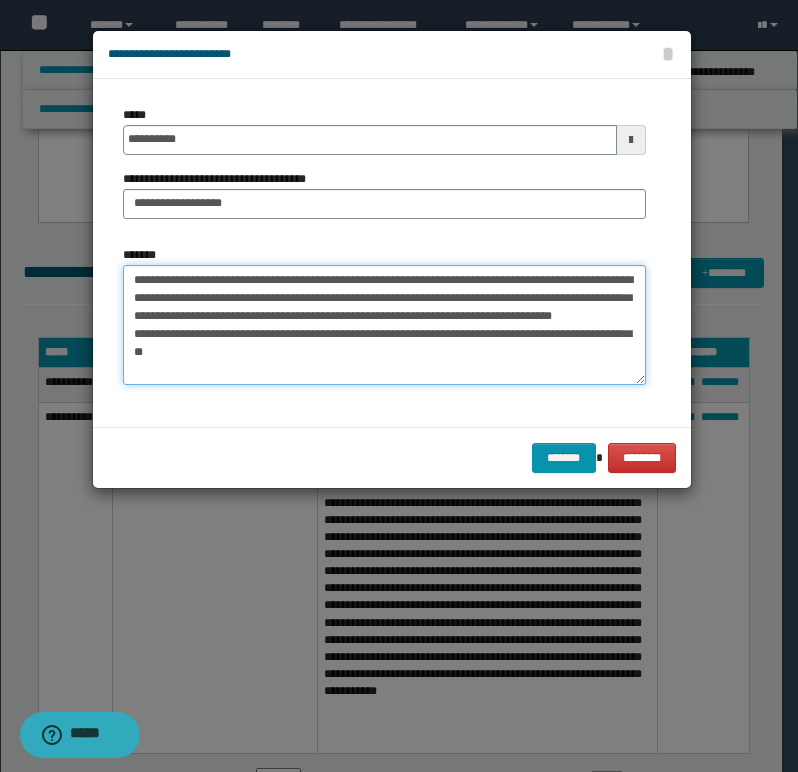 scroll, scrollTop: 12, scrollLeft: 0, axis: vertical 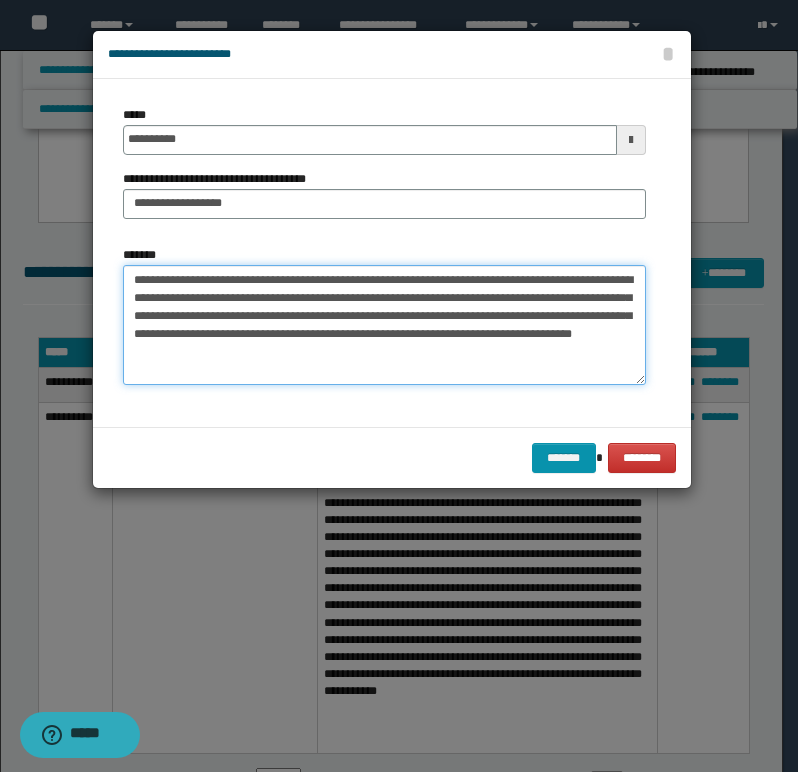 click on "**********" at bounding box center [384, 325] 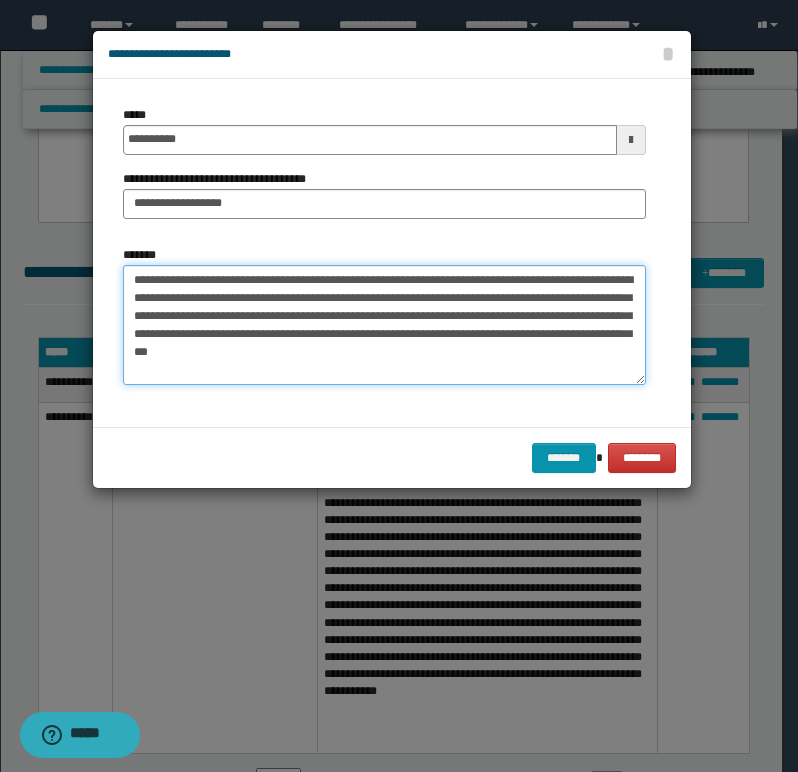 paste on "**********" 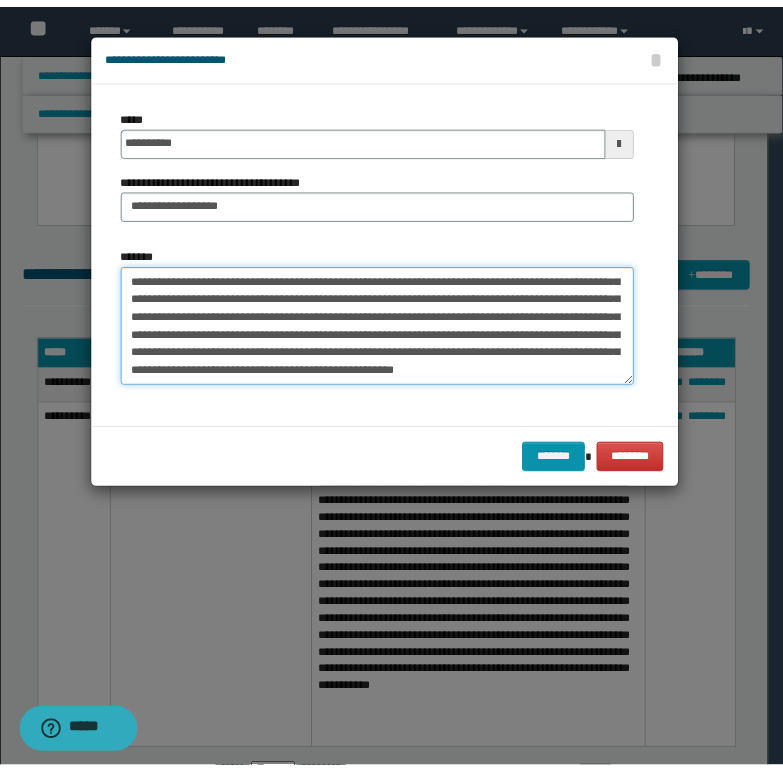 scroll, scrollTop: 120, scrollLeft: 0, axis: vertical 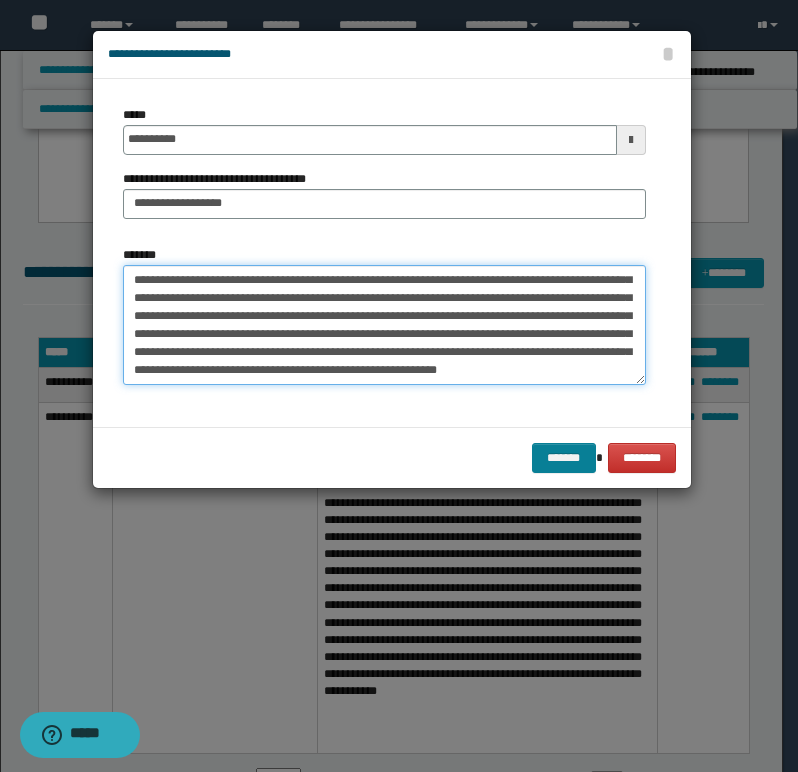 type on "**********" 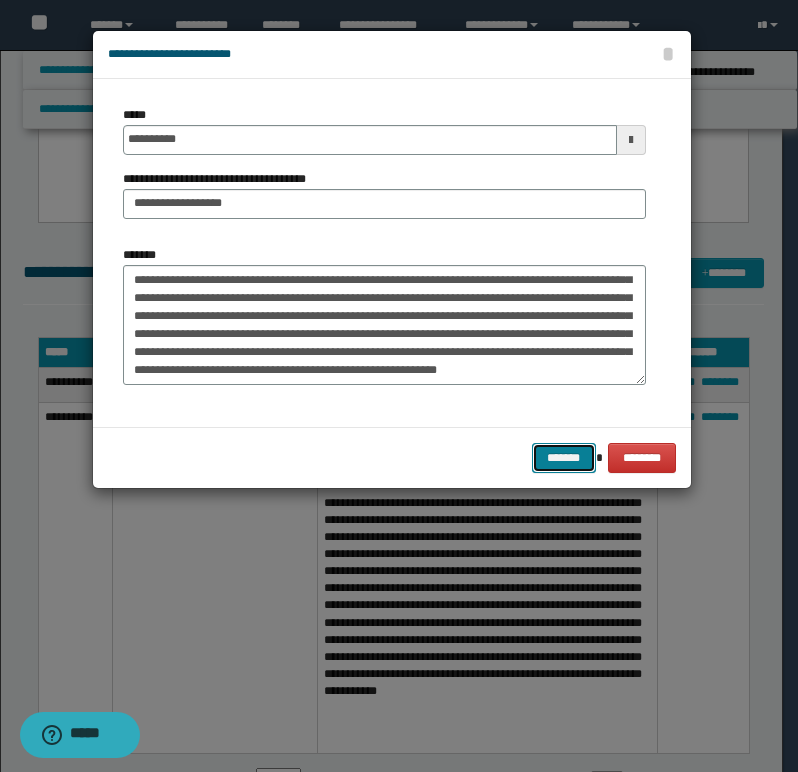 click on "*******" at bounding box center (564, 458) 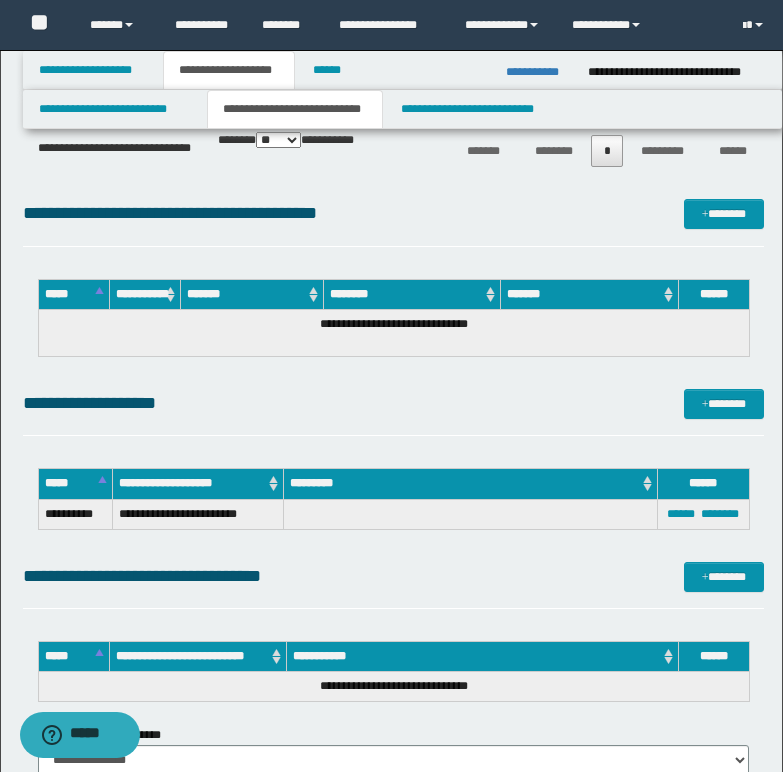 scroll, scrollTop: 1743, scrollLeft: 0, axis: vertical 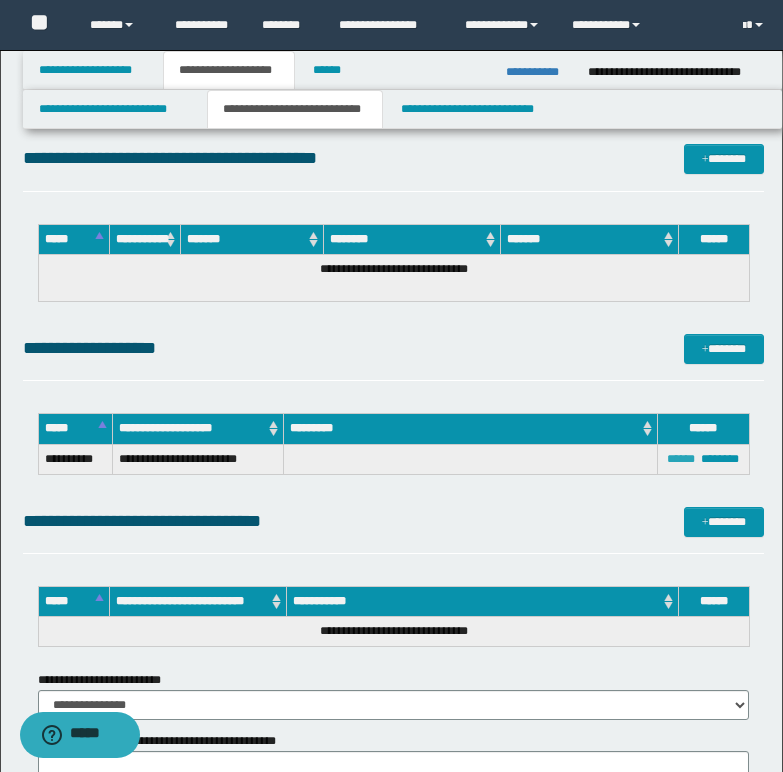 click on "******" at bounding box center (681, 459) 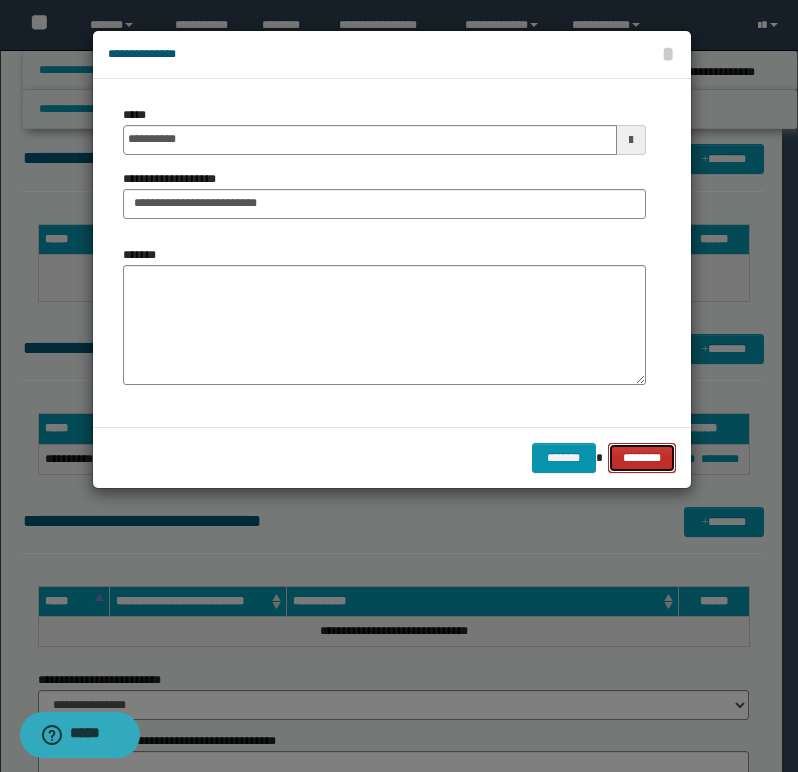 click on "********" at bounding box center (641, 458) 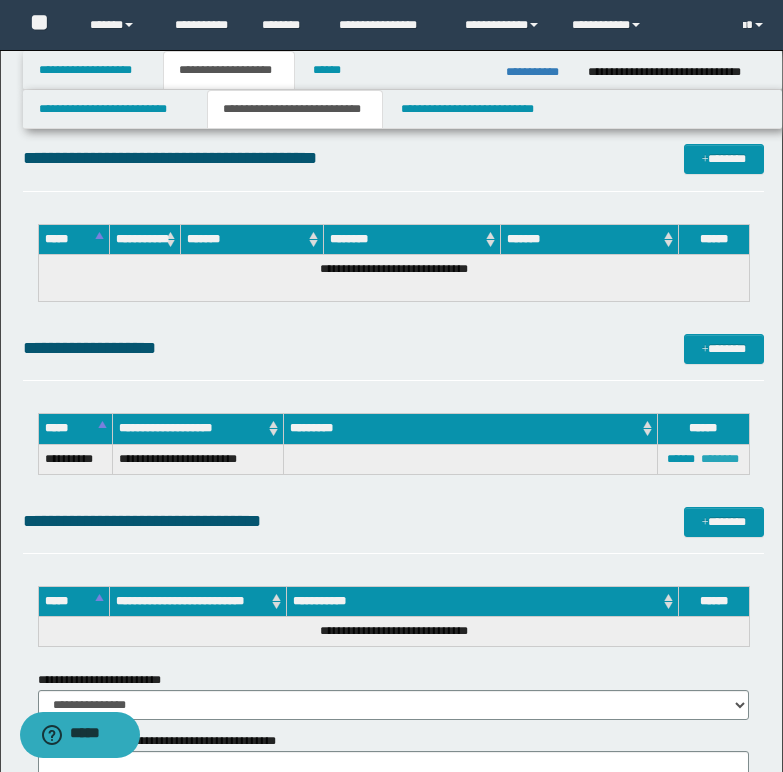 click on "********" at bounding box center (720, 459) 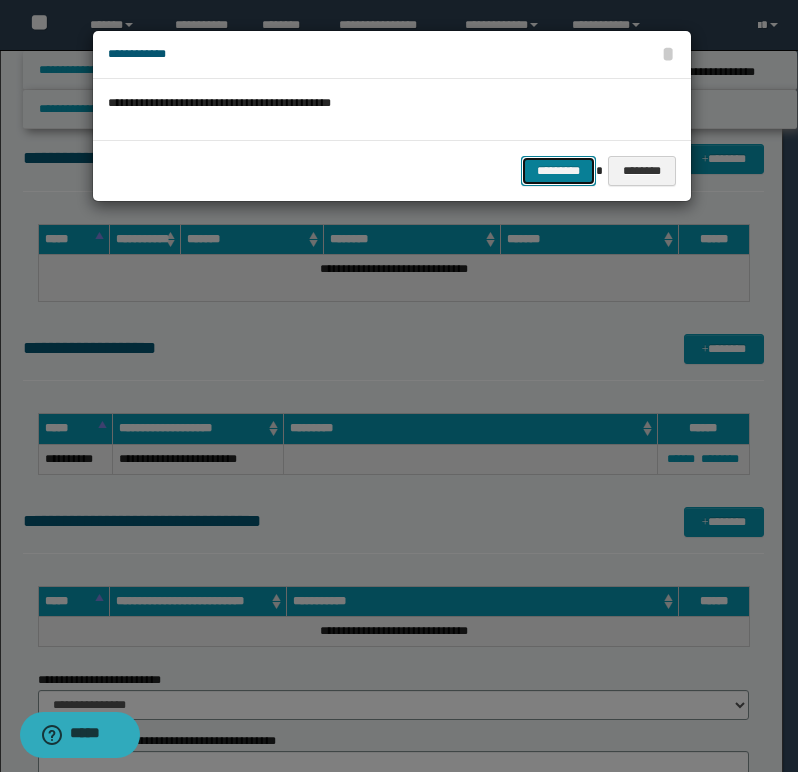 click on "*********" at bounding box center (558, 171) 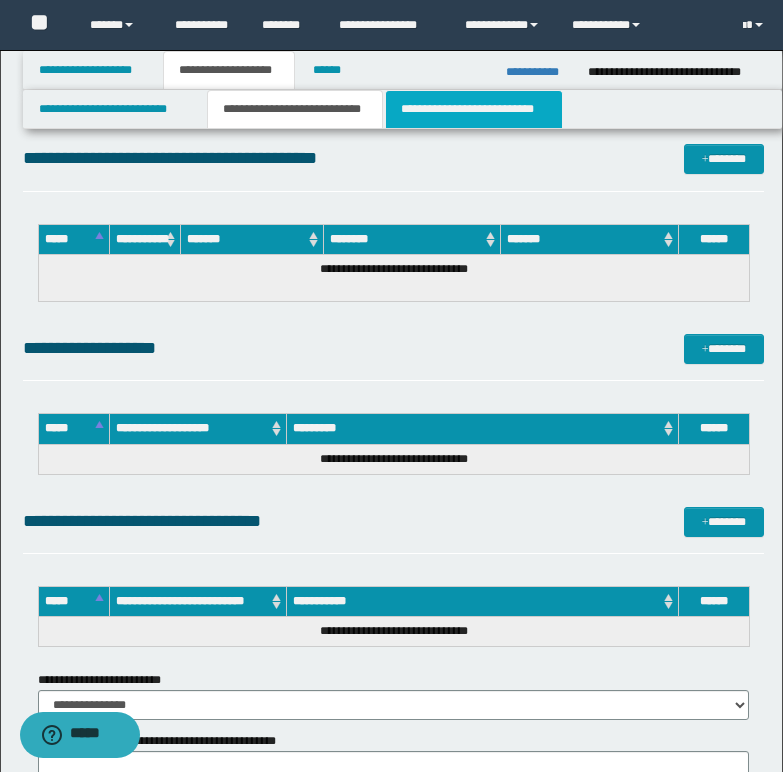 click on "**********" at bounding box center [474, 109] 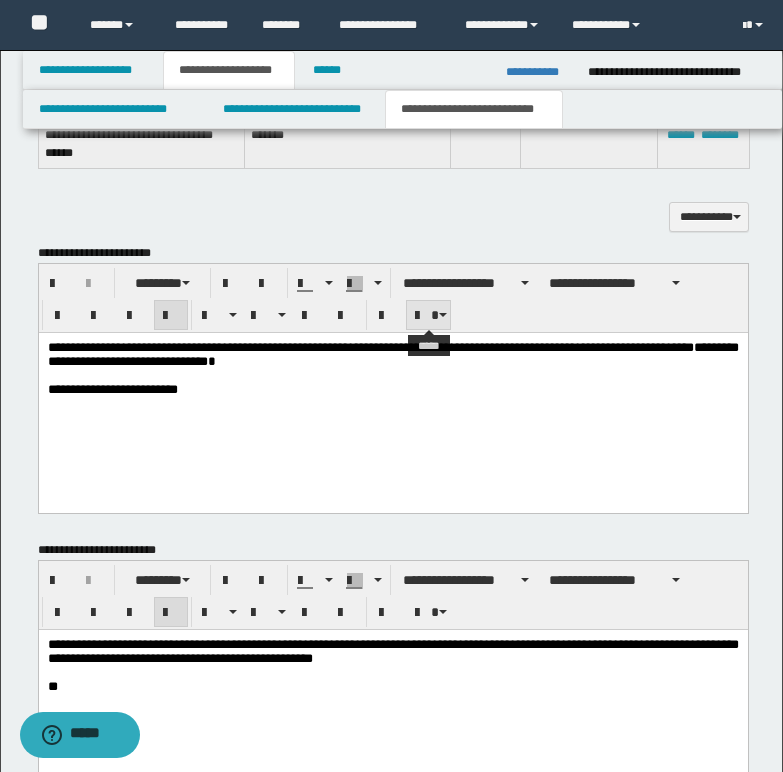 scroll, scrollTop: 609, scrollLeft: 0, axis: vertical 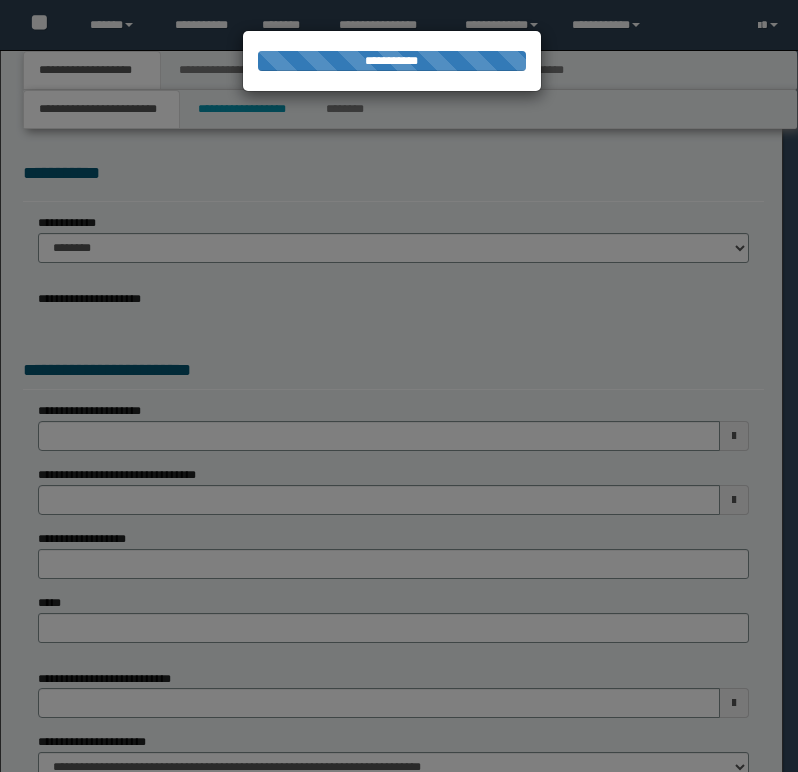 select on "*" 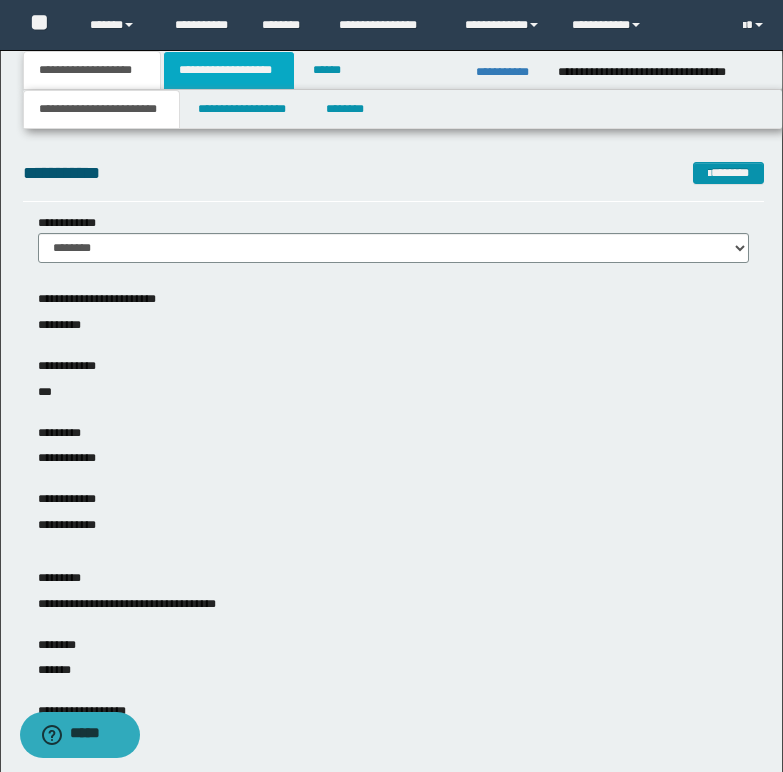 click on "**********" at bounding box center [229, 70] 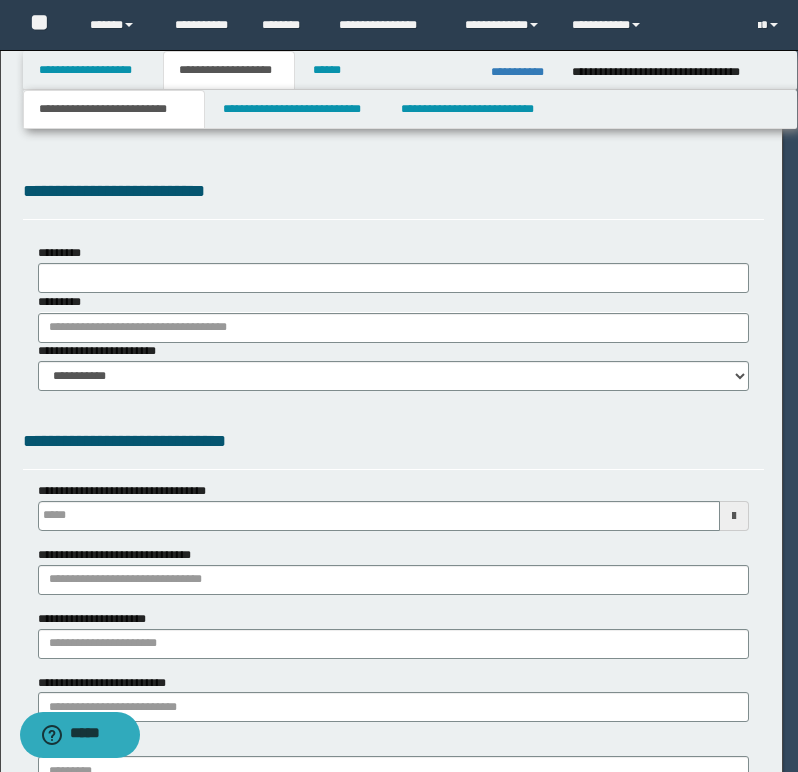 type 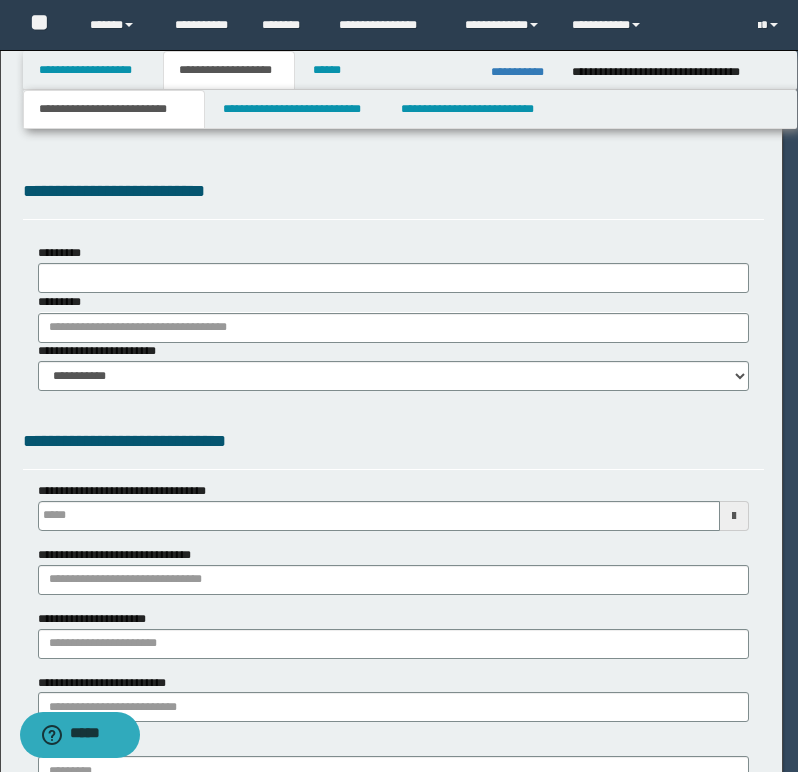 select on "*" 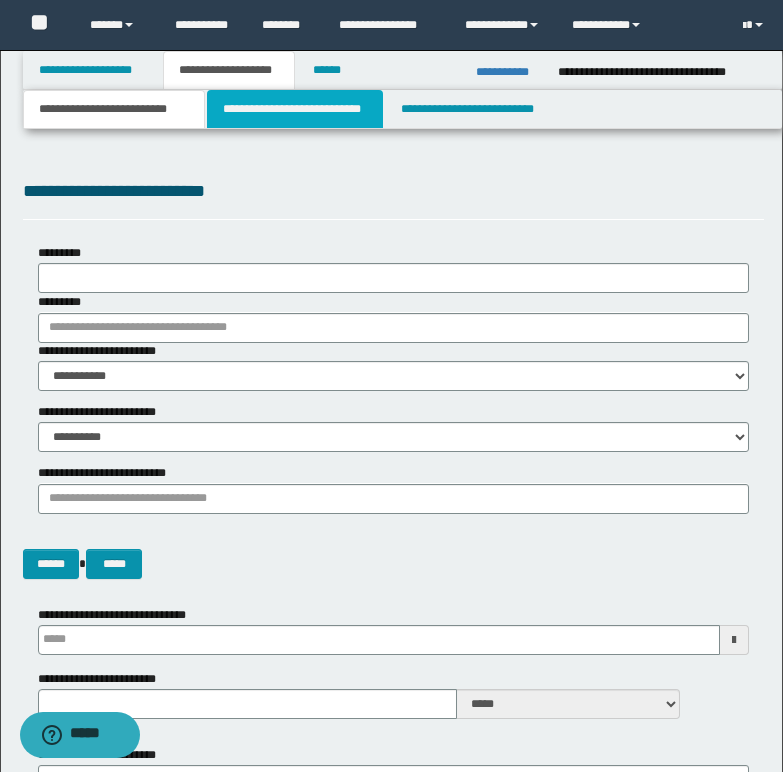 click on "**********" at bounding box center (295, 109) 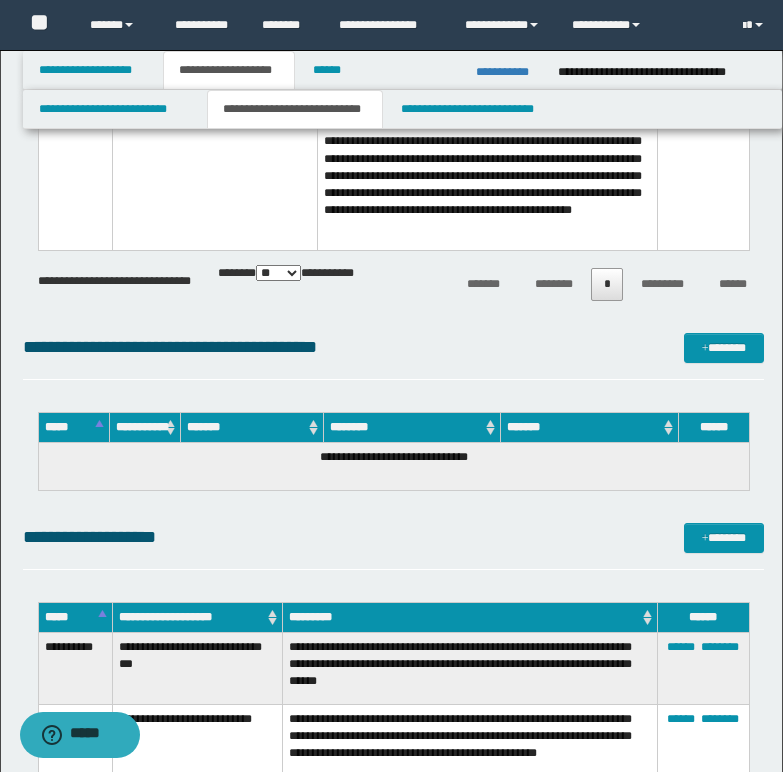 scroll, scrollTop: 2100, scrollLeft: 0, axis: vertical 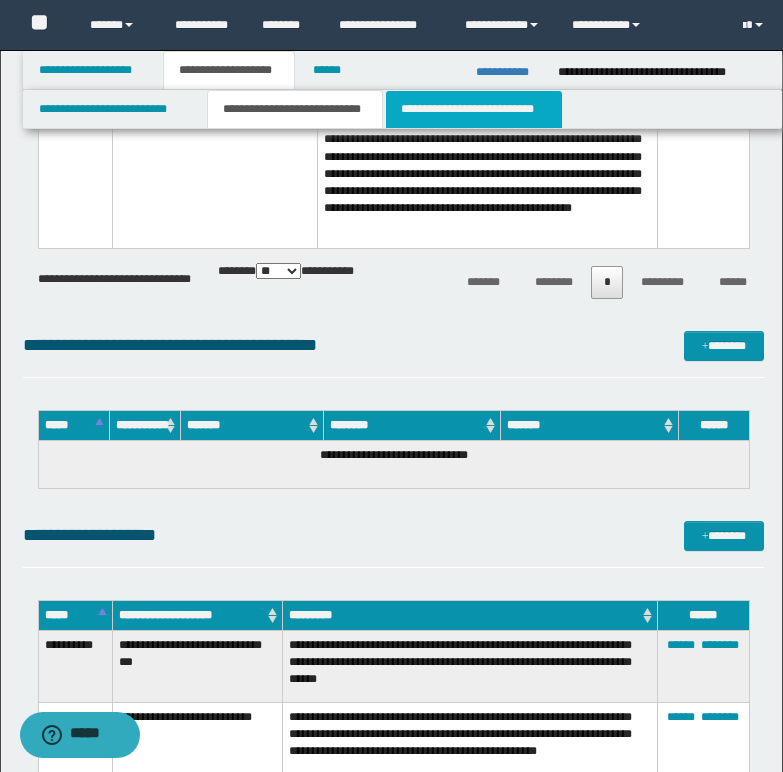 click on "**********" at bounding box center [474, 109] 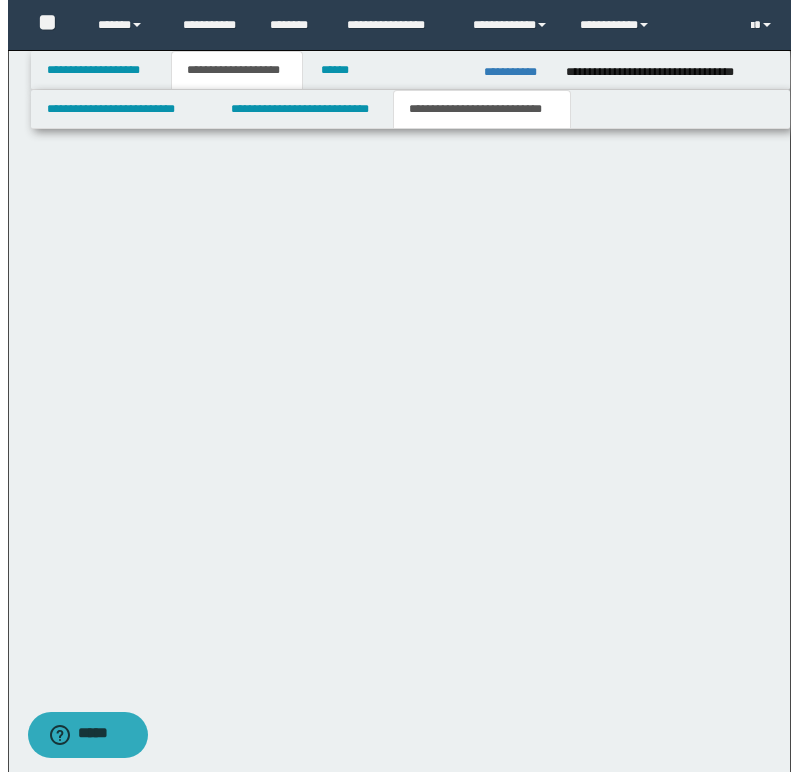 scroll, scrollTop: 0, scrollLeft: 0, axis: both 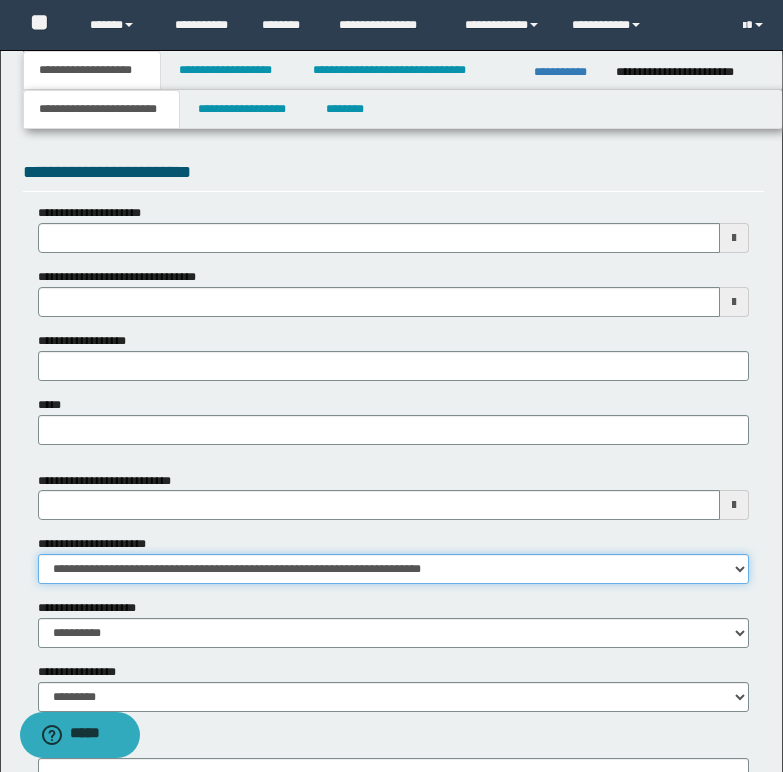 click on "**********" at bounding box center (393, 569) 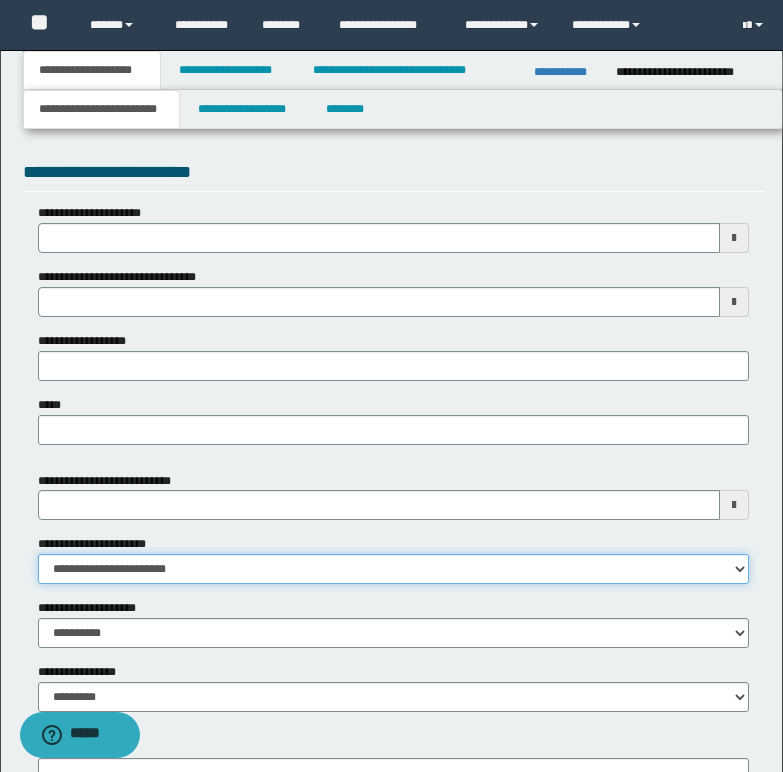 click on "**********" at bounding box center [393, 569] 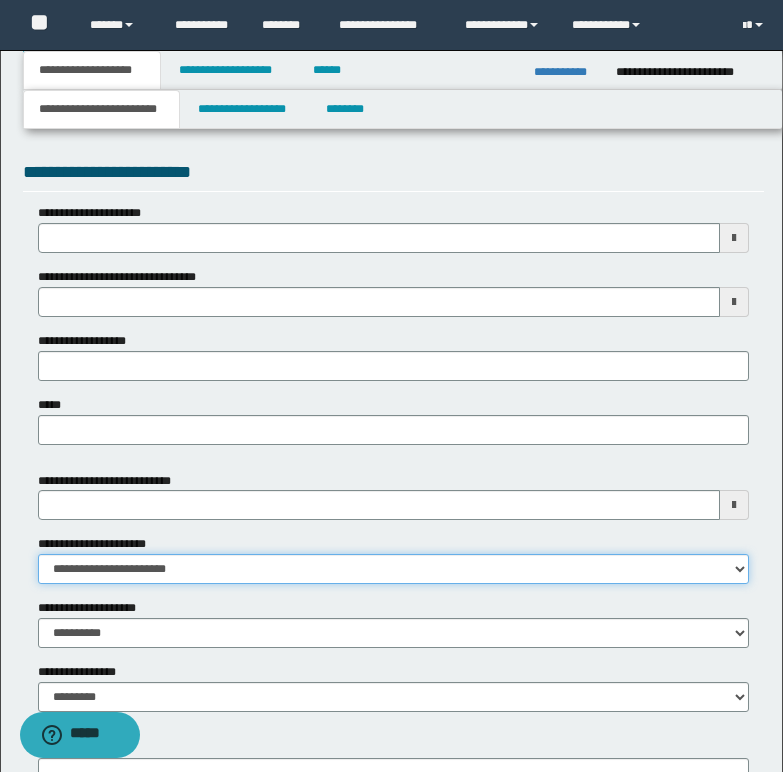 scroll, scrollTop: 400, scrollLeft: 0, axis: vertical 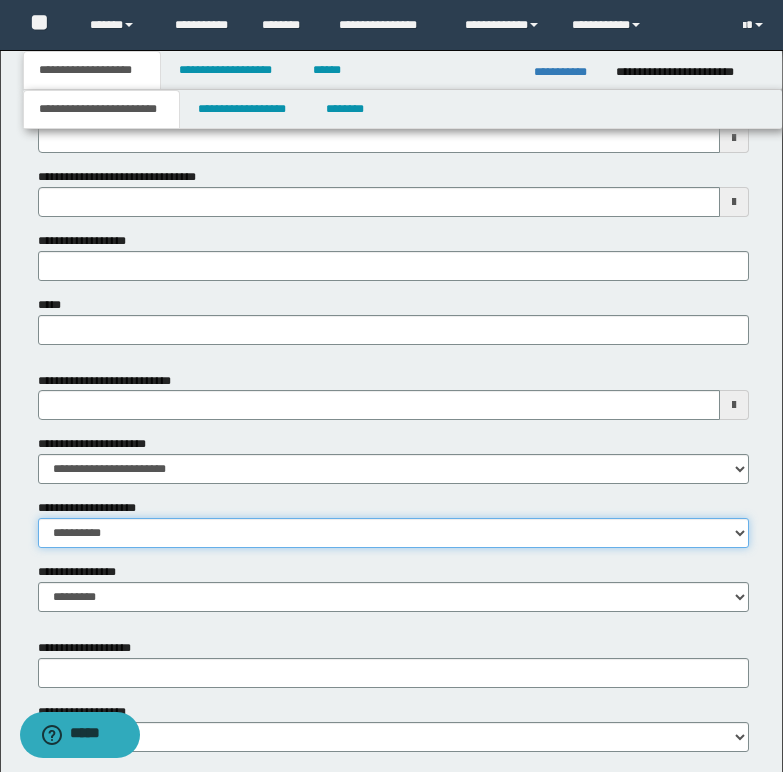click on "**********" at bounding box center (393, 533) 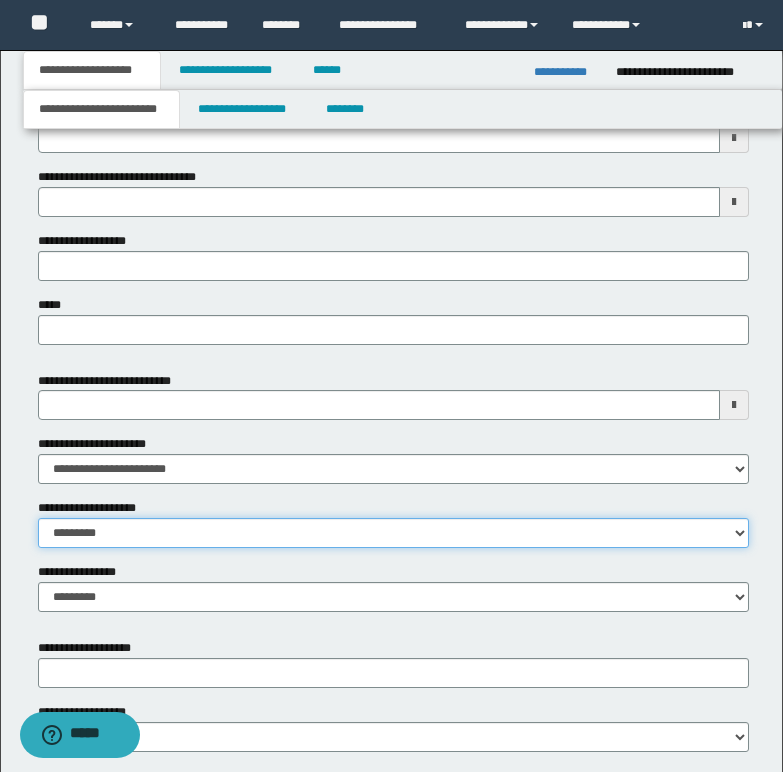 click on "**********" at bounding box center (393, 533) 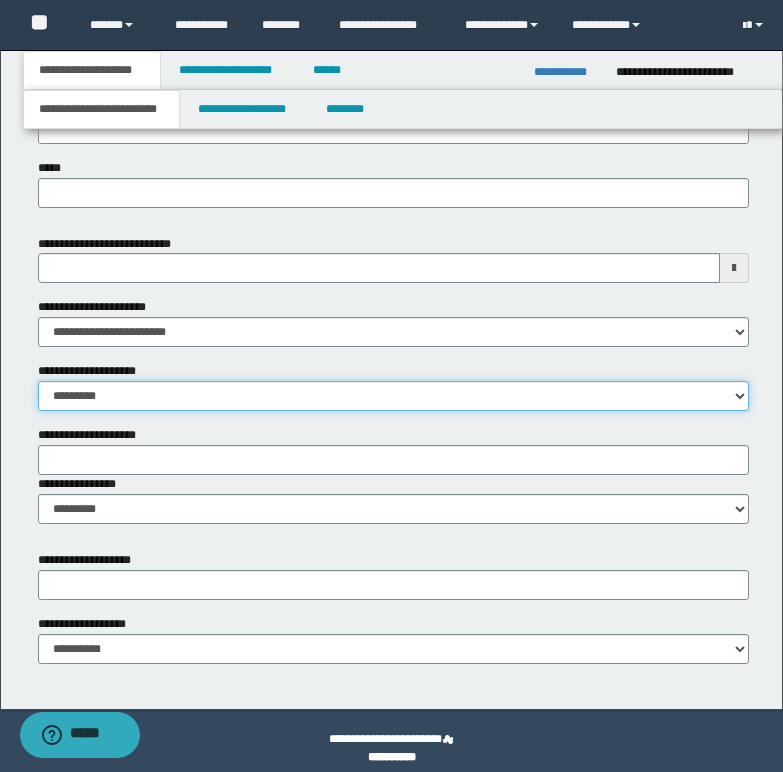 scroll, scrollTop: 552, scrollLeft: 0, axis: vertical 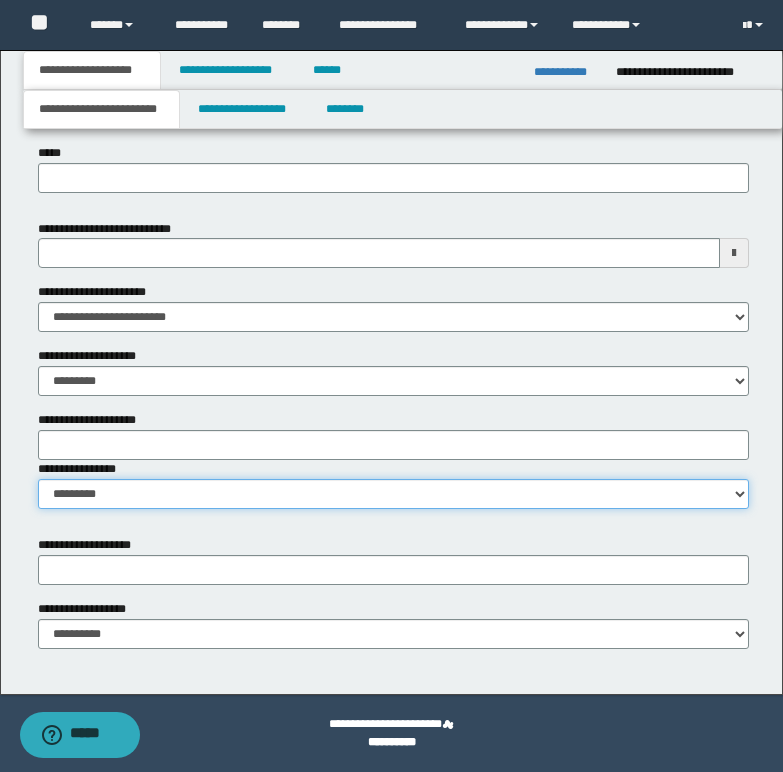 click on "**********" at bounding box center [393, 494] 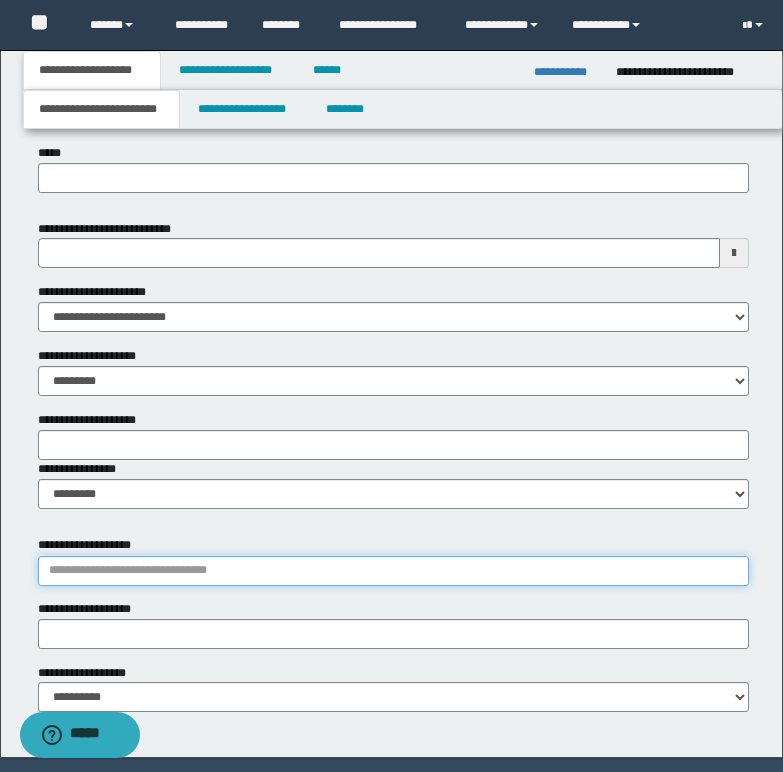click on "**********" at bounding box center [393, 571] 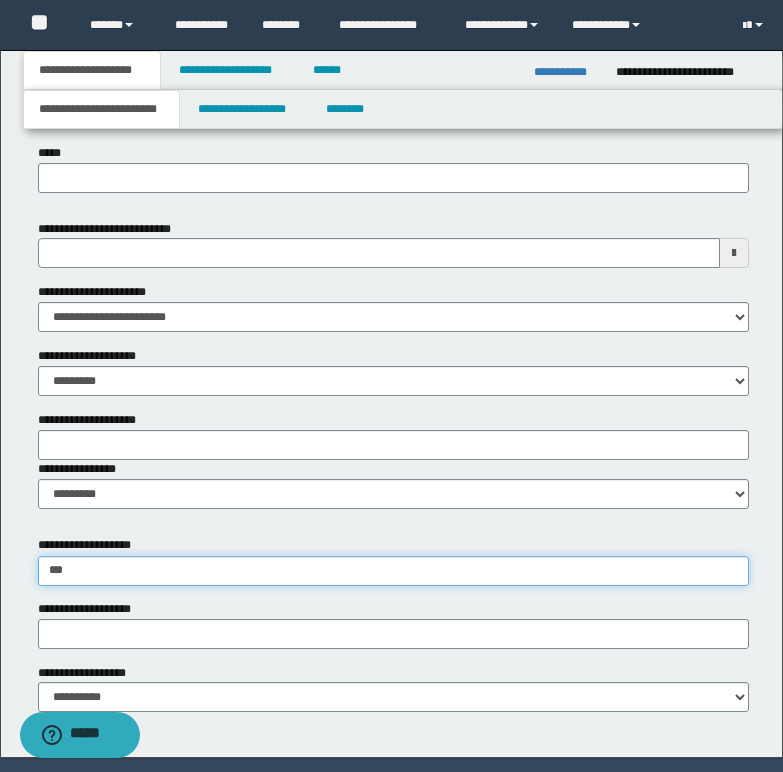 type on "****" 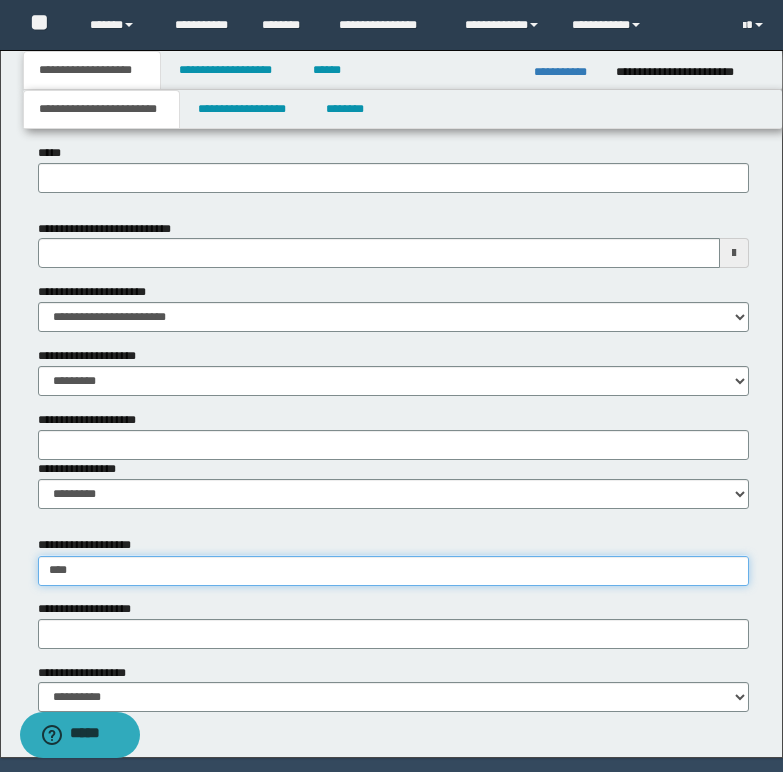 type on "*********" 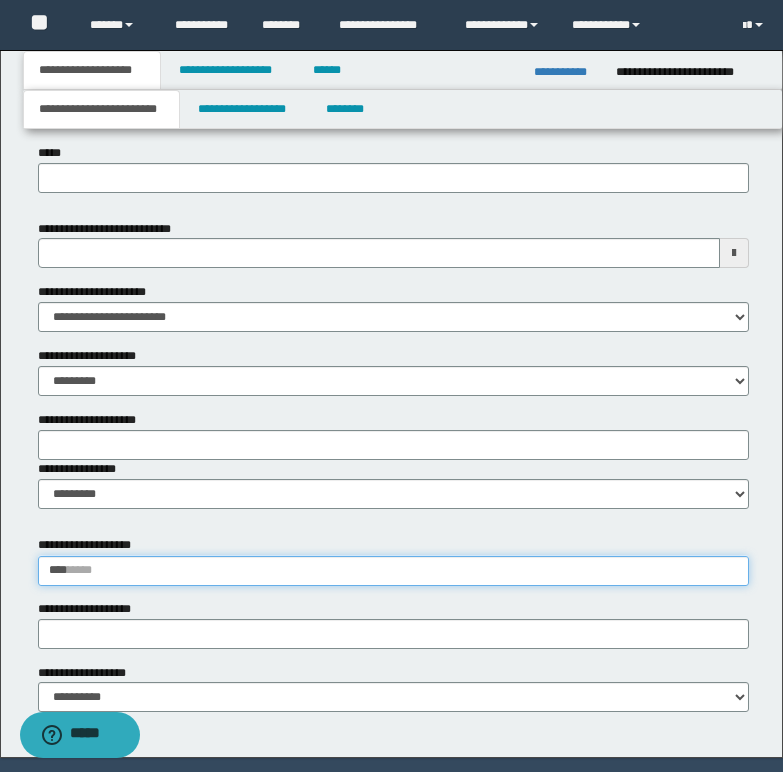type 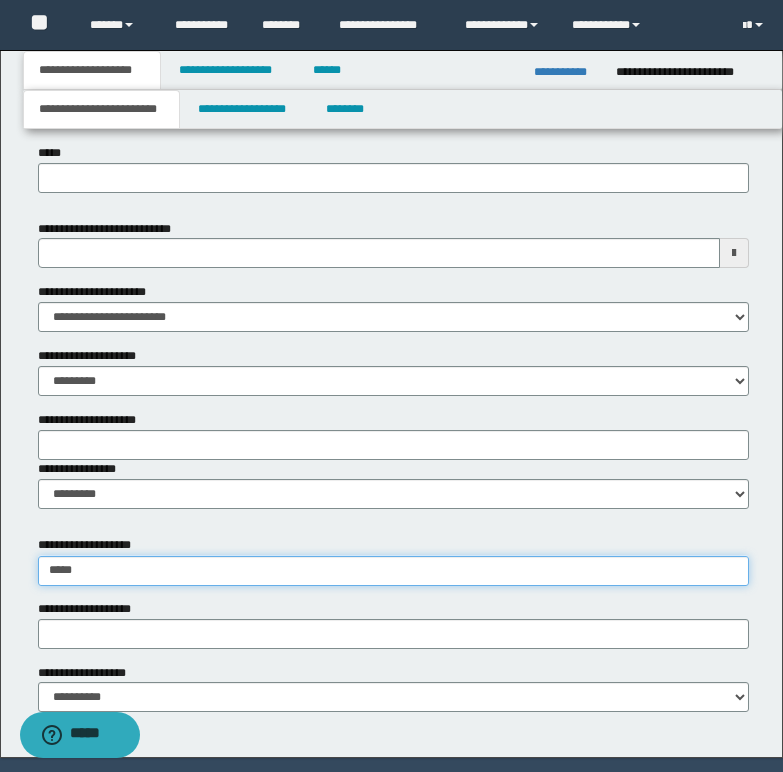type on "******" 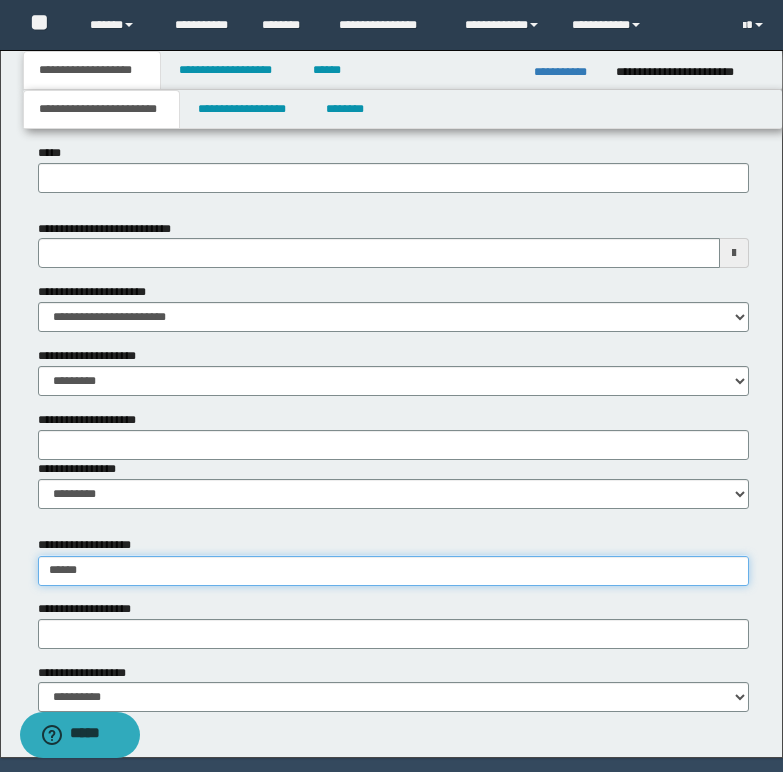 type on "*********" 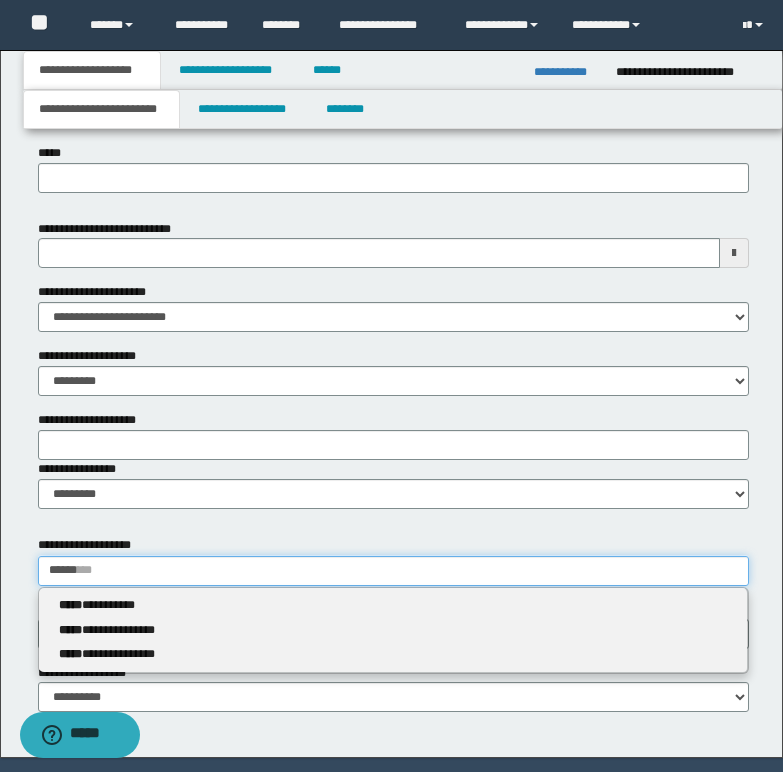 type 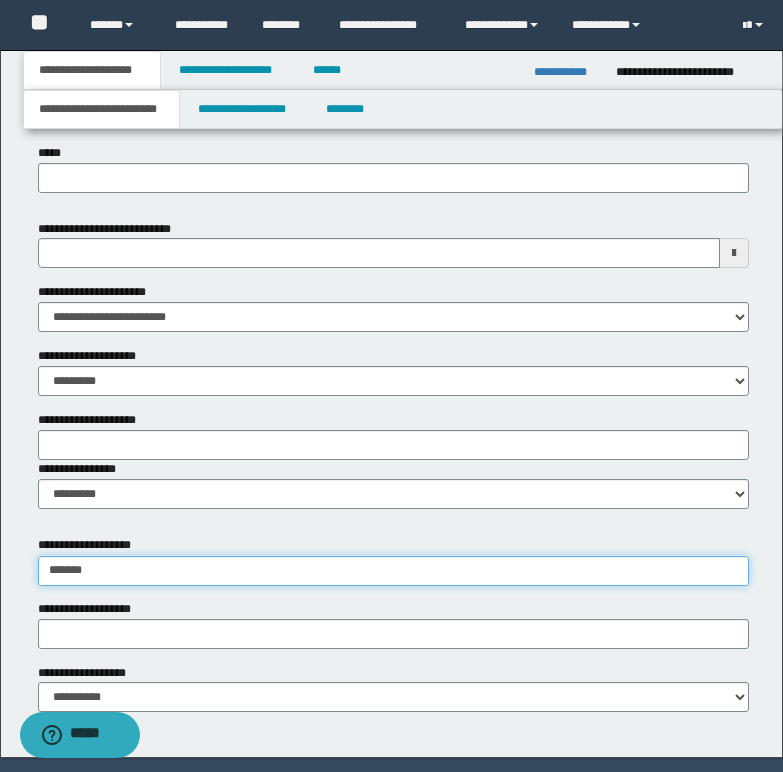 type 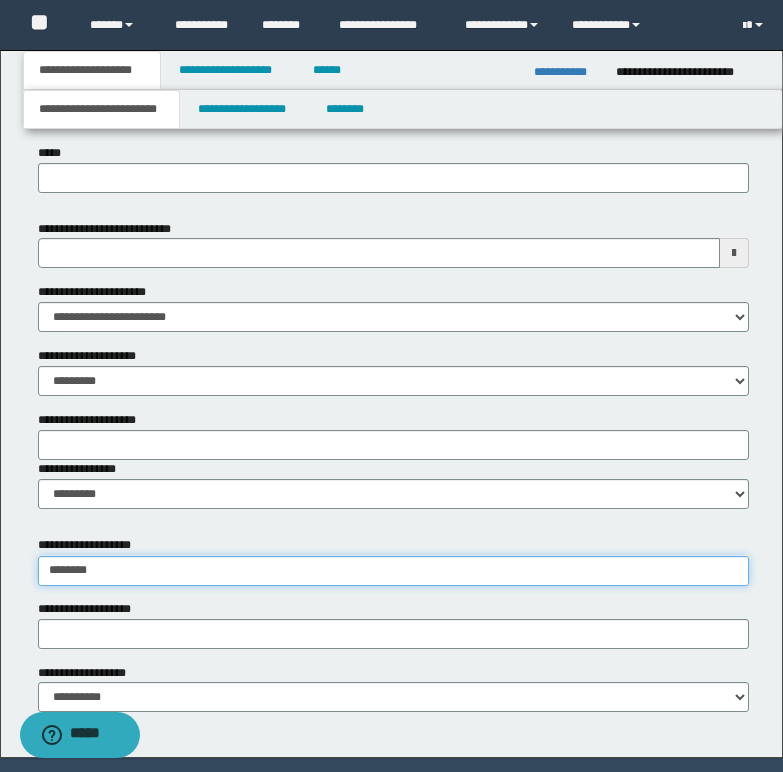 type on "*********" 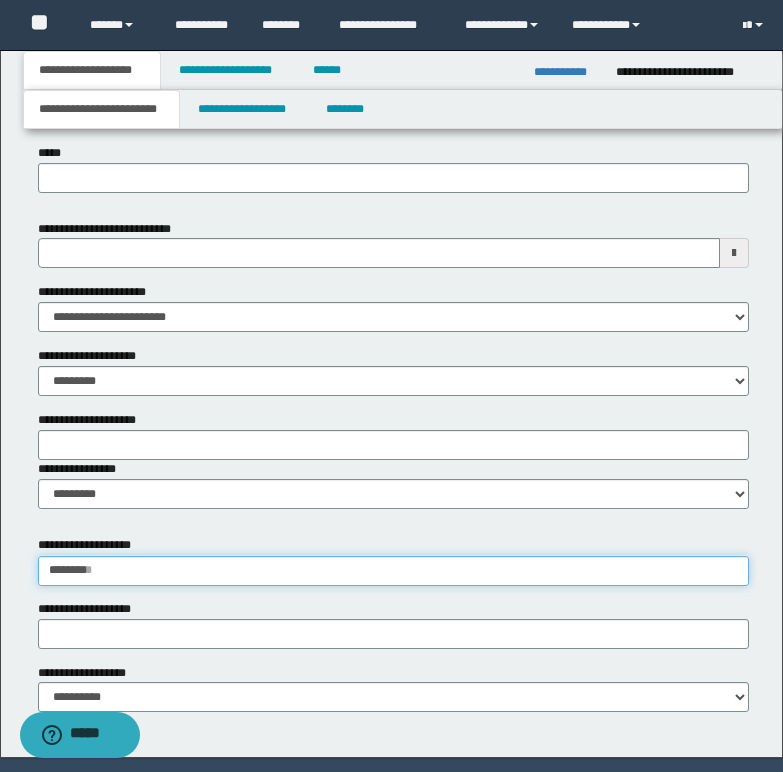 type 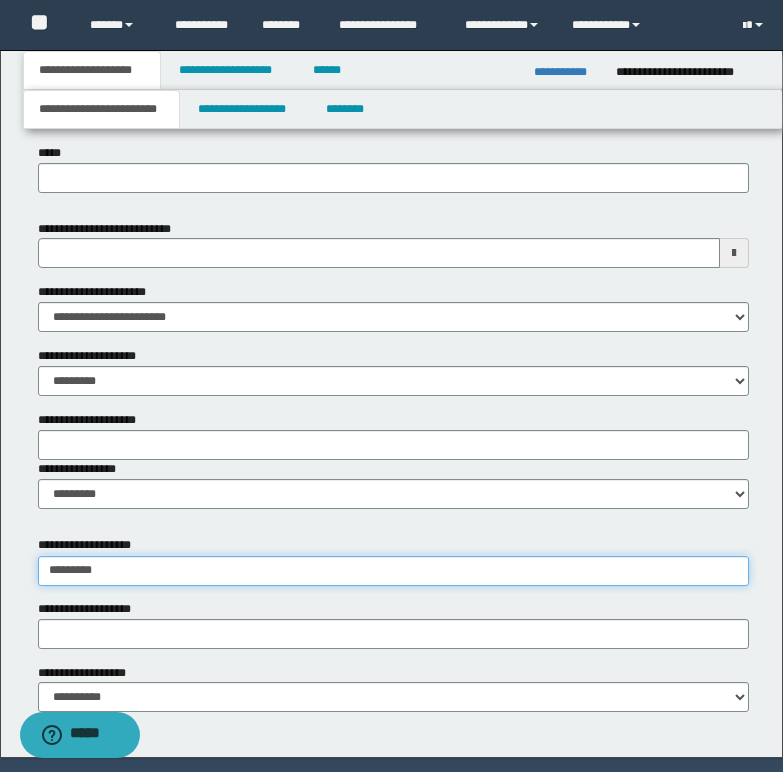 type on "*********" 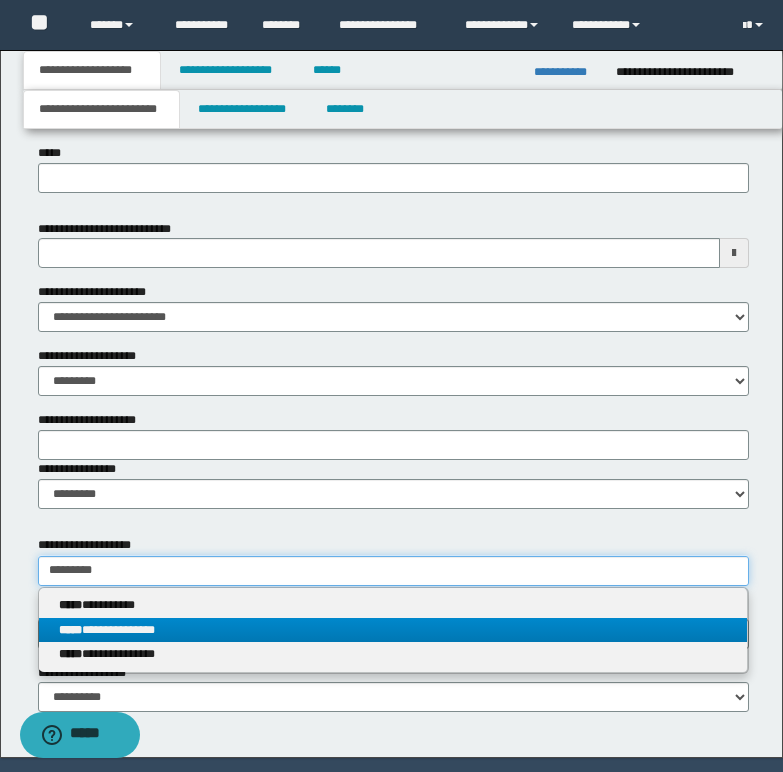 type on "*********" 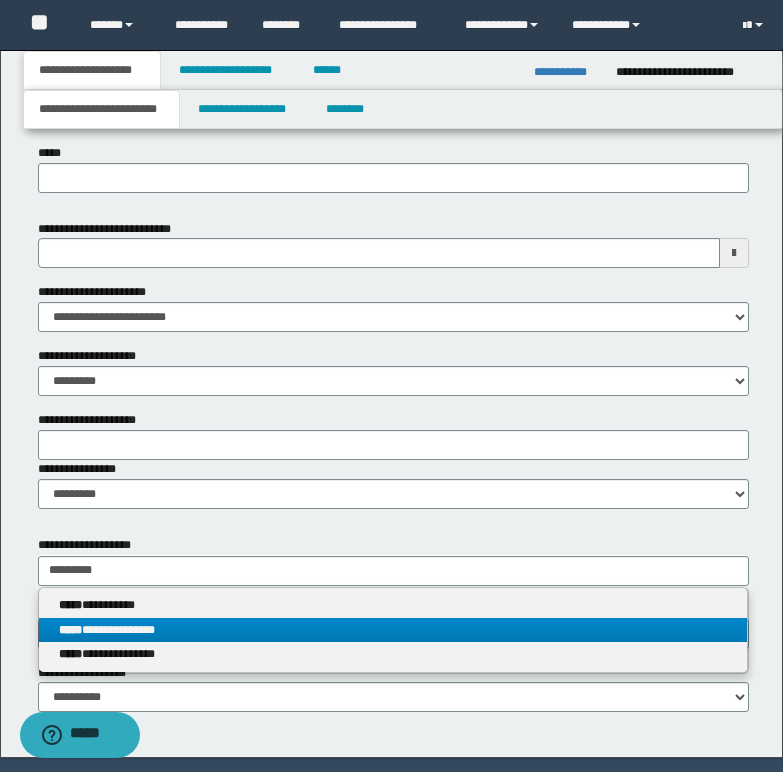 click on "**********" at bounding box center [393, 630] 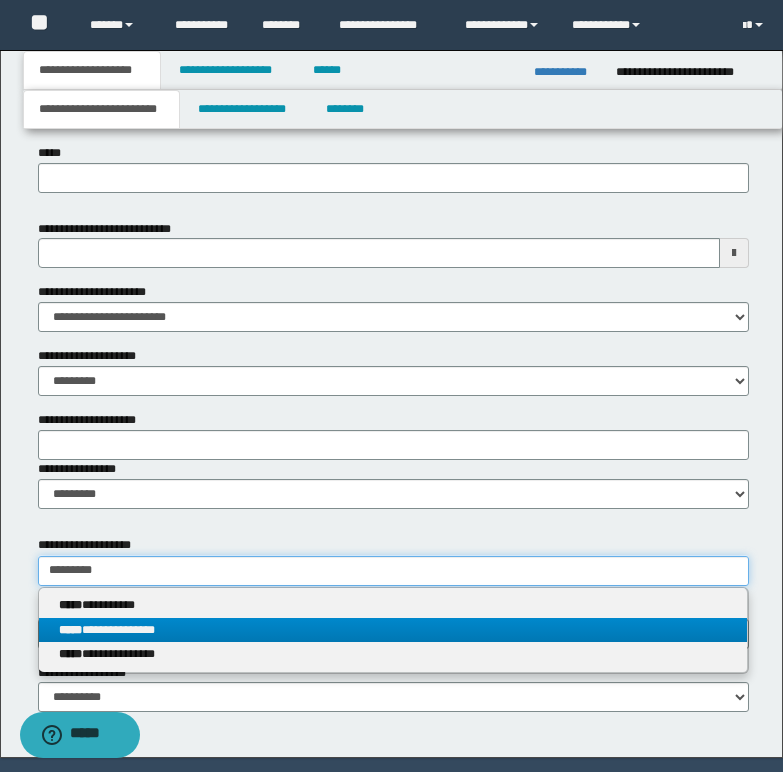 type 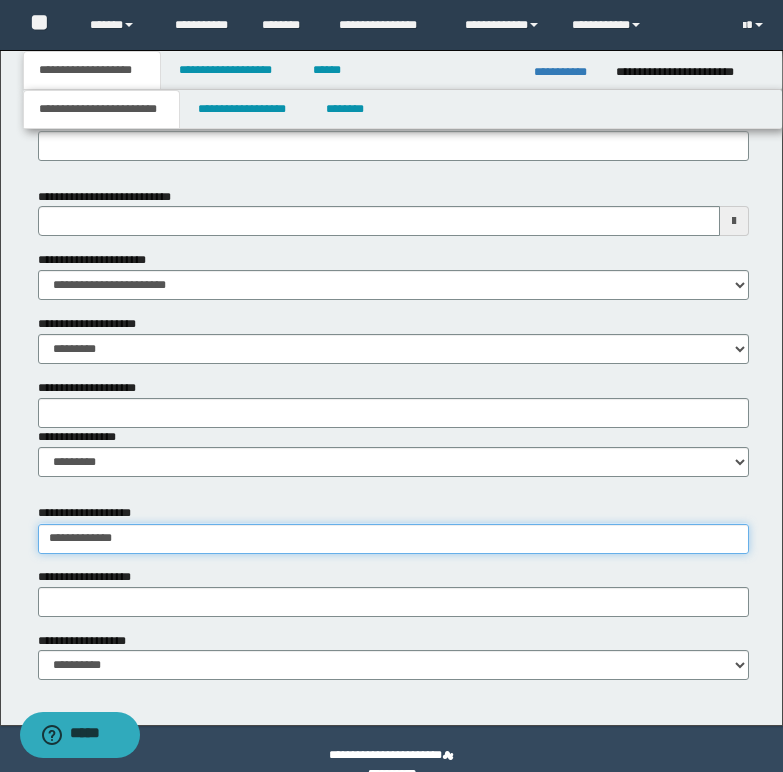 scroll, scrollTop: 616, scrollLeft: 0, axis: vertical 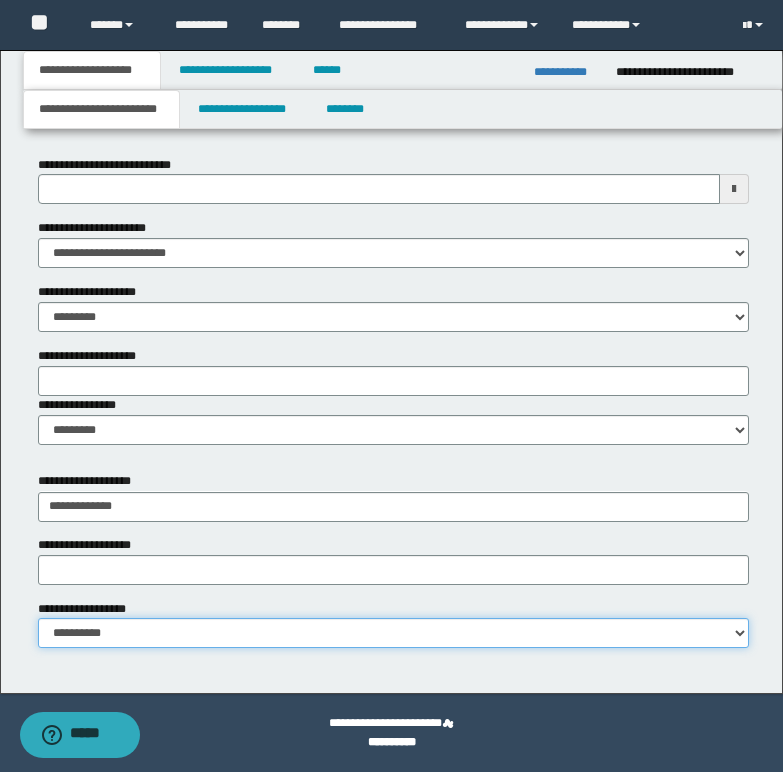 click on "**********" at bounding box center [393, 633] 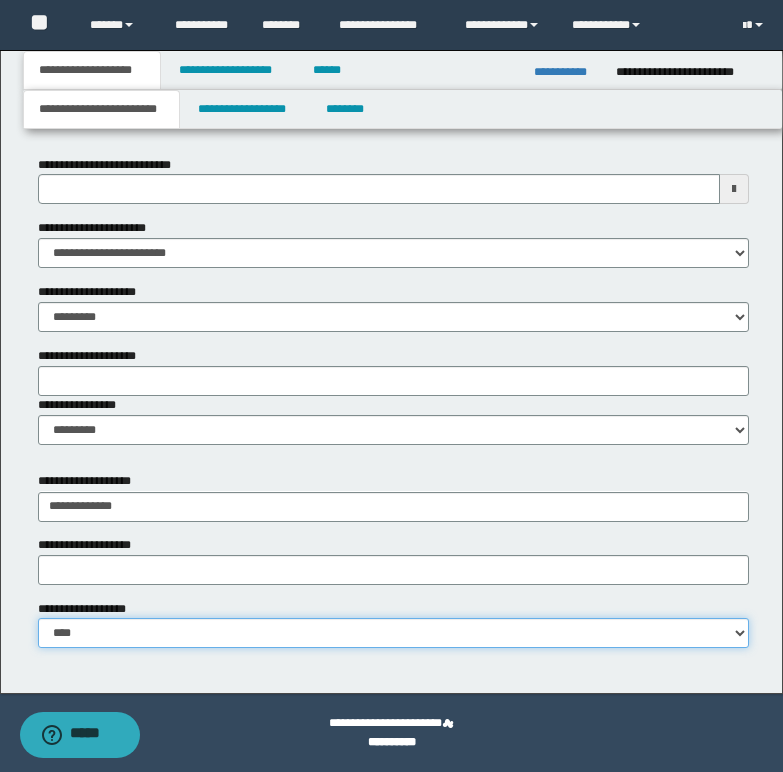 click on "**********" at bounding box center (393, 633) 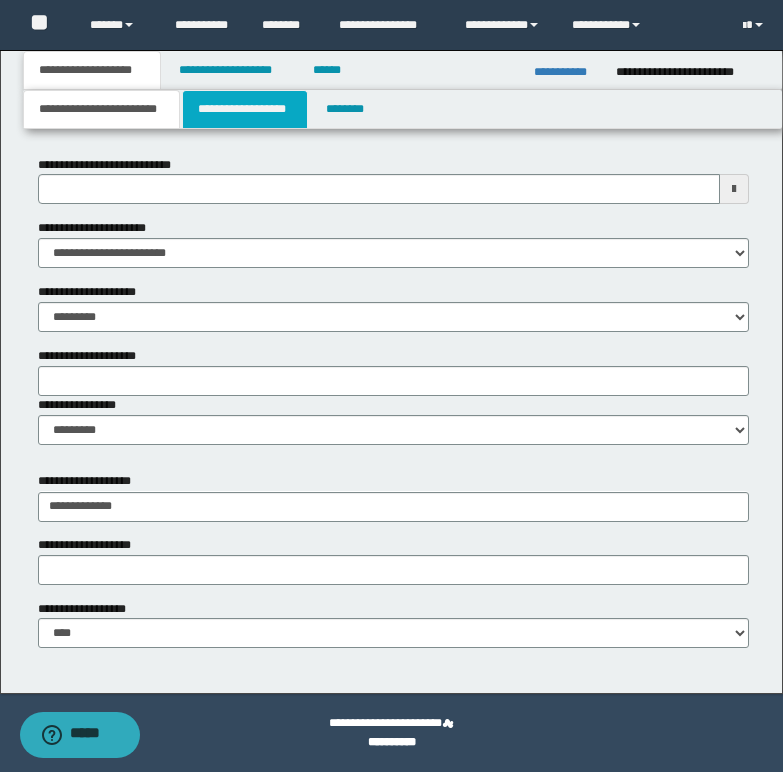 click on "**********" at bounding box center (245, 109) 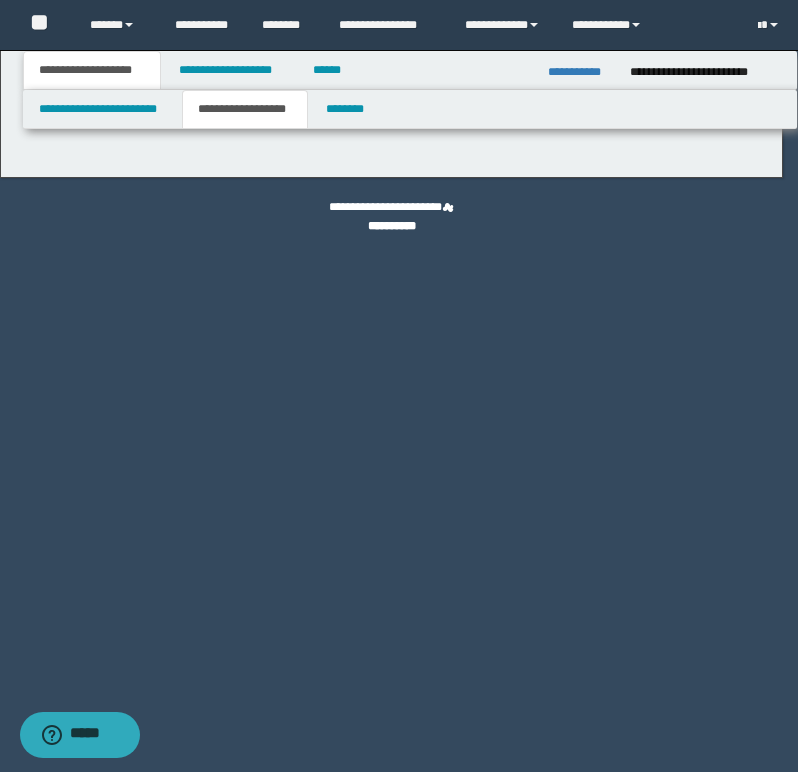 type on "**********" 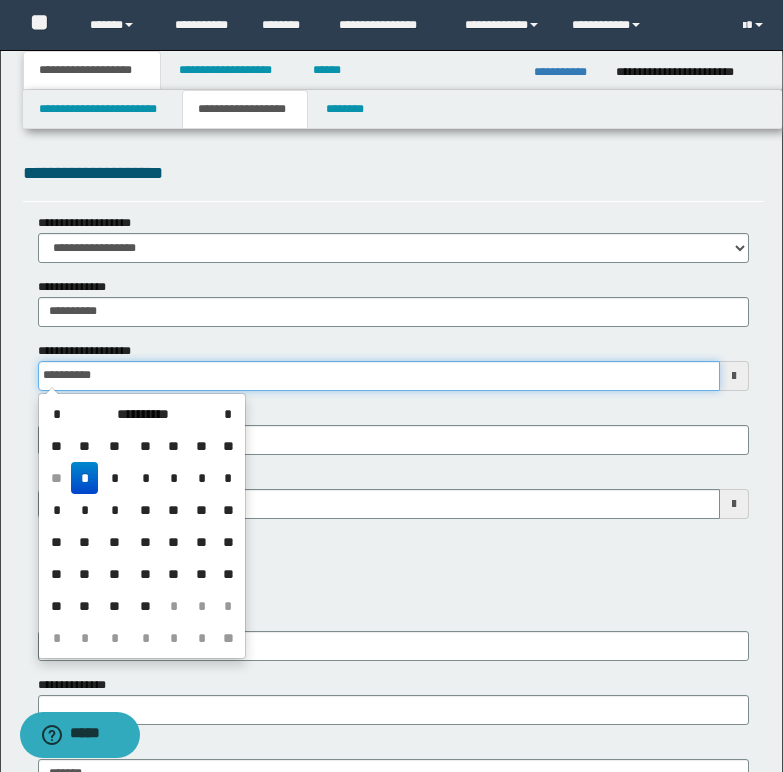 drag, startPoint x: 43, startPoint y: 375, endPoint x: 182, endPoint y: 364, distance: 139.43457 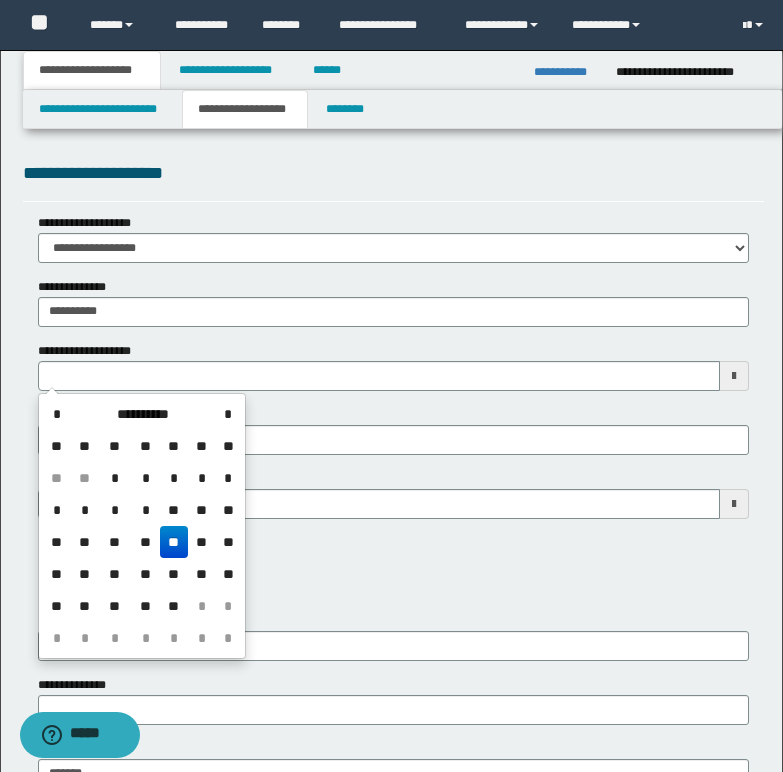 type 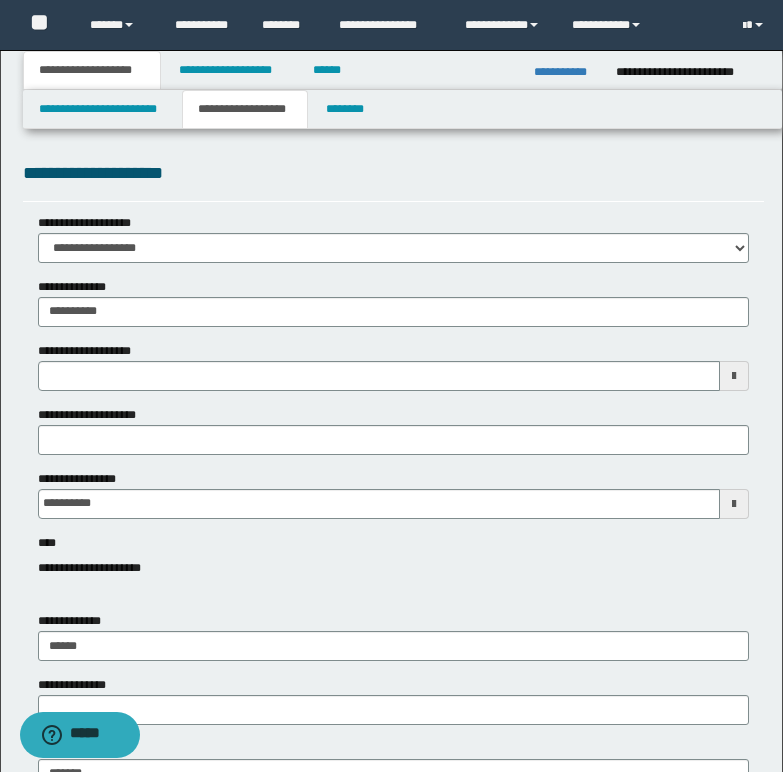 click on "**********" at bounding box center (393, 407) 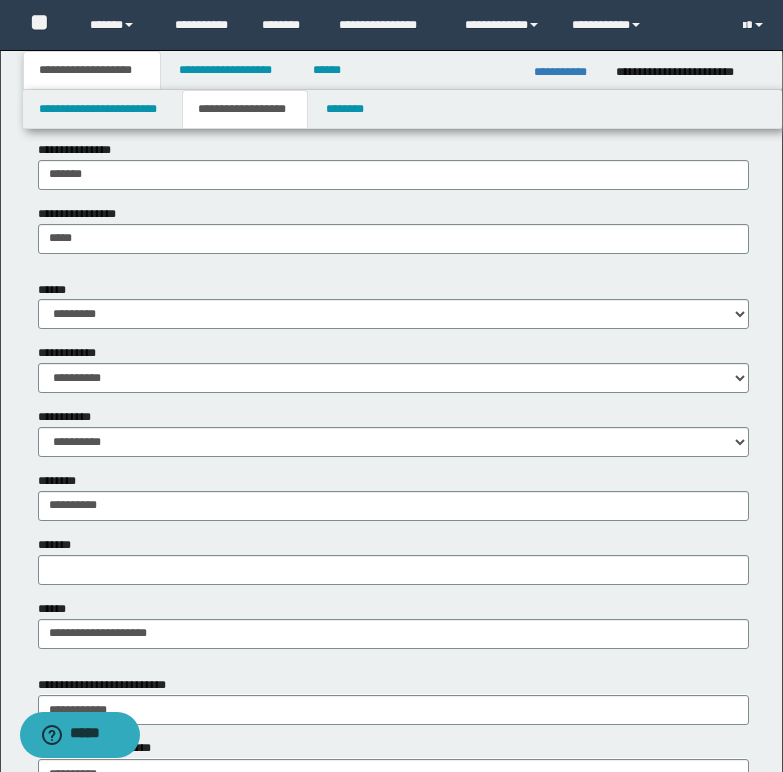 scroll, scrollTop: 600, scrollLeft: 0, axis: vertical 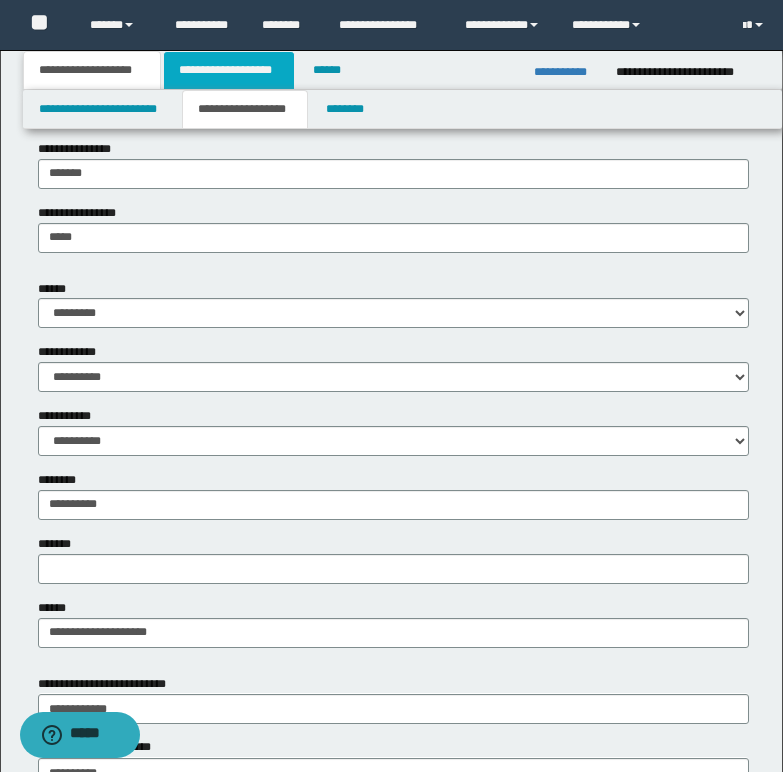 click on "**********" at bounding box center [229, 70] 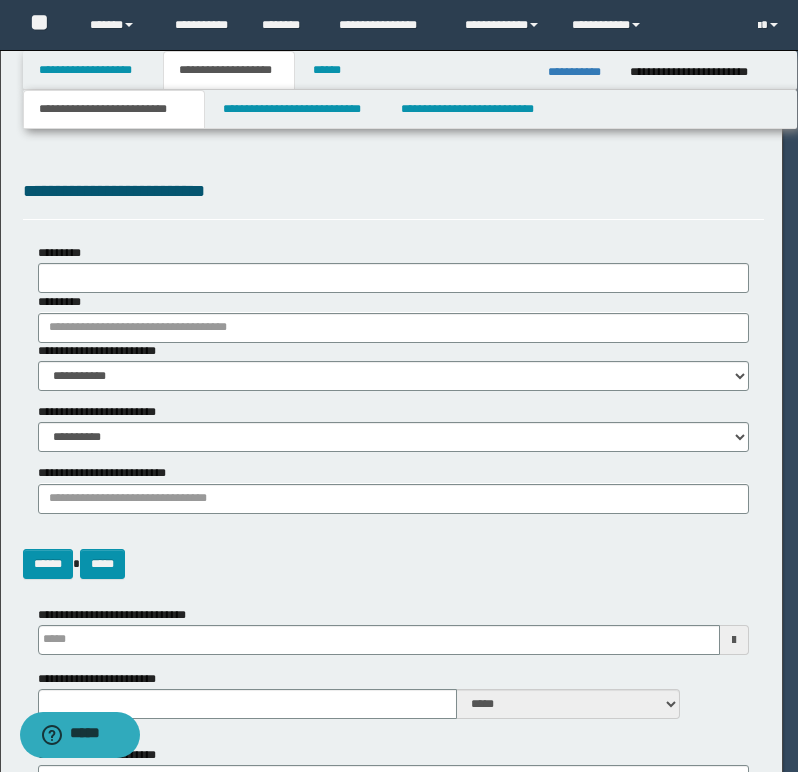 select on "*" 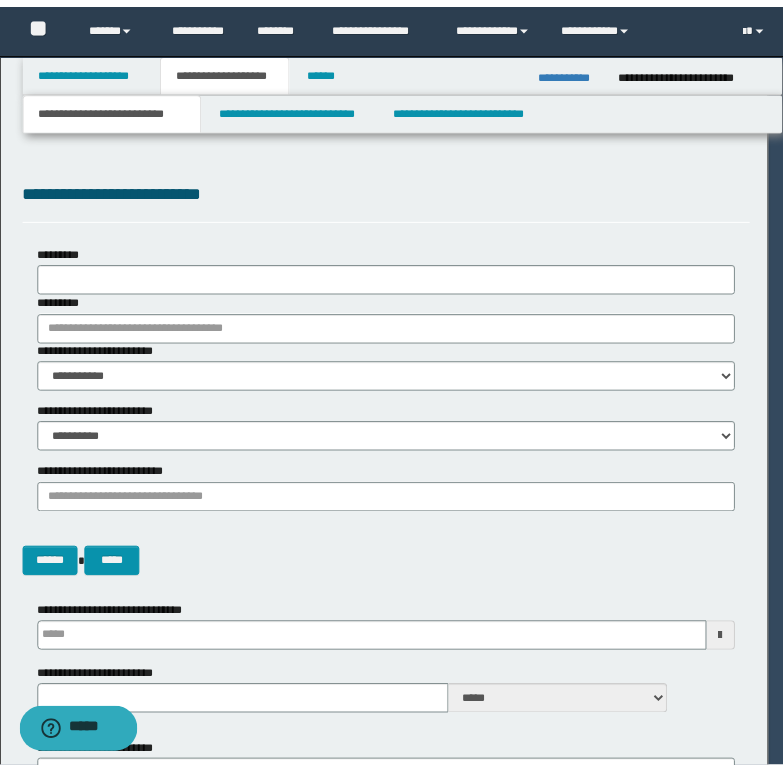 scroll, scrollTop: 0, scrollLeft: 0, axis: both 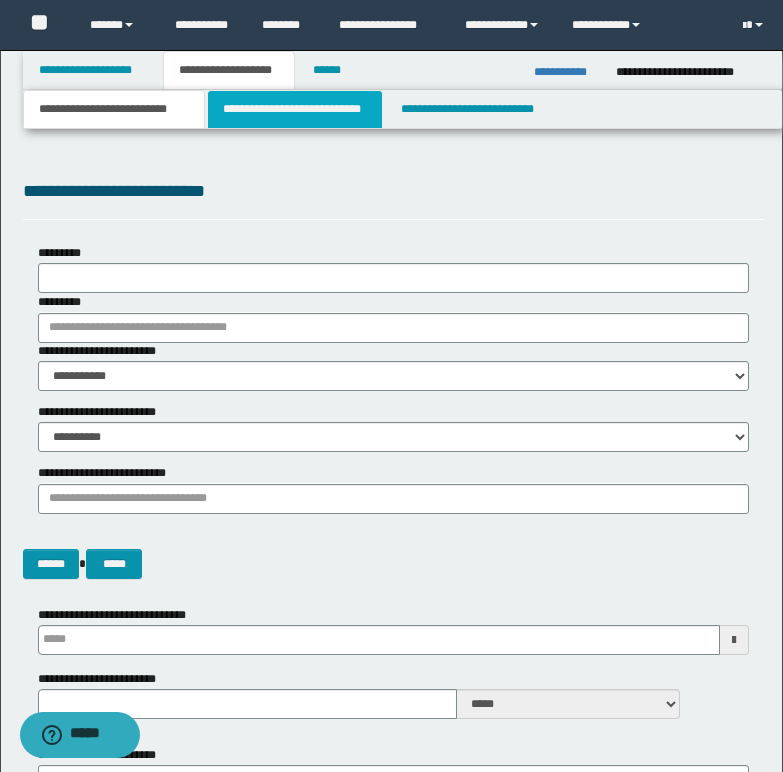 click on "**********" at bounding box center [295, 109] 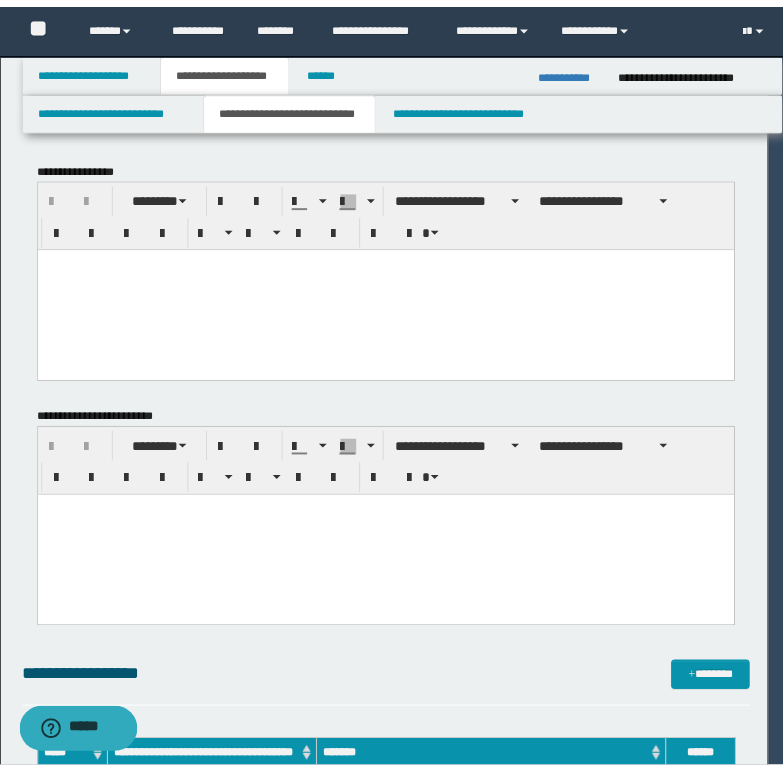 scroll, scrollTop: 0, scrollLeft: 0, axis: both 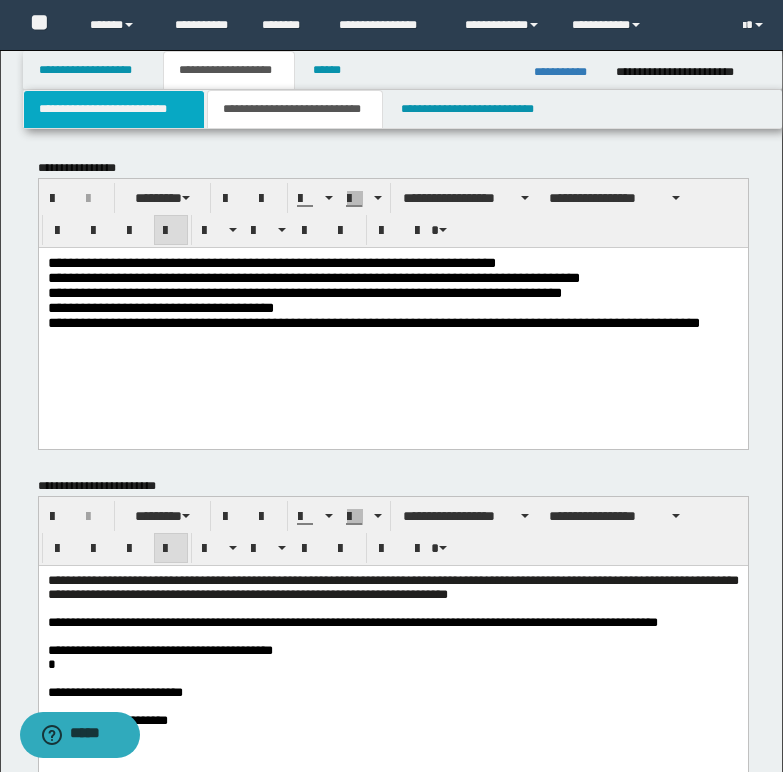 click on "**********" at bounding box center (114, 109) 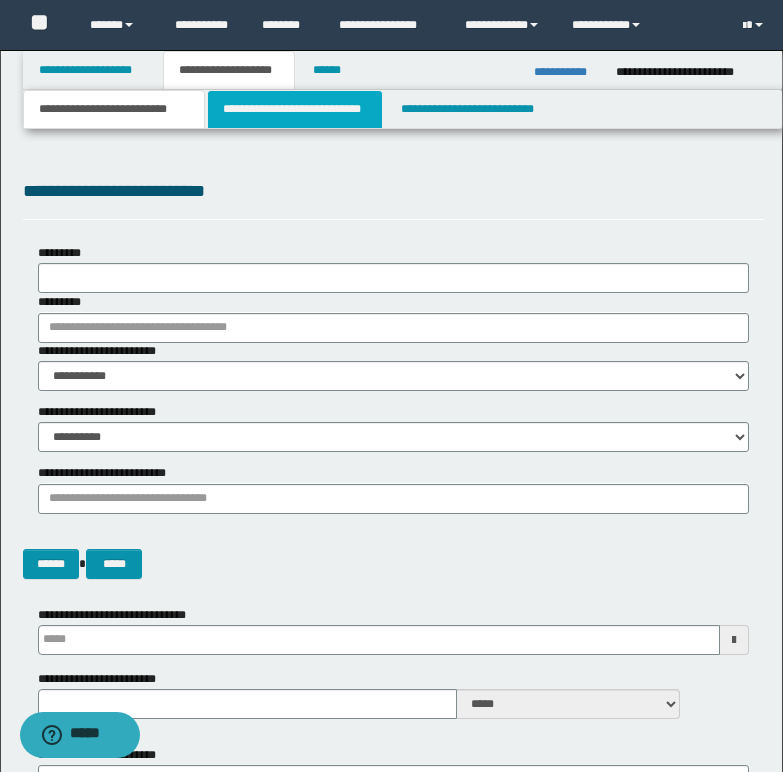 click on "**********" at bounding box center (295, 109) 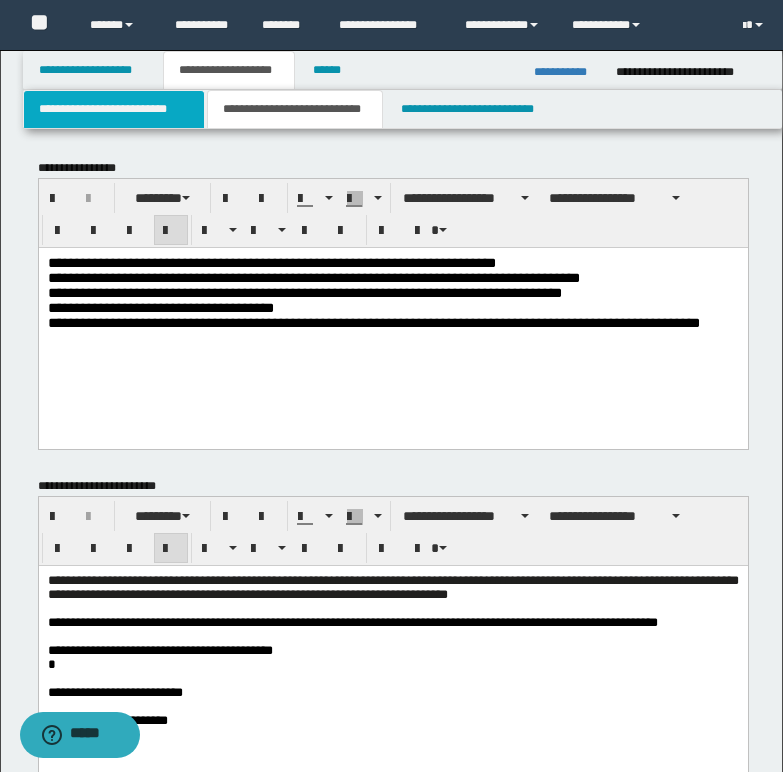 click on "**********" at bounding box center (114, 109) 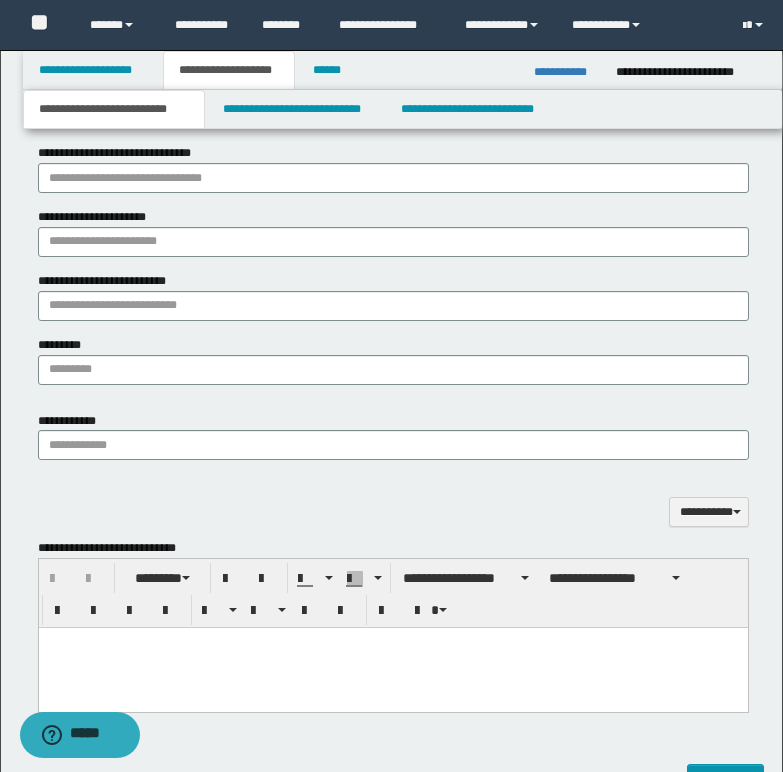 scroll, scrollTop: 1100, scrollLeft: 0, axis: vertical 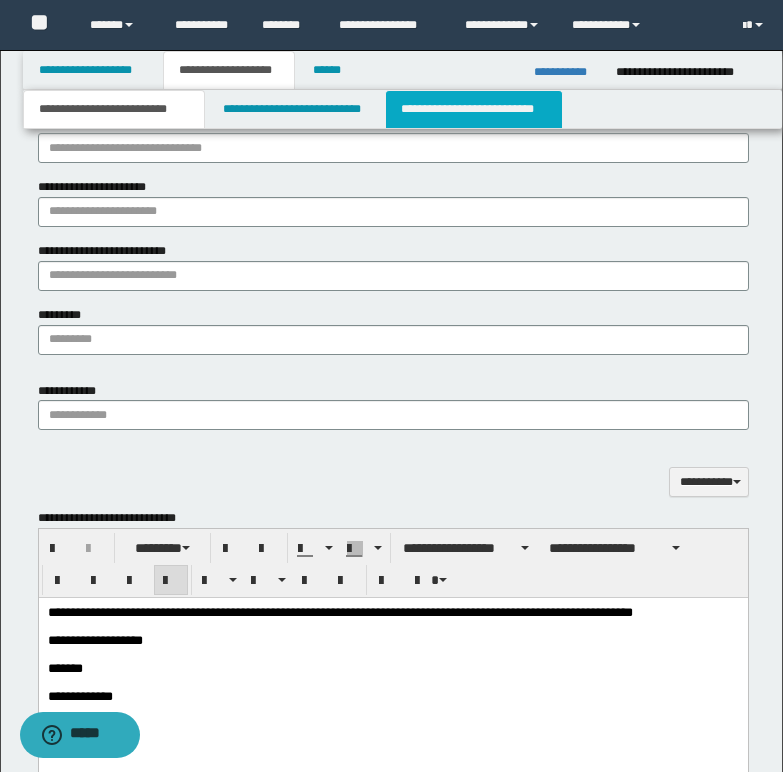click on "**********" at bounding box center [474, 109] 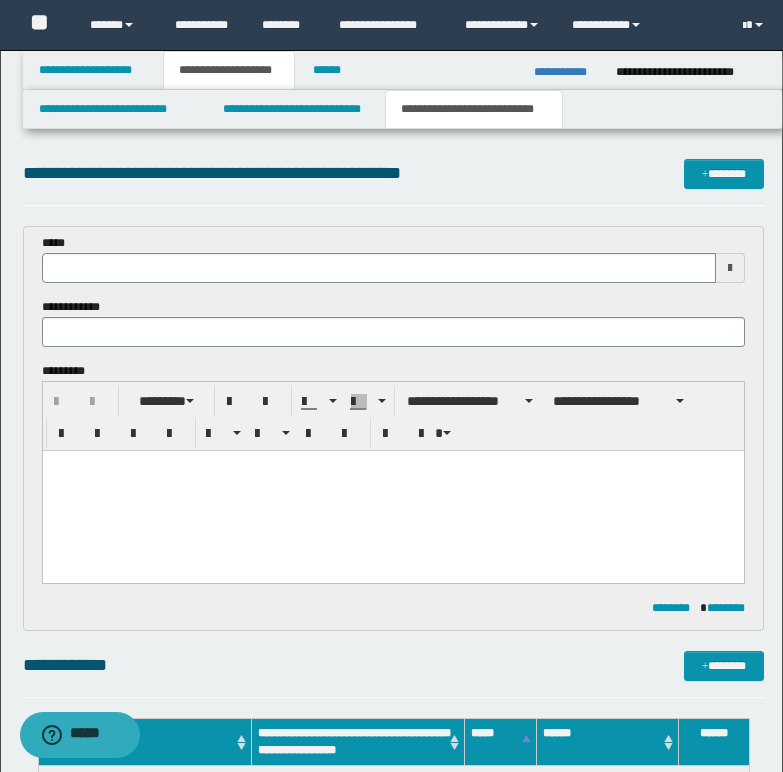 scroll, scrollTop: 0, scrollLeft: 0, axis: both 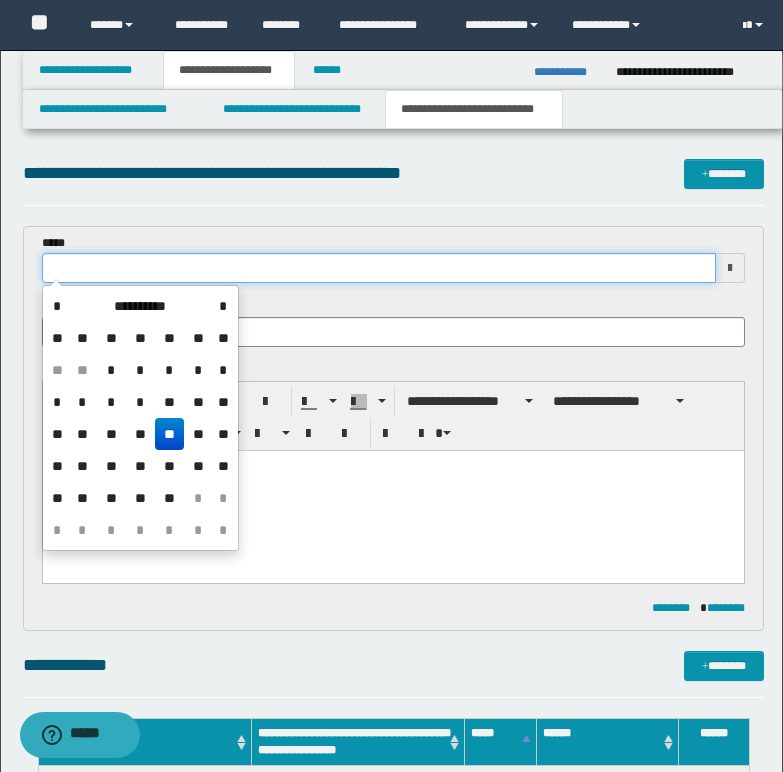 click at bounding box center (379, 268) 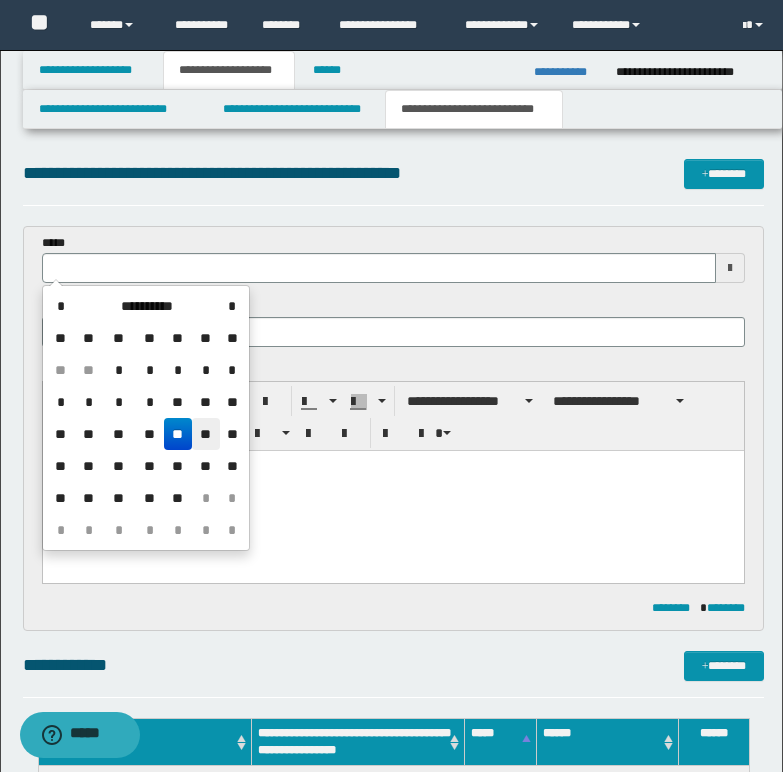 click on "**" at bounding box center (206, 434) 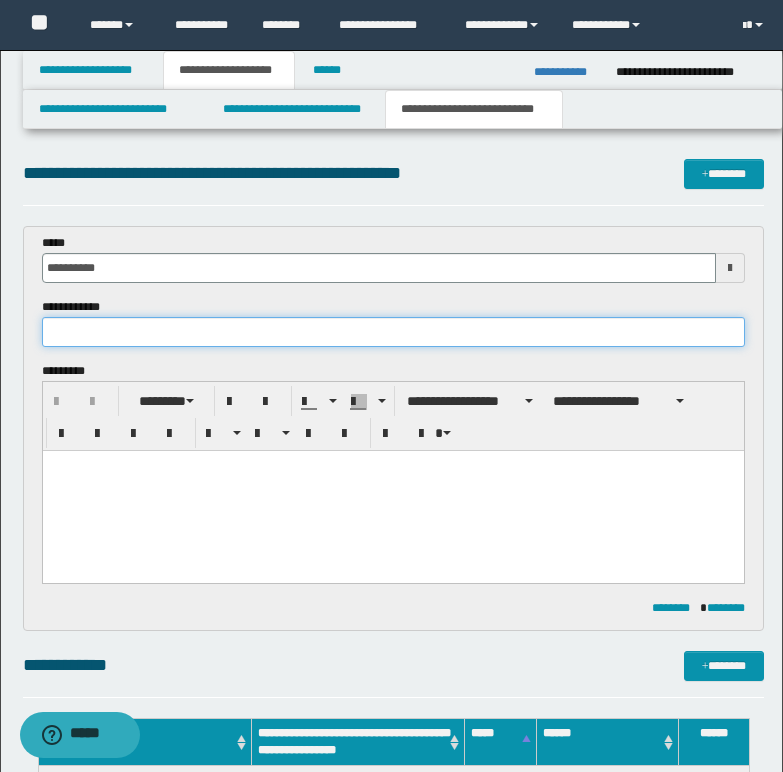 click at bounding box center (393, 332) 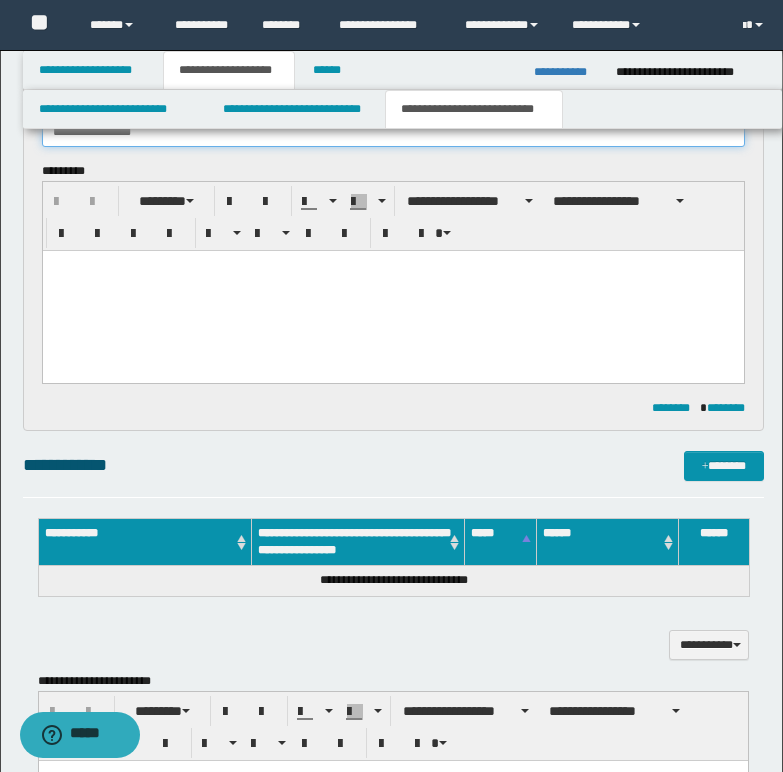 scroll, scrollTop: 400, scrollLeft: 0, axis: vertical 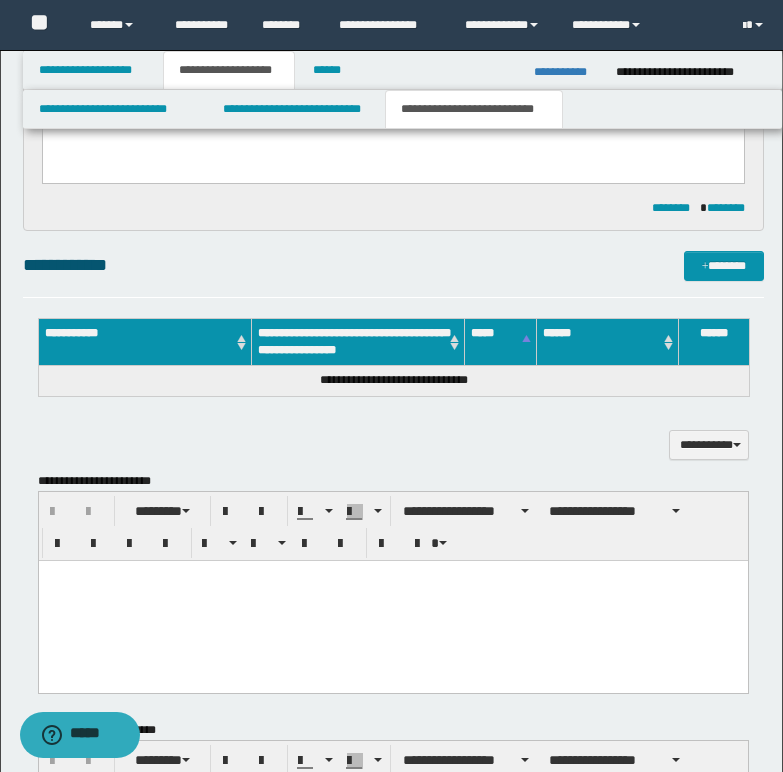 type on "**********" 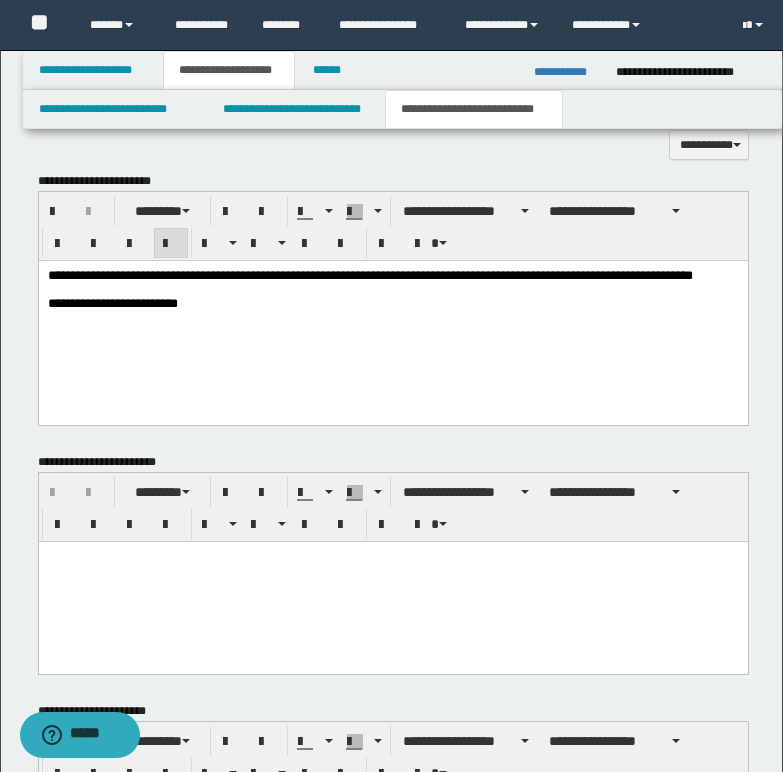scroll, scrollTop: 800, scrollLeft: 0, axis: vertical 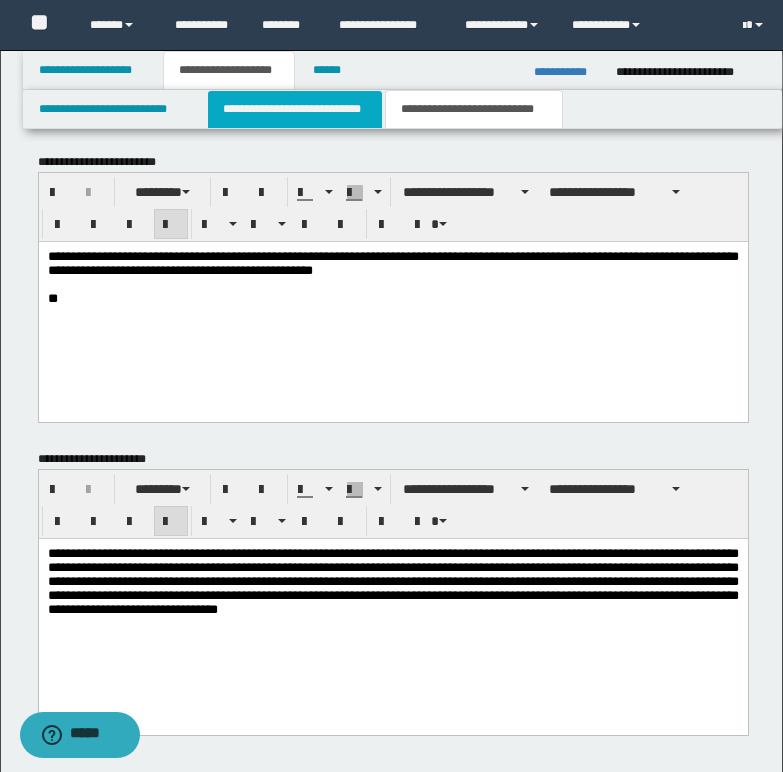 click on "**********" at bounding box center [295, 109] 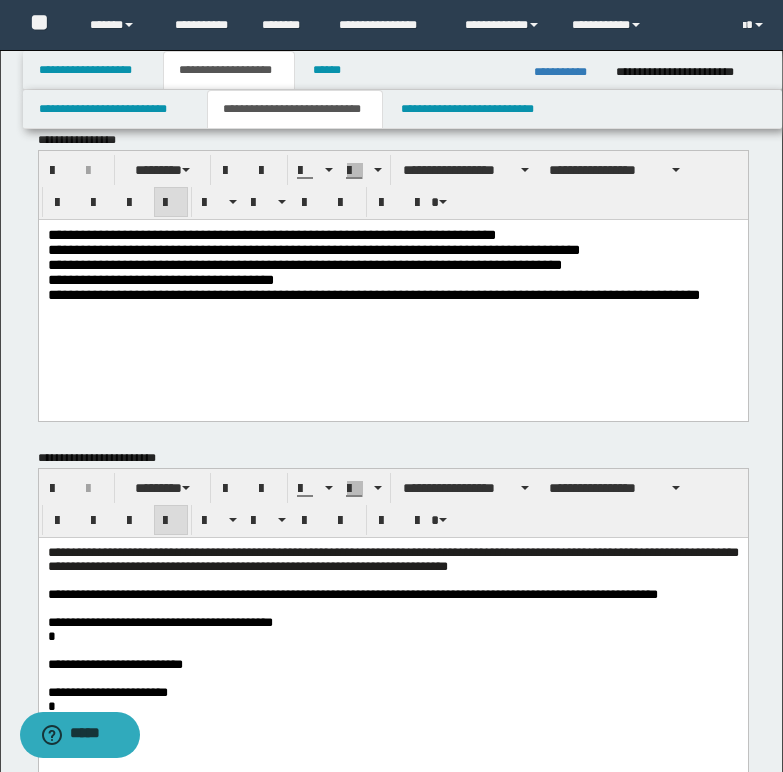 scroll, scrollTop: 0, scrollLeft: 0, axis: both 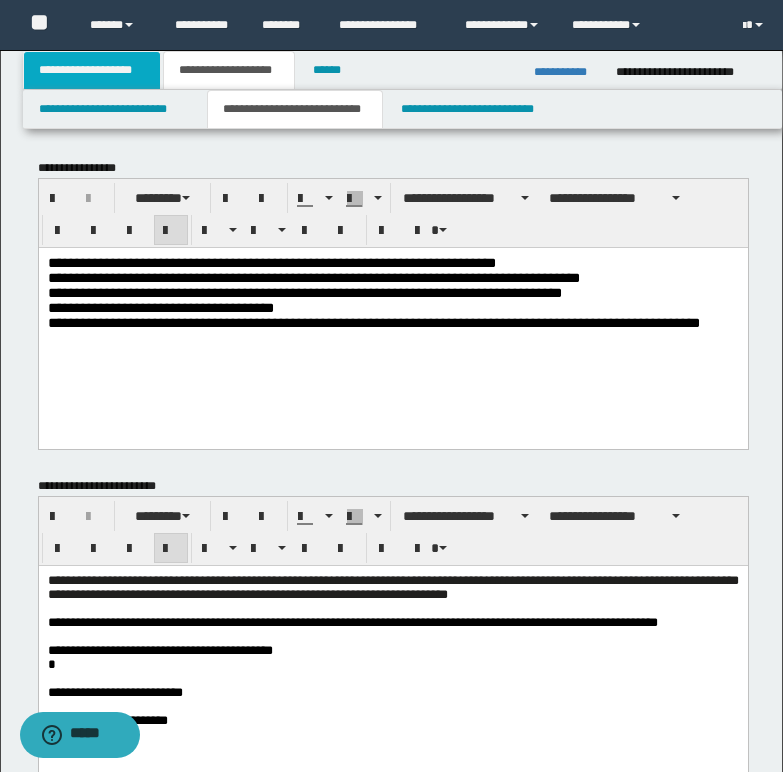 click on "**********" at bounding box center [92, 70] 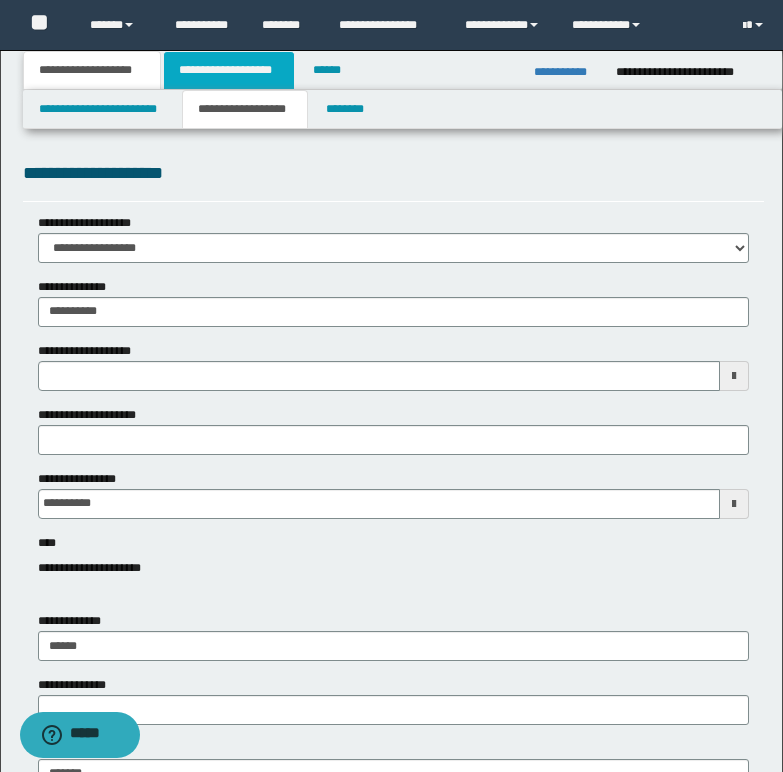click on "**********" at bounding box center (229, 70) 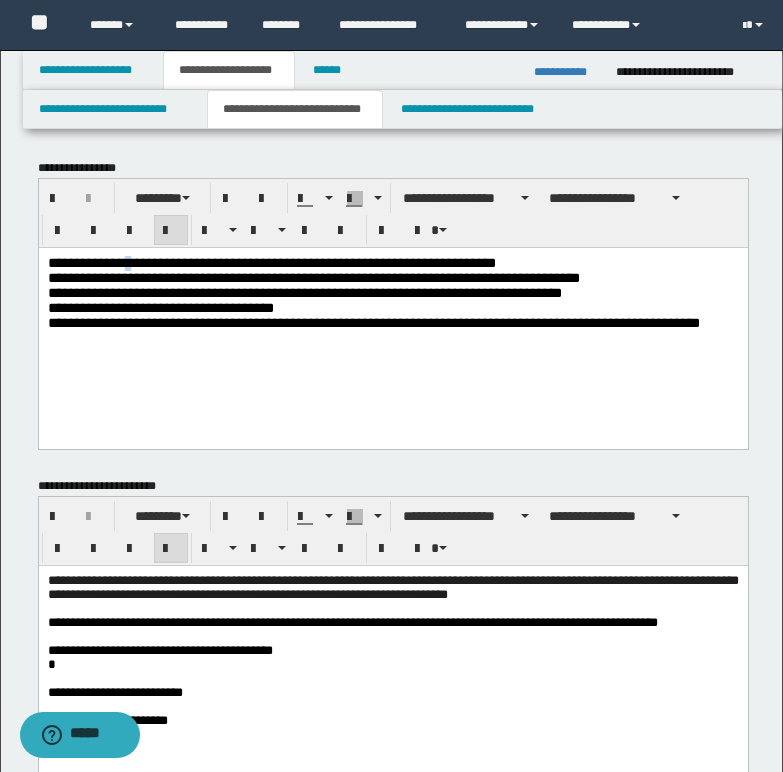 click on "**********" at bounding box center [271, 262] 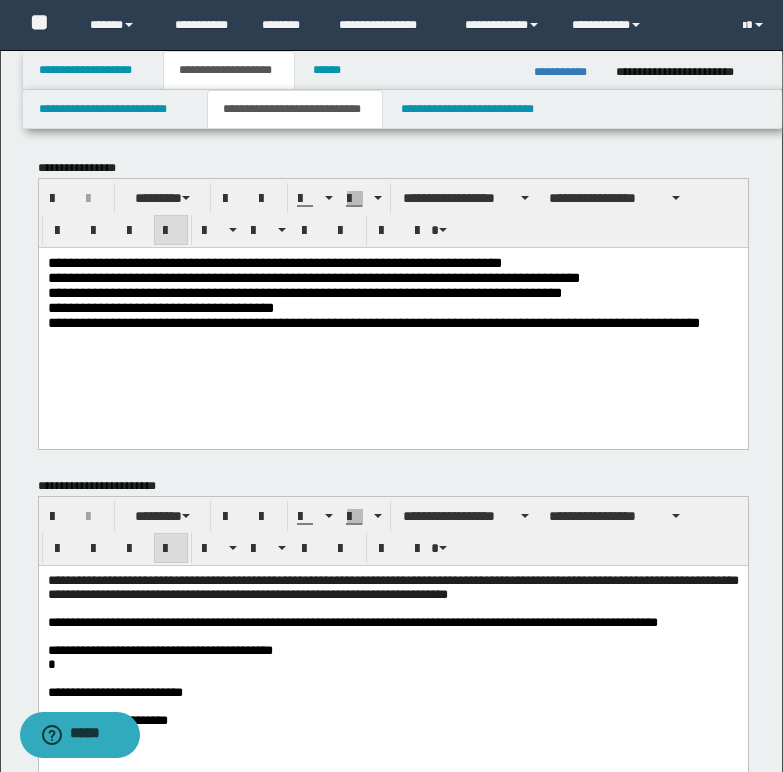 click on "**********" at bounding box center (392, 262) 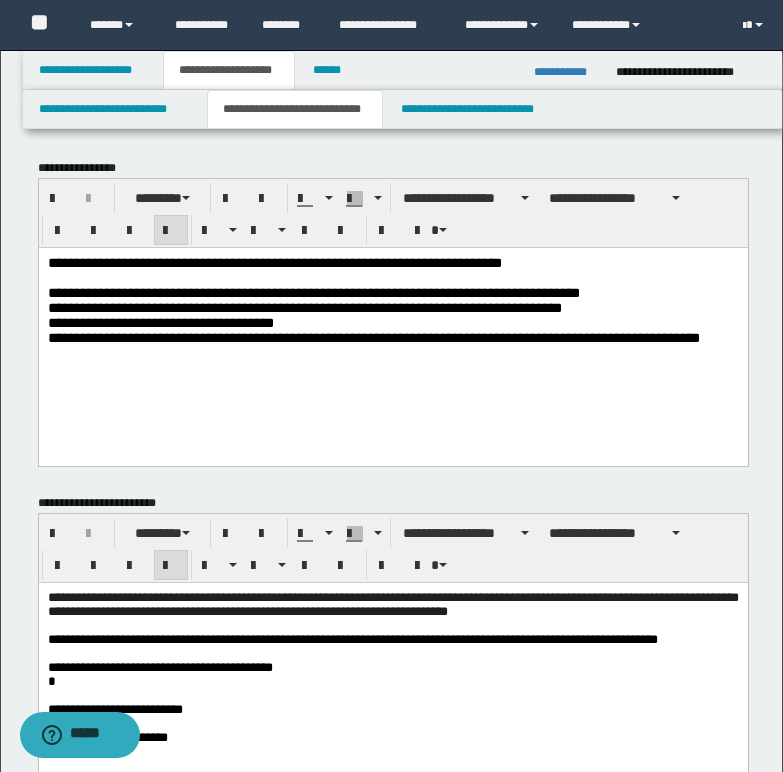 click on "**********" at bounding box center (392, 292) 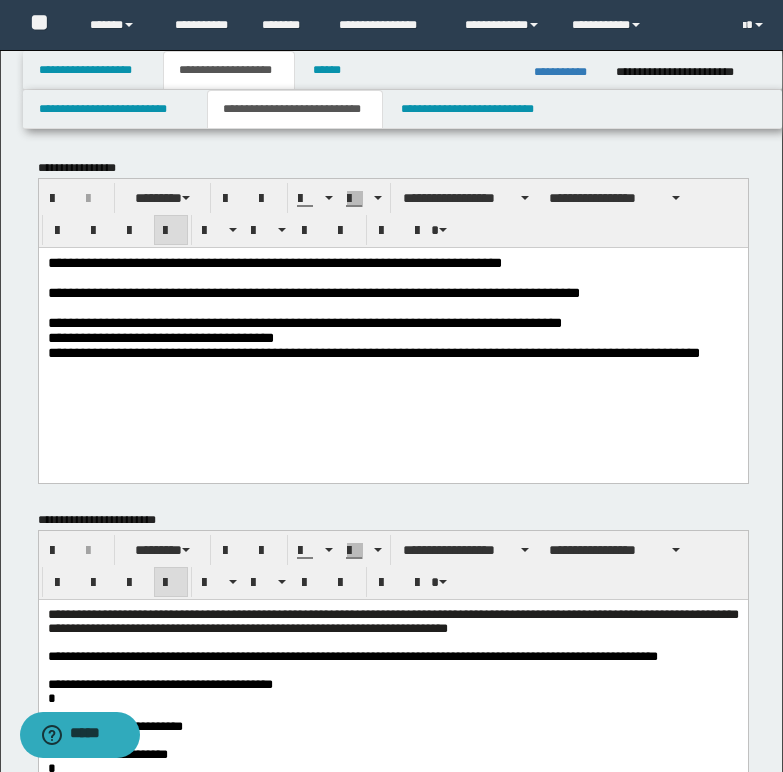 click on "**********" at bounding box center [313, 292] 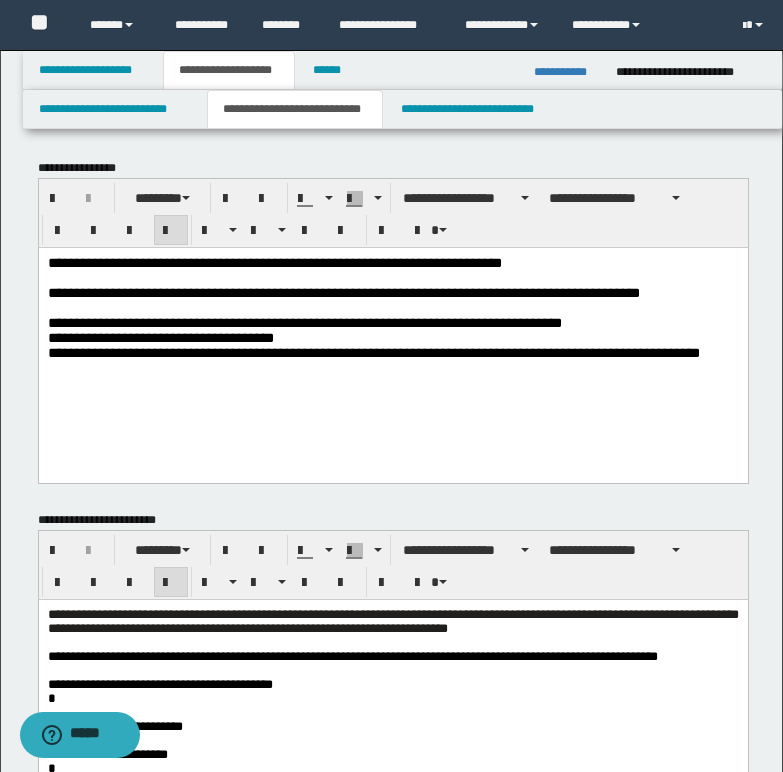 click on "**********" at bounding box center [304, 322] 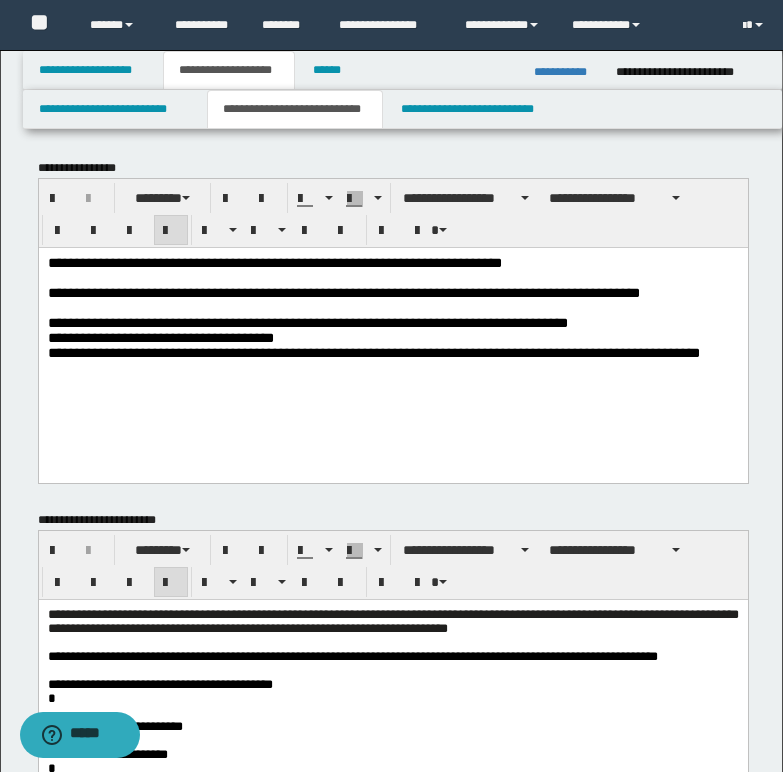 click on "**********" at bounding box center [307, 322] 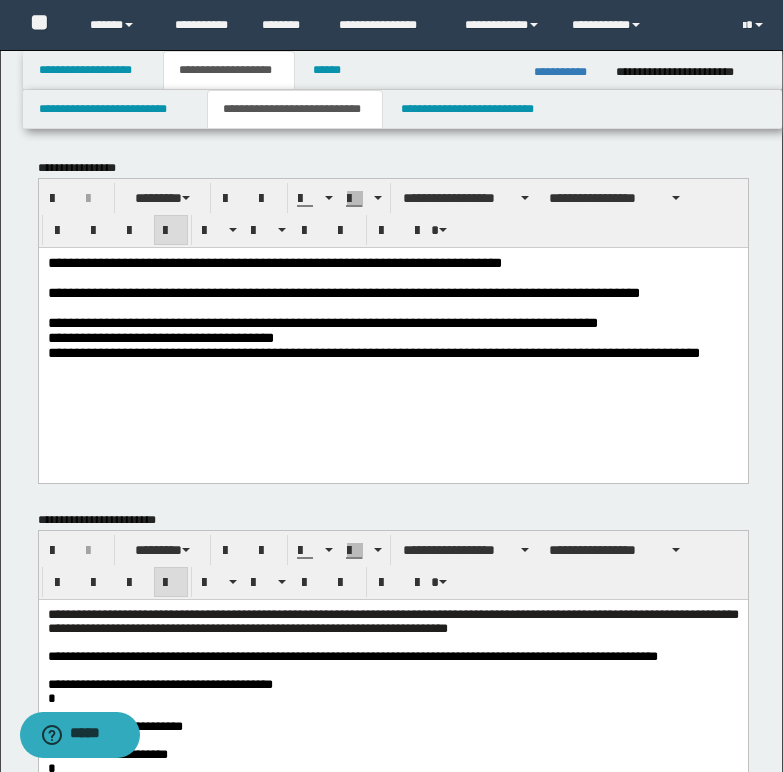 click on "**********" at bounding box center (392, 322) 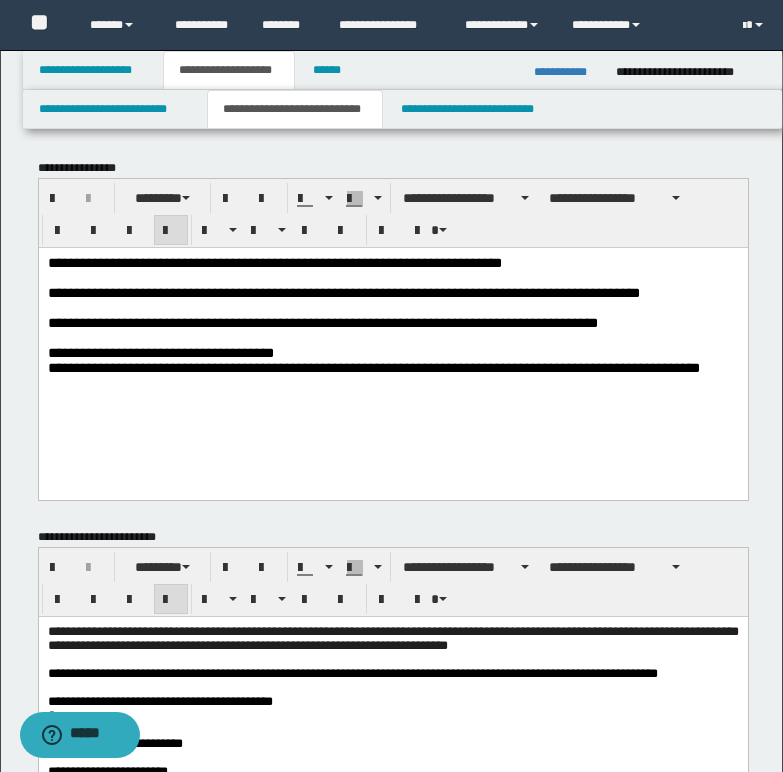 click on "**********" at bounding box center (392, 352) 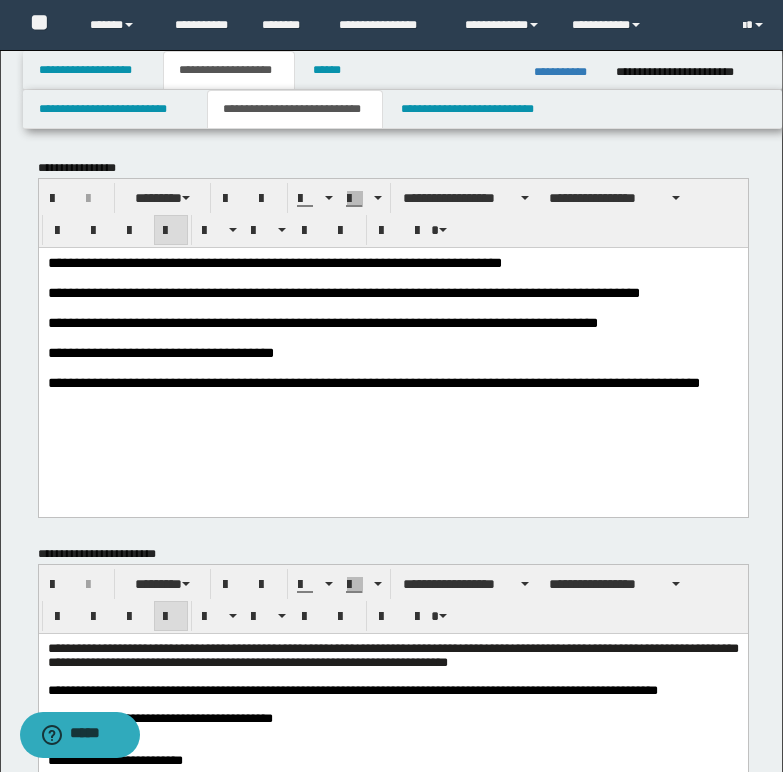 click on "**********" at bounding box center (373, 382) 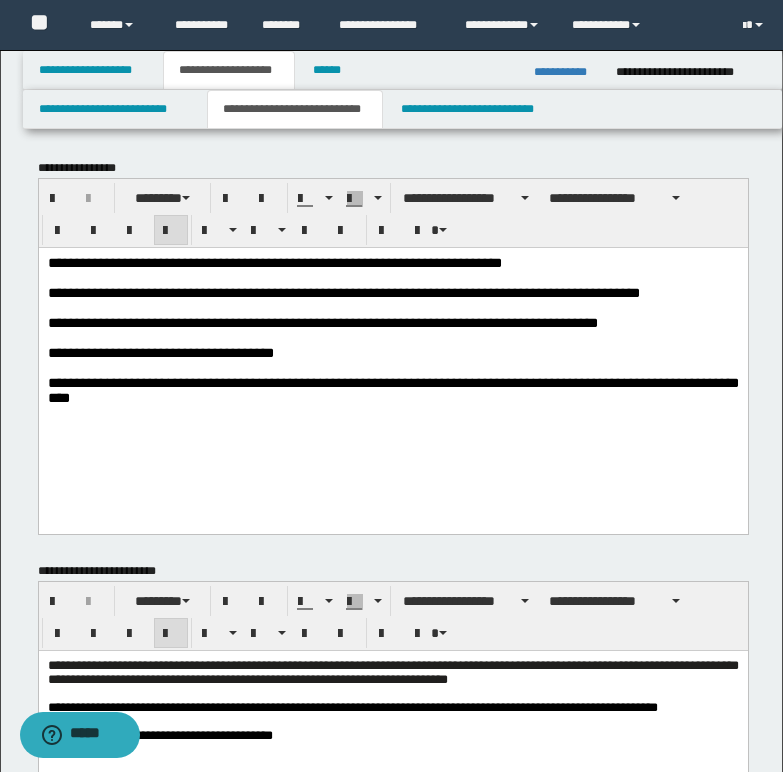 click on "**********" at bounding box center [392, 389] 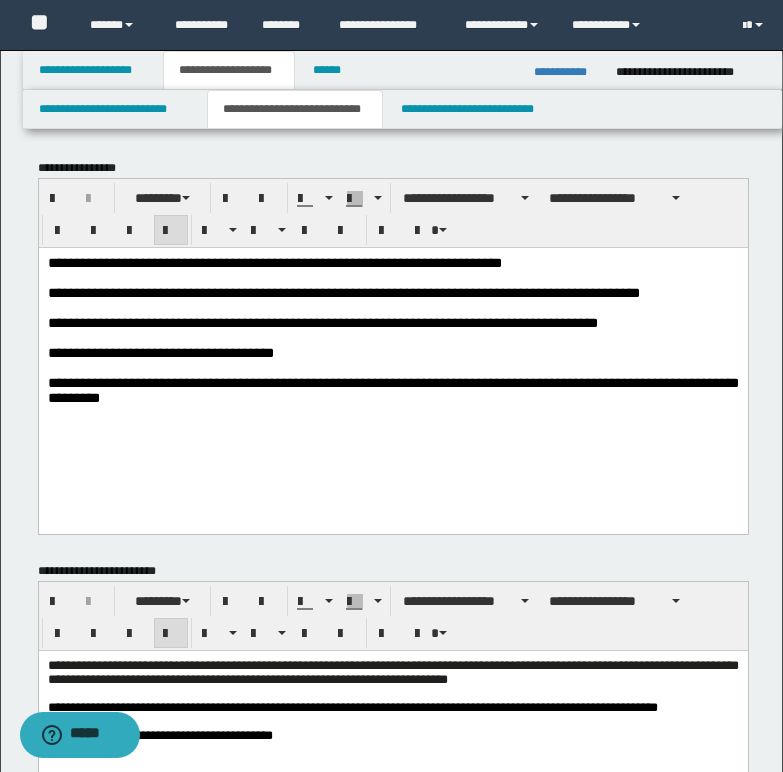 click on "**********" at bounding box center (343, 292) 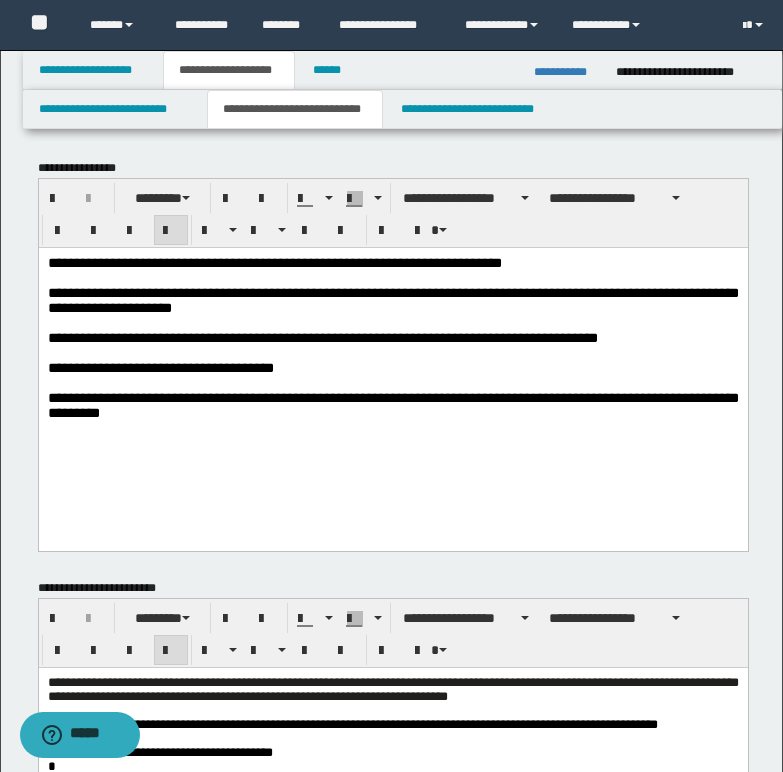 click on "**********" at bounding box center (392, 299) 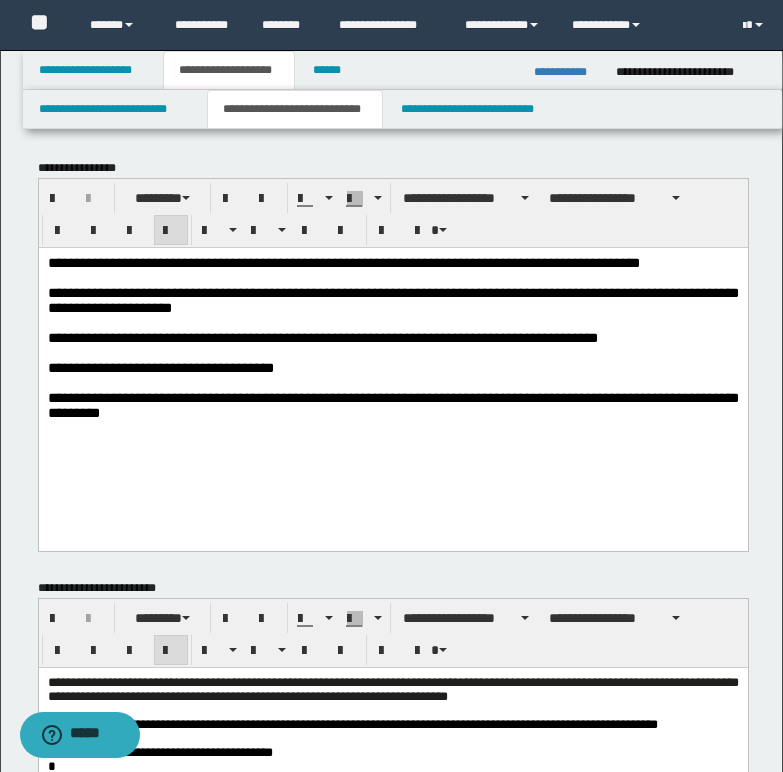 click on "**********" at bounding box center (343, 262) 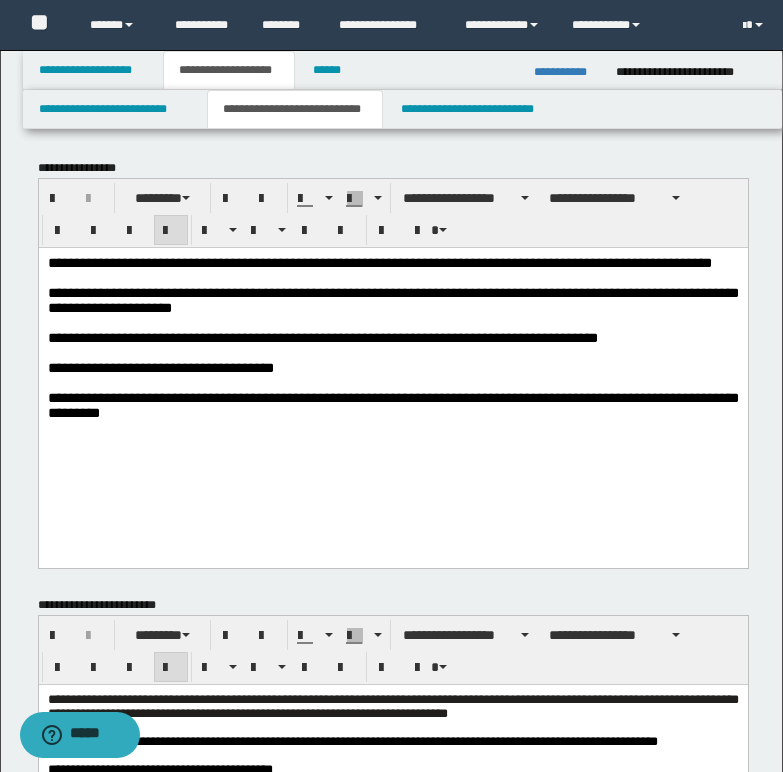click on "**********" at bounding box center (392, 299) 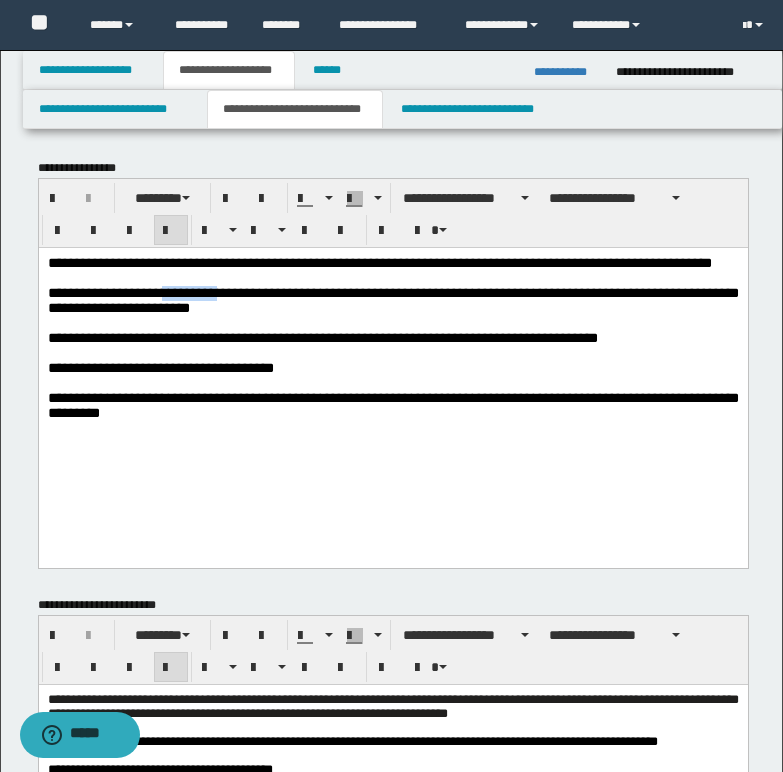 drag, startPoint x: 192, startPoint y: 313, endPoint x: 249, endPoint y: 309, distance: 57.14018 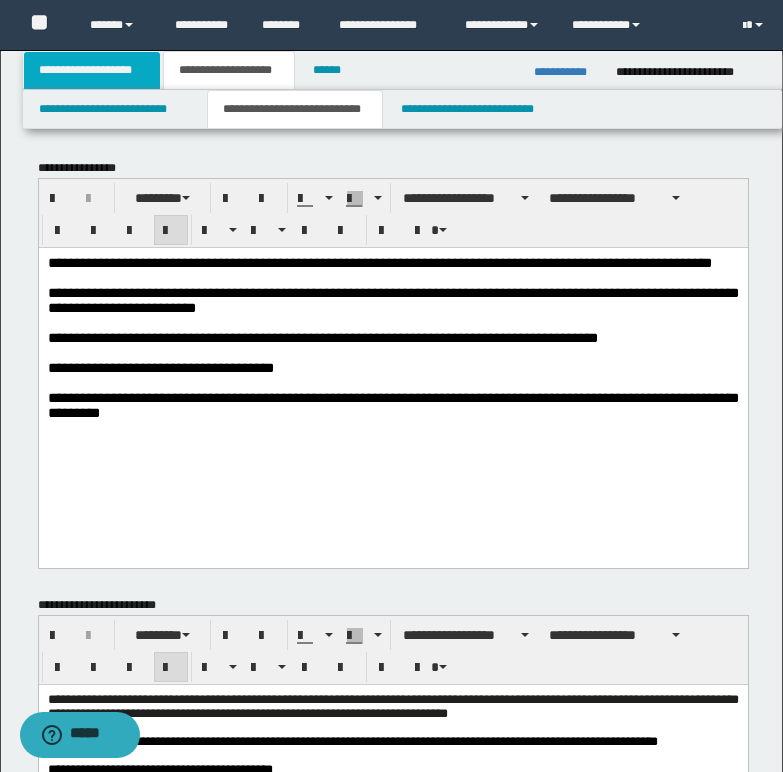 click on "**********" at bounding box center (92, 70) 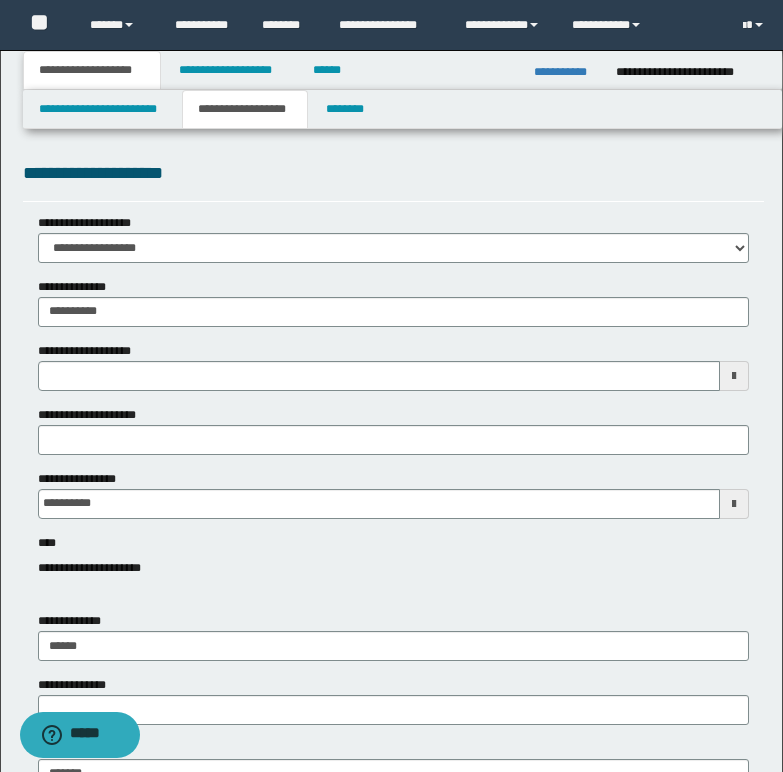 type 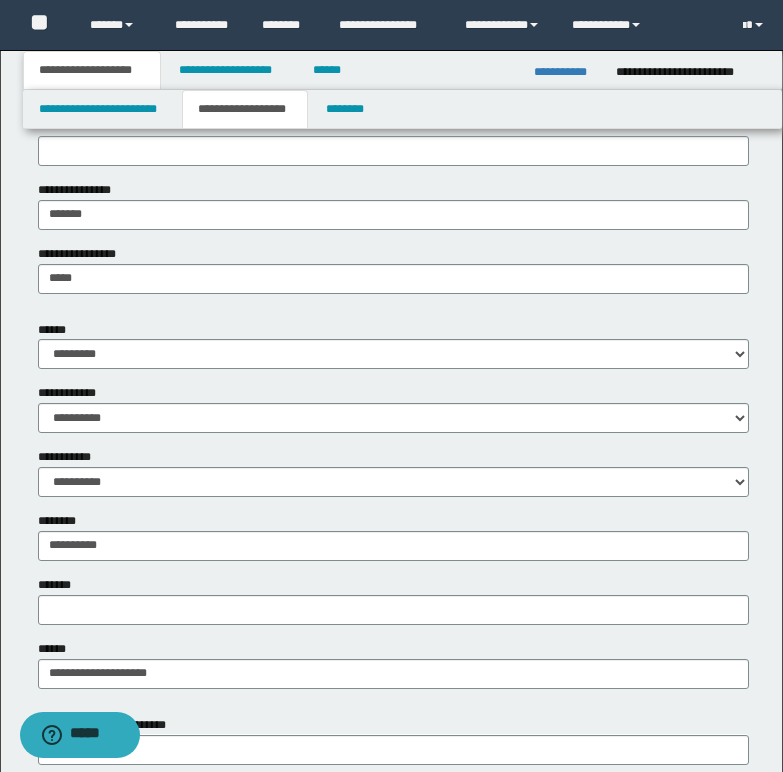 scroll, scrollTop: 600, scrollLeft: 0, axis: vertical 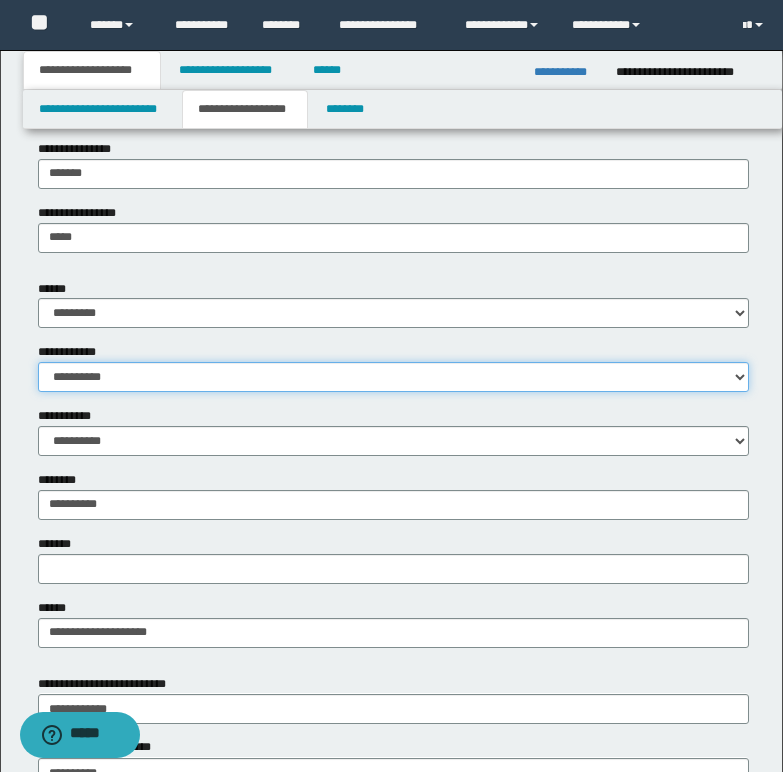click on "**********" at bounding box center [393, 377] 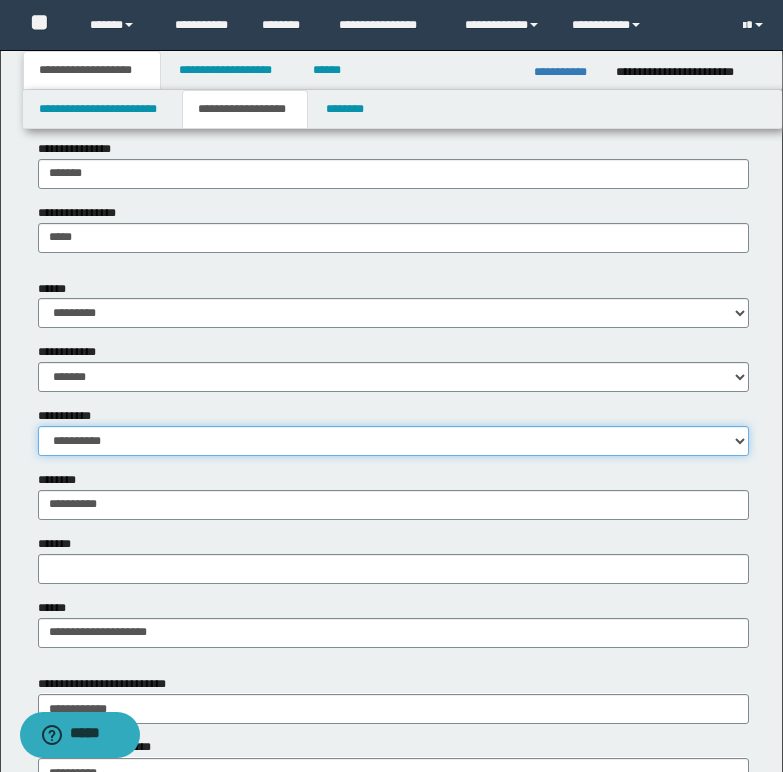 click on "**********" at bounding box center [393, 441] 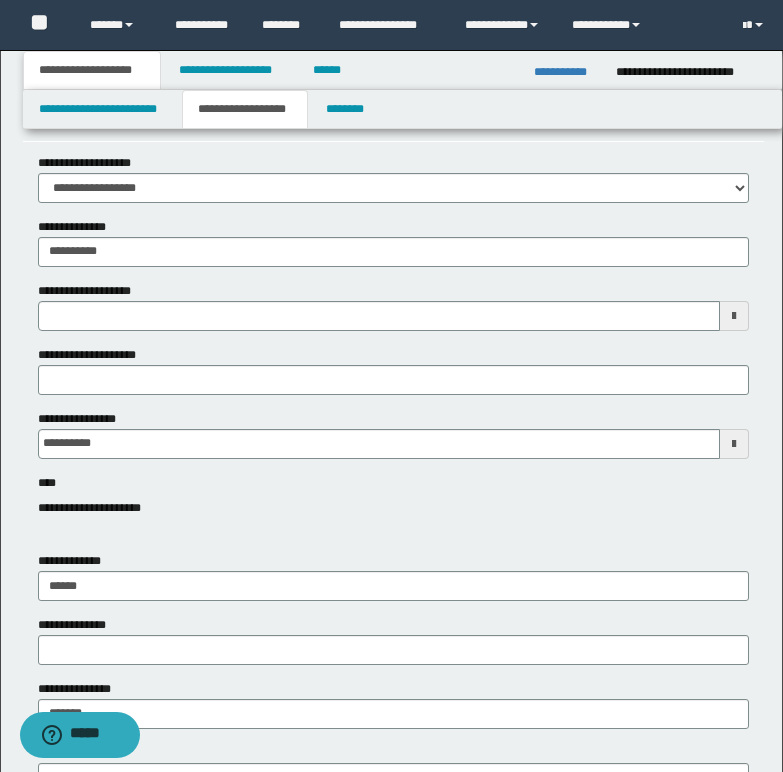 scroll, scrollTop: 100, scrollLeft: 0, axis: vertical 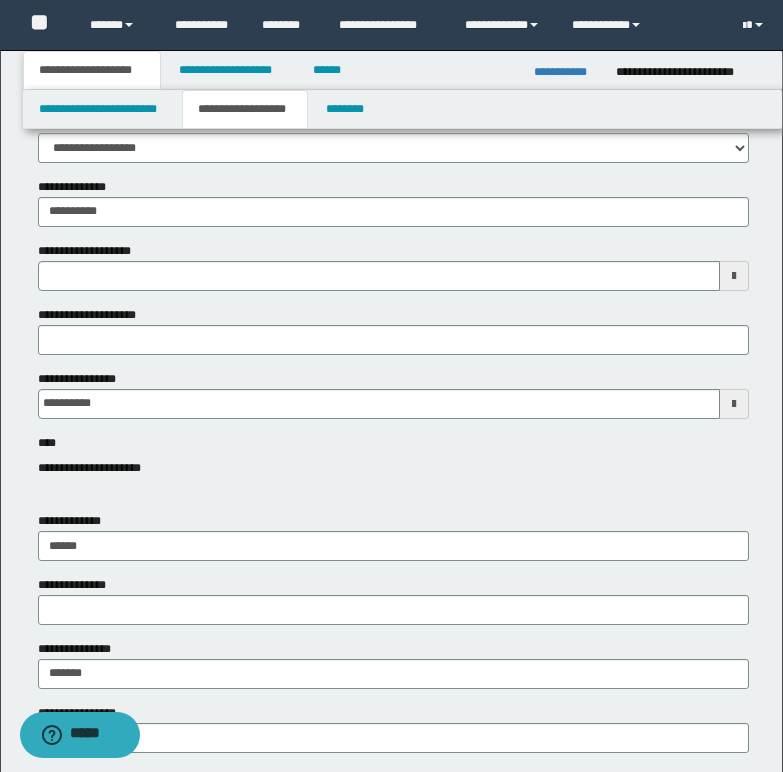 type 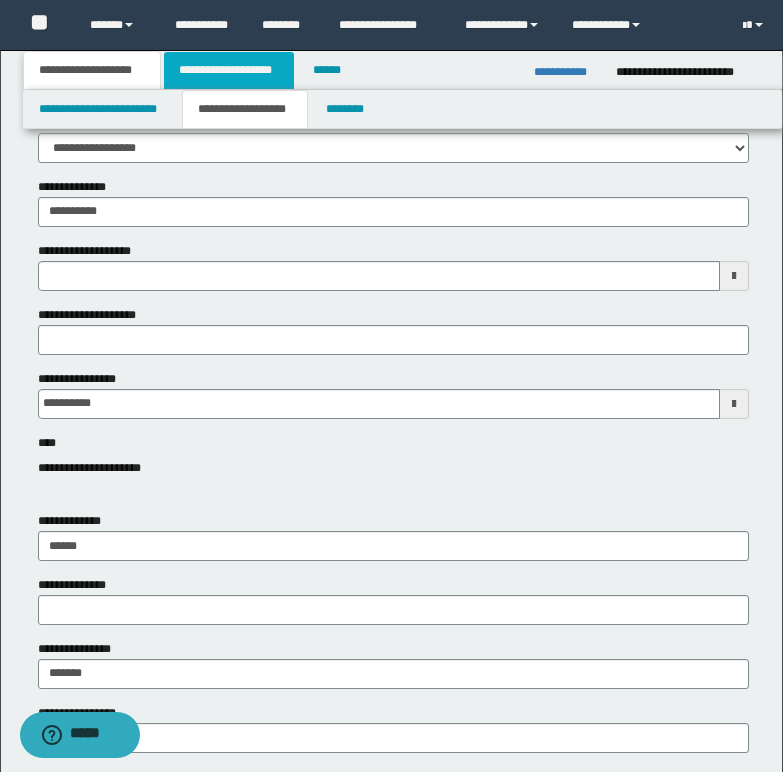 click on "**********" at bounding box center (229, 70) 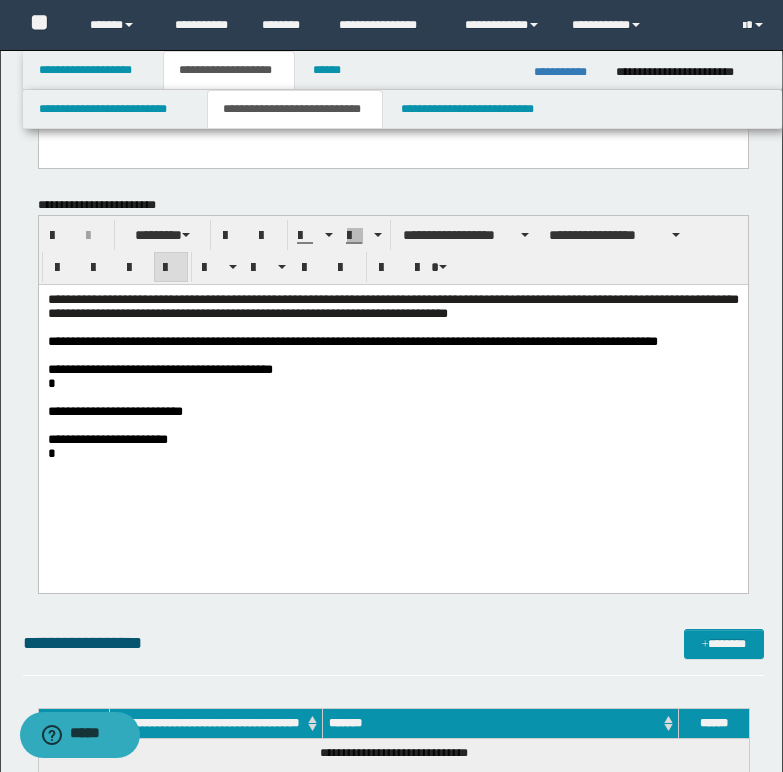 scroll, scrollTop: 500, scrollLeft: 0, axis: vertical 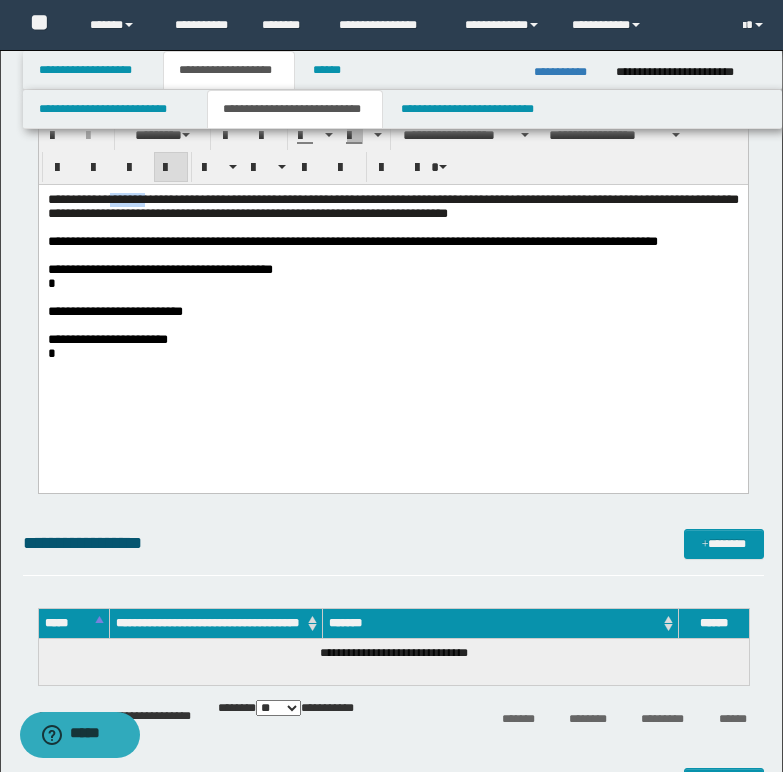 drag, startPoint x: 114, startPoint y: 197, endPoint x: 176, endPoint y: 195, distance: 62.03225 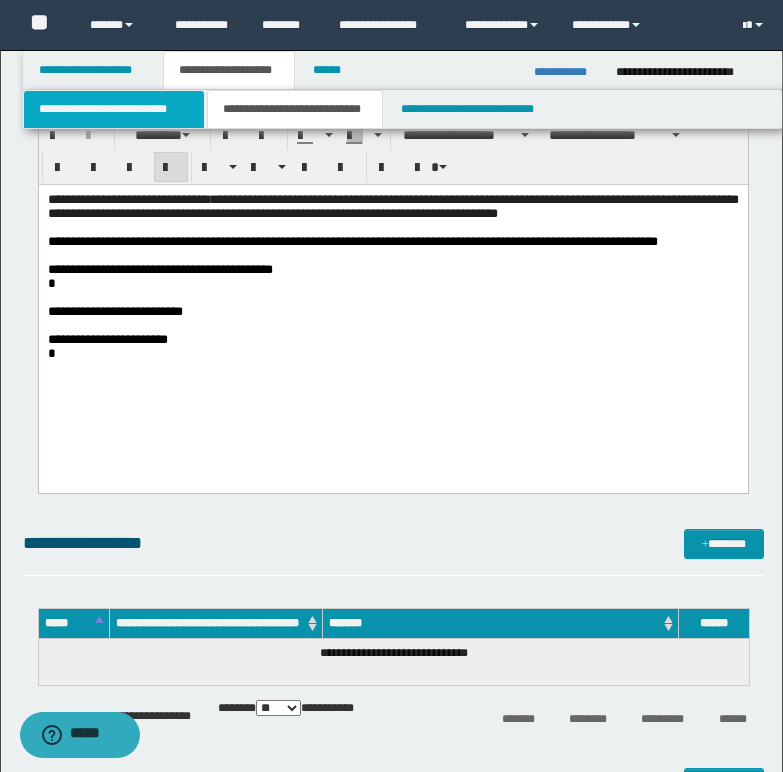 click on "**********" at bounding box center [114, 109] 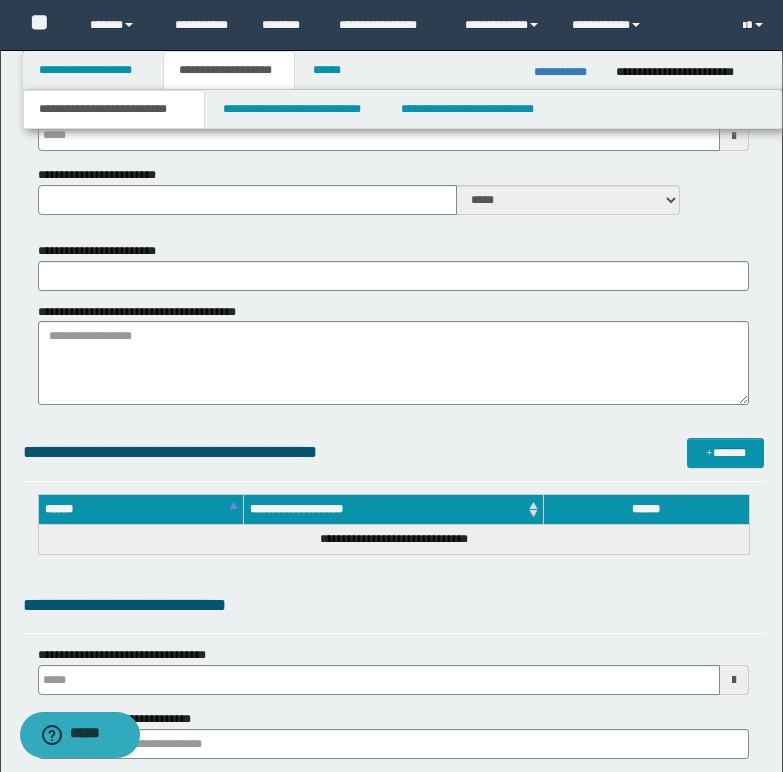 scroll, scrollTop: 500, scrollLeft: 0, axis: vertical 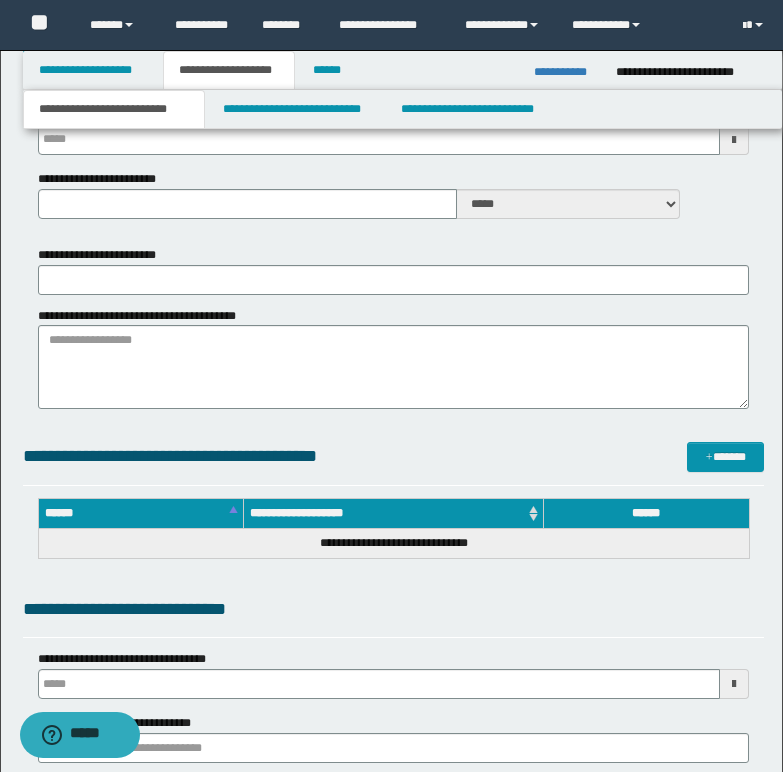 type 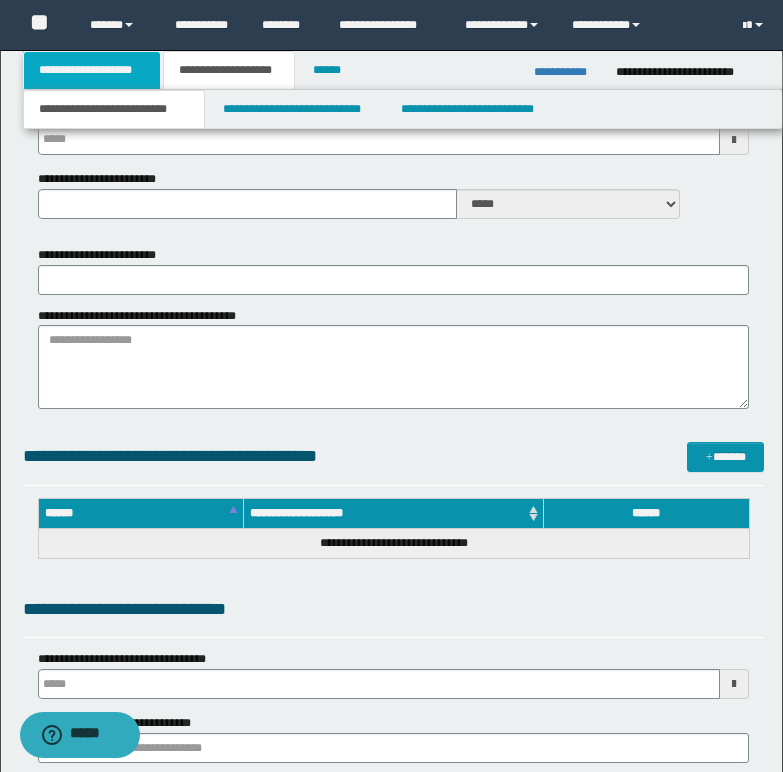 click on "**********" at bounding box center (92, 70) 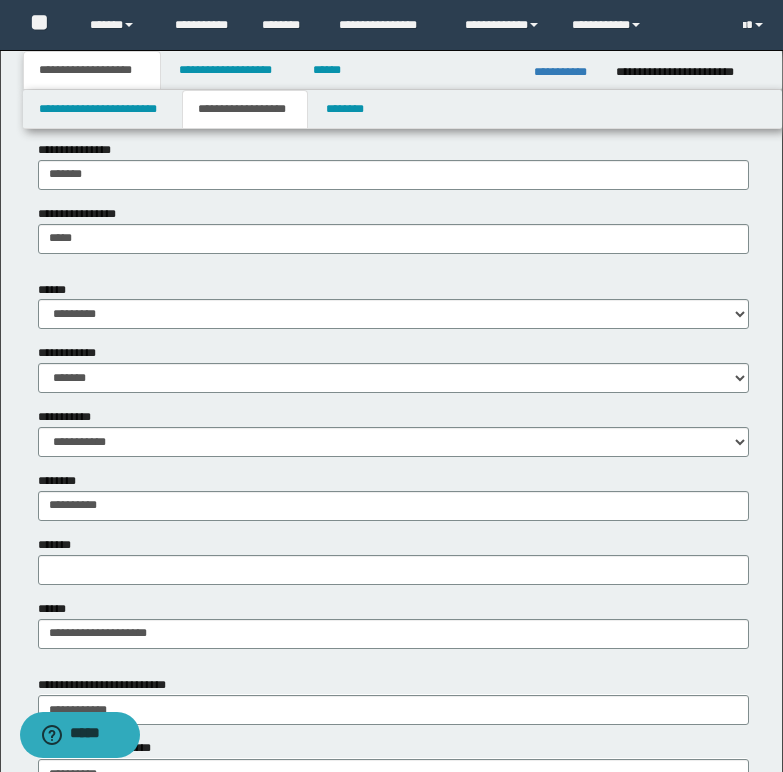 scroll, scrollTop: 800, scrollLeft: 0, axis: vertical 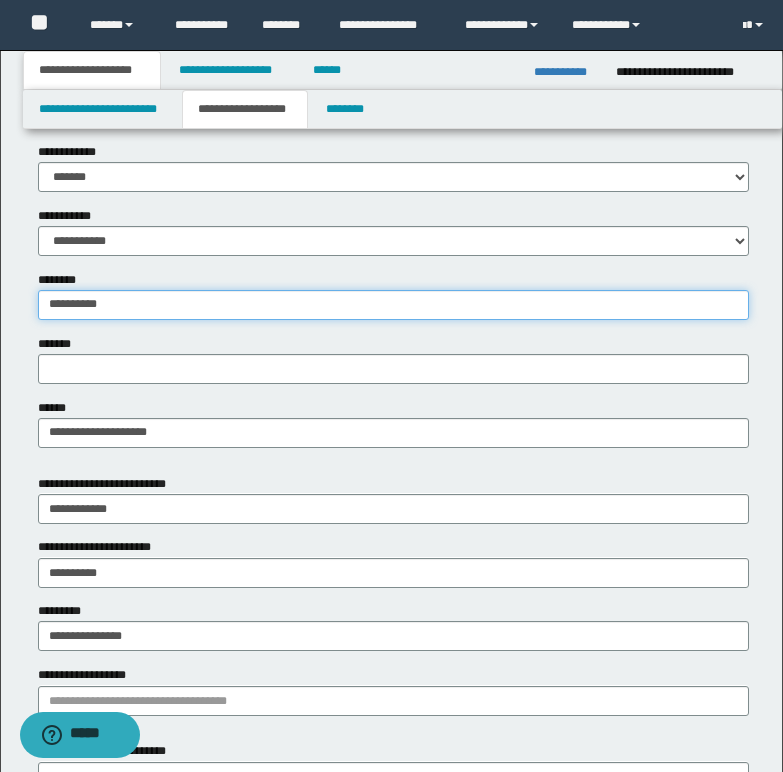 drag, startPoint x: 48, startPoint y: 301, endPoint x: 114, endPoint y: 297, distance: 66.1211 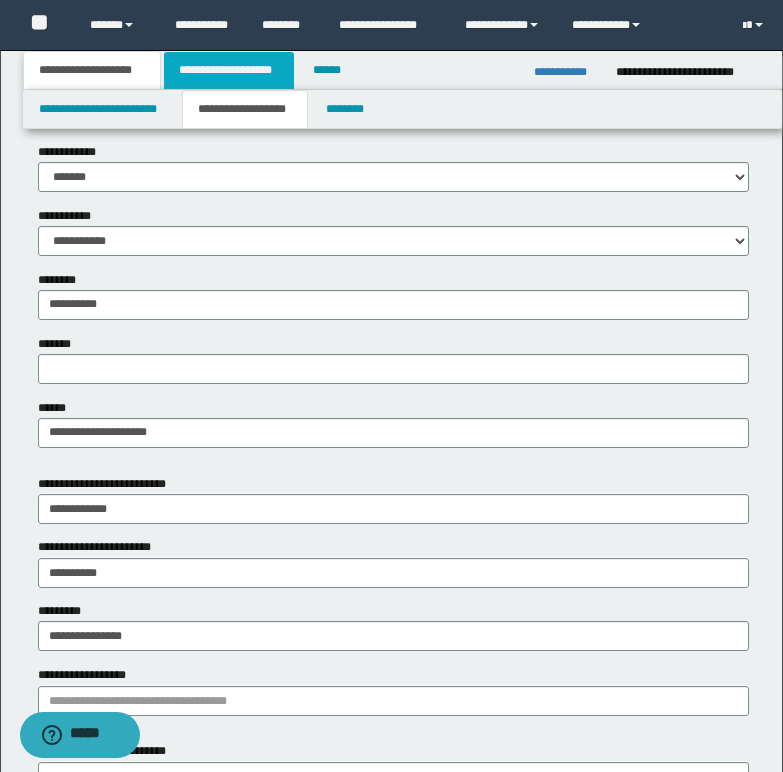 click on "**********" at bounding box center (229, 70) 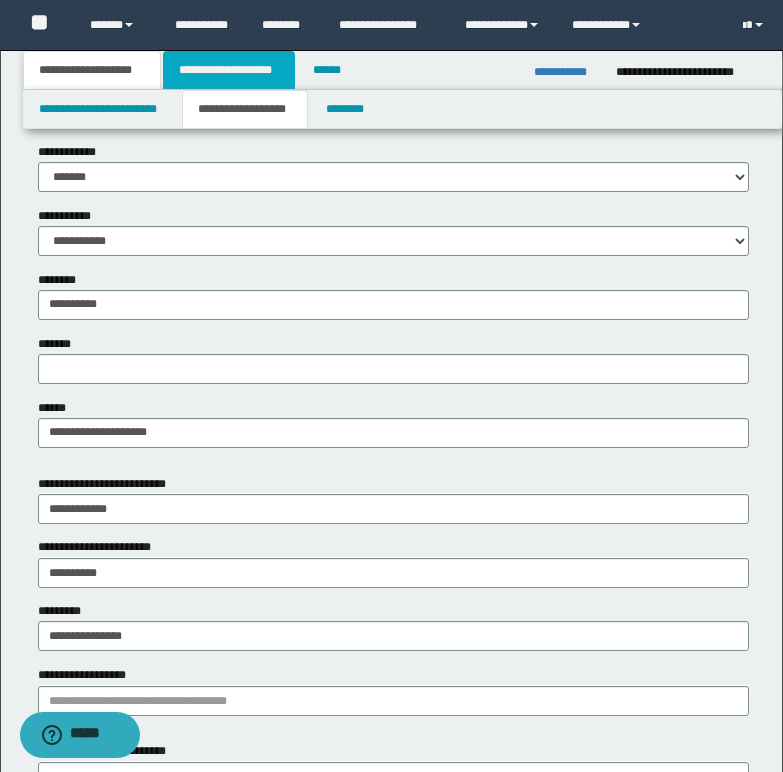 type 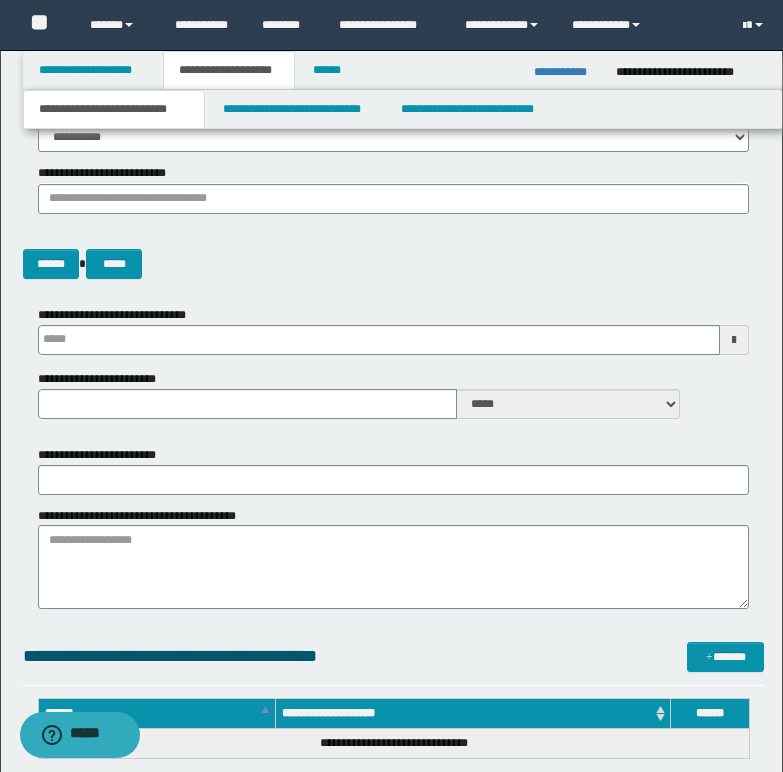 type 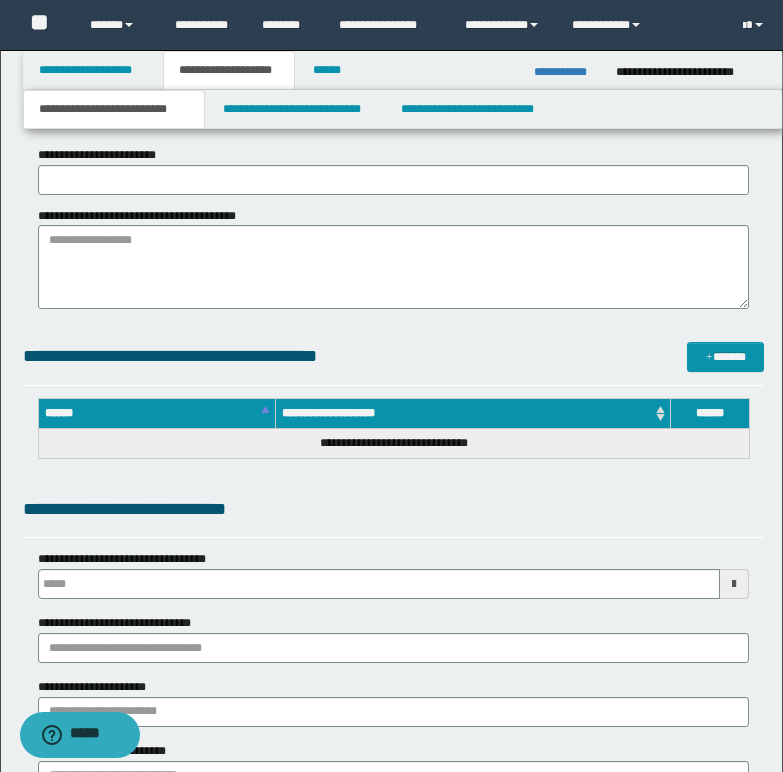 scroll, scrollTop: 800, scrollLeft: 0, axis: vertical 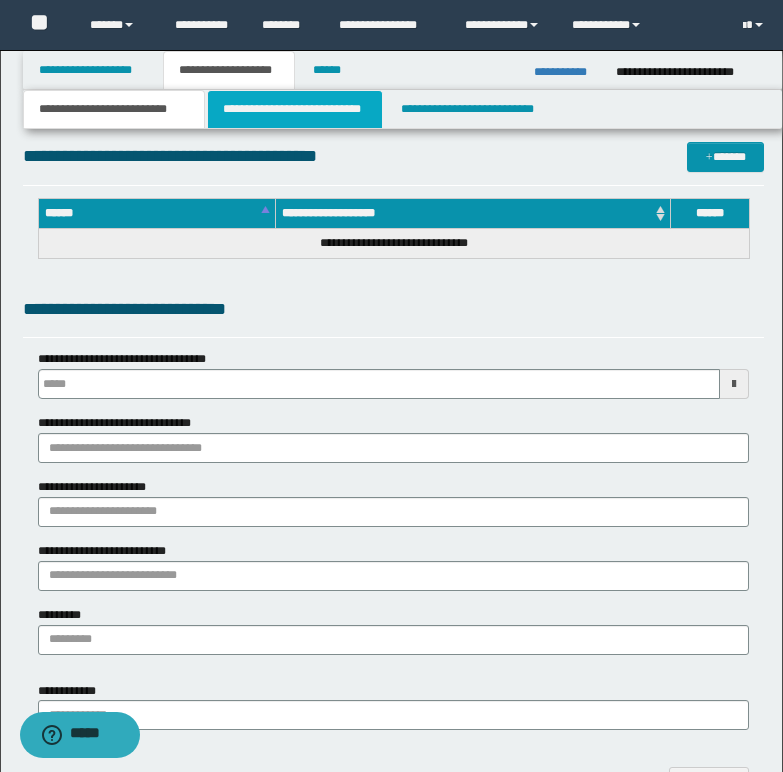 click on "**********" at bounding box center [295, 109] 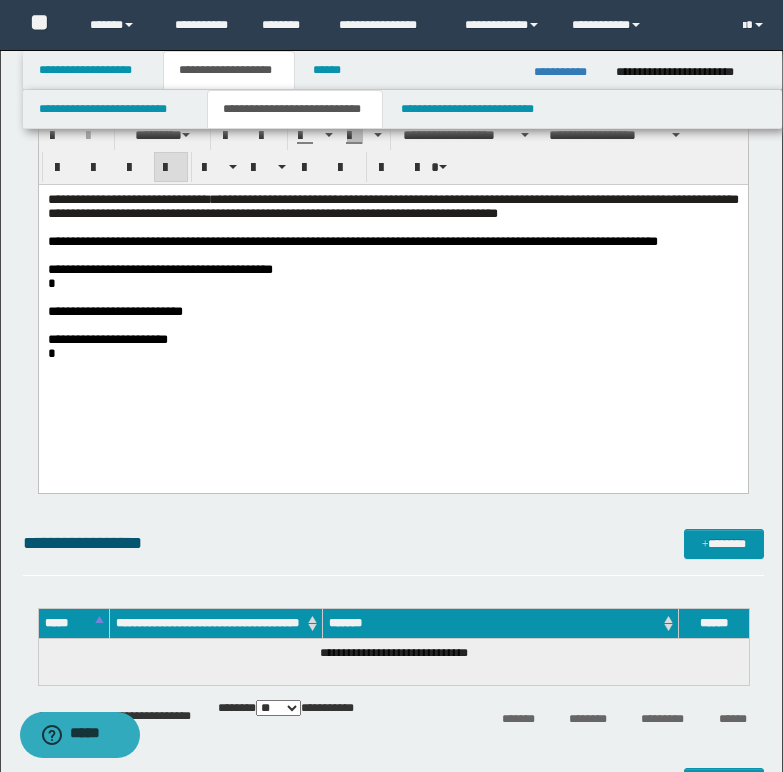 scroll, scrollTop: 400, scrollLeft: 0, axis: vertical 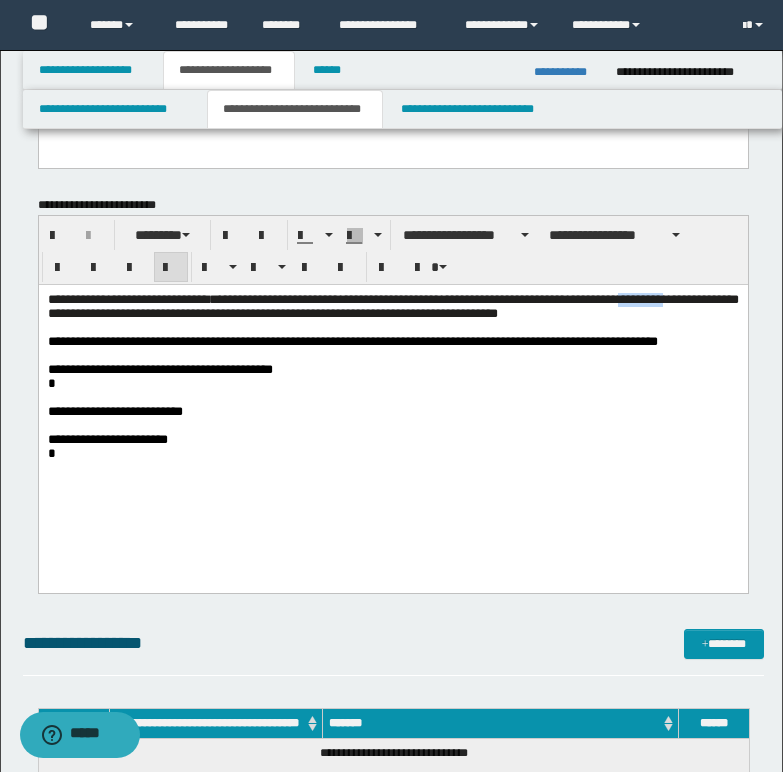 drag, startPoint x: 674, startPoint y: 300, endPoint x: 731, endPoint y: 297, distance: 57.07889 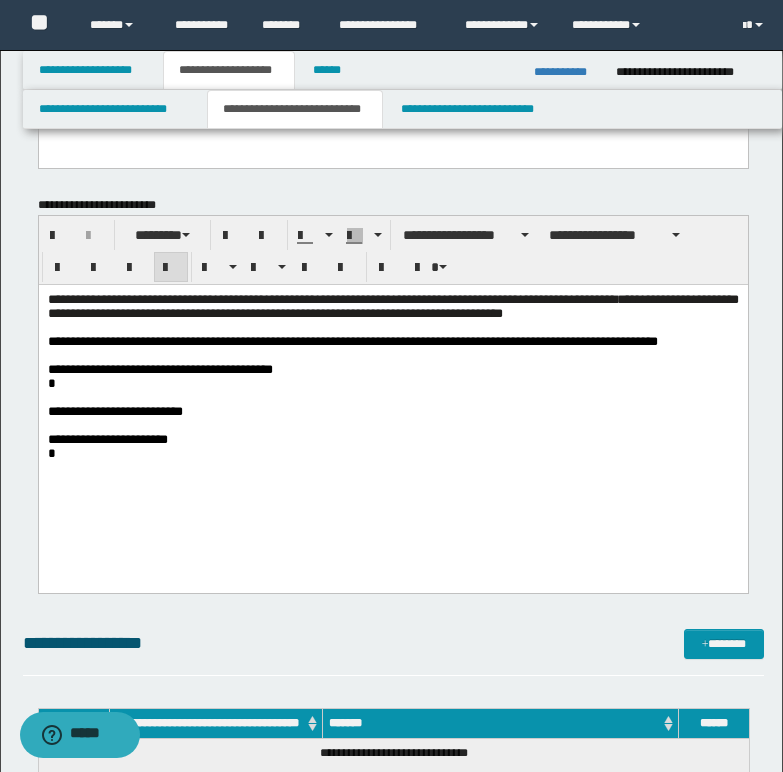click on "**********" at bounding box center [392, 305] 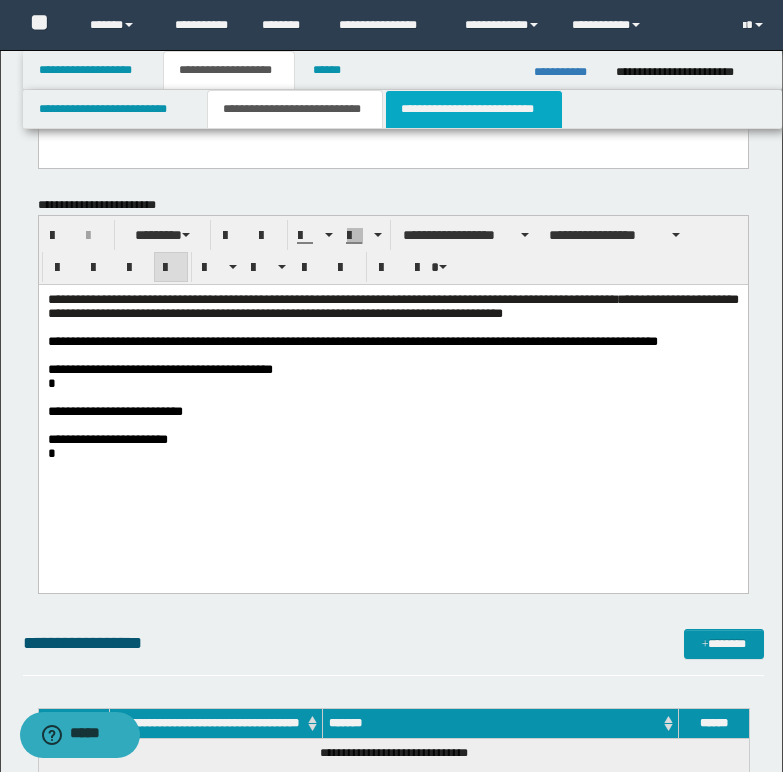 click on "**********" at bounding box center [474, 109] 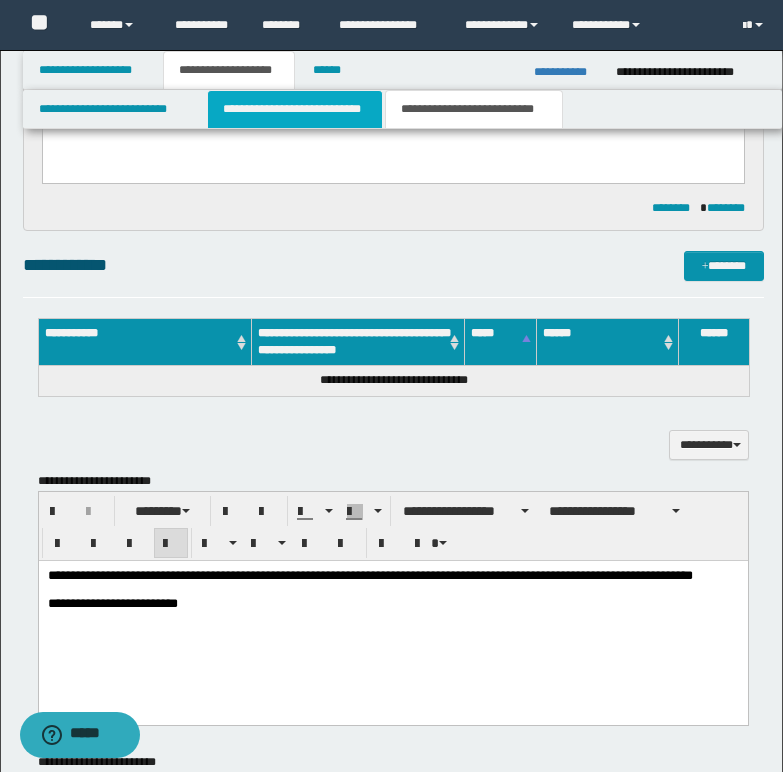 drag, startPoint x: 253, startPoint y: 117, endPoint x: 230, endPoint y: 305, distance: 189.40169 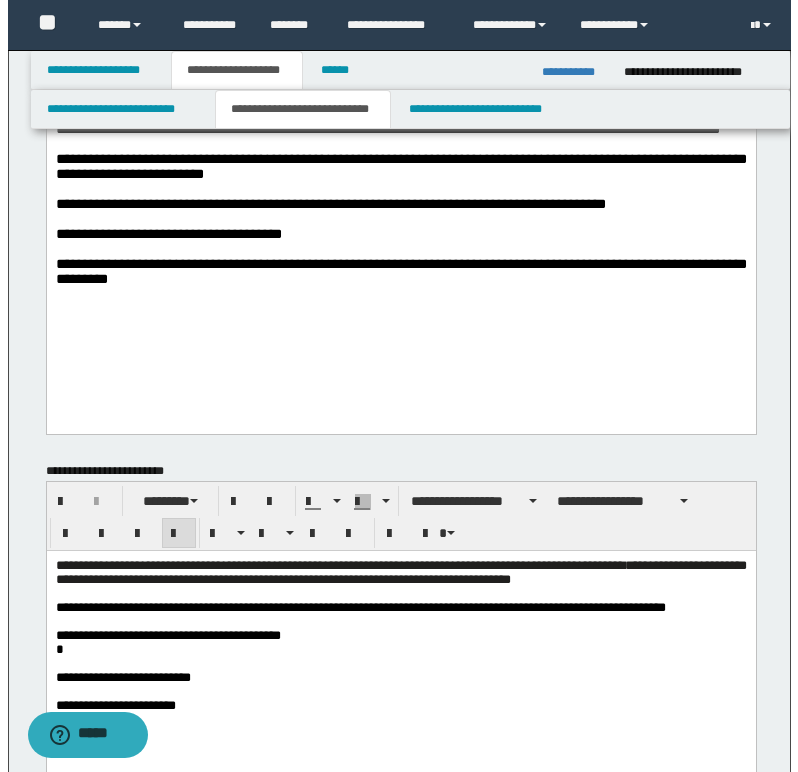 scroll, scrollTop: 0, scrollLeft: 0, axis: both 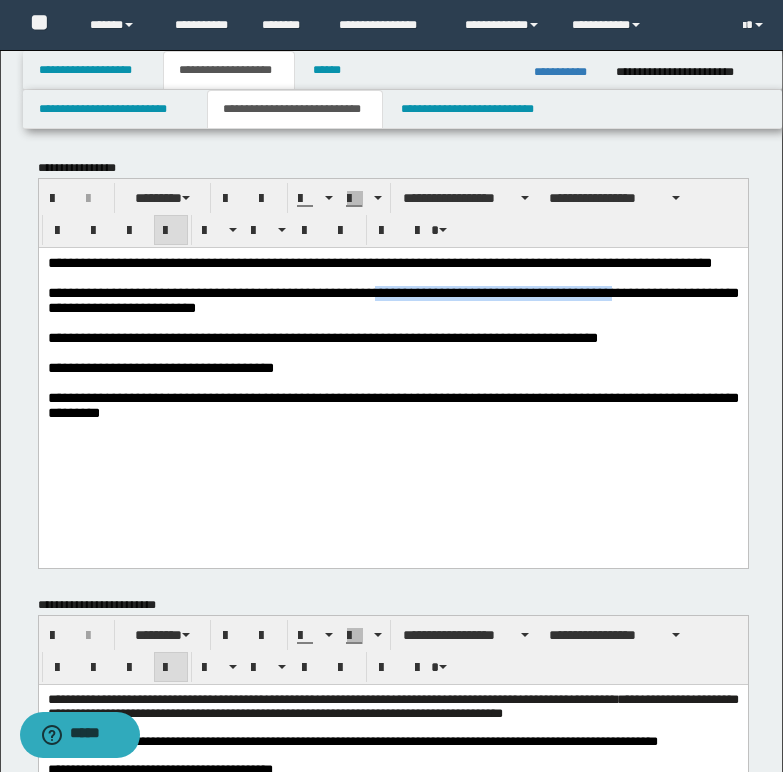 drag, startPoint x: 391, startPoint y: 311, endPoint x: 635, endPoint y: 313, distance: 244.0082 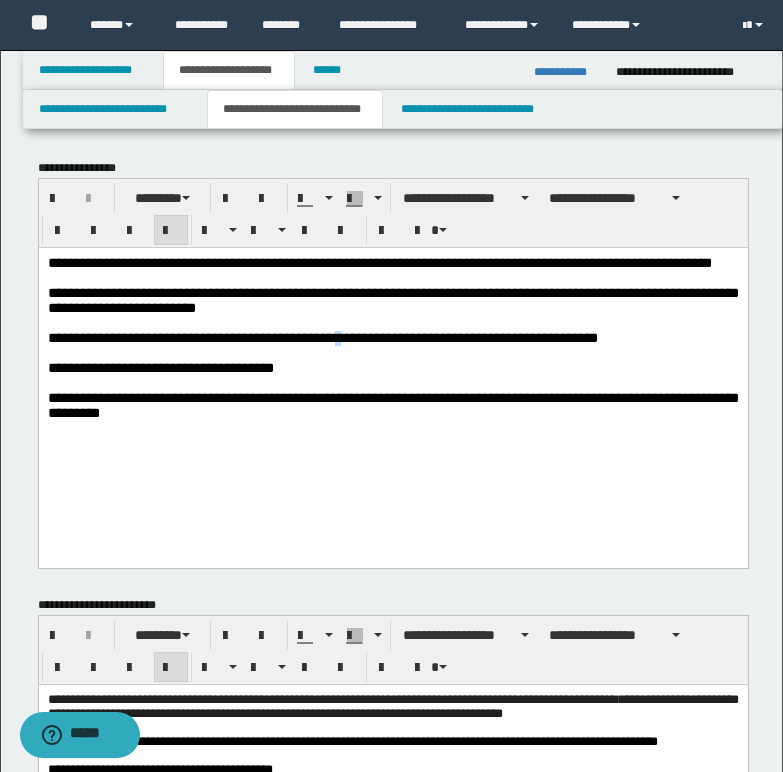 click on "**********" at bounding box center (322, 337) 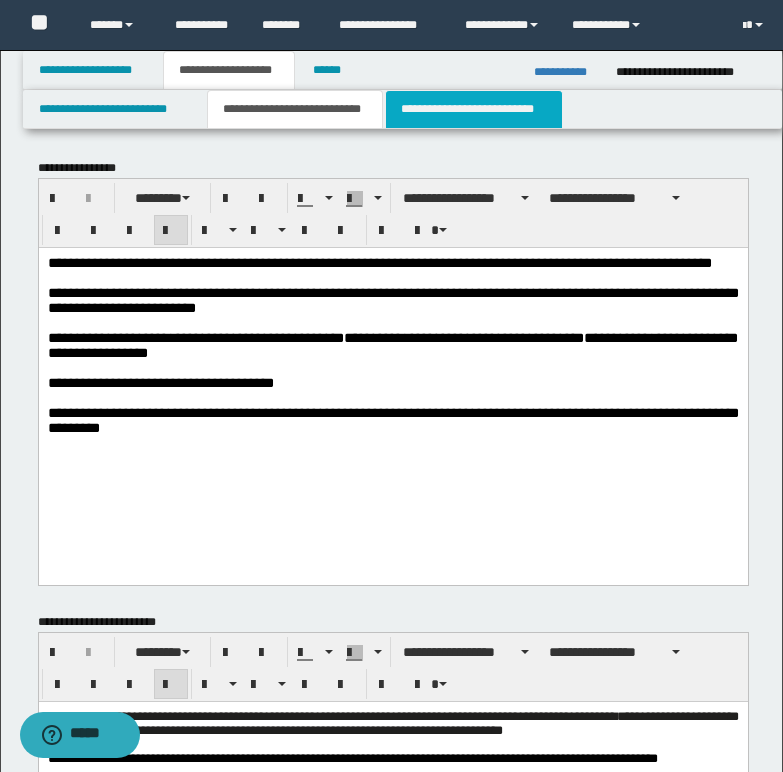 click on "**********" at bounding box center (474, 109) 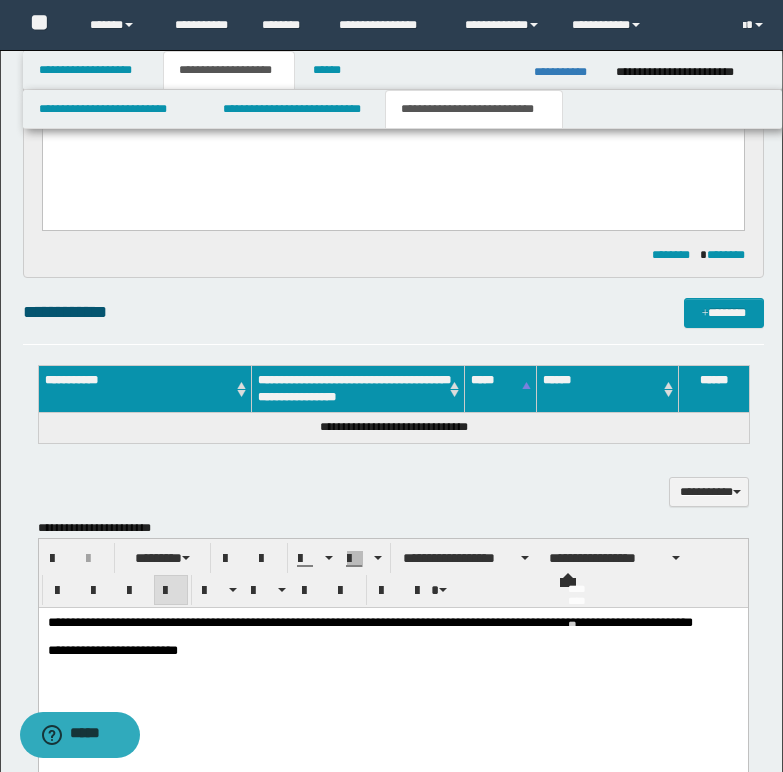 scroll, scrollTop: 500, scrollLeft: 0, axis: vertical 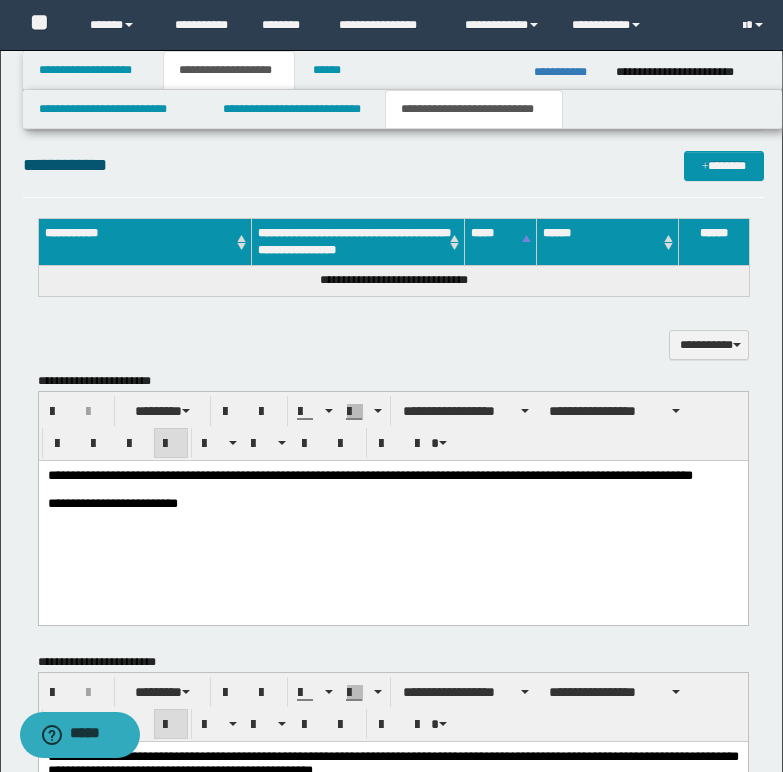 click on "**********" at bounding box center (369, 474) 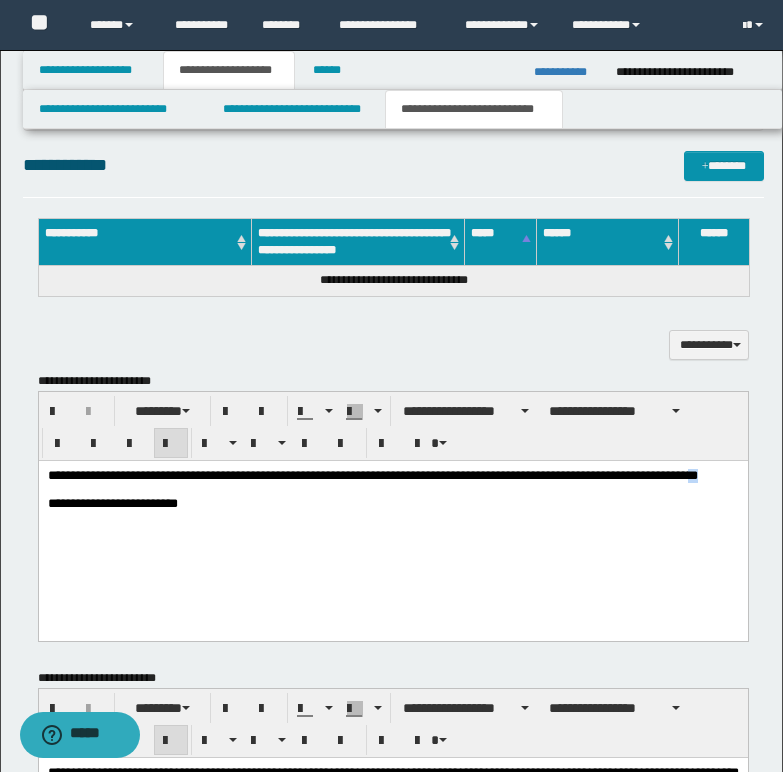 click on "**********" at bounding box center (372, 474) 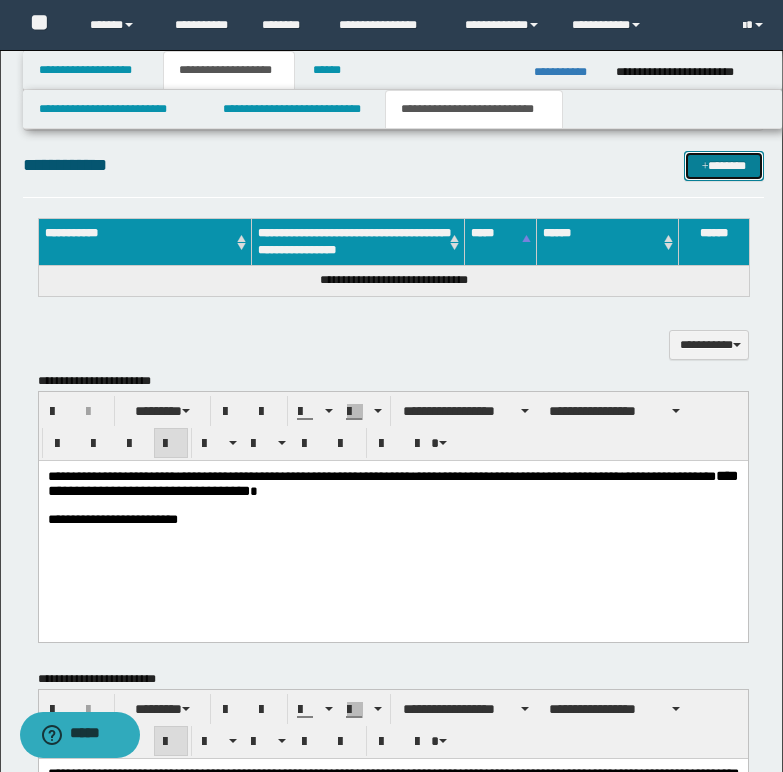 click on "*******" at bounding box center [724, 166] 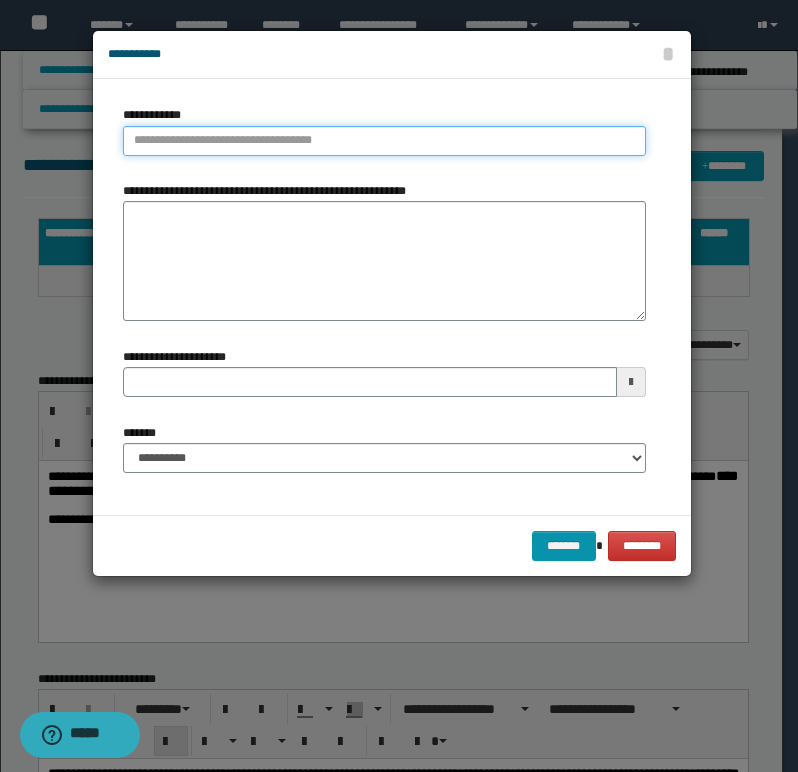 click on "**********" at bounding box center [384, 141] 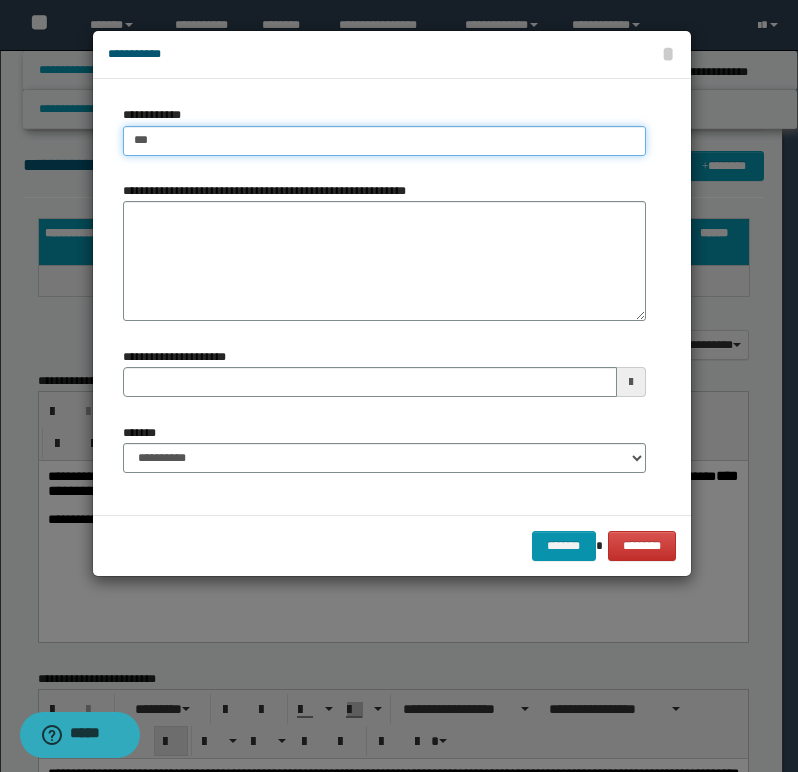type on "****" 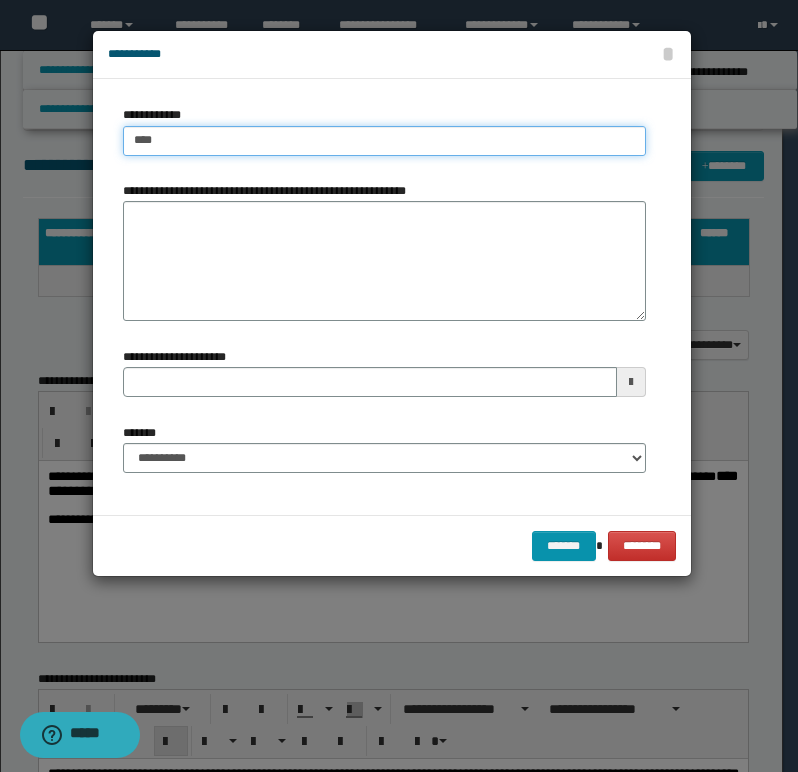 type on "****" 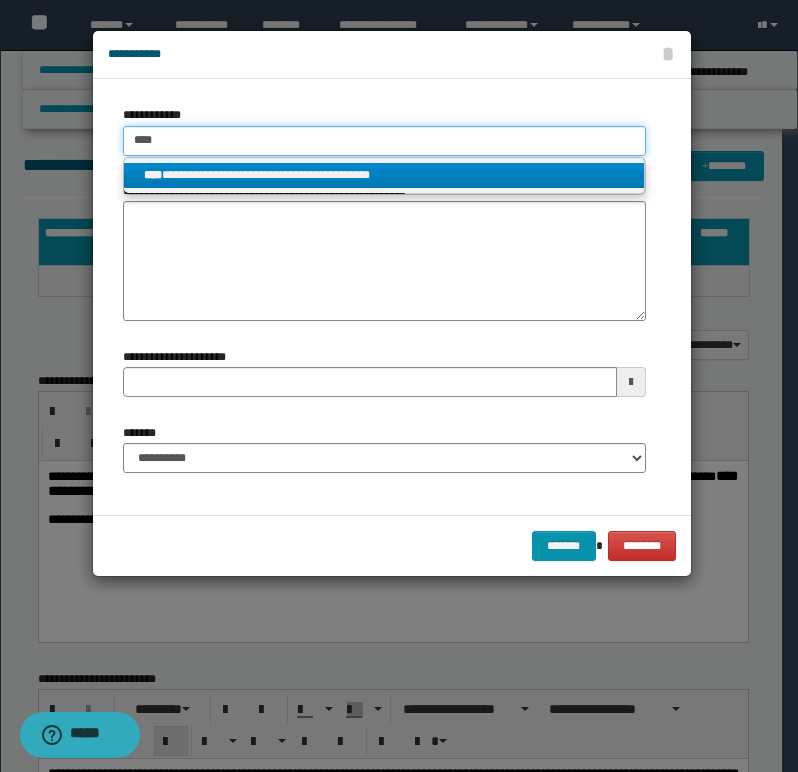 type on "****" 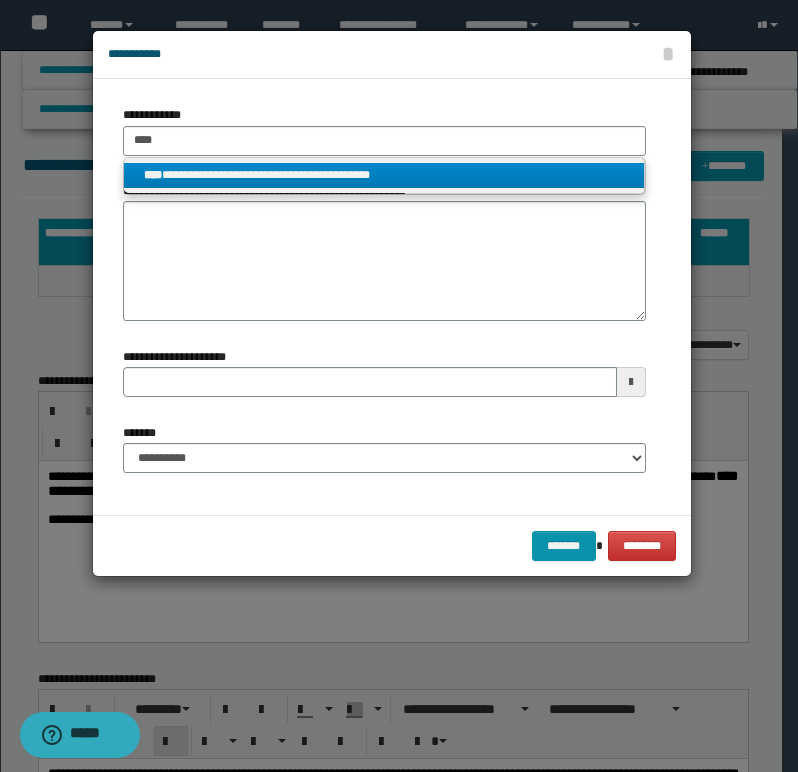 click on "**********" at bounding box center (384, 175) 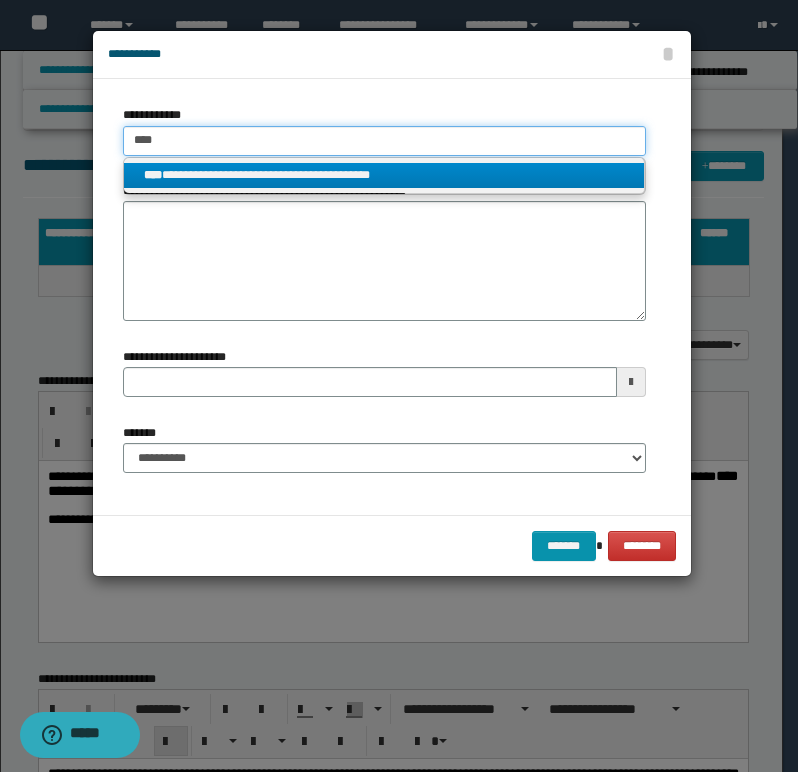 type 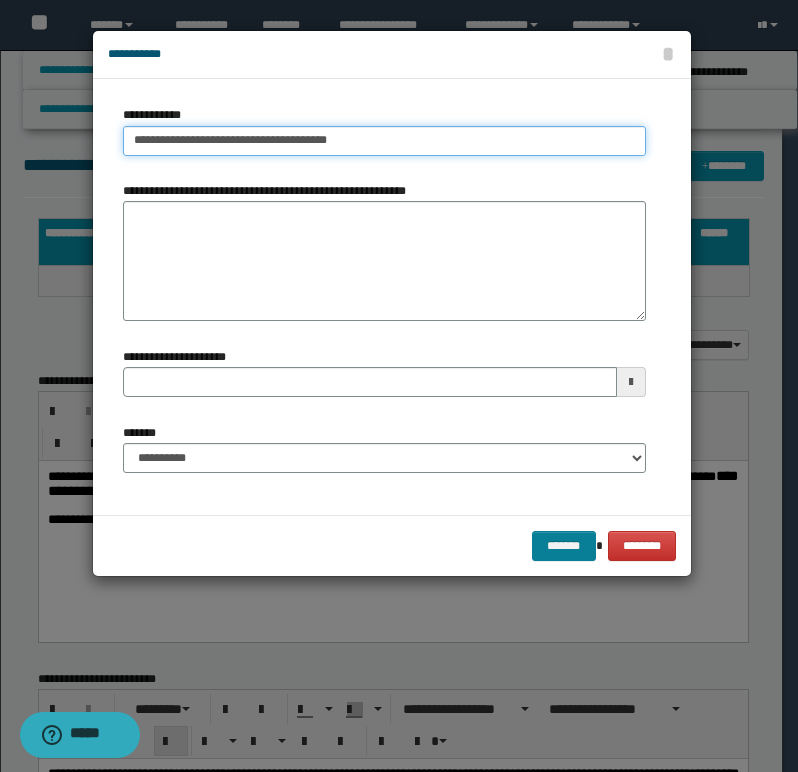 type 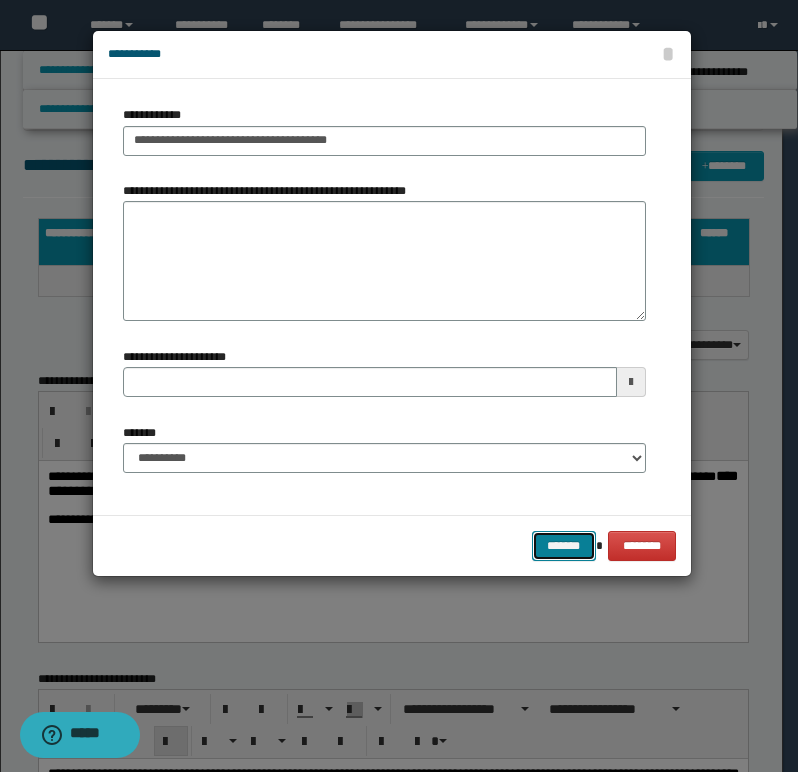 click on "*******" at bounding box center [564, 546] 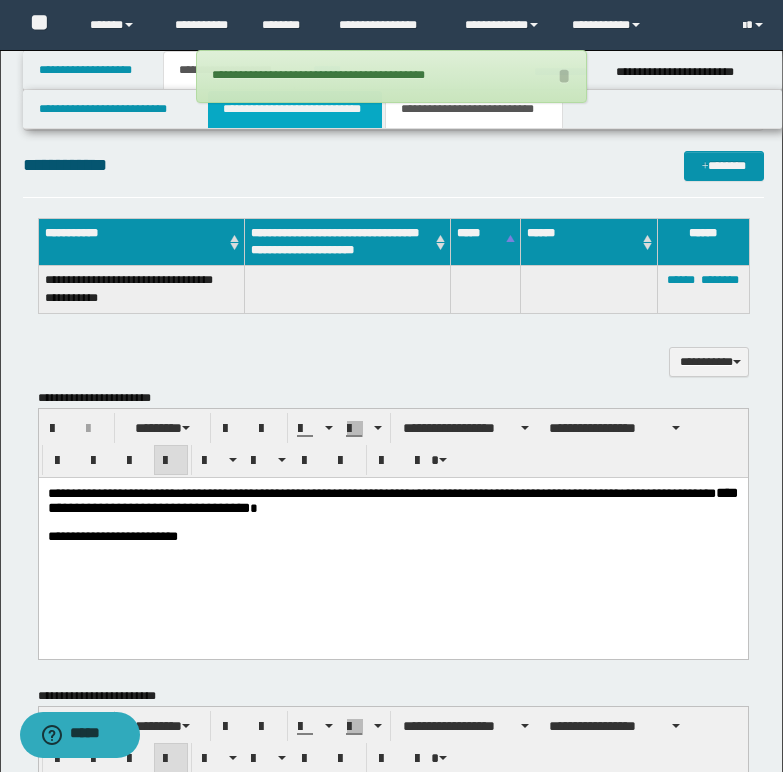 click on "**********" at bounding box center [295, 109] 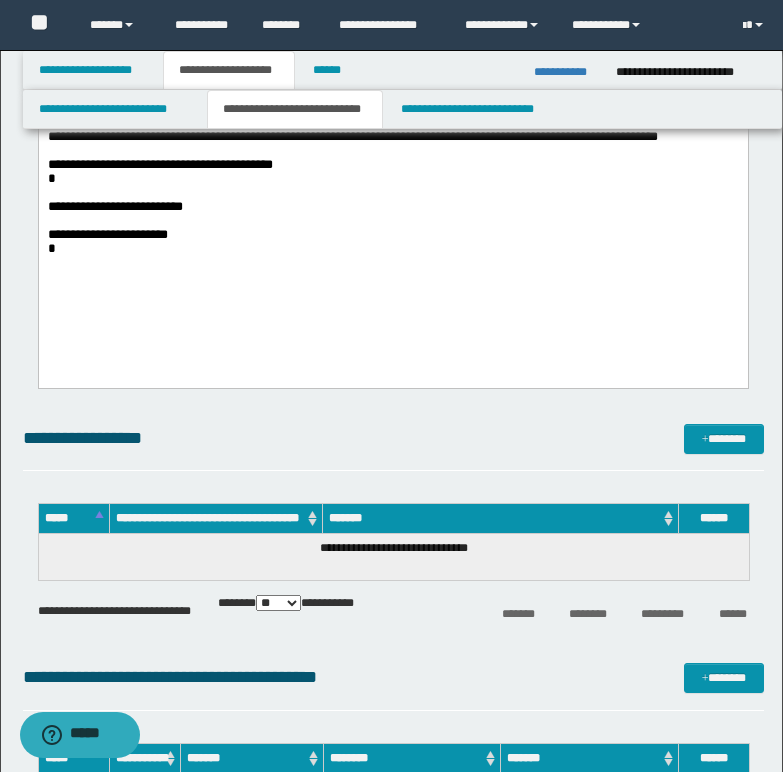 scroll, scrollTop: 700, scrollLeft: 0, axis: vertical 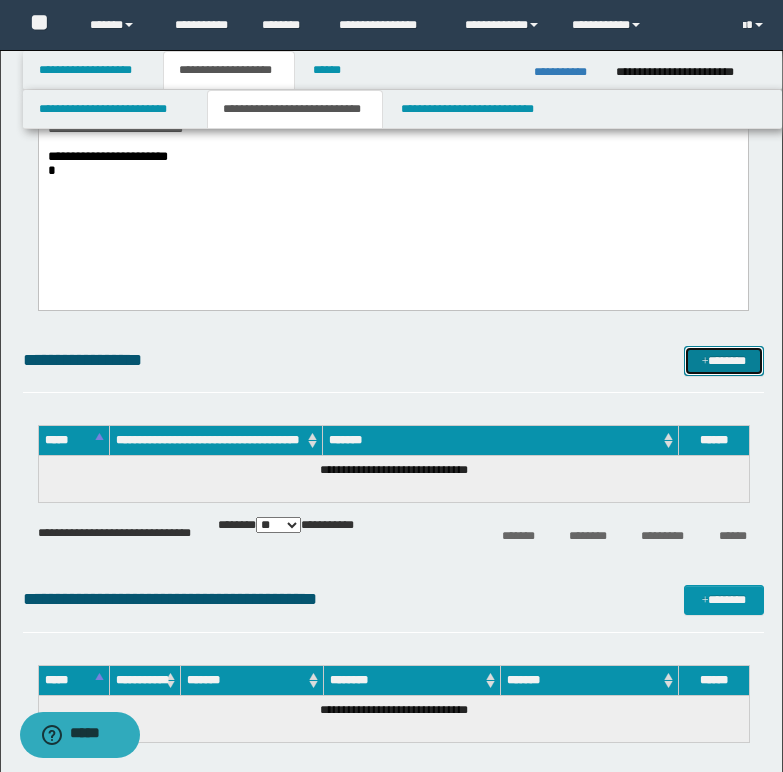 click on "*******" at bounding box center (724, 361) 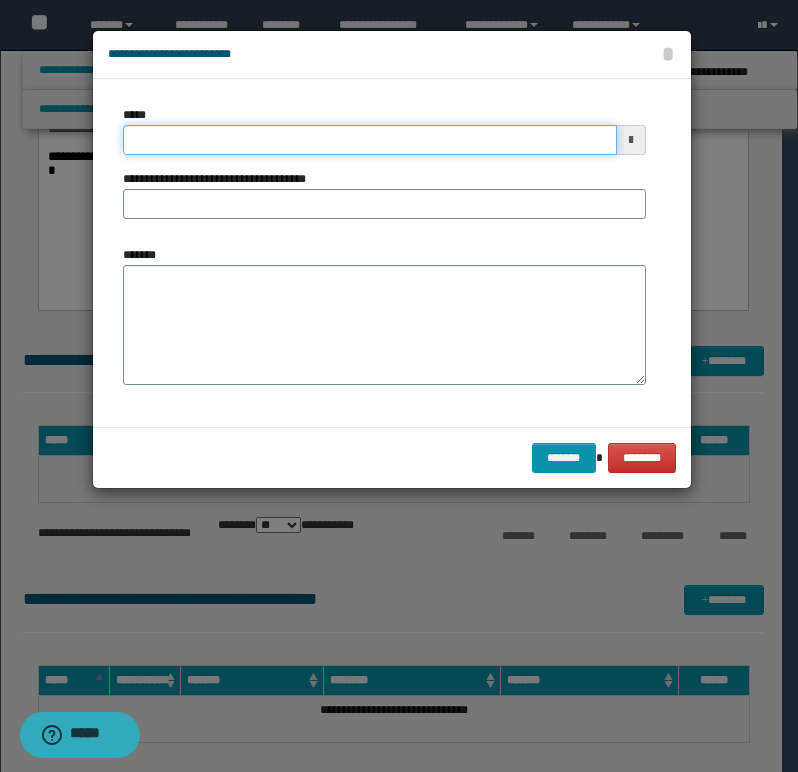 click on "*****" at bounding box center (370, 140) 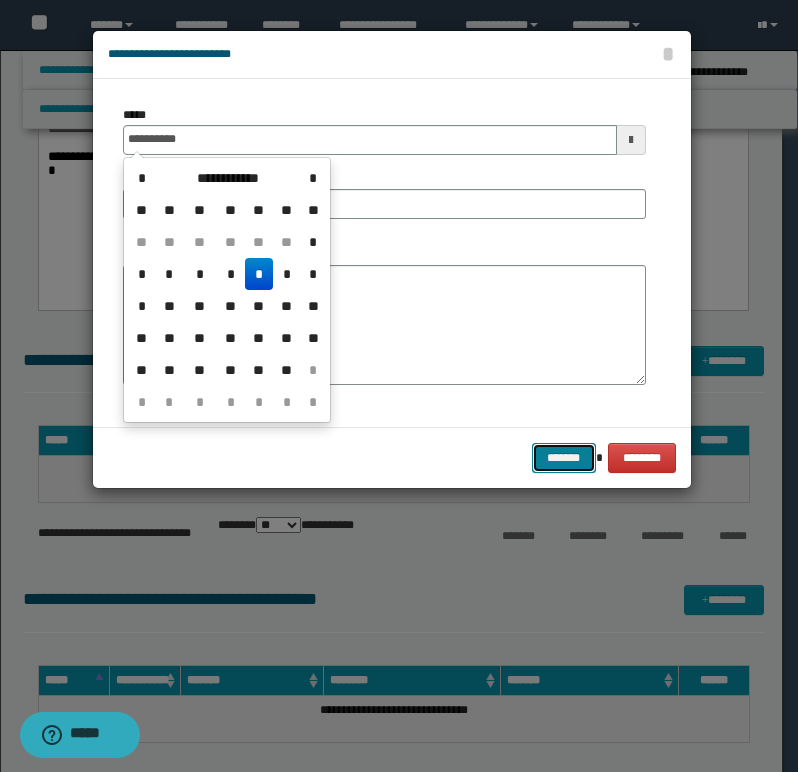 type on "**********" 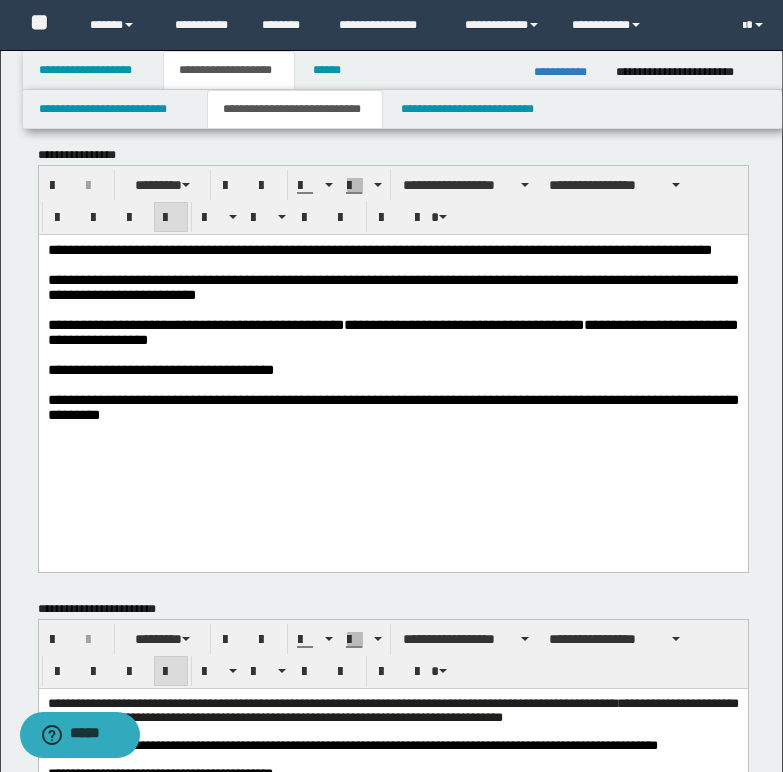 scroll, scrollTop: 0, scrollLeft: 0, axis: both 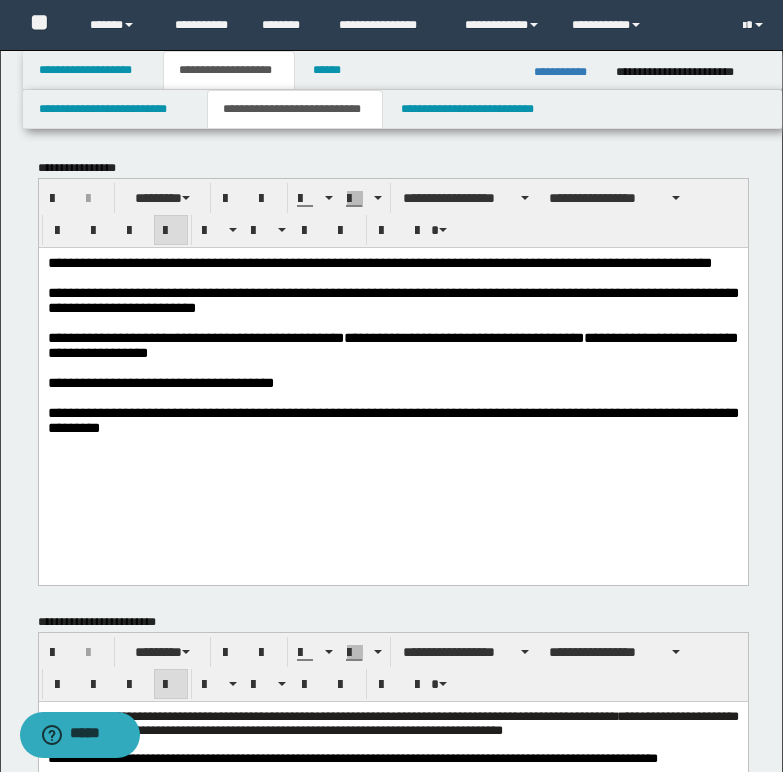 click on "**********" at bounding box center [392, 419] 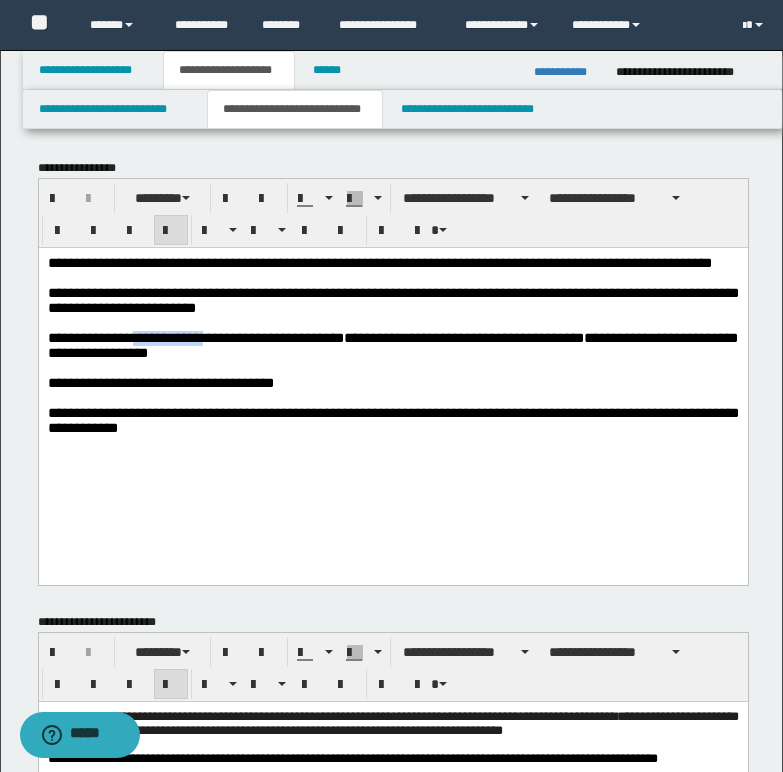 drag, startPoint x: 158, startPoint y: 366, endPoint x: 228, endPoint y: 358, distance: 70.45566 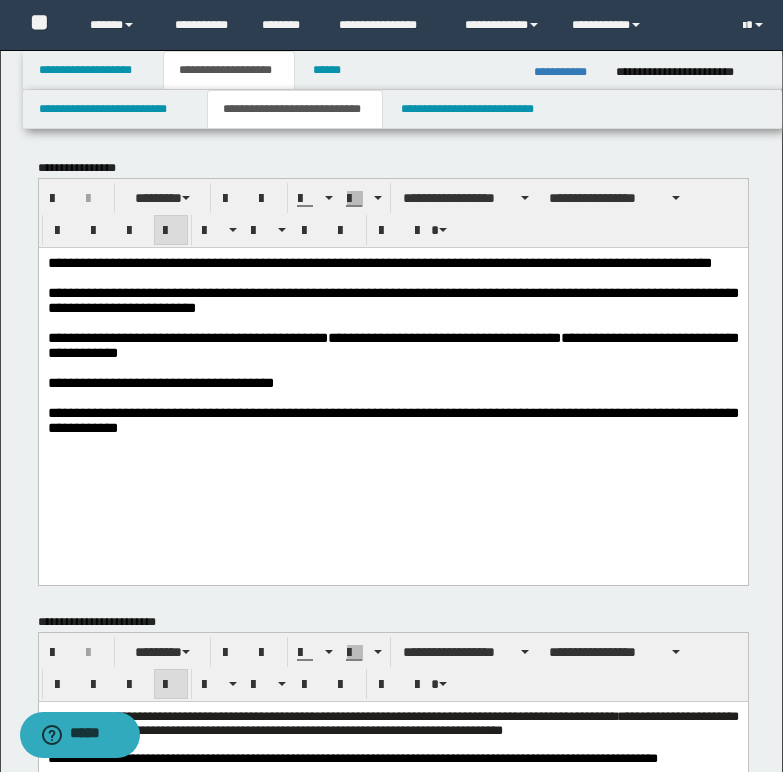 click on "**********" at bounding box center (392, 344) 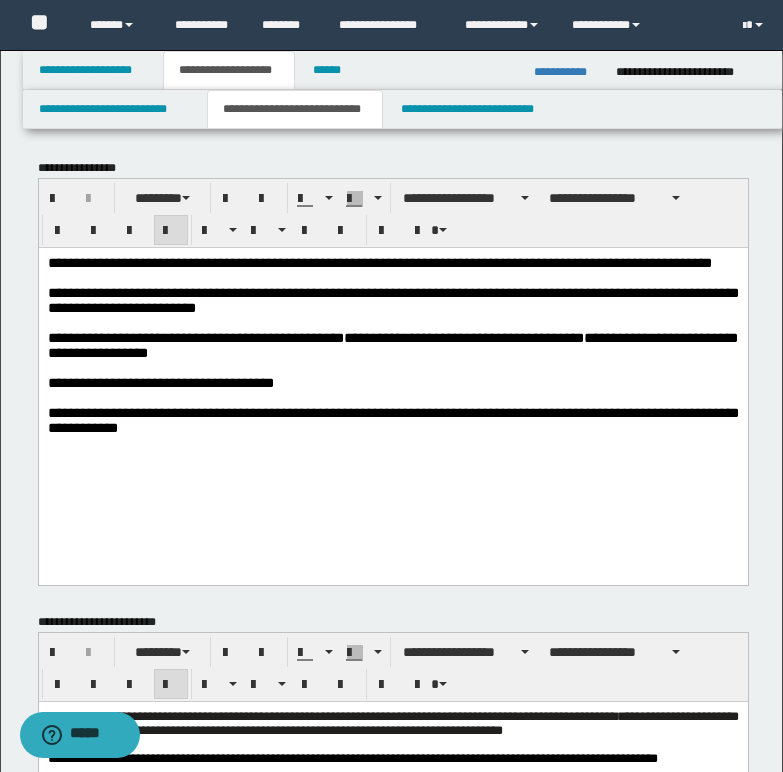 click on "**********" at bounding box center (392, 344) 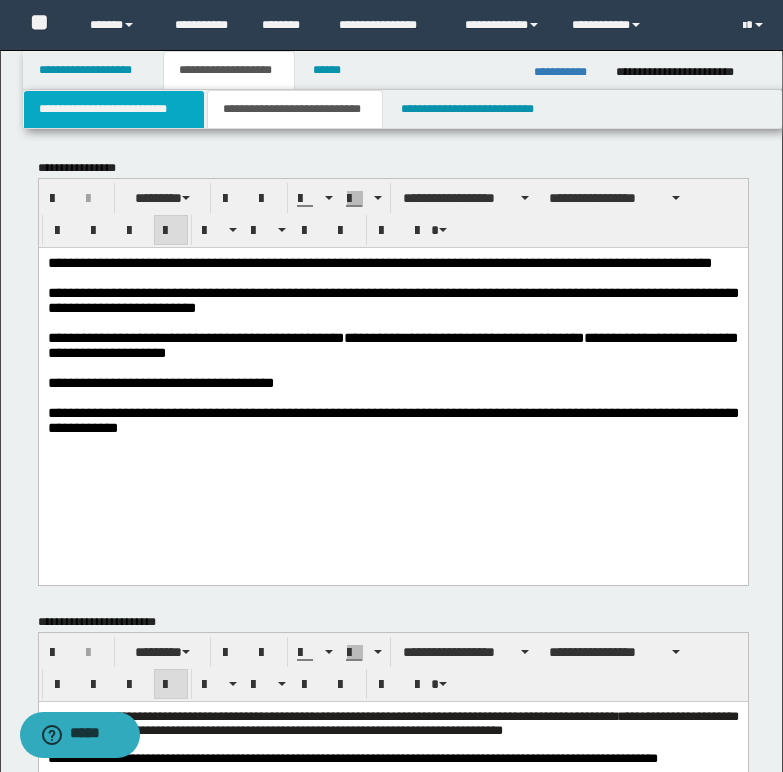 click on "**********" at bounding box center (114, 109) 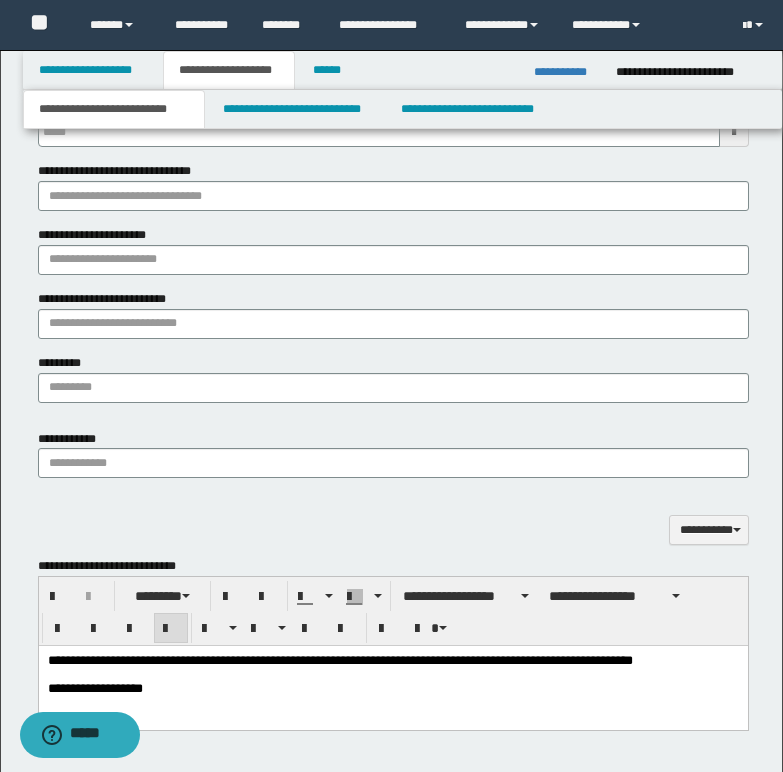 scroll, scrollTop: 1100, scrollLeft: 0, axis: vertical 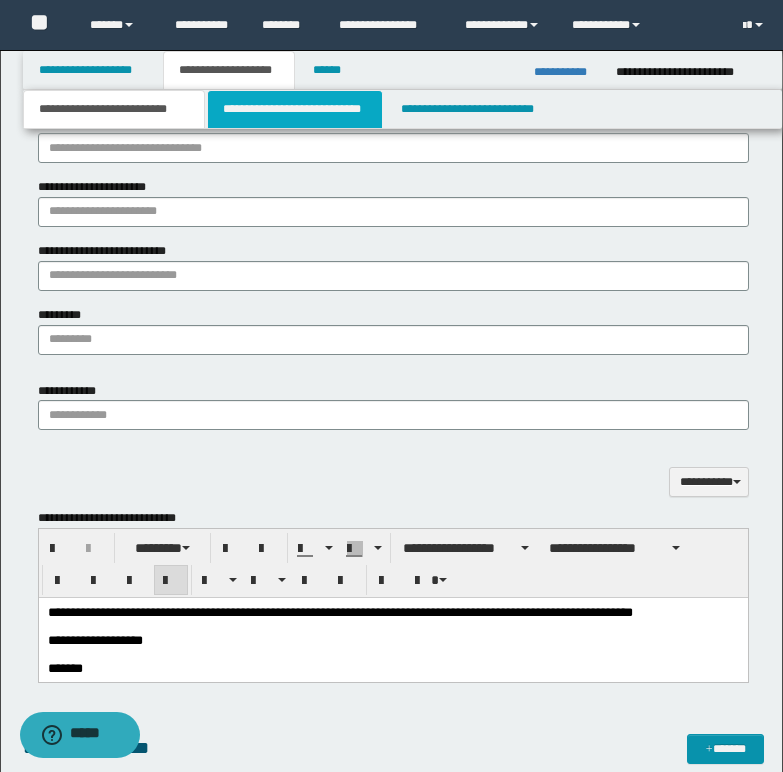 click on "**********" at bounding box center (295, 109) 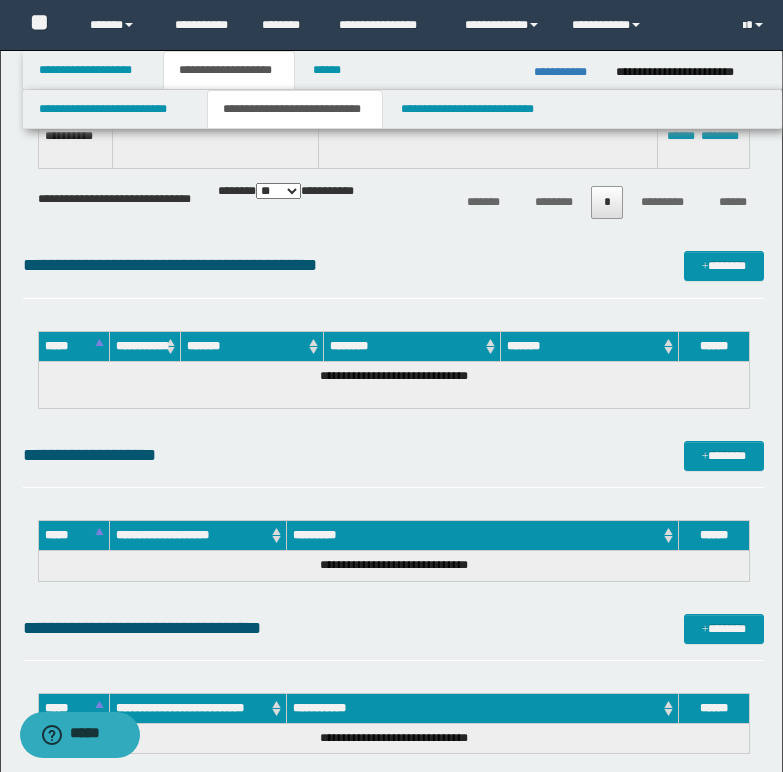 scroll, scrollTop: 900, scrollLeft: 0, axis: vertical 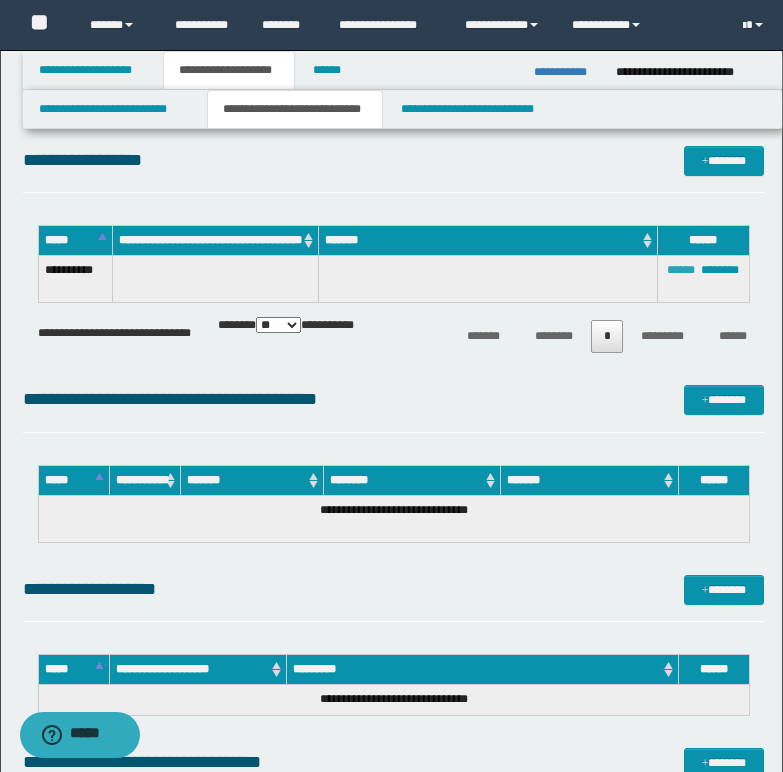 click on "******" at bounding box center [681, 270] 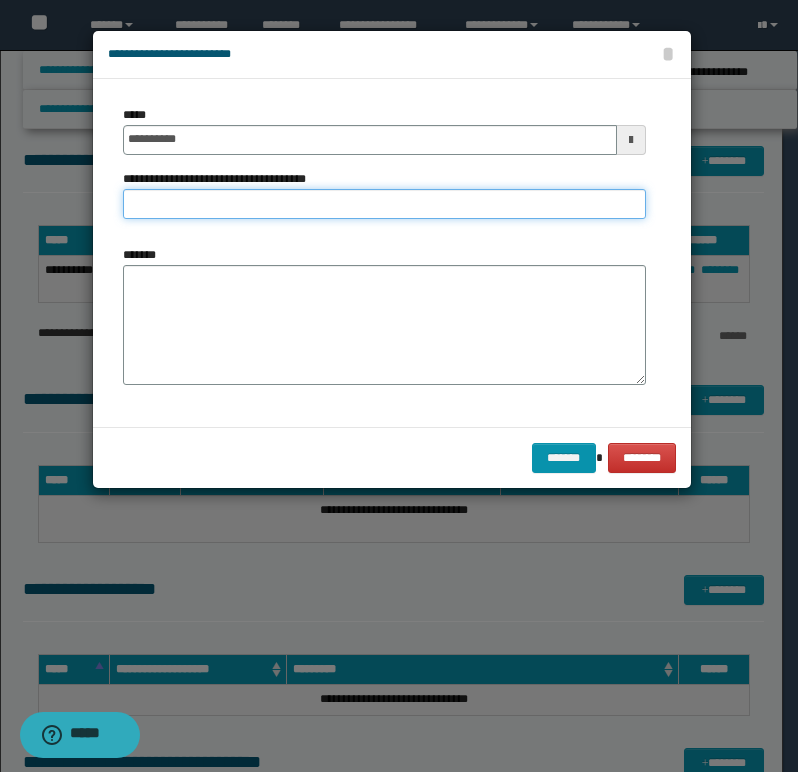 click on "**********" at bounding box center [384, 204] 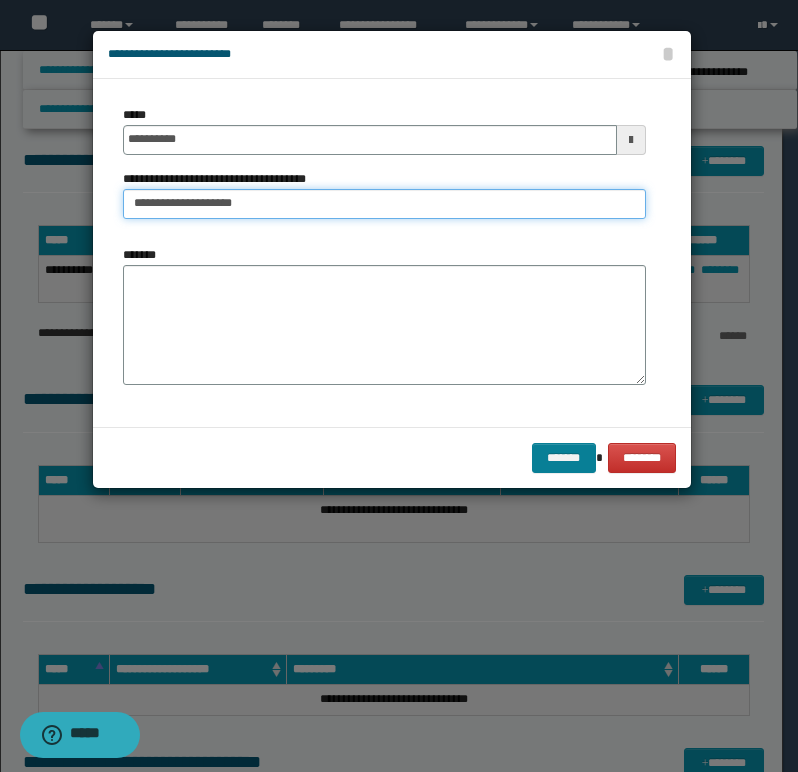type on "**********" 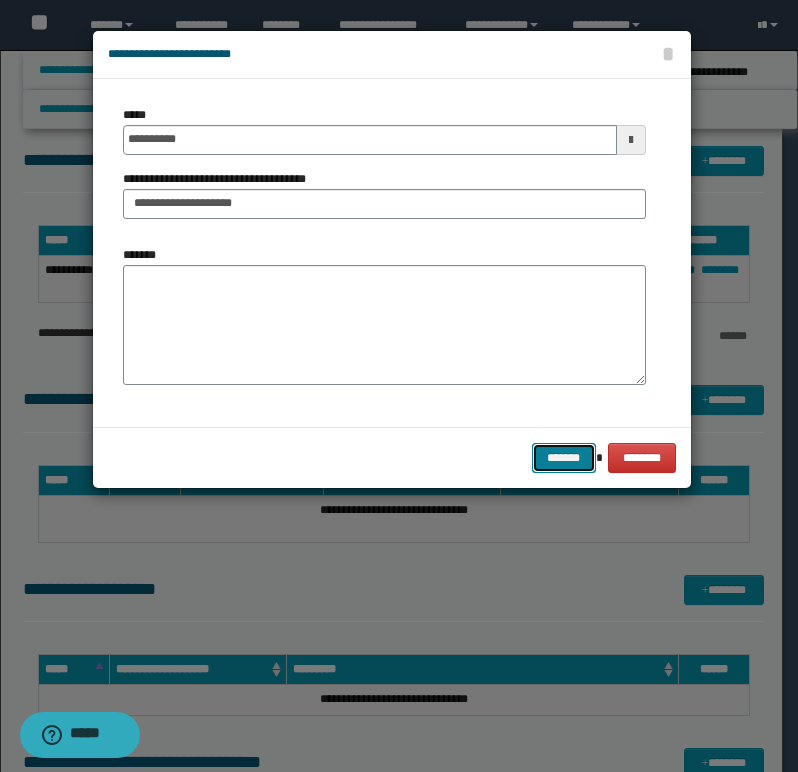 click on "*******" at bounding box center (564, 458) 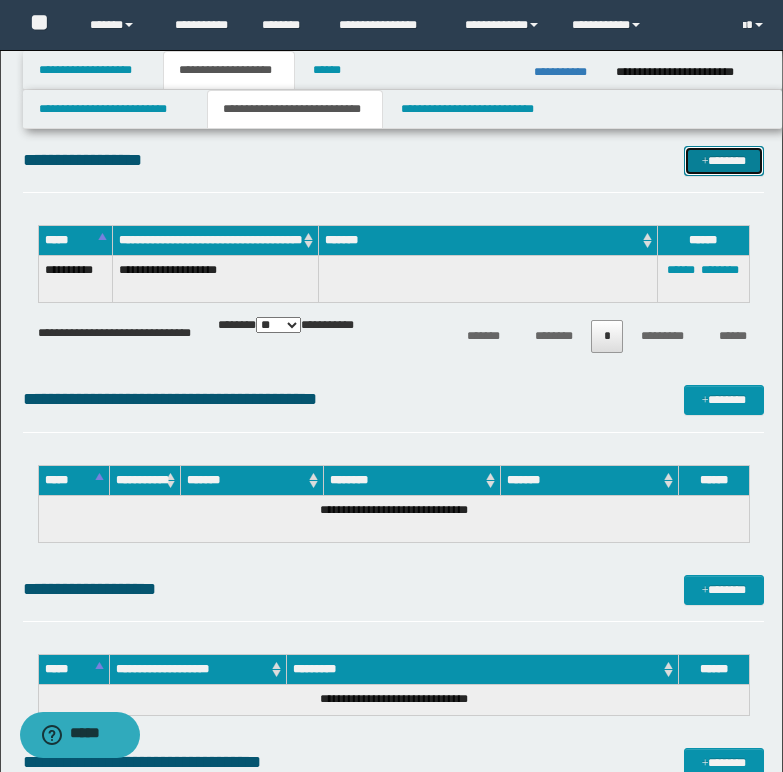 click on "*******" at bounding box center (724, 161) 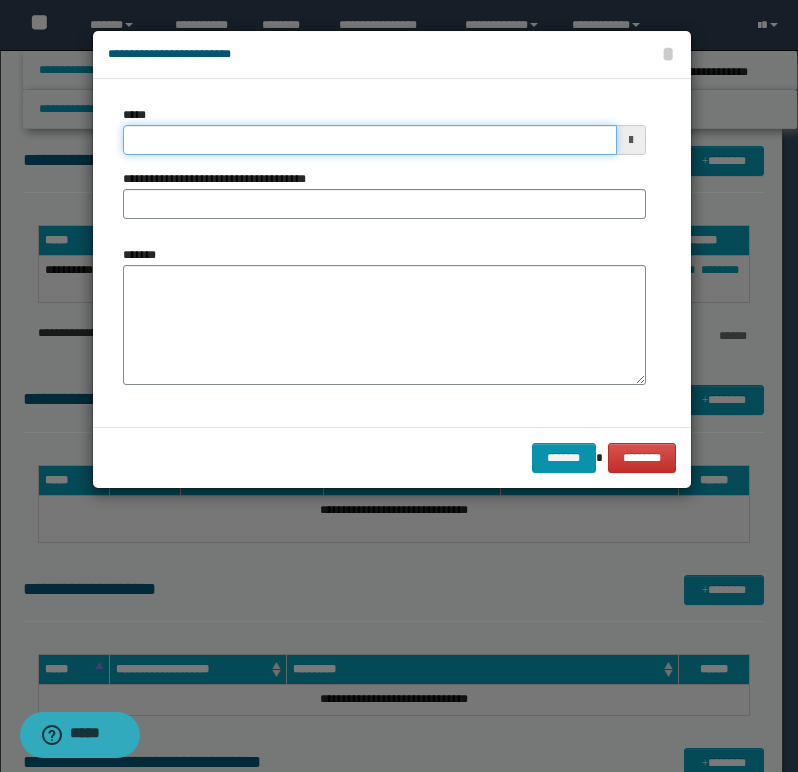 click on "*****" at bounding box center [370, 140] 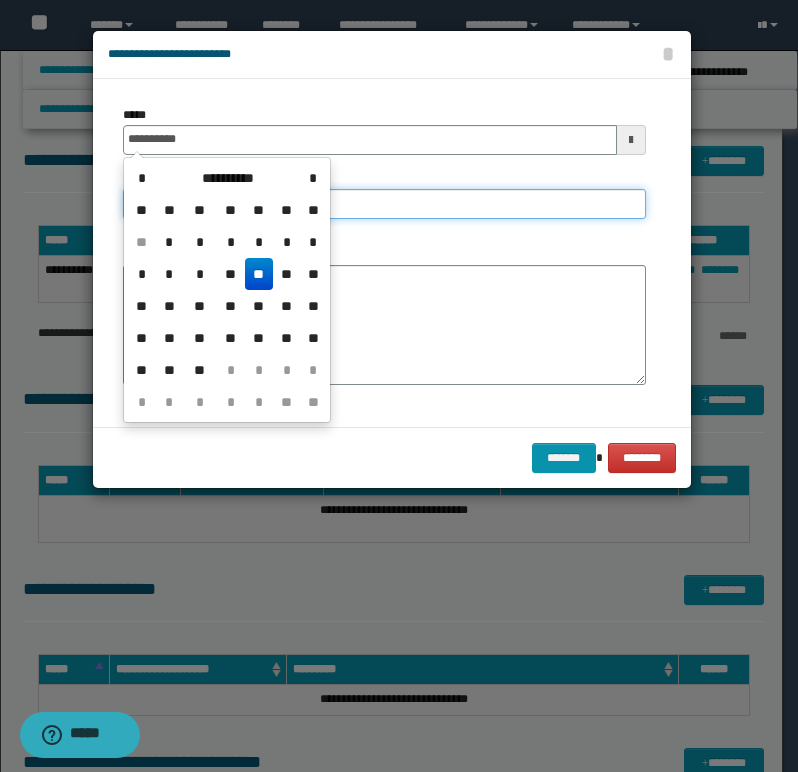 type on "**********" 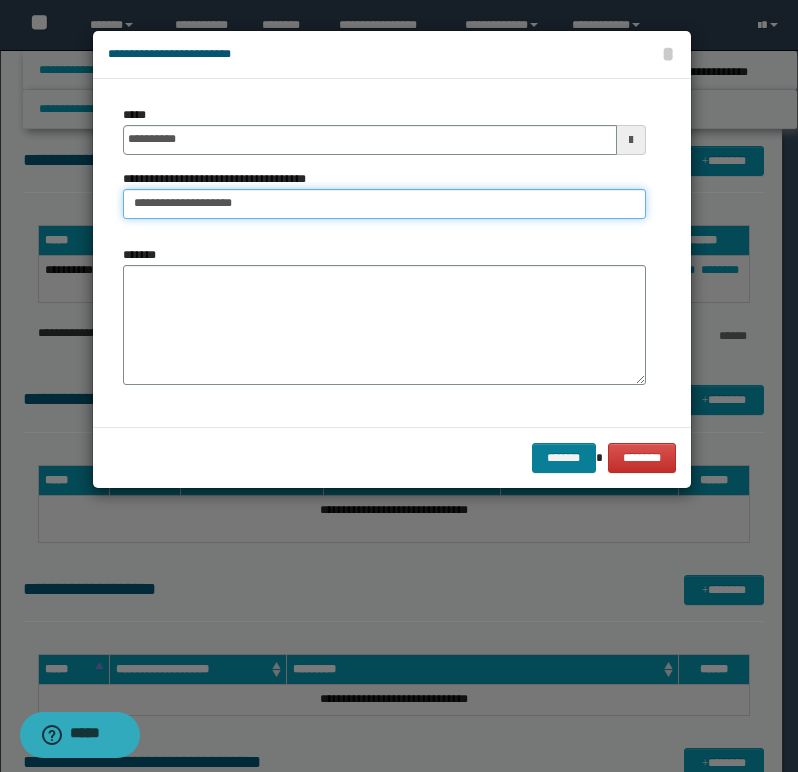 type on "**********" 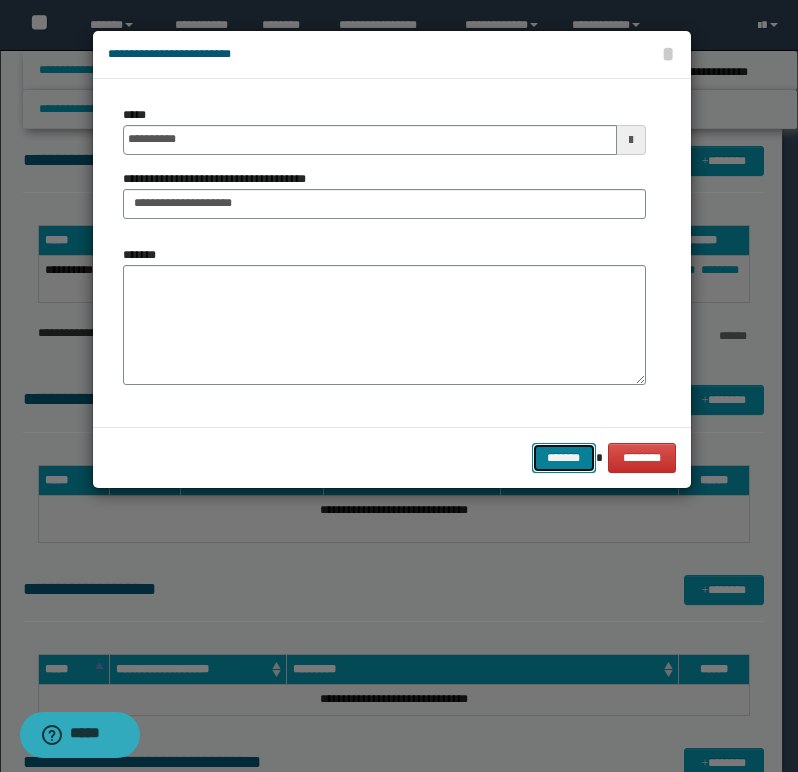 click on "*******" at bounding box center [564, 458] 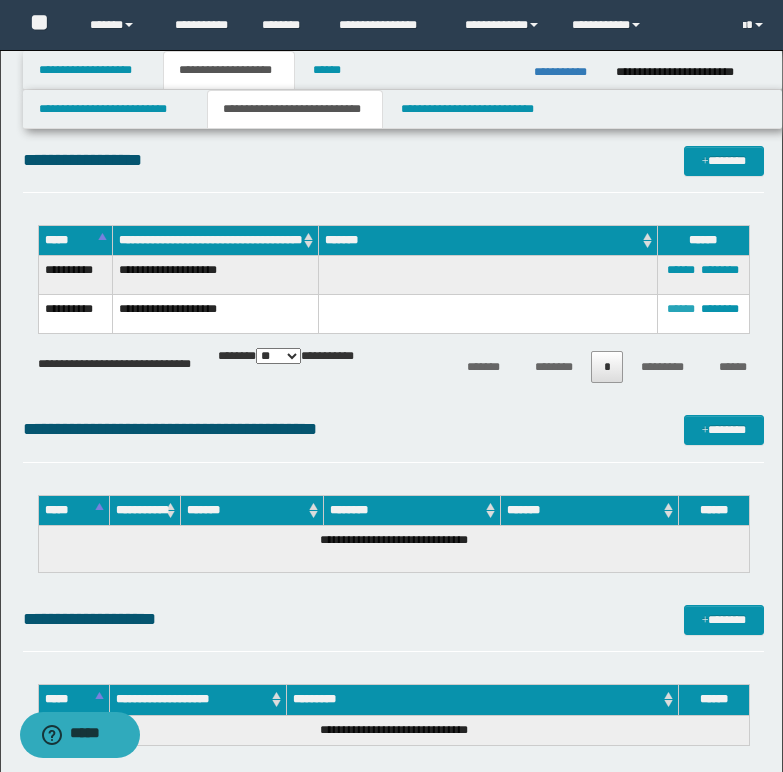 click on "******" at bounding box center [681, 309] 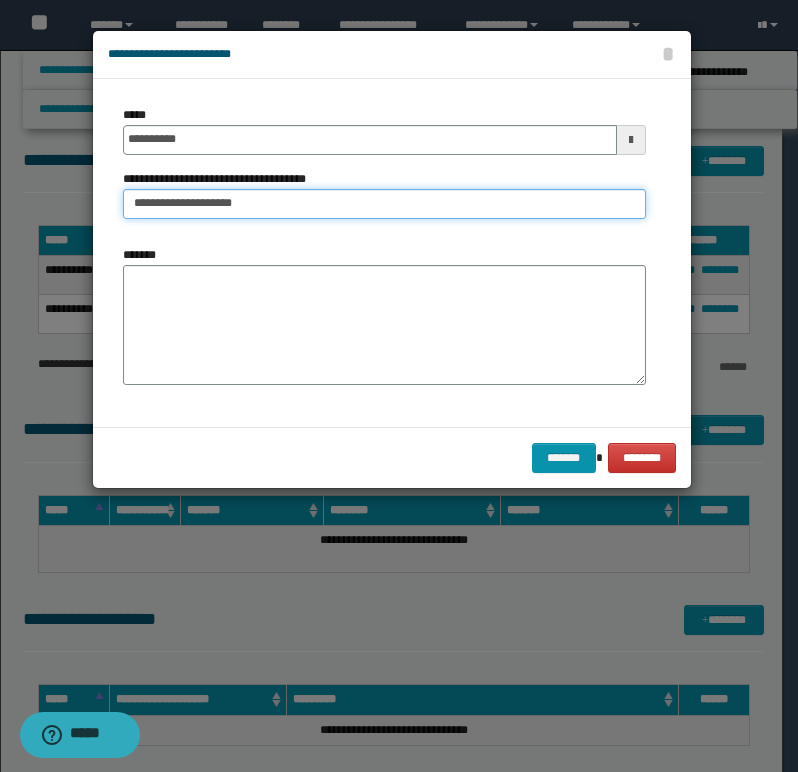 drag, startPoint x: 222, startPoint y: 199, endPoint x: 235, endPoint y: 199, distance: 13 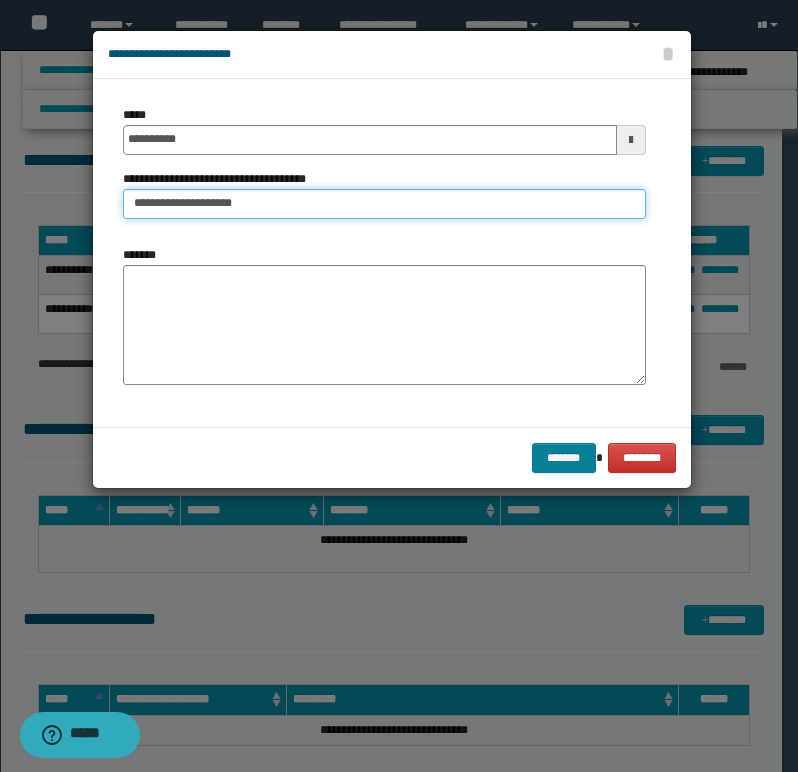 type on "**********" 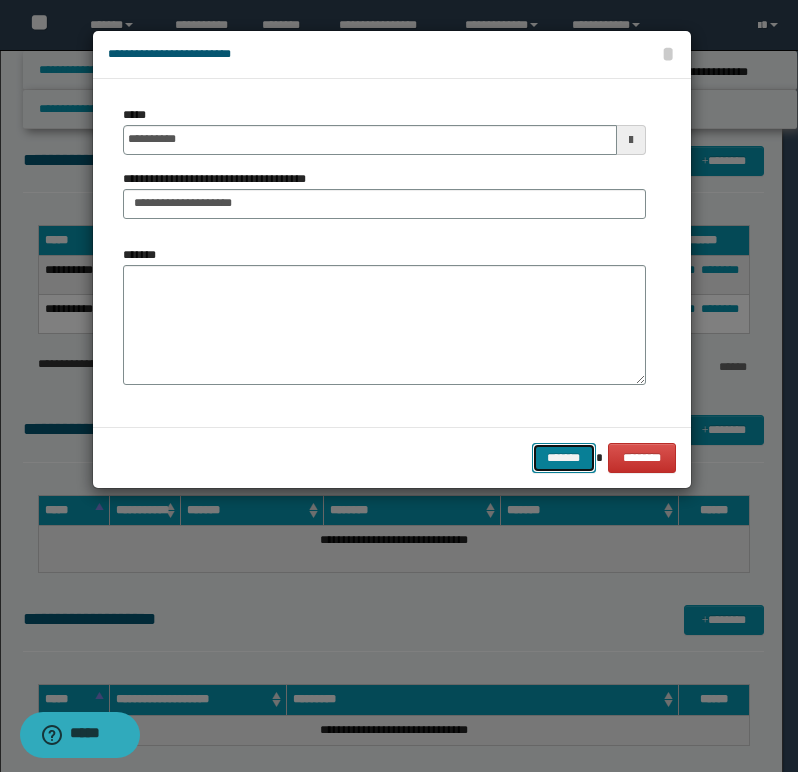 click on "*******" at bounding box center [564, 458] 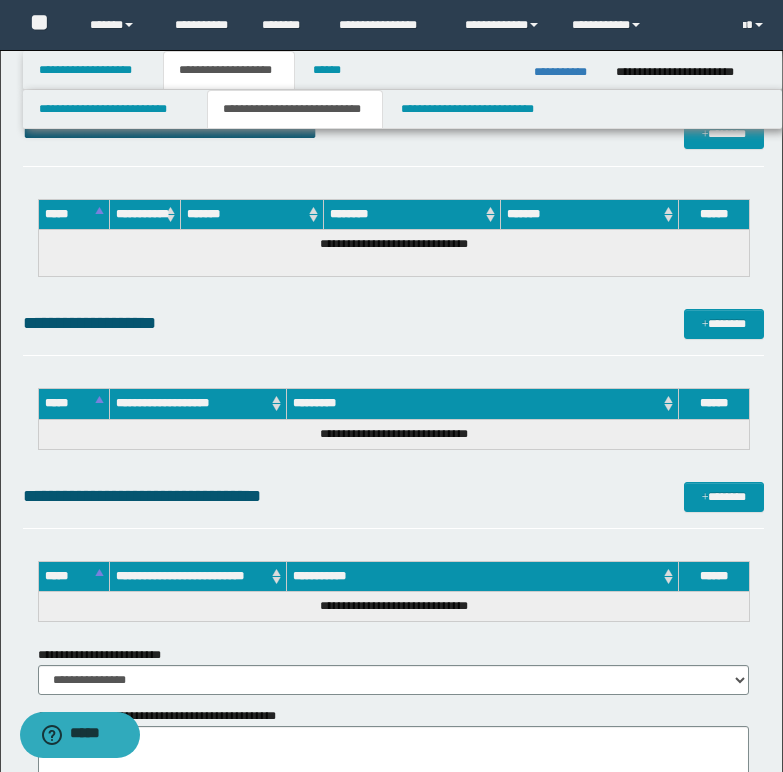 scroll, scrollTop: 1200, scrollLeft: 0, axis: vertical 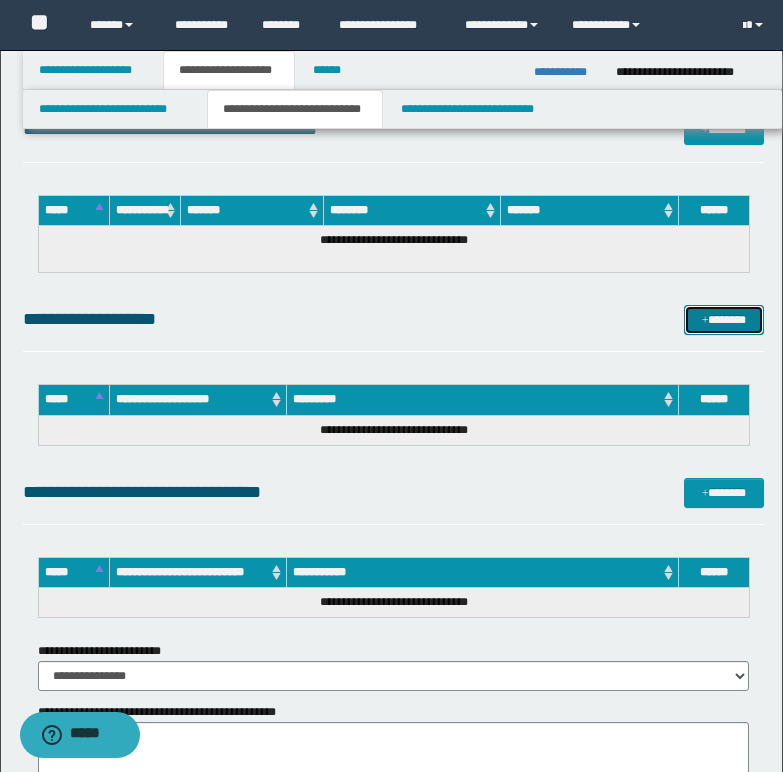 click on "*******" at bounding box center (724, 320) 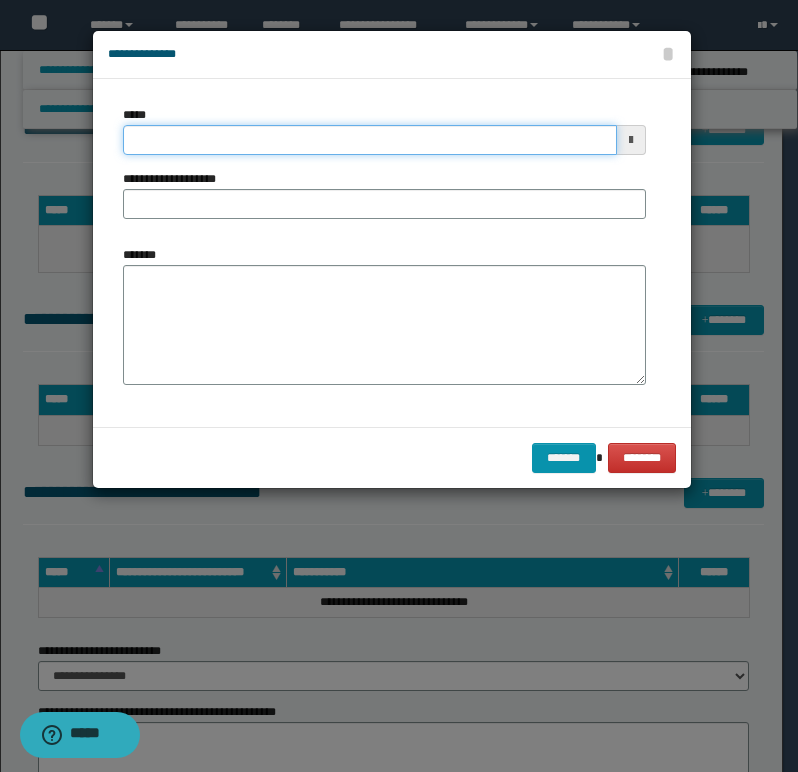 click on "*****" at bounding box center [370, 140] 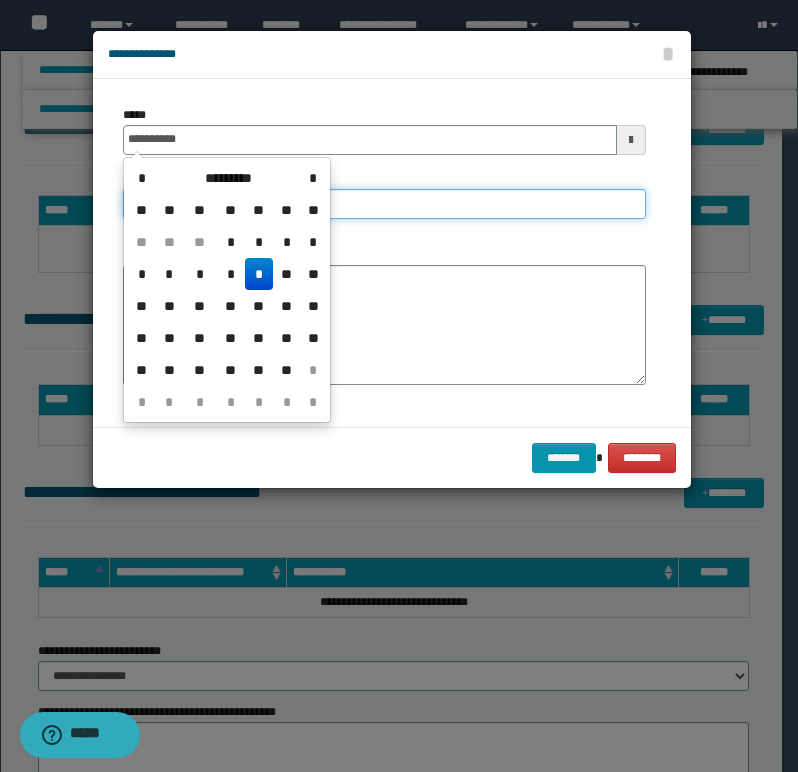 type on "**********" 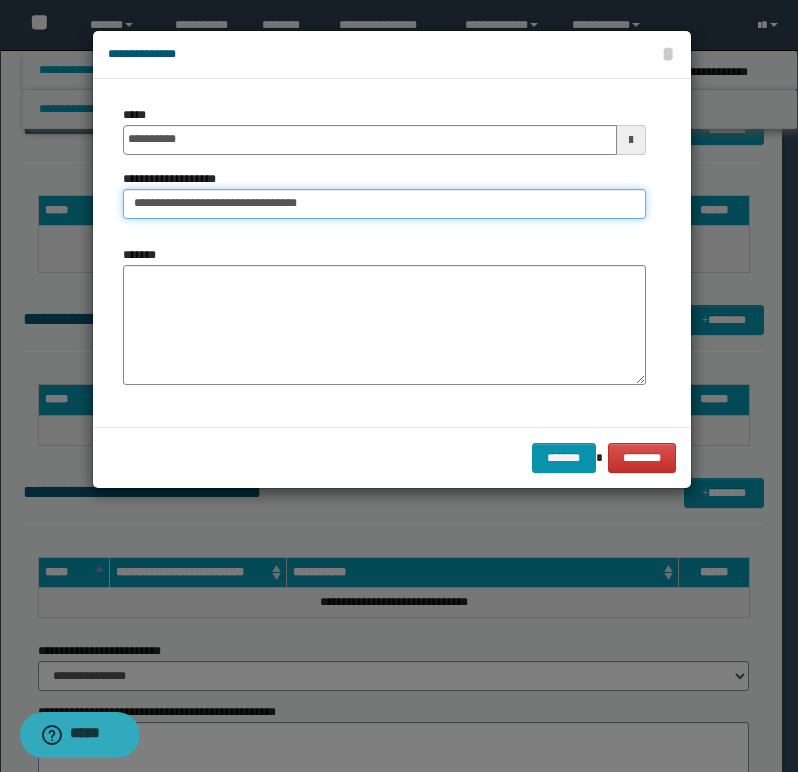 type on "**********" 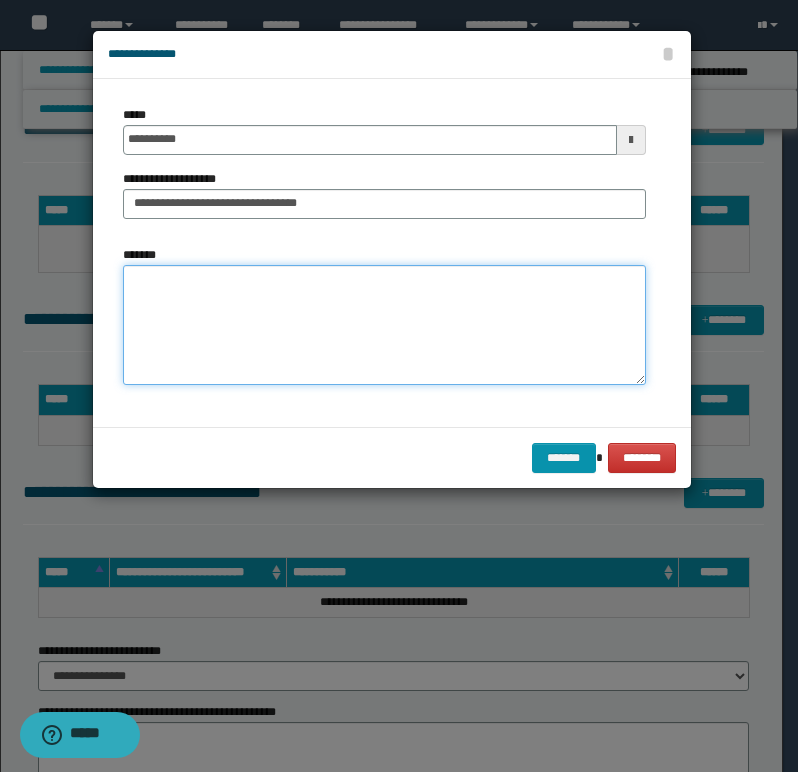 click on "*******" at bounding box center (384, 325) 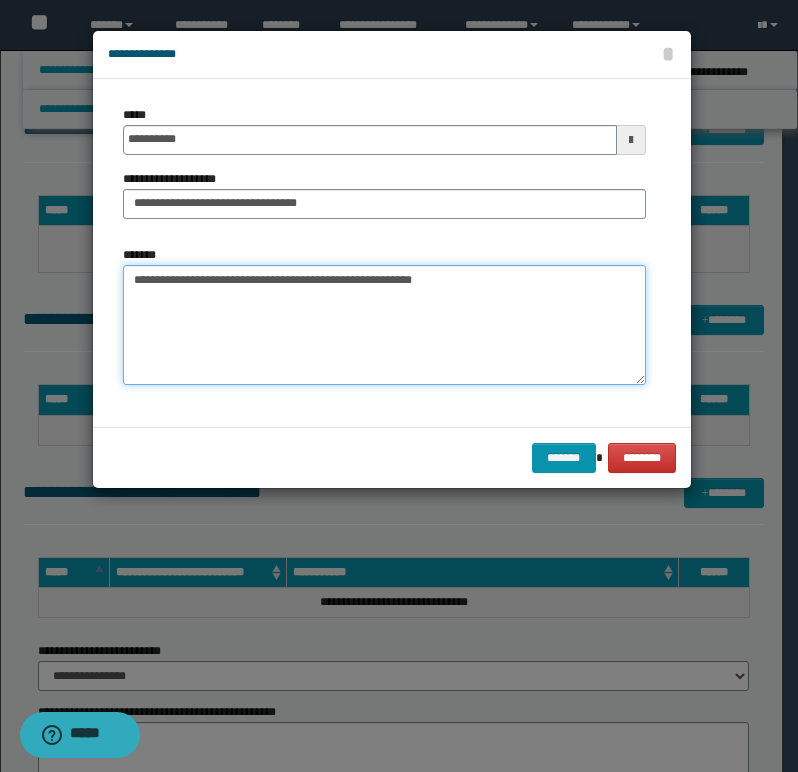 click on "**********" at bounding box center [384, 325] 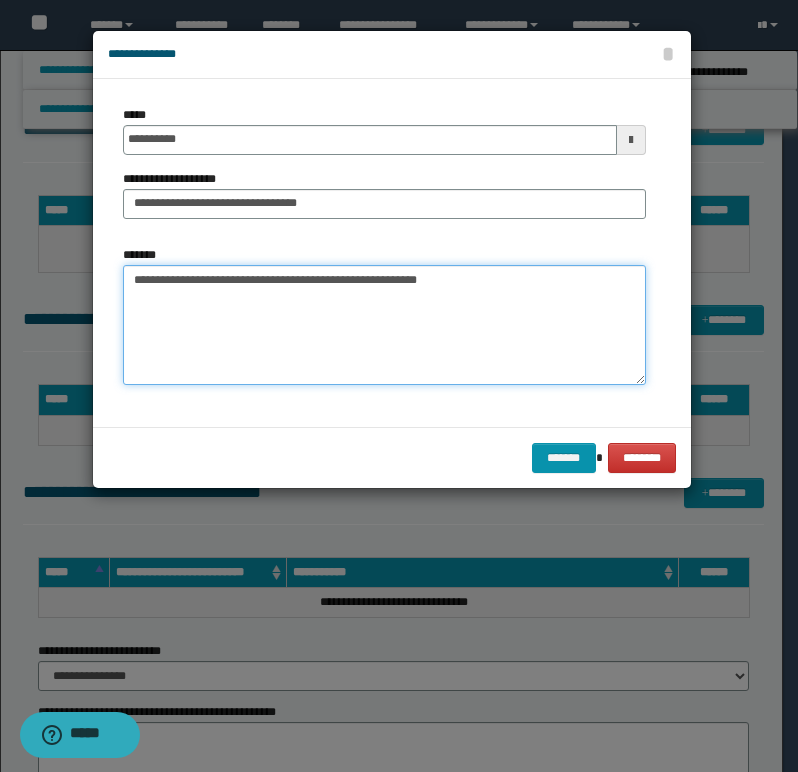 click on "**********" at bounding box center [384, 325] 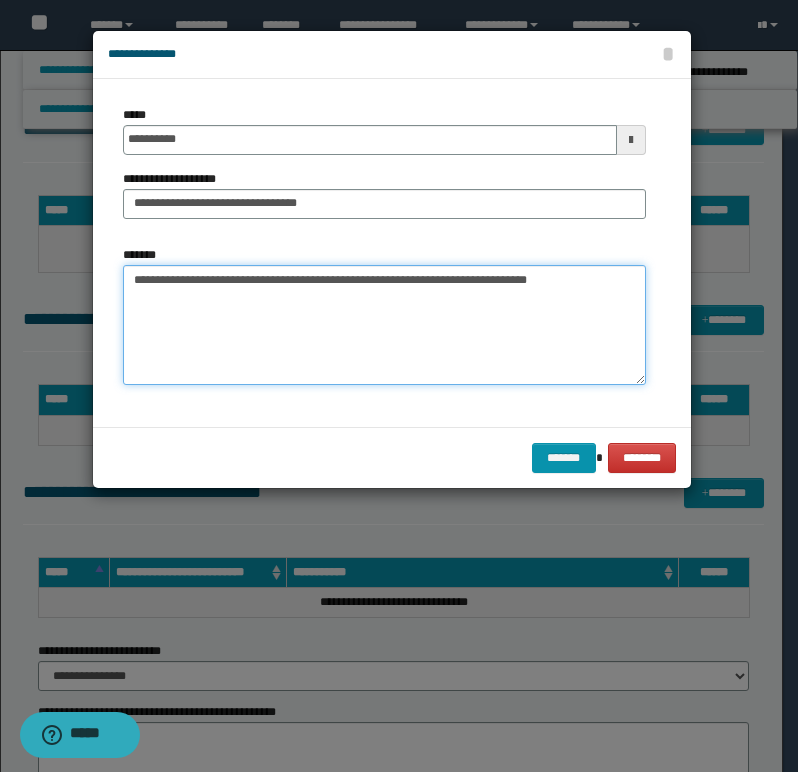 click on "**********" at bounding box center (384, 325) 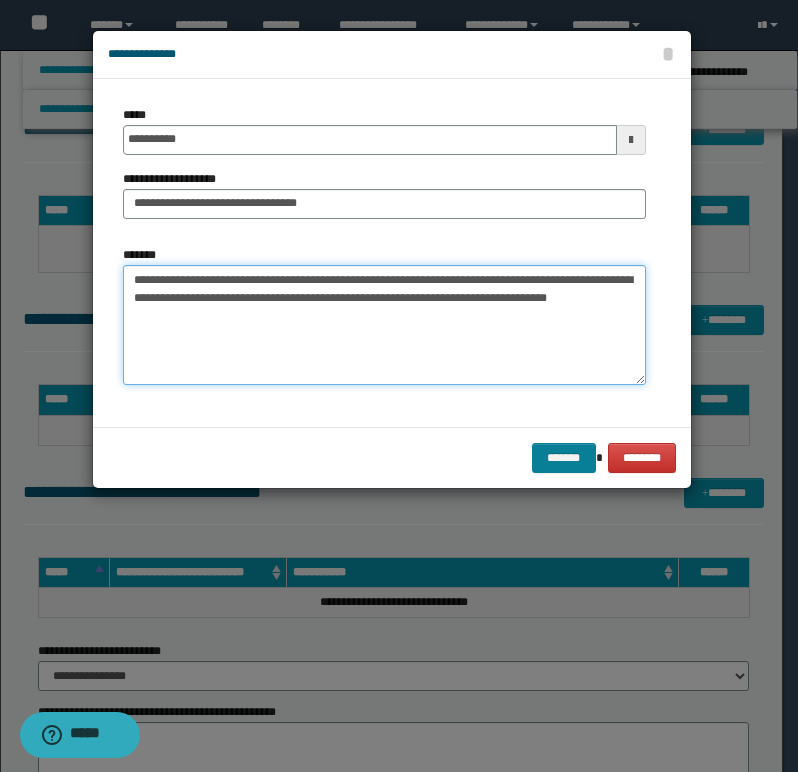 type on "**********" 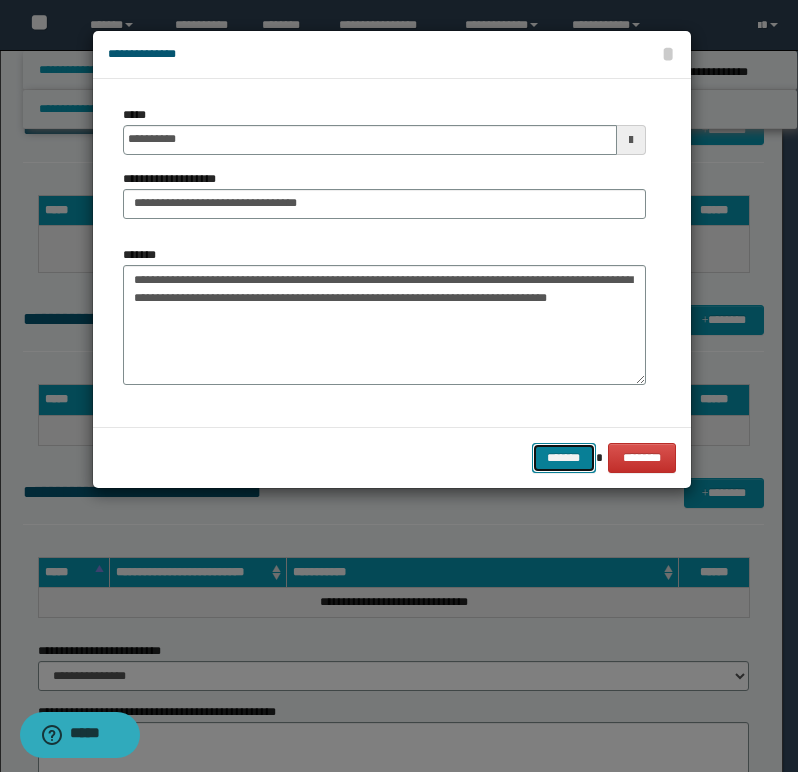 click on "*******" at bounding box center [564, 458] 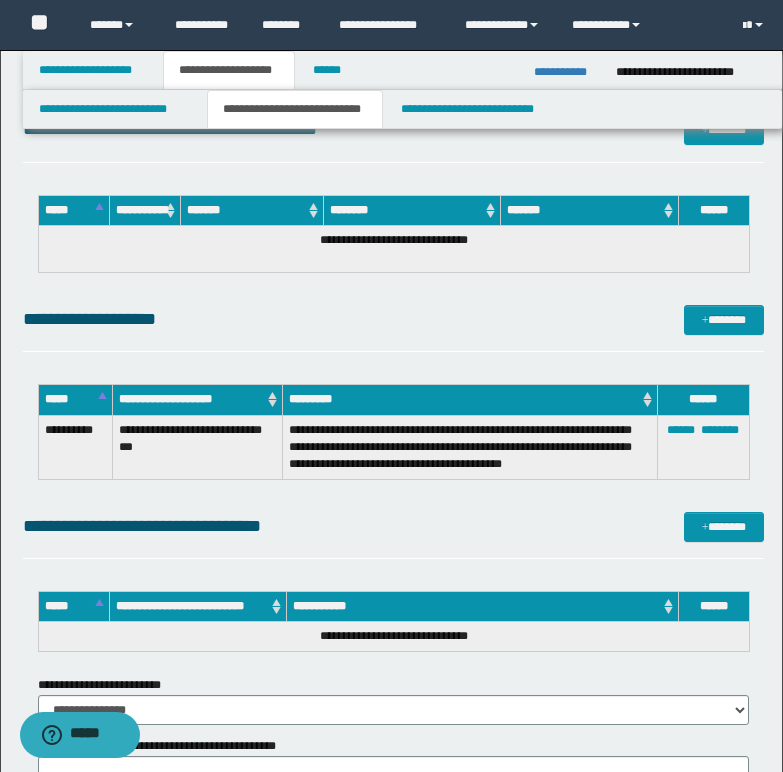 scroll, scrollTop: 1100, scrollLeft: 0, axis: vertical 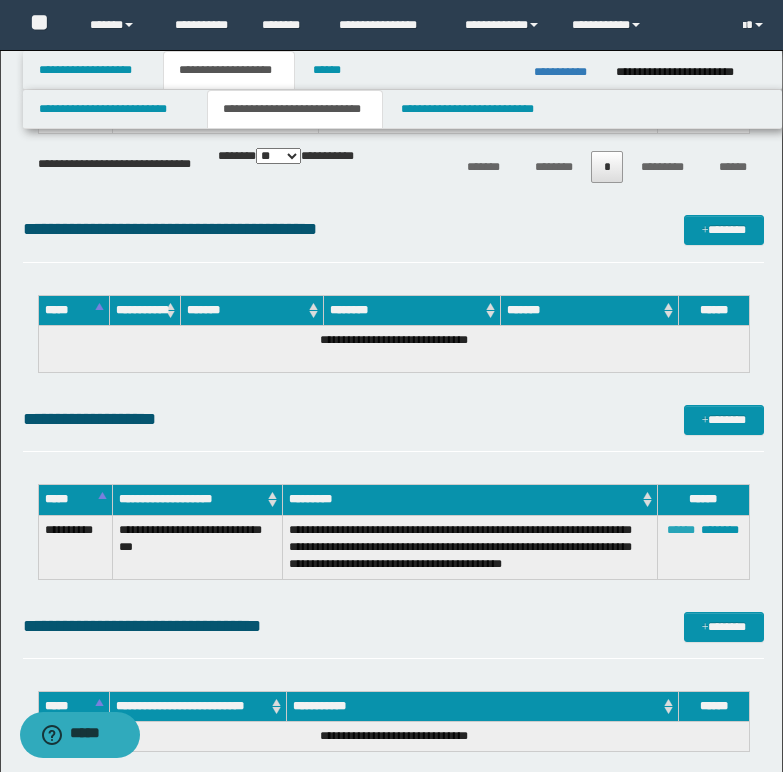 click on "******" at bounding box center [681, 530] 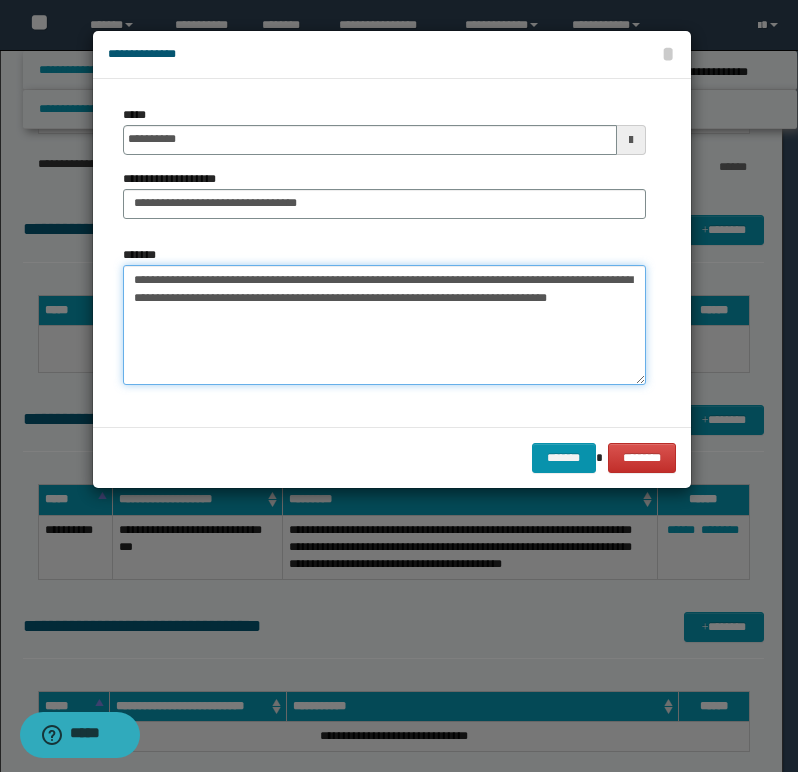 click on "**********" at bounding box center [384, 325] 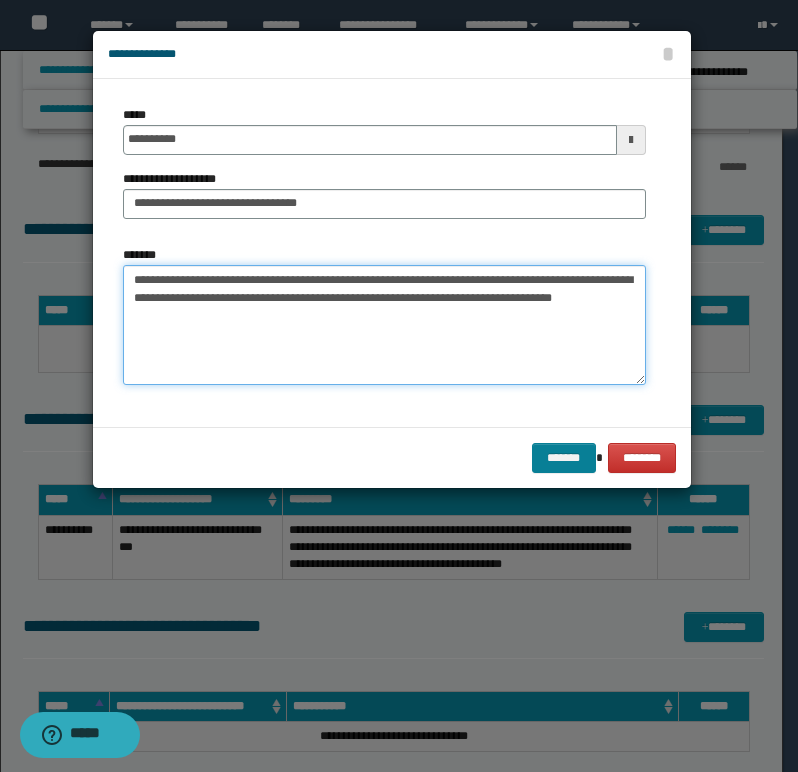 type on "**********" 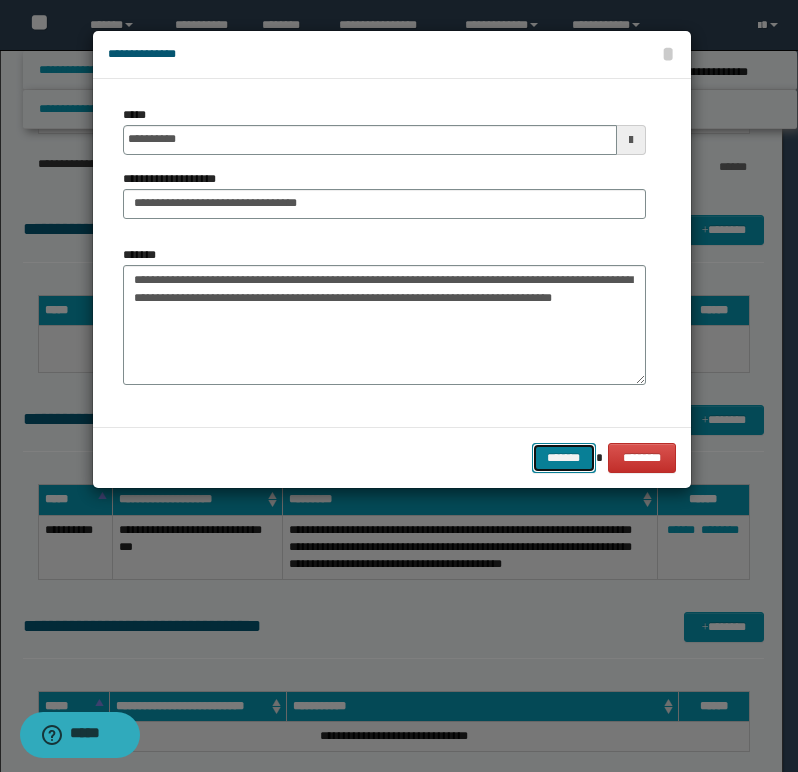 click on "*******" at bounding box center [564, 458] 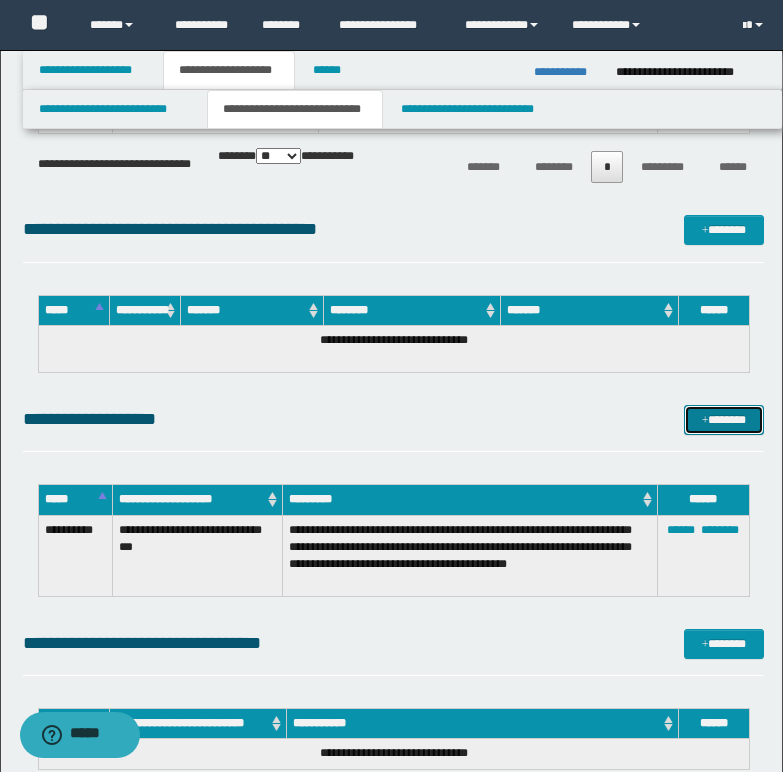 click at bounding box center (705, 421) 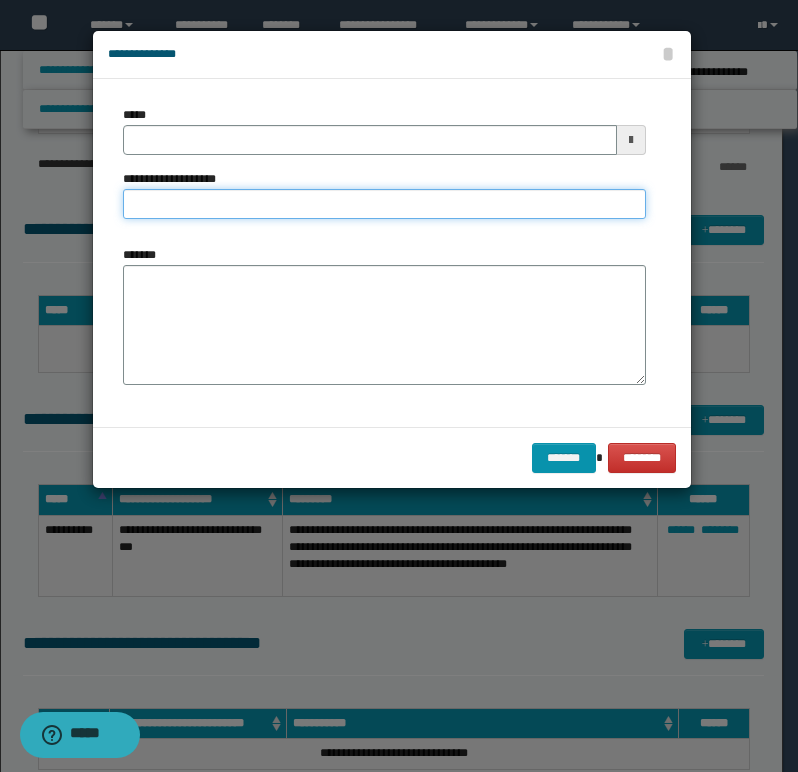 click on "**********" at bounding box center [384, 204] 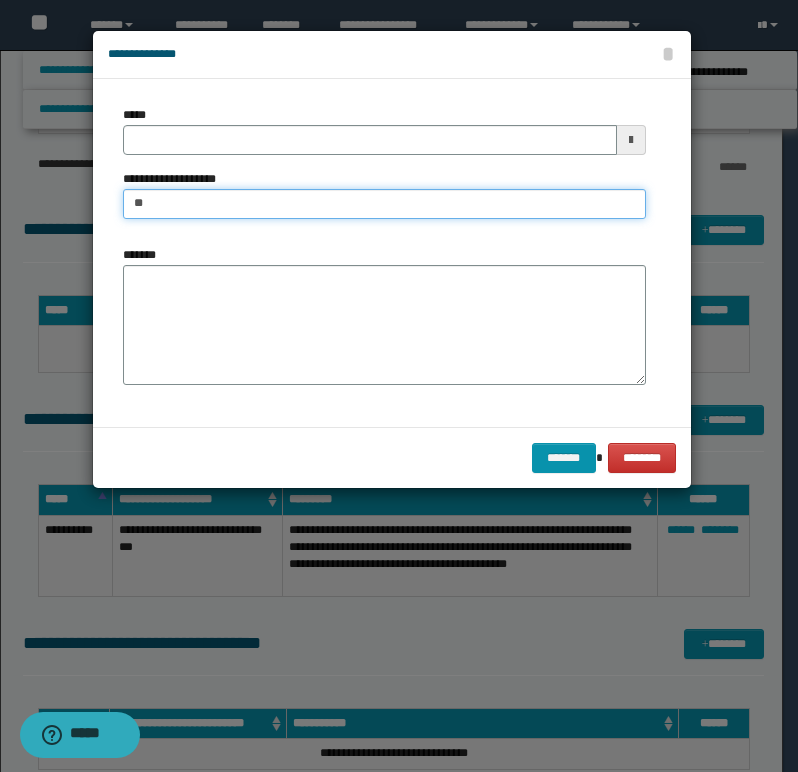 type on "*" 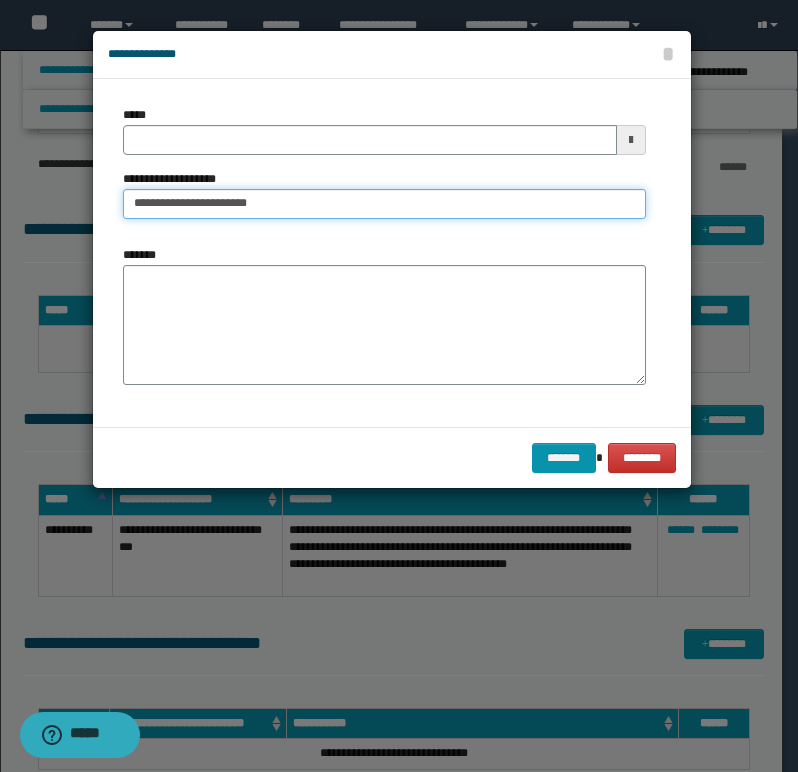 type on "**********" 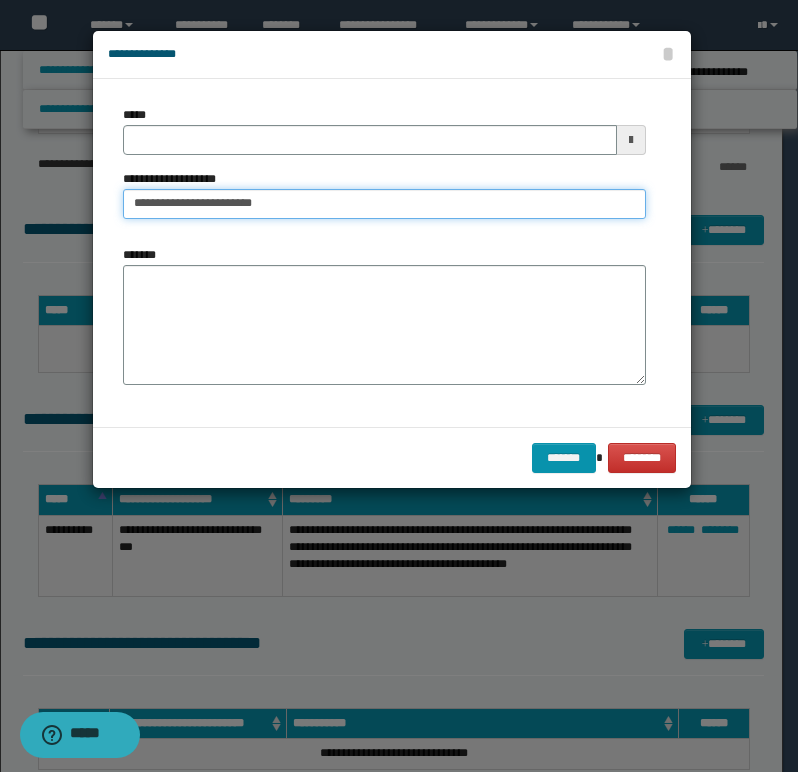 type 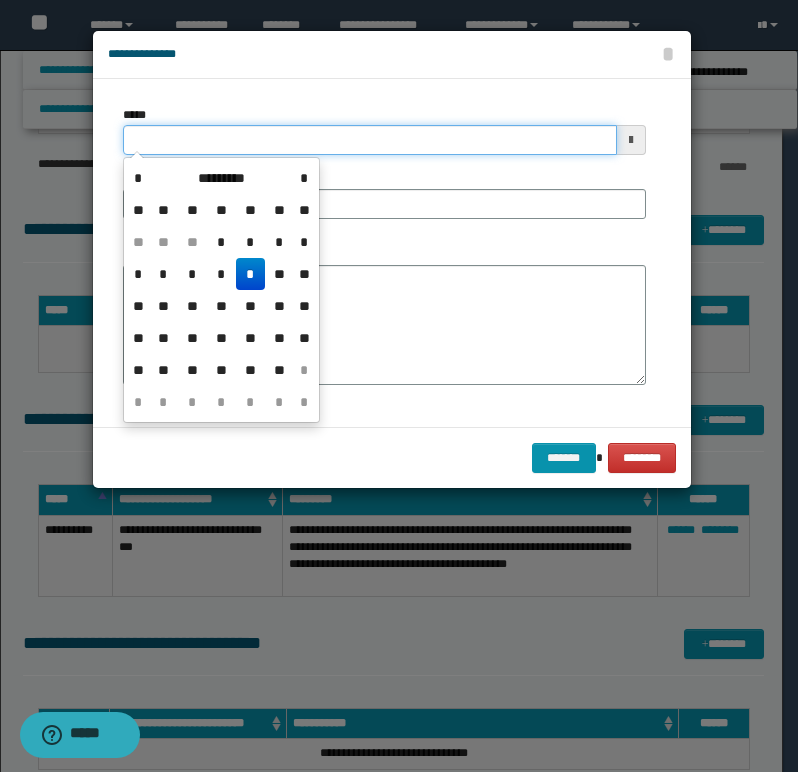 click on "*****" at bounding box center [370, 140] 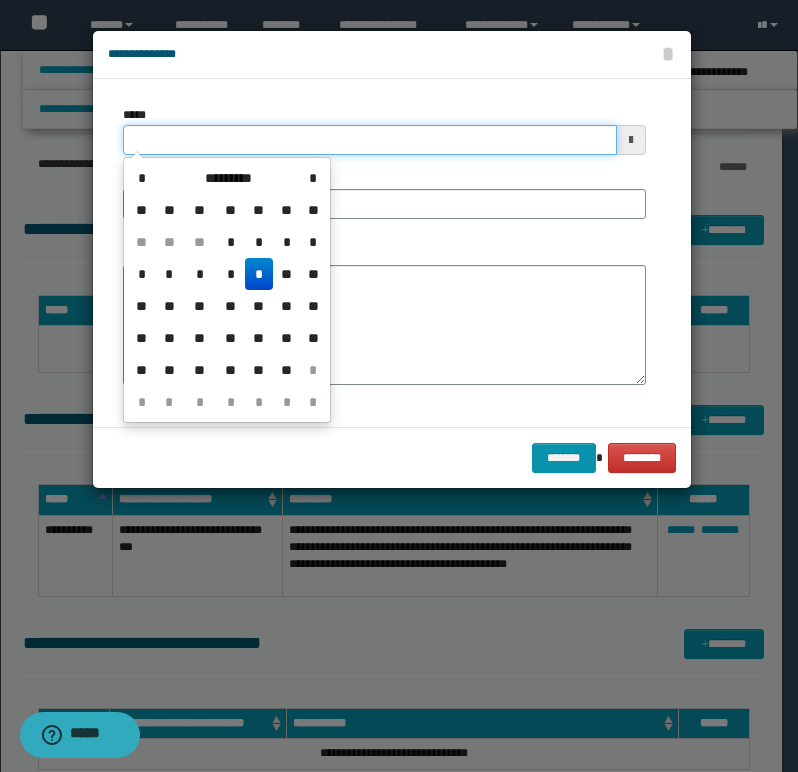 click on "*****" at bounding box center [370, 140] 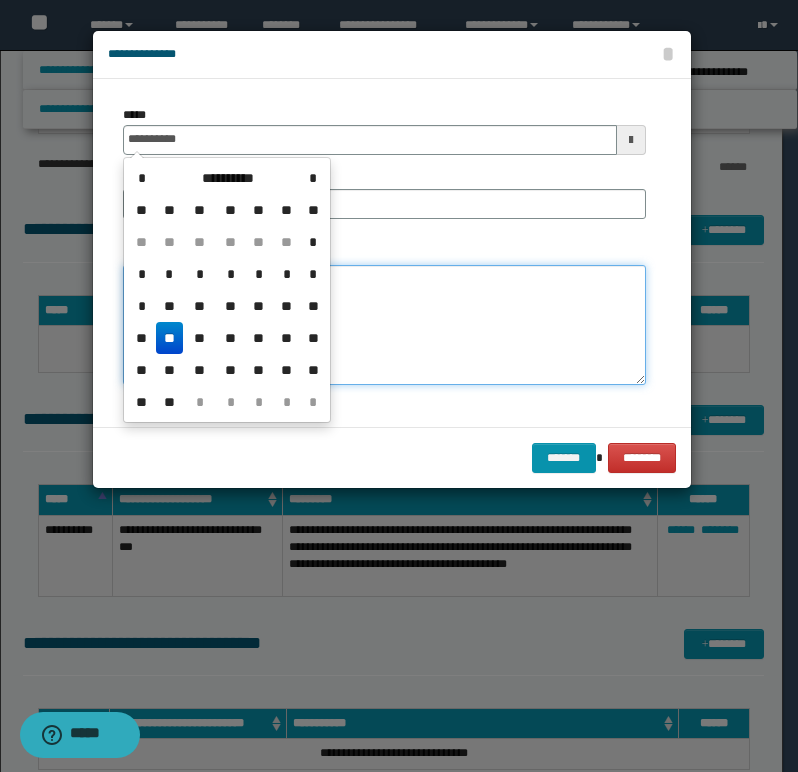 type on "**********" 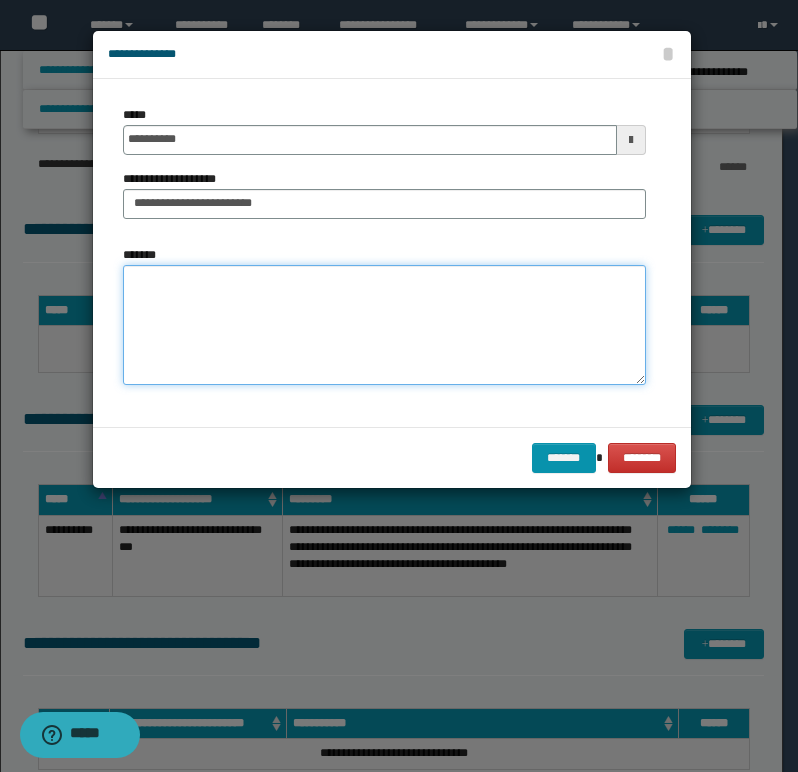 click on "*******" at bounding box center (384, 325) 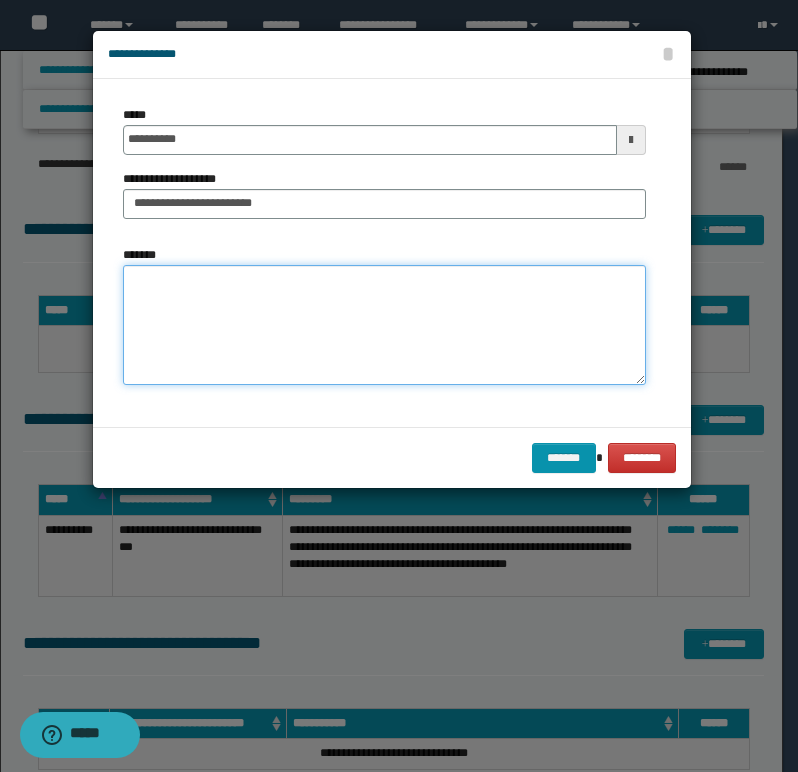 click on "*******" at bounding box center [384, 325] 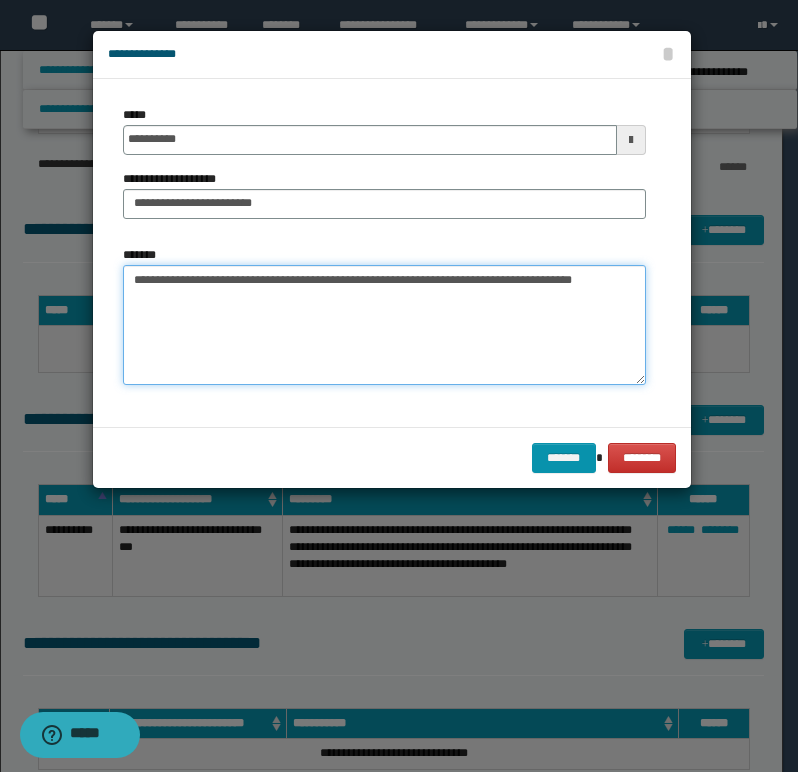 click on "**********" at bounding box center [384, 325] 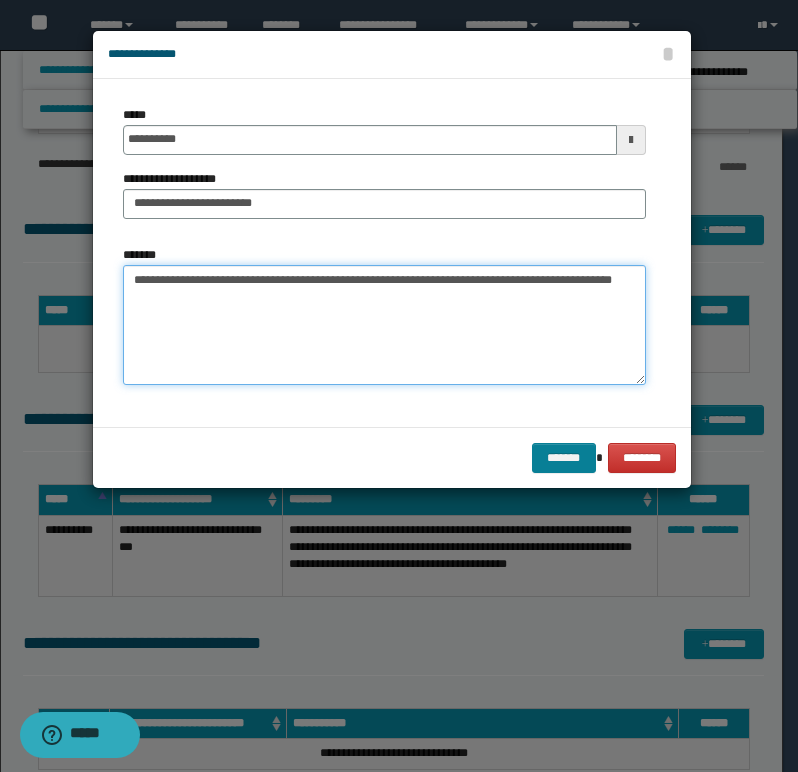 type on "**********" 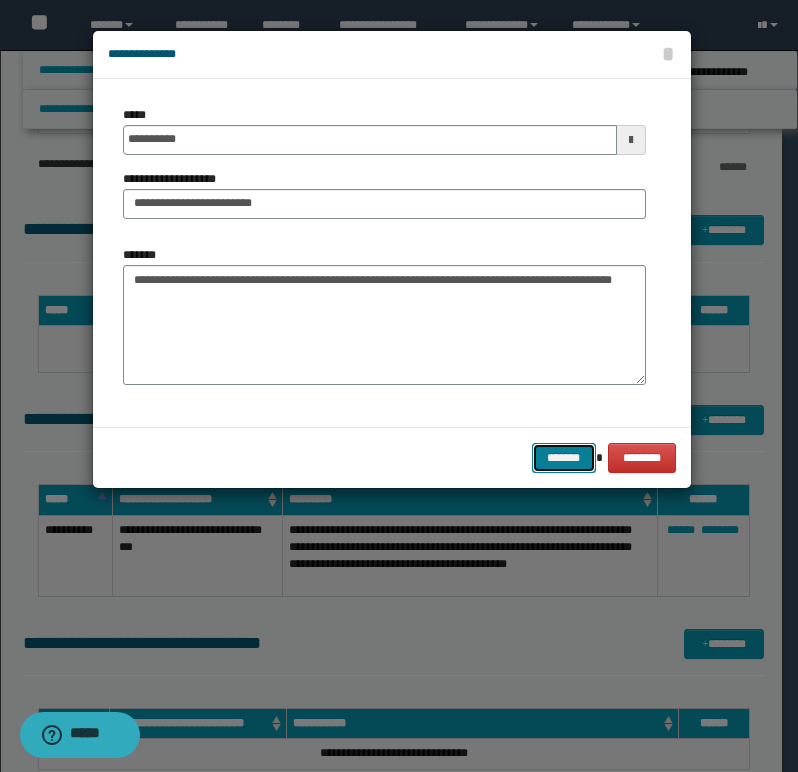 click on "*******" at bounding box center [564, 458] 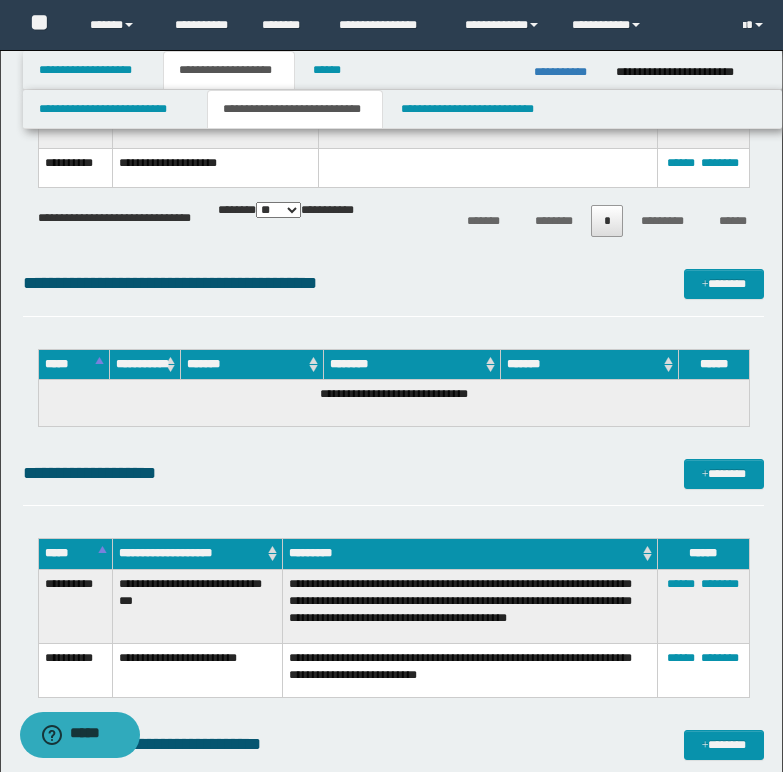scroll, scrollTop: 1100, scrollLeft: 0, axis: vertical 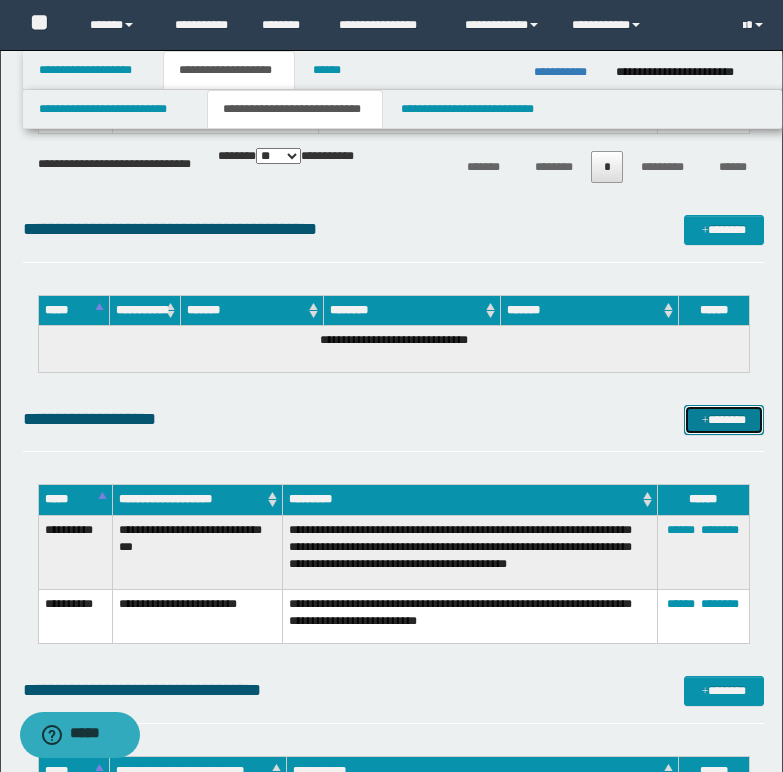 click on "*******" at bounding box center [724, 420] 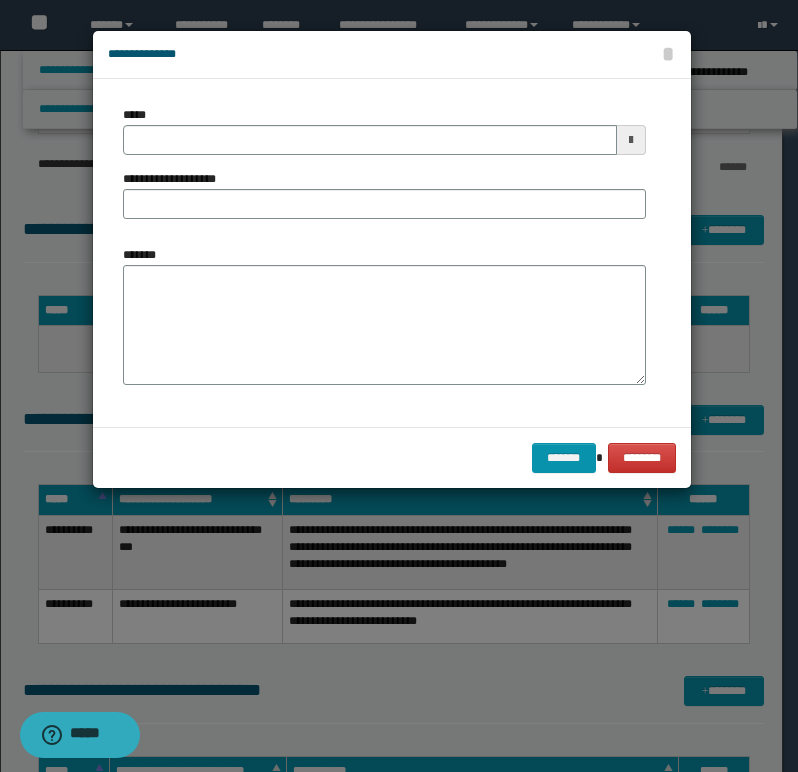 type 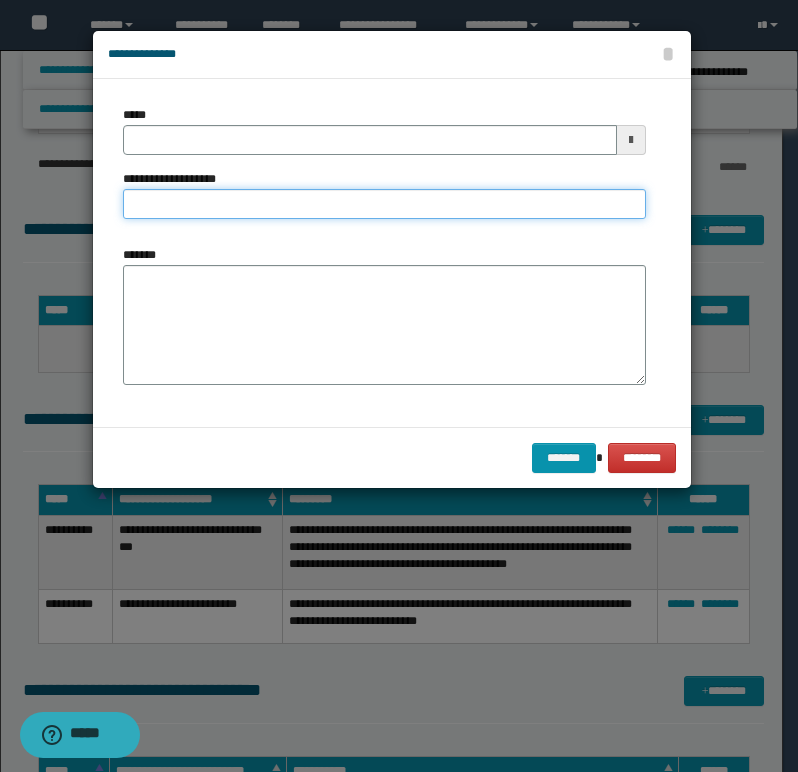 click on "**********" at bounding box center [384, 204] 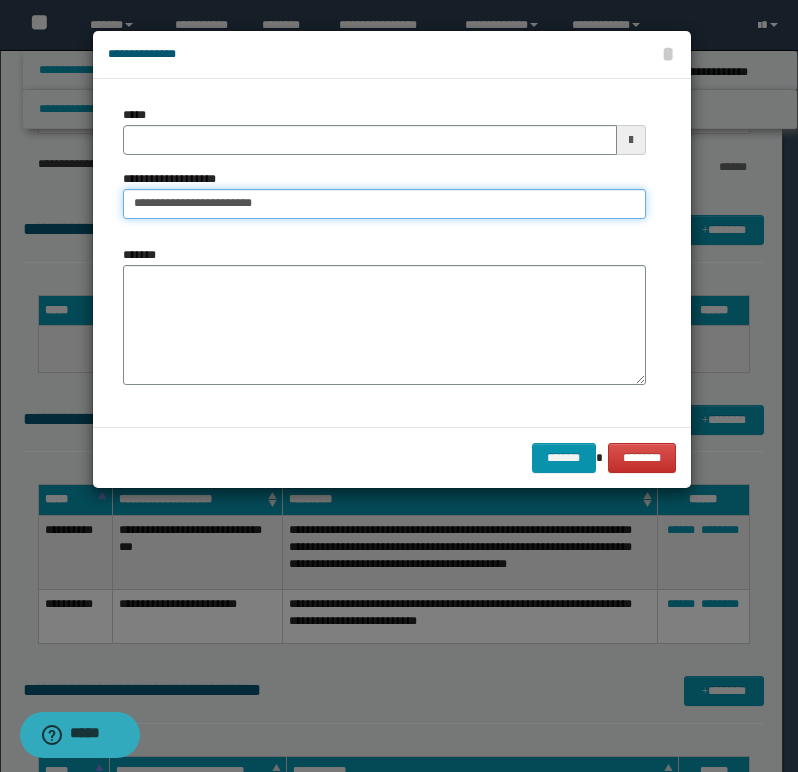 type on "**********" 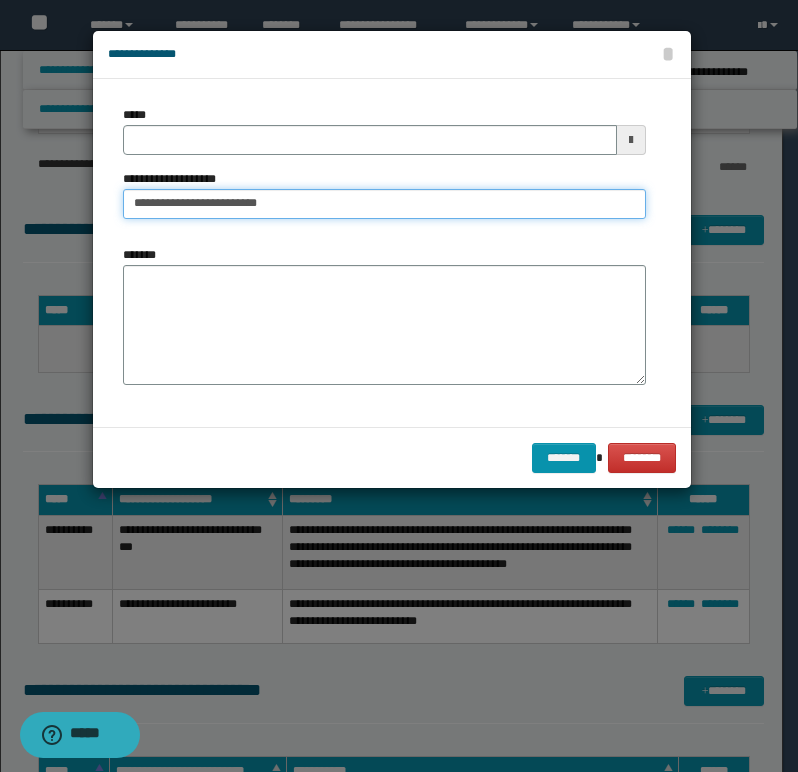 type 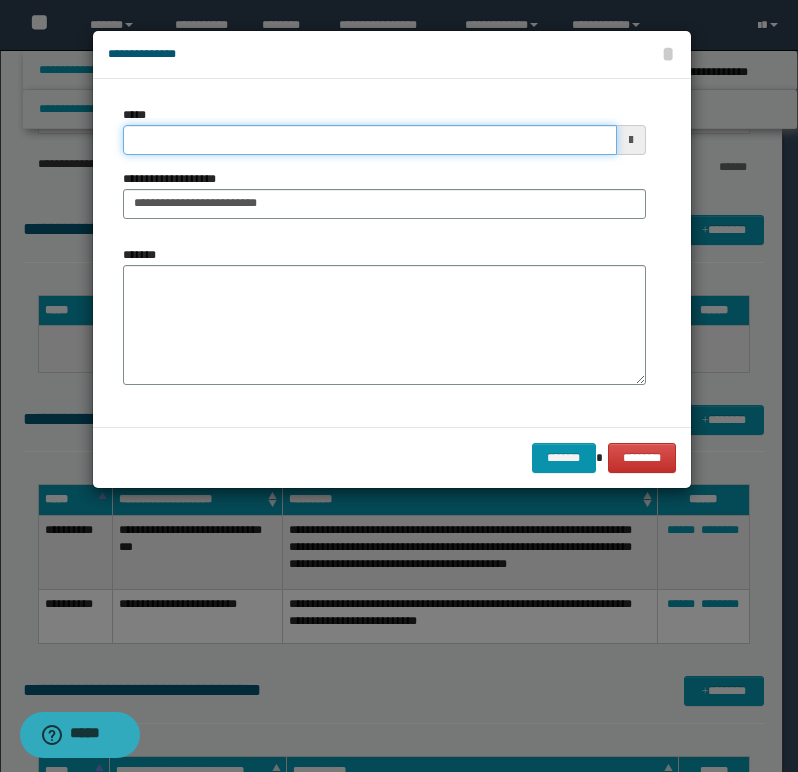 click on "*****" at bounding box center [370, 140] 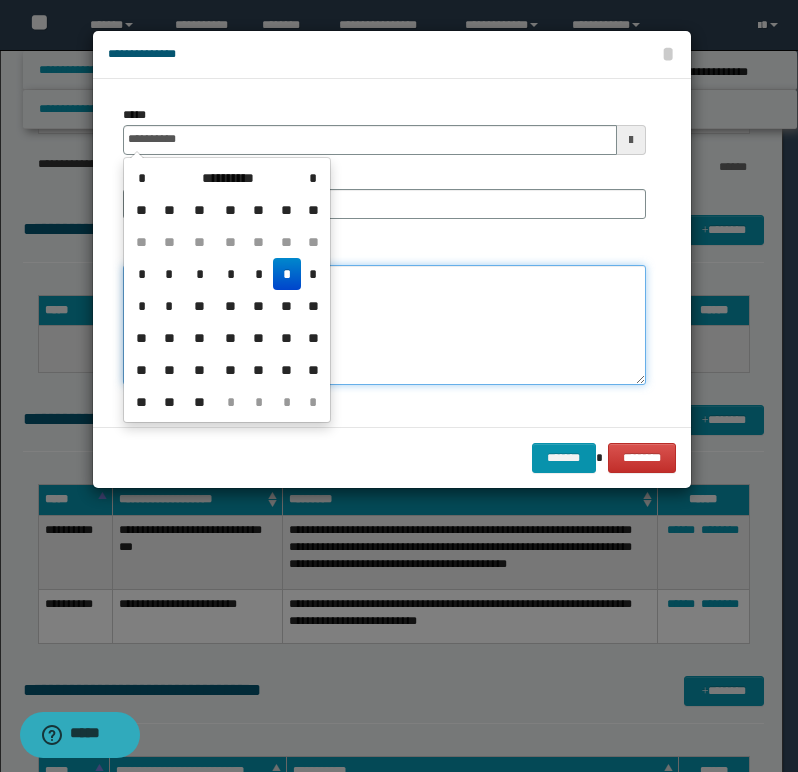 type on "**********" 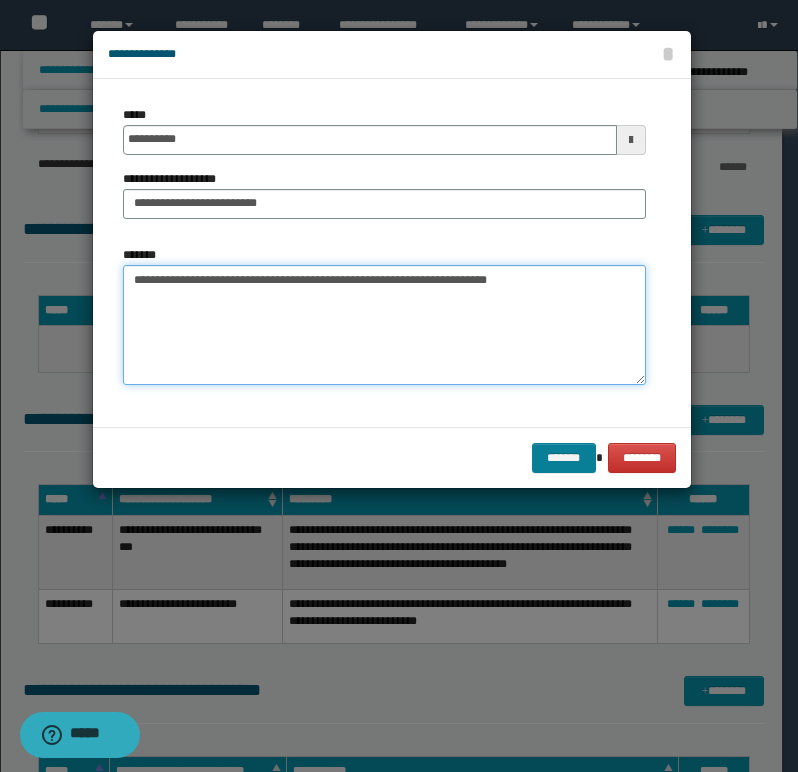 type on "**********" 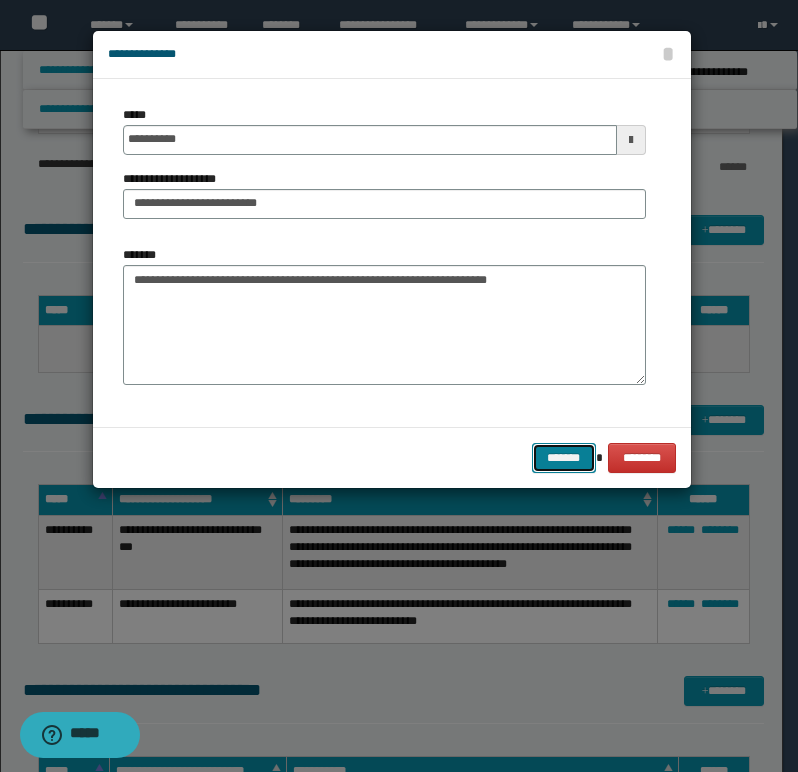 click on "*******" at bounding box center (564, 458) 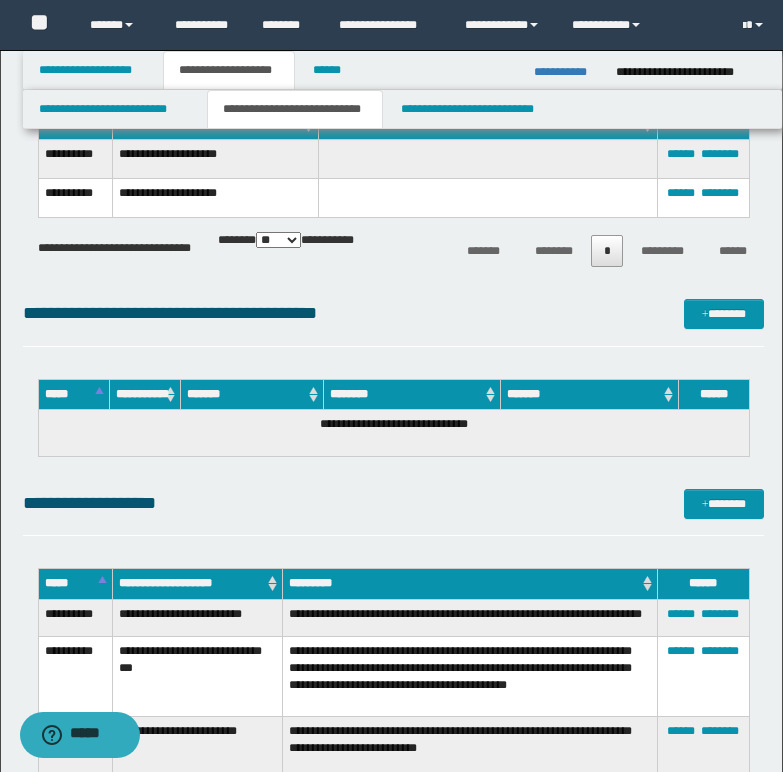 scroll, scrollTop: 800, scrollLeft: 0, axis: vertical 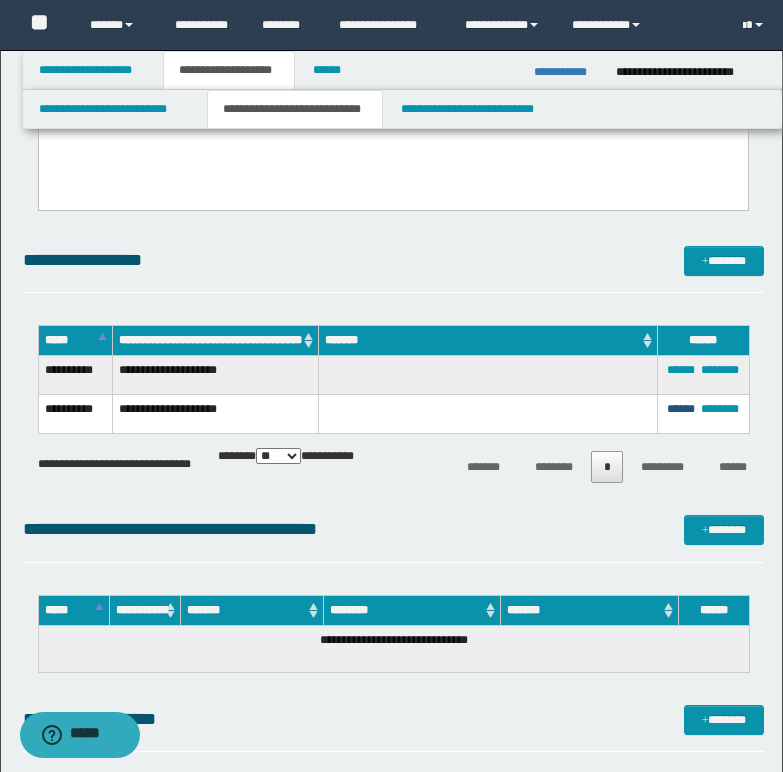 drag, startPoint x: 682, startPoint y: 421, endPoint x: 674, endPoint y: 431, distance: 12.806249 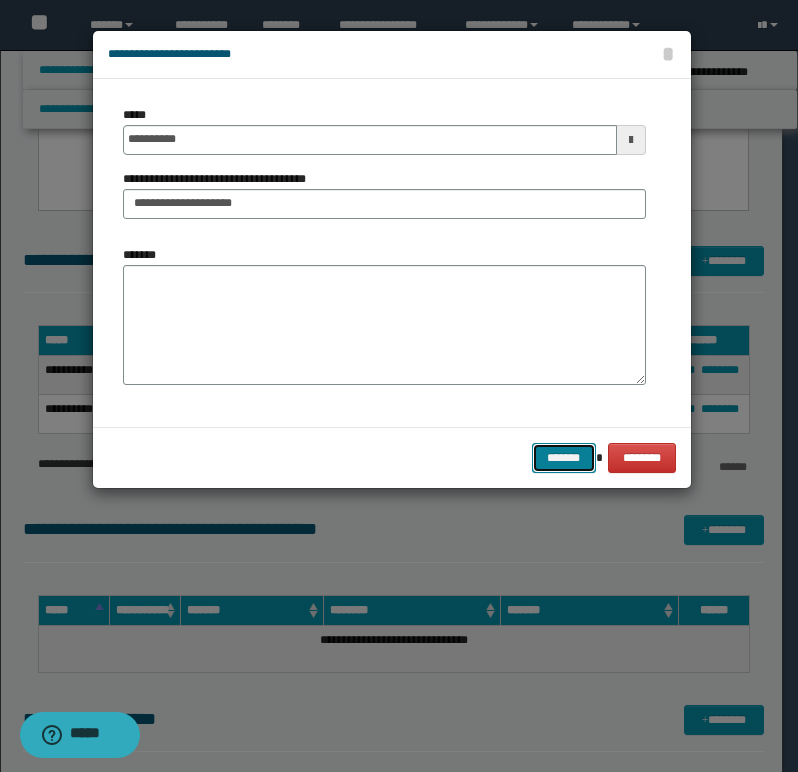 click on "*******" at bounding box center (564, 458) 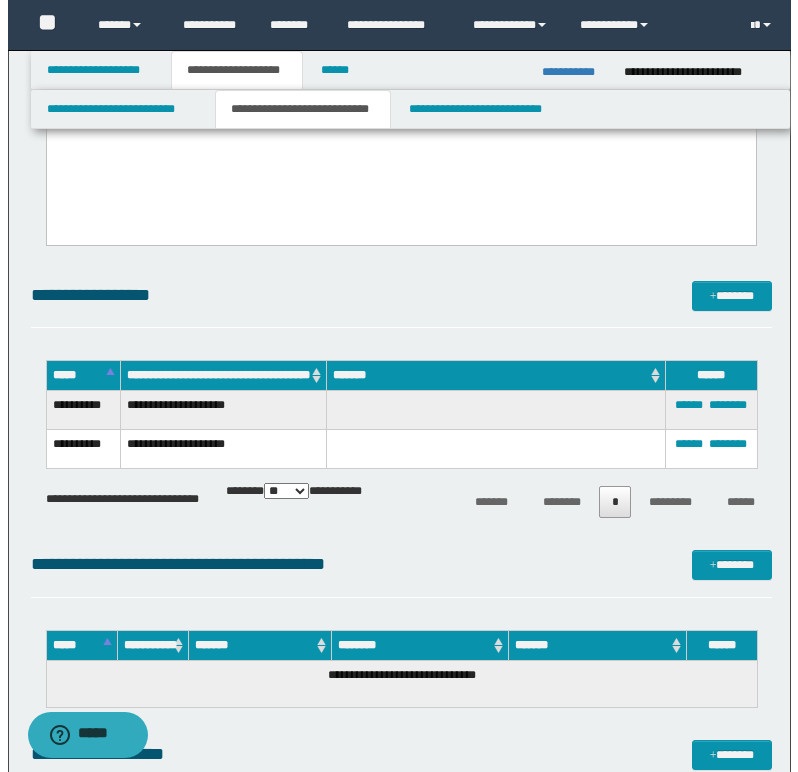 scroll, scrollTop: 800, scrollLeft: 0, axis: vertical 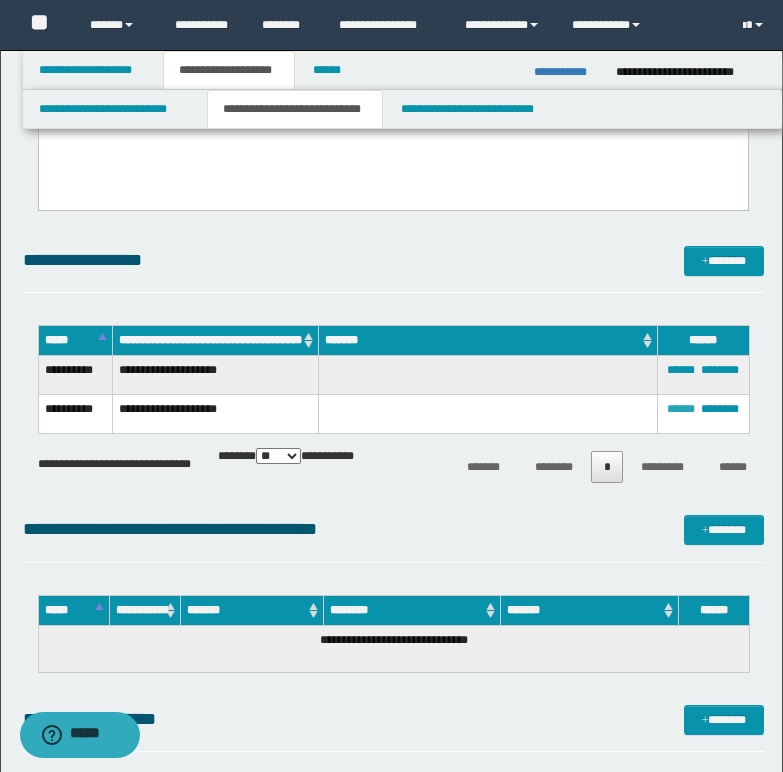 click on "******" at bounding box center [681, 409] 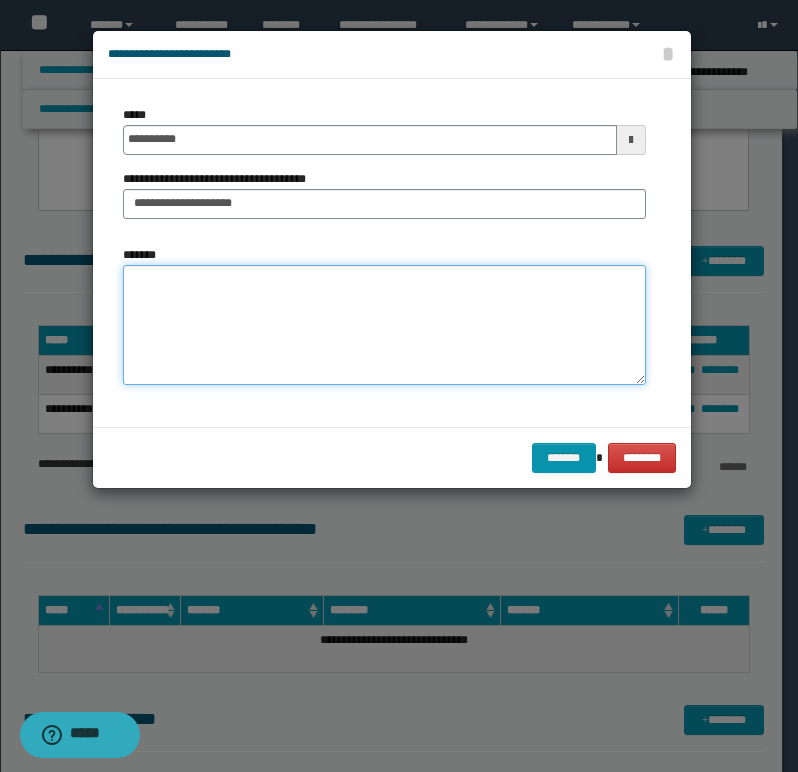 paste on "**********" 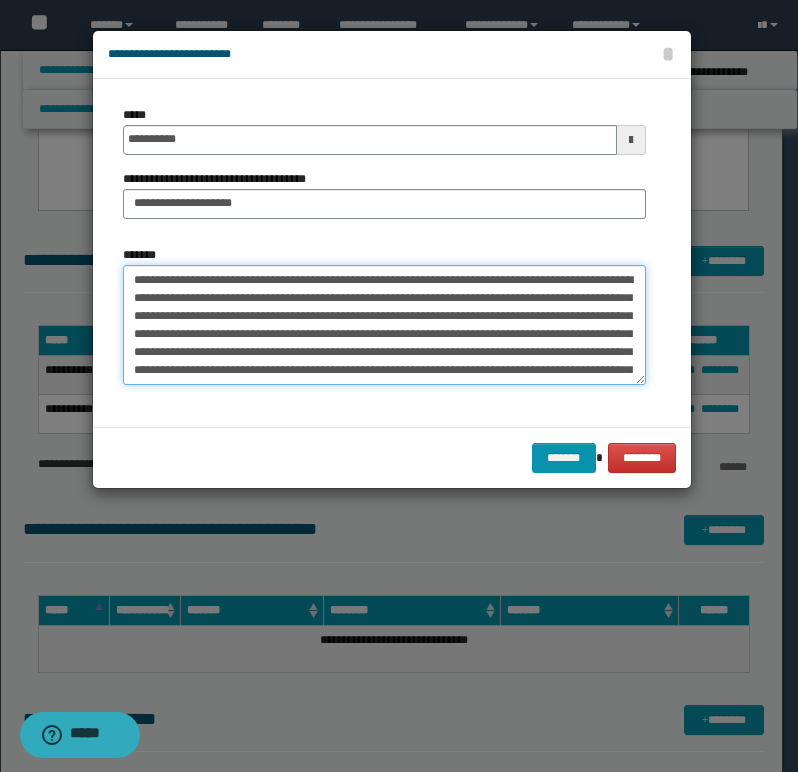 scroll, scrollTop: 462, scrollLeft: 0, axis: vertical 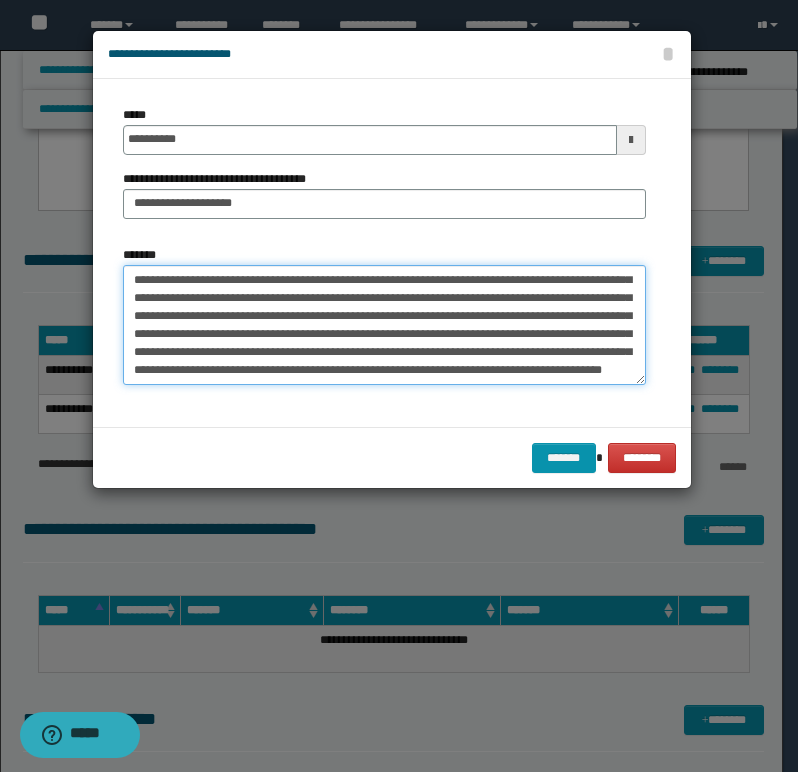 click on "*******" at bounding box center [384, 325] 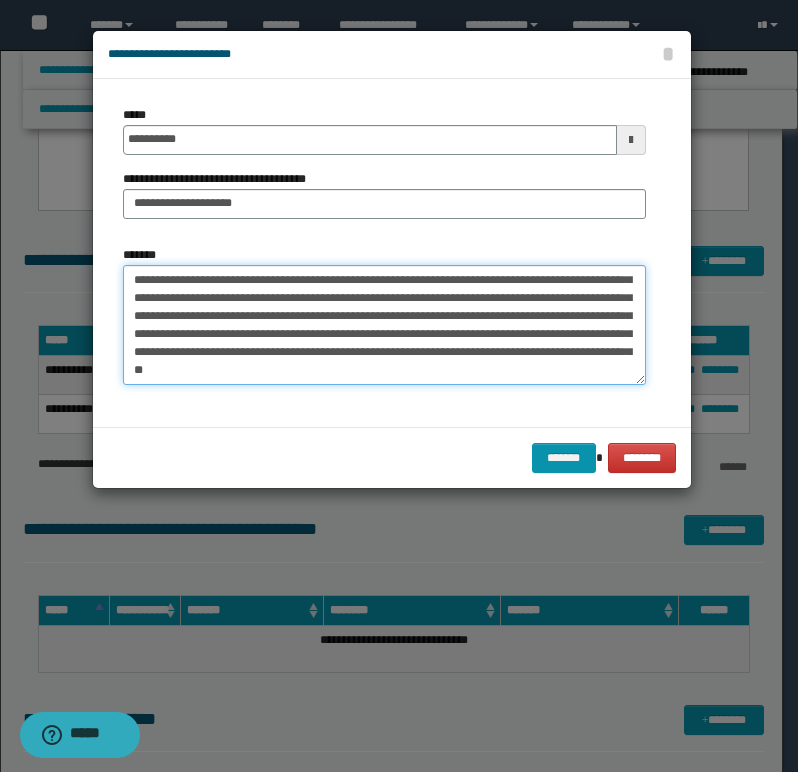 scroll, scrollTop: 498, scrollLeft: 0, axis: vertical 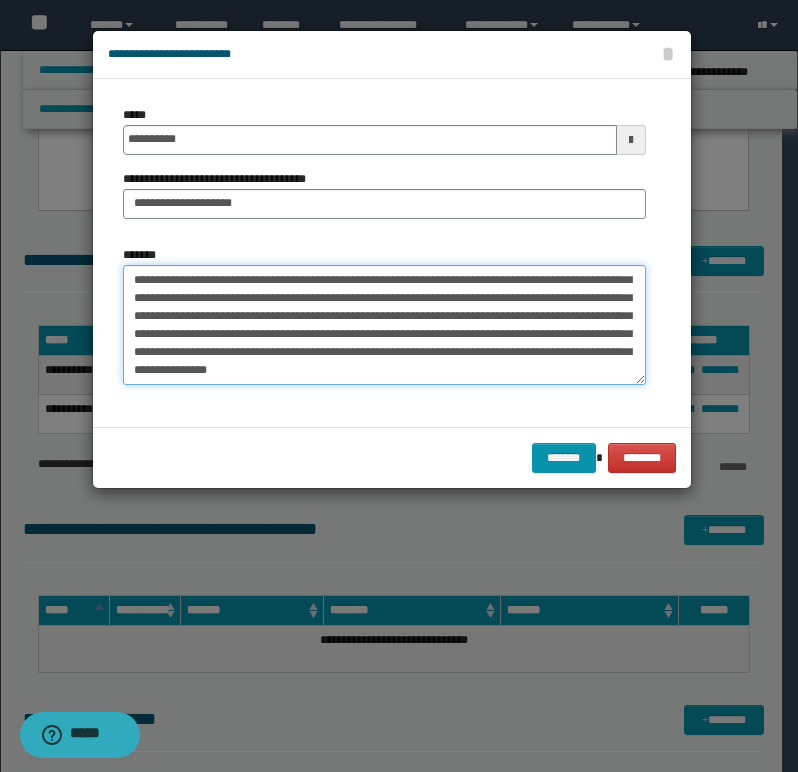 type on "**********" 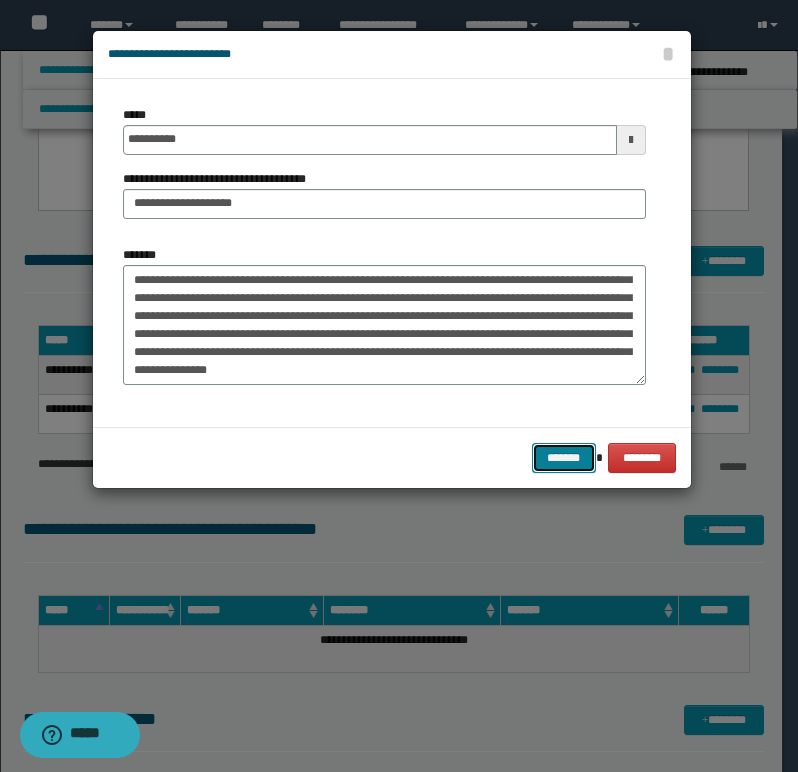 click on "*******" at bounding box center [564, 458] 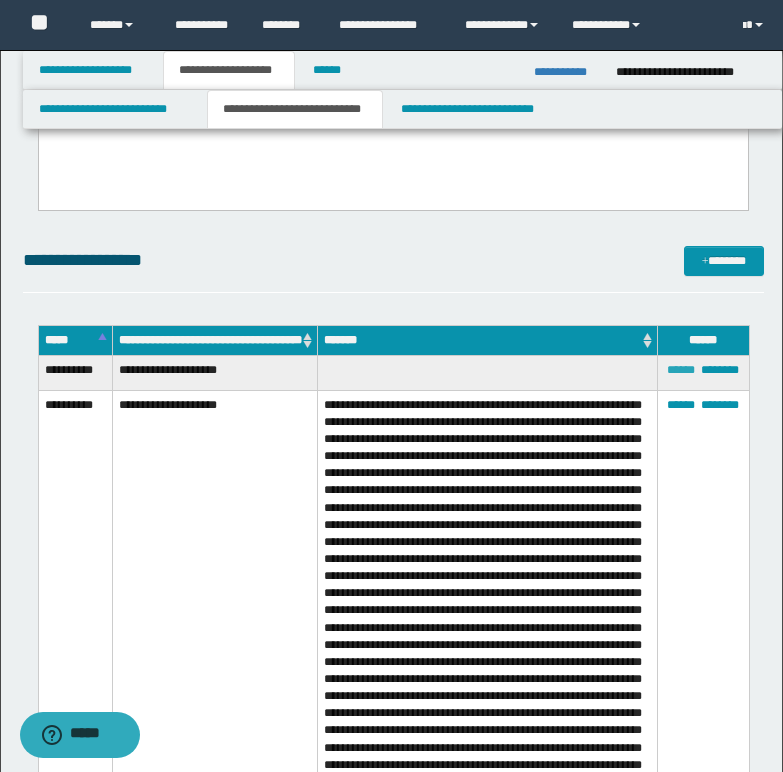 click on "******" at bounding box center (681, 370) 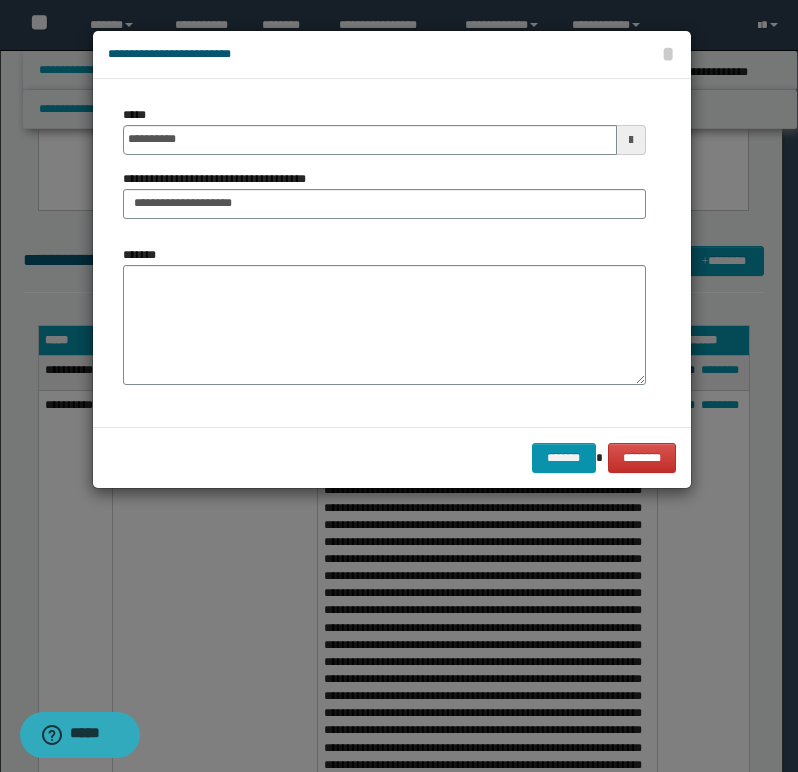 scroll, scrollTop: 0, scrollLeft: 0, axis: both 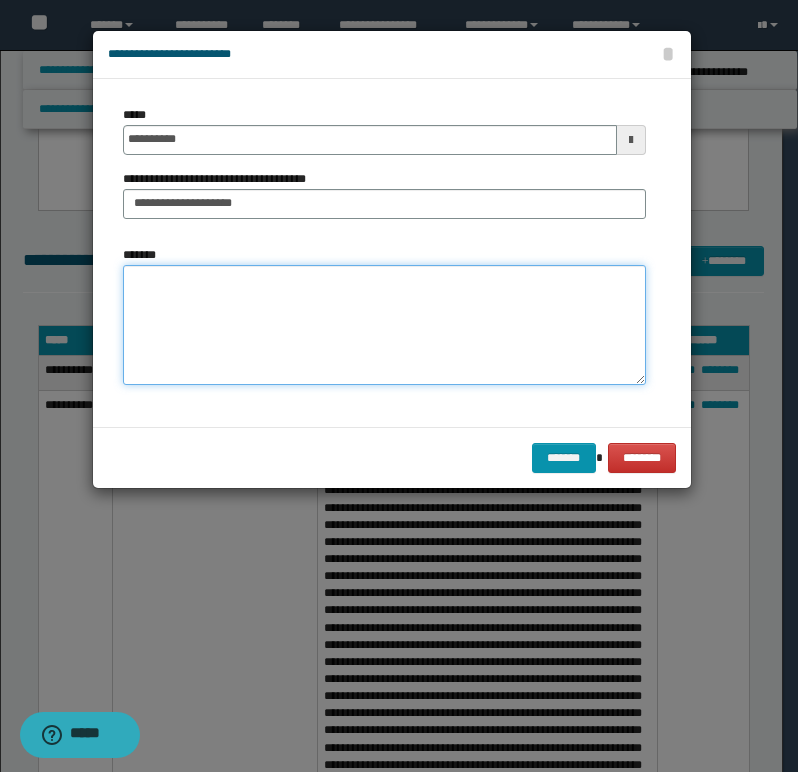 click on "*******" at bounding box center (384, 325) 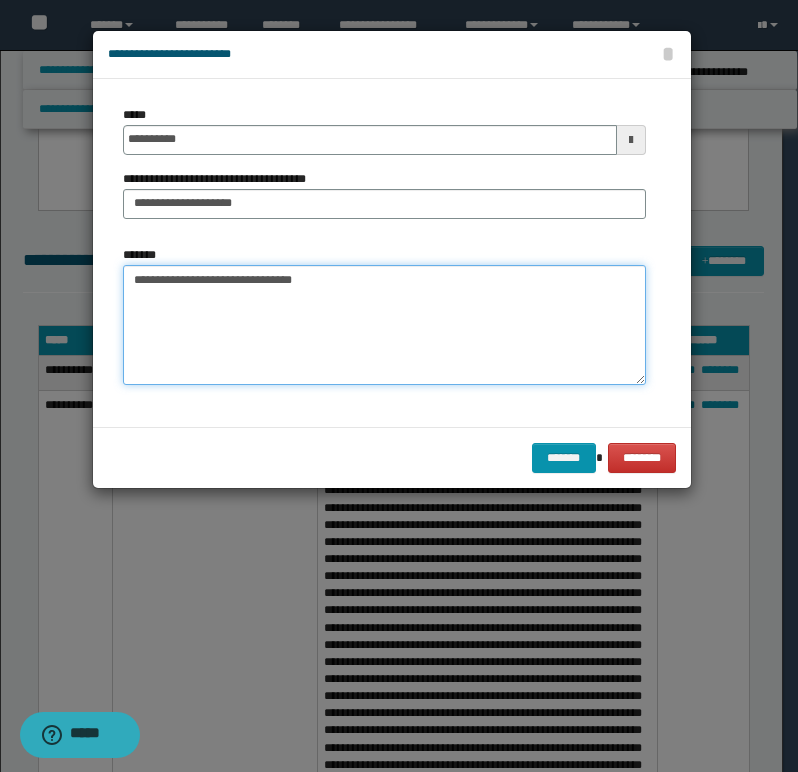 click on "**********" at bounding box center [384, 325] 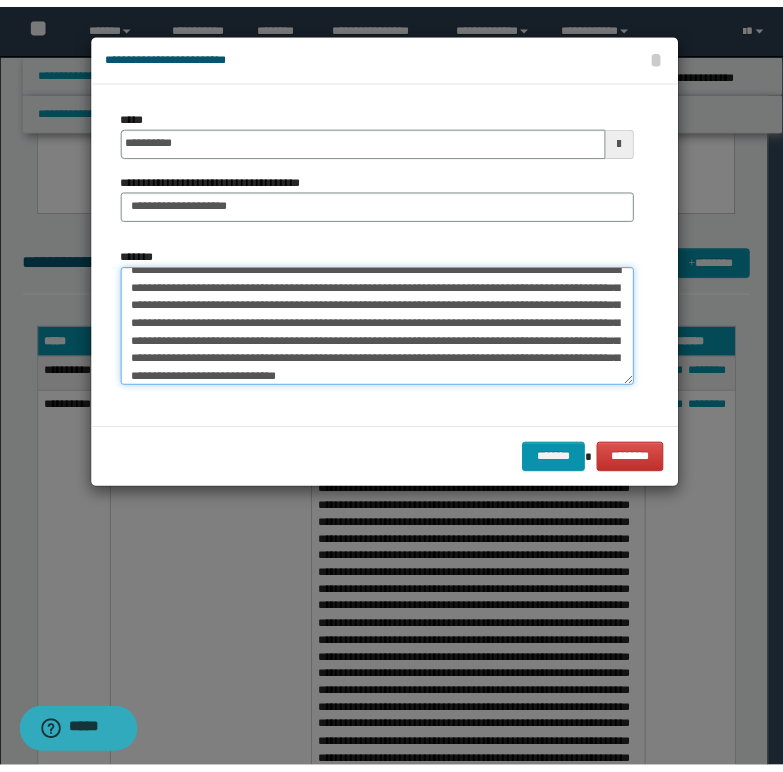 scroll, scrollTop: 30, scrollLeft: 0, axis: vertical 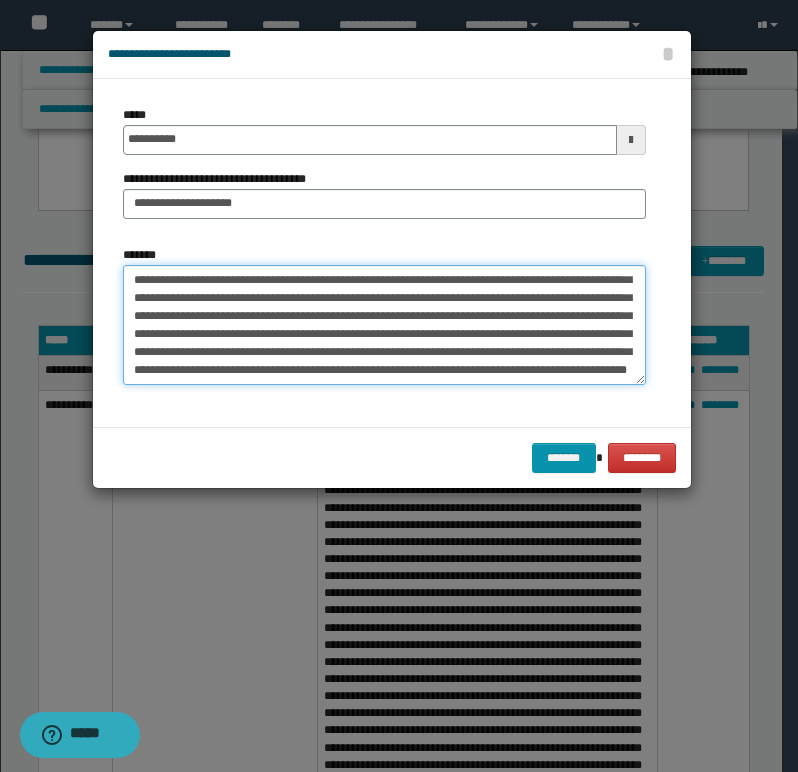 type on "**********" 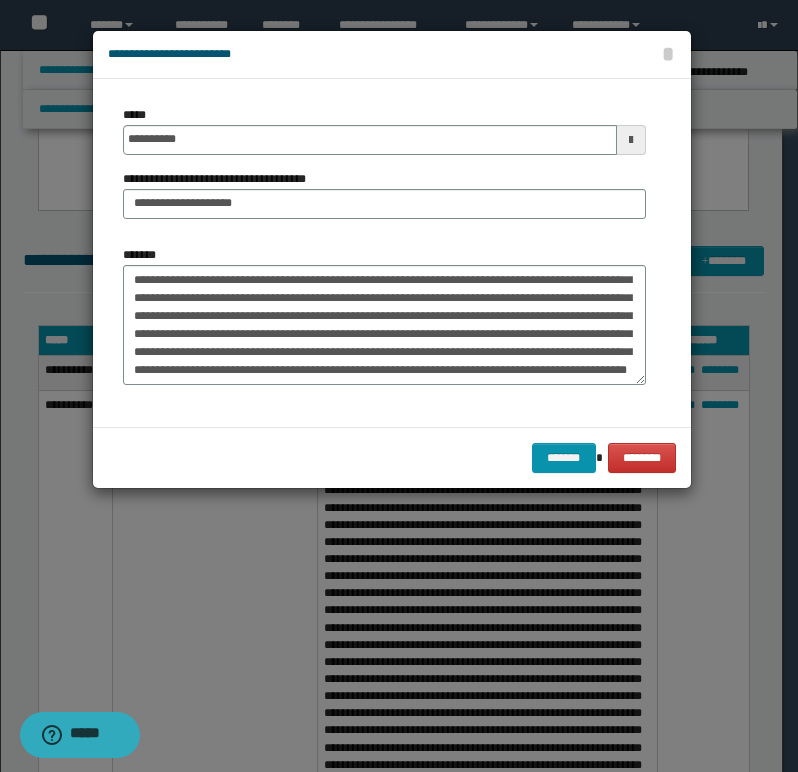 click on "*******
********" at bounding box center (392, 457) 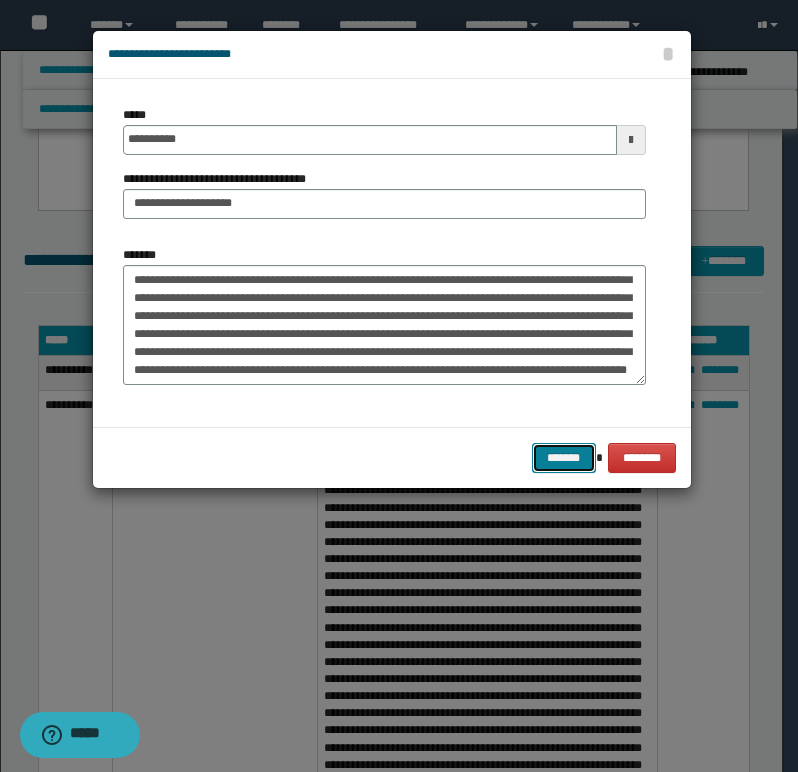 click on "*******" at bounding box center (564, 458) 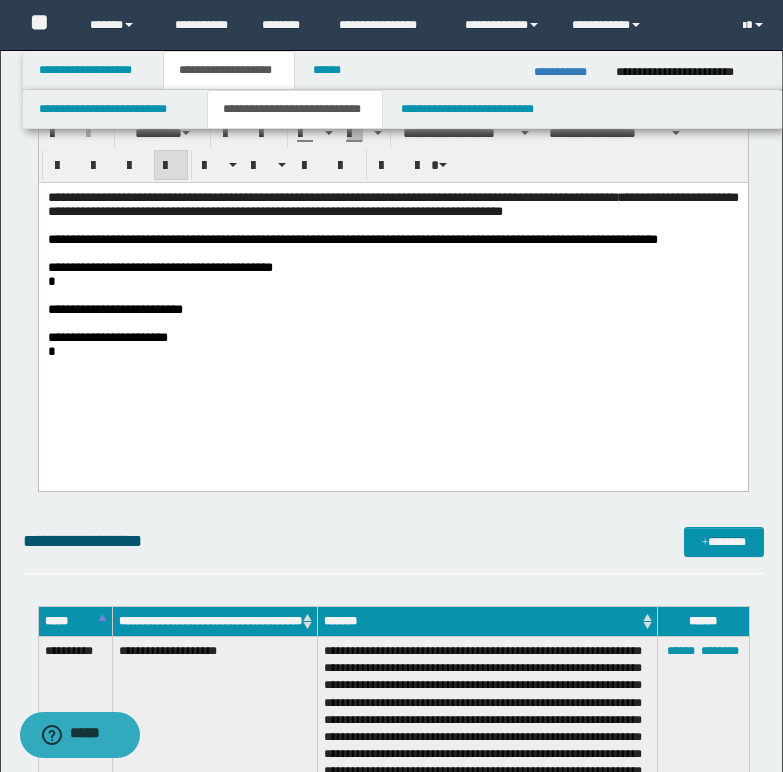 scroll, scrollTop: 400, scrollLeft: 0, axis: vertical 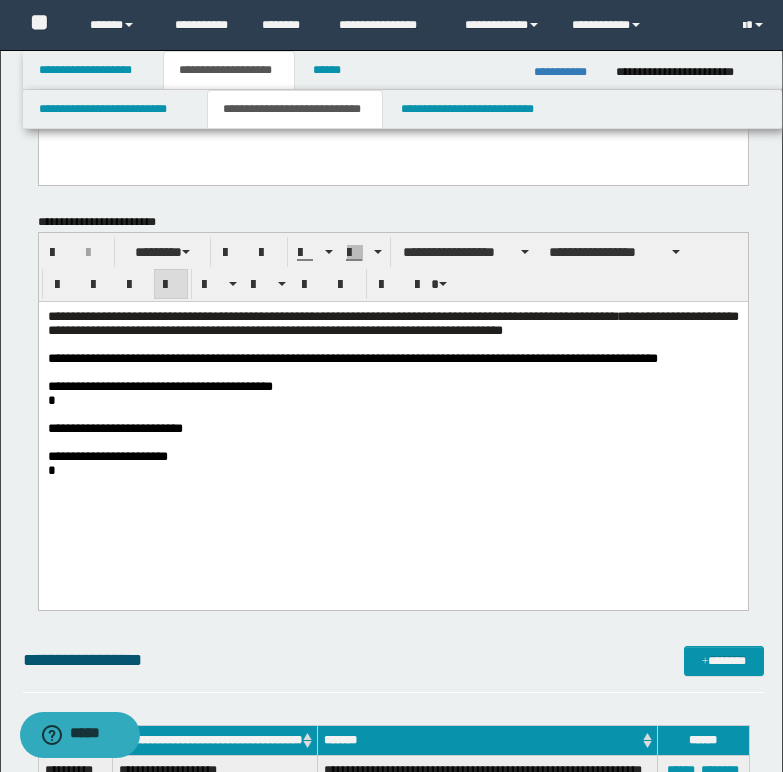 click on "**********" at bounding box center [392, 418] 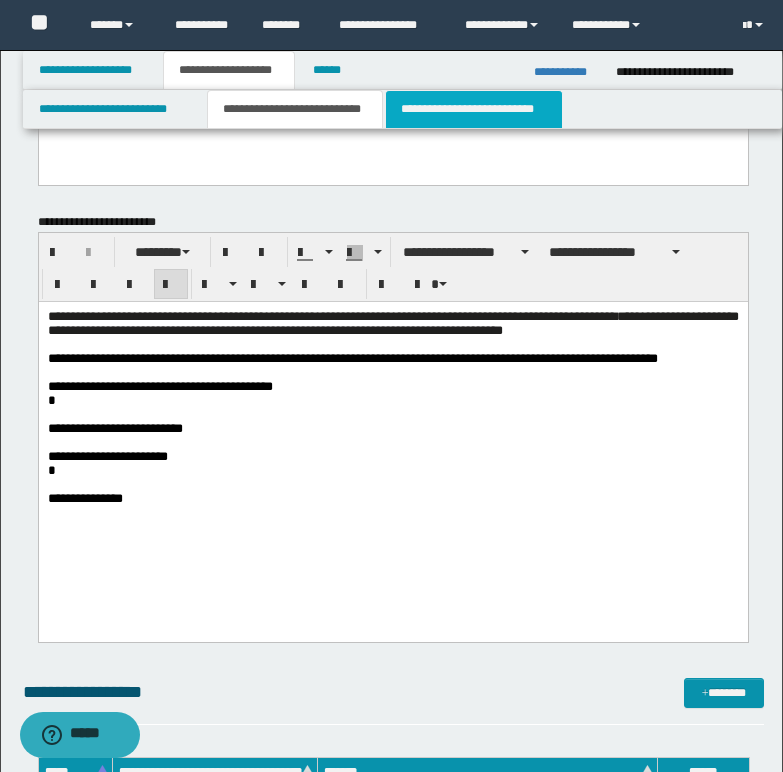click on "**********" at bounding box center [474, 109] 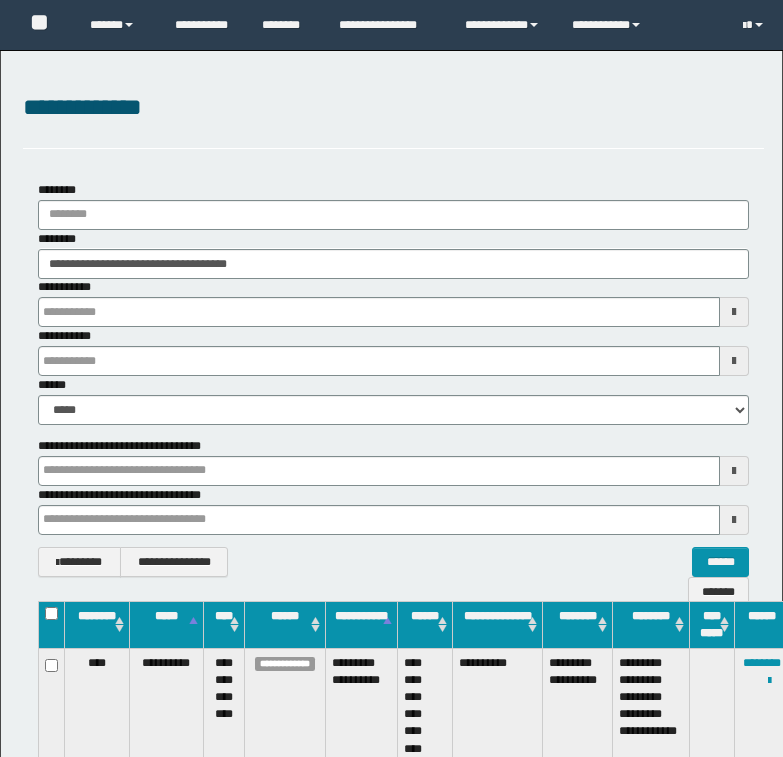 scroll, scrollTop: 100, scrollLeft: 0, axis: vertical 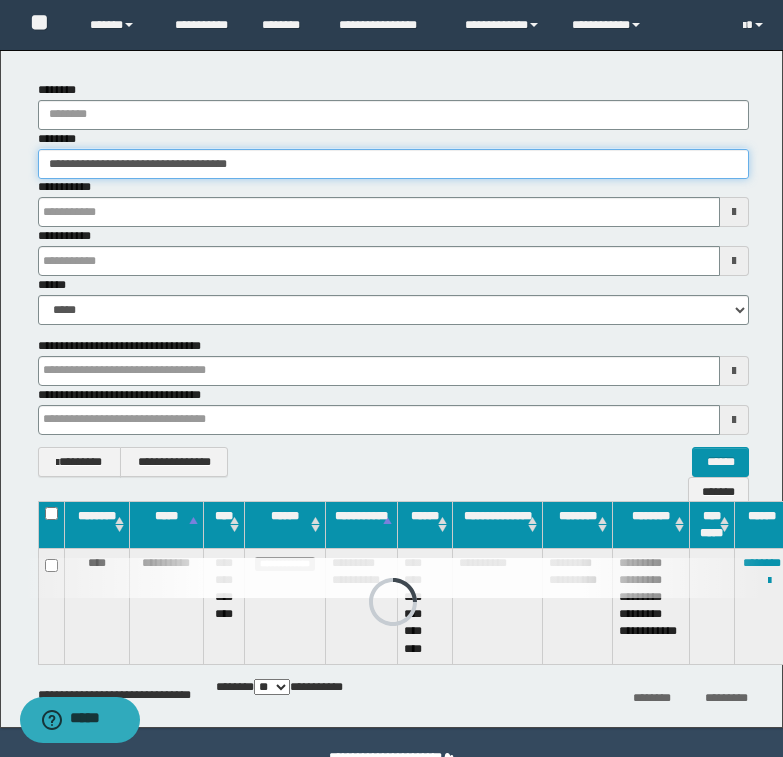 drag, startPoint x: 51, startPoint y: 157, endPoint x: 315, endPoint y: 157, distance: 264 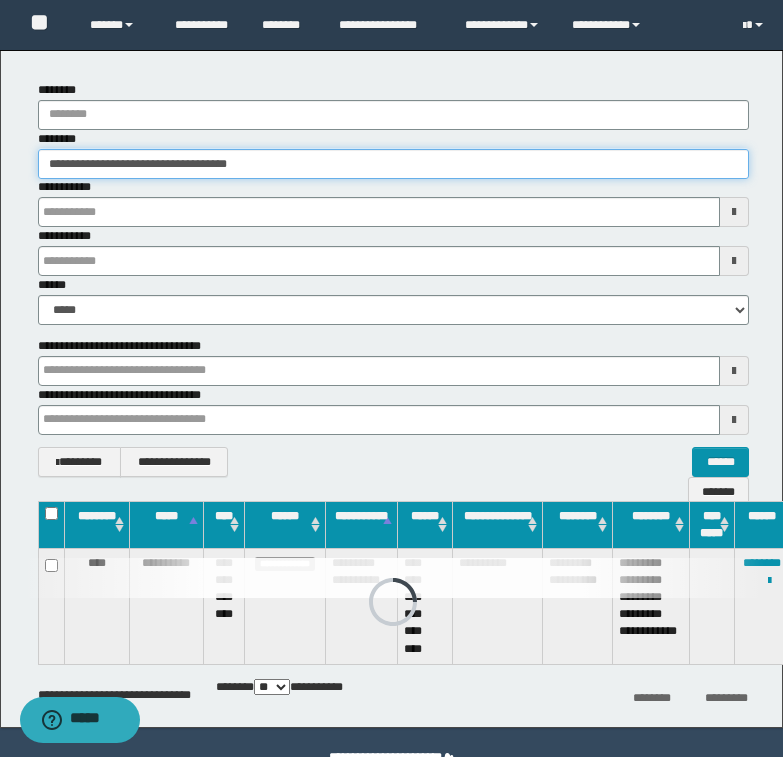 click on "**********" at bounding box center (393, 164) 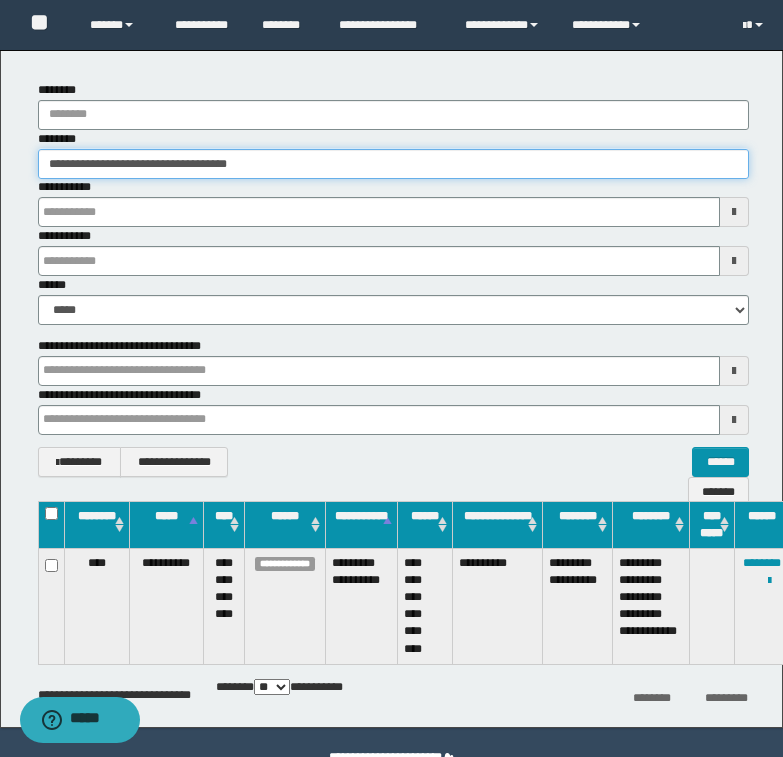 paste 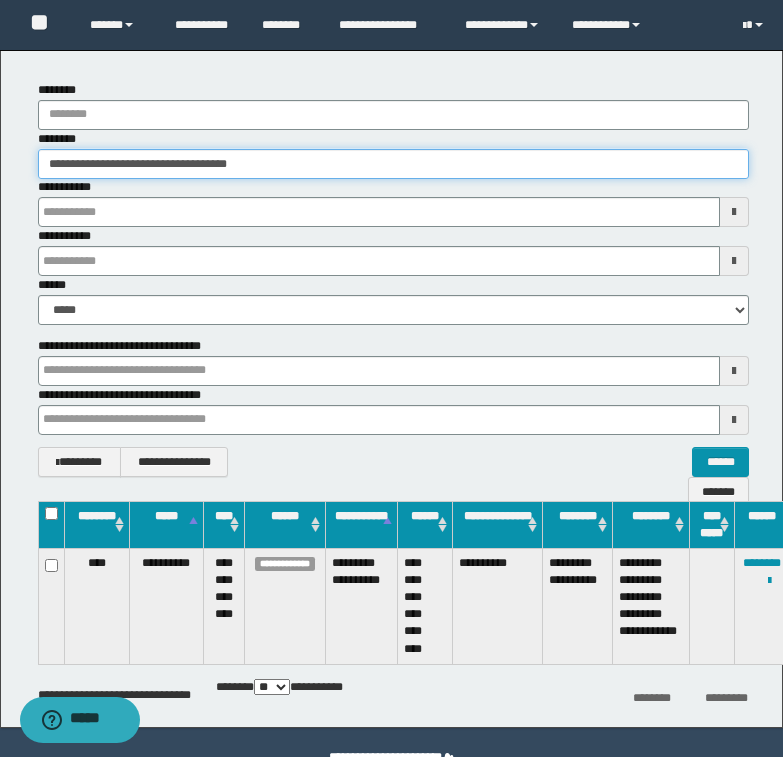 type on "********" 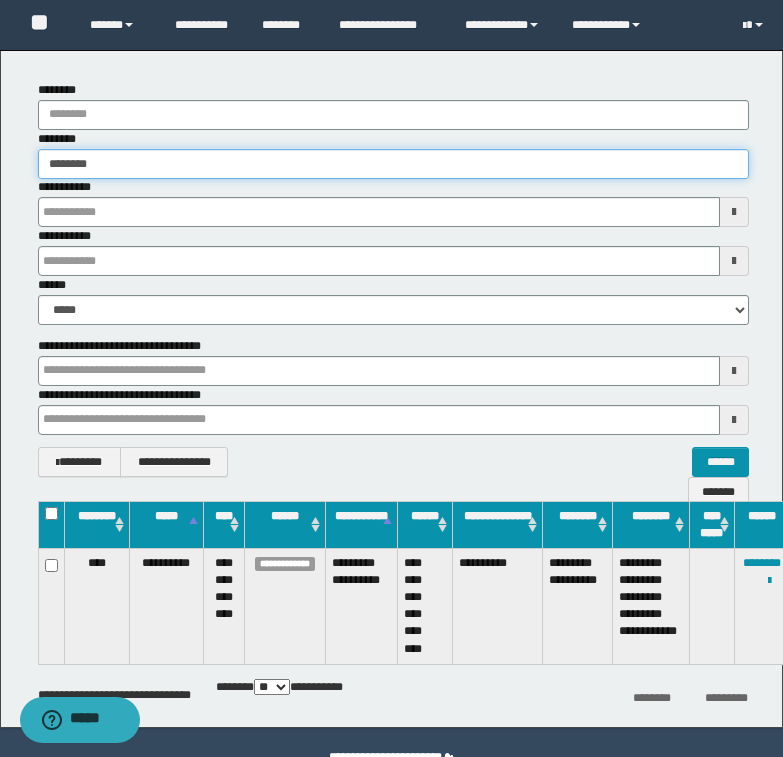 type on "********" 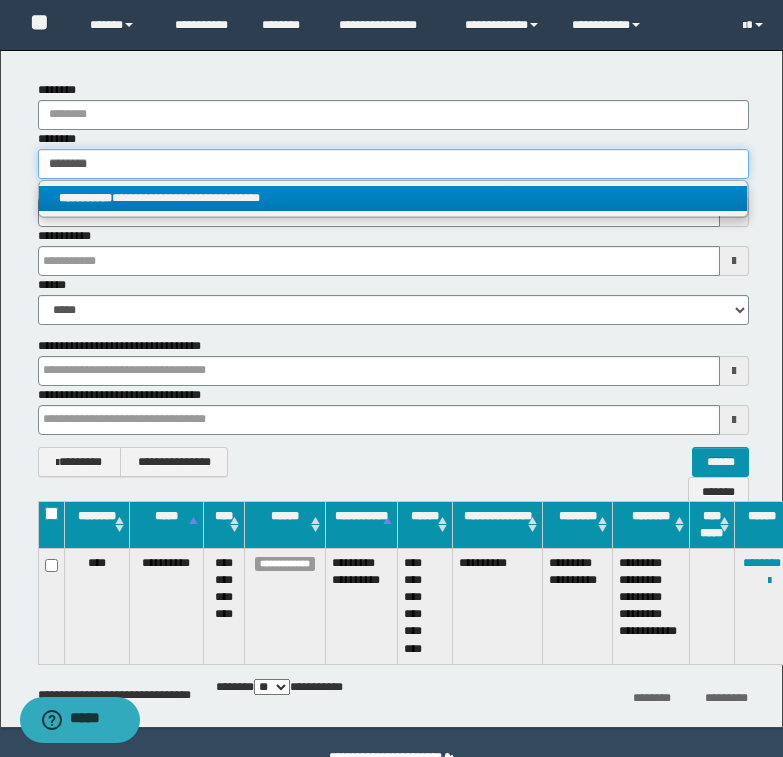 type on "********" 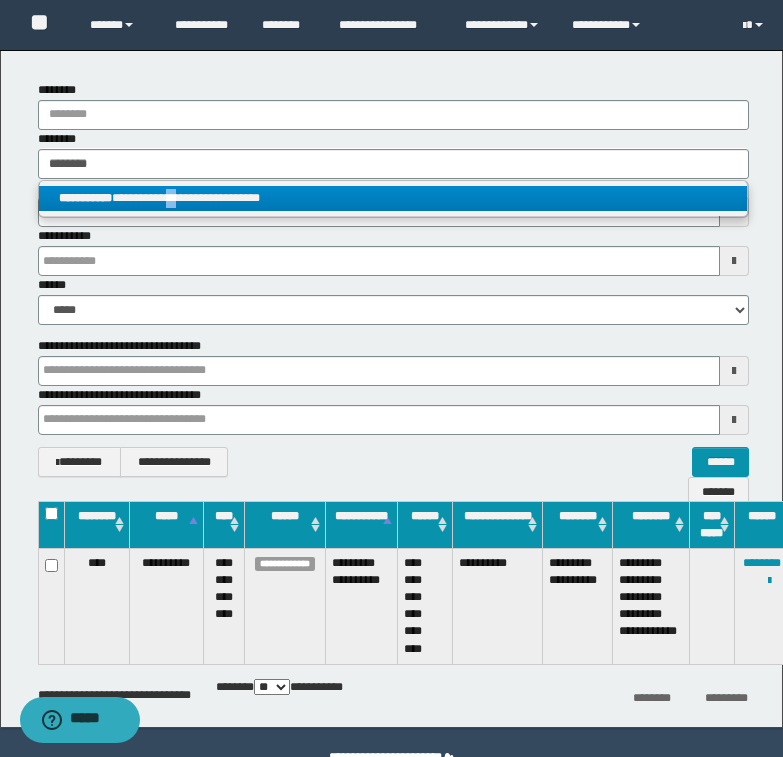 drag, startPoint x: 203, startPoint y: 200, endPoint x: 213, endPoint y: 186, distance: 17.20465 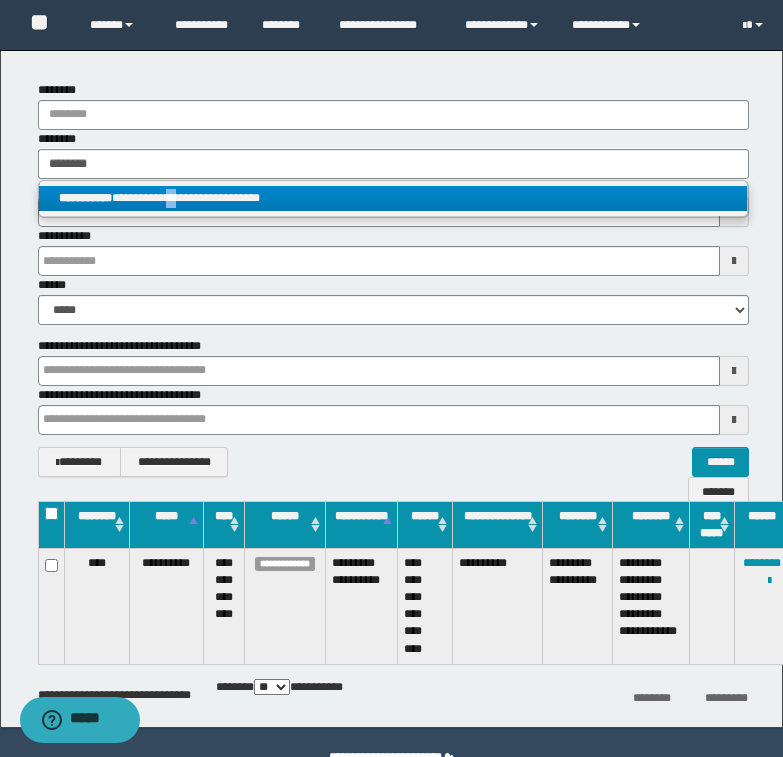 click on "**********" at bounding box center [393, 198] 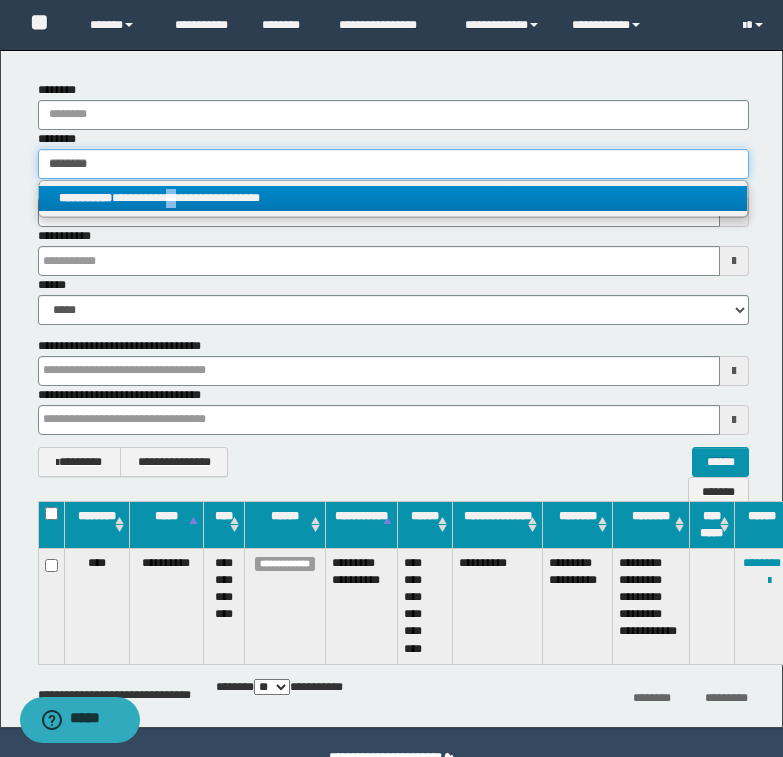type 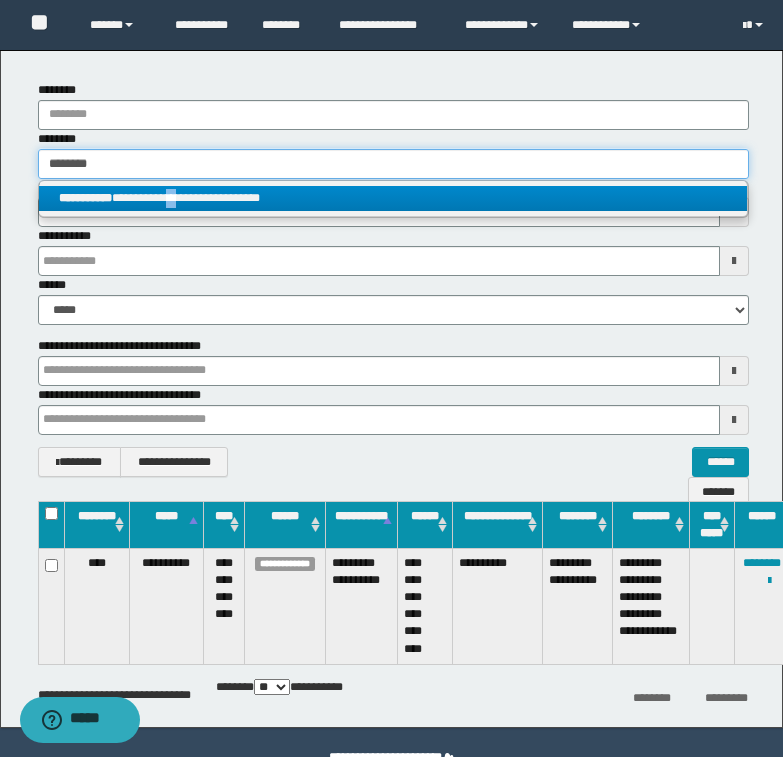 type on "**********" 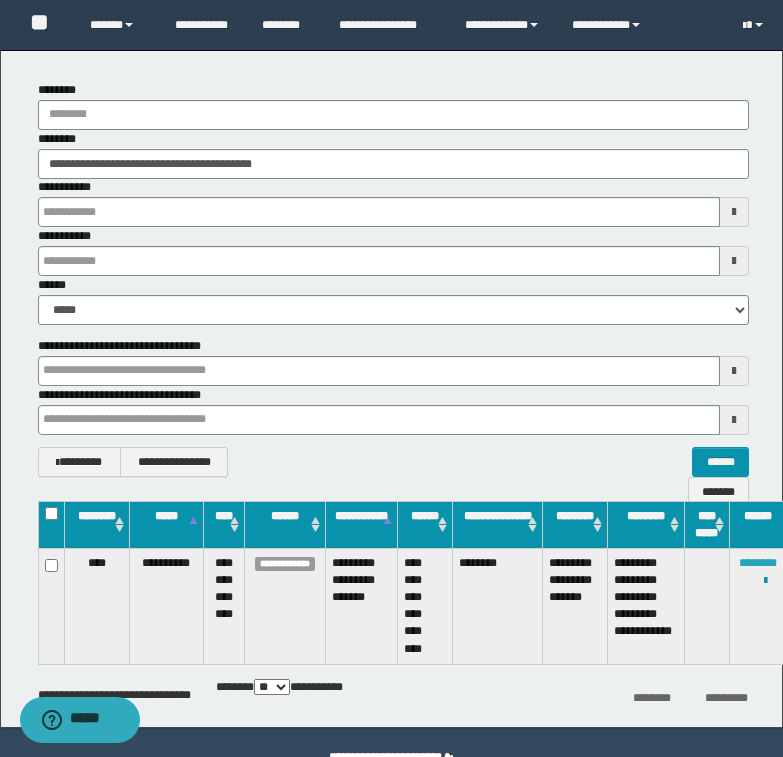 click on "********" at bounding box center (758, 563) 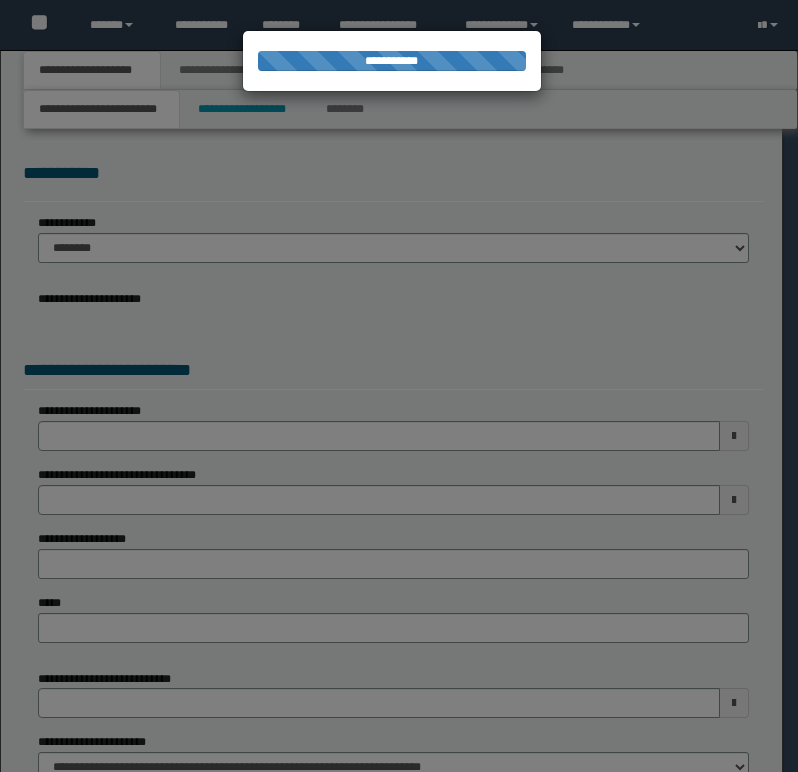 scroll, scrollTop: 0, scrollLeft: 0, axis: both 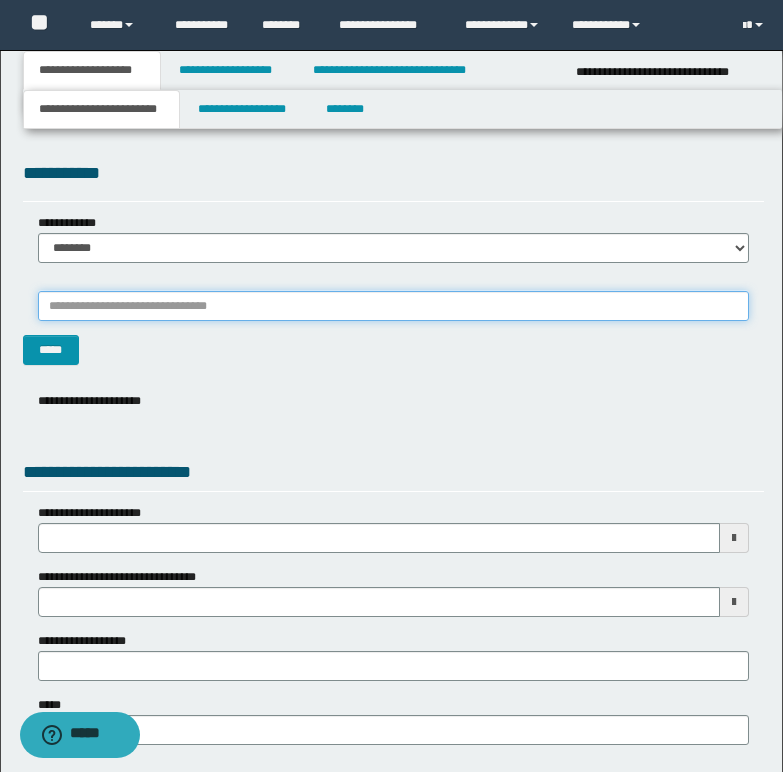 click on "*******" at bounding box center (393, 306) 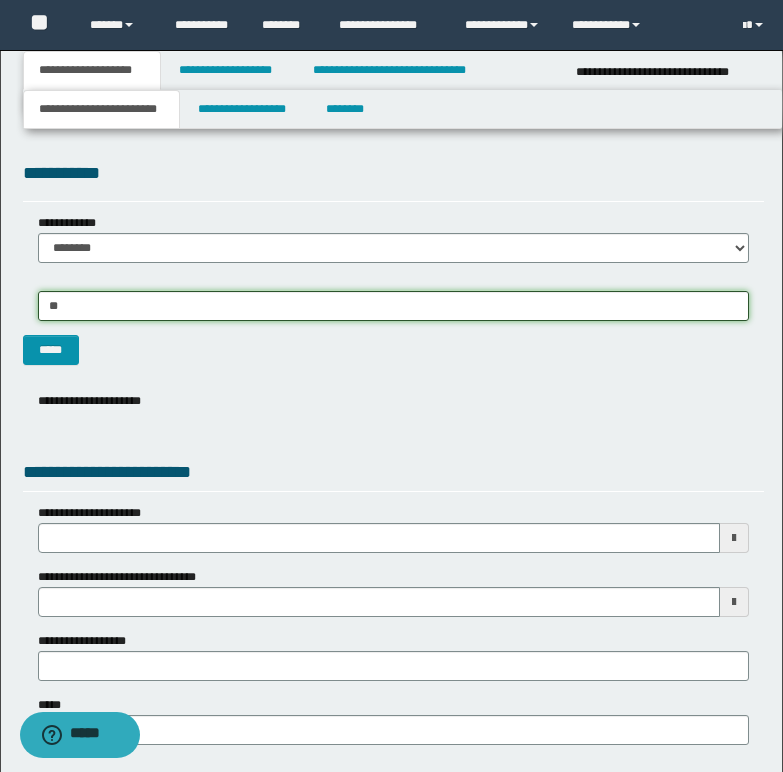 type on "***" 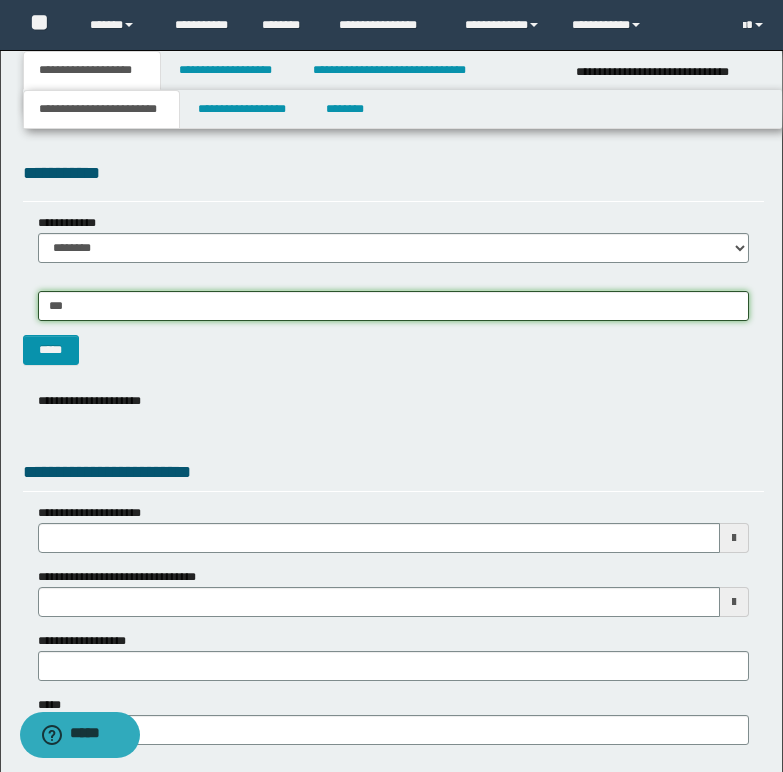 type on "**********" 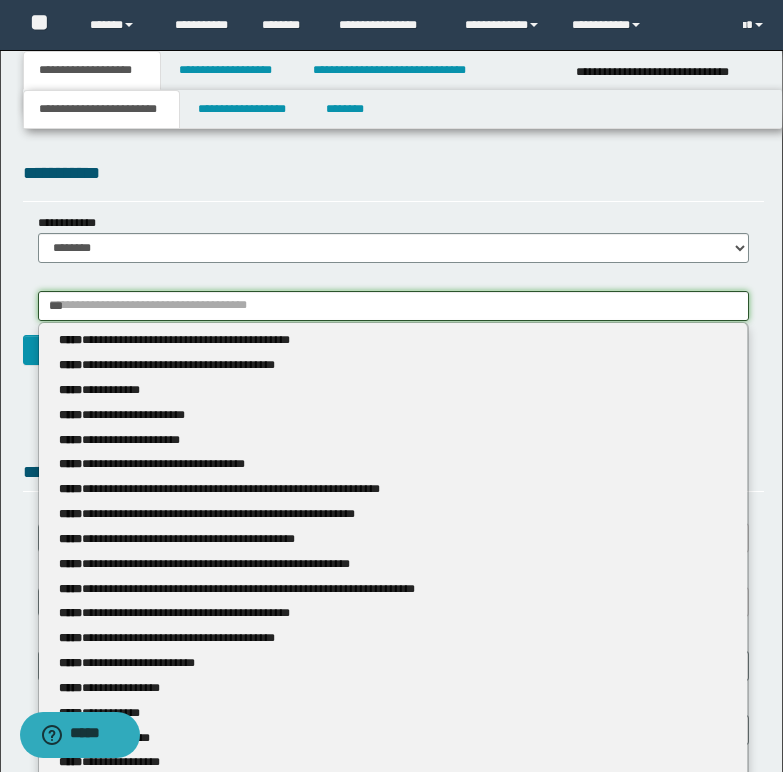 type 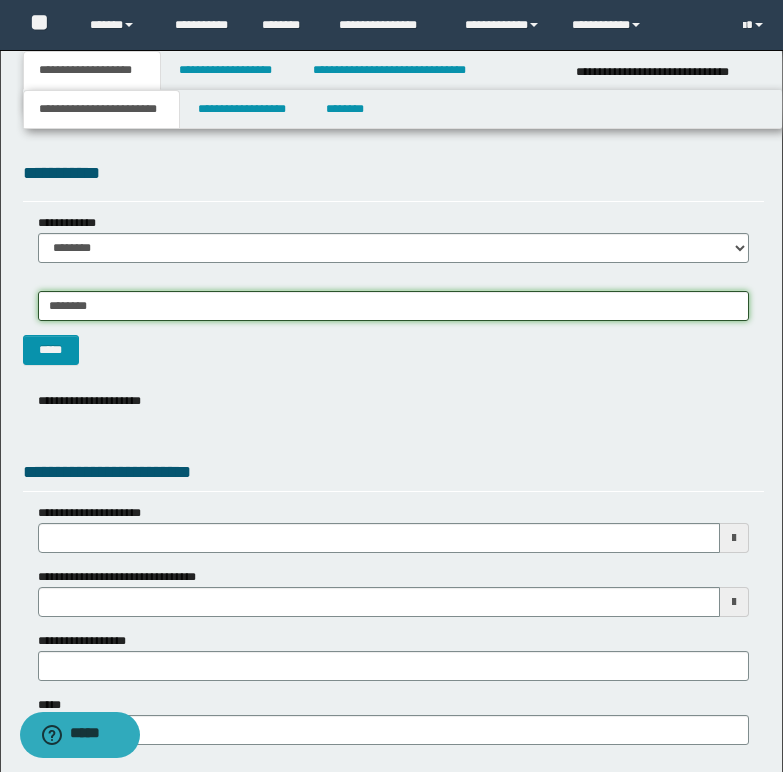 type on "*********" 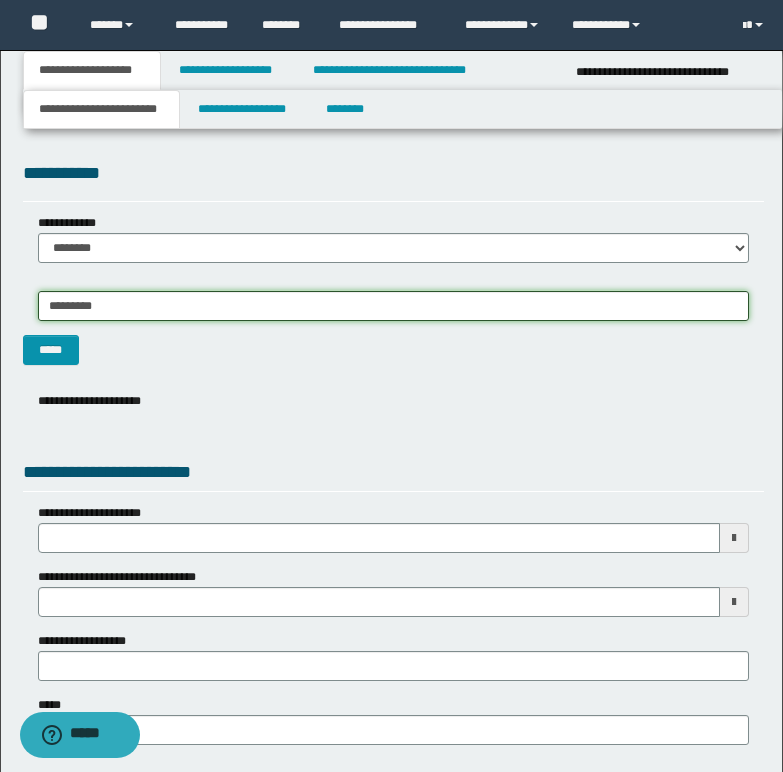 type on "**********" 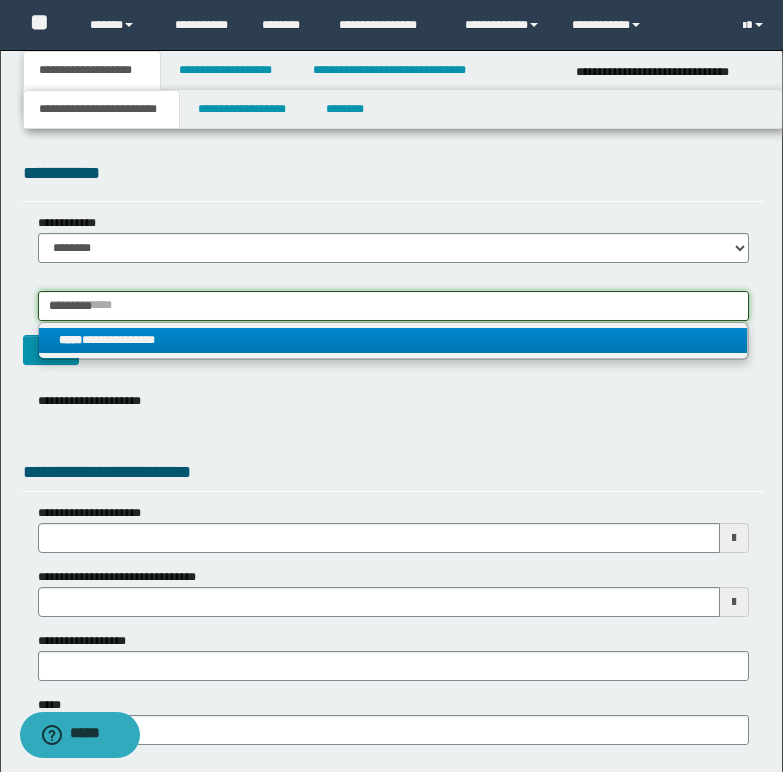 type on "*********" 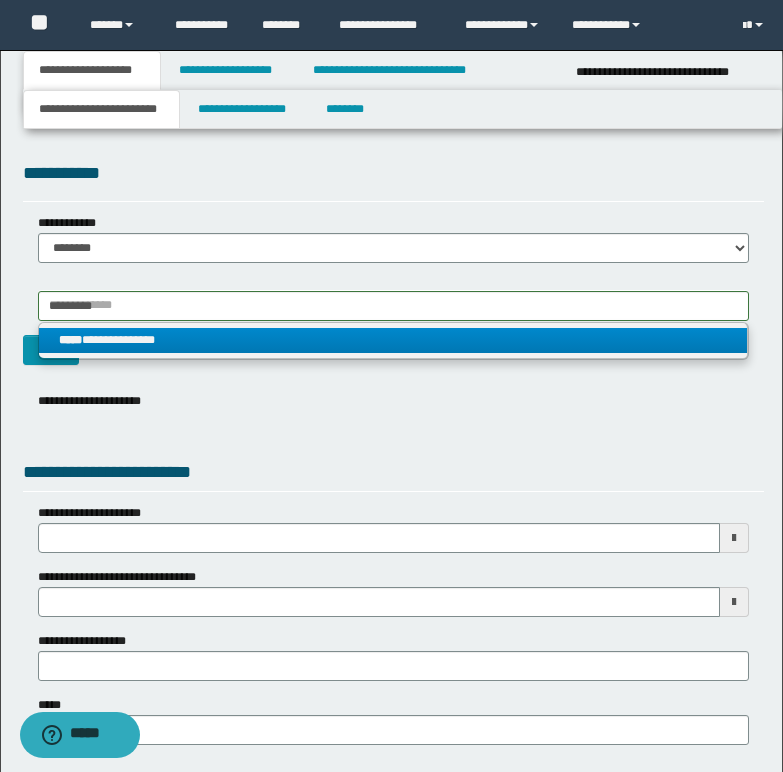 click on "**********" at bounding box center (393, 340) 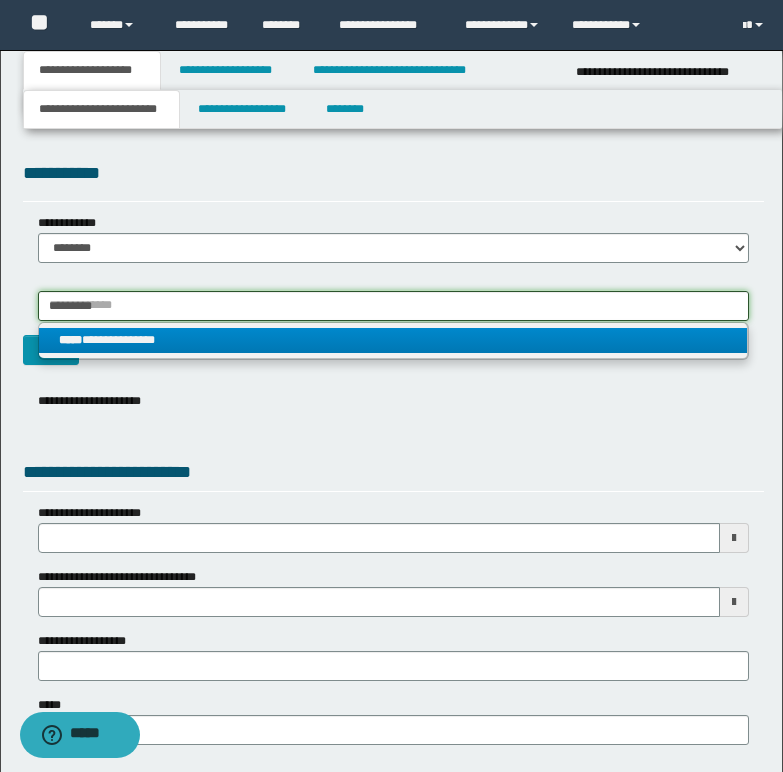 type 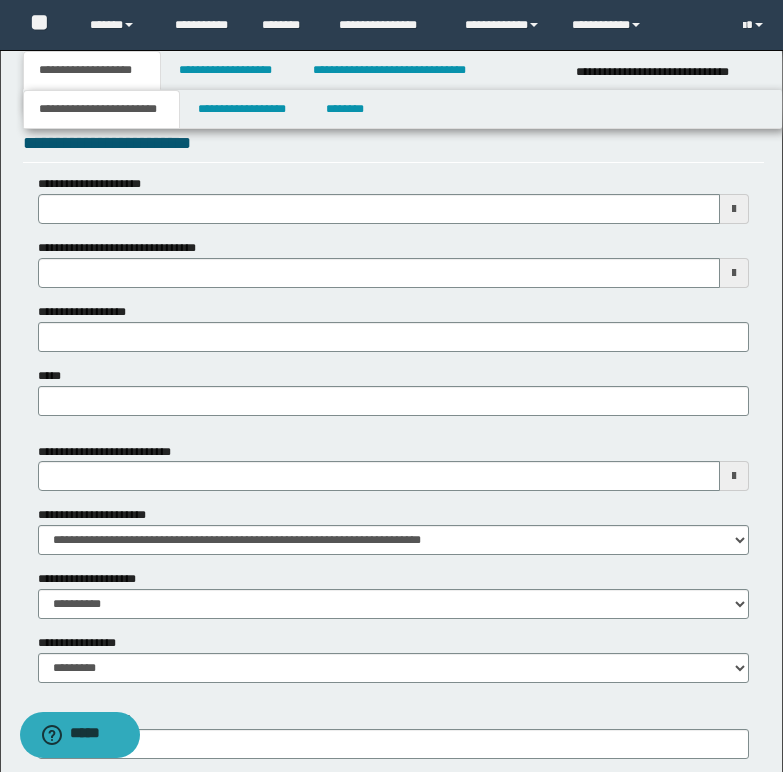 scroll, scrollTop: 700, scrollLeft: 0, axis: vertical 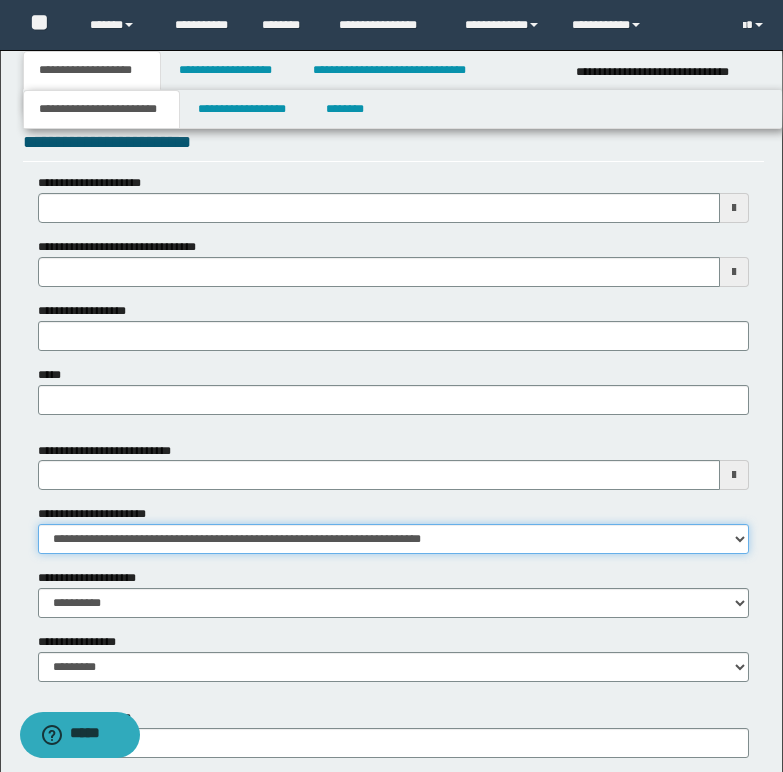 click on "**********" at bounding box center (393, 539) 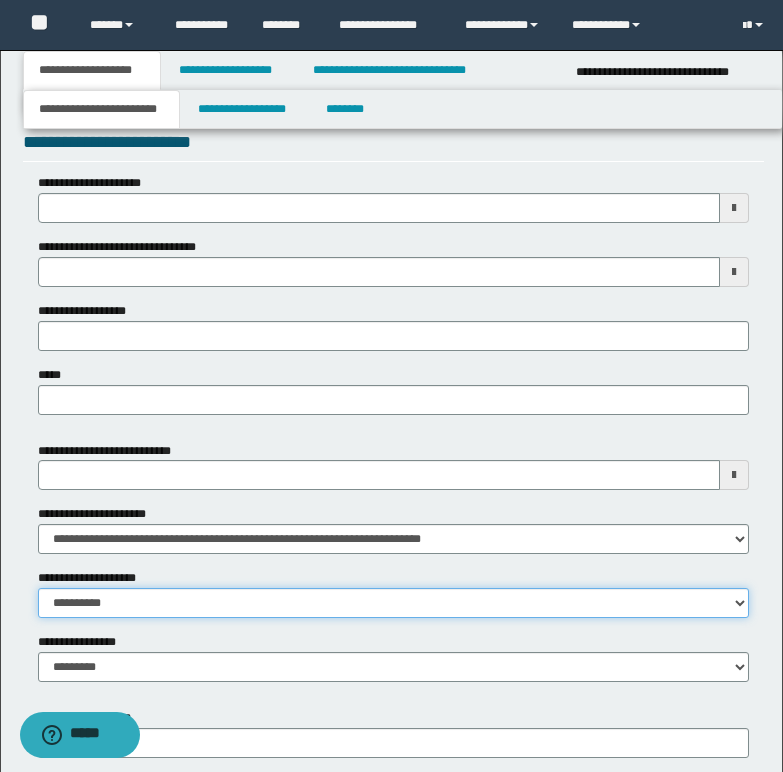 click on "**********" at bounding box center (393, 603) 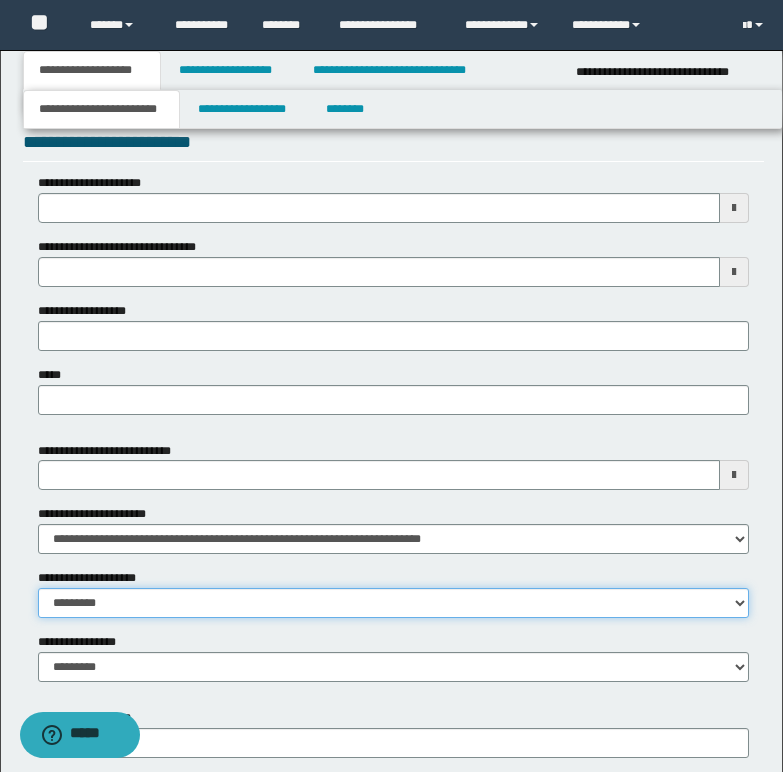 click on "**********" at bounding box center [393, 603] 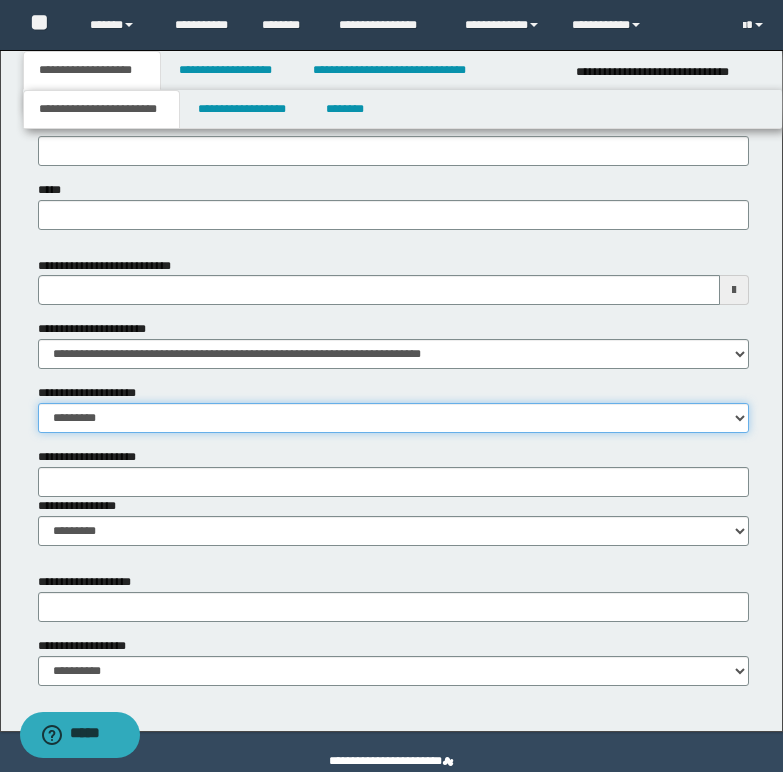 scroll, scrollTop: 900, scrollLeft: 0, axis: vertical 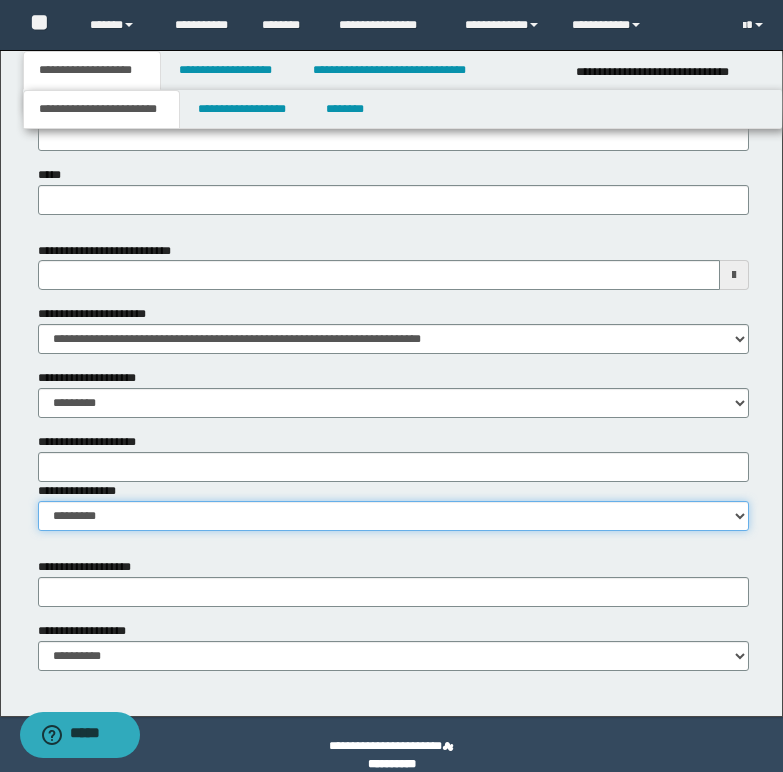 click on "**********" at bounding box center [393, 516] 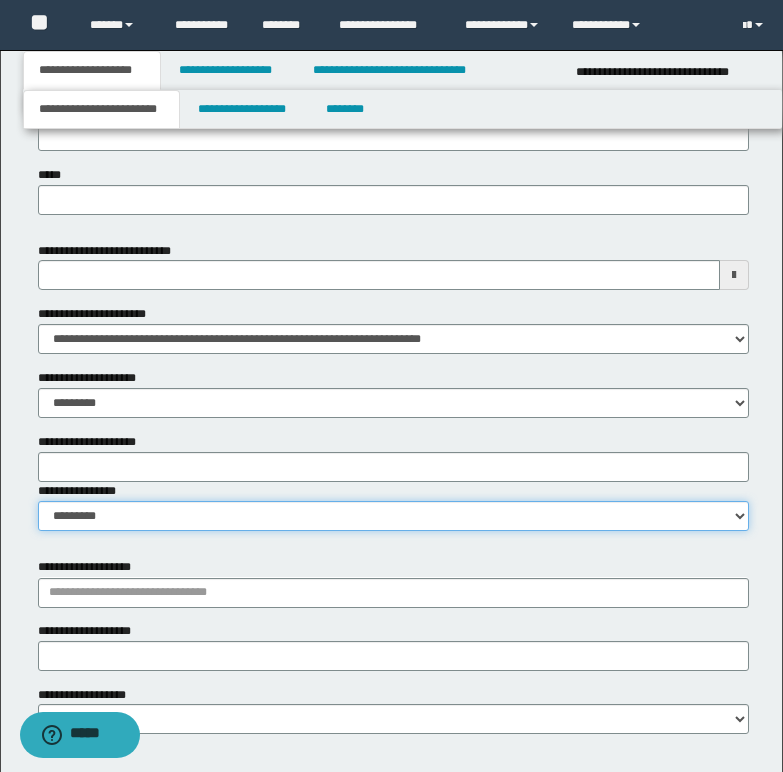 scroll, scrollTop: 986, scrollLeft: 0, axis: vertical 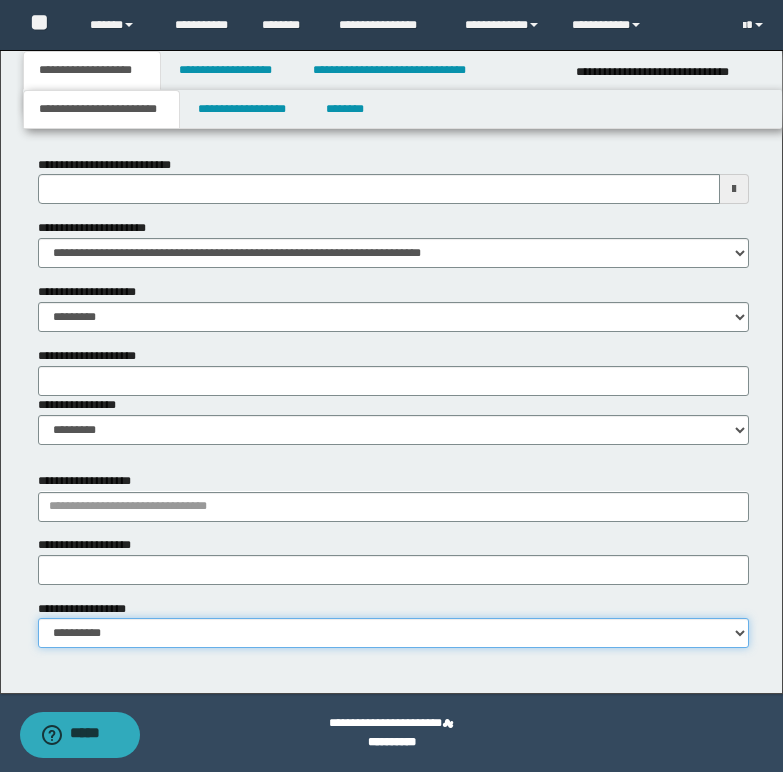 click on "**********" at bounding box center [393, 633] 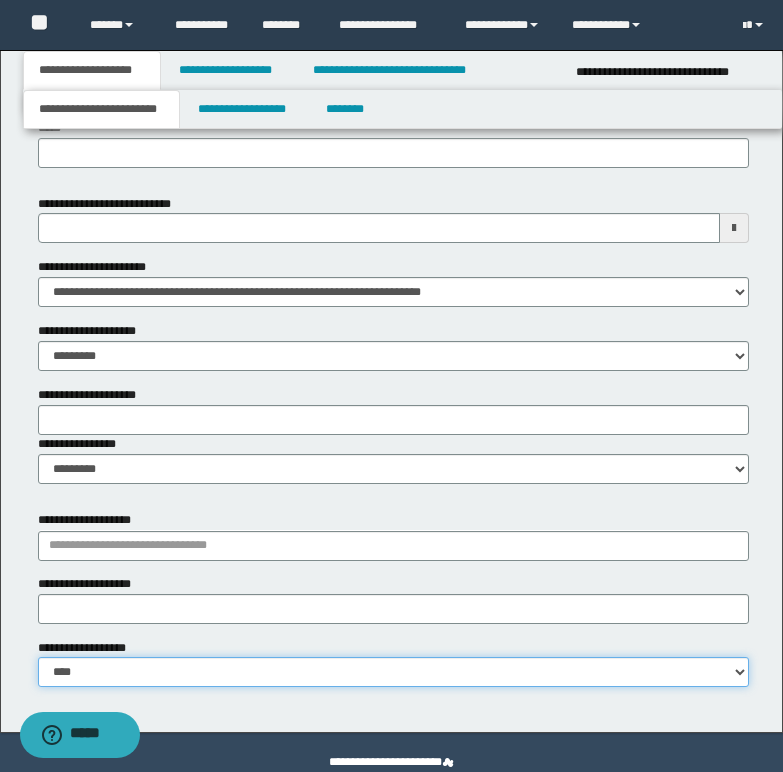 scroll, scrollTop: 986, scrollLeft: 0, axis: vertical 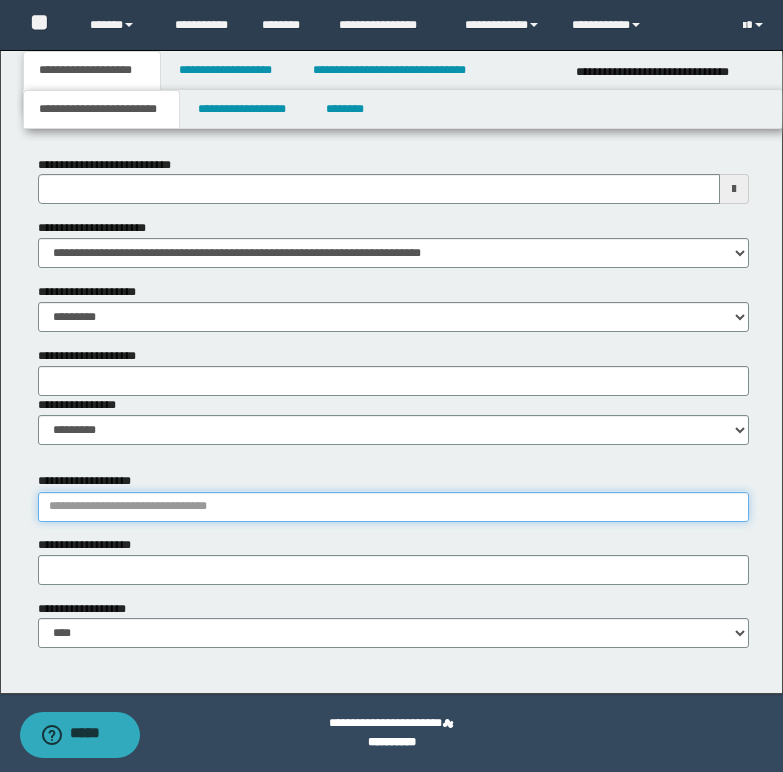 click on "**********" at bounding box center [393, 507] 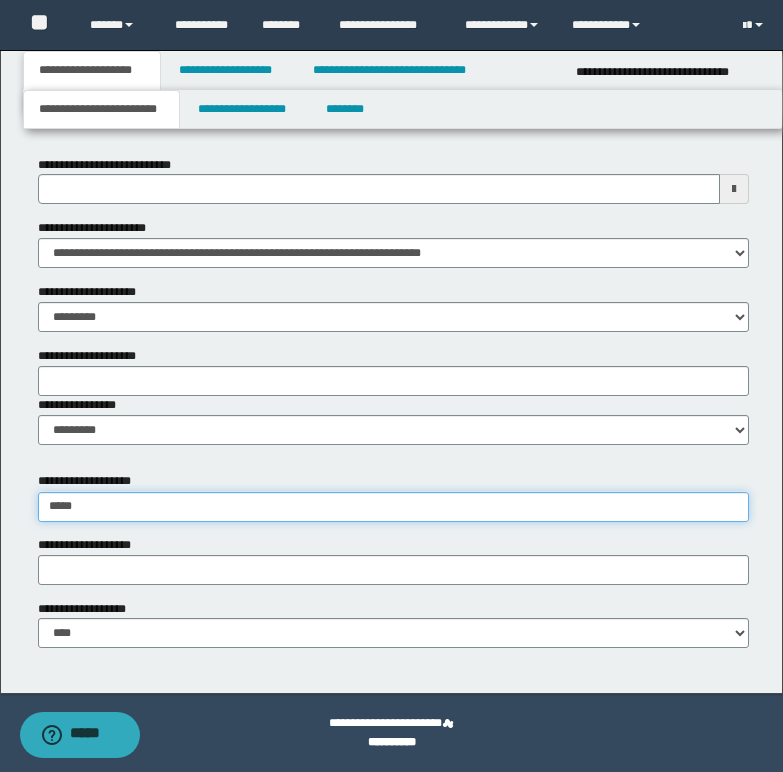 type on "******" 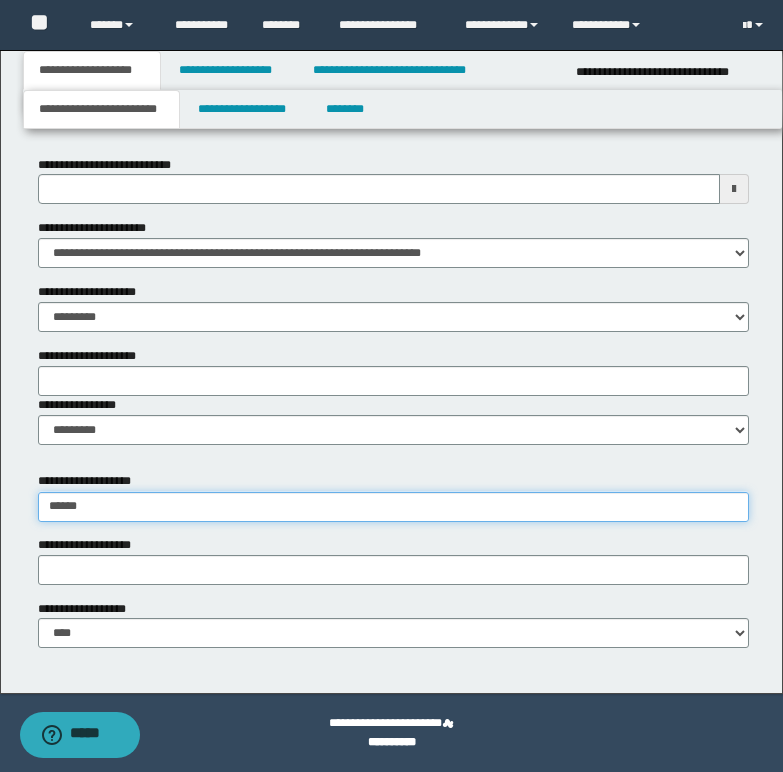 type on "**********" 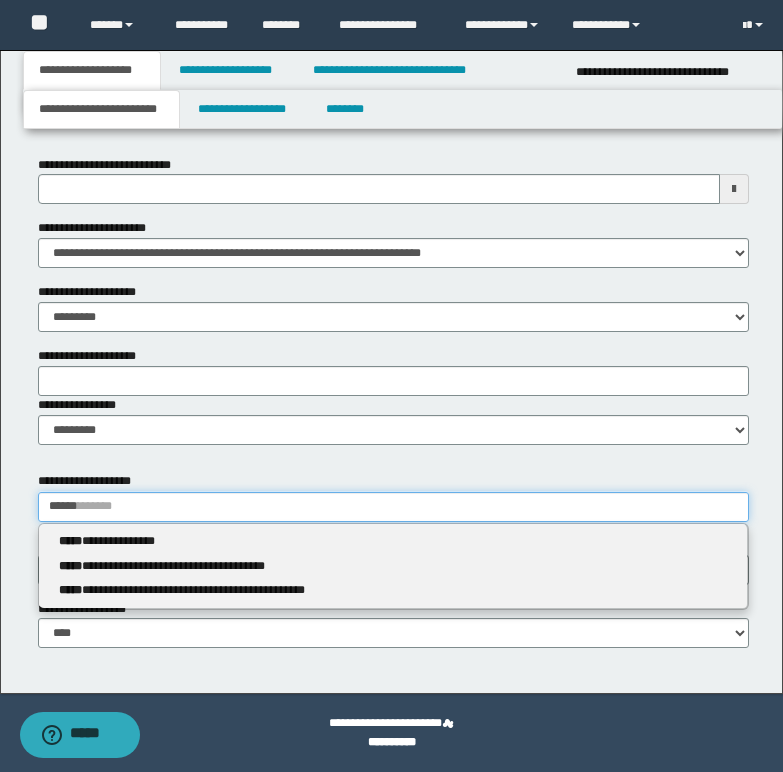 type 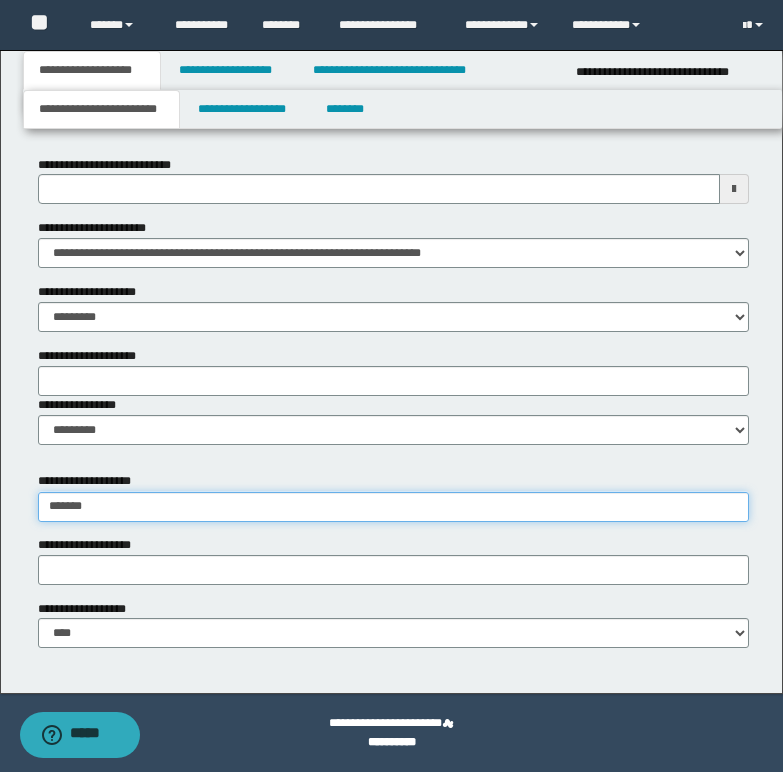 type on "******" 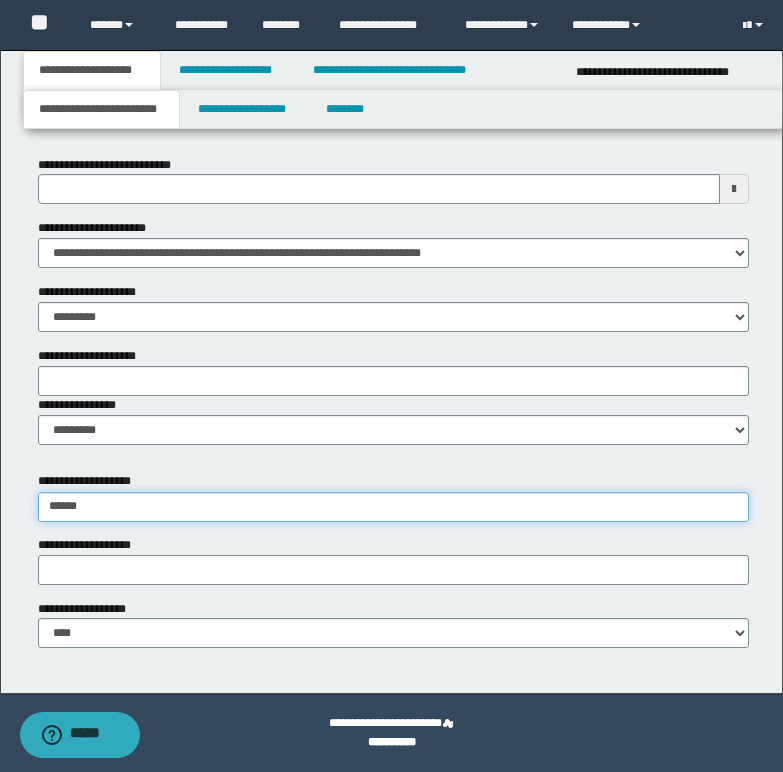 type on "**********" 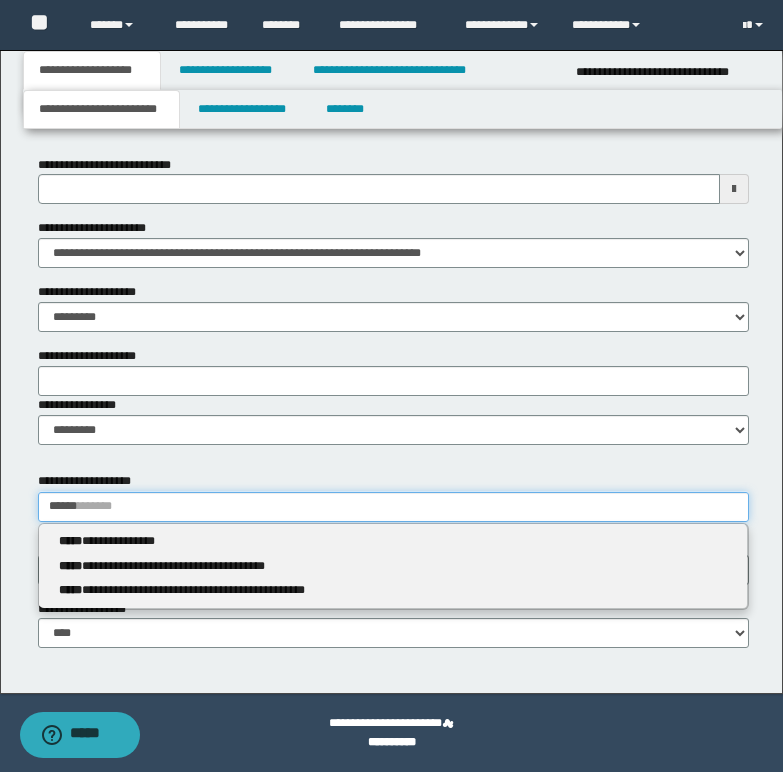 type 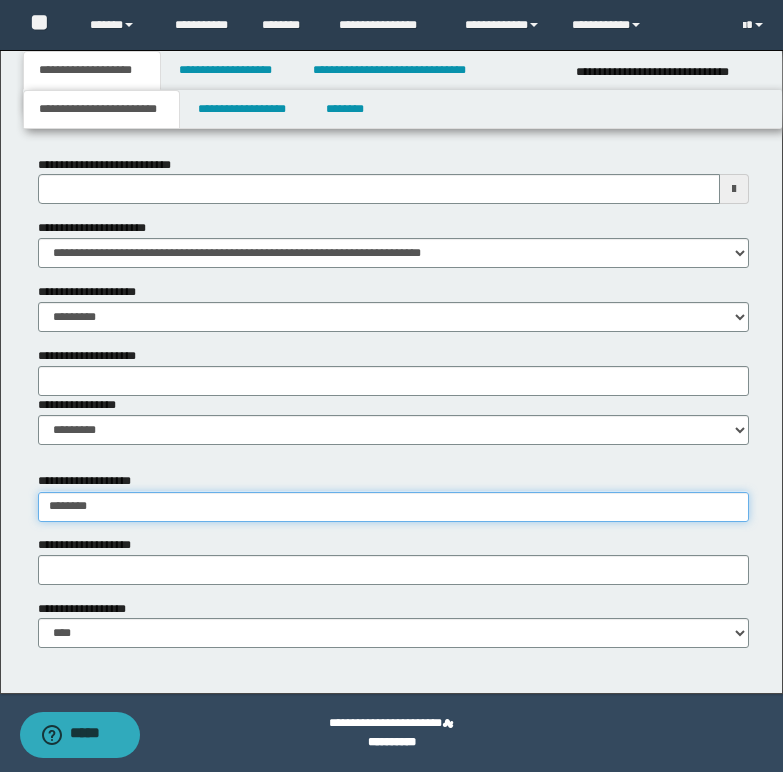 type on "*********" 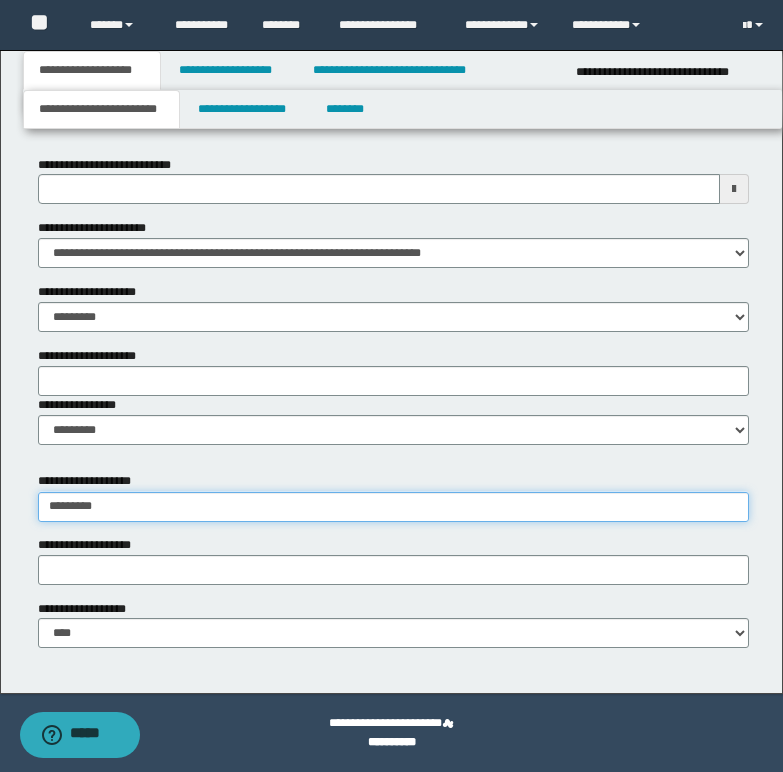 type on "**********" 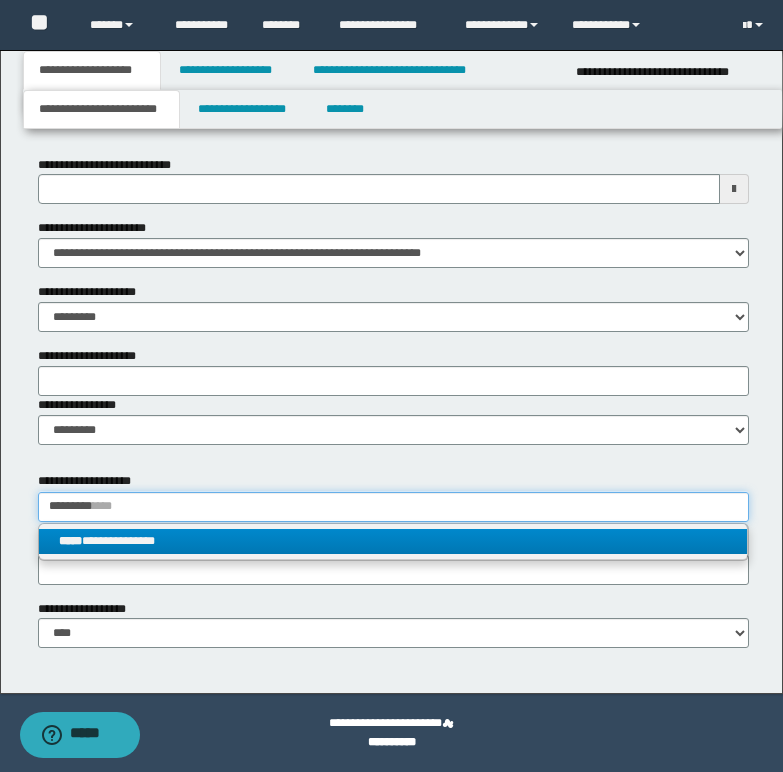 type on "*********" 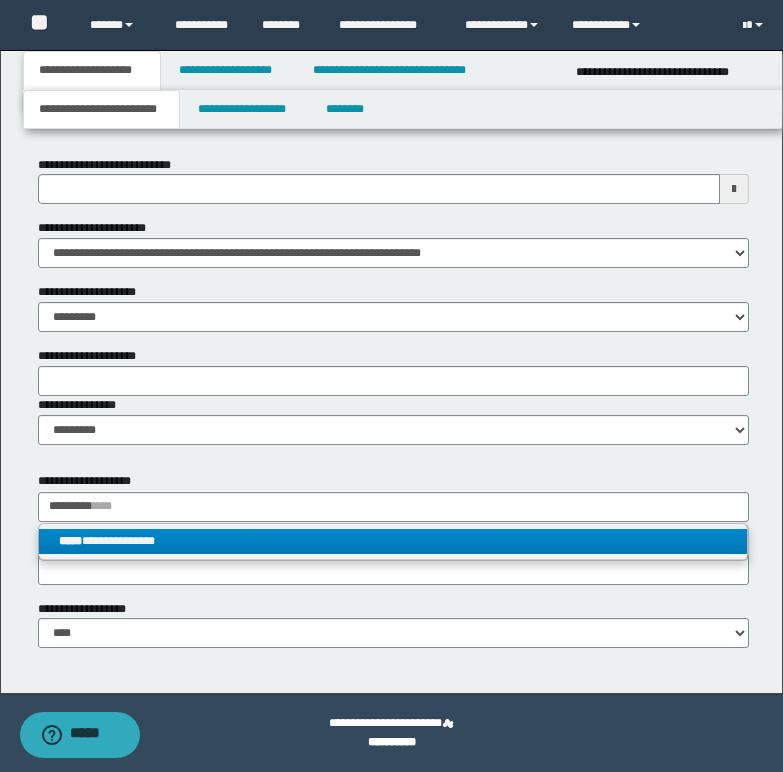 click on "**********" at bounding box center (393, 541) 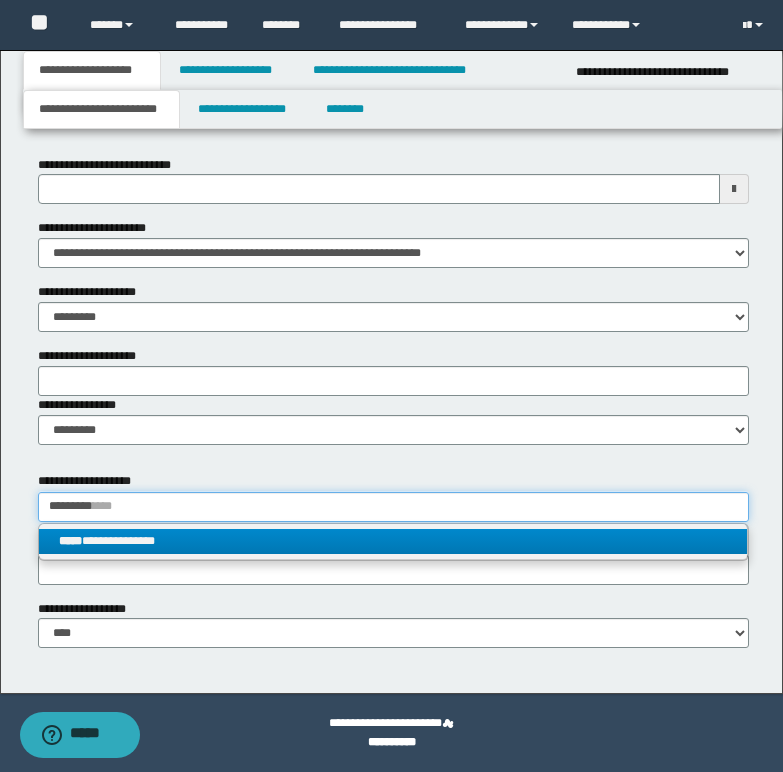type 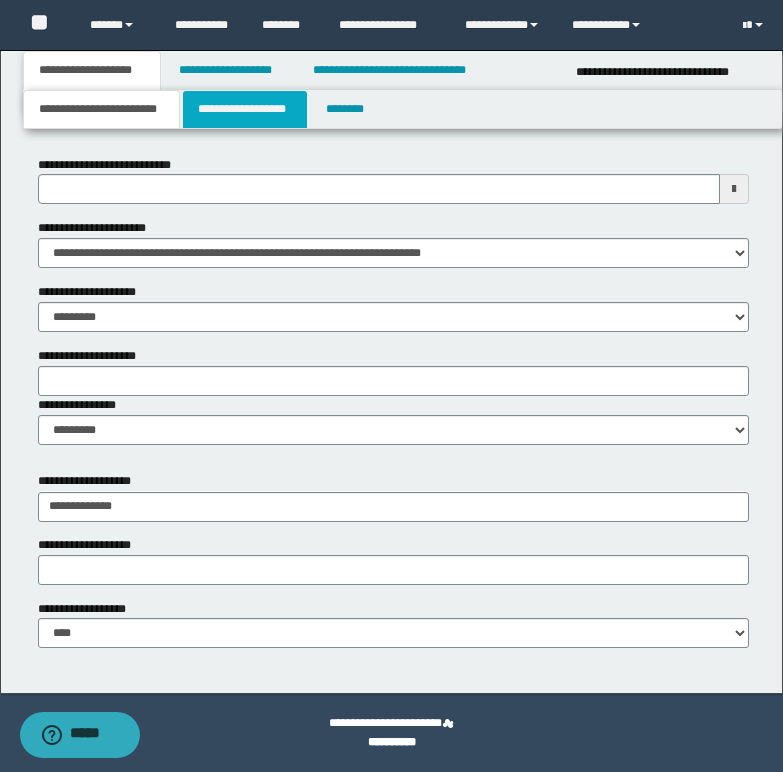 click on "**********" at bounding box center [245, 109] 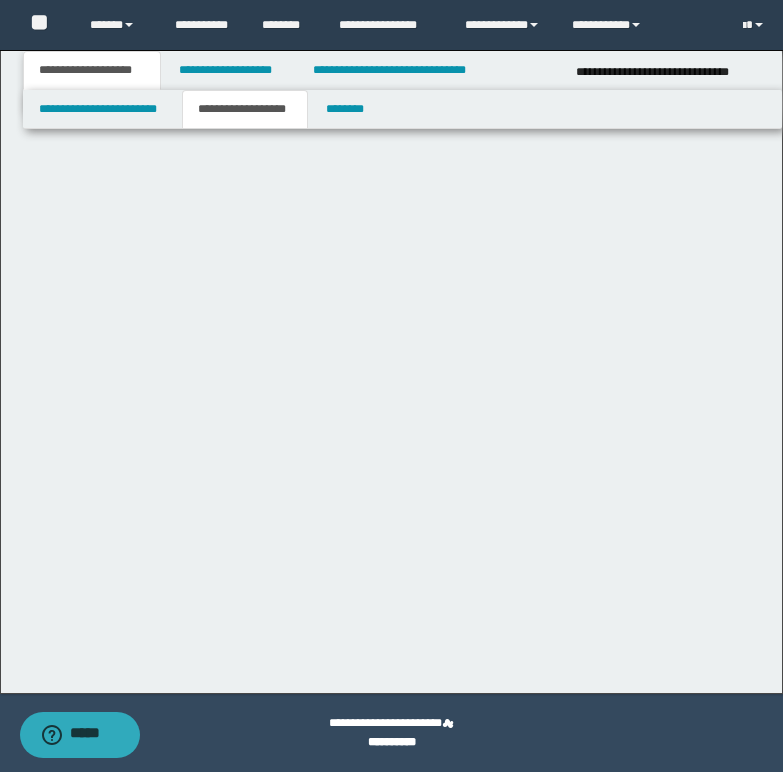 scroll, scrollTop: 0, scrollLeft: 0, axis: both 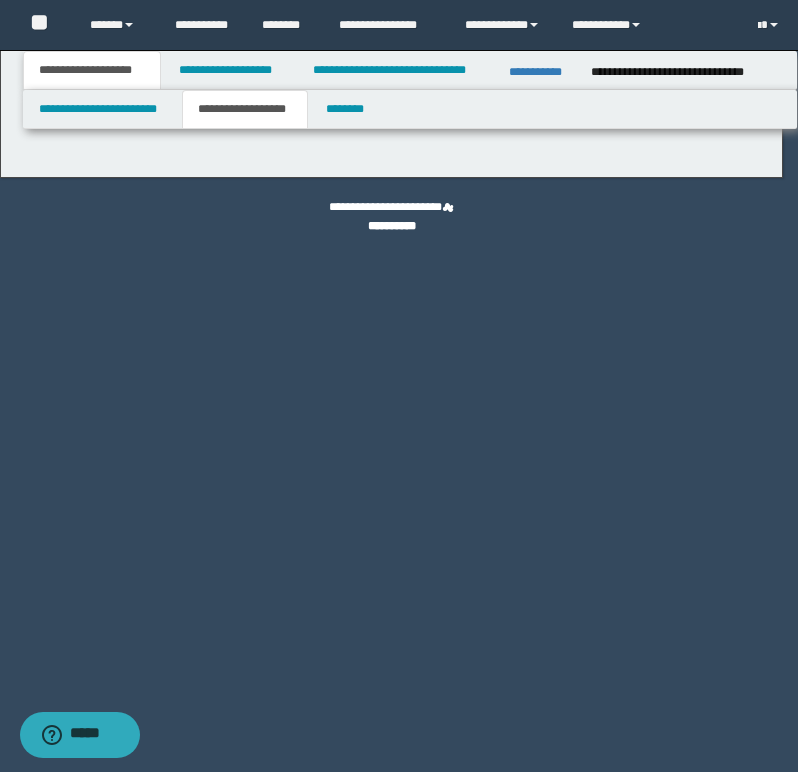 type on "********" 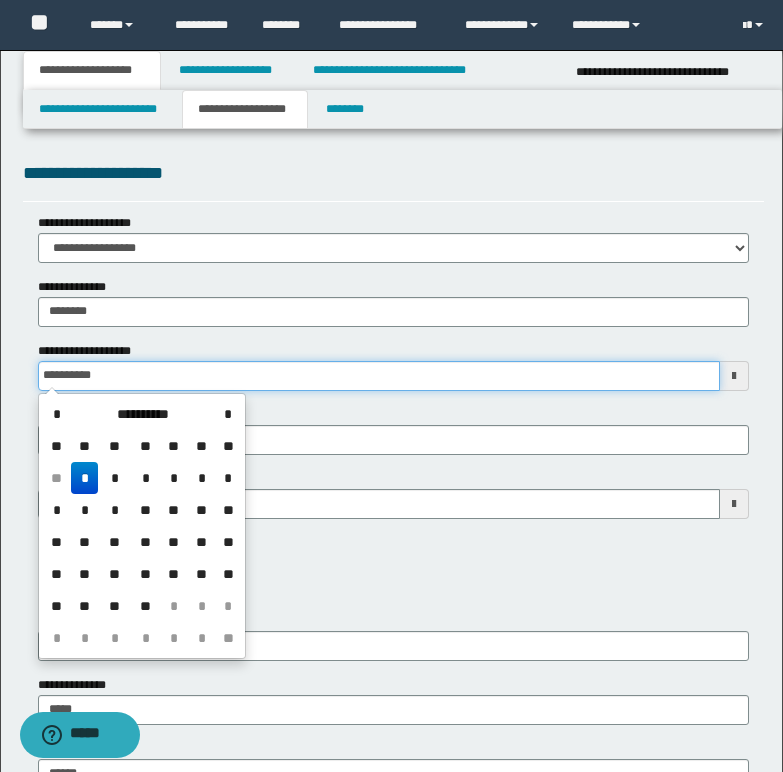 drag, startPoint x: 42, startPoint y: 374, endPoint x: 174, endPoint y: 374, distance: 132 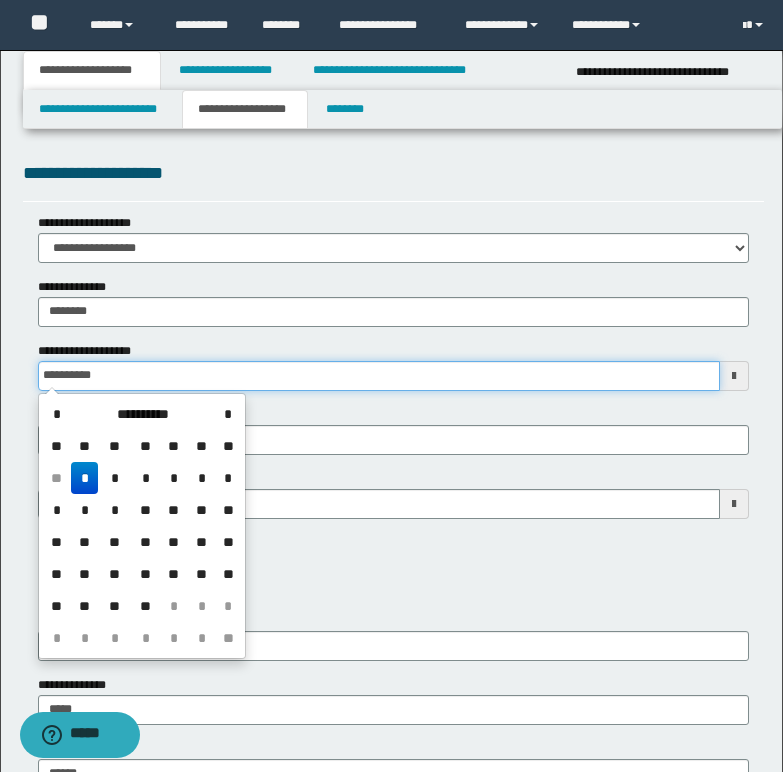 click on "**********" at bounding box center [379, 376] 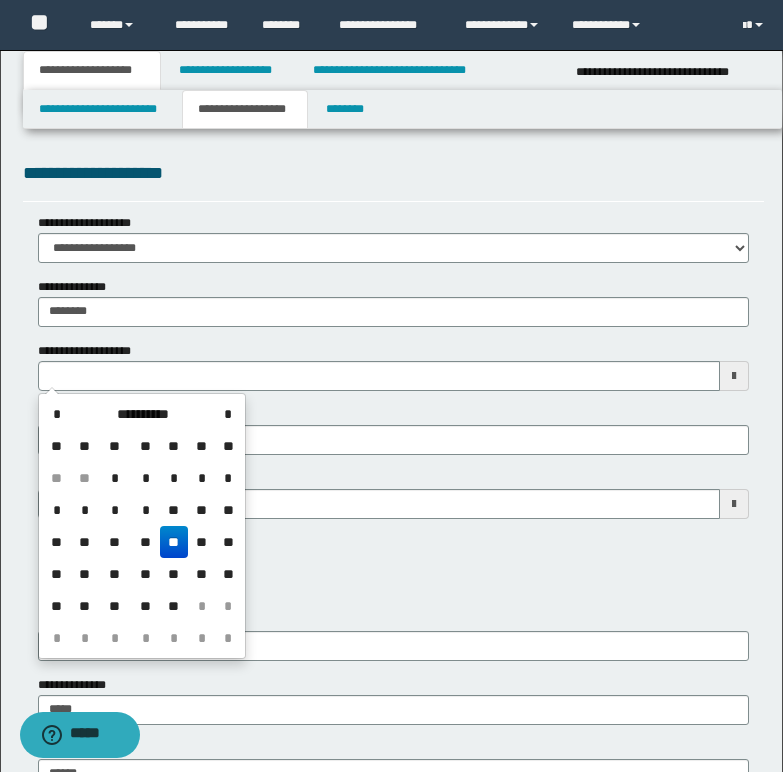 click on "**********" at bounding box center [393, 560] 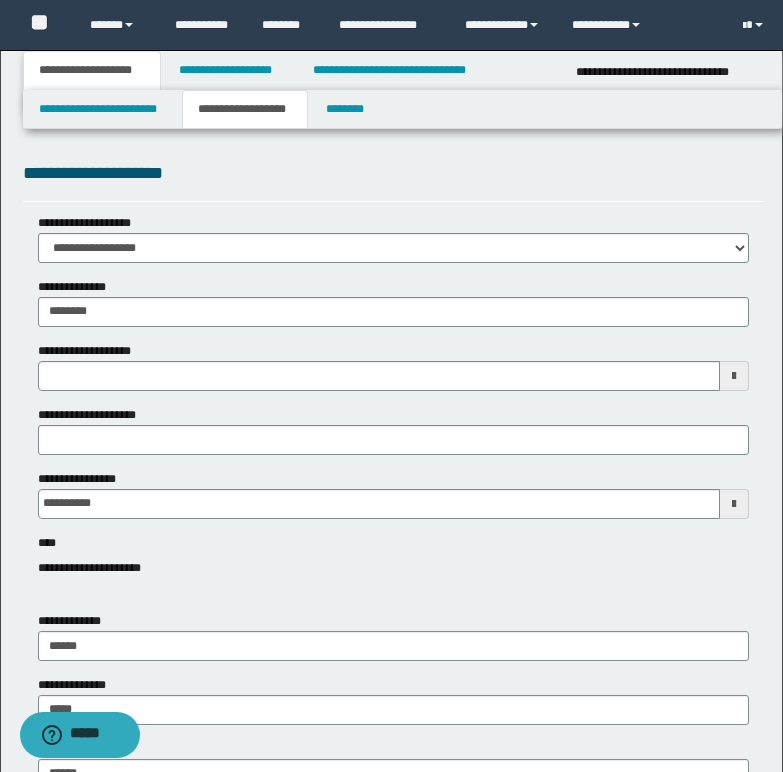 type 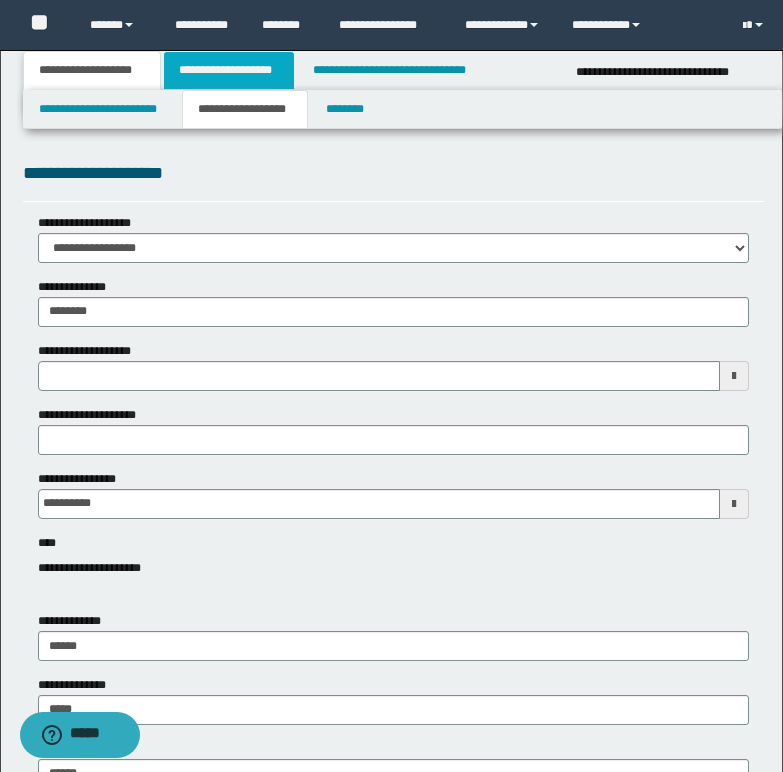 click on "**********" at bounding box center [229, 70] 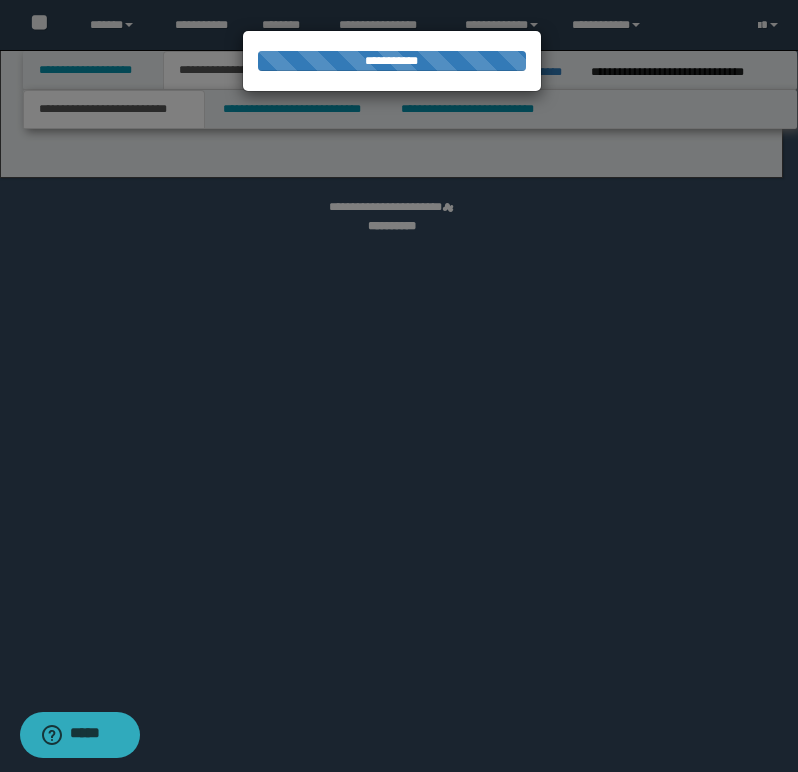 select on "*" 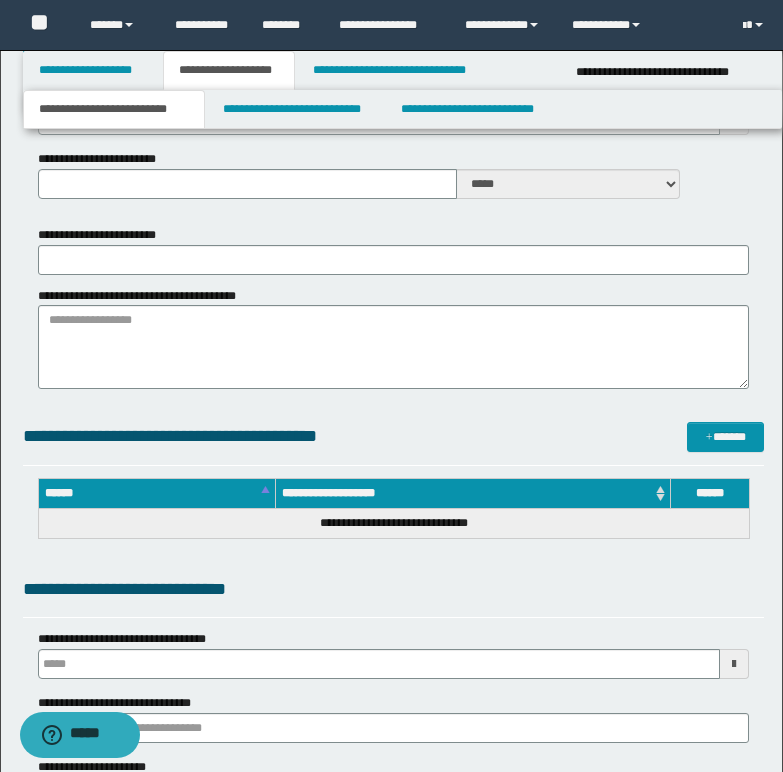 scroll, scrollTop: 600, scrollLeft: 0, axis: vertical 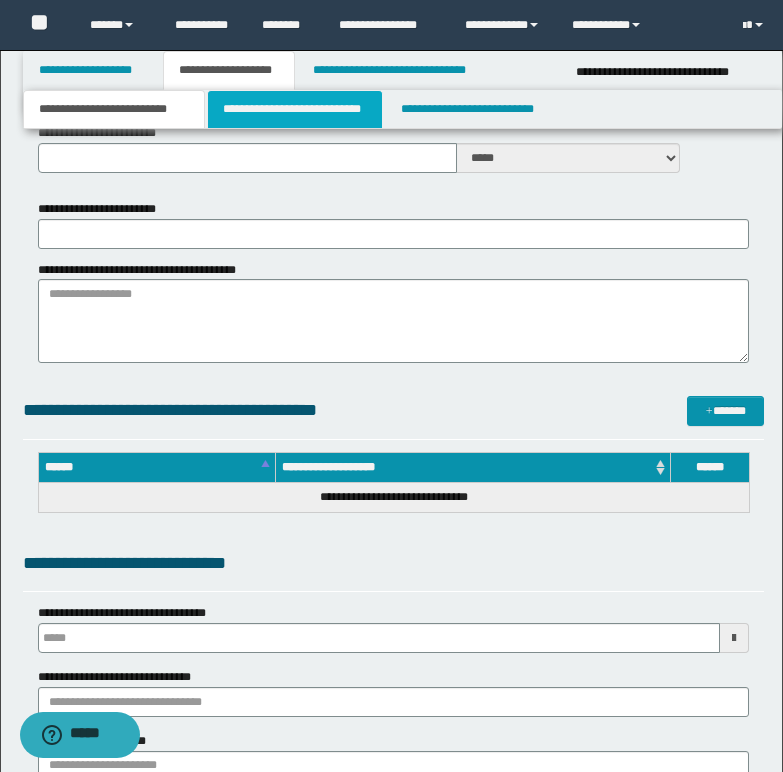 click on "**********" at bounding box center [295, 109] 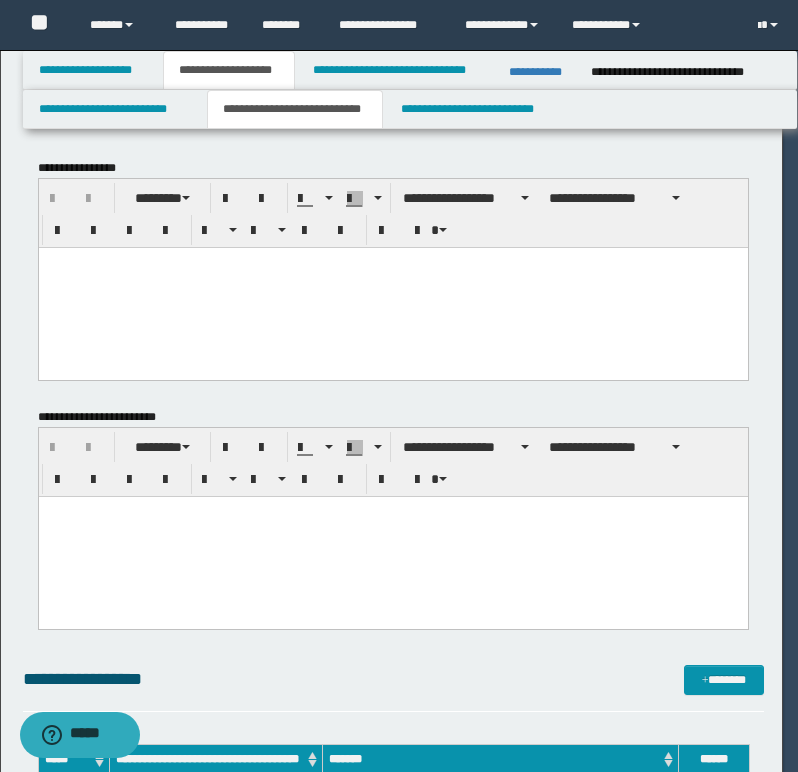scroll, scrollTop: 0, scrollLeft: 0, axis: both 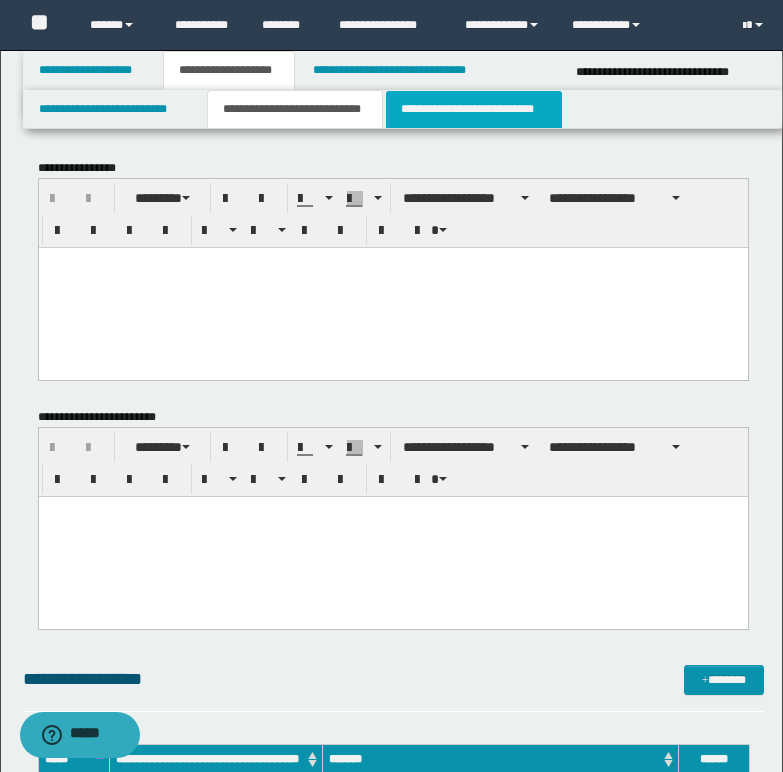click on "**********" at bounding box center [474, 109] 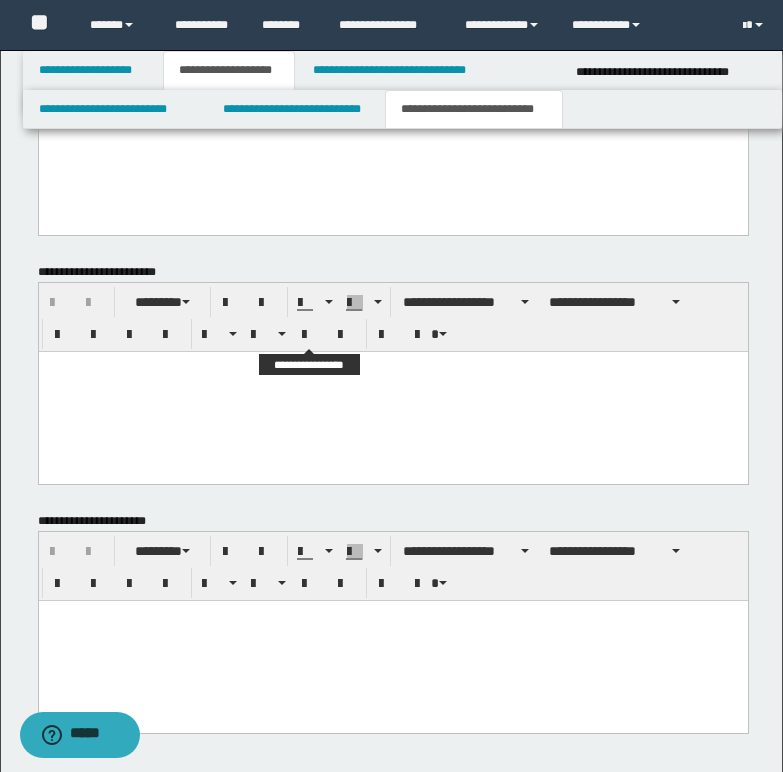 scroll, scrollTop: 943, scrollLeft: 0, axis: vertical 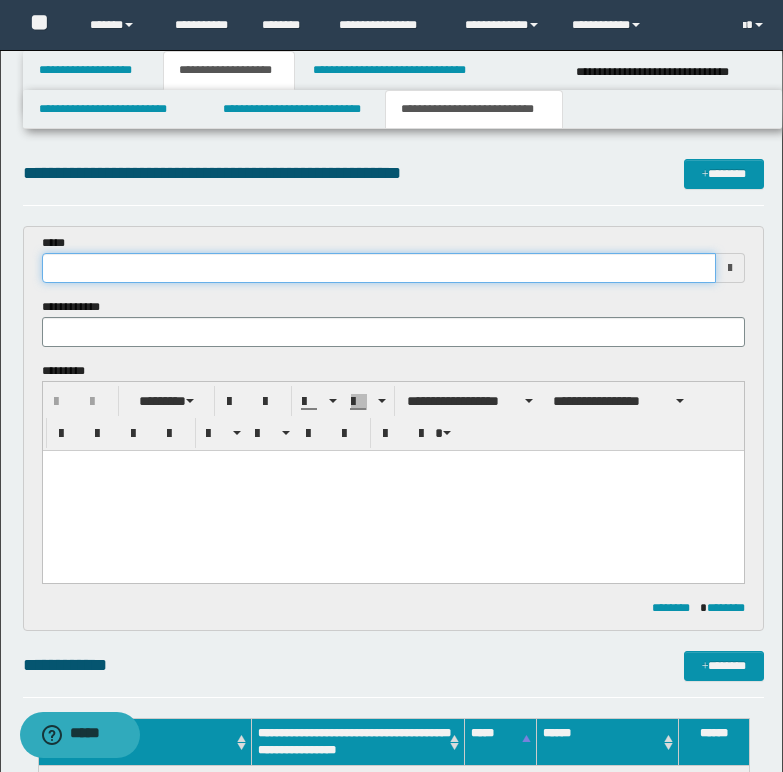 click at bounding box center [379, 268] 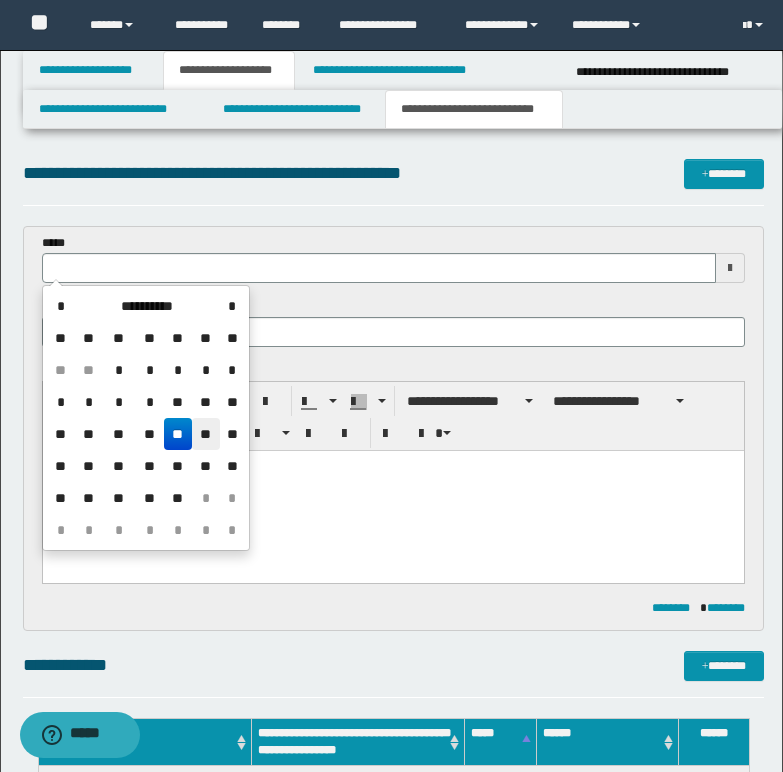 click on "**" at bounding box center [206, 434] 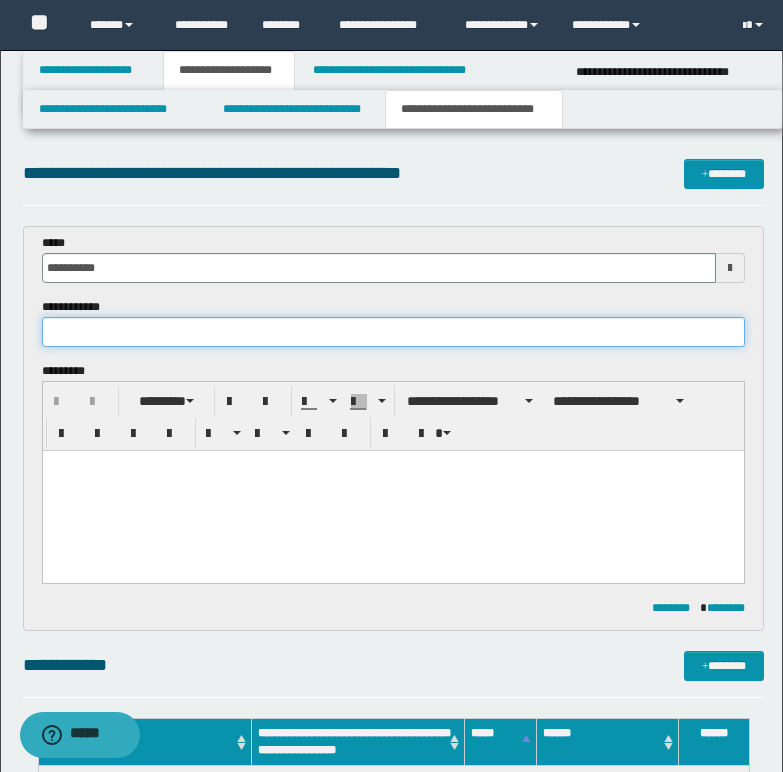 click at bounding box center (393, 332) 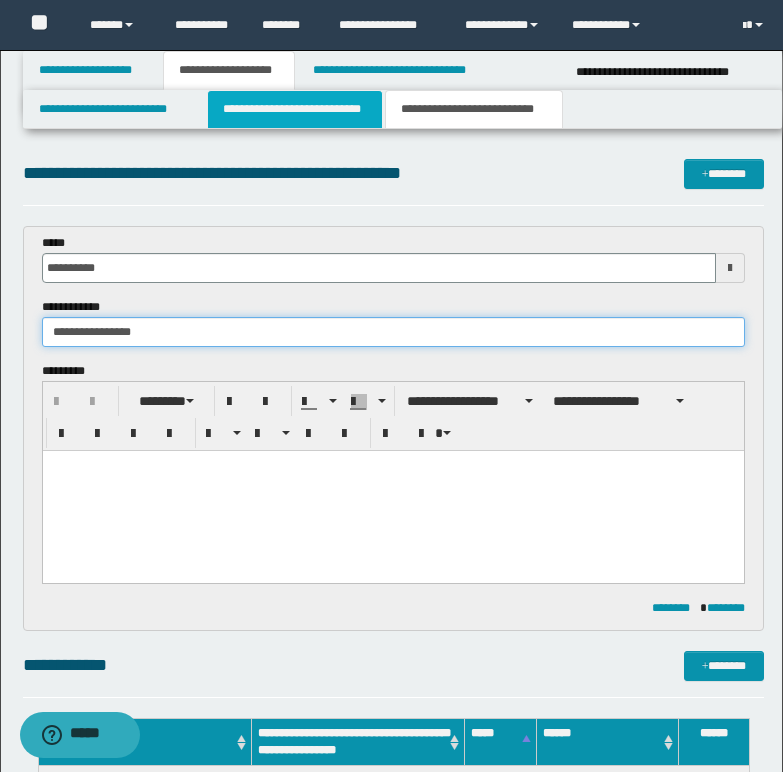 type on "**********" 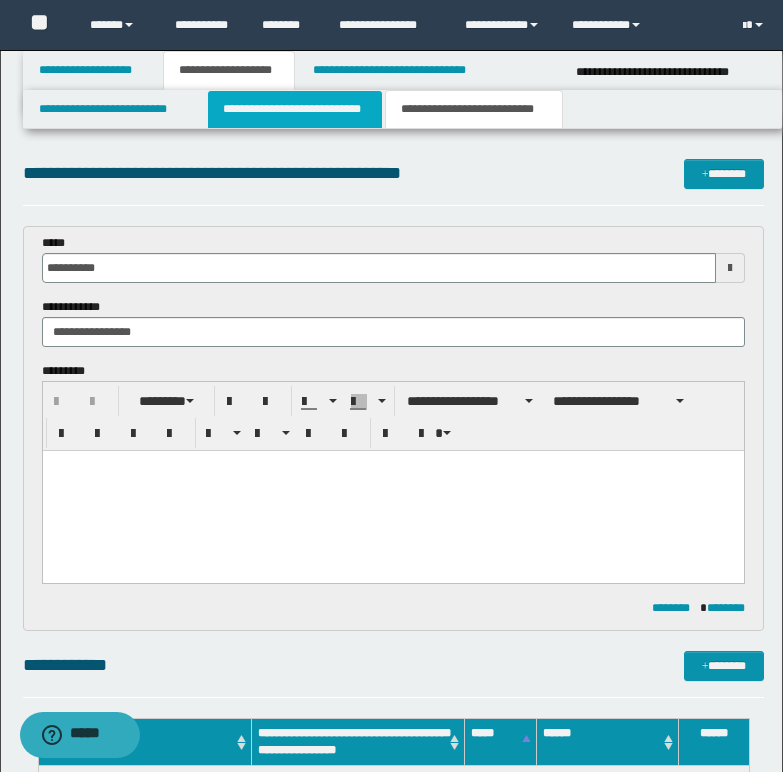 click on "**********" at bounding box center [295, 109] 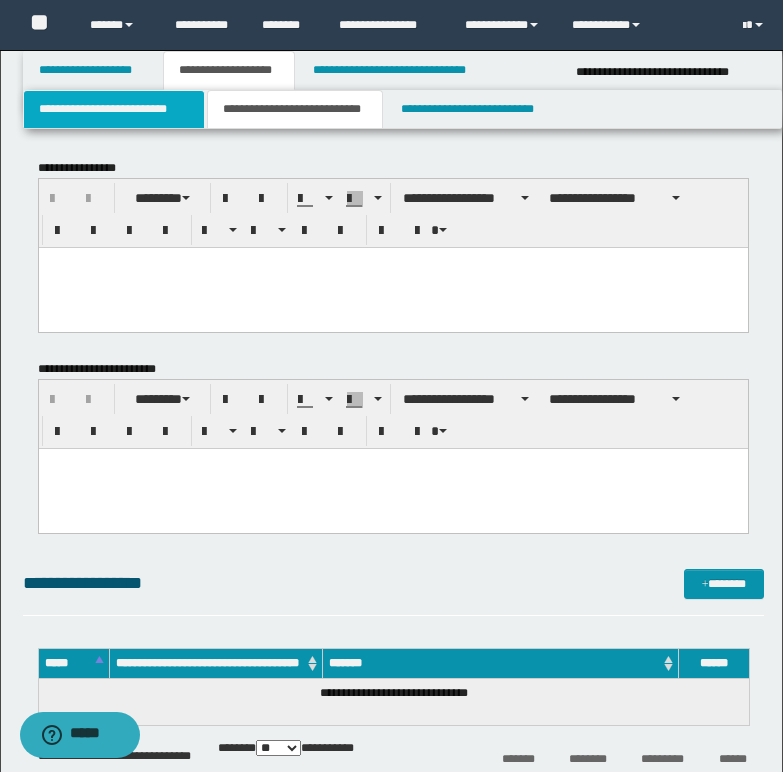 click on "**********" at bounding box center (114, 109) 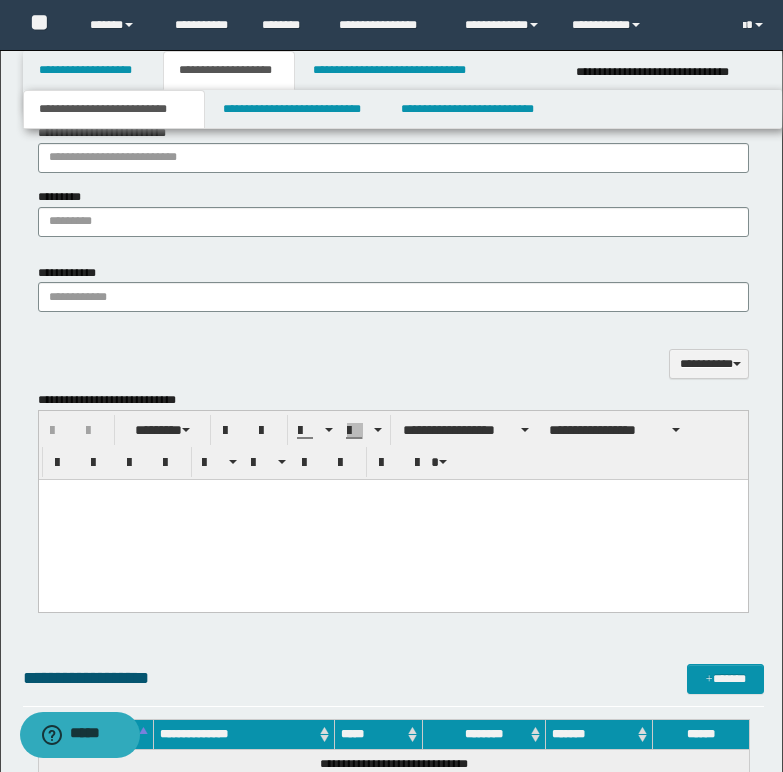 scroll, scrollTop: 1300, scrollLeft: 0, axis: vertical 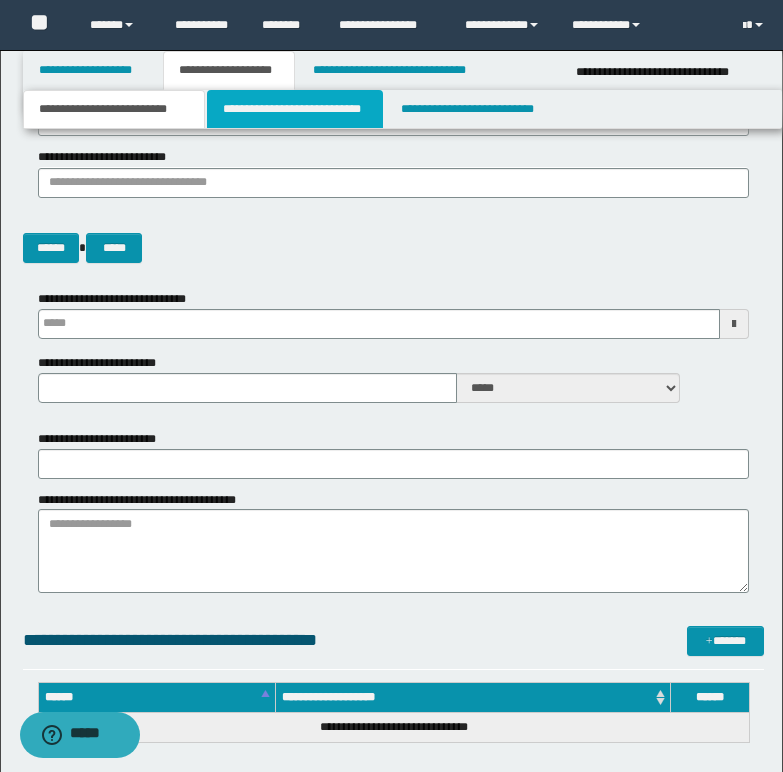 type 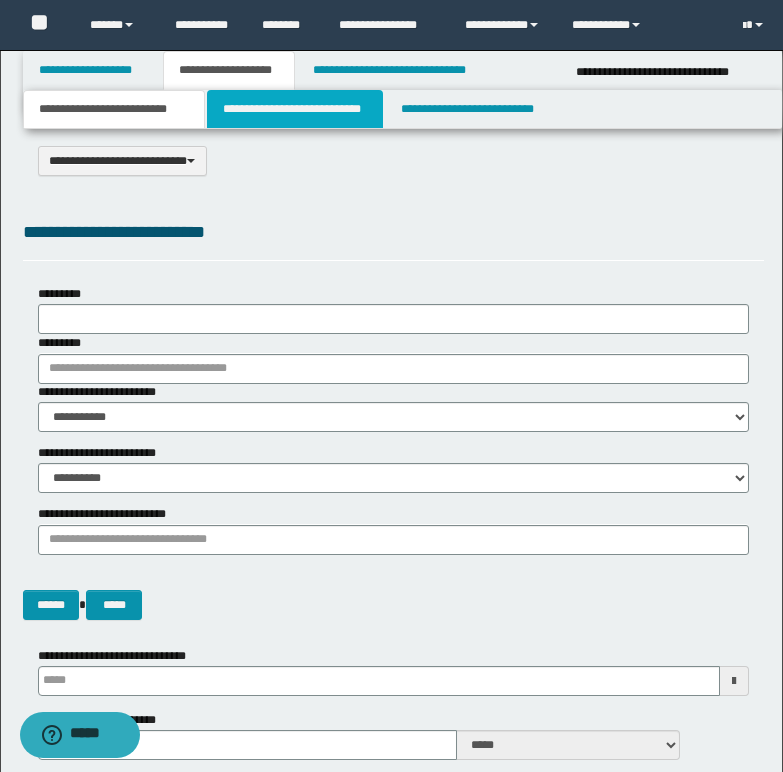 scroll, scrollTop: 0, scrollLeft: 0, axis: both 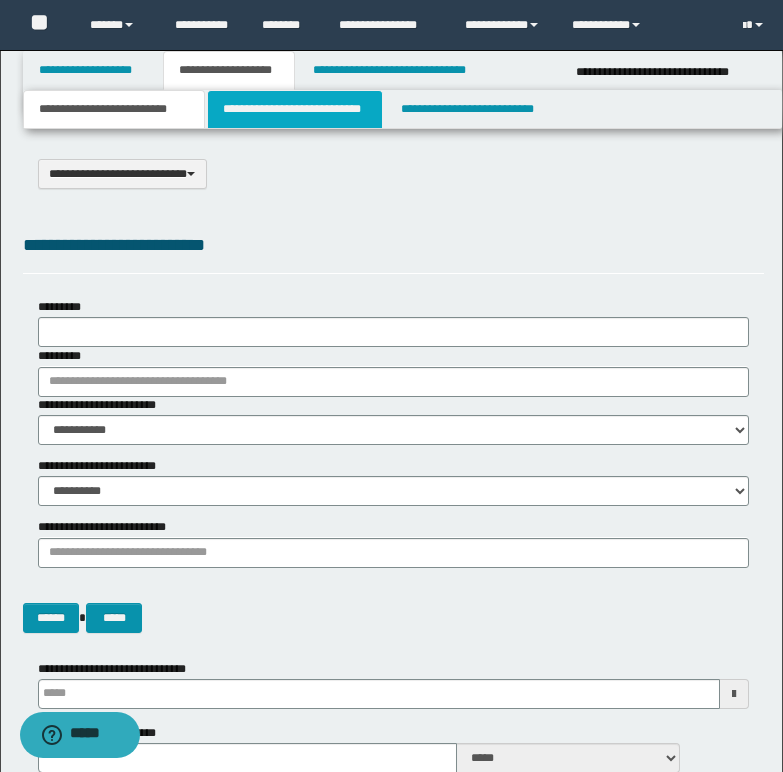 click on "**********" at bounding box center [295, 109] 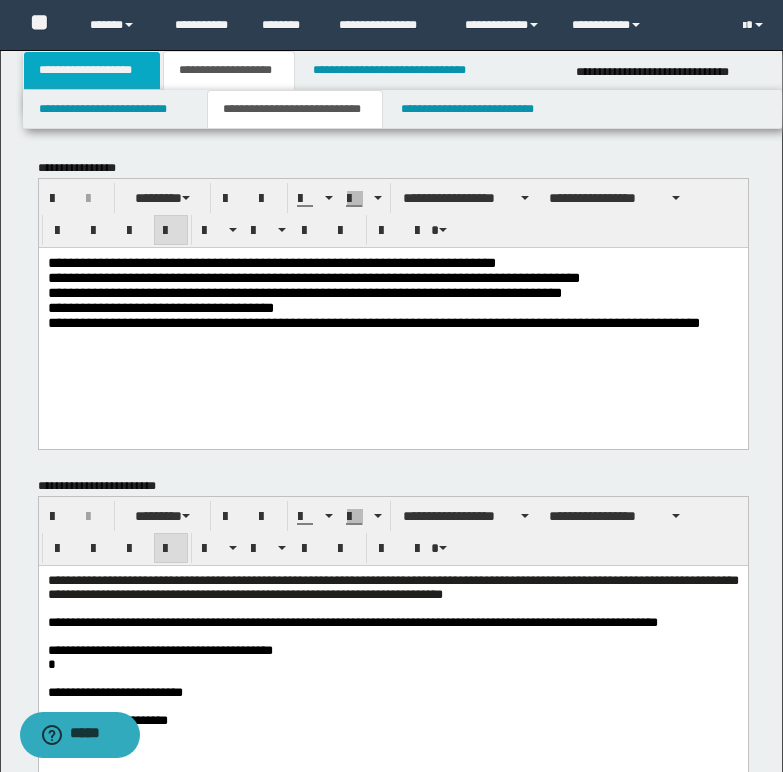 click on "**********" at bounding box center (92, 70) 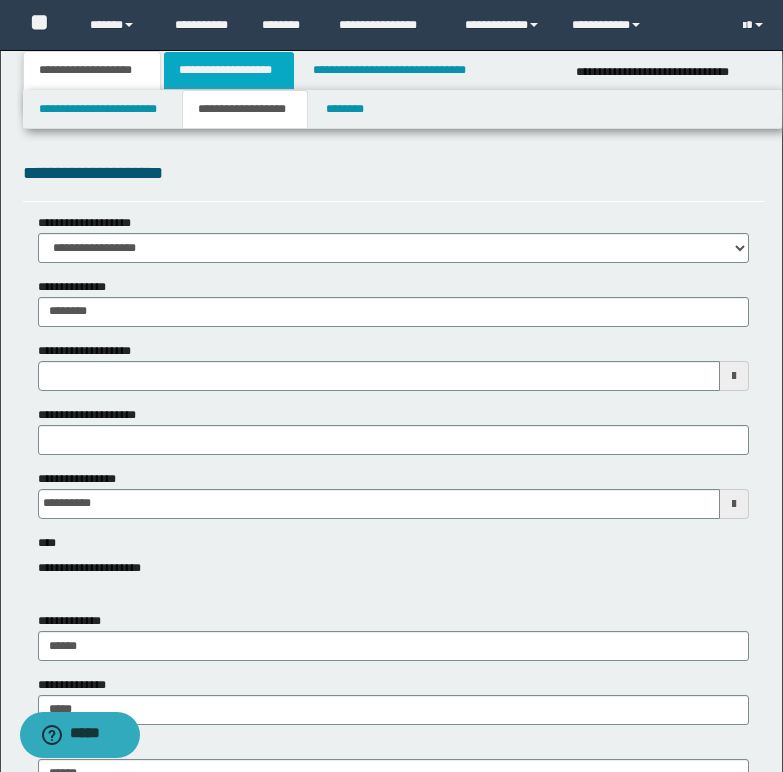 click on "**********" at bounding box center [229, 70] 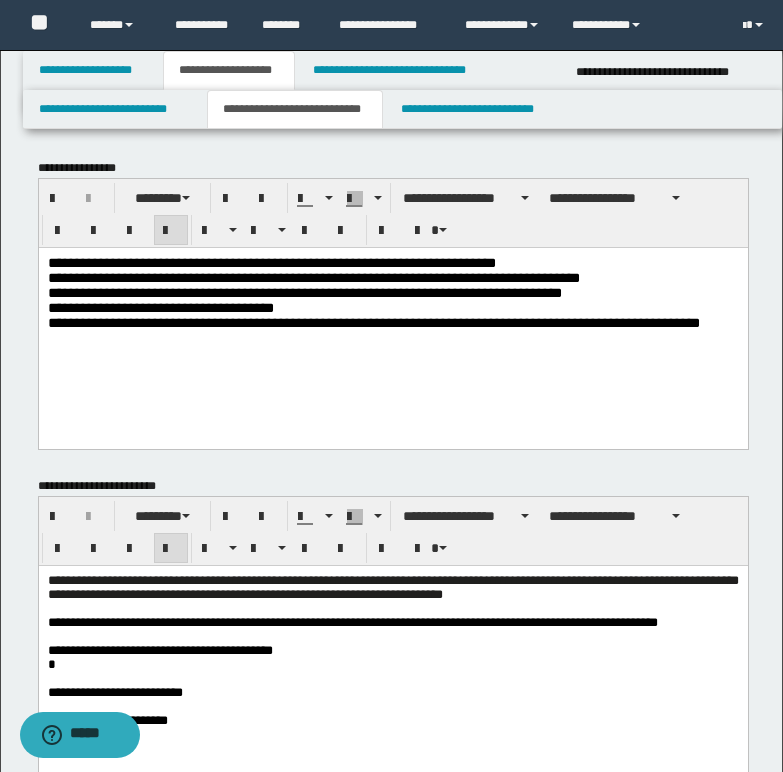 click on "**********" at bounding box center [271, 262] 